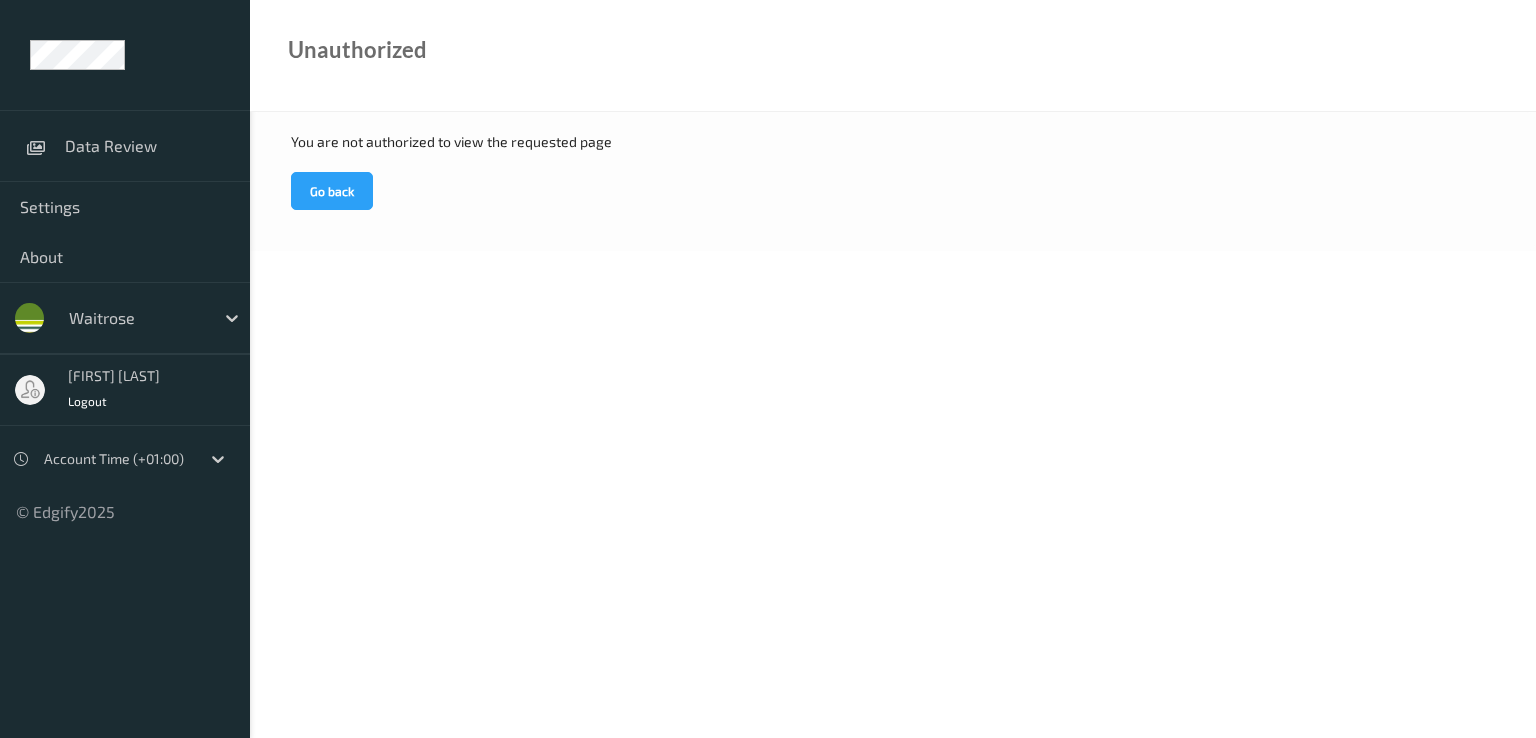 scroll, scrollTop: 0, scrollLeft: 0, axis: both 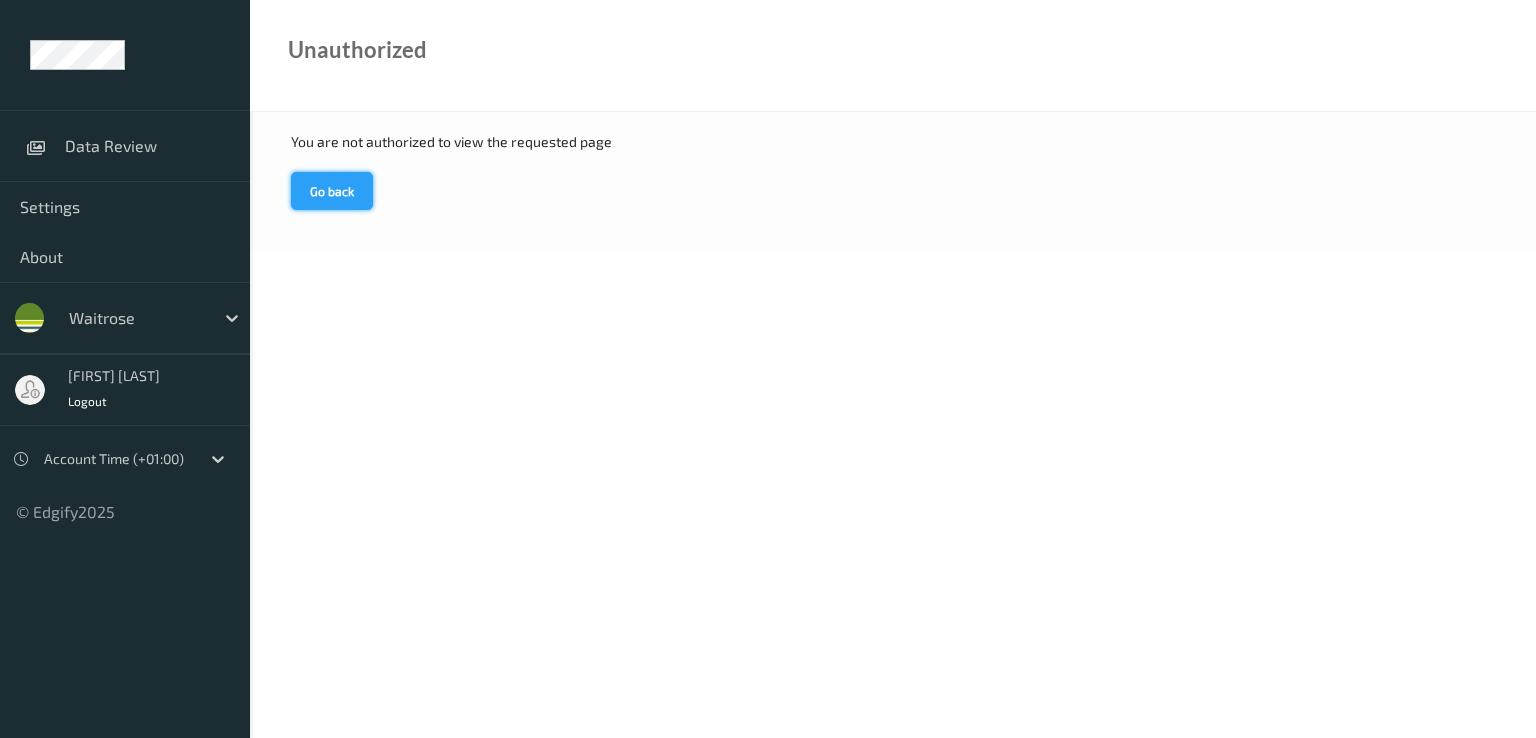 click on "Go back" at bounding box center (332, 191) 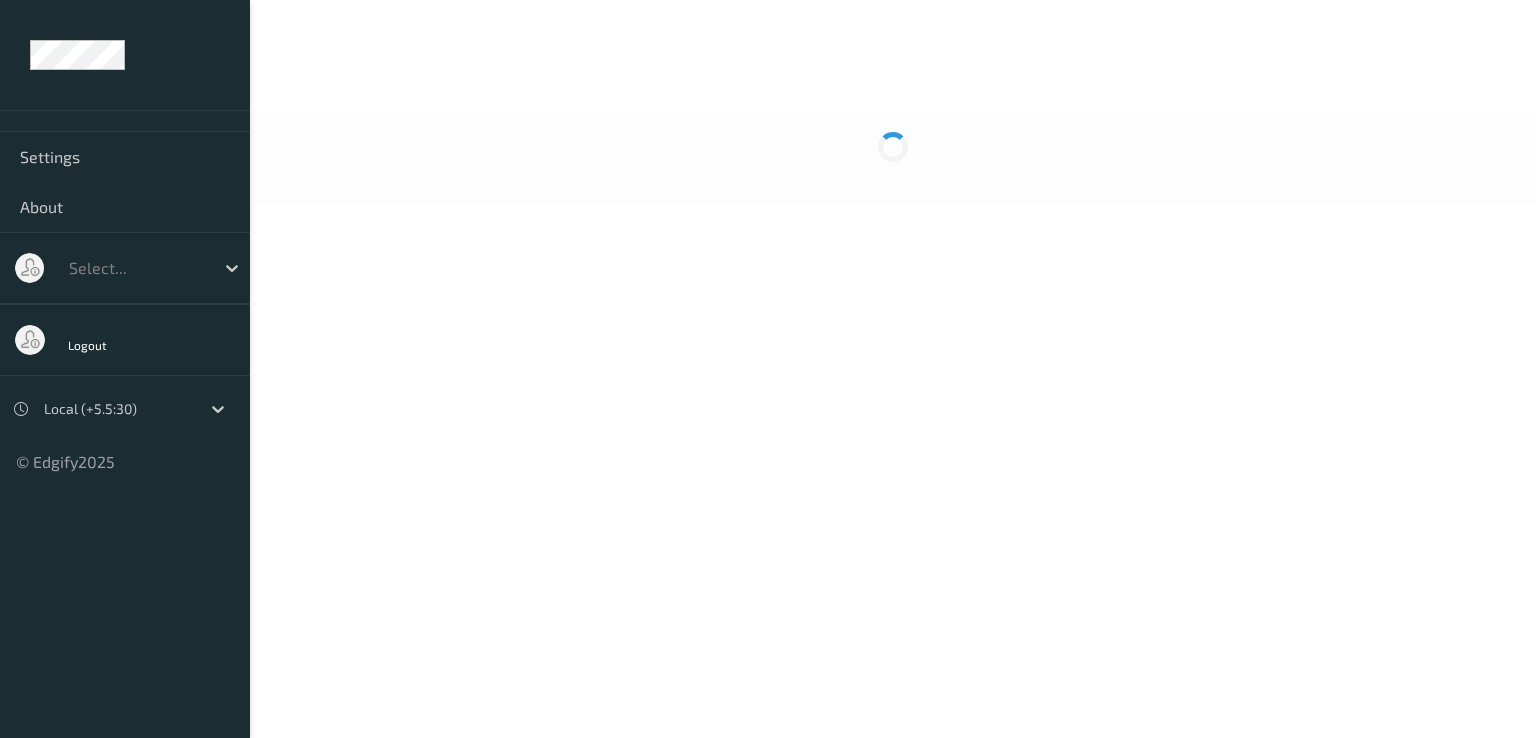 scroll, scrollTop: 0, scrollLeft: 0, axis: both 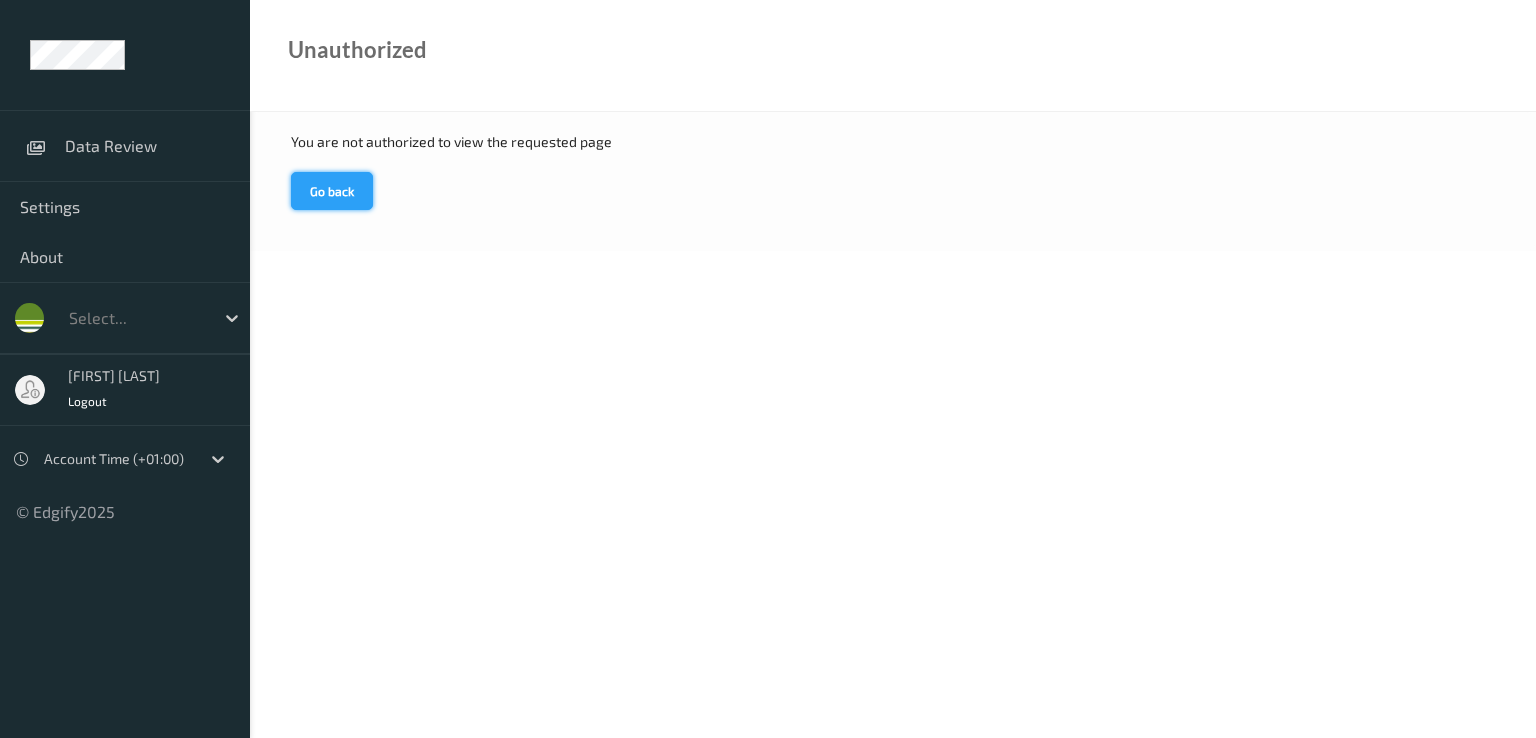click on "Go back" at bounding box center (332, 191) 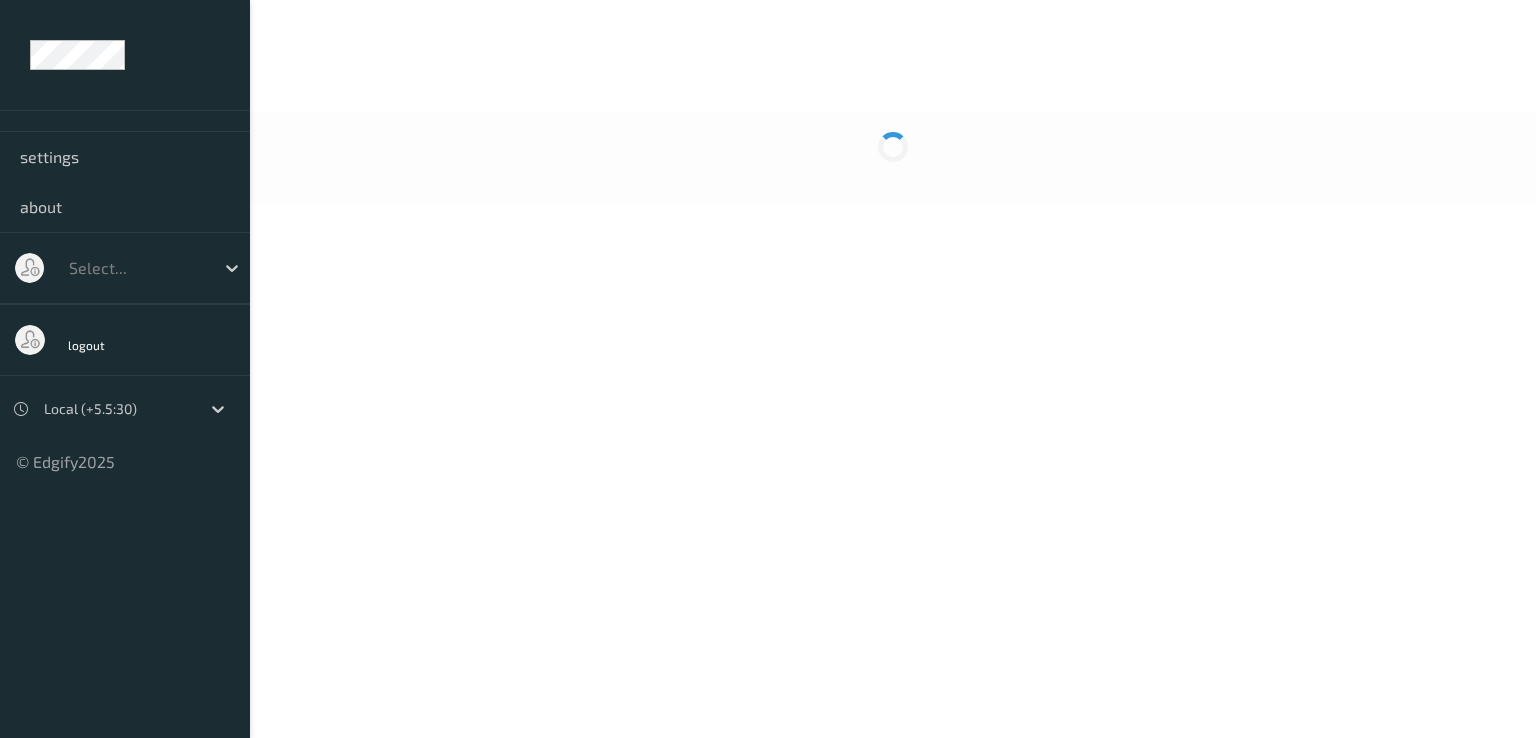scroll, scrollTop: 0, scrollLeft: 0, axis: both 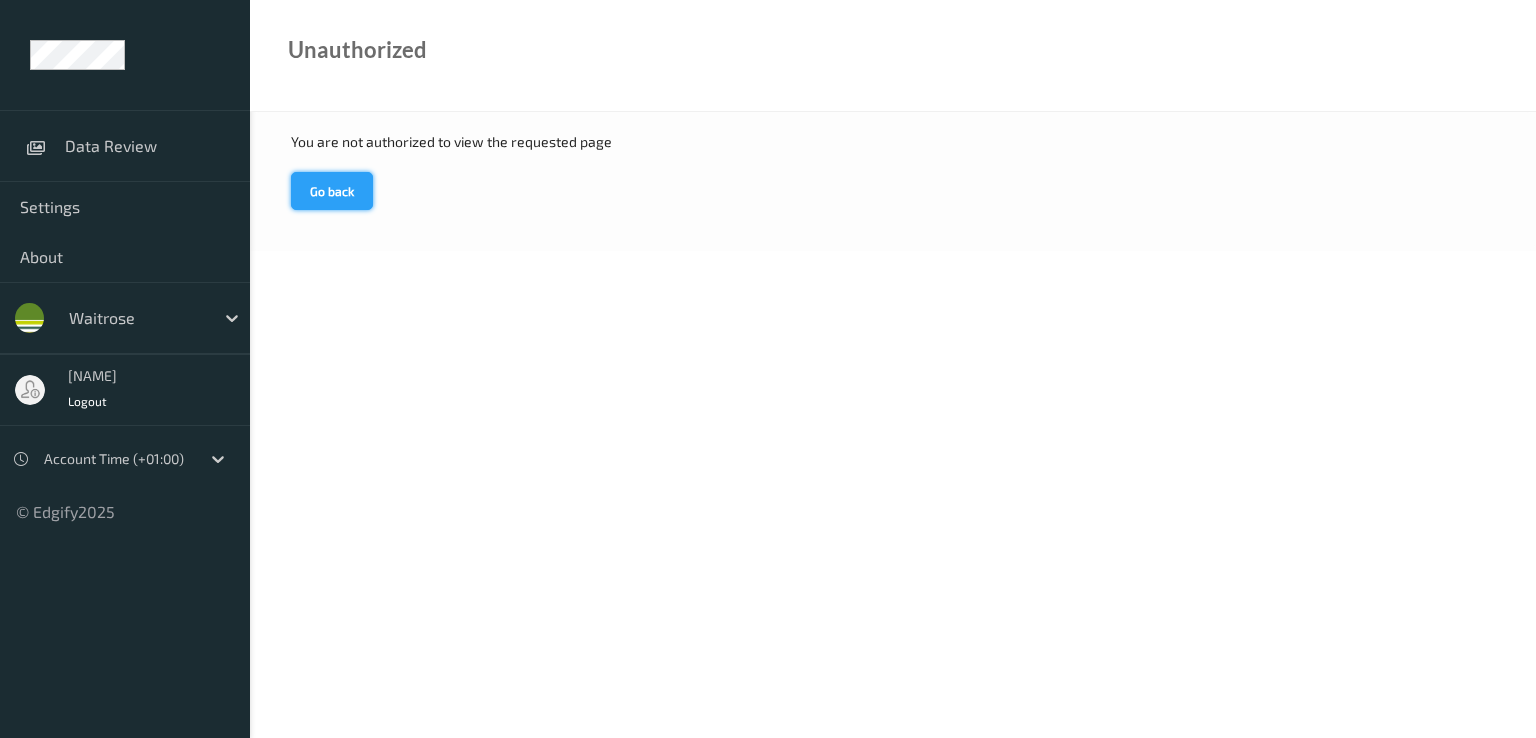 click on "Go back" at bounding box center [332, 191] 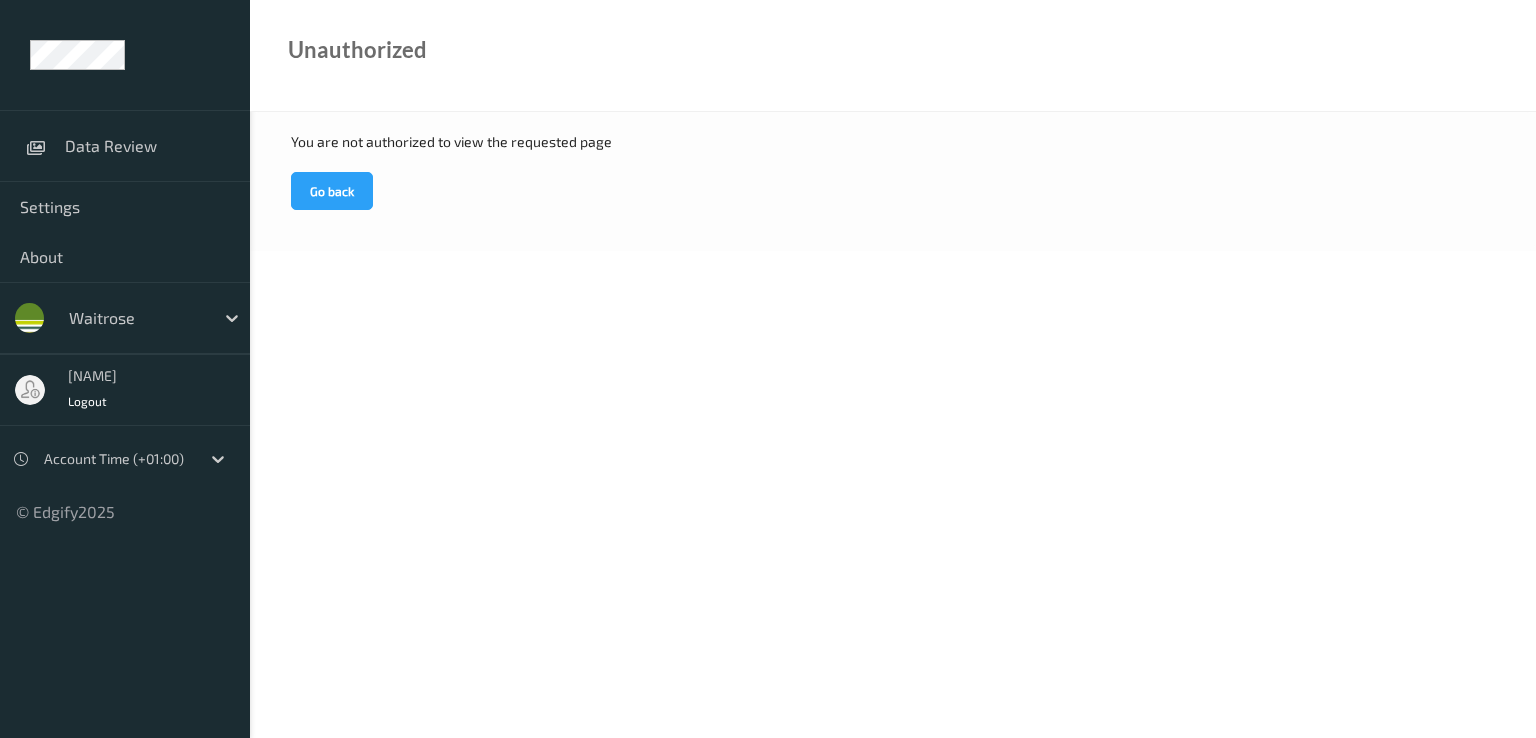 click at bounding box center [117, 459] 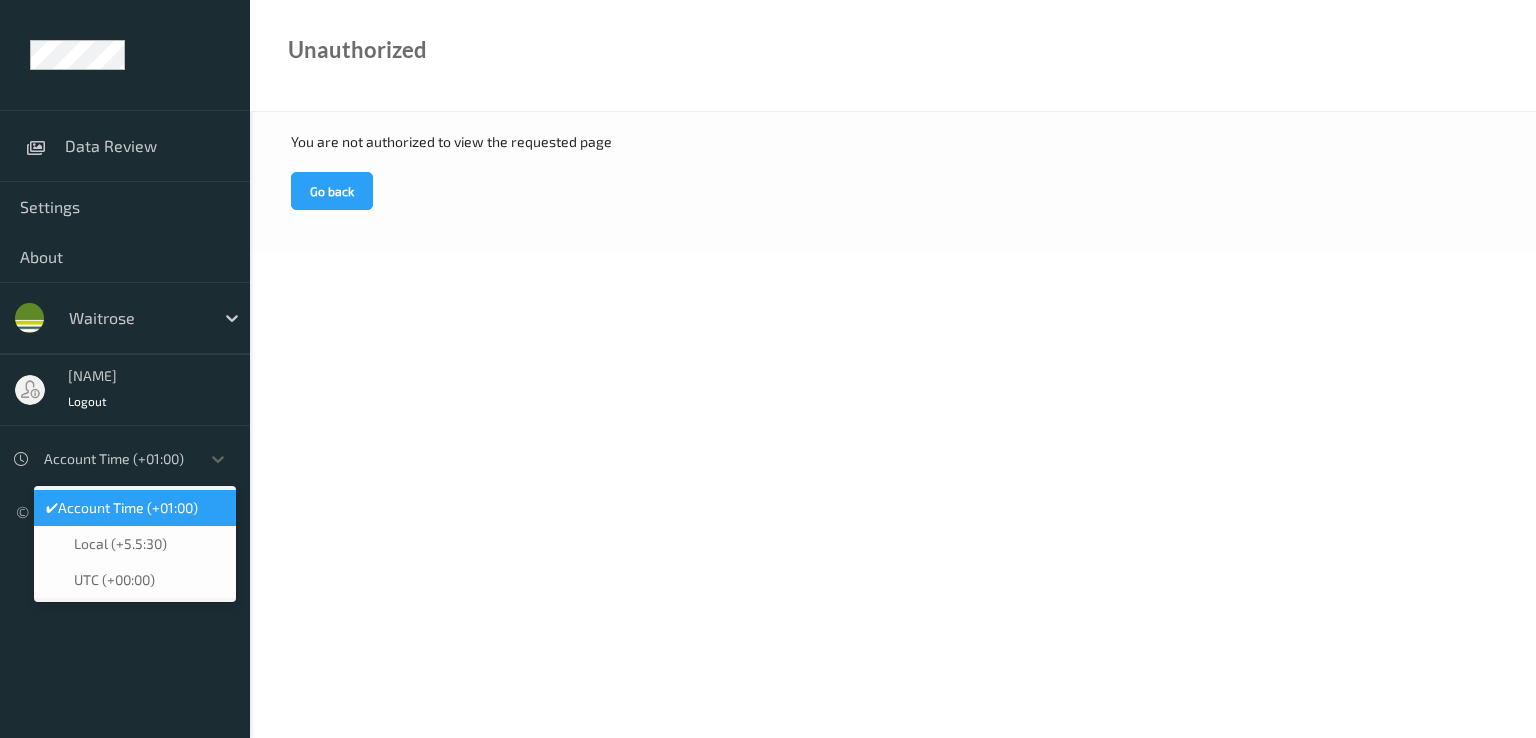 click on "Account Time (+01:00)" at bounding box center (128, 508) 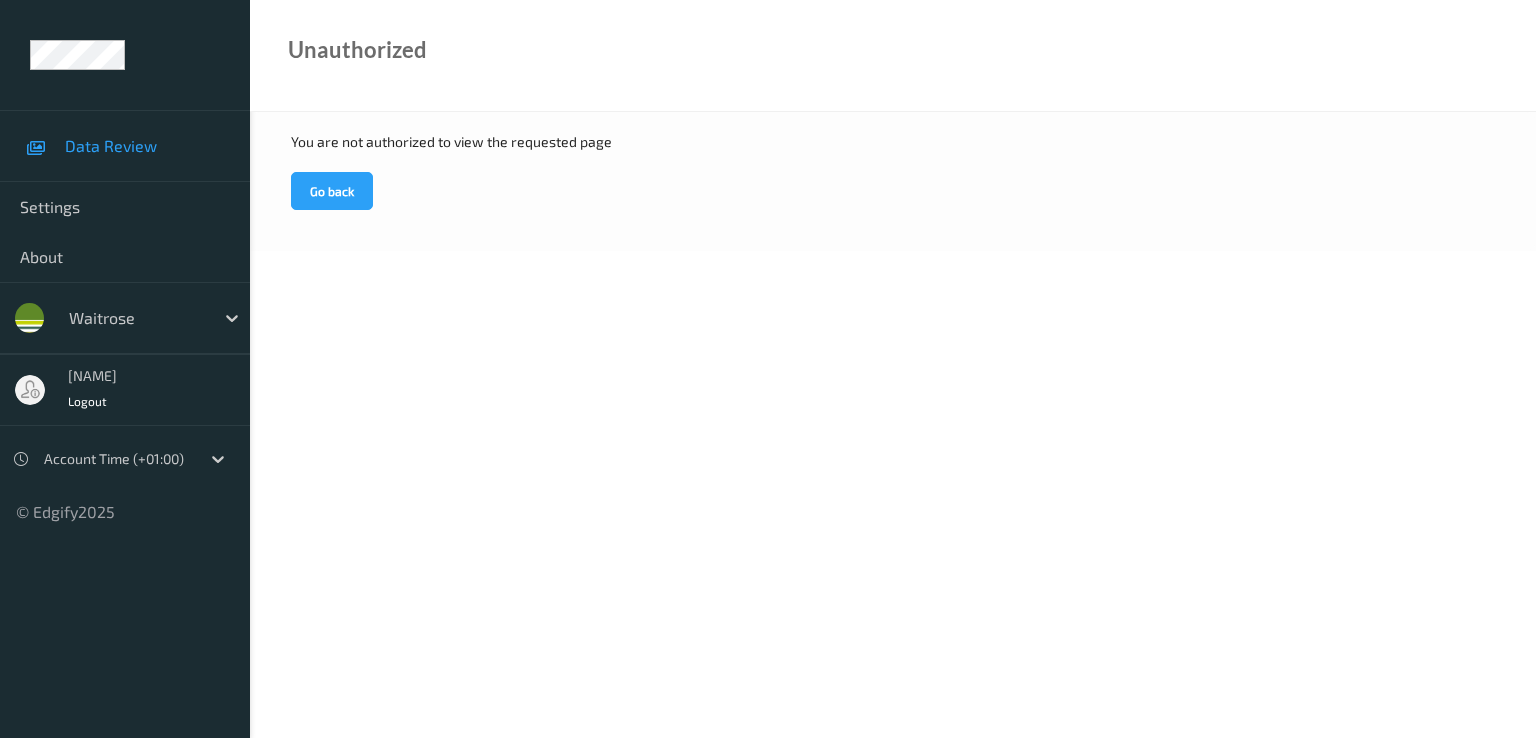 click on "Data Review" at bounding box center (147, 146) 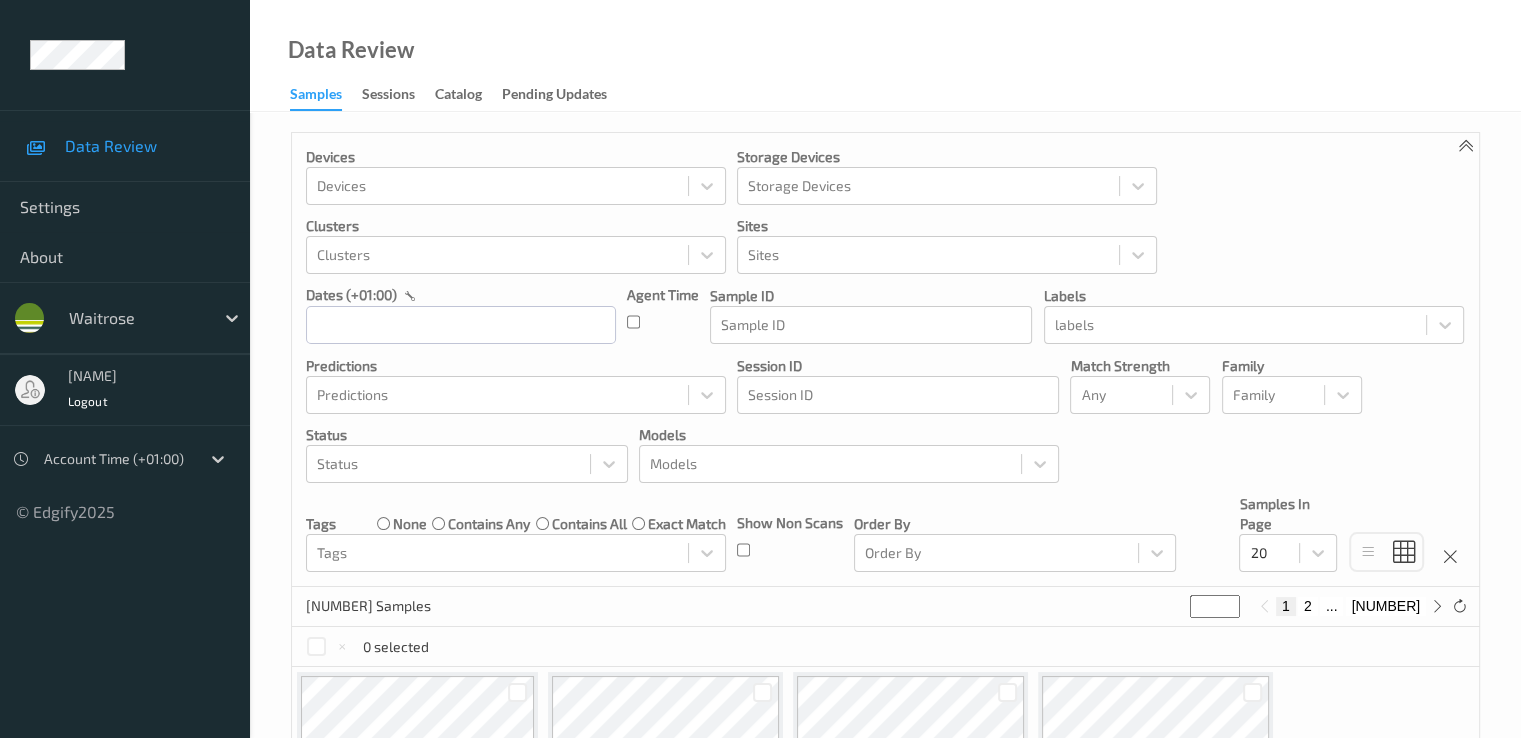 click on "Account Time (+01:00)" at bounding box center [117, 459] 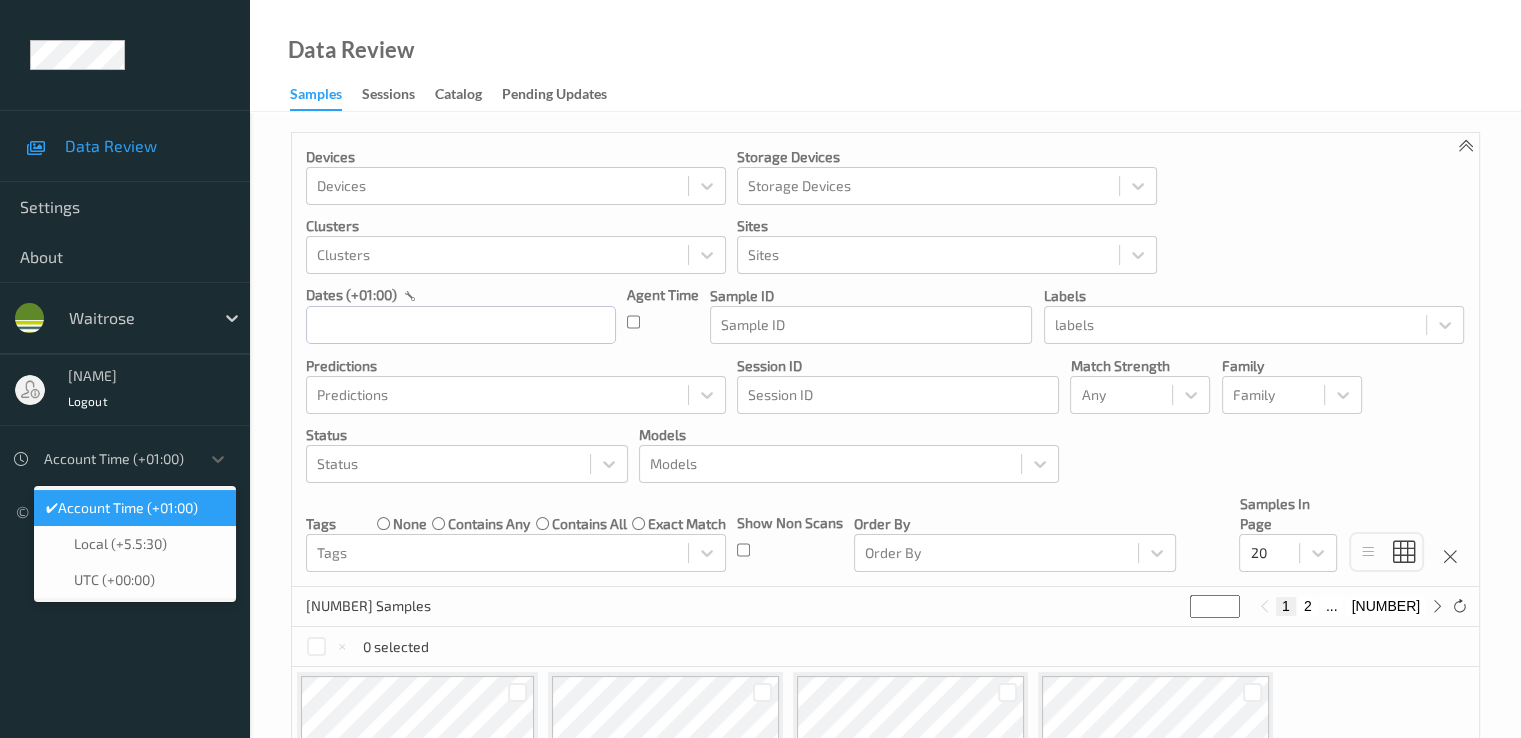 click on "Account Time (+01:00)" at bounding box center (128, 508) 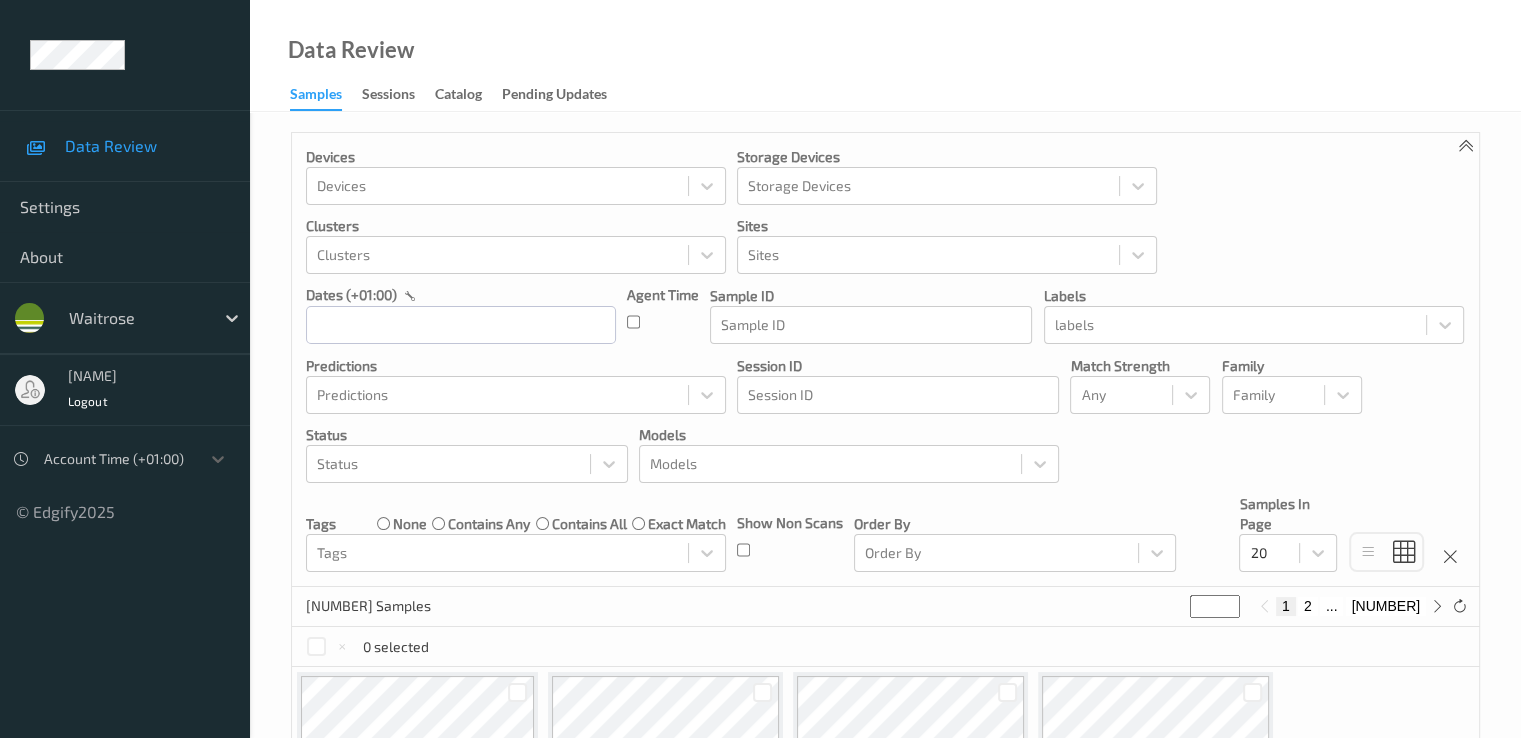 scroll, scrollTop: 200, scrollLeft: 0, axis: vertical 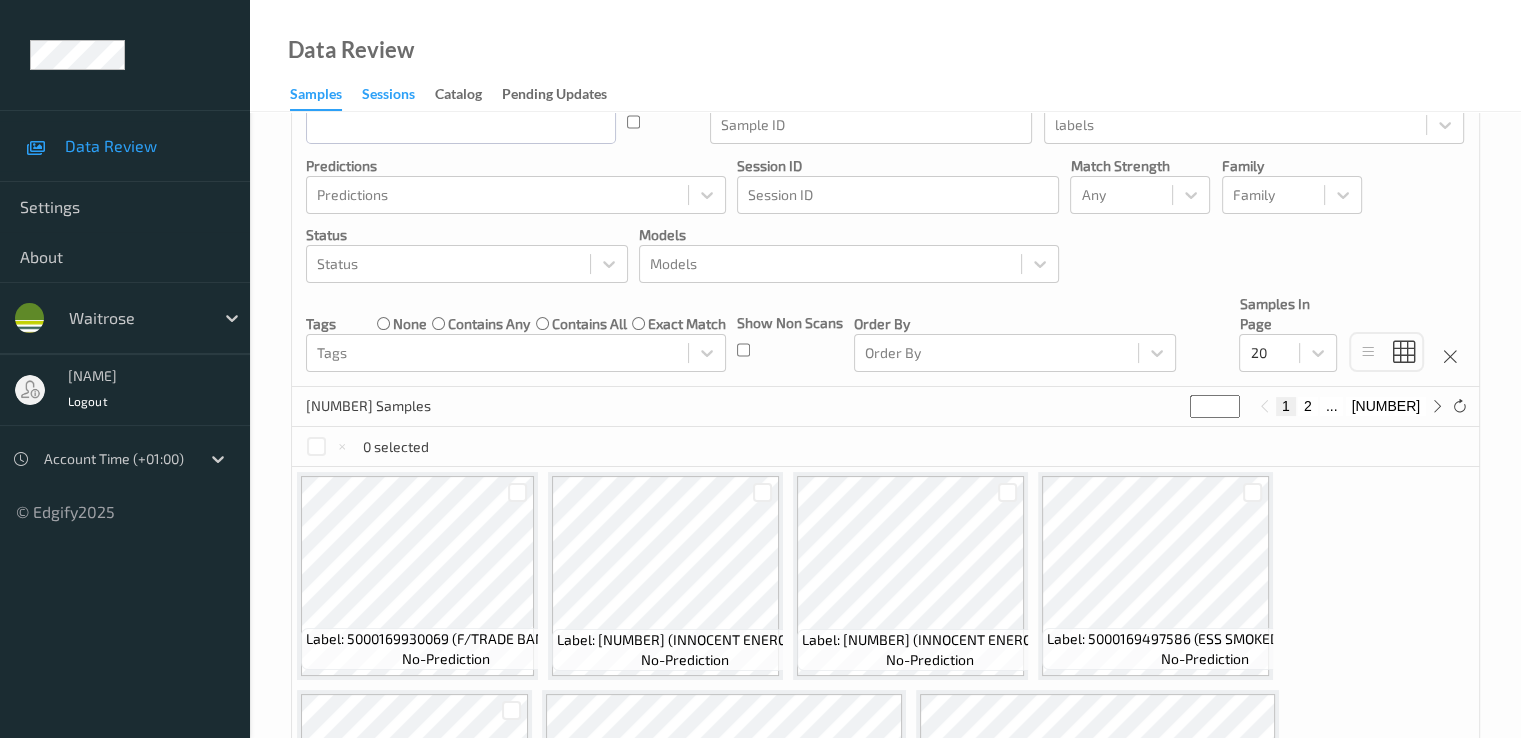 click on "Sessions" at bounding box center (388, 96) 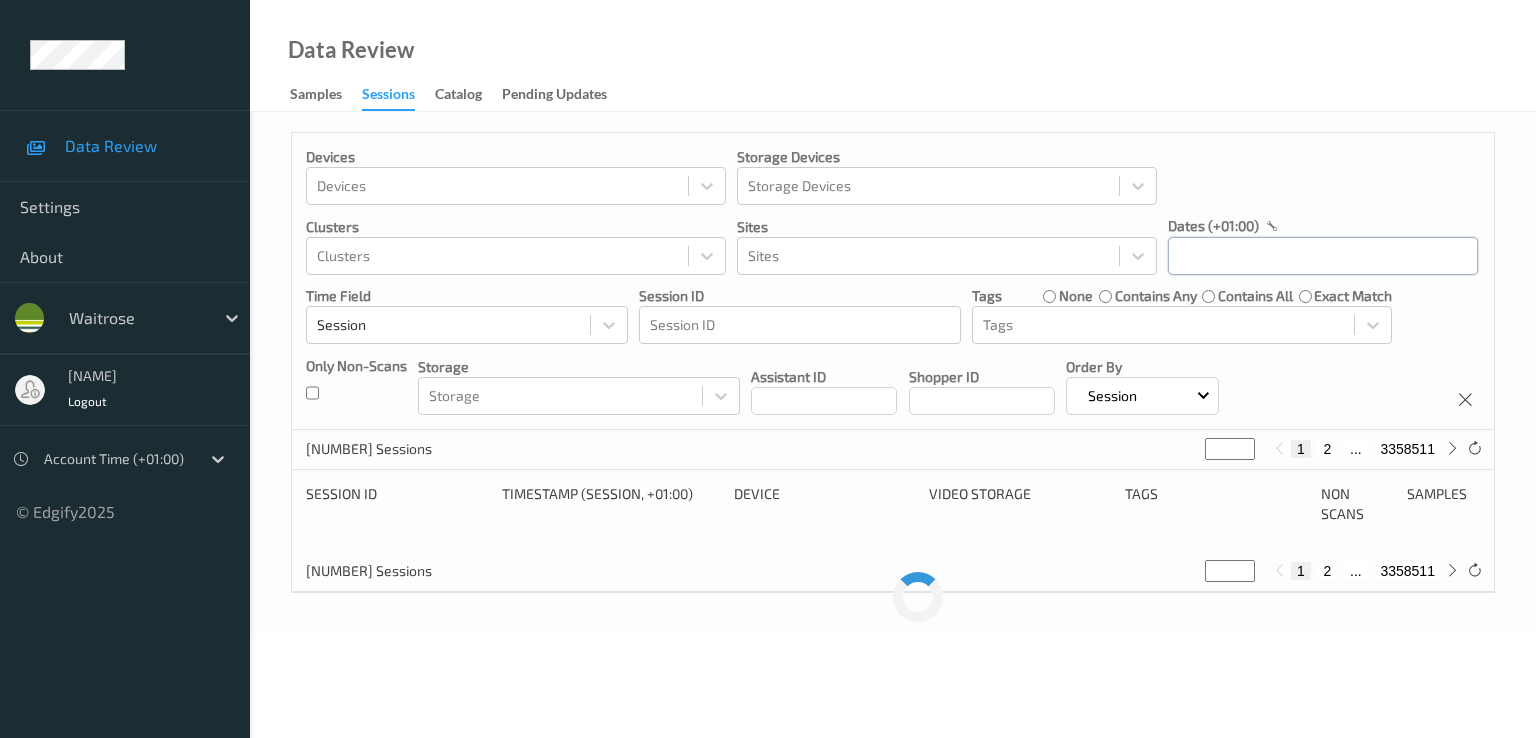 click at bounding box center (1323, 256) 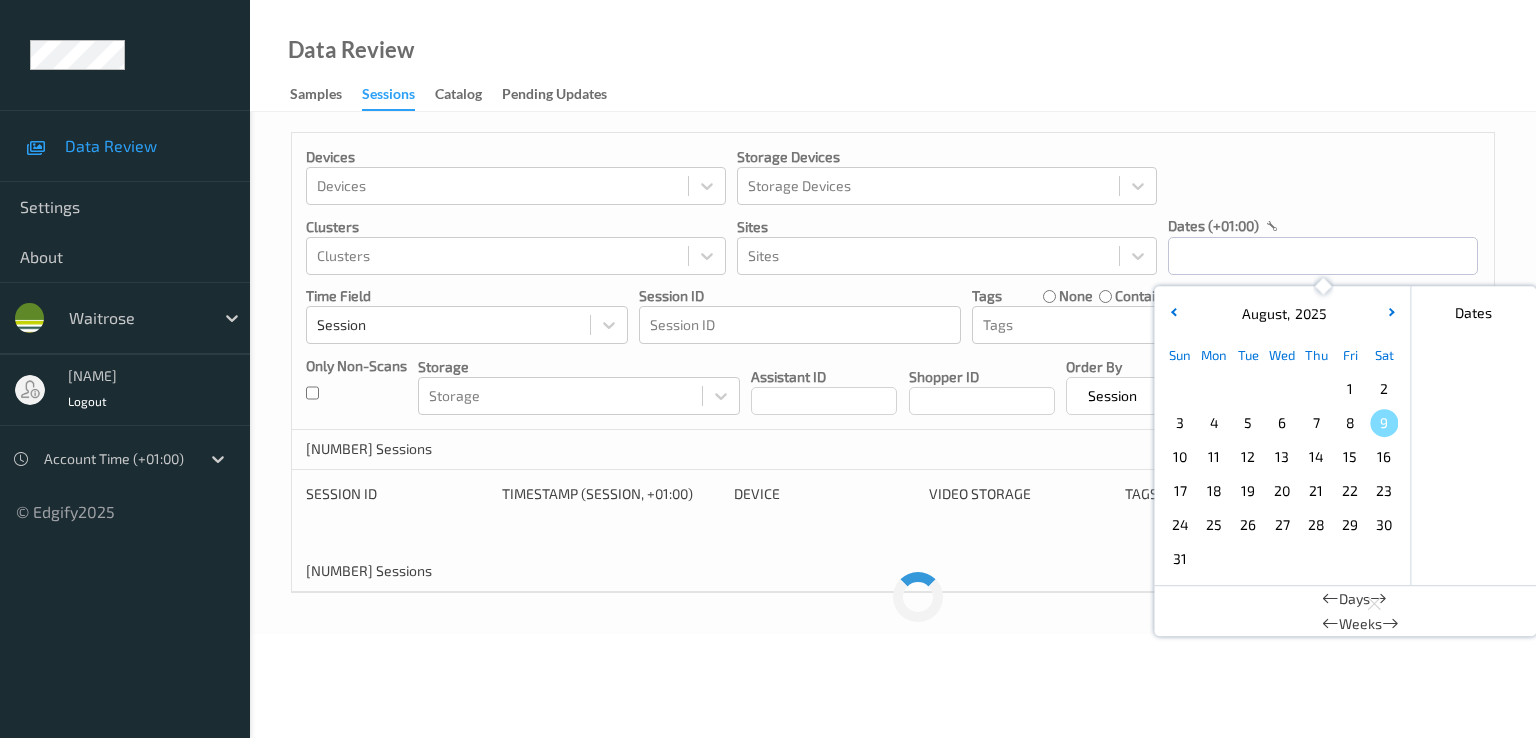 click on "7" at bounding box center (1316, 423) 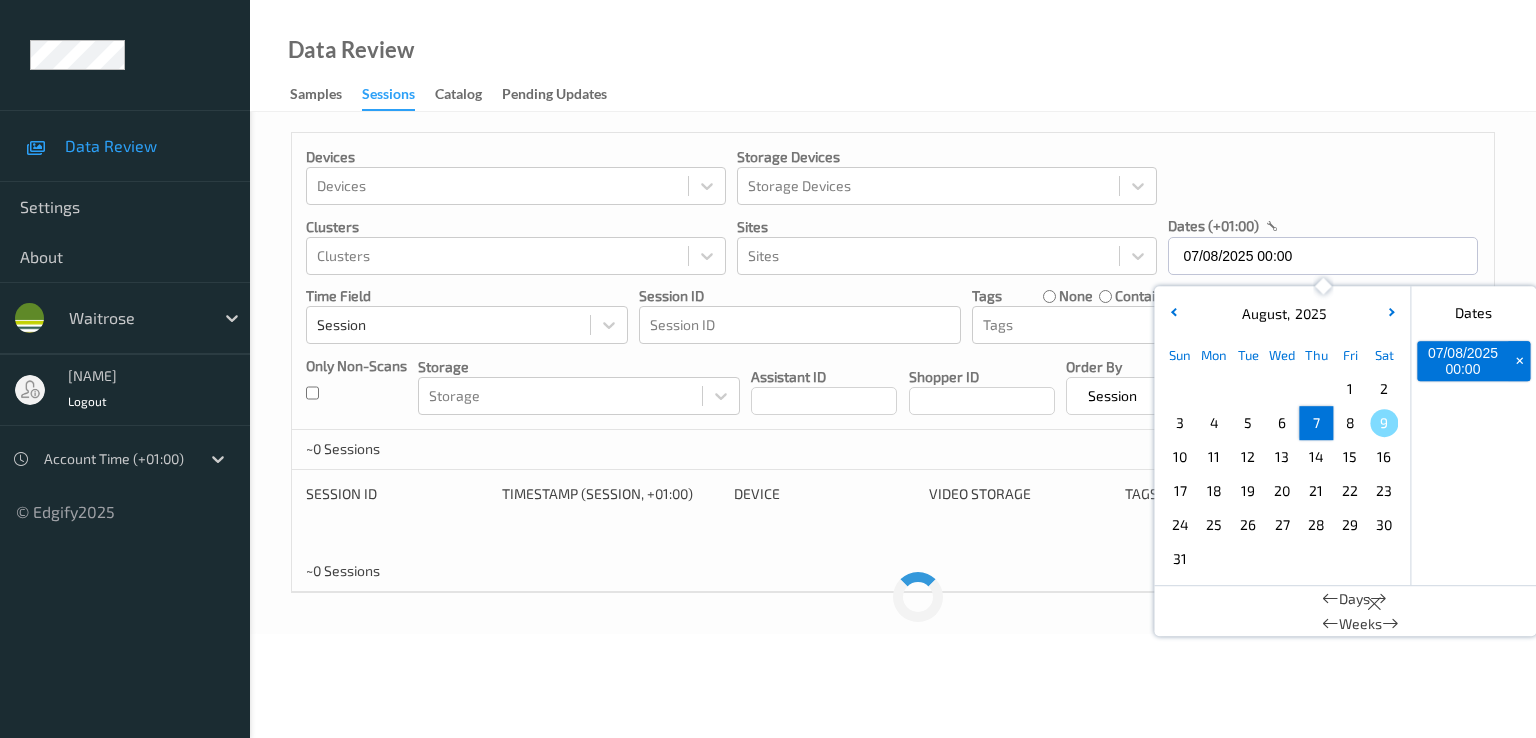click on "7" at bounding box center (1316, 423) 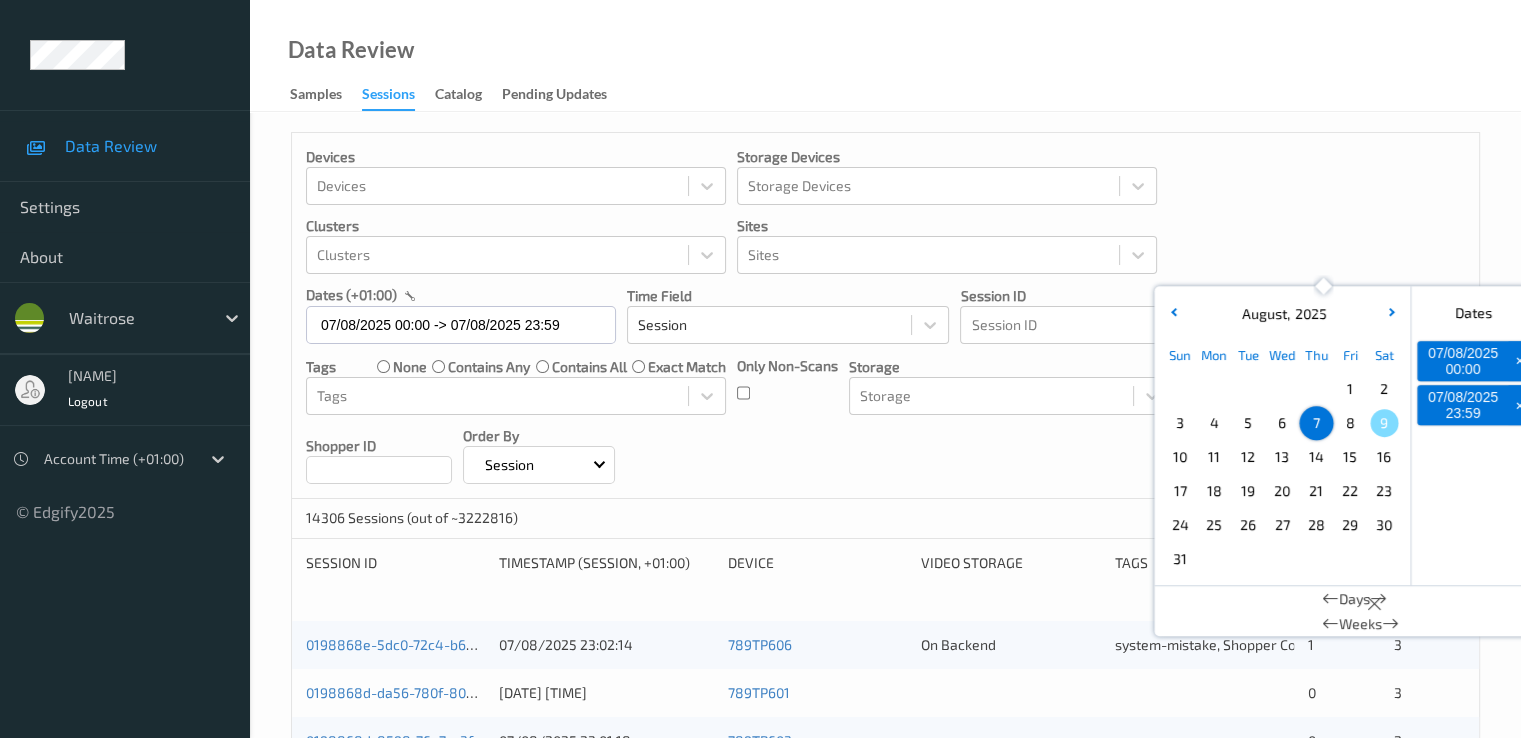 click on "Dates [DATE] [TIME] + [DATE] [TIME] + Days Weeks Time Field Session Session ID Session ID Tags none contains any contains all exact match Tags Only Non-Scans Storage Storage Assistant ID Shopper ID Order By Session" at bounding box center [885, 316] 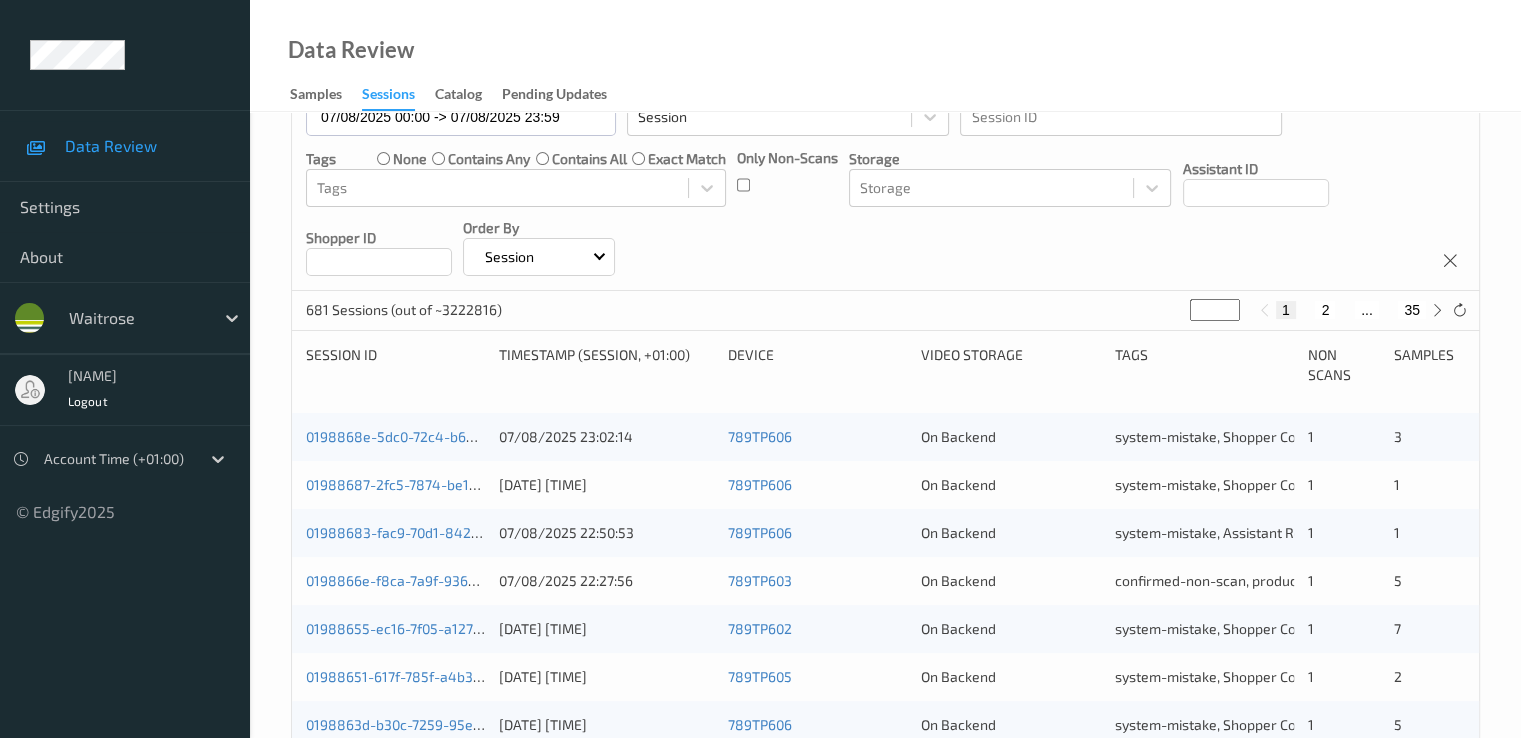 scroll, scrollTop: 200, scrollLeft: 0, axis: vertical 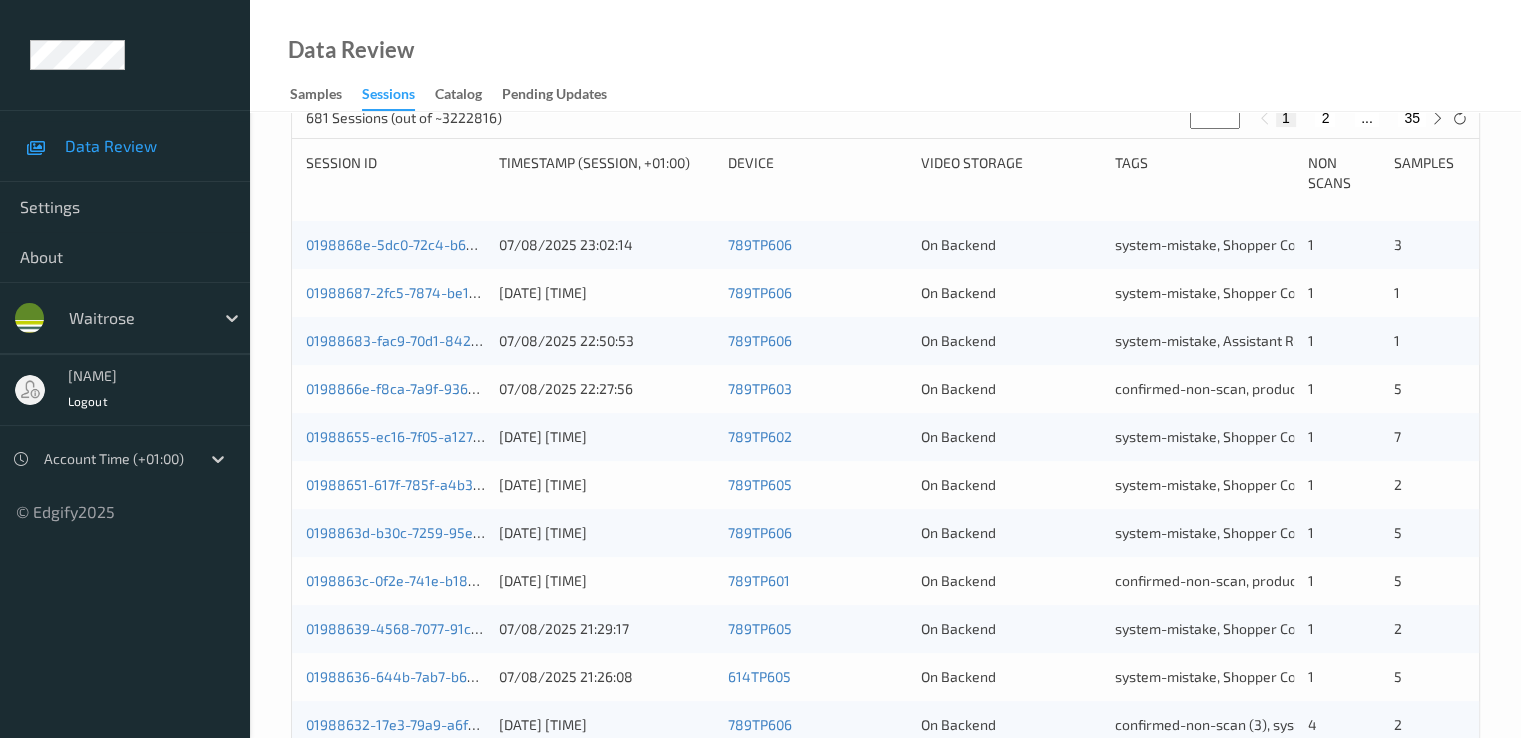 click on "35" at bounding box center (1412, 118) 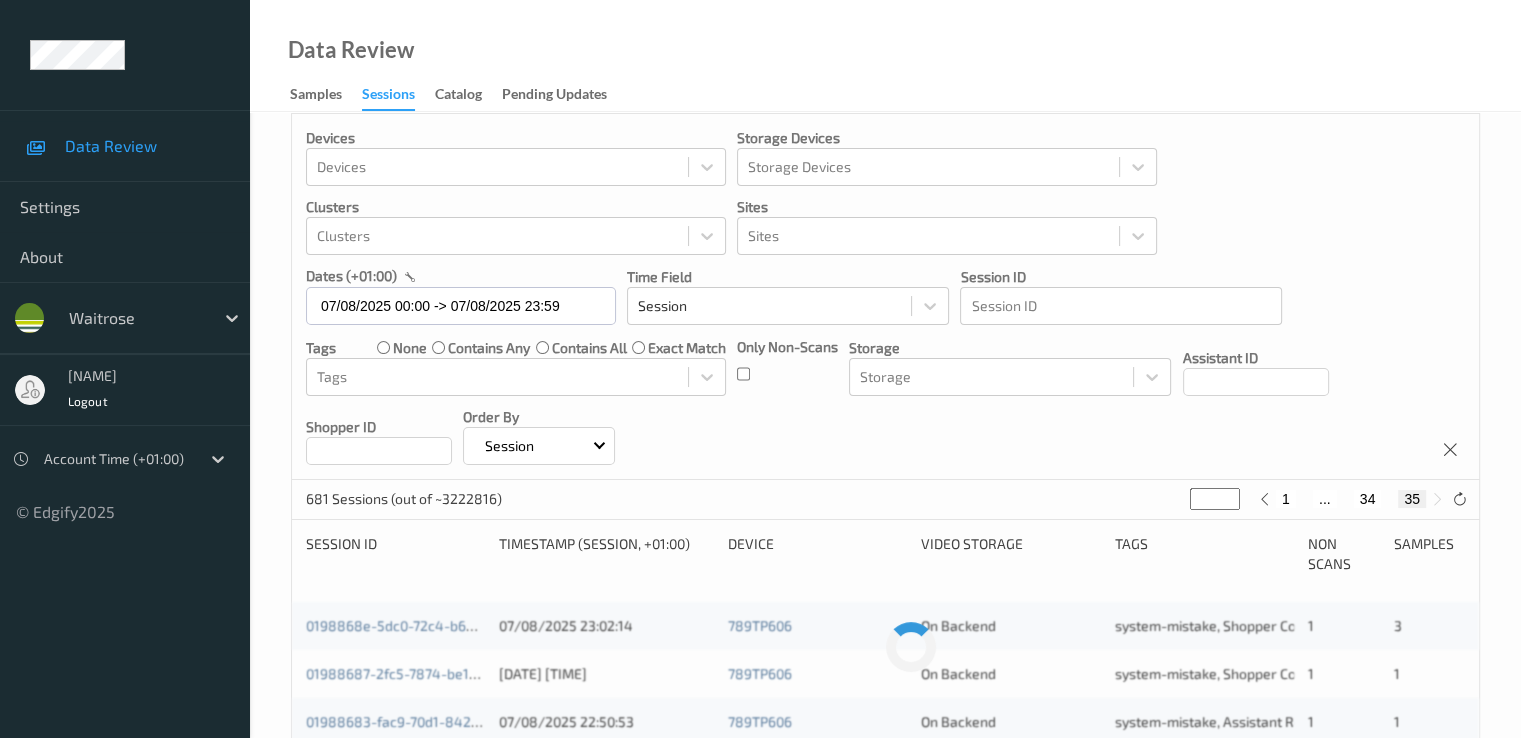 scroll, scrollTop: 0, scrollLeft: 0, axis: both 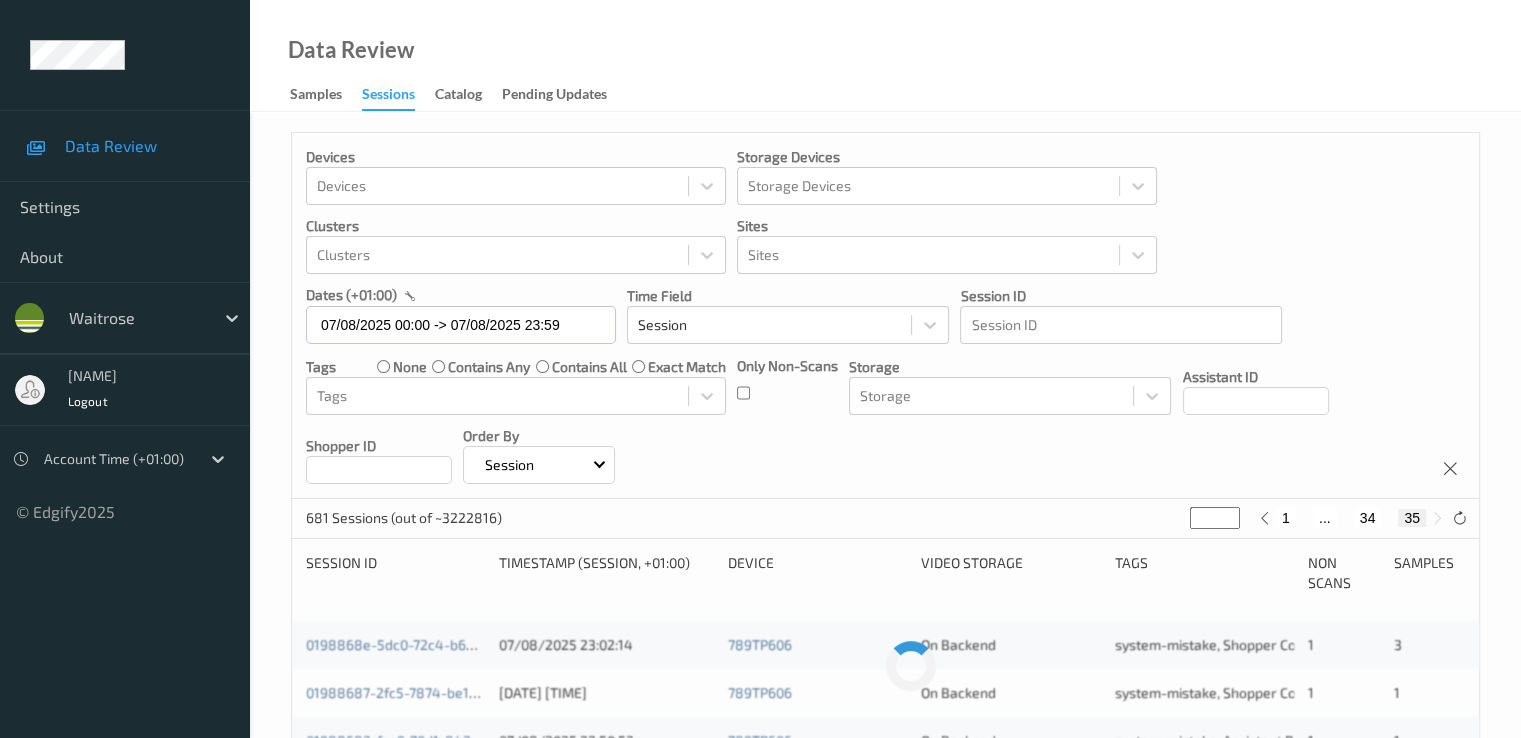 click on "34" at bounding box center (1368, 518) 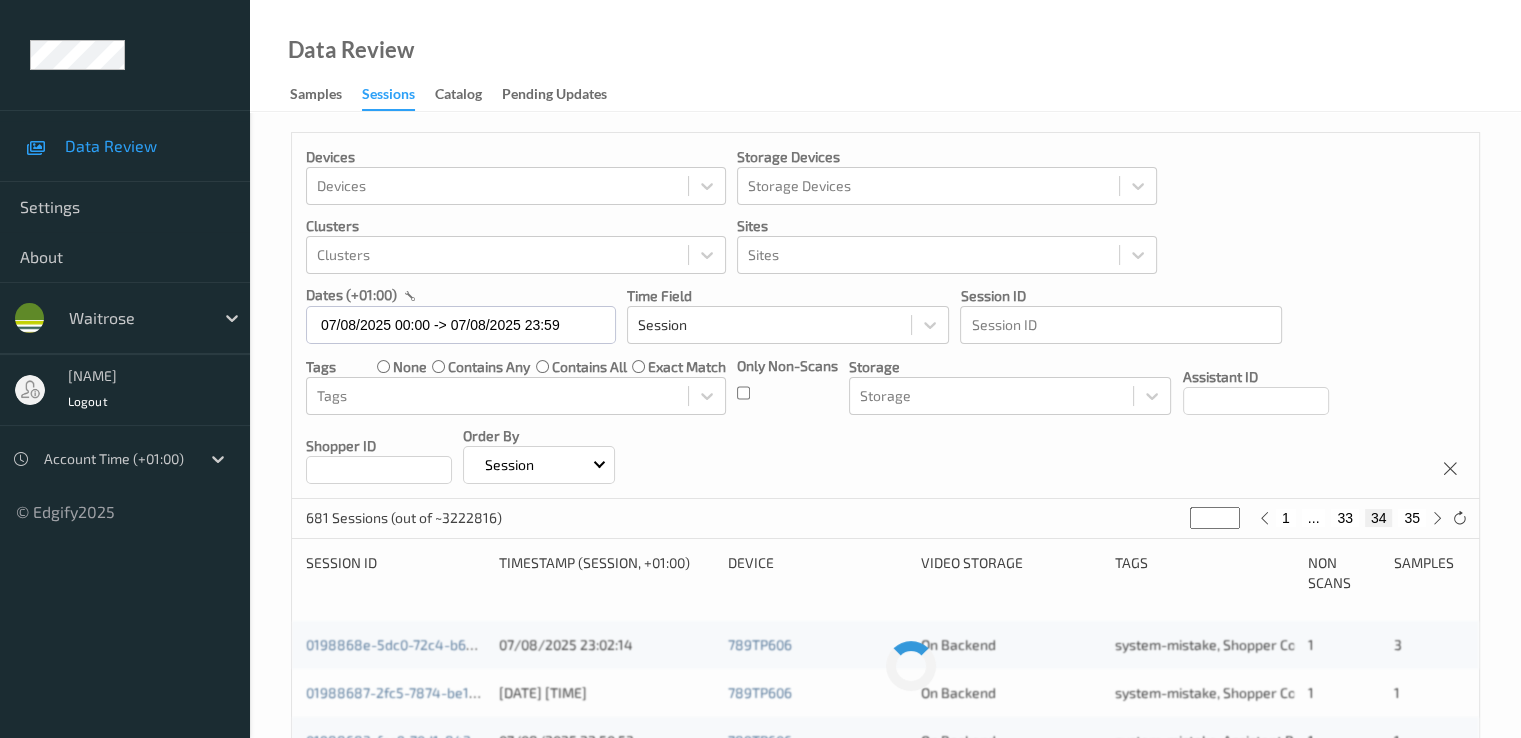 click on "33" at bounding box center (1345, 518) 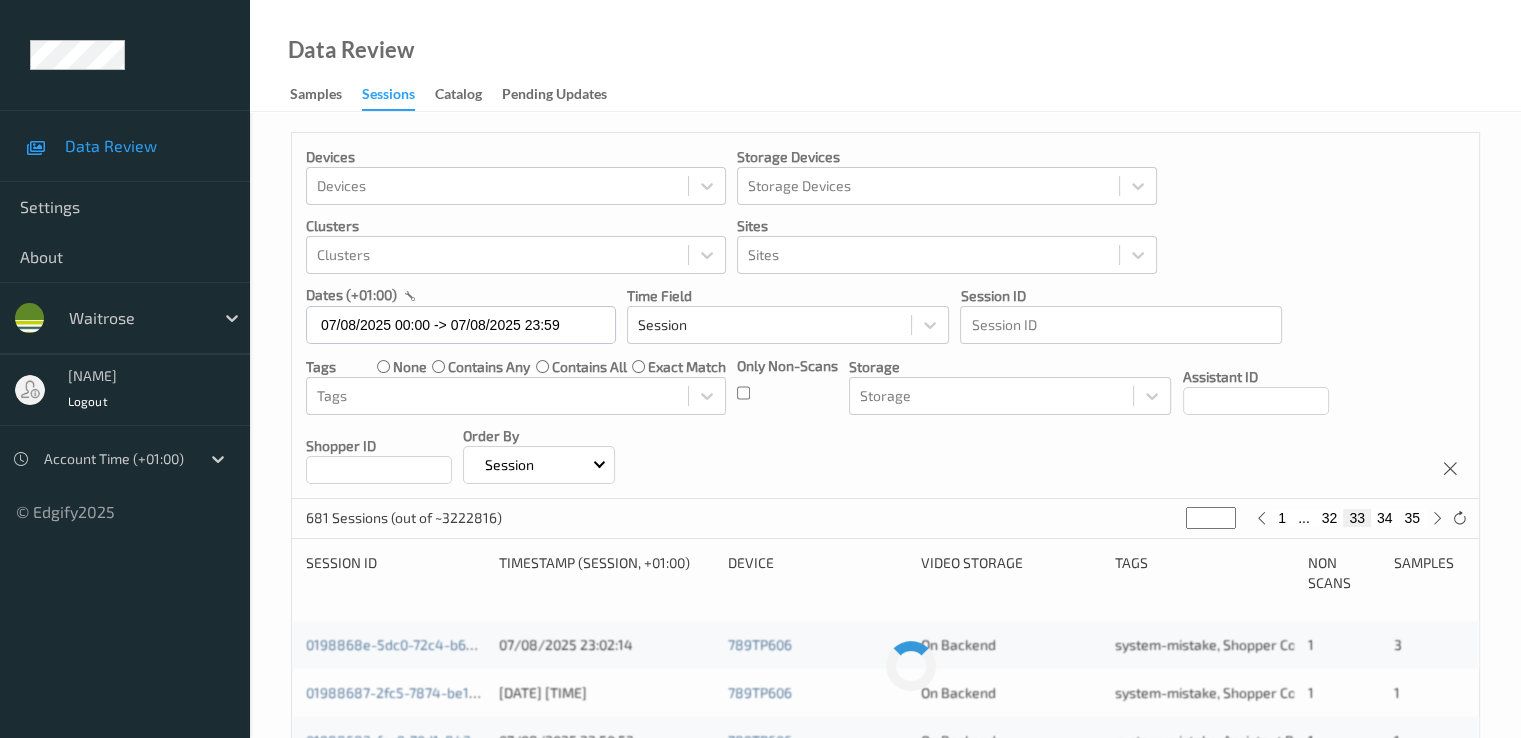 click on "32" at bounding box center [1330, 518] 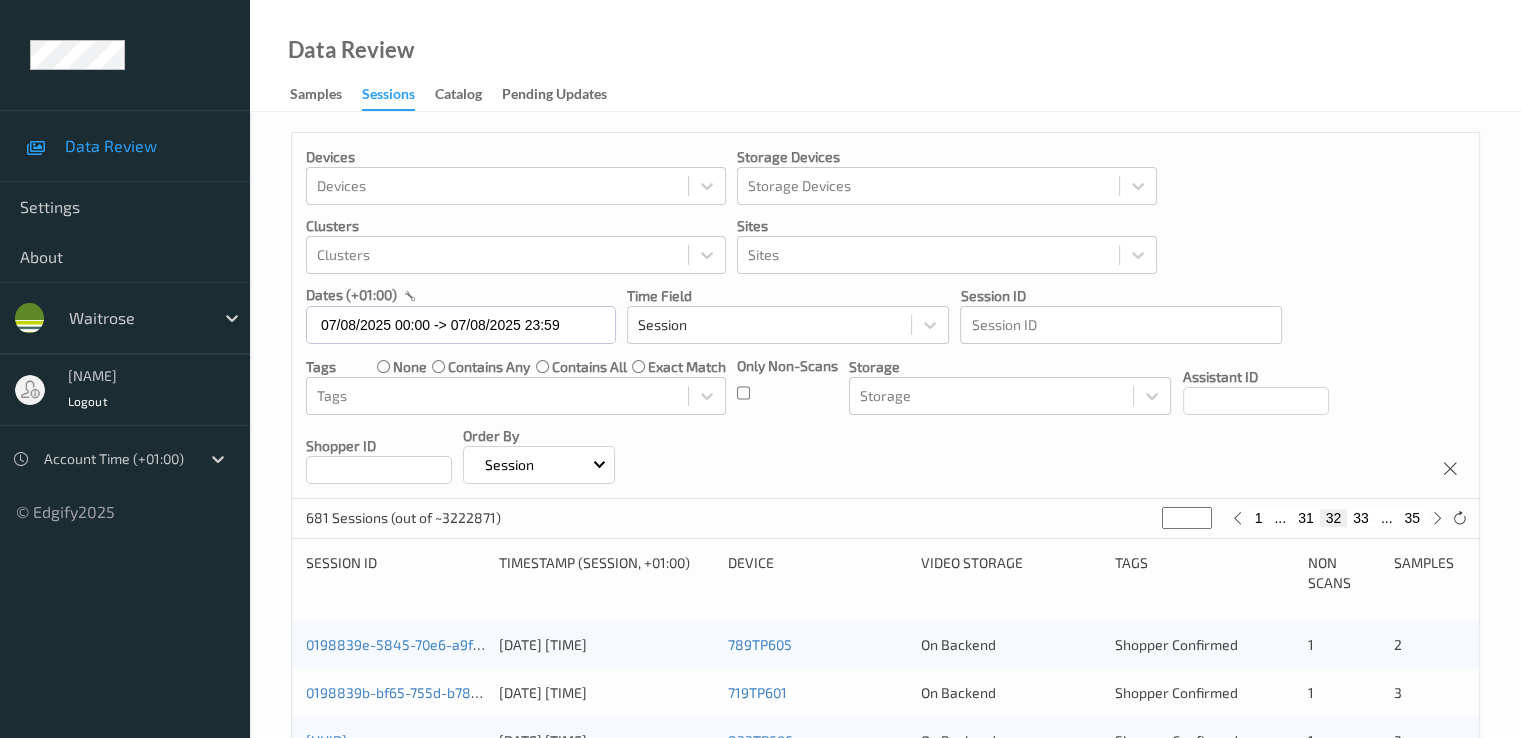 click on "31" at bounding box center [1306, 518] 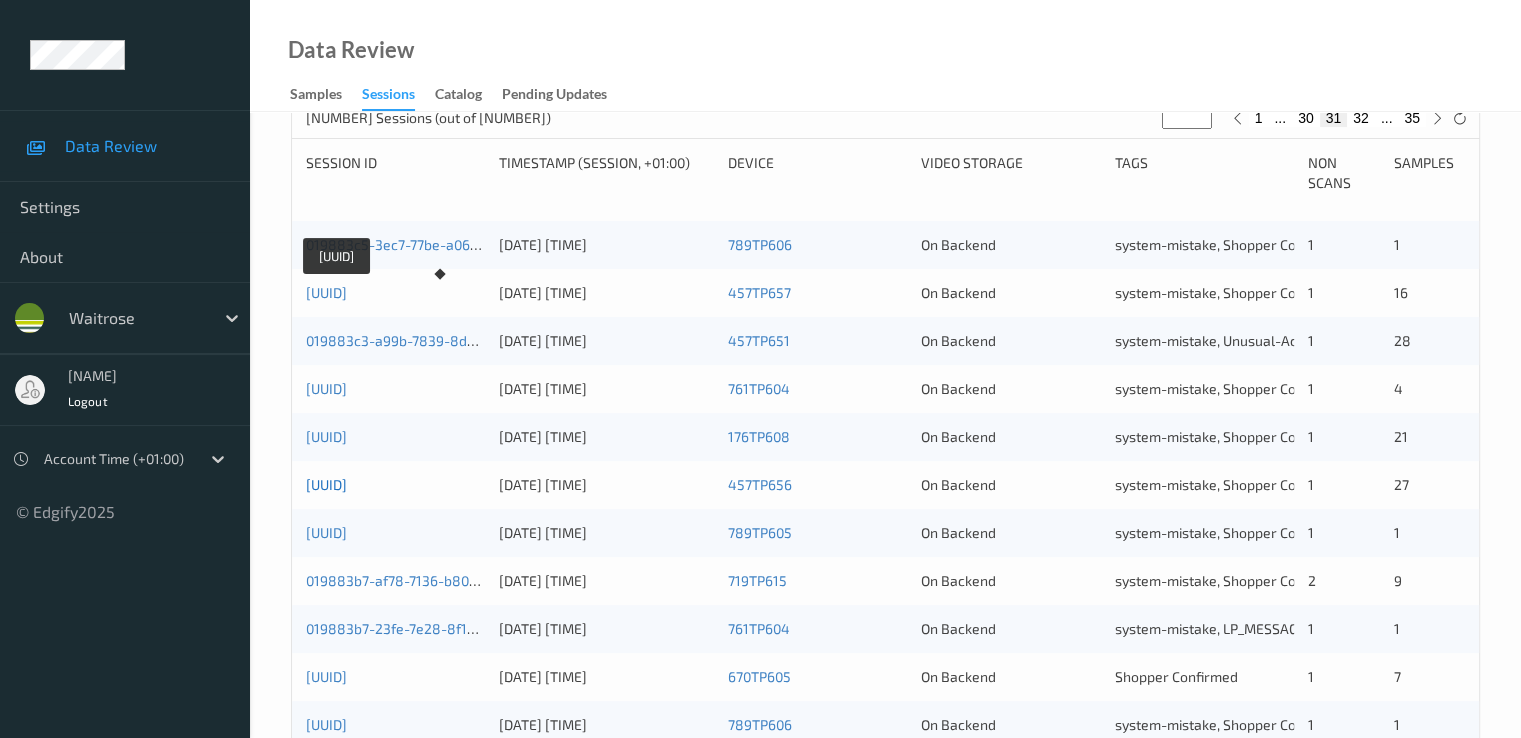 scroll, scrollTop: 600, scrollLeft: 0, axis: vertical 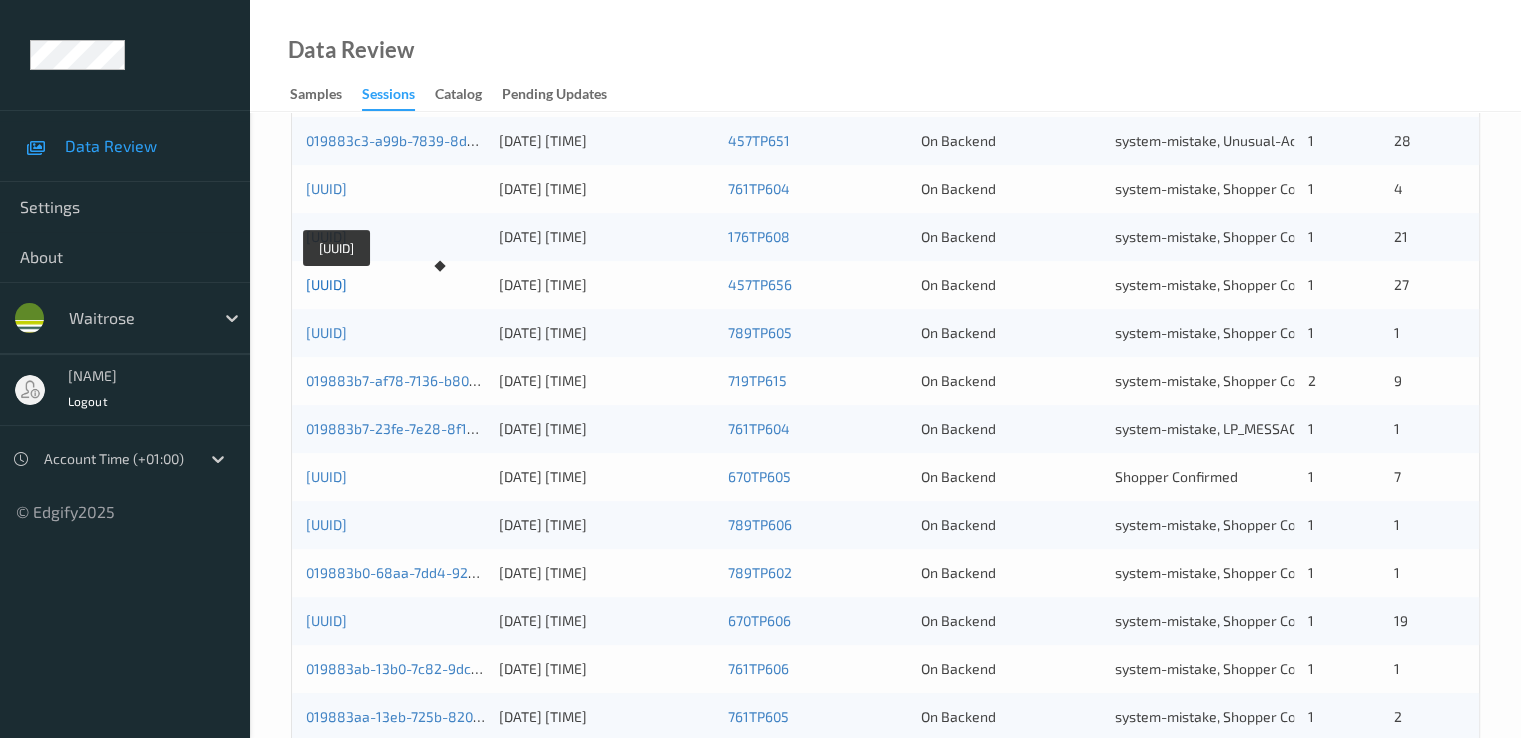 click on "019883bb-0da7-7588-8b79-d142313ebf4f" at bounding box center (326, 284) 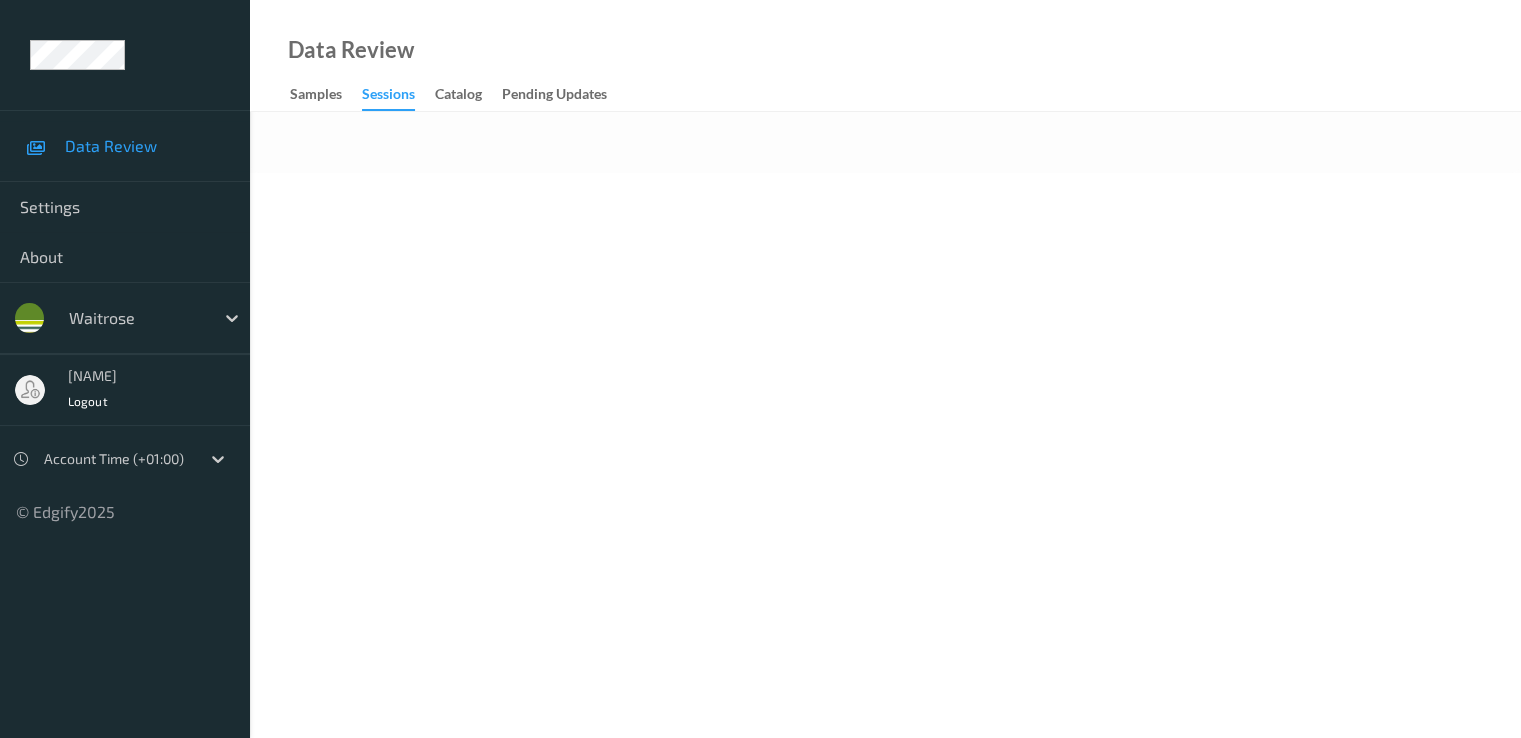 scroll, scrollTop: 0, scrollLeft: 0, axis: both 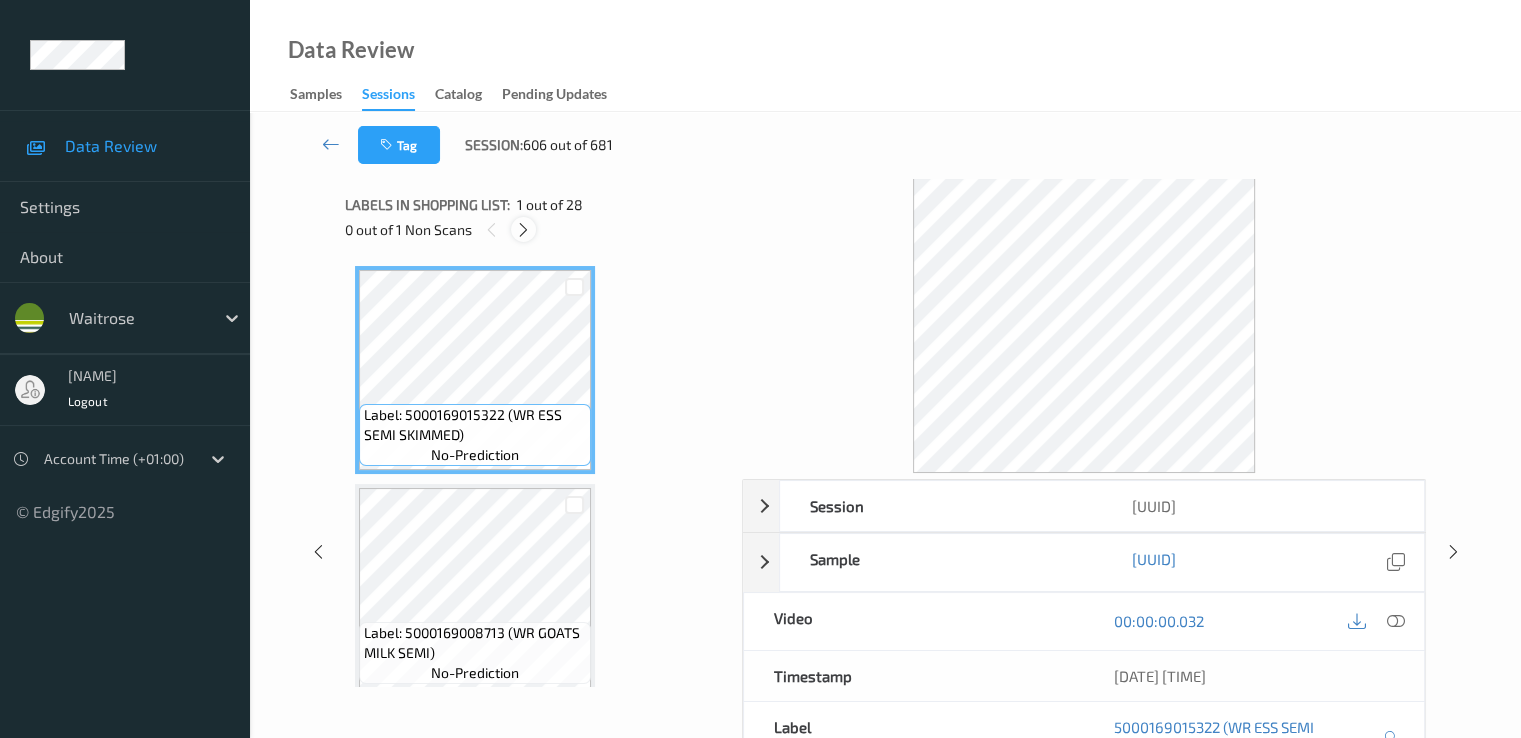 click at bounding box center (523, 229) 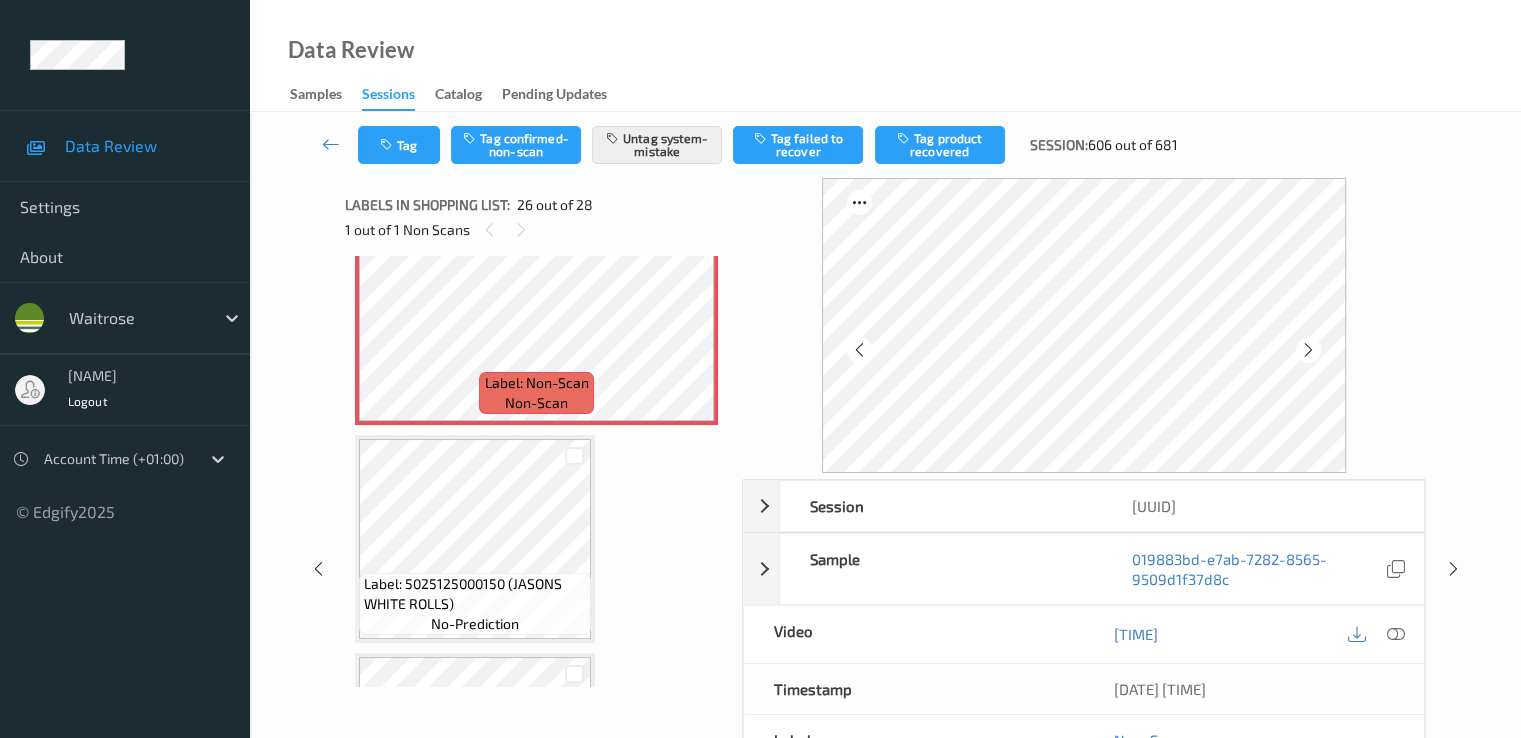 scroll, scrollTop: 5442, scrollLeft: 0, axis: vertical 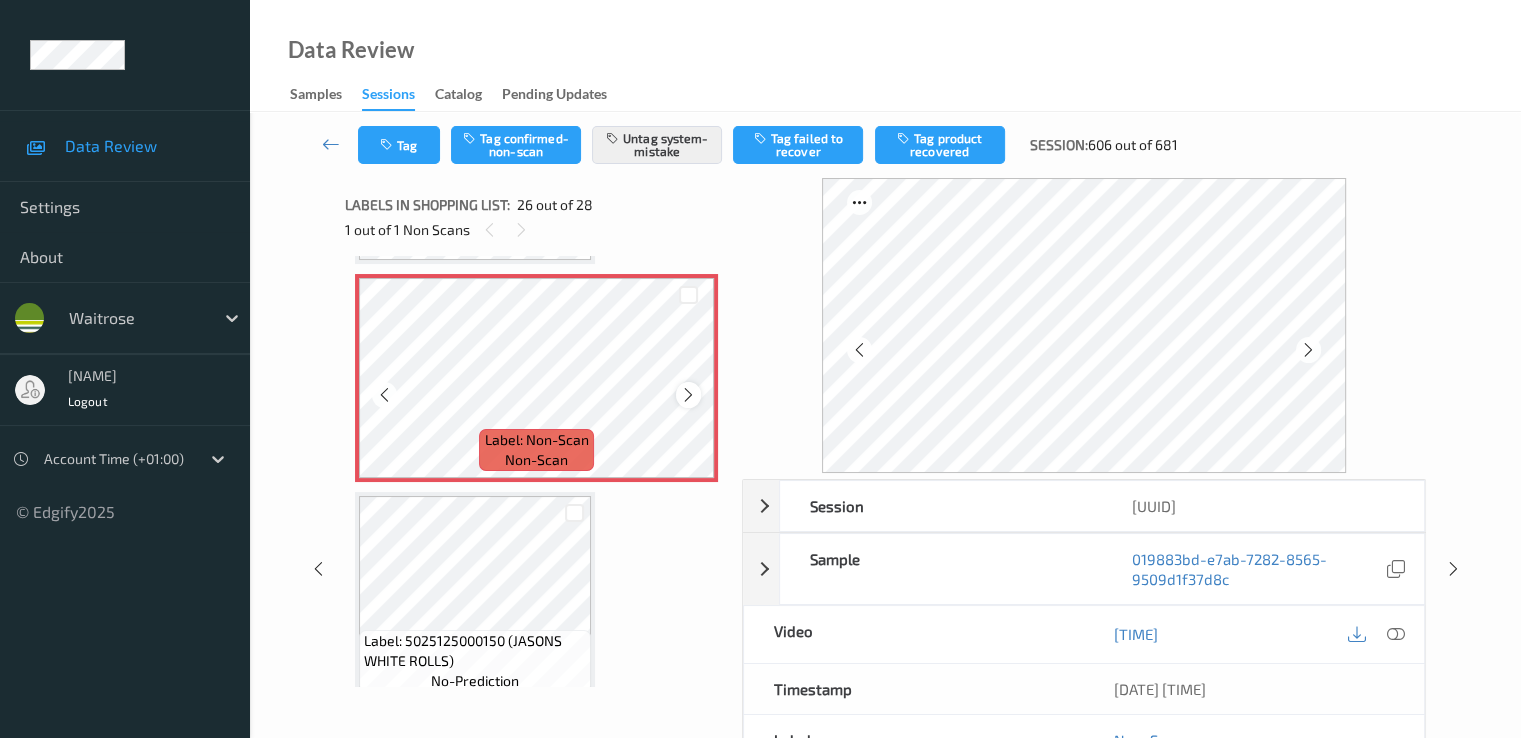 click at bounding box center (688, 395) 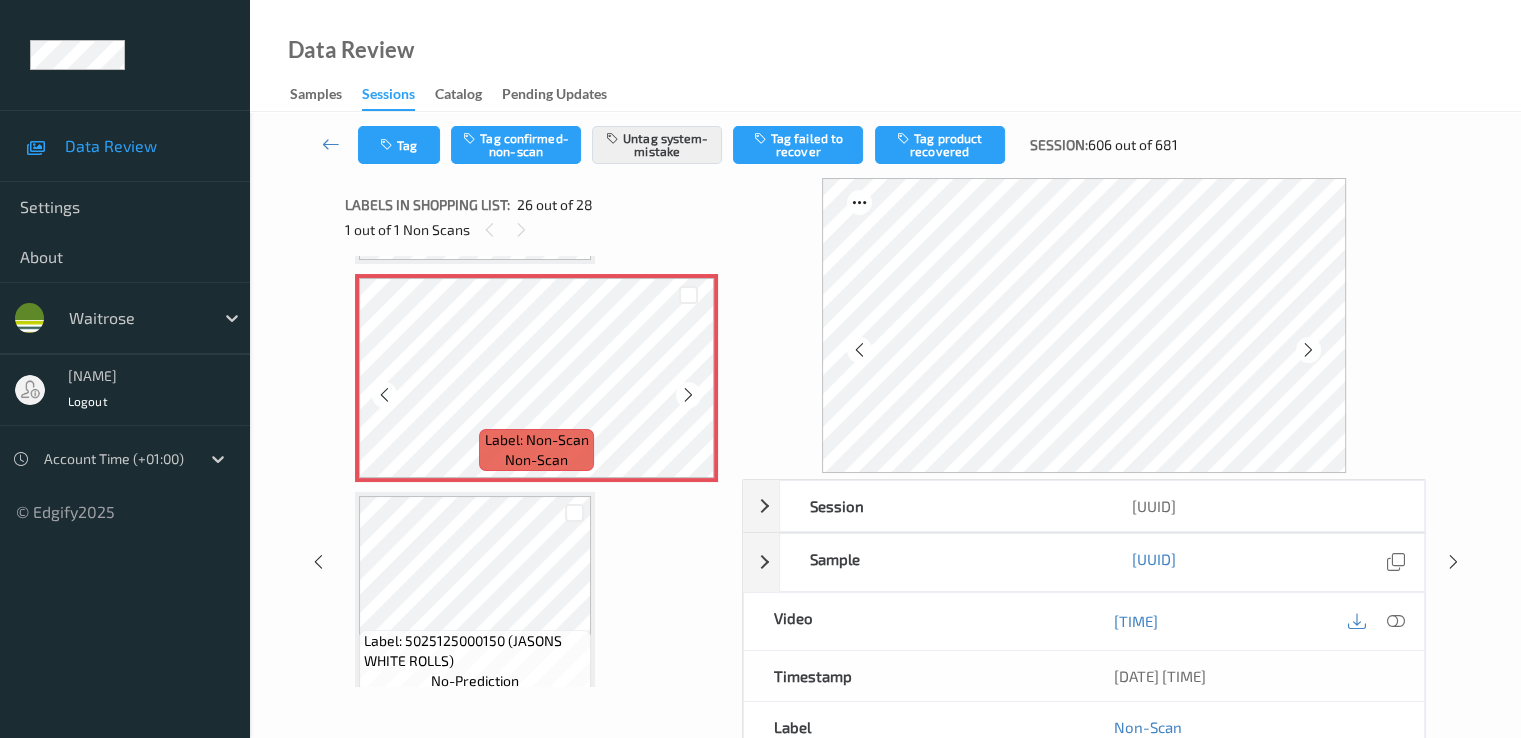 click at bounding box center [688, 395] 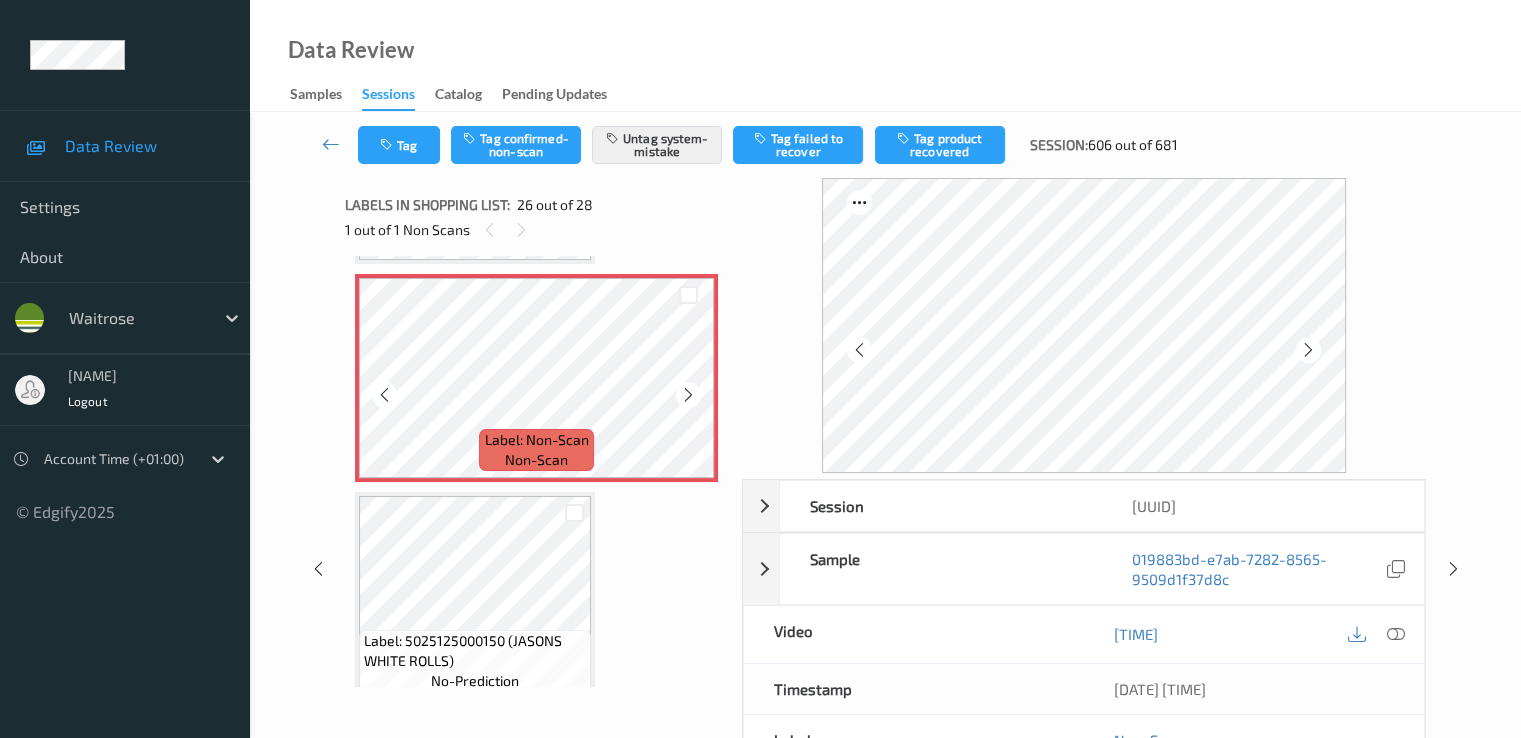 click at bounding box center (688, 395) 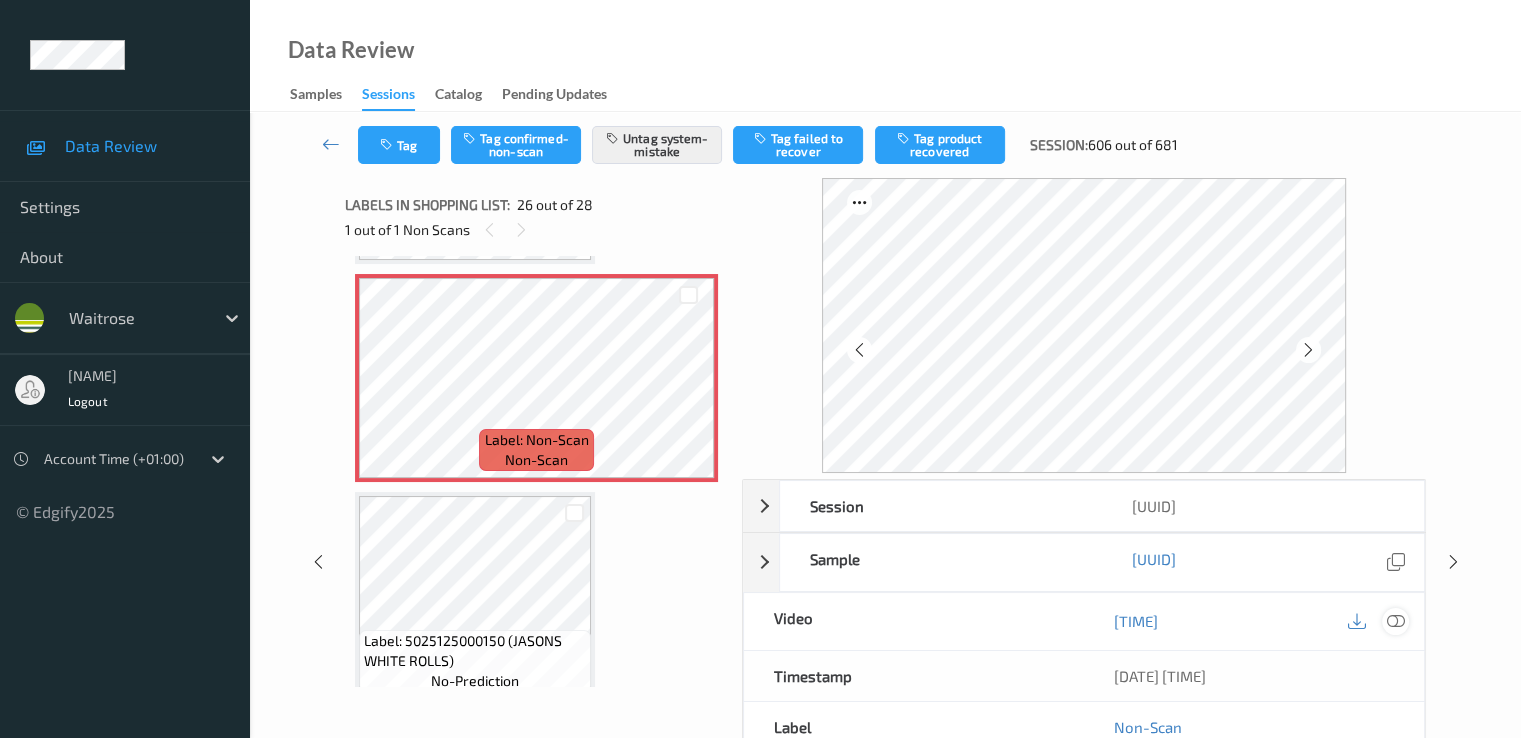 click at bounding box center (1395, 621) 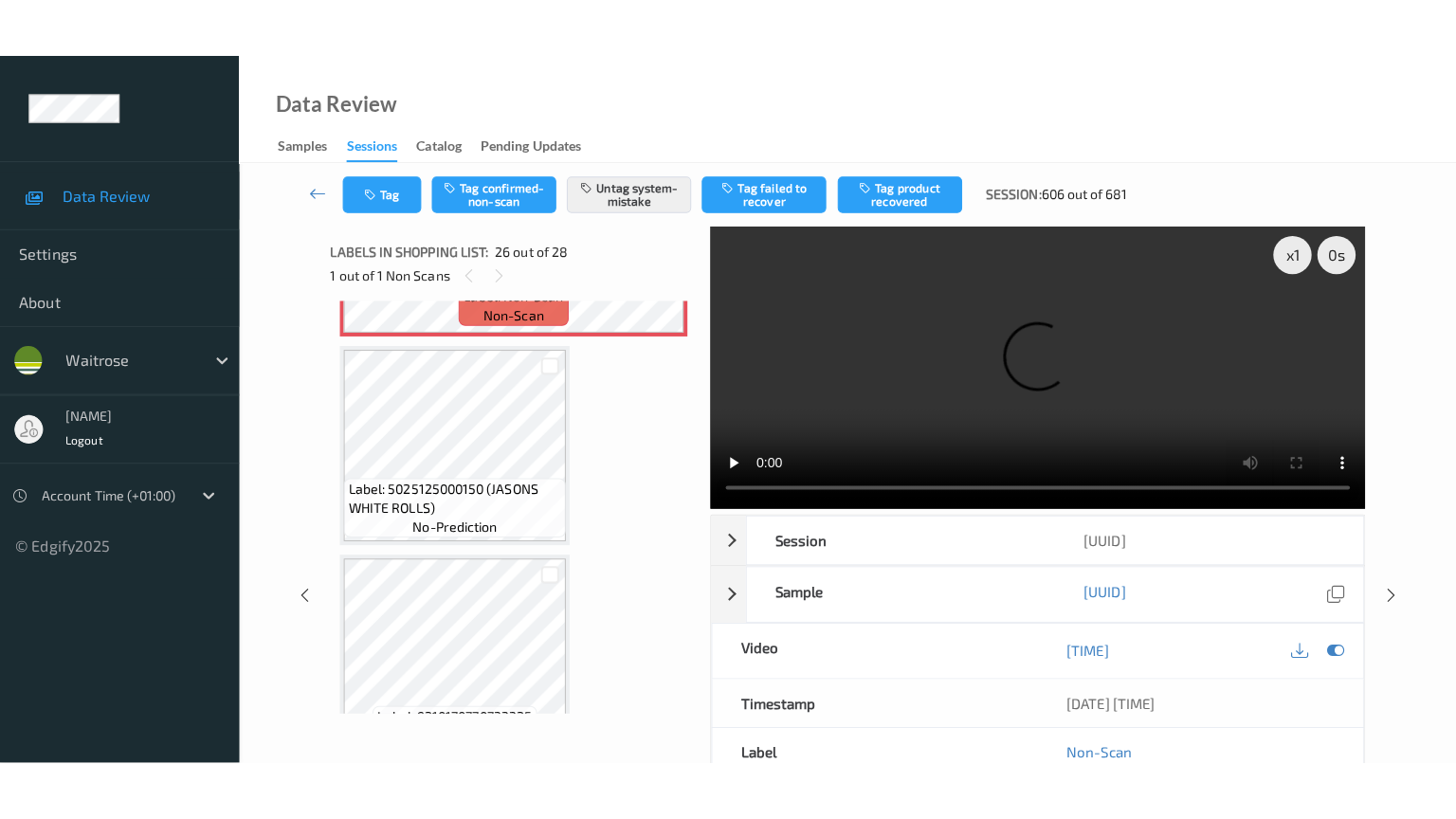 scroll, scrollTop: 5348, scrollLeft: 0, axis: vertical 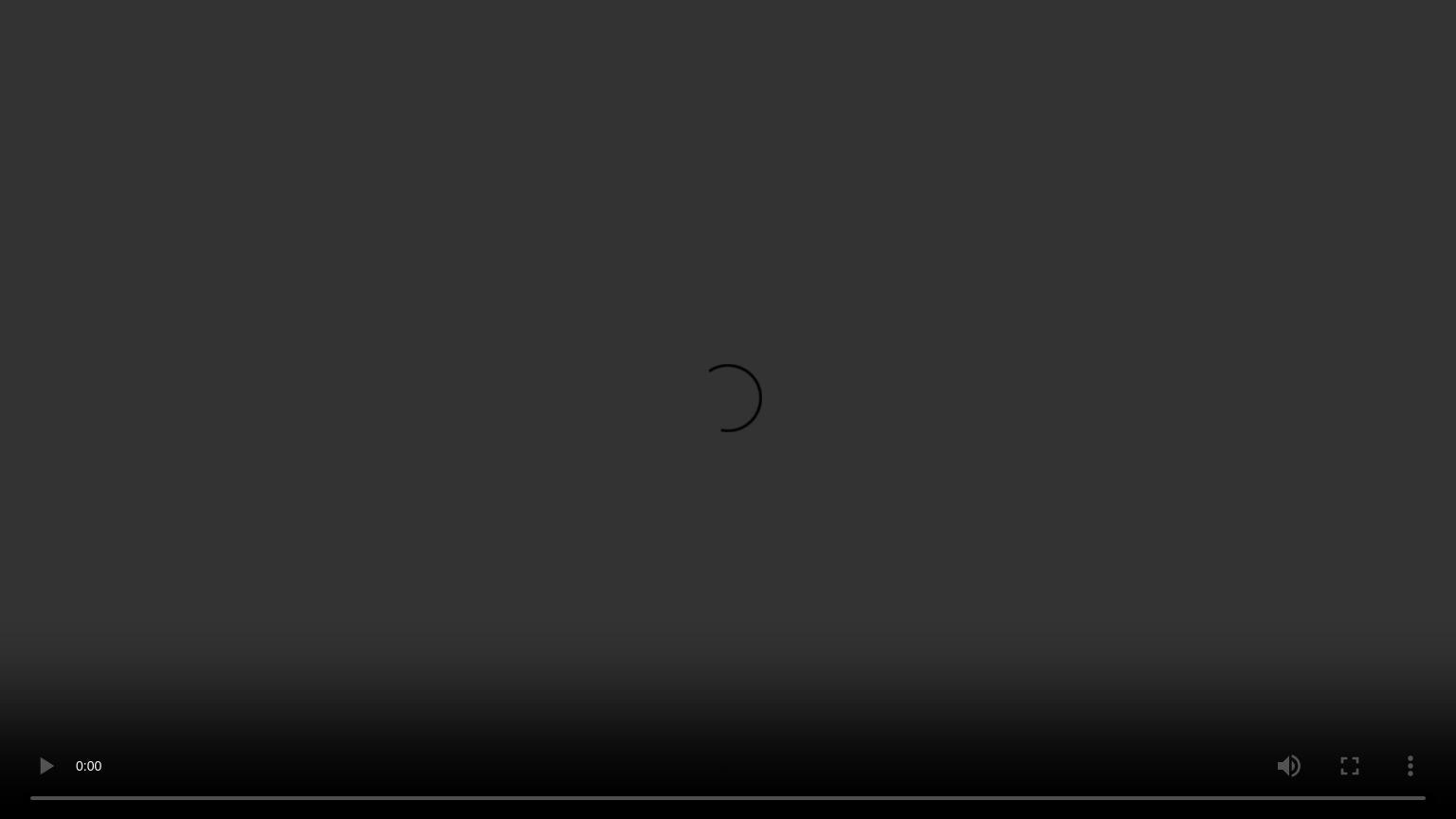 type 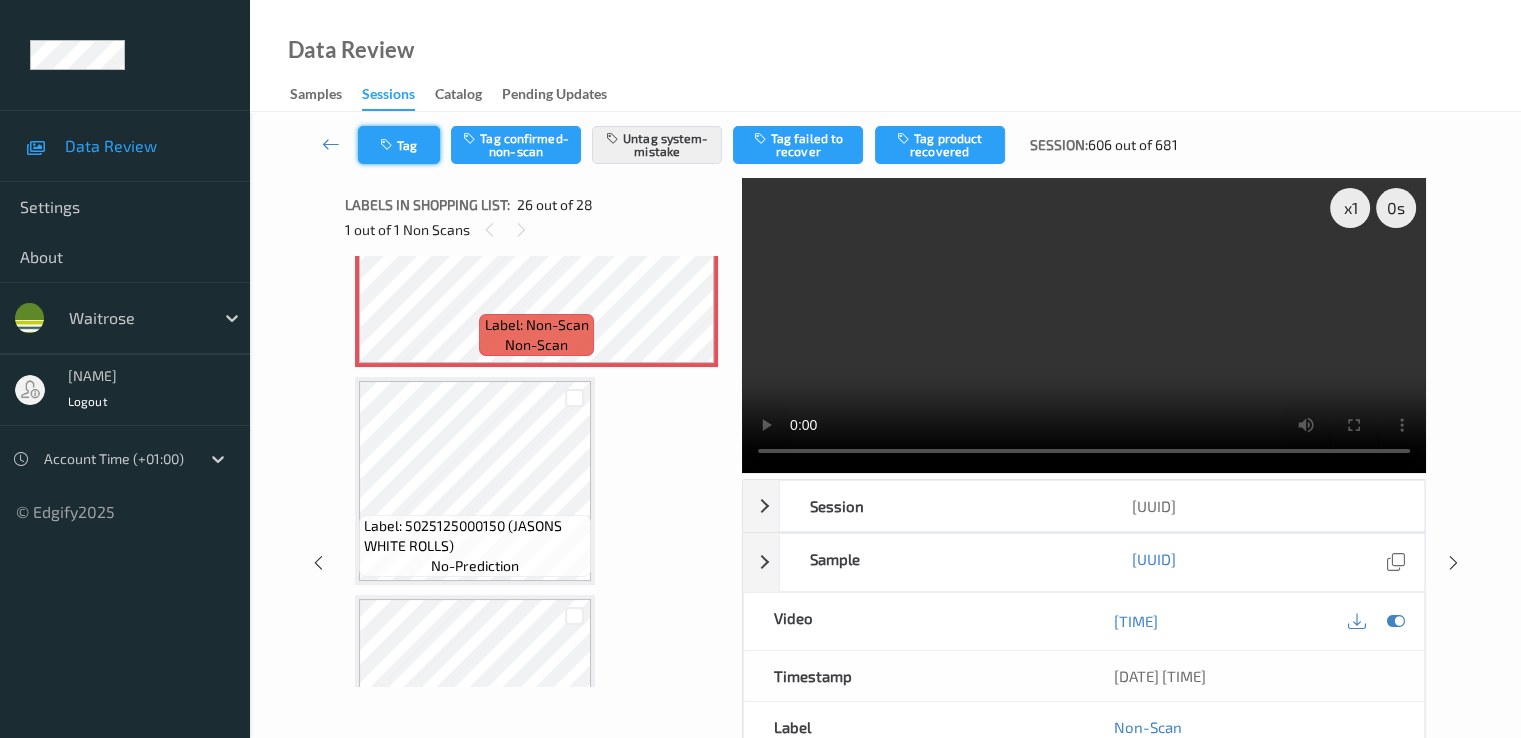 click on "Tag" at bounding box center [399, 145] 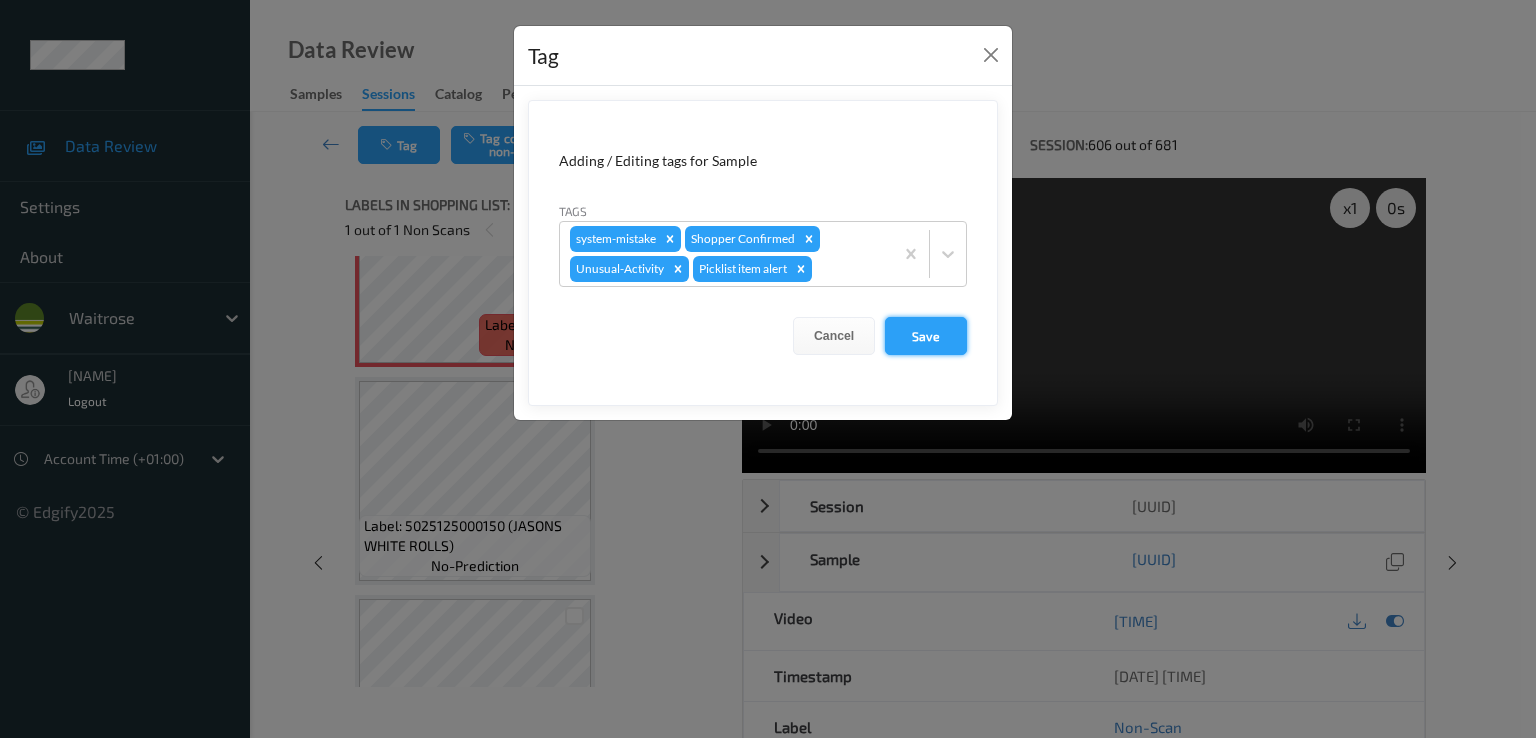click on "Save" at bounding box center [926, 336] 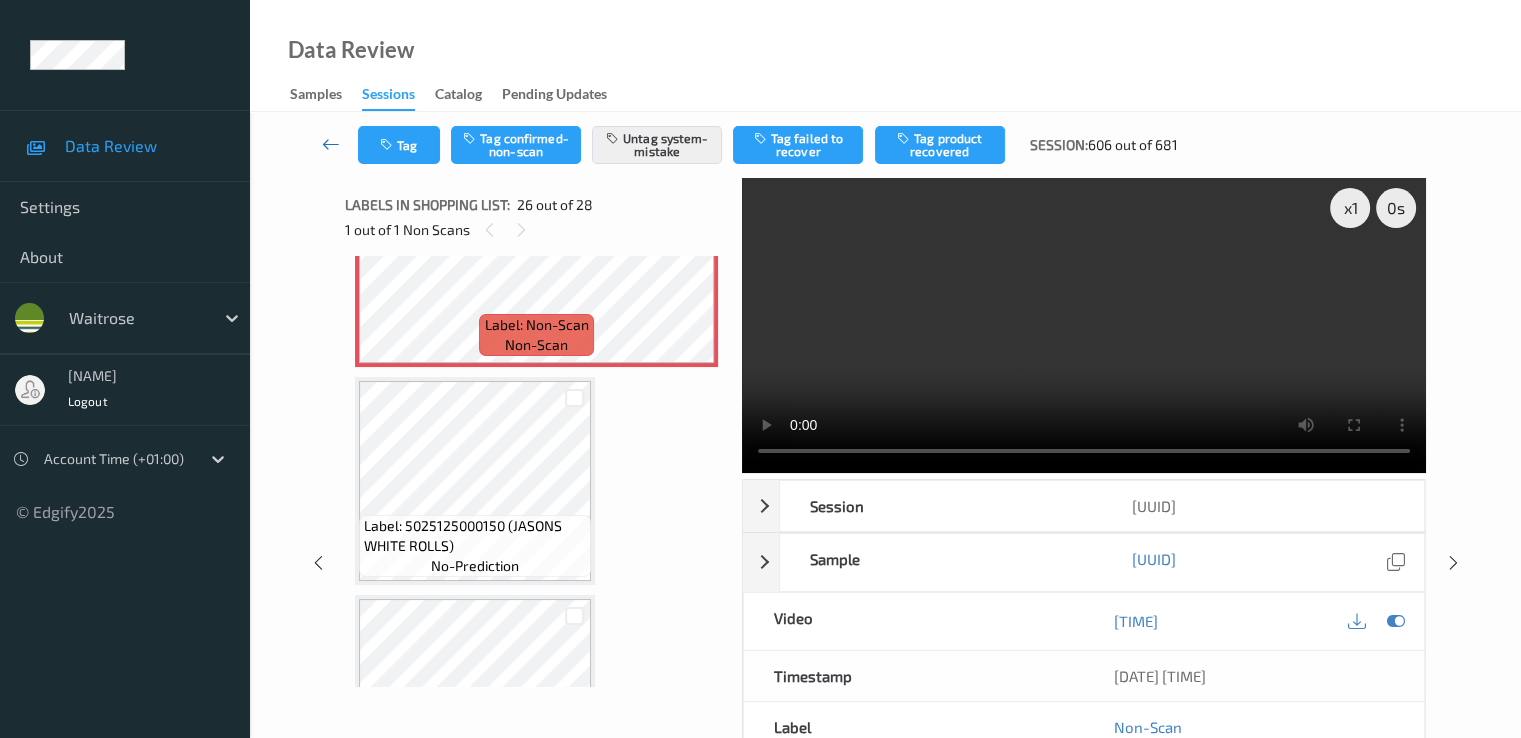 click at bounding box center (331, 144) 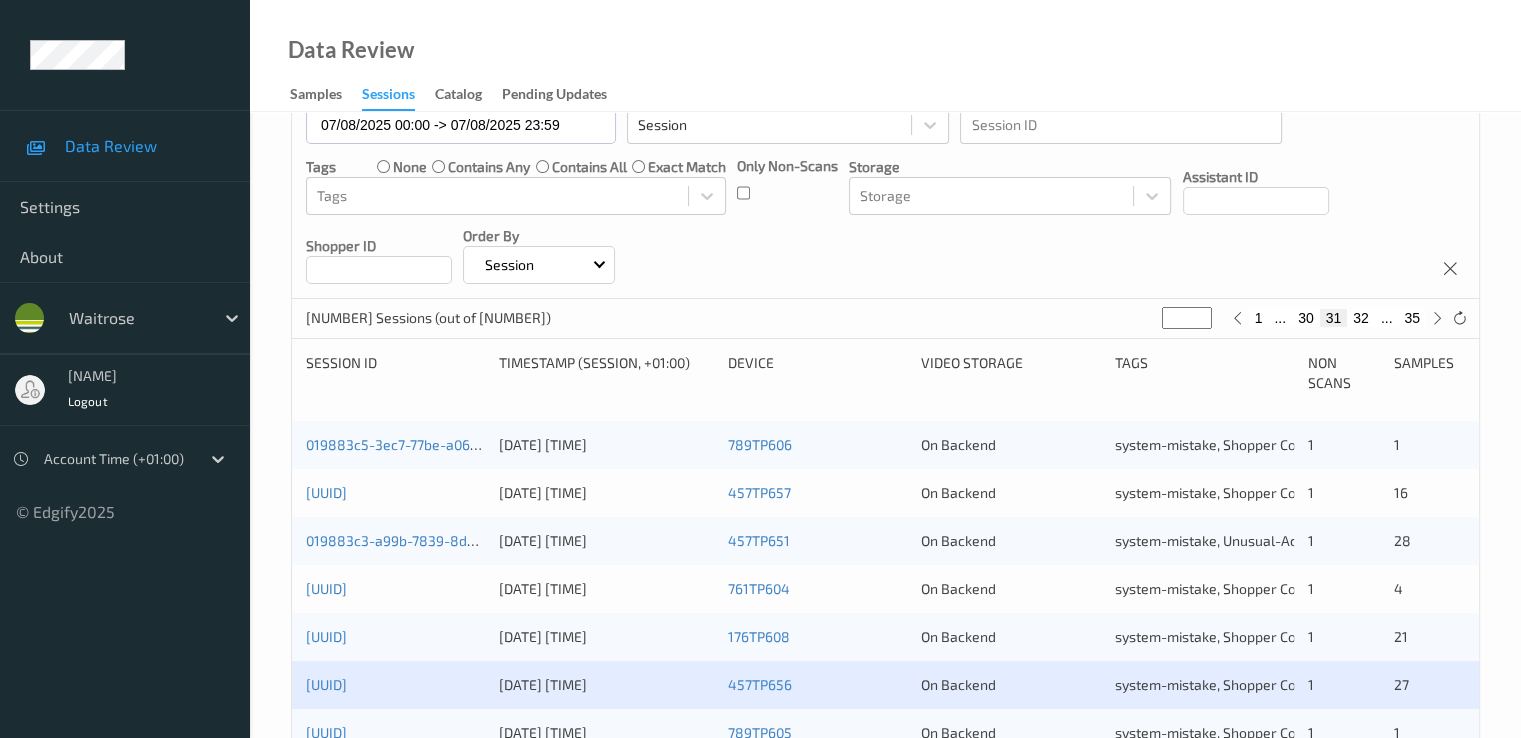 scroll, scrollTop: 400, scrollLeft: 0, axis: vertical 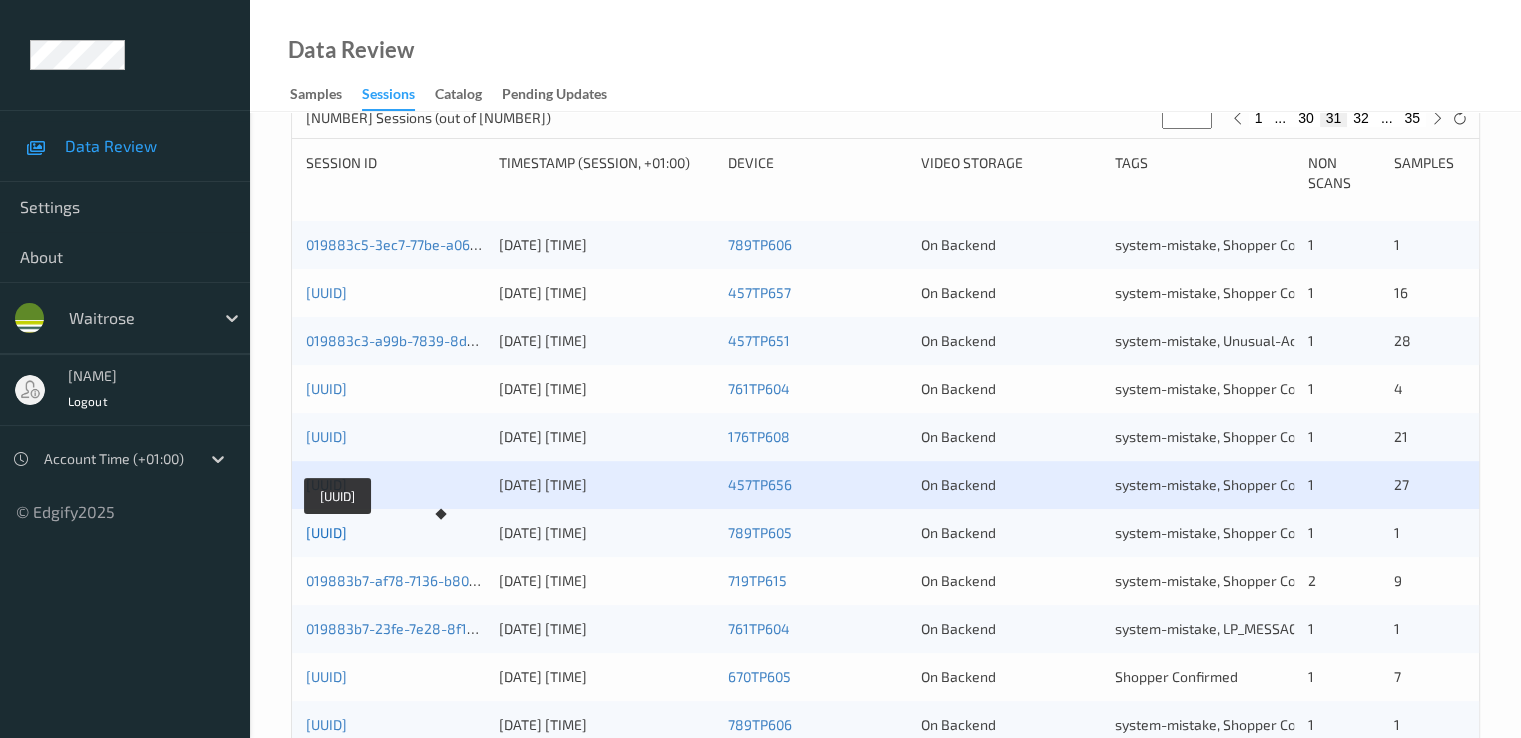 click on "019883b8-2736-7001-a13e-35dcd2e9a990" at bounding box center [326, 532] 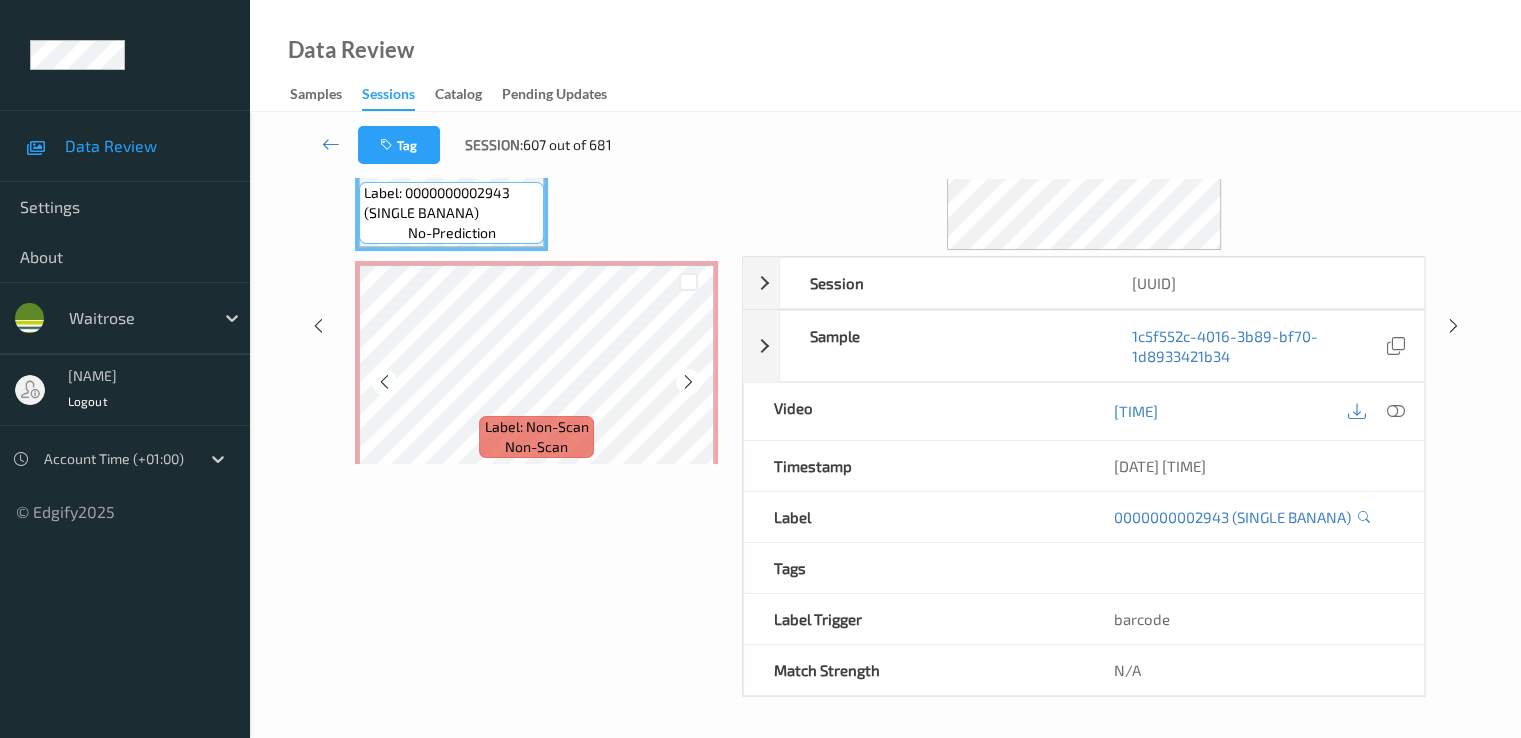scroll, scrollTop: 40, scrollLeft: 0, axis: vertical 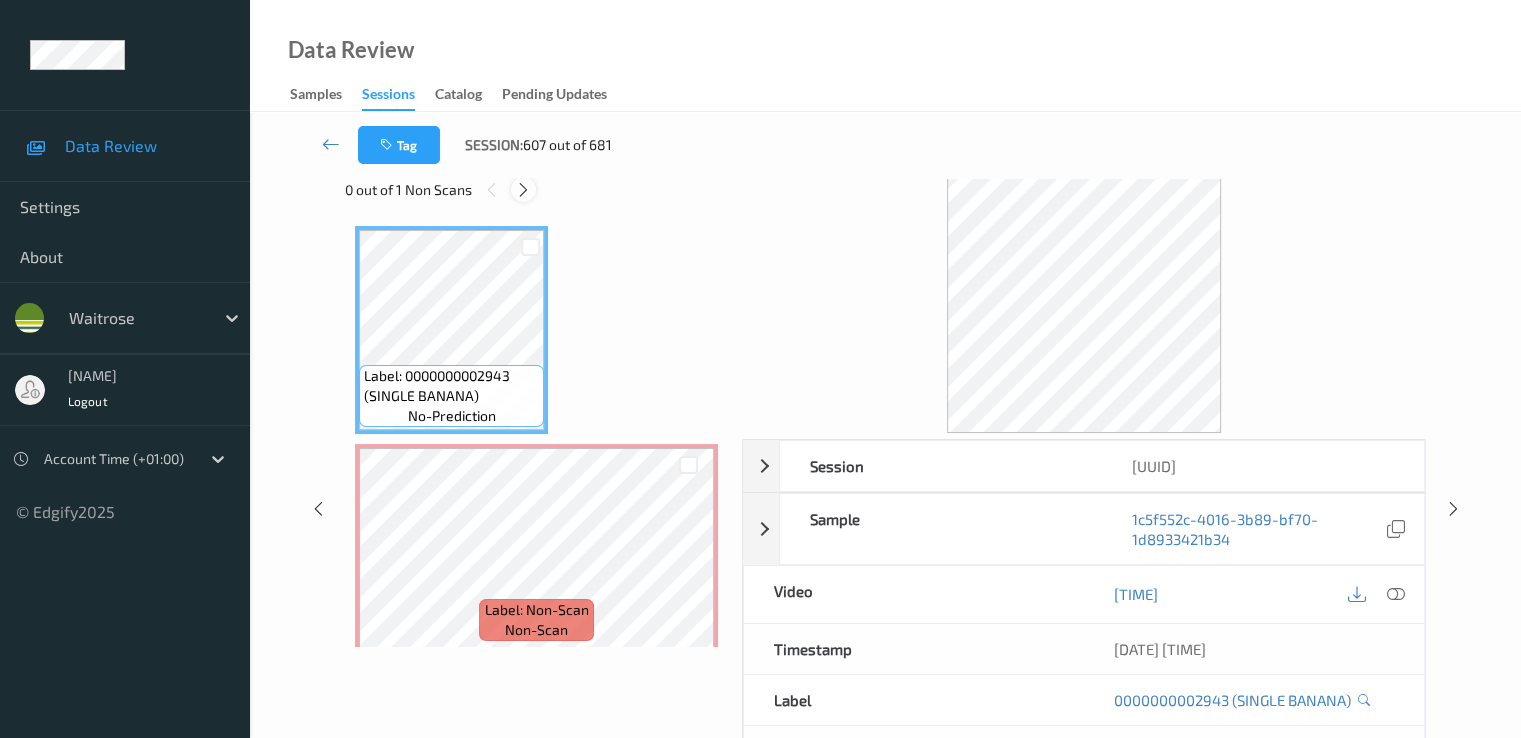 click at bounding box center (523, 190) 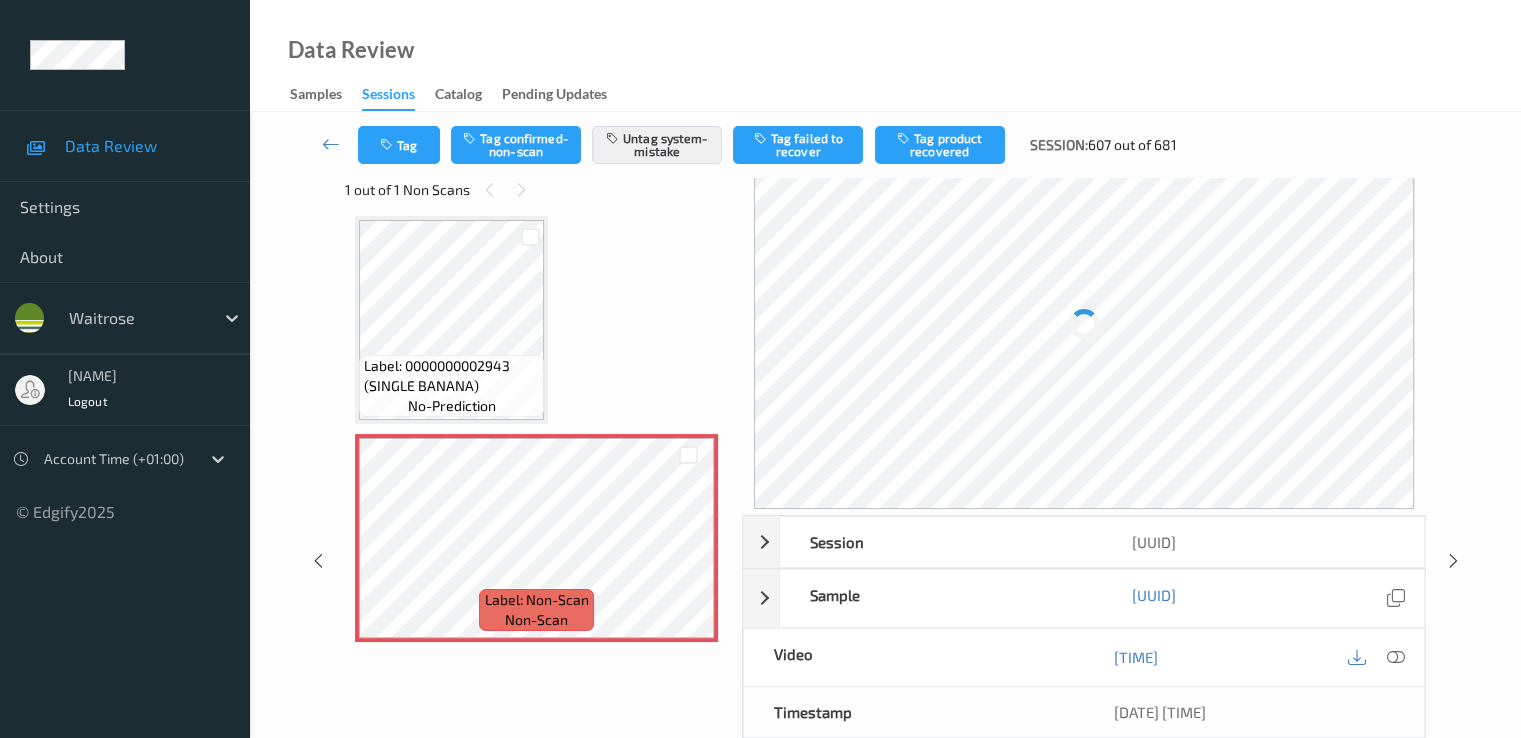 scroll, scrollTop: 15, scrollLeft: 0, axis: vertical 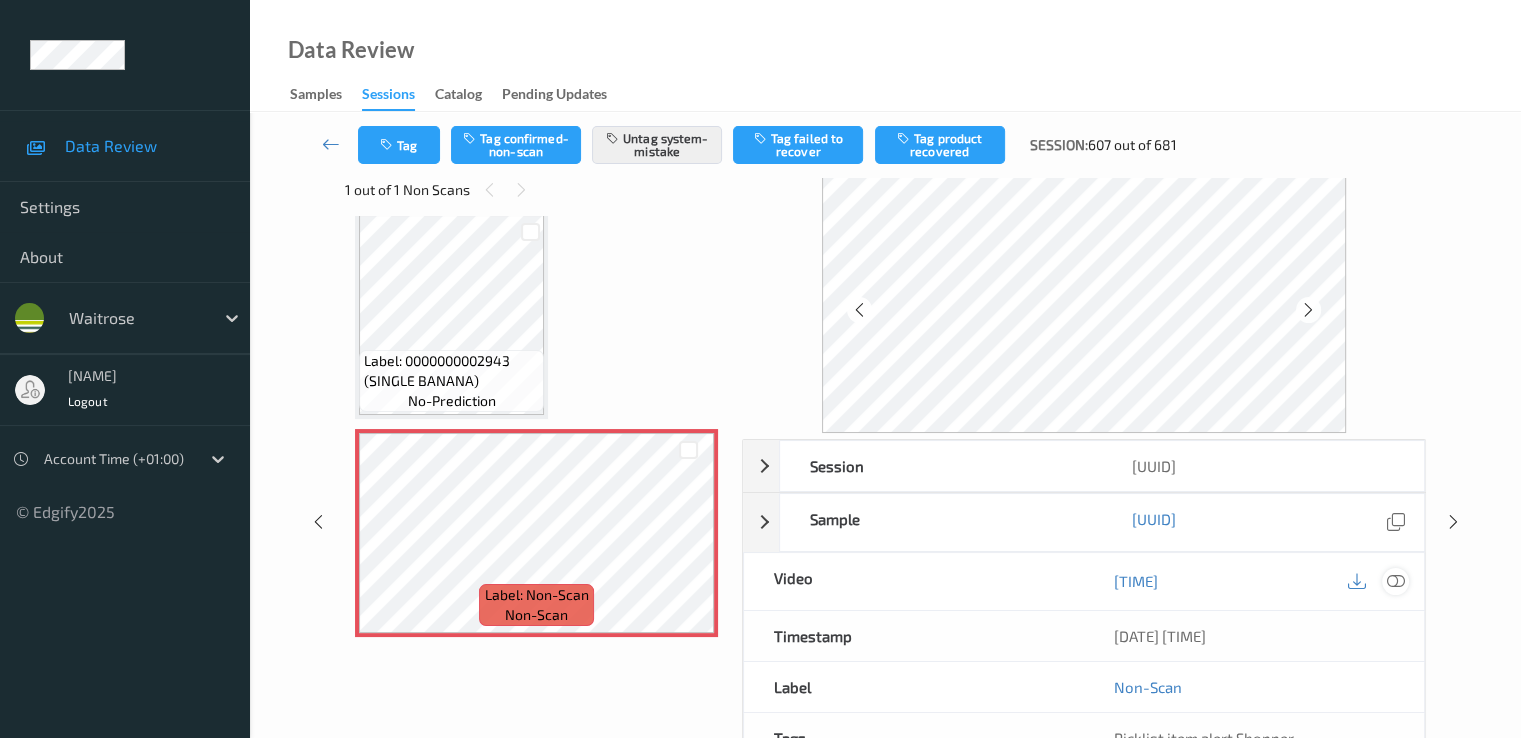 click at bounding box center [1395, 581] 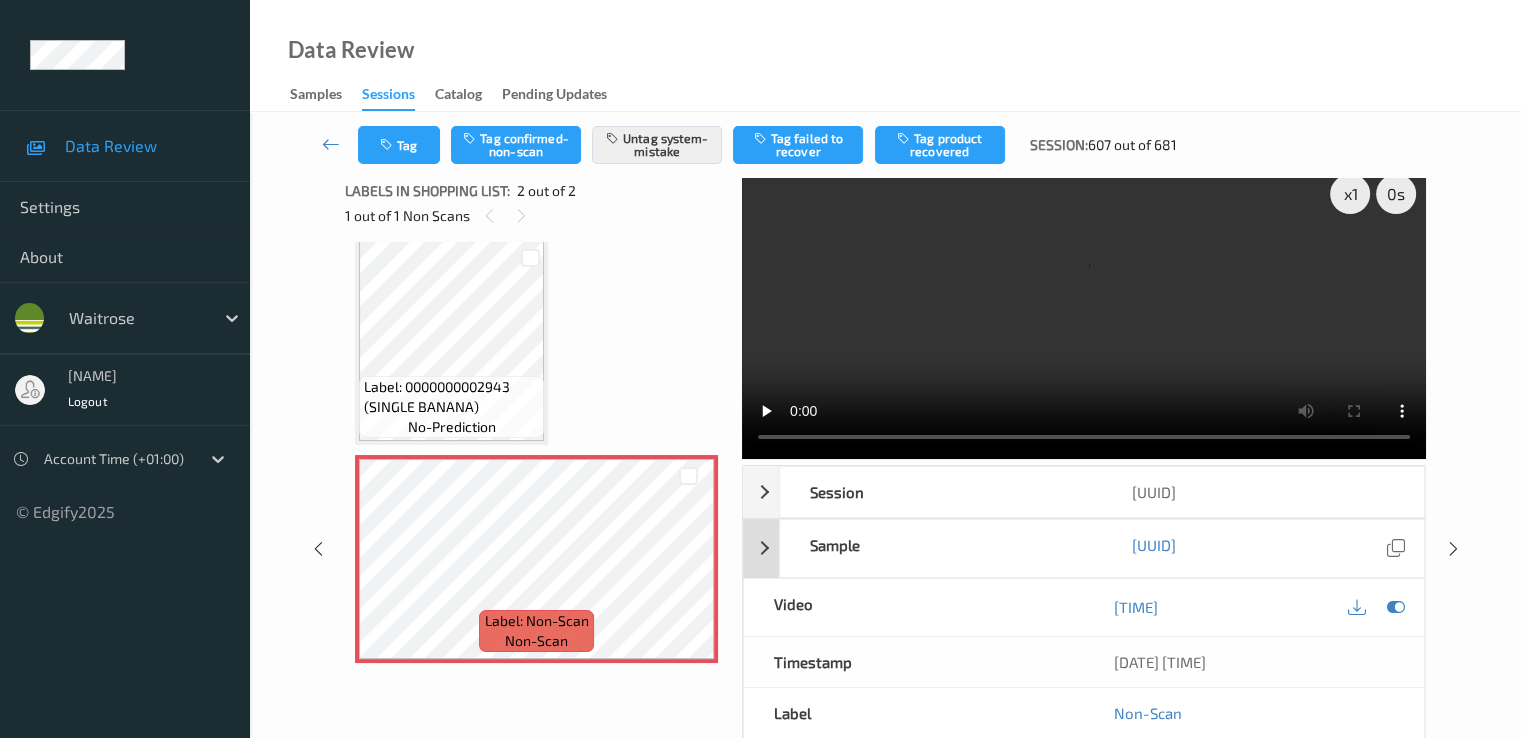 scroll, scrollTop: 0, scrollLeft: 0, axis: both 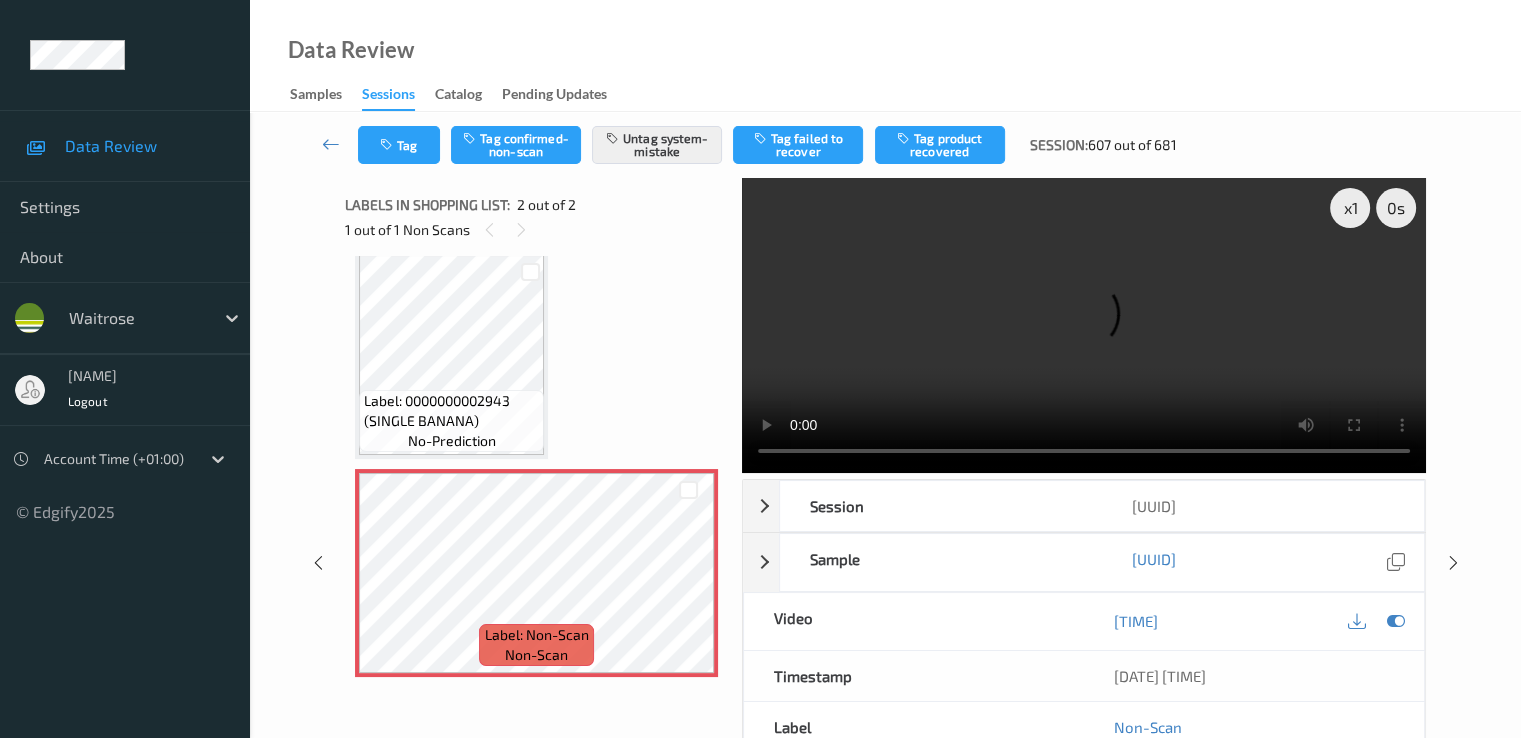type 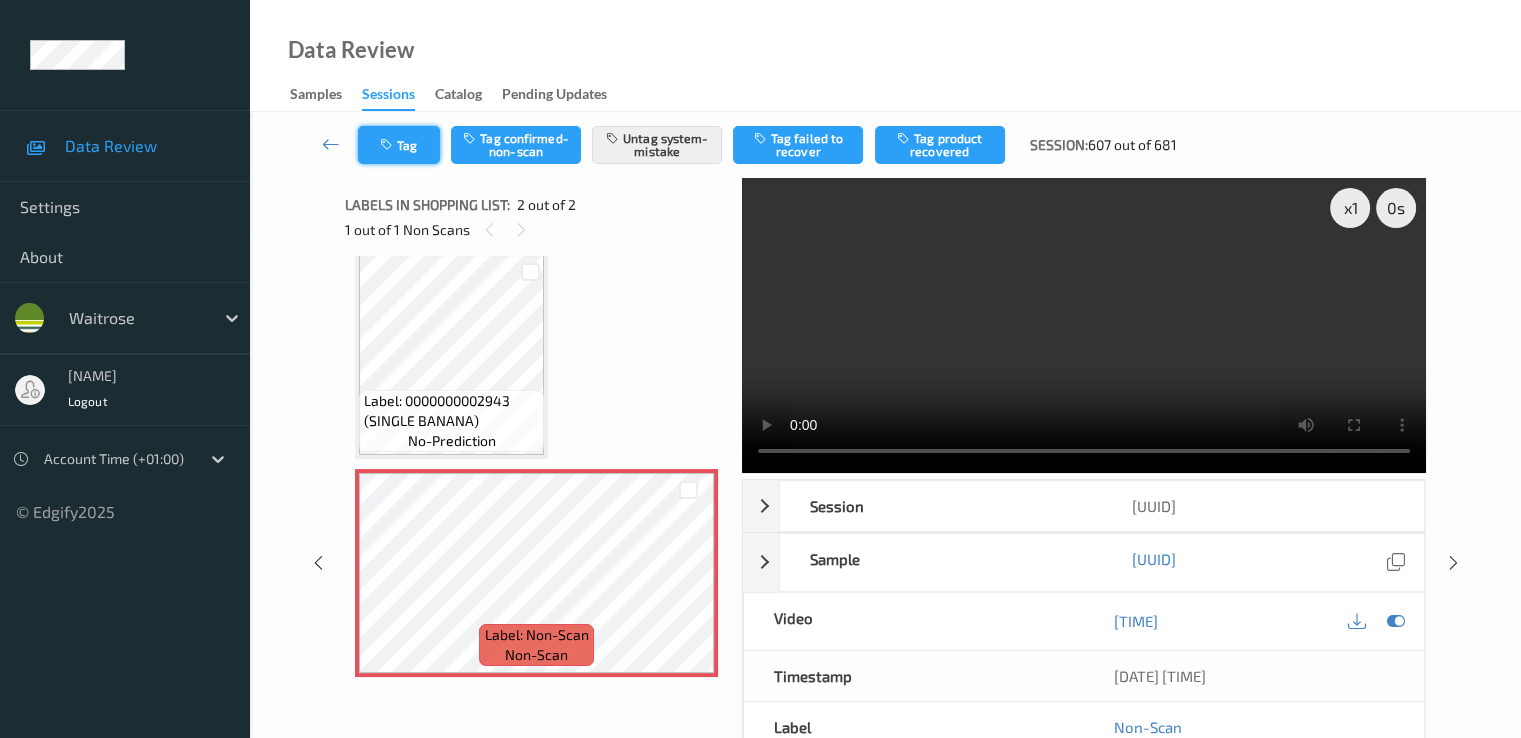 click at bounding box center [388, 145] 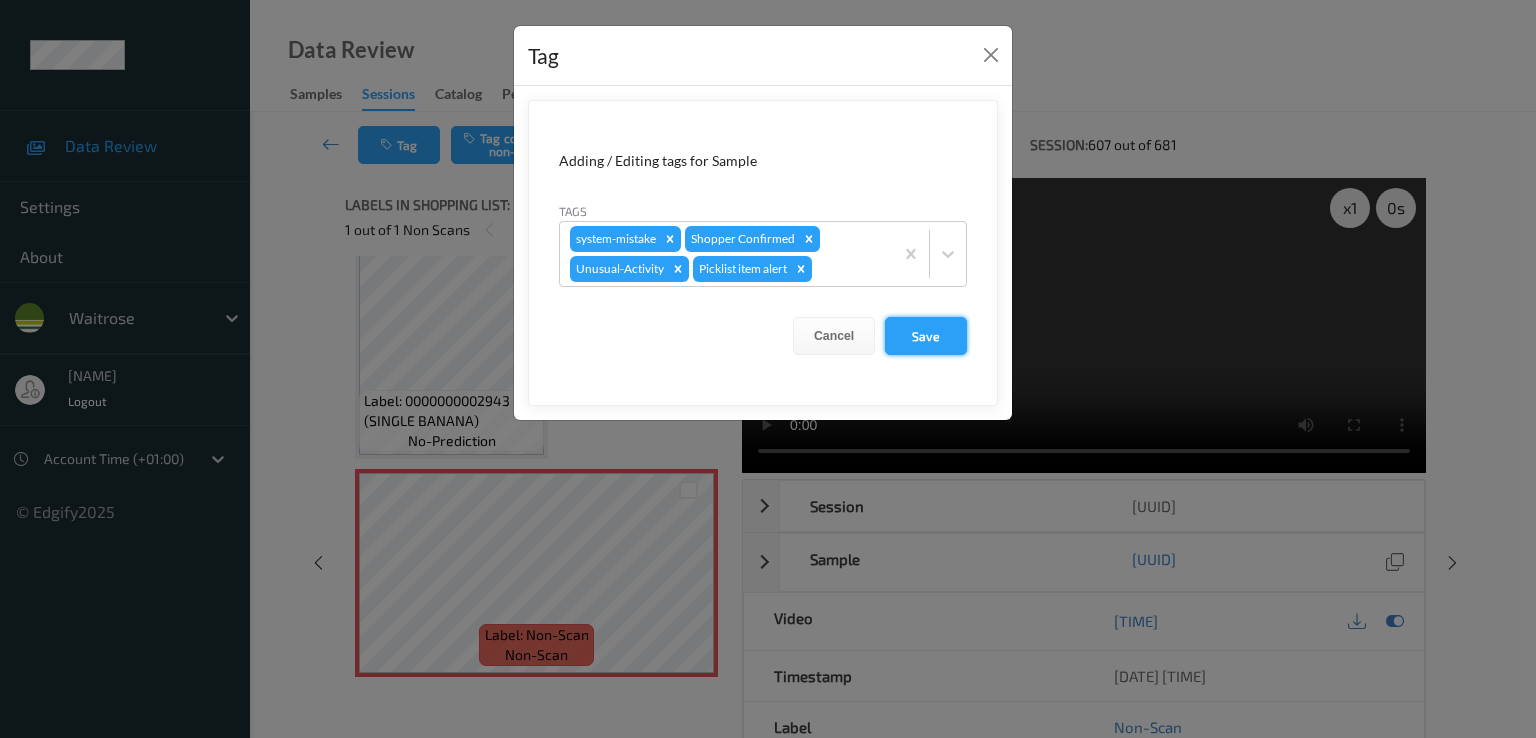click on "Save" at bounding box center [926, 336] 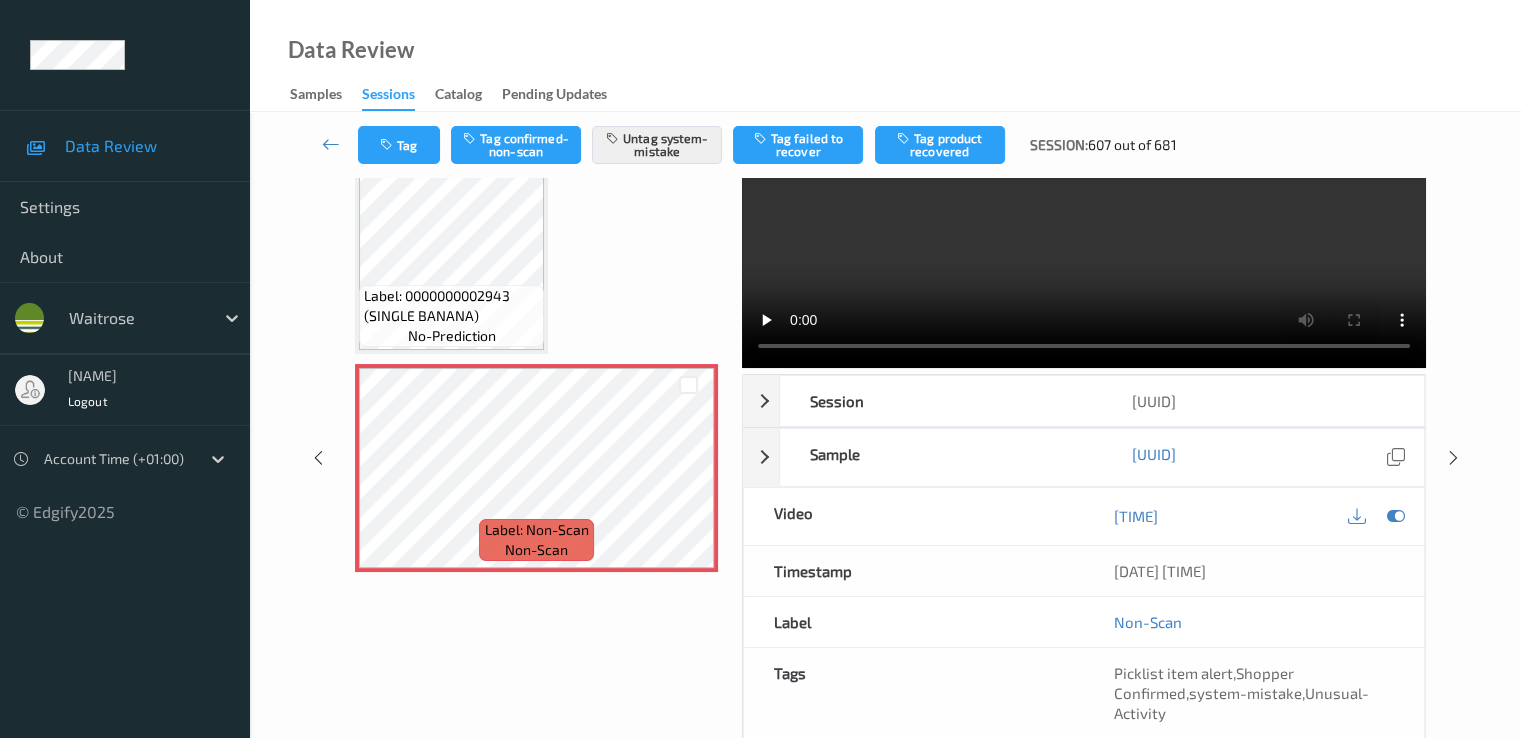 scroll, scrollTop: 80, scrollLeft: 0, axis: vertical 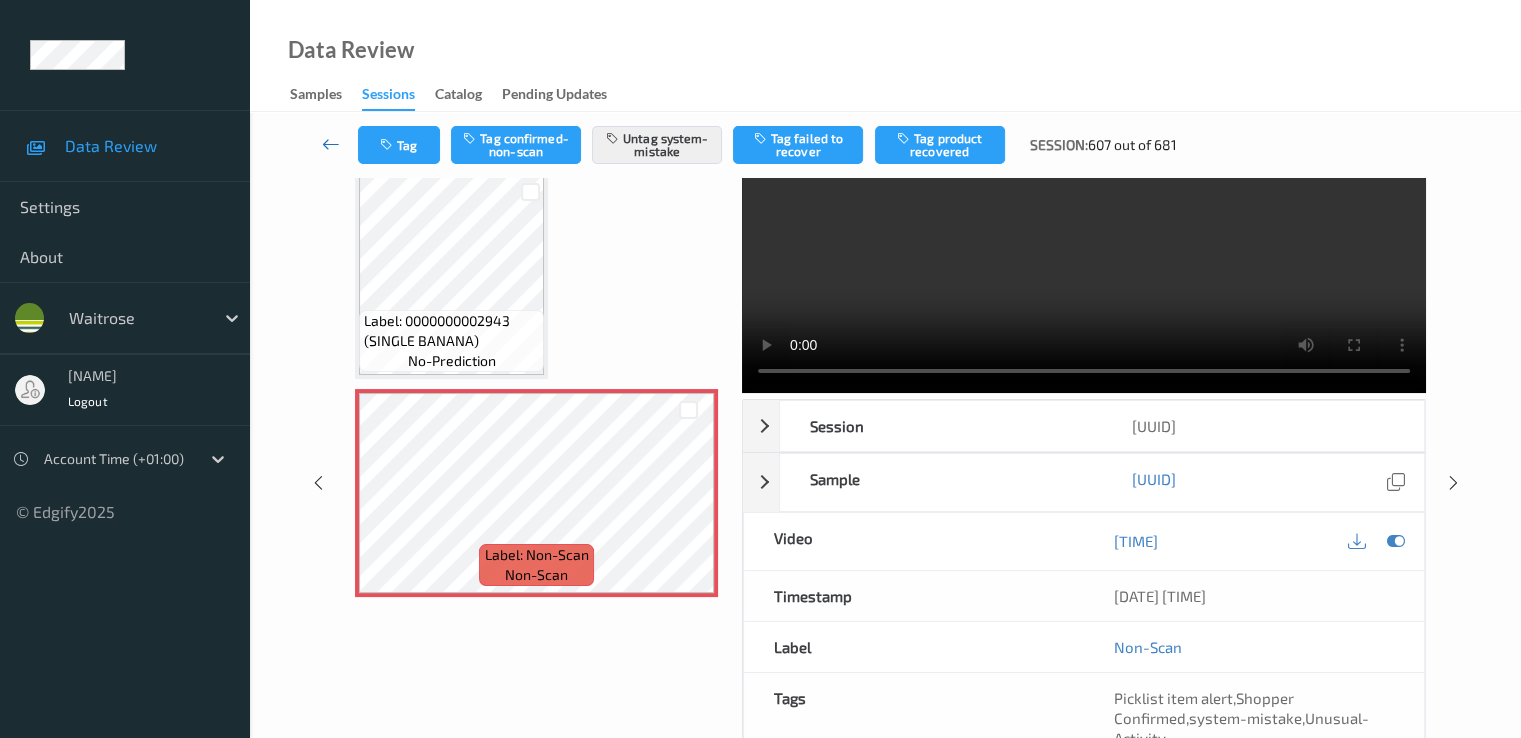 click at bounding box center (331, 145) 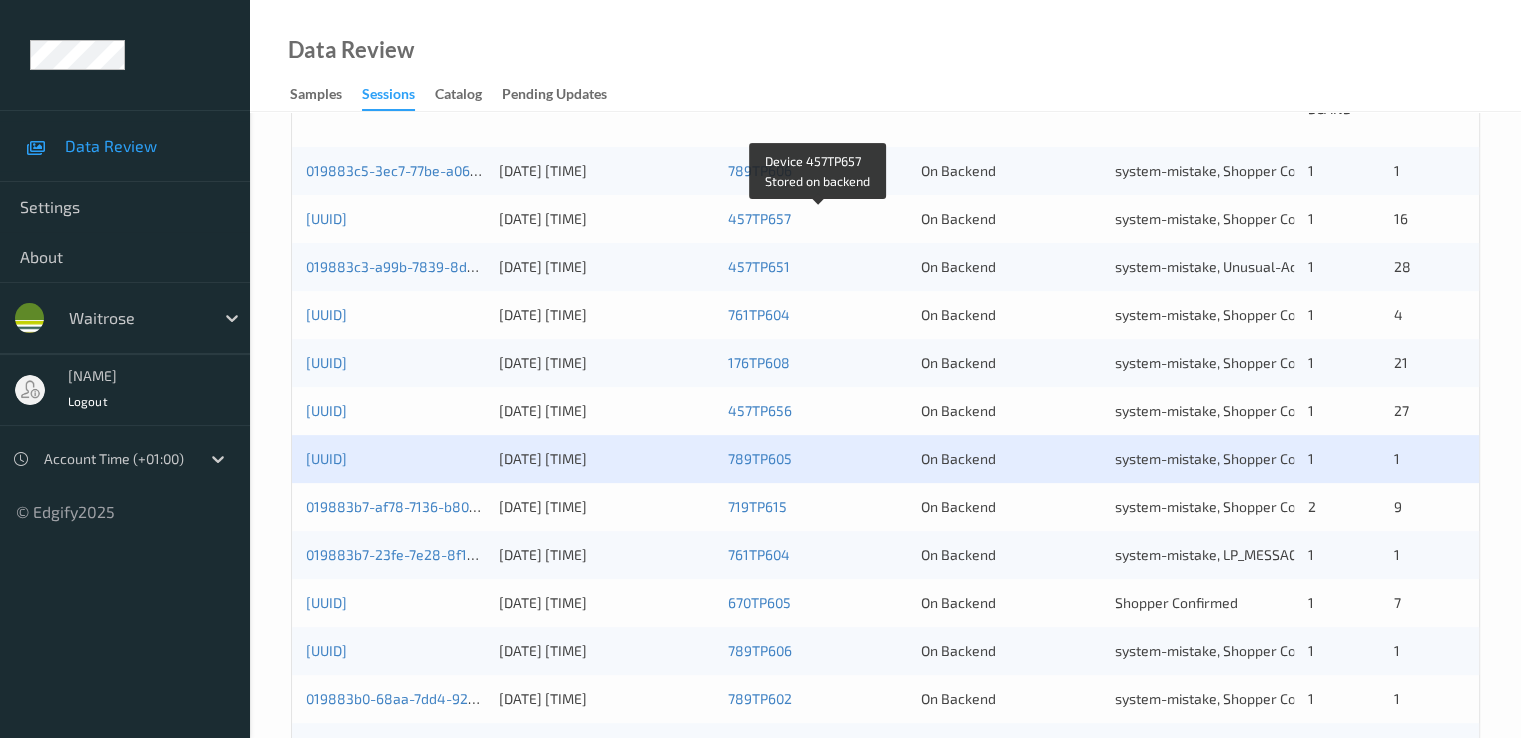scroll, scrollTop: 600, scrollLeft: 0, axis: vertical 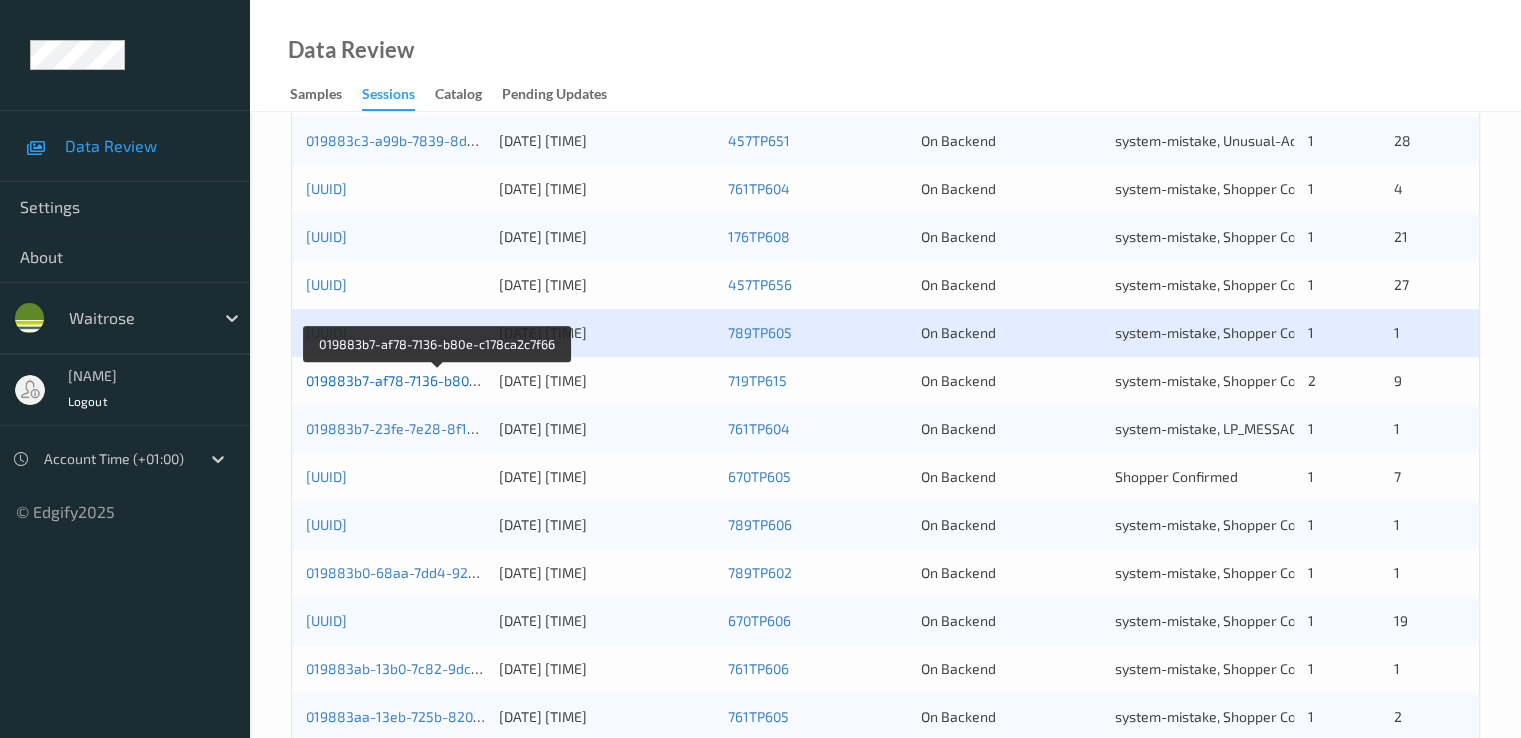 click on "019883b7-af78-7136-b80e-c178ca2c7f66" at bounding box center [438, 380] 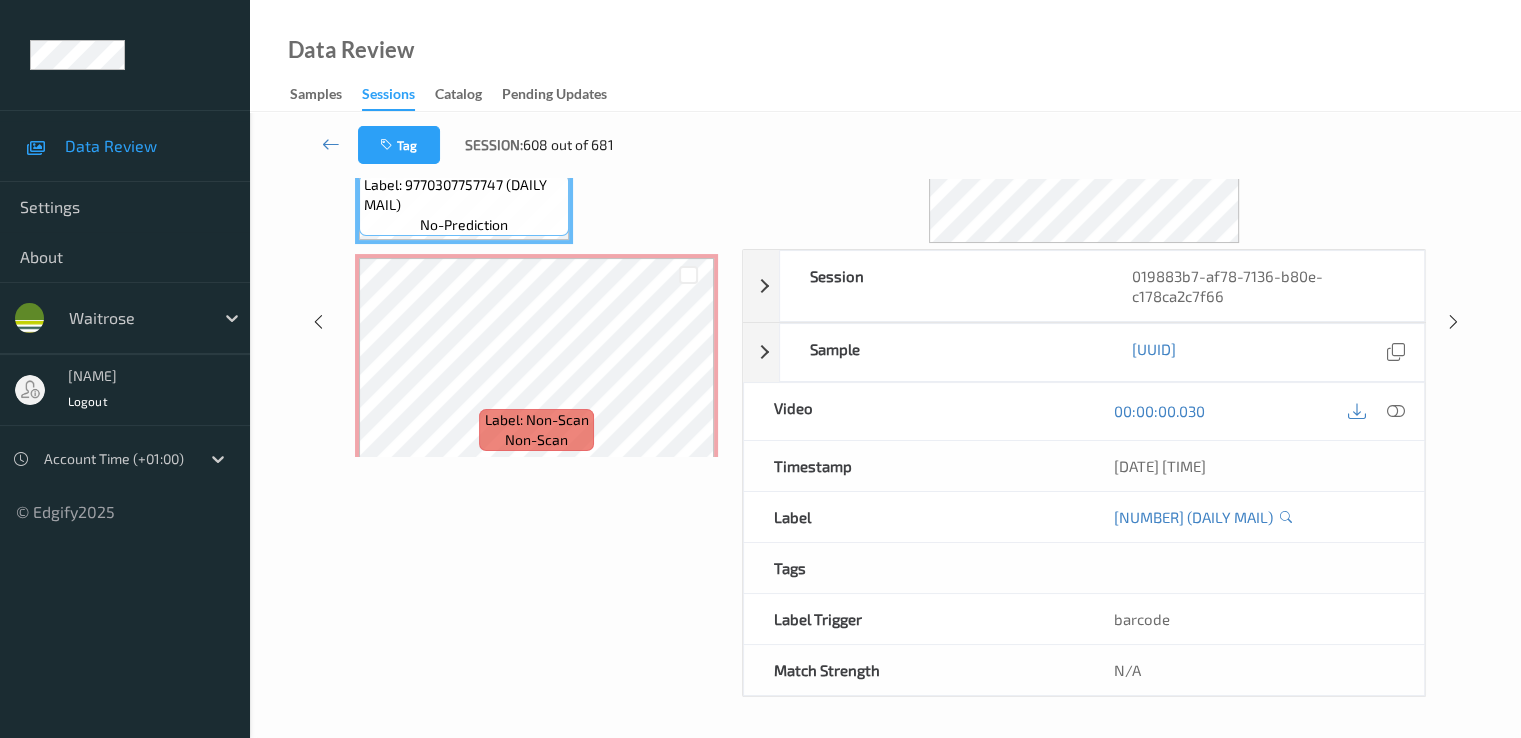 scroll, scrollTop: 240, scrollLeft: 0, axis: vertical 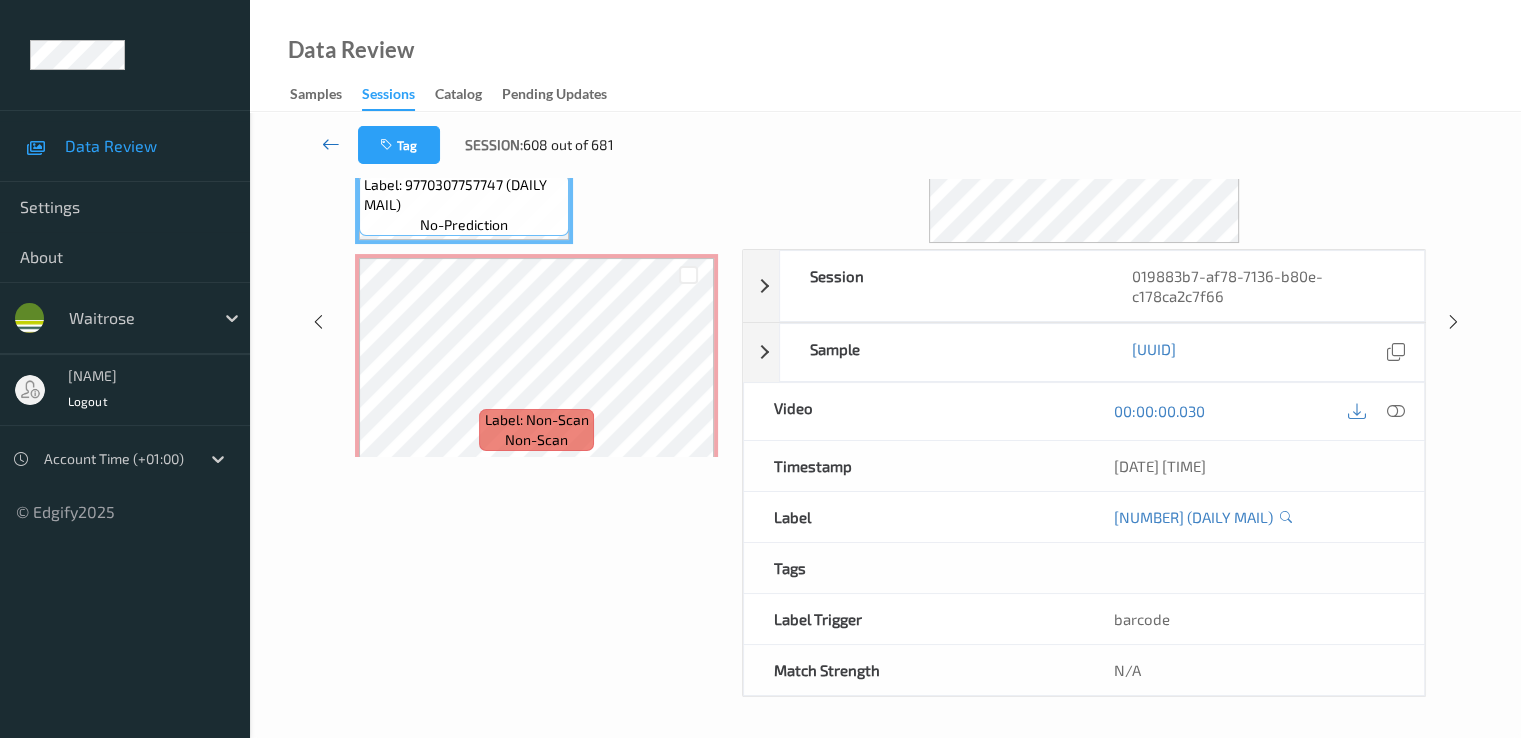 click at bounding box center [331, 145] 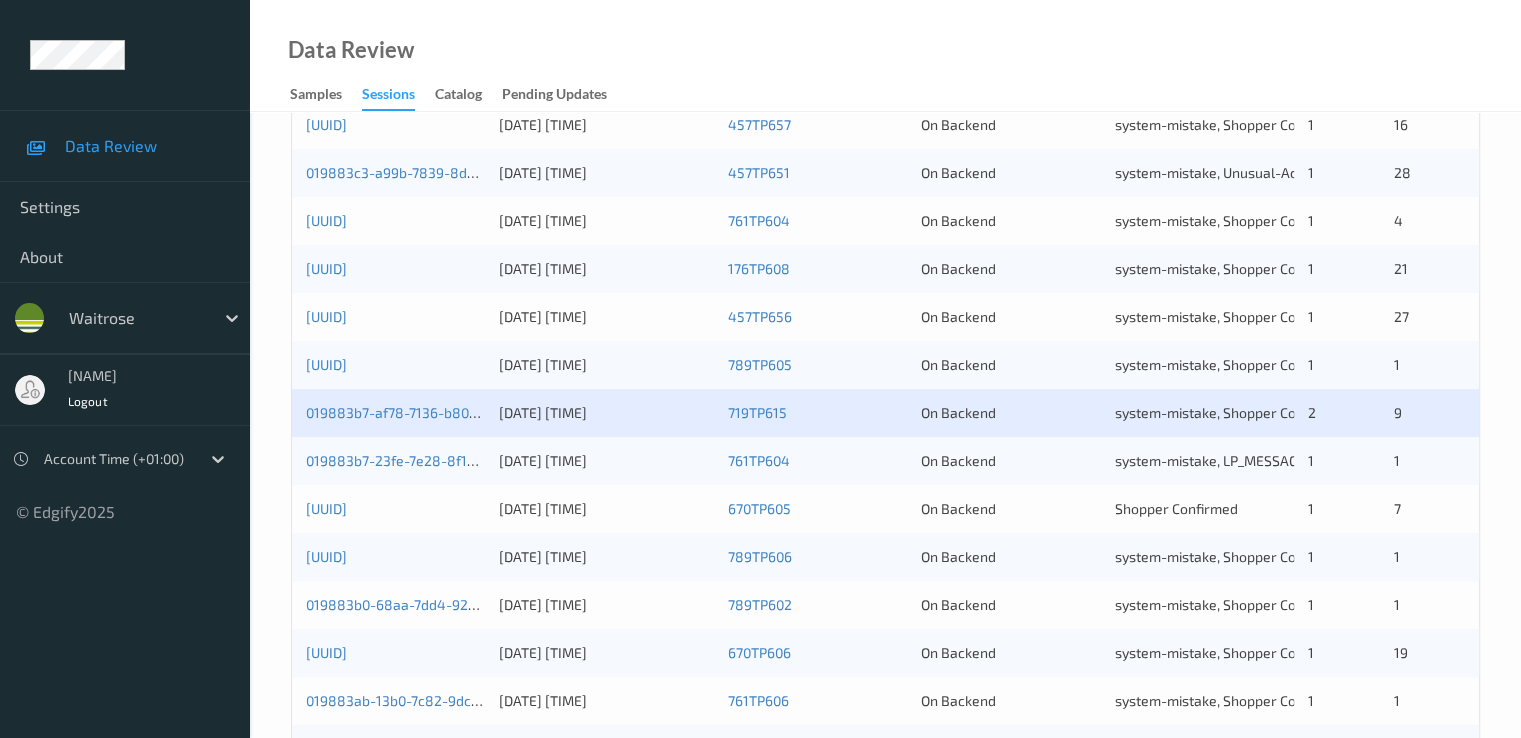 scroll, scrollTop: 600, scrollLeft: 0, axis: vertical 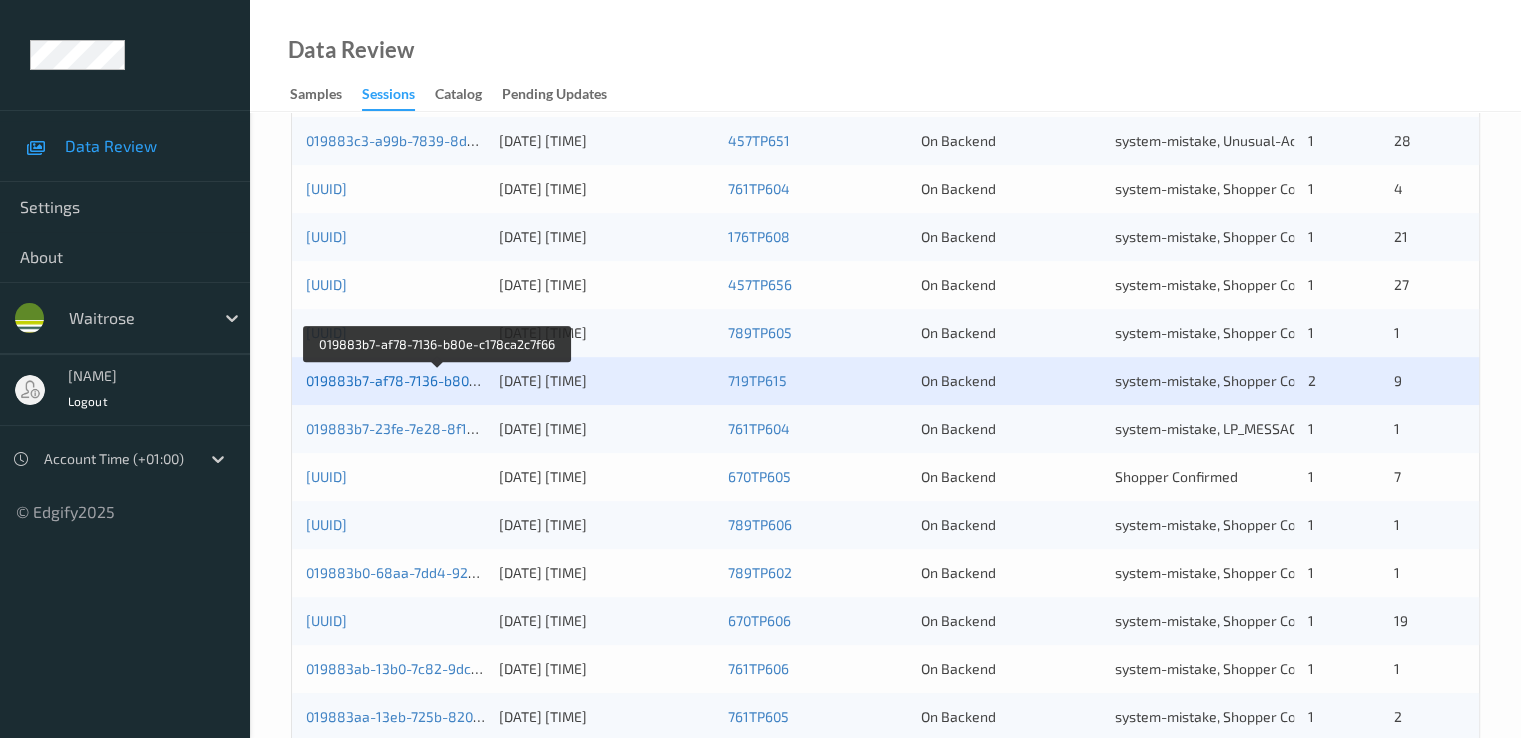 click on "019883b7-af78-7136-b80e-c178ca2c7f66" at bounding box center [438, 380] 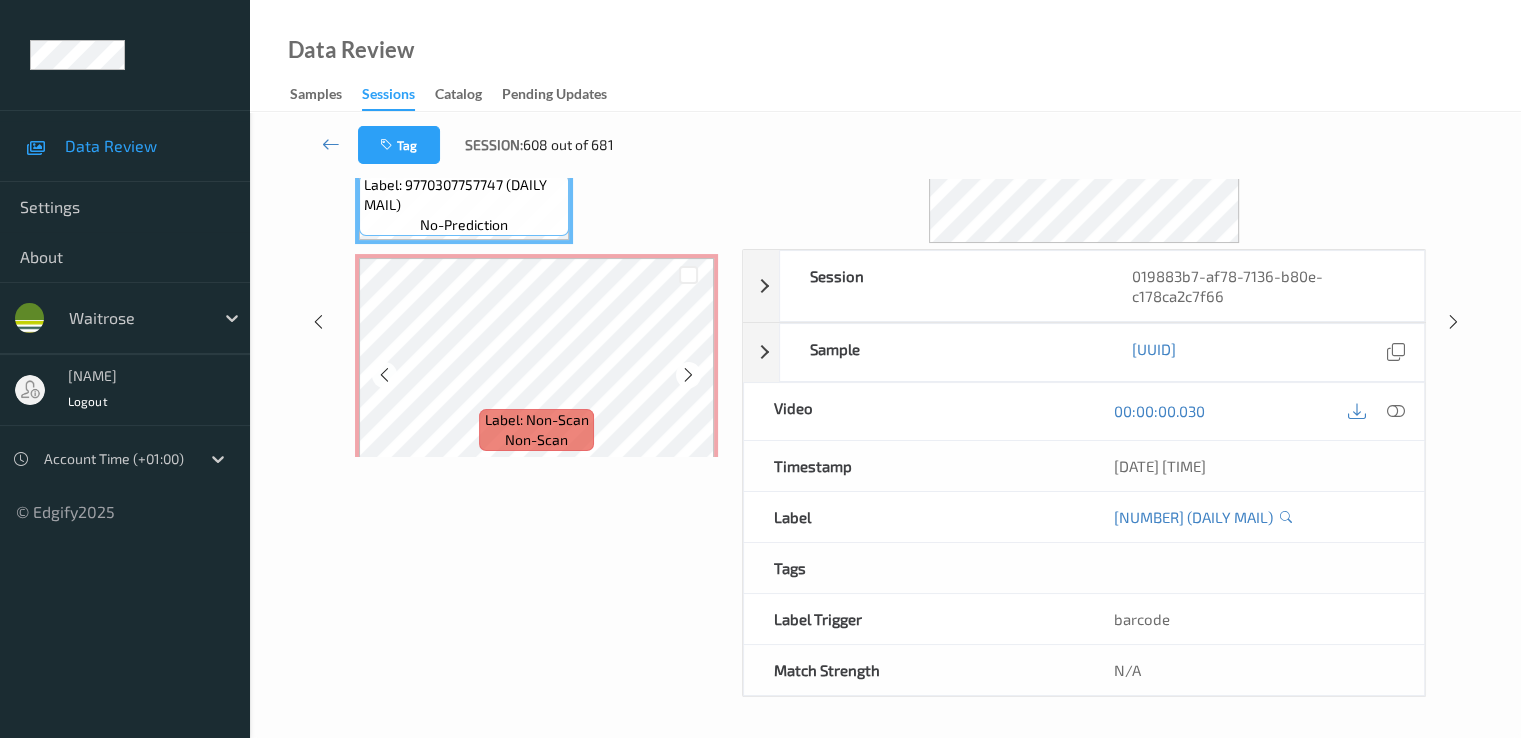 scroll, scrollTop: 40, scrollLeft: 0, axis: vertical 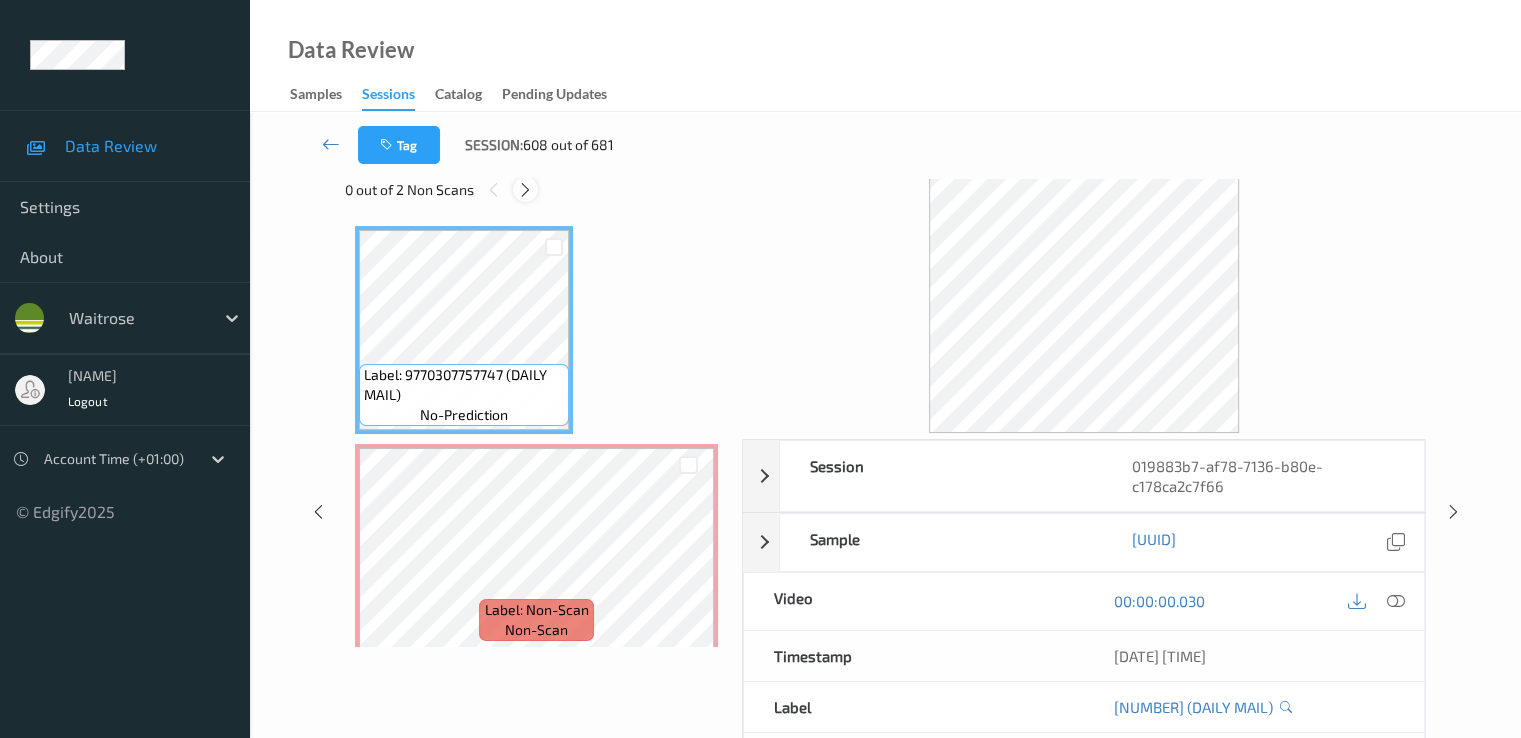 click at bounding box center [525, 190] 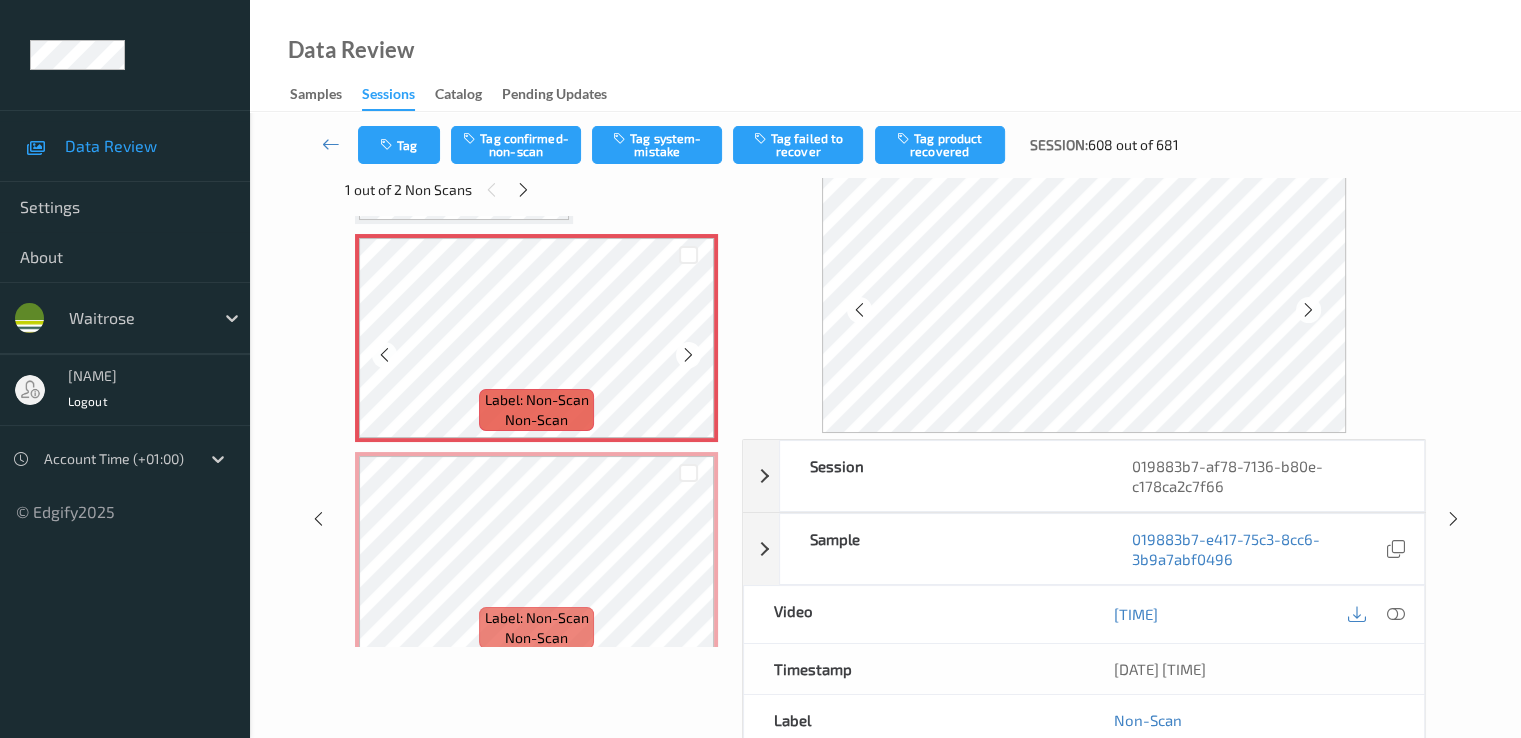 scroll, scrollTop: 0, scrollLeft: 0, axis: both 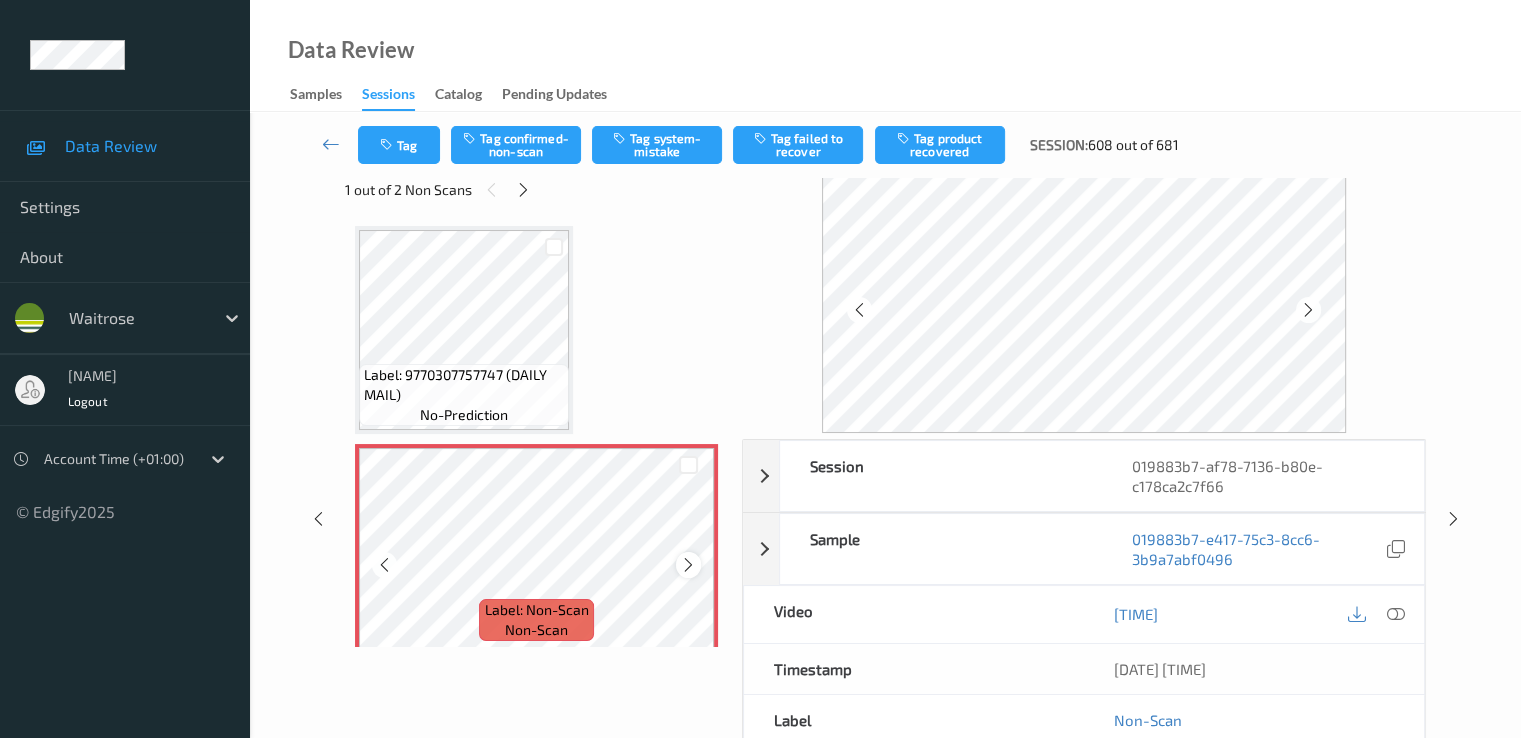 click at bounding box center (688, 564) 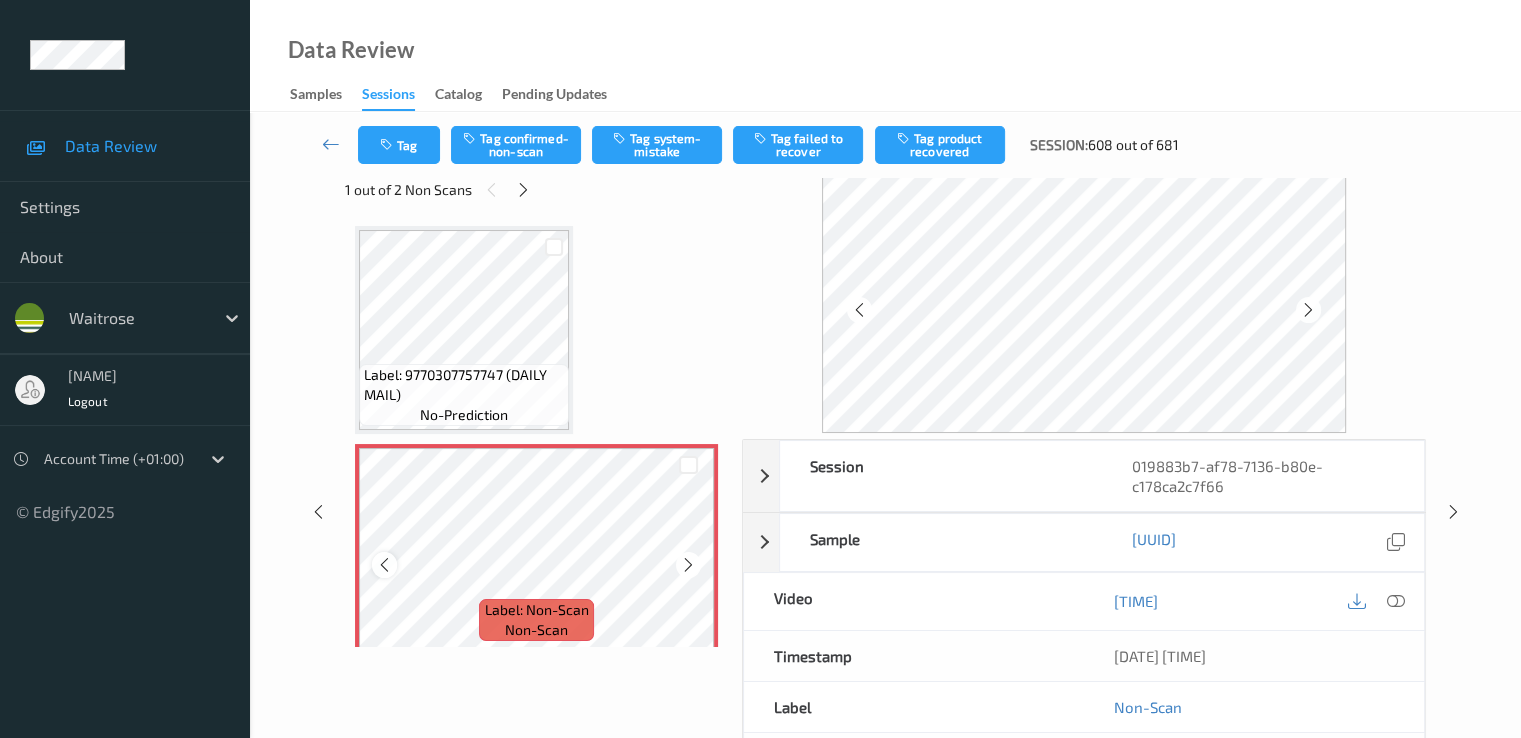 click at bounding box center [384, 565] 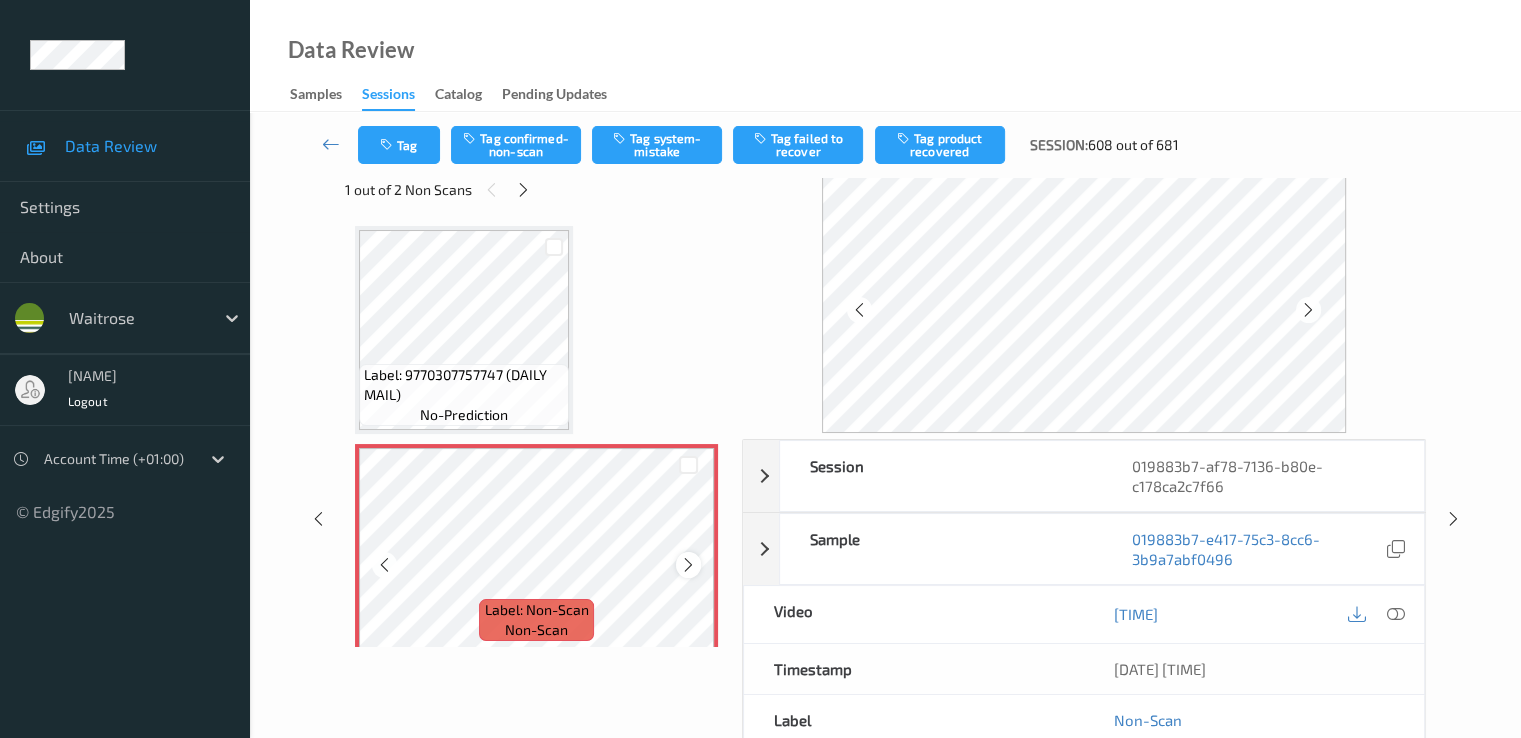 click at bounding box center [688, 565] 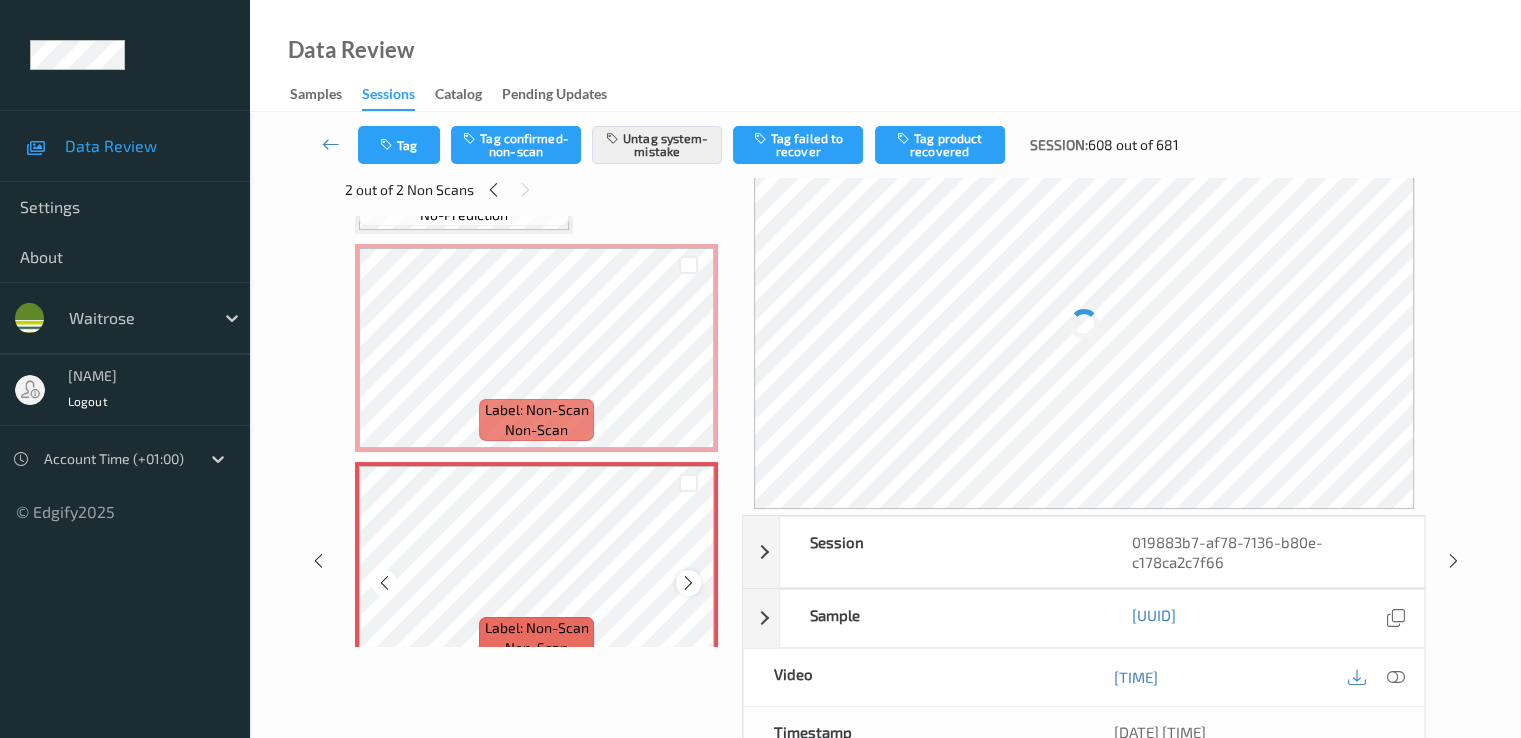 scroll, scrollTop: 400, scrollLeft: 0, axis: vertical 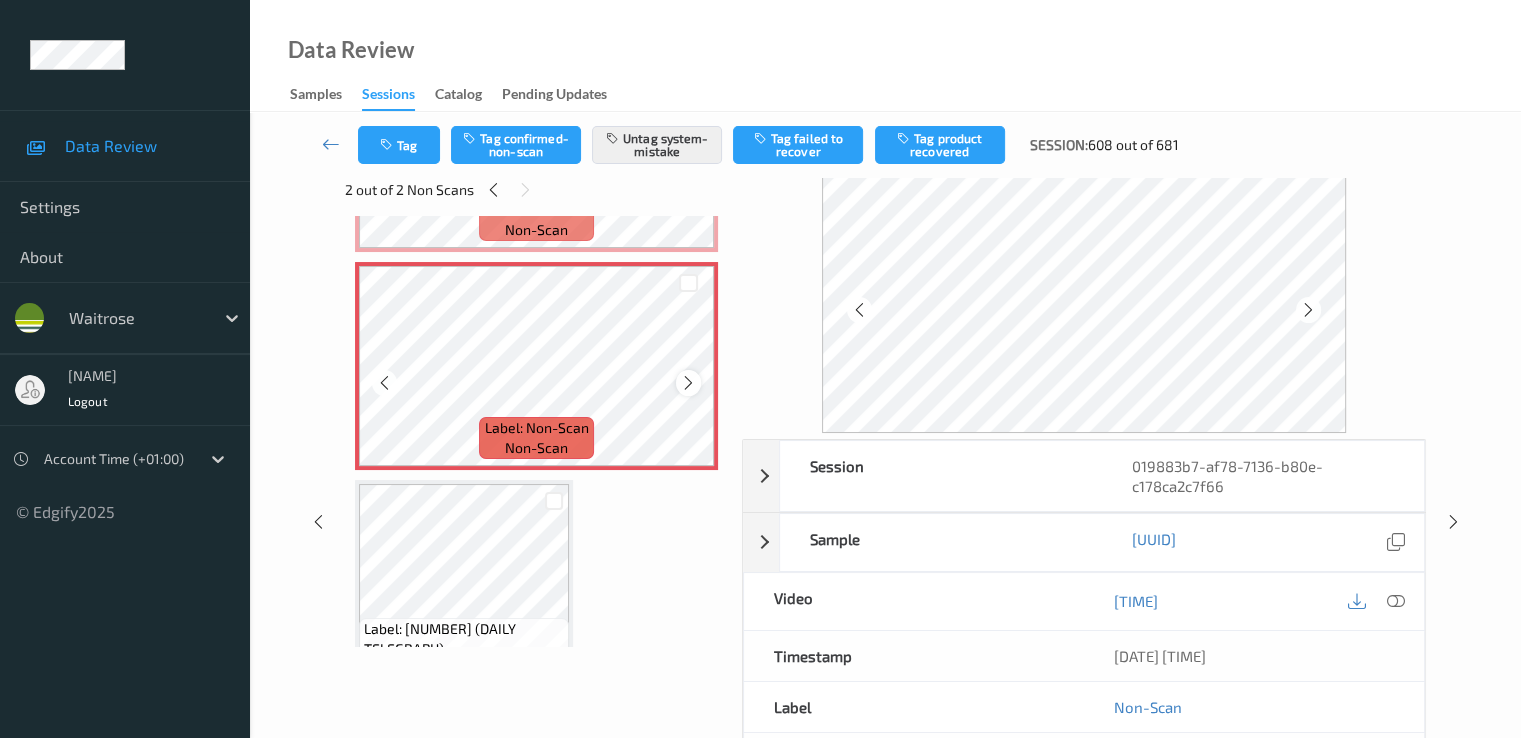 click at bounding box center (688, 383) 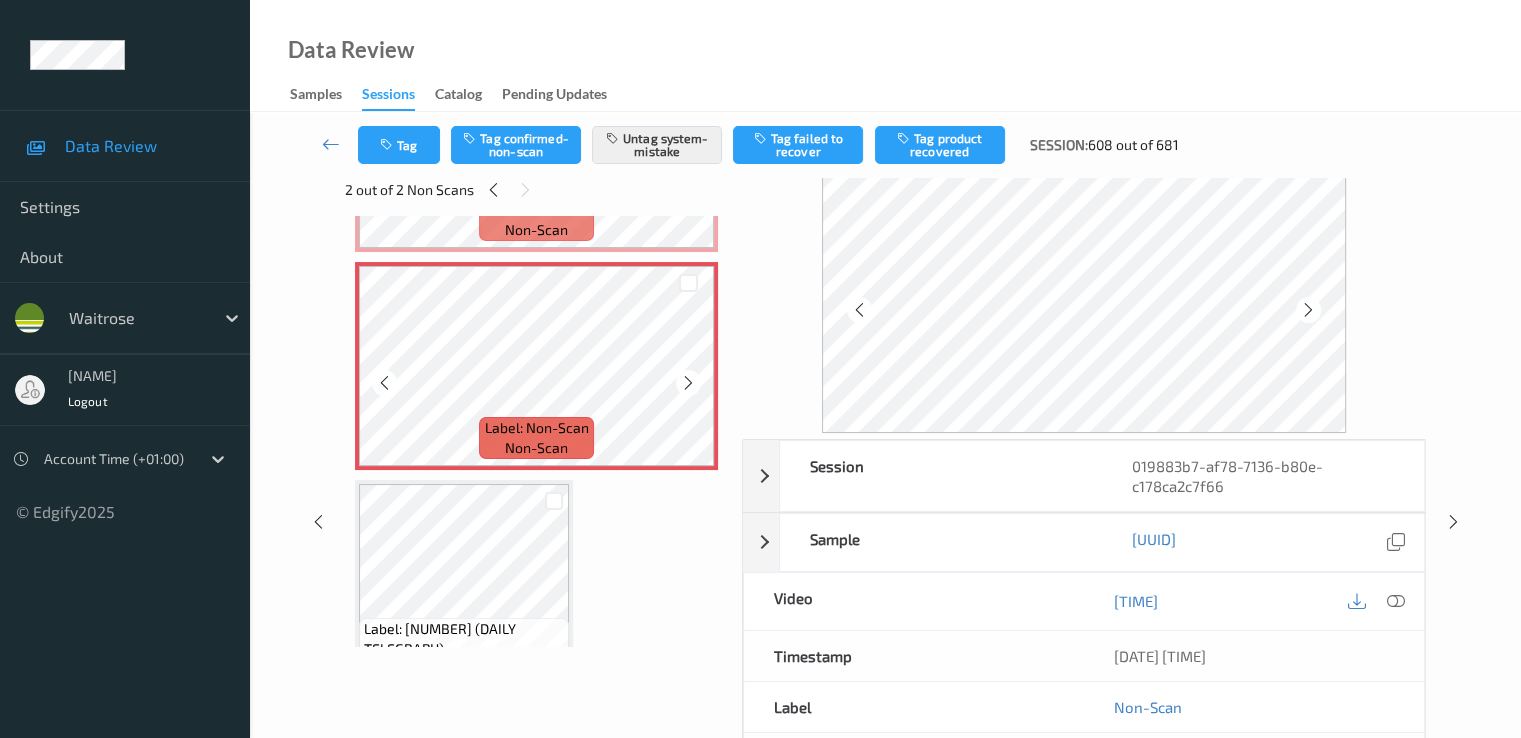 click at bounding box center [688, 383] 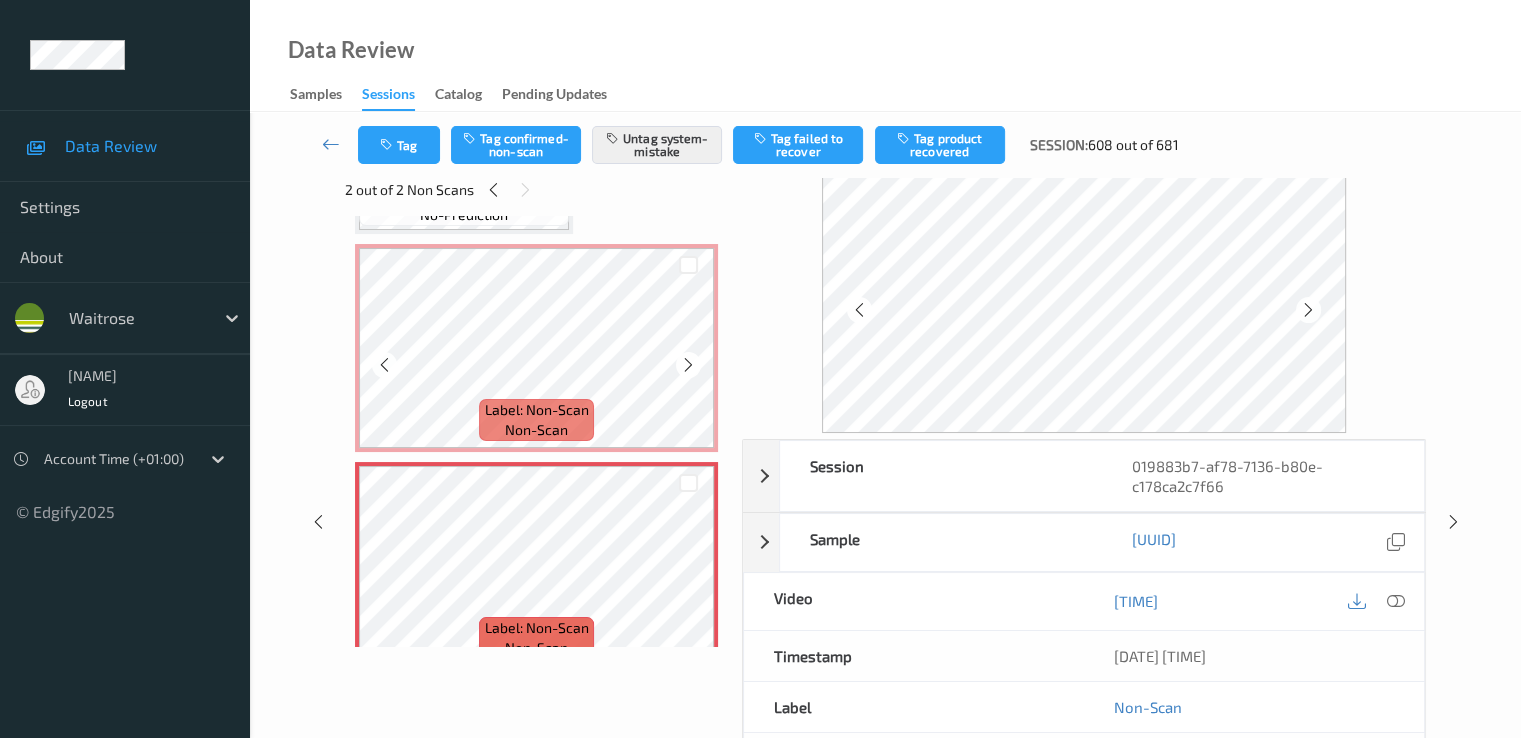 scroll, scrollTop: 0, scrollLeft: 0, axis: both 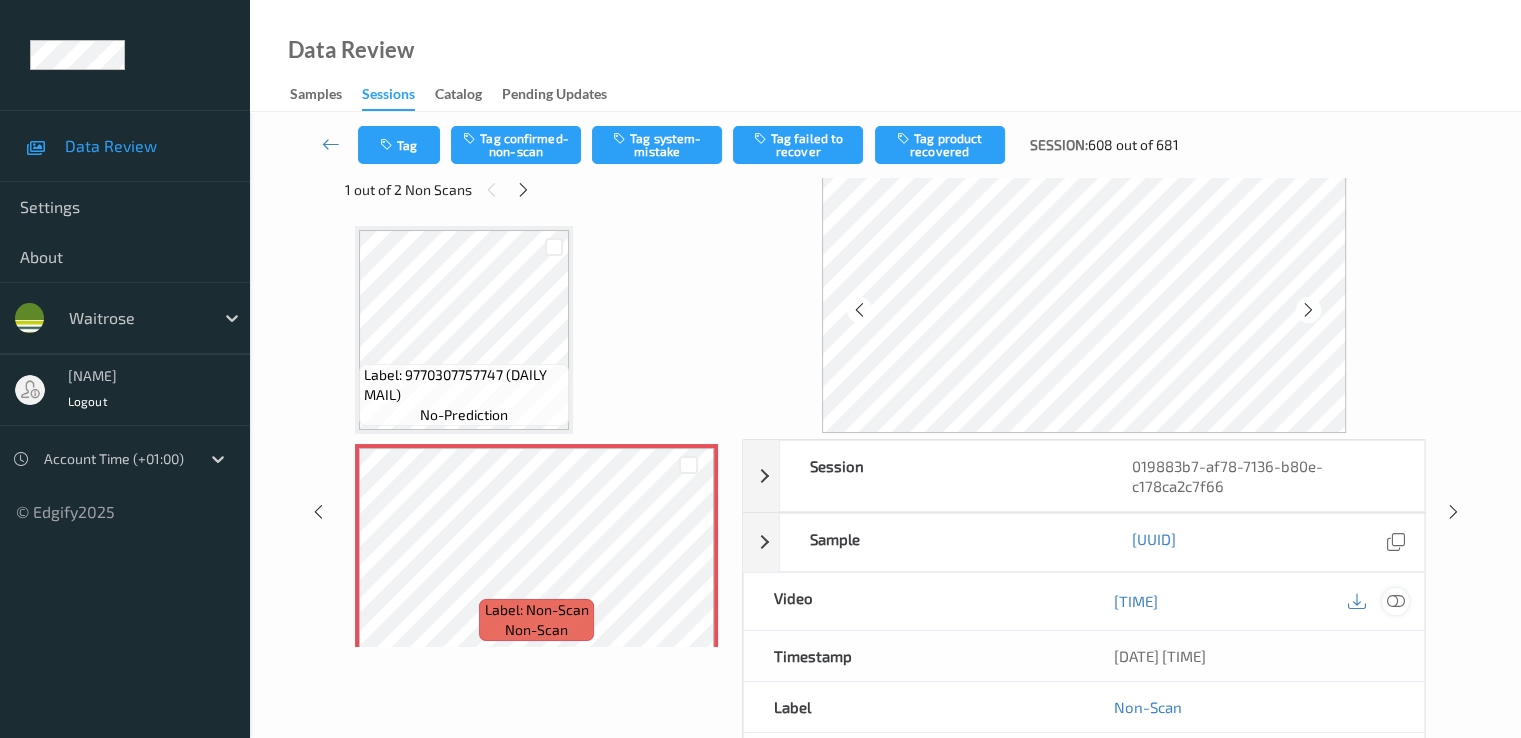 click at bounding box center (1395, 601) 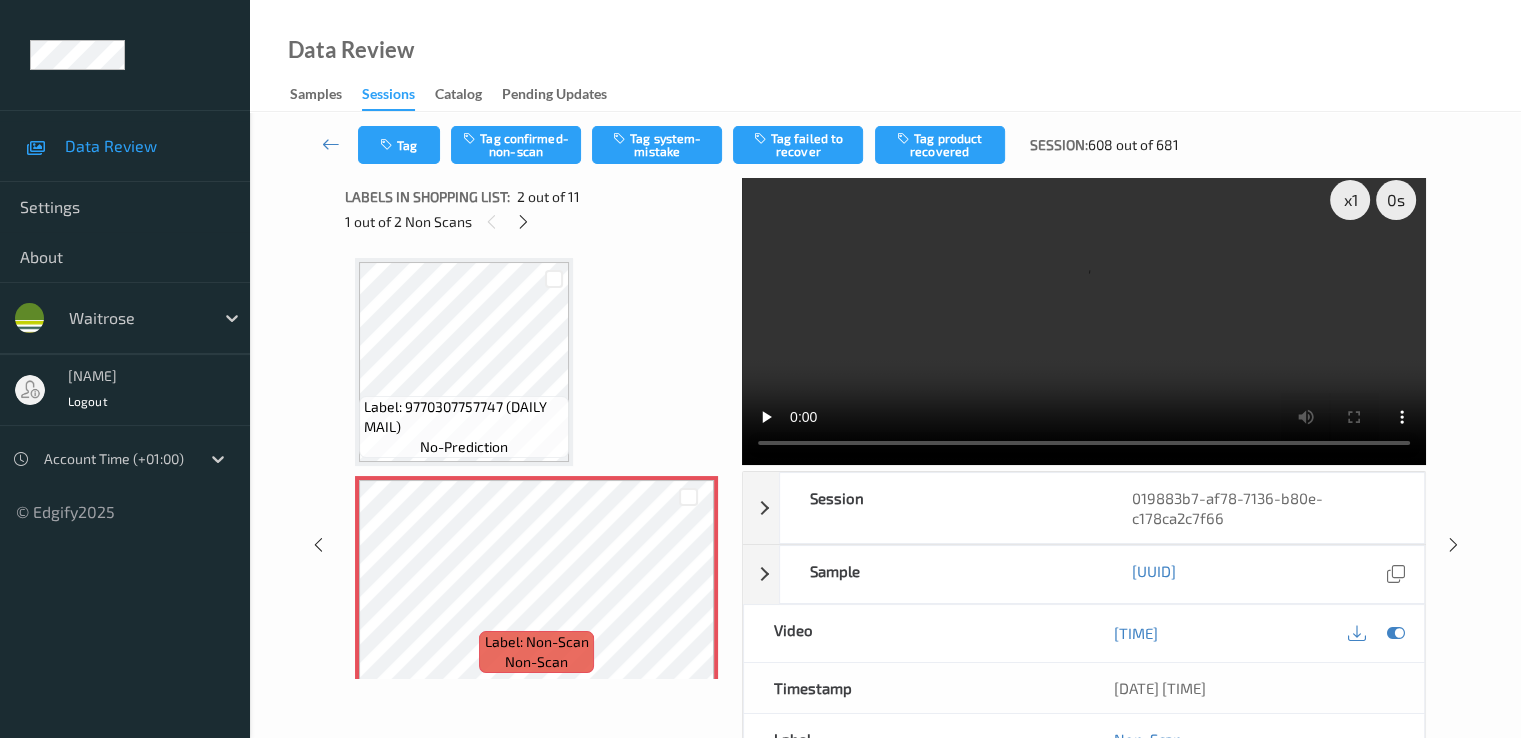 scroll, scrollTop: 0, scrollLeft: 0, axis: both 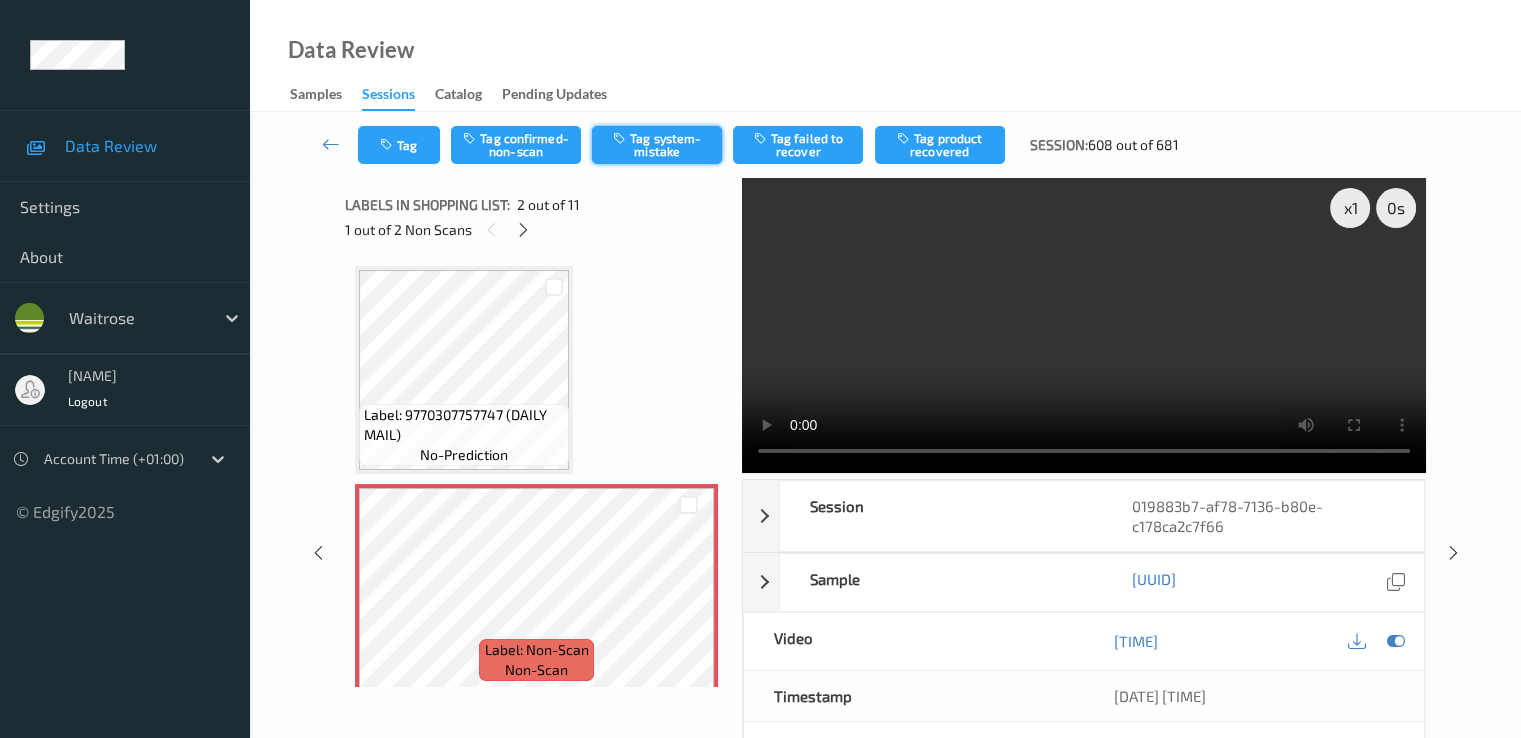 click on "Tag   system-mistake" at bounding box center [657, 145] 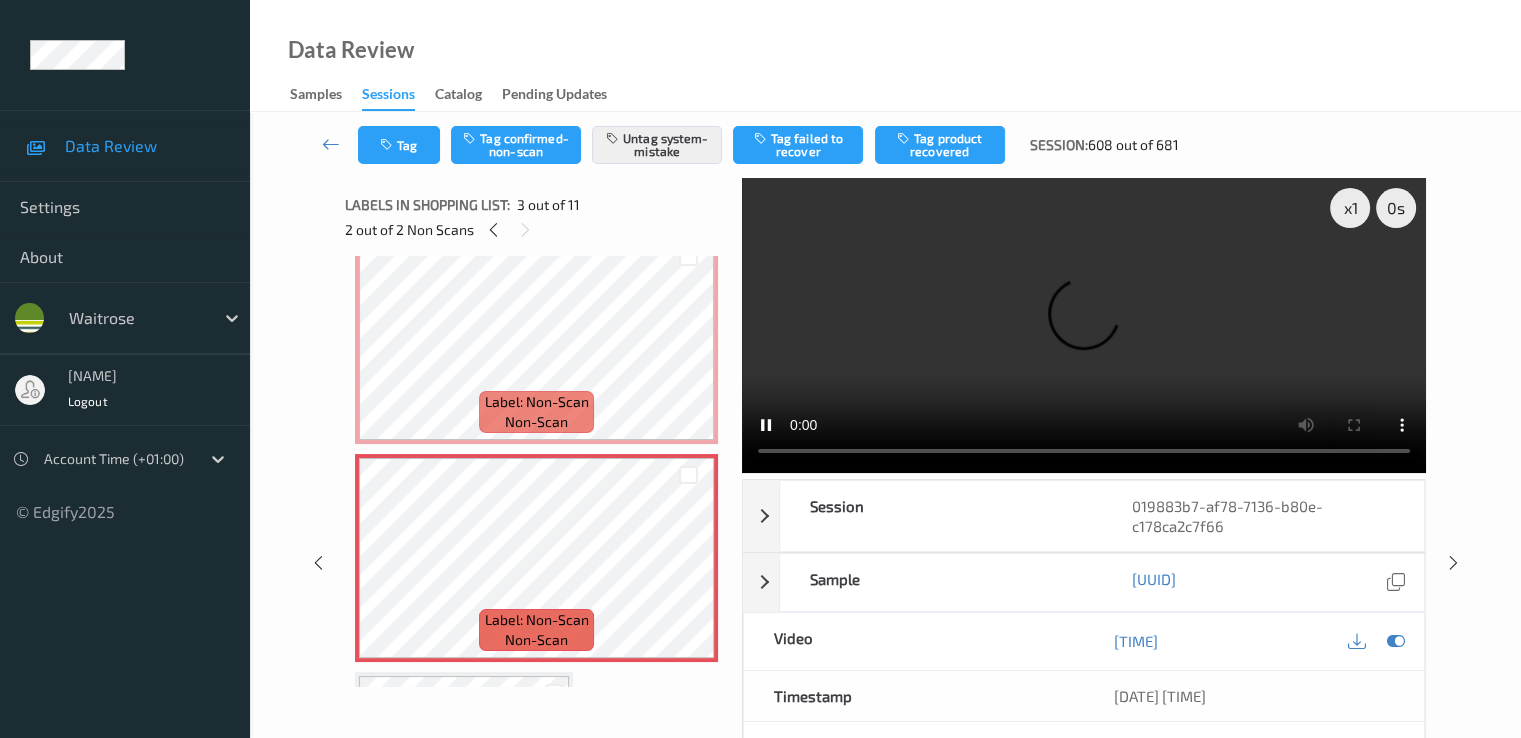 scroll, scrollTop: 200, scrollLeft: 0, axis: vertical 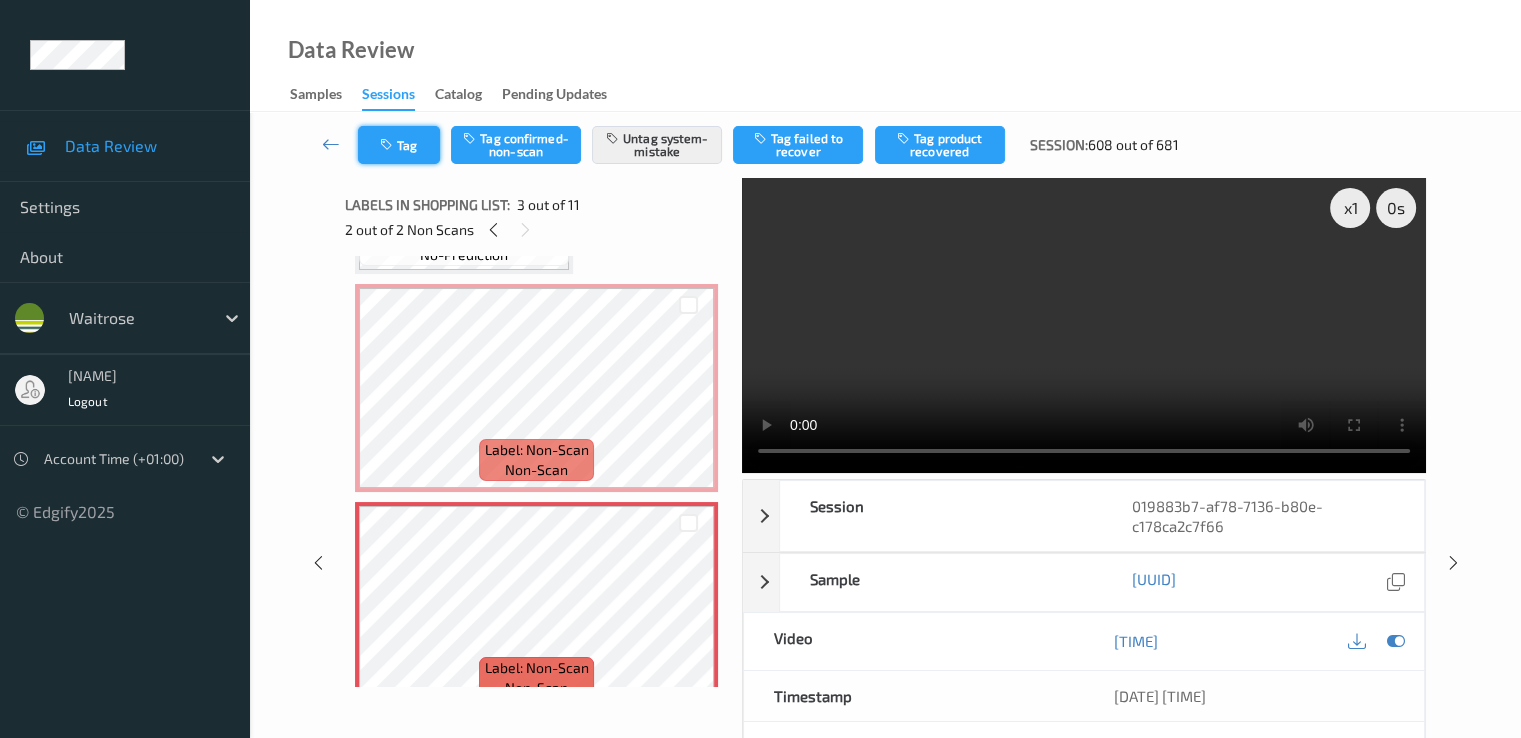 click at bounding box center (388, 145) 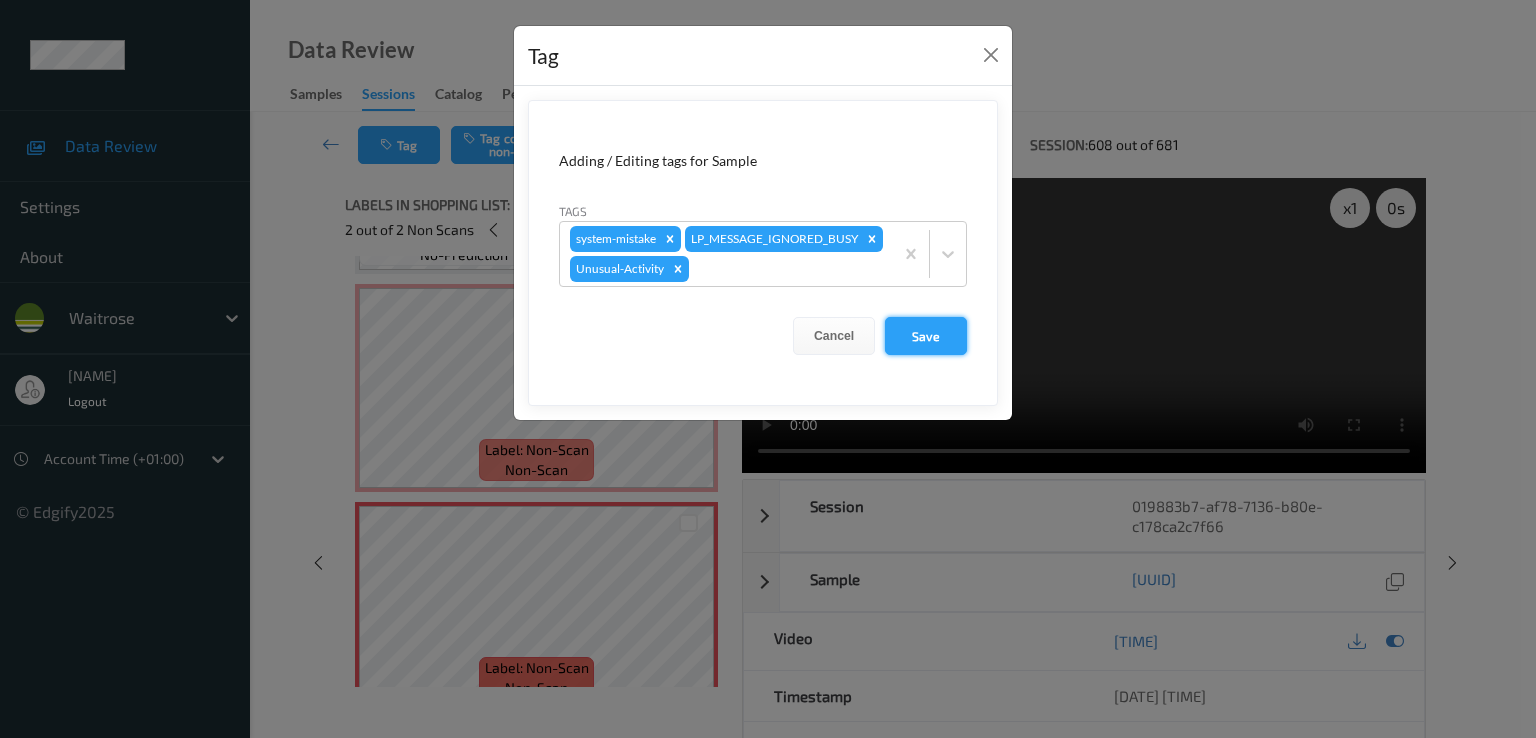 click on "Save" at bounding box center (926, 336) 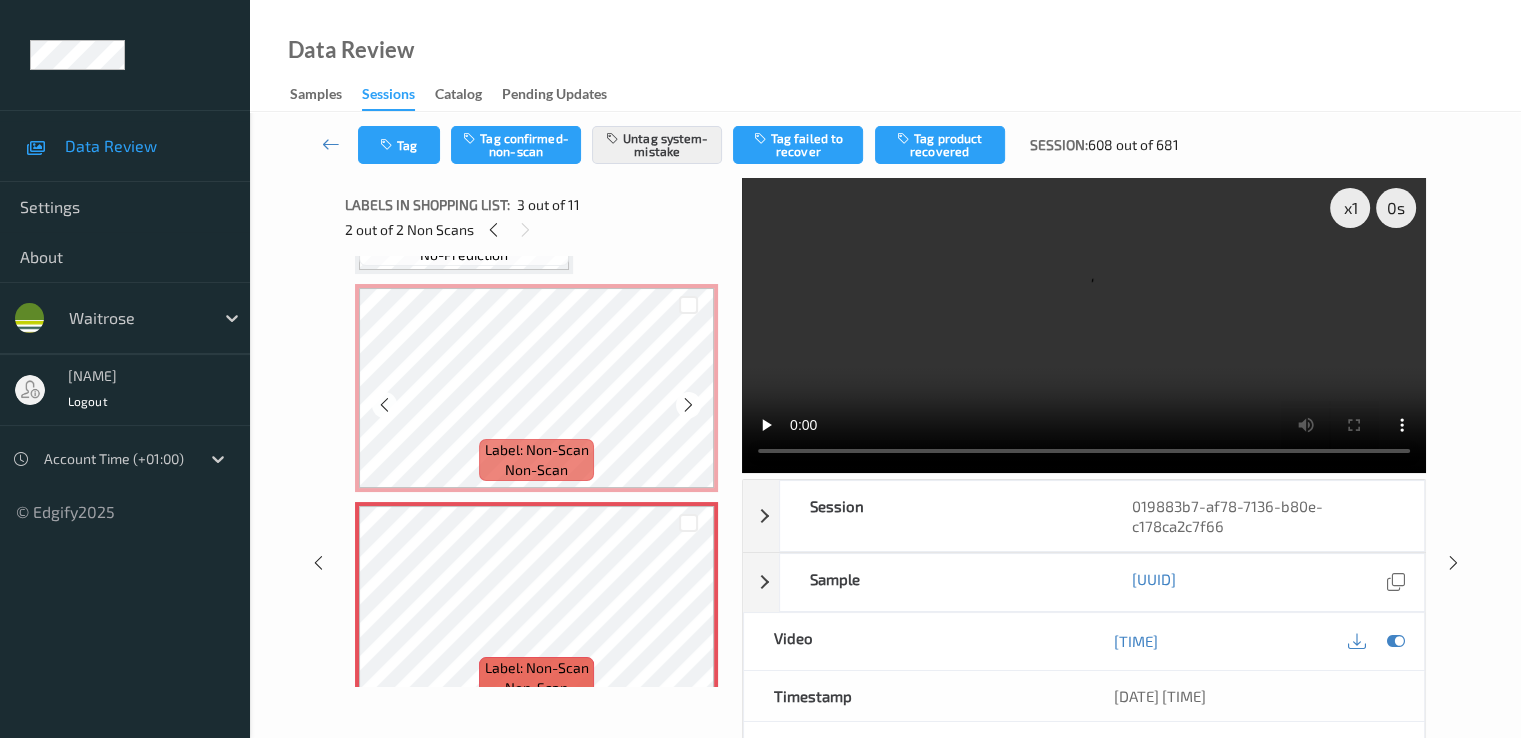 scroll, scrollTop: 400, scrollLeft: 0, axis: vertical 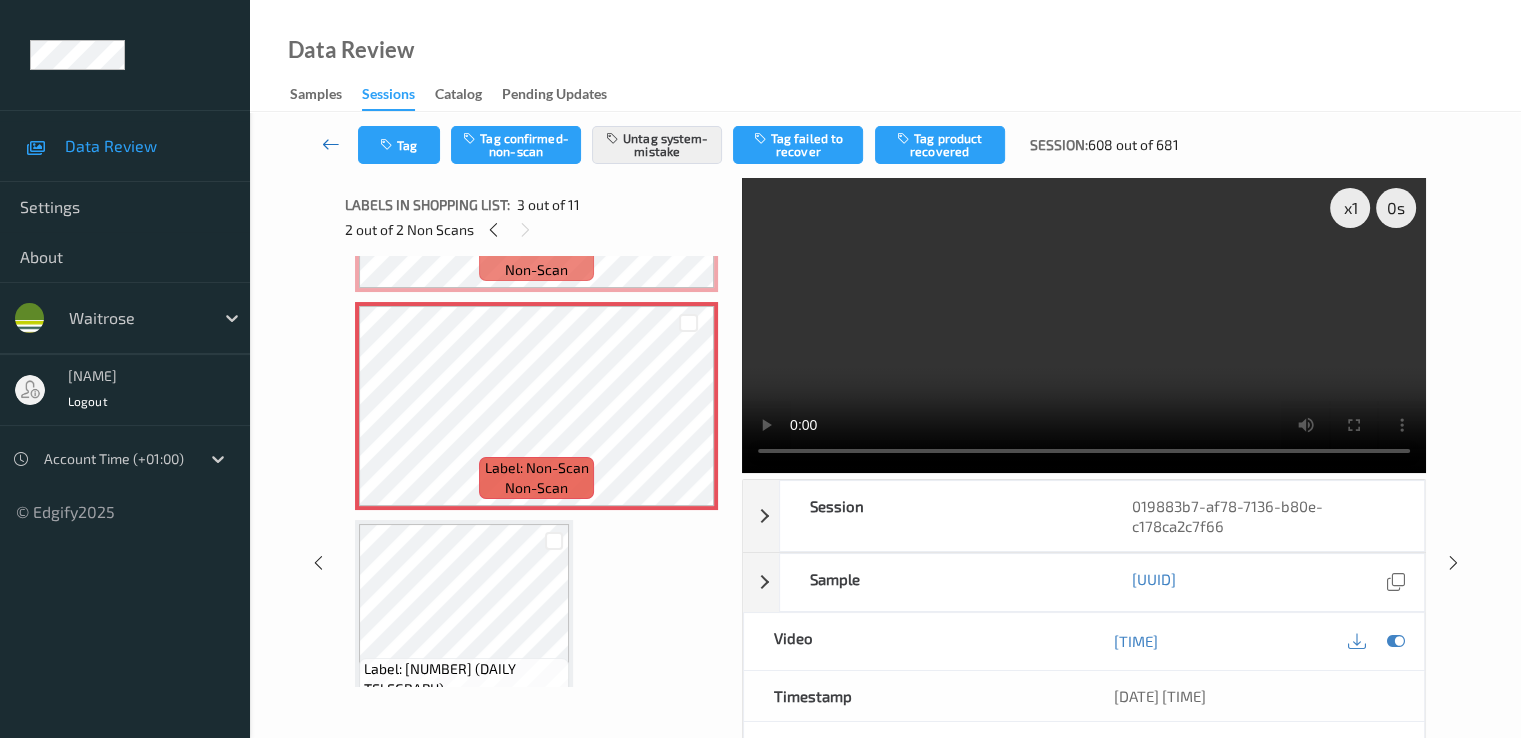 click at bounding box center [331, 144] 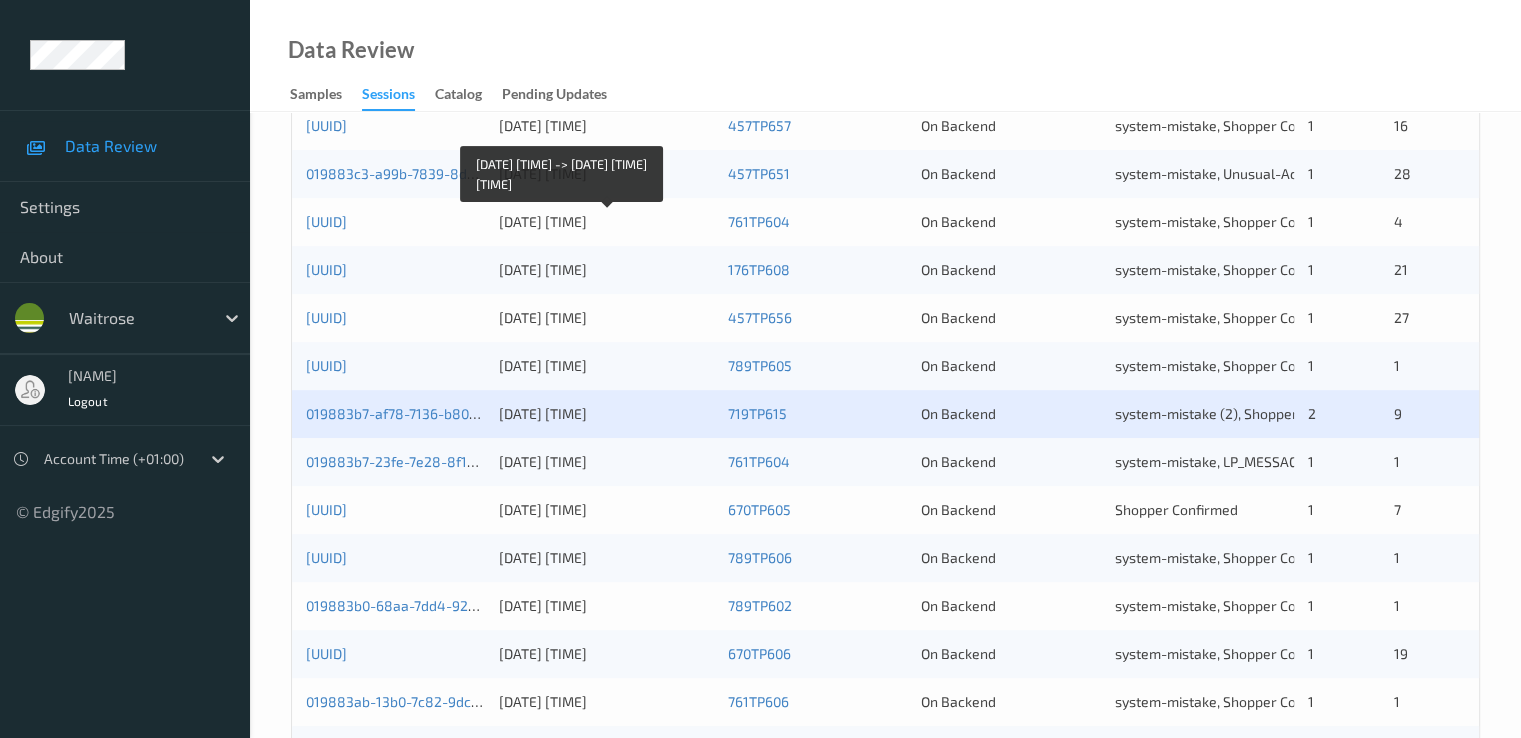scroll, scrollTop: 600, scrollLeft: 0, axis: vertical 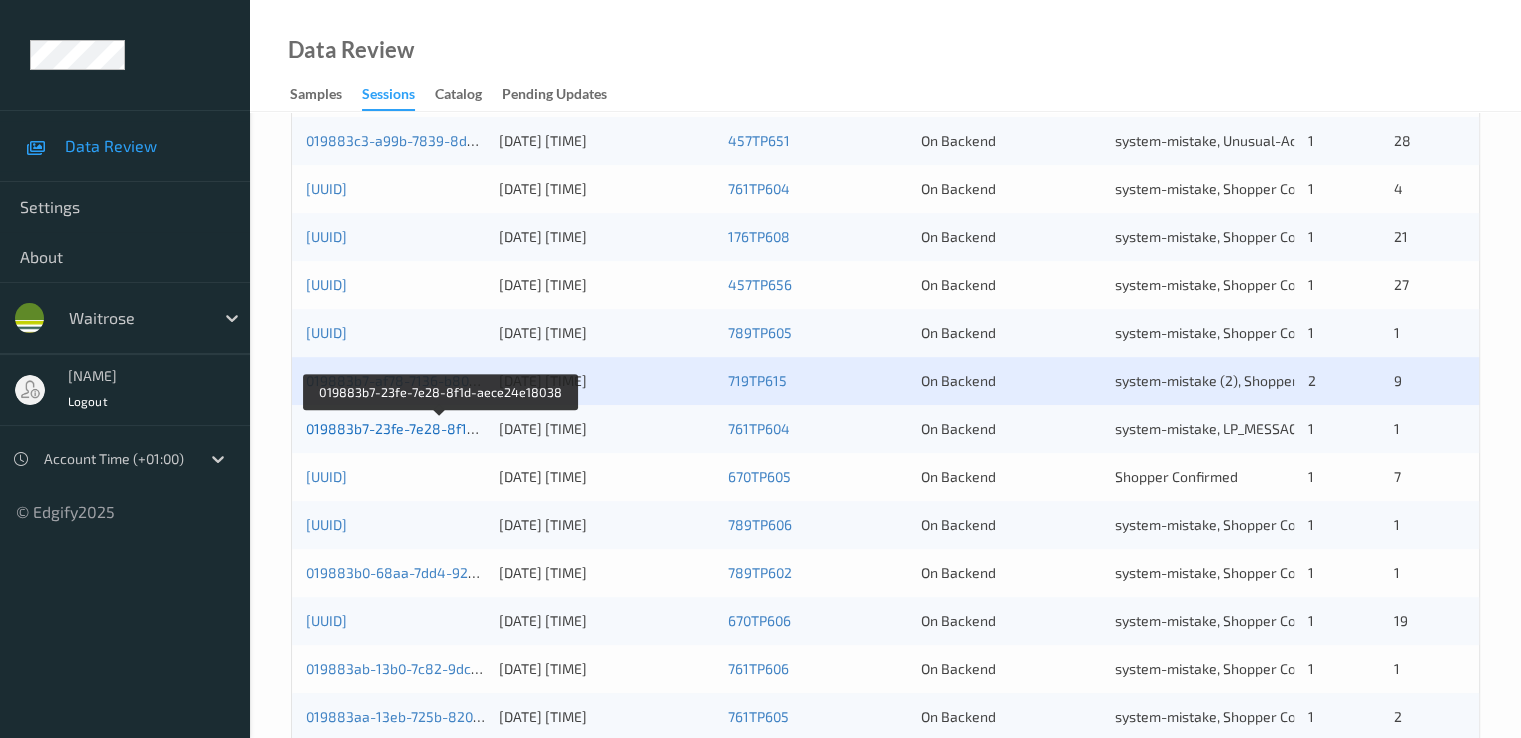 click on "019883b7-23fe-7e28-8f1d-aece24e18038" at bounding box center [441, 428] 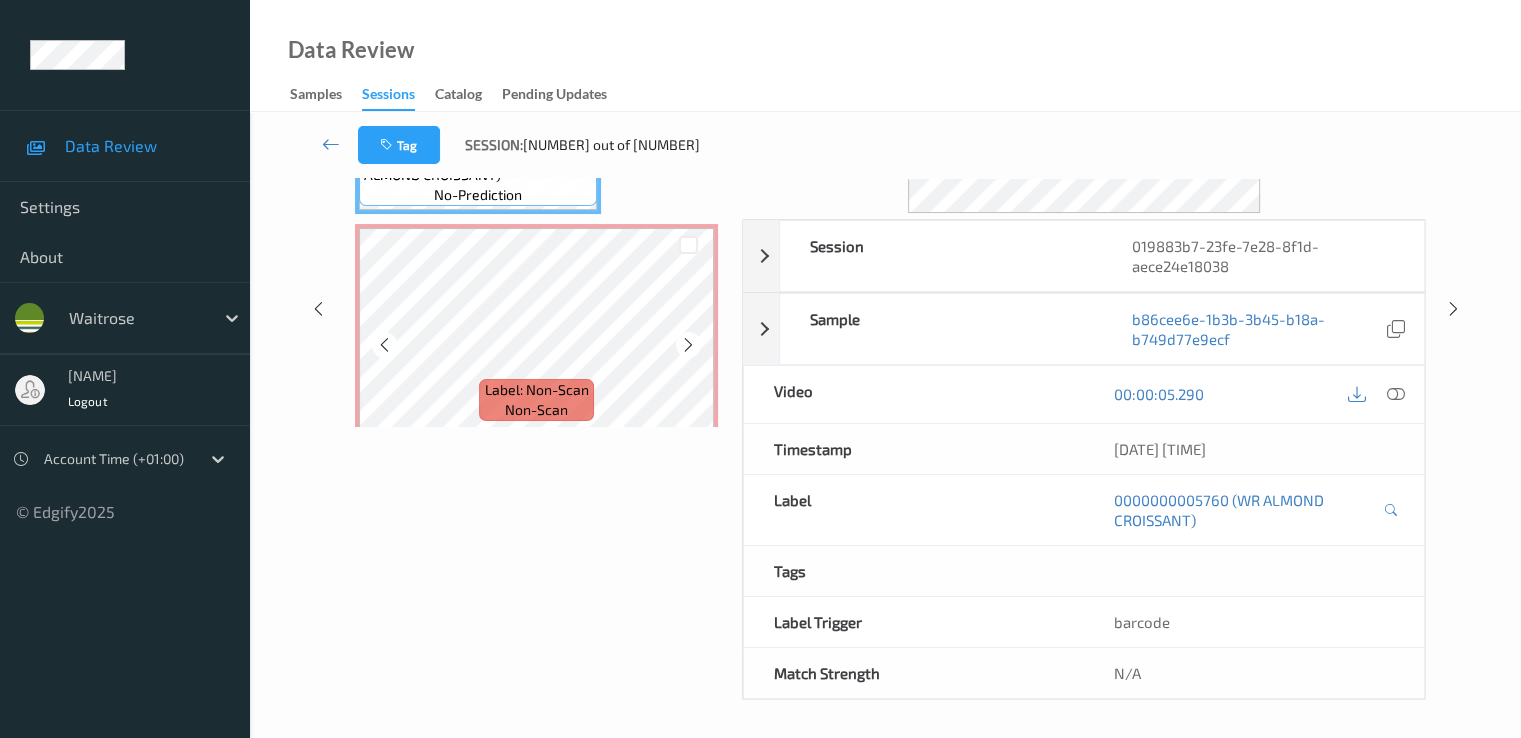 scroll, scrollTop: 0, scrollLeft: 0, axis: both 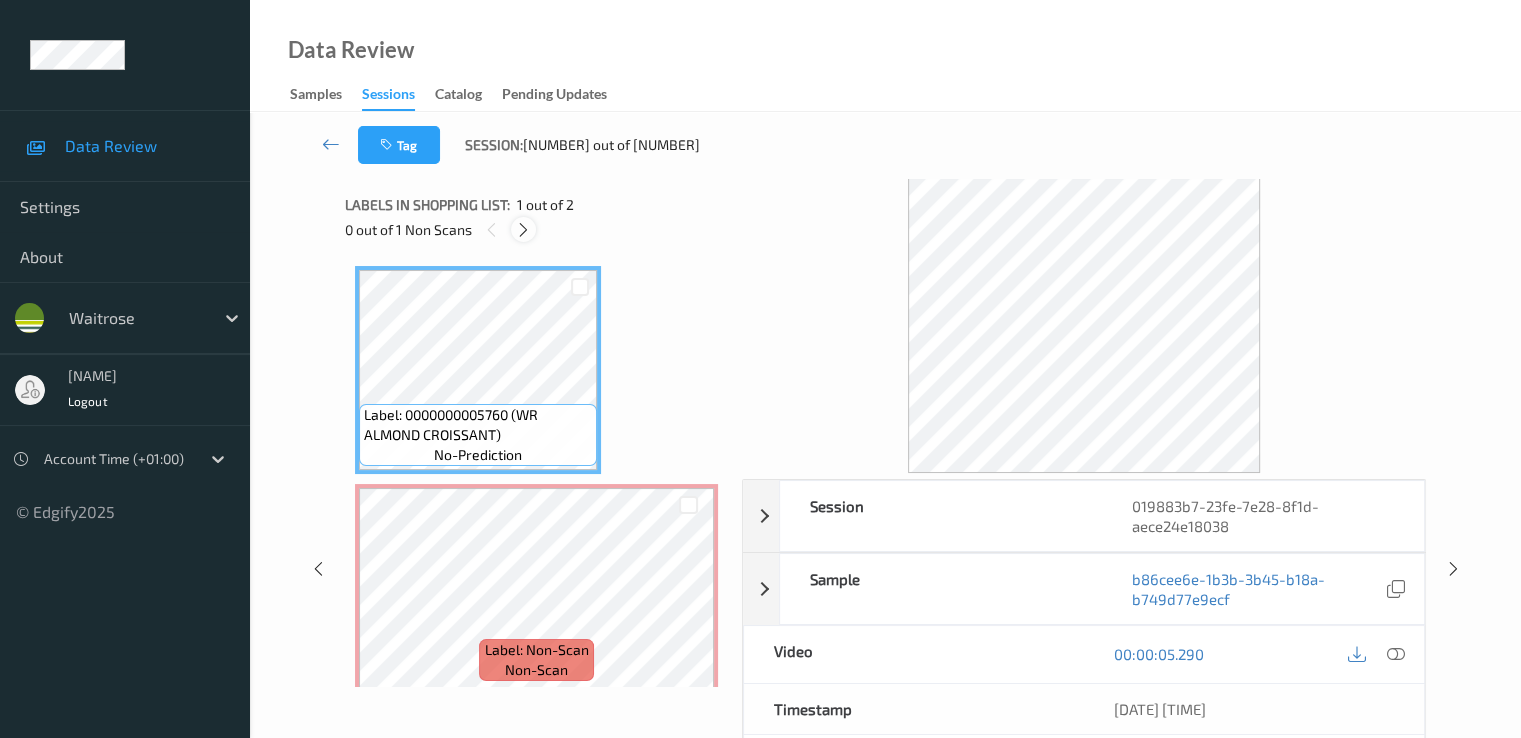 click at bounding box center (523, 230) 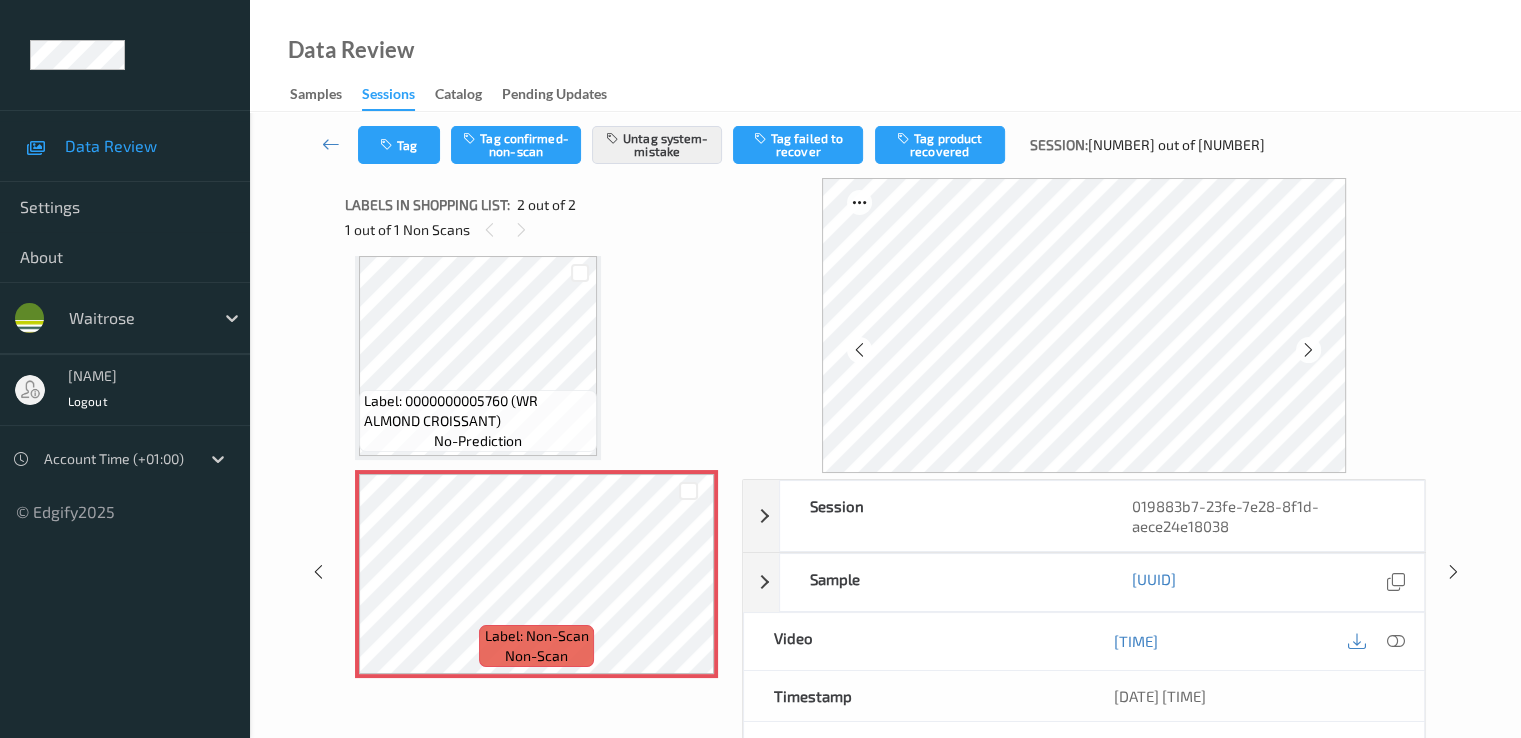 scroll, scrollTop: 15, scrollLeft: 0, axis: vertical 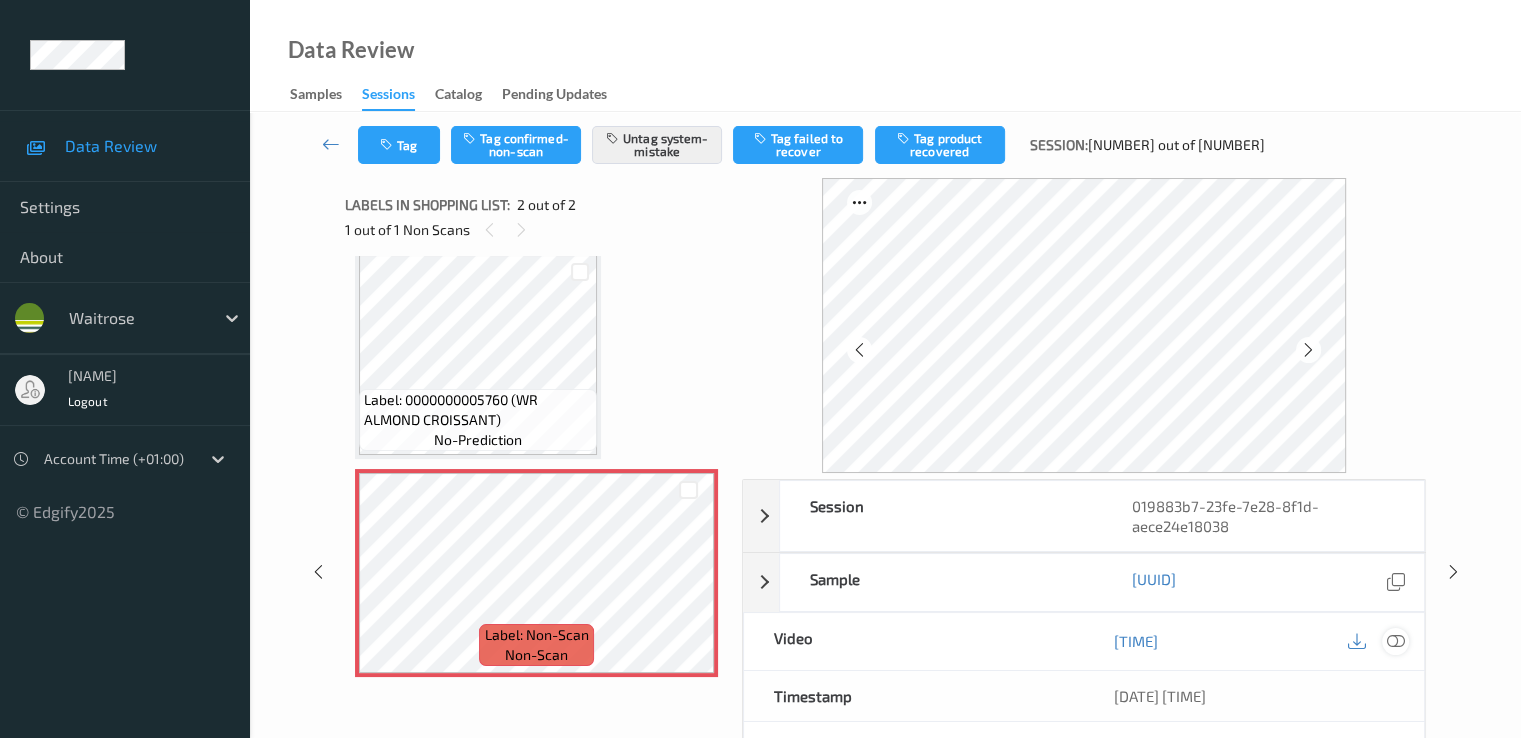 click at bounding box center (1395, 641) 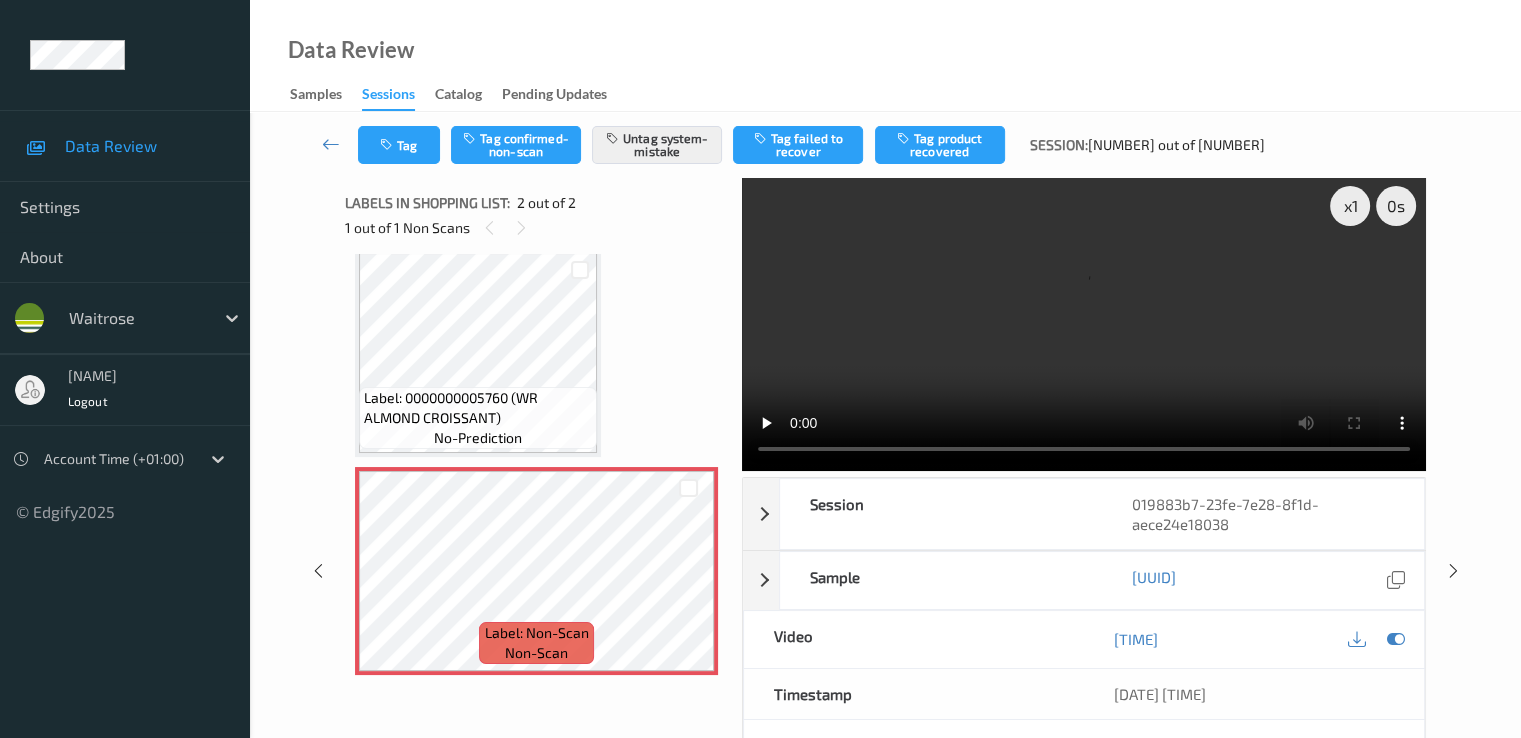 scroll, scrollTop: 0, scrollLeft: 0, axis: both 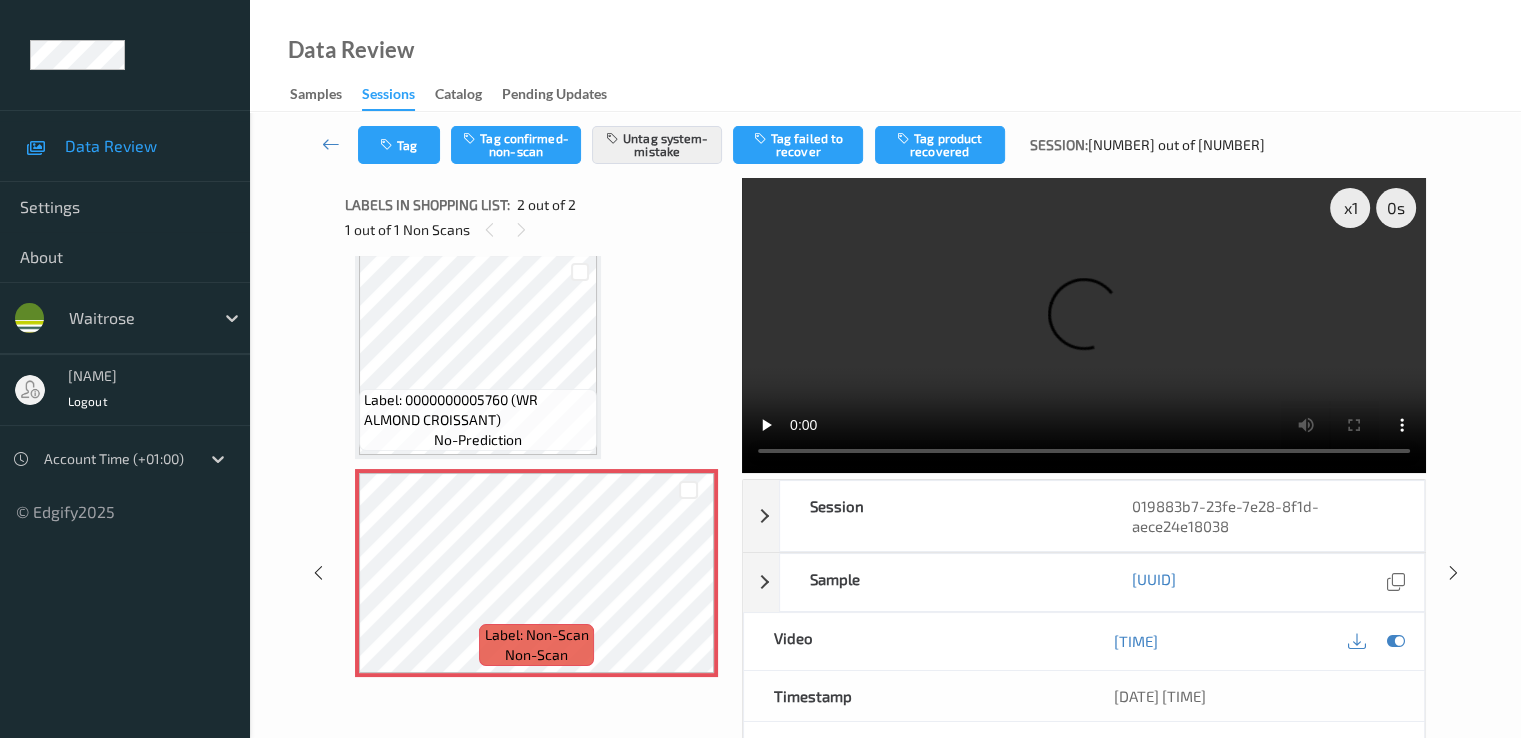 type 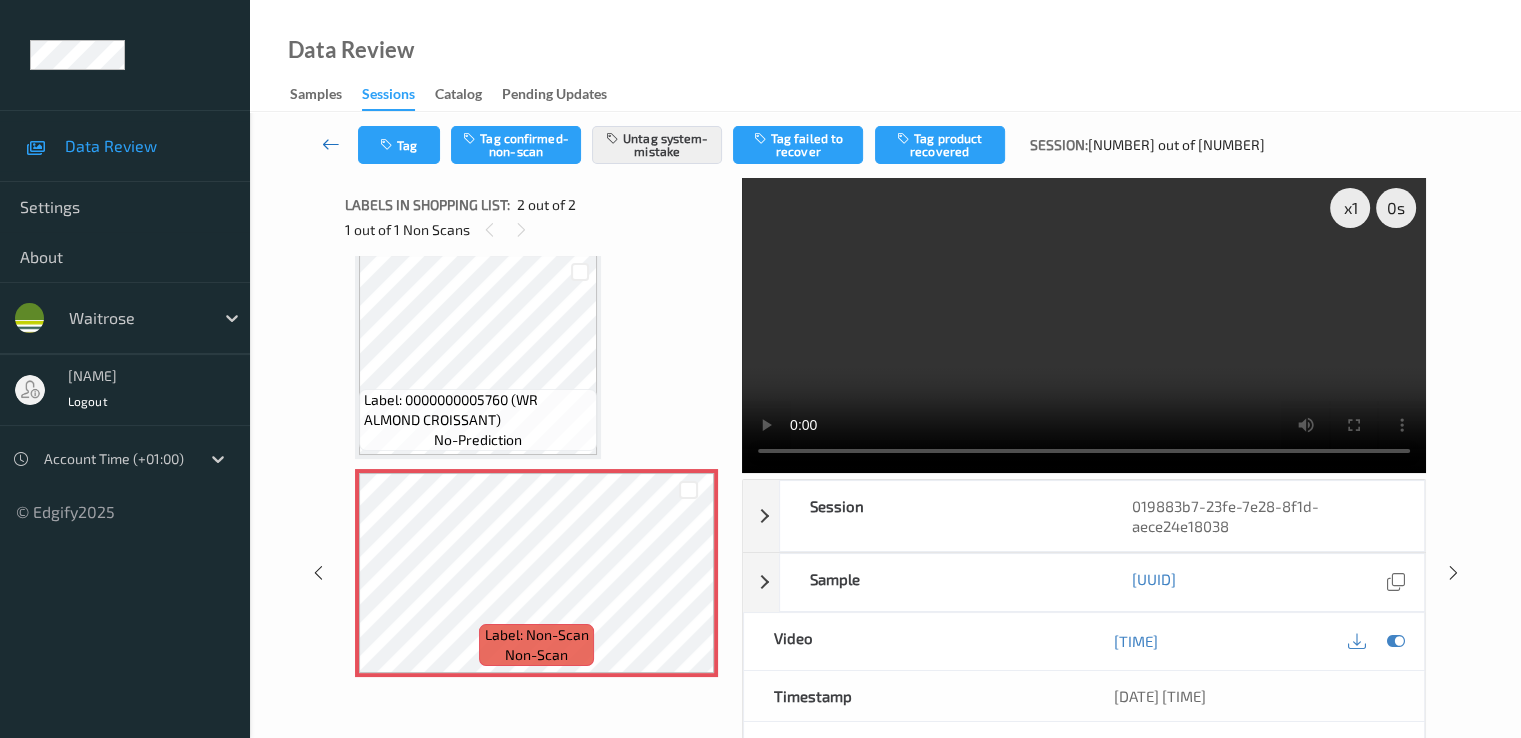 click at bounding box center (331, 144) 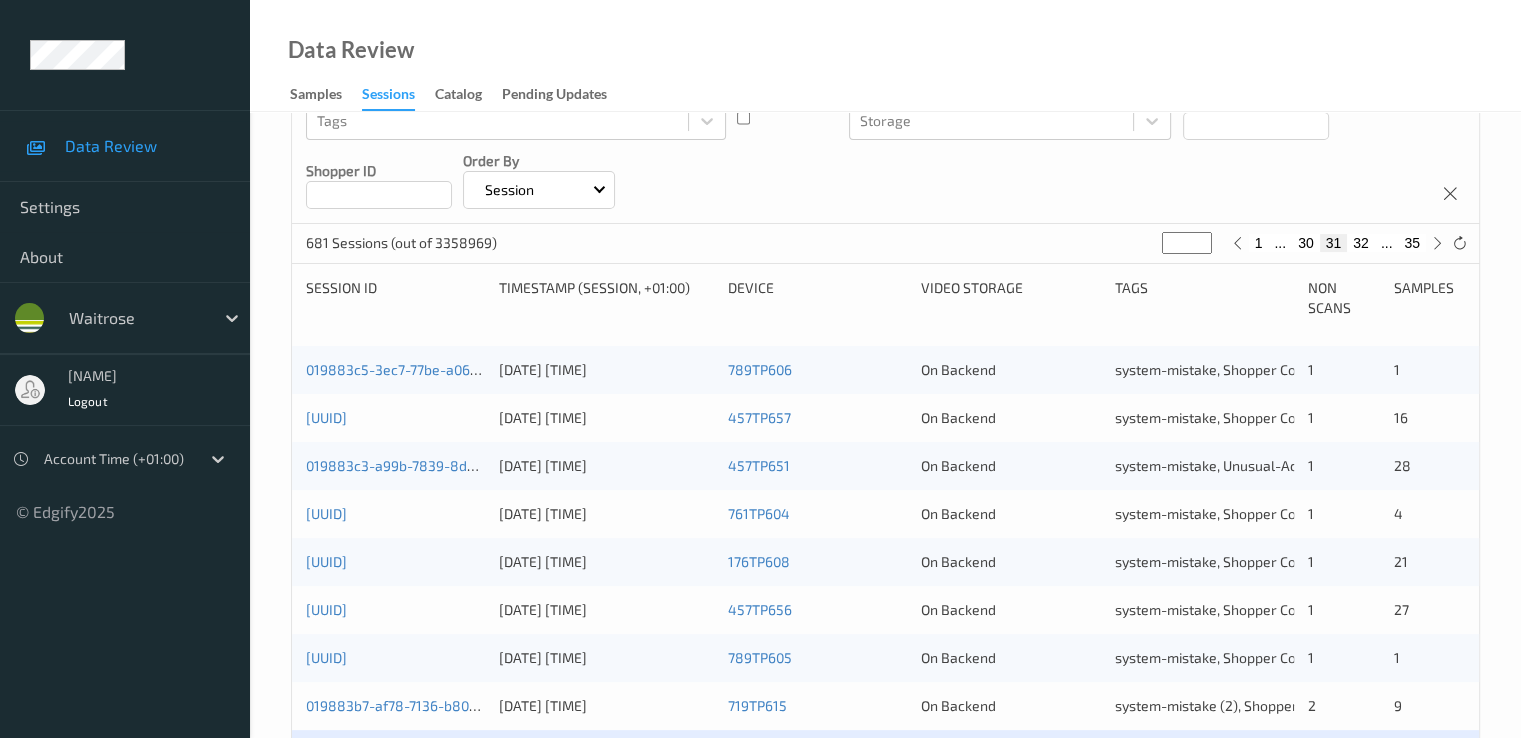scroll, scrollTop: 600, scrollLeft: 0, axis: vertical 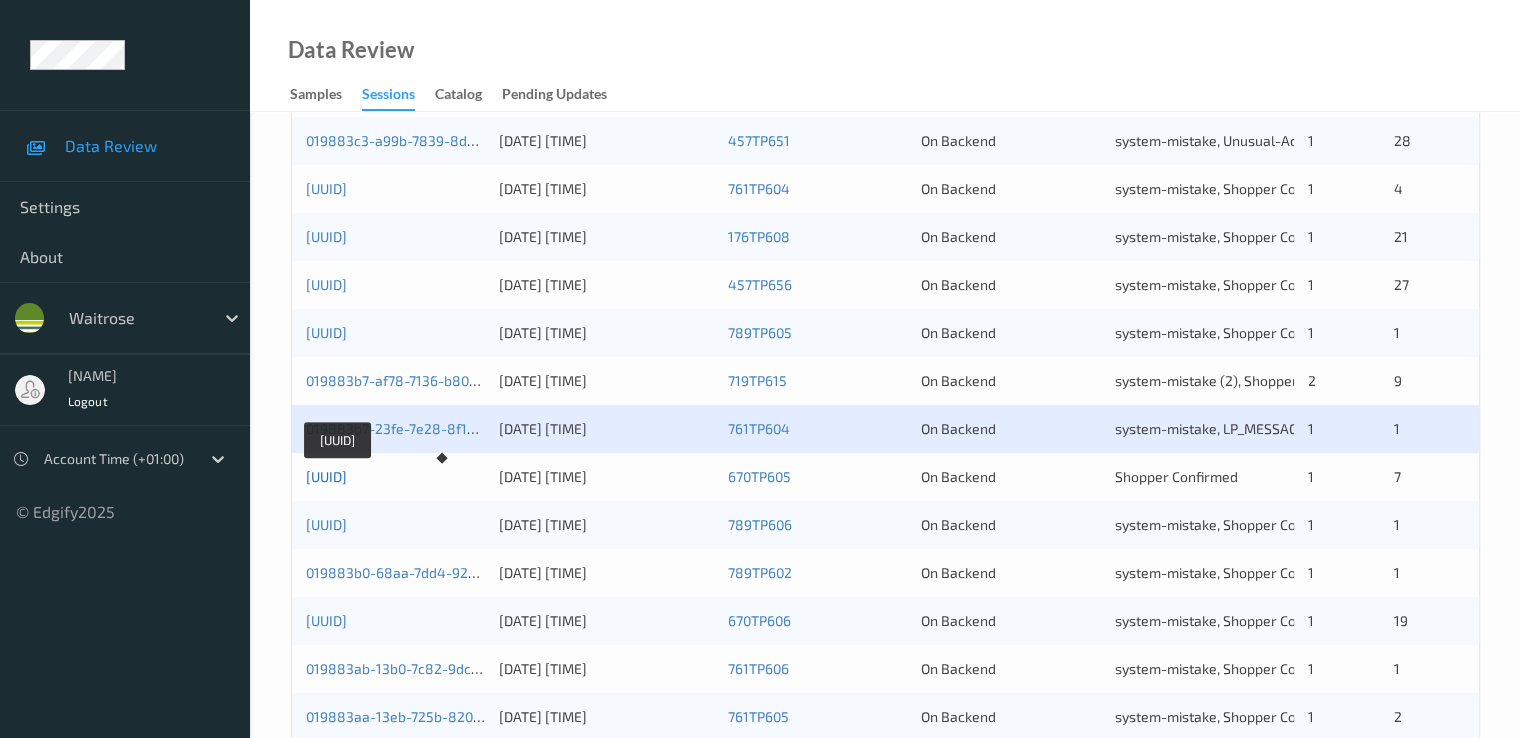 click on "019883b1-23e3-77ed-b160-d98752b49da2" at bounding box center (326, 476) 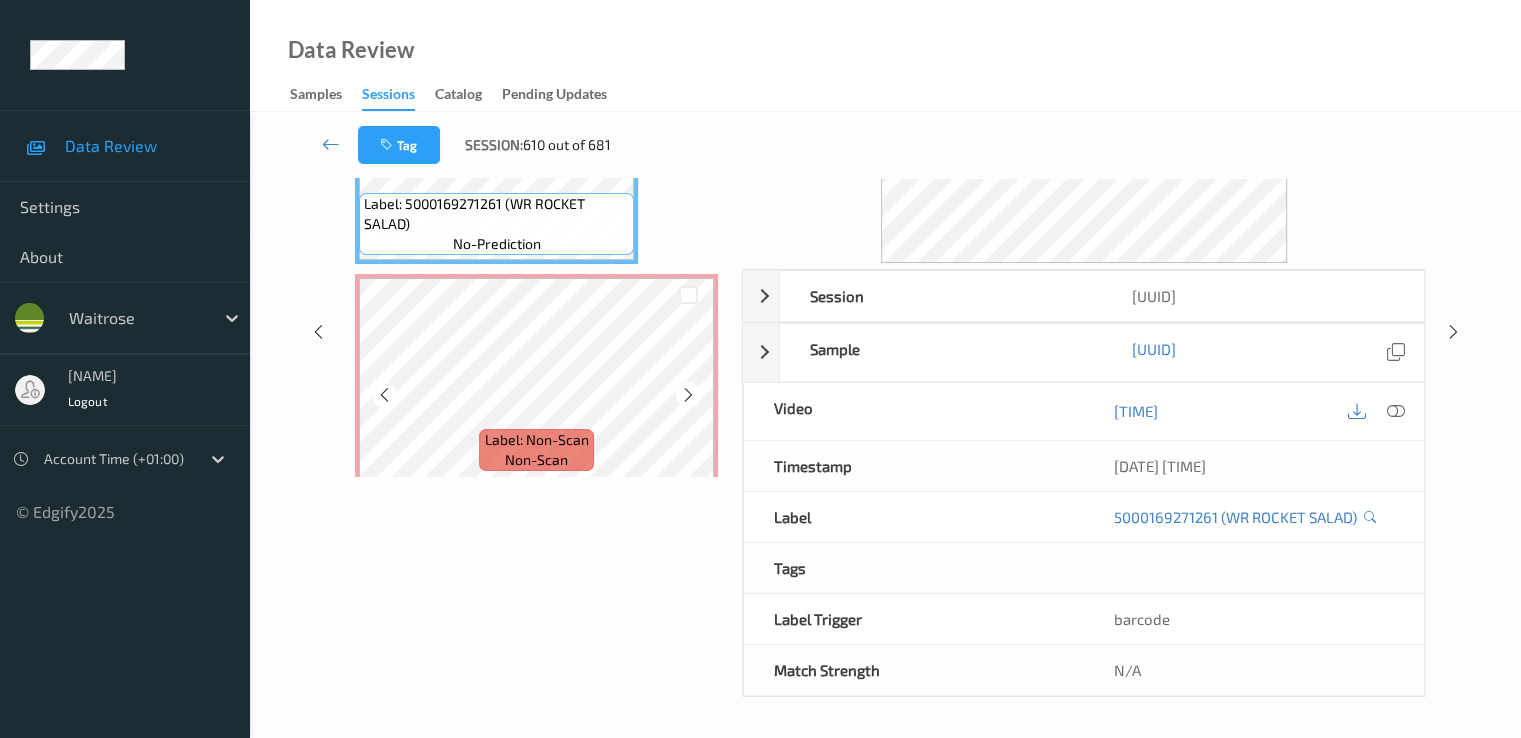scroll, scrollTop: 0, scrollLeft: 0, axis: both 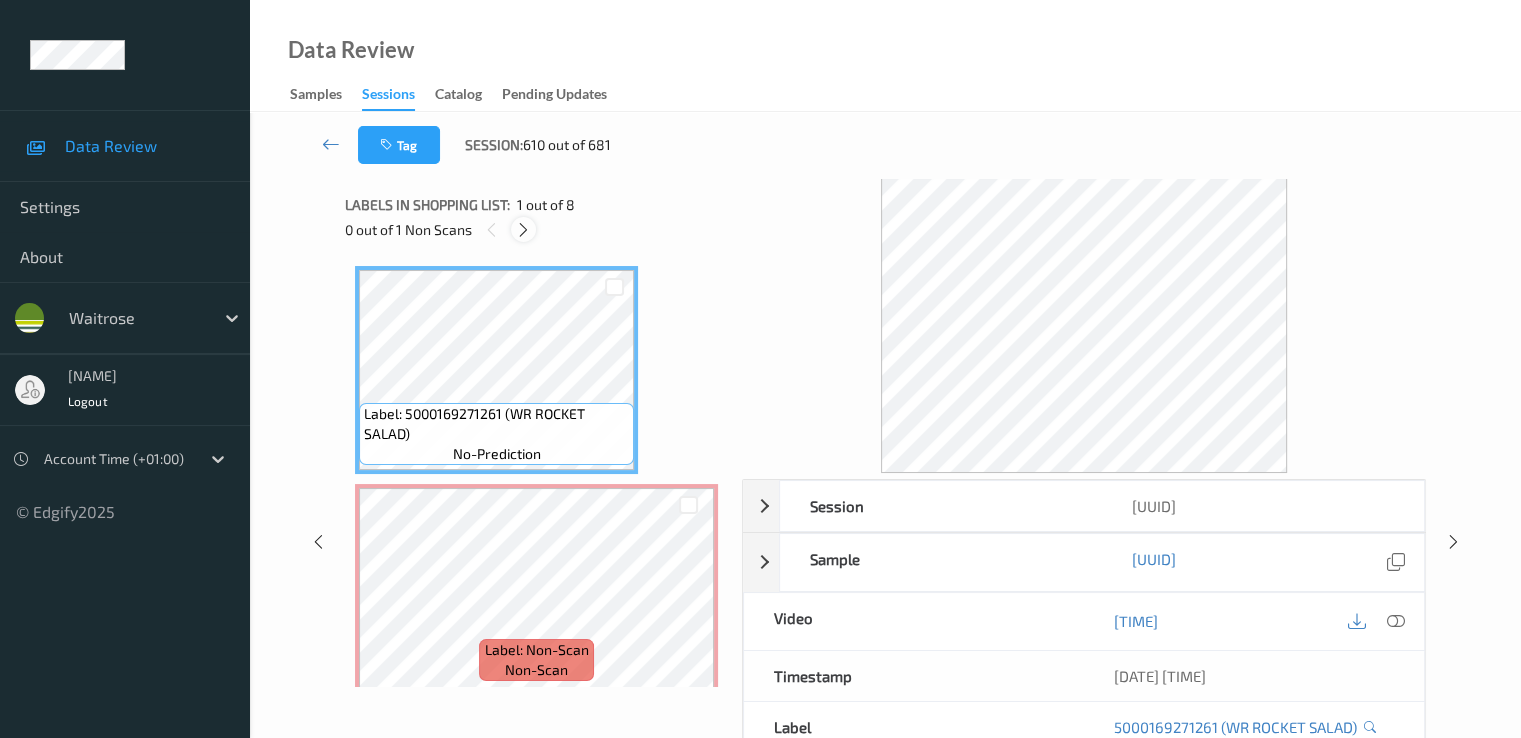 click at bounding box center [523, 230] 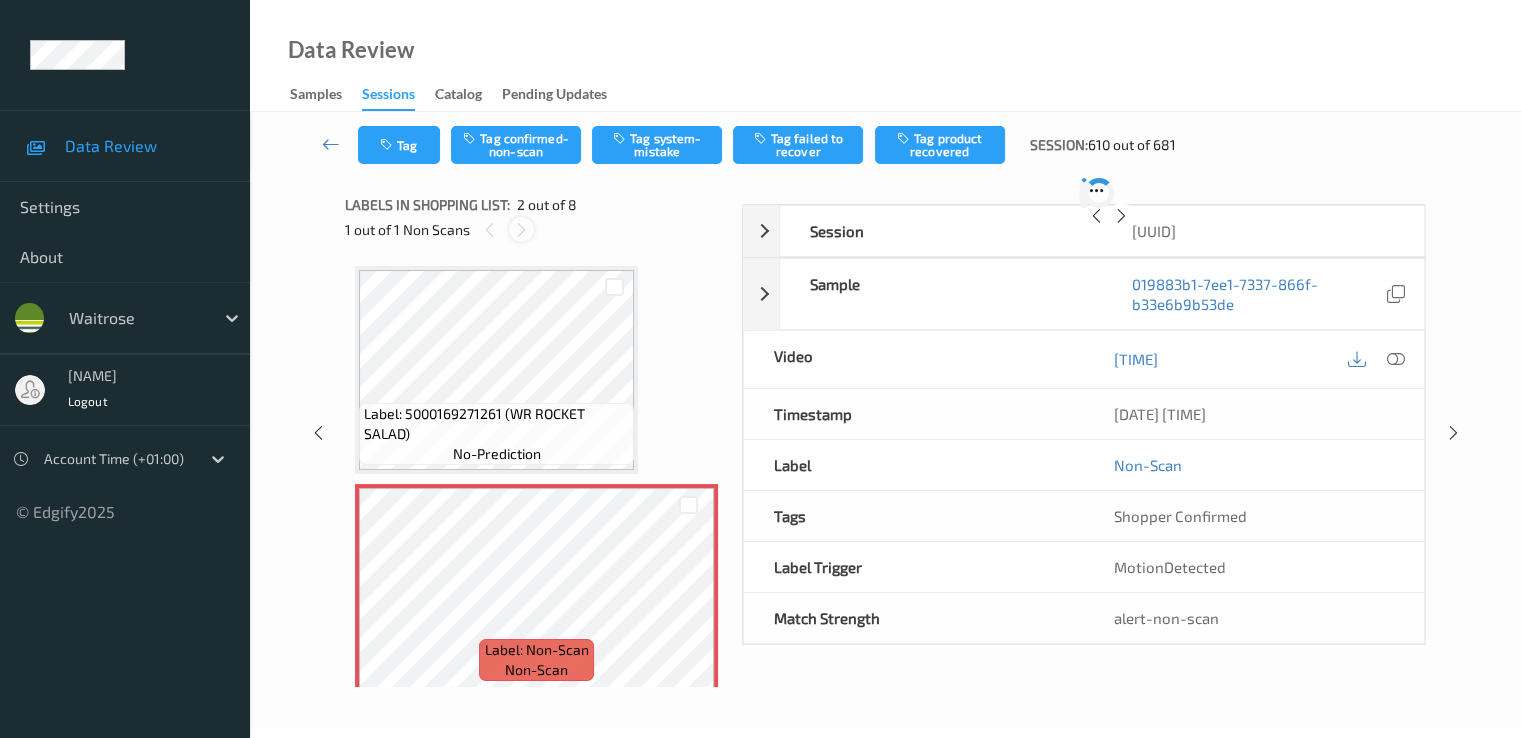 scroll, scrollTop: 10, scrollLeft: 0, axis: vertical 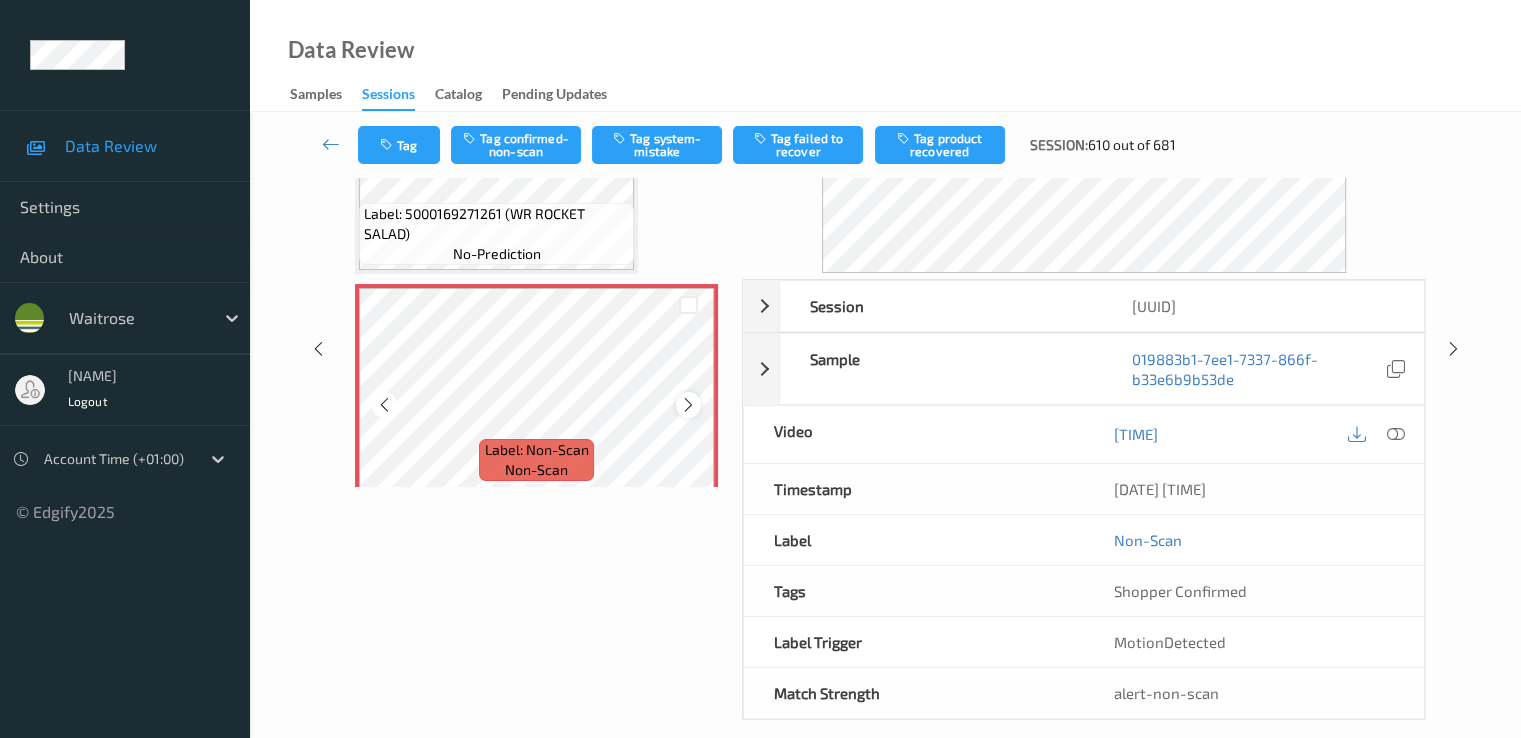 click at bounding box center [688, 404] 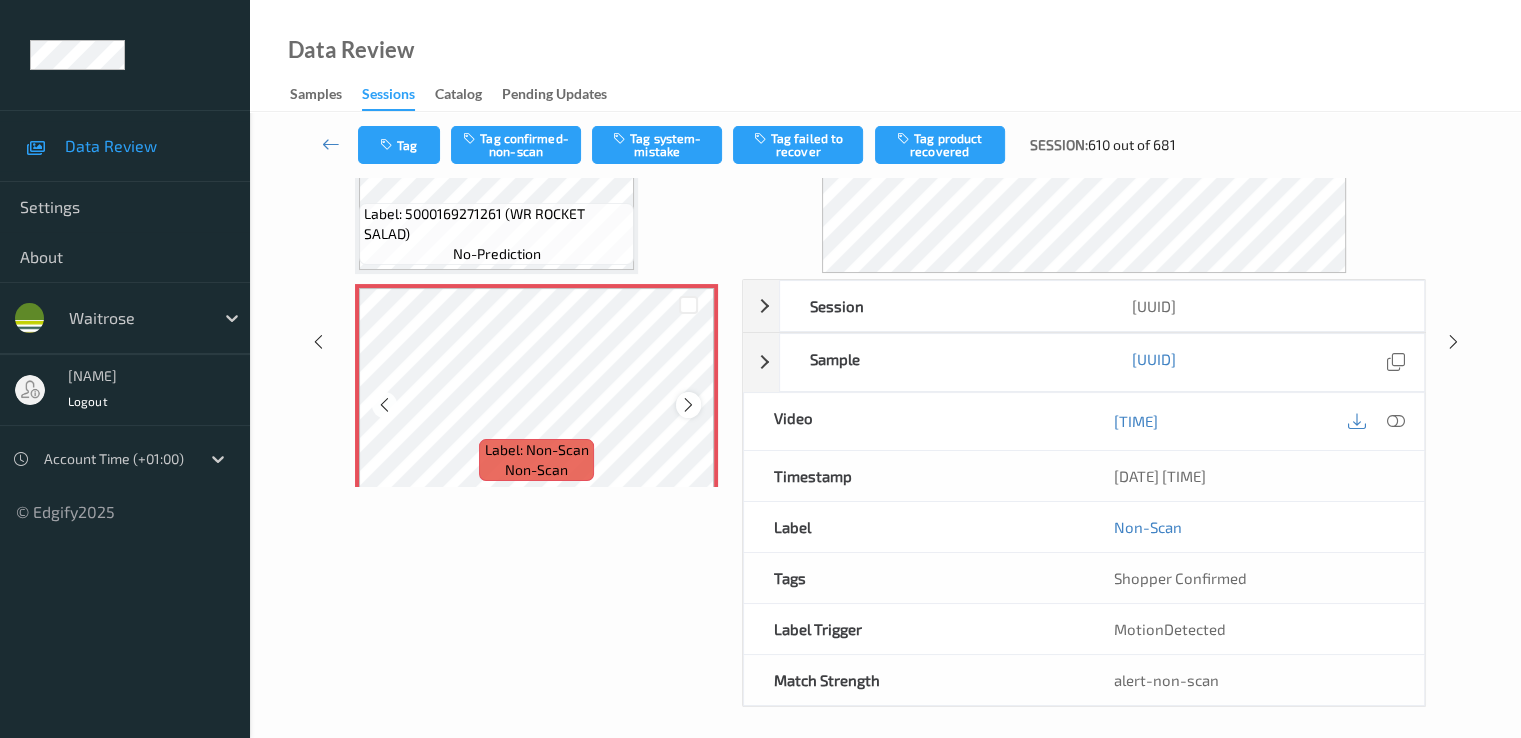 click at bounding box center (688, 405) 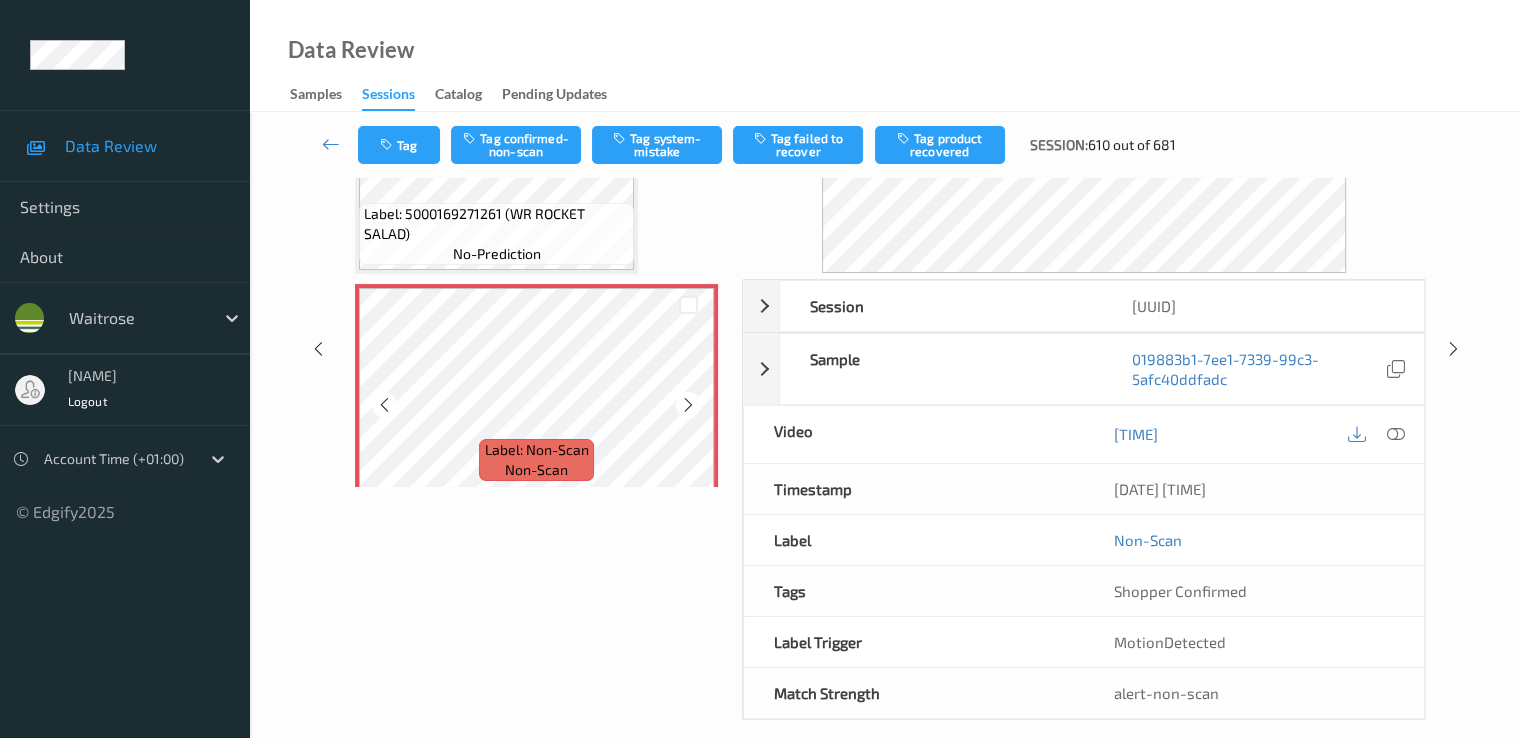 click at bounding box center (688, 405) 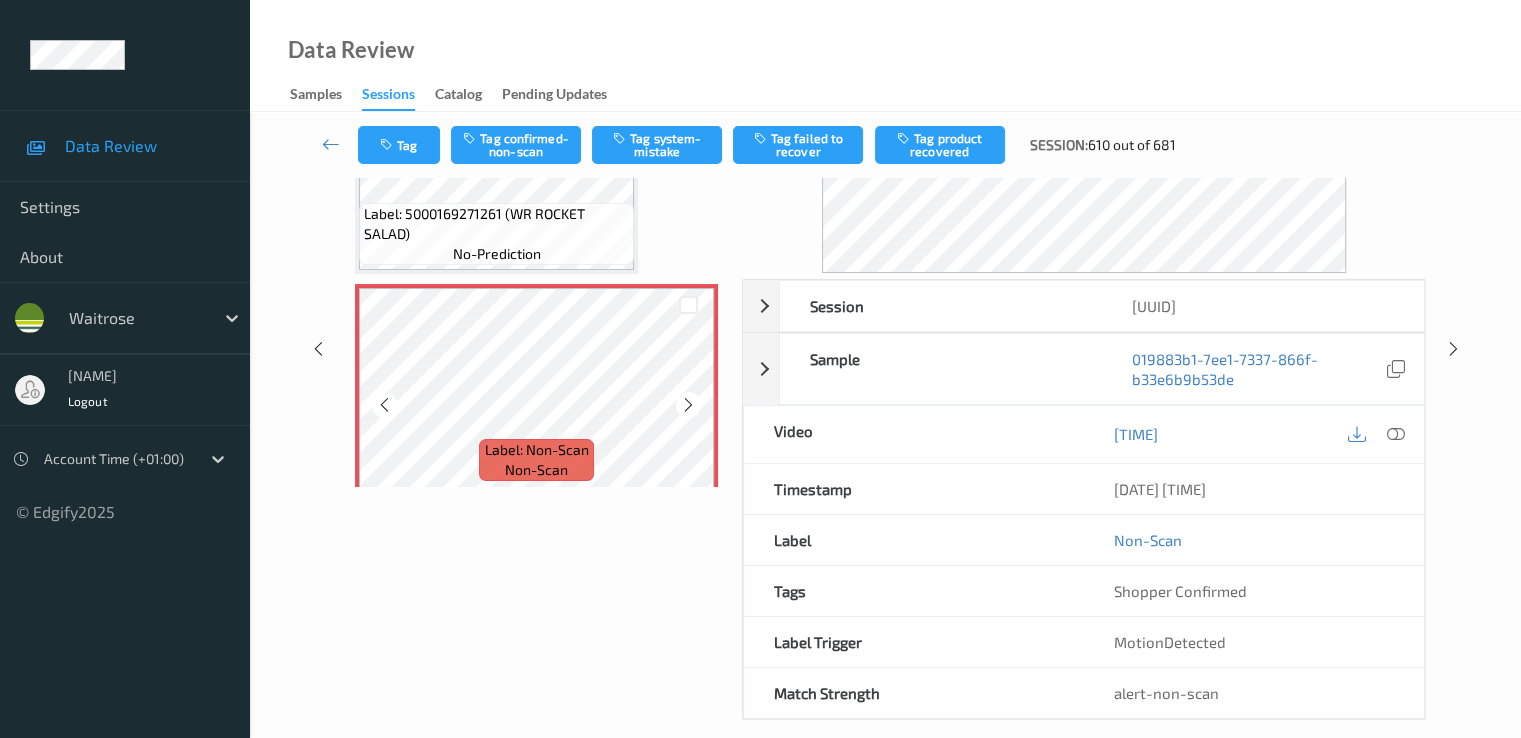 click at bounding box center [688, 405] 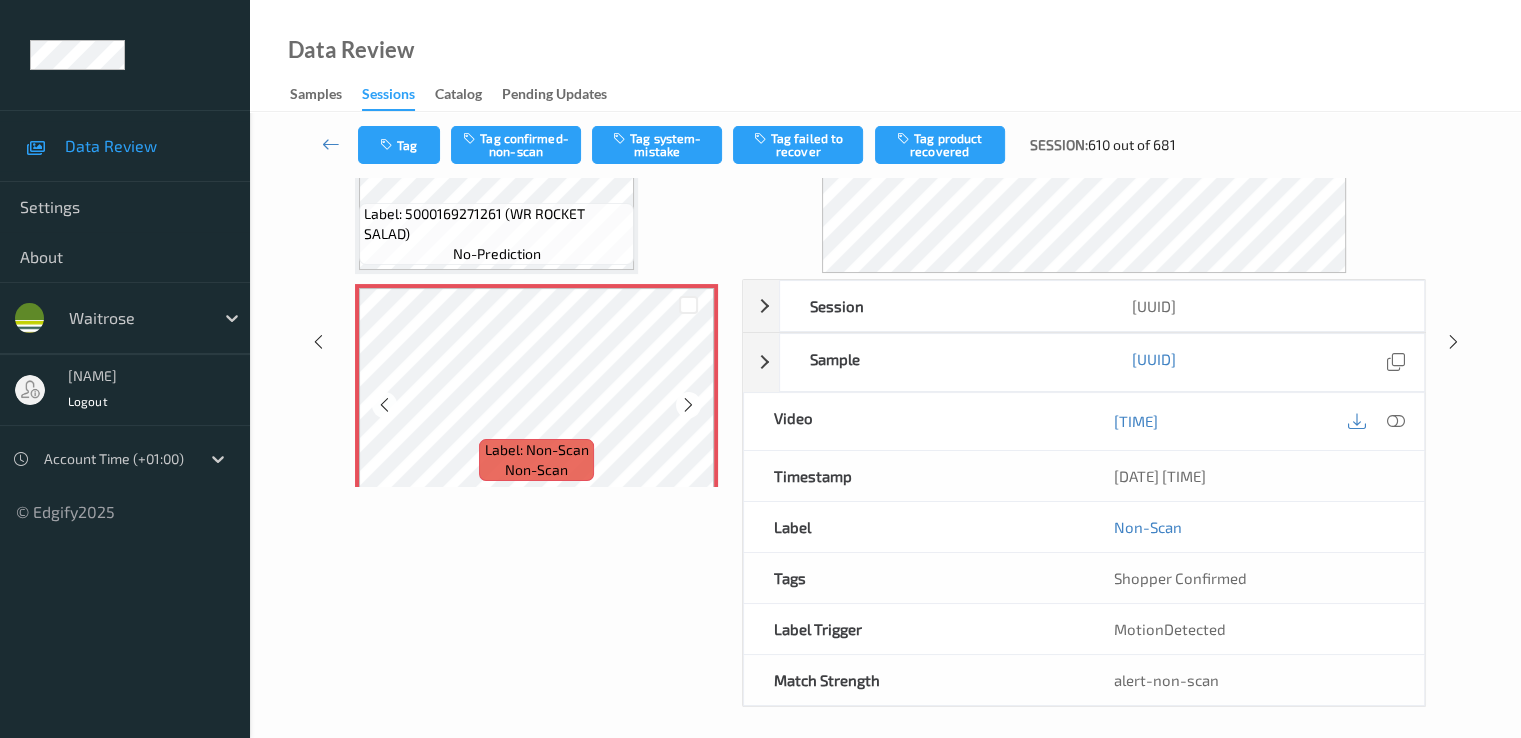 click at bounding box center (688, 405) 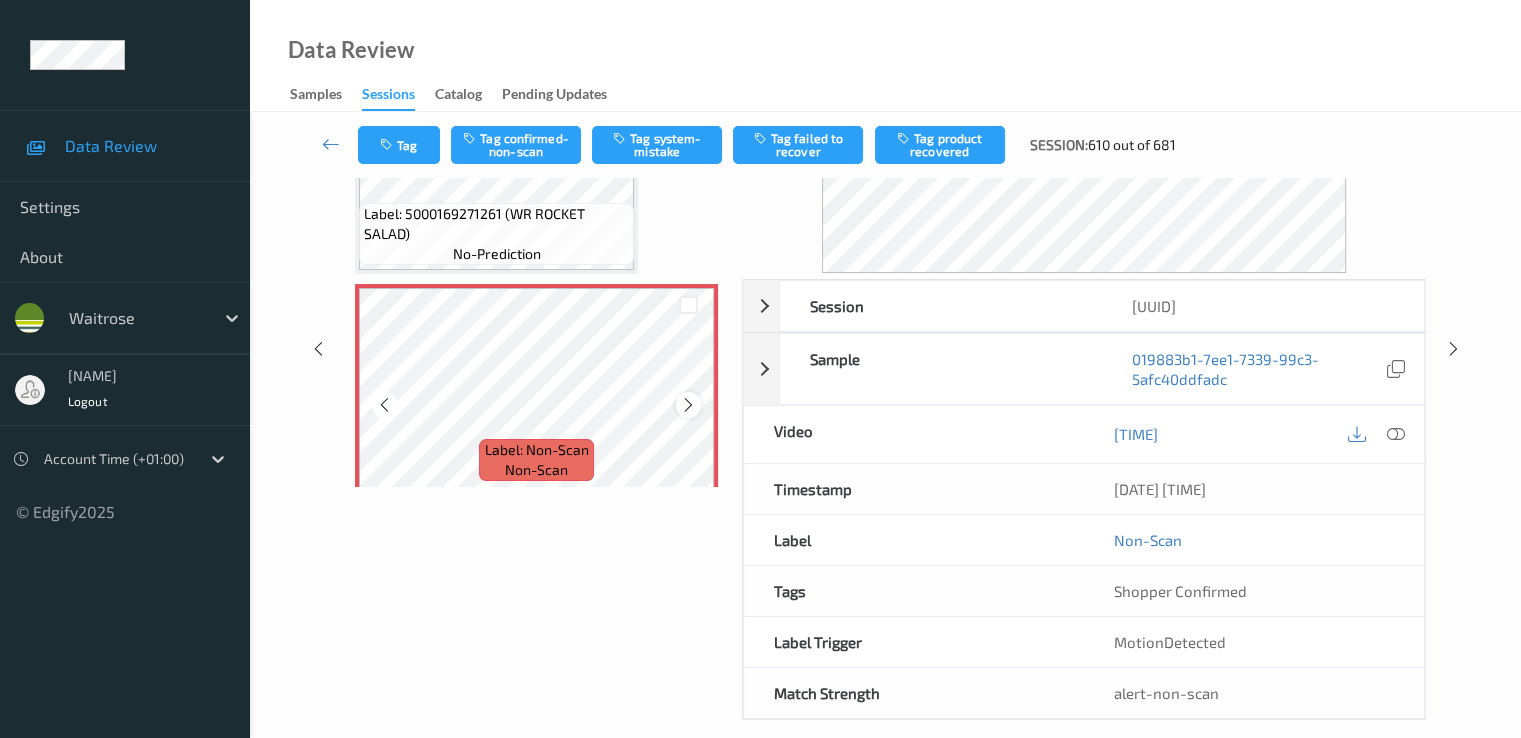 click at bounding box center (688, 405) 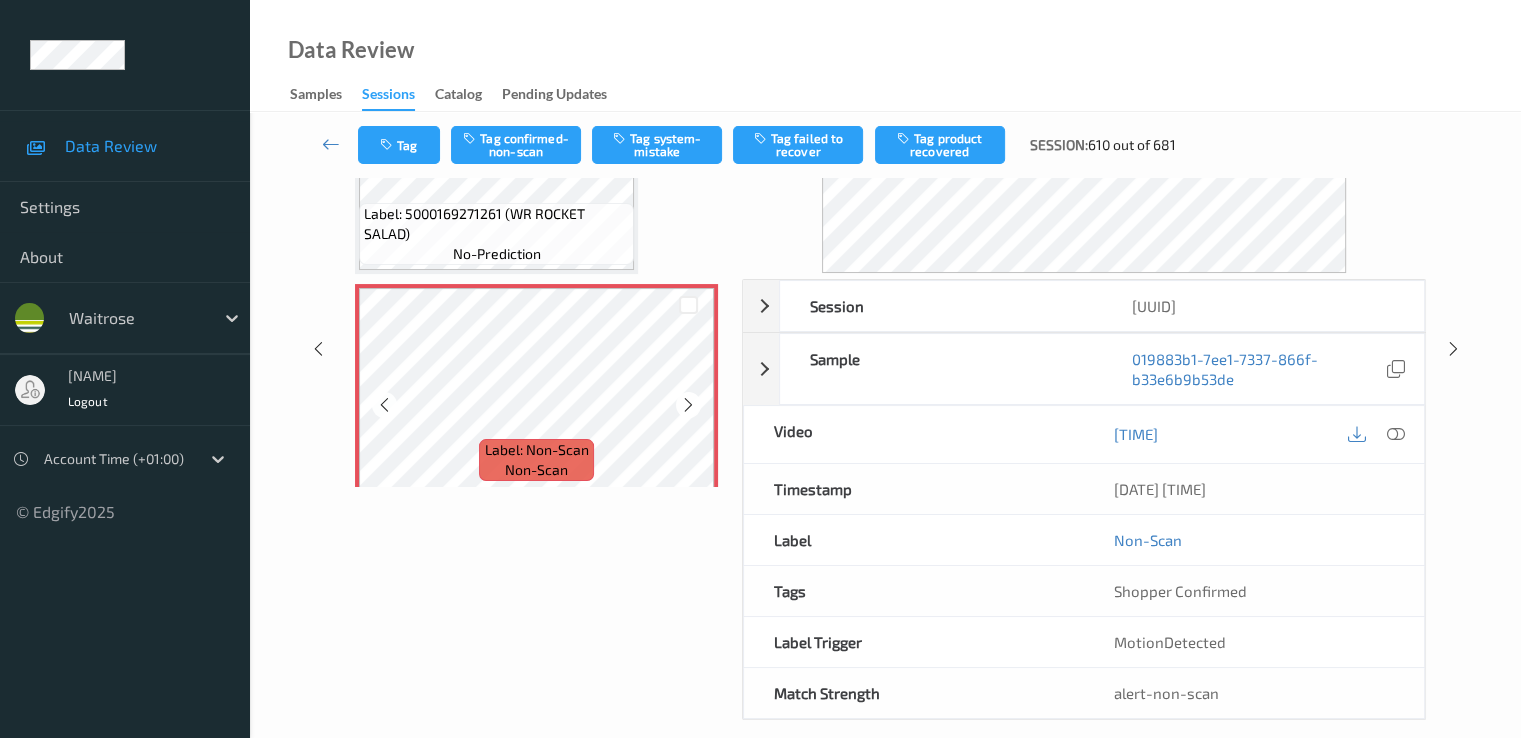 click at bounding box center (688, 405) 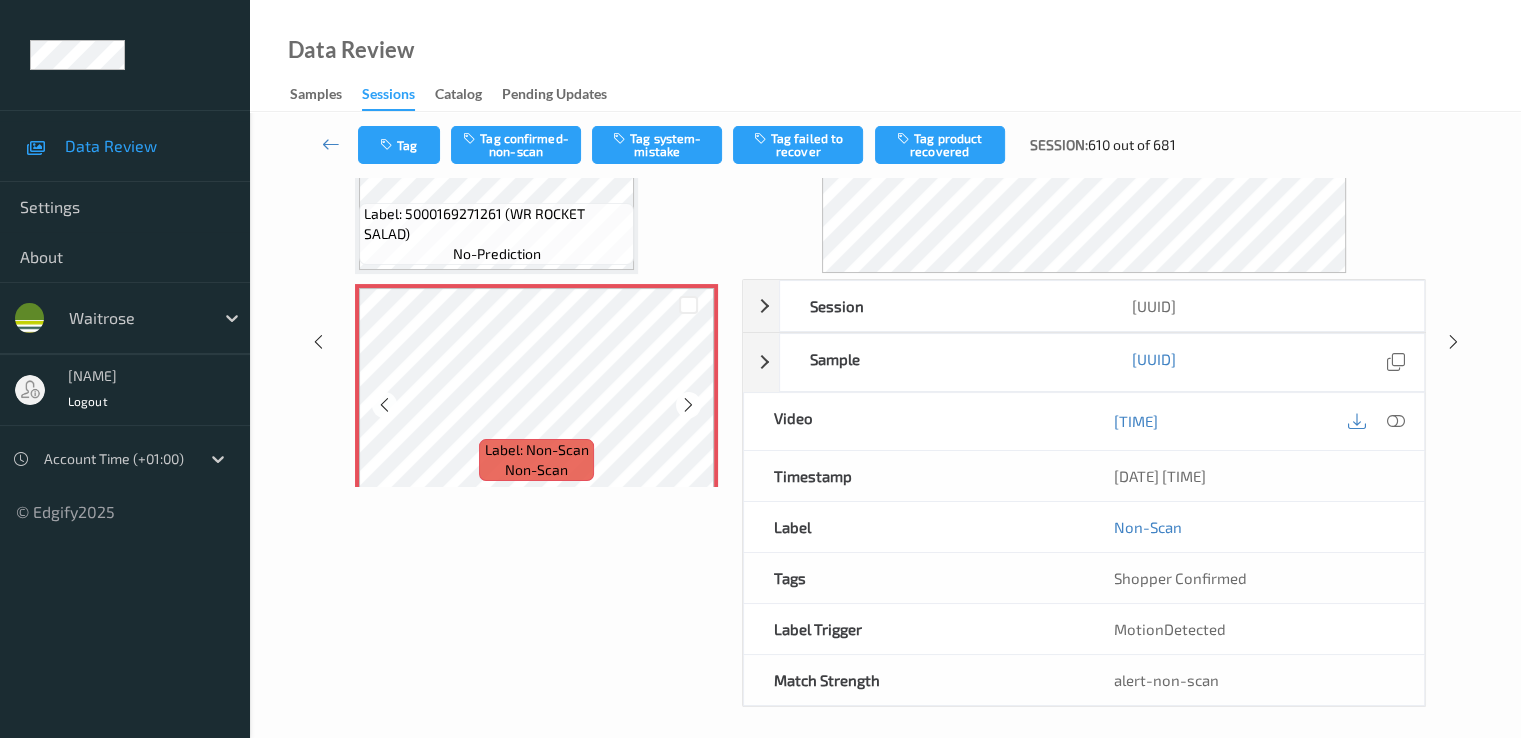 click at bounding box center (688, 405) 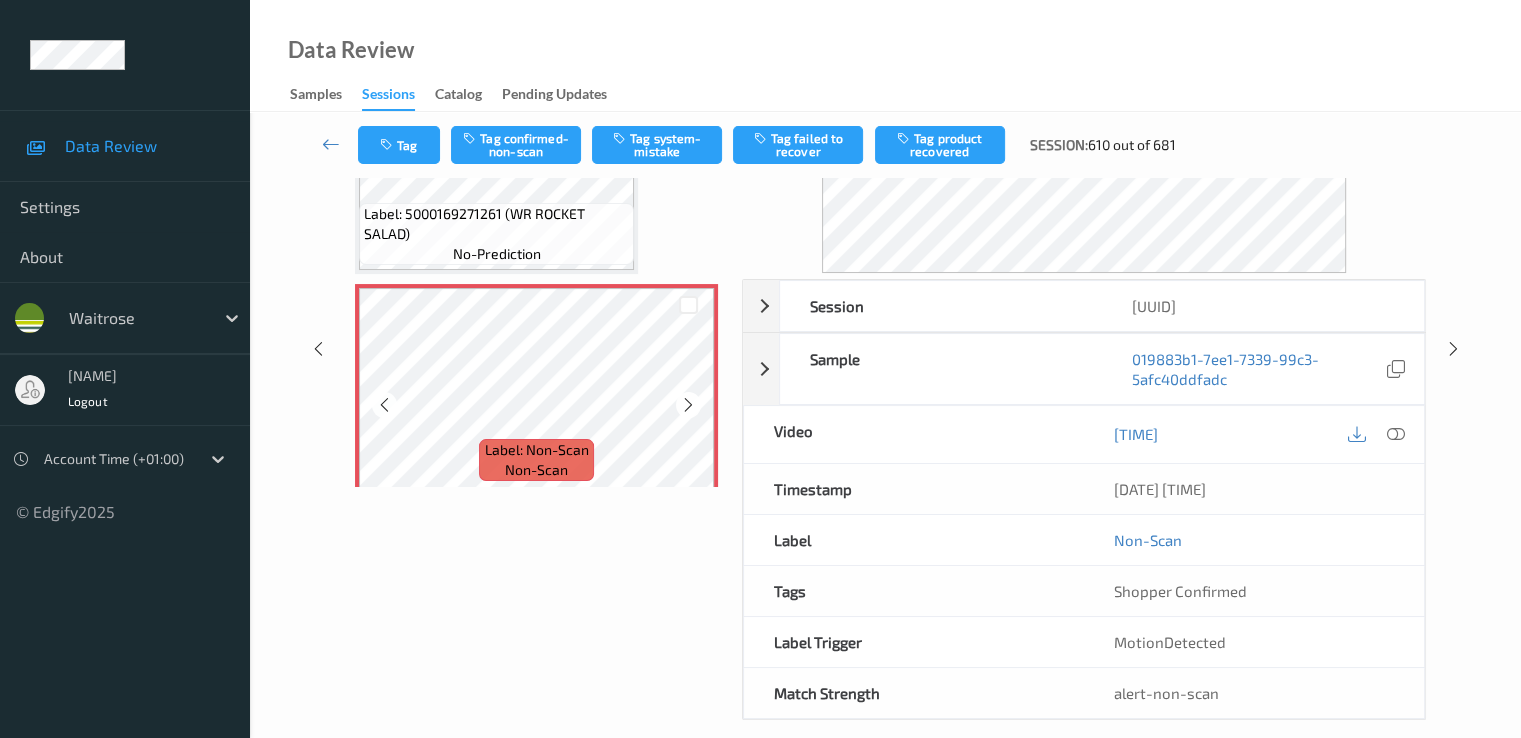 click at bounding box center (688, 405) 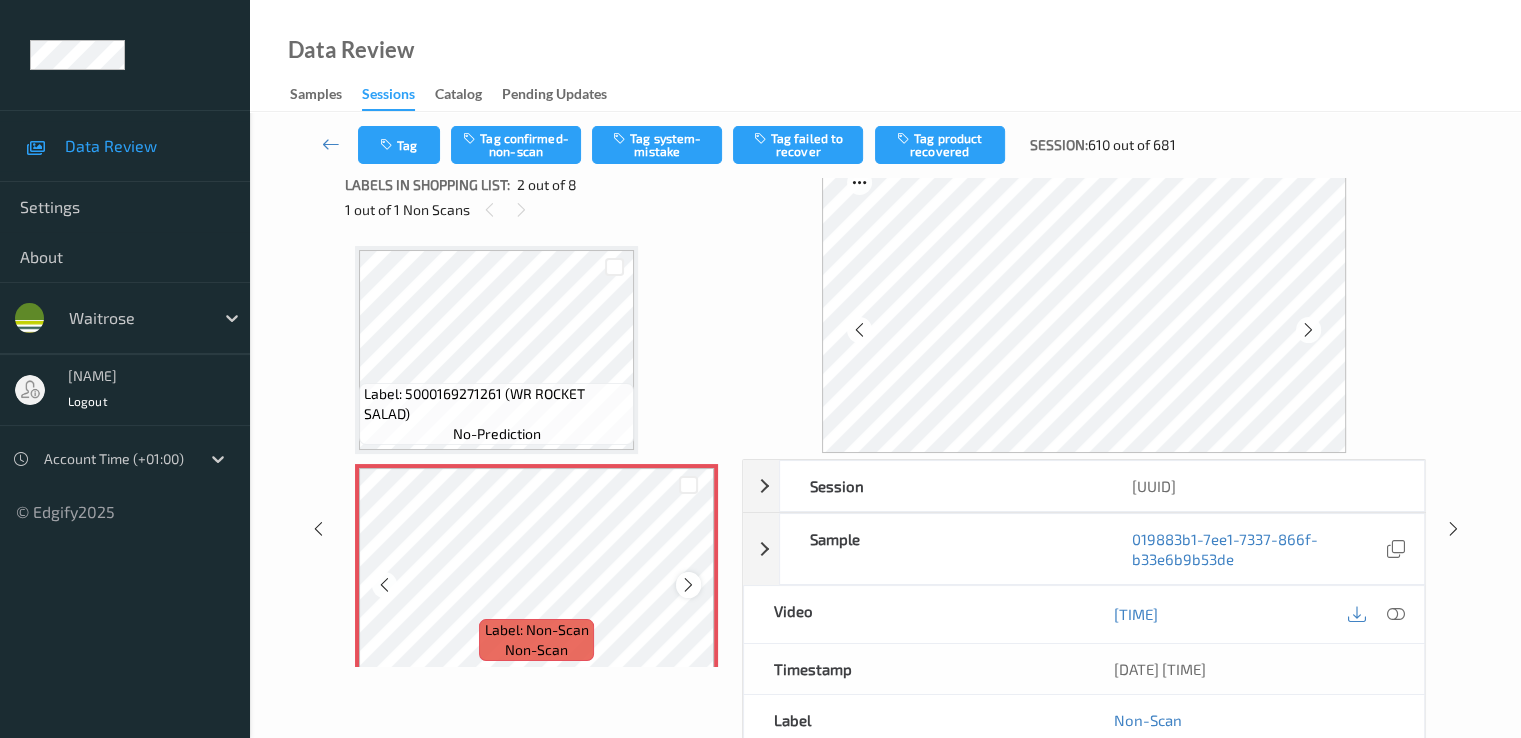 scroll, scrollTop: 0, scrollLeft: 0, axis: both 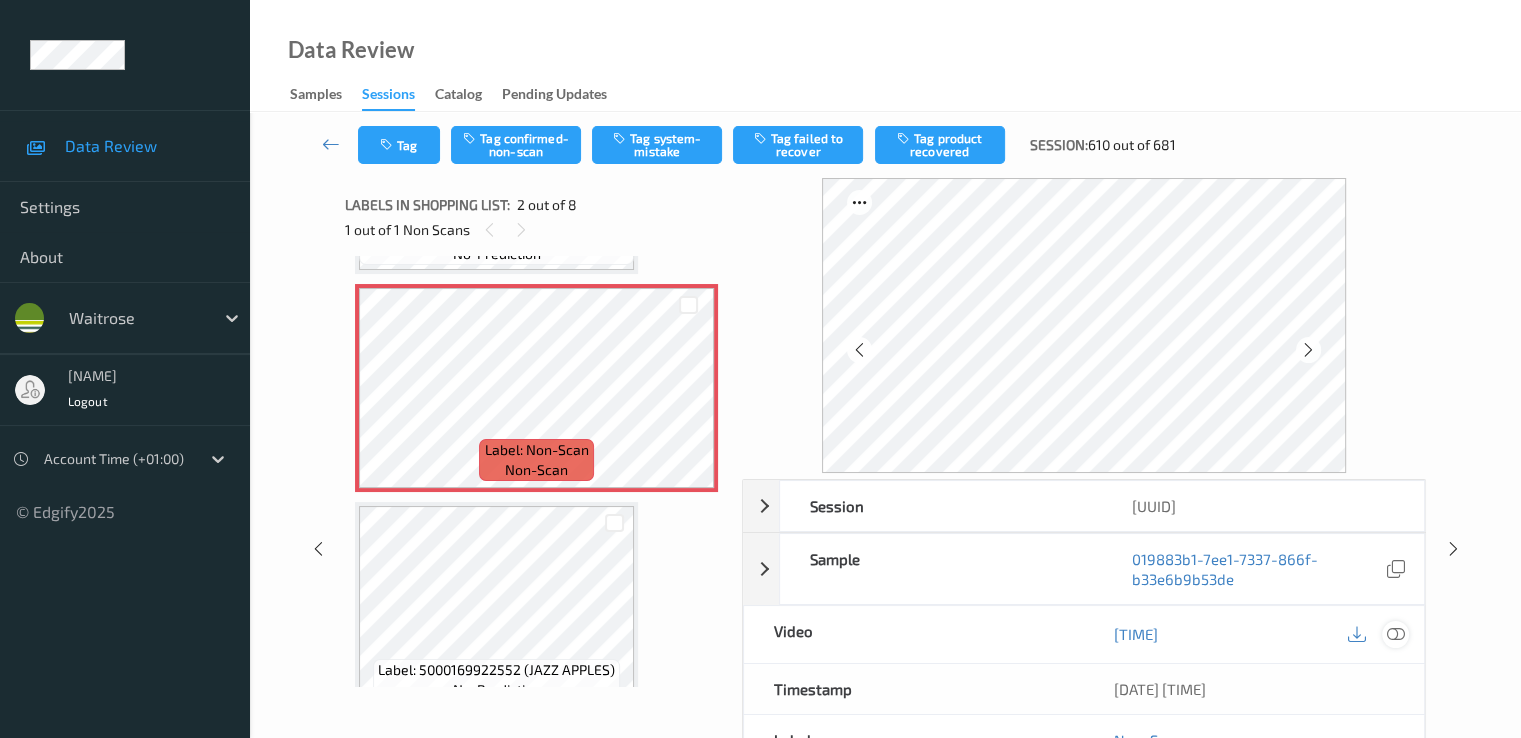 click at bounding box center (1395, 634) 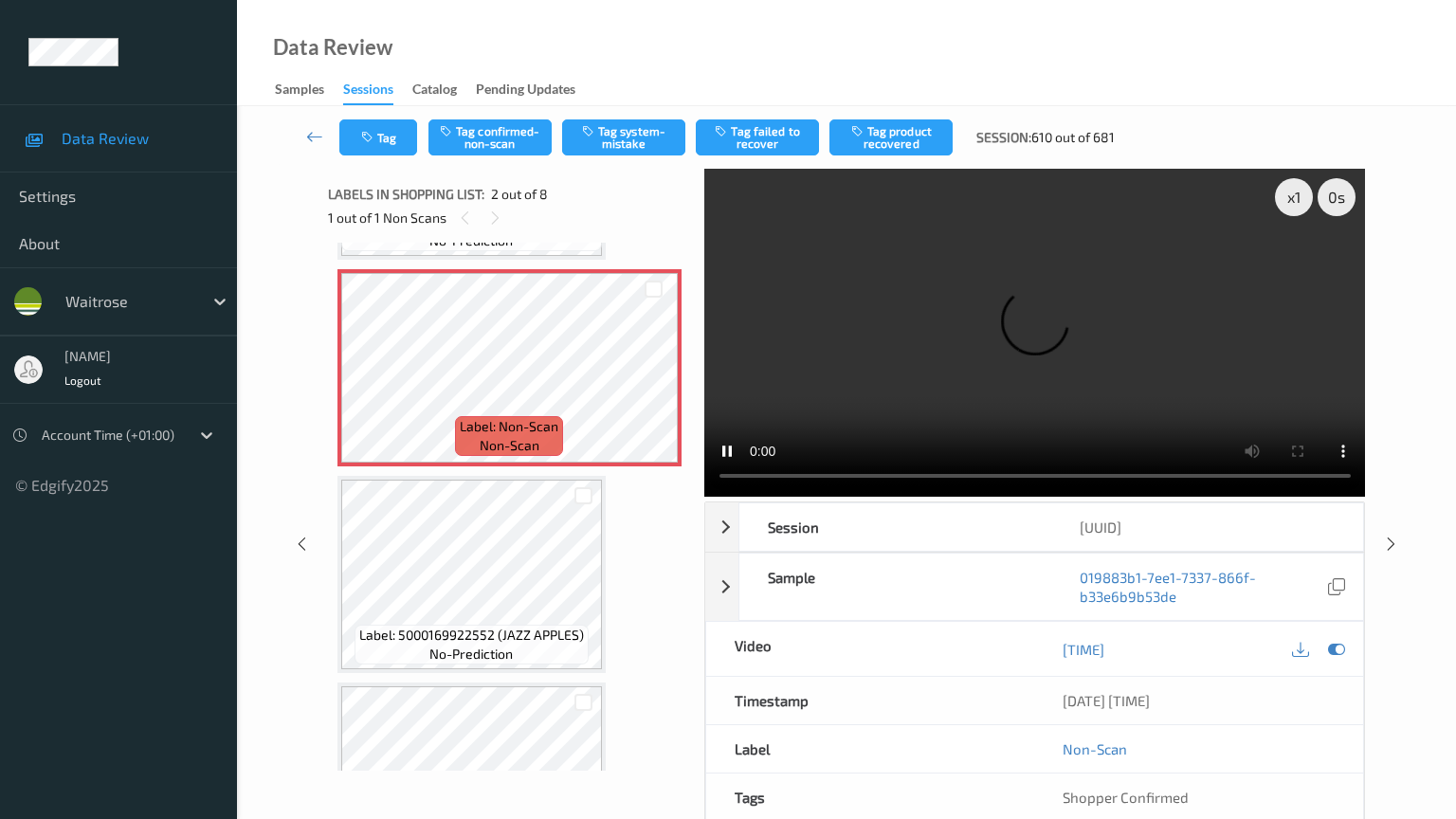 type 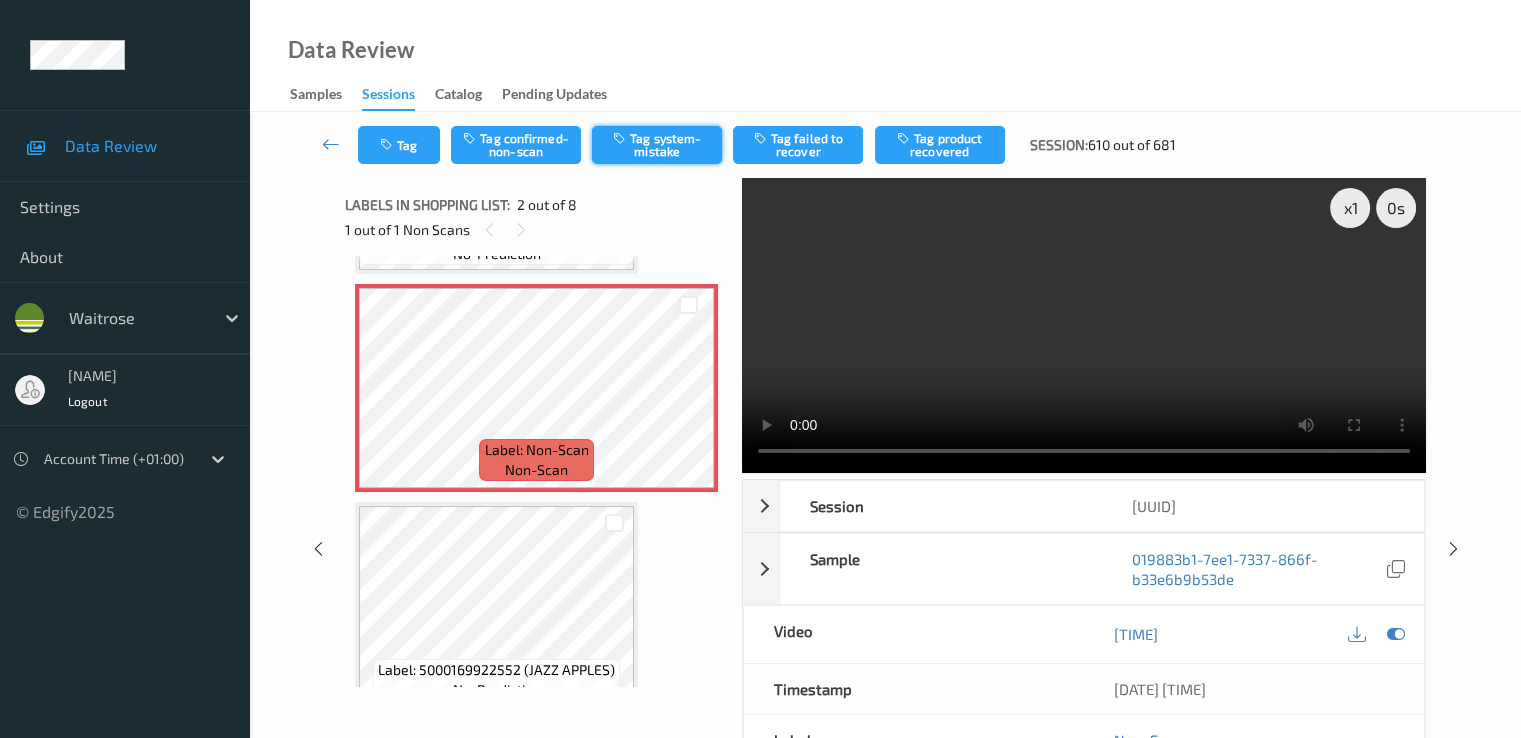 click on "Tag   system-mistake" at bounding box center [657, 145] 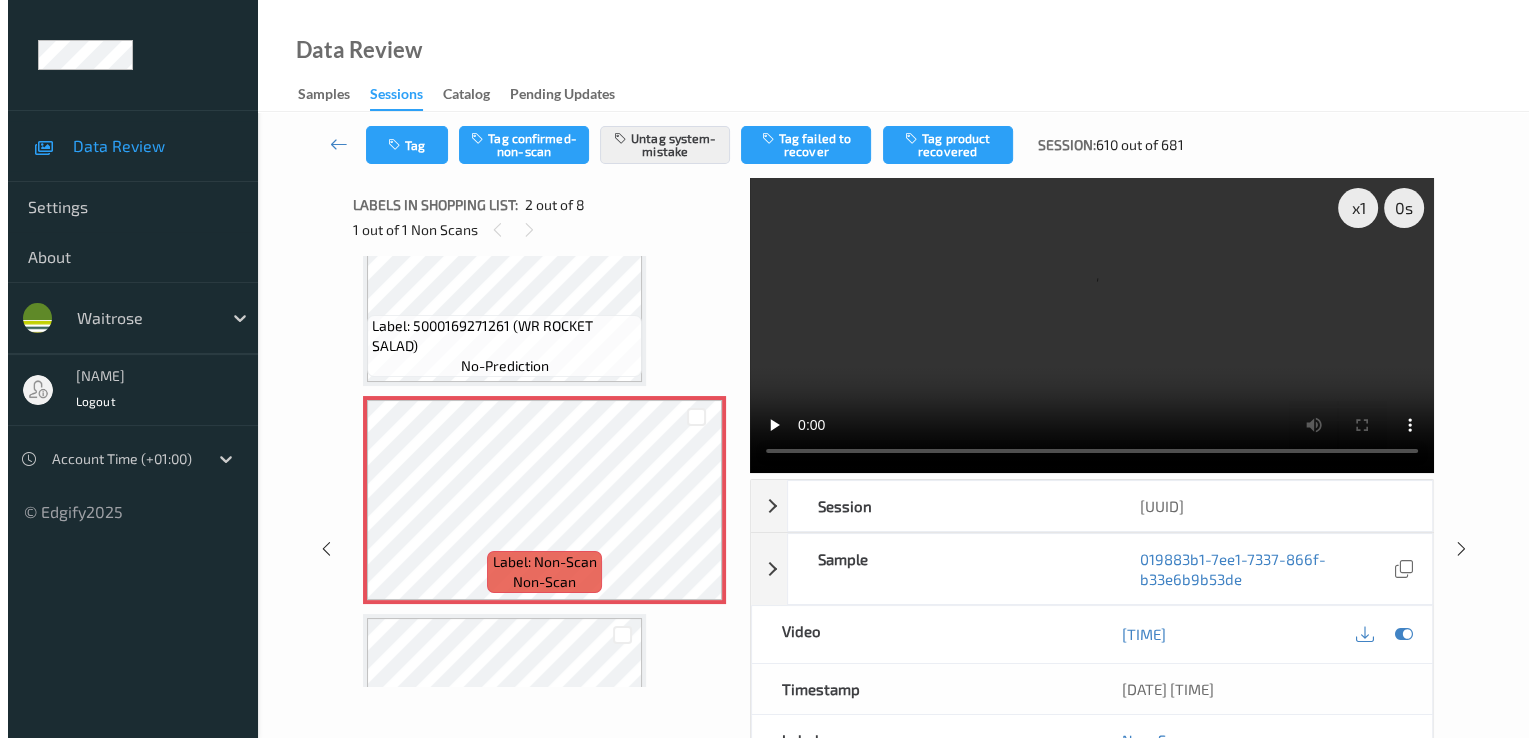 scroll, scrollTop: 0, scrollLeft: 0, axis: both 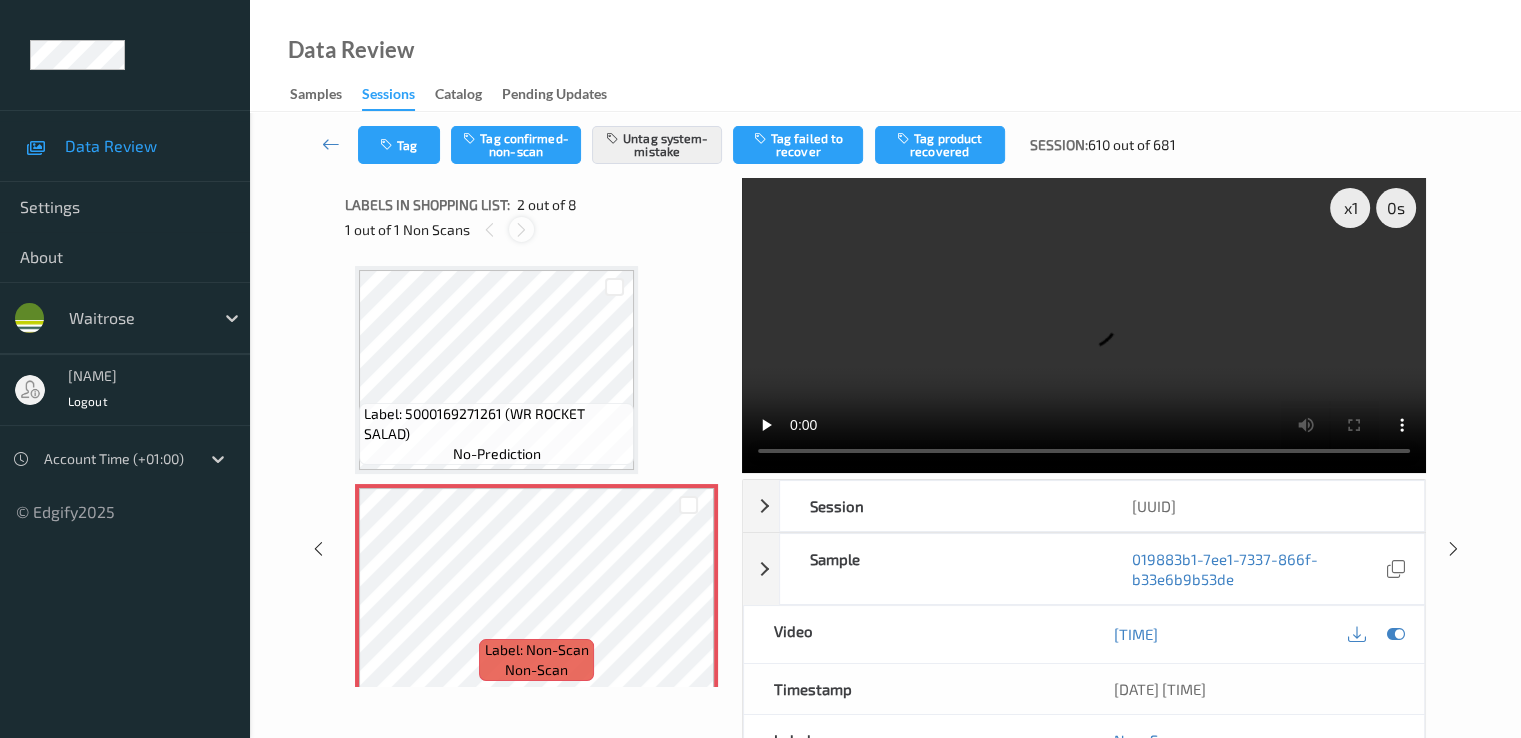 click at bounding box center (521, 230) 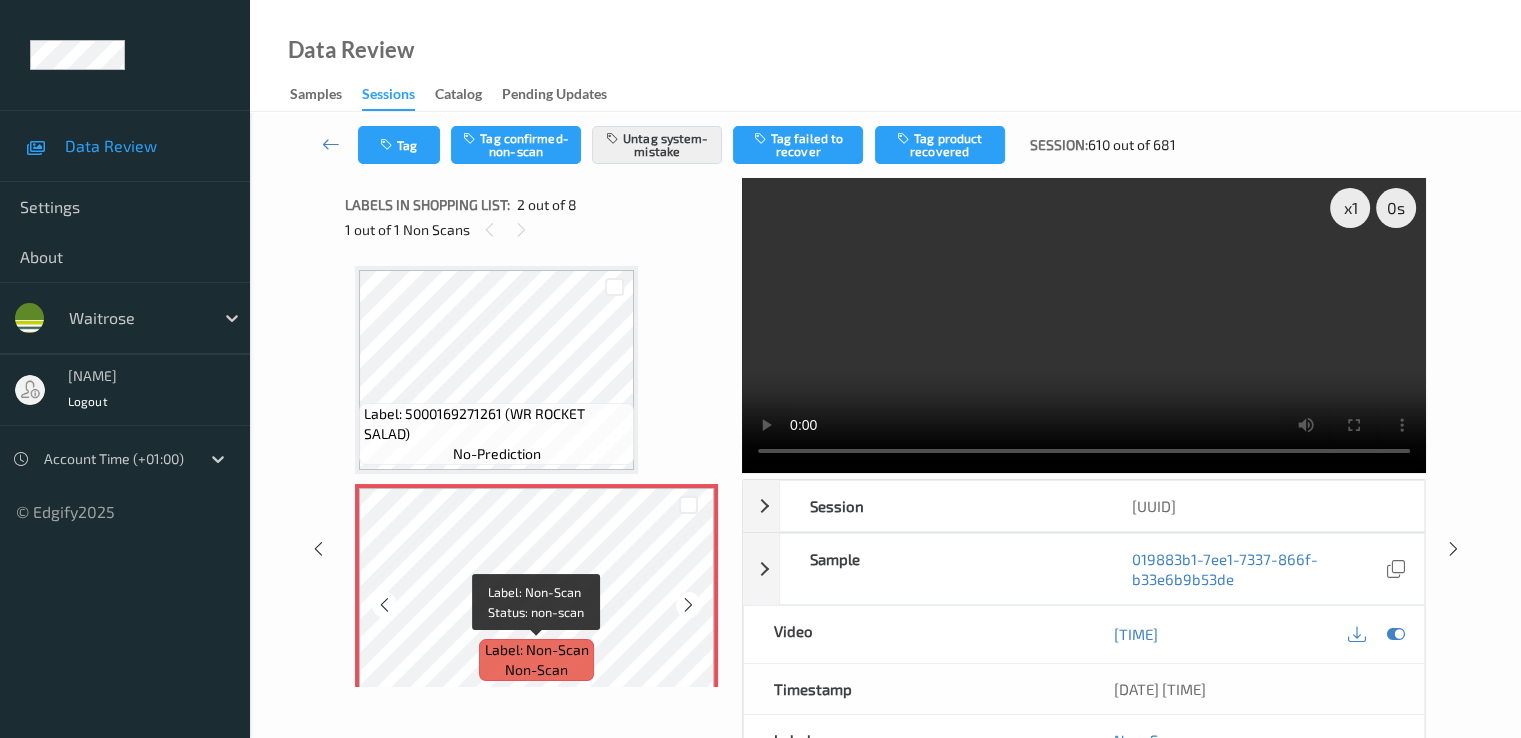 click on "Label: Non-Scan" at bounding box center (537, 650) 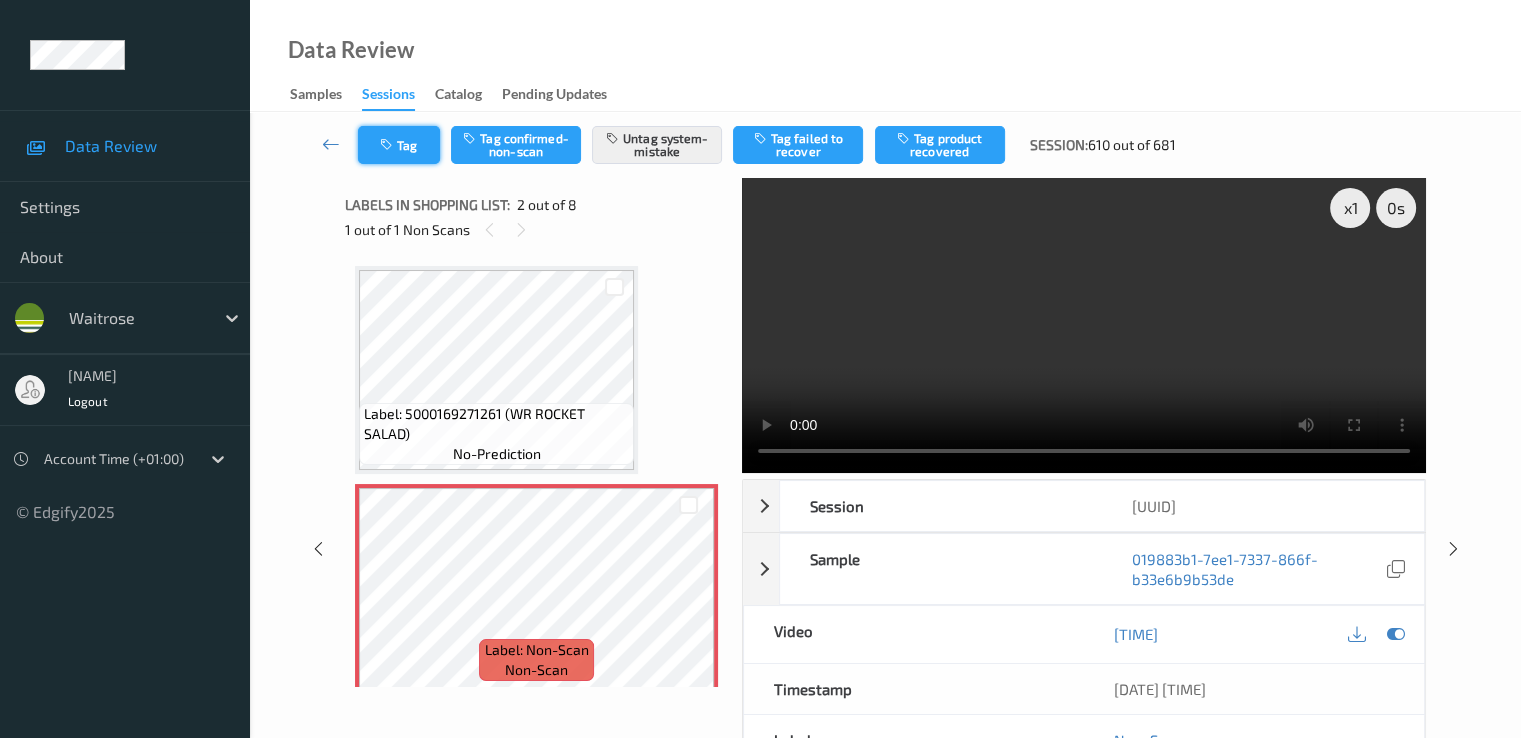 click at bounding box center (388, 145) 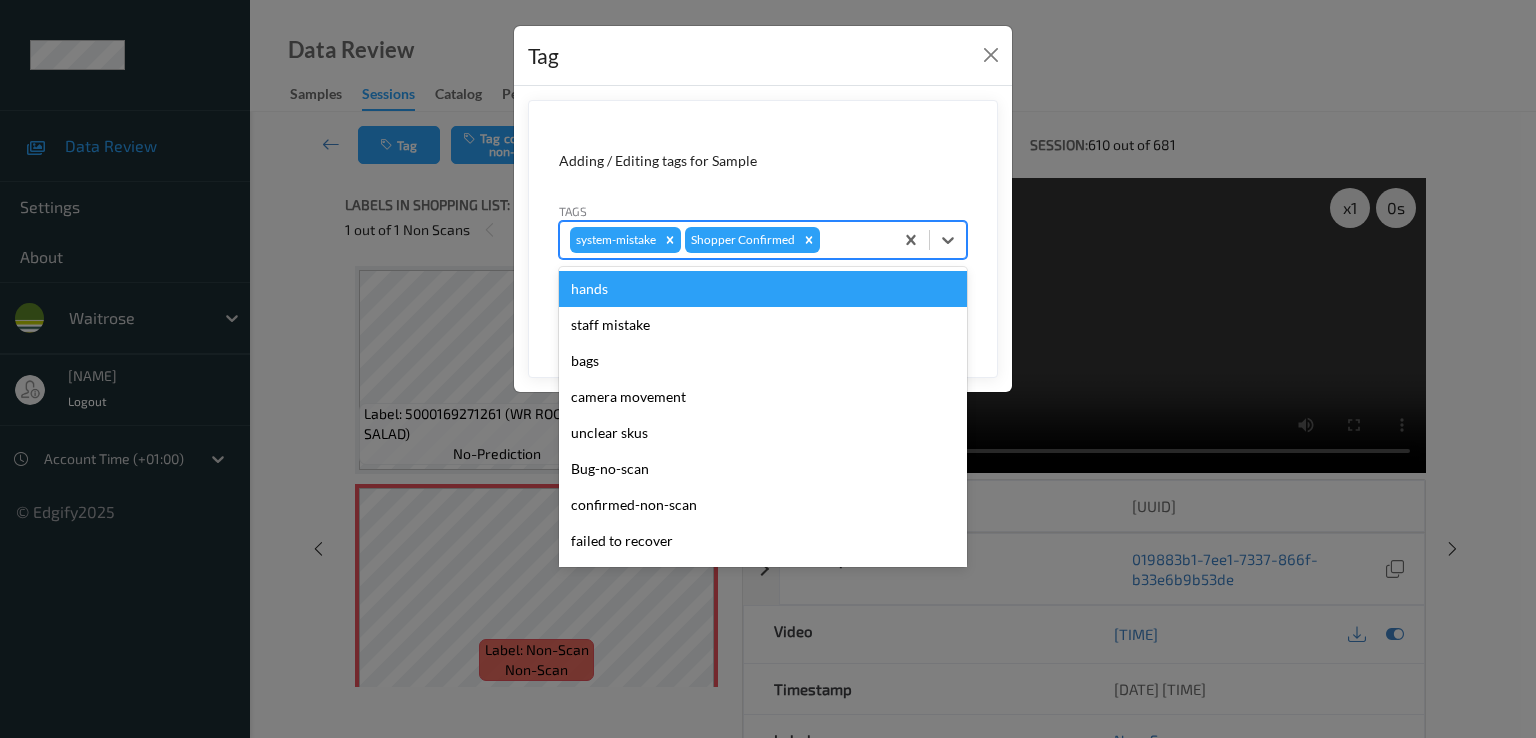click at bounding box center (853, 240) 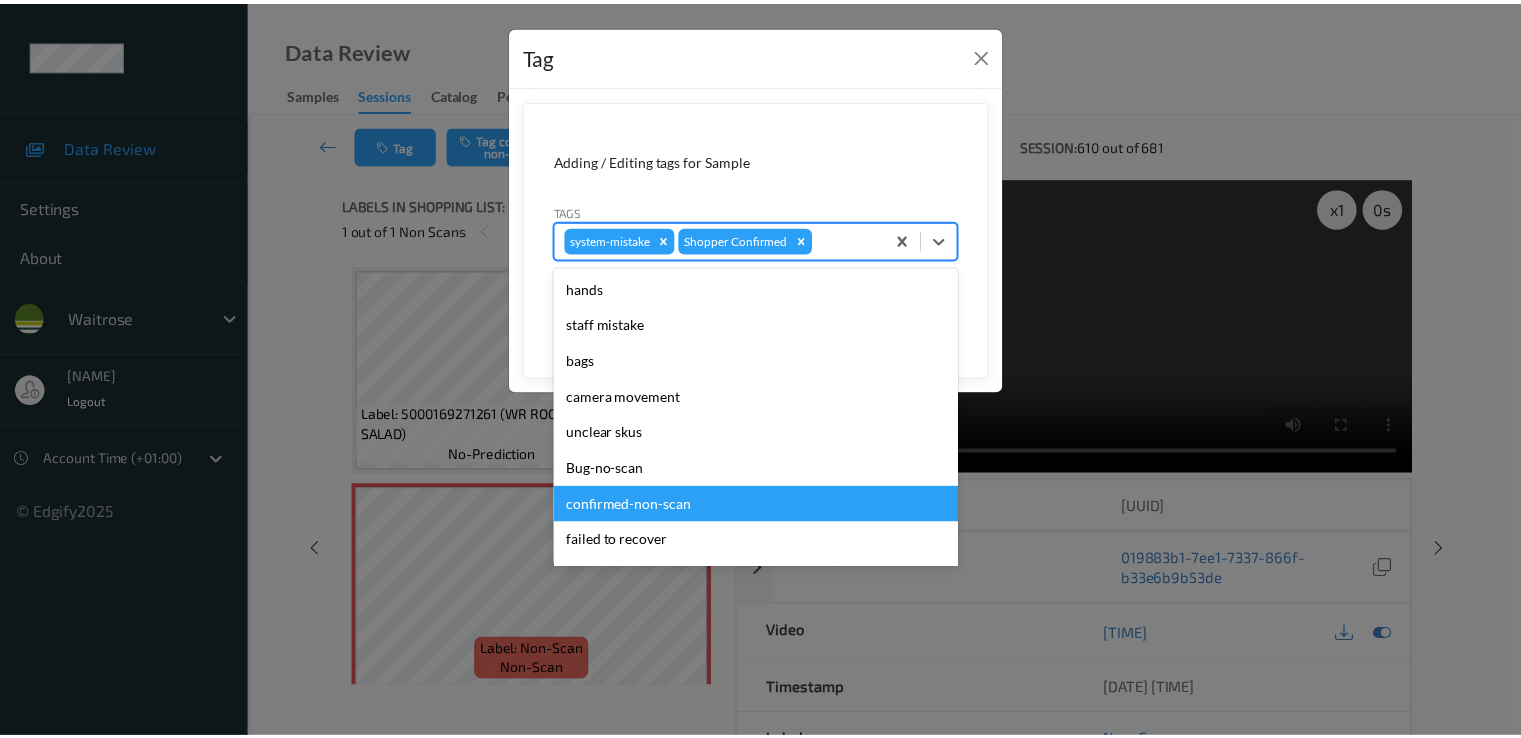 scroll, scrollTop: 392, scrollLeft: 0, axis: vertical 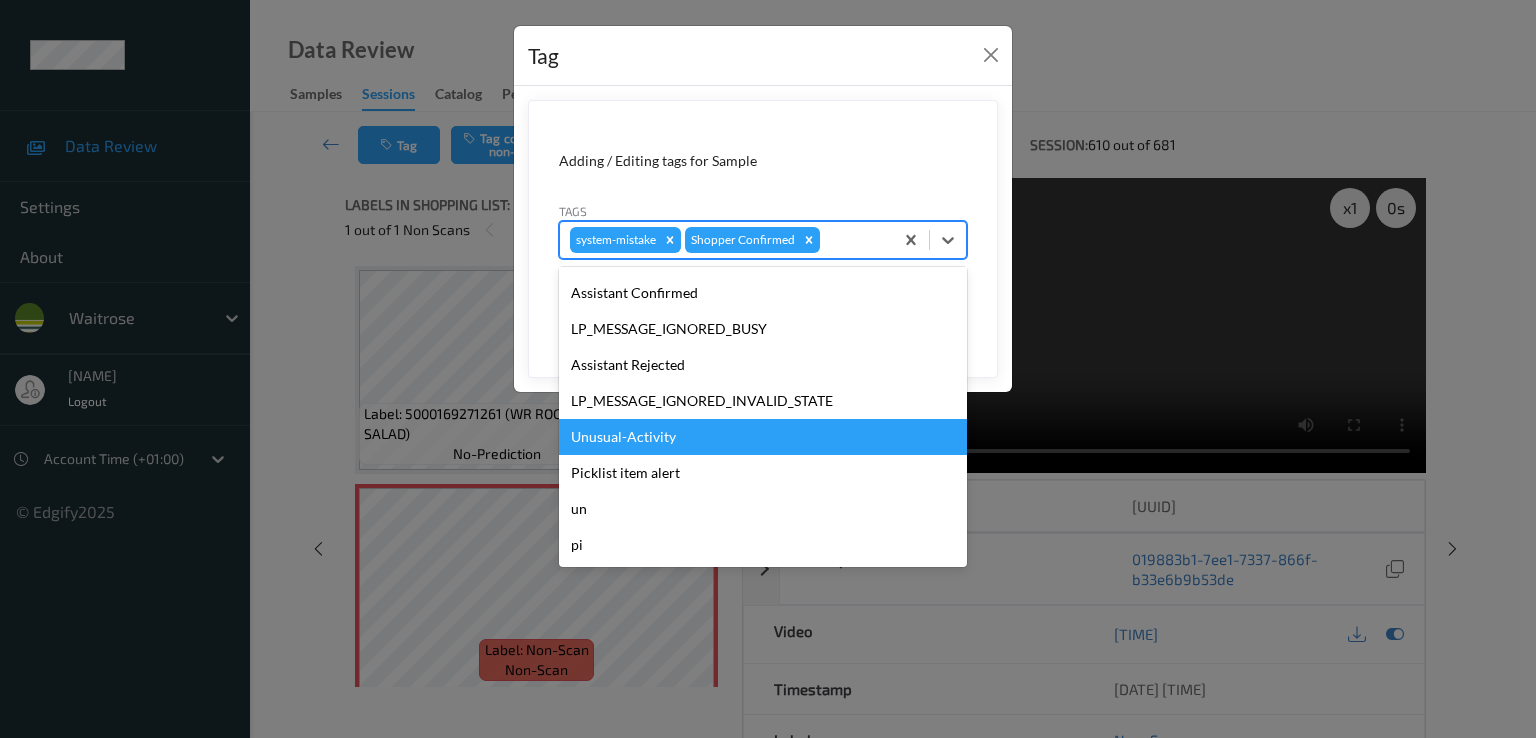 click on "Unusual-Activity" at bounding box center (763, 437) 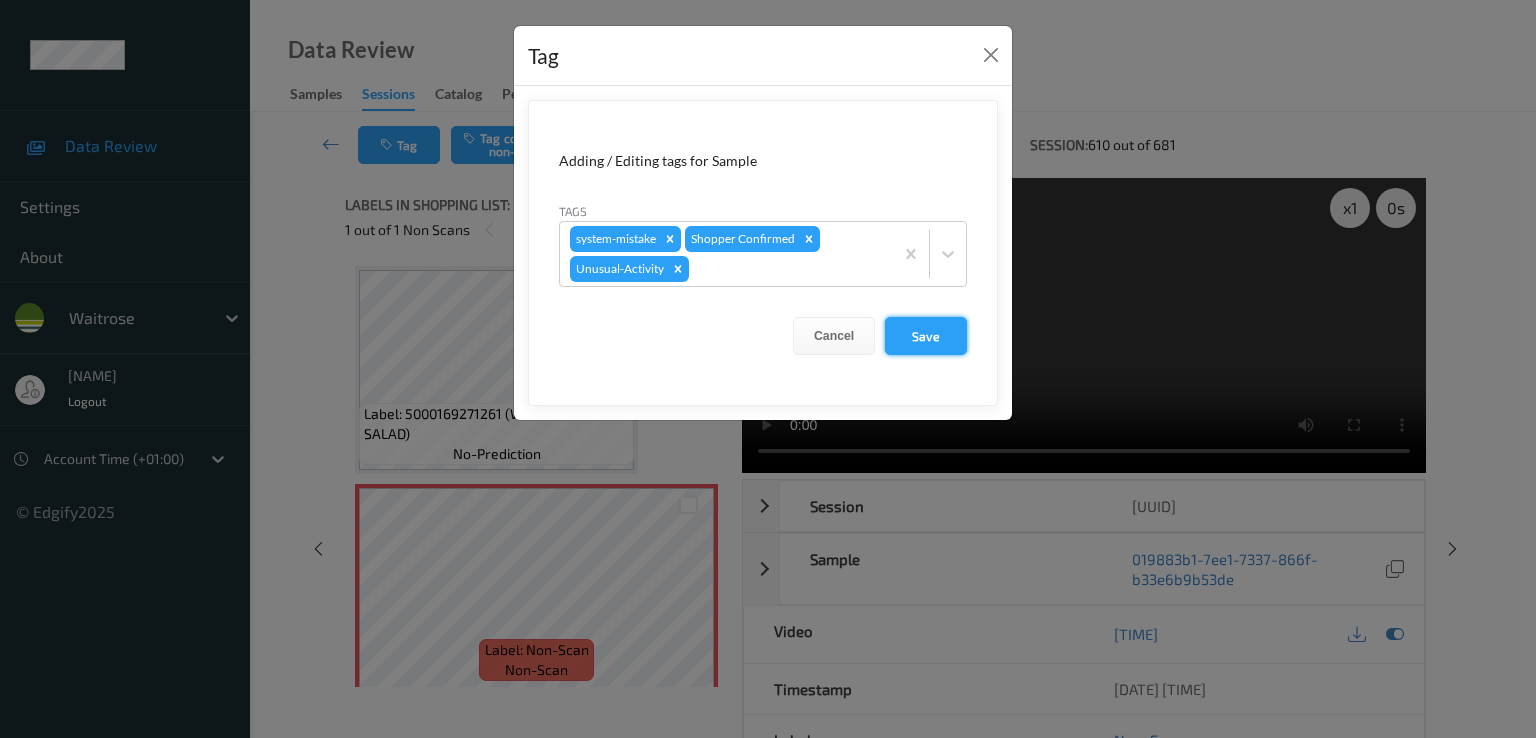 click on "Save" at bounding box center [926, 336] 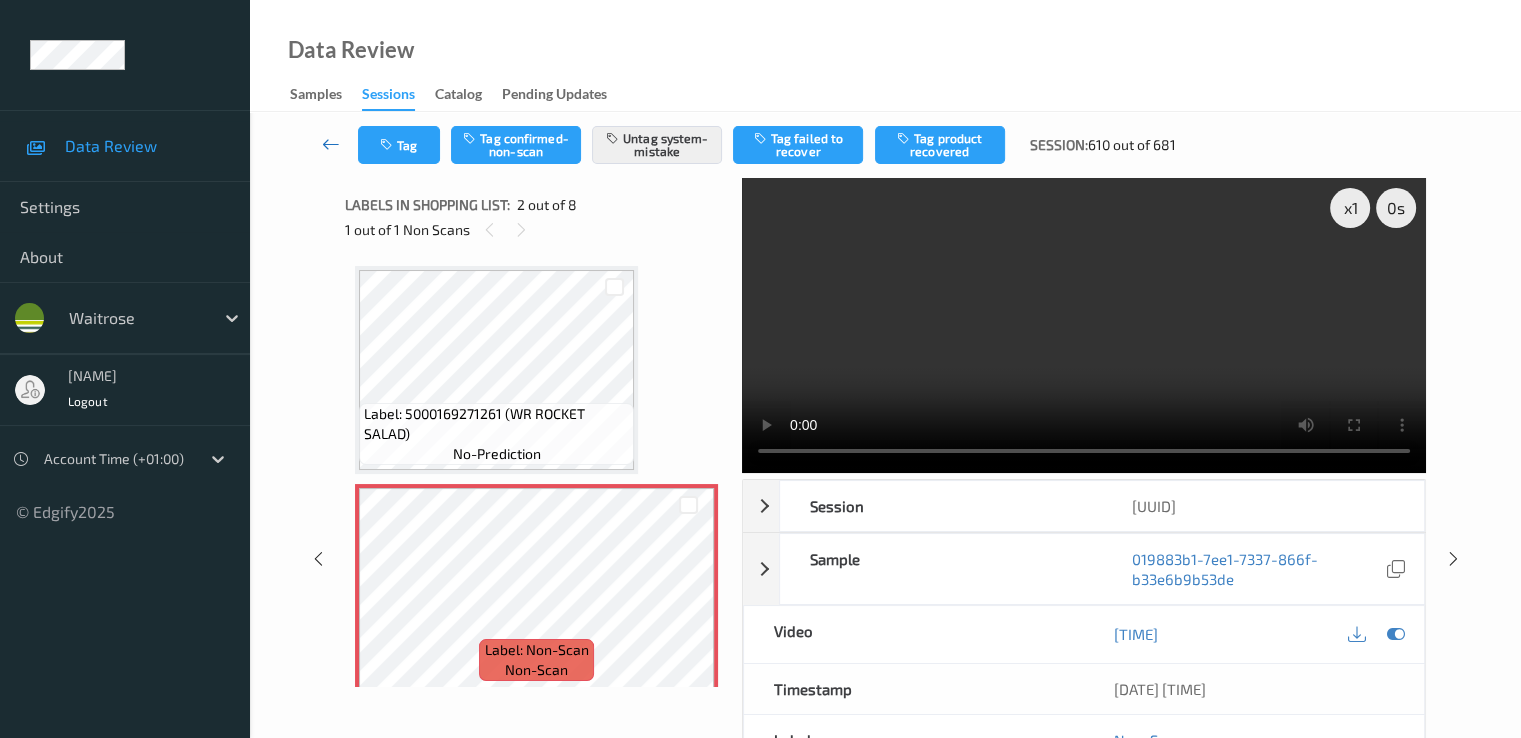 click at bounding box center (331, 144) 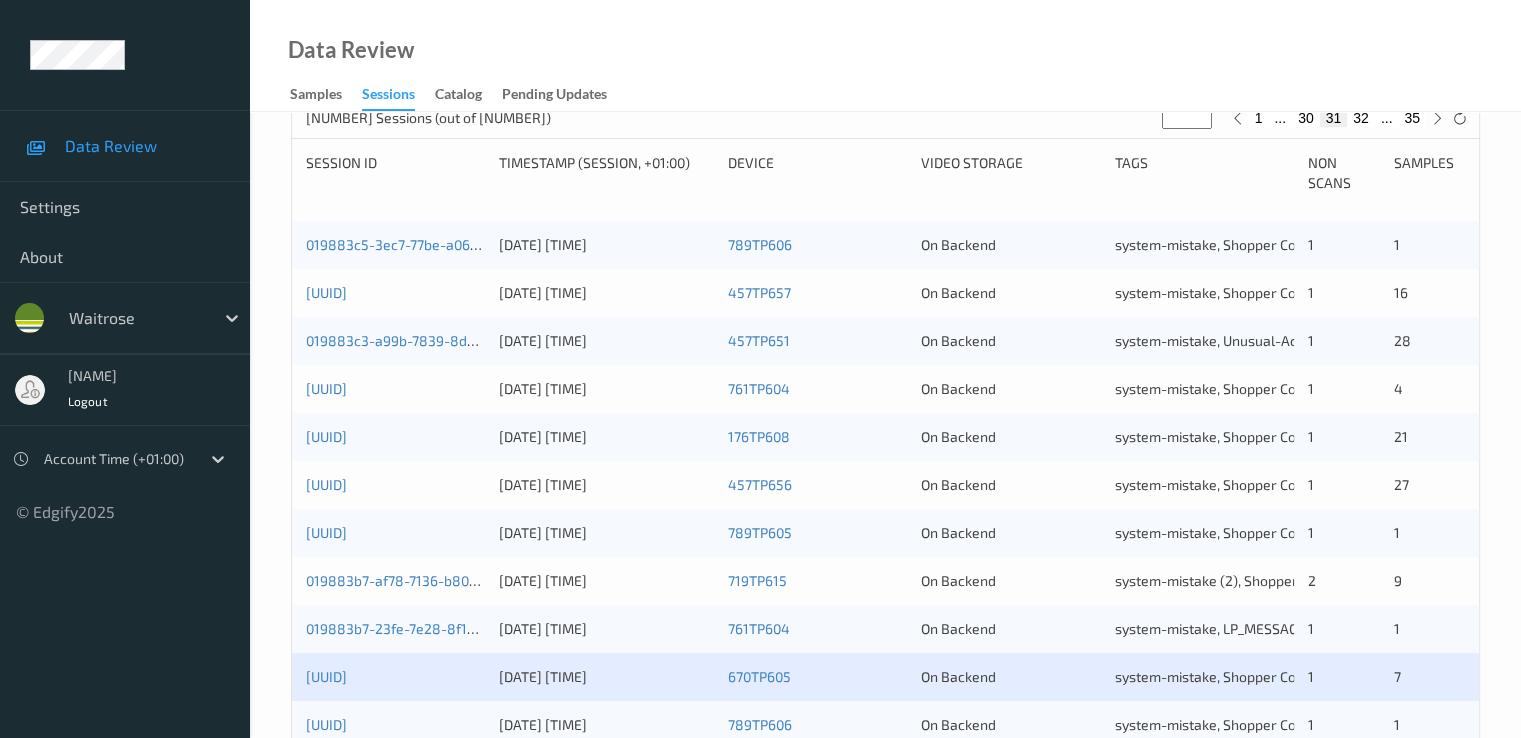 scroll, scrollTop: 600, scrollLeft: 0, axis: vertical 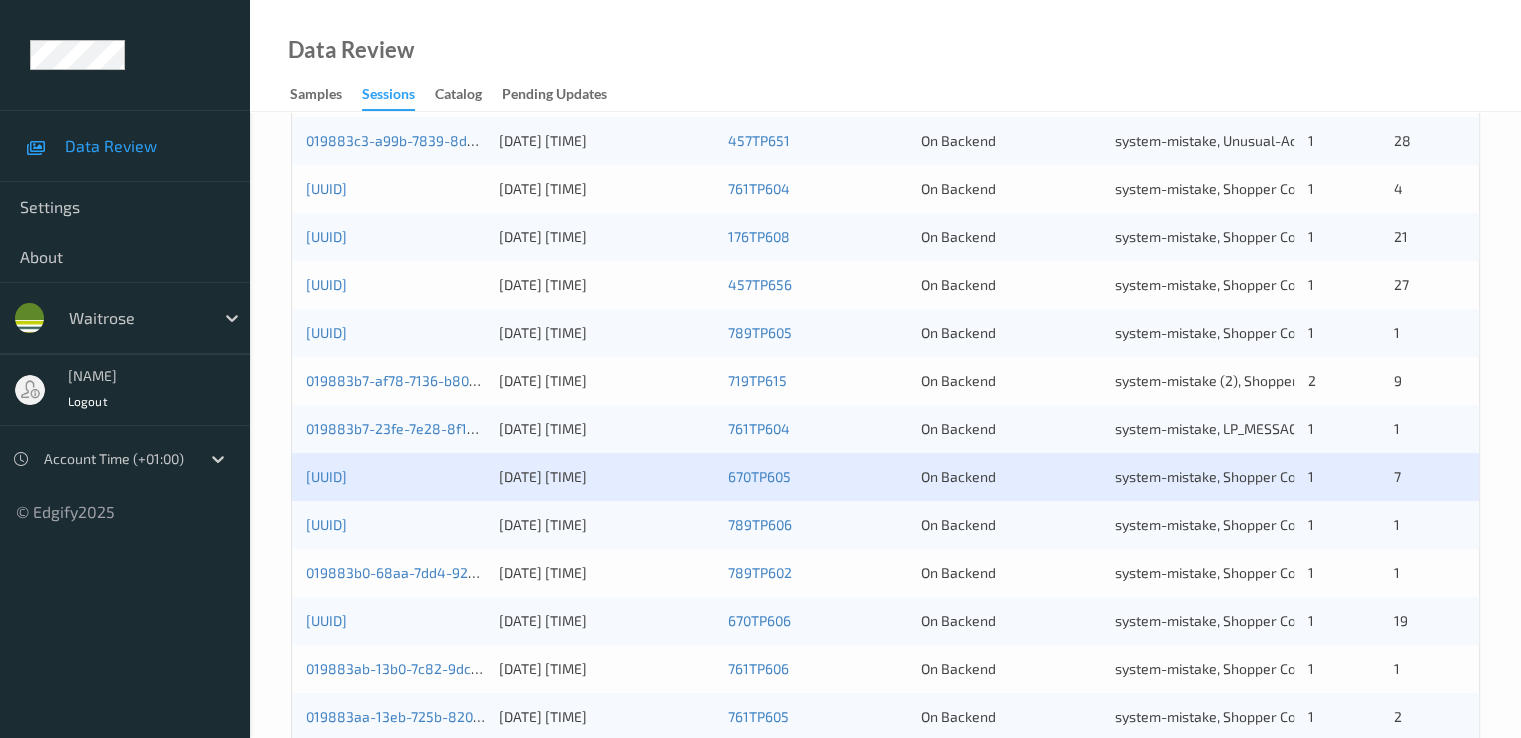 click on "019883b0-a231-77cb-bff5-7bcd7a62cff7" at bounding box center (395, 525) 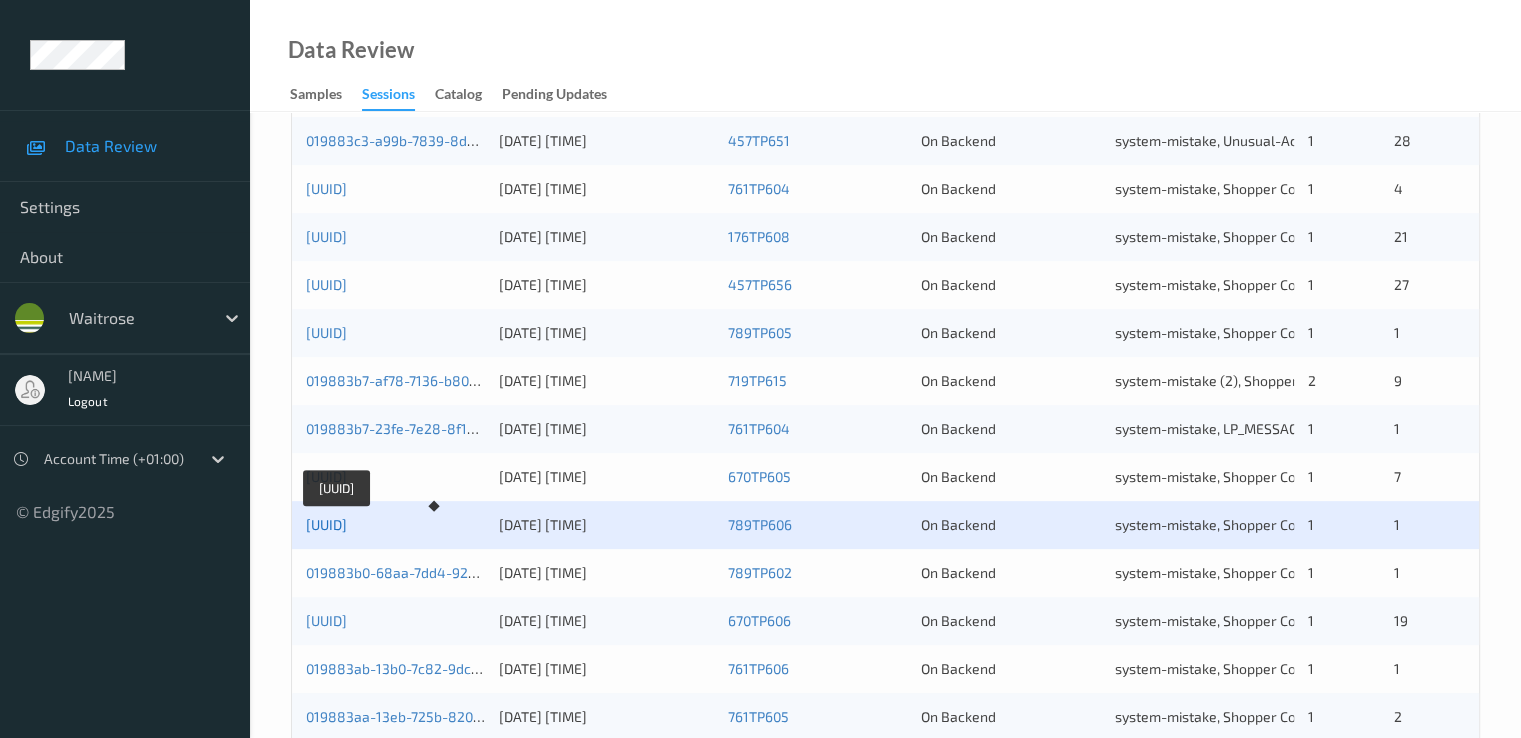 click on "019883b0-a231-77cb-bff5-7bcd7a62cff7" at bounding box center [326, 524] 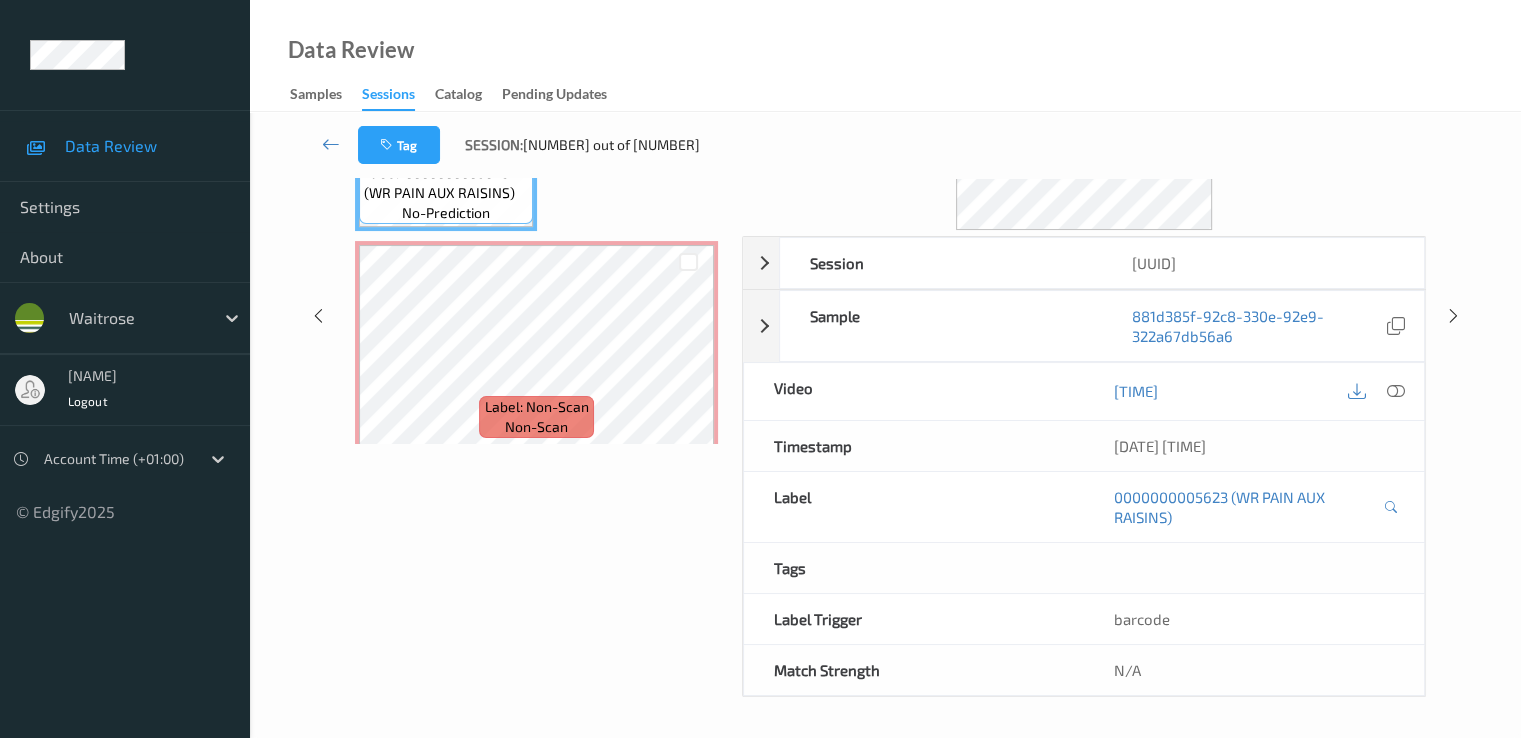 scroll, scrollTop: 260, scrollLeft: 0, axis: vertical 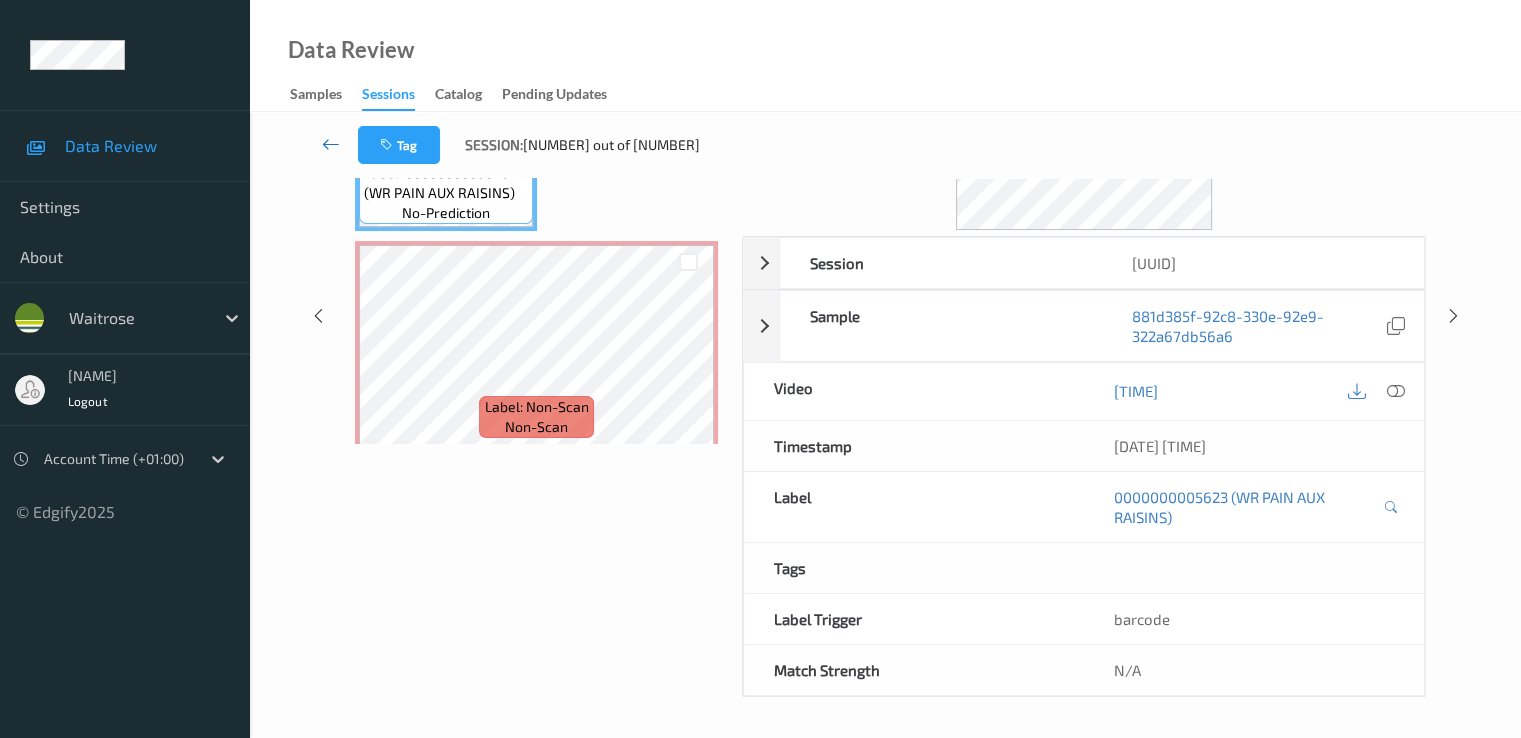 click at bounding box center [331, 144] 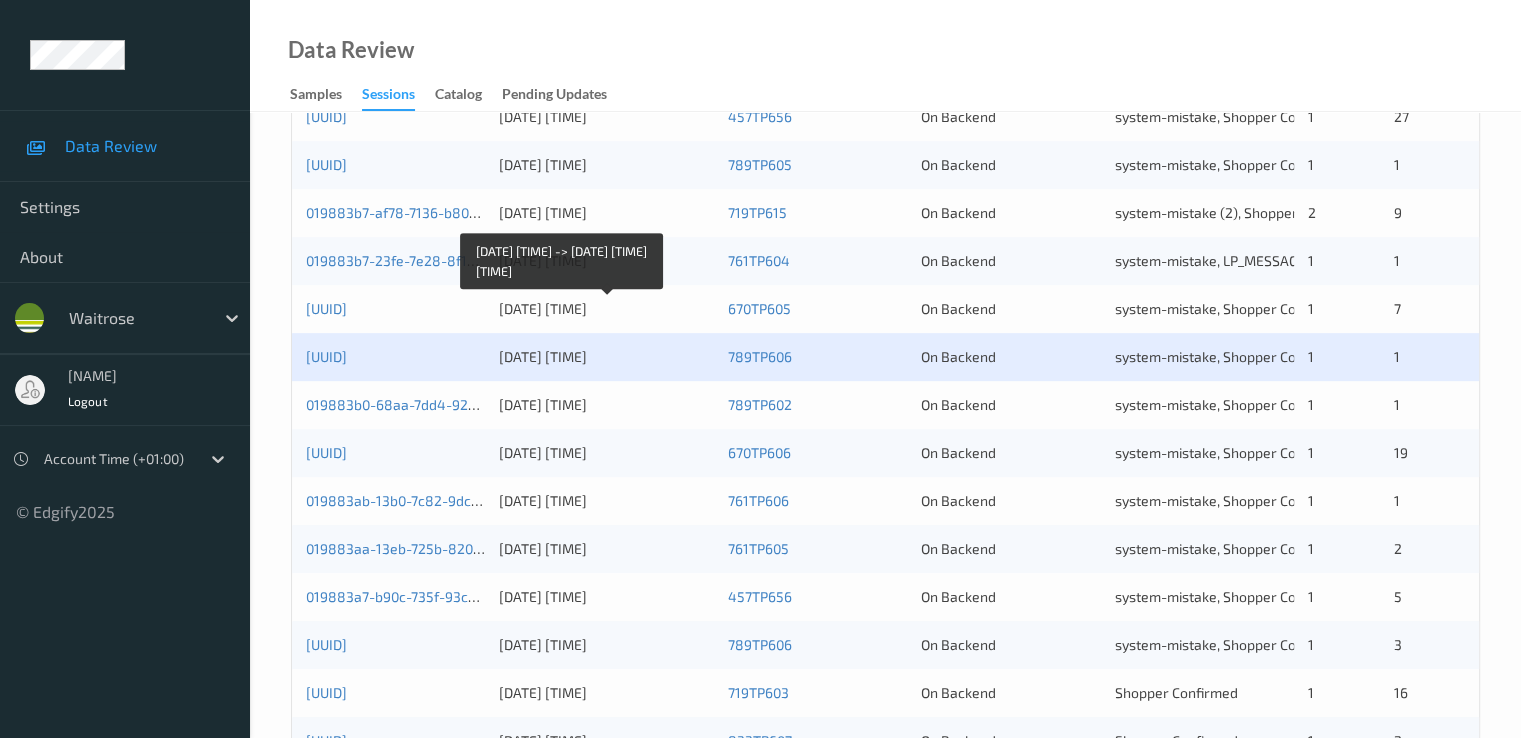 scroll, scrollTop: 800, scrollLeft: 0, axis: vertical 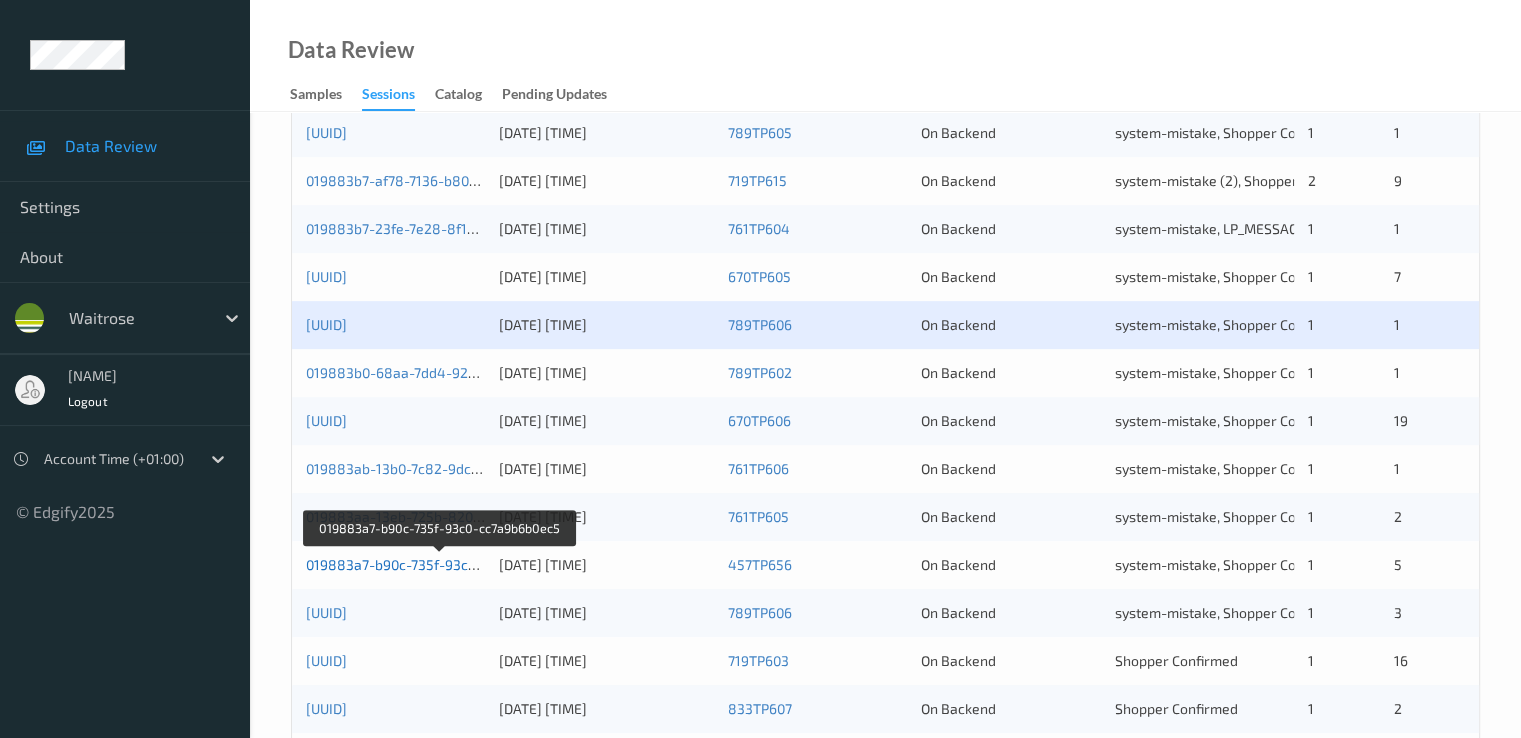 click on "019883a7-b90c-735f-93c0-cc7a9b6b0ec5" at bounding box center [440, 564] 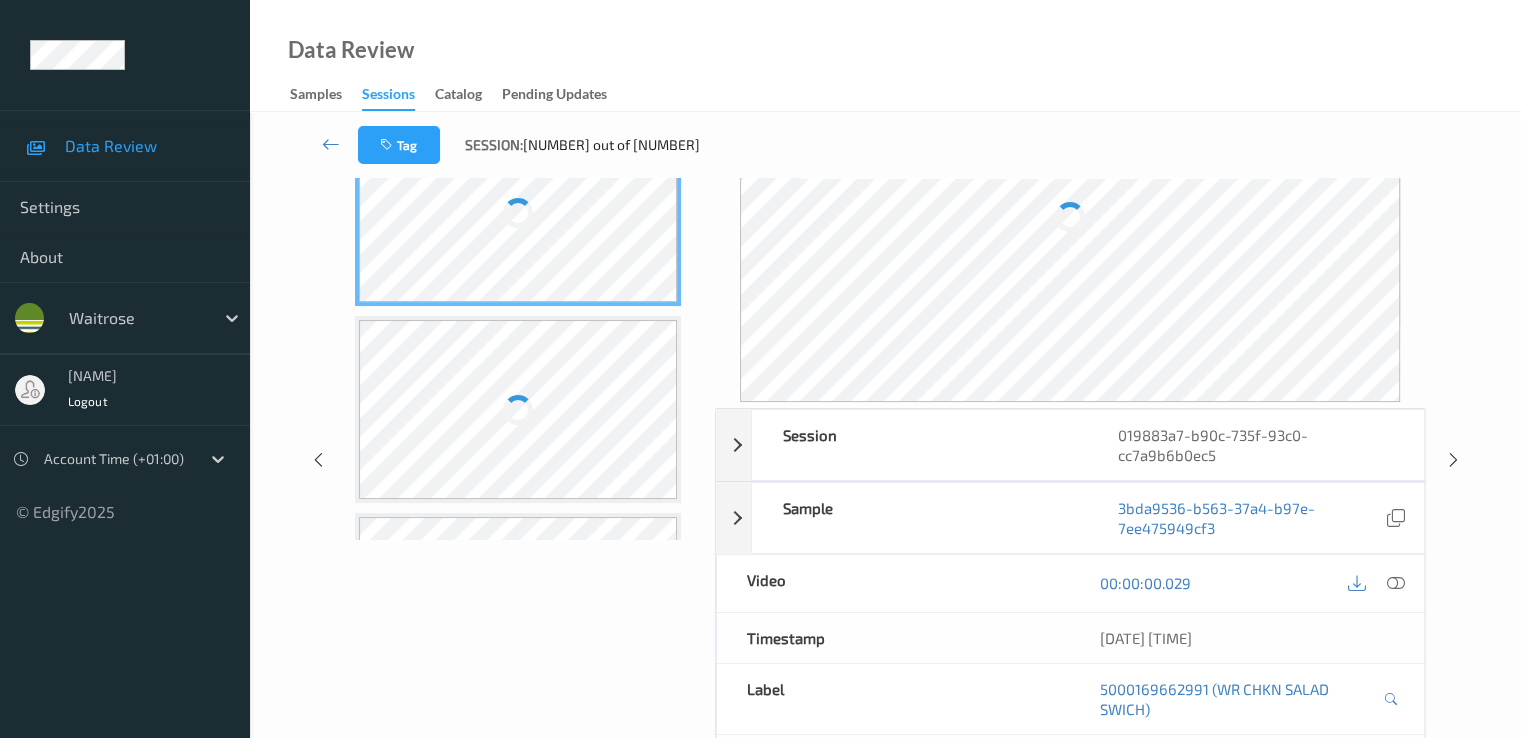 scroll, scrollTop: 0, scrollLeft: 0, axis: both 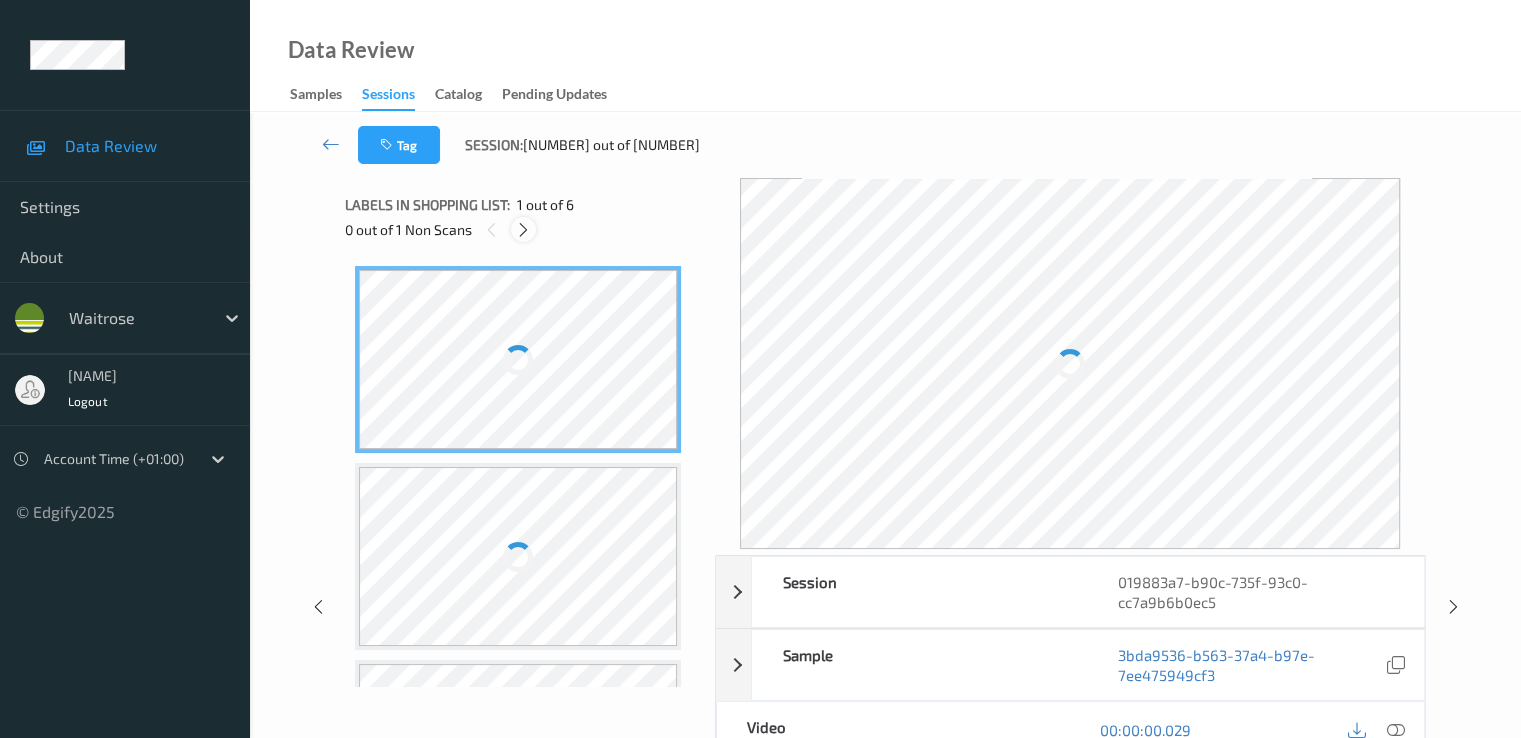 click at bounding box center (523, 230) 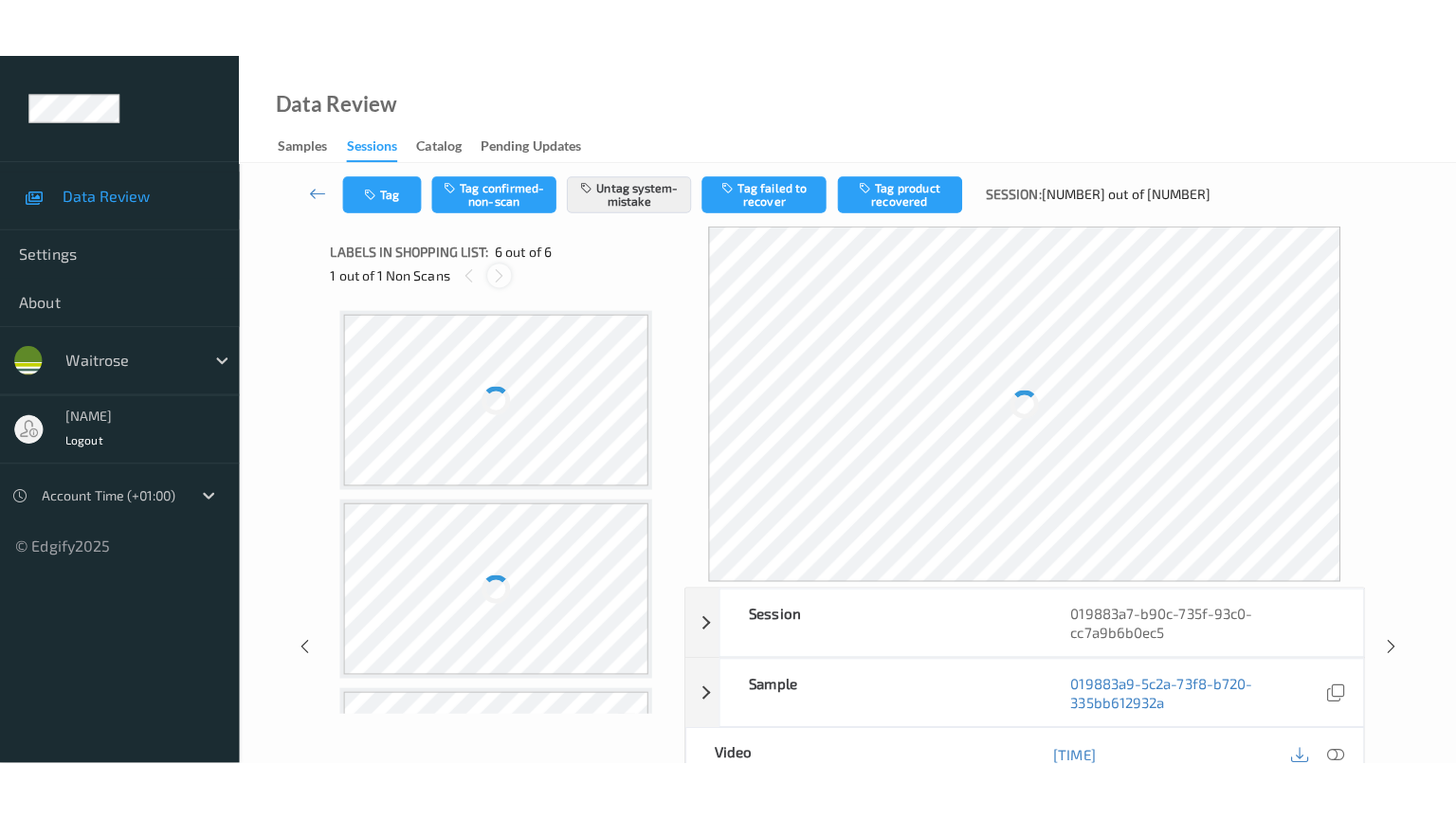 scroll, scrollTop: 720, scrollLeft: 0, axis: vertical 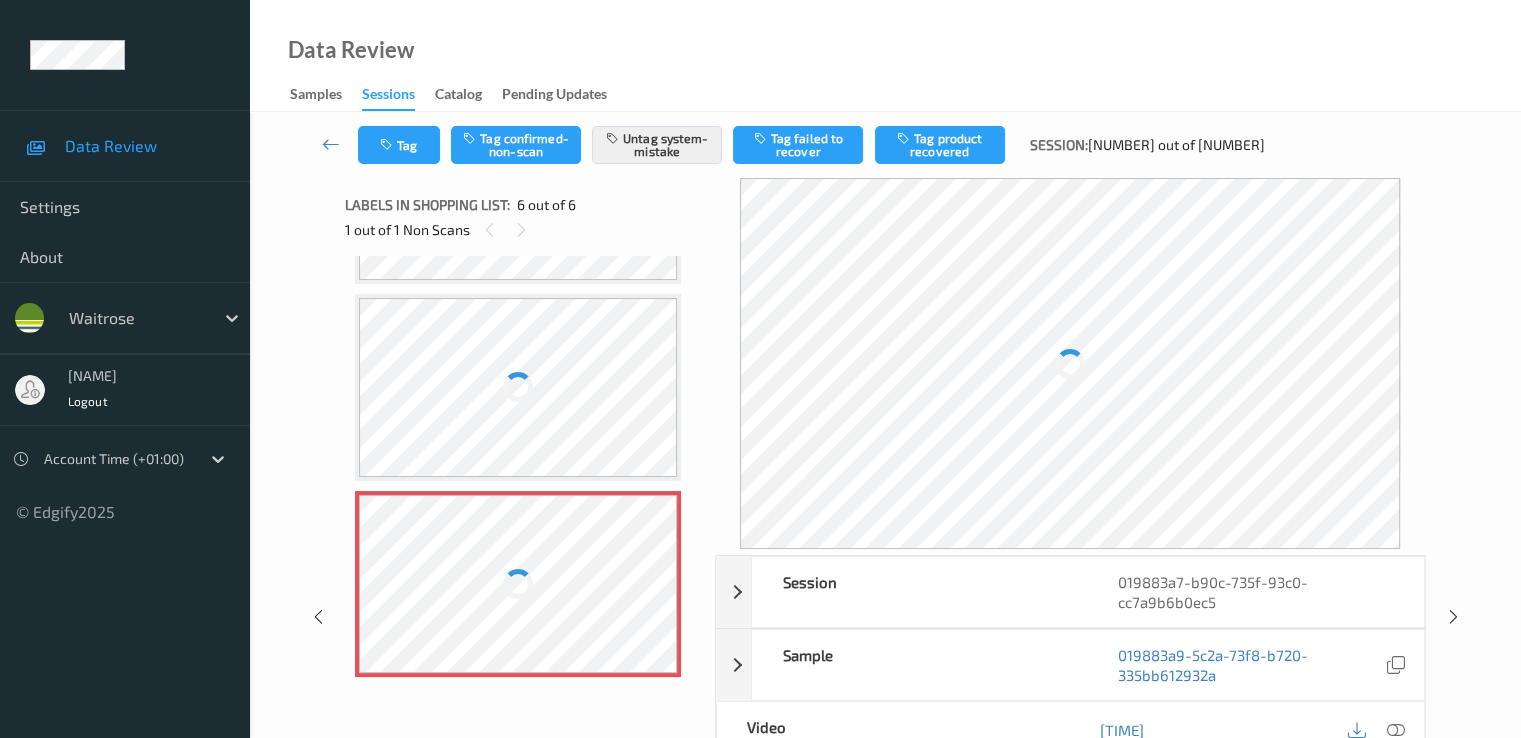 click at bounding box center [518, 584] 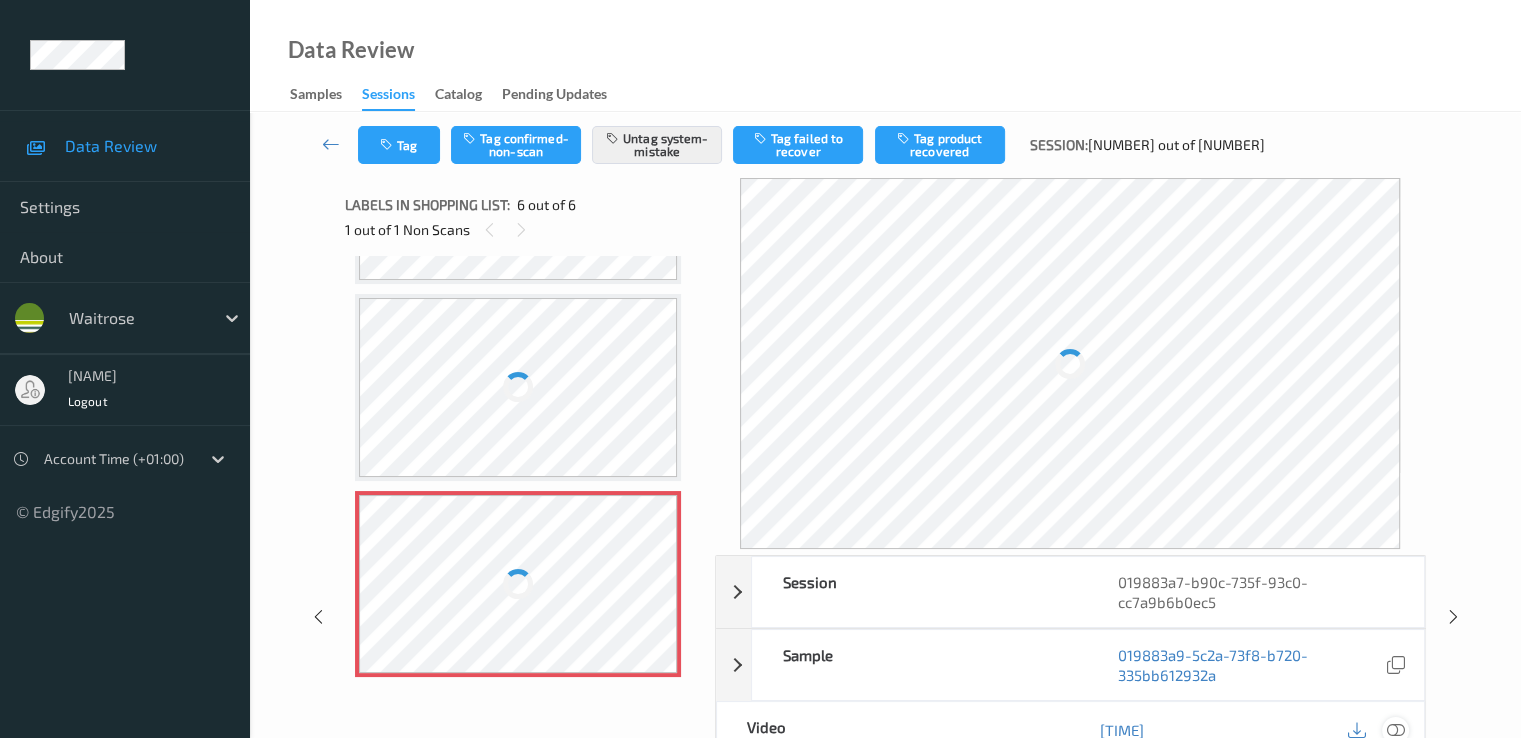 click at bounding box center [1395, 730] 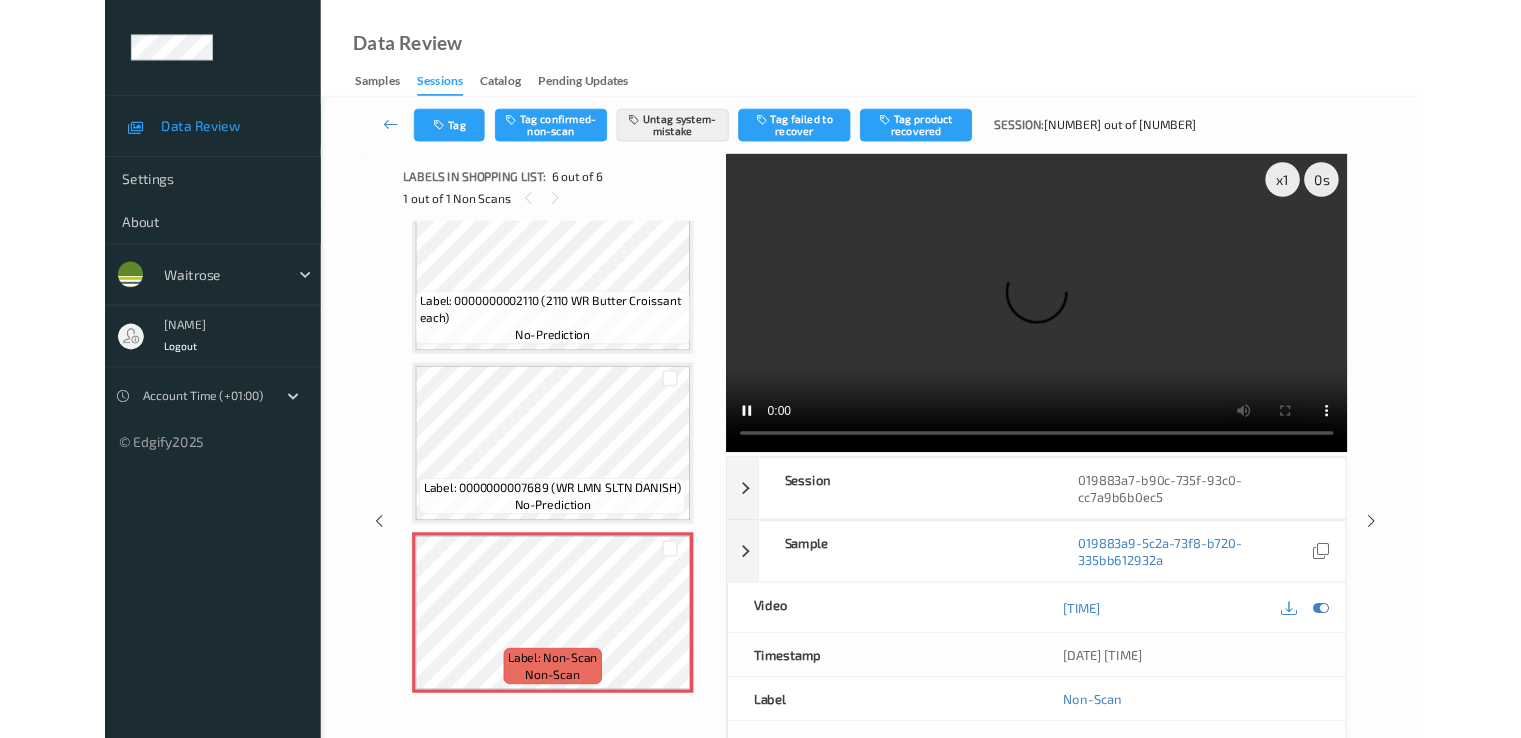 scroll, scrollTop: 649, scrollLeft: 0, axis: vertical 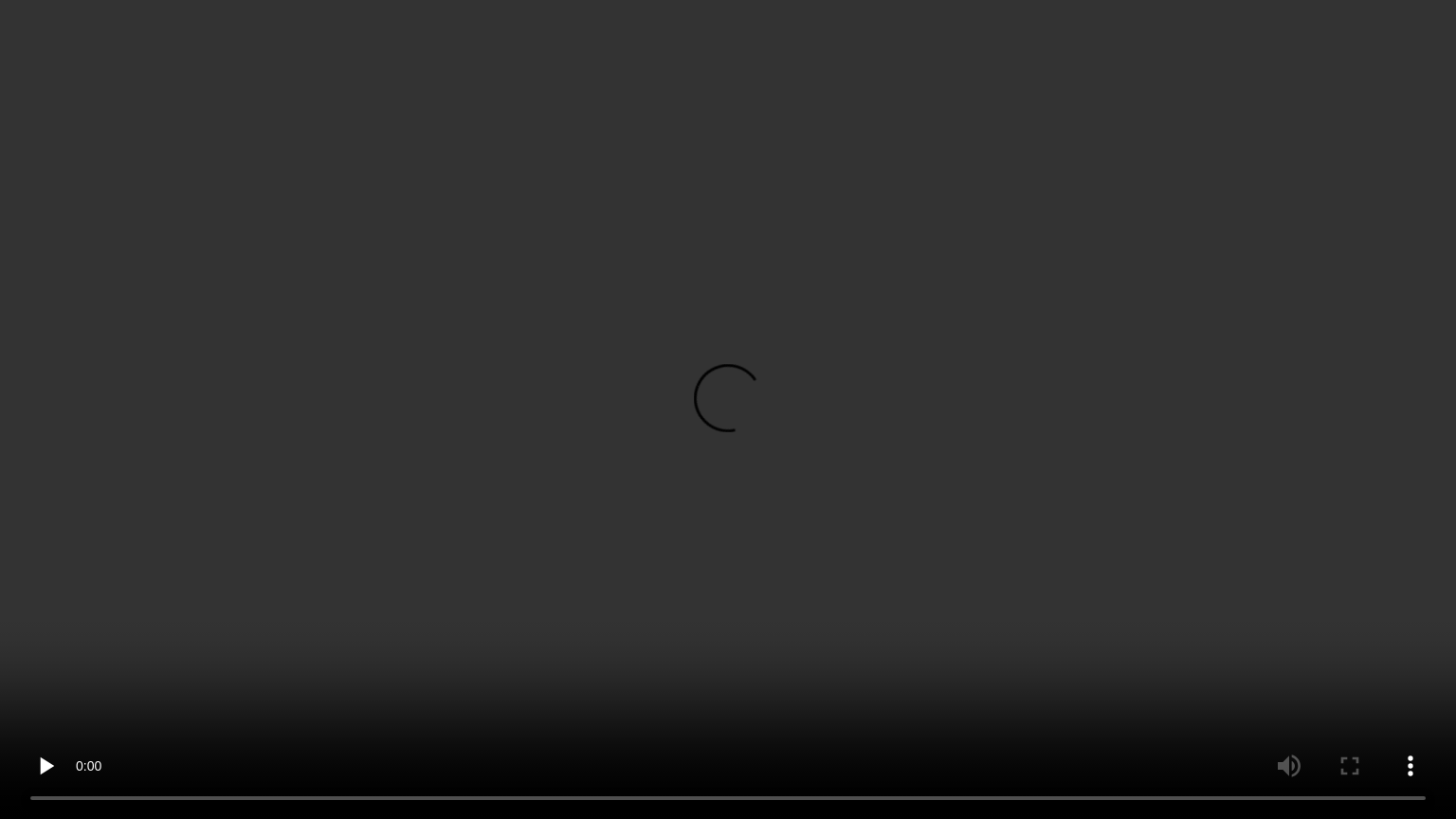 type 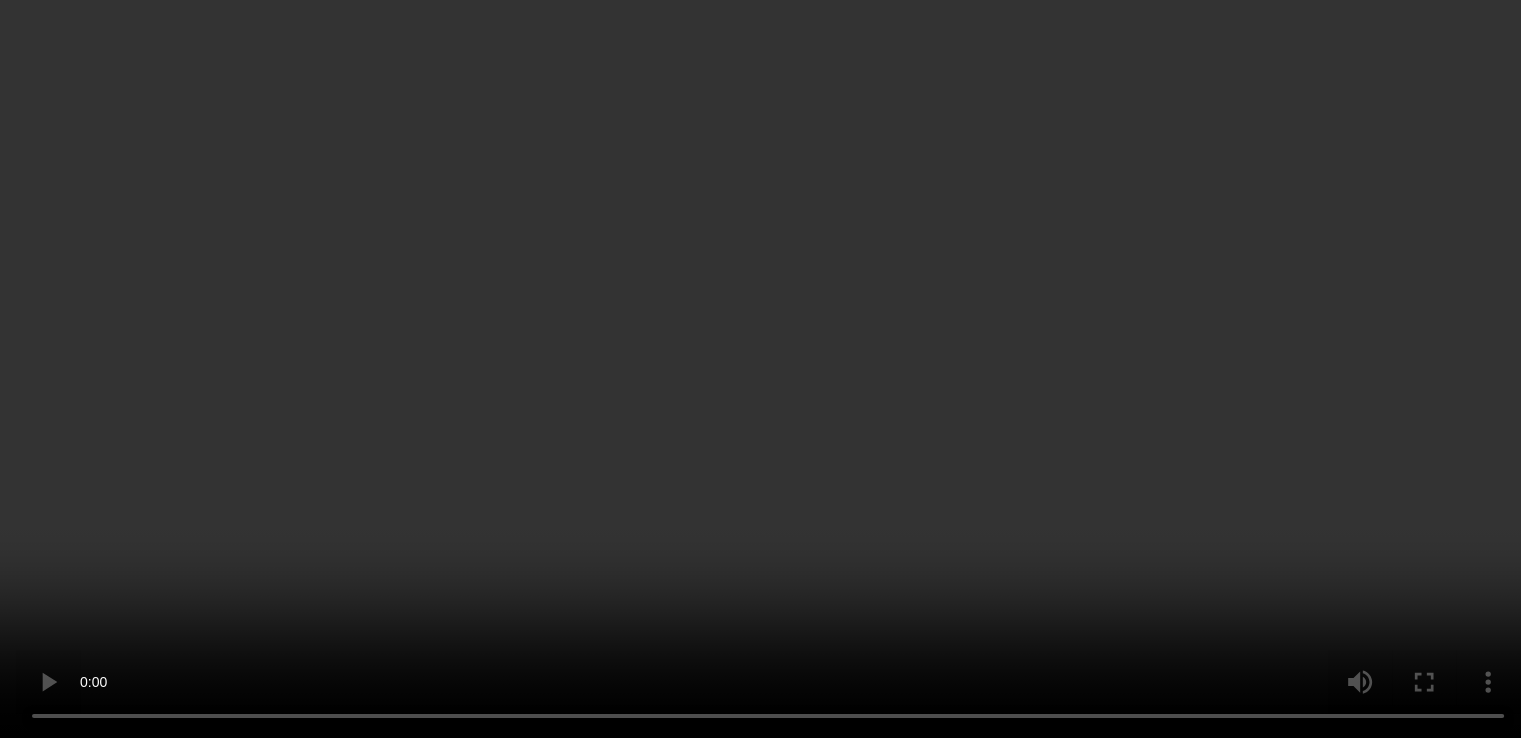 scroll, scrollTop: 760, scrollLeft: 0, axis: vertical 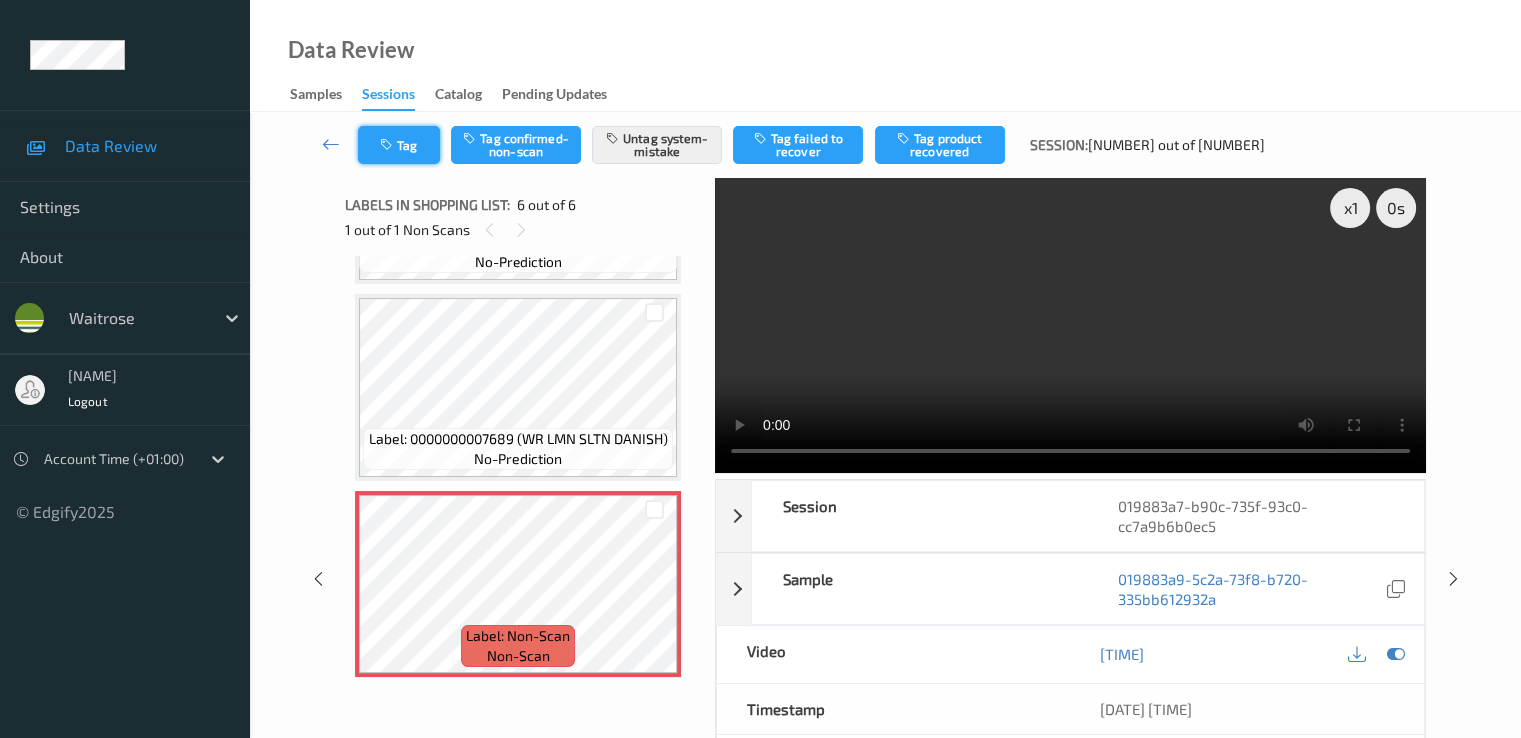 click on "Tag" at bounding box center [399, 145] 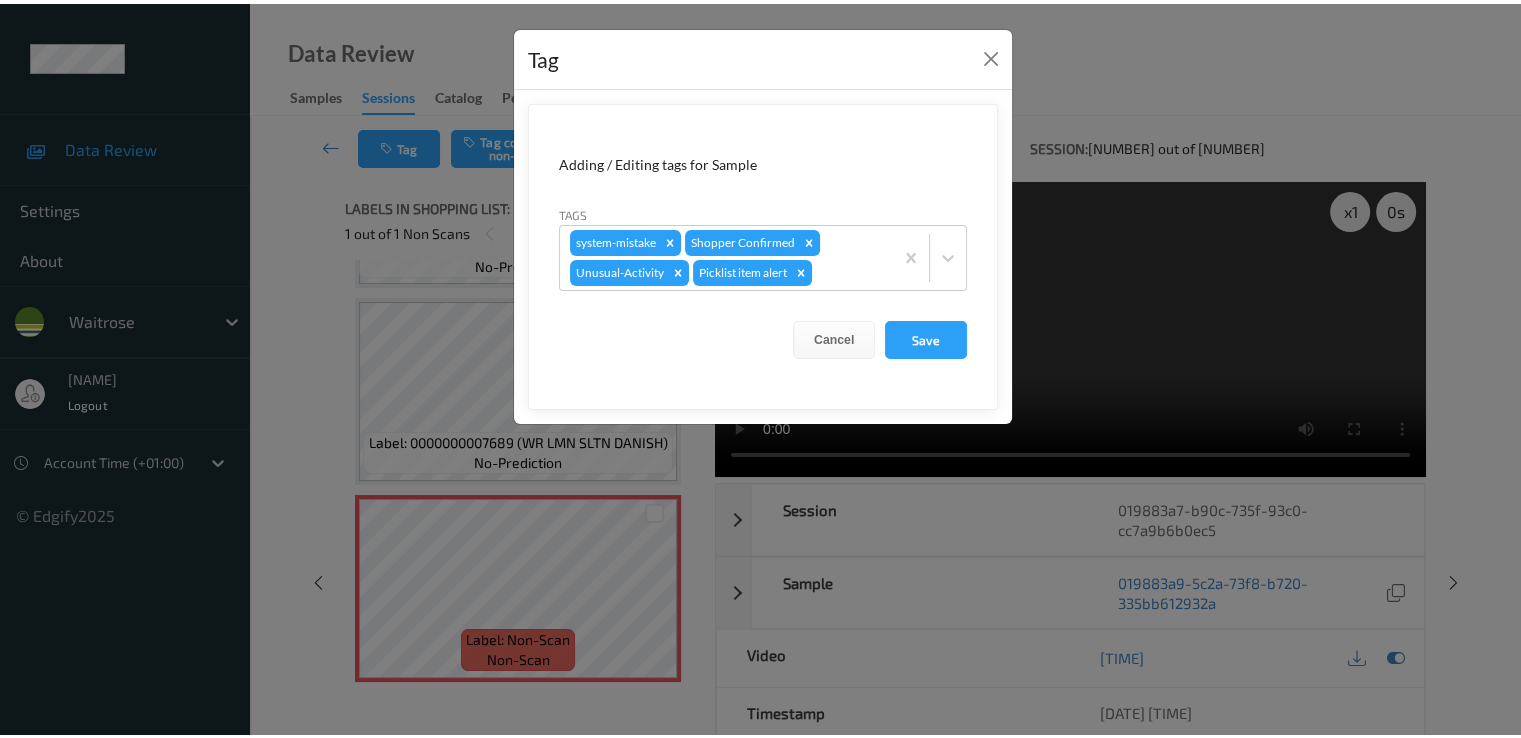 scroll, scrollTop: 760, scrollLeft: 0, axis: vertical 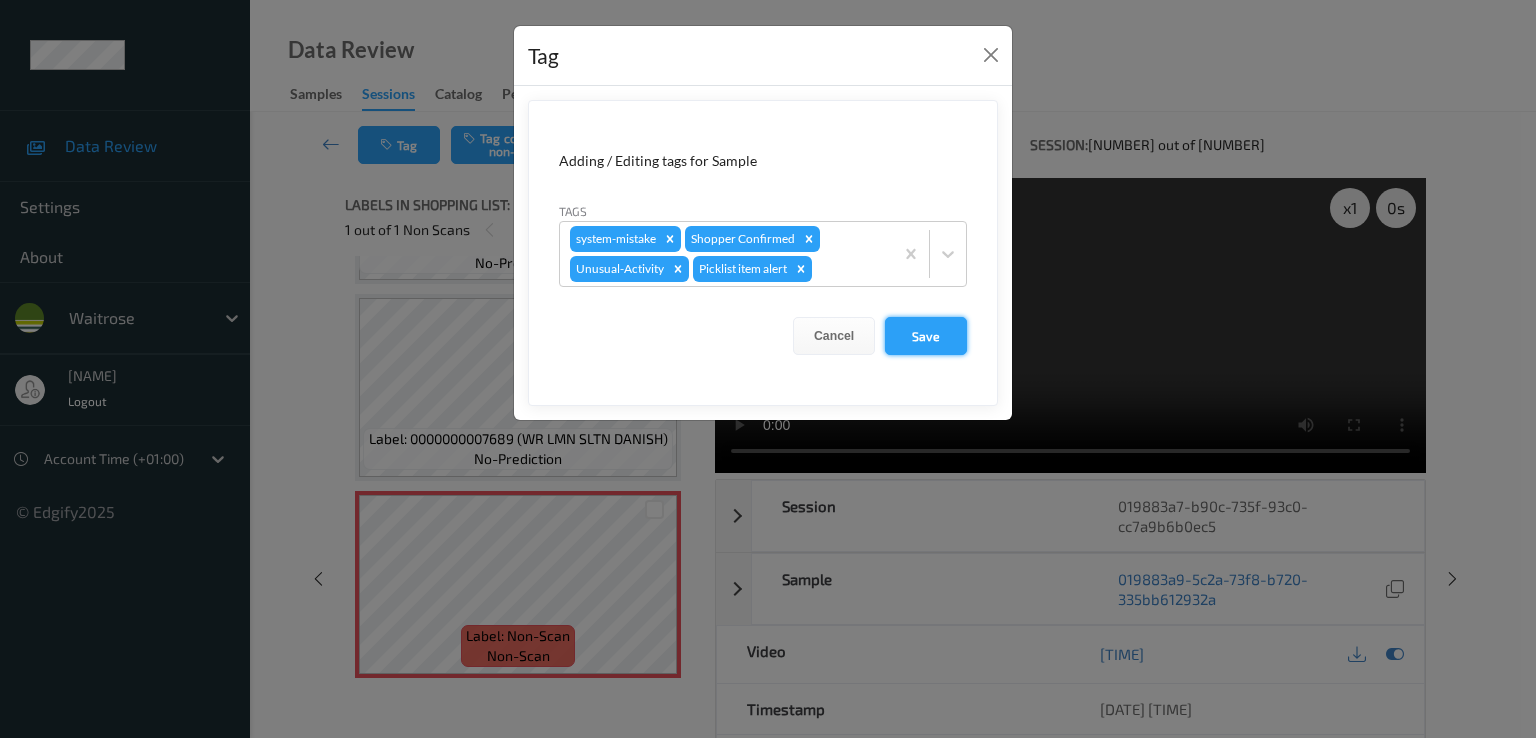 click on "Save" at bounding box center [926, 336] 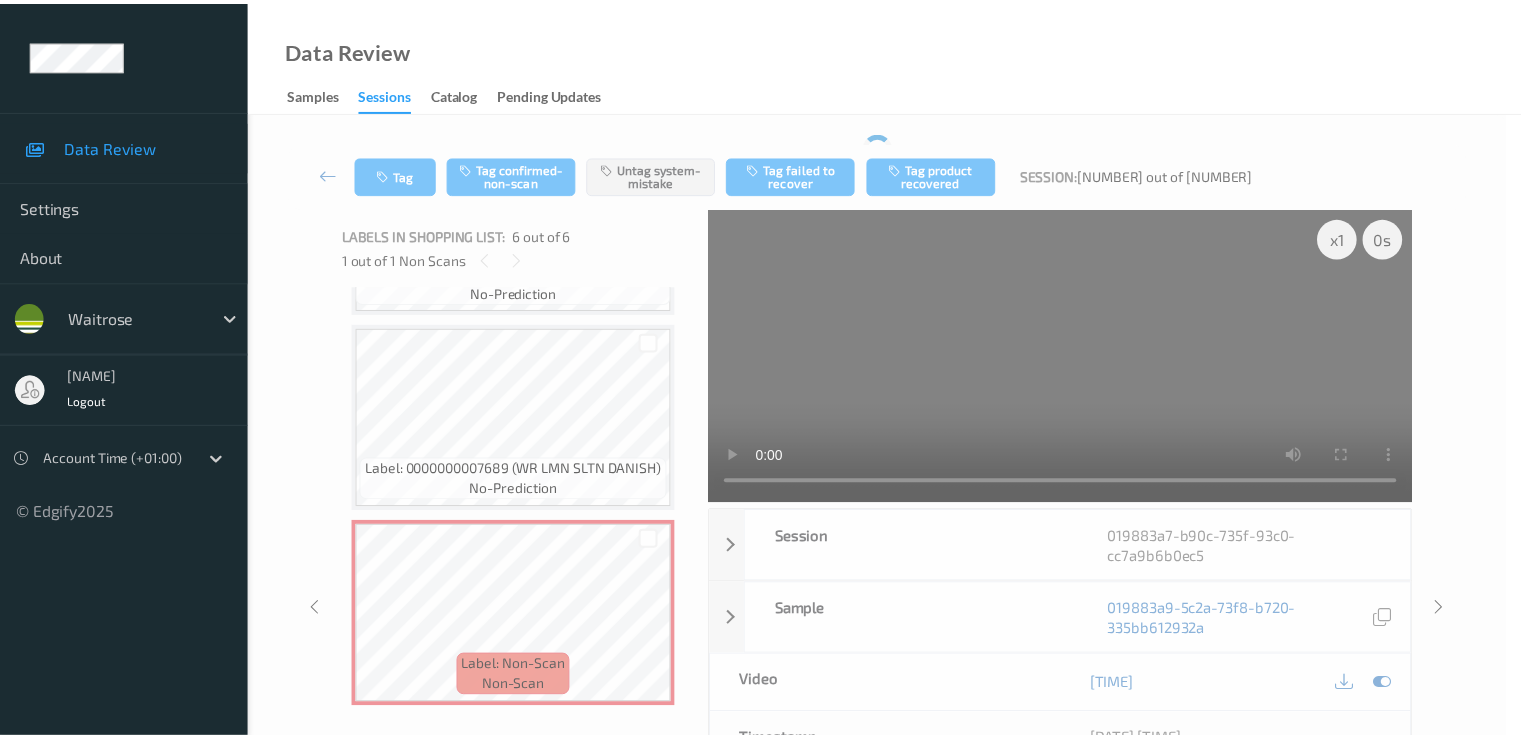 scroll, scrollTop: 760, scrollLeft: 0, axis: vertical 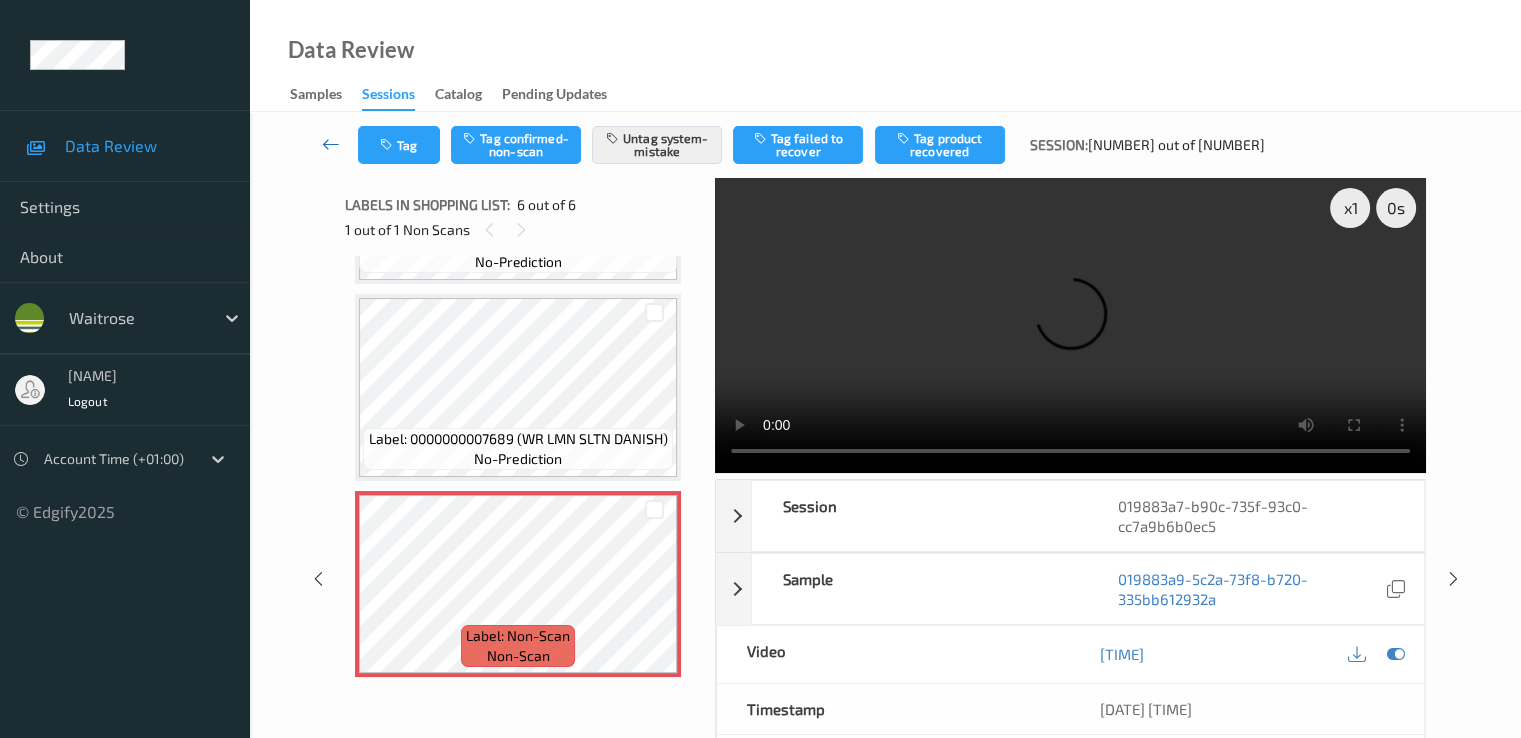 click at bounding box center (331, 144) 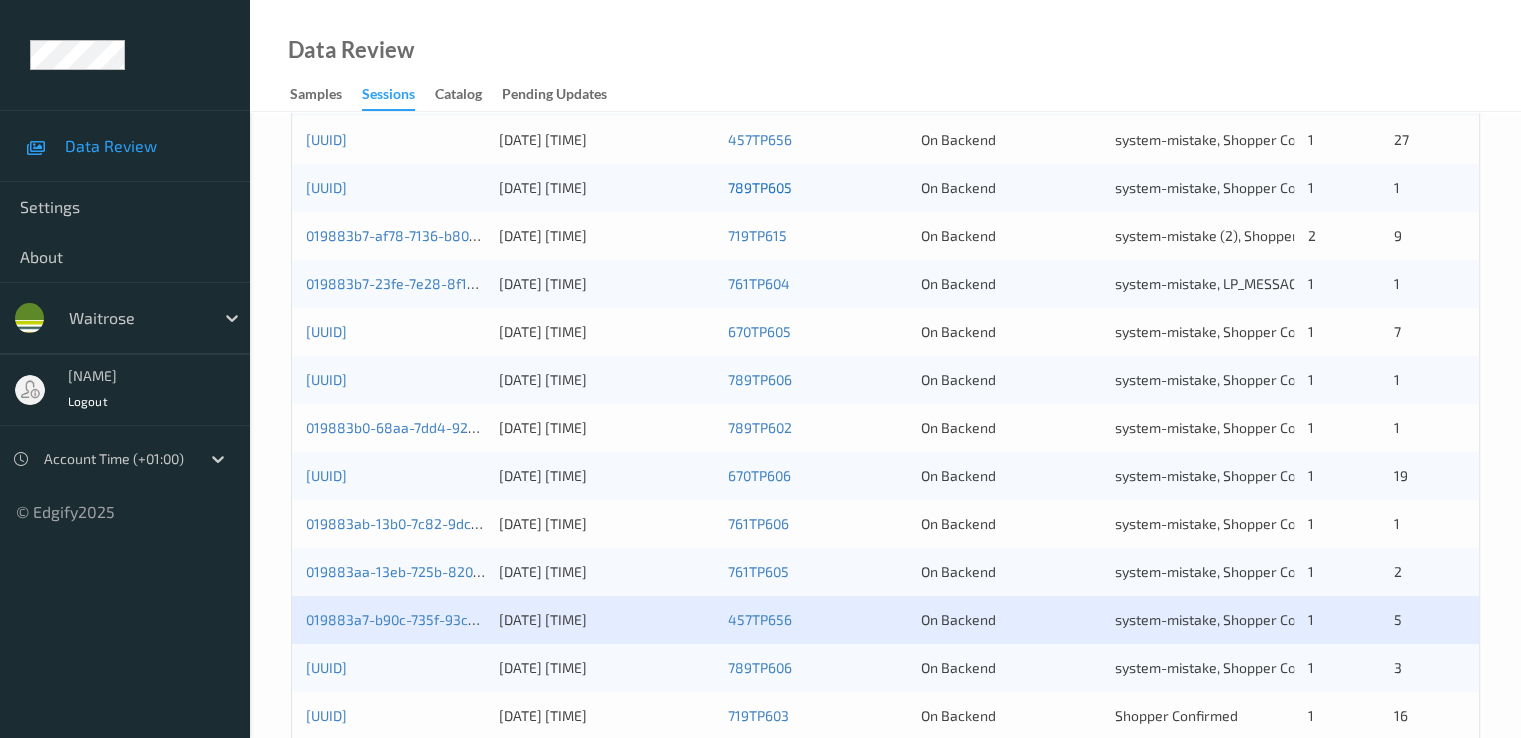 scroll, scrollTop: 924, scrollLeft: 0, axis: vertical 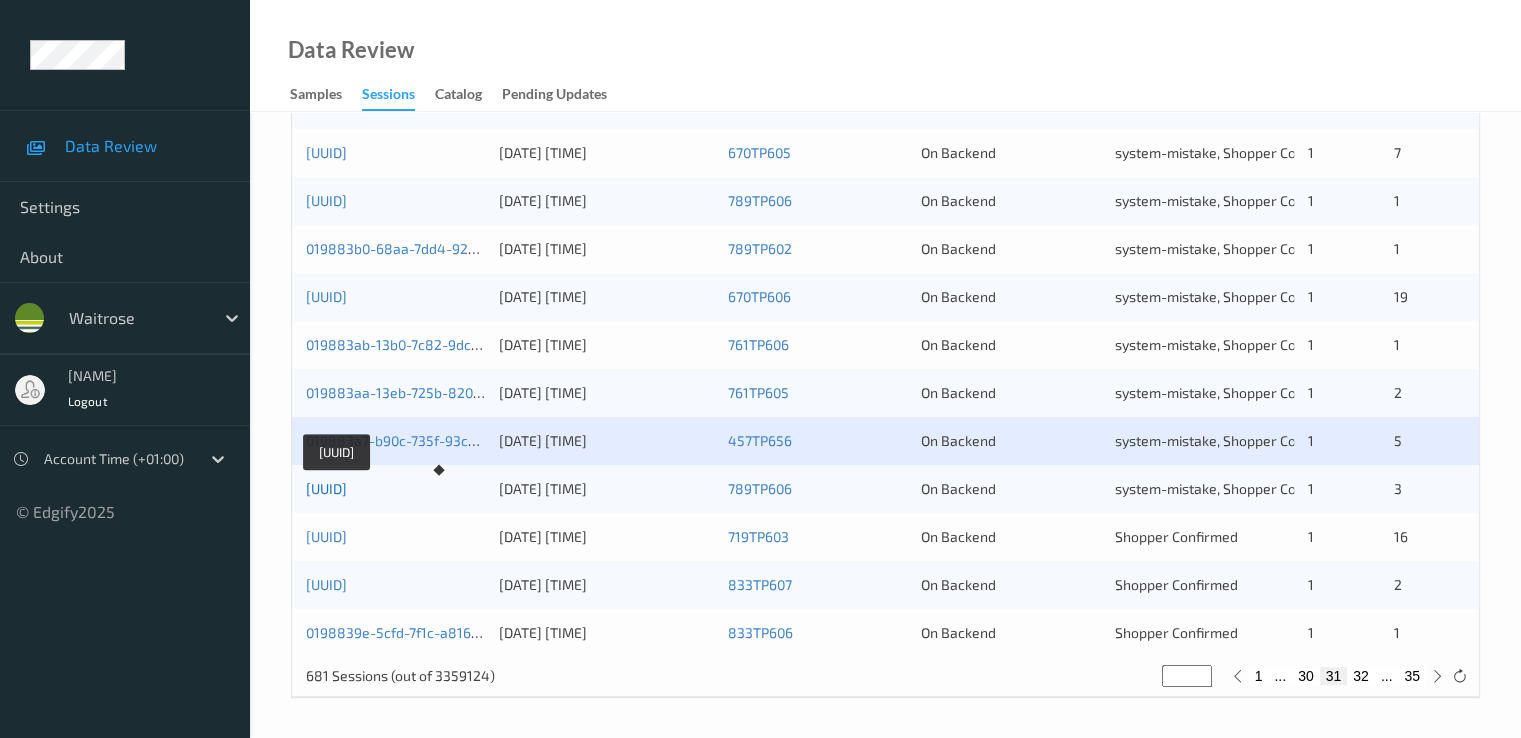 click on "019883a7-7b1d-7eec-adbc-18270a007349" at bounding box center [326, 488] 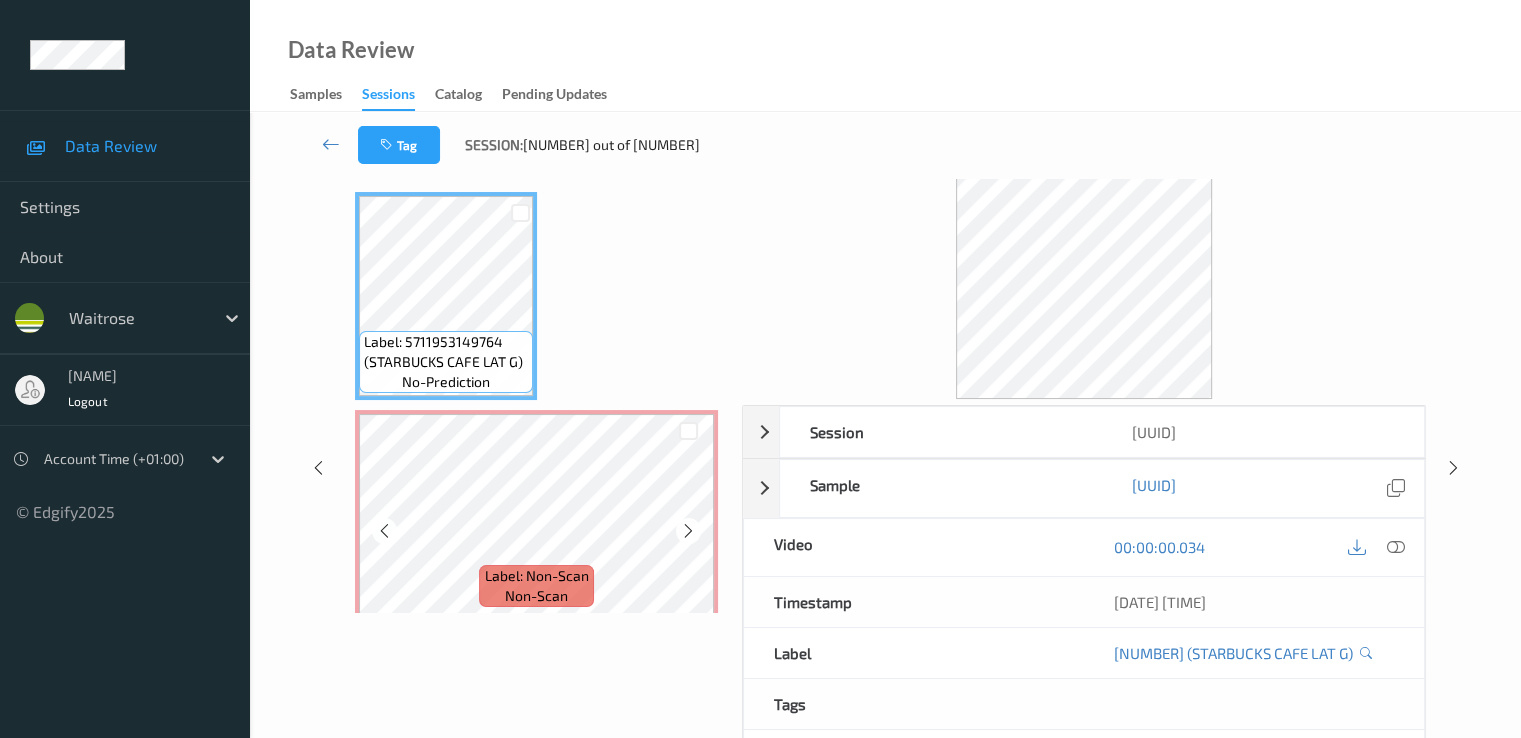 scroll, scrollTop: 0, scrollLeft: 0, axis: both 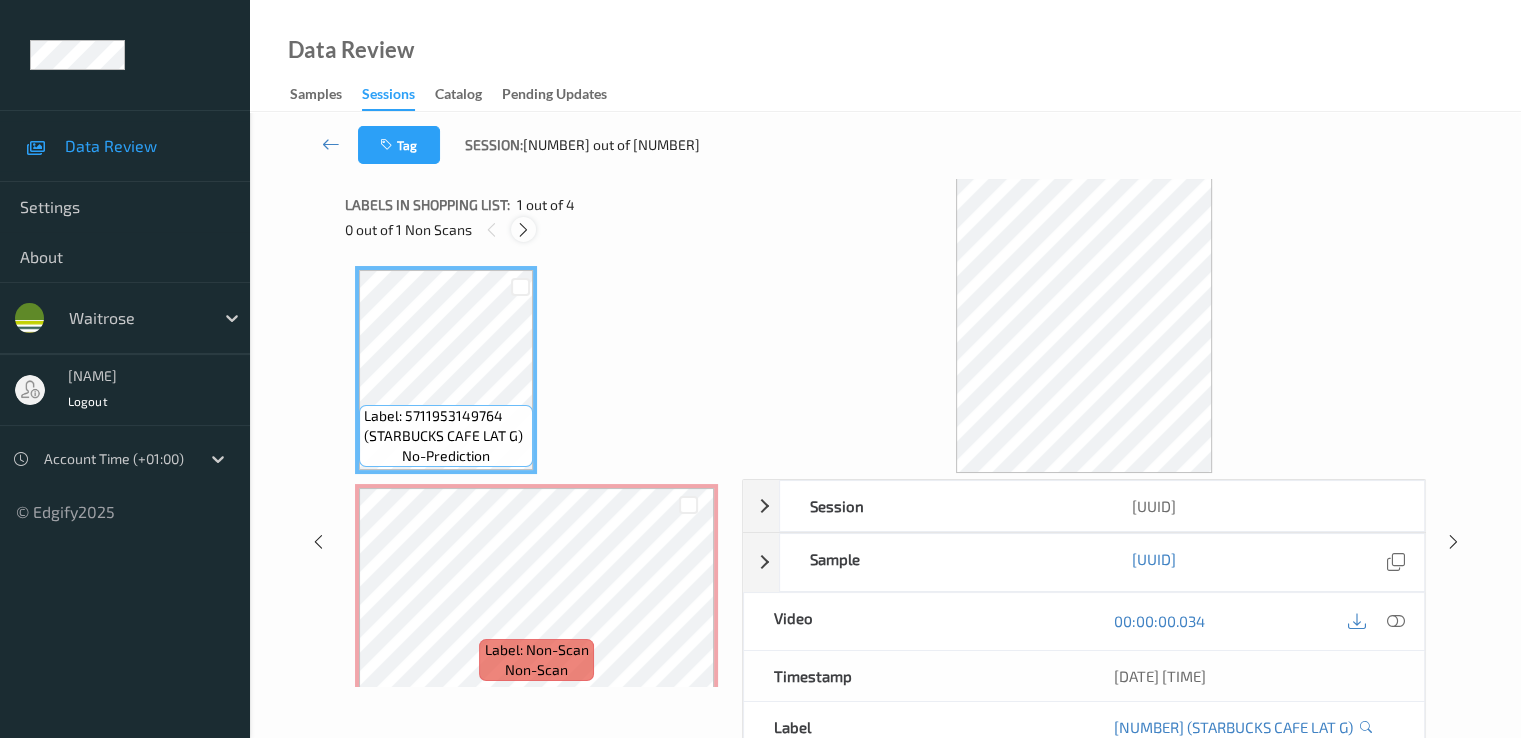 click at bounding box center [523, 230] 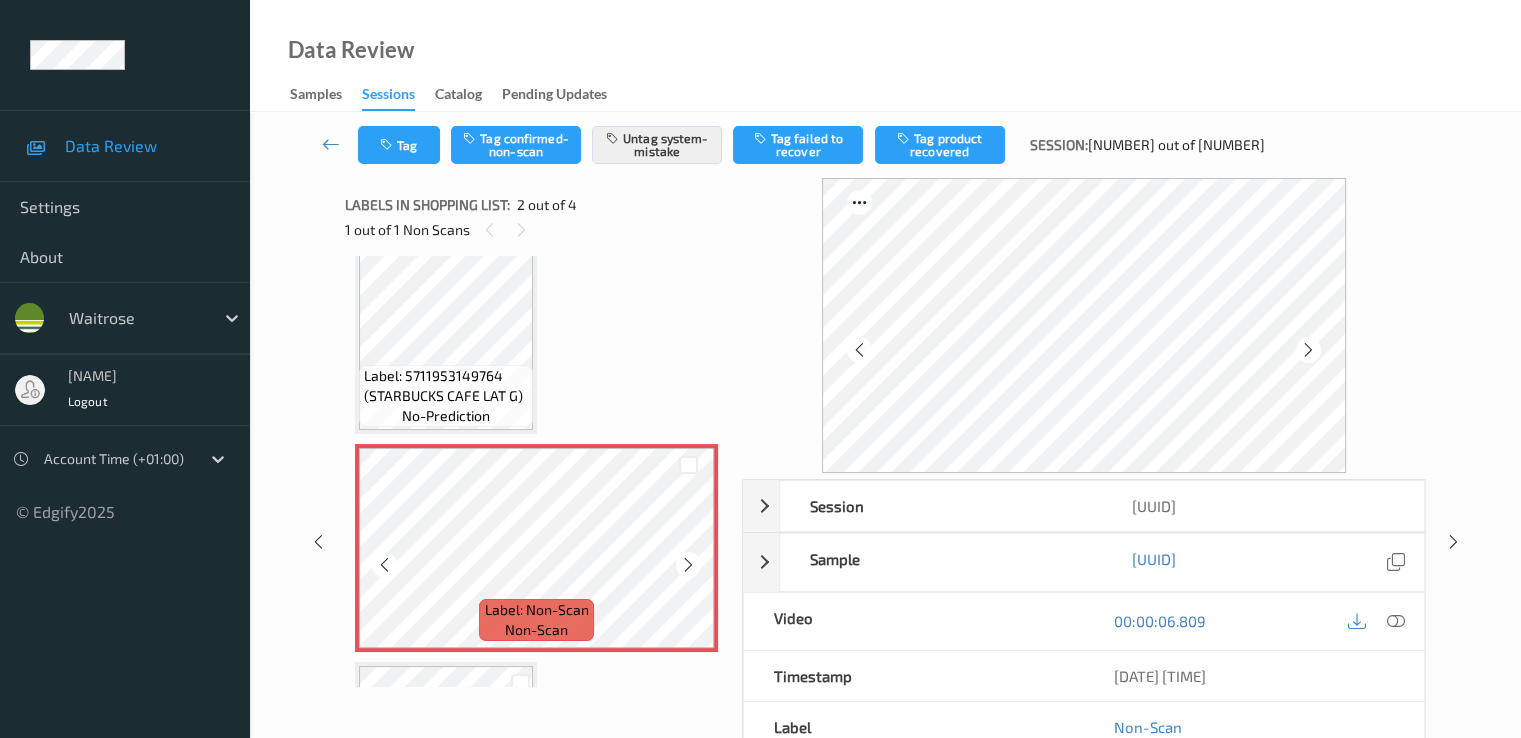 scroll, scrollTop: 10, scrollLeft: 0, axis: vertical 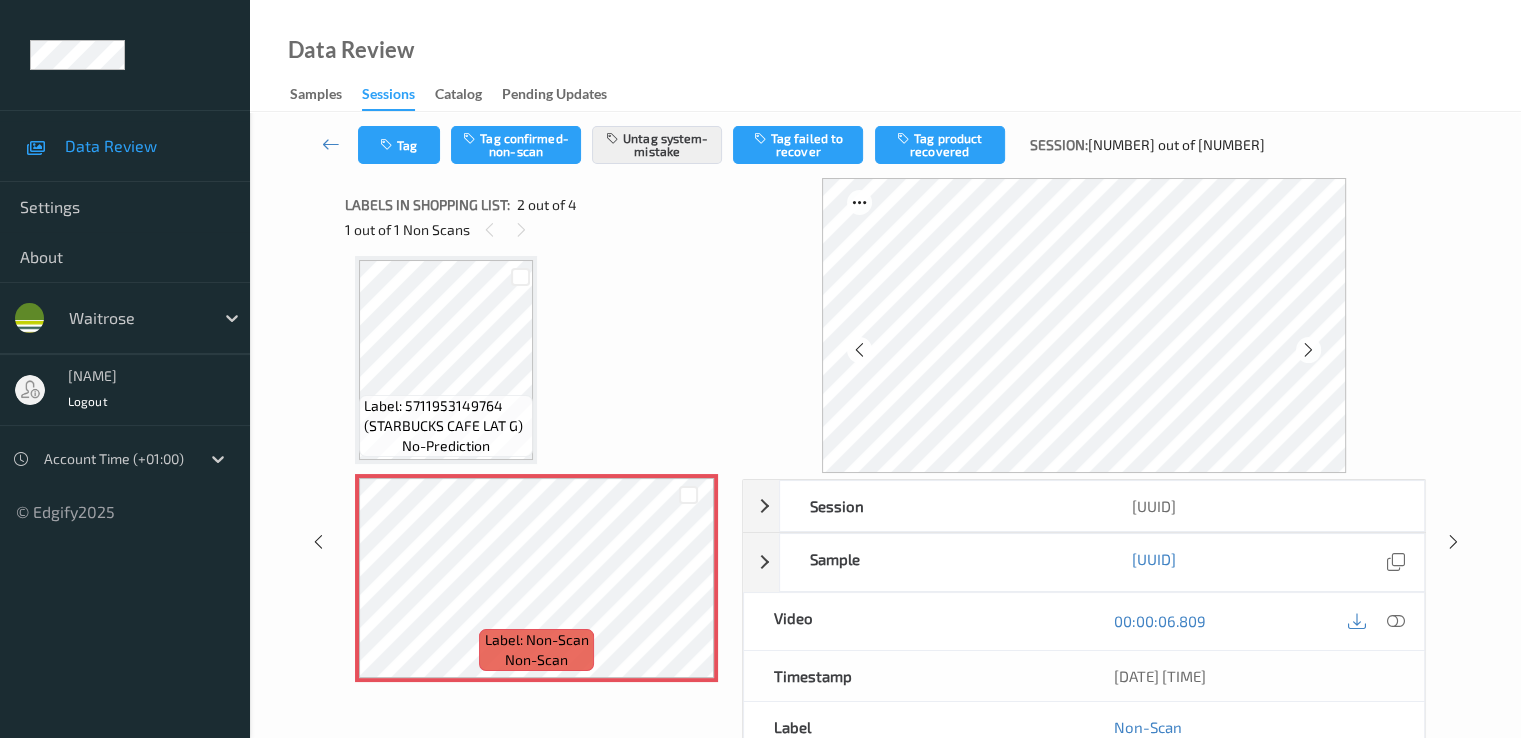 click on "Label: 5711953149764 (STARBUCKS CAFE LAT G) no-prediction Label: Non-Scan non-scan Label: Non-Scan non-scan Label: Non-Scan non-scan Label: 0000000005760 (WR ALMOND CROISSANT) no-prediction Label: 5063210063994 (WR AB SCONES 4S) no-prediction" at bounding box center [536, 687] 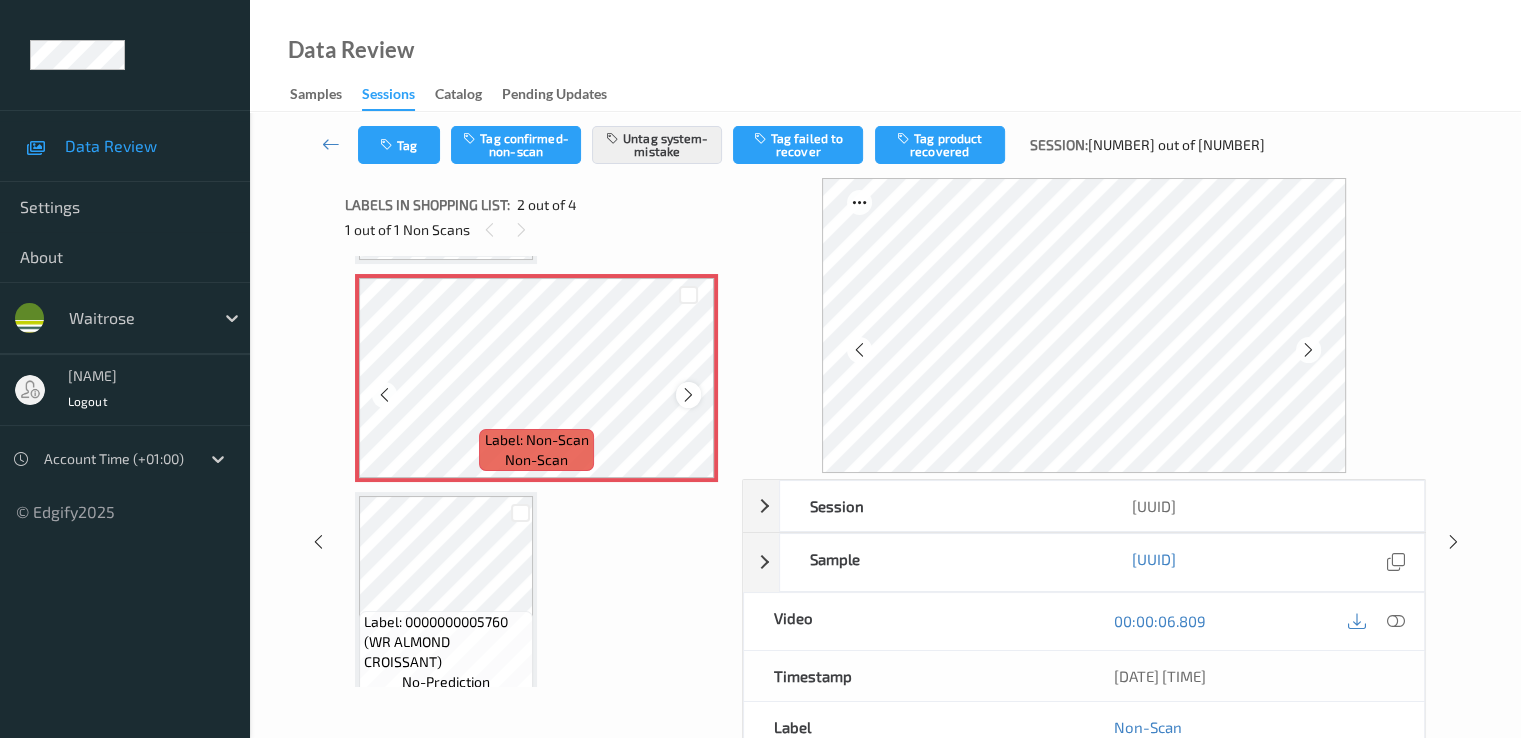 click at bounding box center [688, 395] 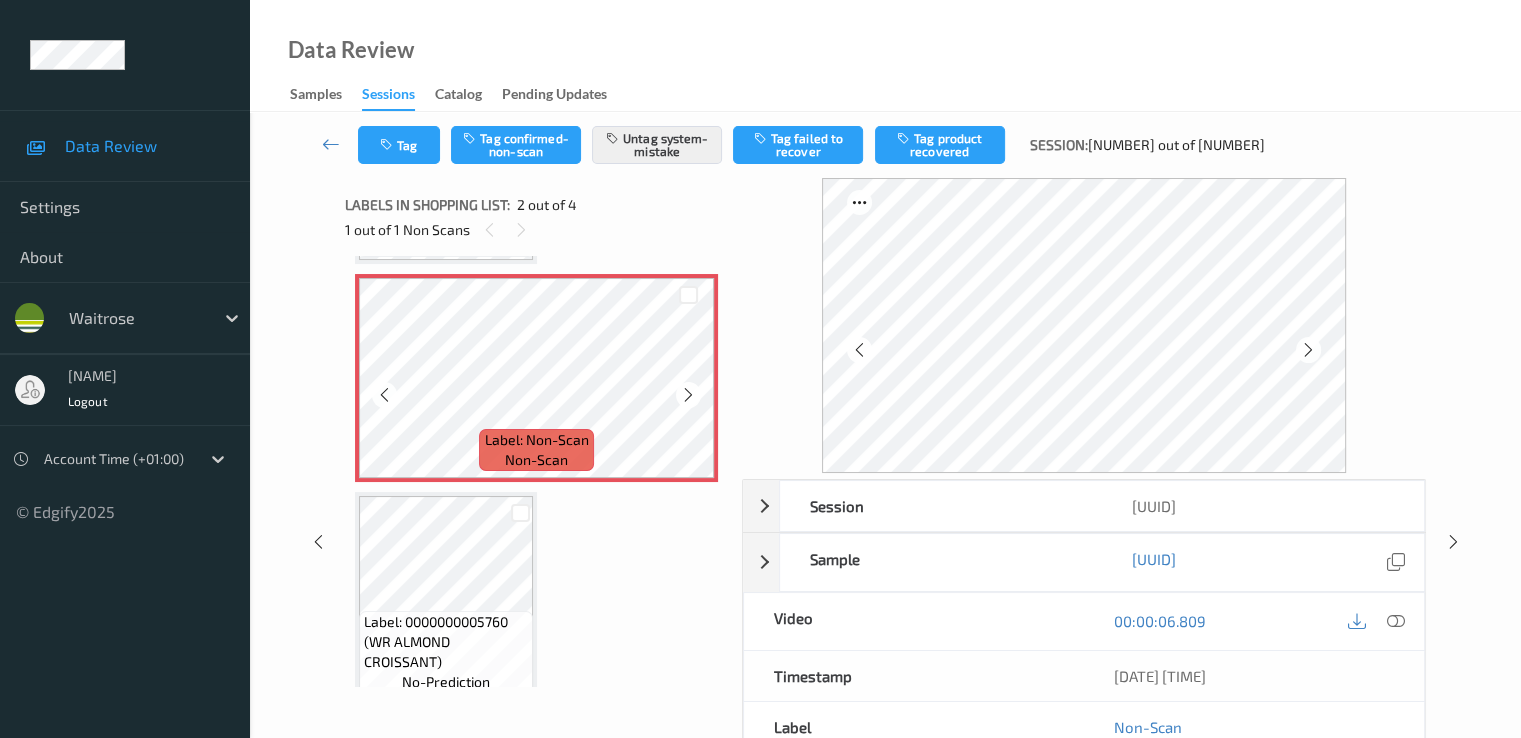 click at bounding box center (688, 395) 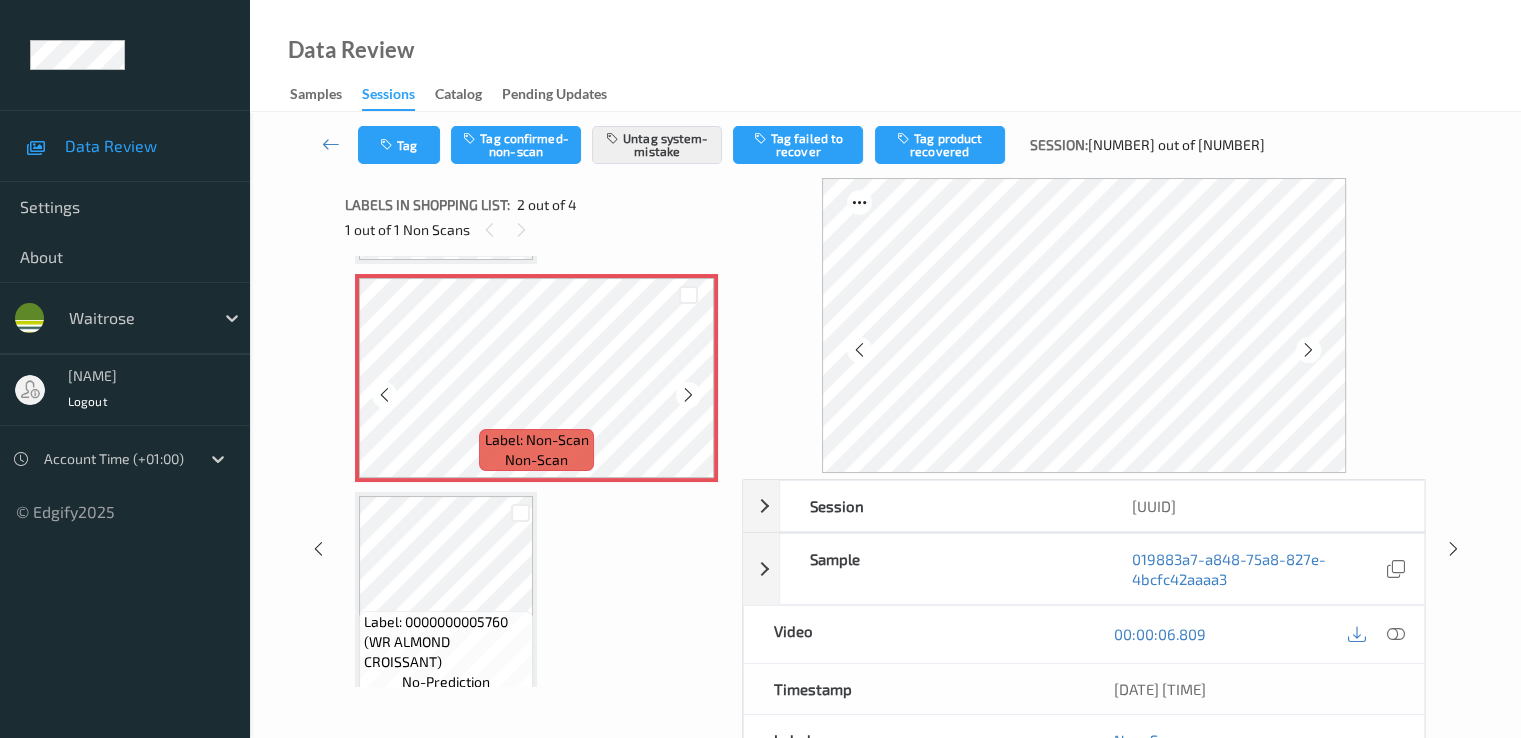 click at bounding box center [688, 395] 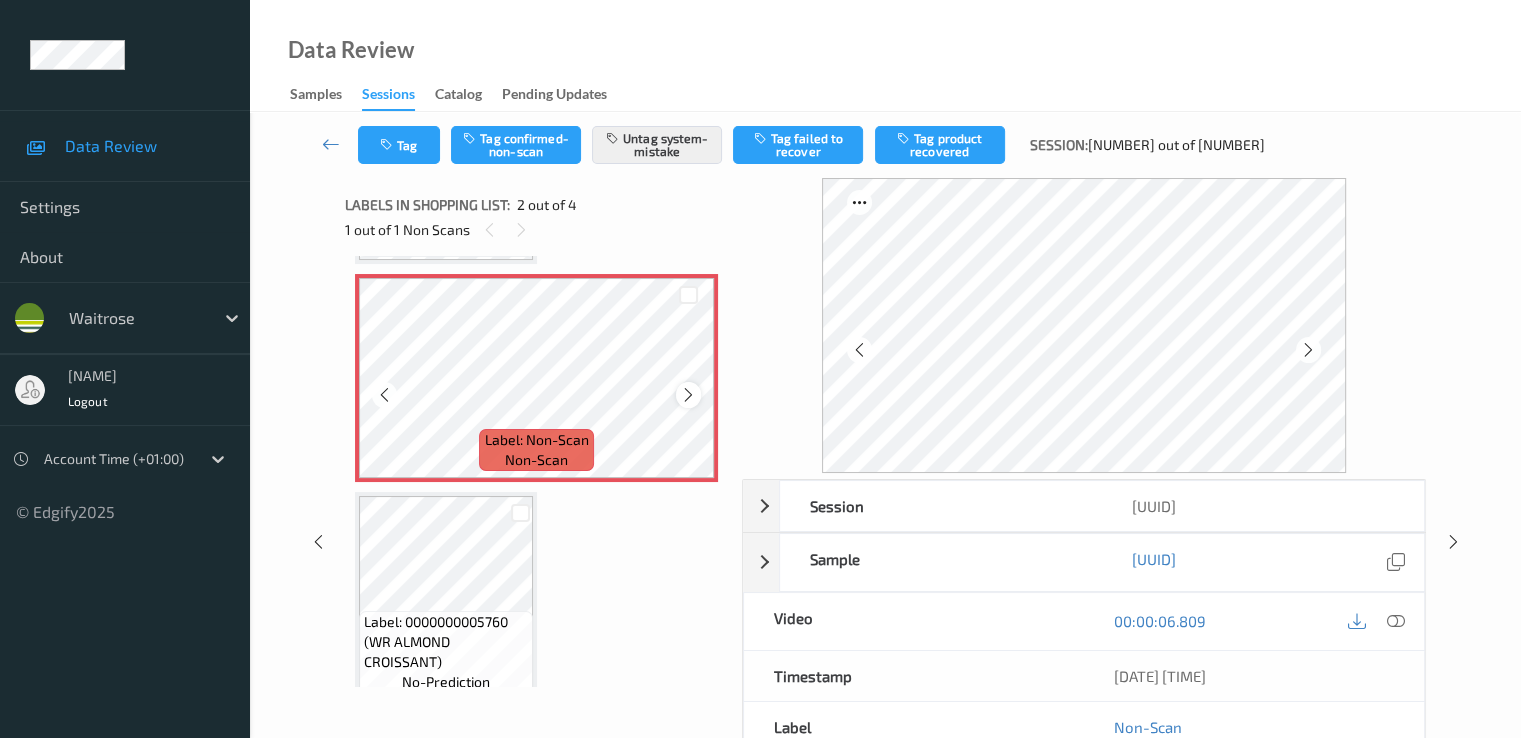 click at bounding box center (688, 395) 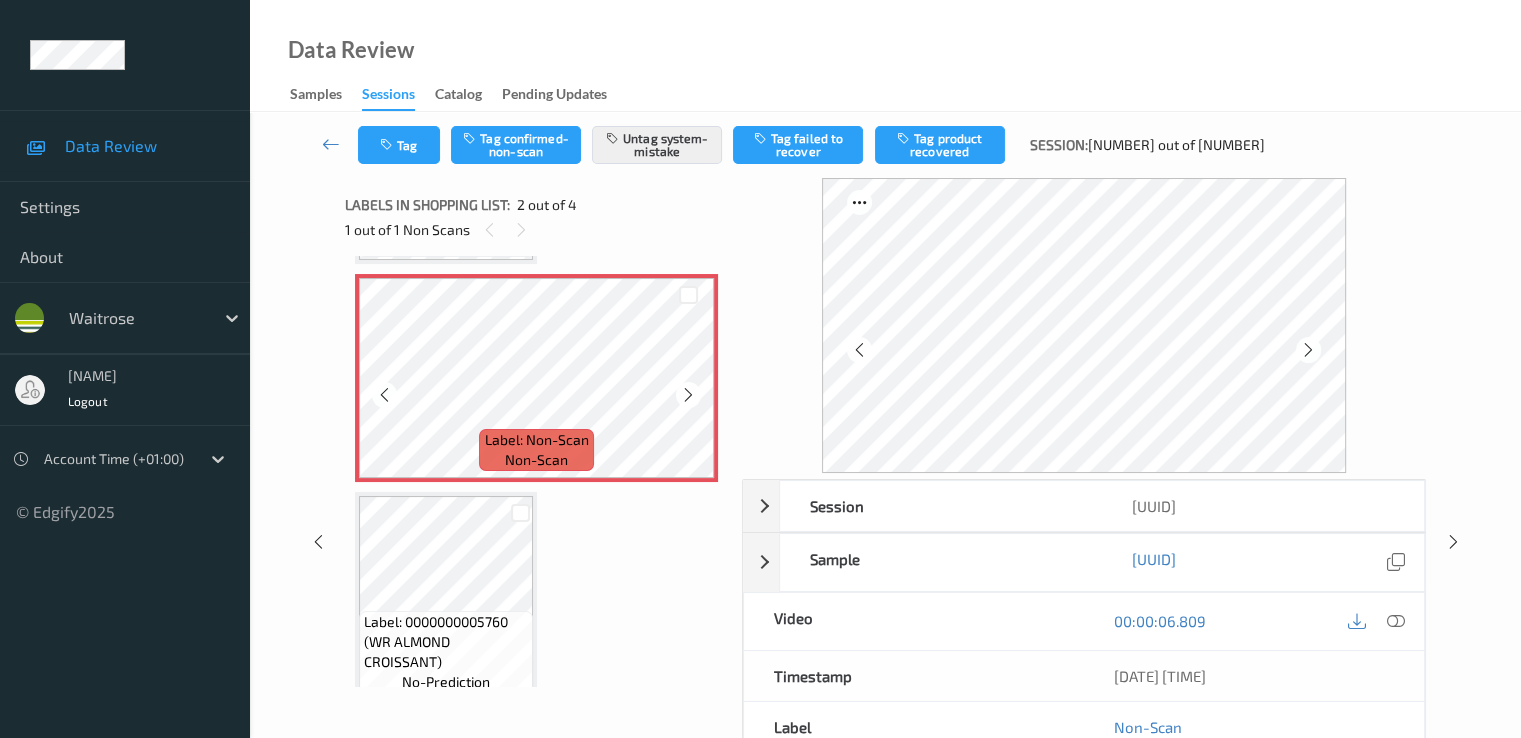 click at bounding box center (688, 395) 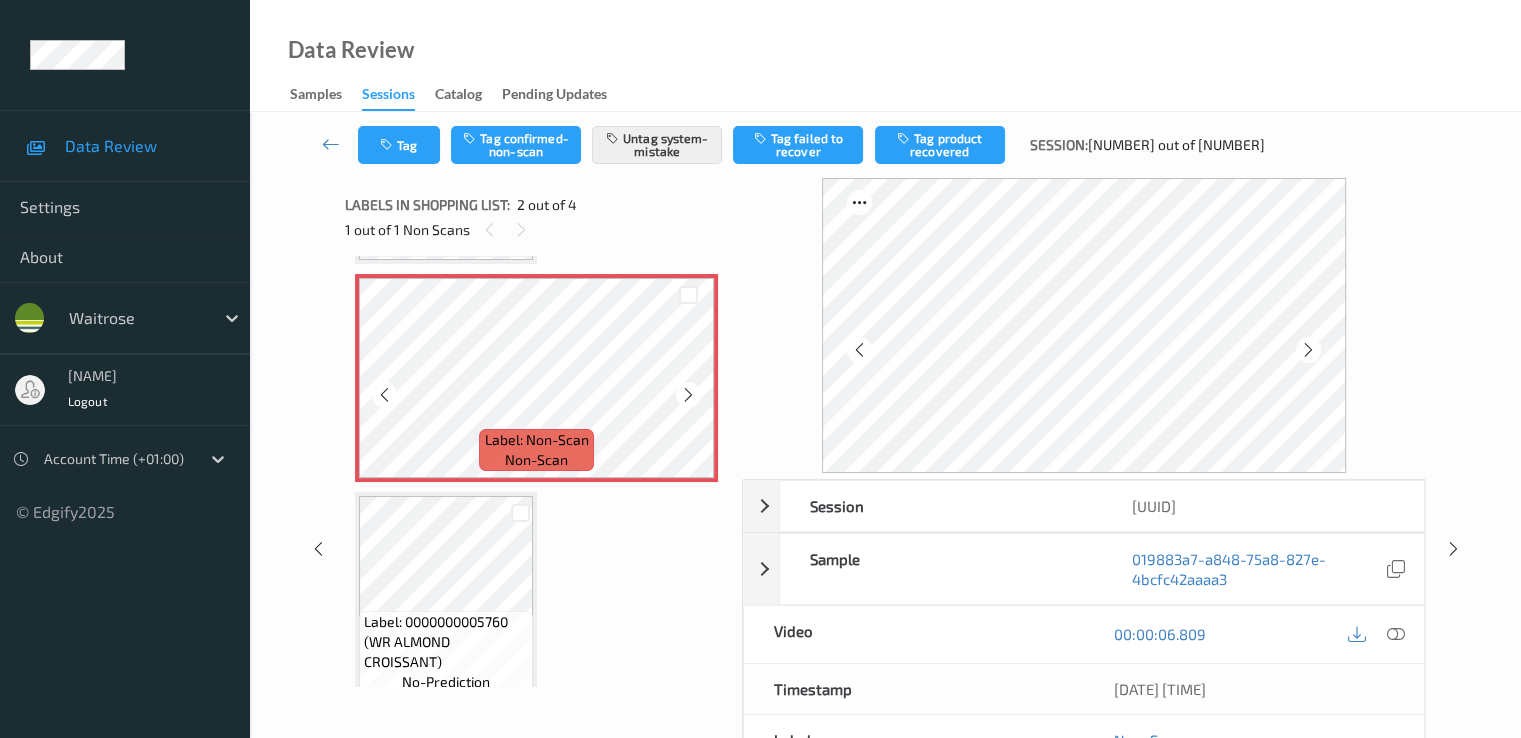 click at bounding box center (688, 395) 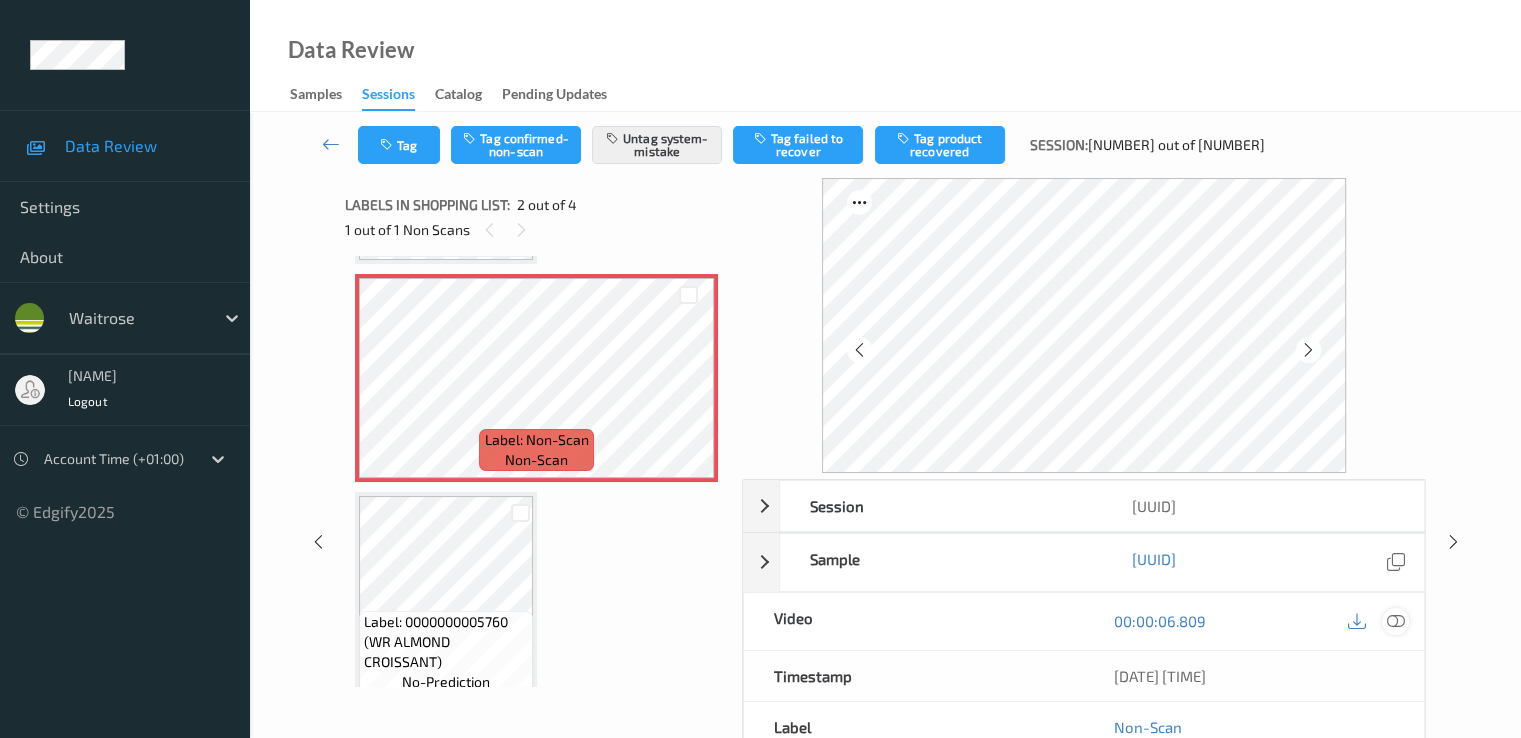 click at bounding box center [1395, 621] 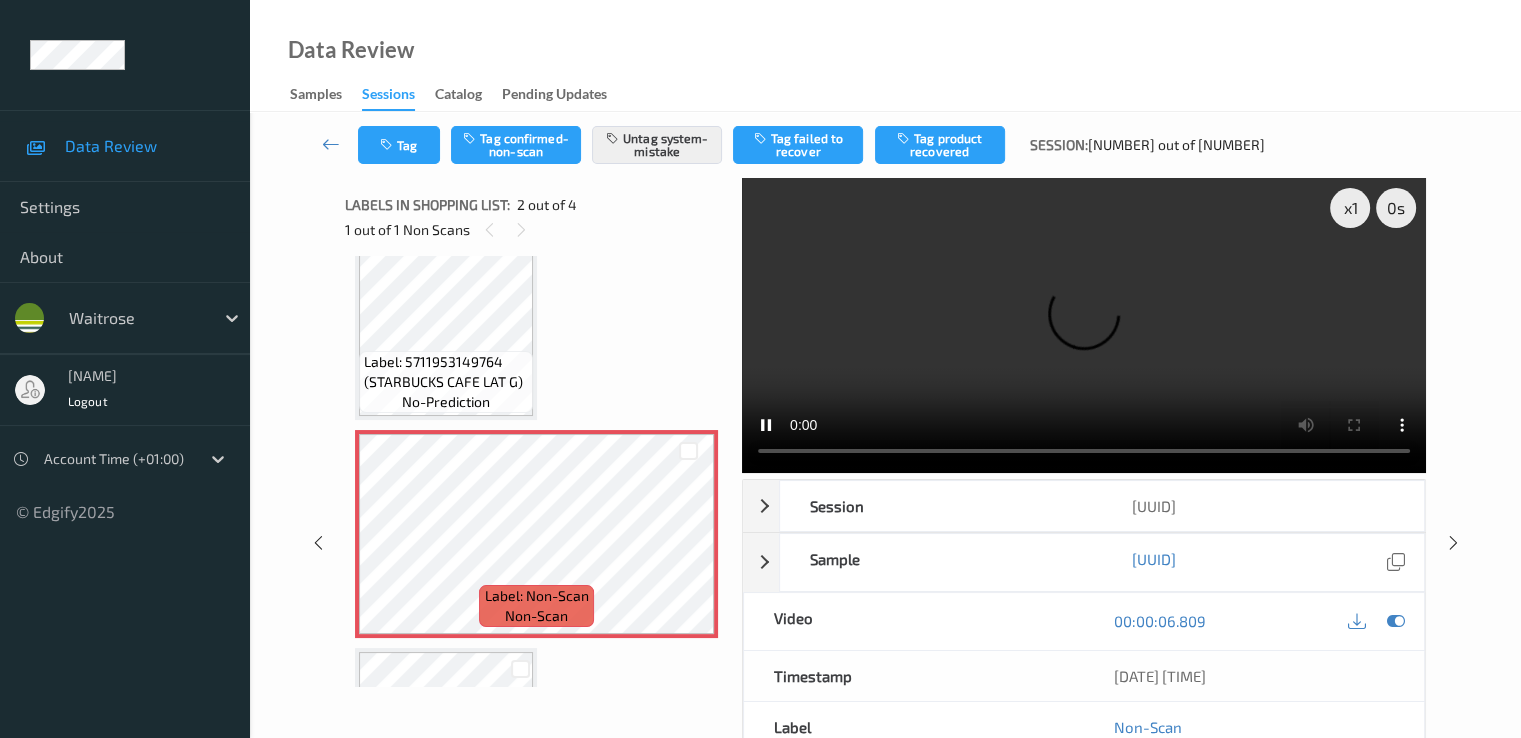 scroll, scrollTop: 0, scrollLeft: 0, axis: both 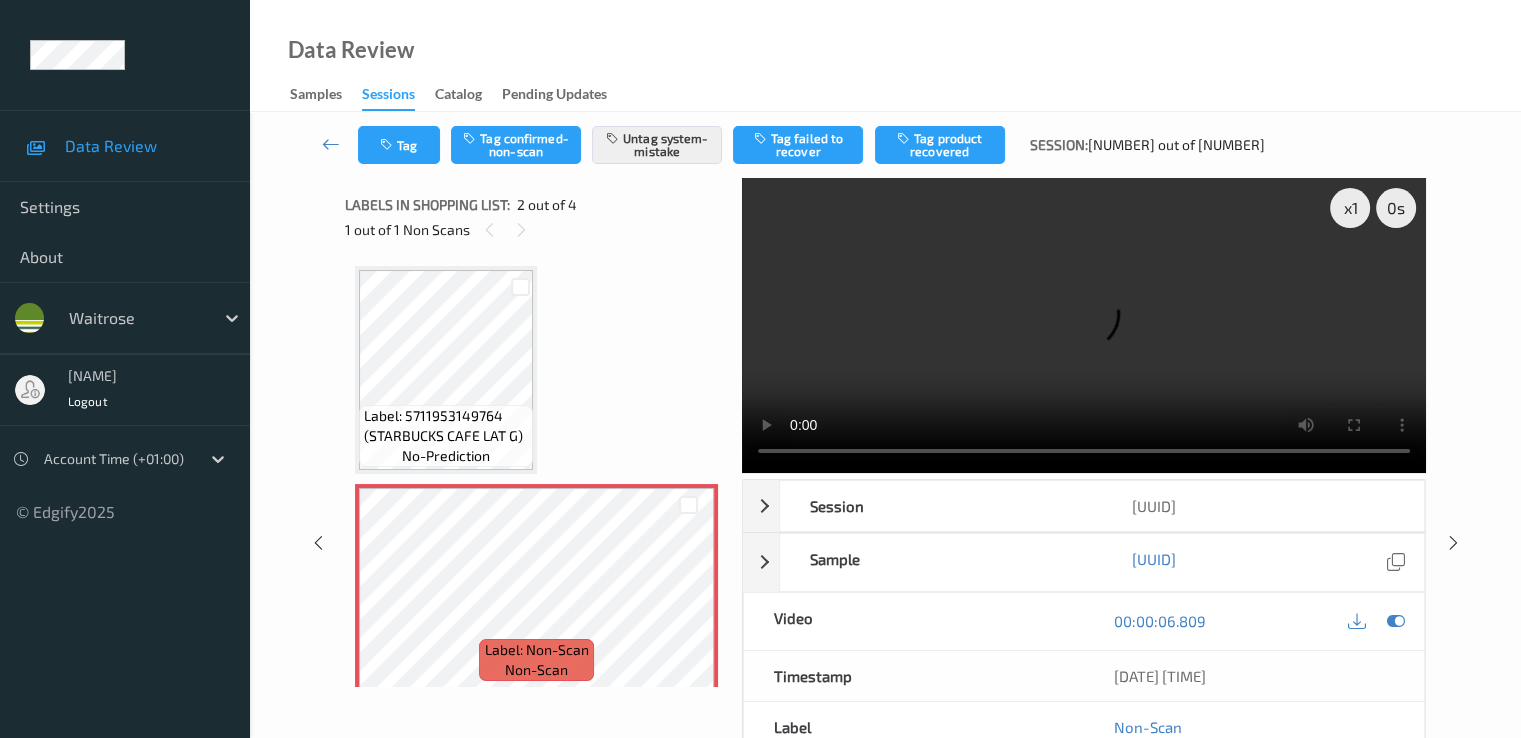 type 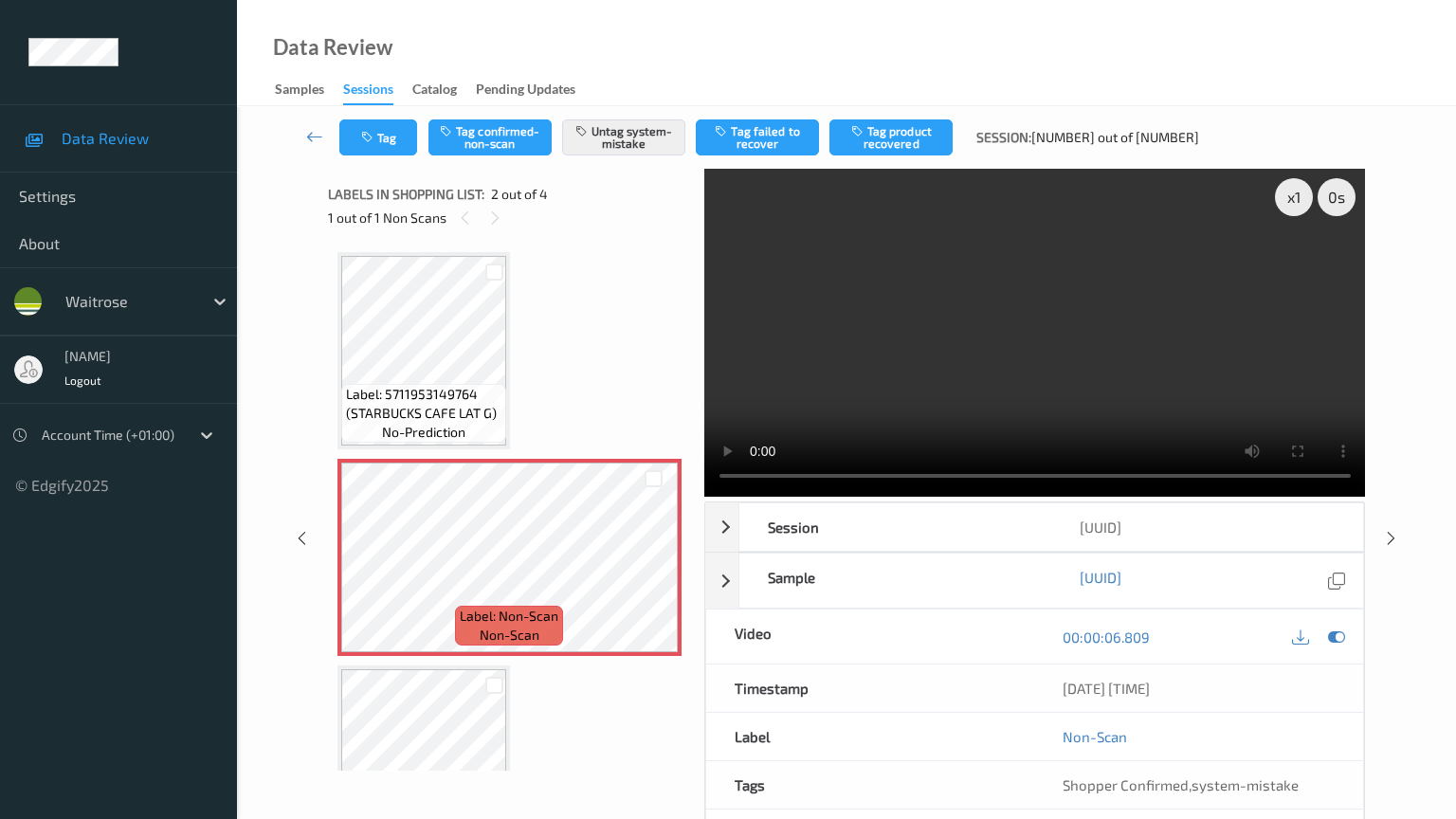 click at bounding box center (1035, 333) 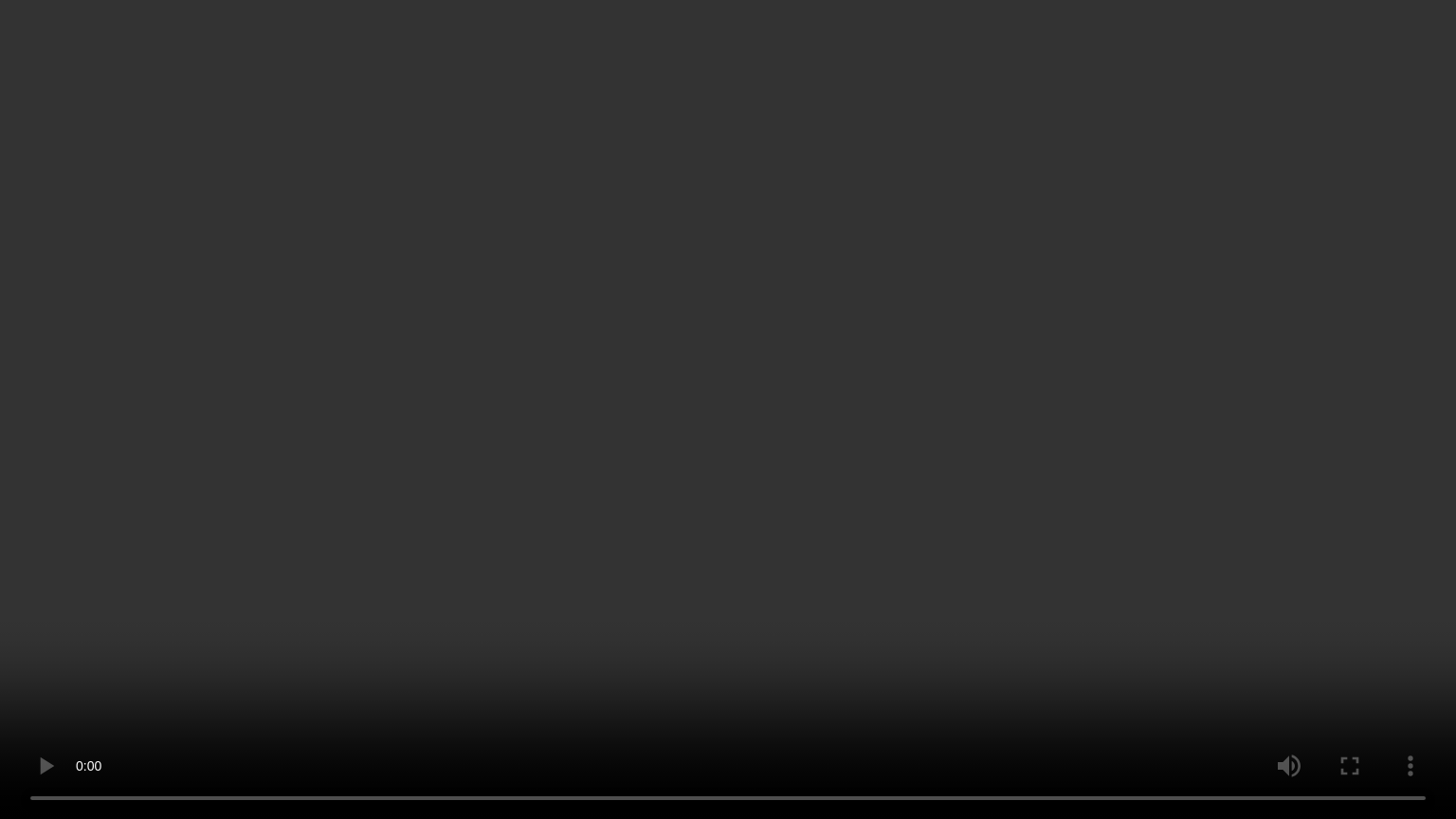 click at bounding box center (728, 410) 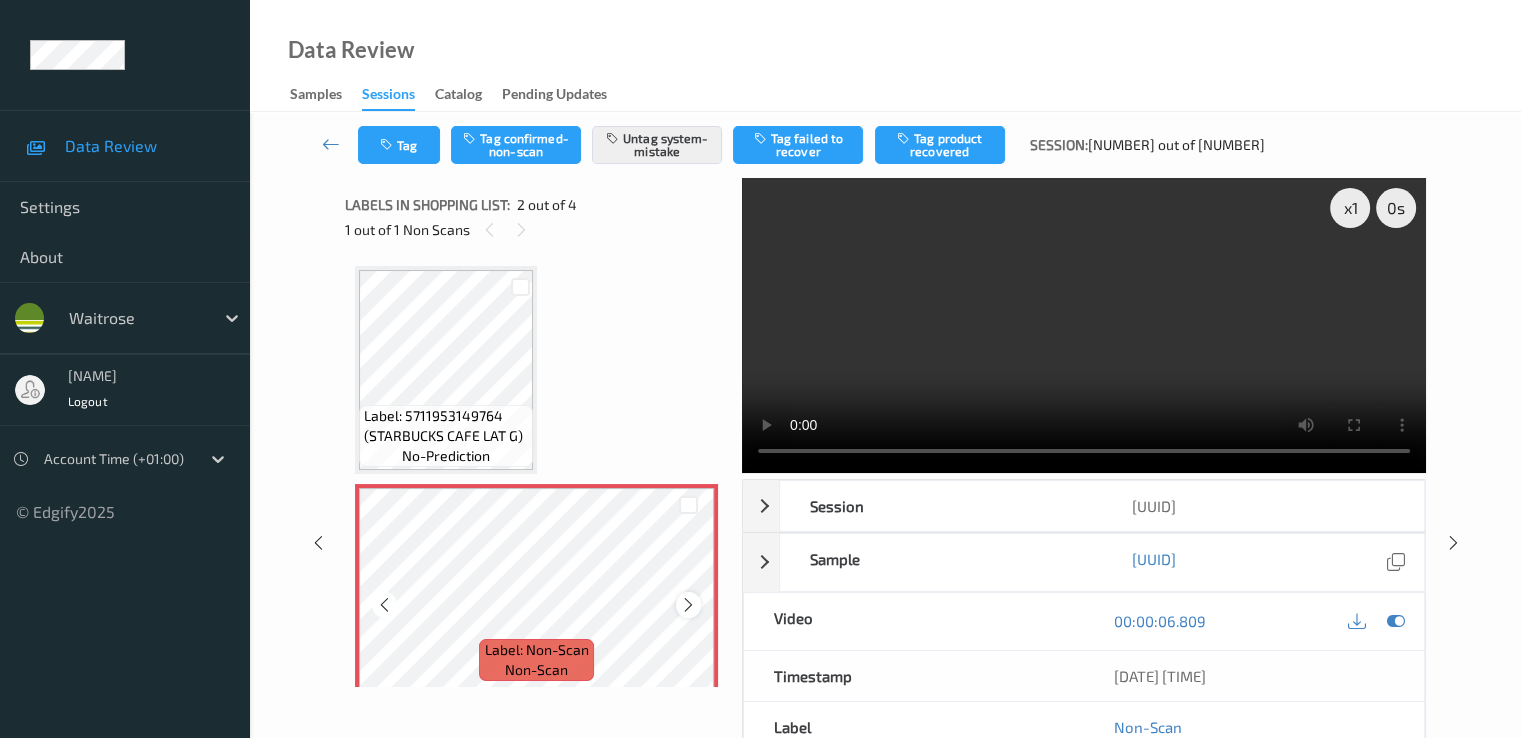 click at bounding box center (688, 605) 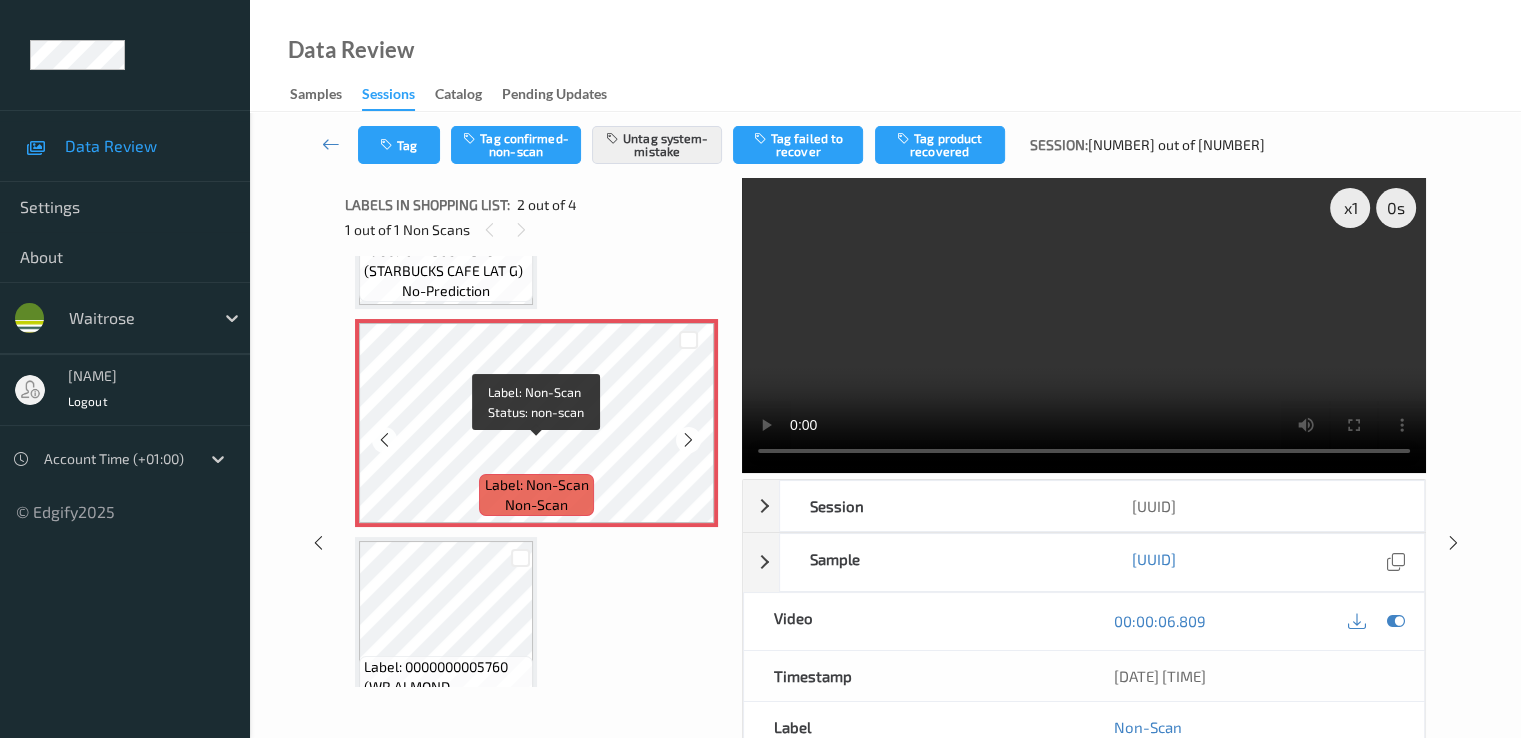 scroll, scrollTop: 200, scrollLeft: 0, axis: vertical 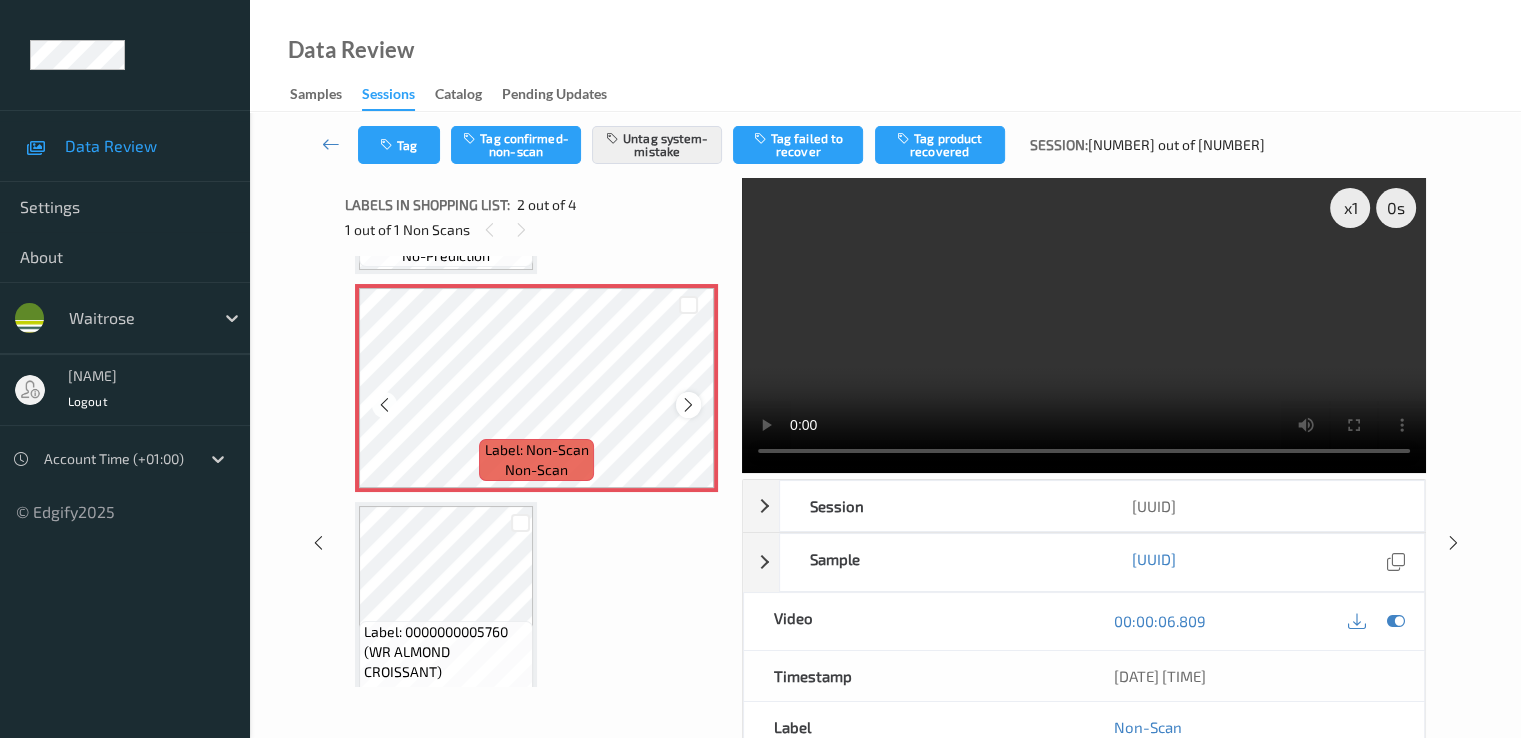 click at bounding box center (688, 405) 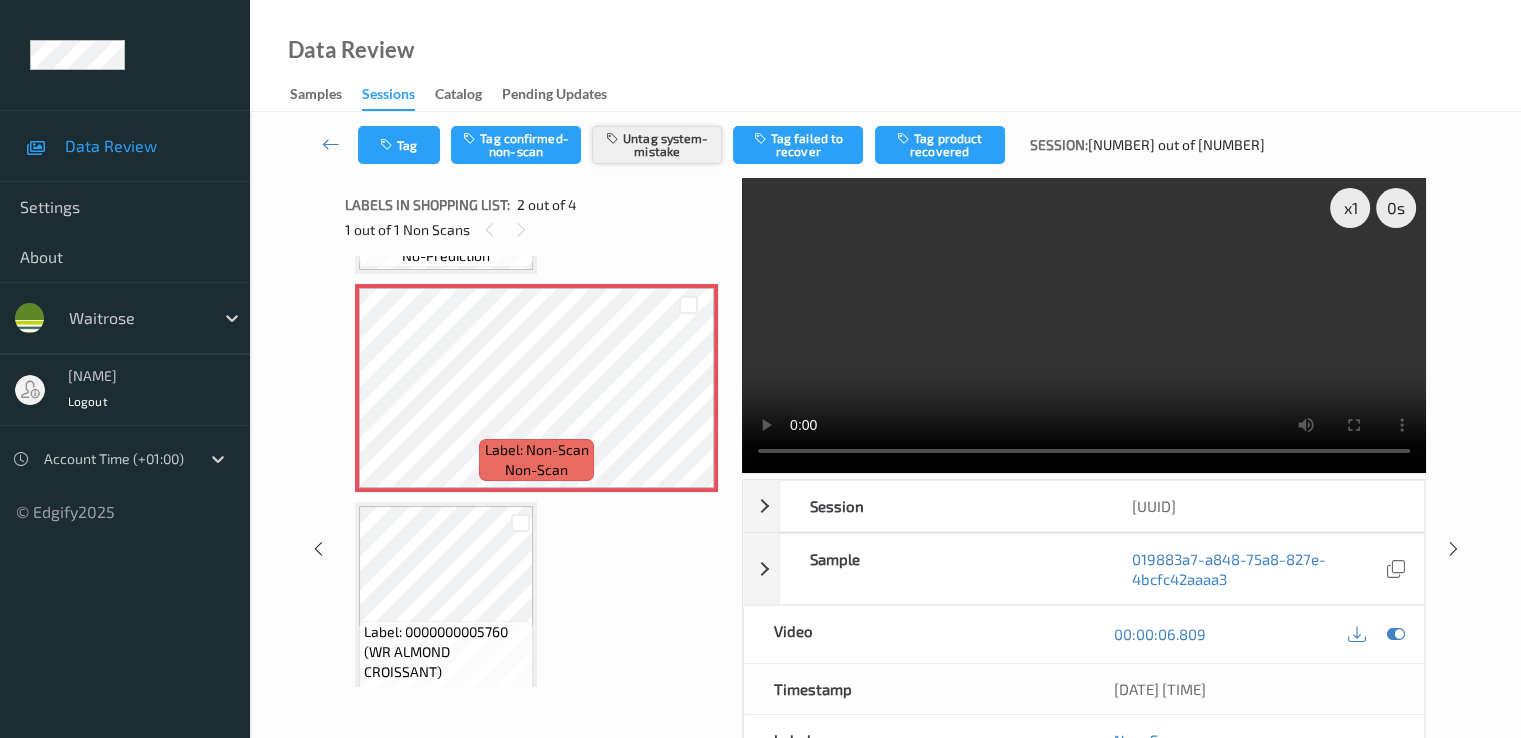 click on "Untag   system-mistake" at bounding box center (657, 145) 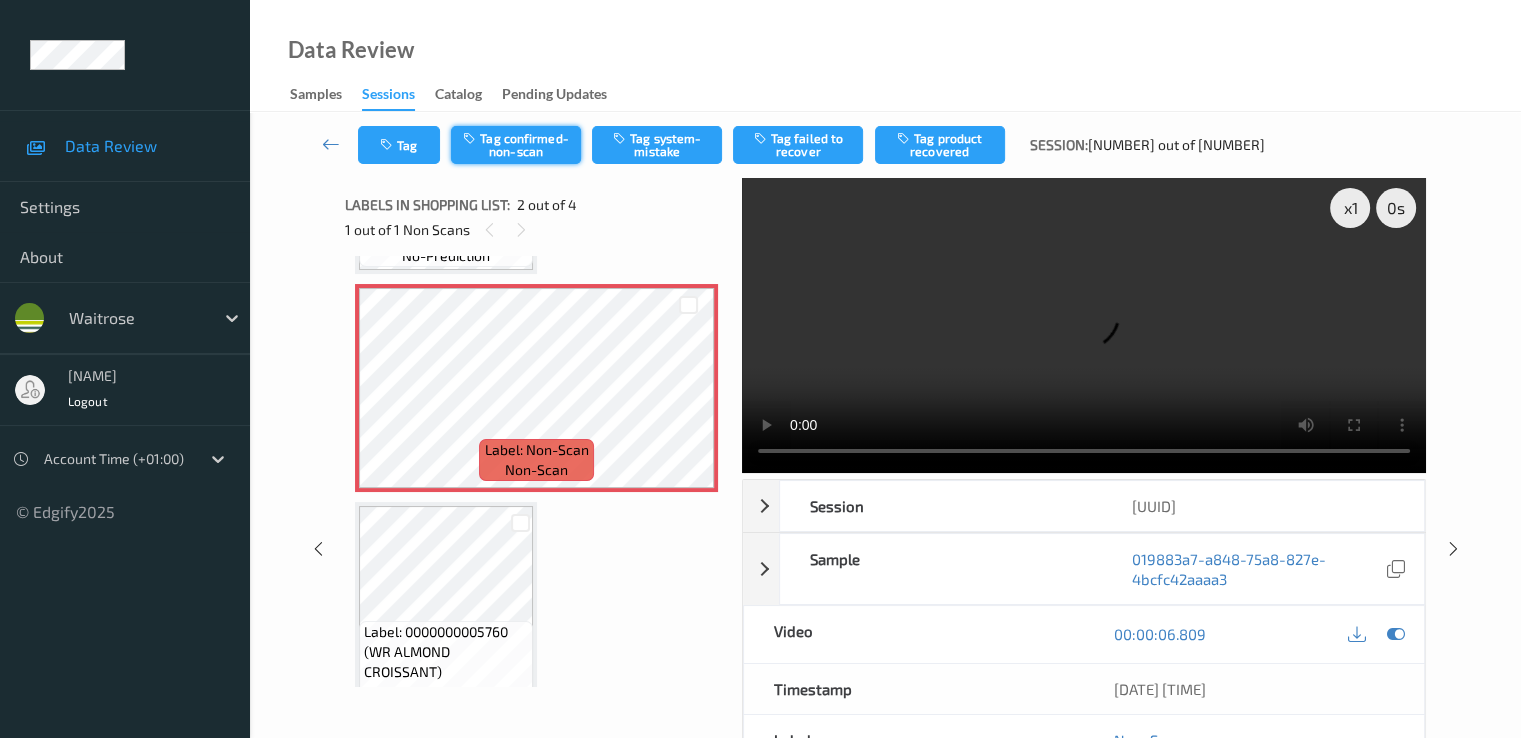 click on "Tag   confirmed-non-scan" at bounding box center [516, 145] 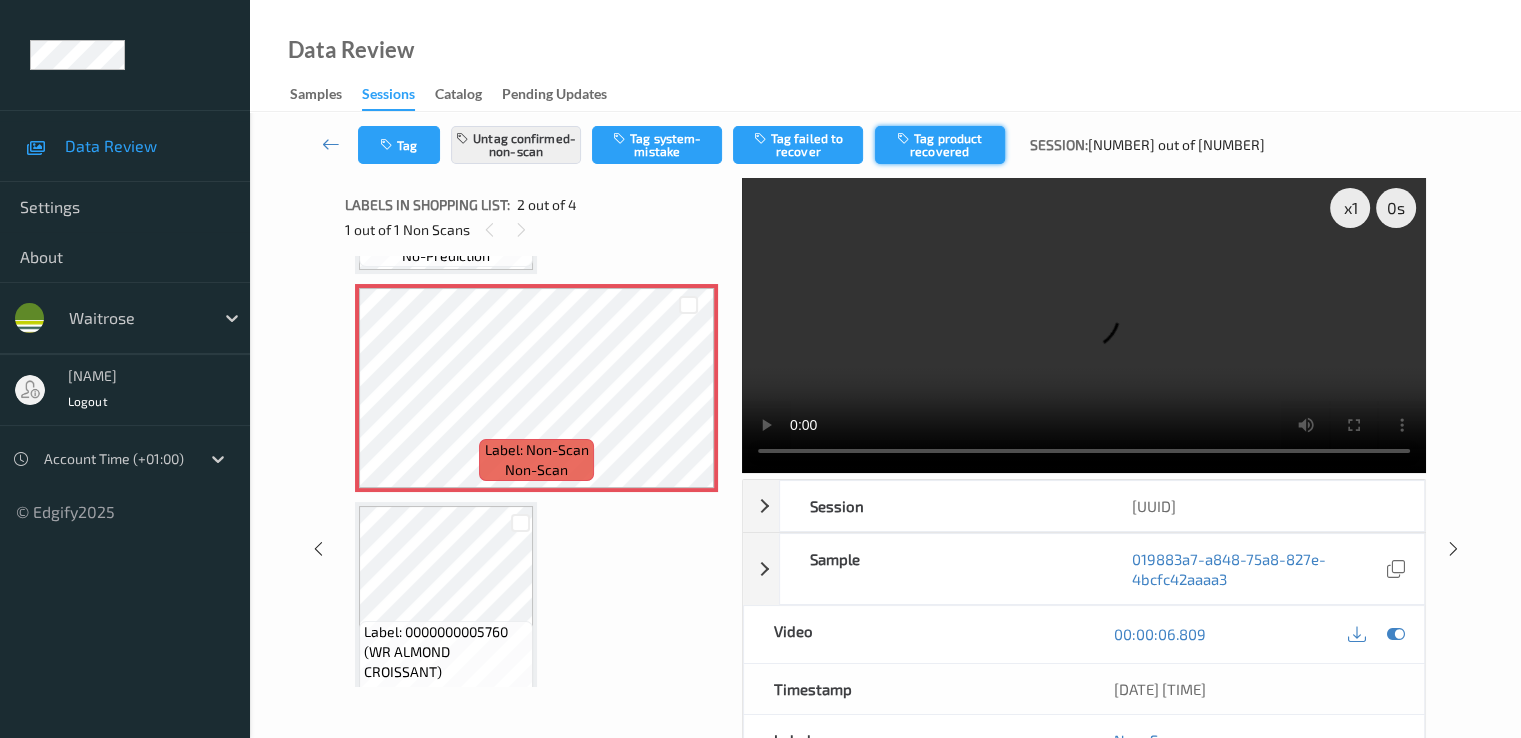click on "Tag   product recovered" at bounding box center (940, 145) 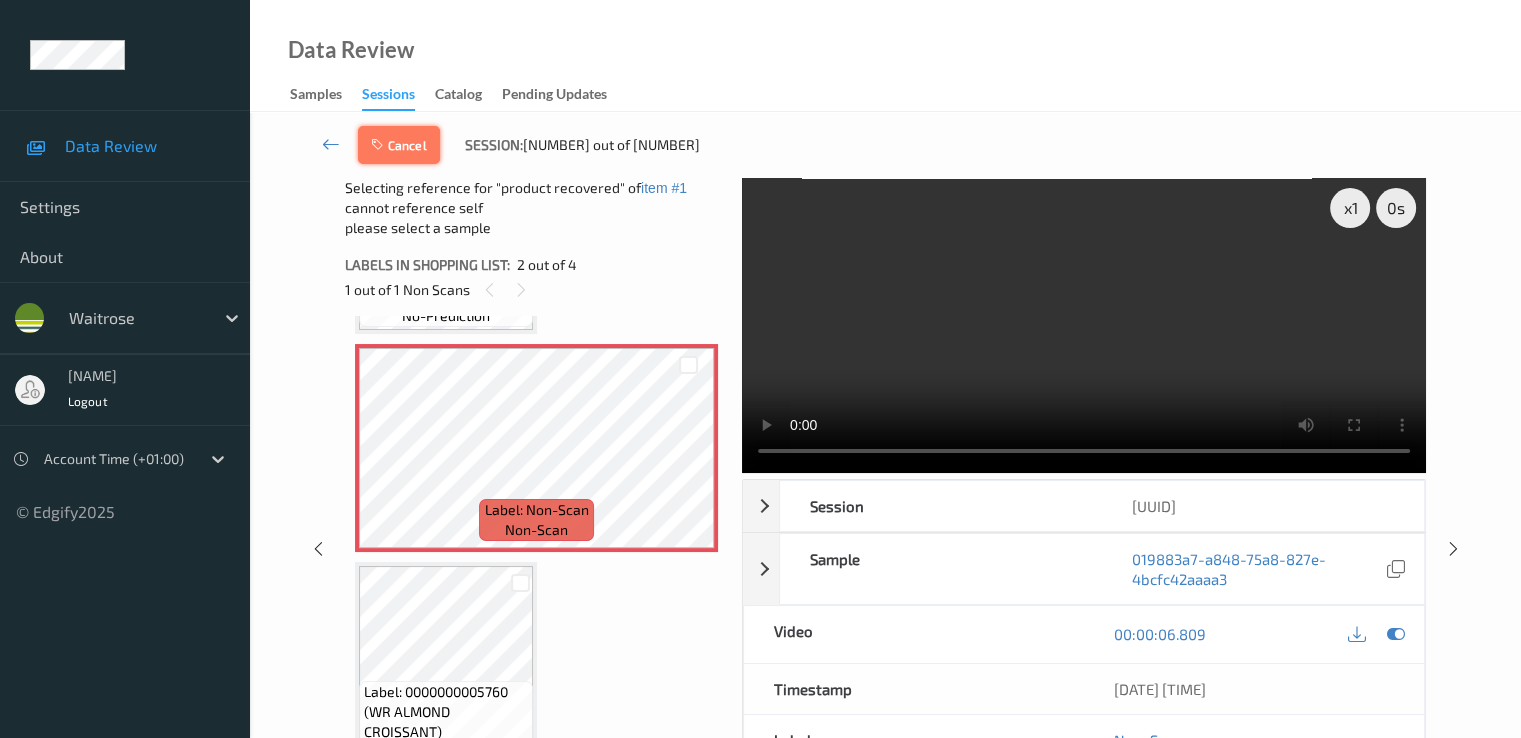 click on "Cancel" at bounding box center [399, 145] 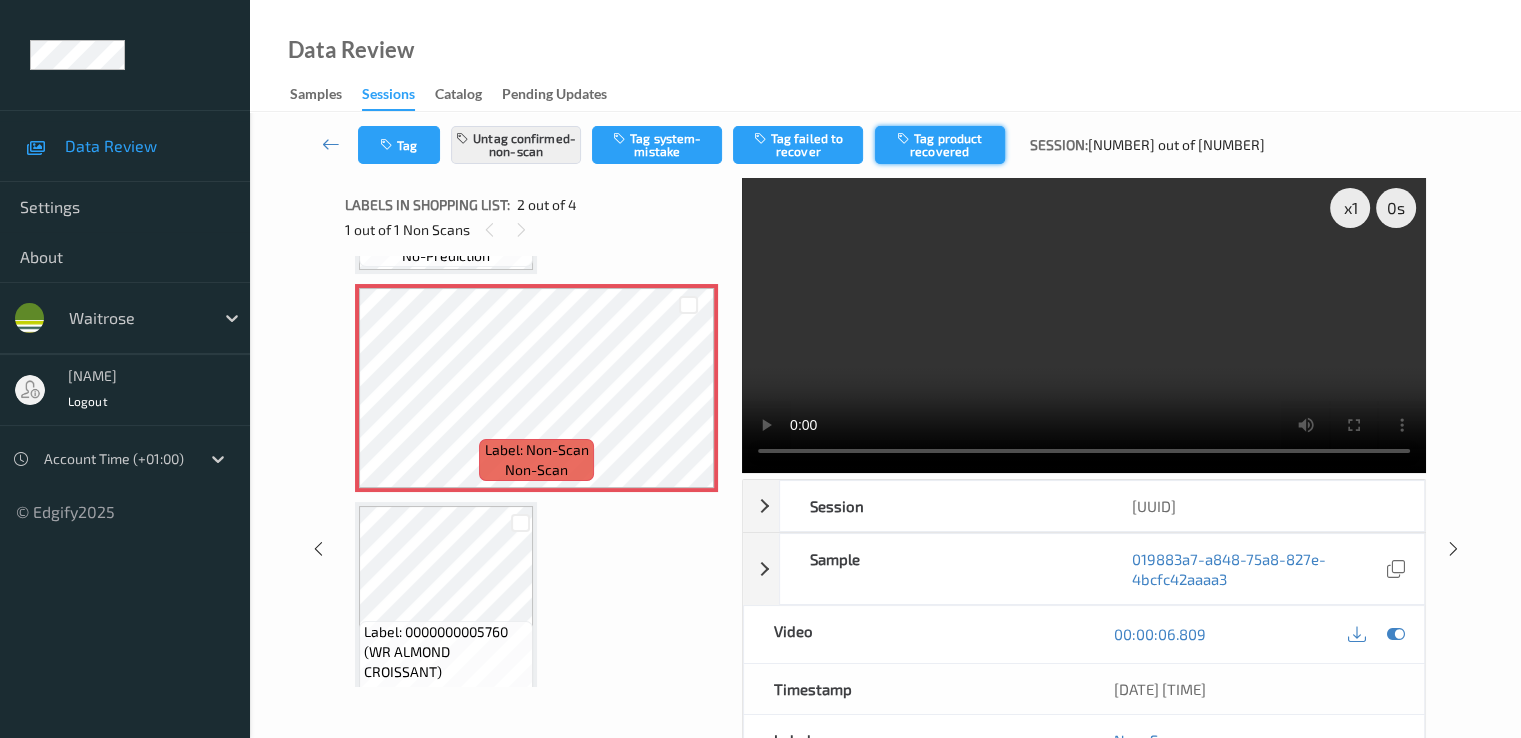 click on "Tag   product recovered" at bounding box center [940, 145] 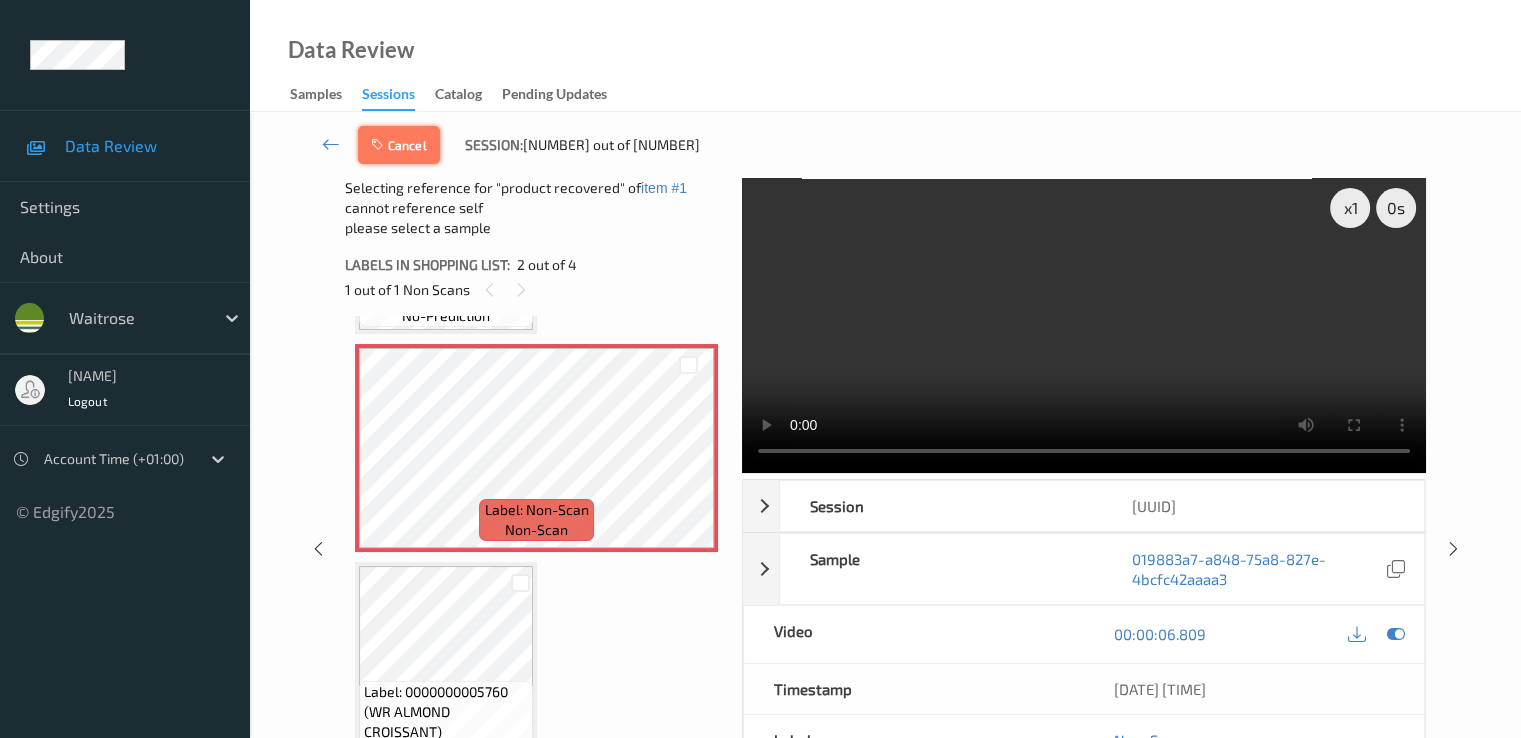 click on "Cancel" at bounding box center [399, 145] 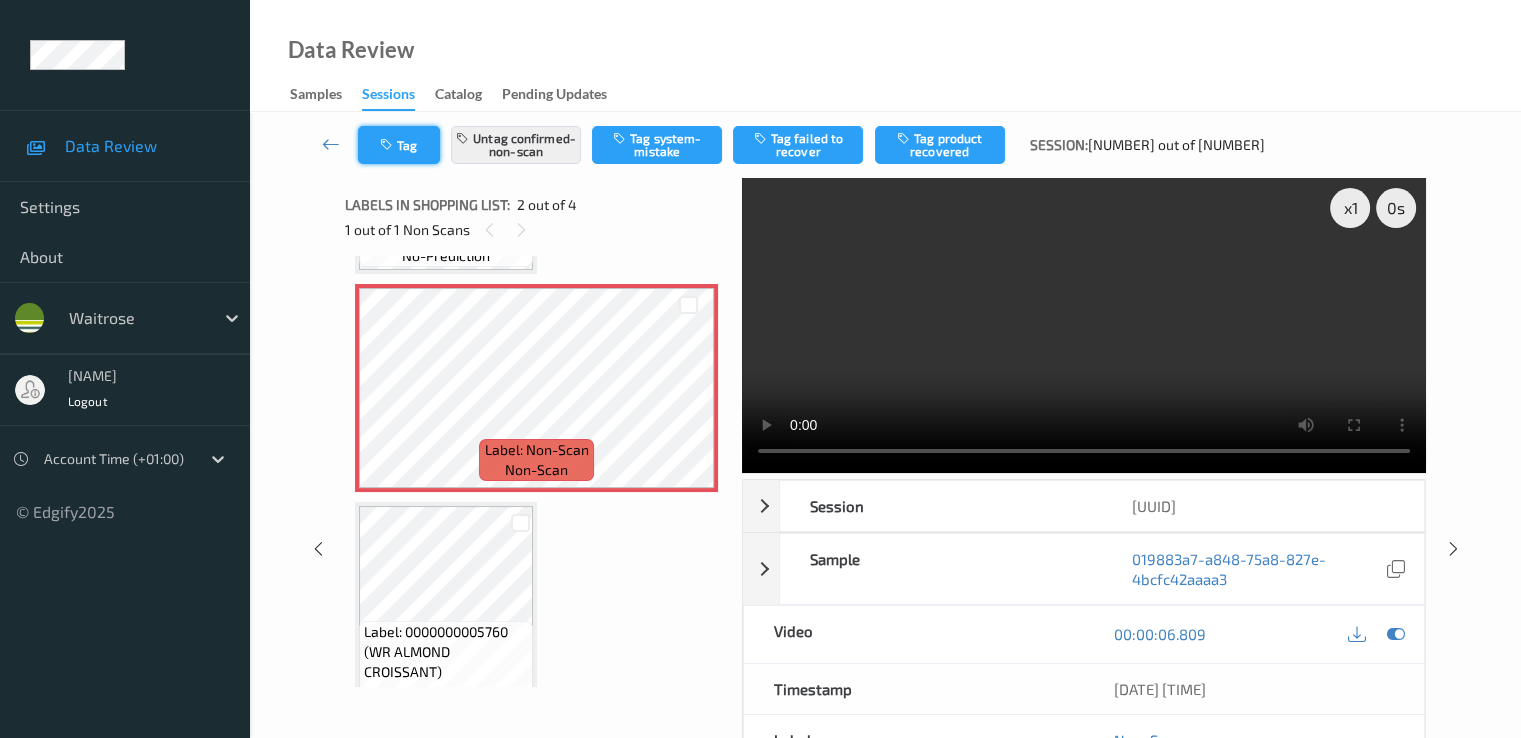 click at bounding box center (388, 145) 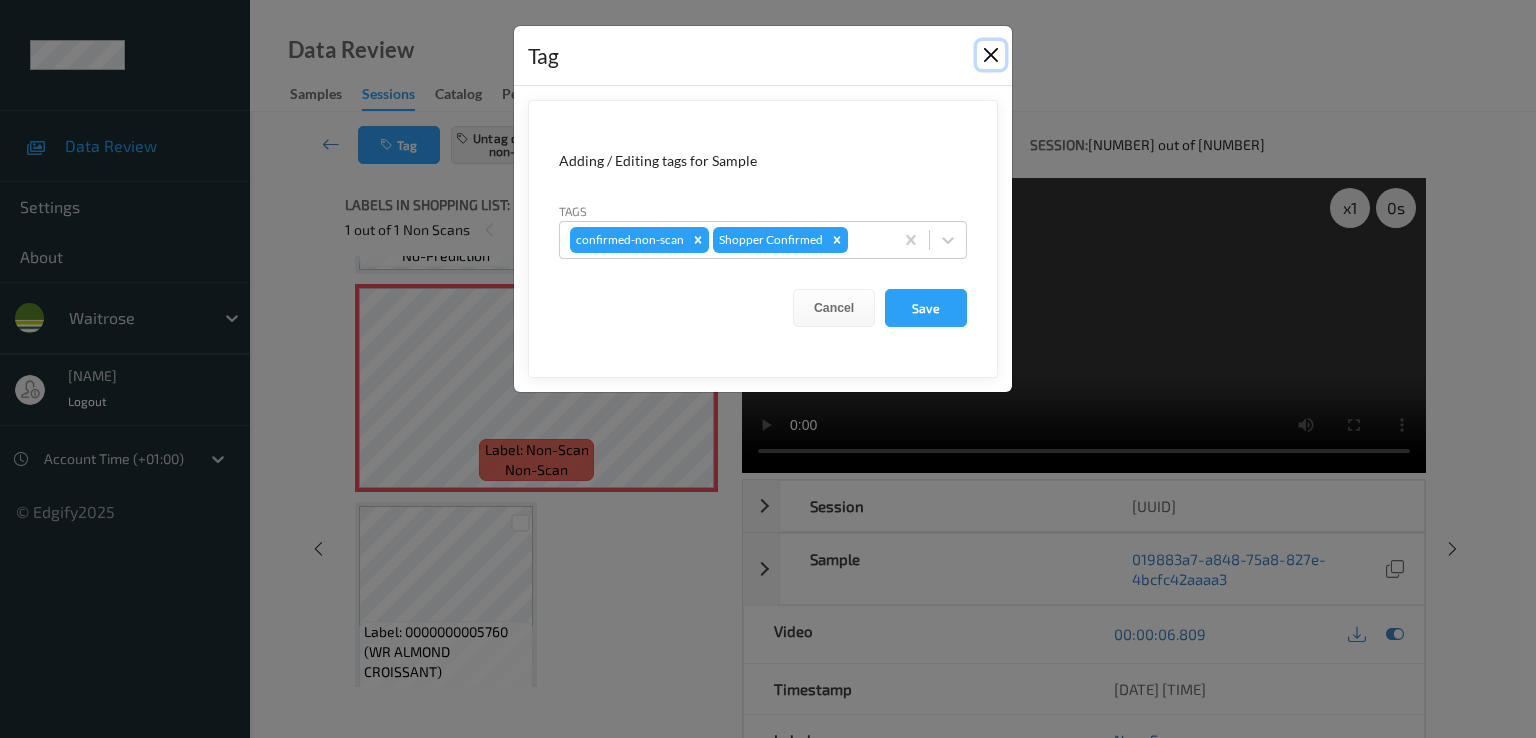 click at bounding box center [991, 55] 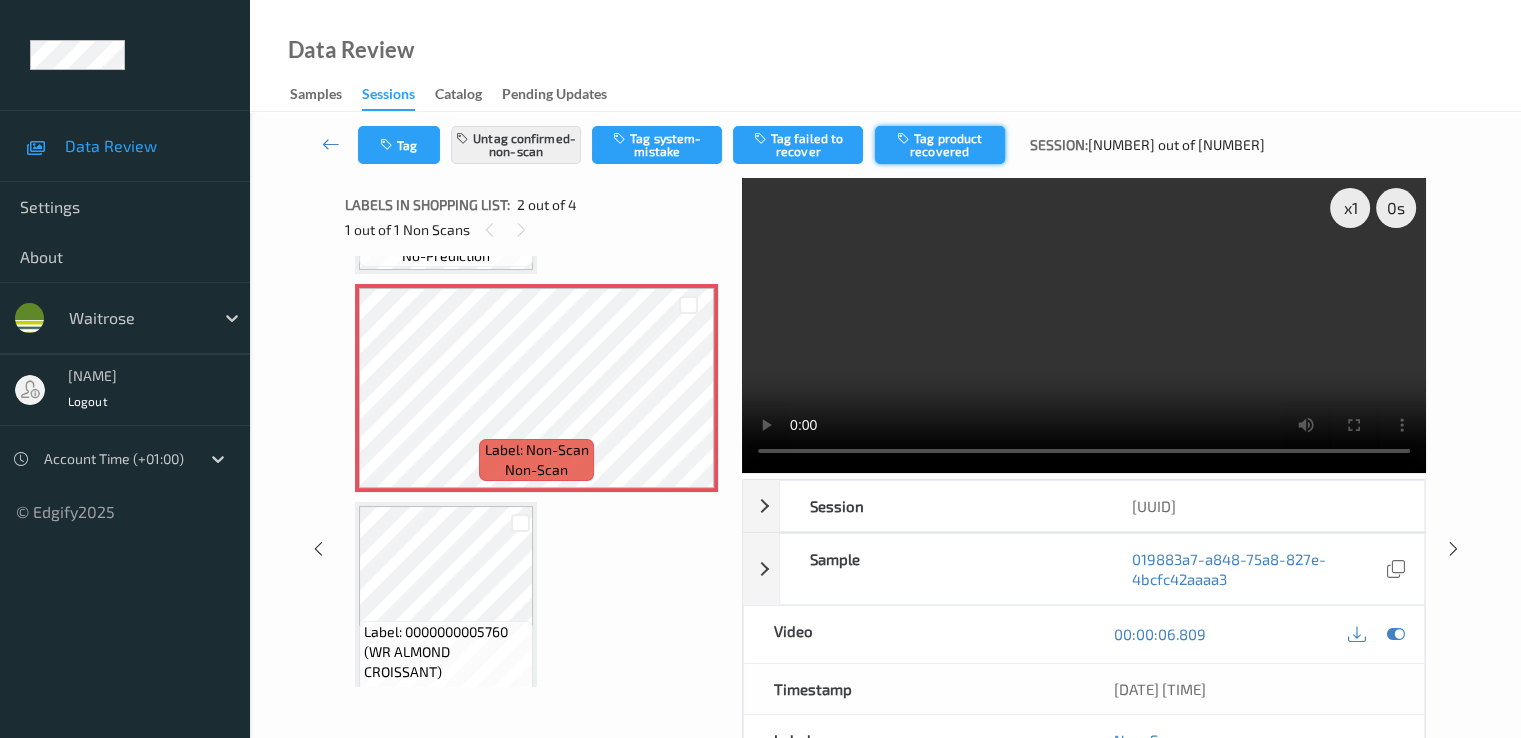 click on "Tag   product recovered" at bounding box center (940, 145) 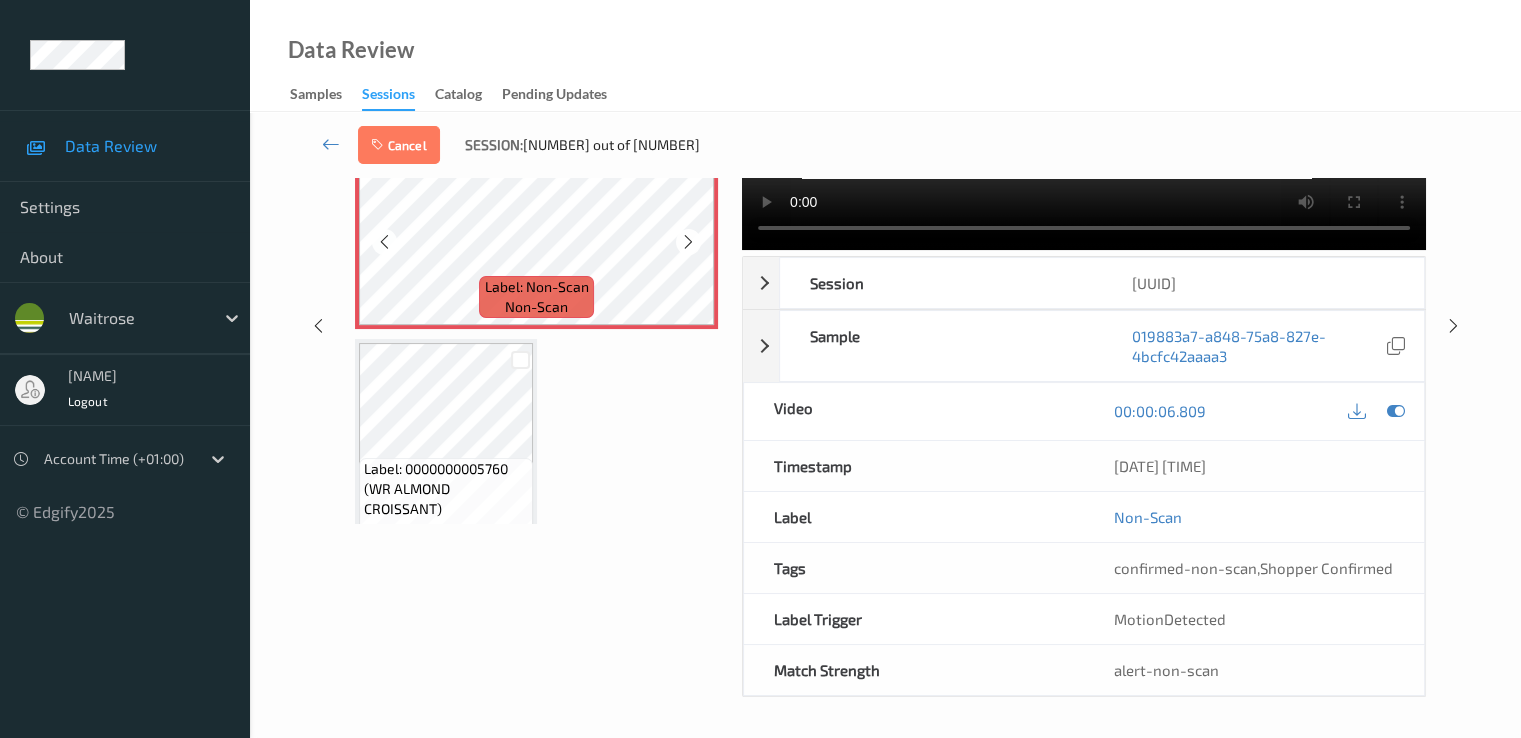 scroll, scrollTop: 240, scrollLeft: 0, axis: vertical 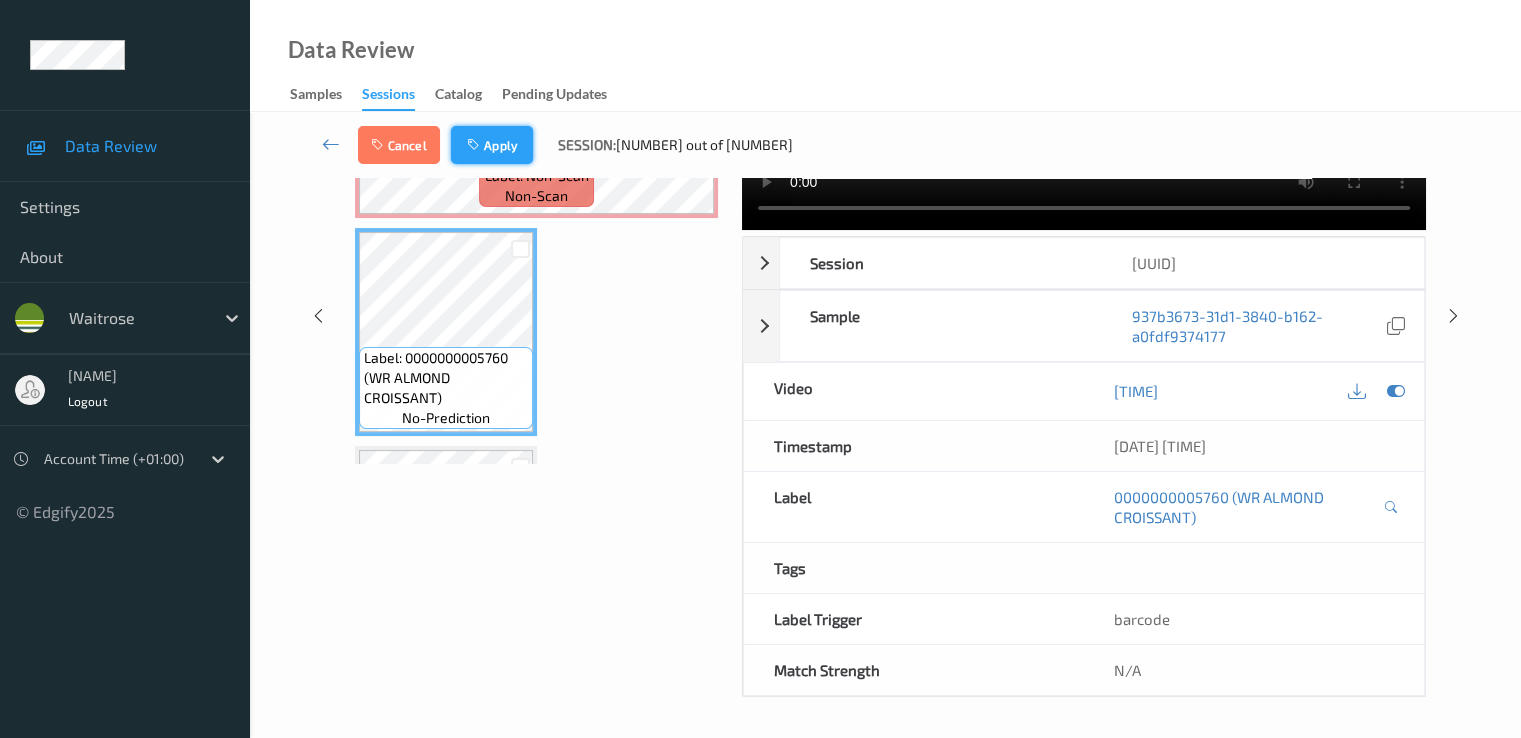 click on "Apply" at bounding box center (492, 145) 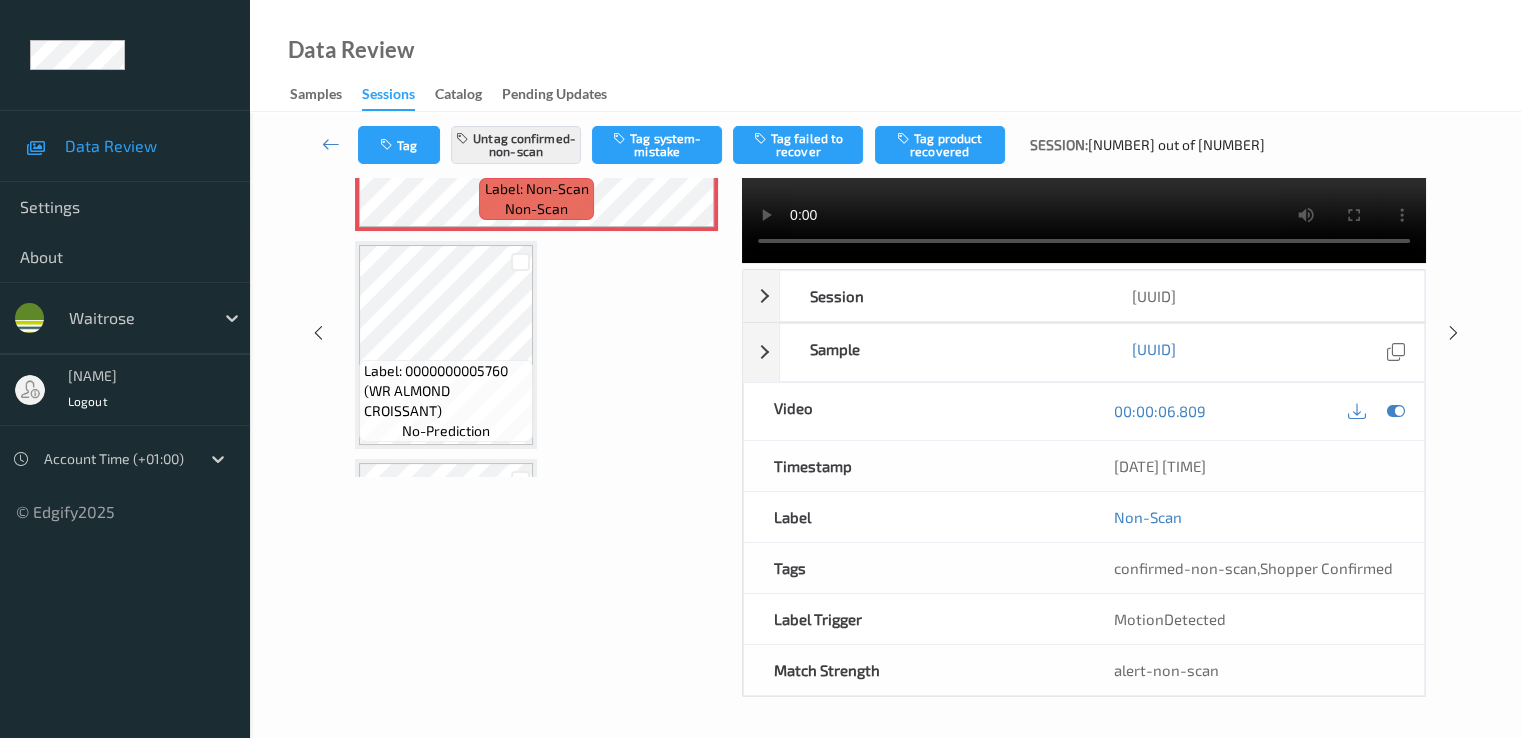 scroll, scrollTop: 10, scrollLeft: 0, axis: vertical 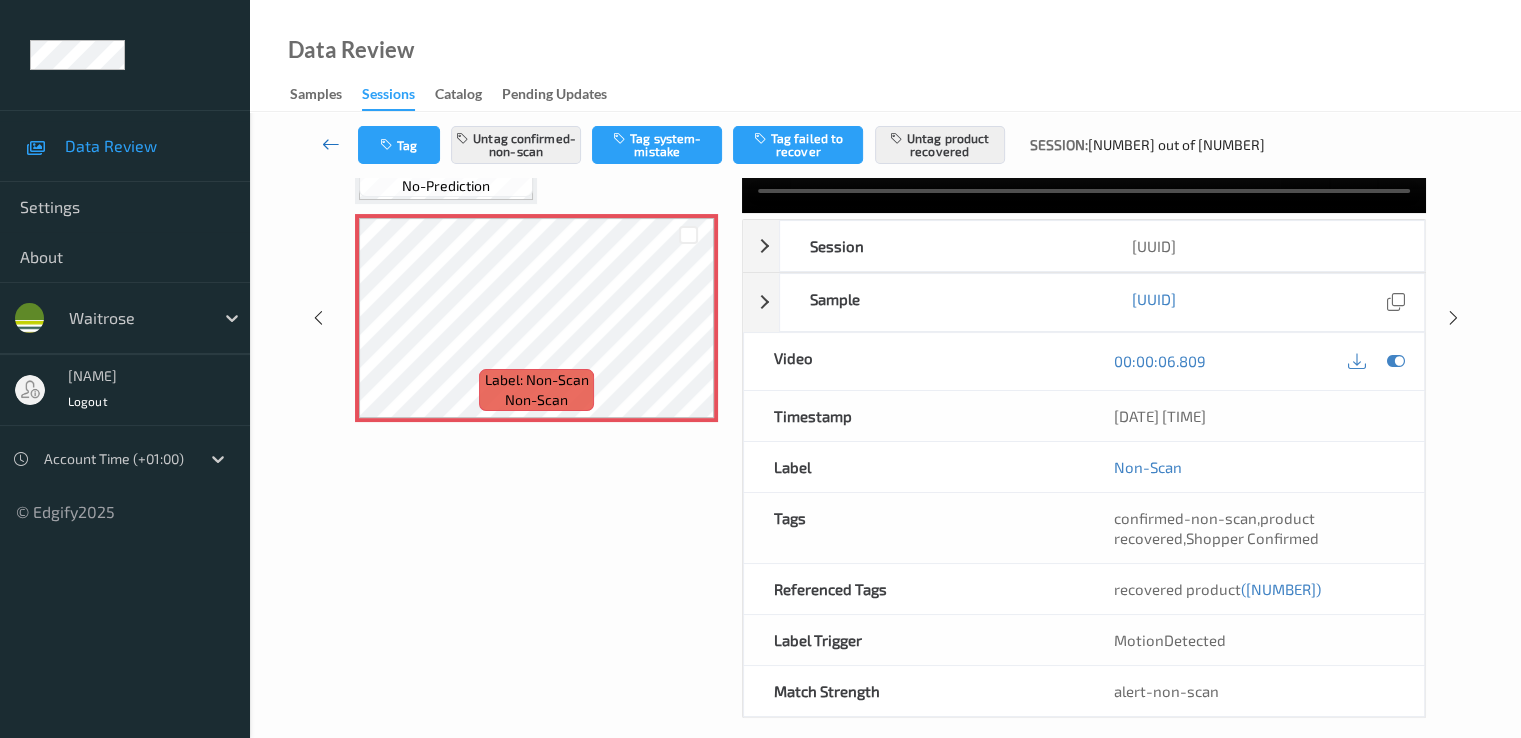 click at bounding box center (331, 144) 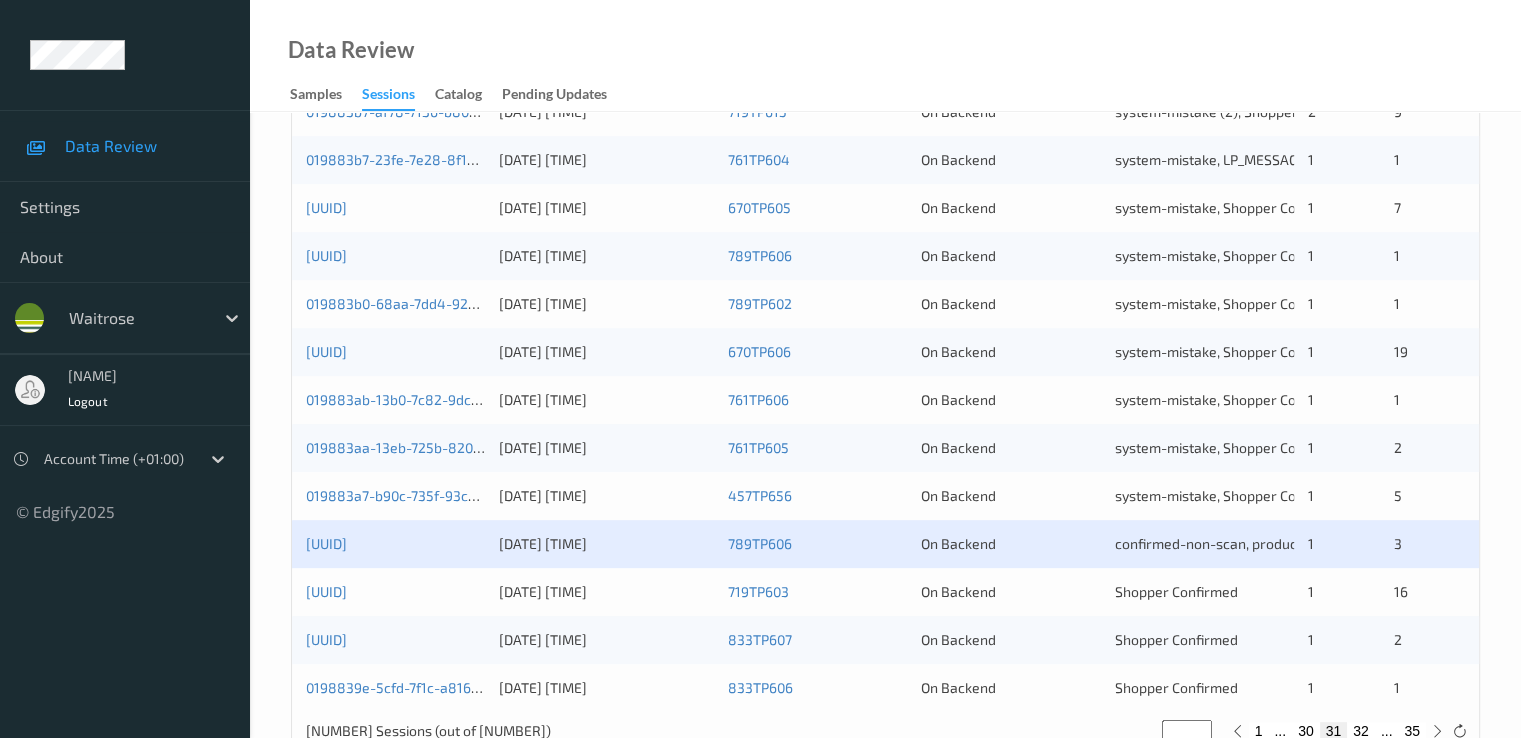 scroll, scrollTop: 924, scrollLeft: 0, axis: vertical 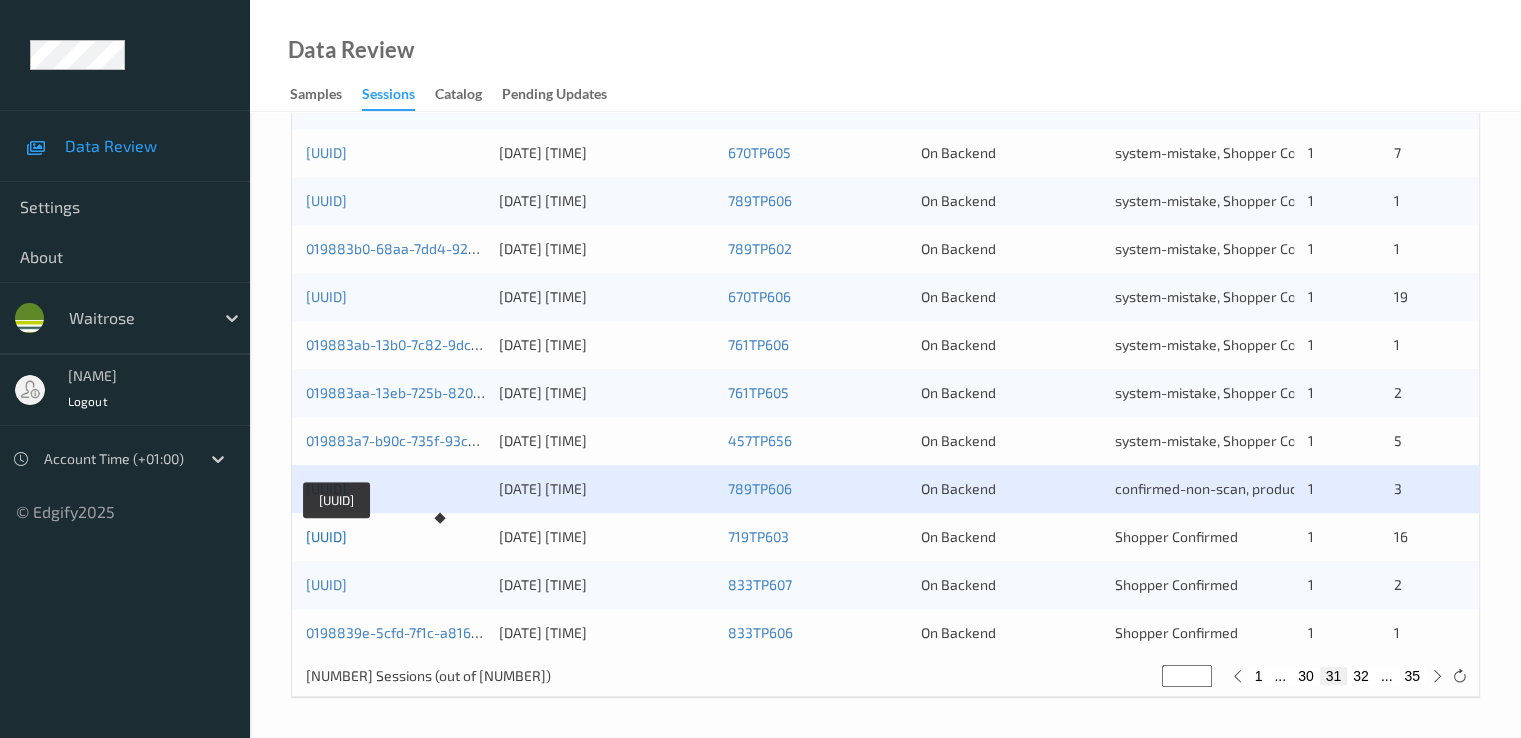 click on "019883a2-cc9c-7d60-b0b9-4d27611d0ce2" at bounding box center [326, 536] 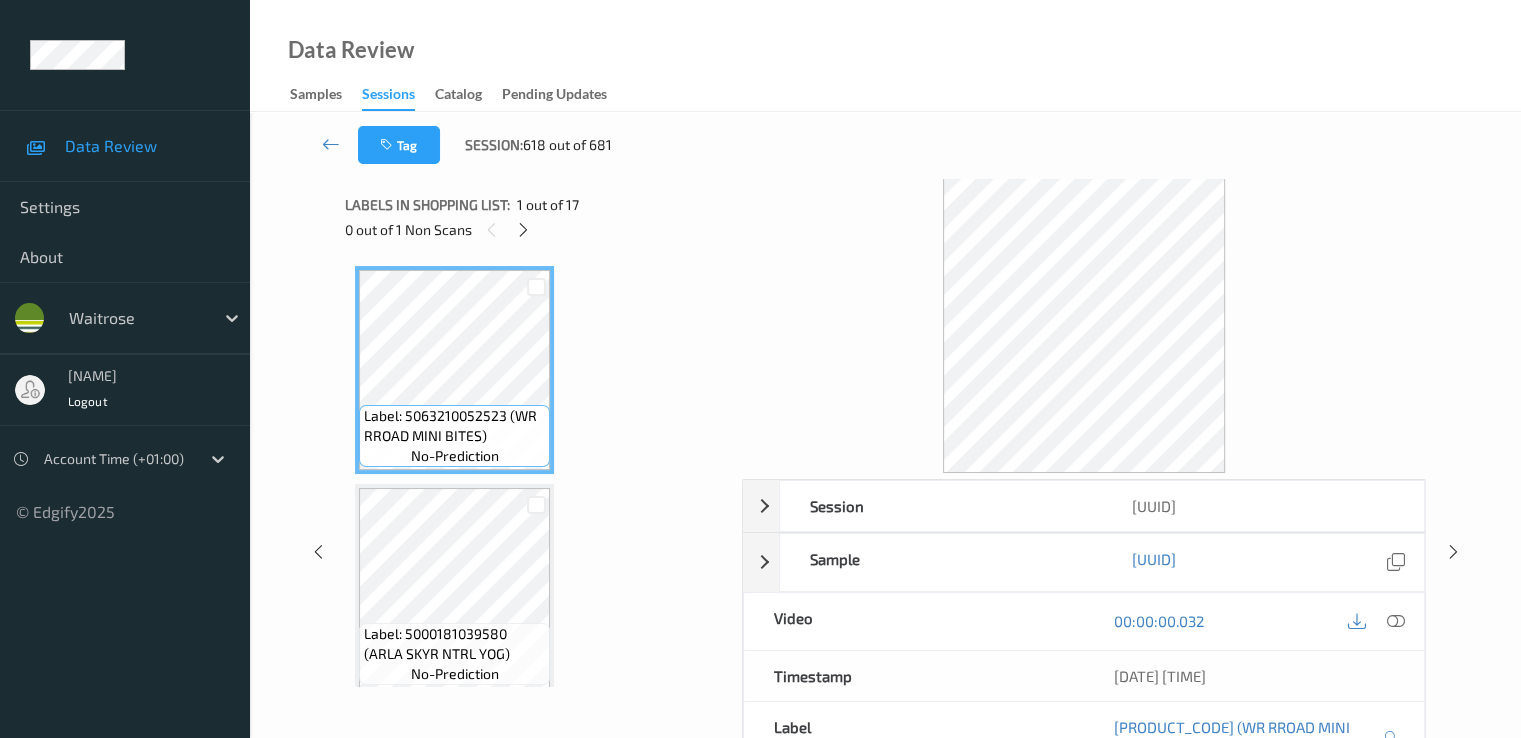 scroll, scrollTop: 0, scrollLeft: 0, axis: both 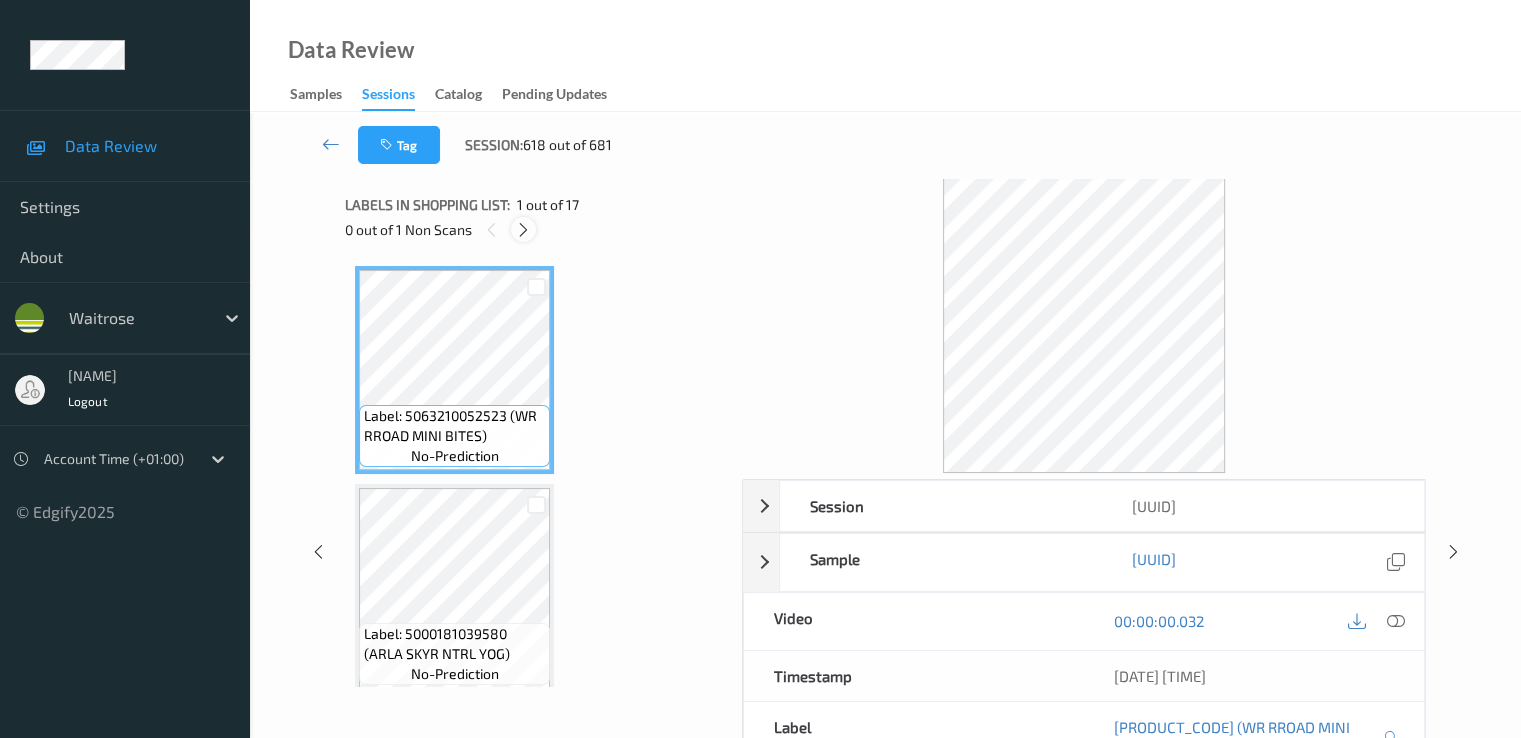 click at bounding box center [523, 230] 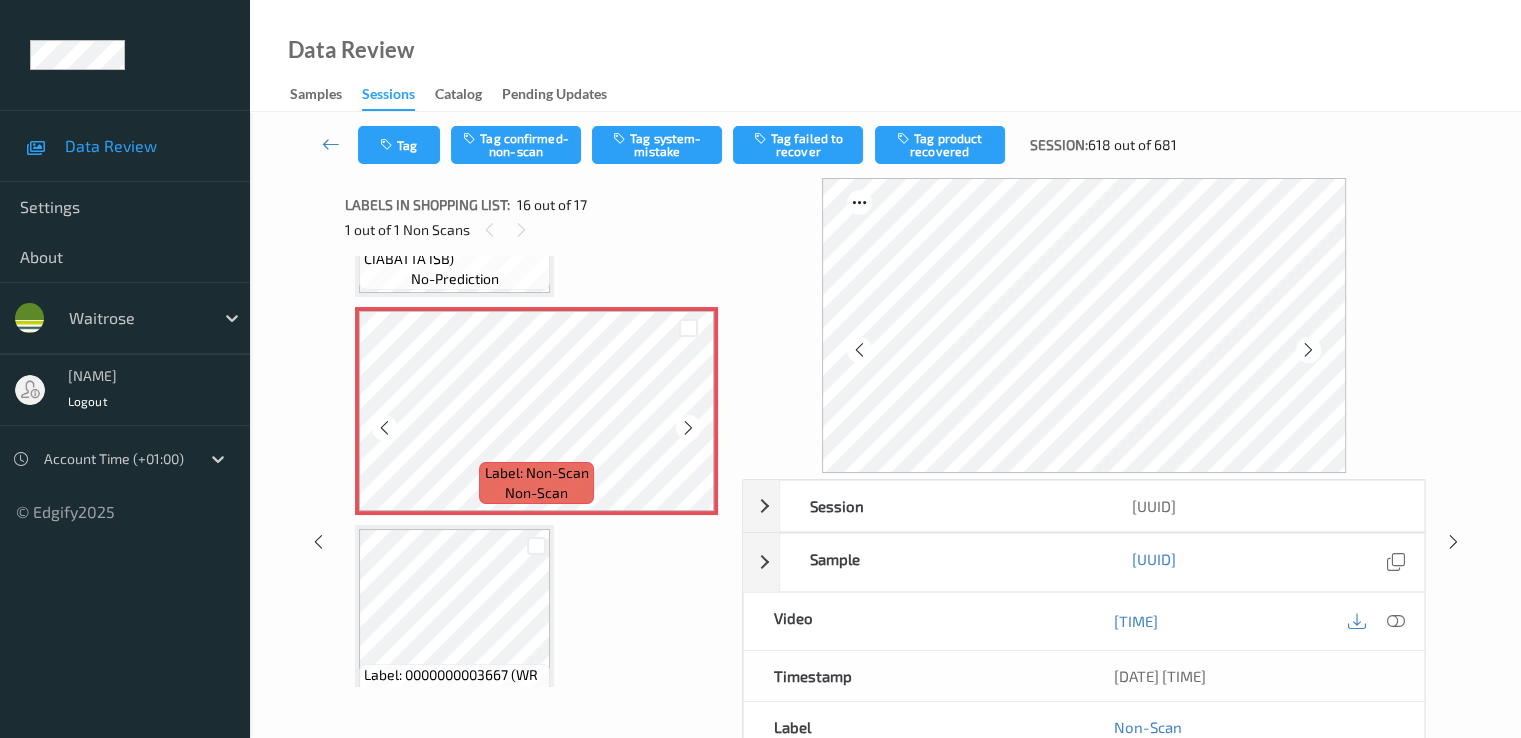scroll, scrollTop: 3262, scrollLeft: 0, axis: vertical 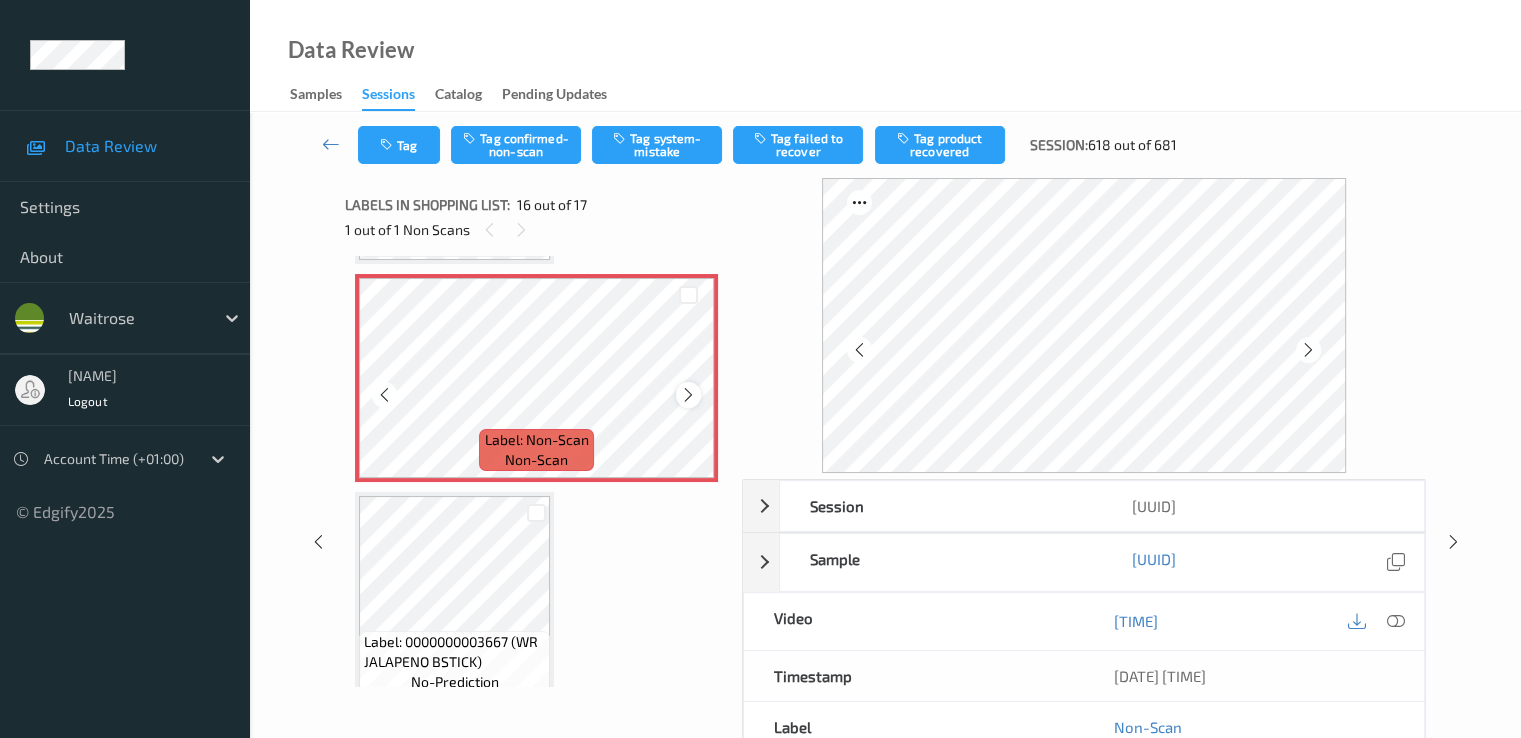 click at bounding box center (688, 395) 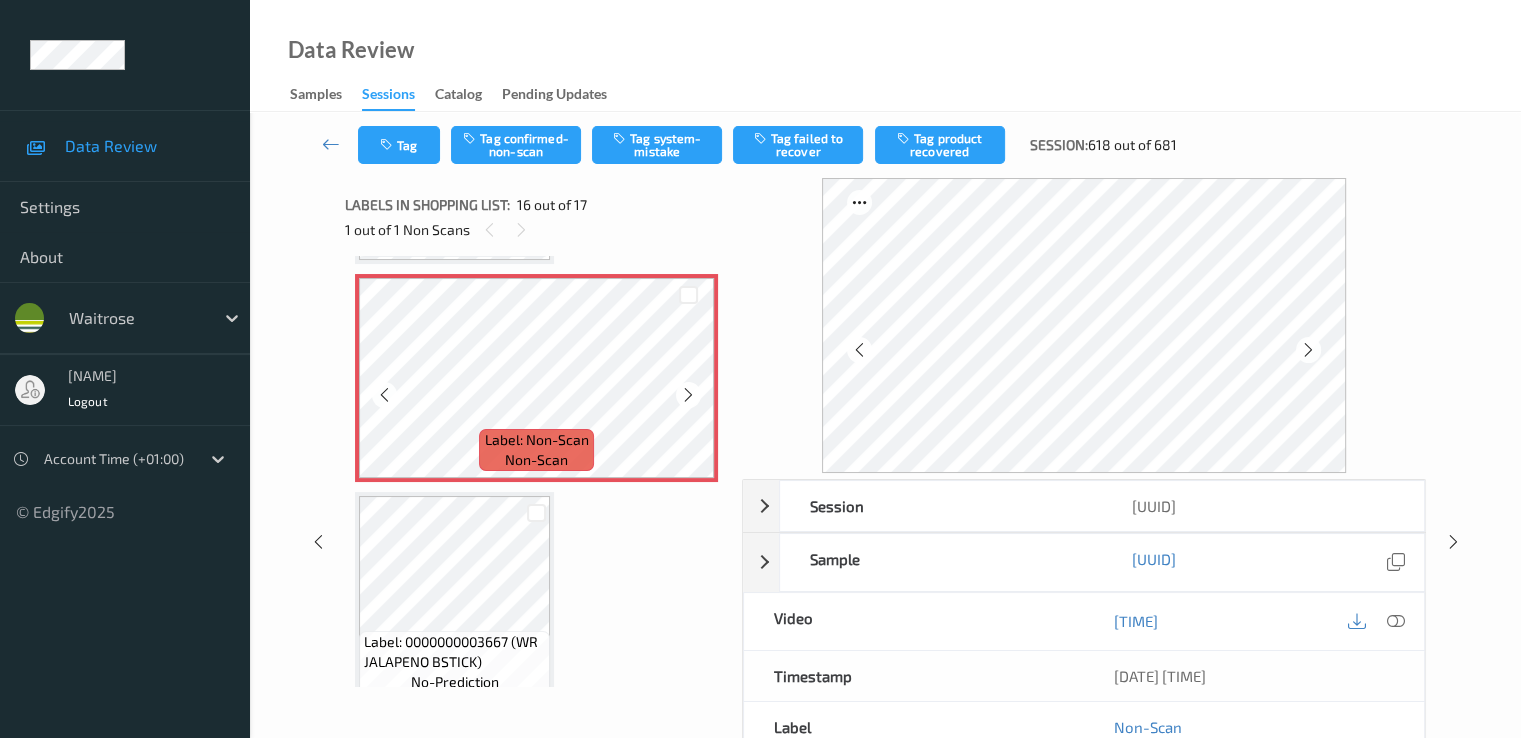 click at bounding box center [688, 395] 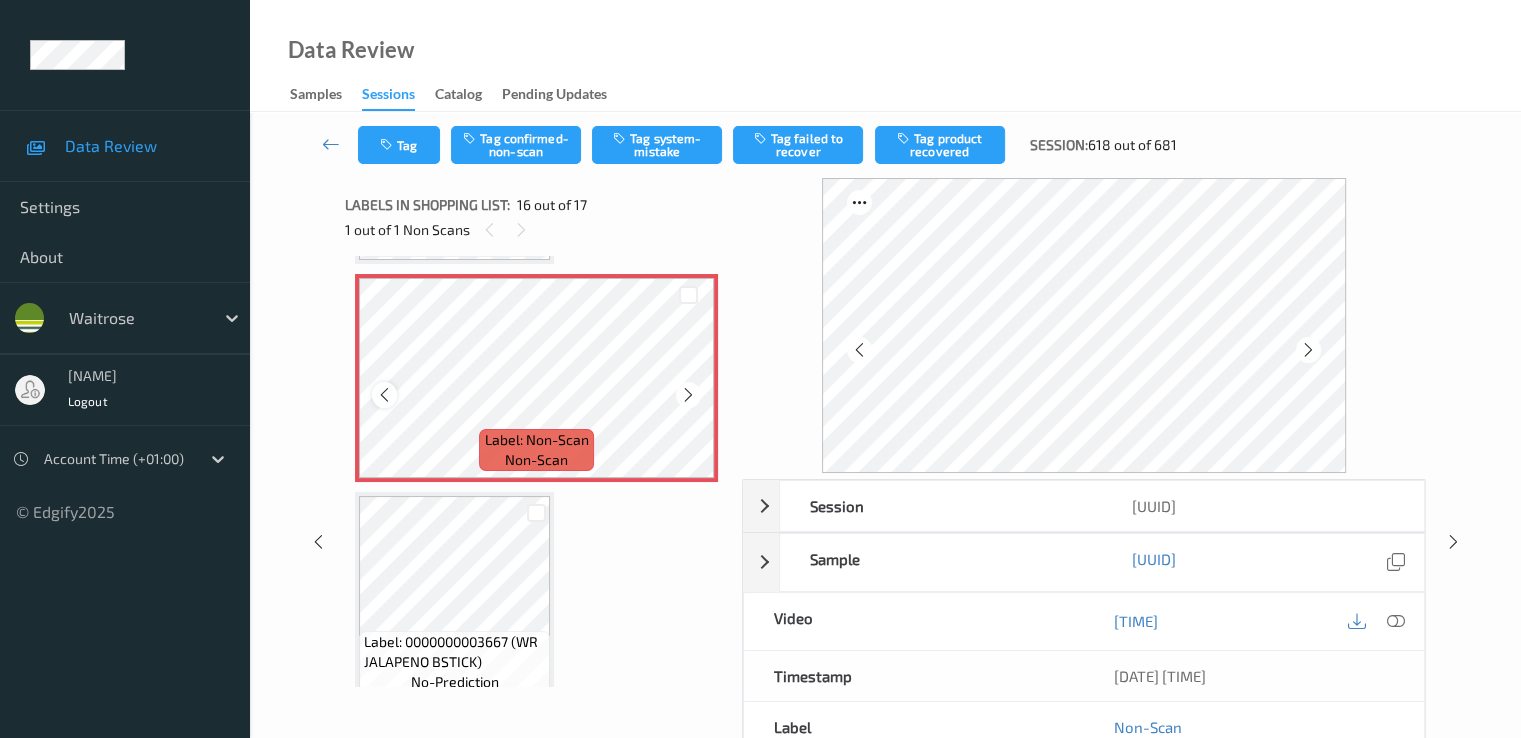 click at bounding box center [384, 395] 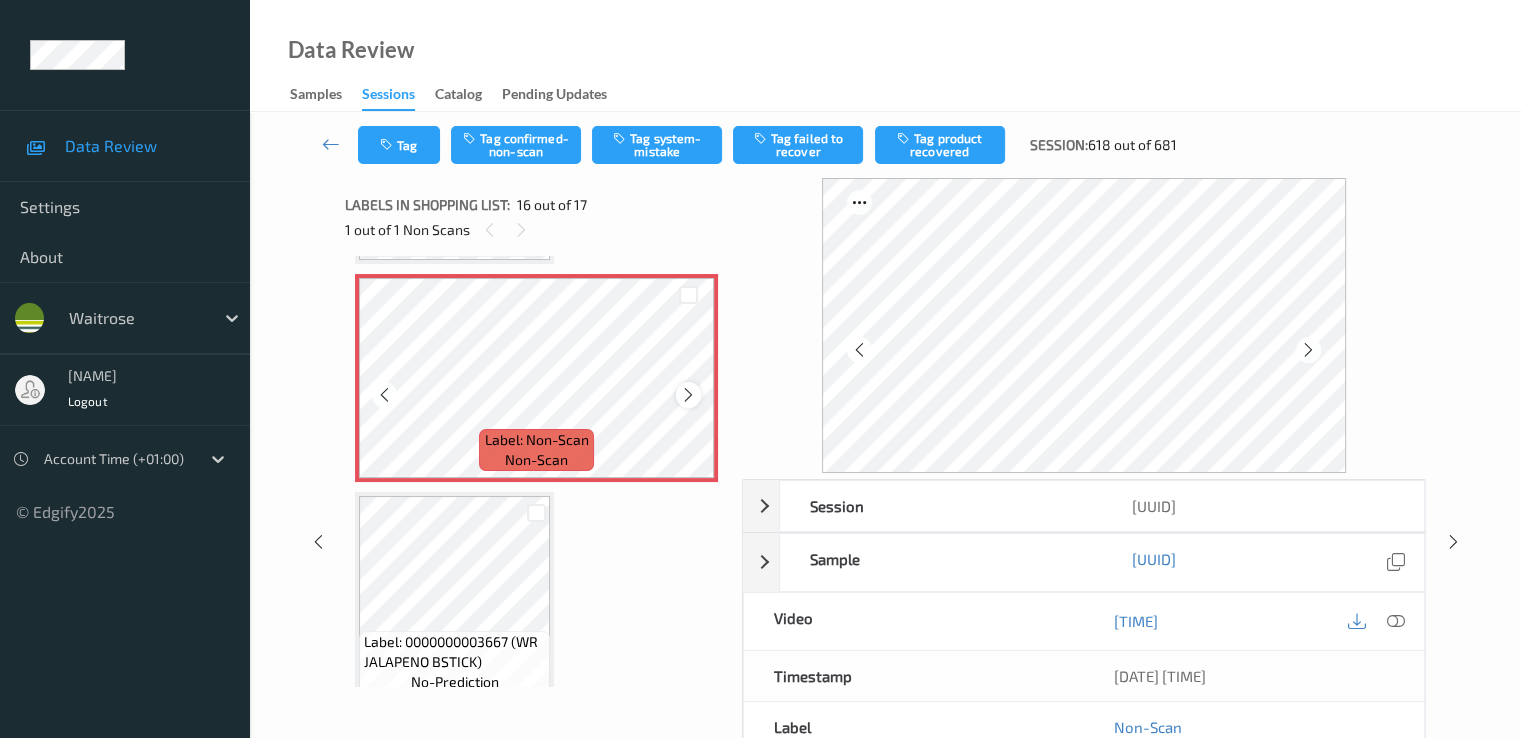 click at bounding box center [688, 395] 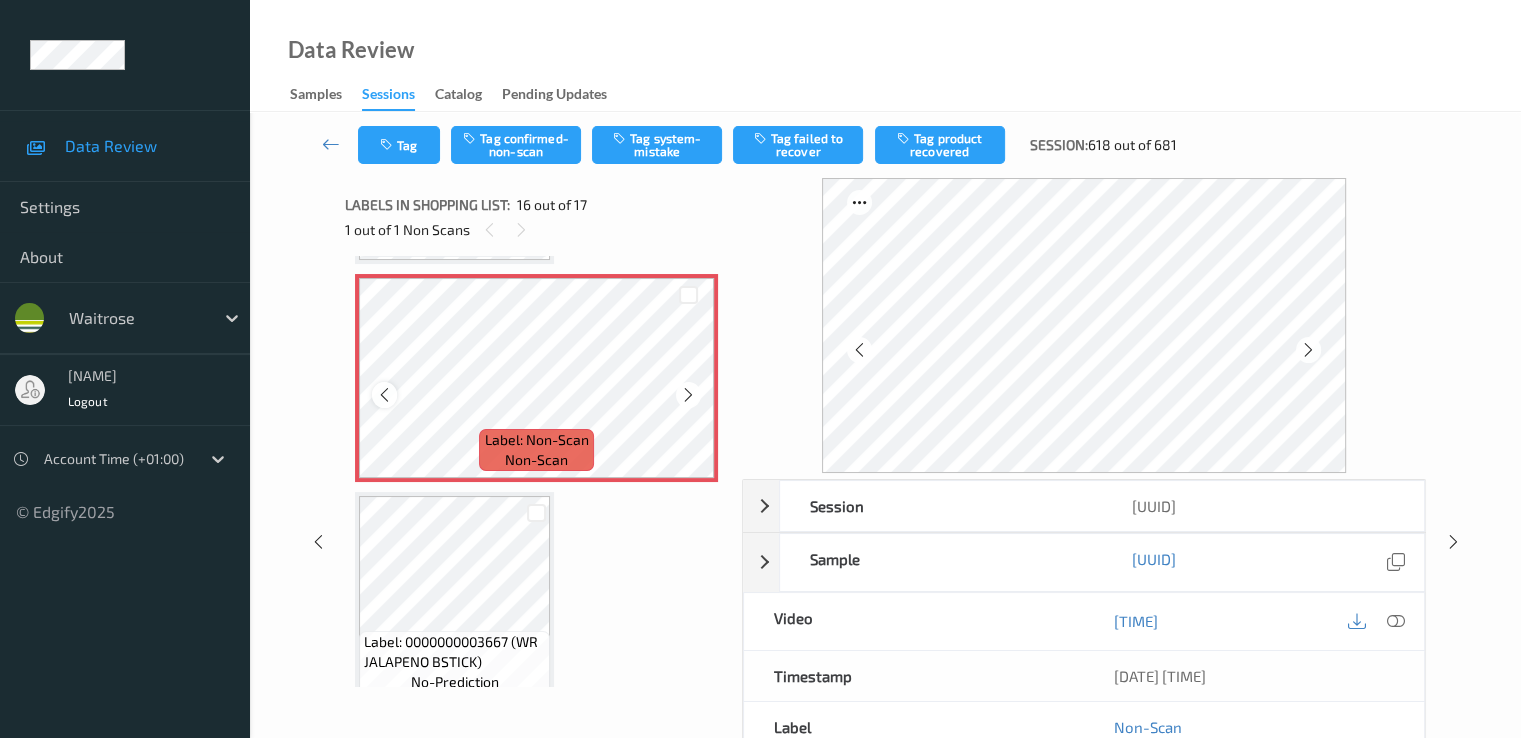 click at bounding box center [384, 395] 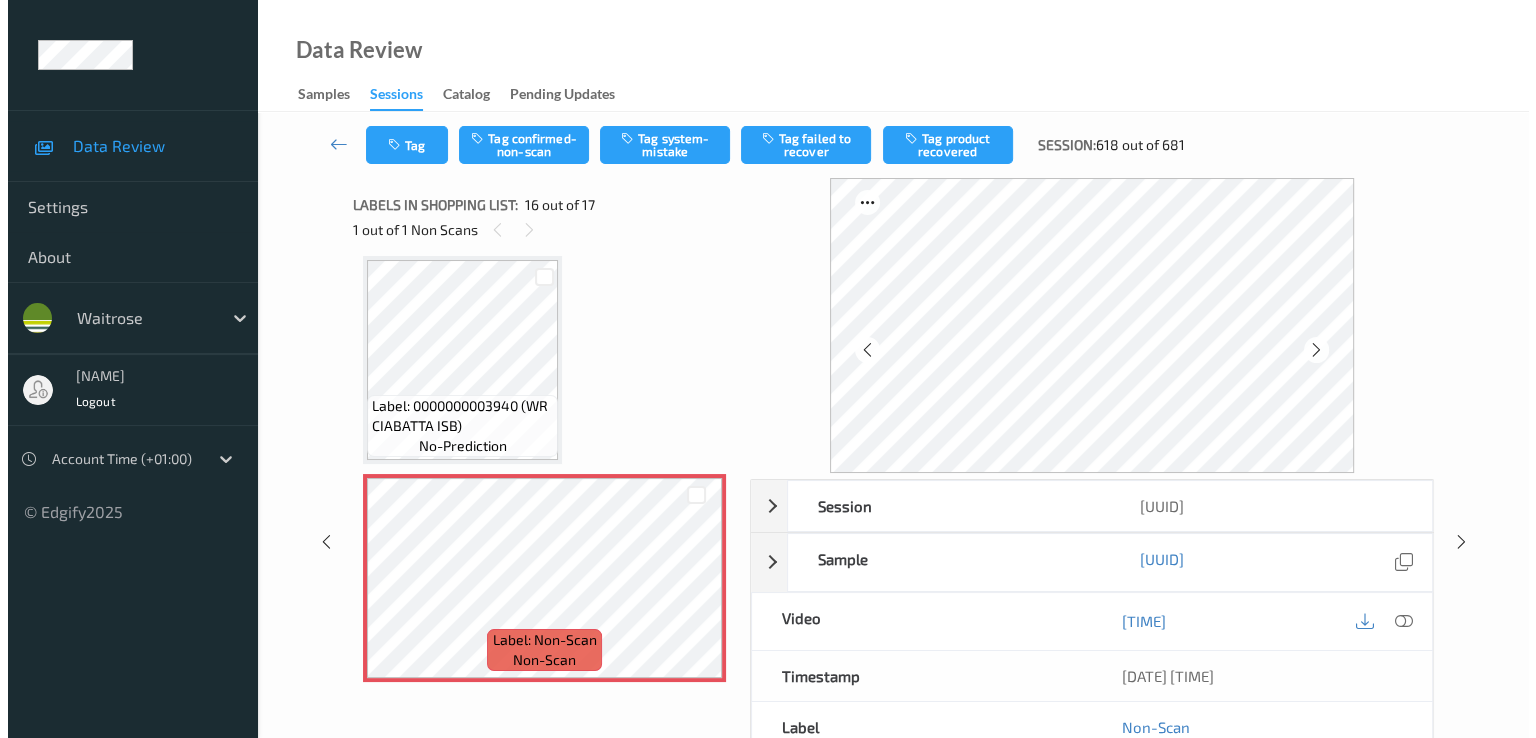 scroll, scrollTop: 3285, scrollLeft: 0, axis: vertical 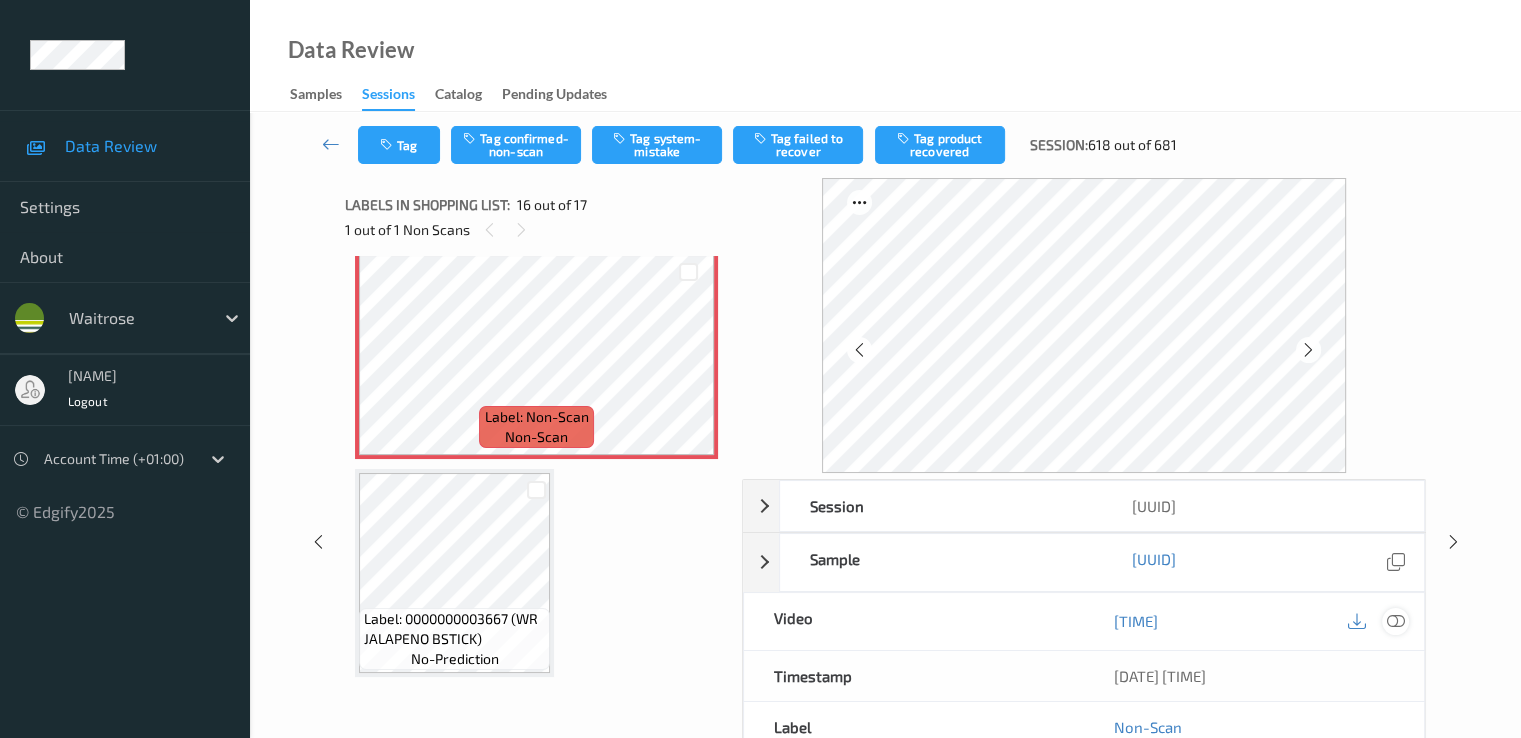 click at bounding box center [1395, 621] 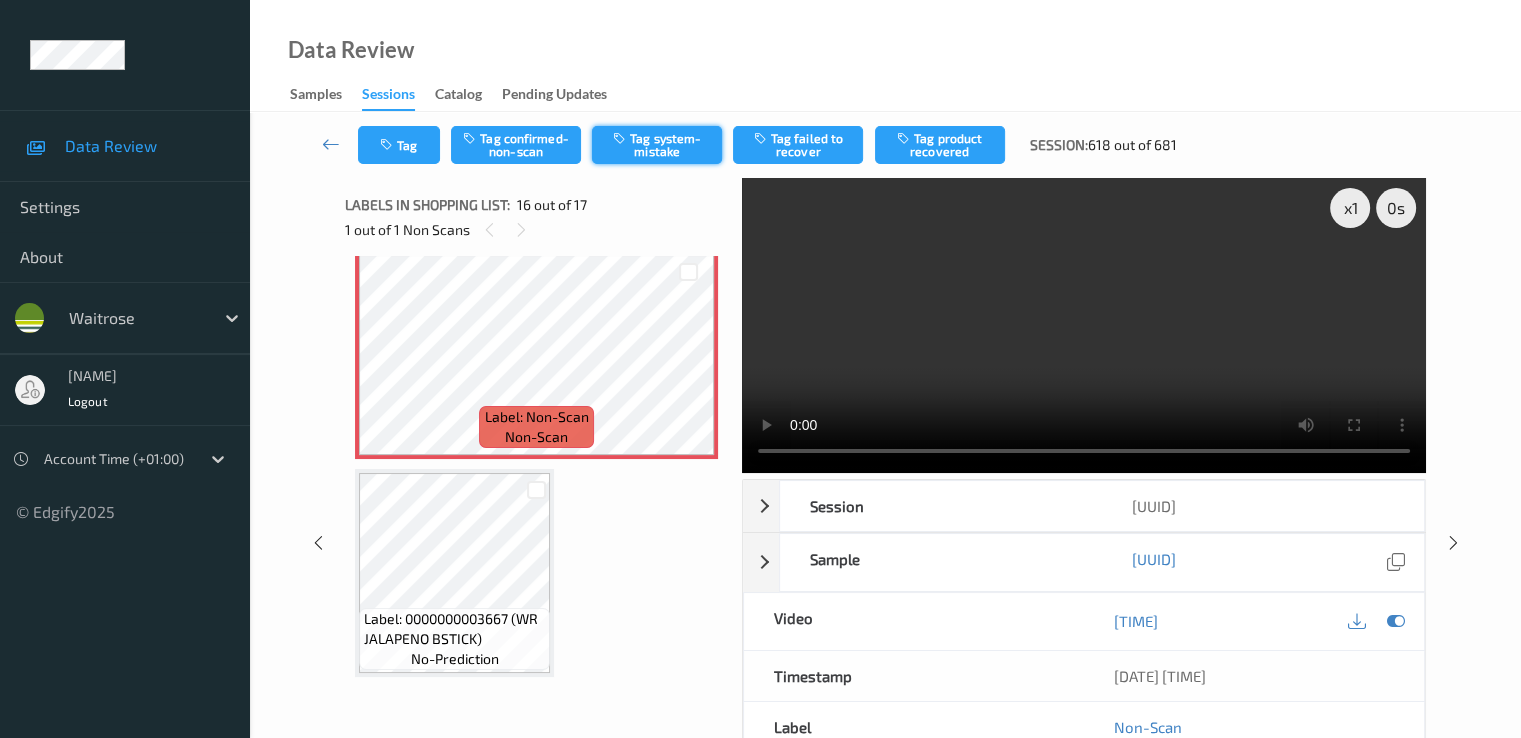 click on "Tag   system-mistake" at bounding box center (657, 145) 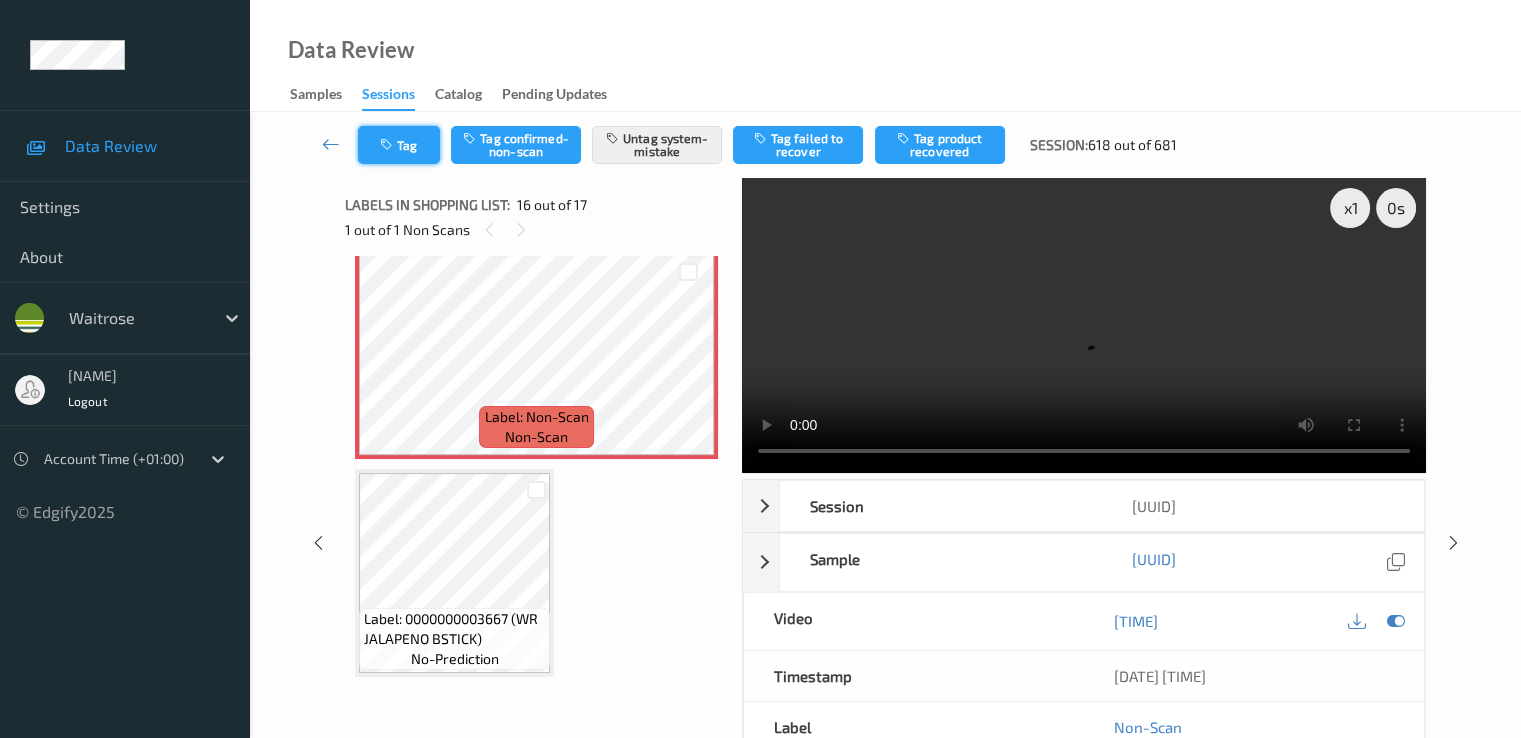 click on "Tag" at bounding box center (399, 145) 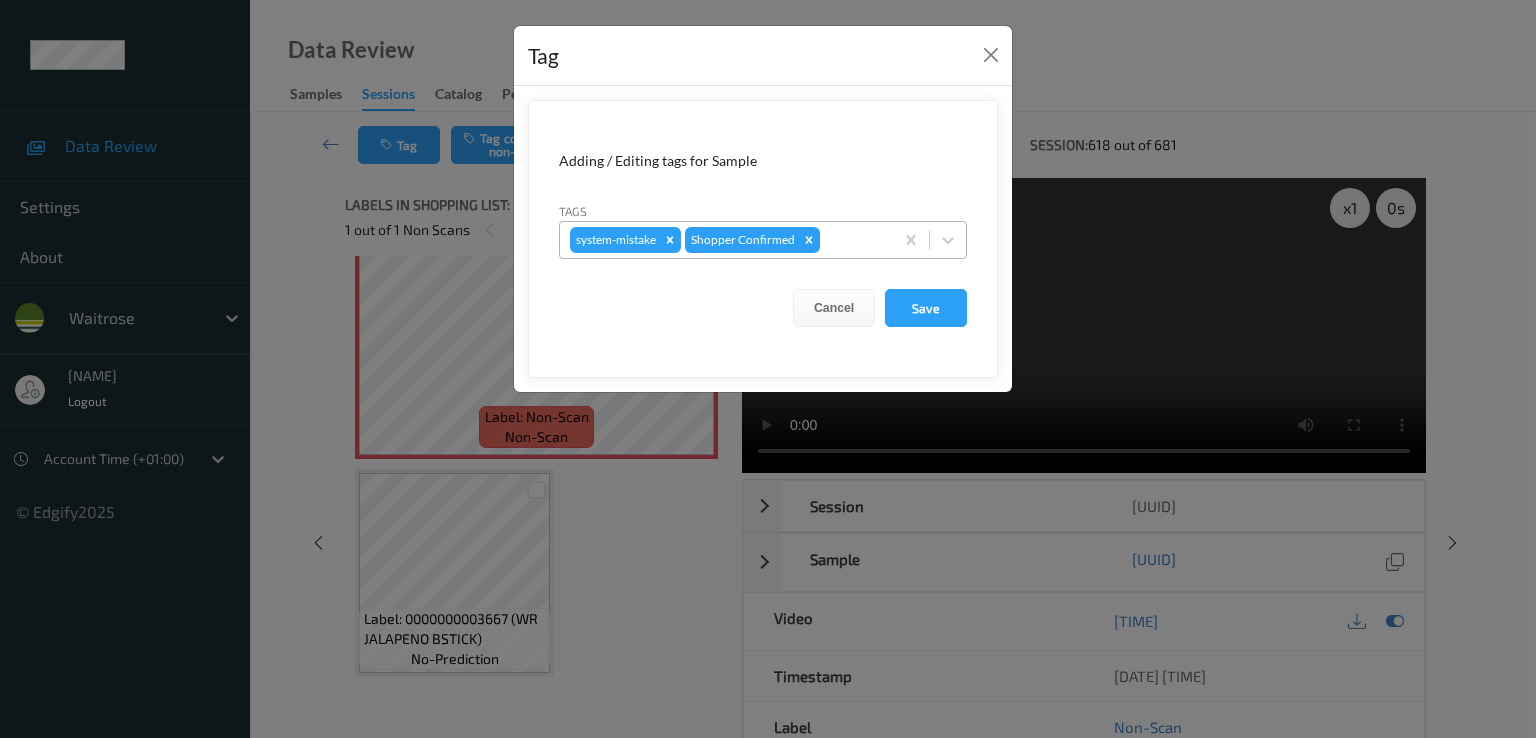 click at bounding box center (853, 240) 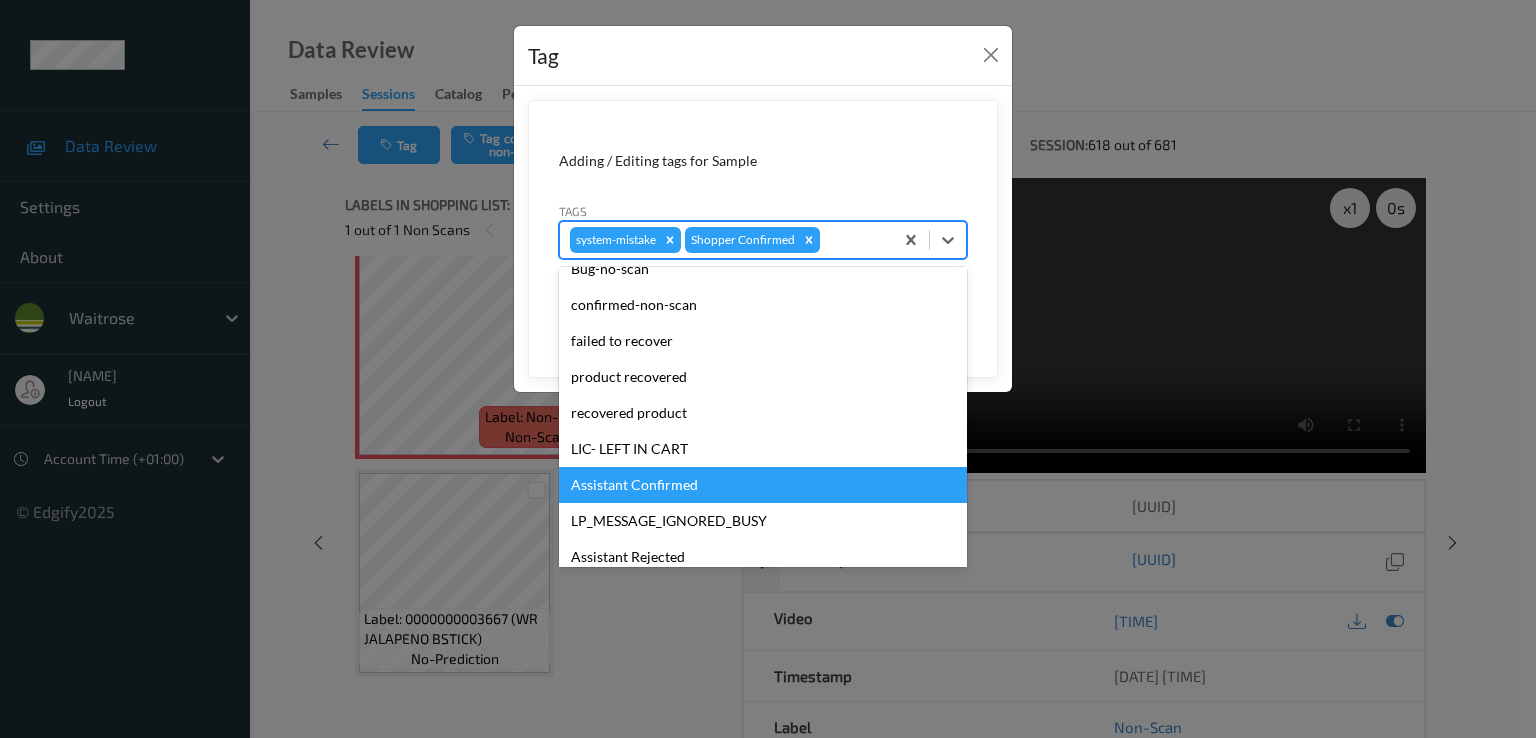 scroll, scrollTop: 392, scrollLeft: 0, axis: vertical 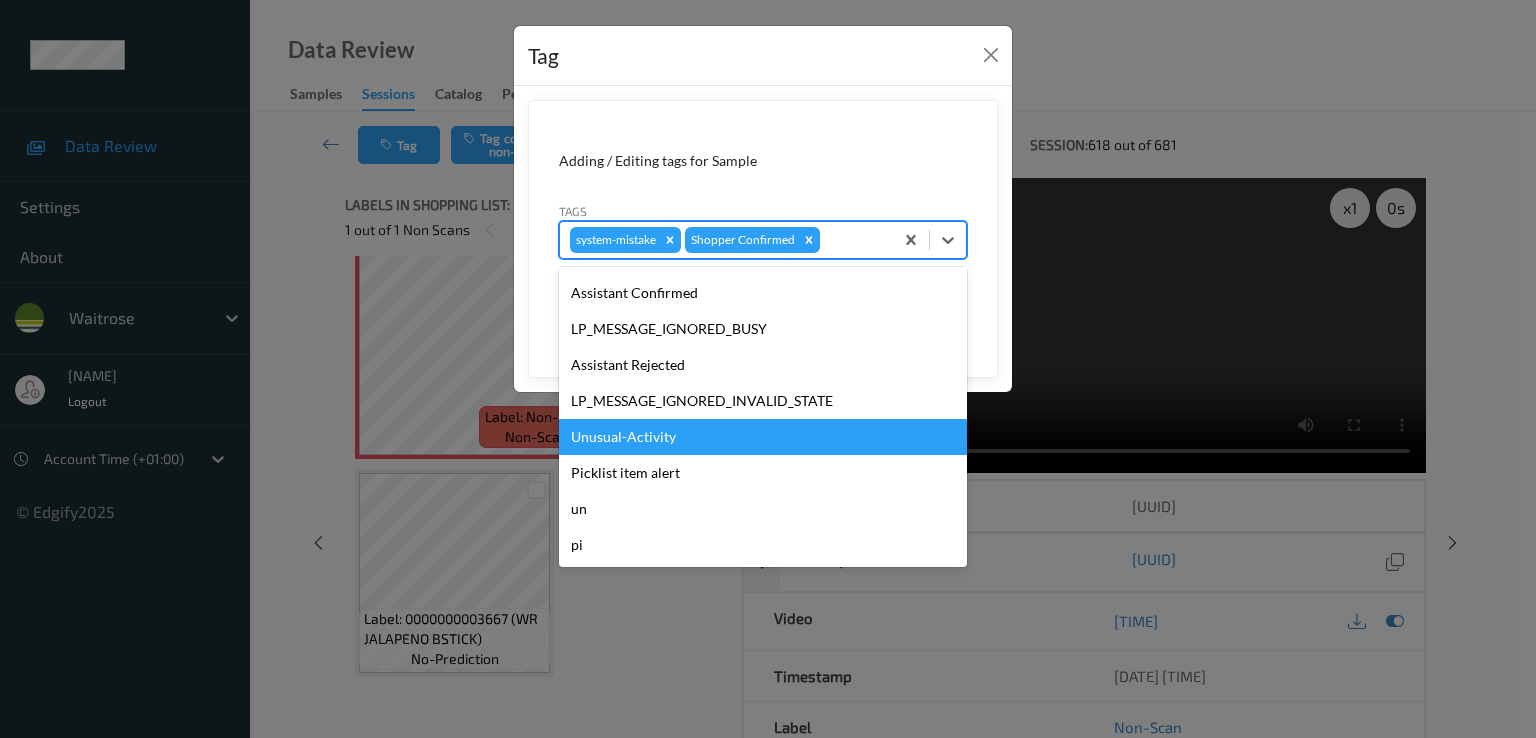 drag, startPoint x: 652, startPoint y: 469, endPoint x: 652, endPoint y: 437, distance: 32 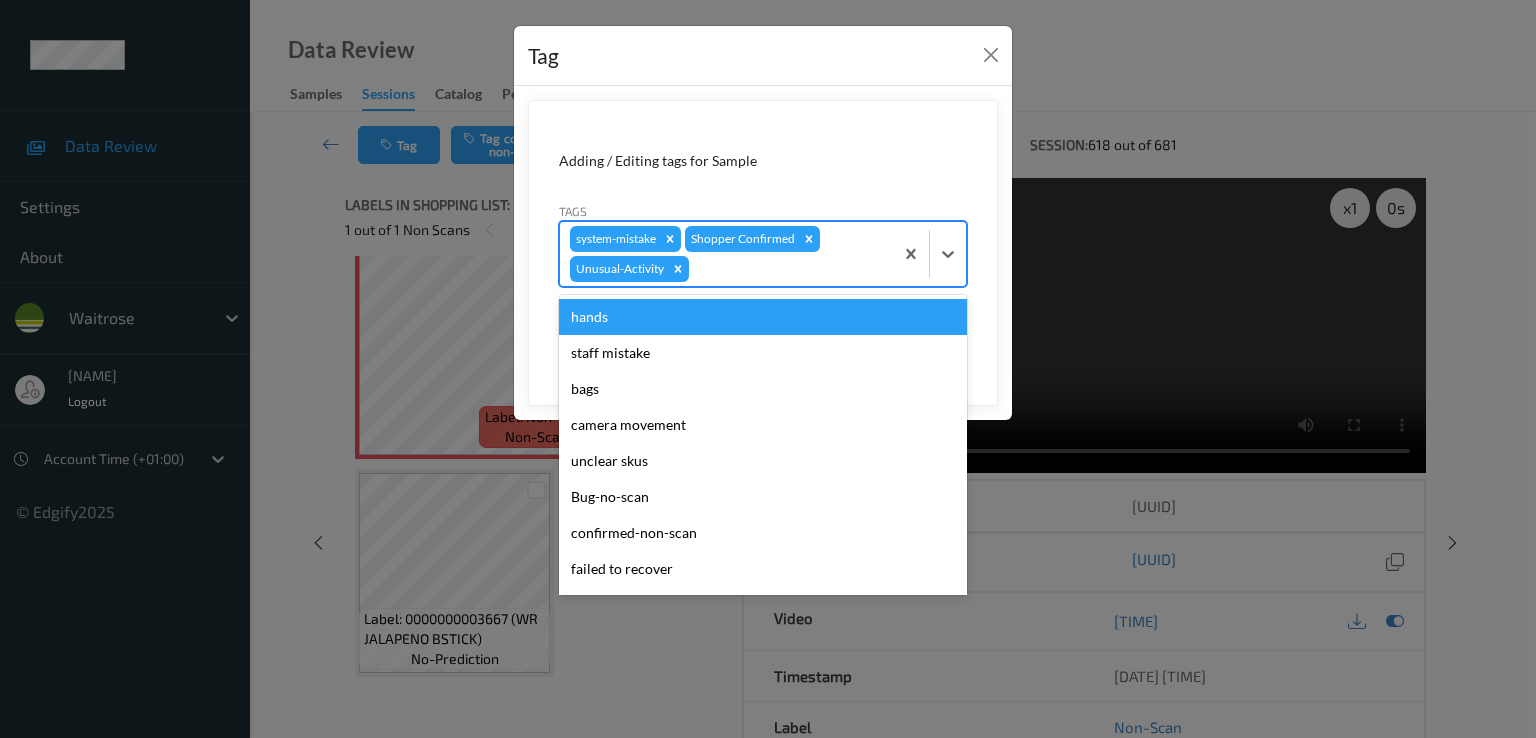 click at bounding box center [788, 269] 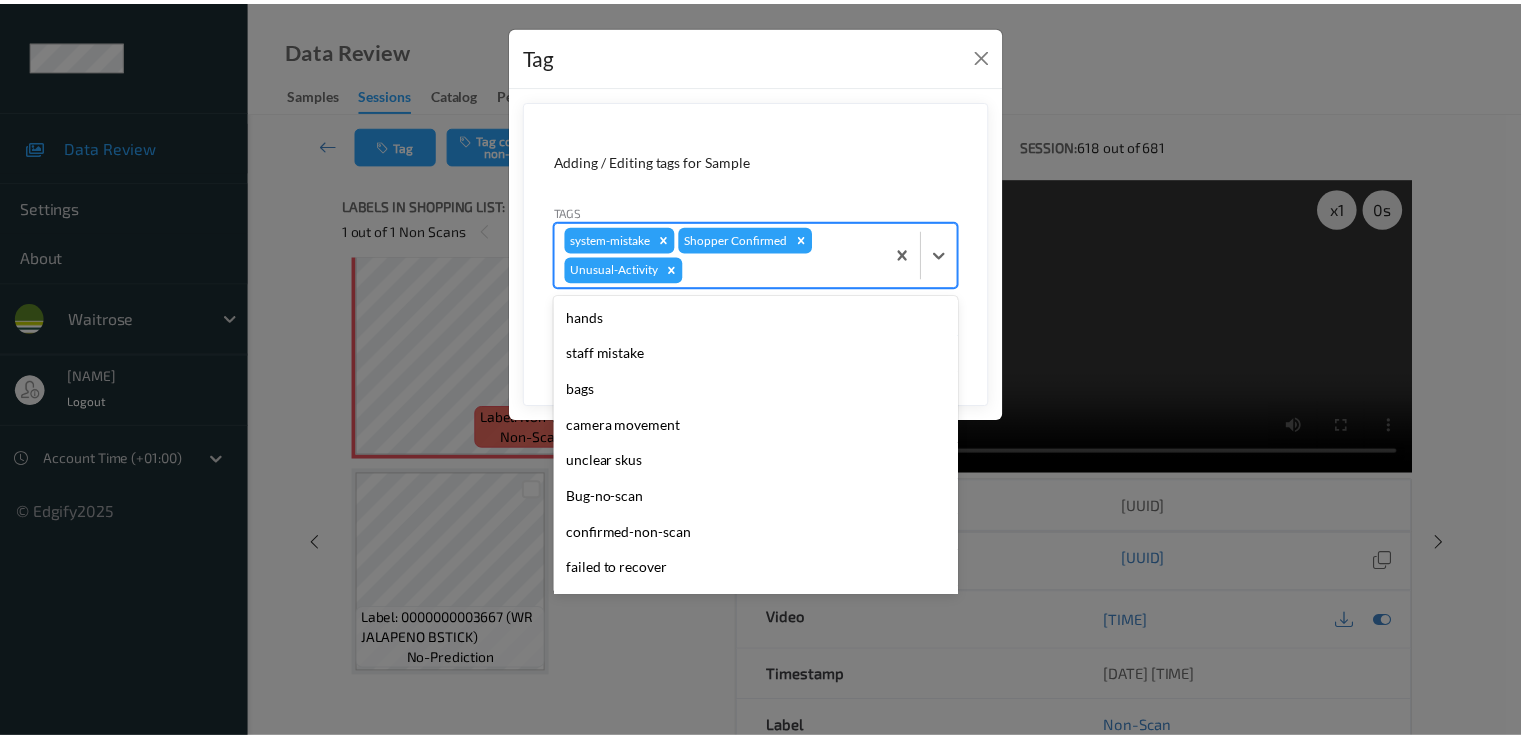 scroll, scrollTop: 356, scrollLeft: 0, axis: vertical 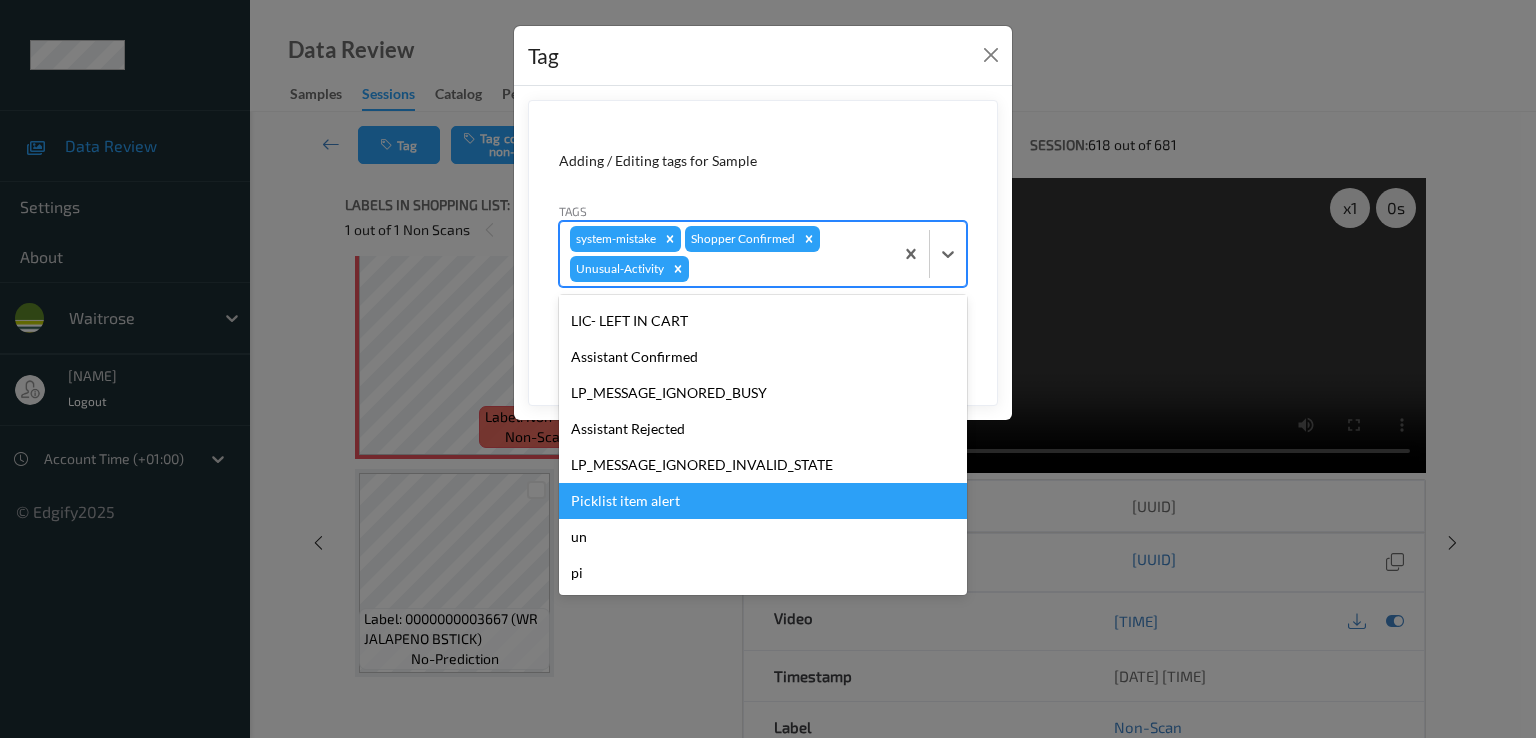 click on "Picklist item alert" at bounding box center [763, 501] 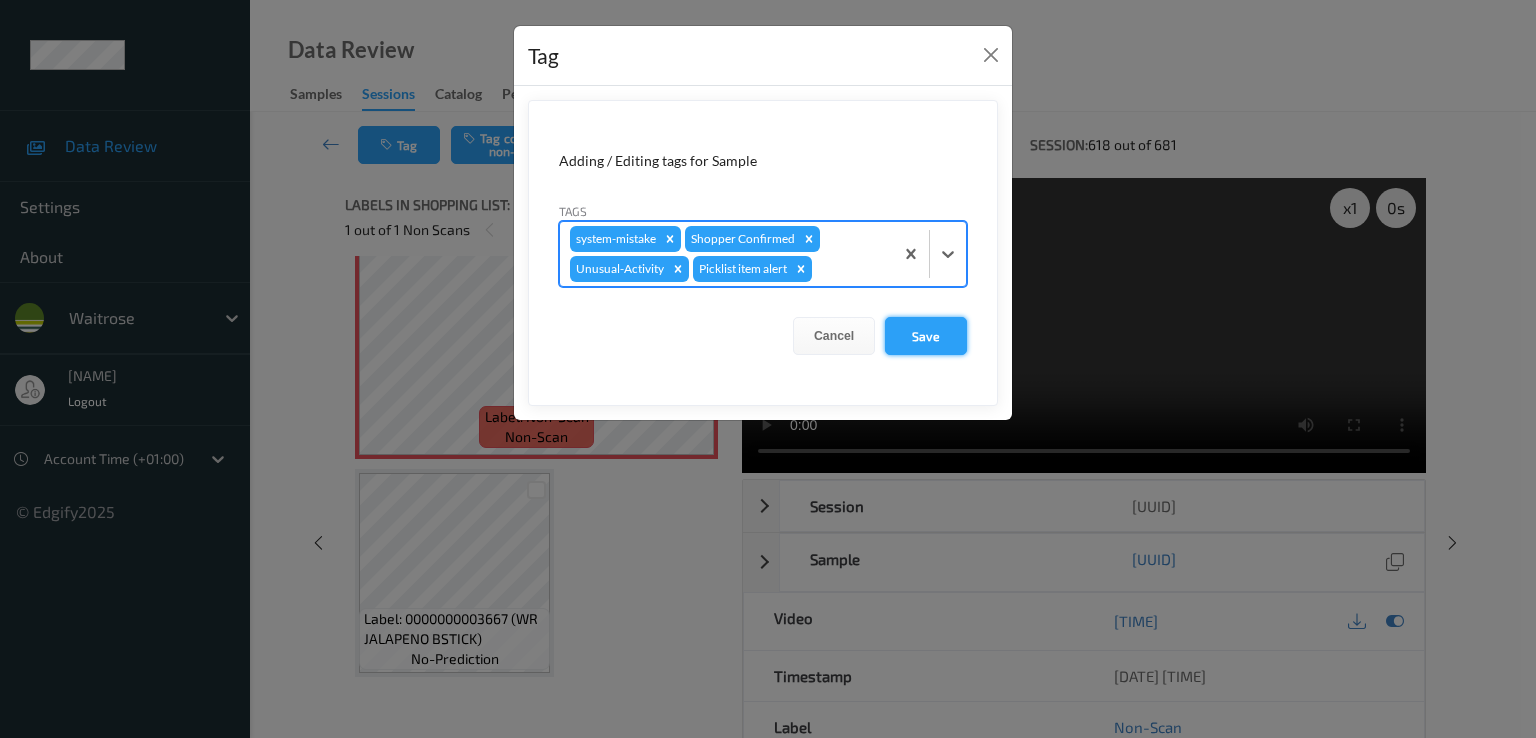 click on "Save" at bounding box center [926, 336] 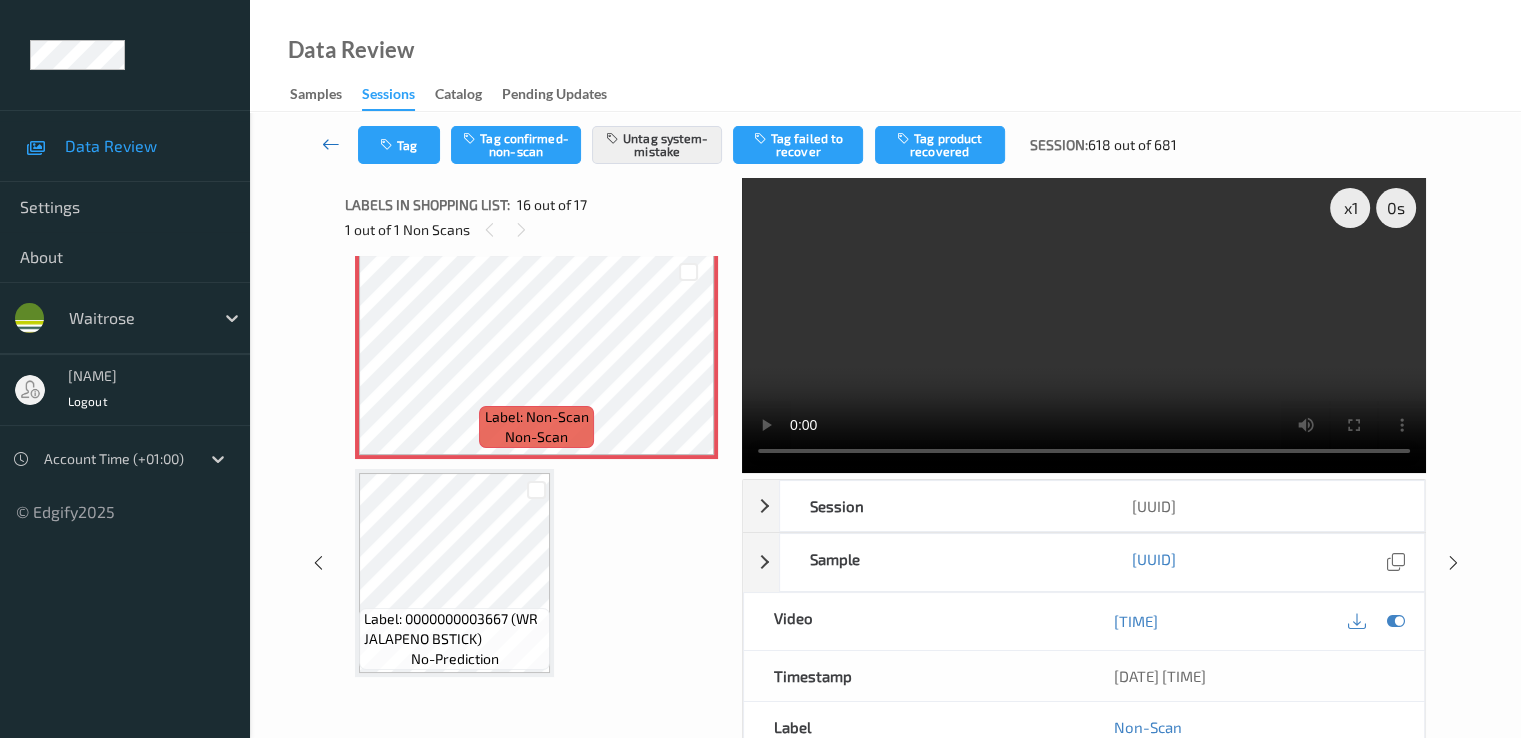 click at bounding box center [331, 144] 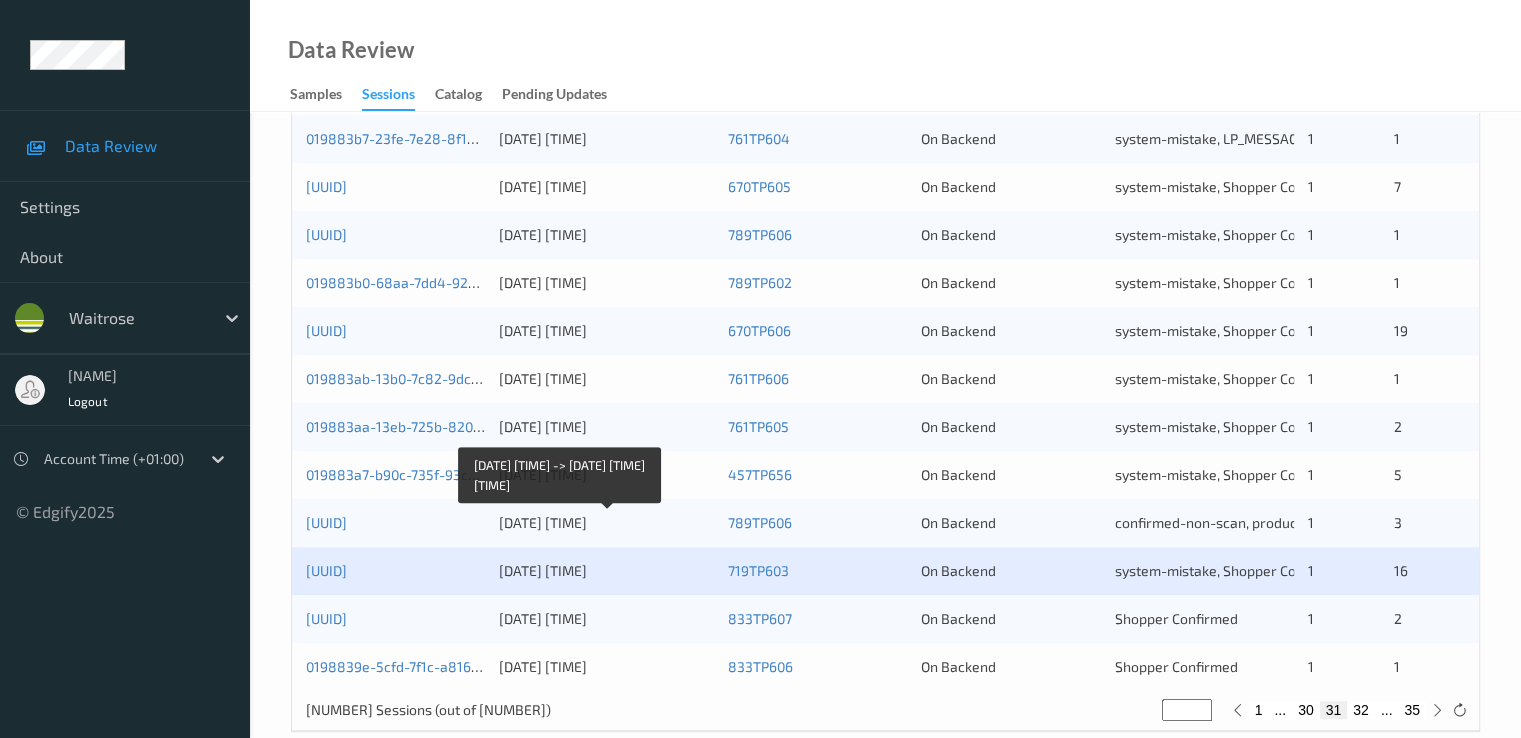 scroll, scrollTop: 924, scrollLeft: 0, axis: vertical 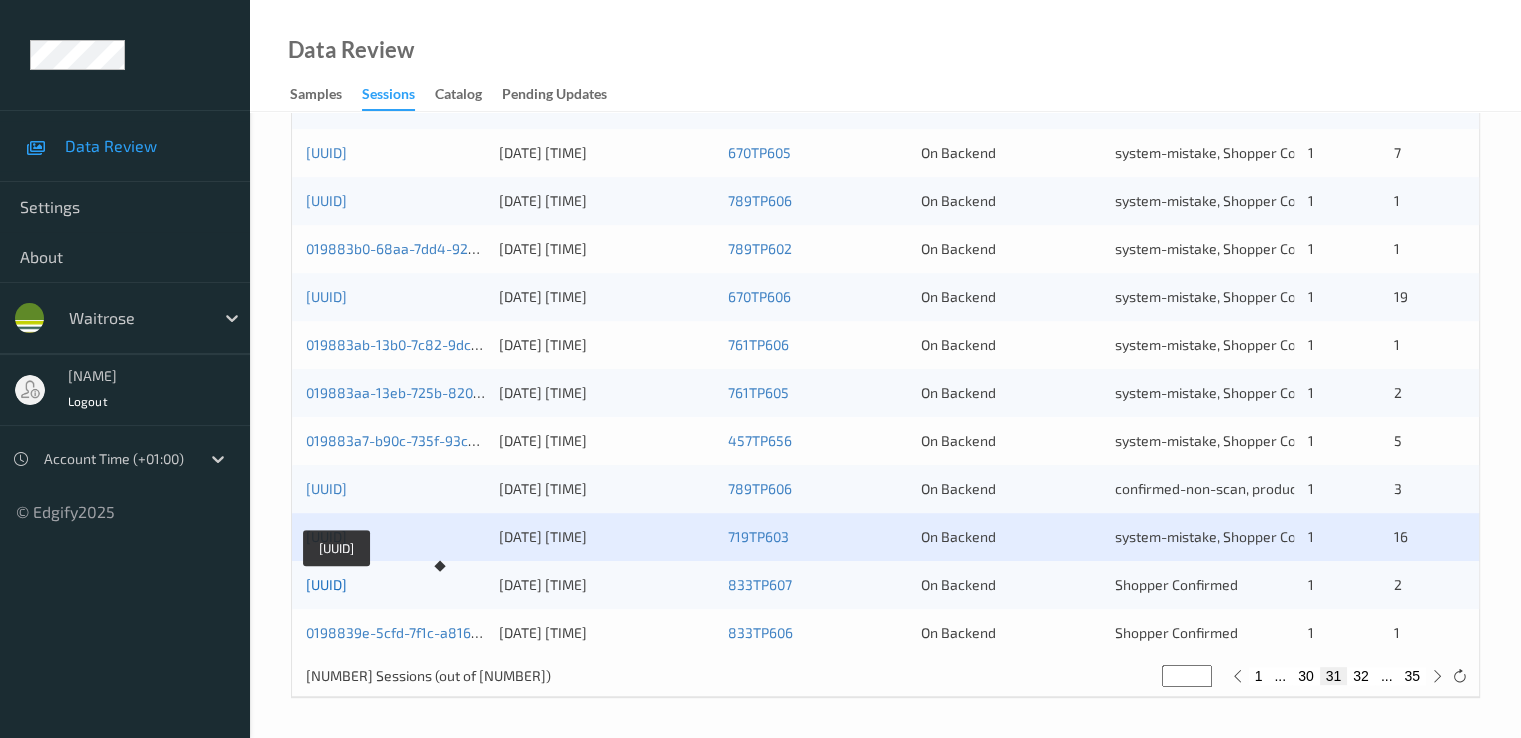 click on "0198839e-6c81-7654-b856-8d261b3c7f6b" at bounding box center [326, 584] 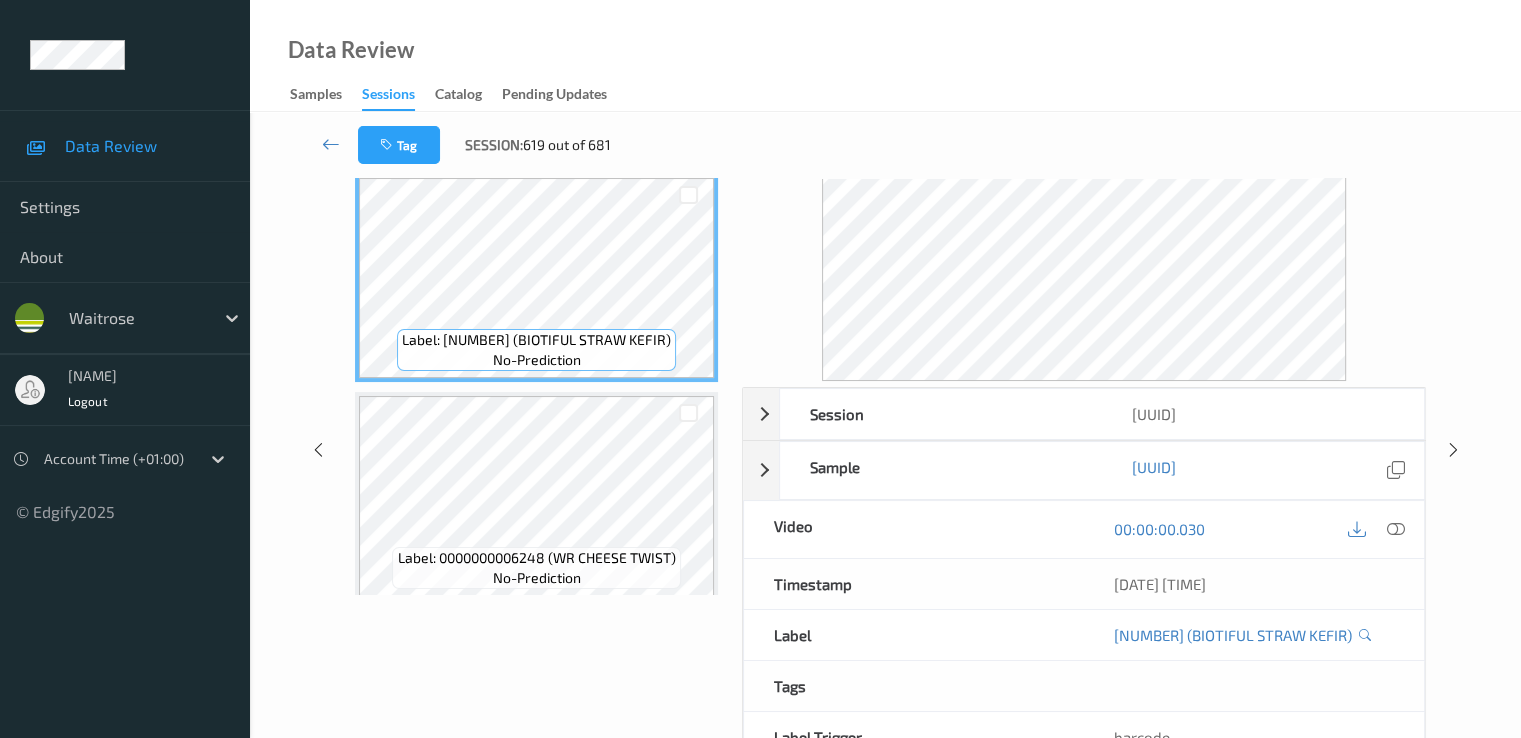 scroll, scrollTop: 0, scrollLeft: 0, axis: both 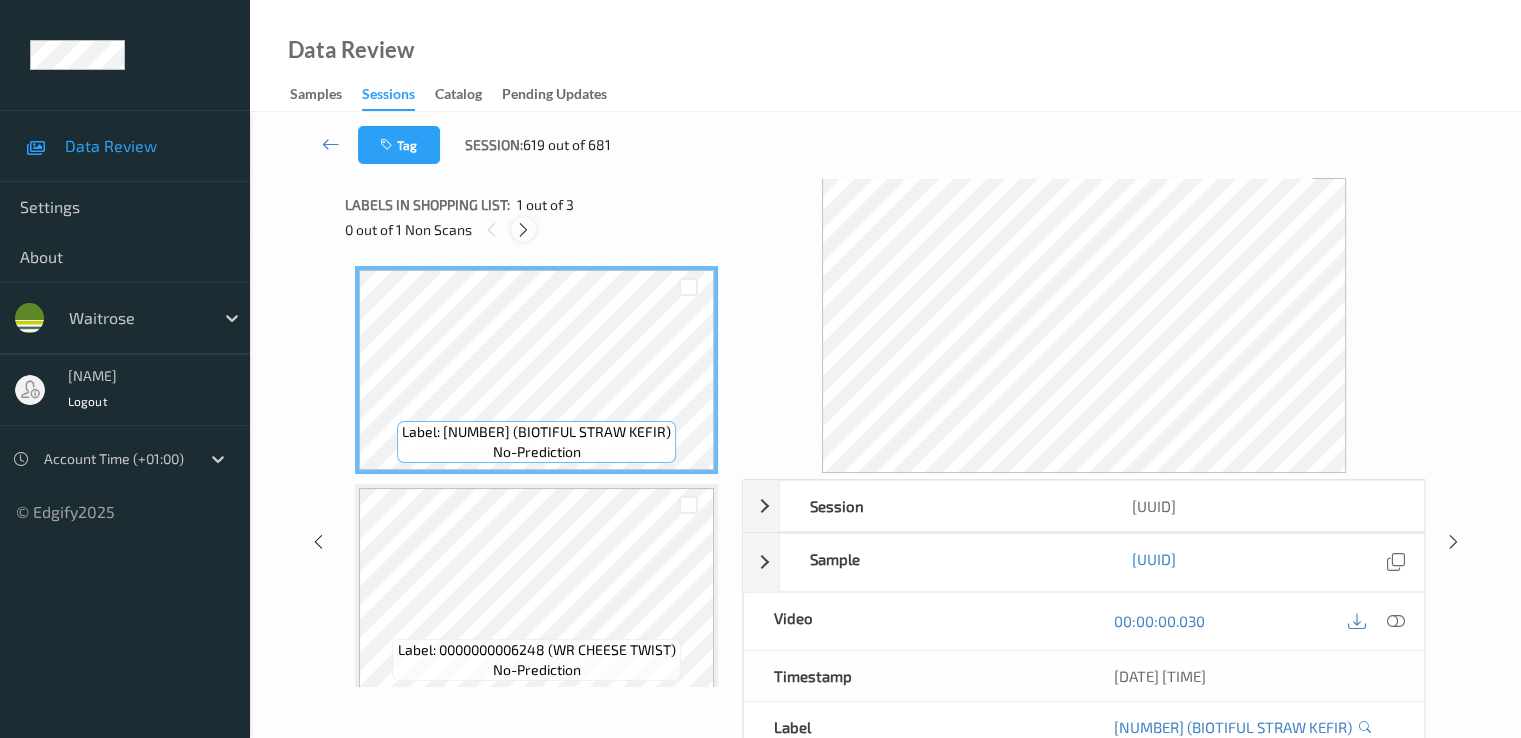 click at bounding box center (523, 230) 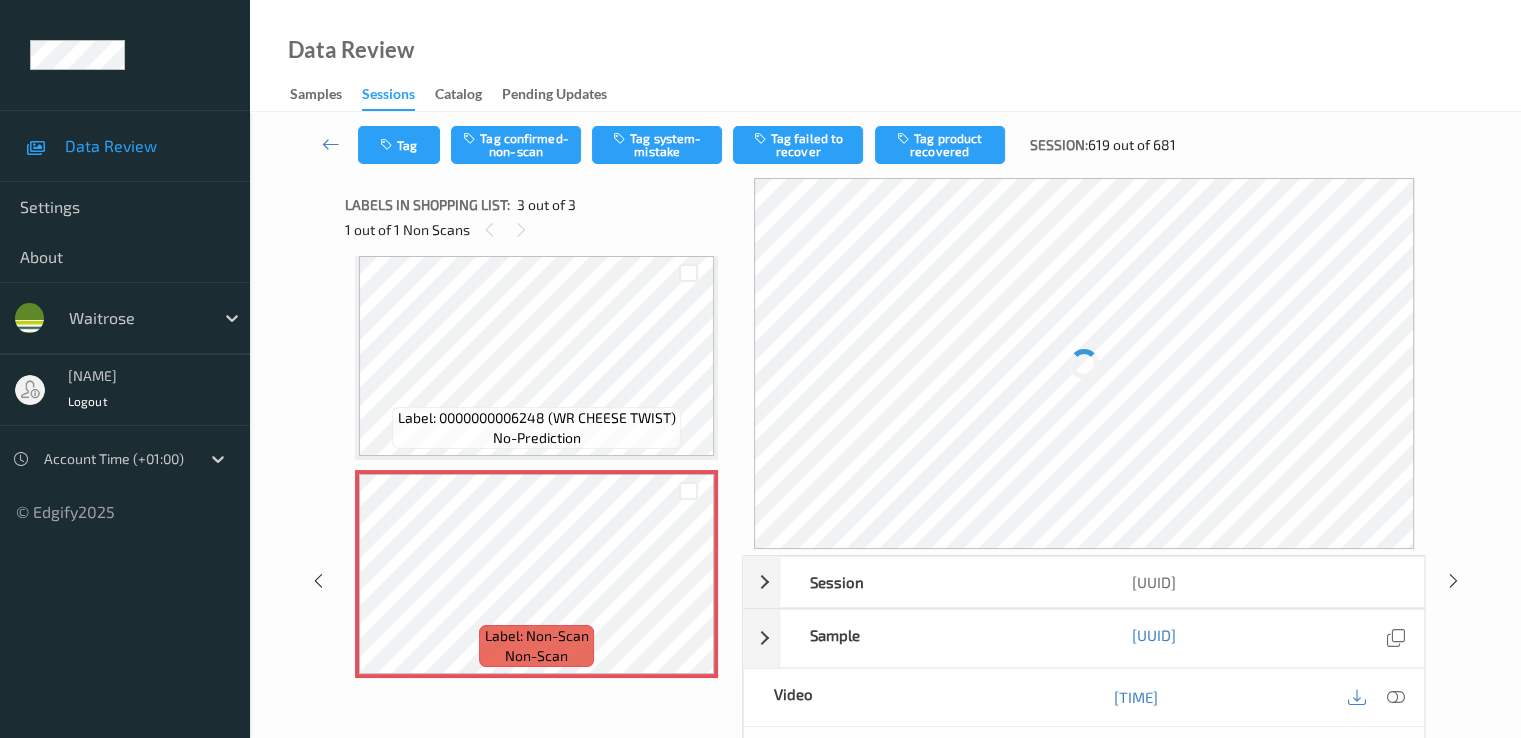 scroll, scrollTop: 233, scrollLeft: 0, axis: vertical 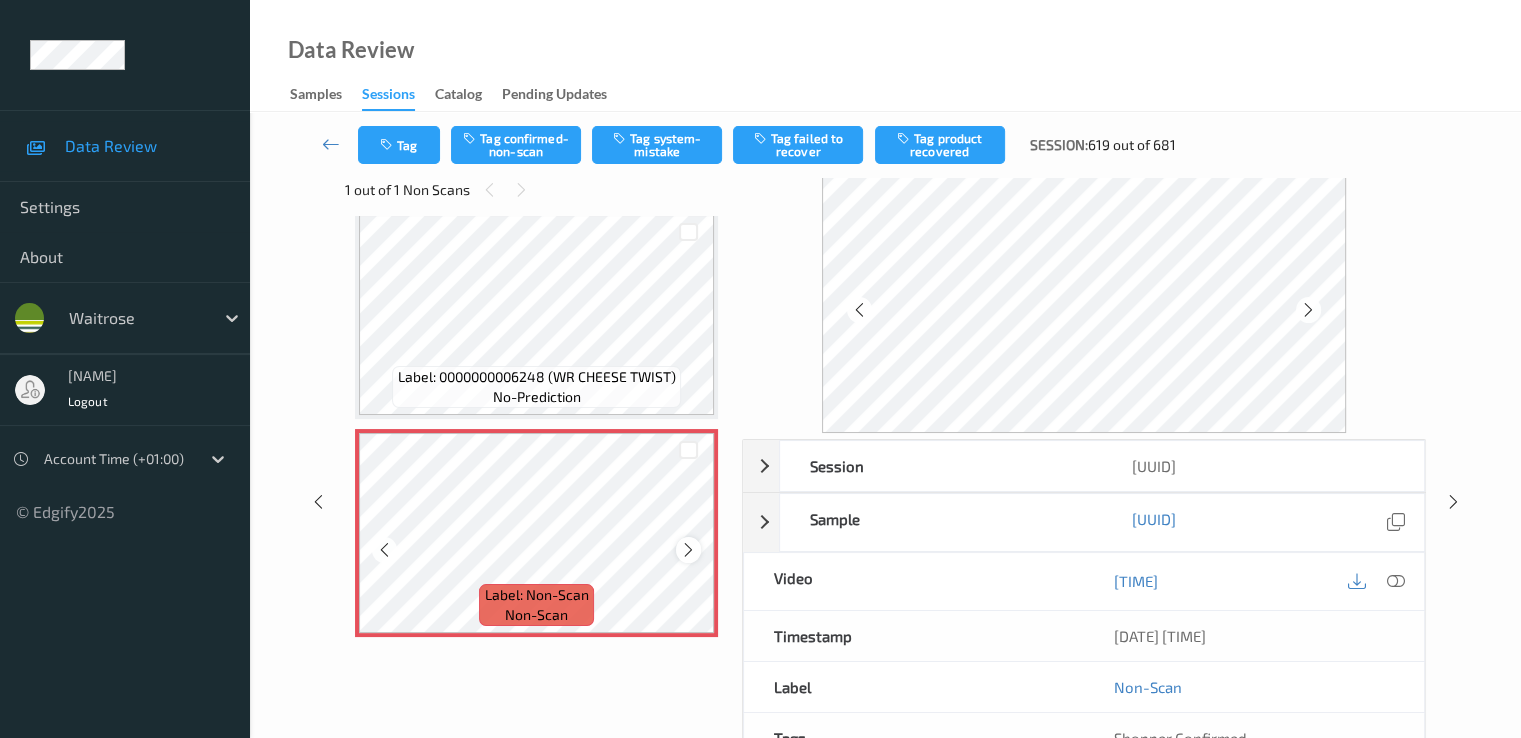 click at bounding box center (688, 550) 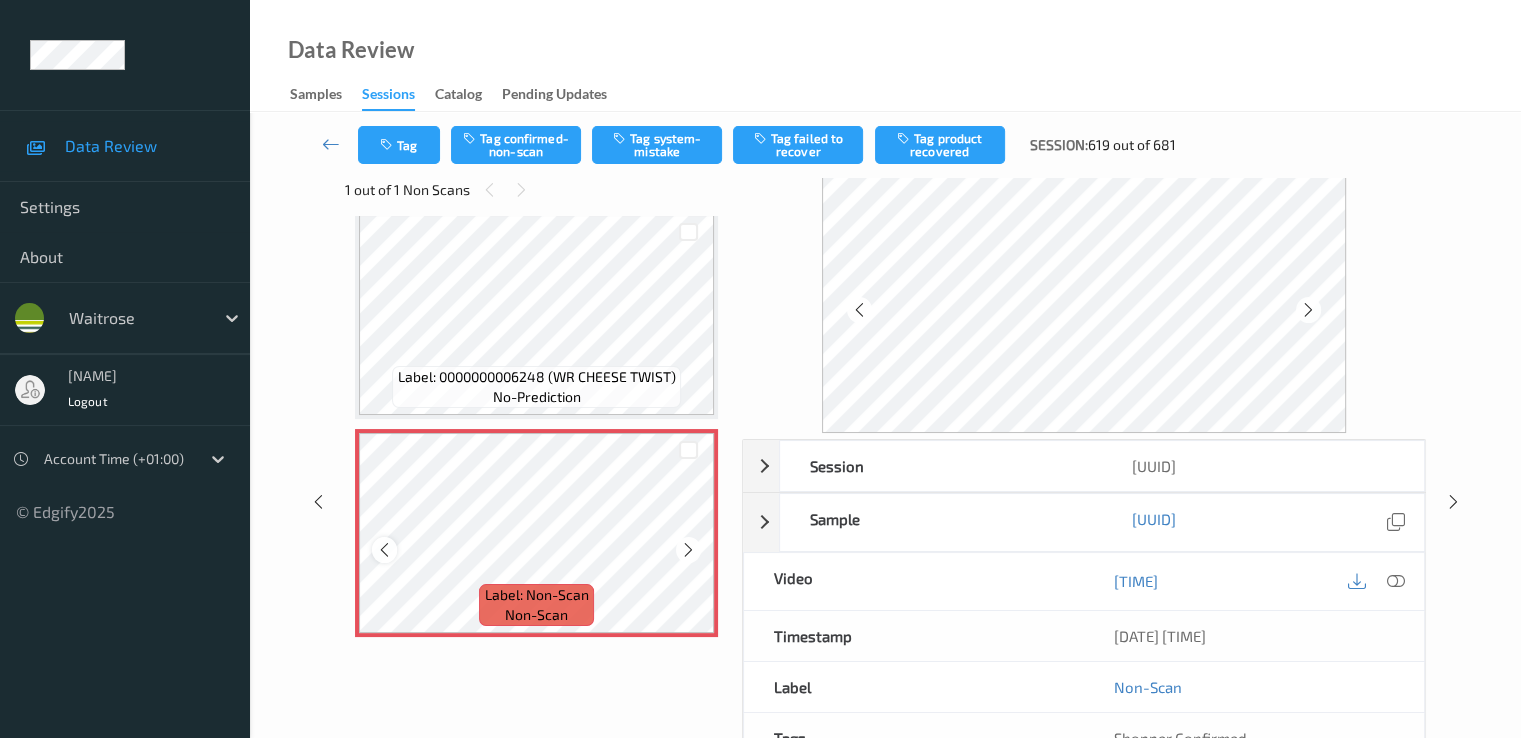 click at bounding box center [384, 550] 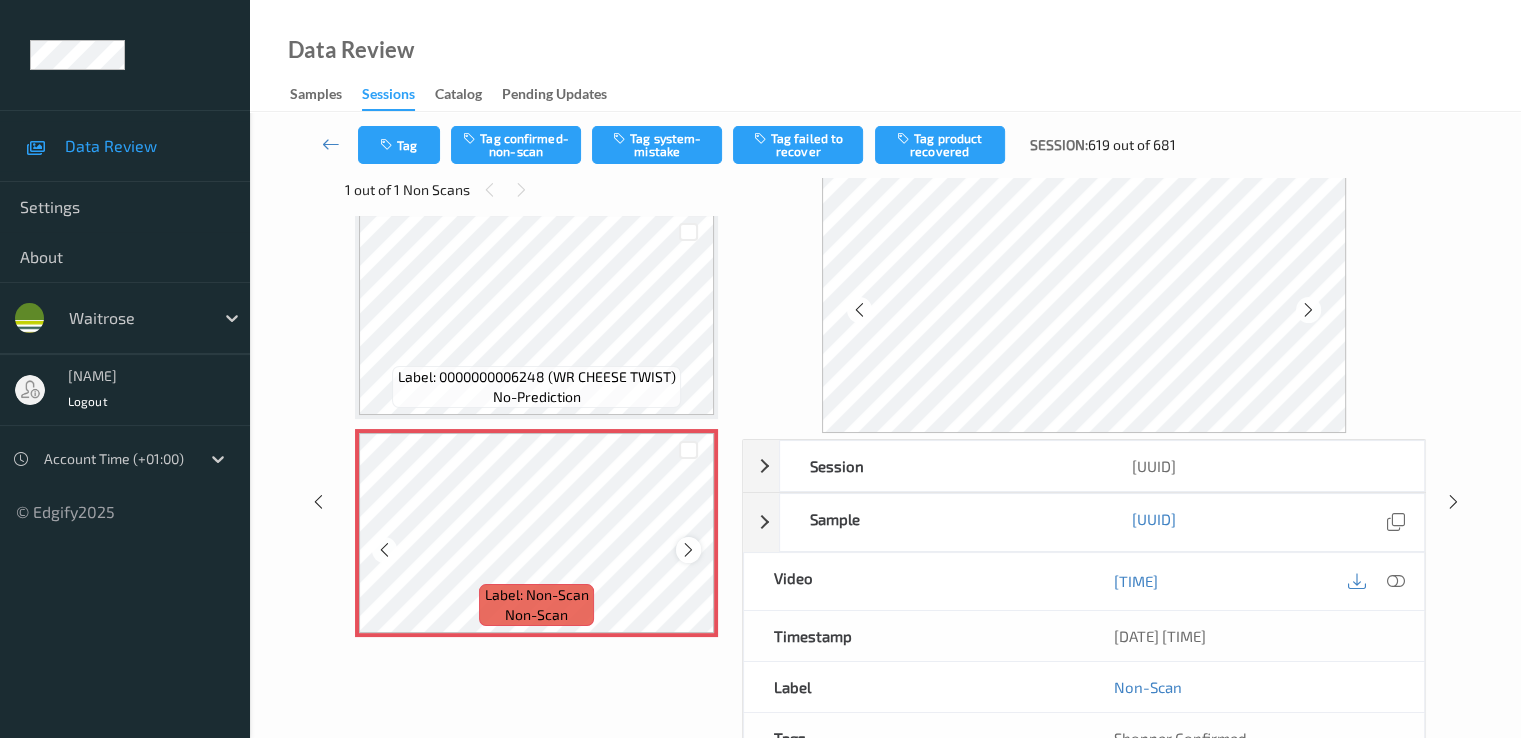 click at bounding box center [688, 549] 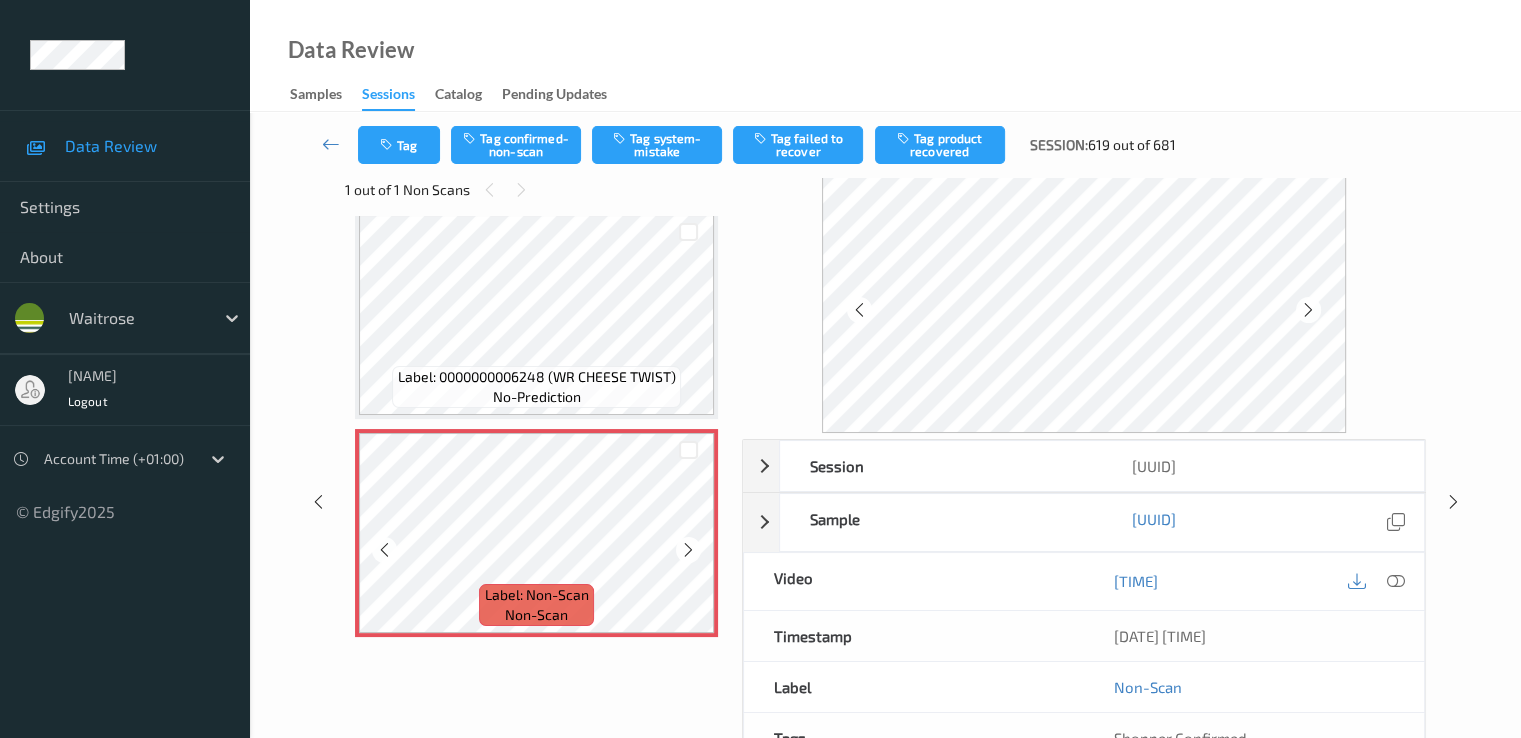 click at bounding box center (688, 549) 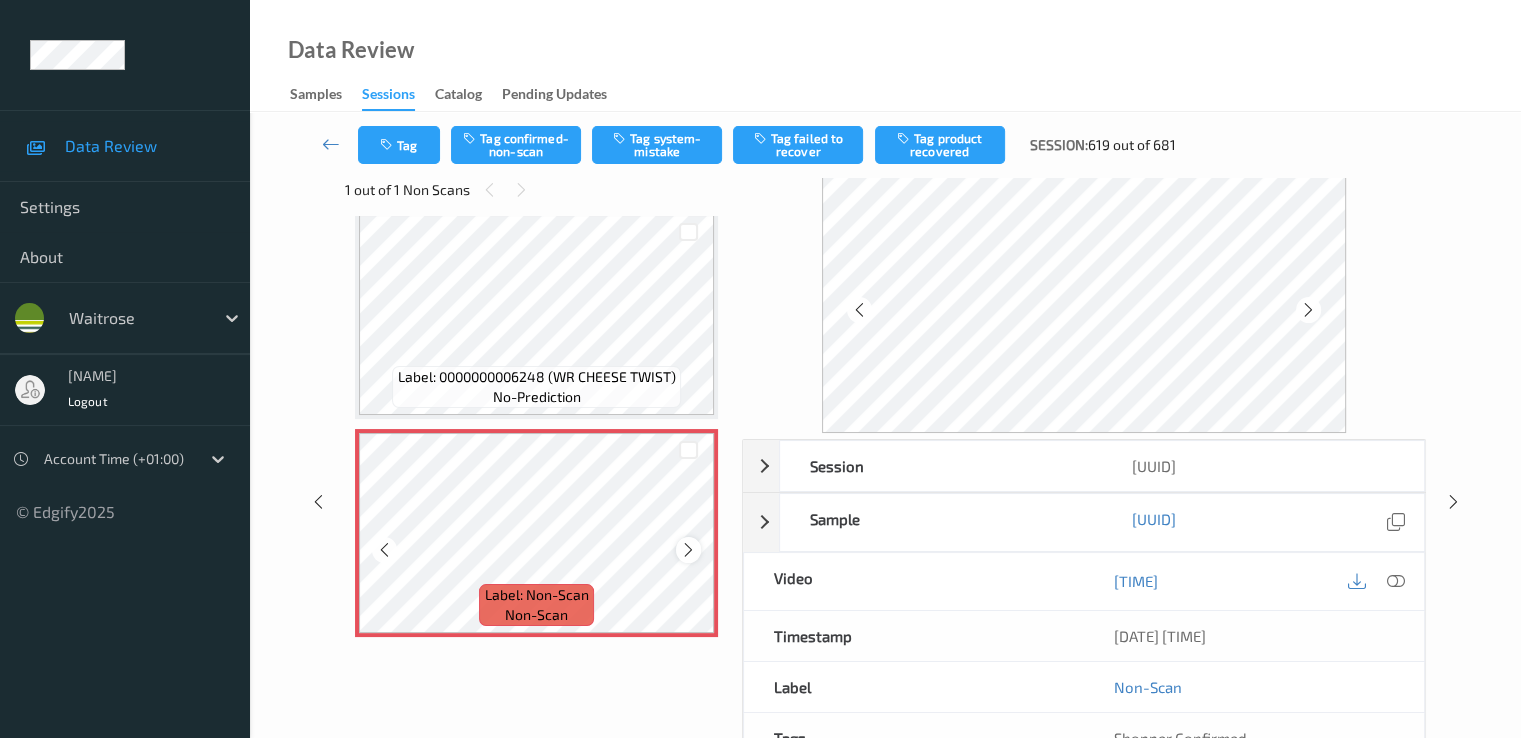 click at bounding box center (688, 550) 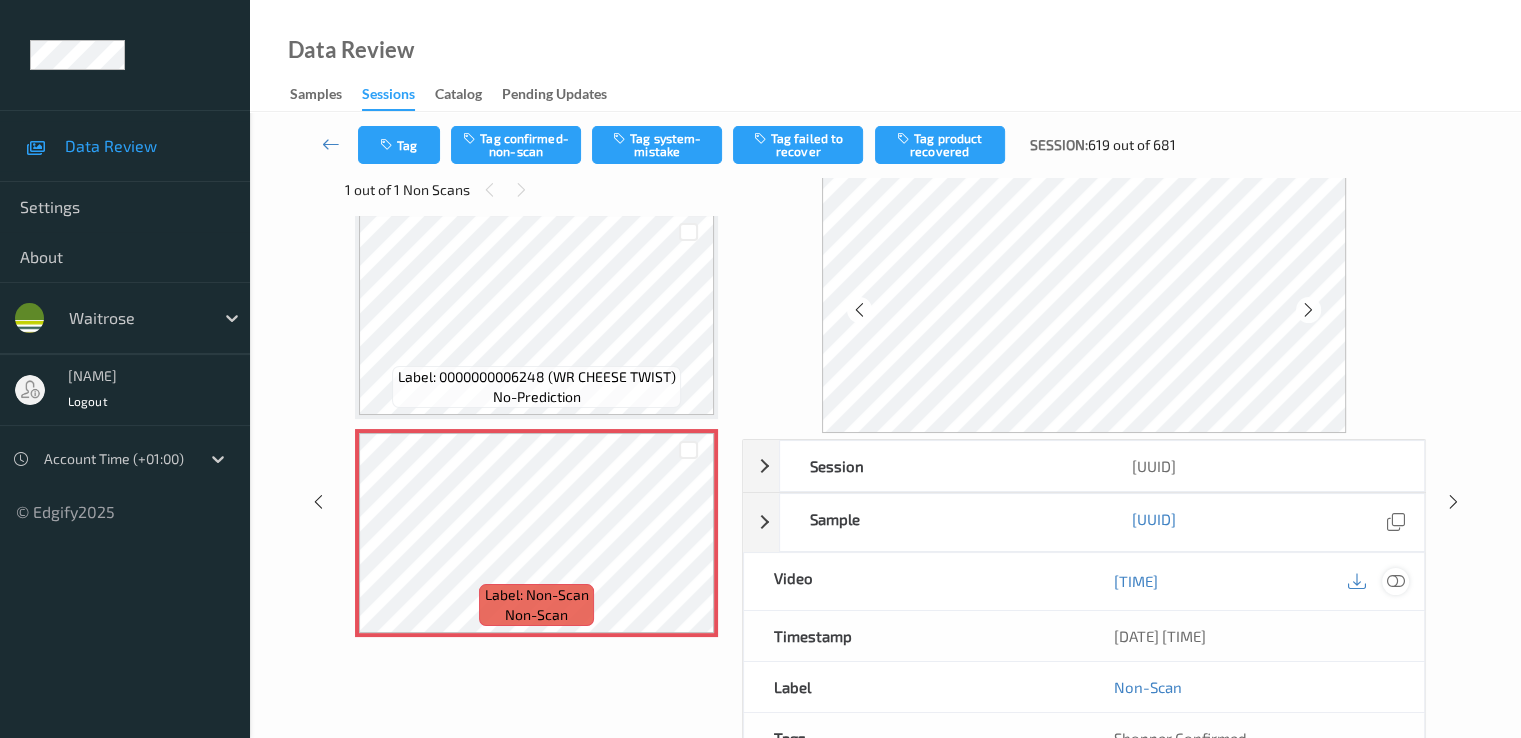 click at bounding box center [1395, 581] 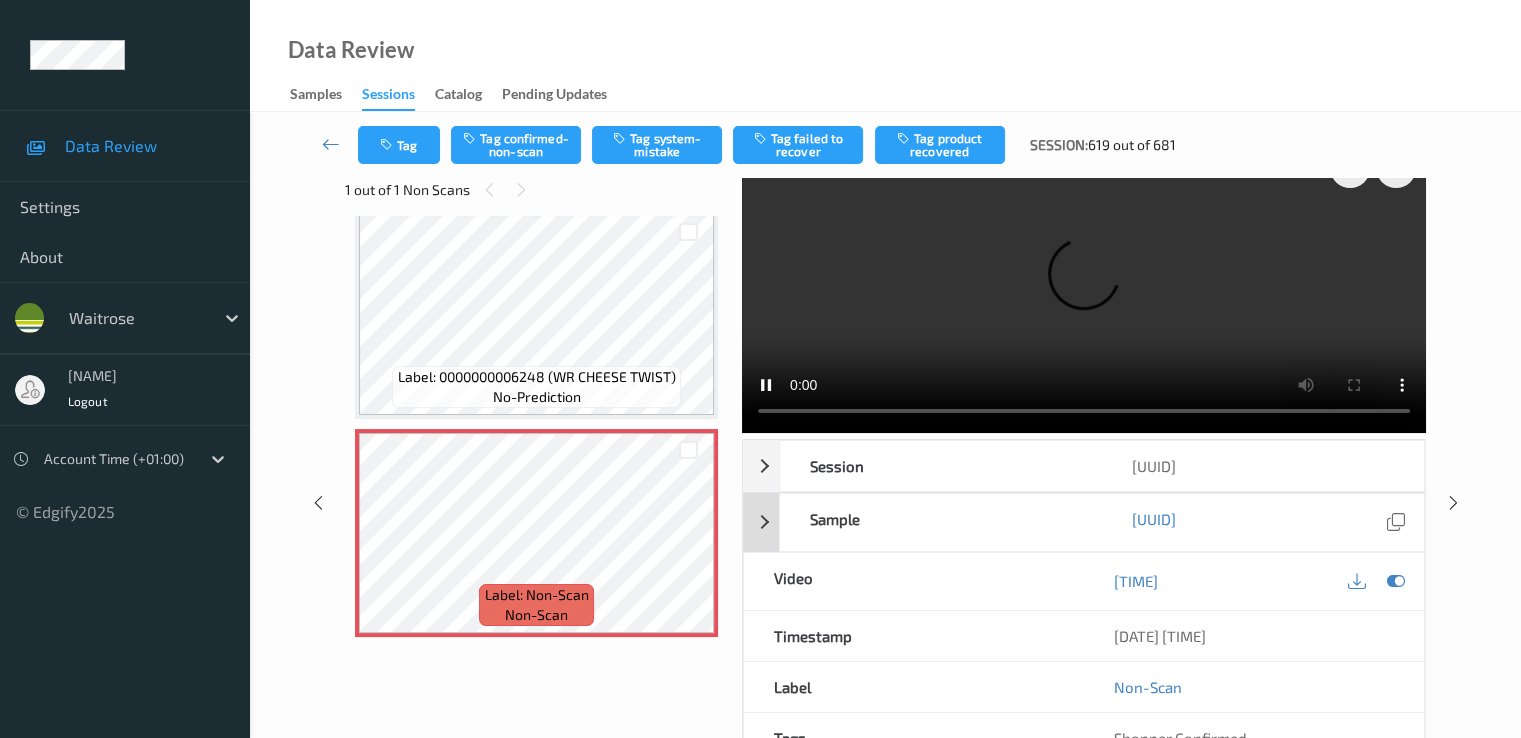 scroll, scrollTop: 0, scrollLeft: 0, axis: both 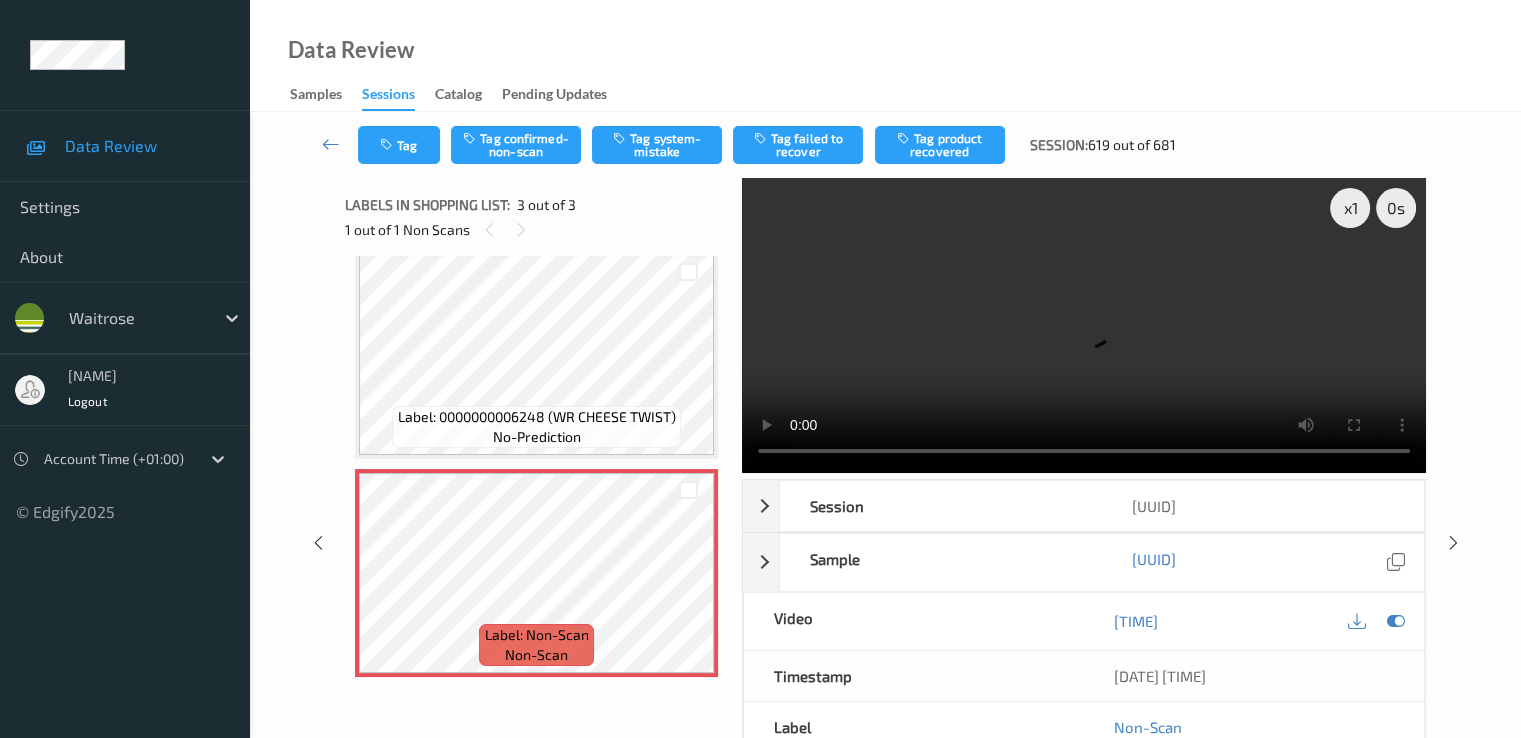 type 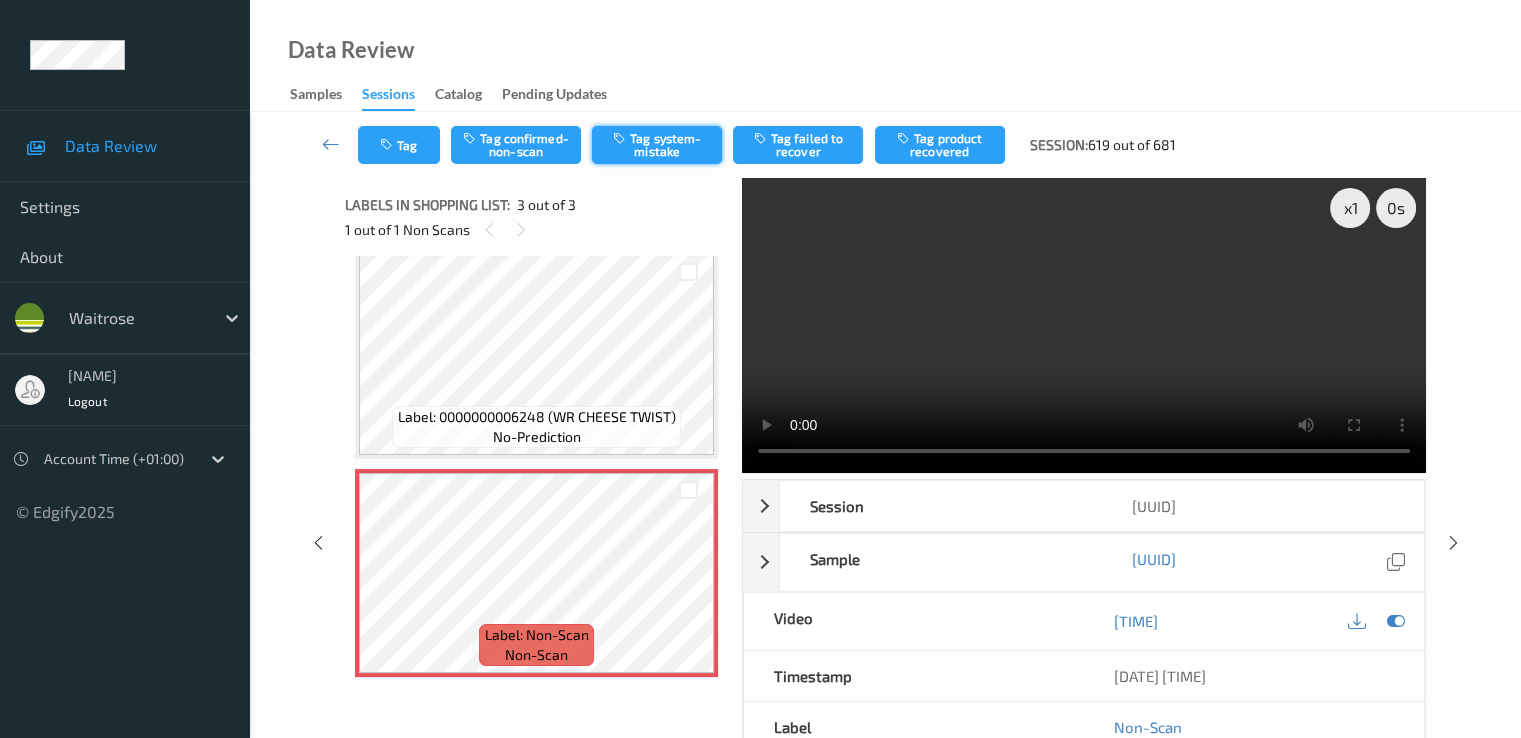 click on "Tag   system-mistake" at bounding box center [657, 145] 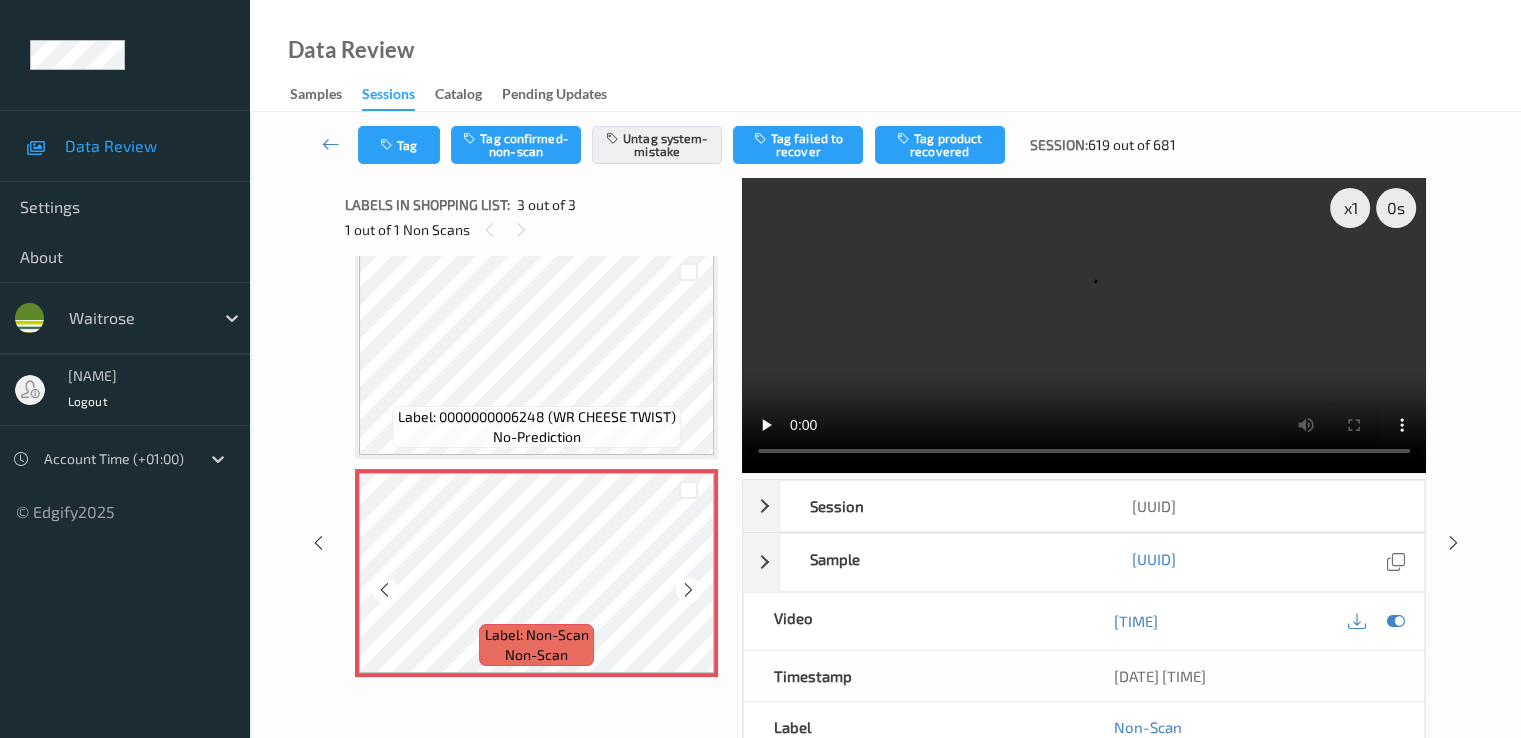 scroll, scrollTop: 200, scrollLeft: 0, axis: vertical 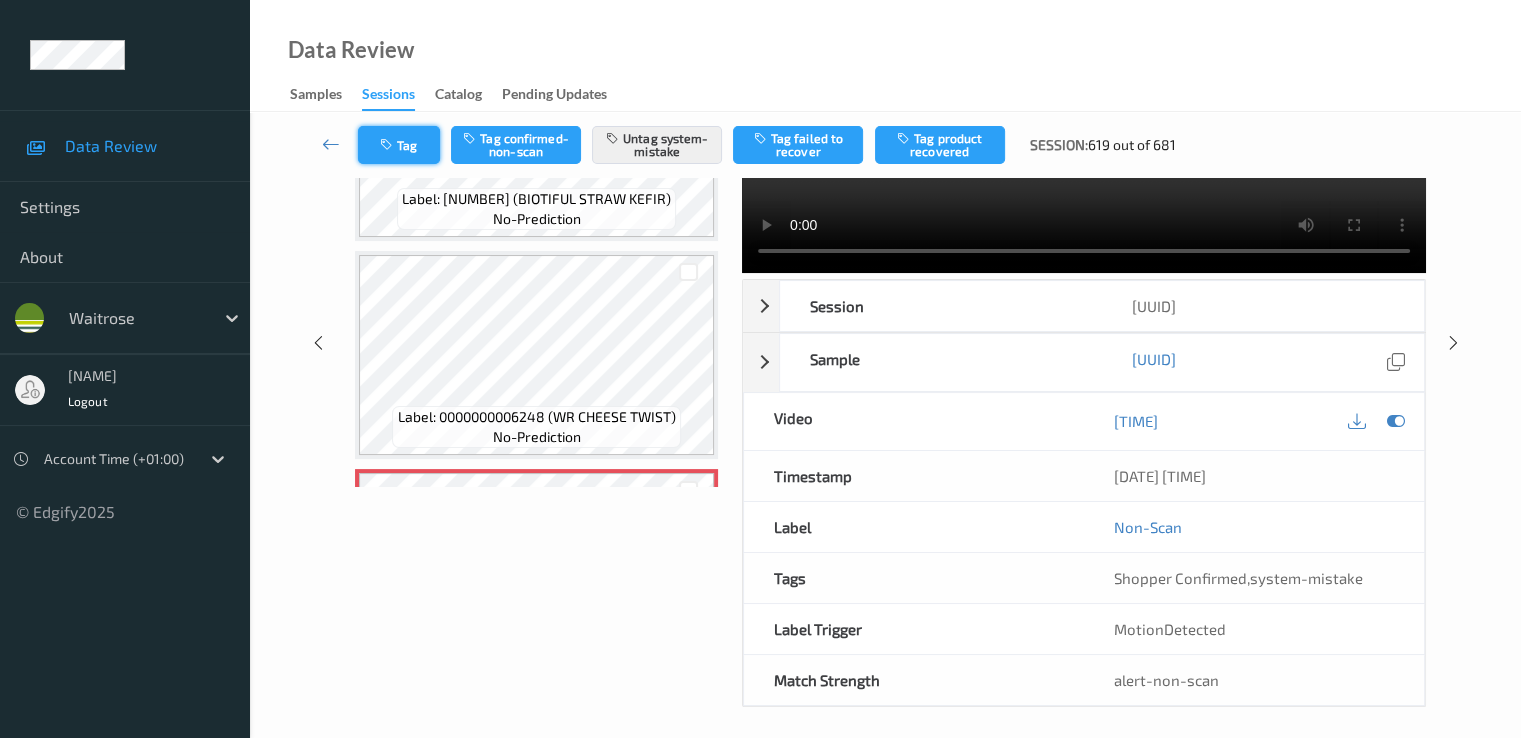 click on "Tag" at bounding box center [399, 145] 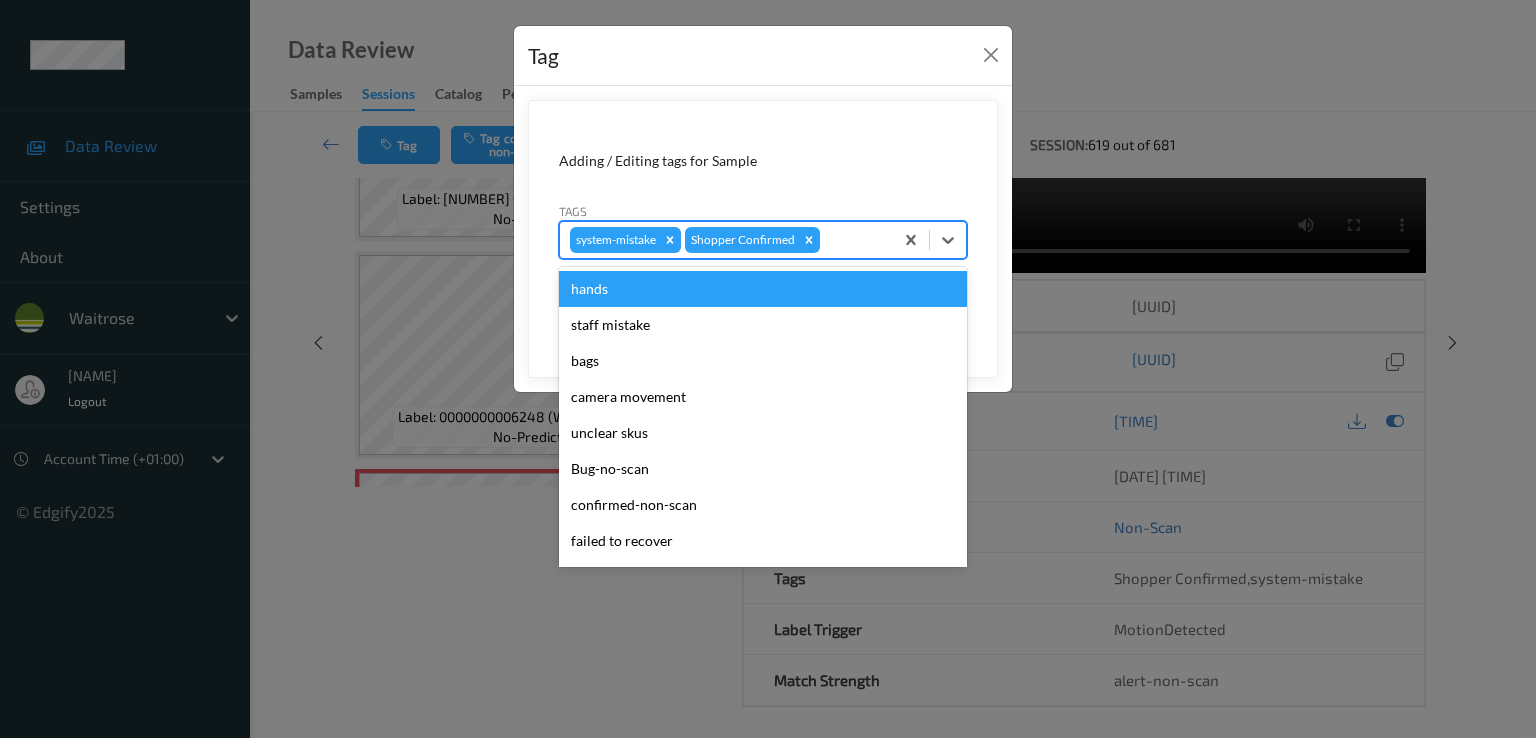 click at bounding box center [853, 240] 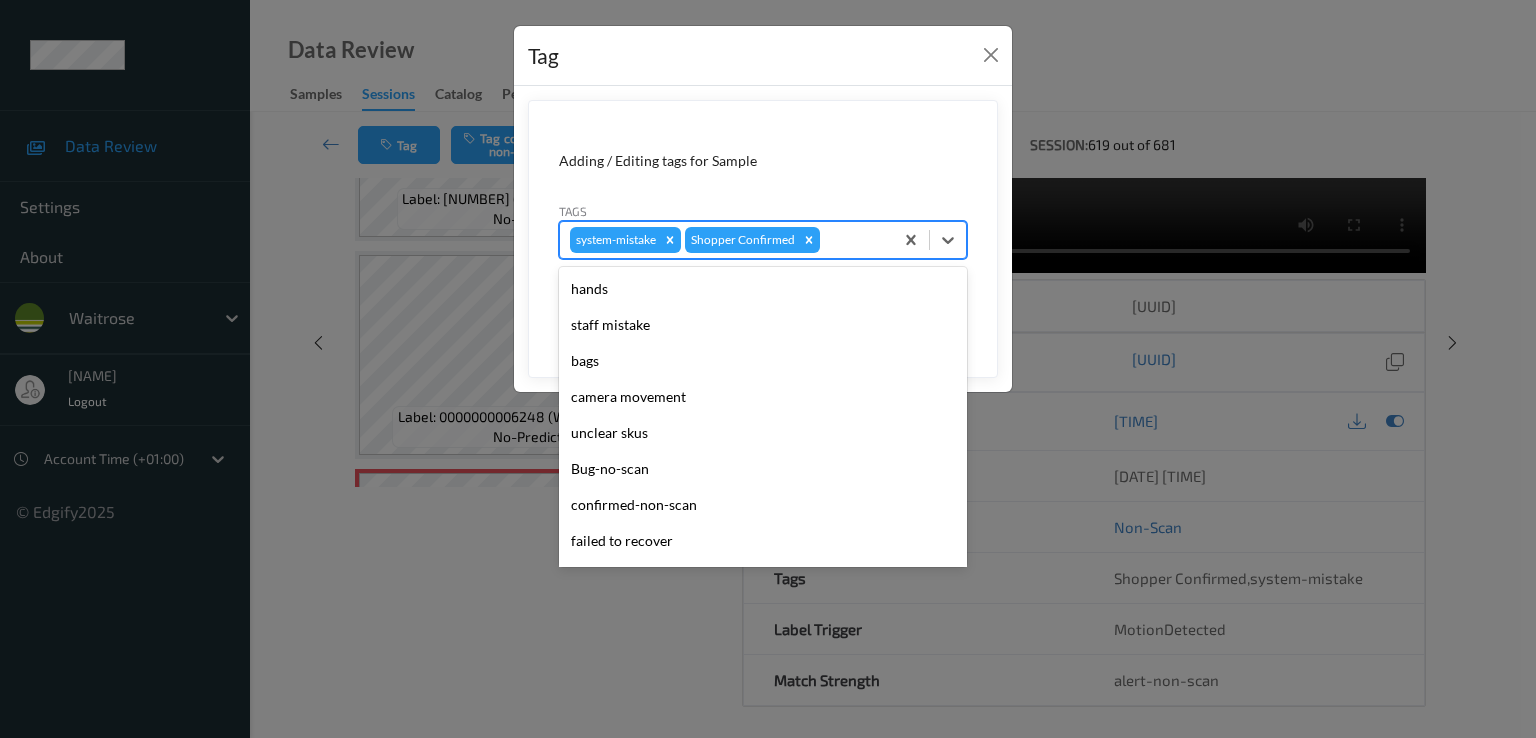 scroll, scrollTop: 392, scrollLeft: 0, axis: vertical 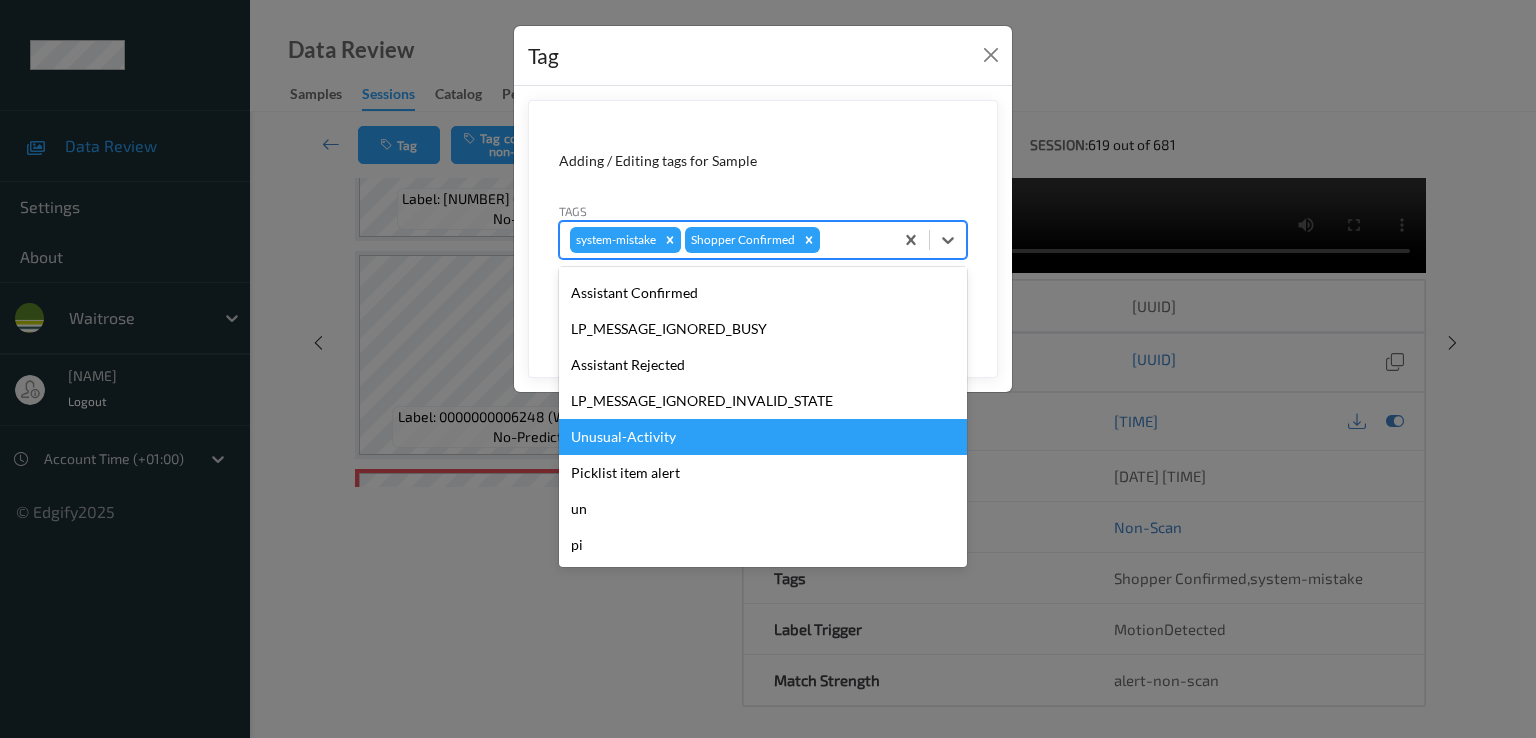 click on "Unusual-Activity" at bounding box center (763, 437) 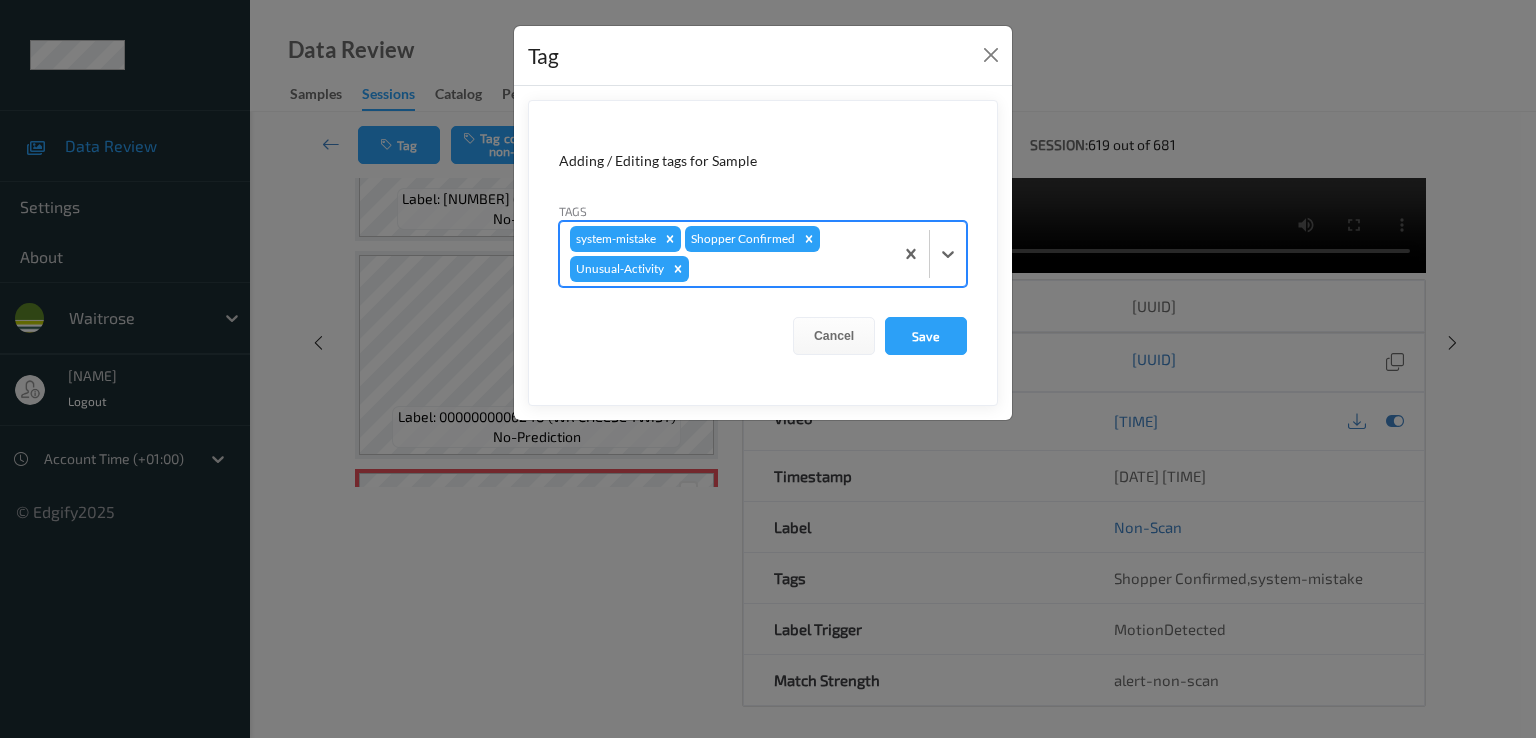 click on "system-mistake Shopper Confirmed Unusual-Activity" at bounding box center [726, 254] 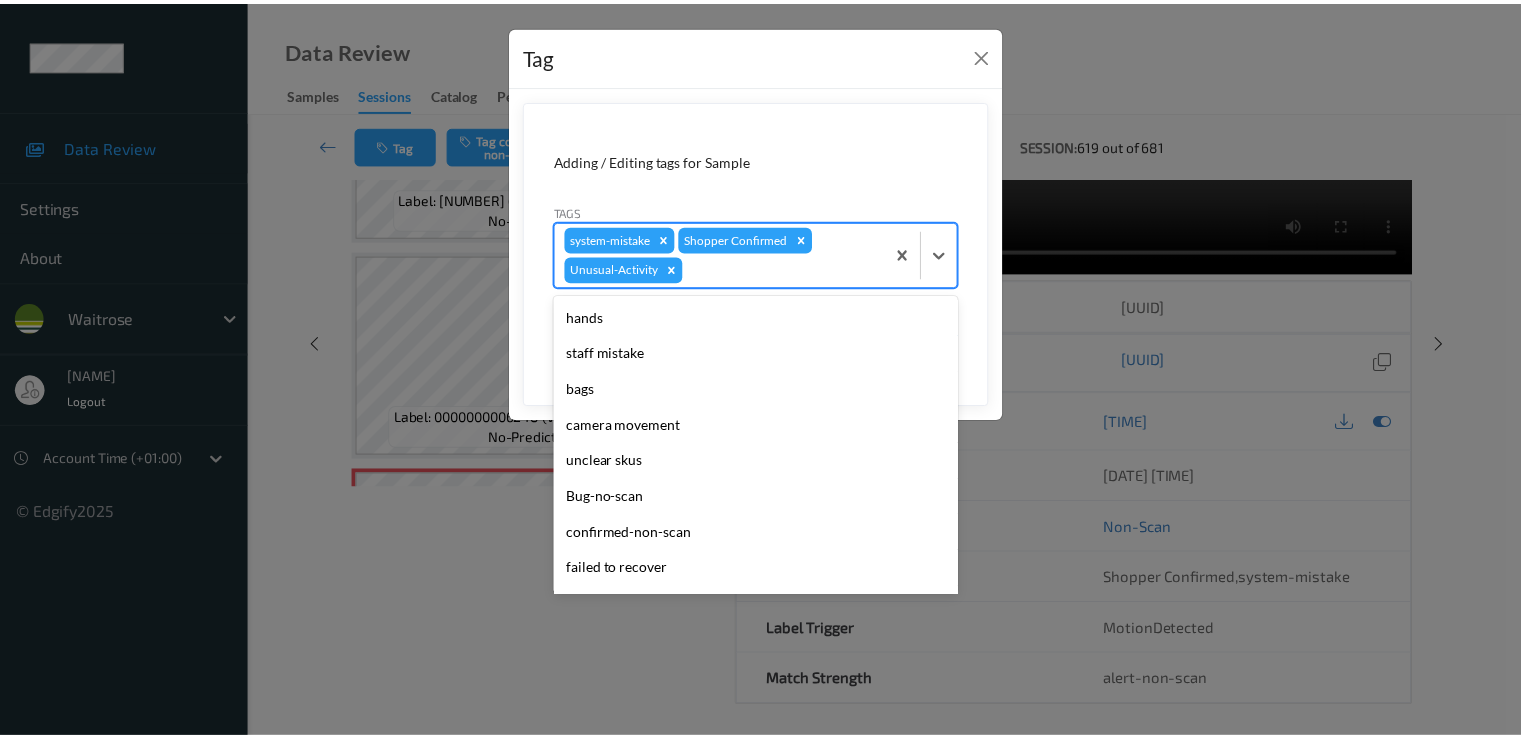 scroll, scrollTop: 356, scrollLeft: 0, axis: vertical 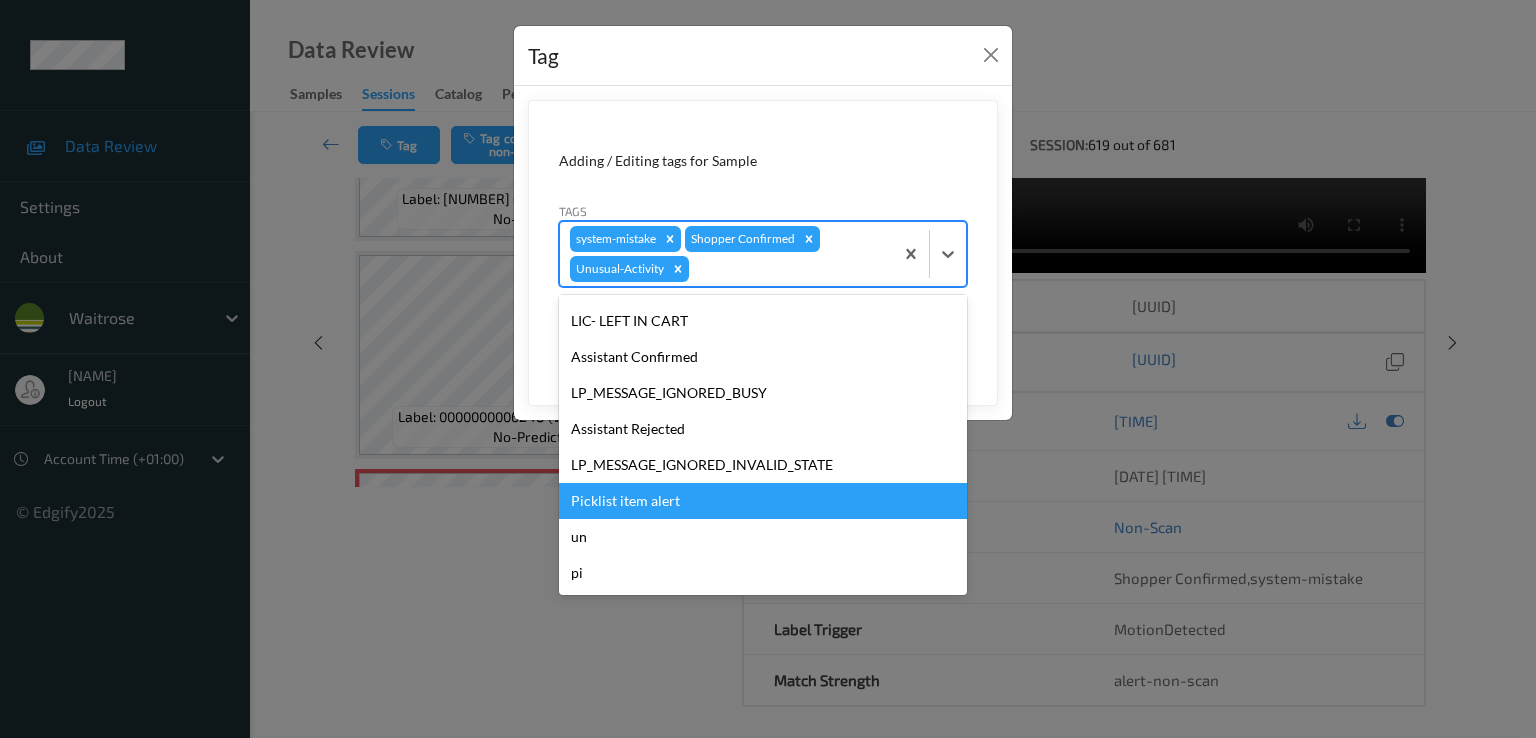 click on "Picklist item alert" at bounding box center (763, 501) 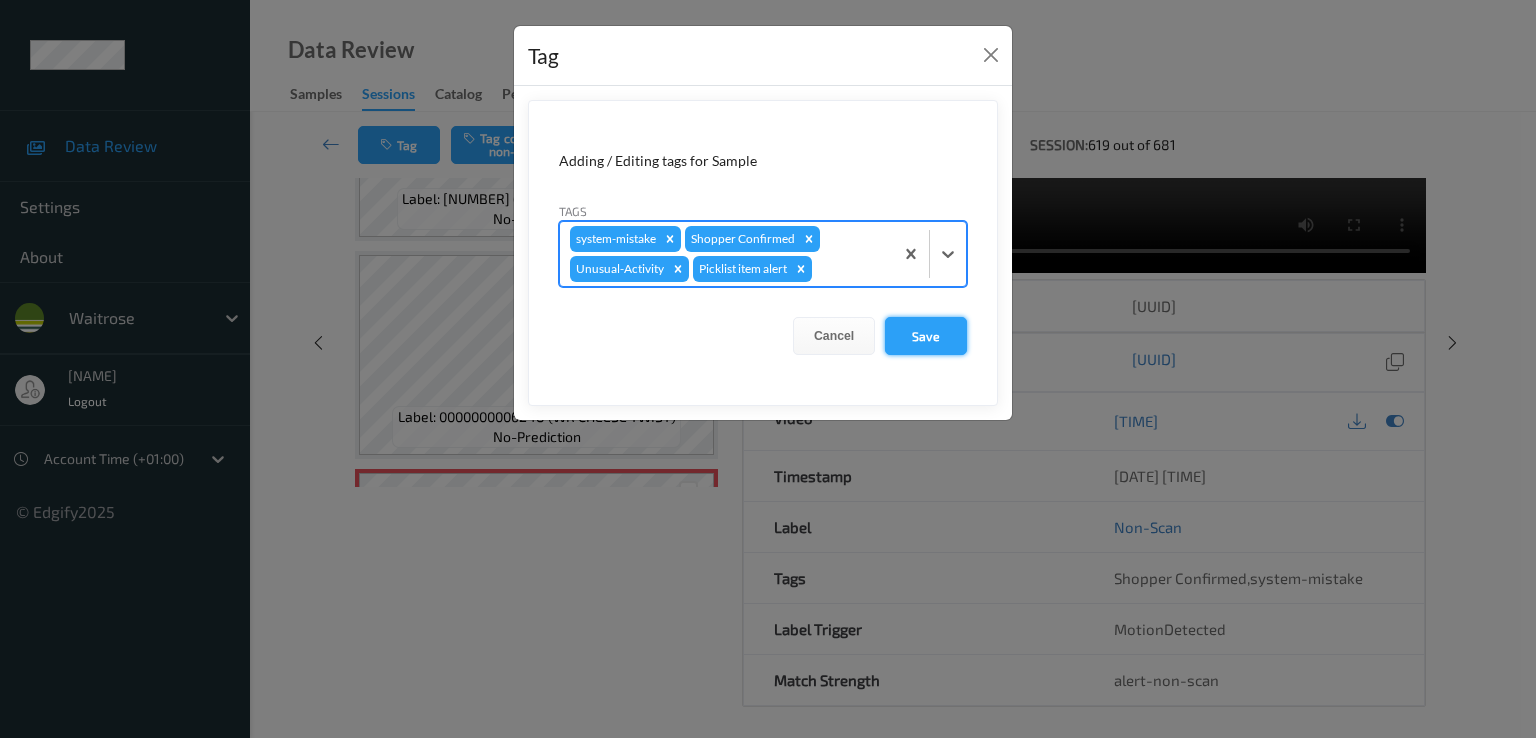 click on "Save" at bounding box center [926, 336] 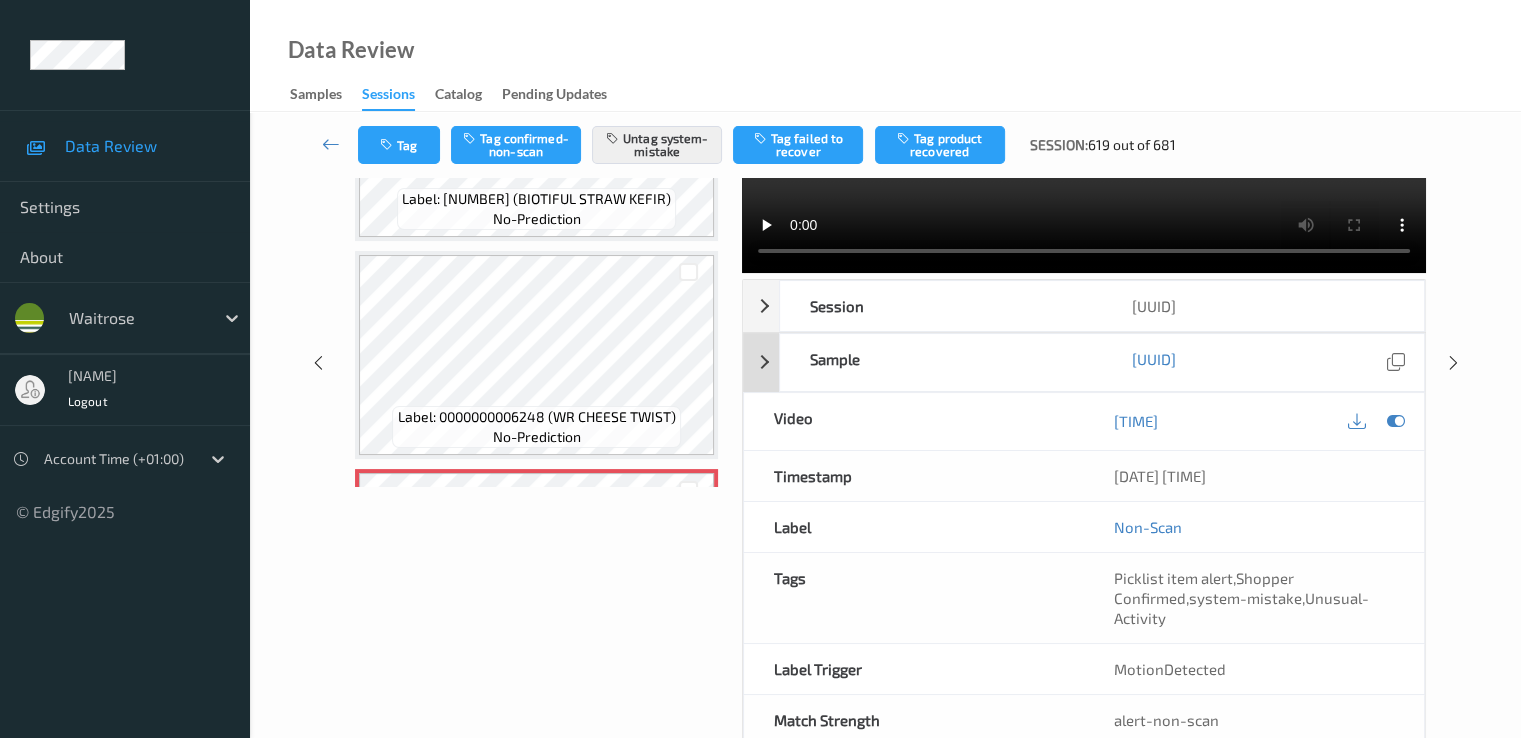scroll, scrollTop: 280, scrollLeft: 0, axis: vertical 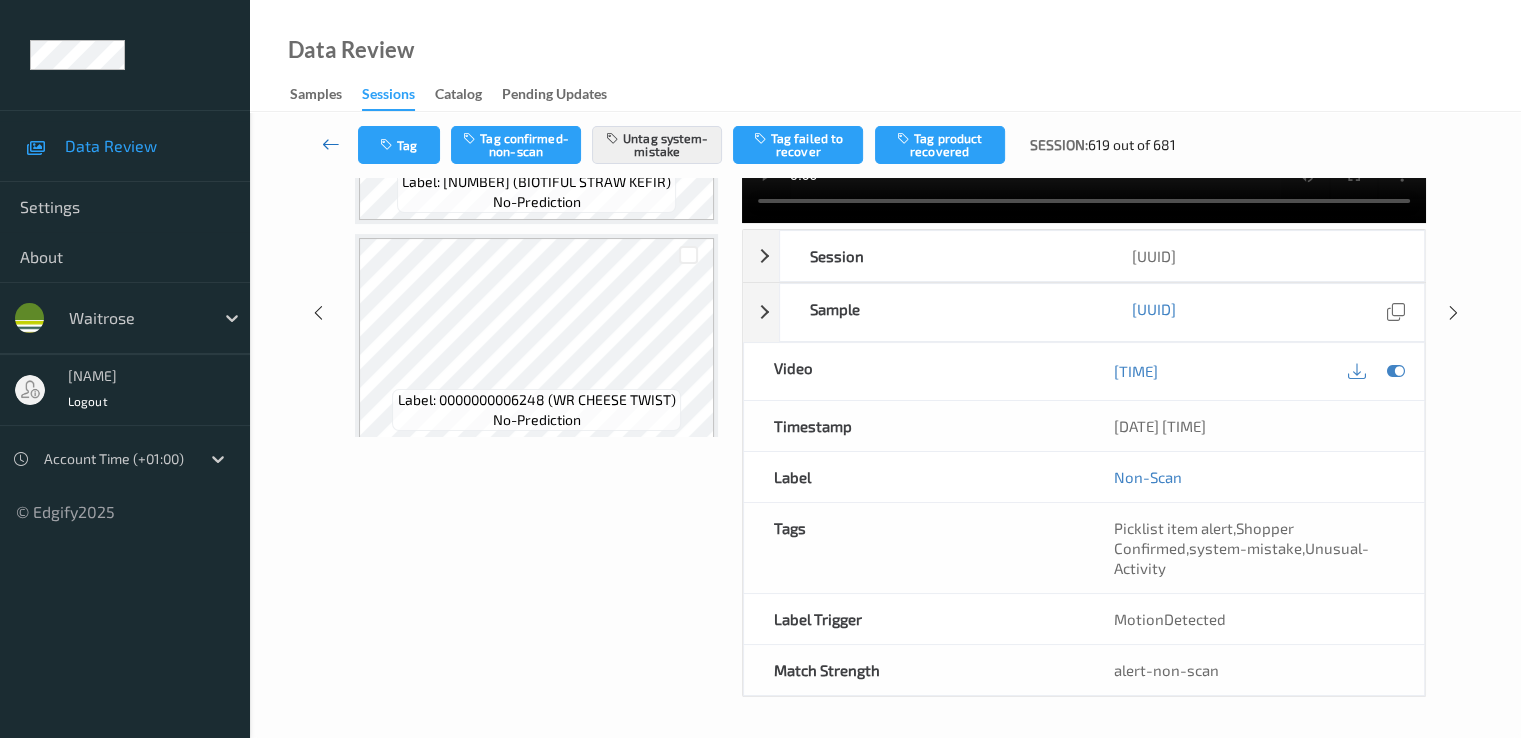 click at bounding box center [331, 144] 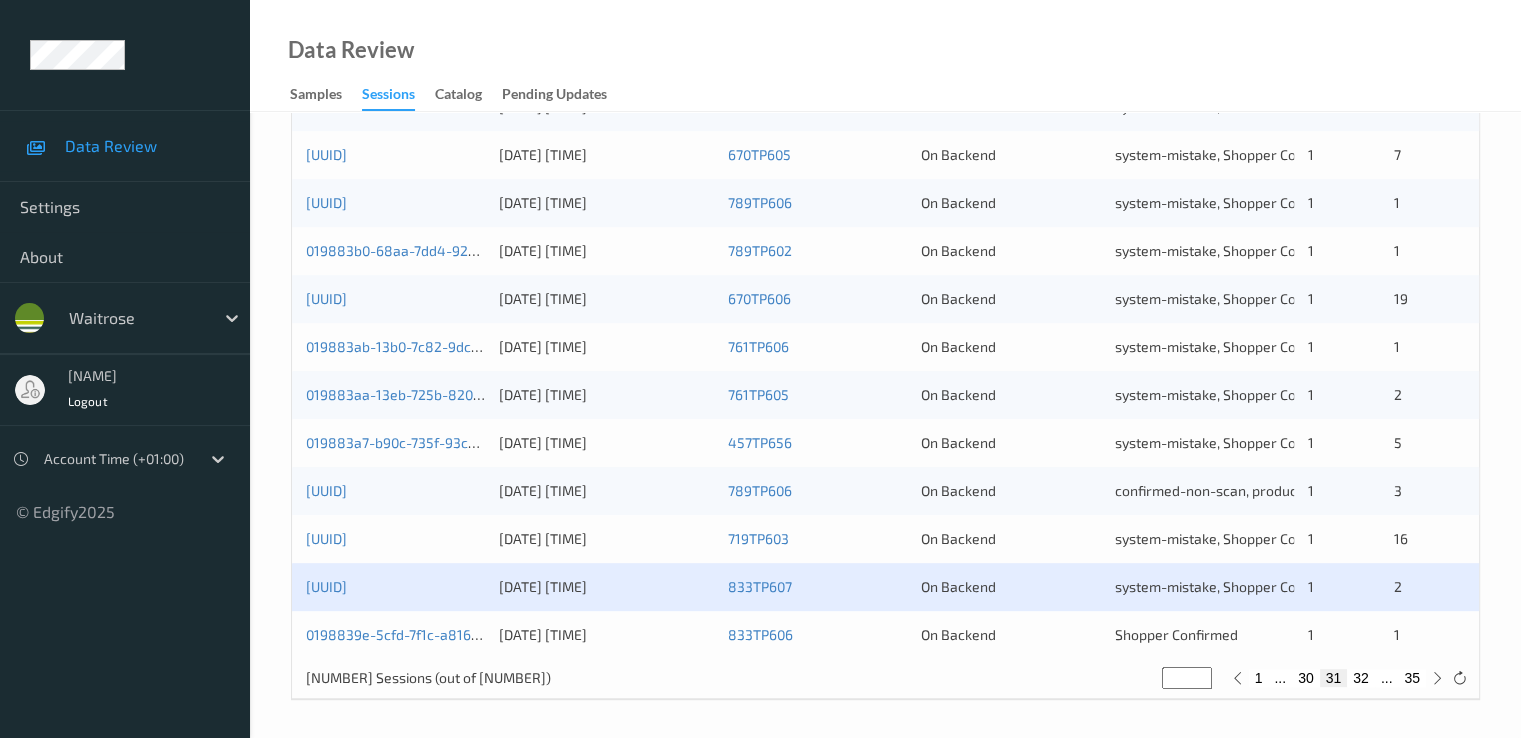 scroll, scrollTop: 924, scrollLeft: 0, axis: vertical 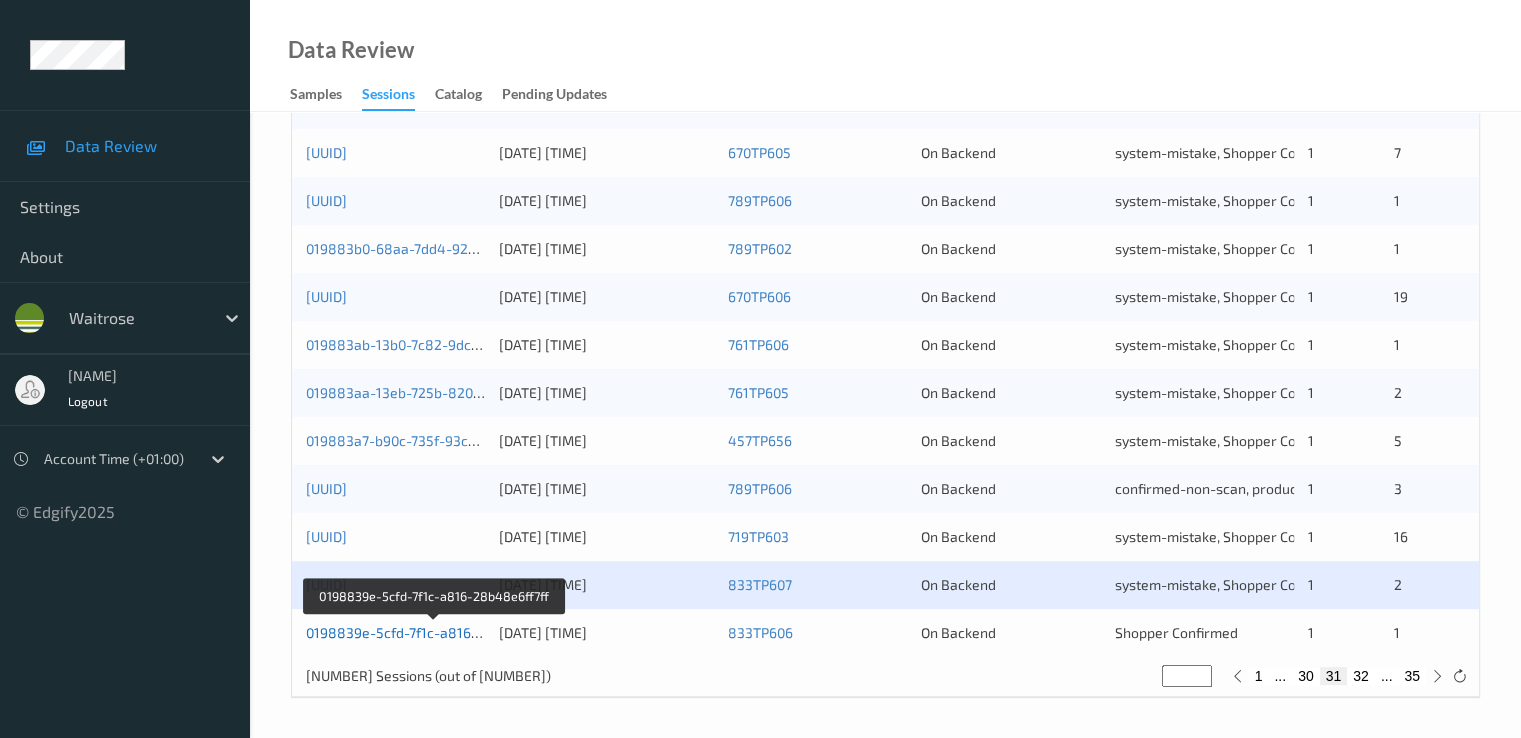 click on "0198839e-5cfd-7f1c-a816-28b48e6ff7ff" at bounding box center (434, 632) 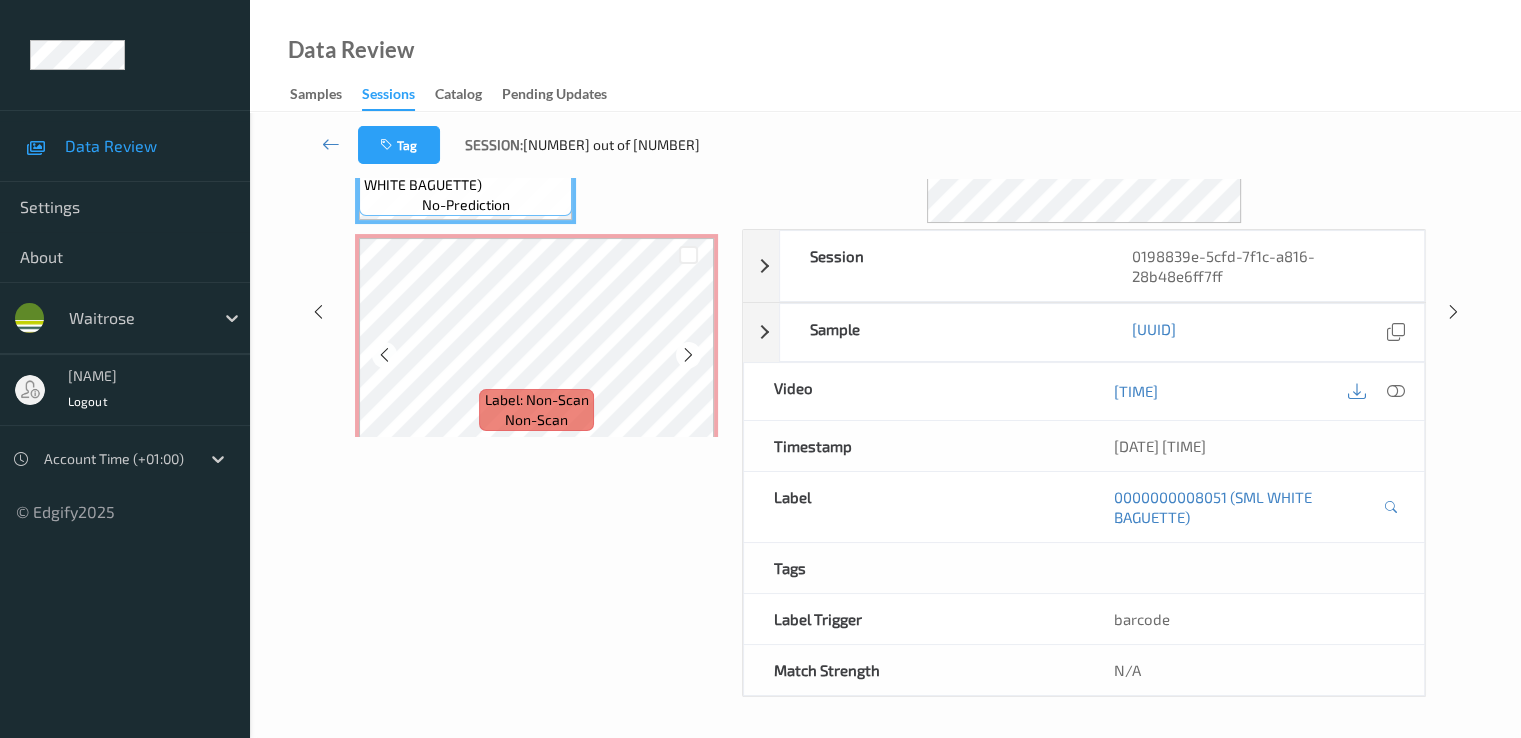 scroll, scrollTop: 0, scrollLeft: 0, axis: both 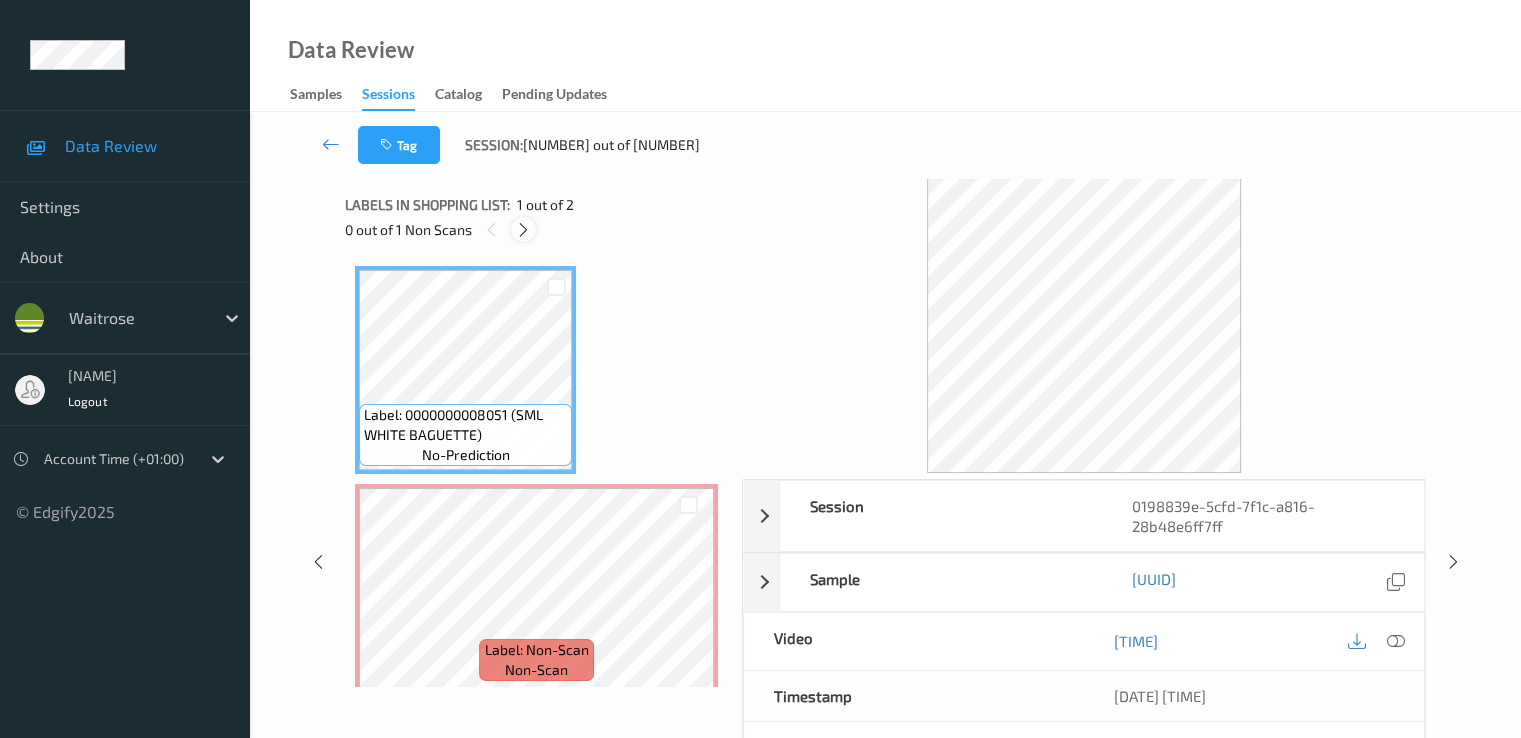 click at bounding box center [523, 230] 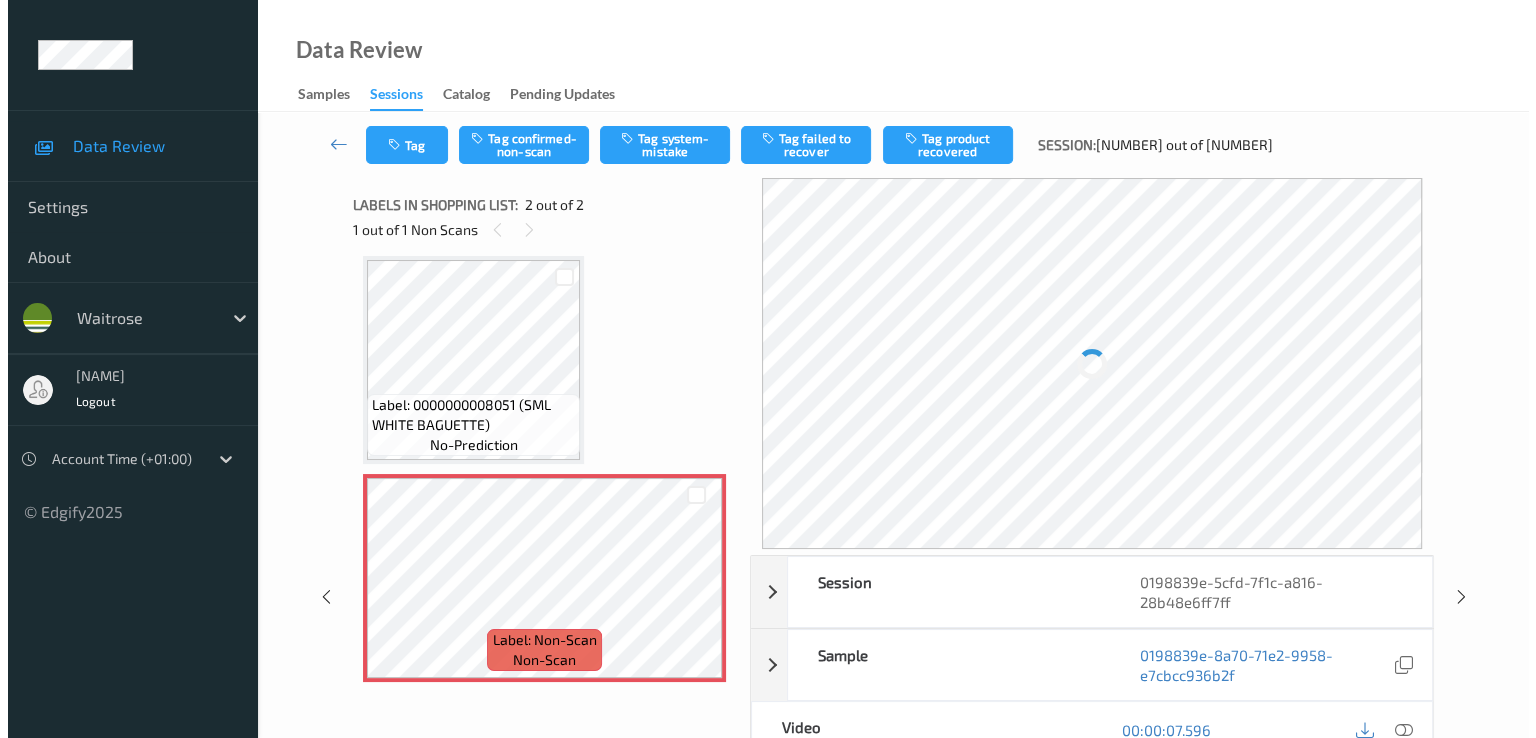 scroll, scrollTop: 15, scrollLeft: 0, axis: vertical 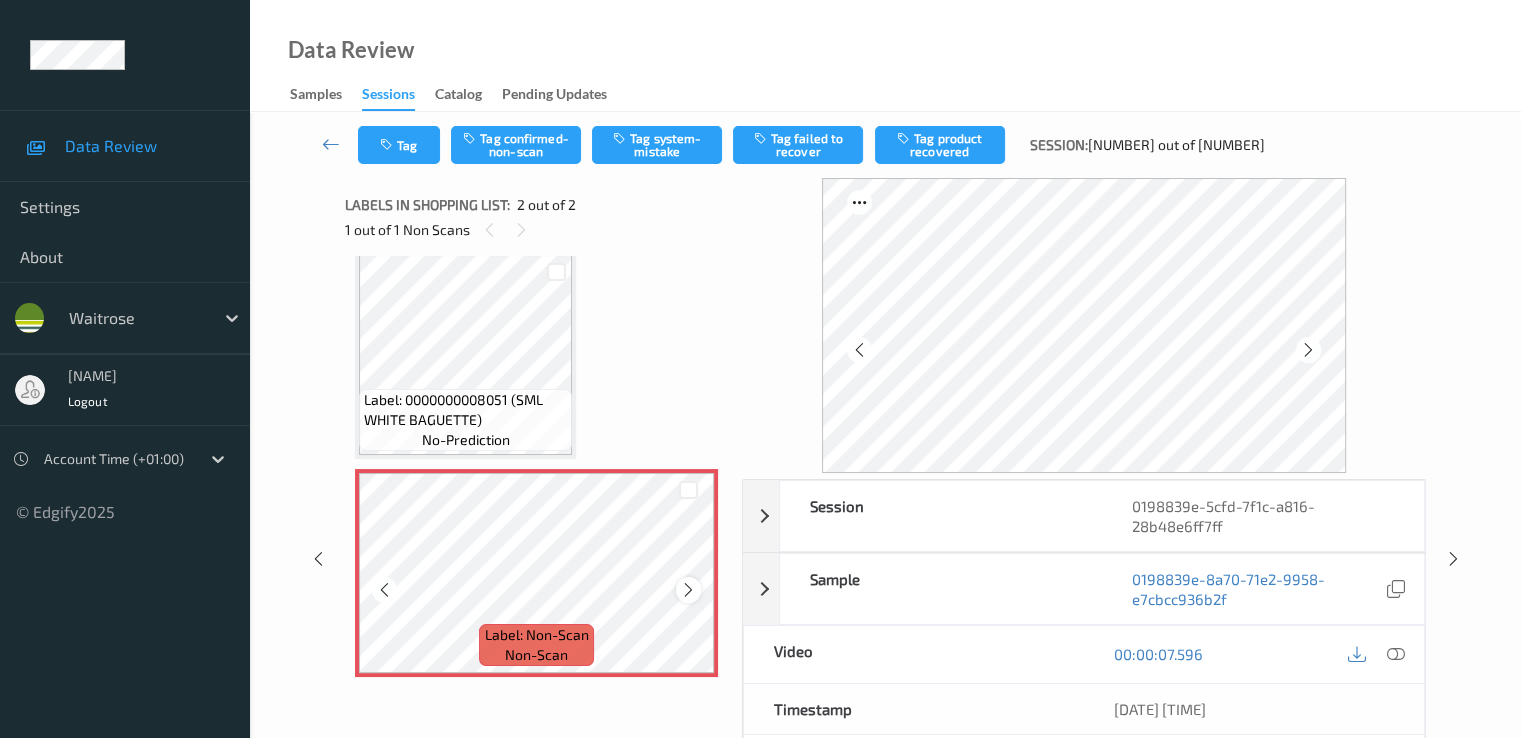 click at bounding box center (688, 590) 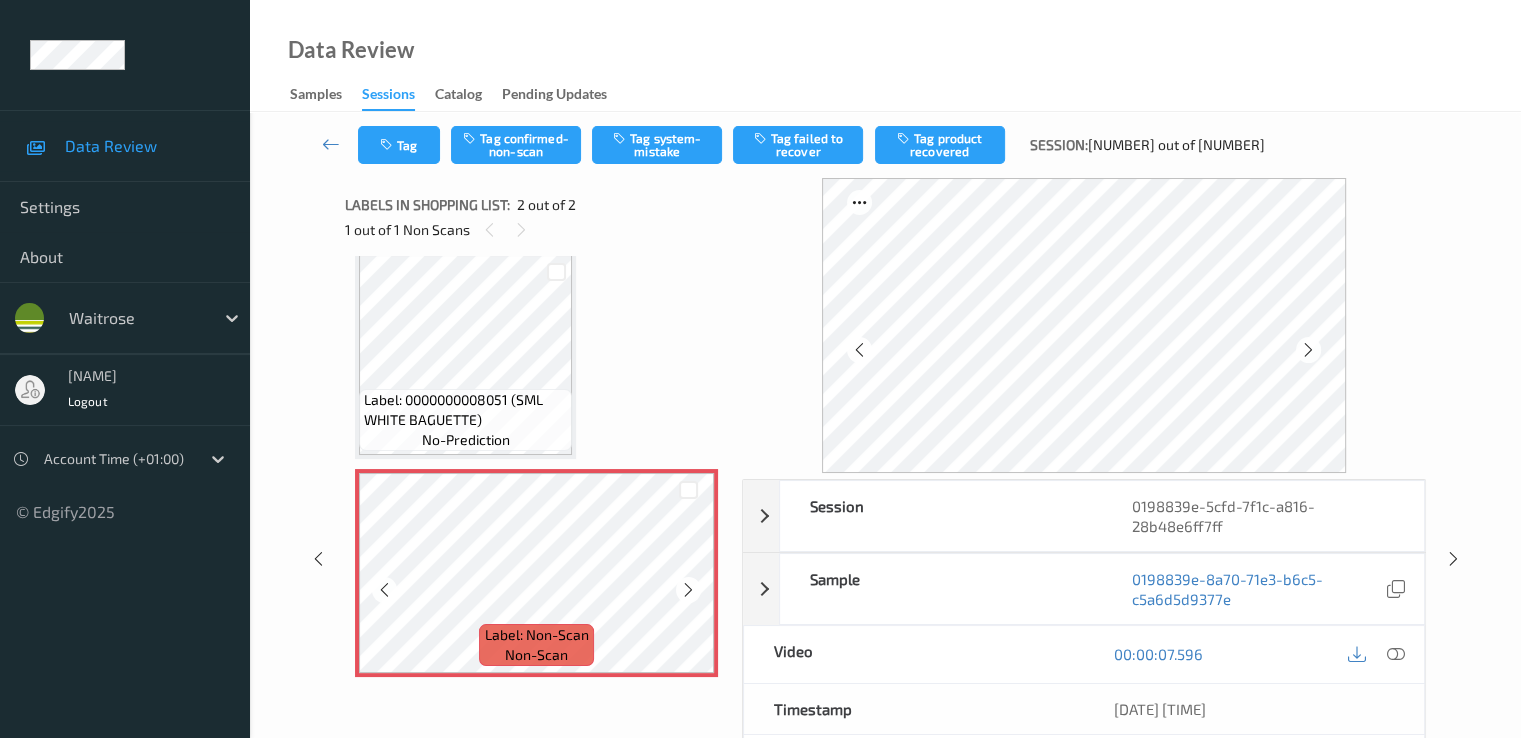 click at bounding box center [688, 590] 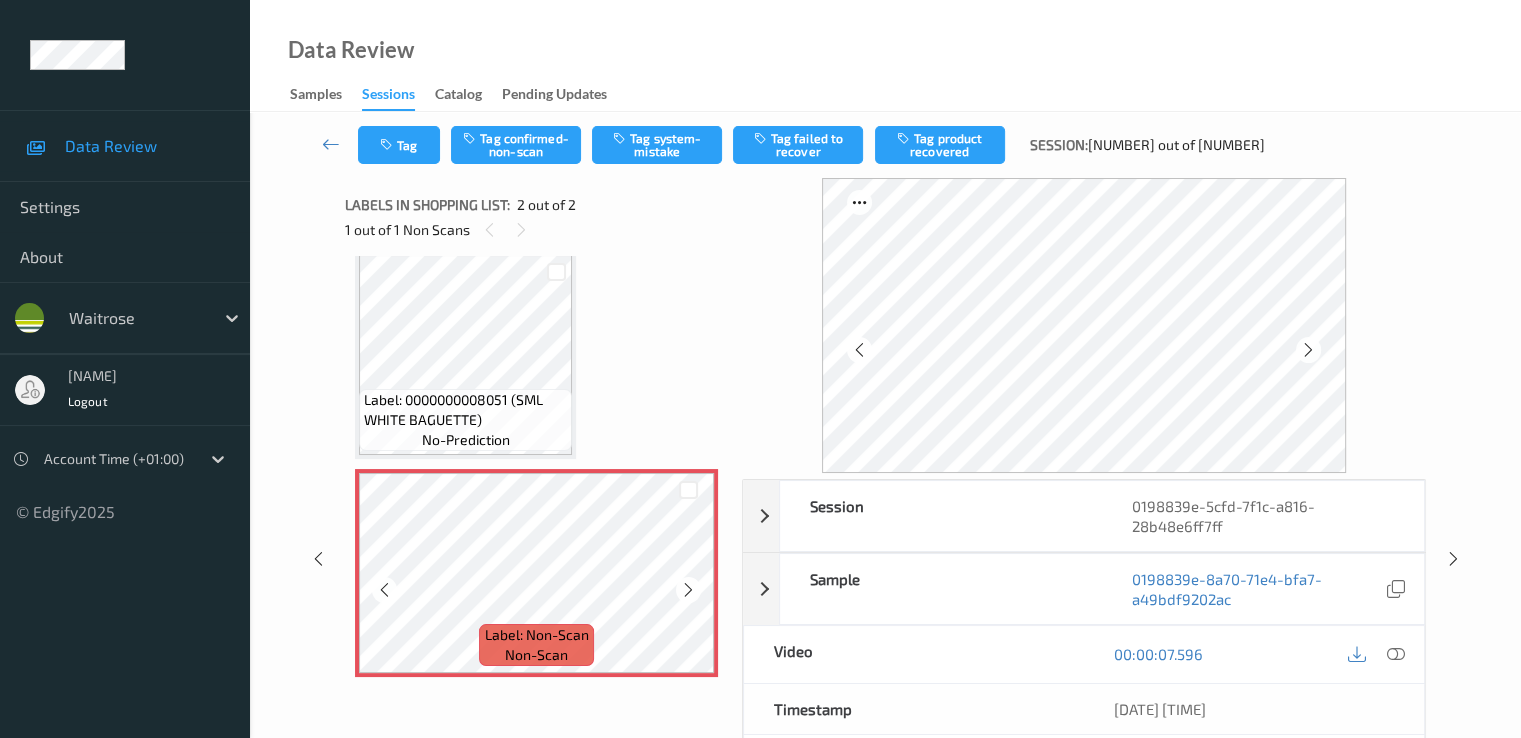 click at bounding box center [688, 590] 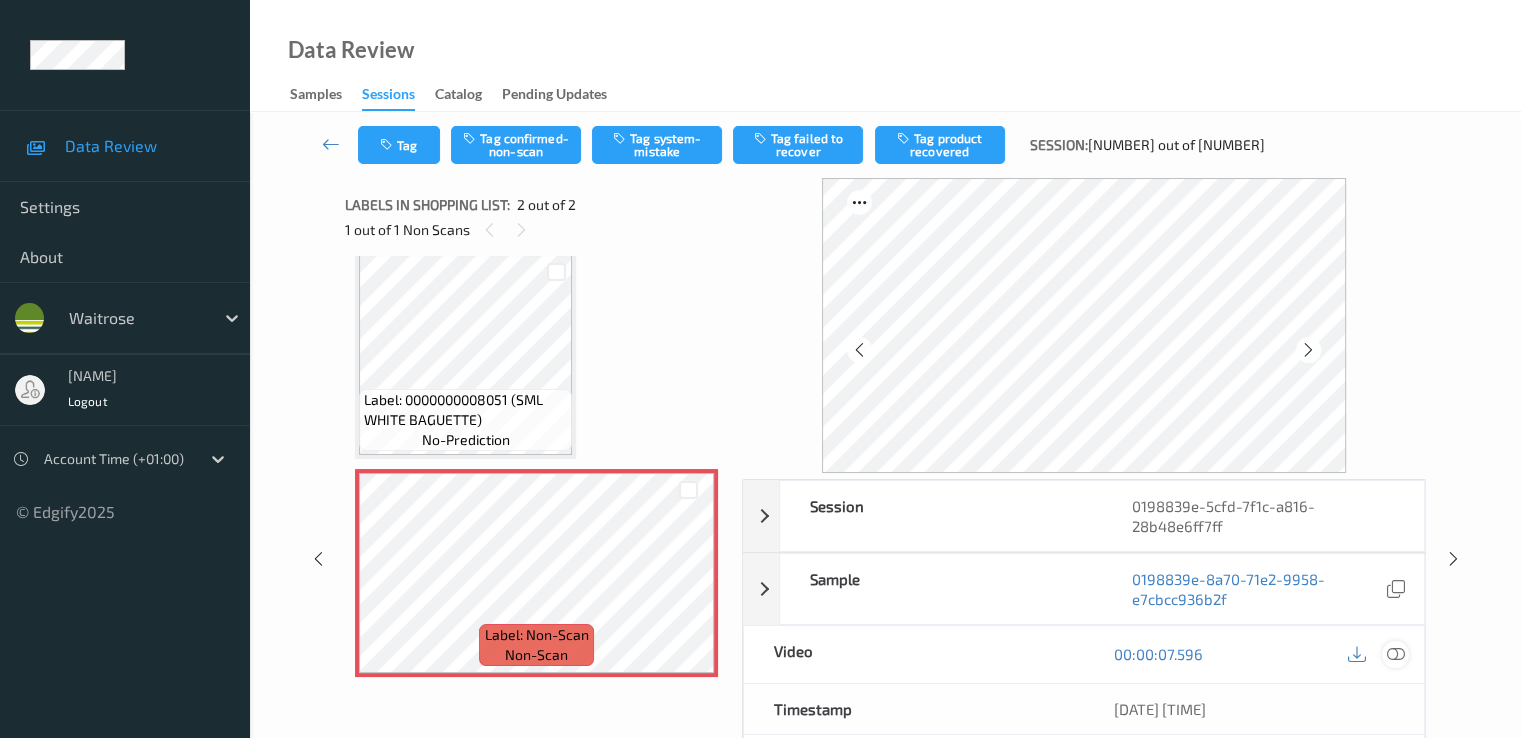 click at bounding box center (1395, 654) 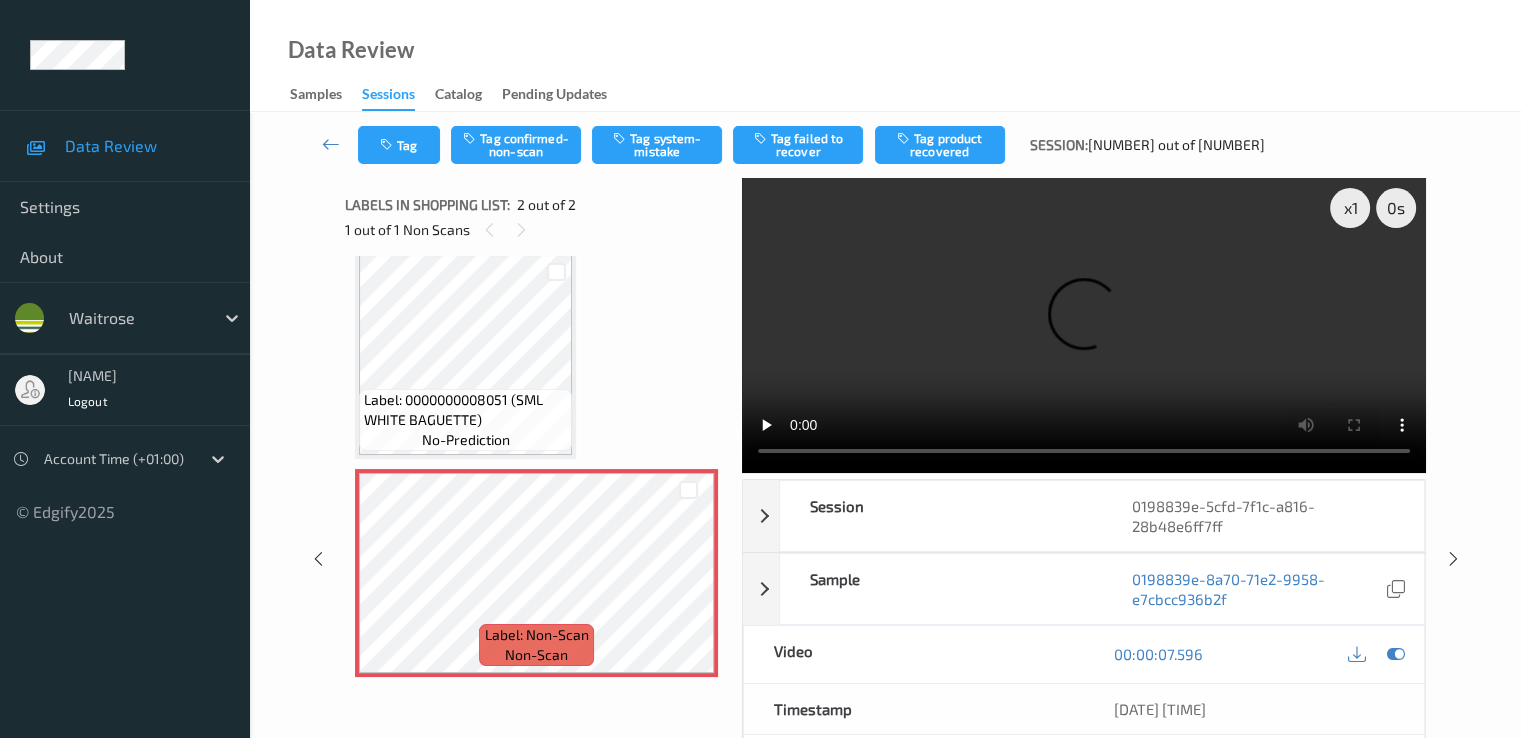 type 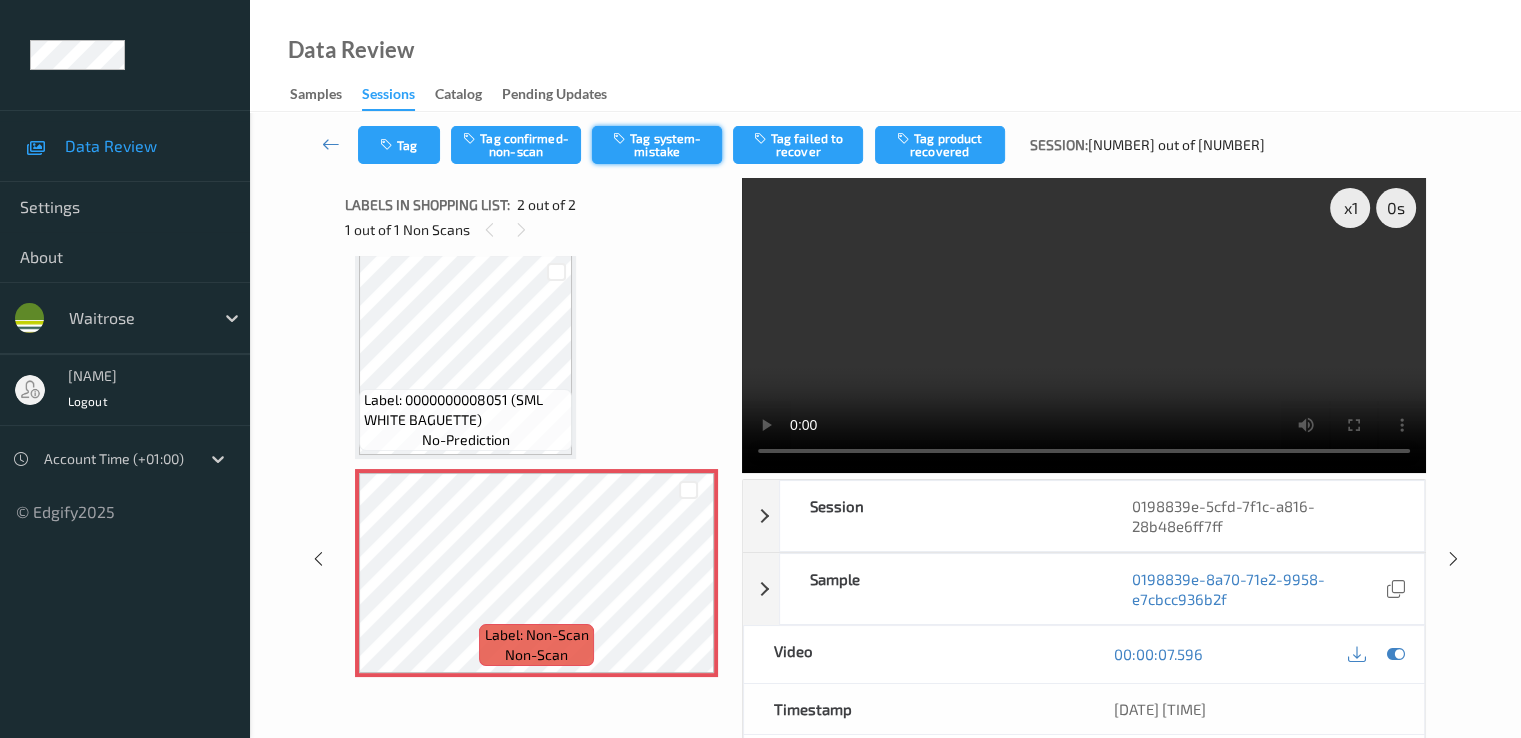click on "Tag   system-mistake" at bounding box center [657, 145] 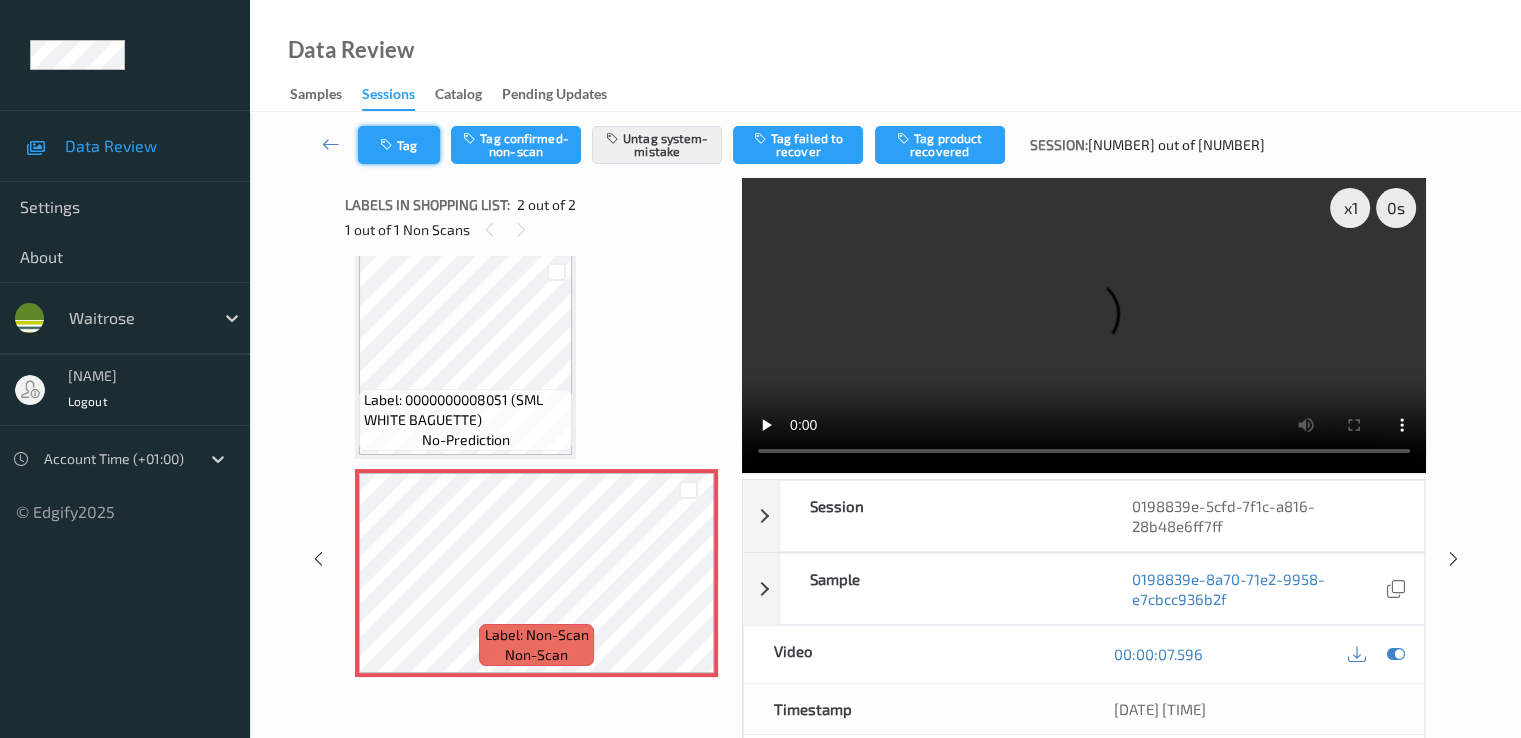 click on "Tag" at bounding box center (399, 145) 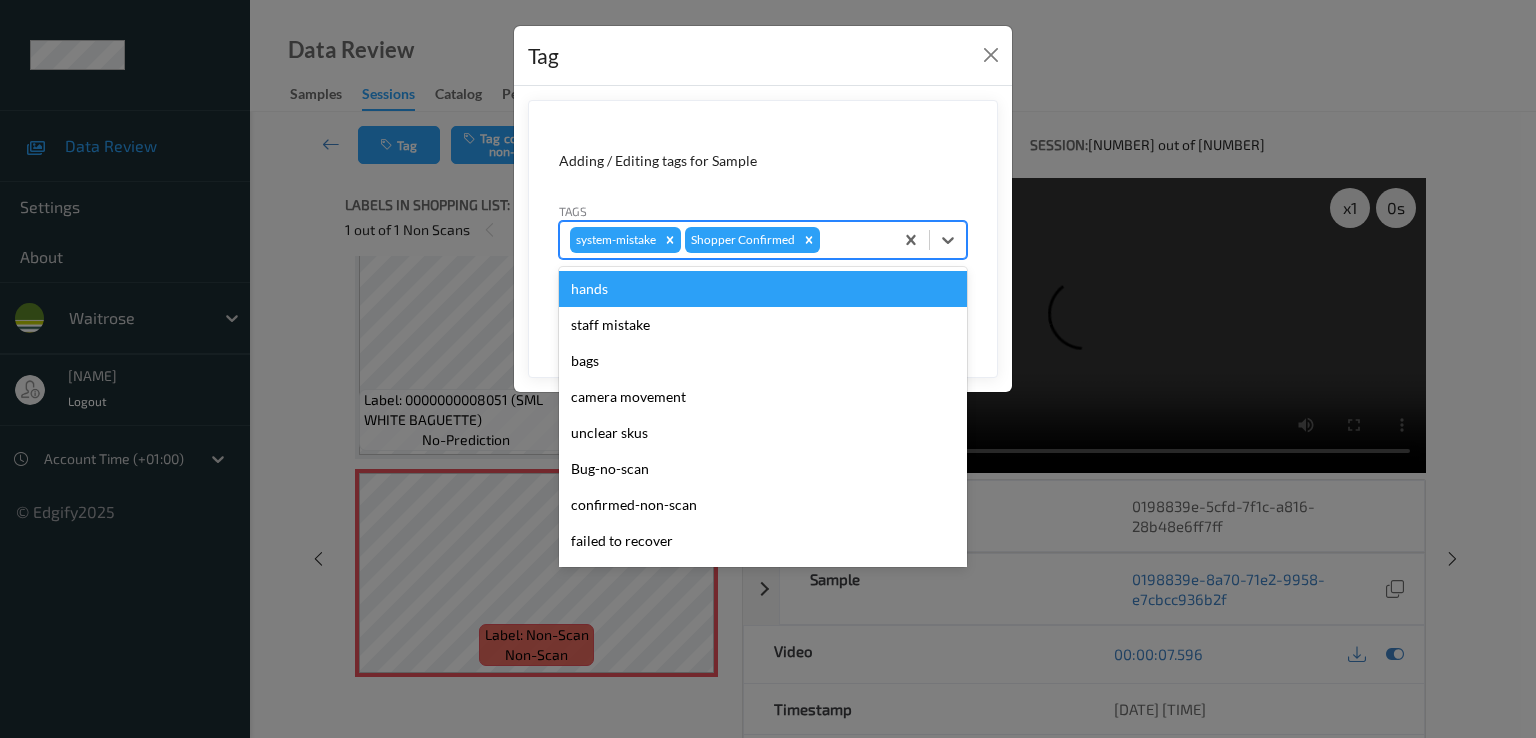 click at bounding box center [853, 240] 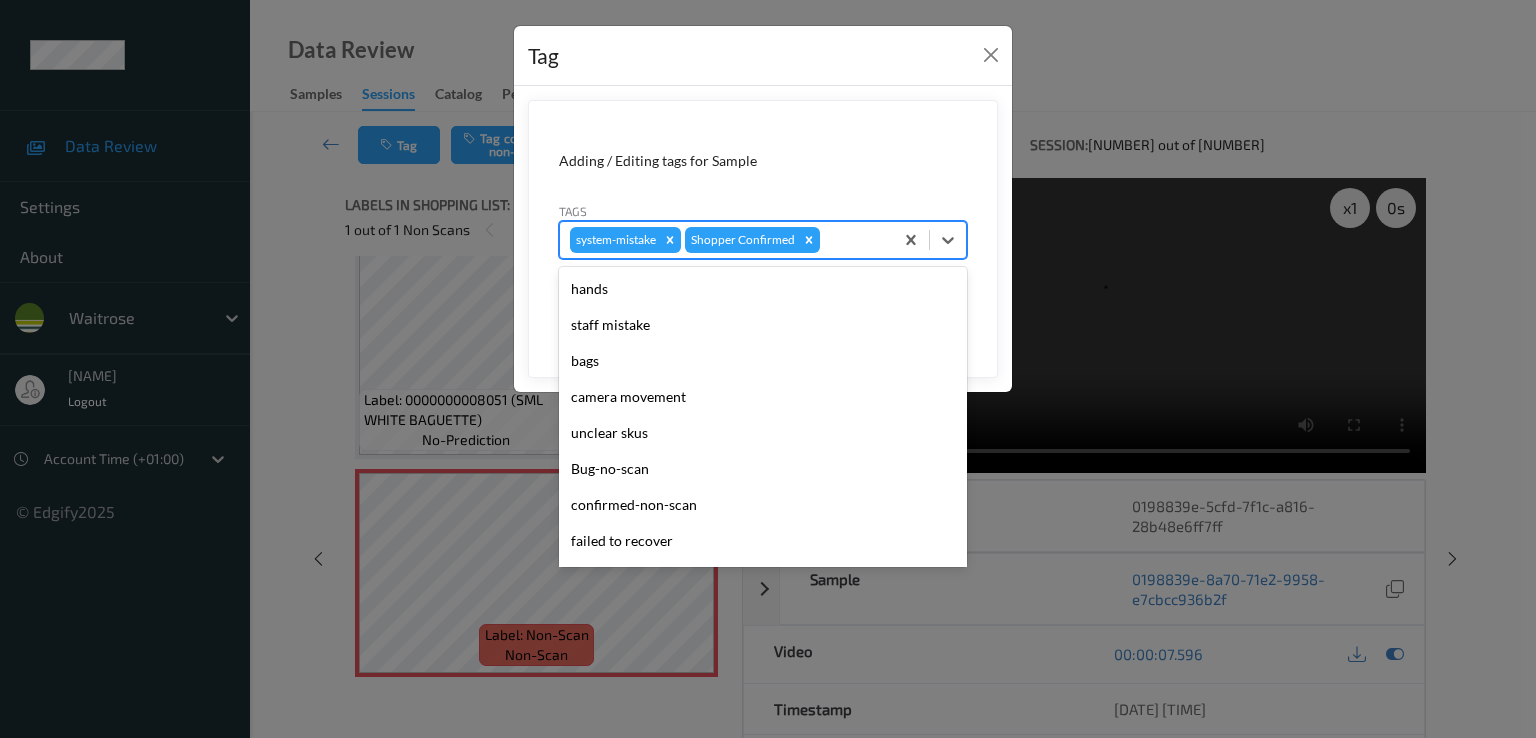 scroll, scrollTop: 392, scrollLeft: 0, axis: vertical 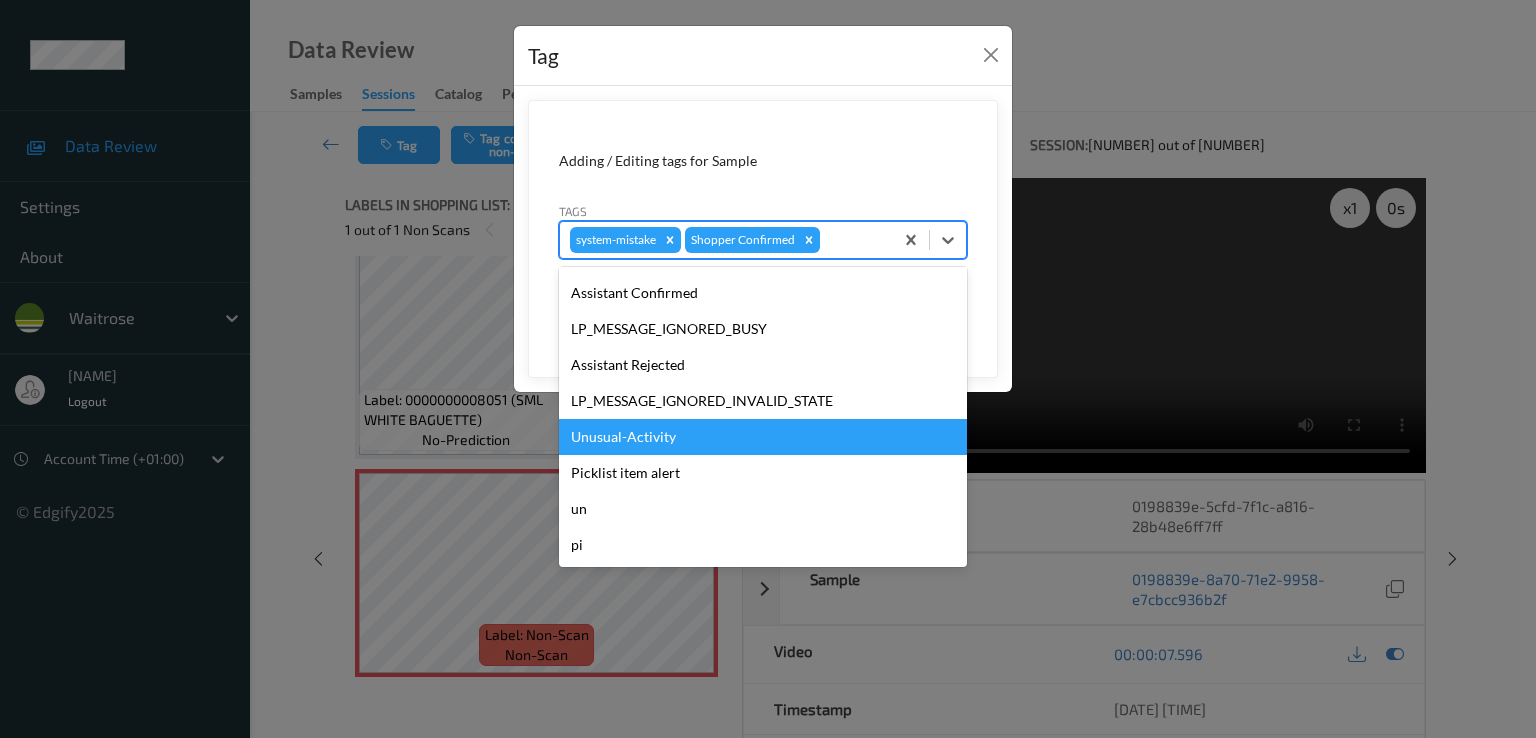 click on "Unusual-Activity" at bounding box center (763, 437) 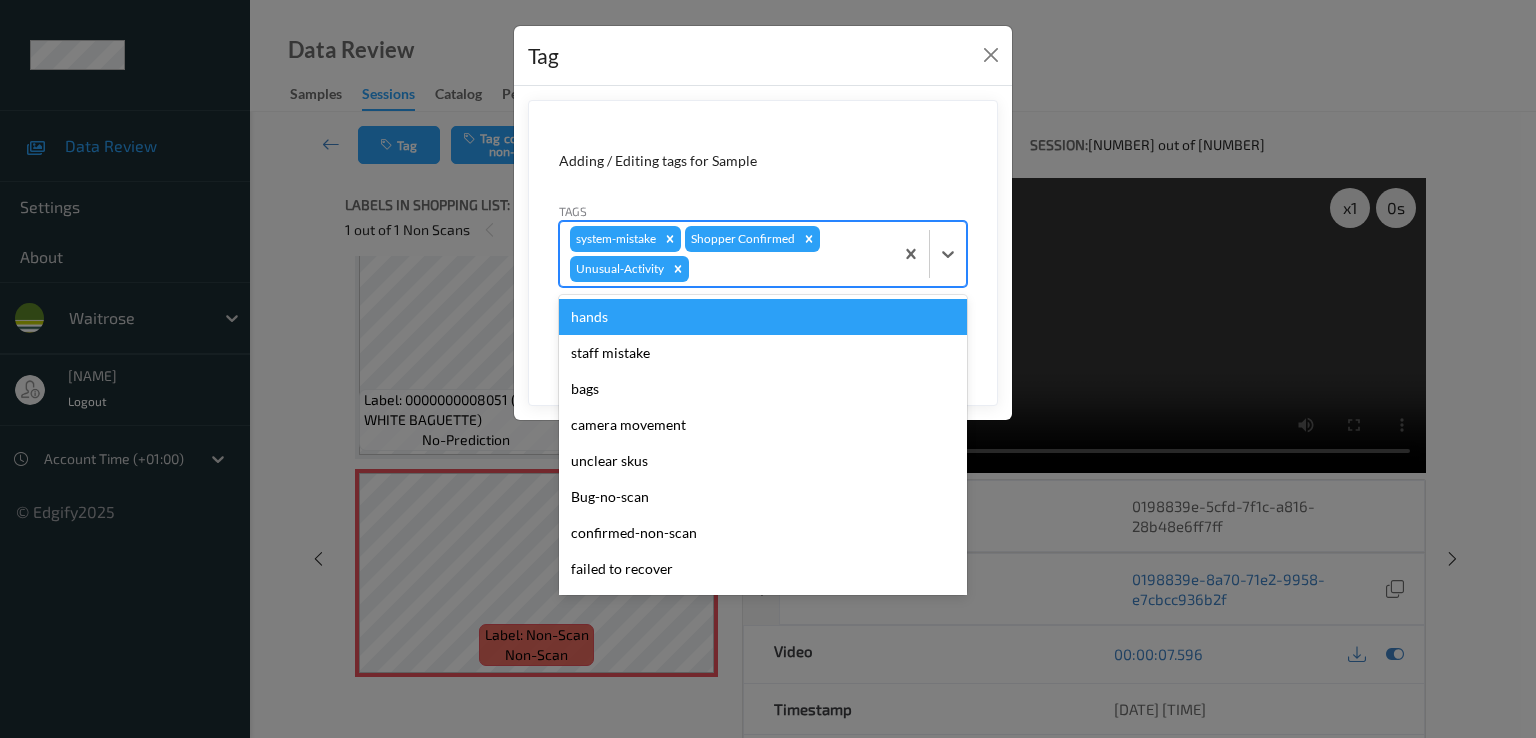click on "system-mistake Shopper Confirmed Unusual-Activity" at bounding box center [726, 254] 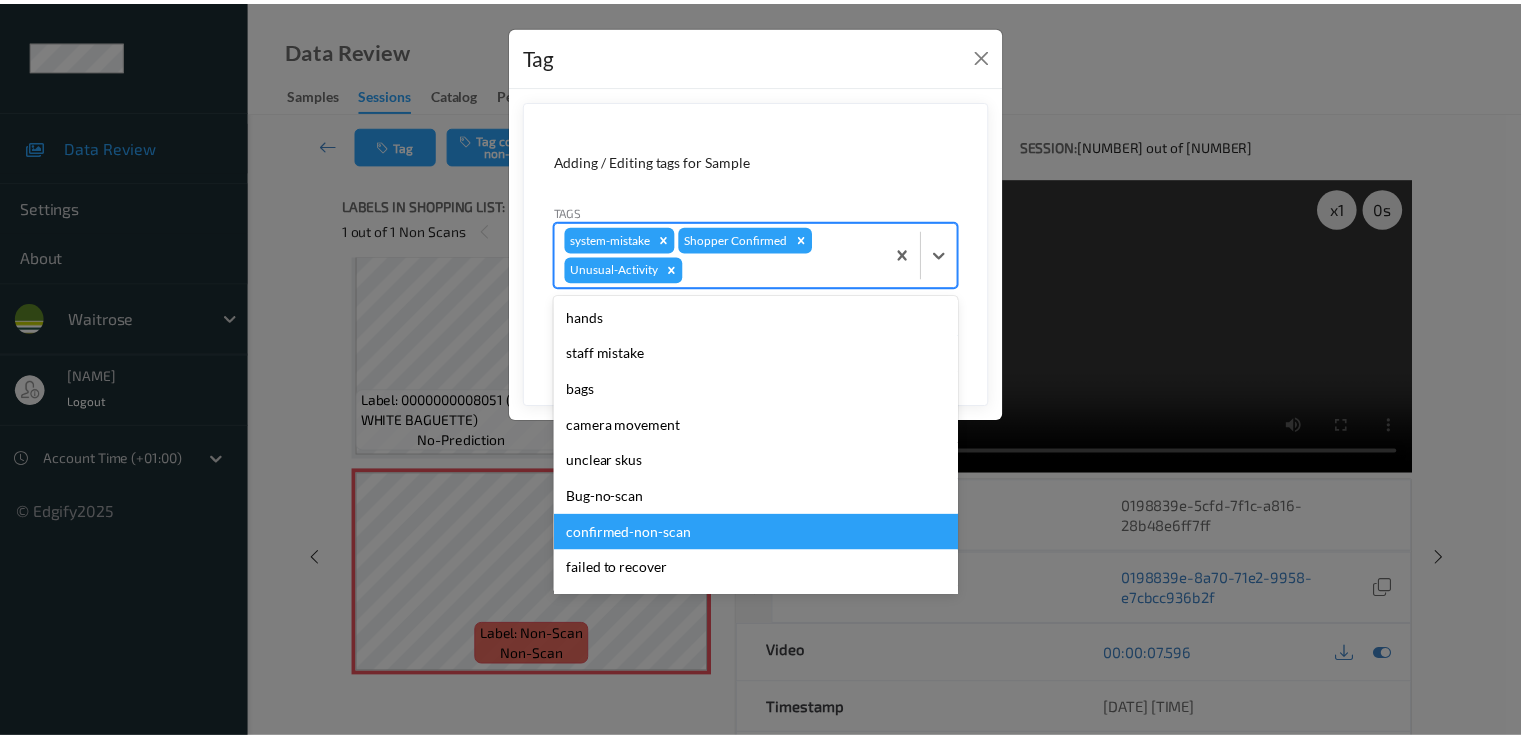 scroll, scrollTop: 356, scrollLeft: 0, axis: vertical 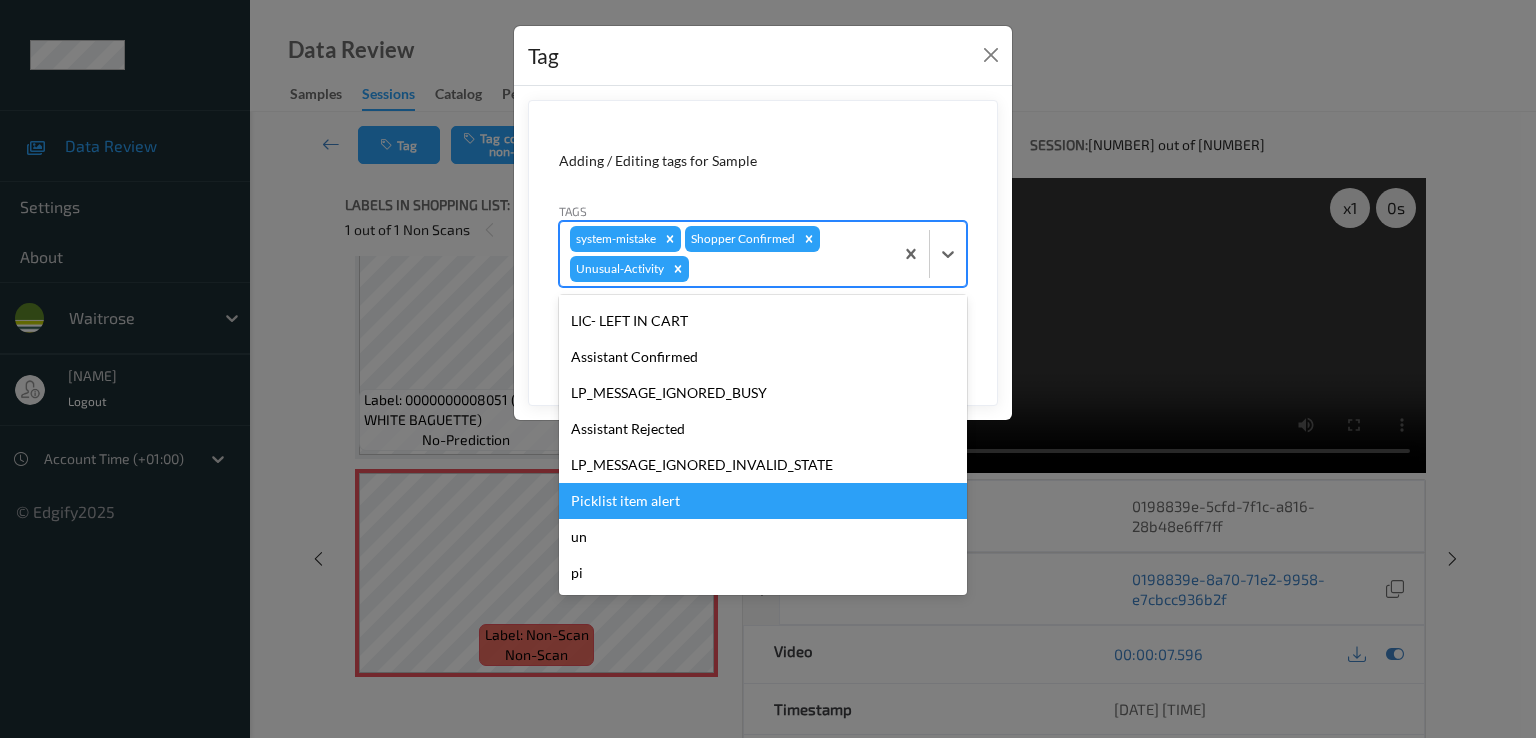 click on "Picklist item alert" at bounding box center (763, 501) 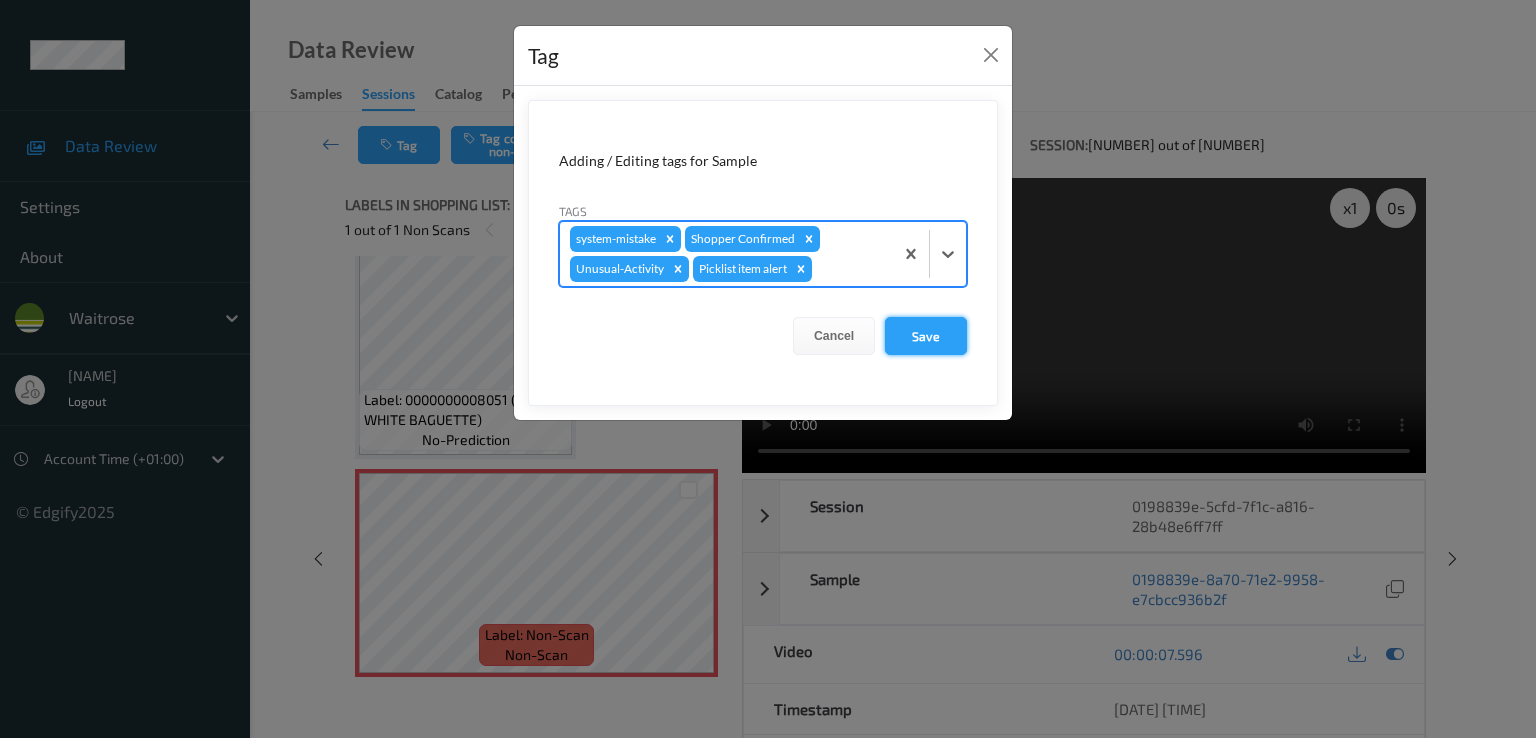 click on "Save" at bounding box center [926, 336] 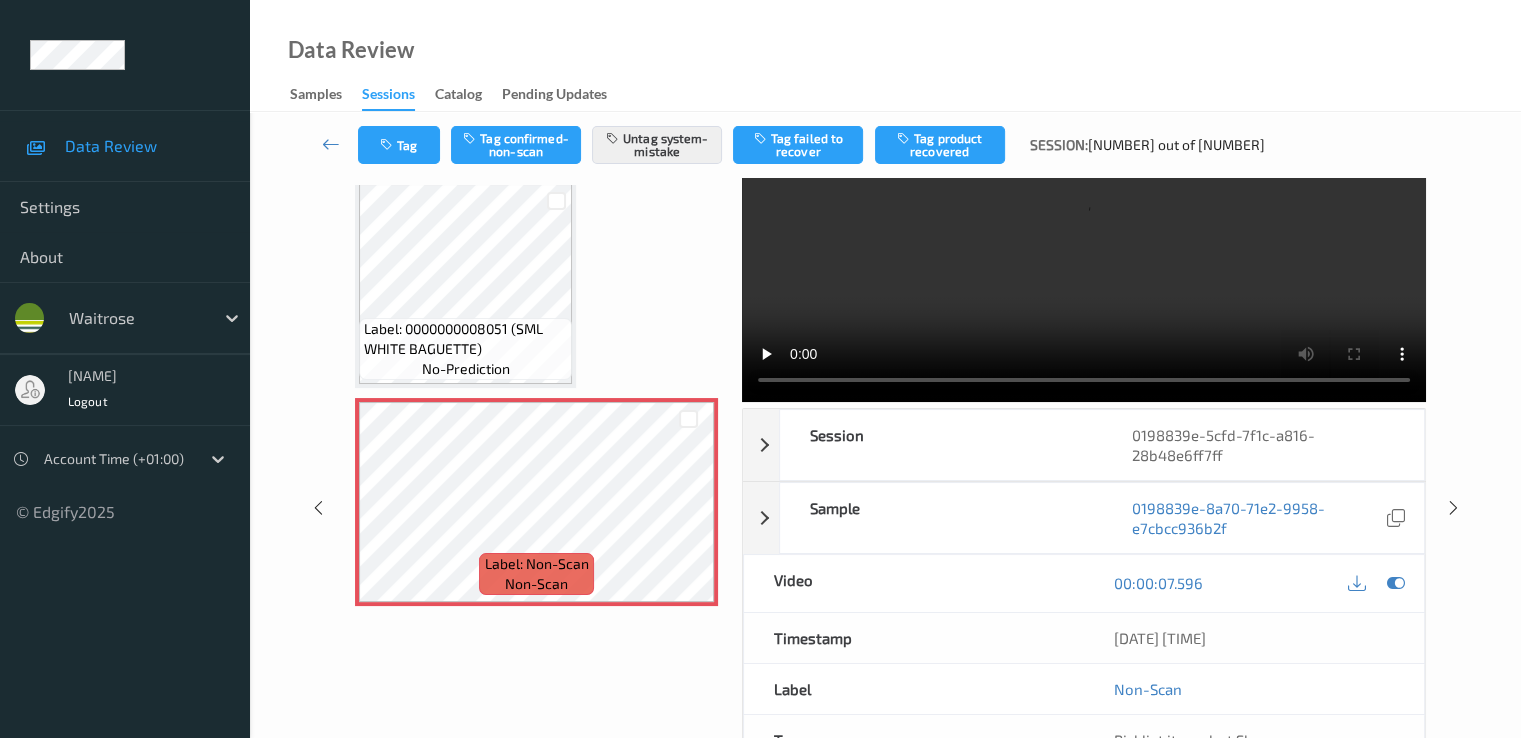 scroll, scrollTop: 0, scrollLeft: 0, axis: both 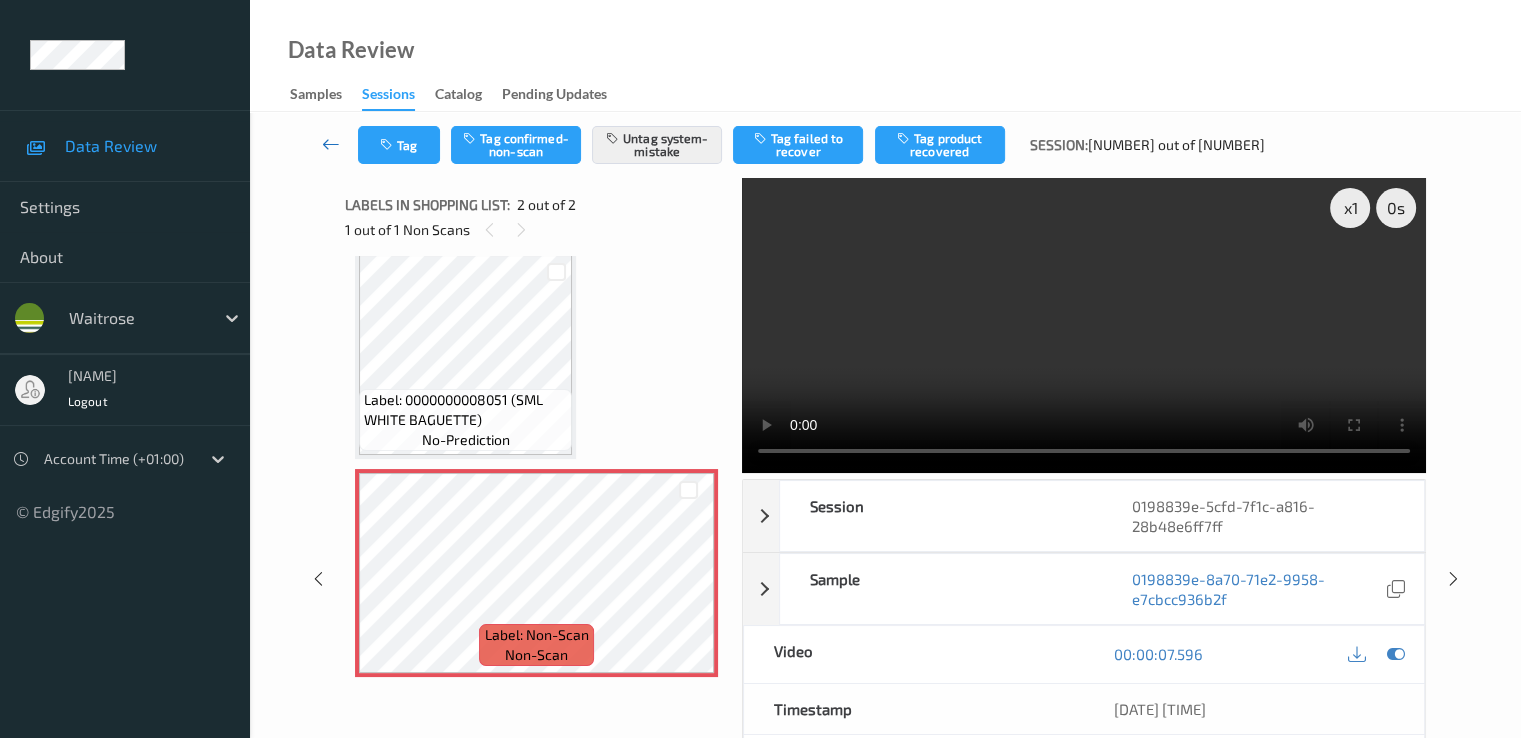 click at bounding box center (331, 144) 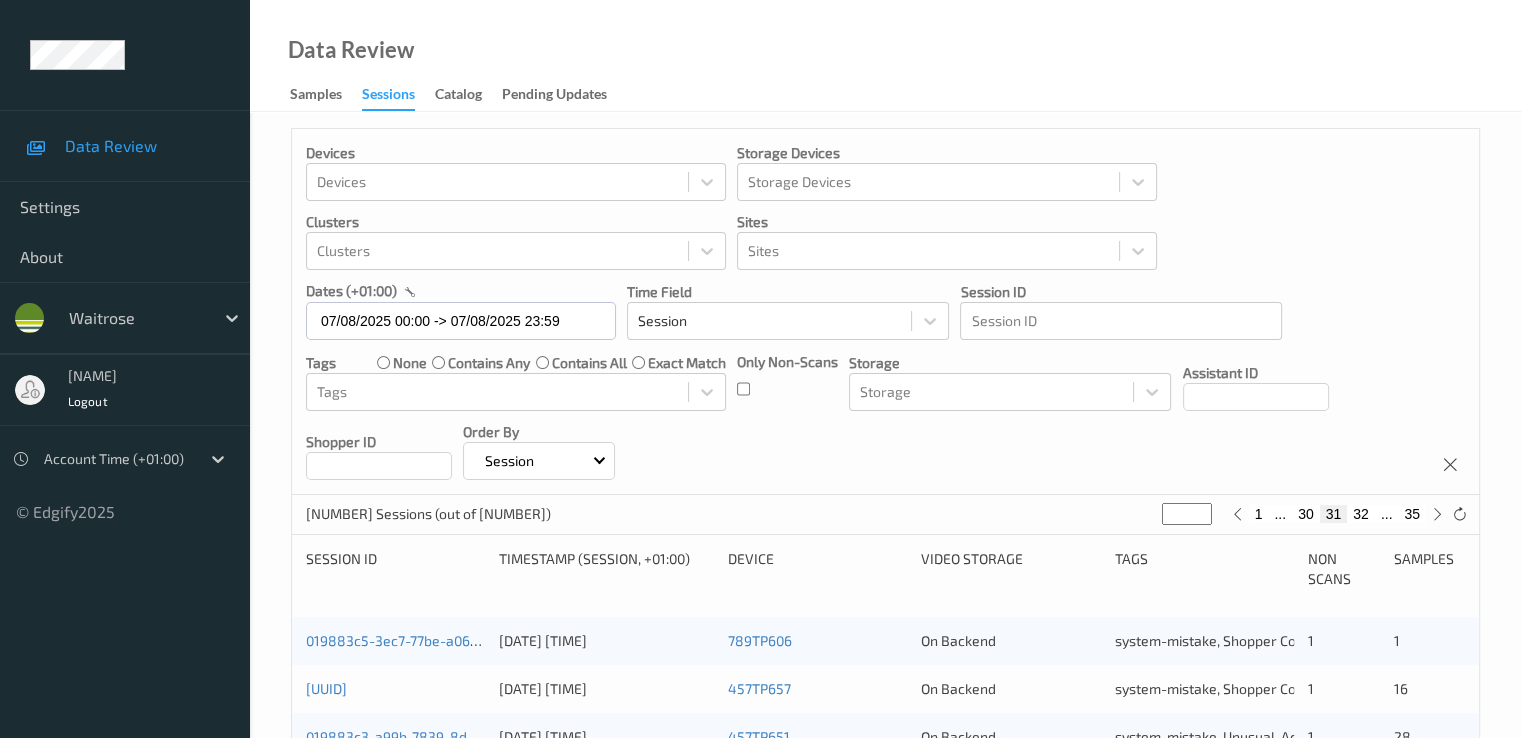 scroll, scrollTop: 0, scrollLeft: 0, axis: both 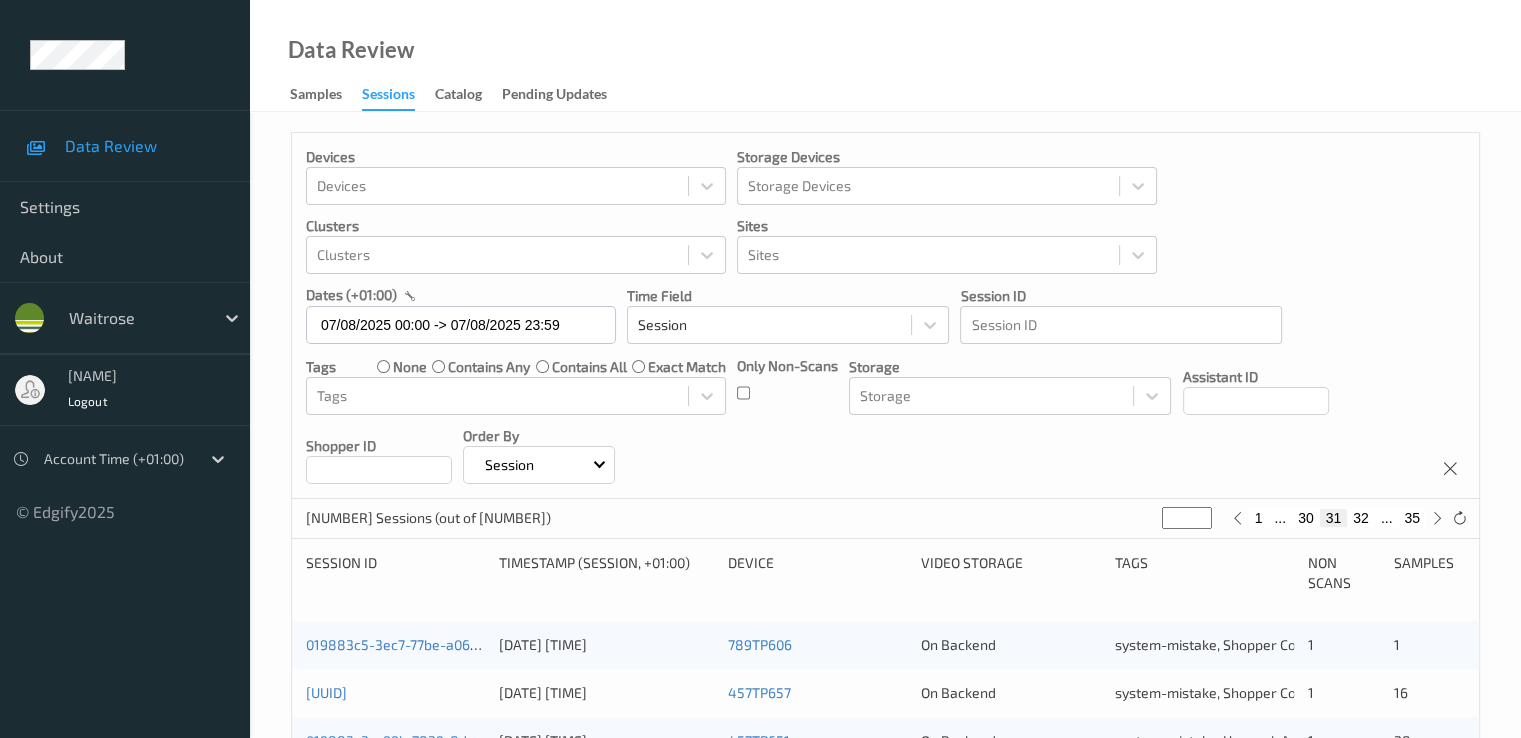 click on "35" at bounding box center (1412, 518) 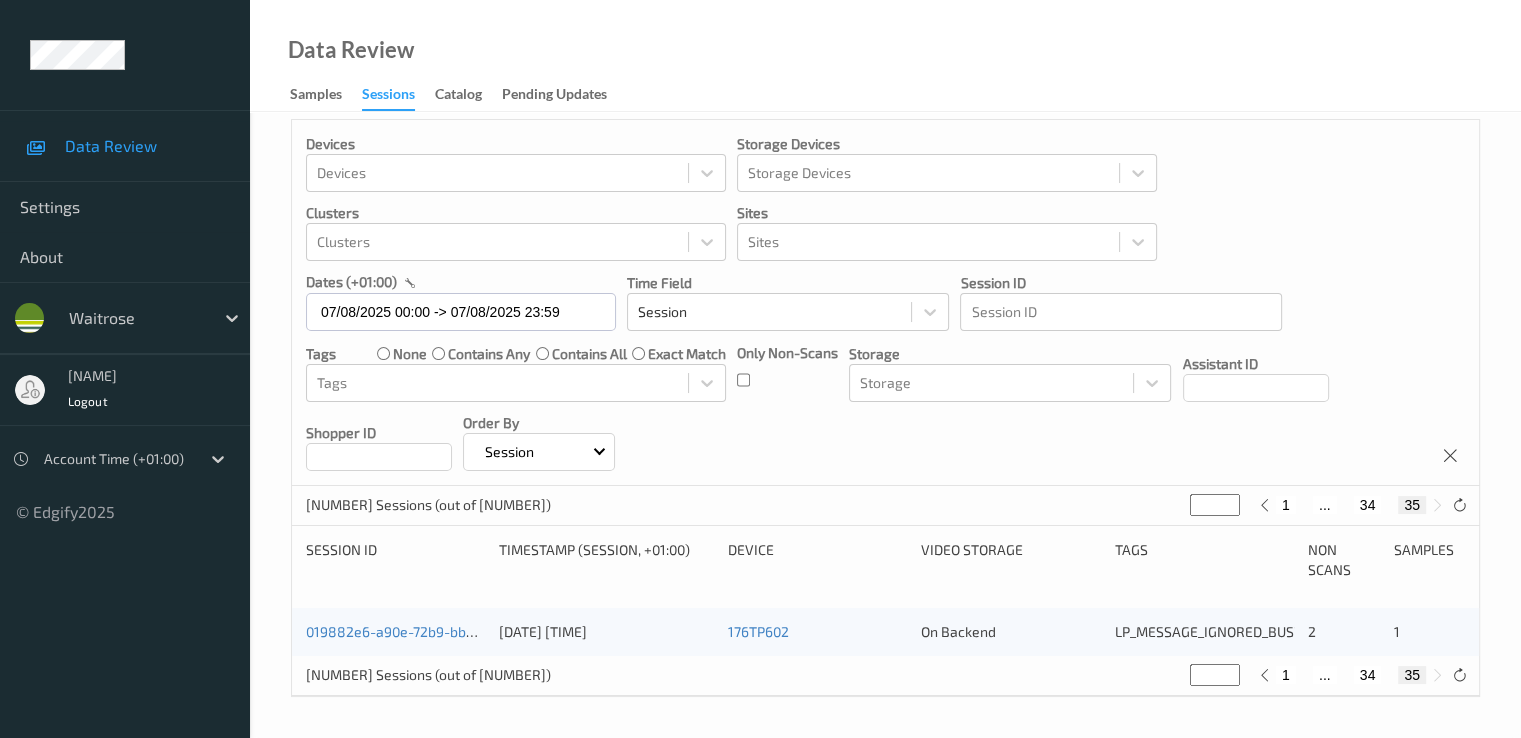 scroll, scrollTop: 12, scrollLeft: 0, axis: vertical 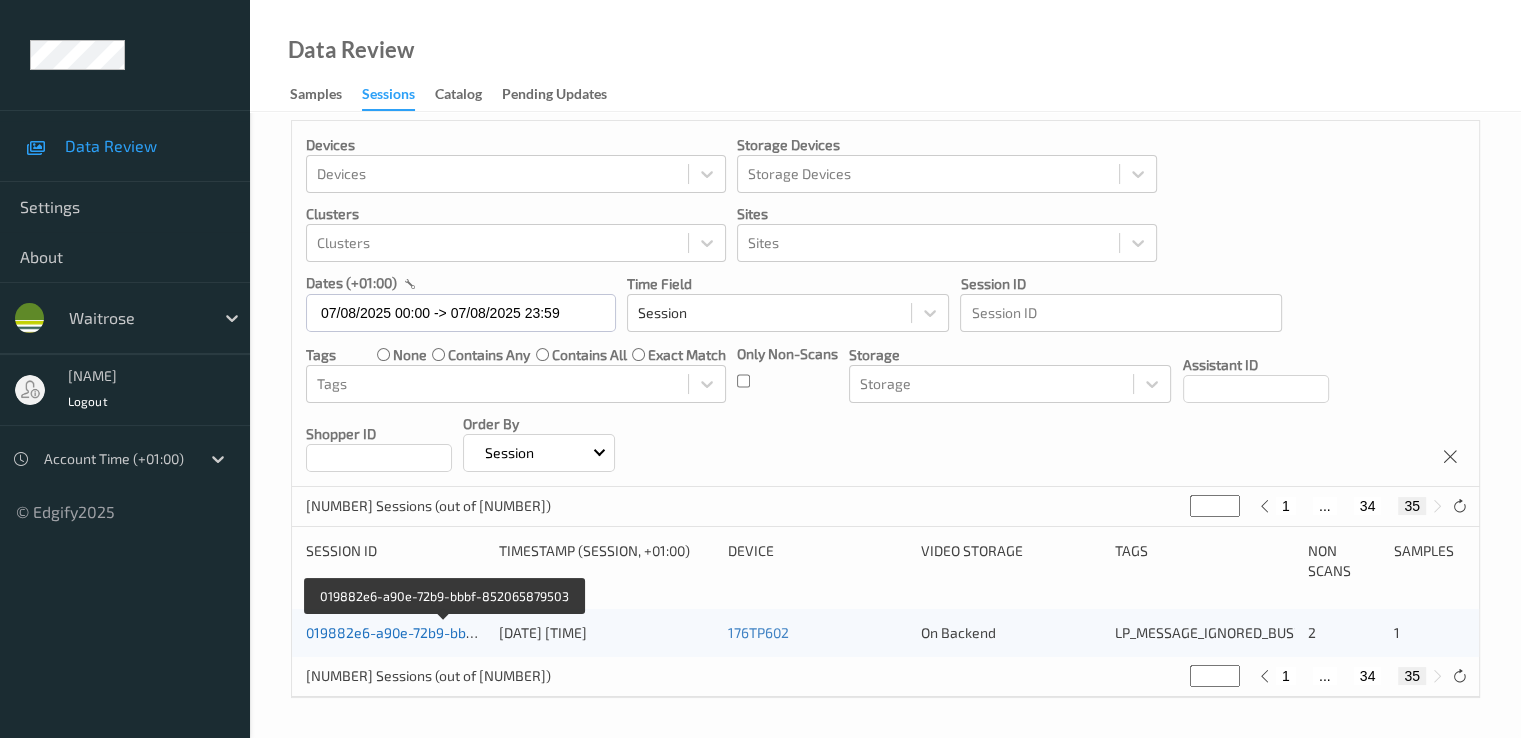 click on "019882e6-a90e-72b9-bbbf-852065879503" at bounding box center (444, 632) 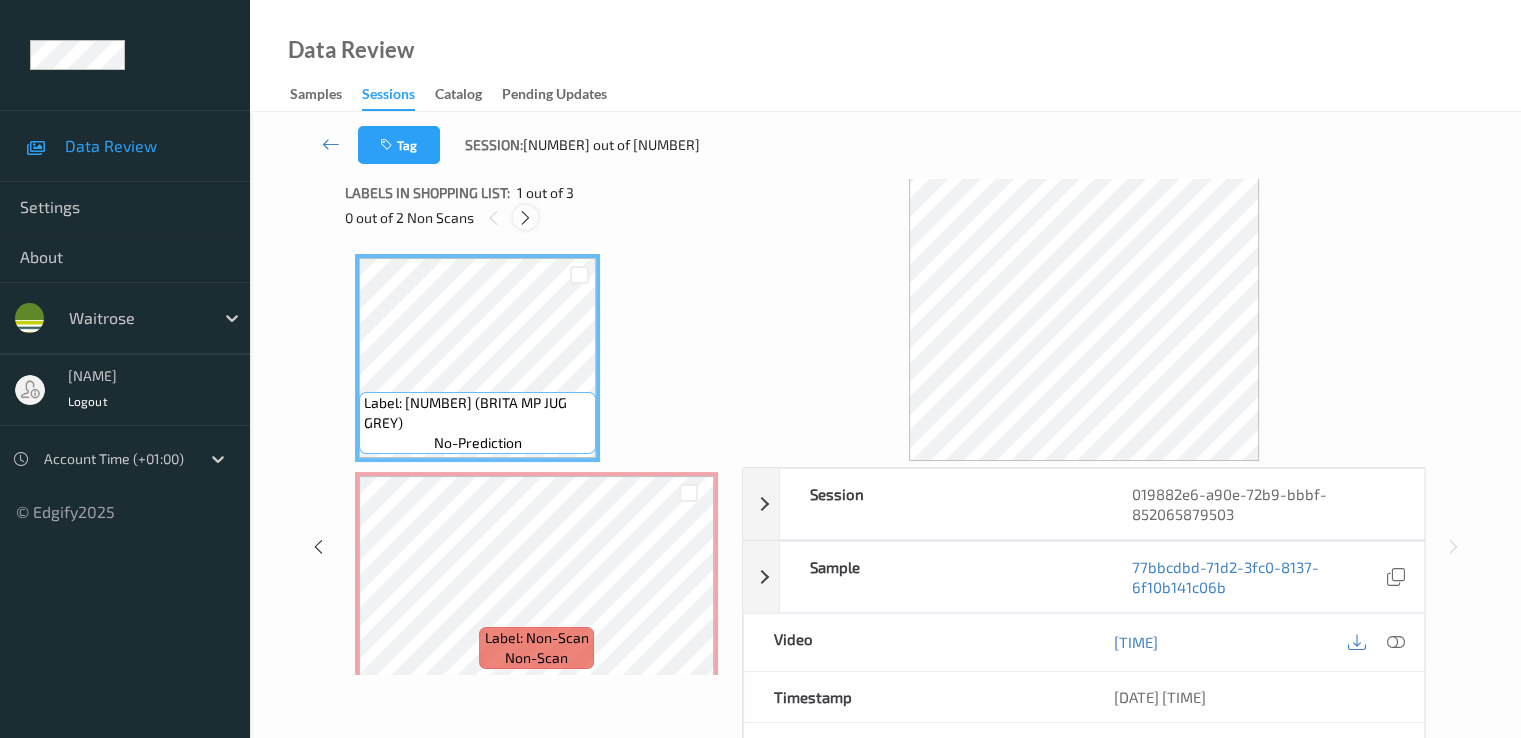 click at bounding box center [525, 218] 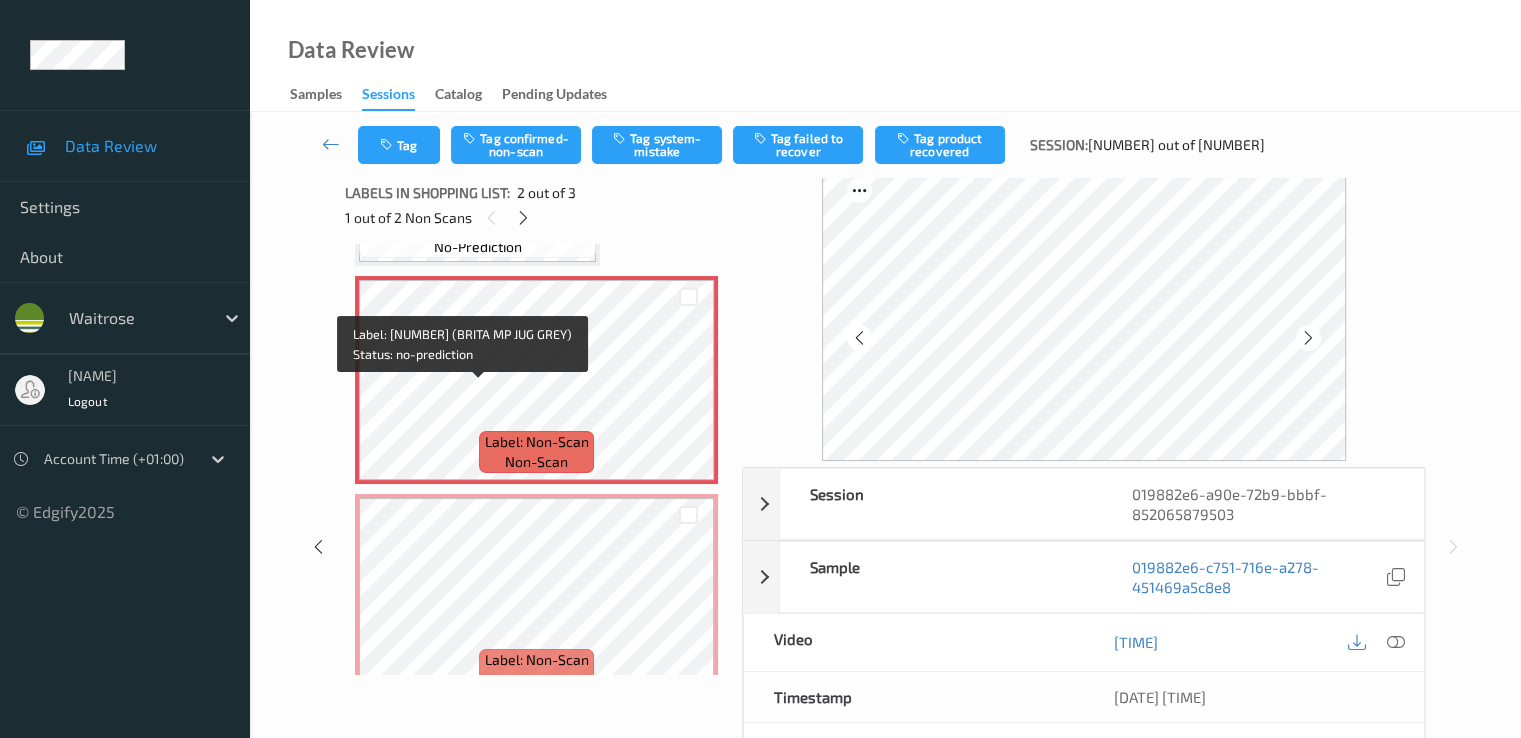 scroll, scrollTop: 210, scrollLeft: 0, axis: vertical 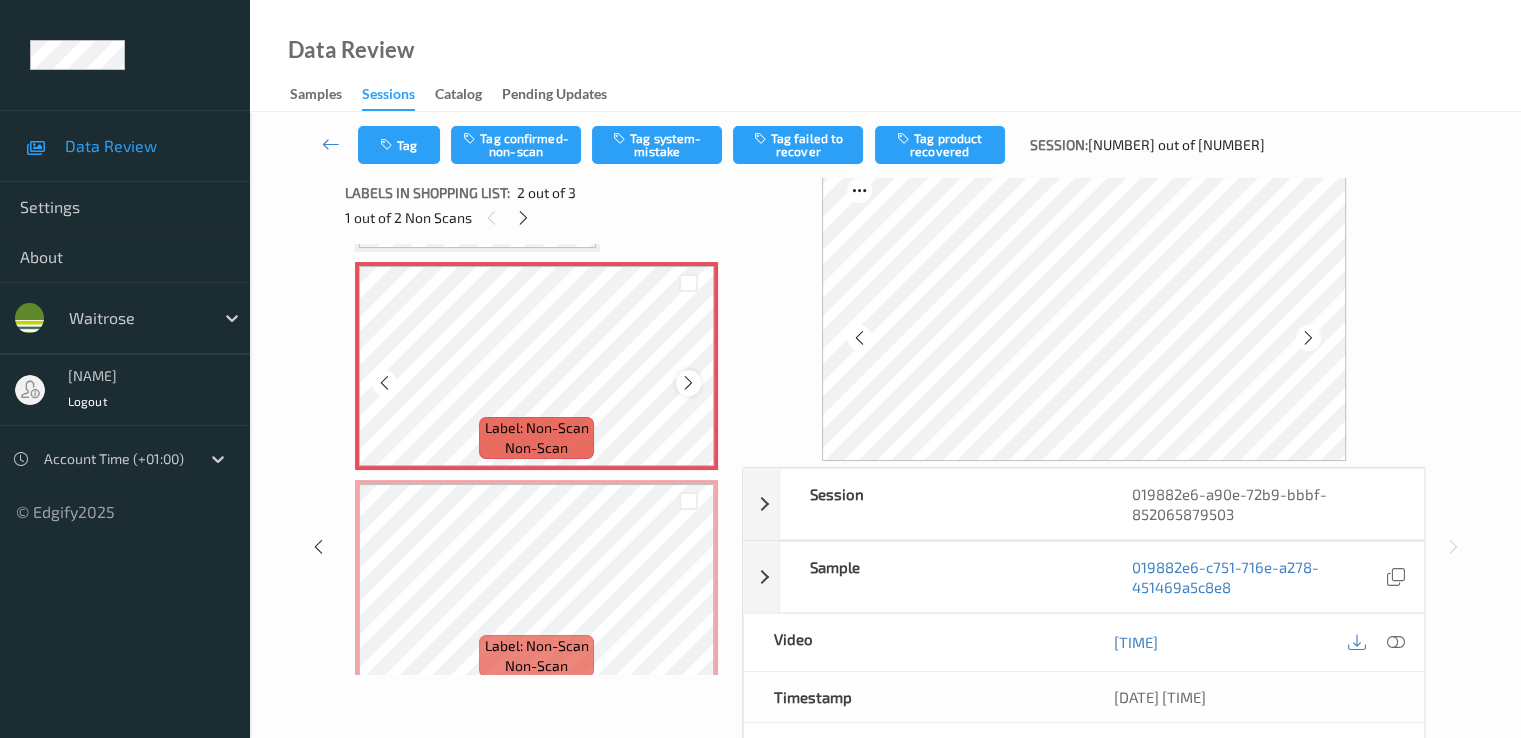 click at bounding box center [688, 382] 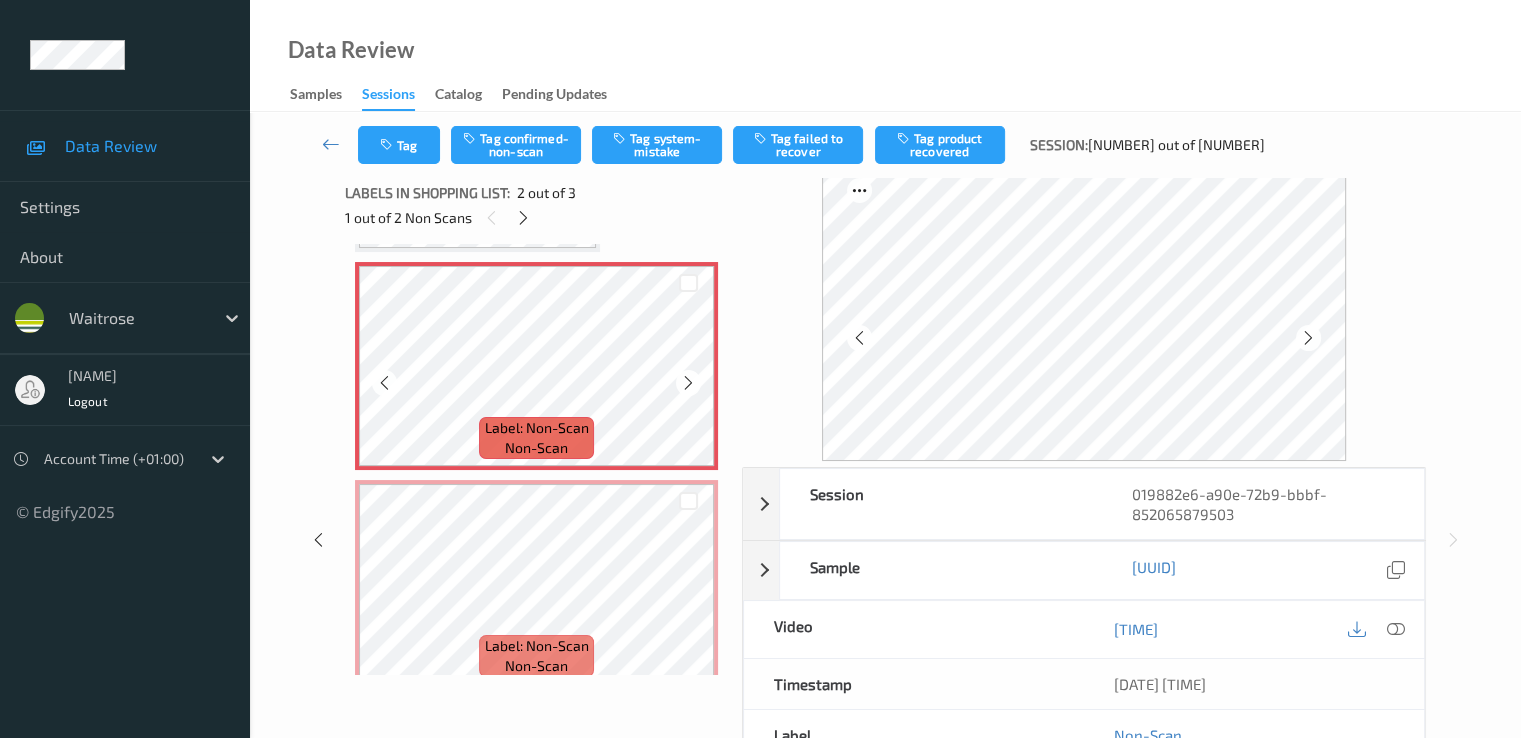 click at bounding box center [688, 382] 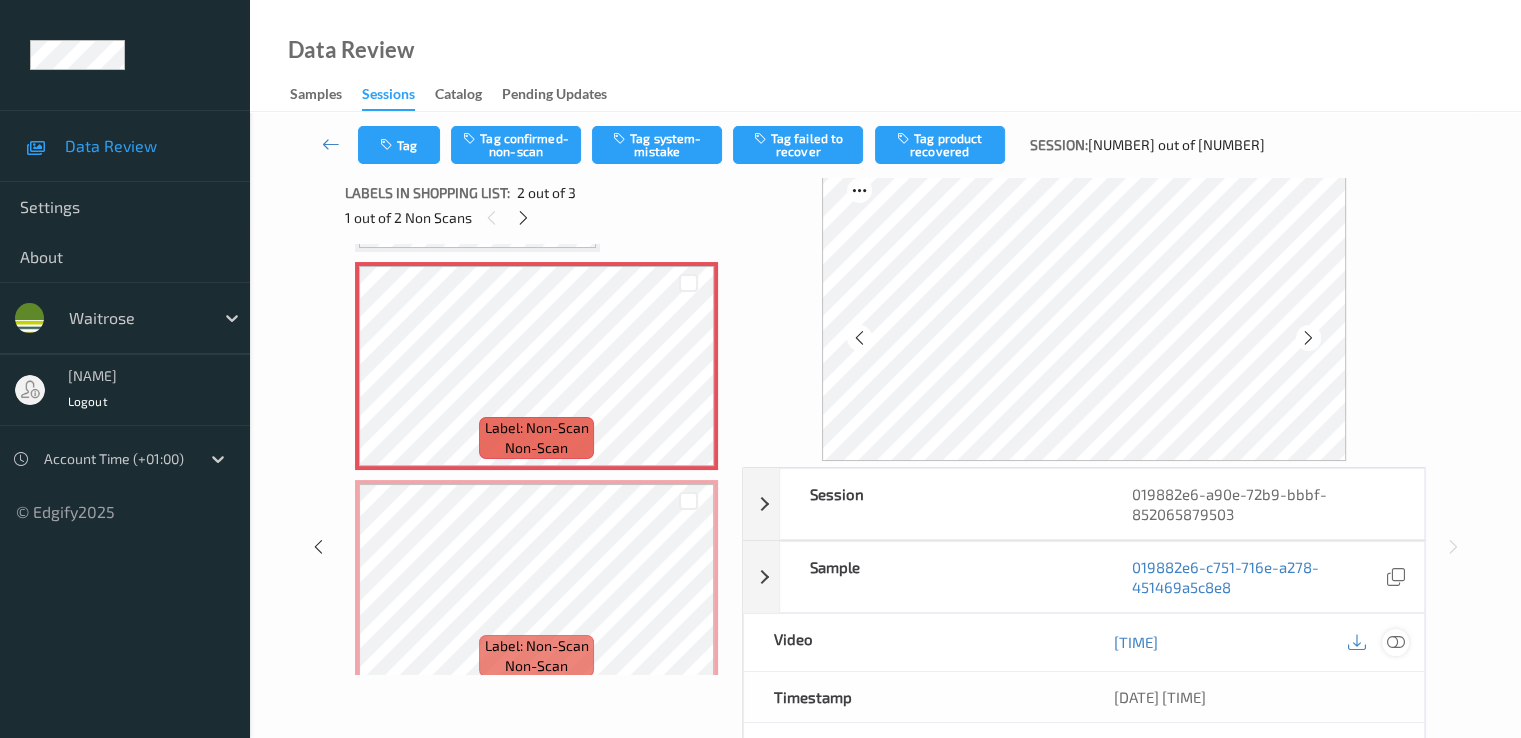 click at bounding box center (1395, 642) 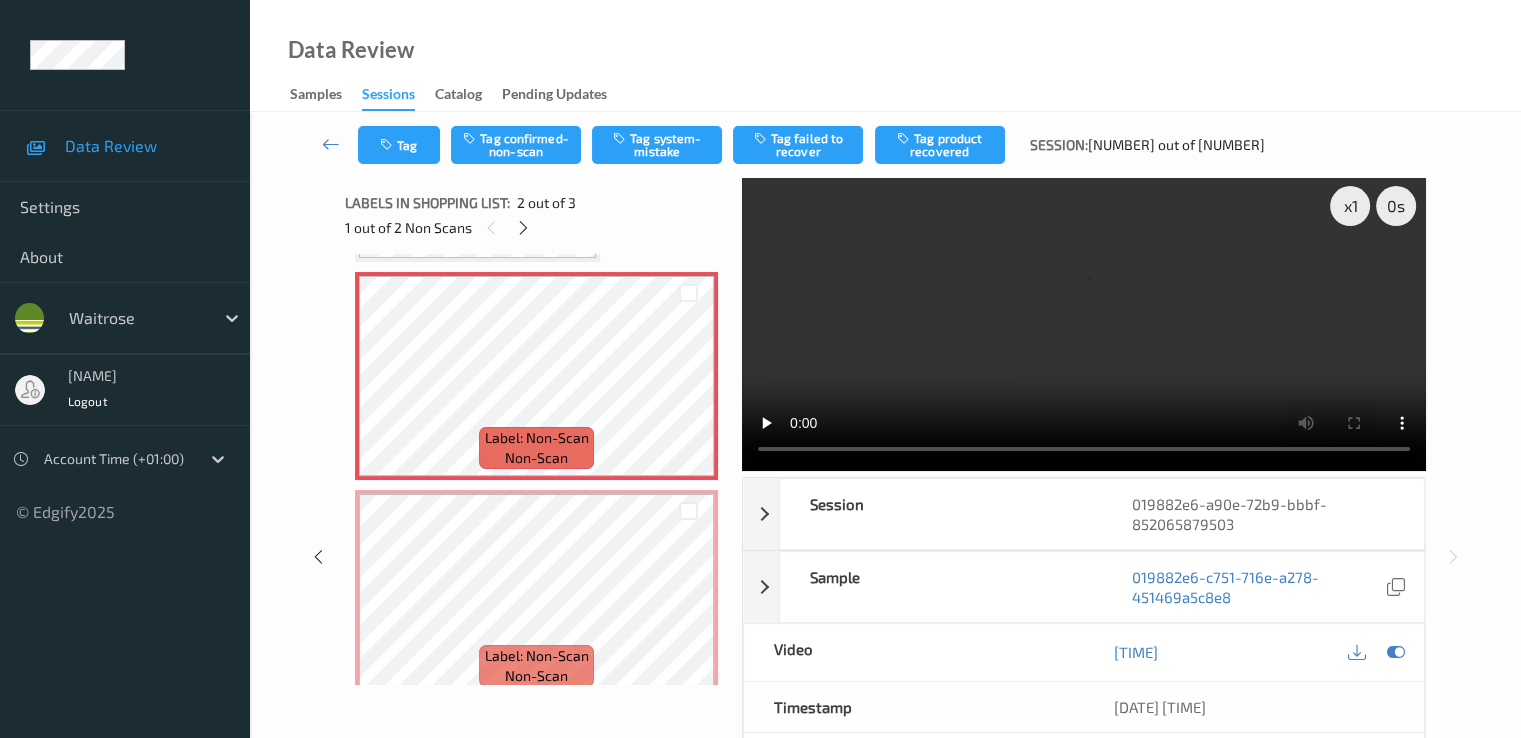 scroll, scrollTop: 0, scrollLeft: 0, axis: both 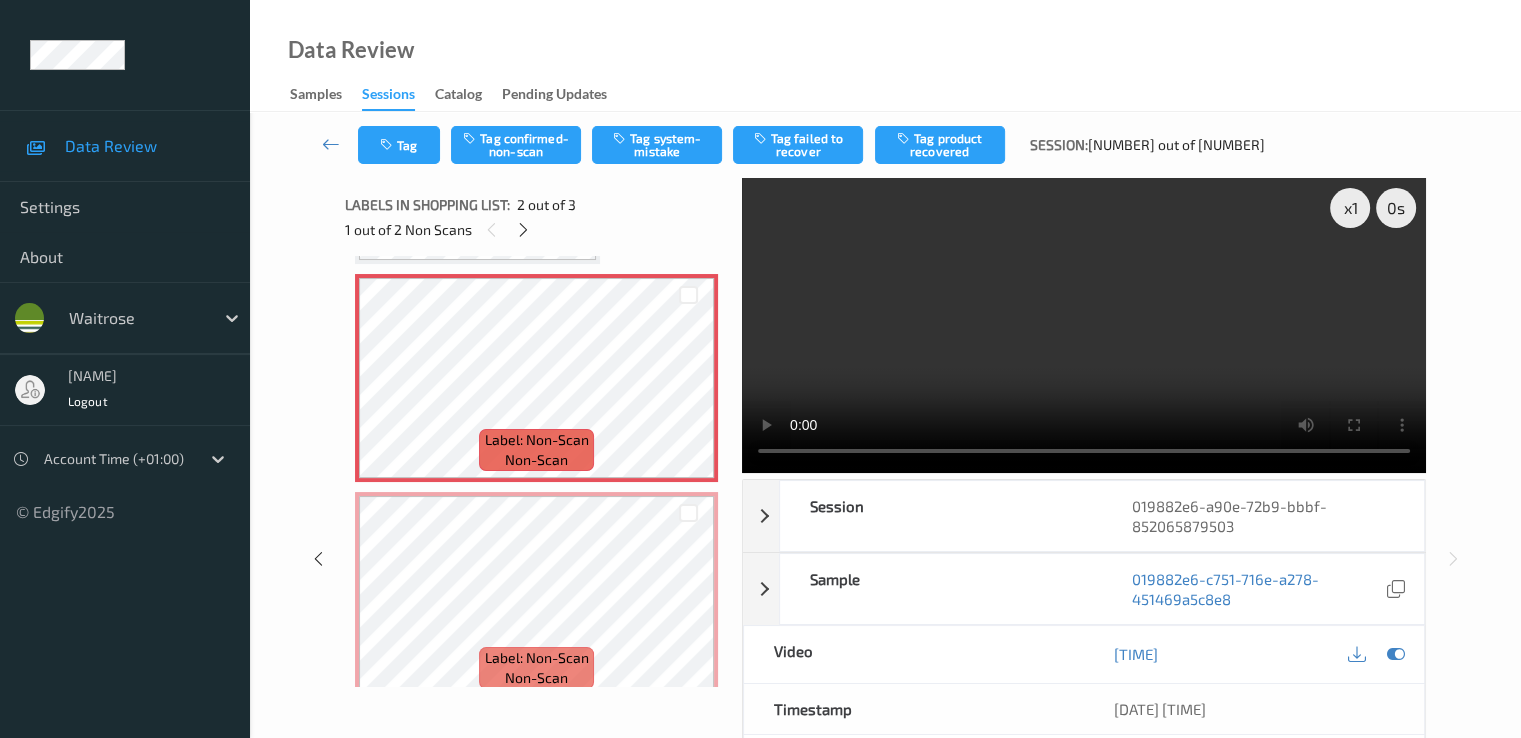 type 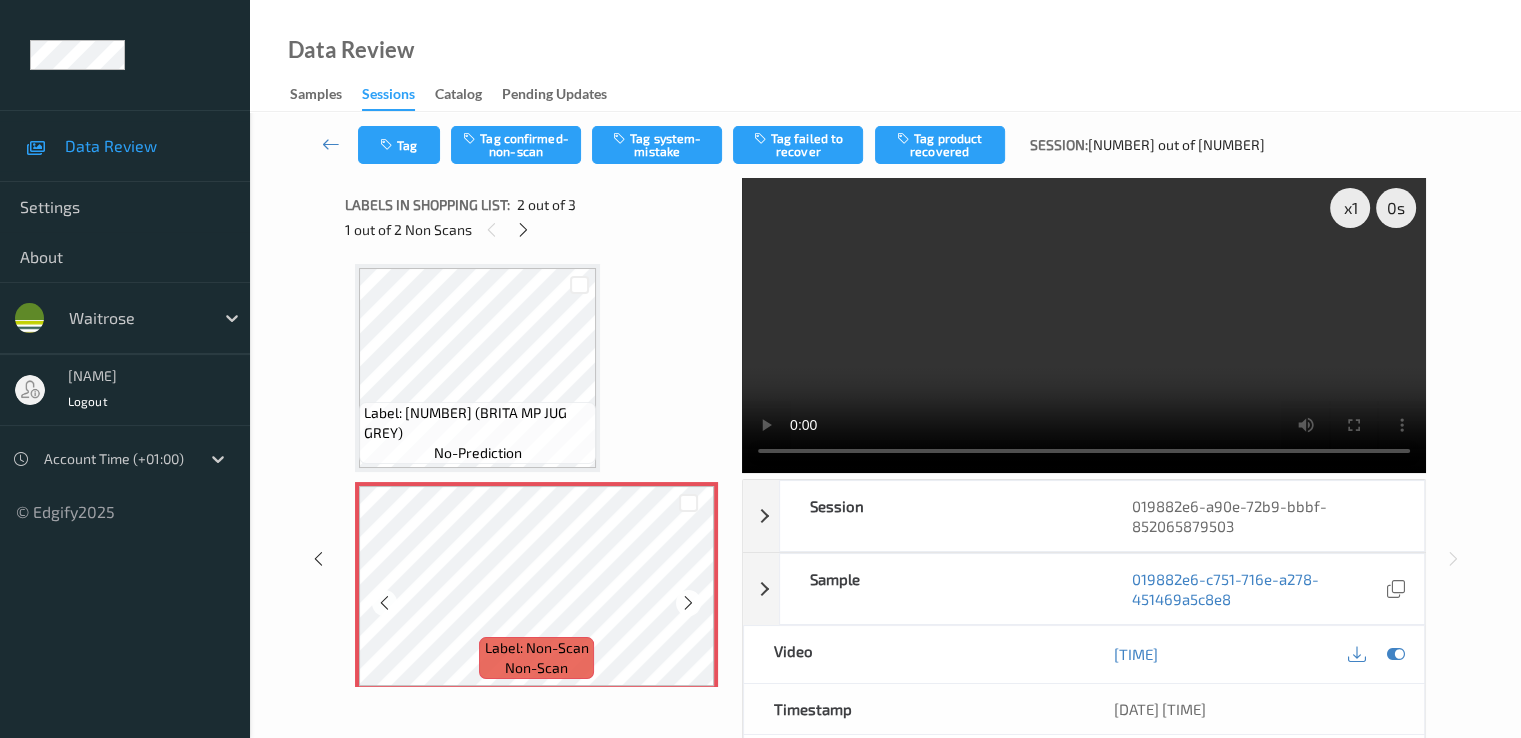 scroll, scrollTop: 0, scrollLeft: 0, axis: both 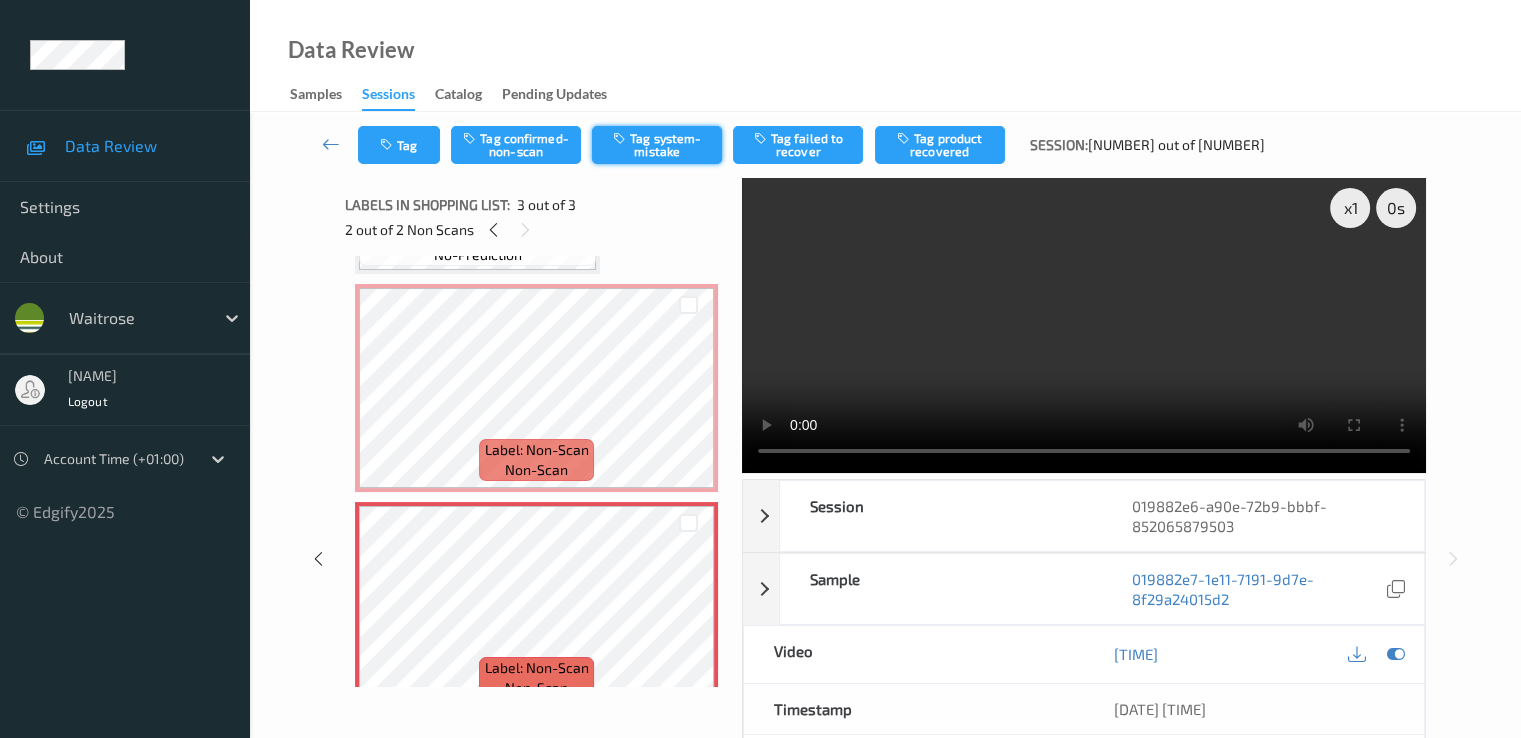 click on "Tag   system-mistake" at bounding box center (657, 145) 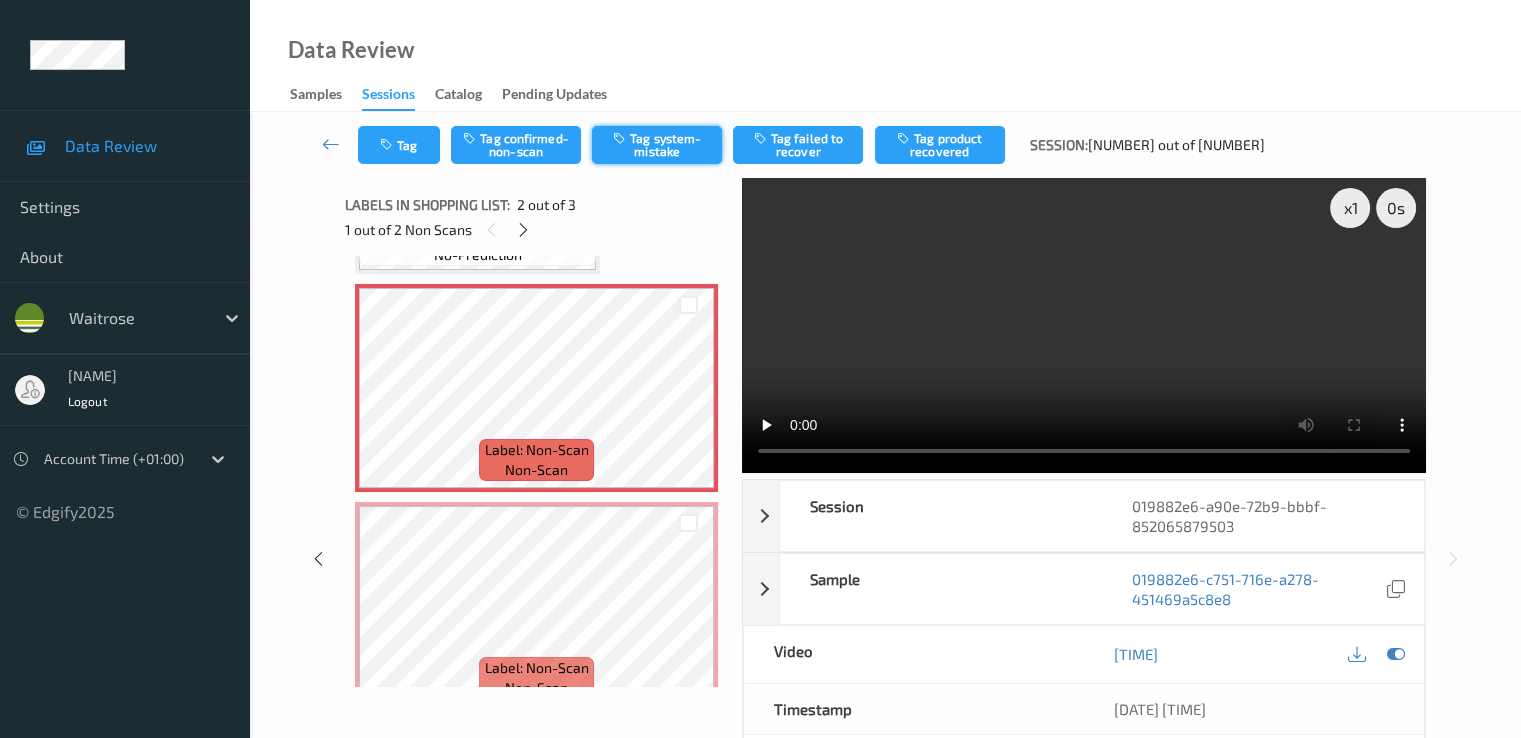 click on "Tag   system-mistake" at bounding box center (657, 145) 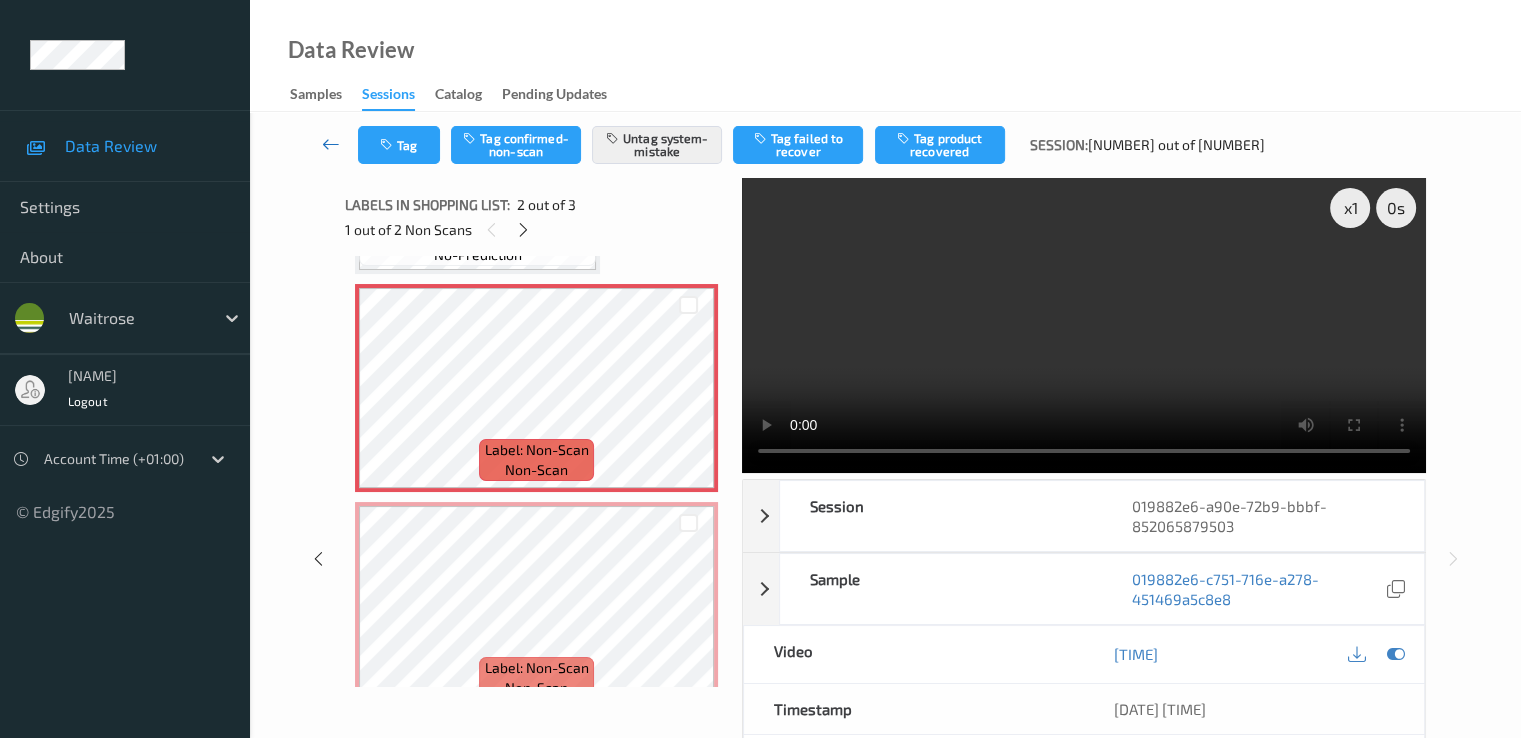 click at bounding box center [331, 144] 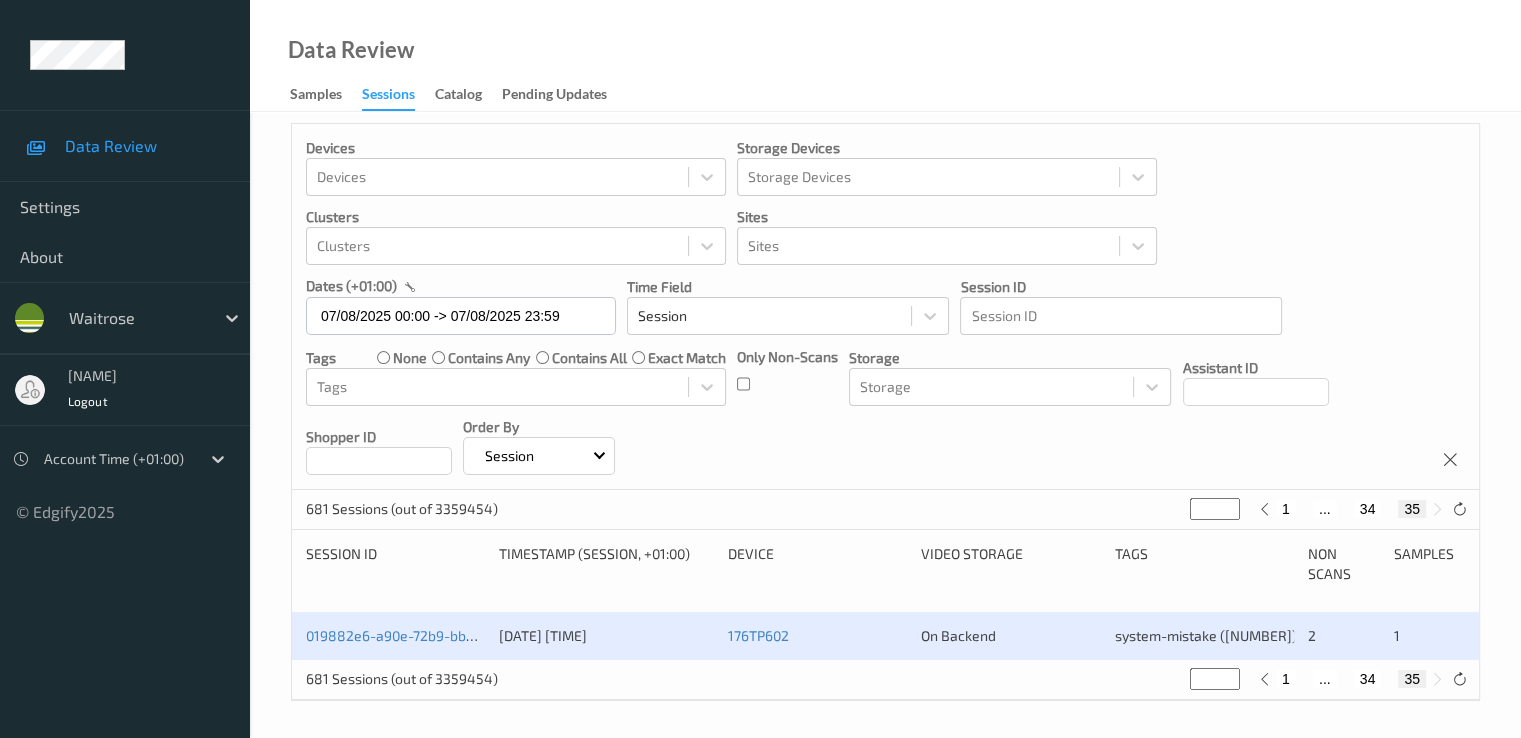 scroll, scrollTop: 12, scrollLeft: 0, axis: vertical 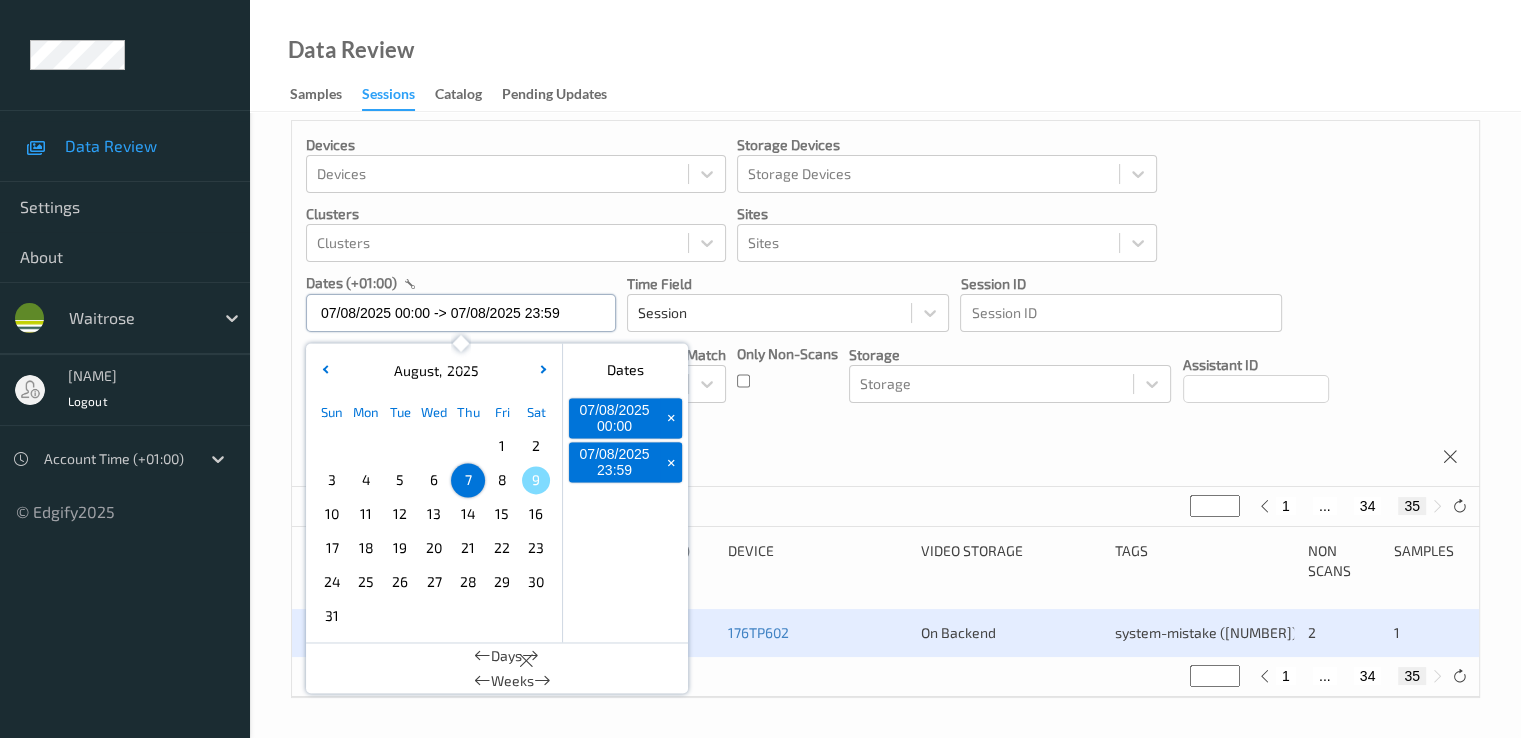 click on "07/08/2025 00:00 -> 07/08/2025 23:59" at bounding box center (461, 313) 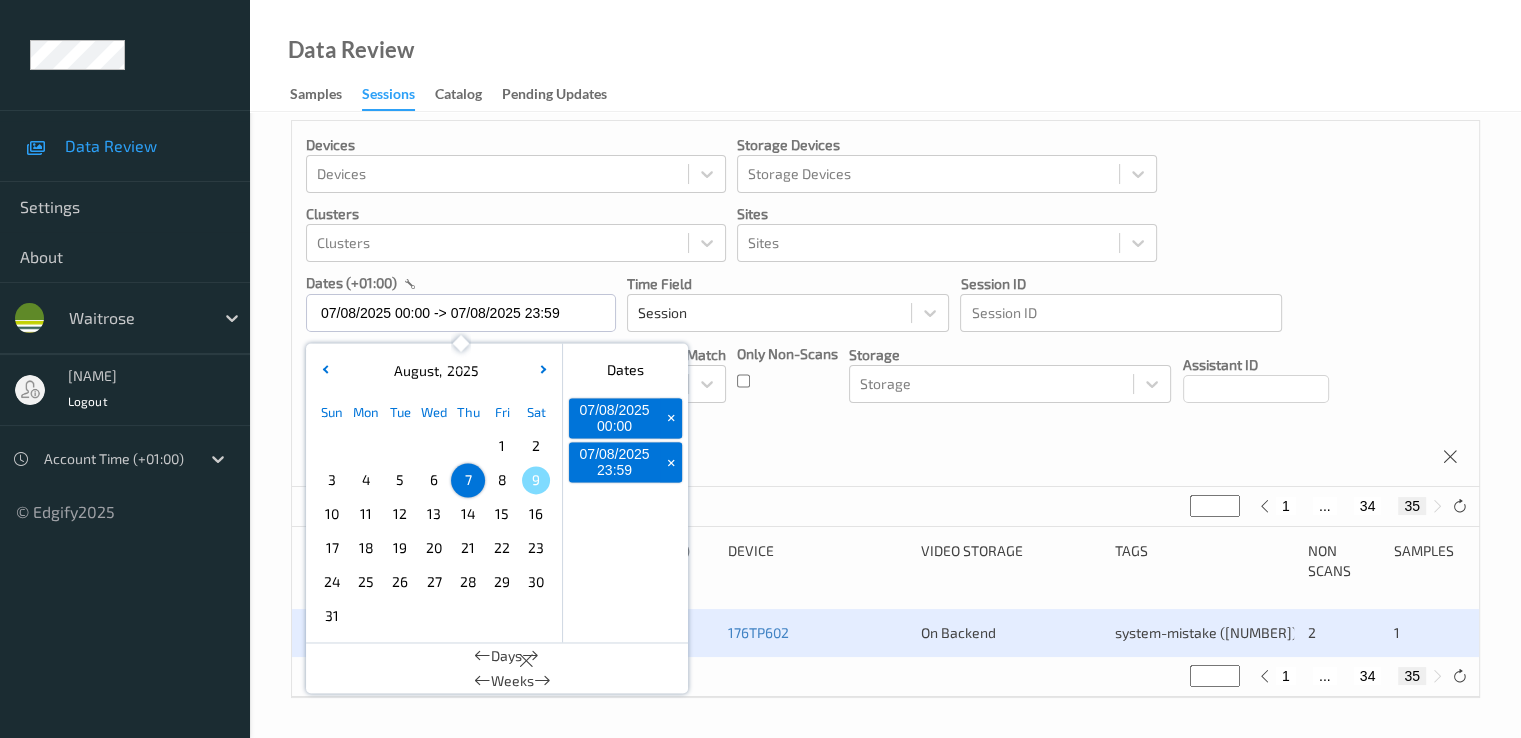 click on "8" at bounding box center (502, 480) 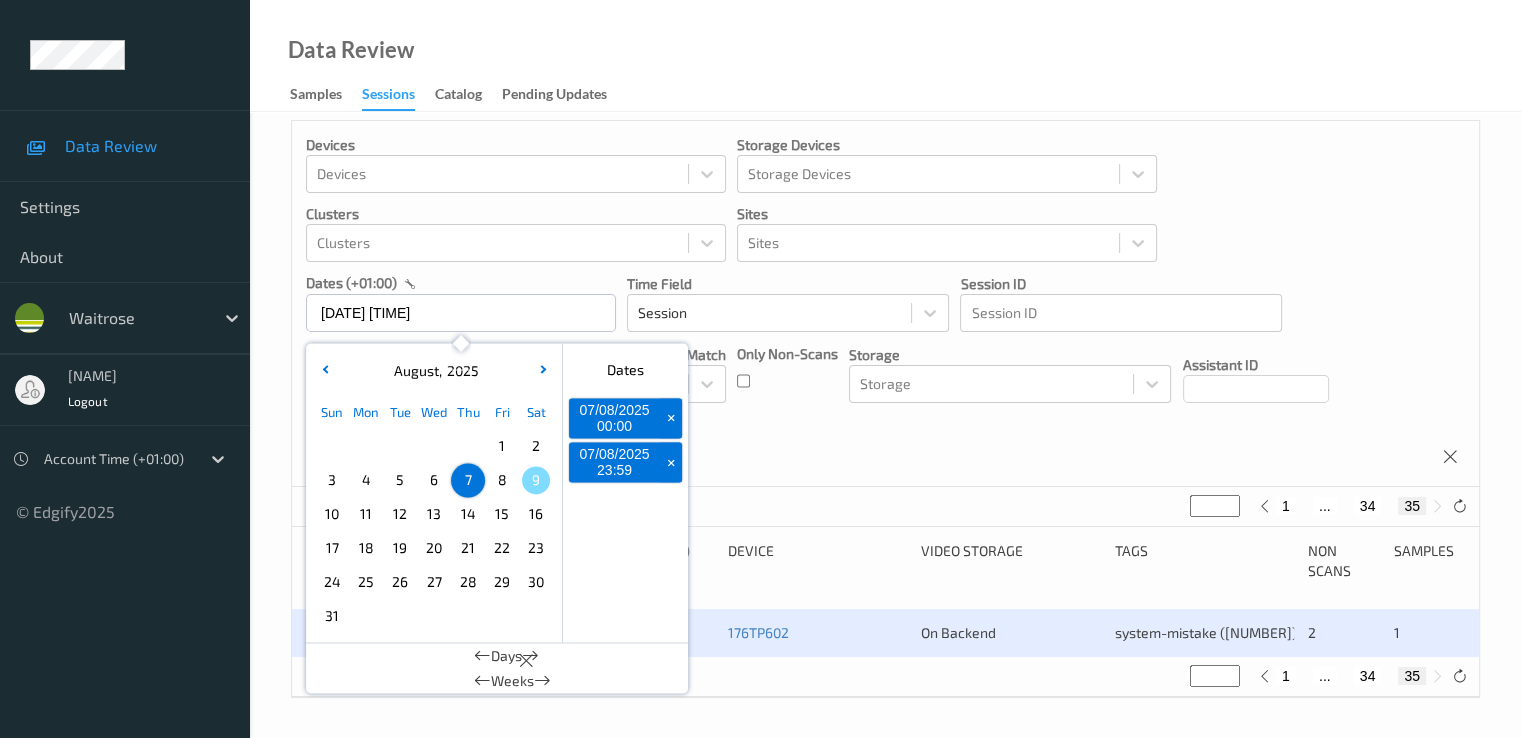 scroll, scrollTop: 0, scrollLeft: 0, axis: both 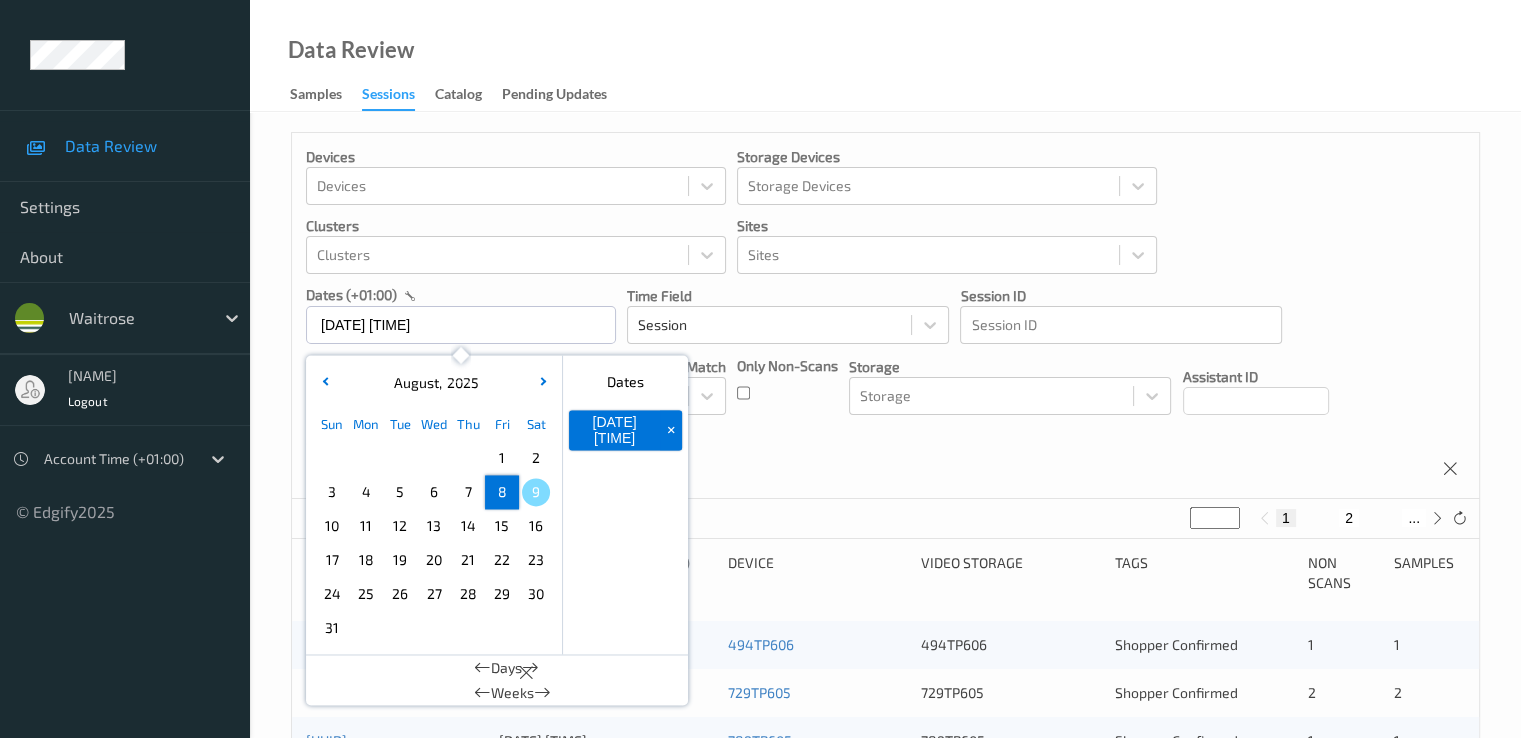 click on "8" at bounding box center [502, 492] 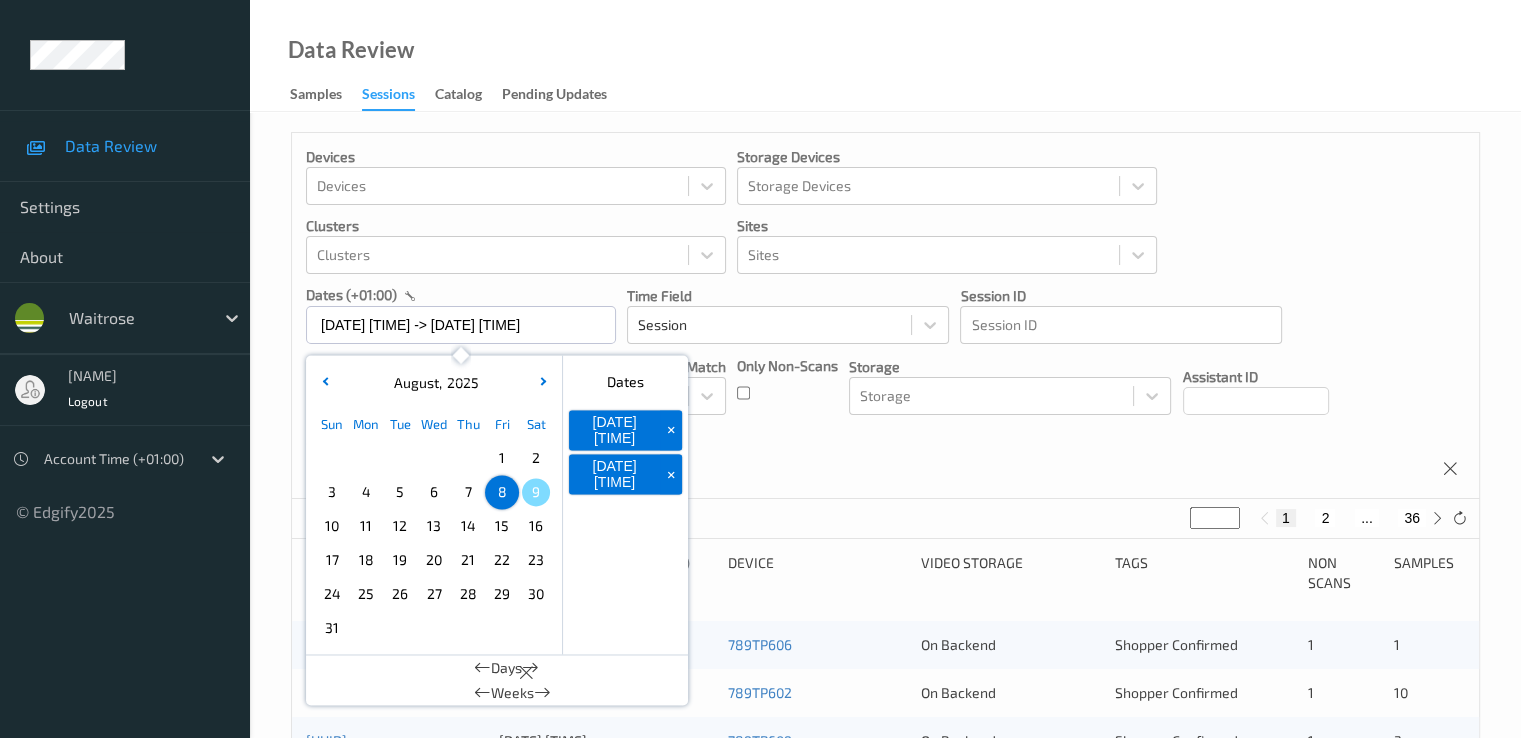 click on "Devices Devices Storage Devices Storage Devices Clusters Clusters Sites Sites dates (+[HOURS]:[MINUTES]) [DATE] [TIME] - [DATE] [TIME] August , [YEAR] Sun Mon Tue Wed Thu Fri Sat 1 2 3 4 5 6 7 8 9 10 11 12 13 14 15 16 17 18 19 20 21 22 23 24 25 26 27 28 29 30 31 January February March April May June July August September October November December [YEAR] [YEAR] [YEAR] [YEAR] [YEAR] [YEAR] [YEAR] [YEAR] [YEAR] [YEAR] [YEAR] [YEAR] Dates [DATE] [TIME] + [DATE] [TIME] + Days Weeks Time Field Session Session ID Session ID Tags none contains any contains all exact match Tags Only Non-Scans Storage Storage Assistant ID Shopper ID Order By Session" at bounding box center (885, 316) 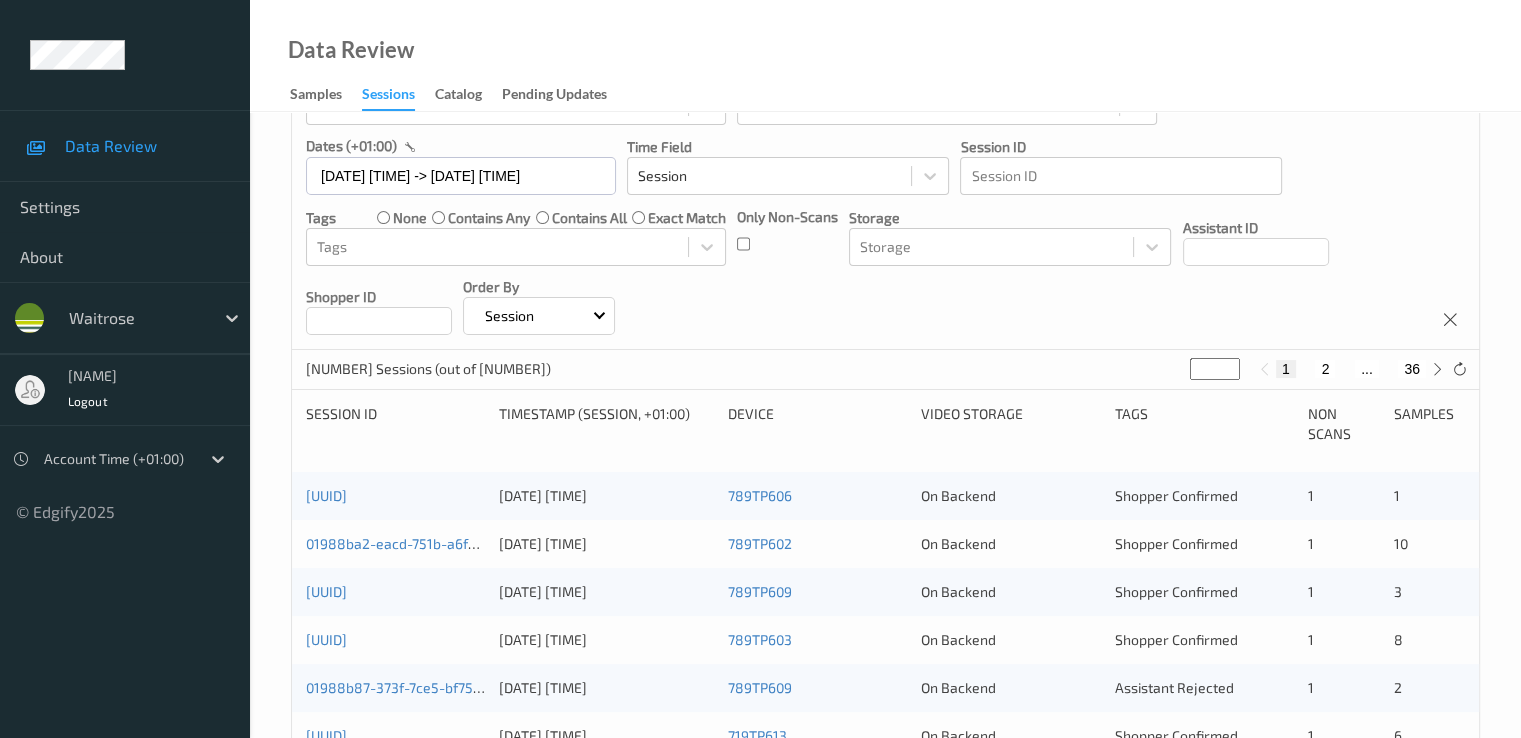 scroll, scrollTop: 200, scrollLeft: 0, axis: vertical 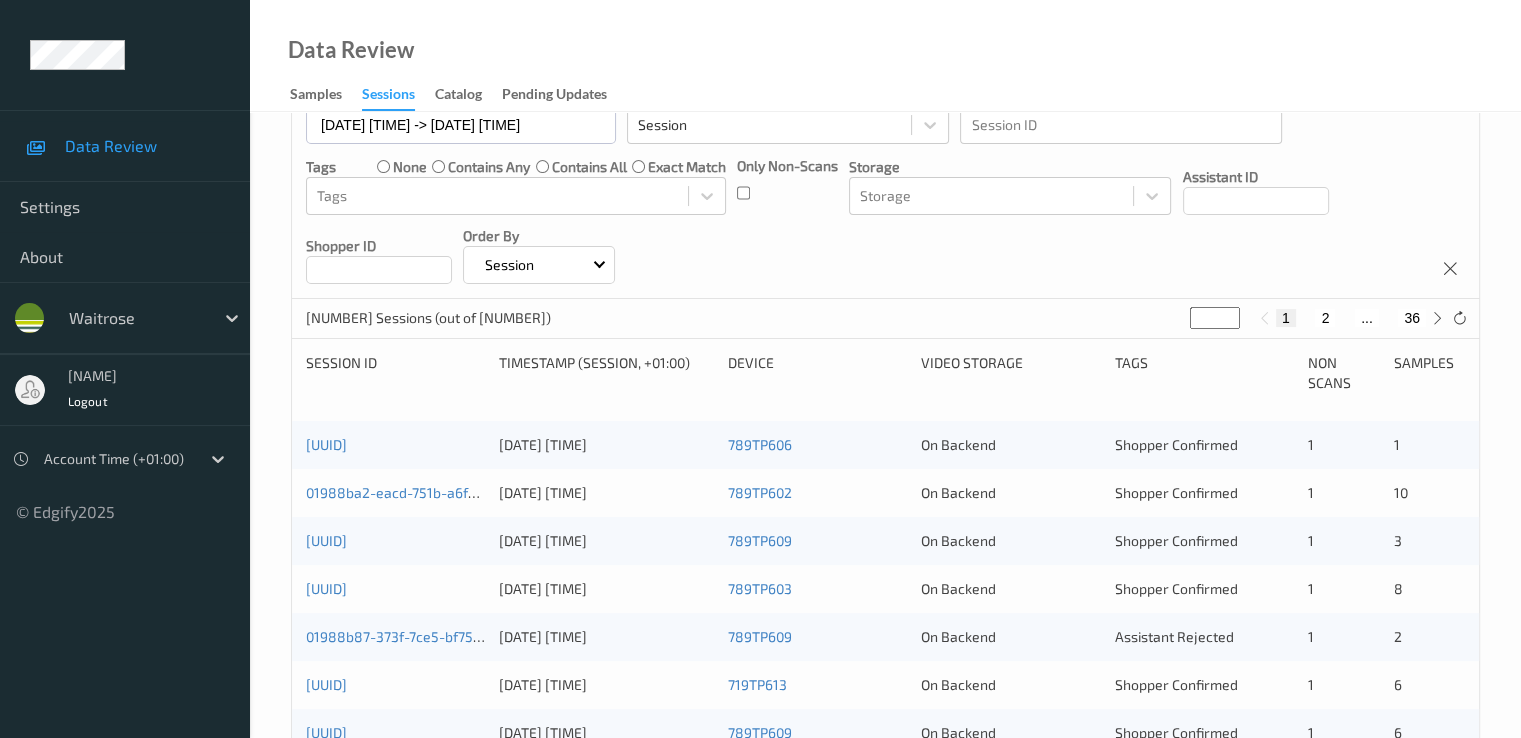 click on "1" at bounding box center [1286, 318] 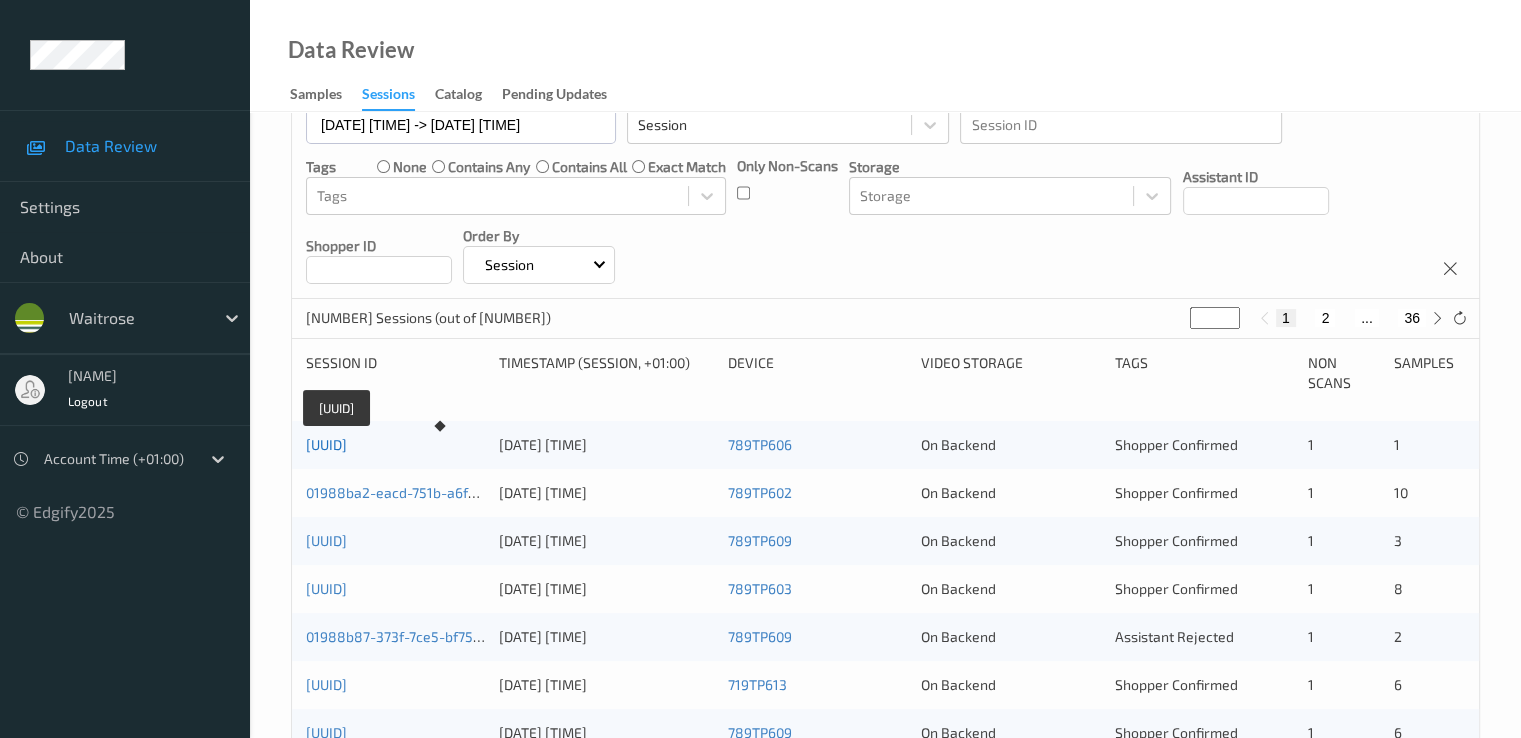 click on "01988bb0-a671-7370-9aa8-daaae398fcbc" at bounding box center (326, 444) 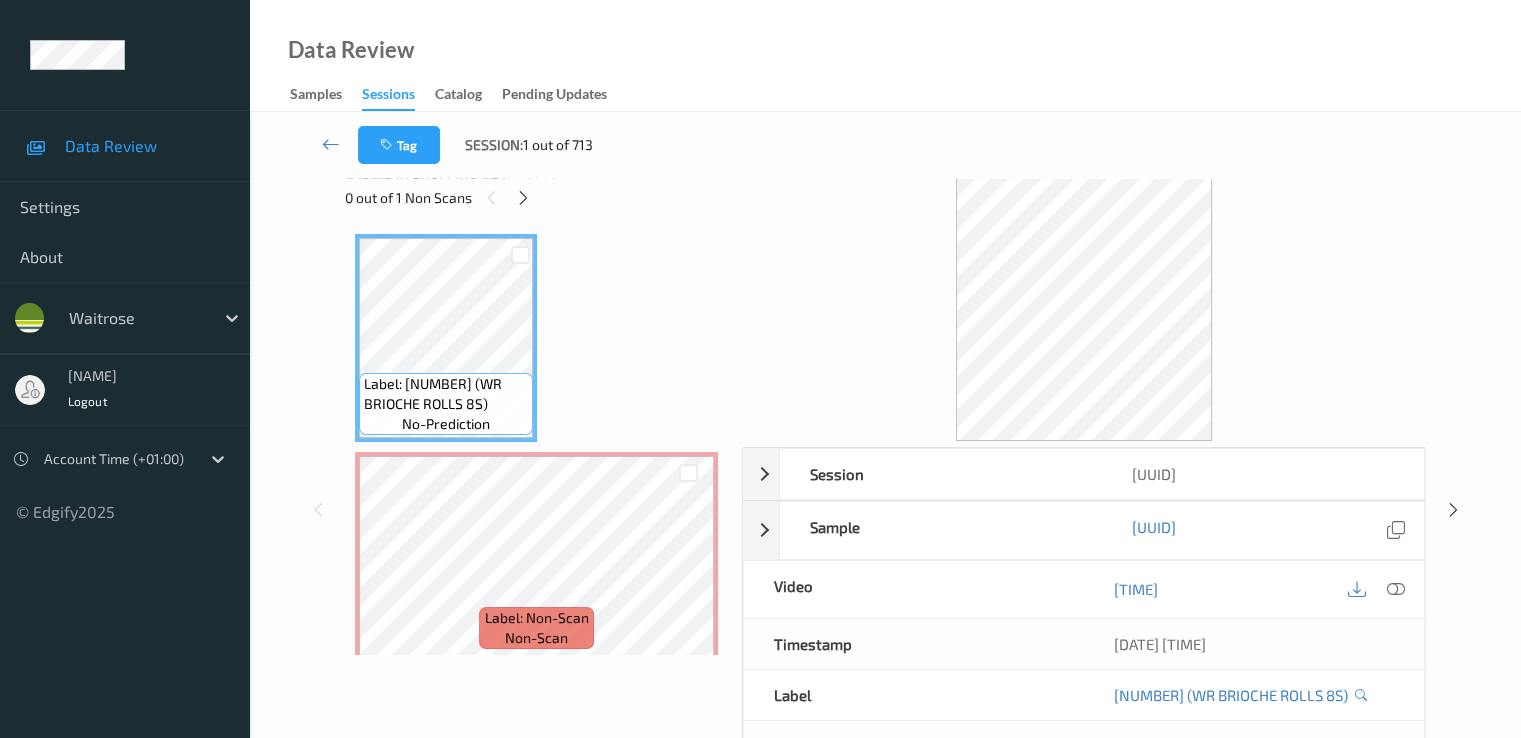 scroll, scrollTop: 0, scrollLeft: 0, axis: both 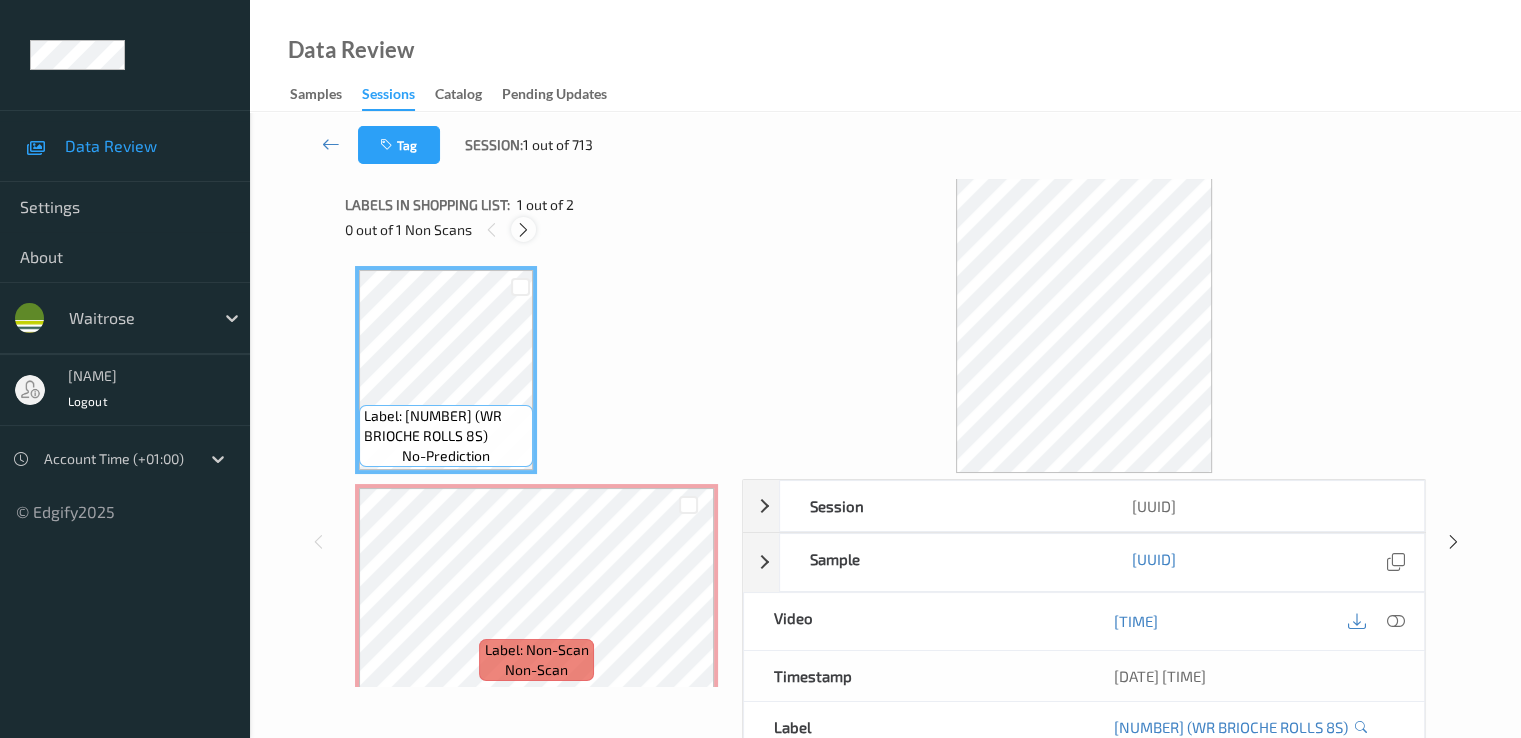 click at bounding box center [523, 230] 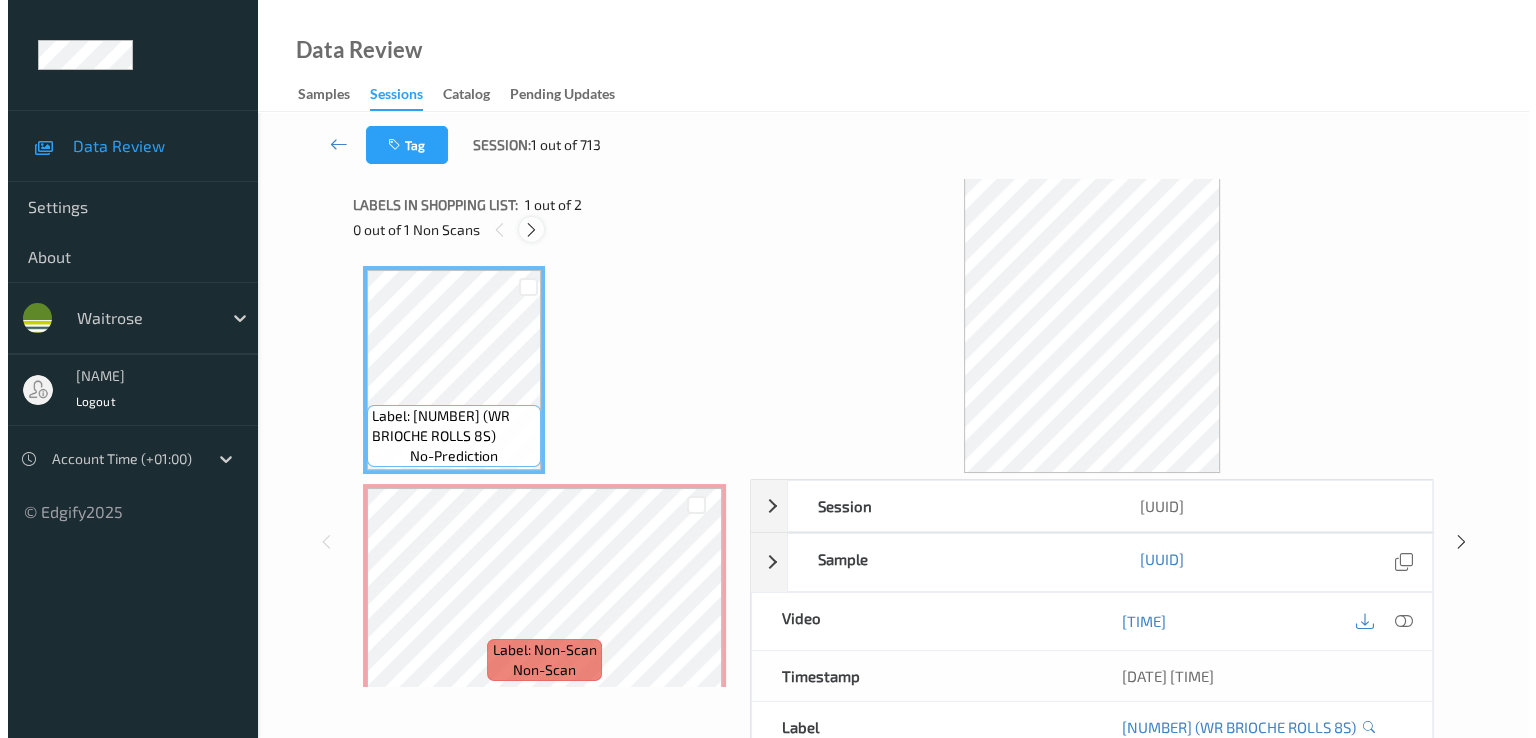 scroll, scrollTop: 10, scrollLeft: 0, axis: vertical 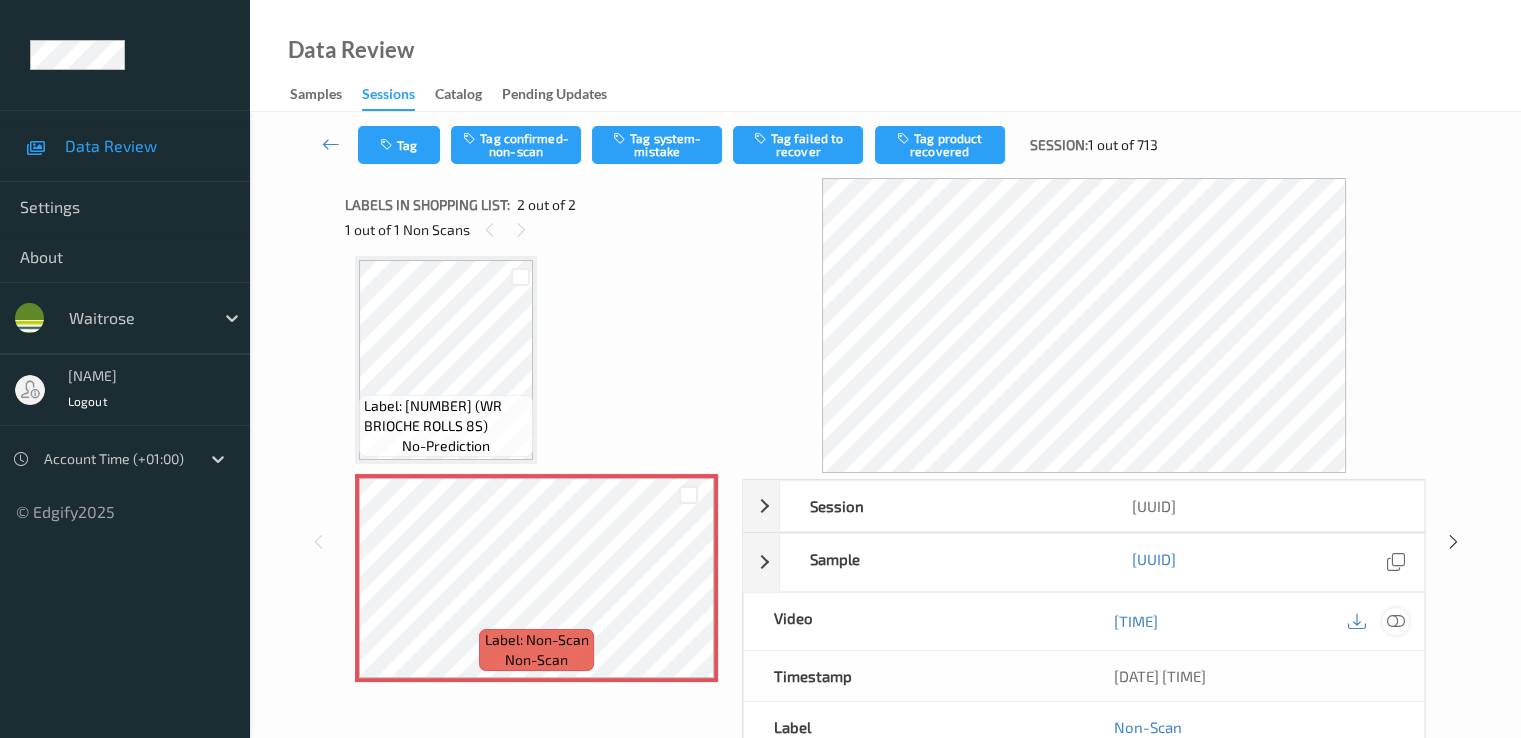 click at bounding box center (1395, 621) 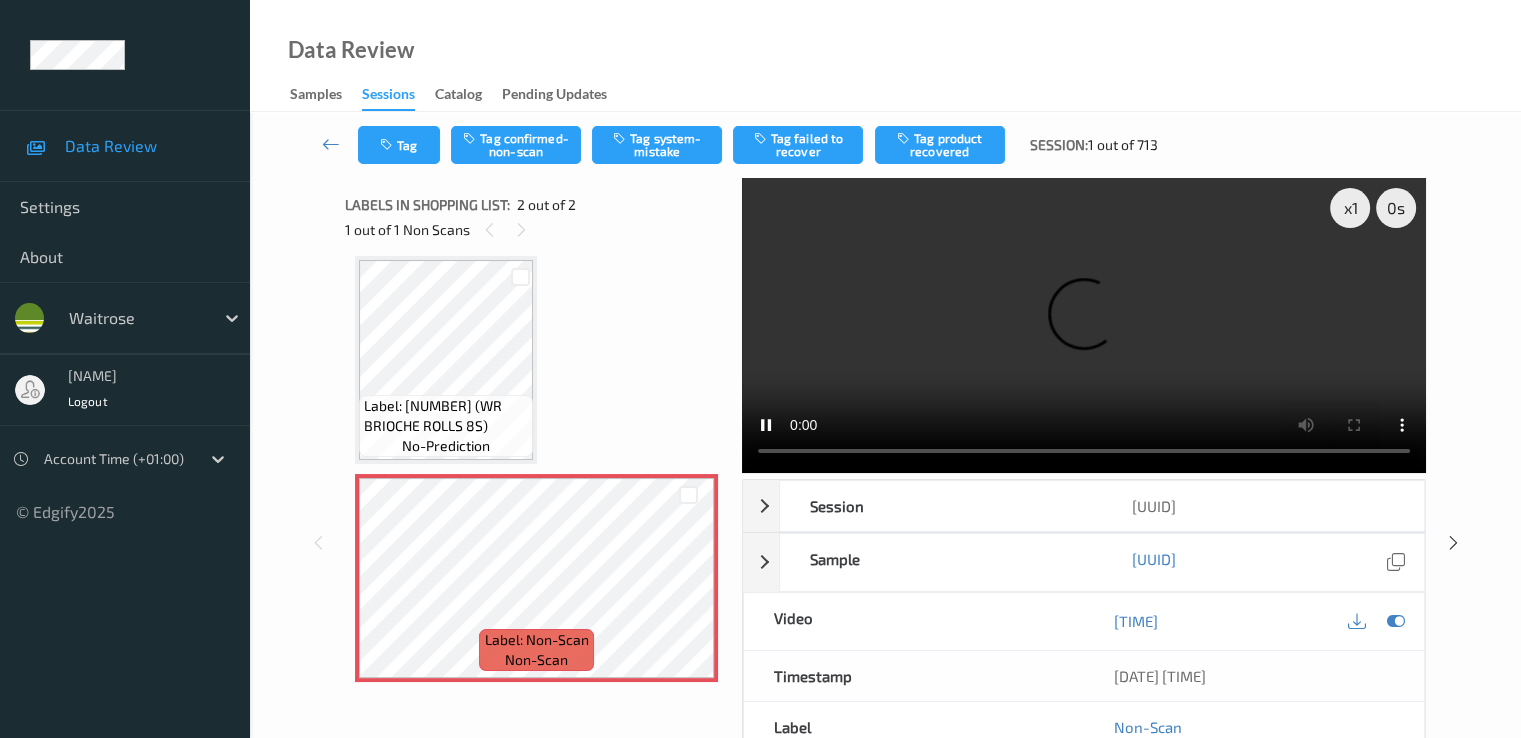type 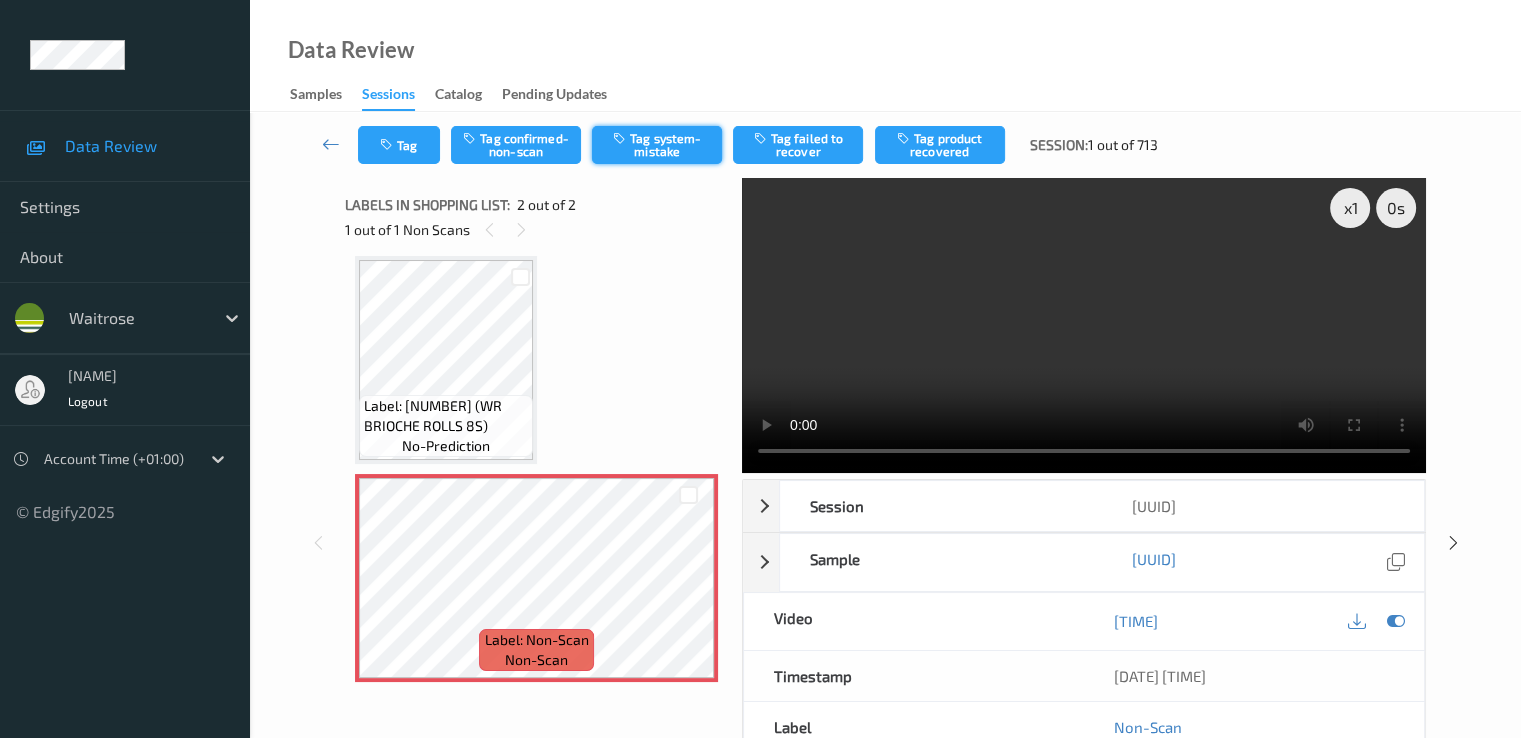 click on "Tag   system-mistake" at bounding box center [657, 145] 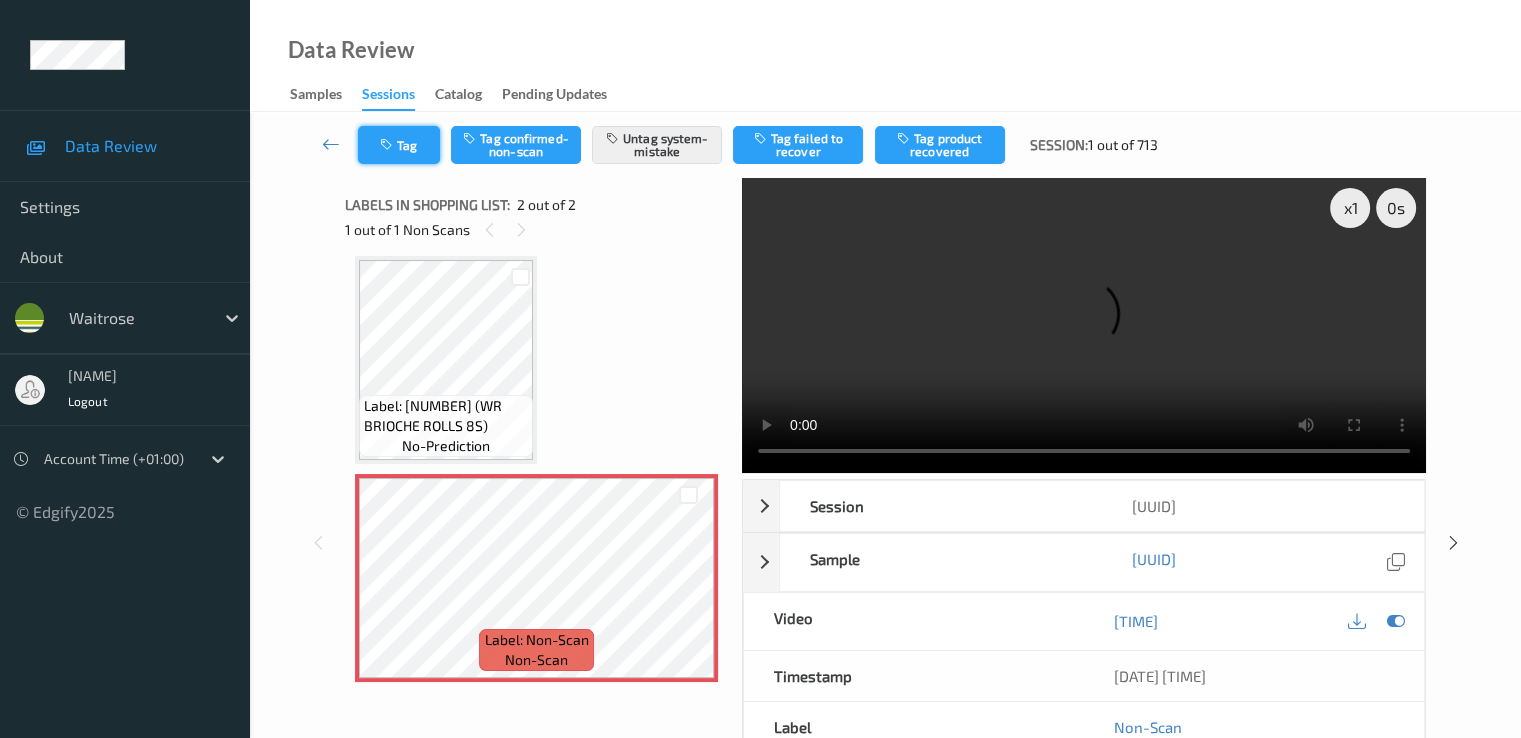 click on "Tag" at bounding box center (399, 145) 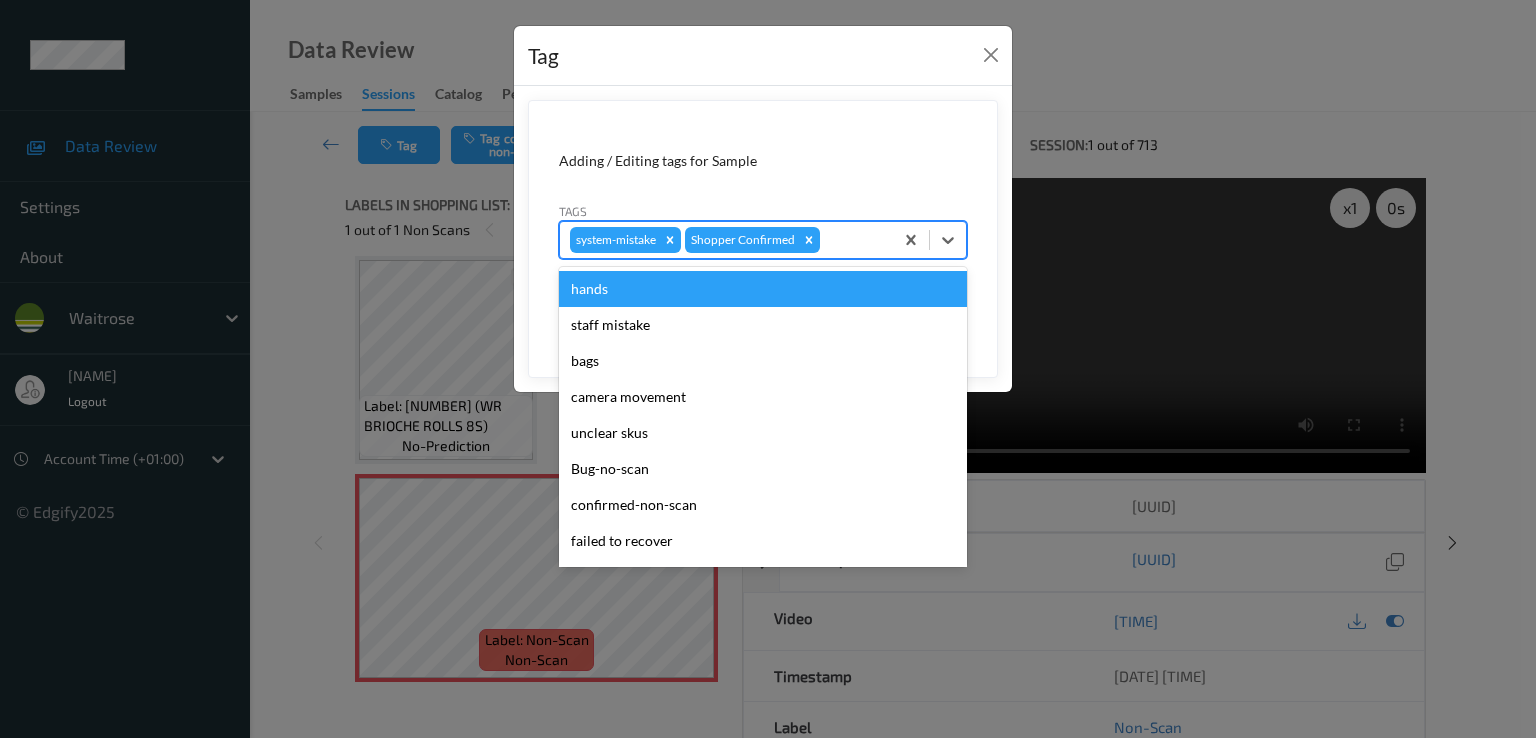 click at bounding box center [853, 240] 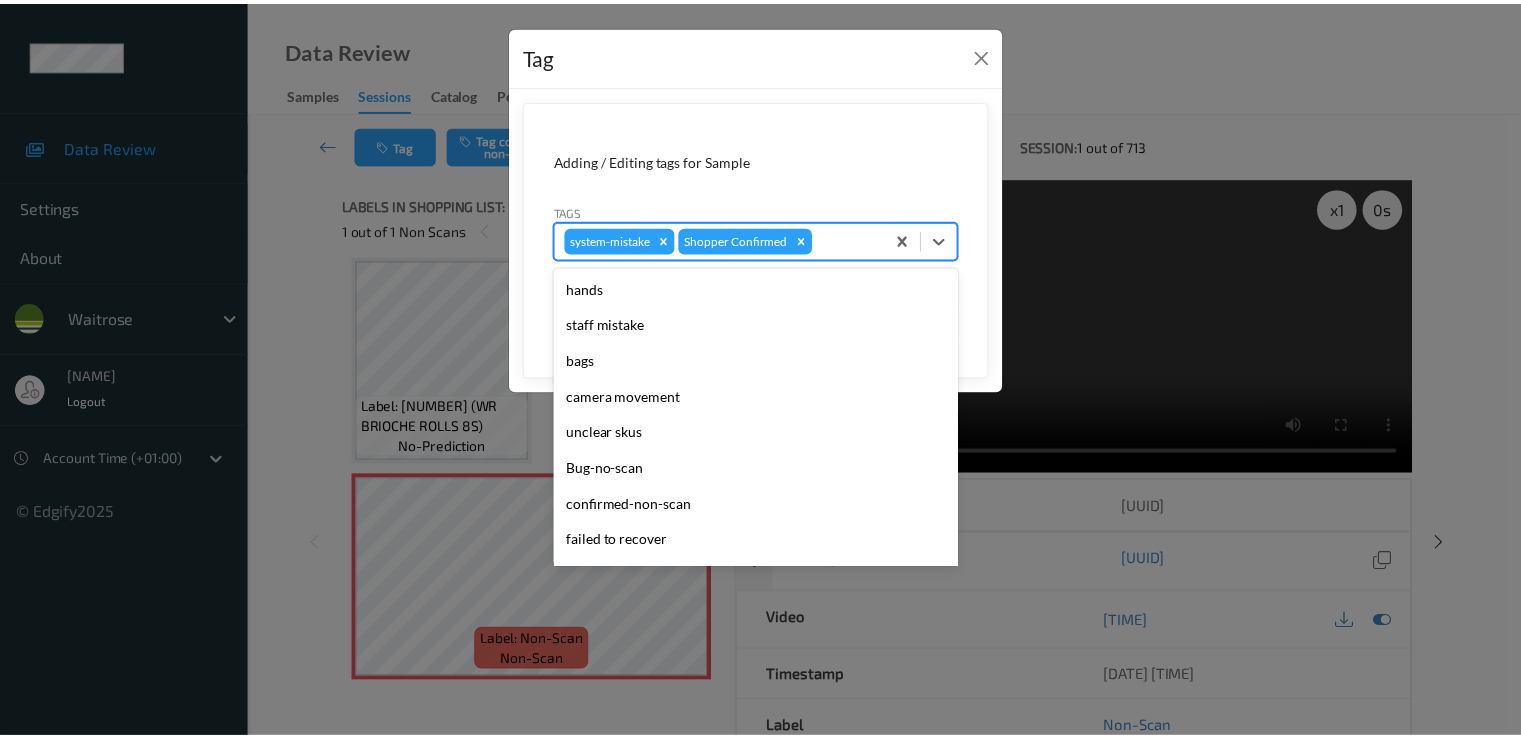 scroll, scrollTop: 392, scrollLeft: 0, axis: vertical 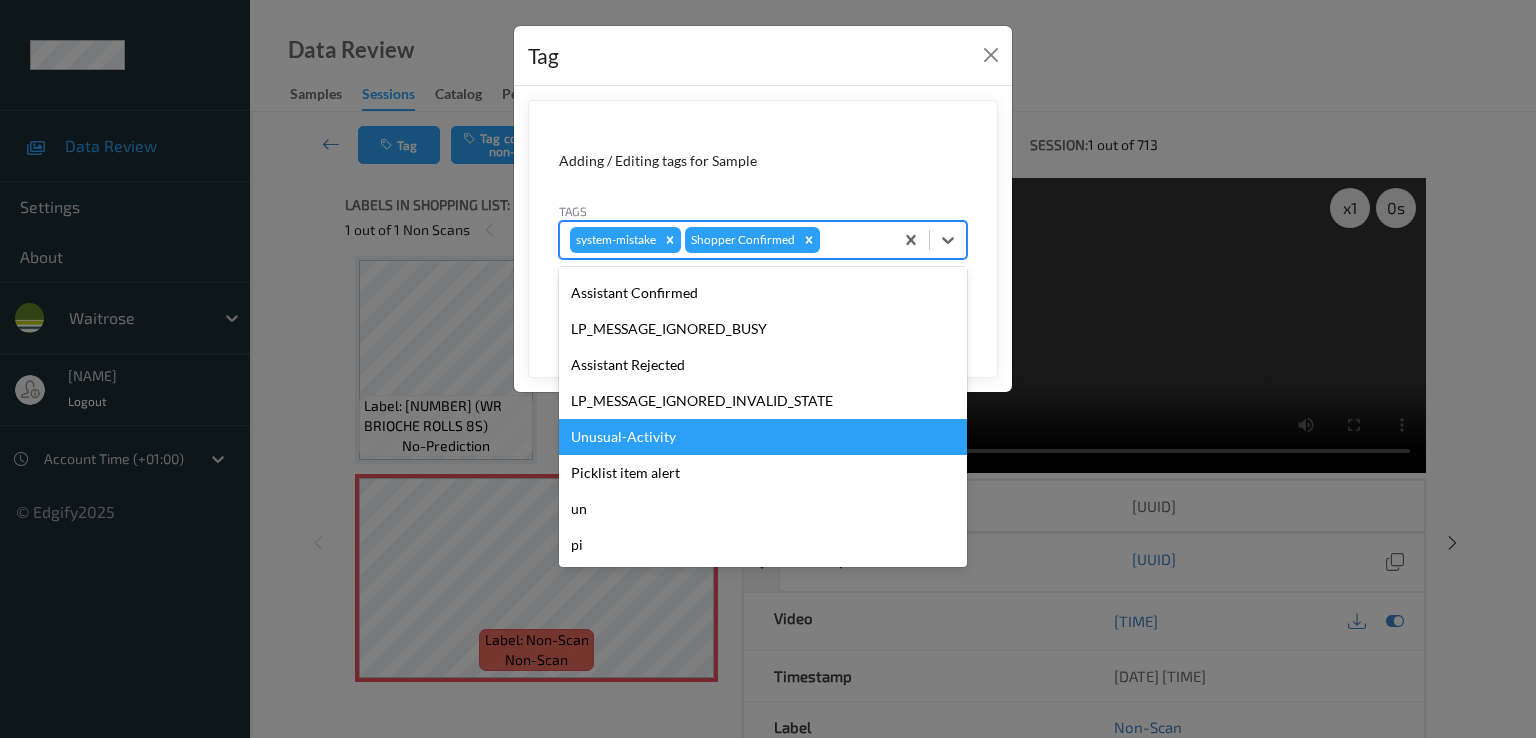 click on "Unusual-Activity" at bounding box center (763, 437) 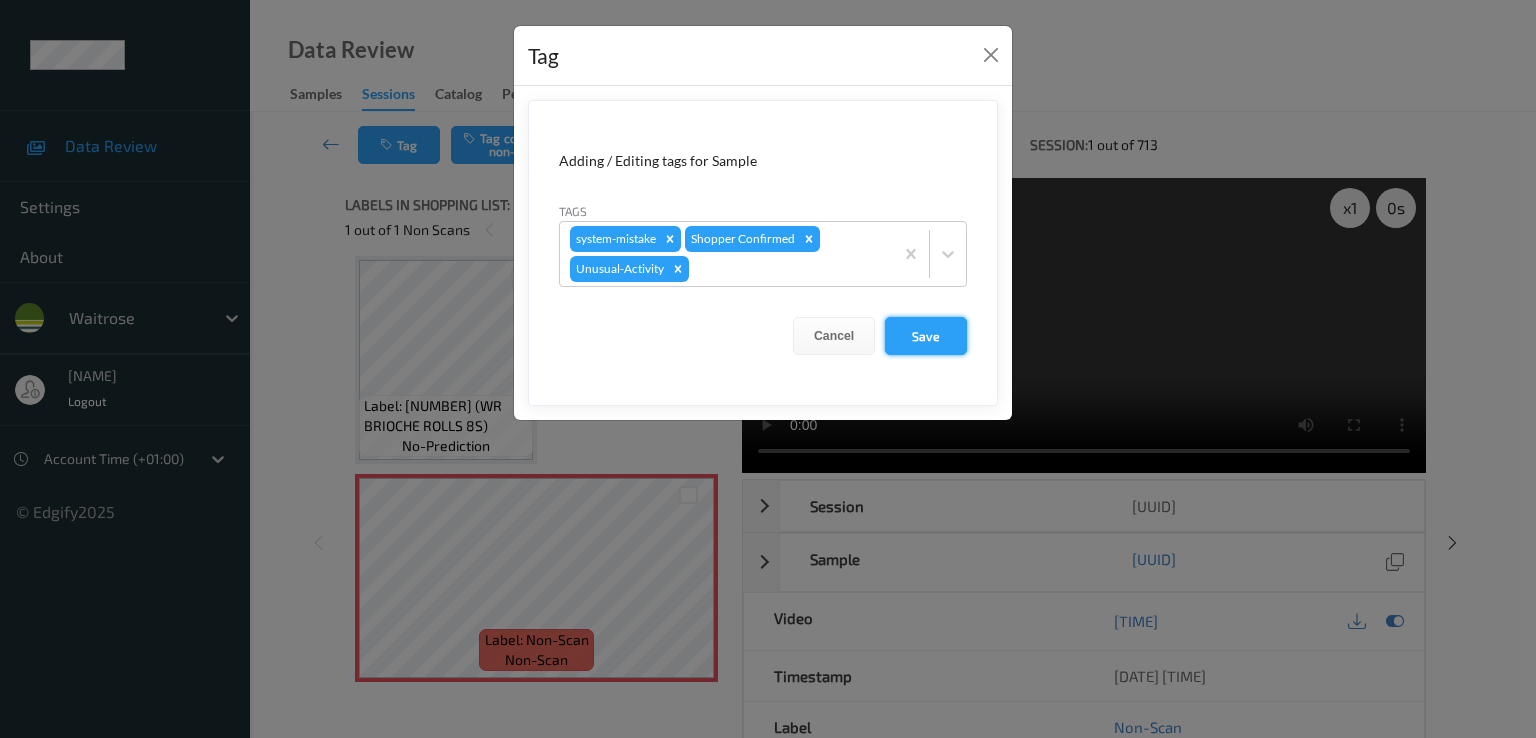 click on "Save" at bounding box center (926, 336) 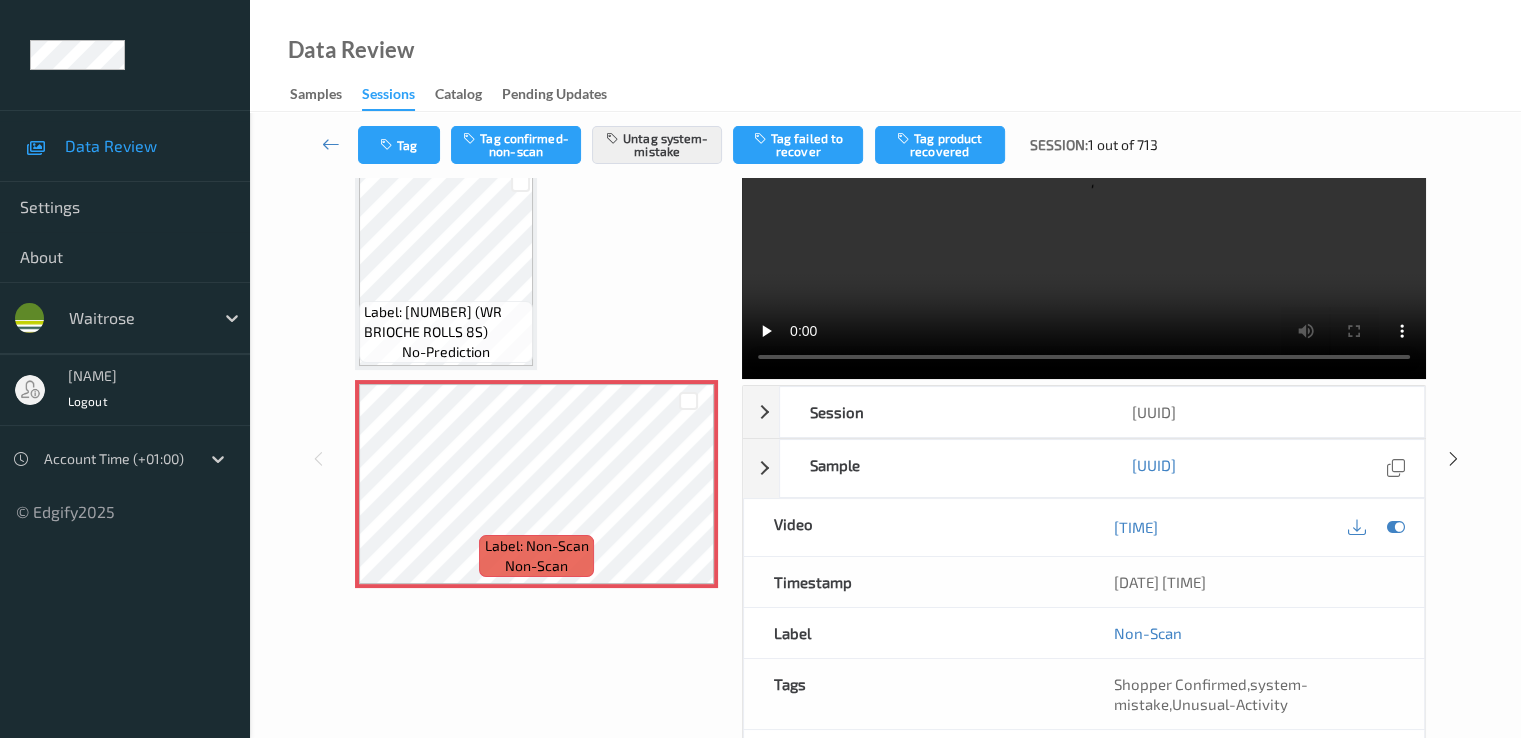 scroll, scrollTop: 60, scrollLeft: 0, axis: vertical 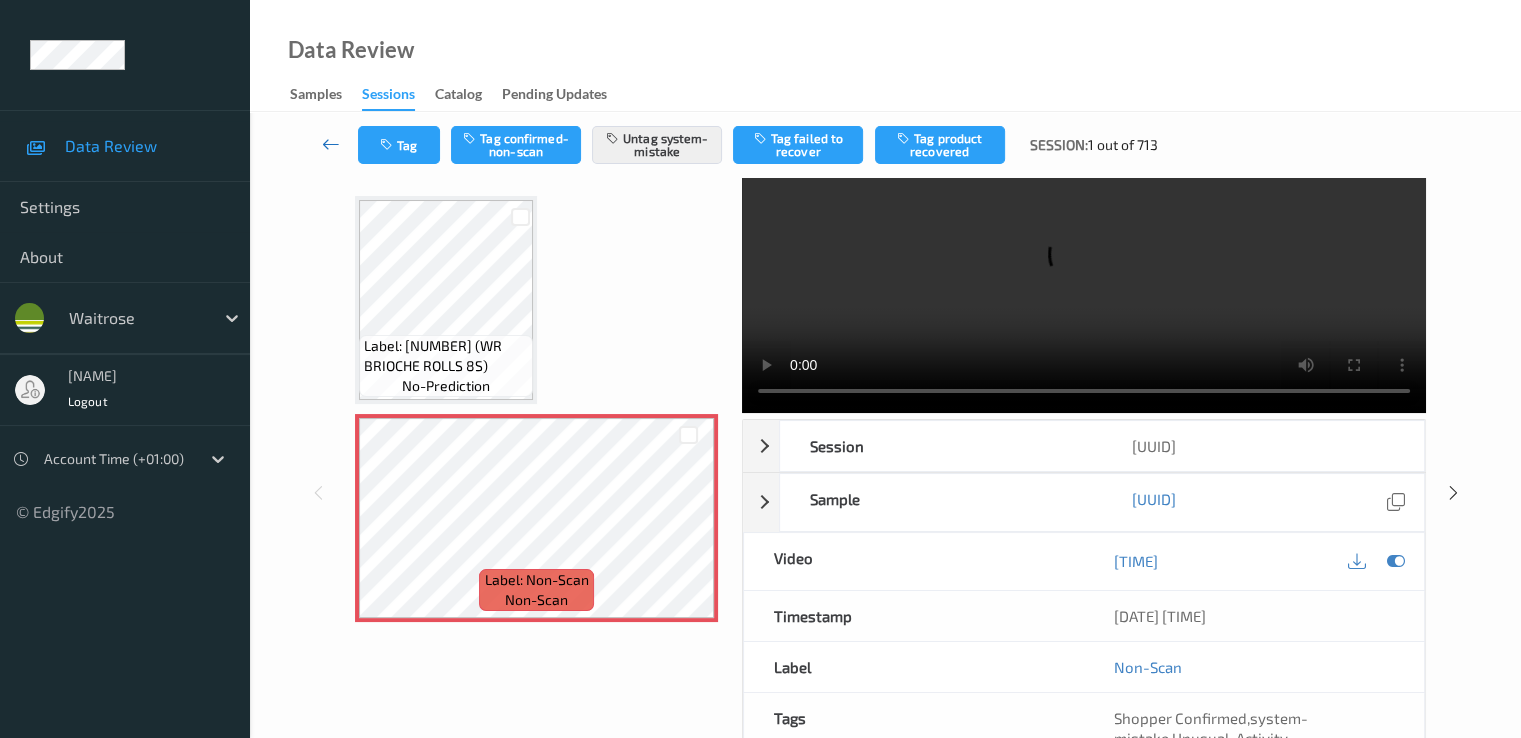 click at bounding box center (331, 144) 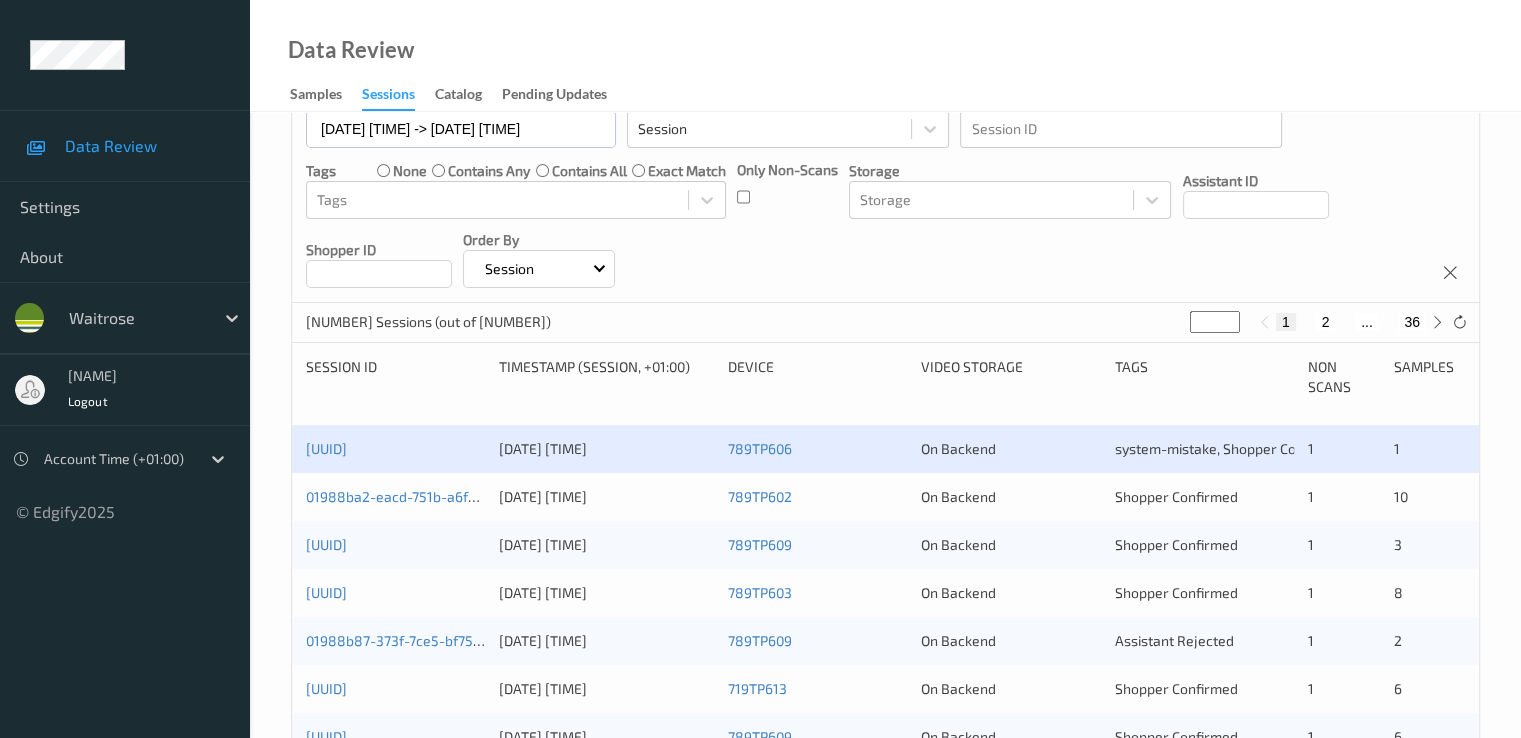 scroll, scrollTop: 400, scrollLeft: 0, axis: vertical 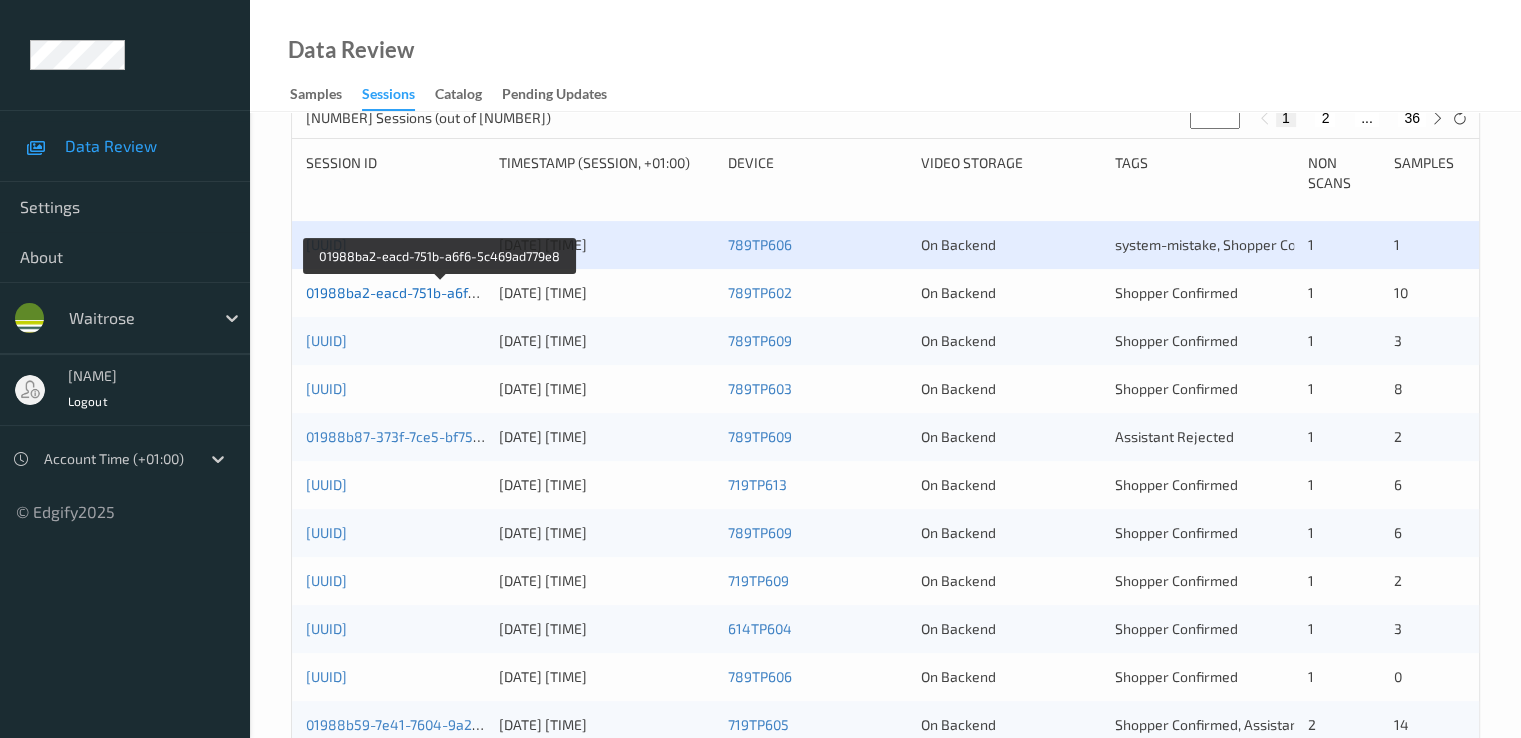 click on "01988ba2-eacd-751b-a6f6-5c469ad779e8" at bounding box center [441, 292] 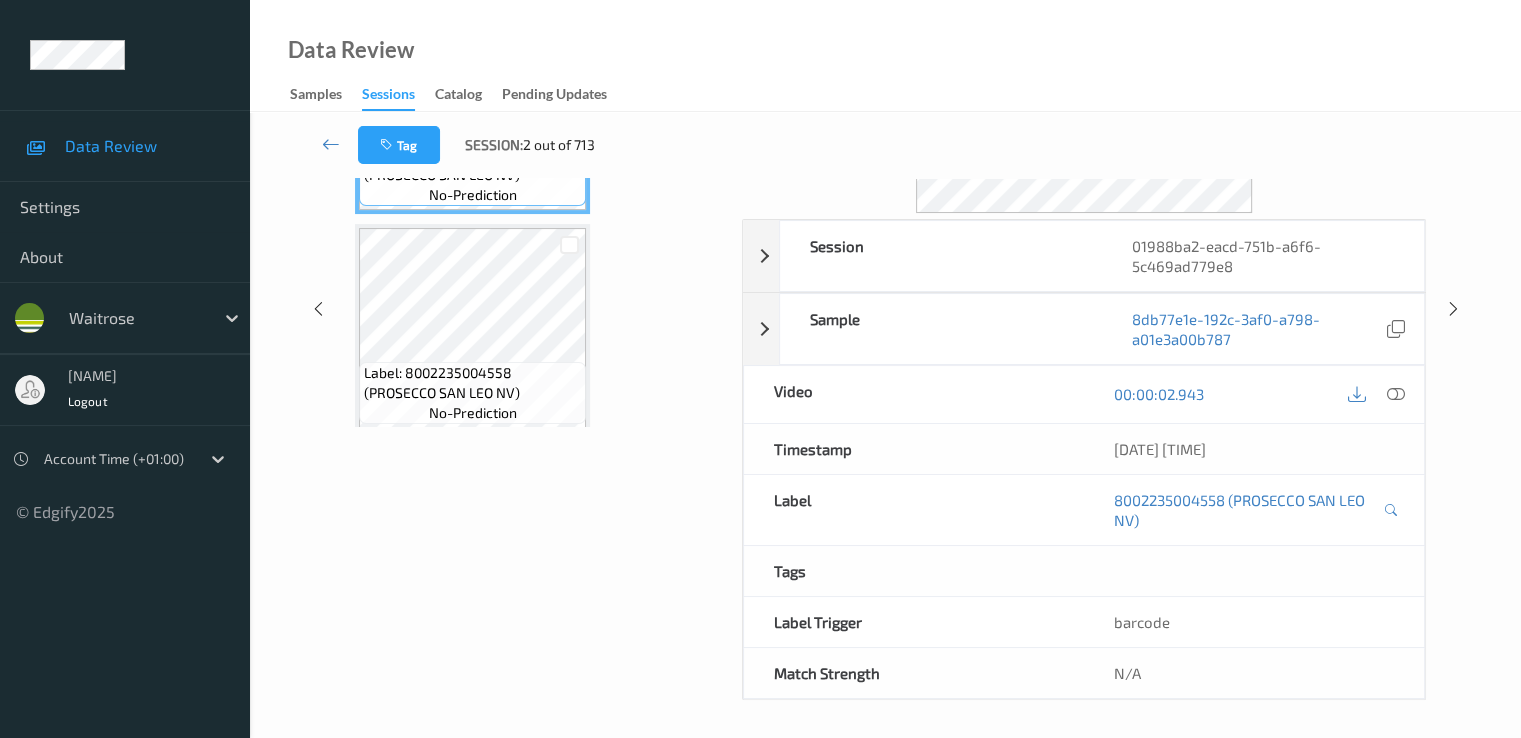 scroll, scrollTop: 0, scrollLeft: 0, axis: both 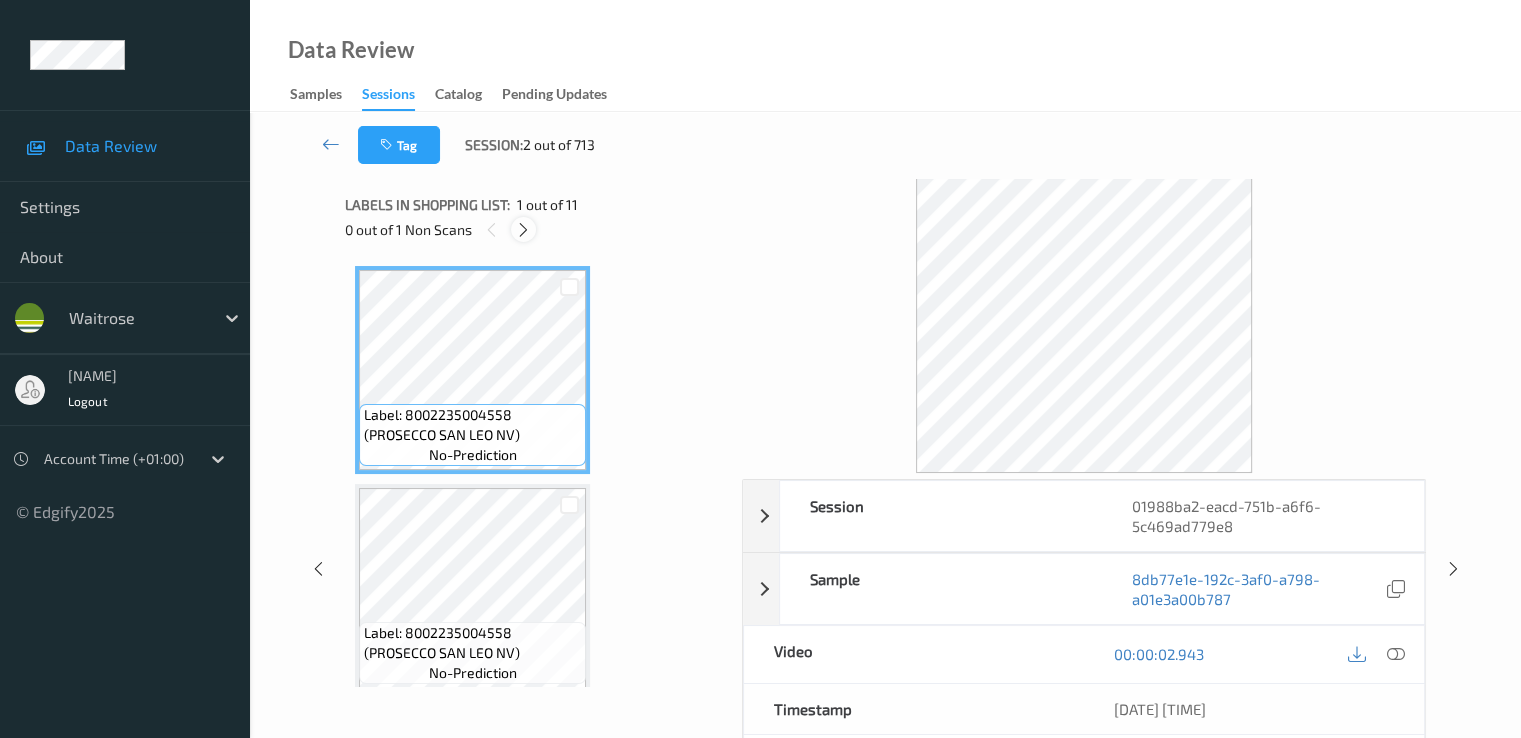 click at bounding box center (523, 230) 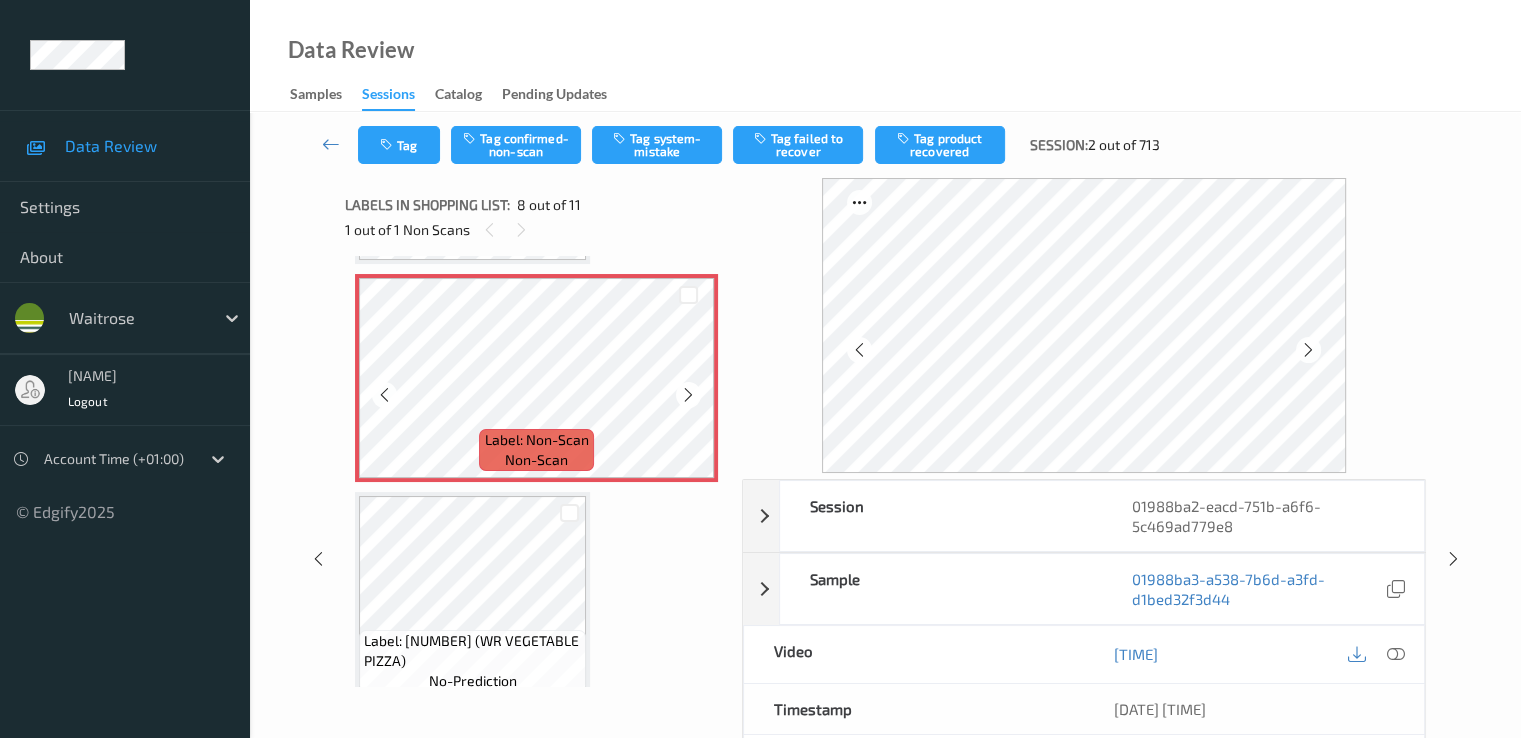 scroll, scrollTop: 1318, scrollLeft: 0, axis: vertical 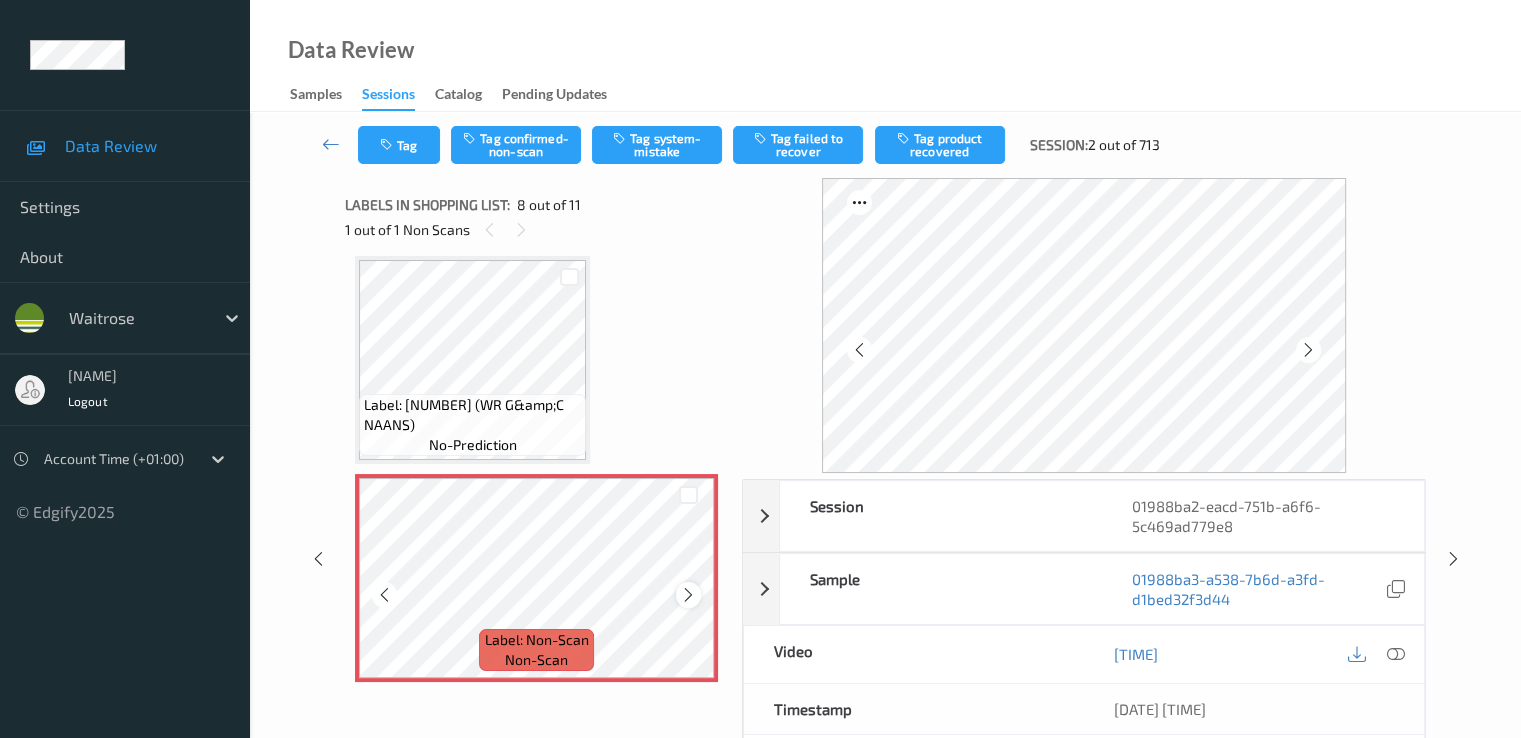 click at bounding box center [688, 595] 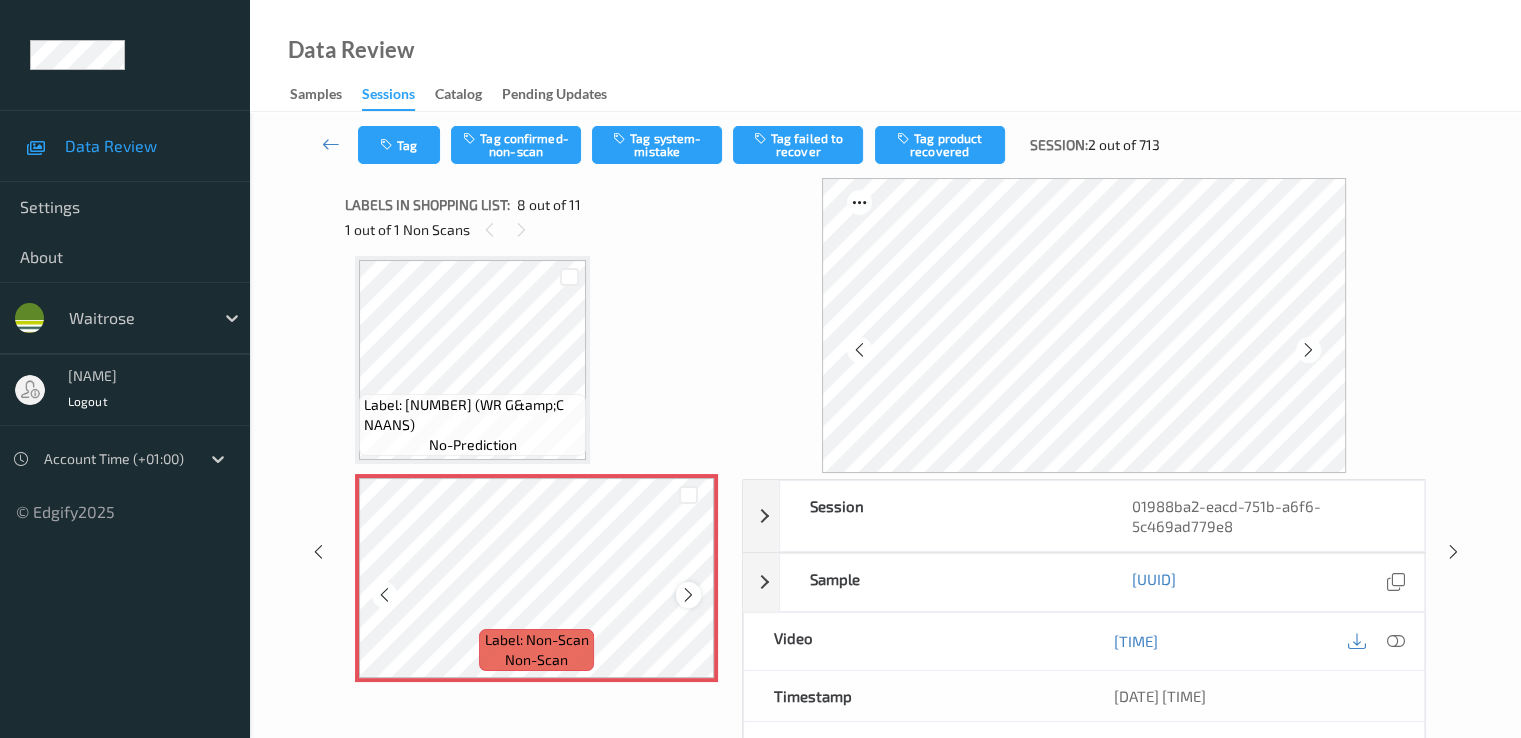click at bounding box center [688, 595] 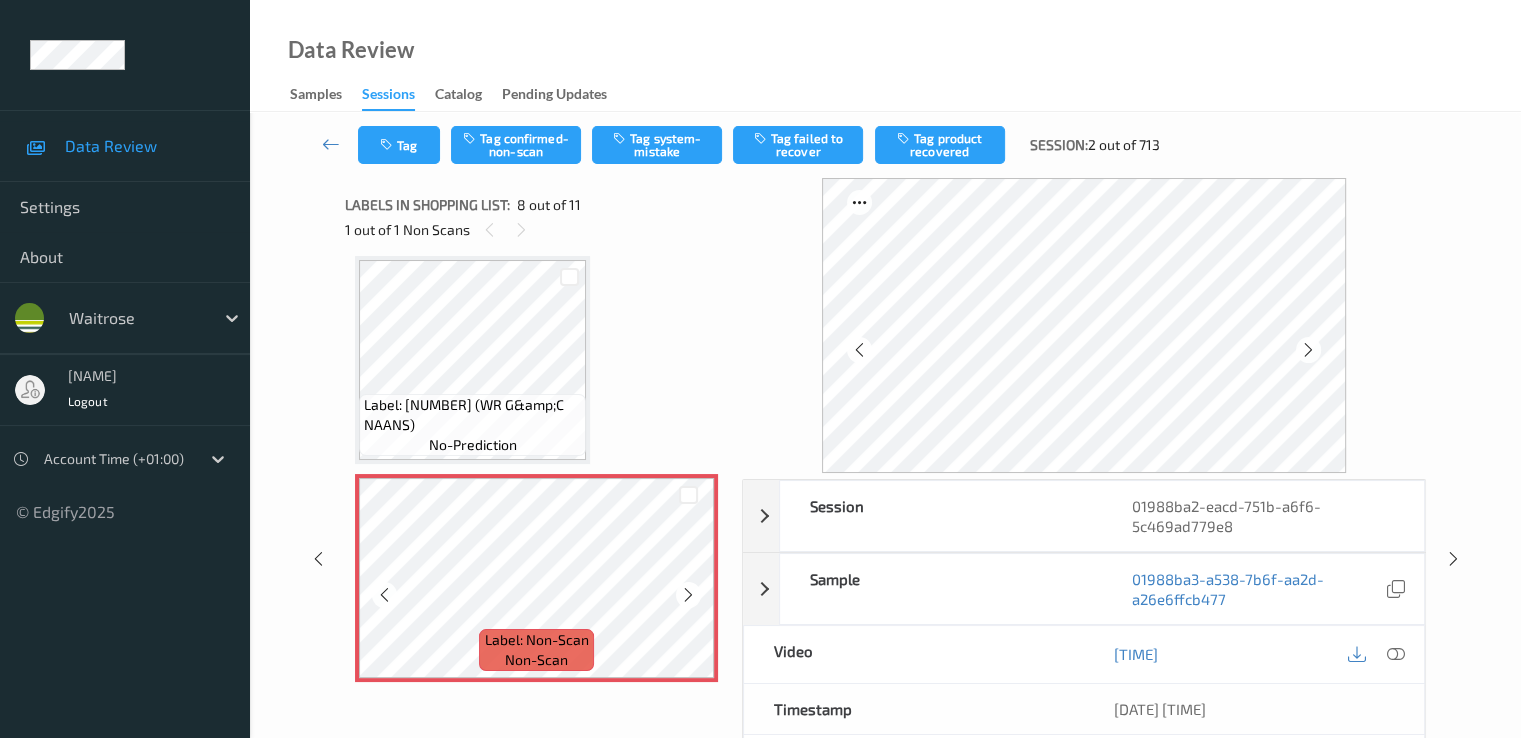 click at bounding box center (688, 595) 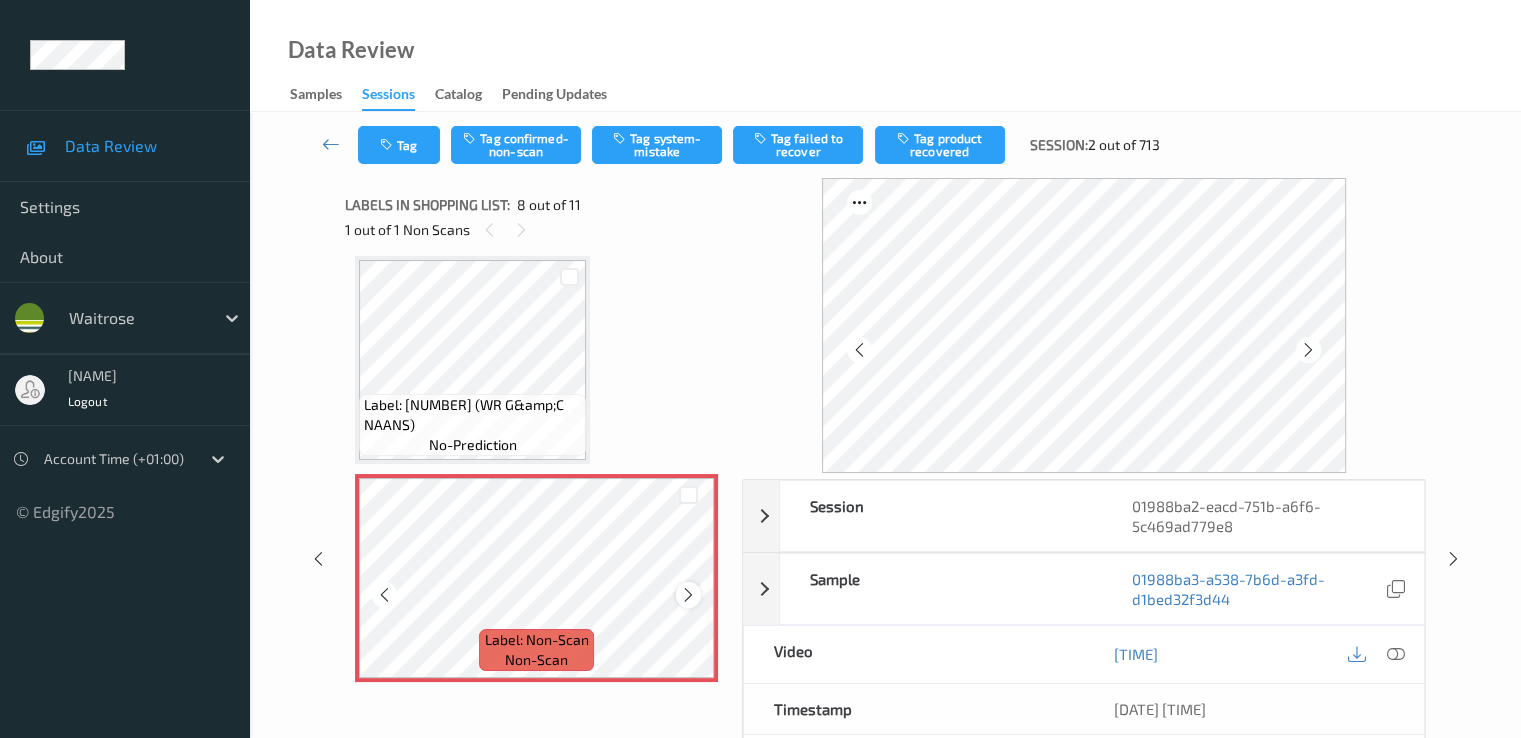 click at bounding box center [688, 595] 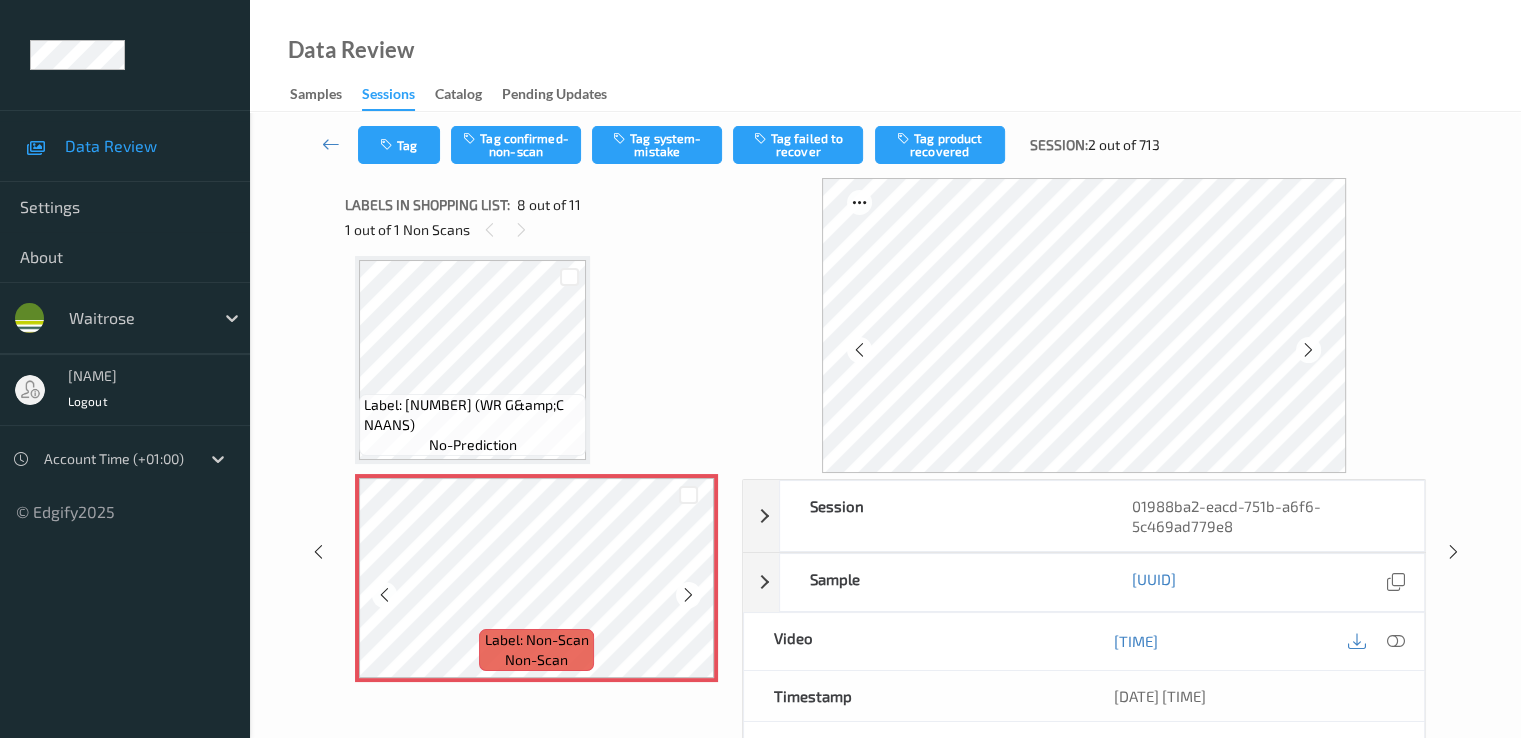 click at bounding box center (688, 595) 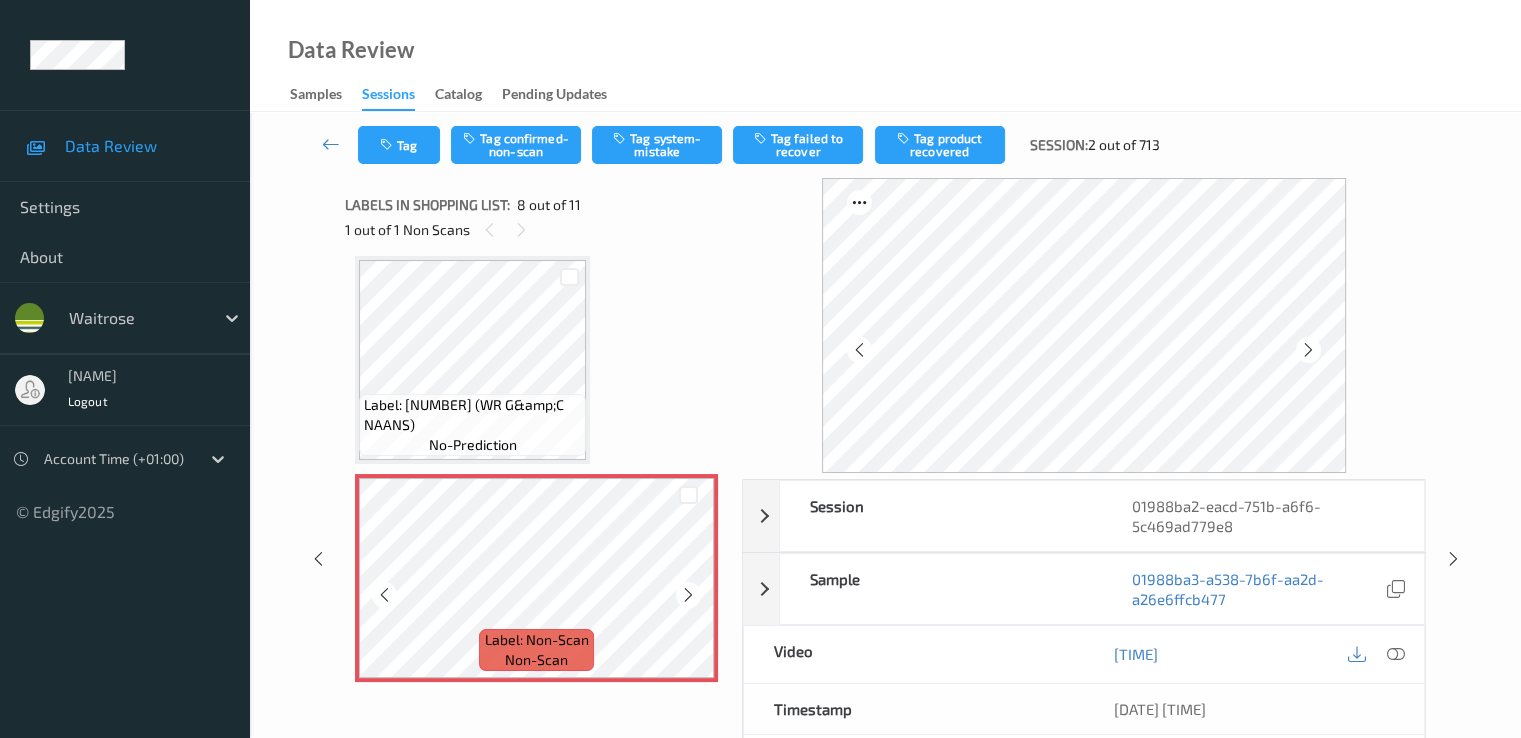 click at bounding box center (688, 595) 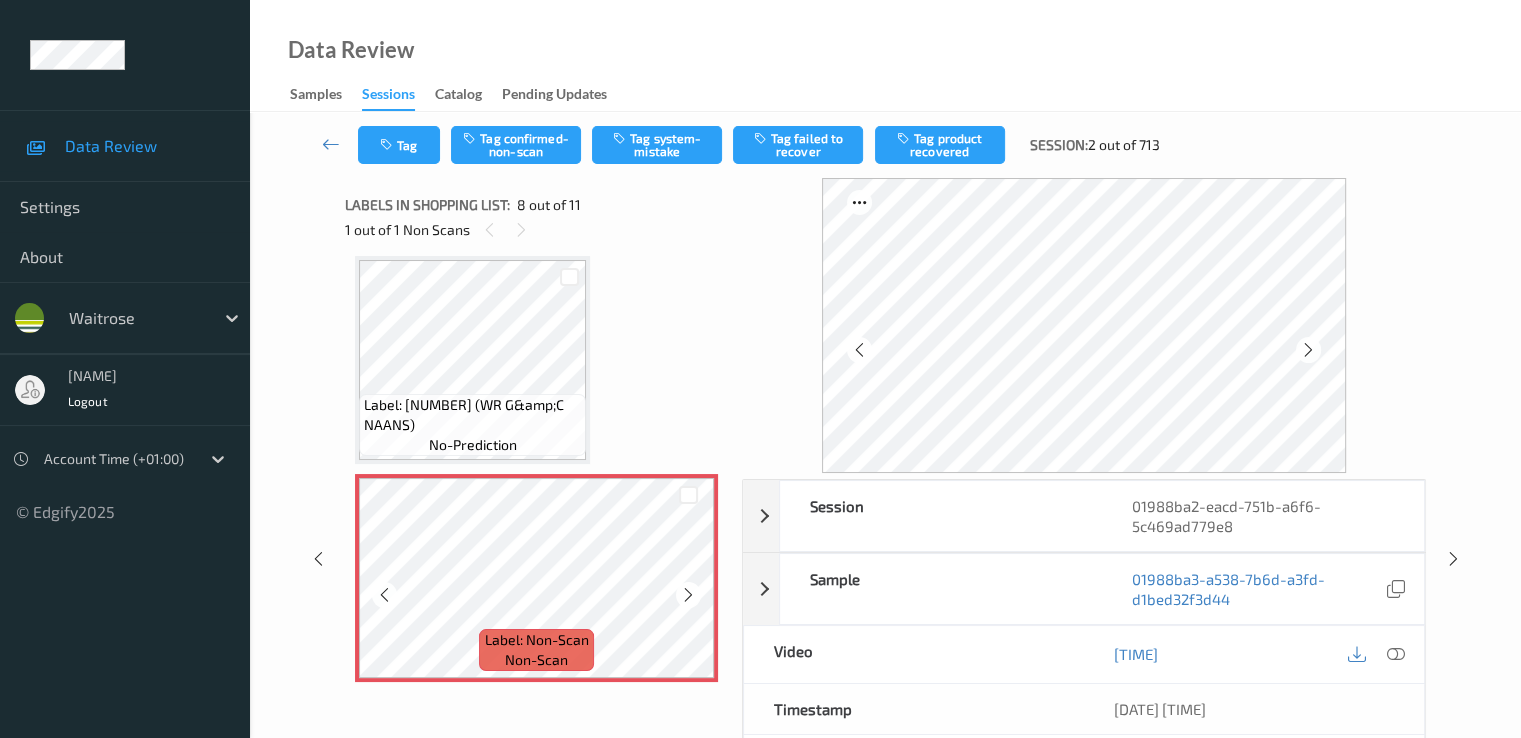 click at bounding box center [688, 595] 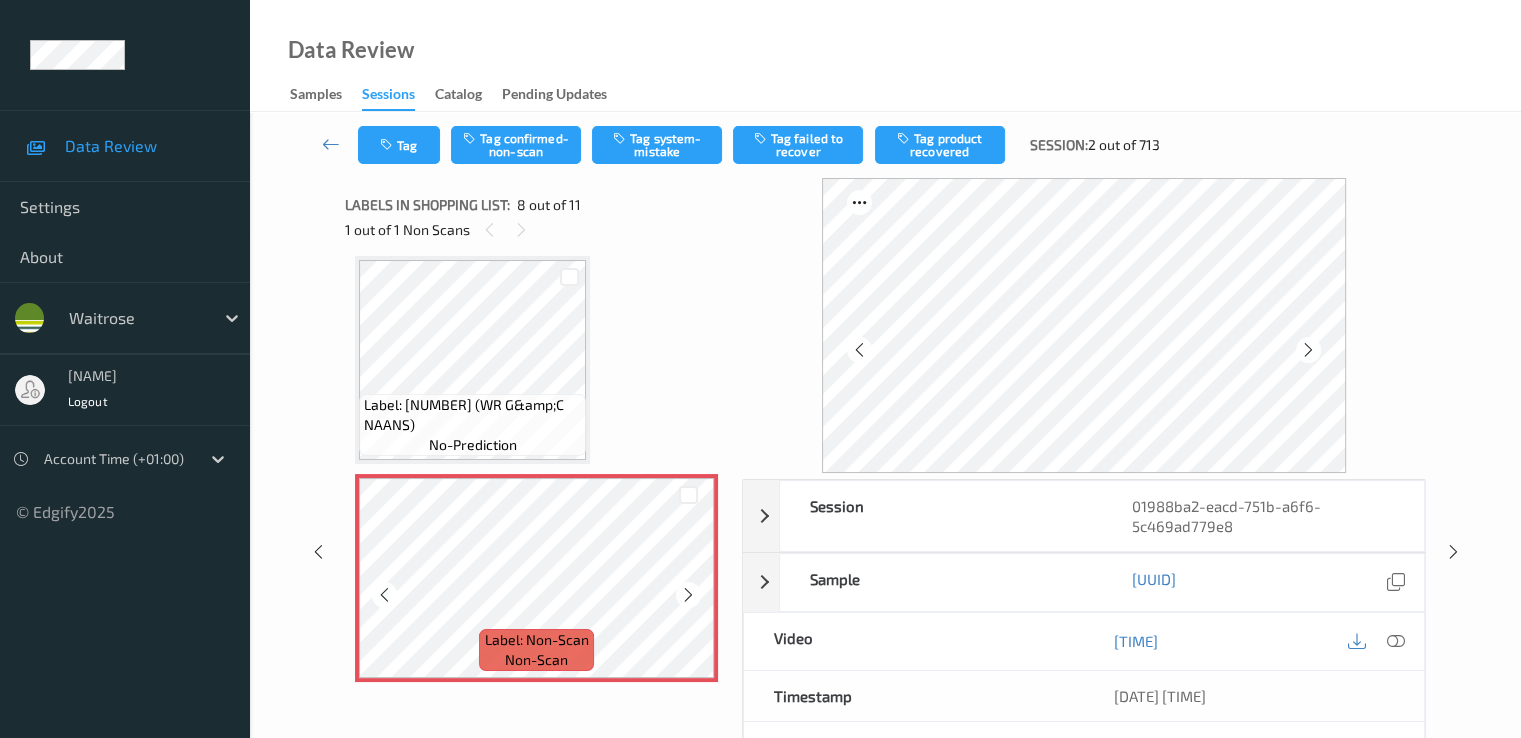 click at bounding box center (688, 595) 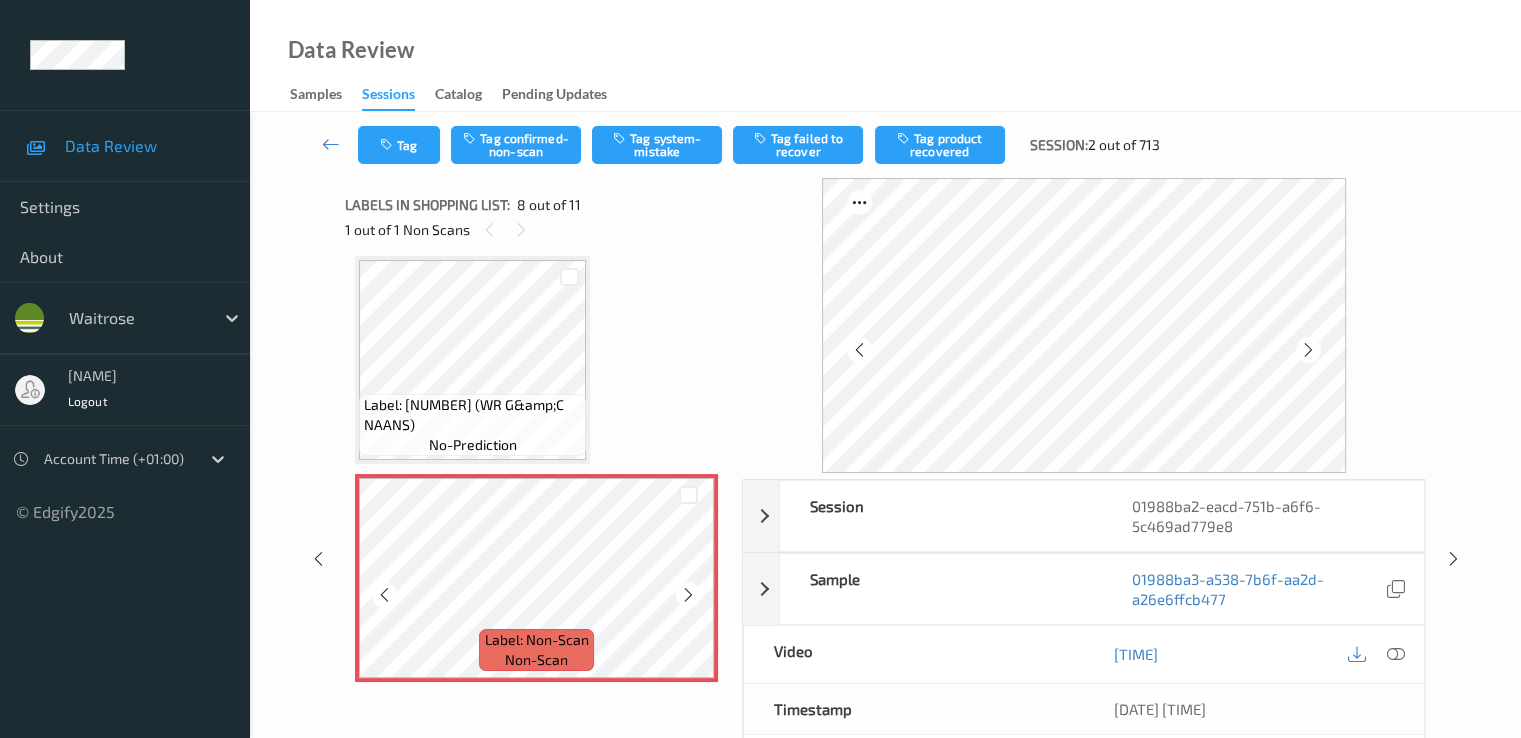 click at bounding box center (688, 595) 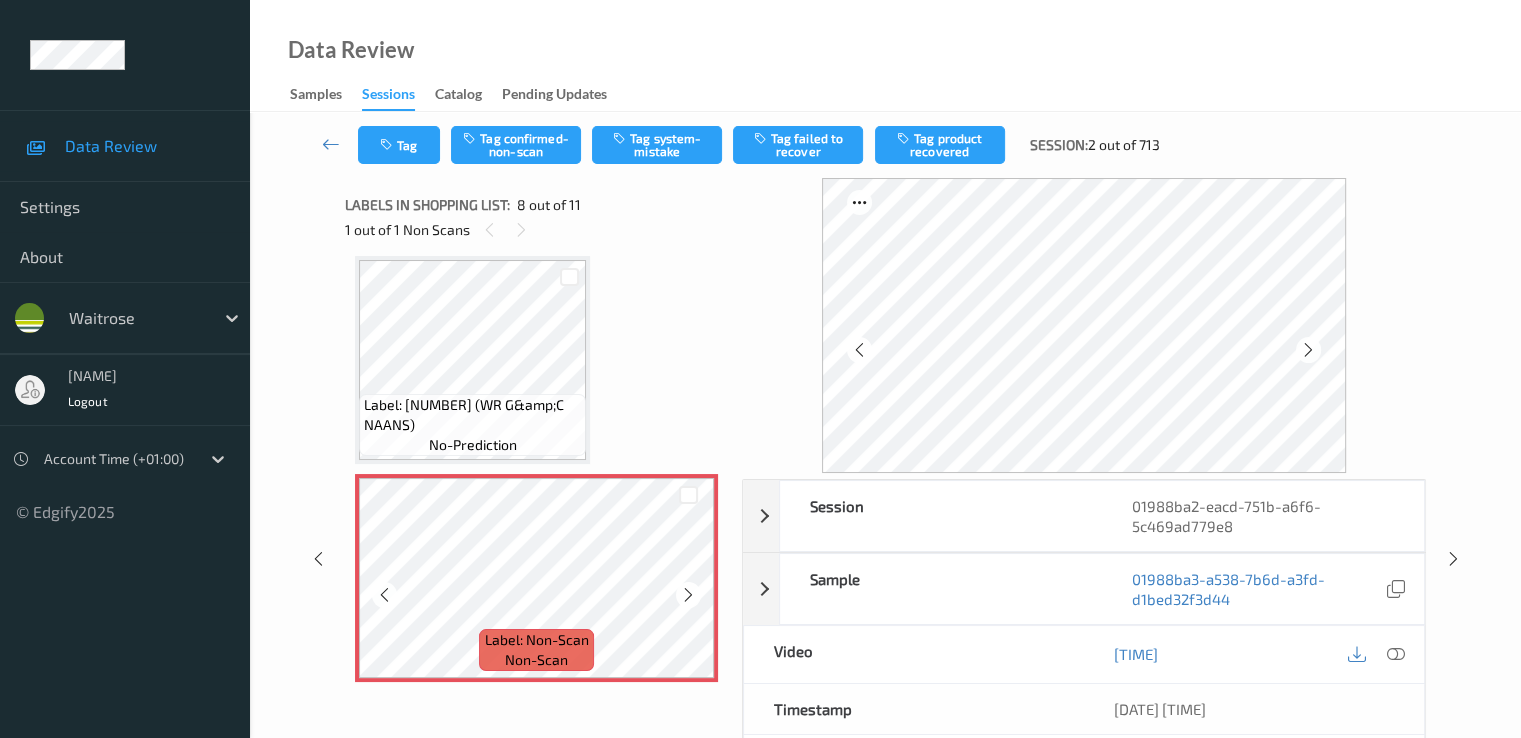 click at bounding box center [688, 595] 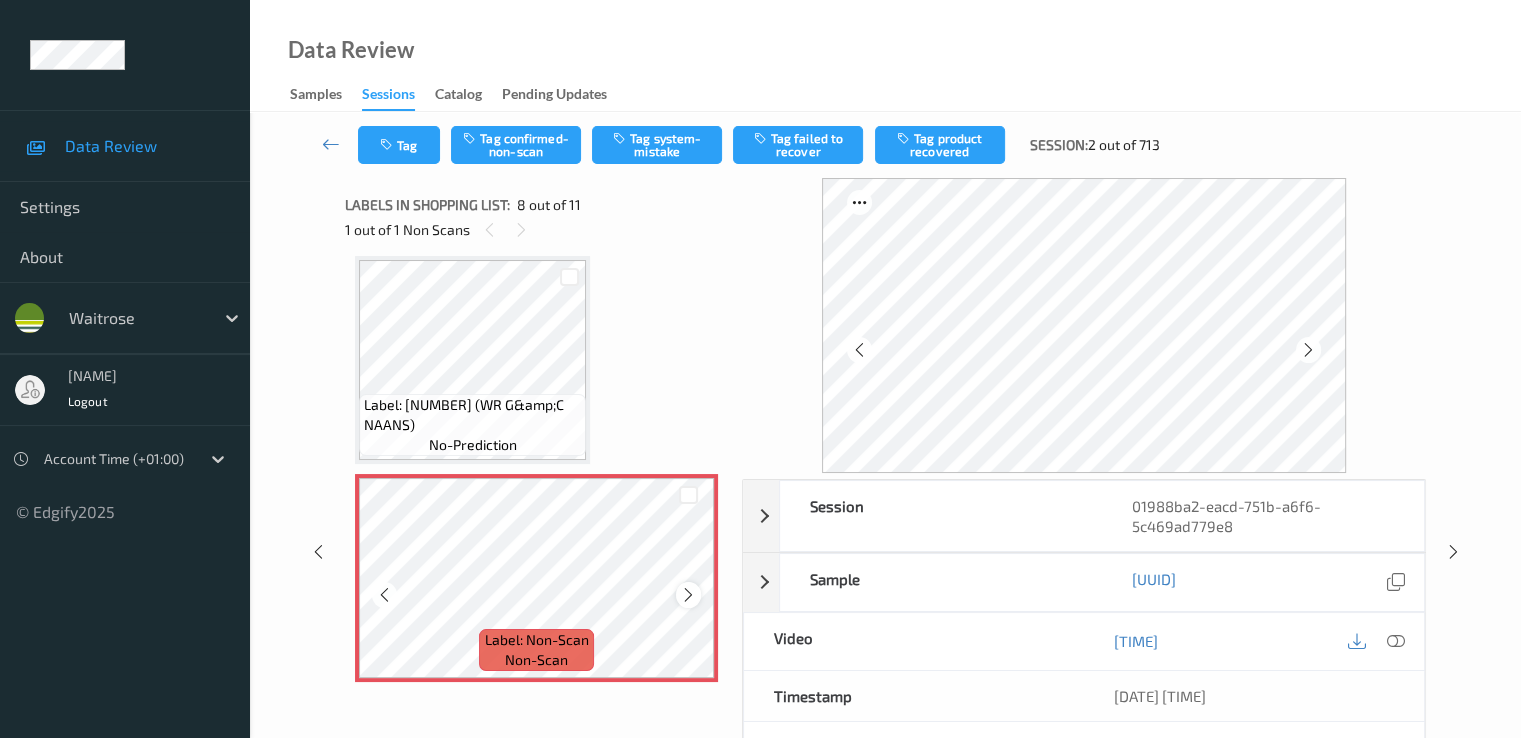 click at bounding box center [688, 595] 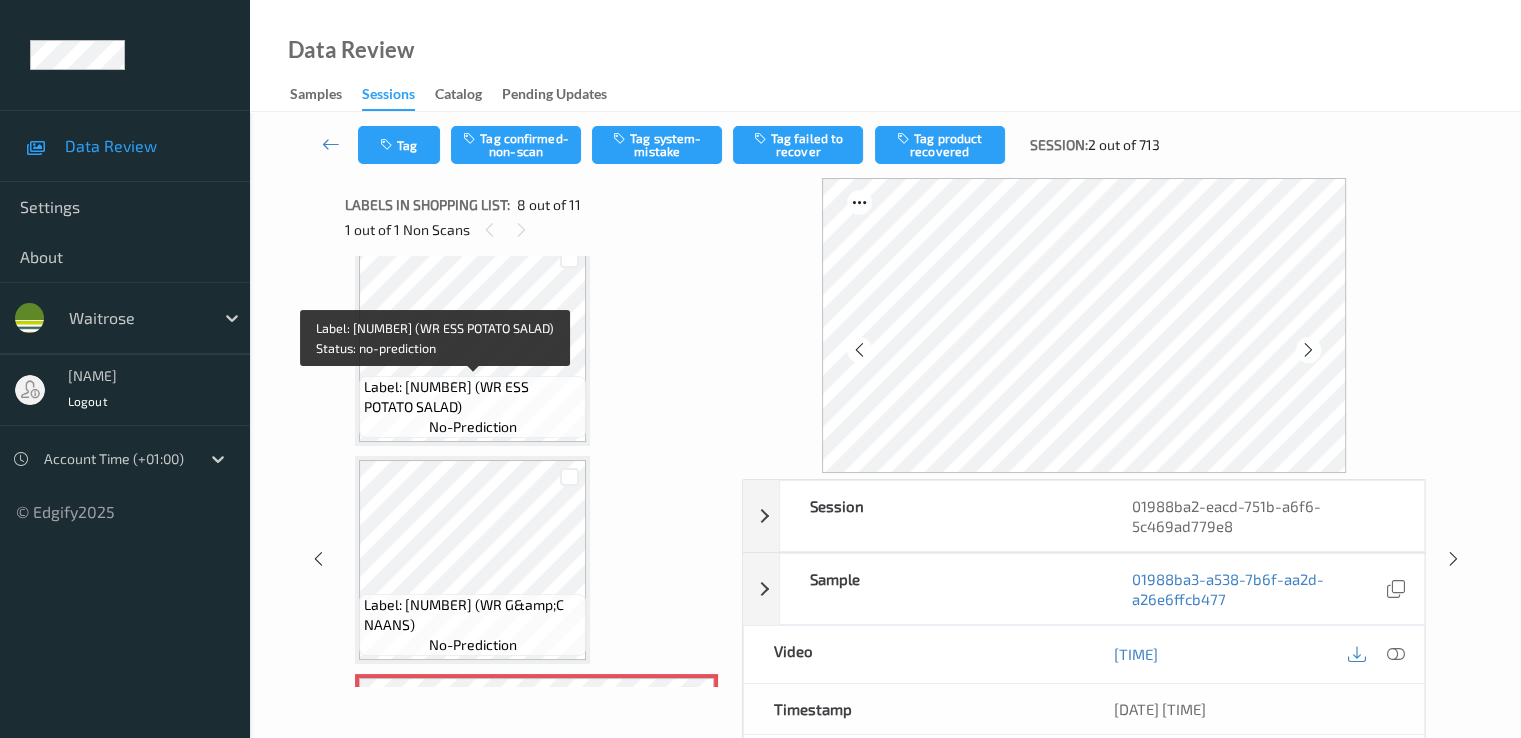 scroll, scrollTop: 1318, scrollLeft: 0, axis: vertical 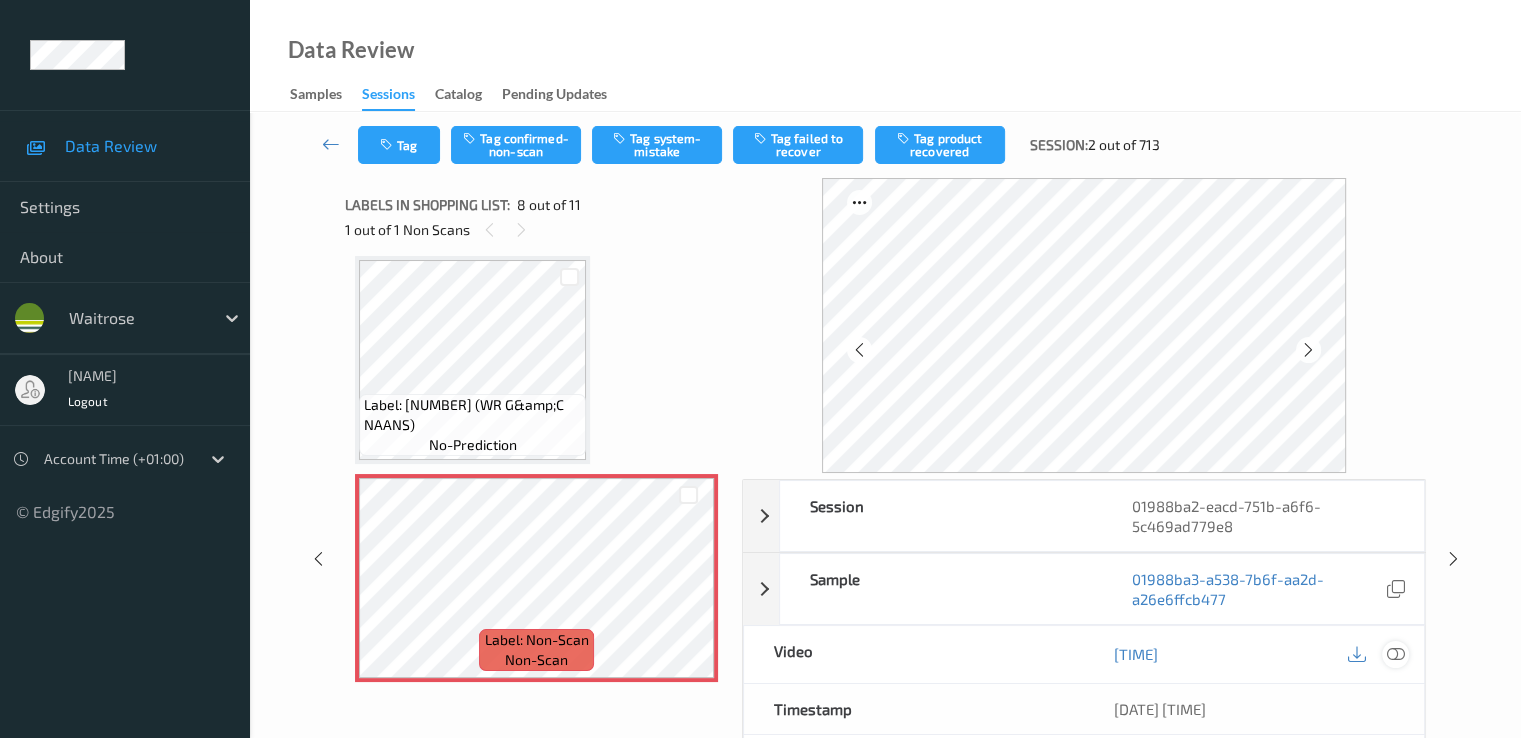 click at bounding box center (1395, 654) 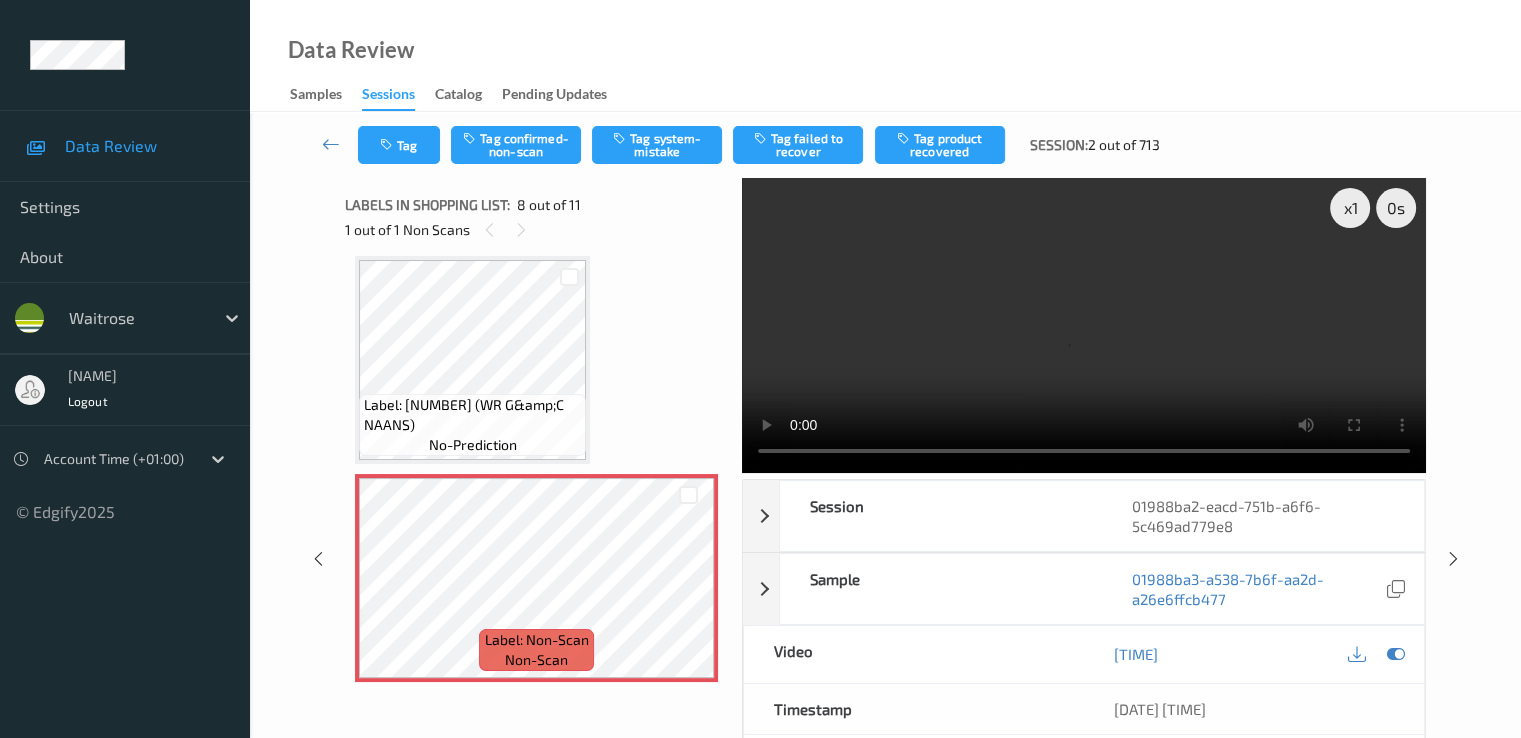 type 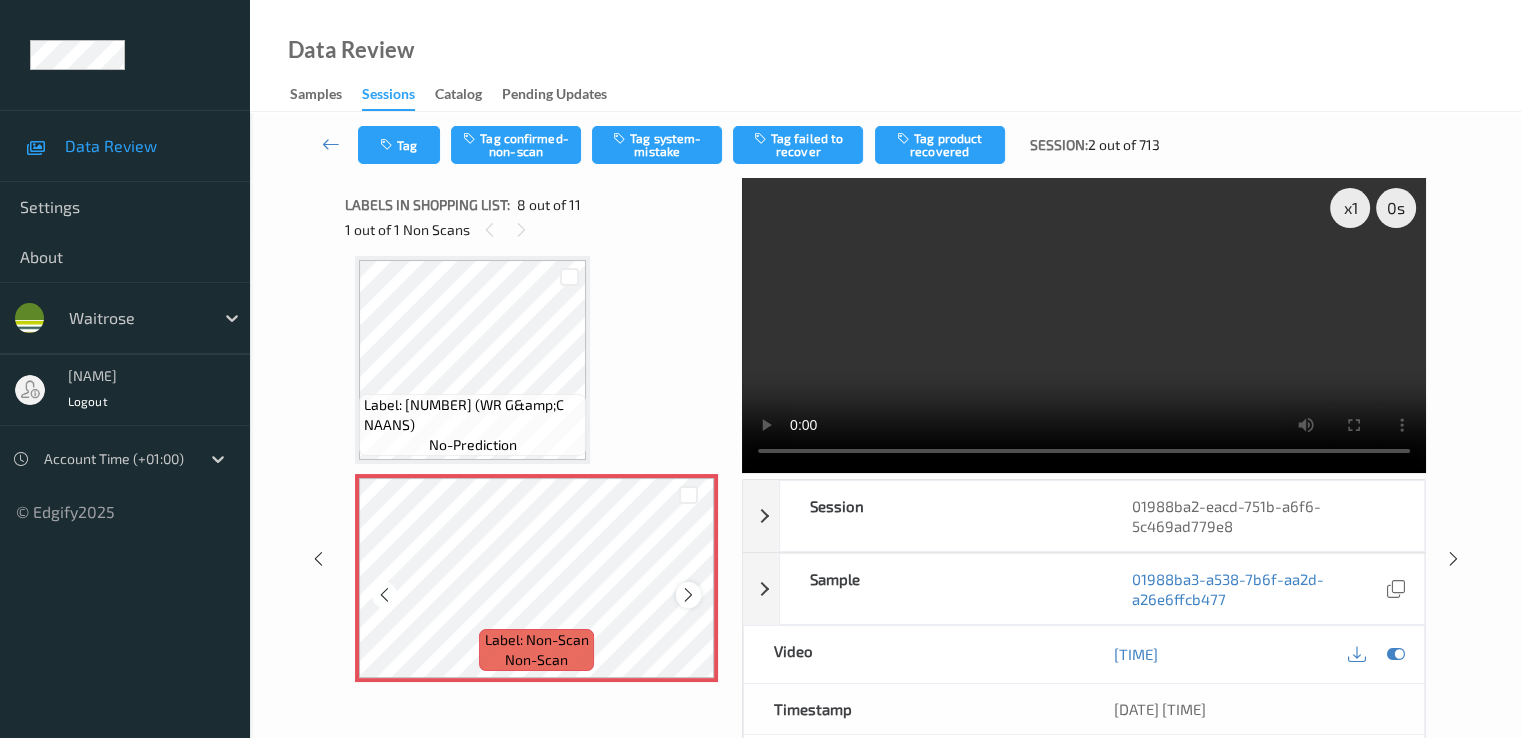 click at bounding box center (688, 595) 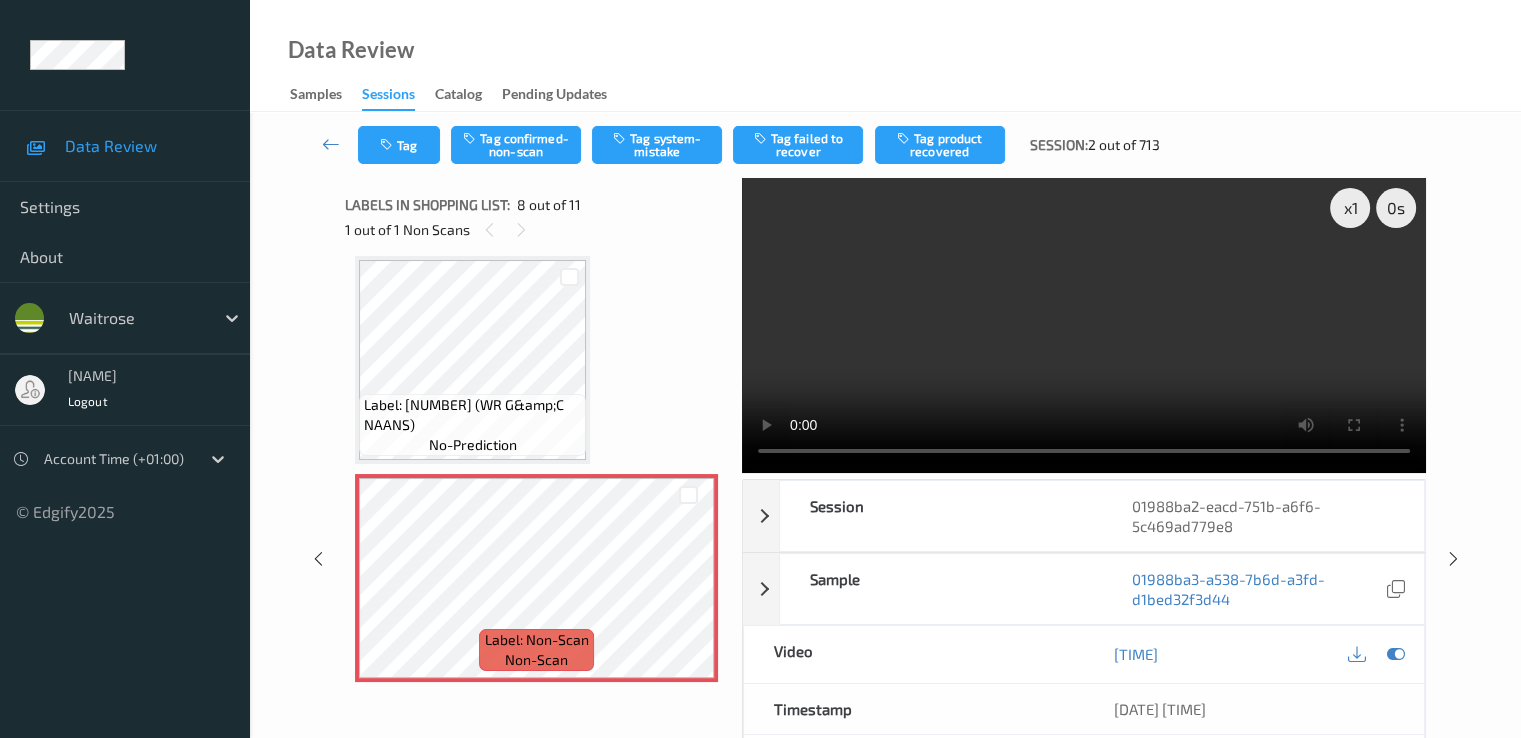 scroll, scrollTop: 1518, scrollLeft: 0, axis: vertical 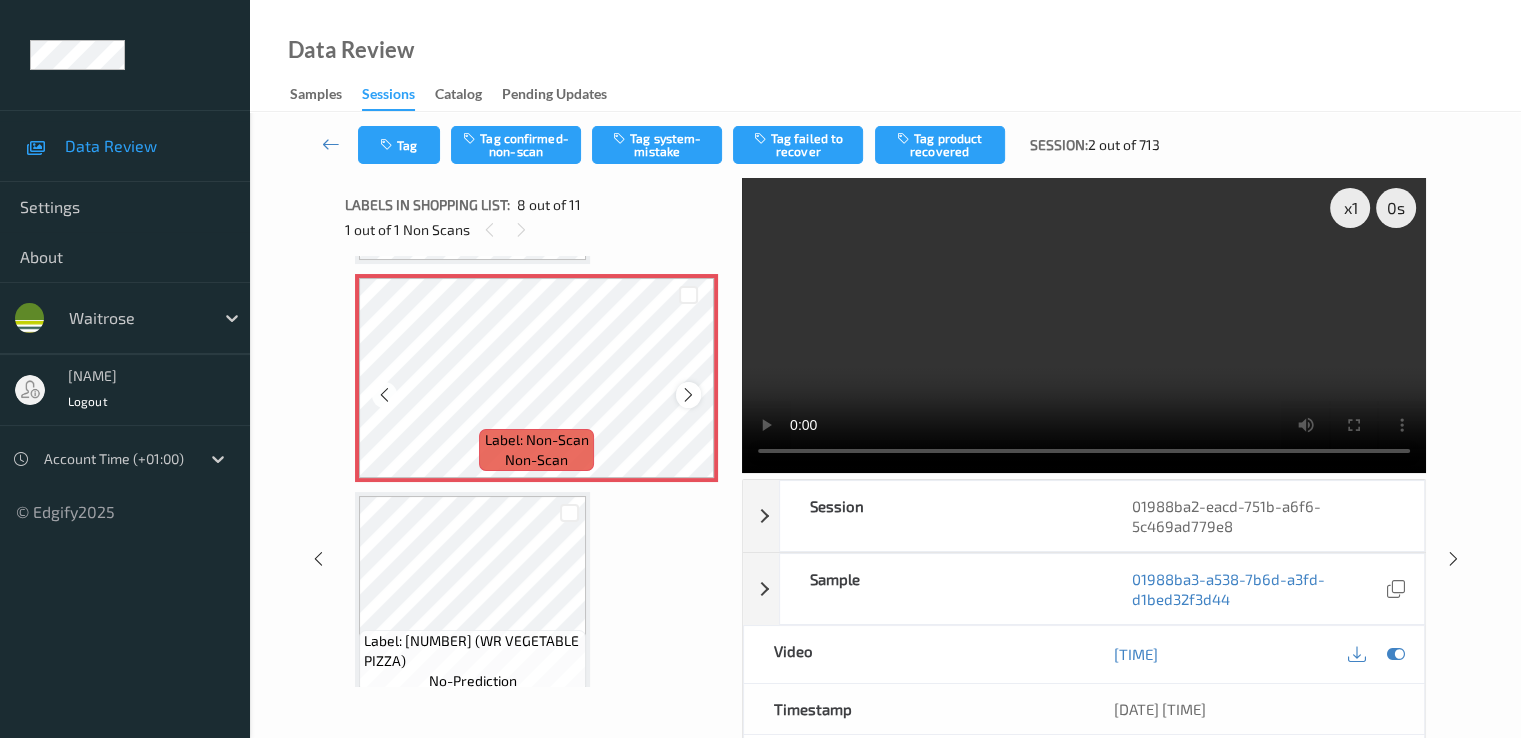 click at bounding box center (688, 395) 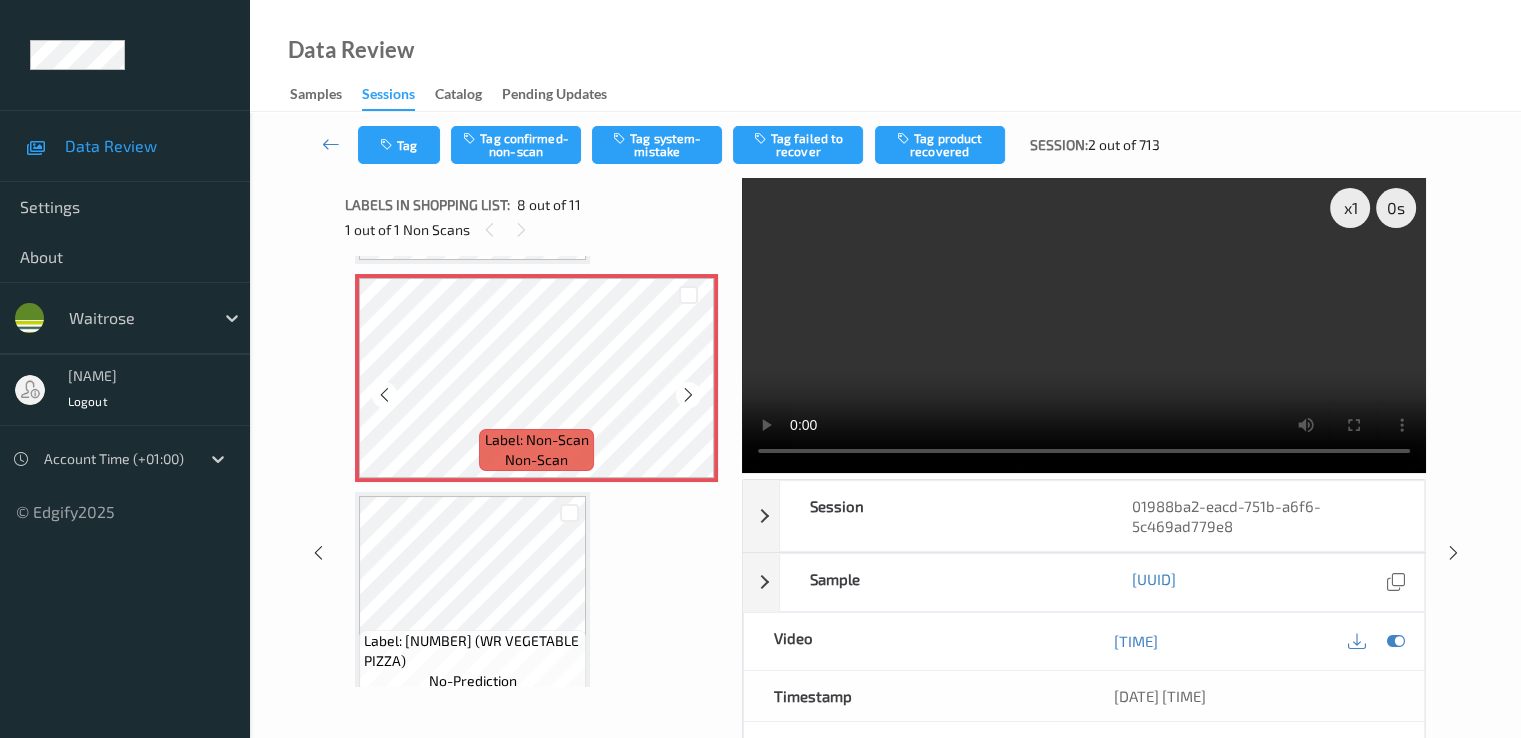 click at bounding box center [688, 395] 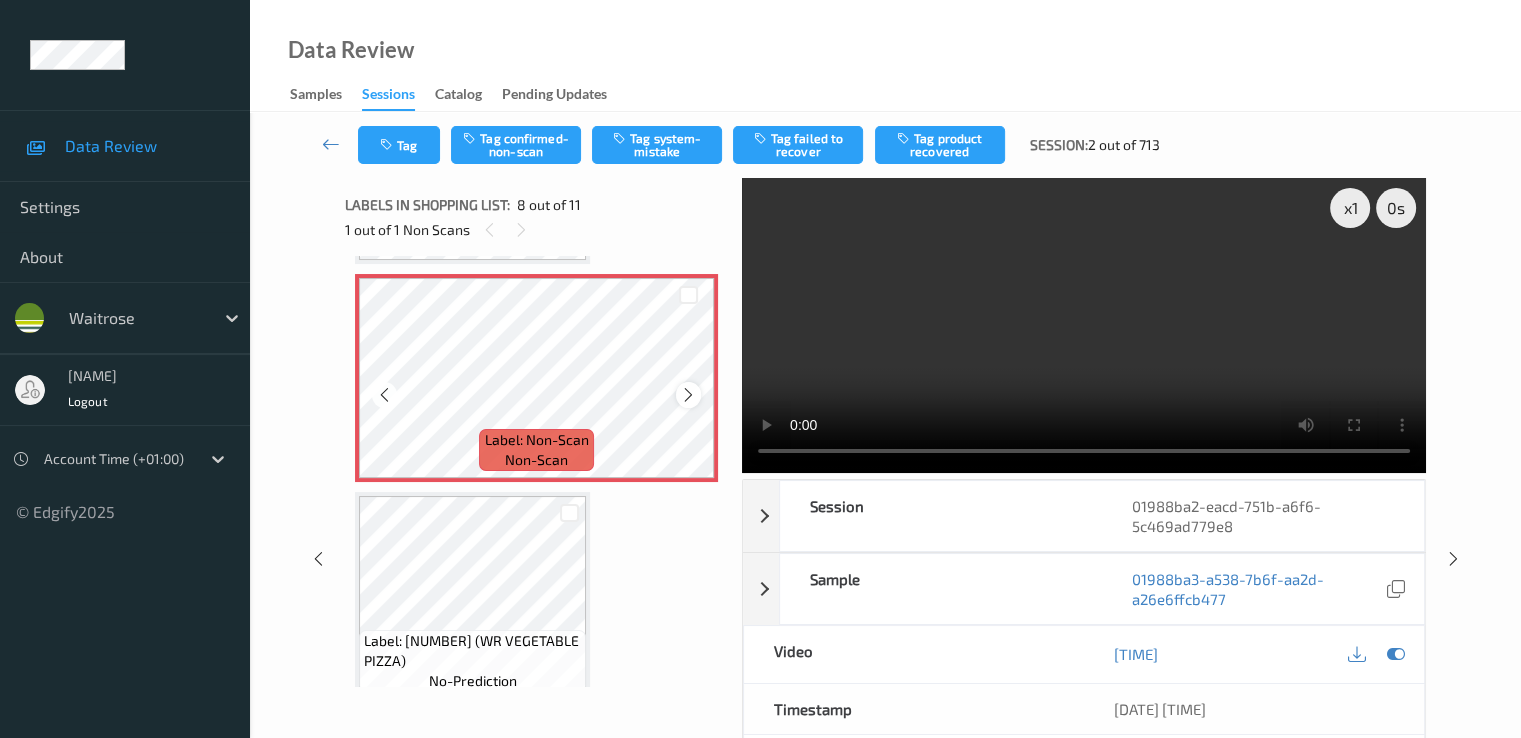 scroll, scrollTop: 1118, scrollLeft: 0, axis: vertical 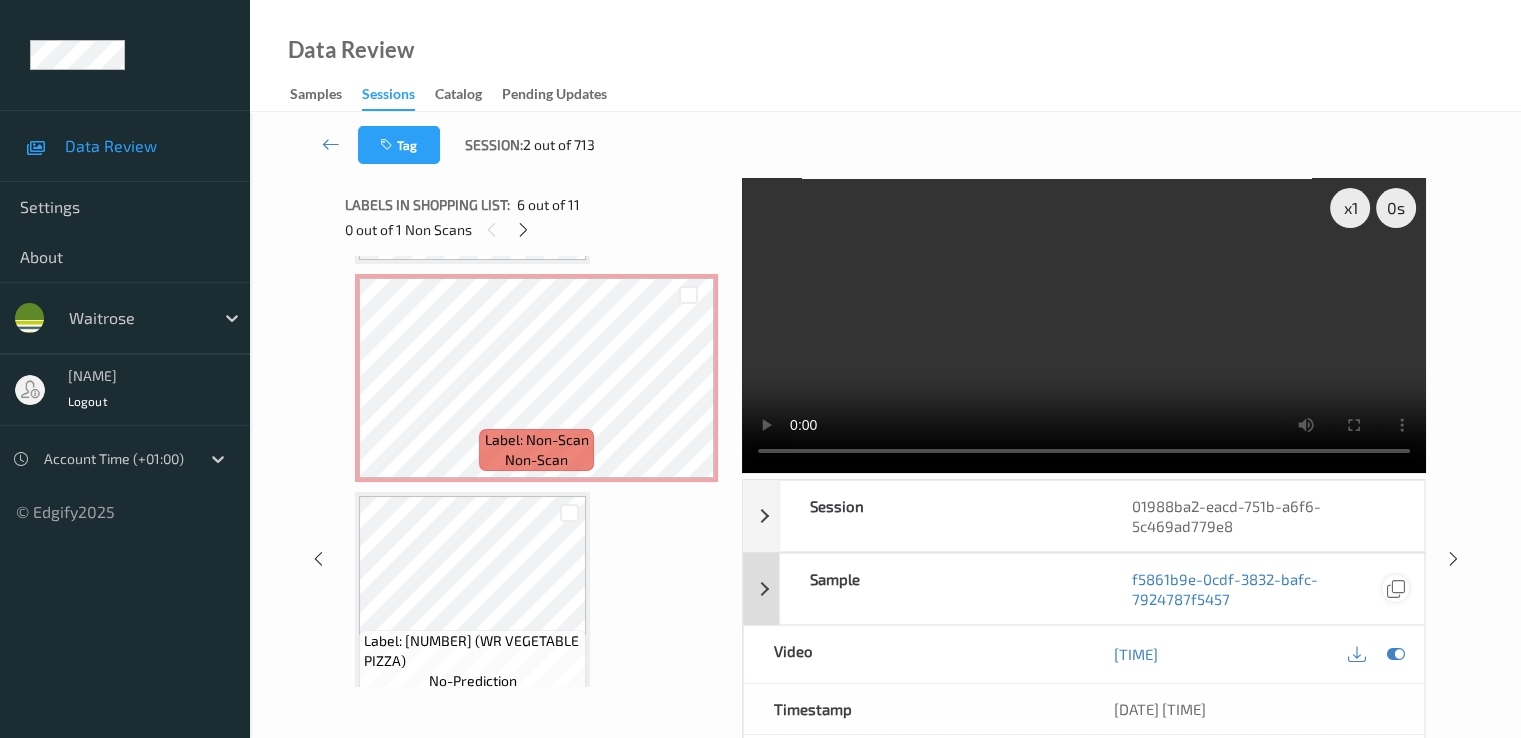 click at bounding box center [1395, 654] 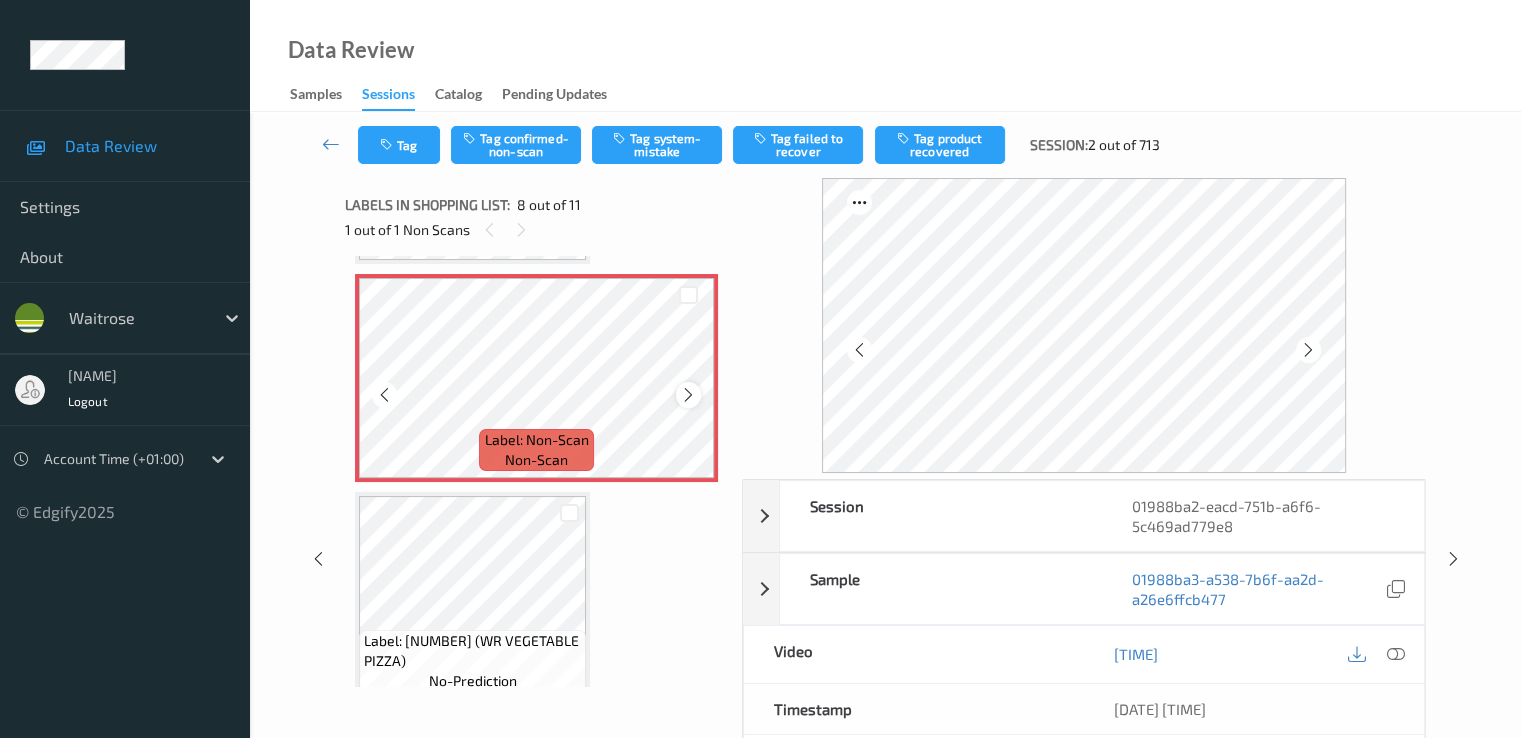click at bounding box center (688, 395) 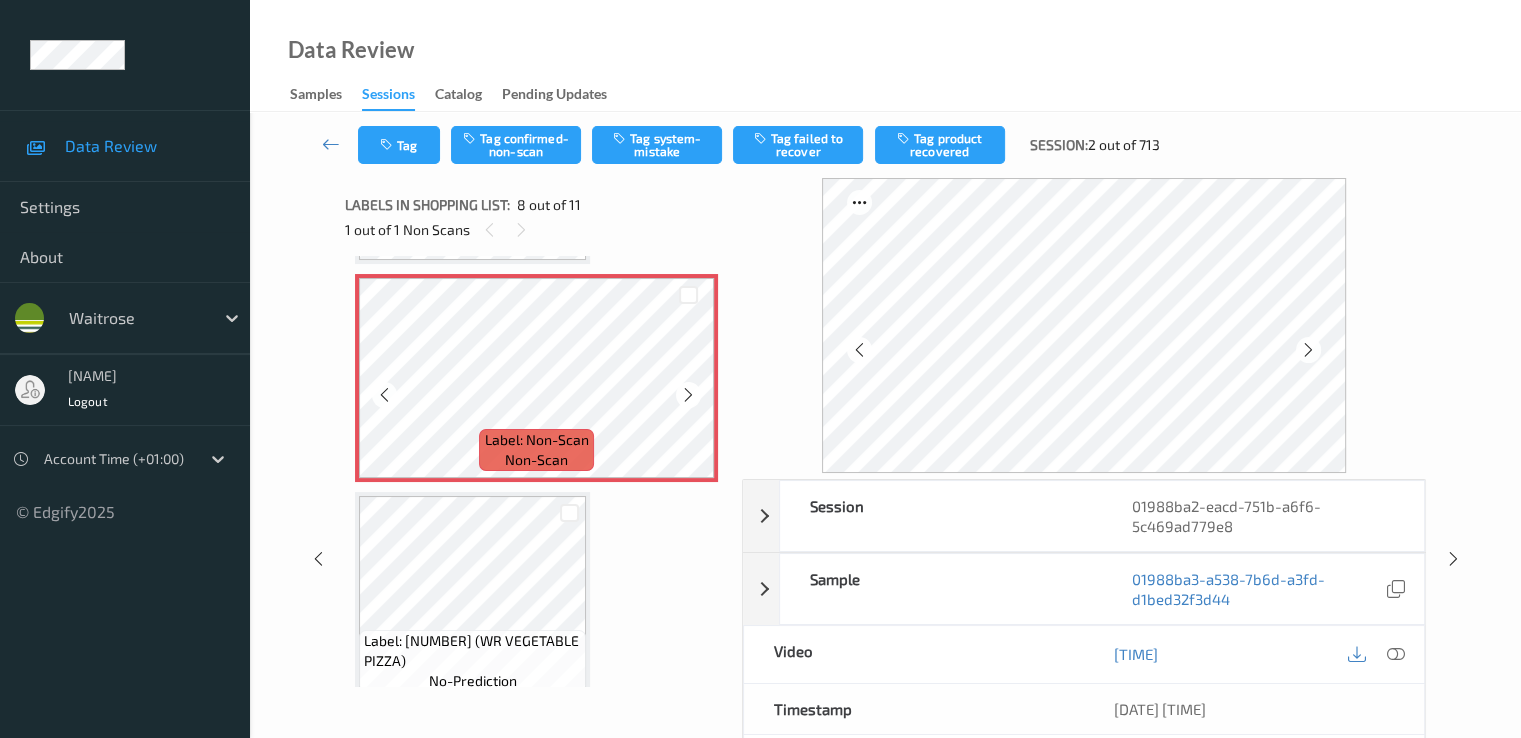 click at bounding box center (688, 395) 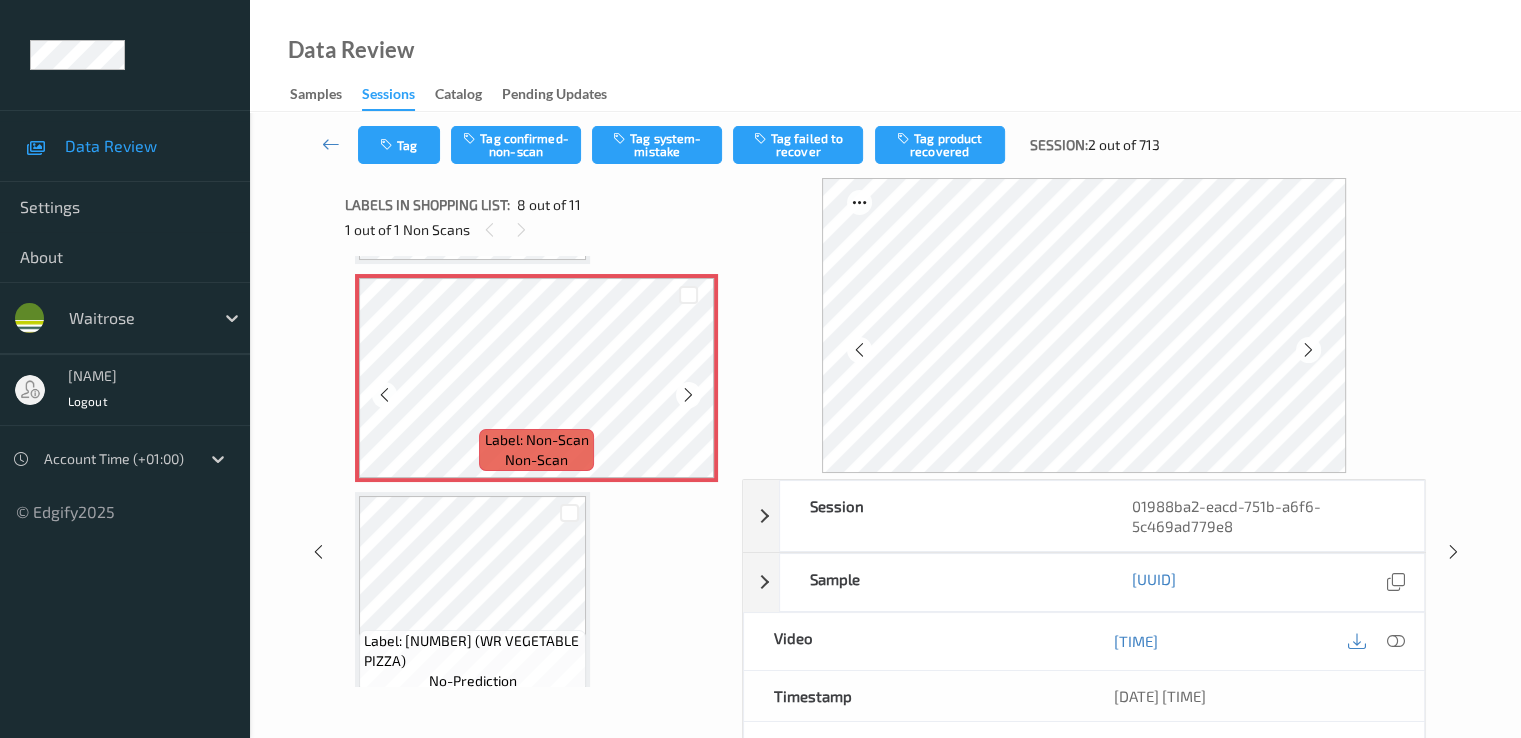 click at bounding box center [688, 395] 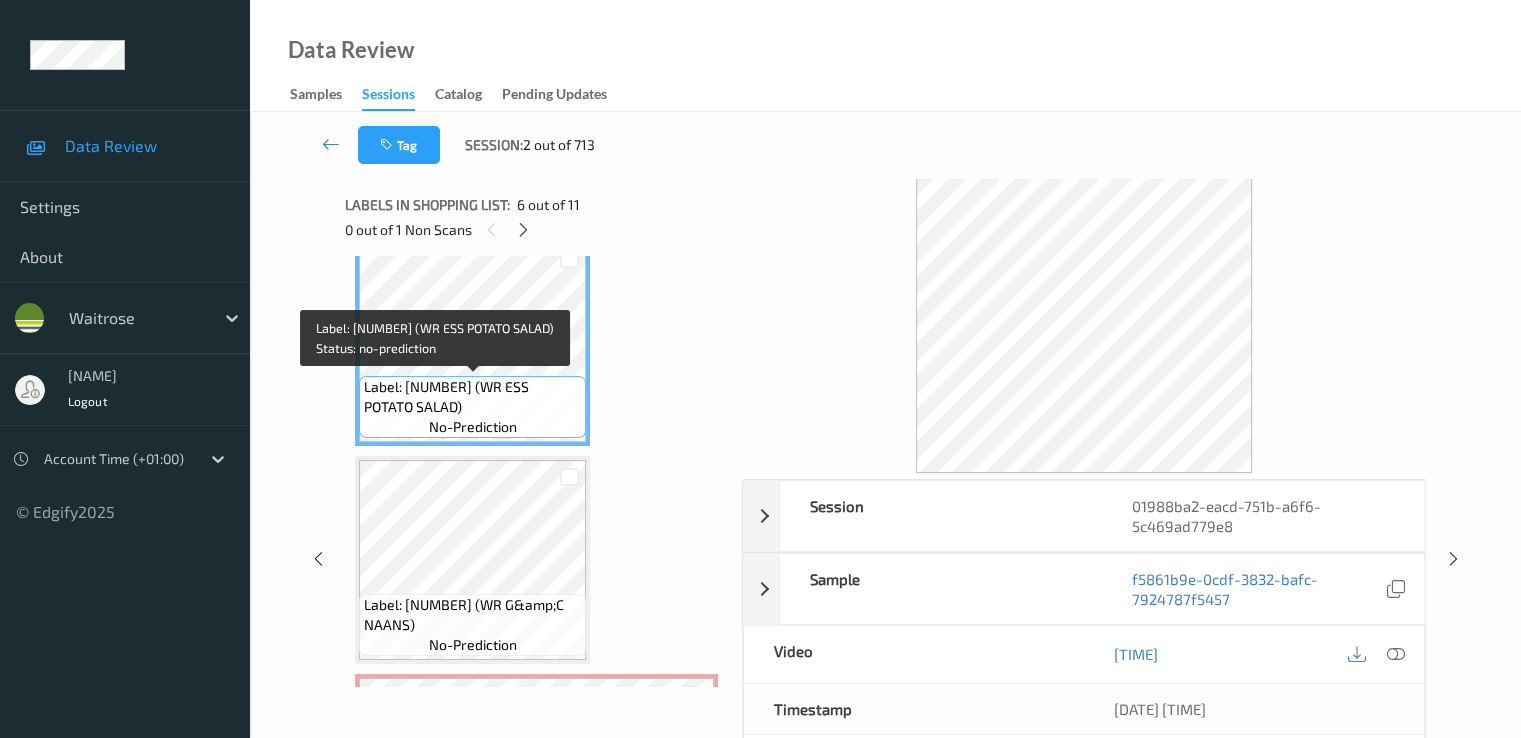 scroll, scrollTop: 918, scrollLeft: 0, axis: vertical 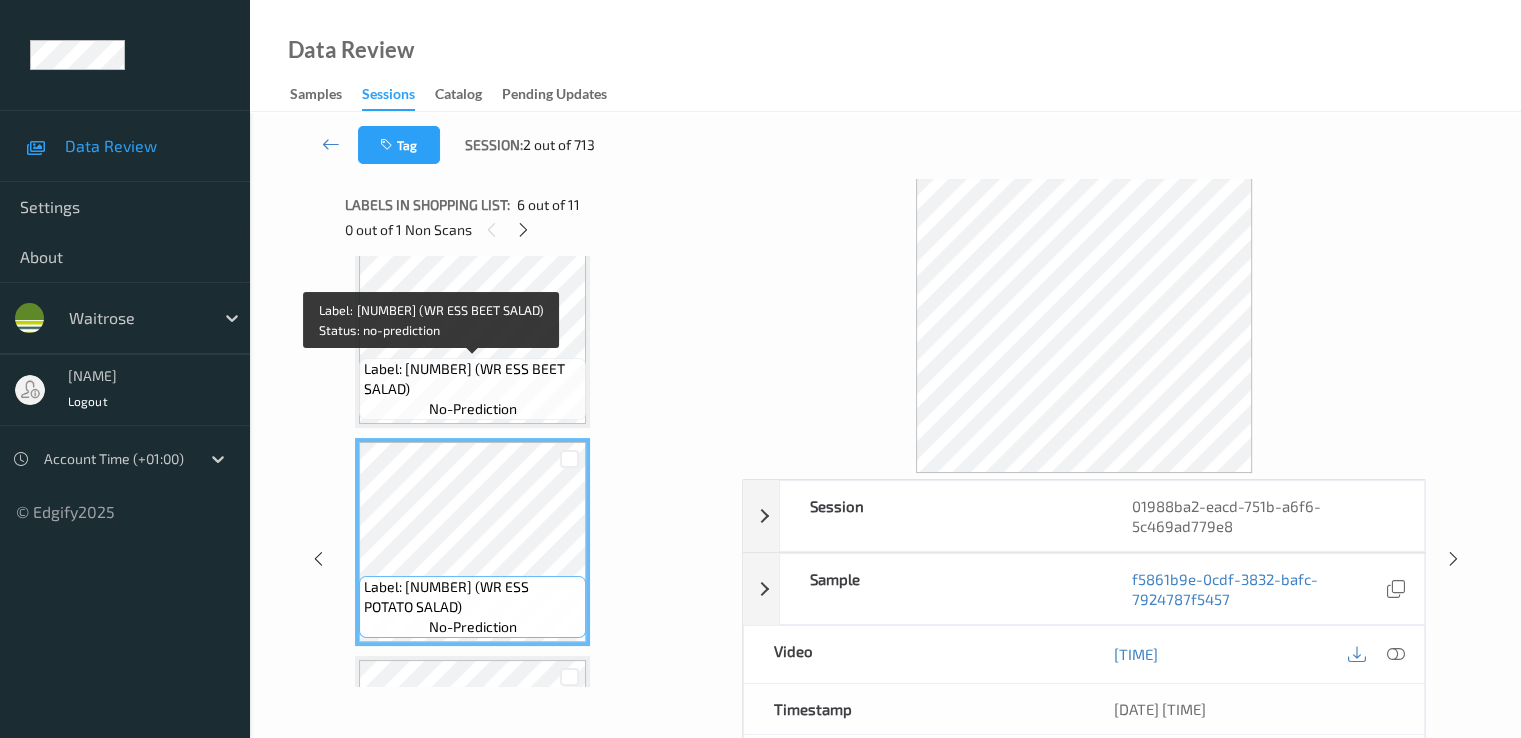 click on "Label: 10506321008070000095 (WR ESS BEET SALAD)" at bounding box center (472, 379) 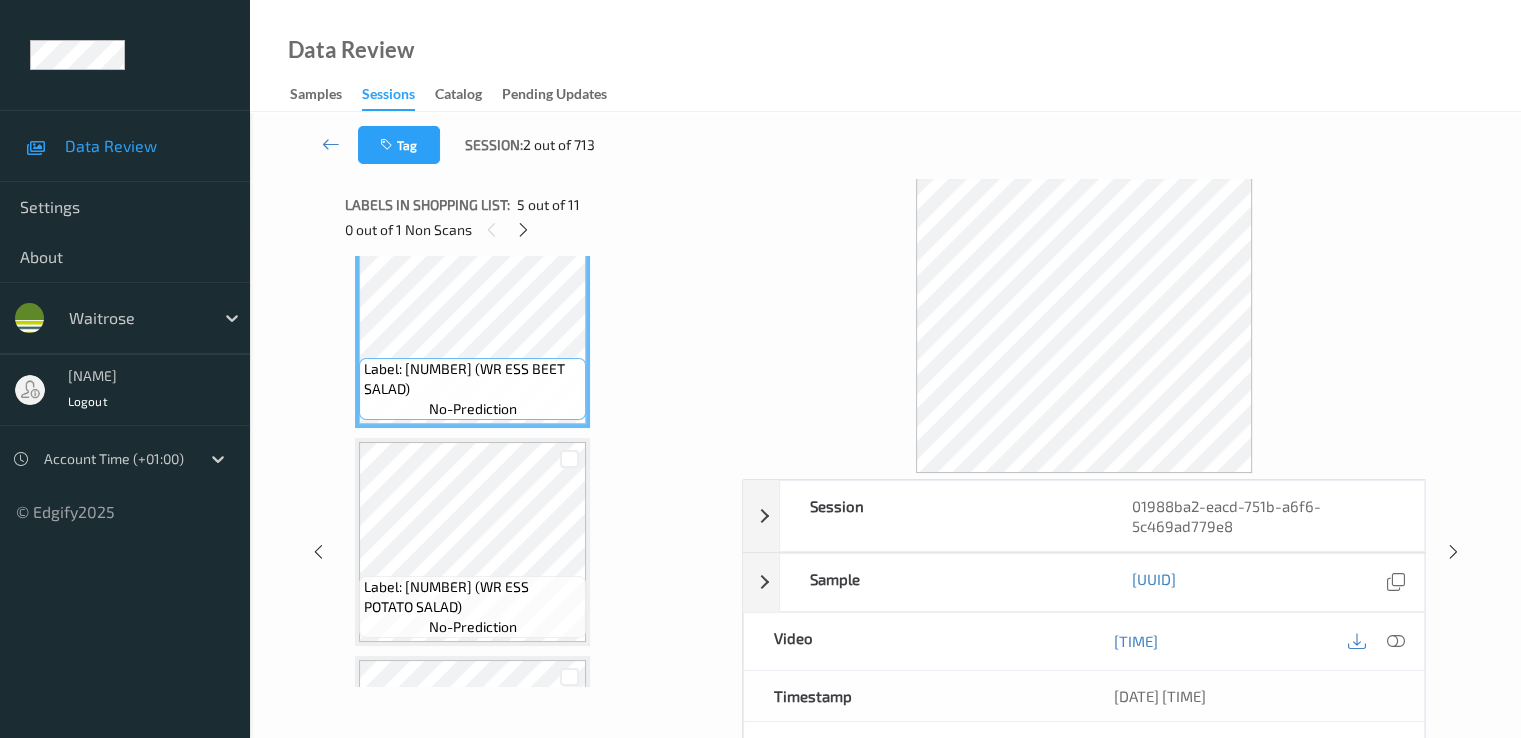 click on "00:00:30.336" at bounding box center [1254, 641] 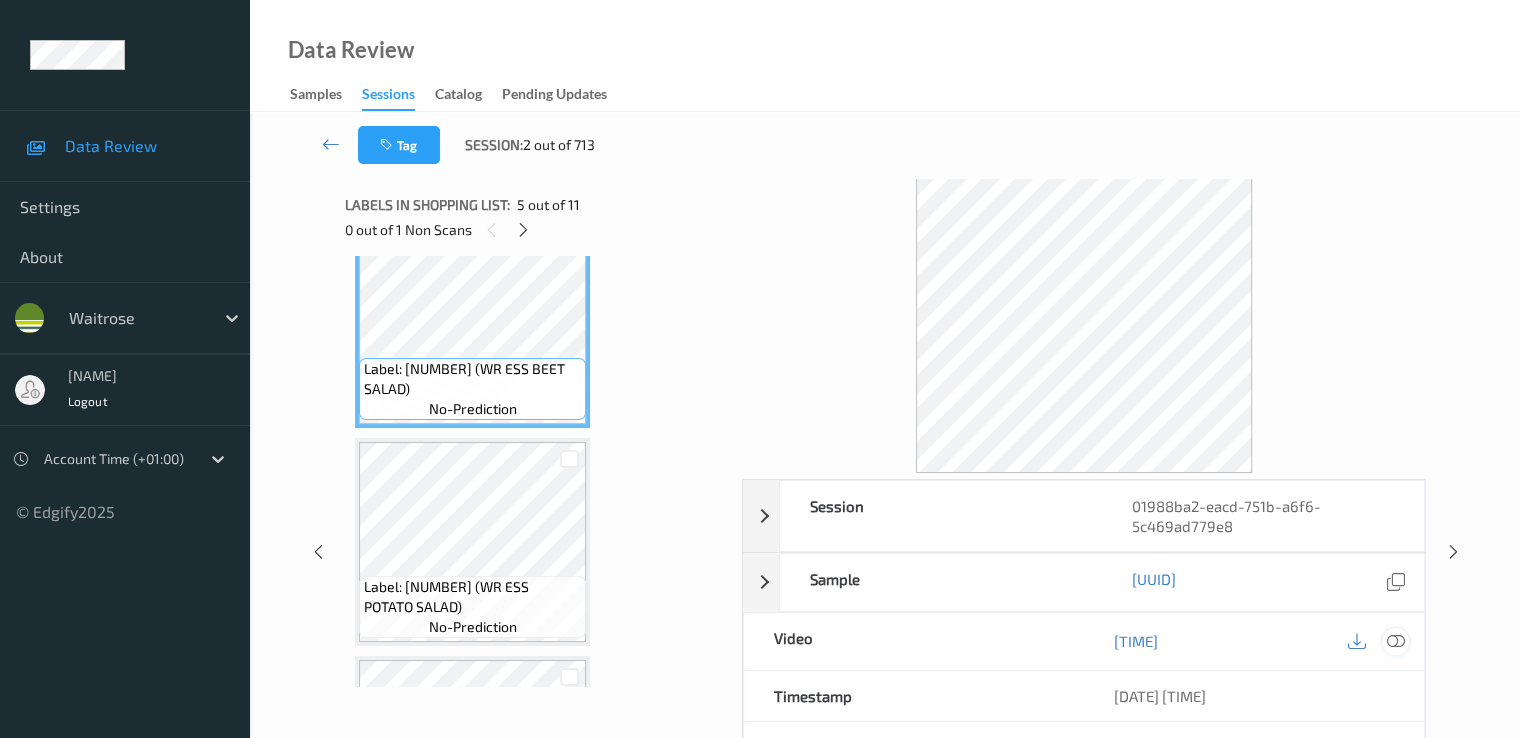 click at bounding box center (1395, 641) 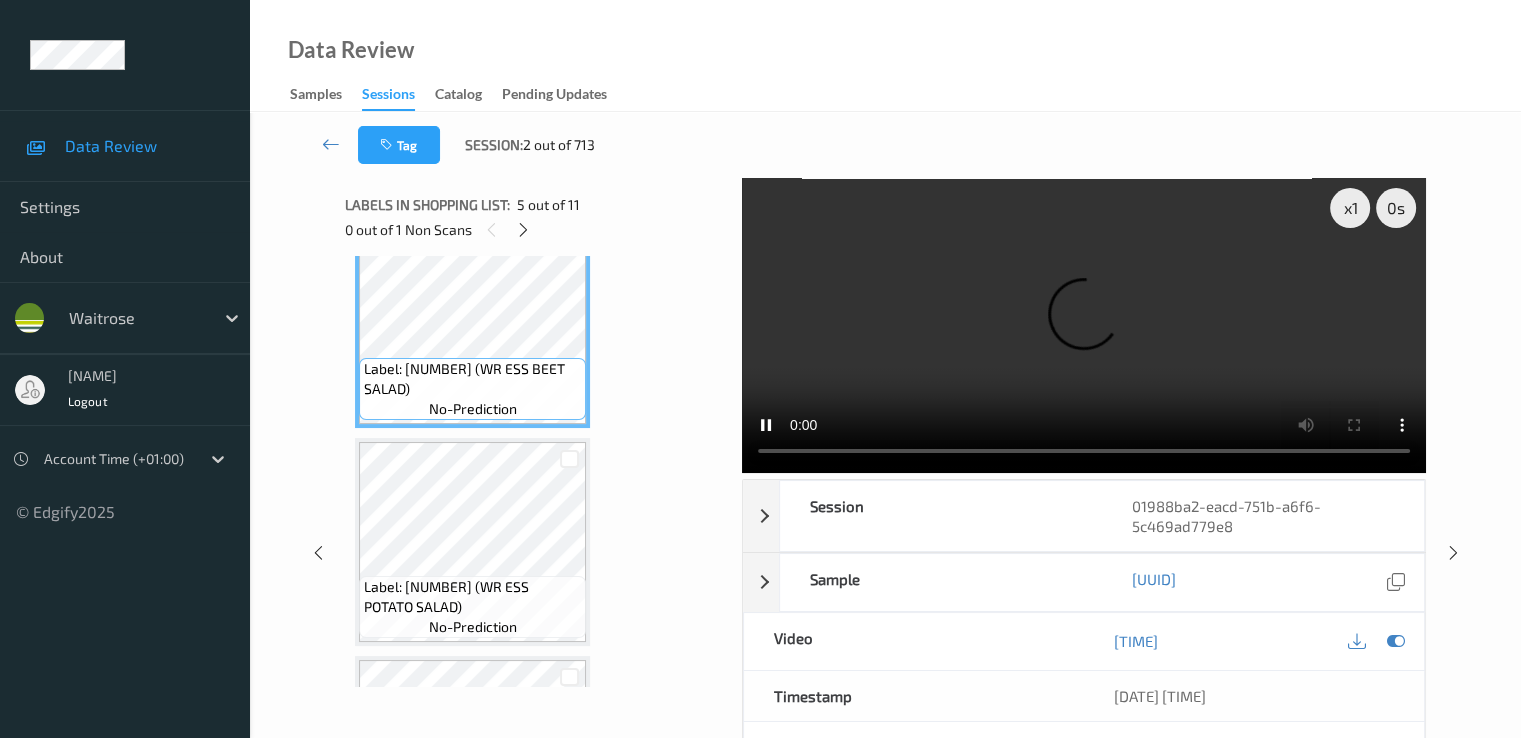 type 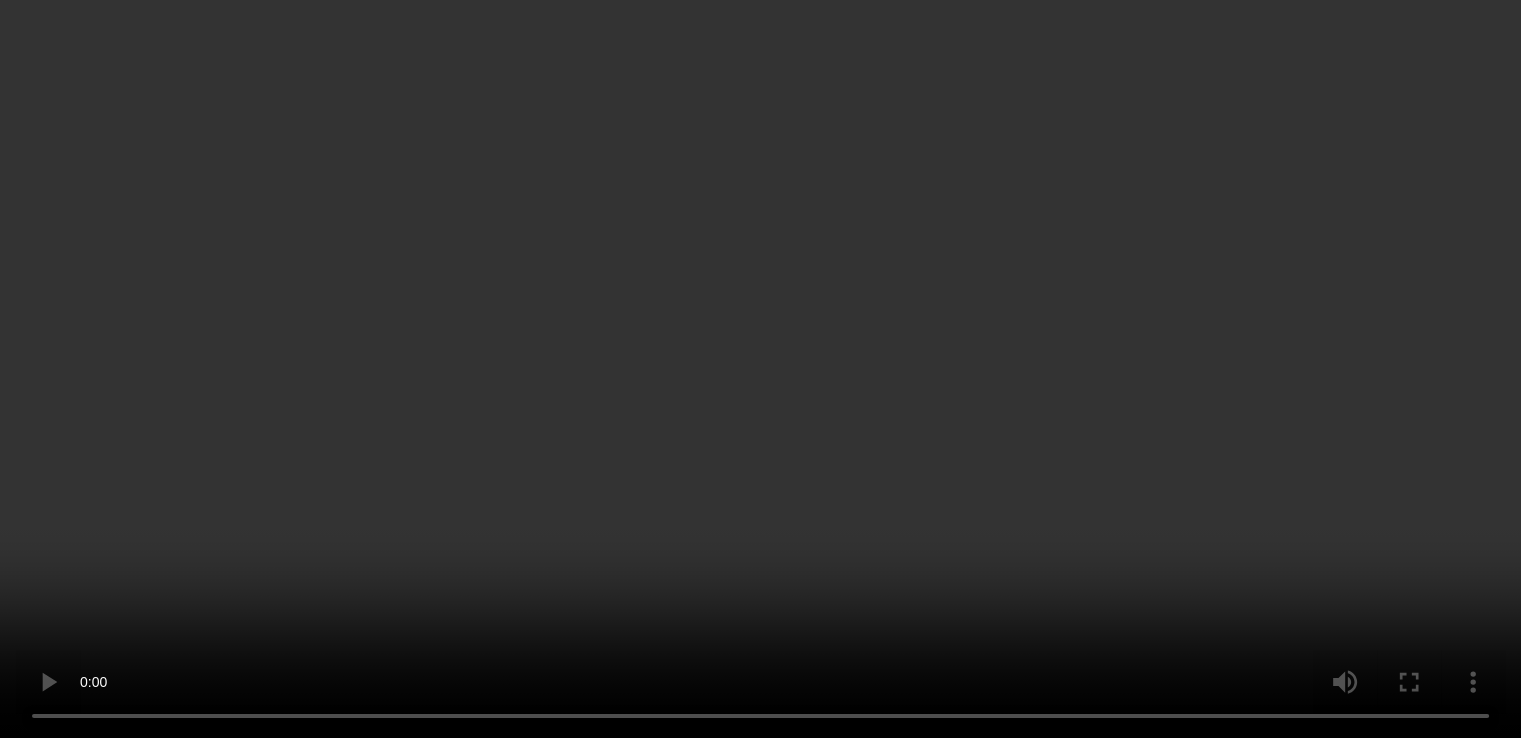 scroll, scrollTop: 1718, scrollLeft: 0, axis: vertical 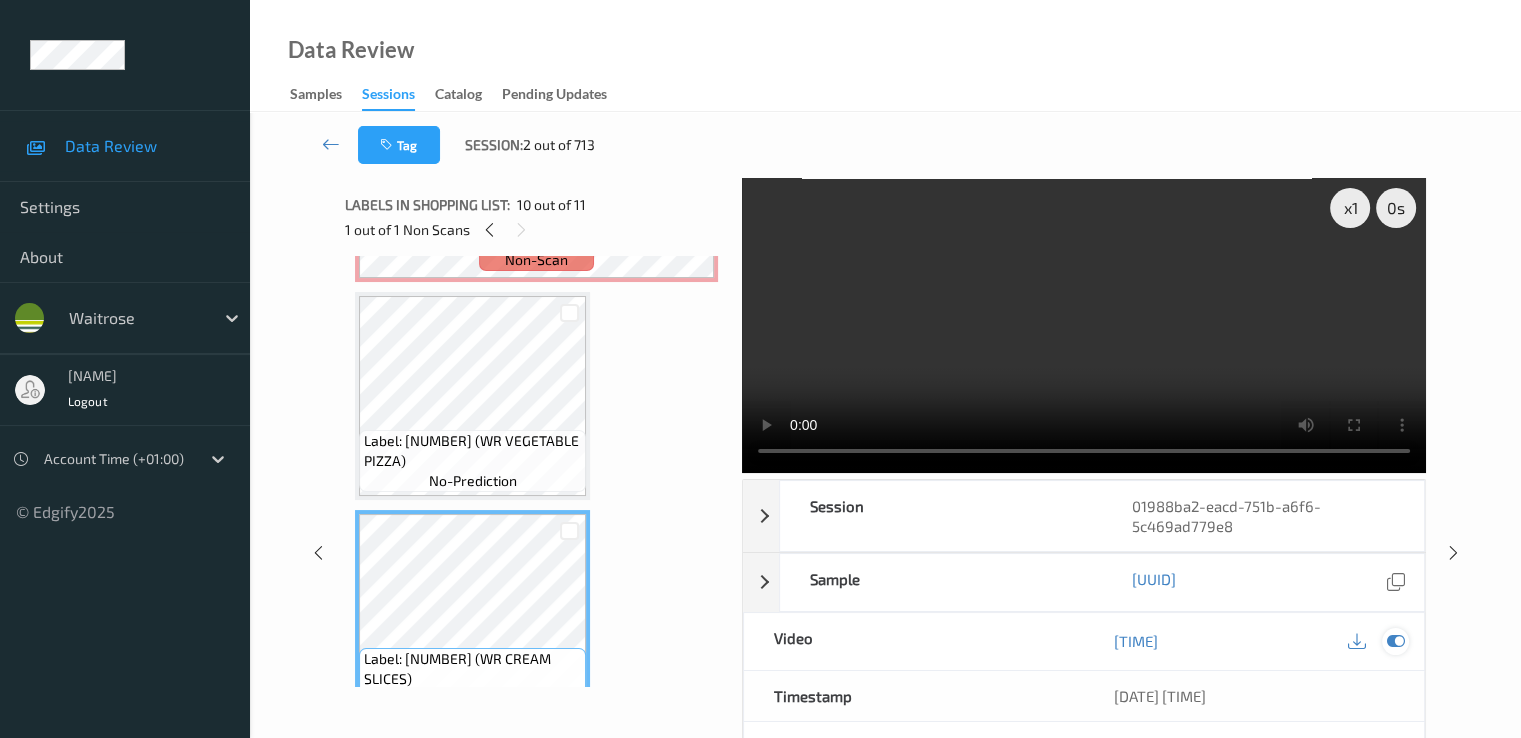 click at bounding box center [1395, 641] 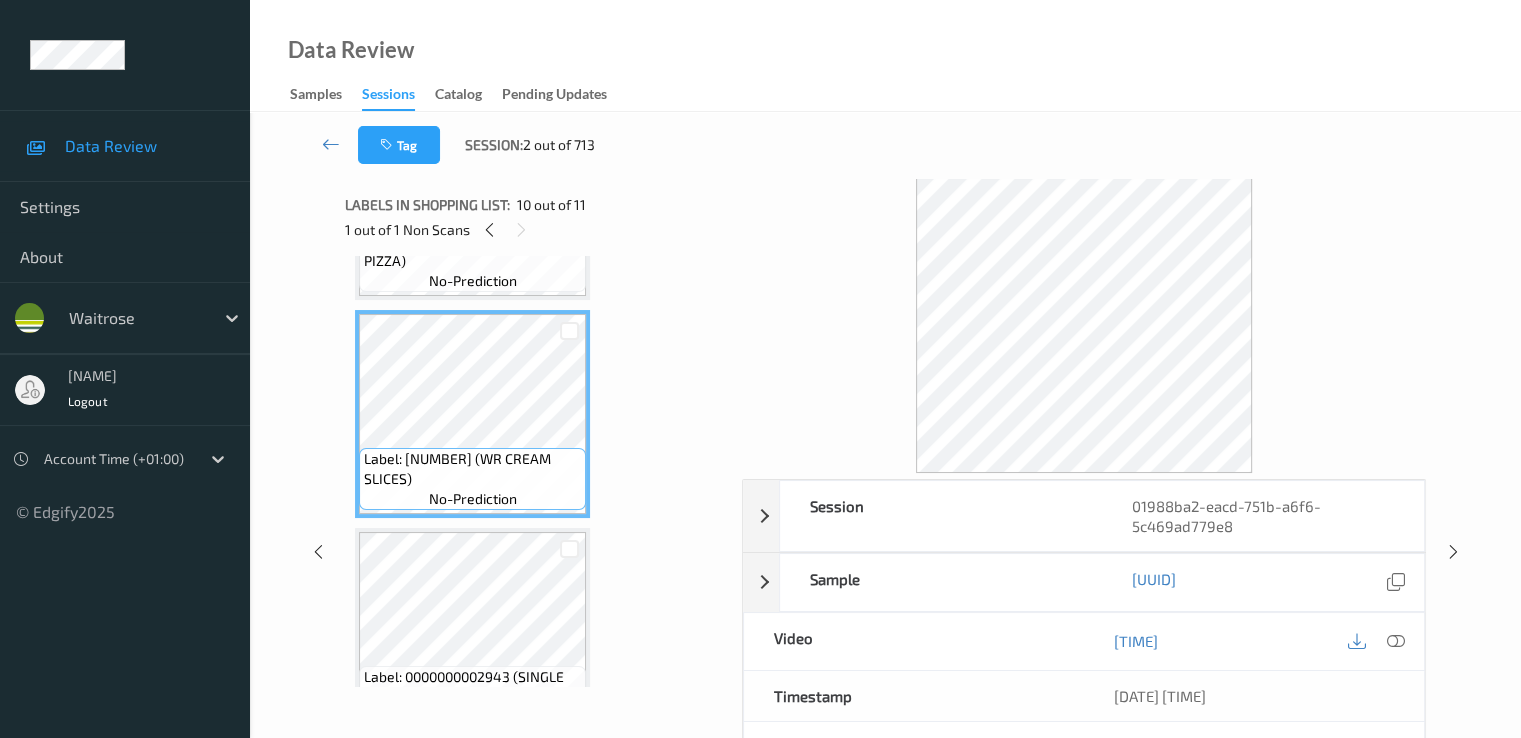 scroll, scrollTop: 1977, scrollLeft: 0, axis: vertical 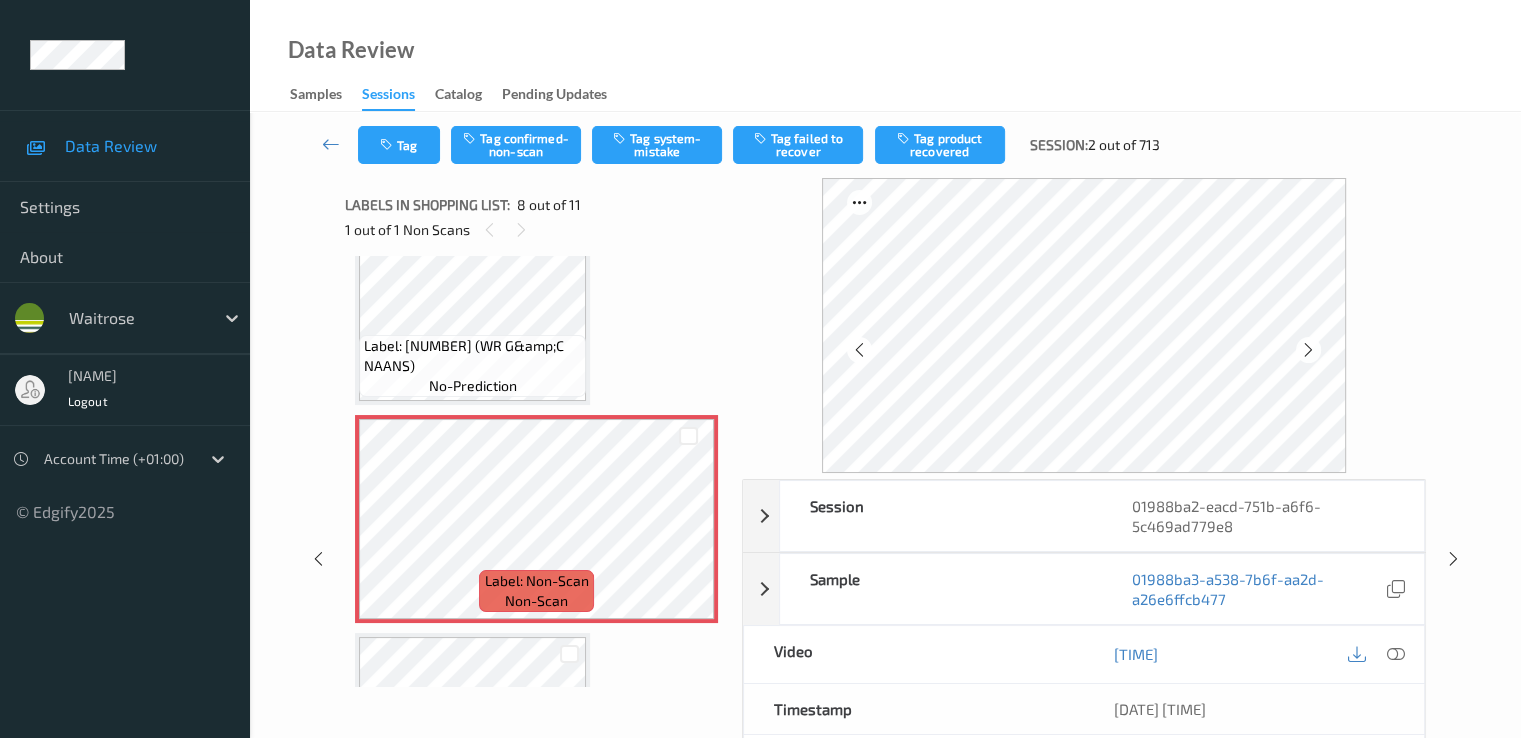 click on "Tag Tag   confirmed-non-scan Tag   system-mistake Tag   failed to recover Tag   product recovered Session: 2 out of 713" at bounding box center [885, 145] 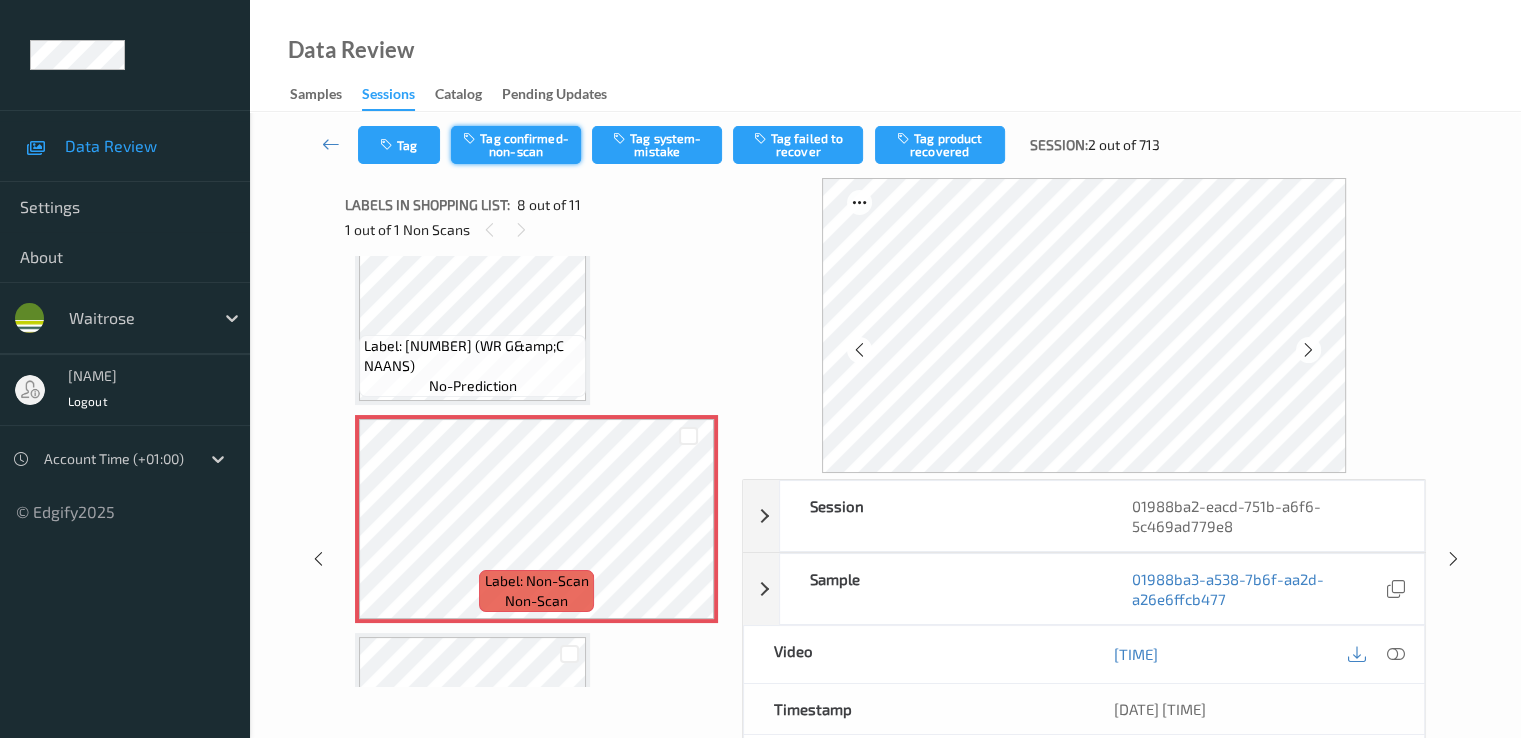 click on "Tag   confirmed-non-scan" at bounding box center (516, 145) 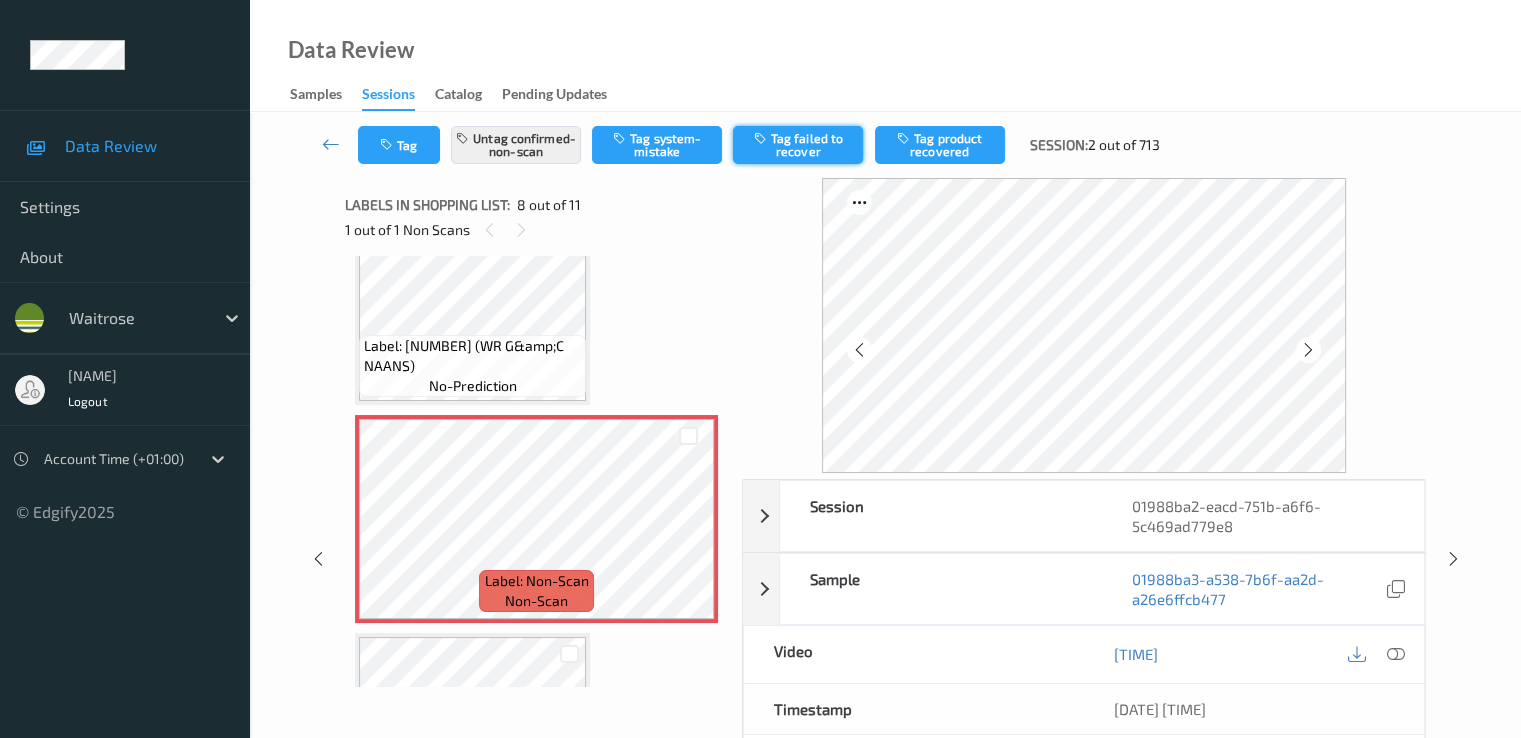 click on "Tag   failed to recover" at bounding box center (798, 145) 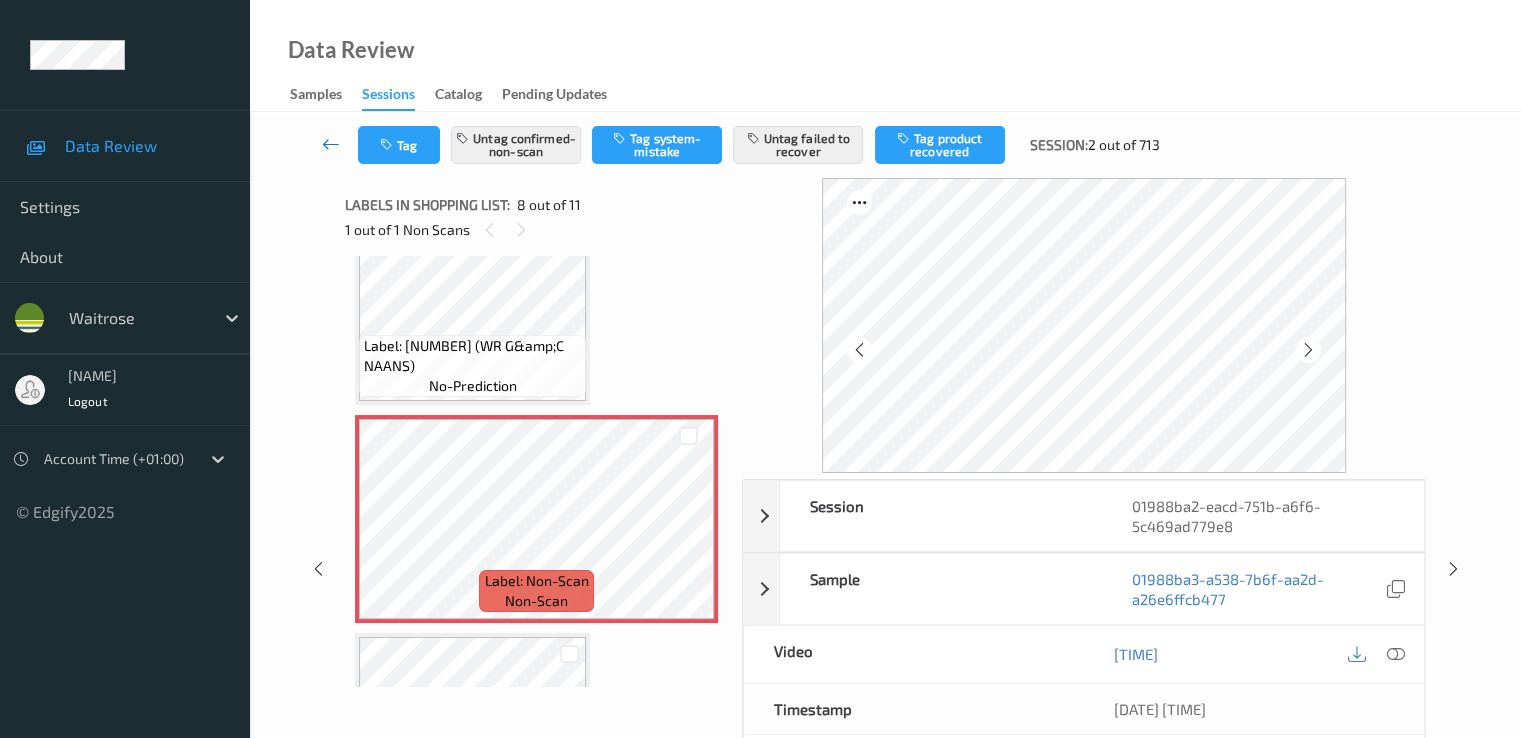 click at bounding box center [331, 144] 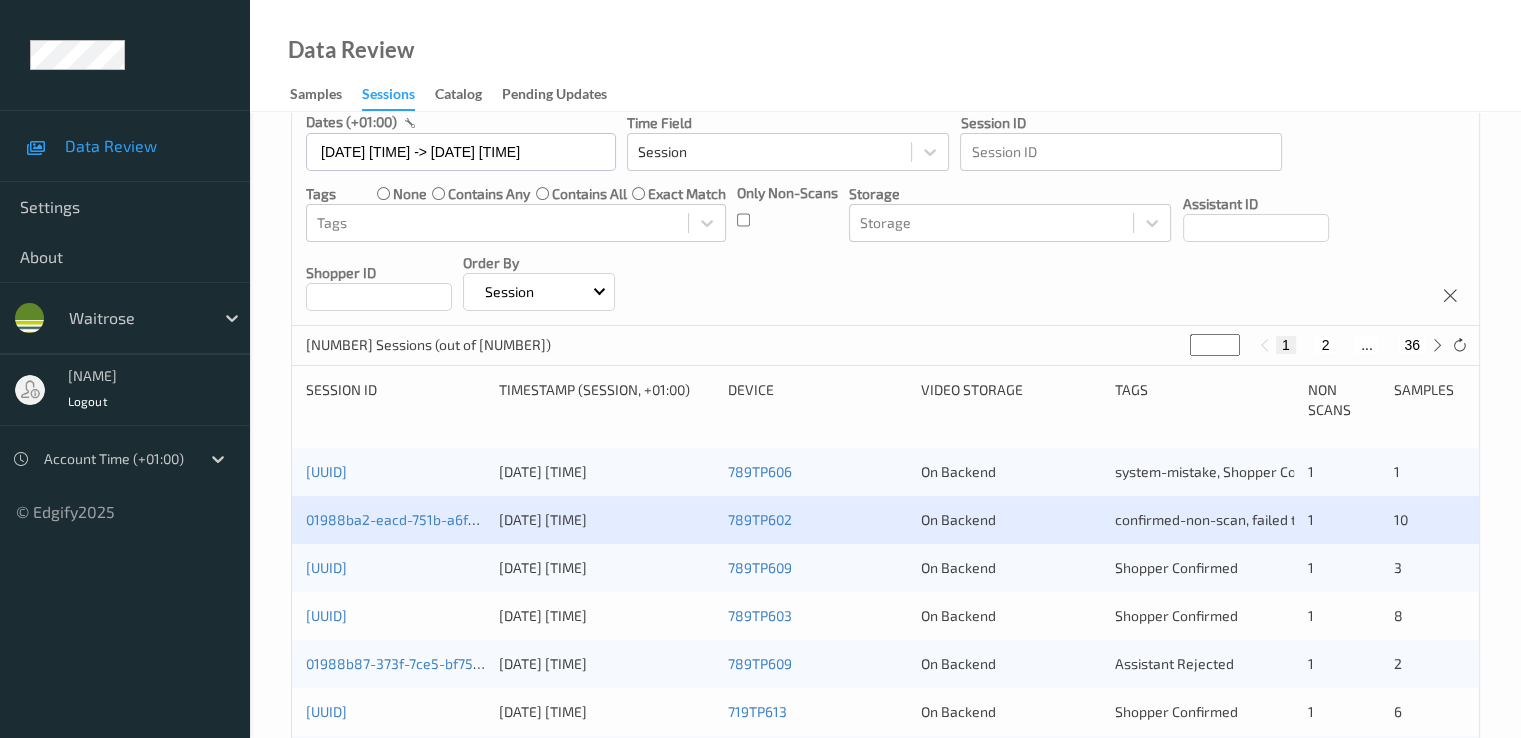scroll, scrollTop: 200, scrollLeft: 0, axis: vertical 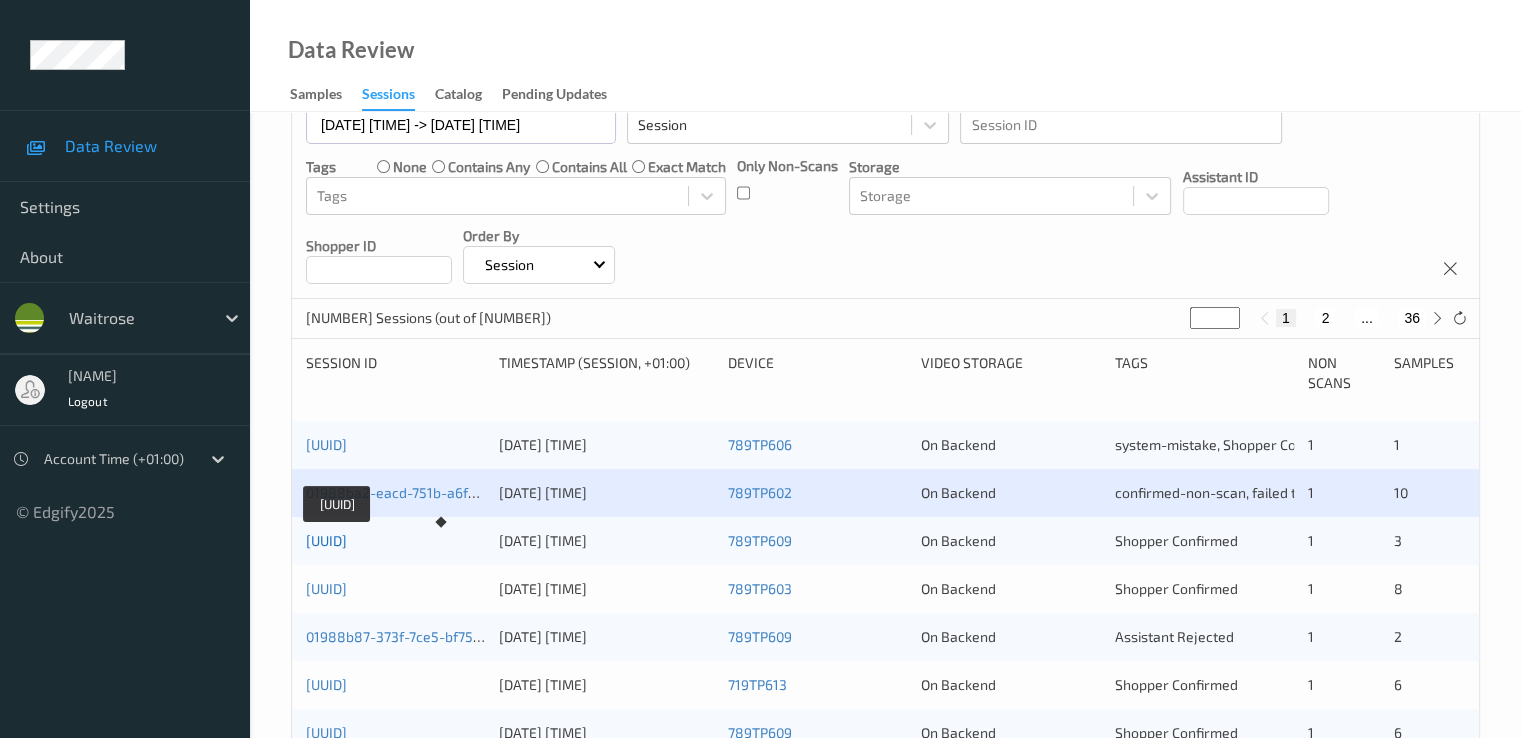 click on "[UUID]" at bounding box center [326, 540] 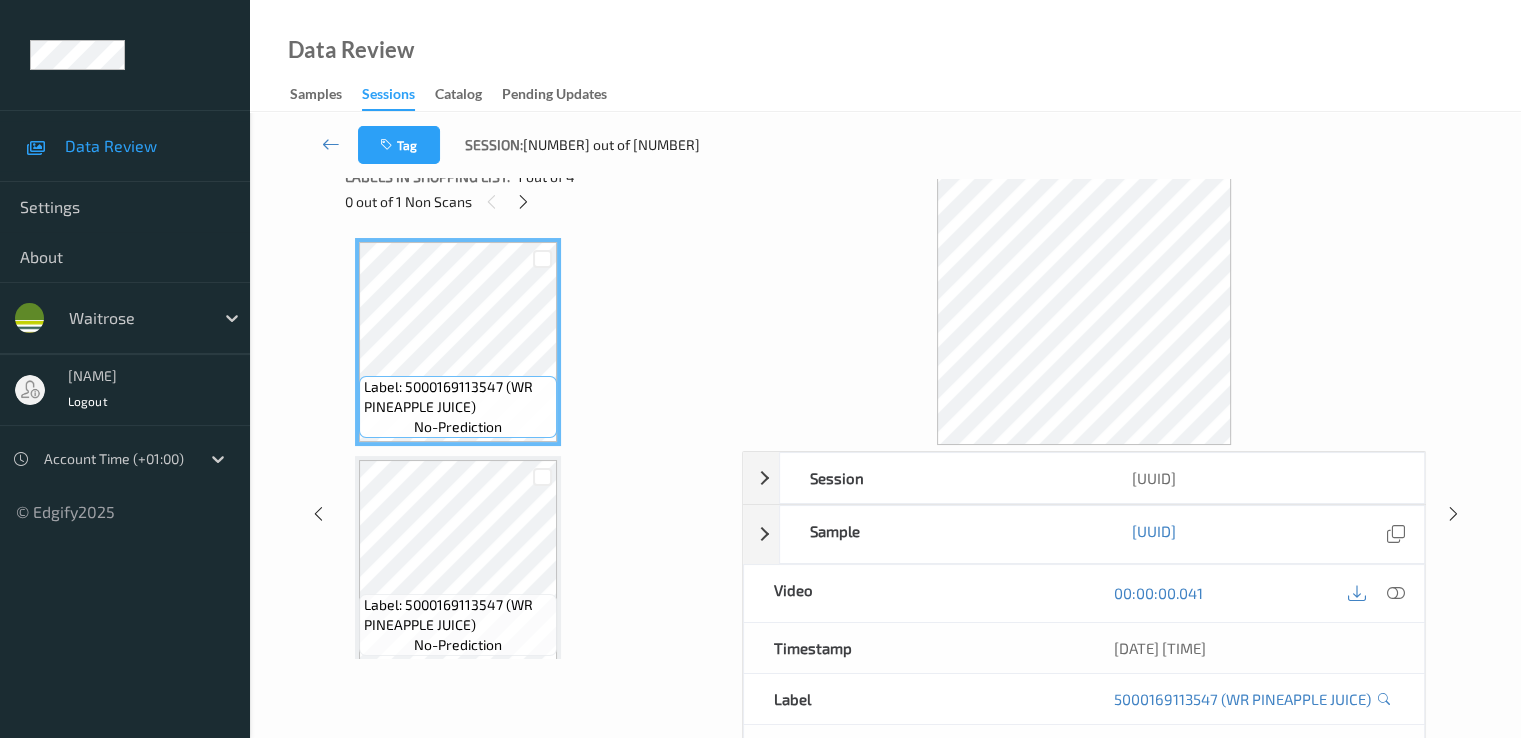 scroll, scrollTop: 0, scrollLeft: 0, axis: both 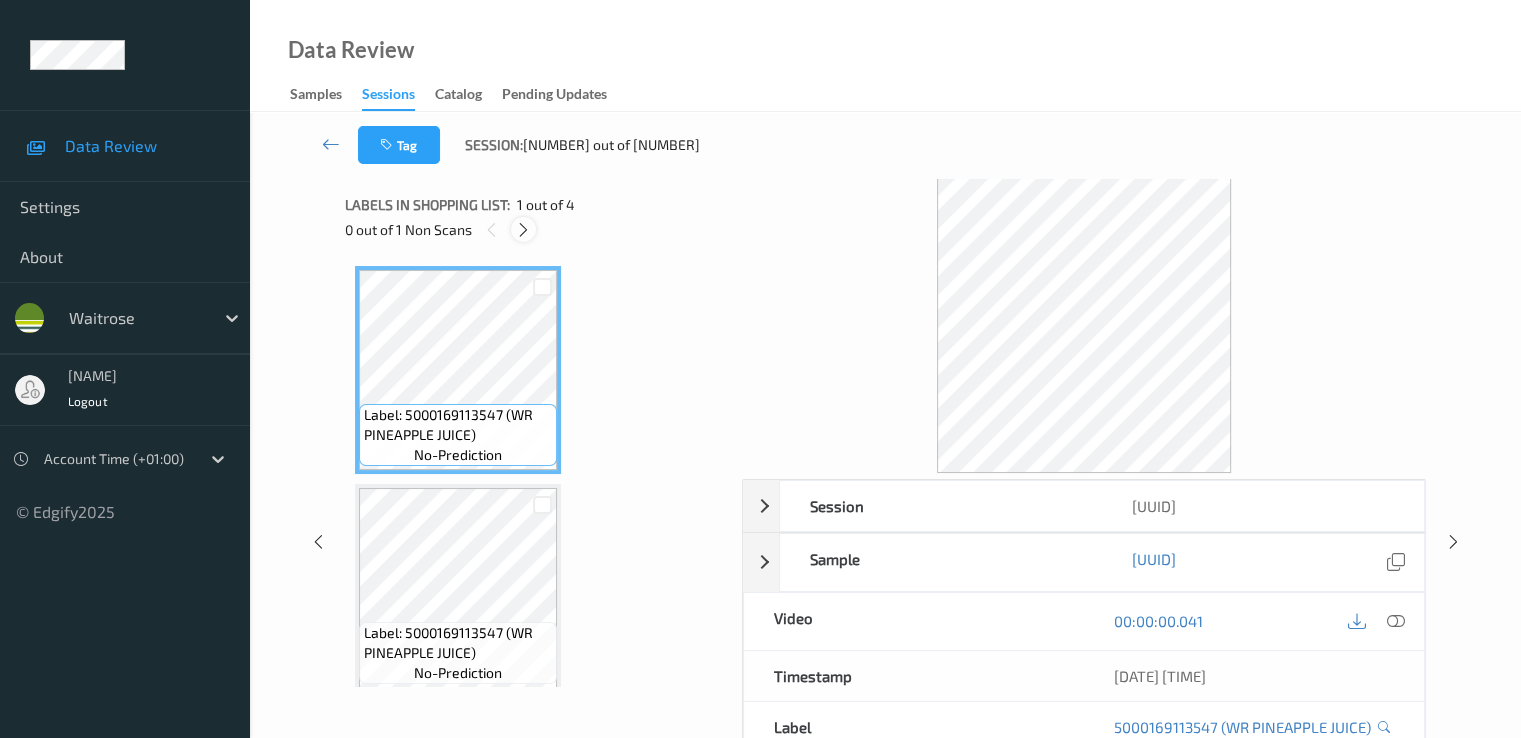 click at bounding box center (523, 230) 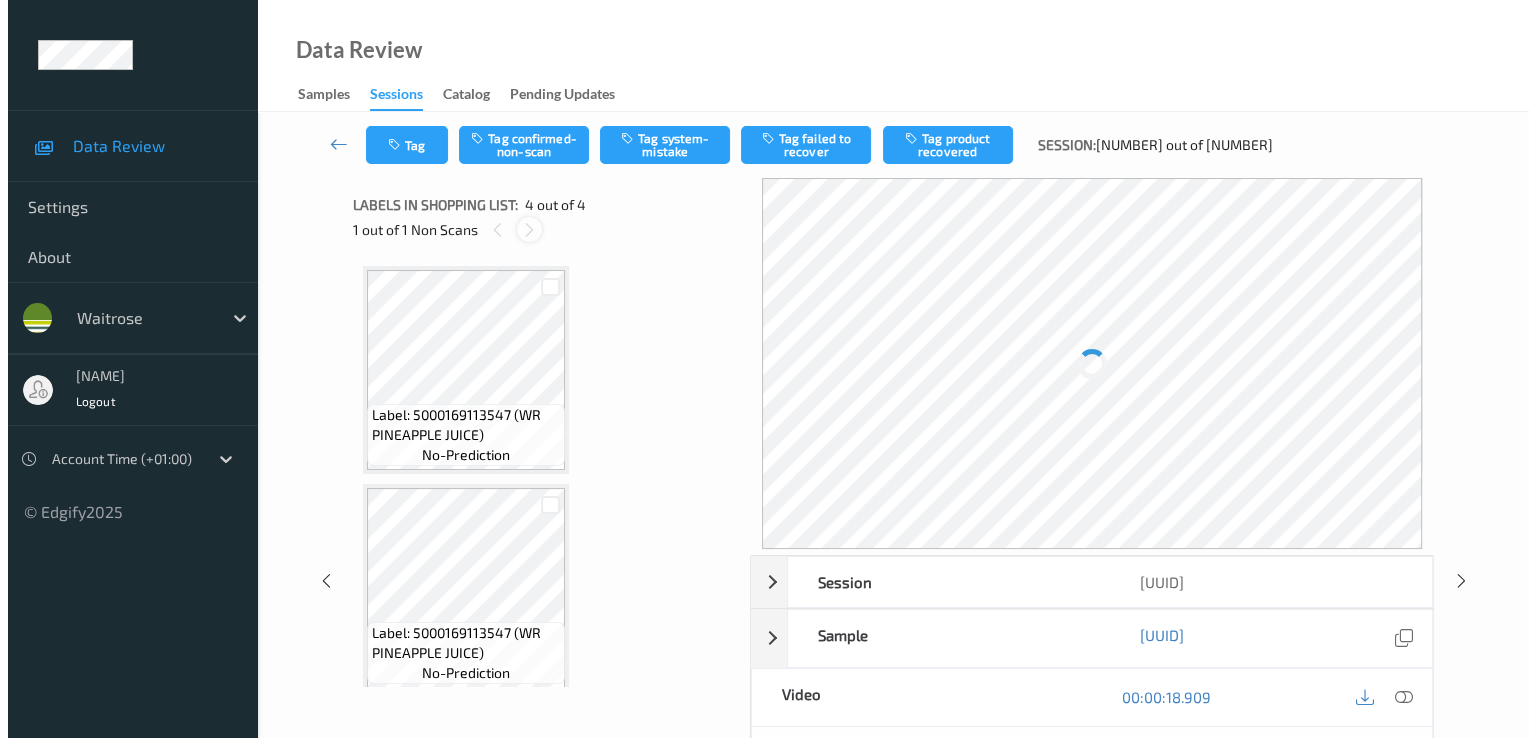 scroll, scrollTop: 446, scrollLeft: 0, axis: vertical 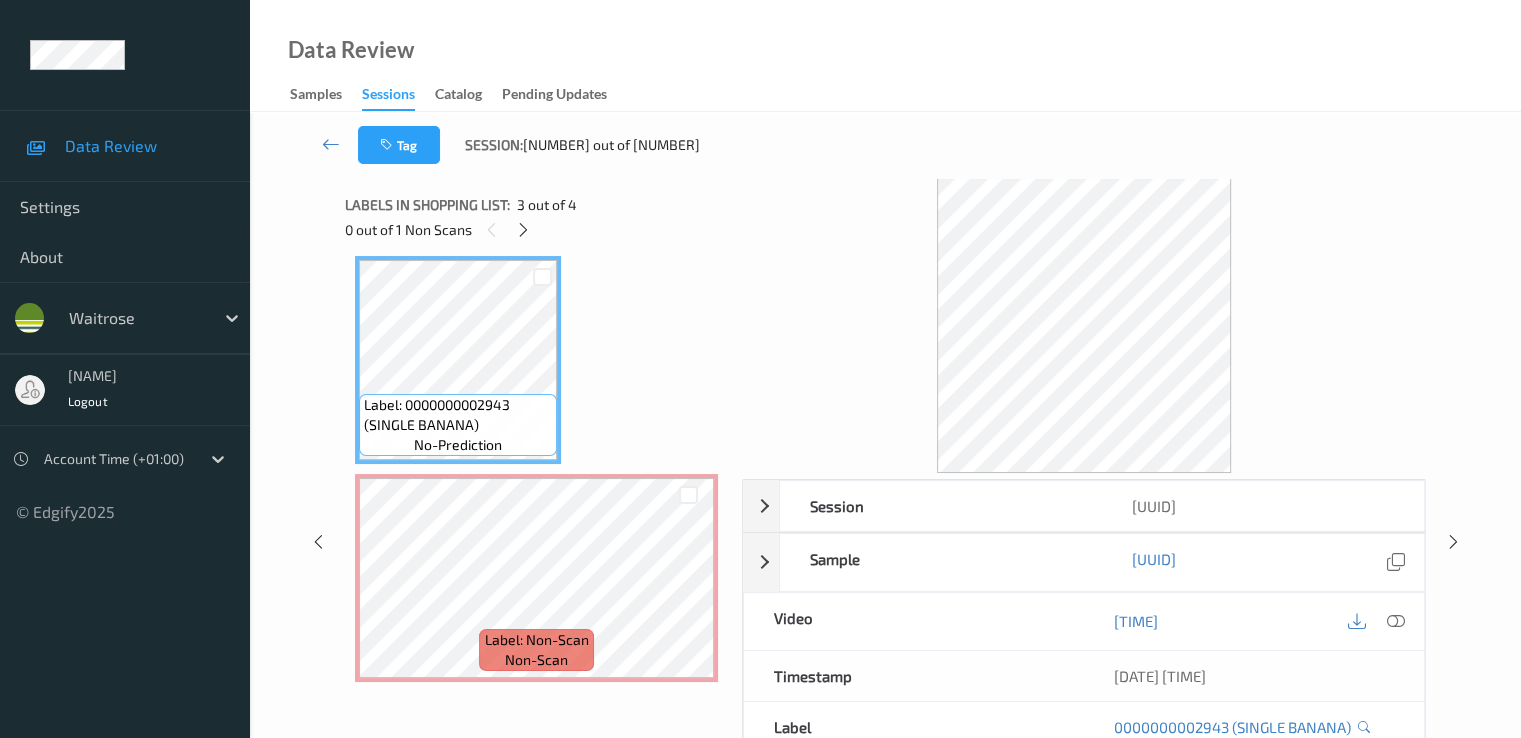 click on "00:00:15.765" at bounding box center [1254, 621] 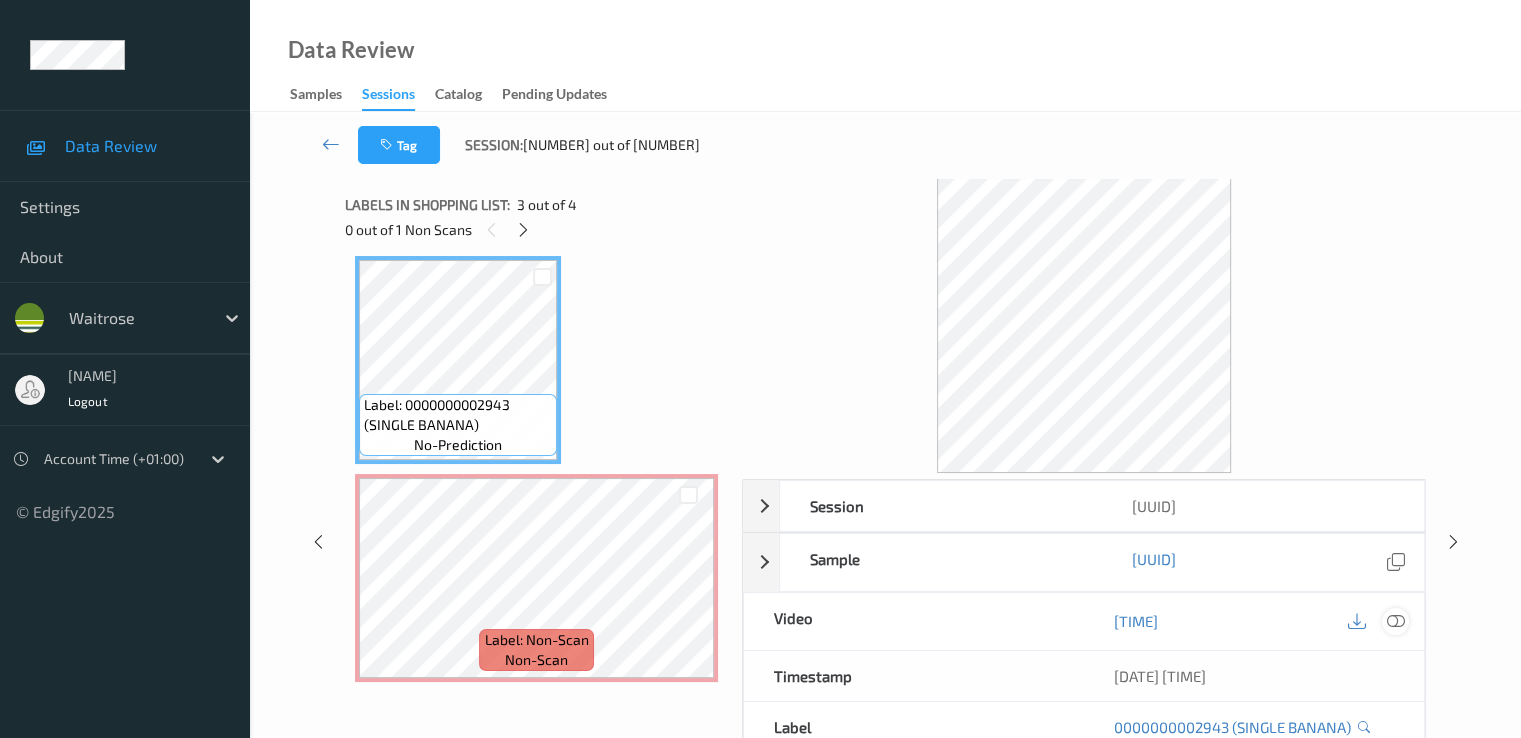click at bounding box center (1395, 621) 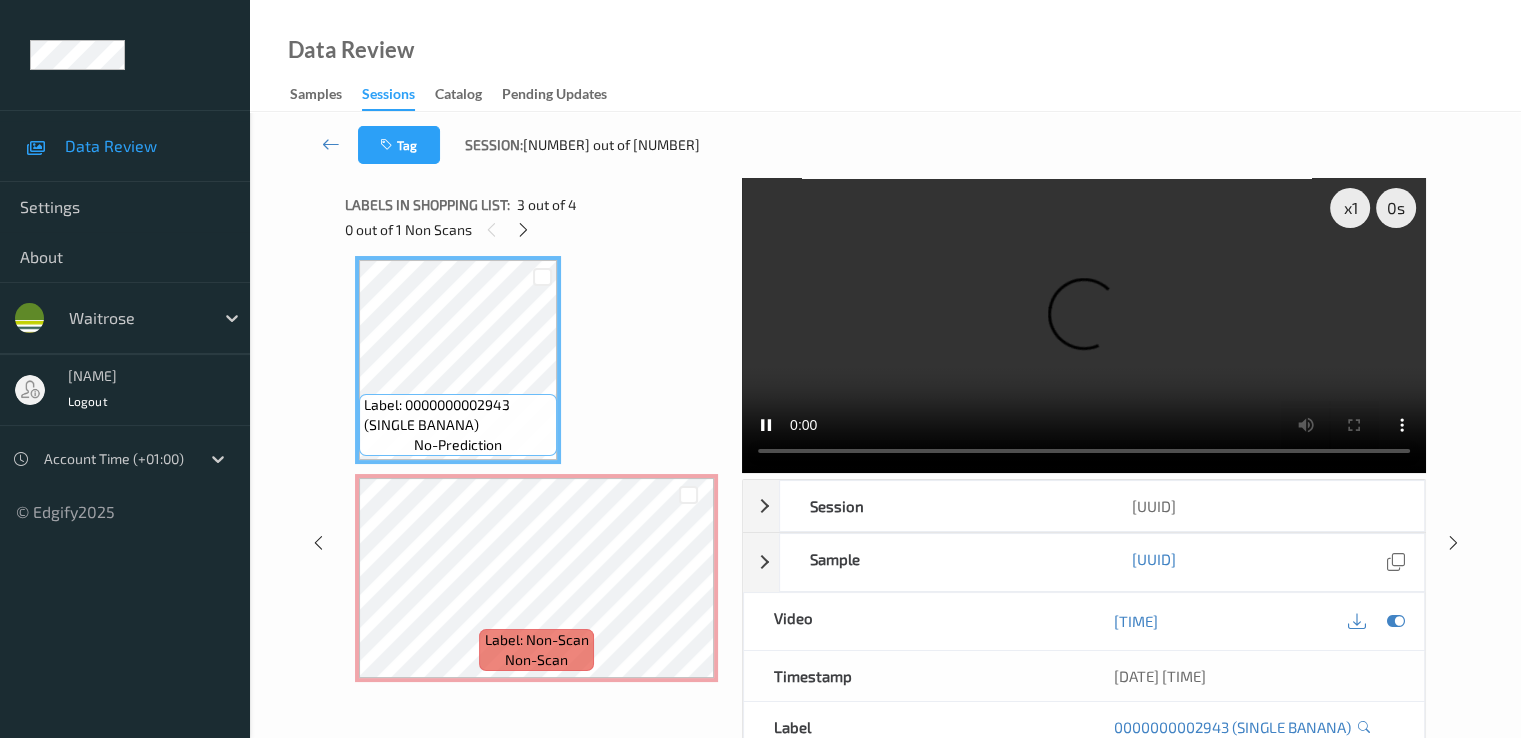 type 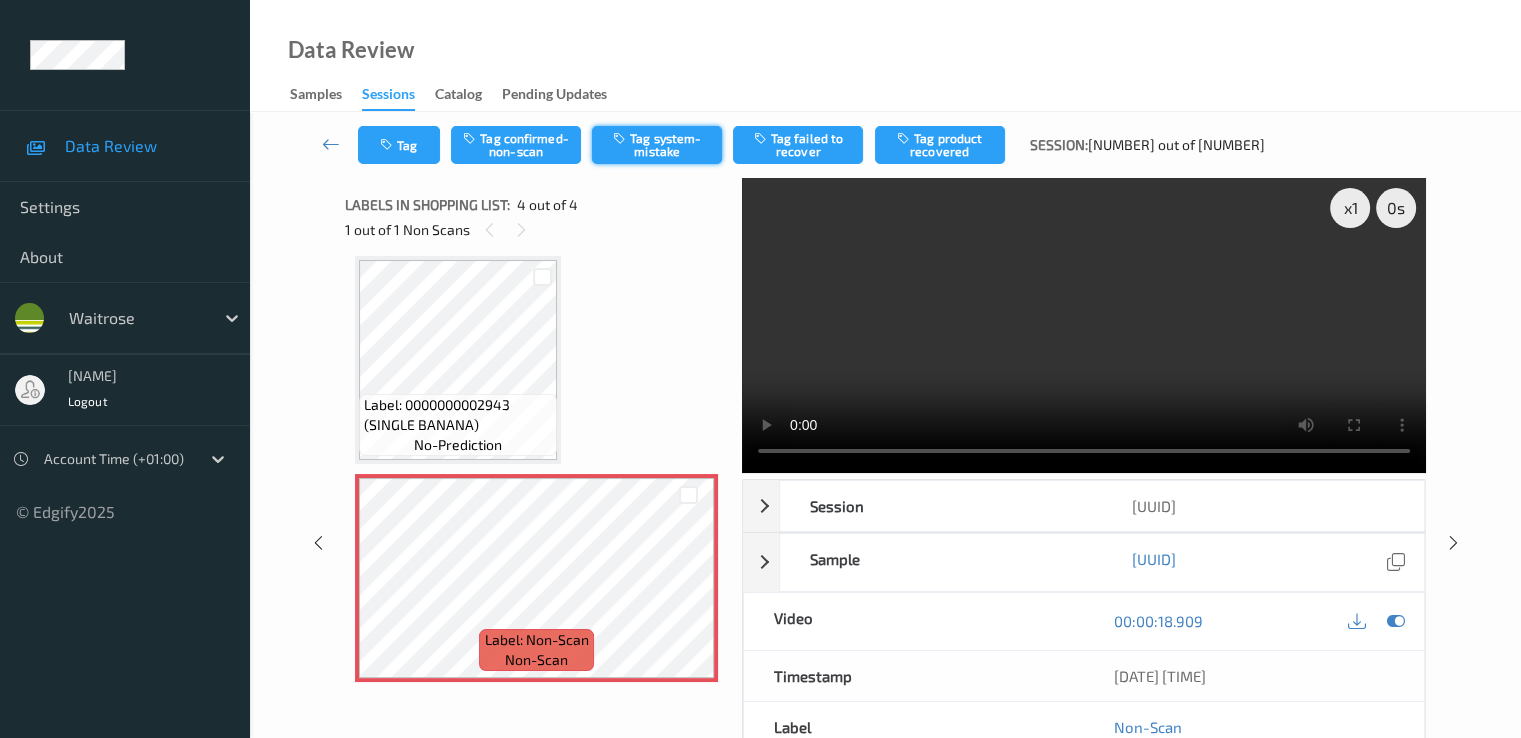 click on "Tag   system-mistake" at bounding box center [657, 145] 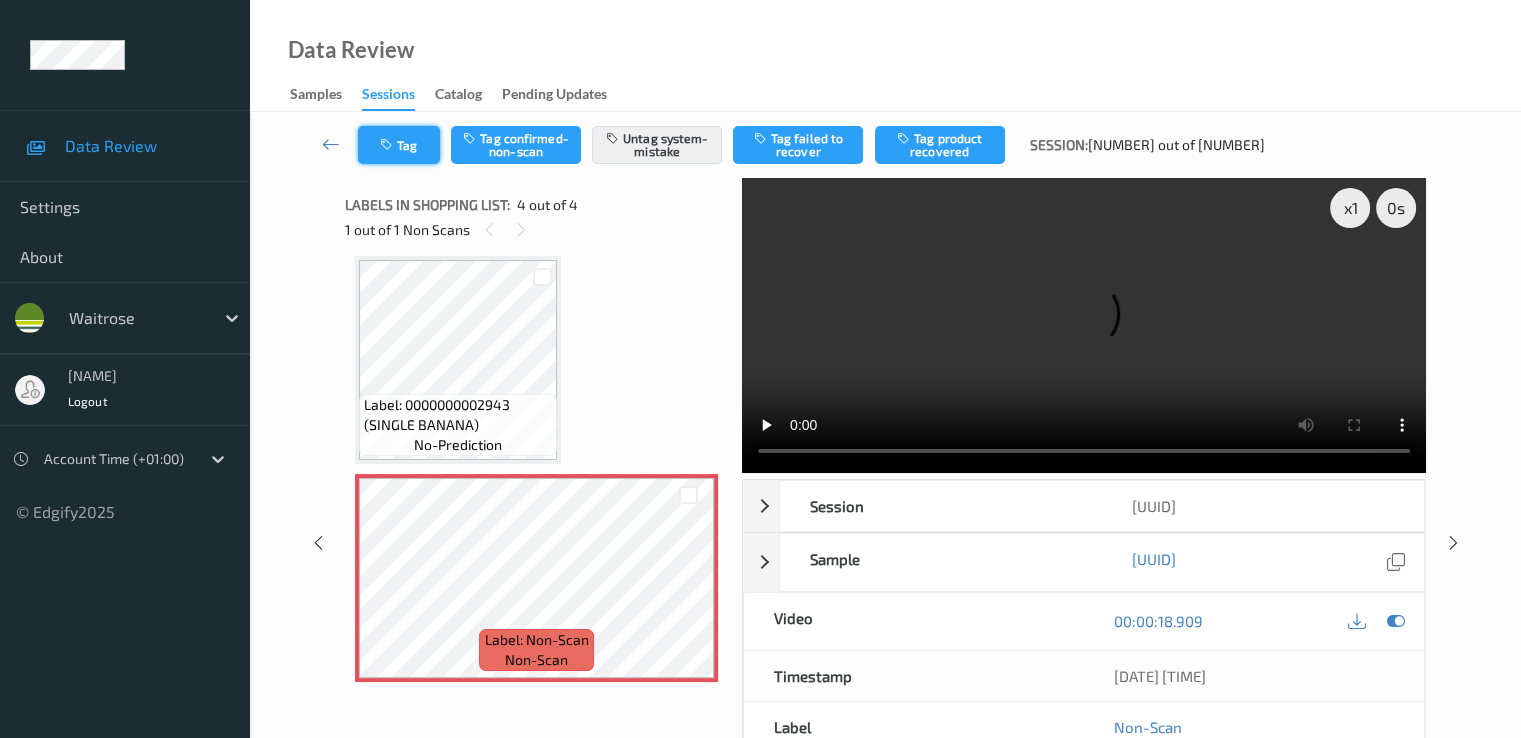 click on "Tag" at bounding box center (399, 145) 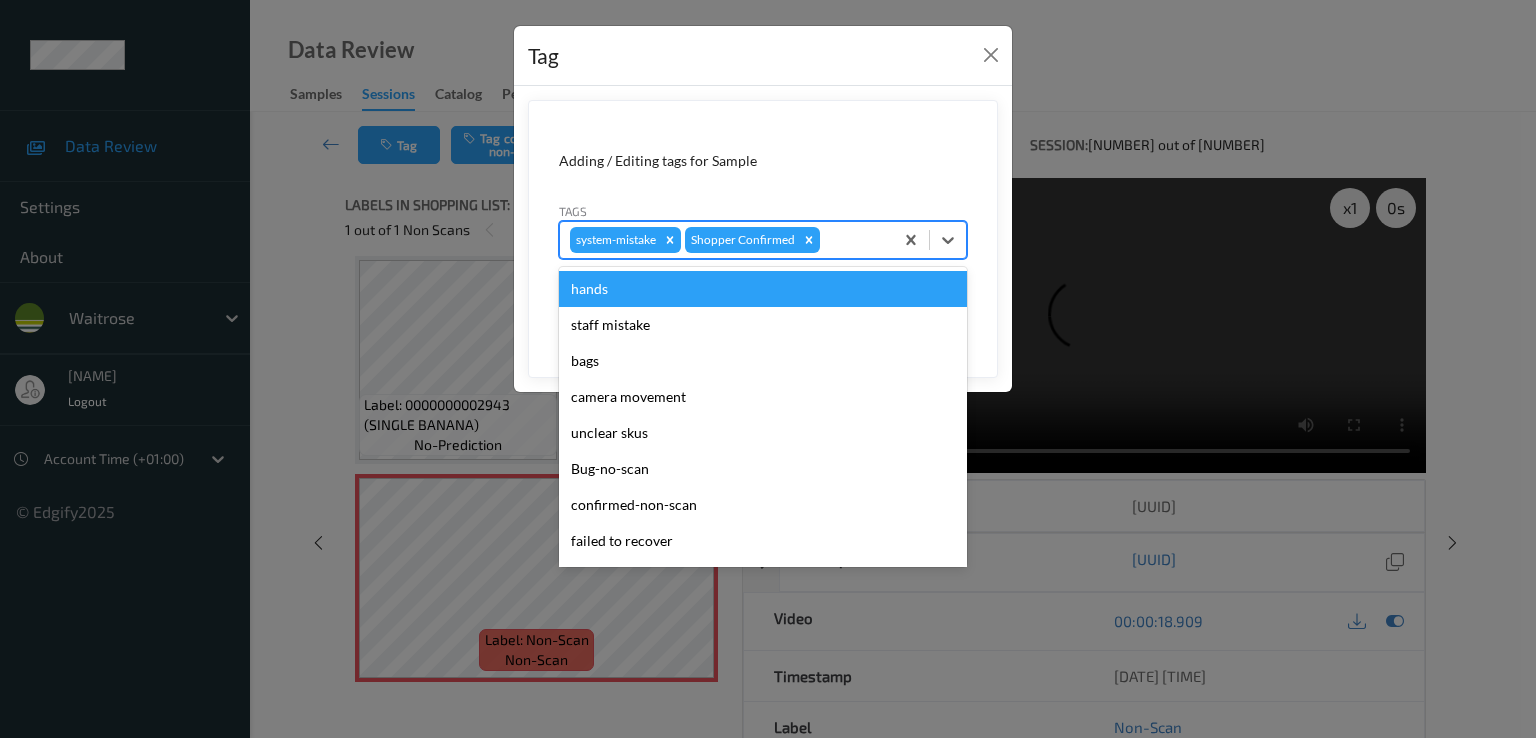 click at bounding box center [853, 240] 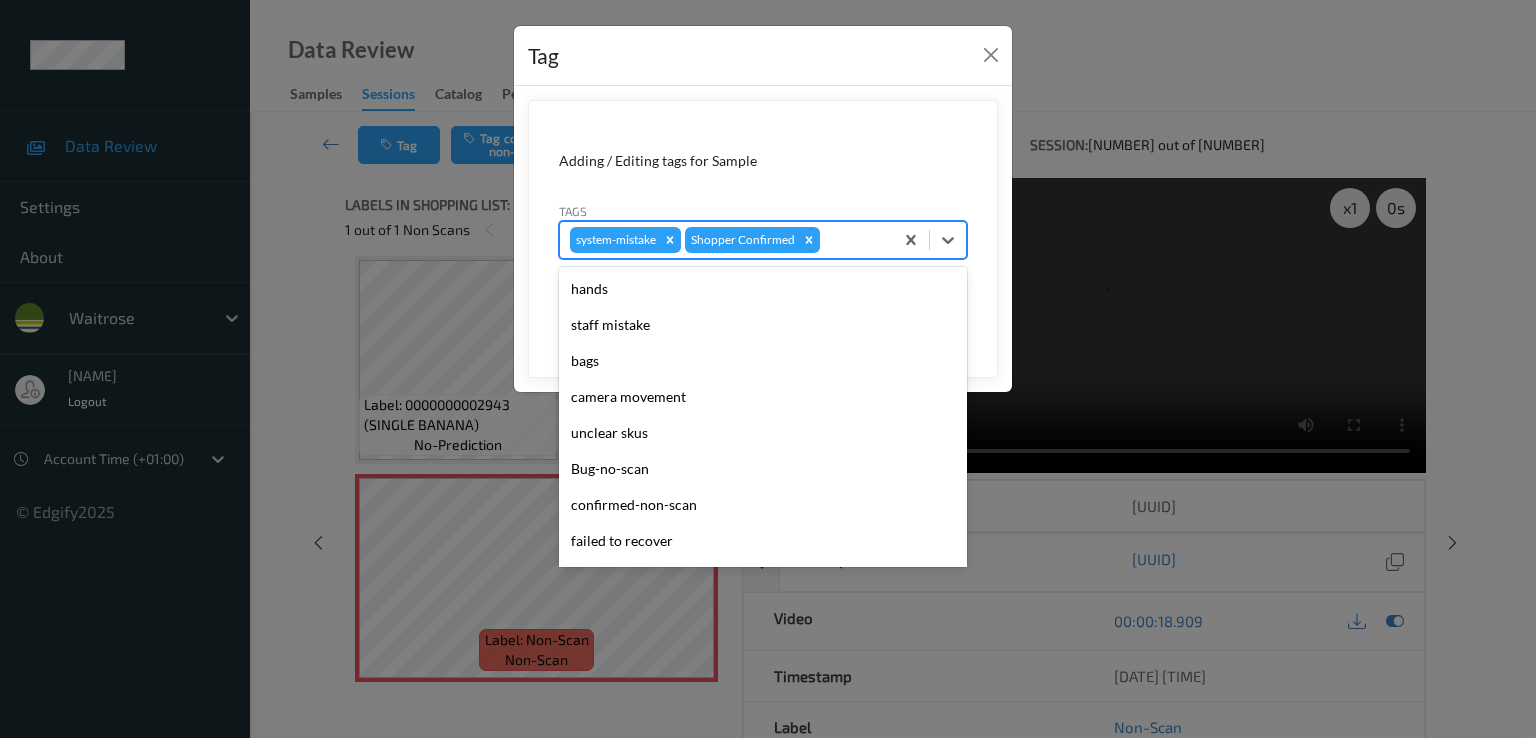 scroll, scrollTop: 392, scrollLeft: 0, axis: vertical 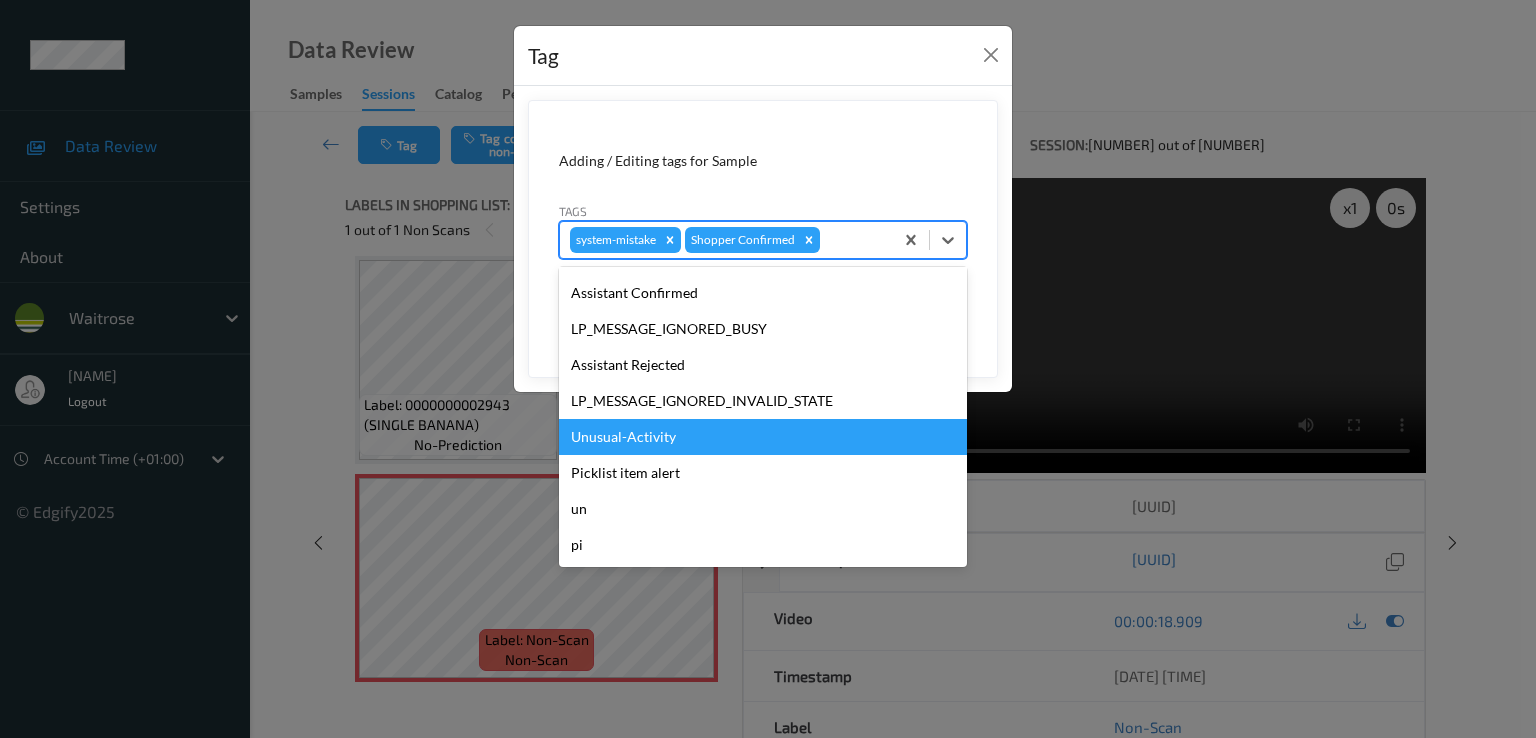 click on "Unusual-Activity" at bounding box center (763, 437) 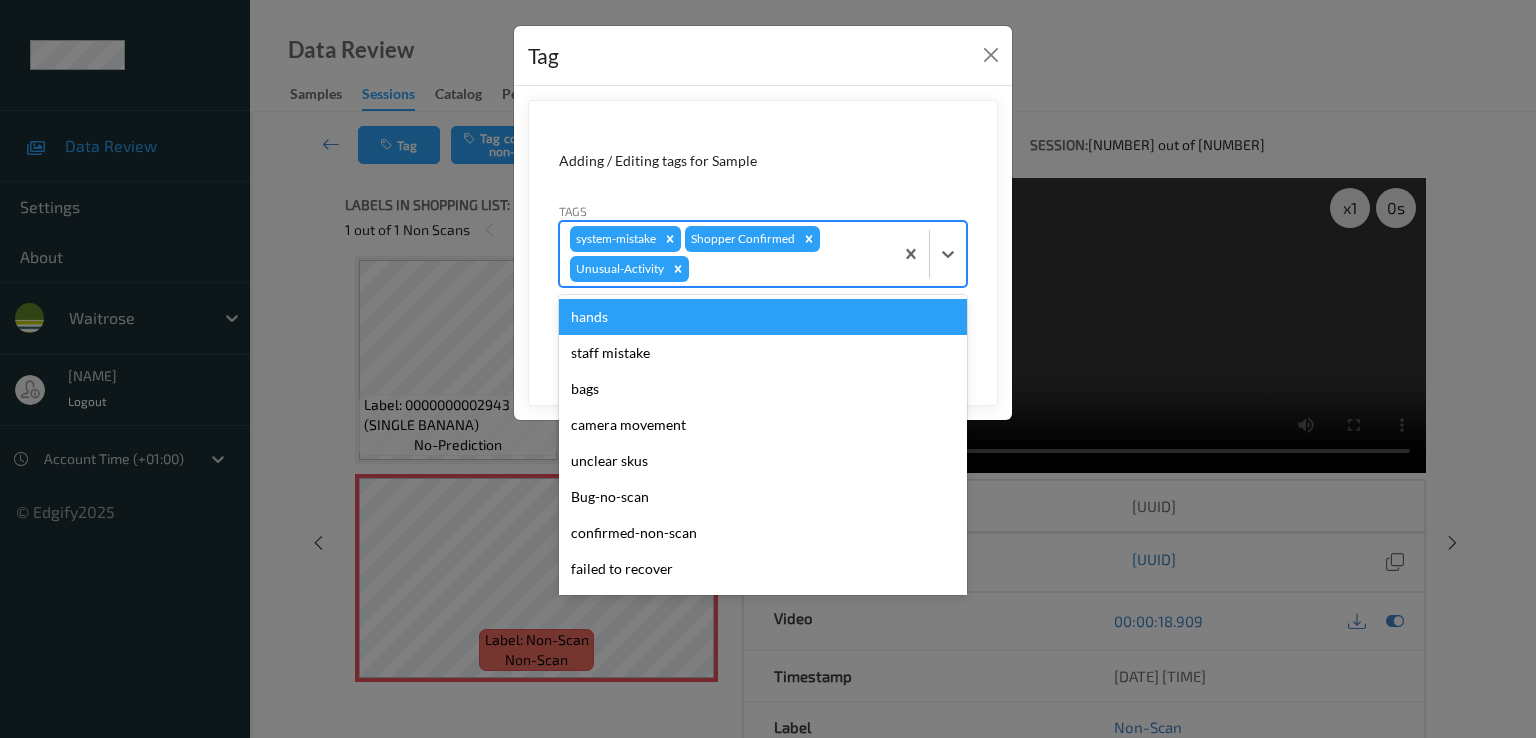 click at bounding box center [788, 269] 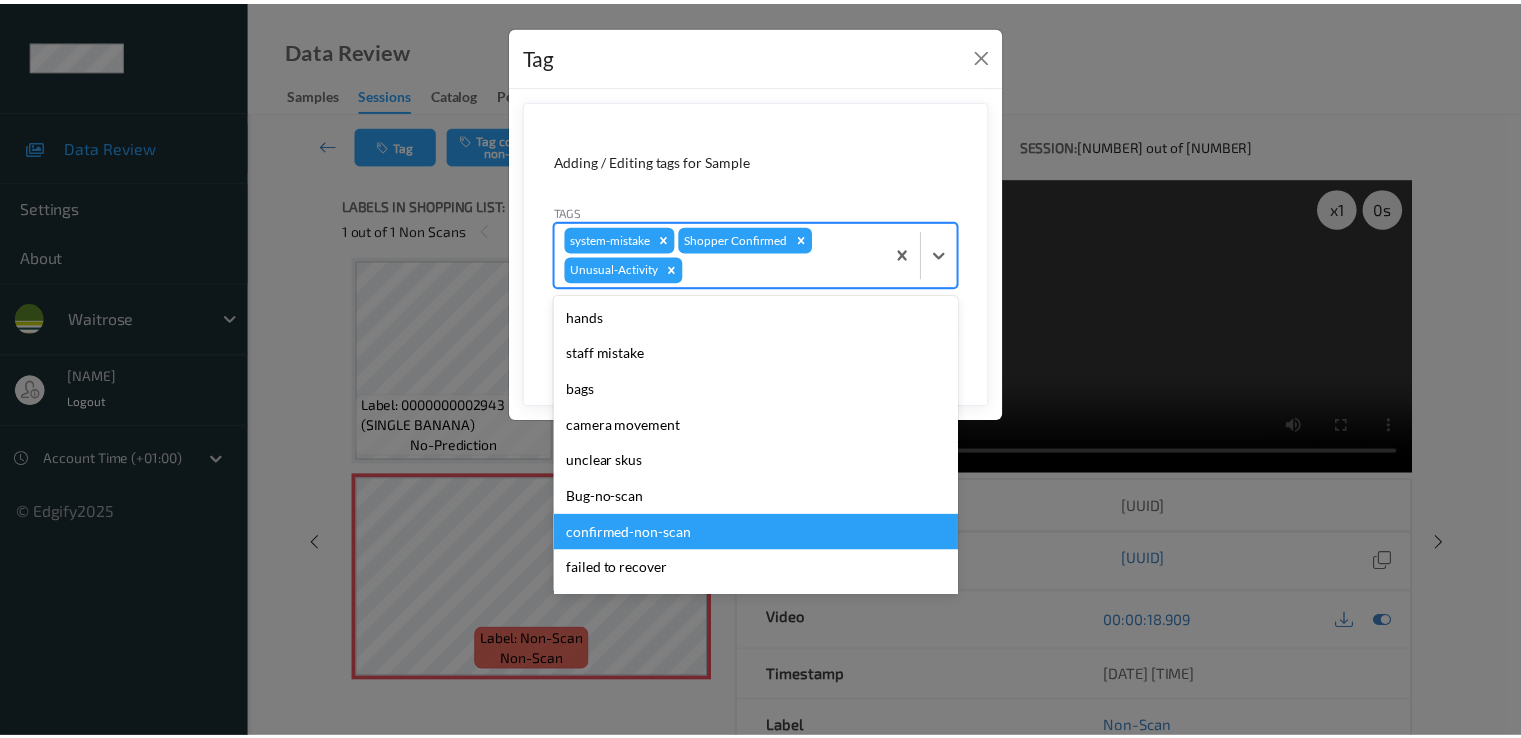 scroll, scrollTop: 356, scrollLeft: 0, axis: vertical 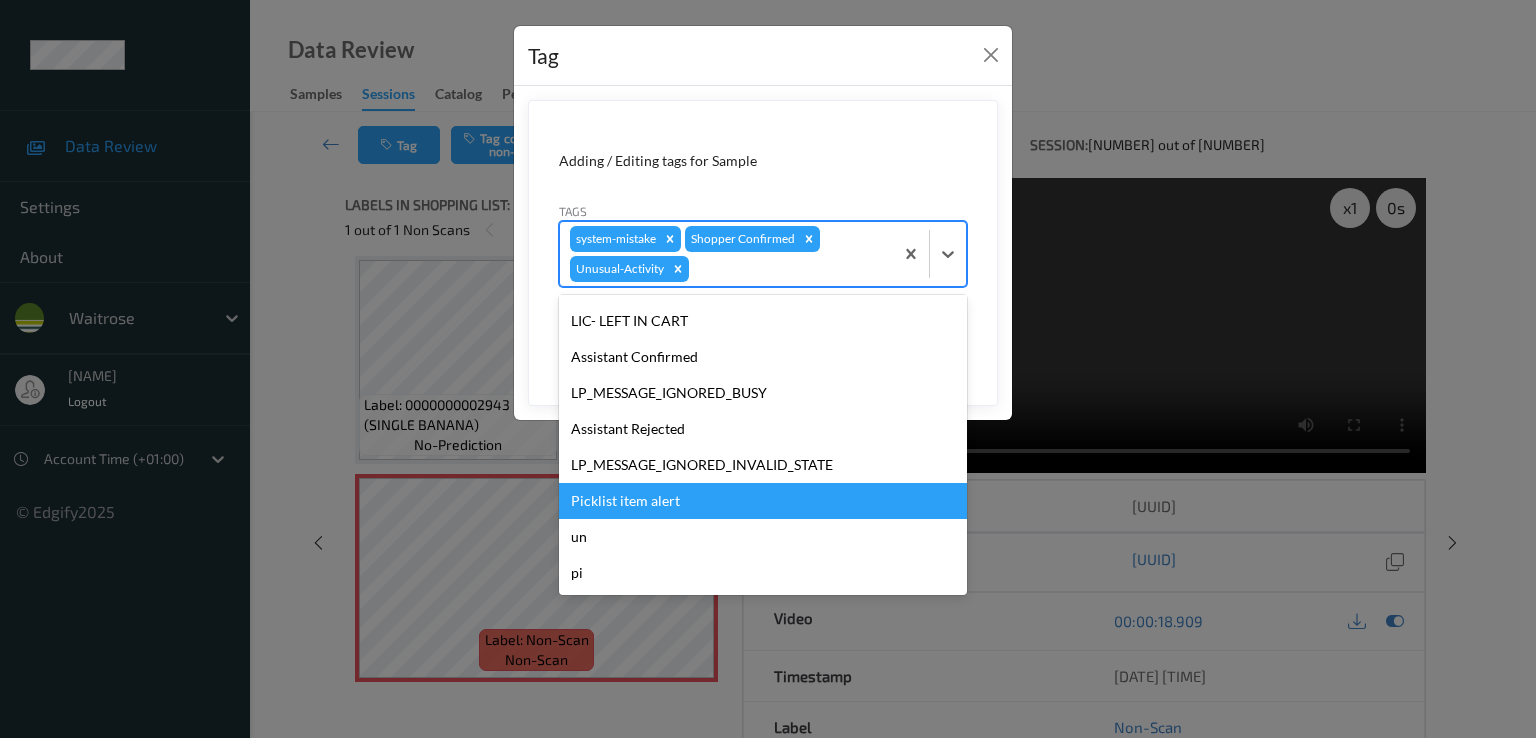 click on "Picklist item alert" at bounding box center (763, 501) 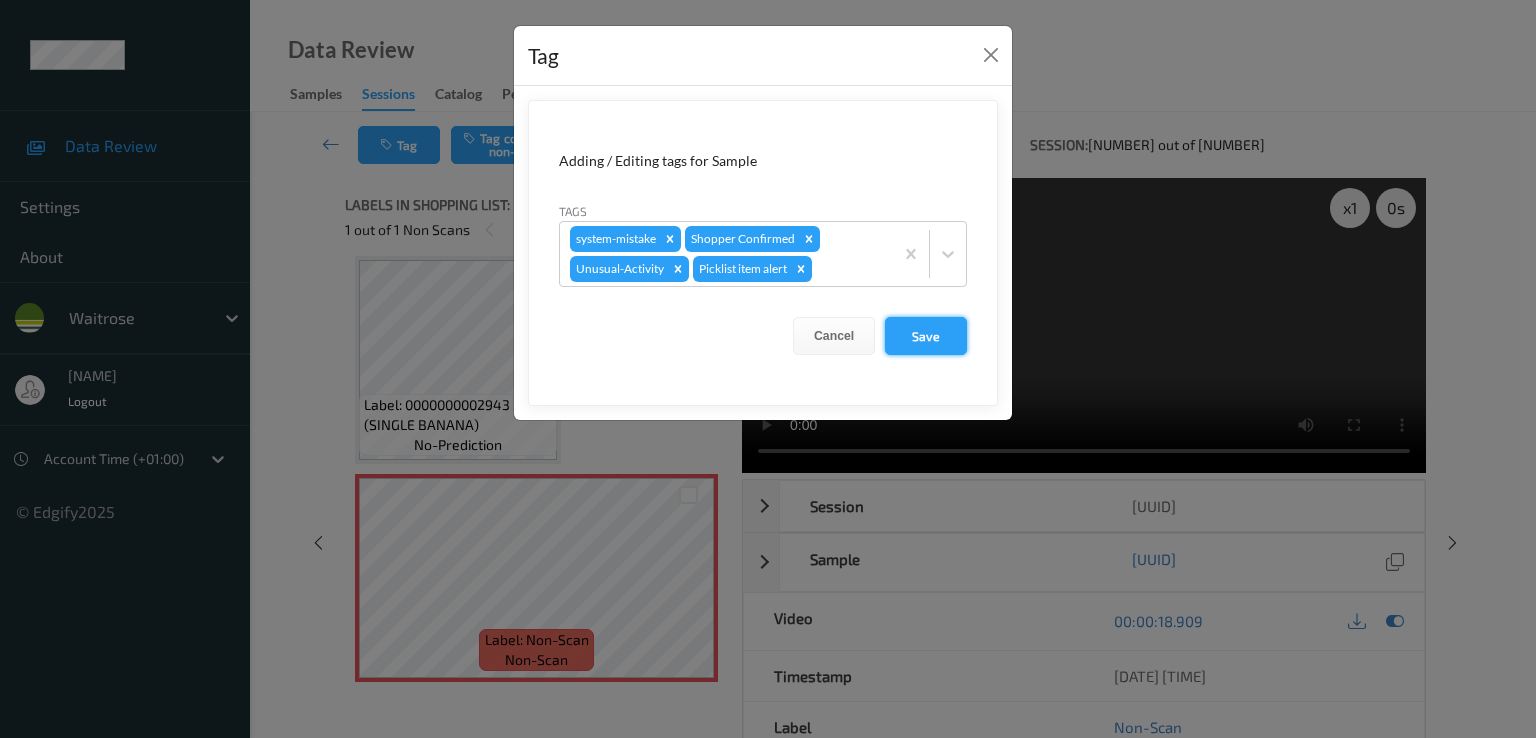 click on "Save" at bounding box center [926, 336] 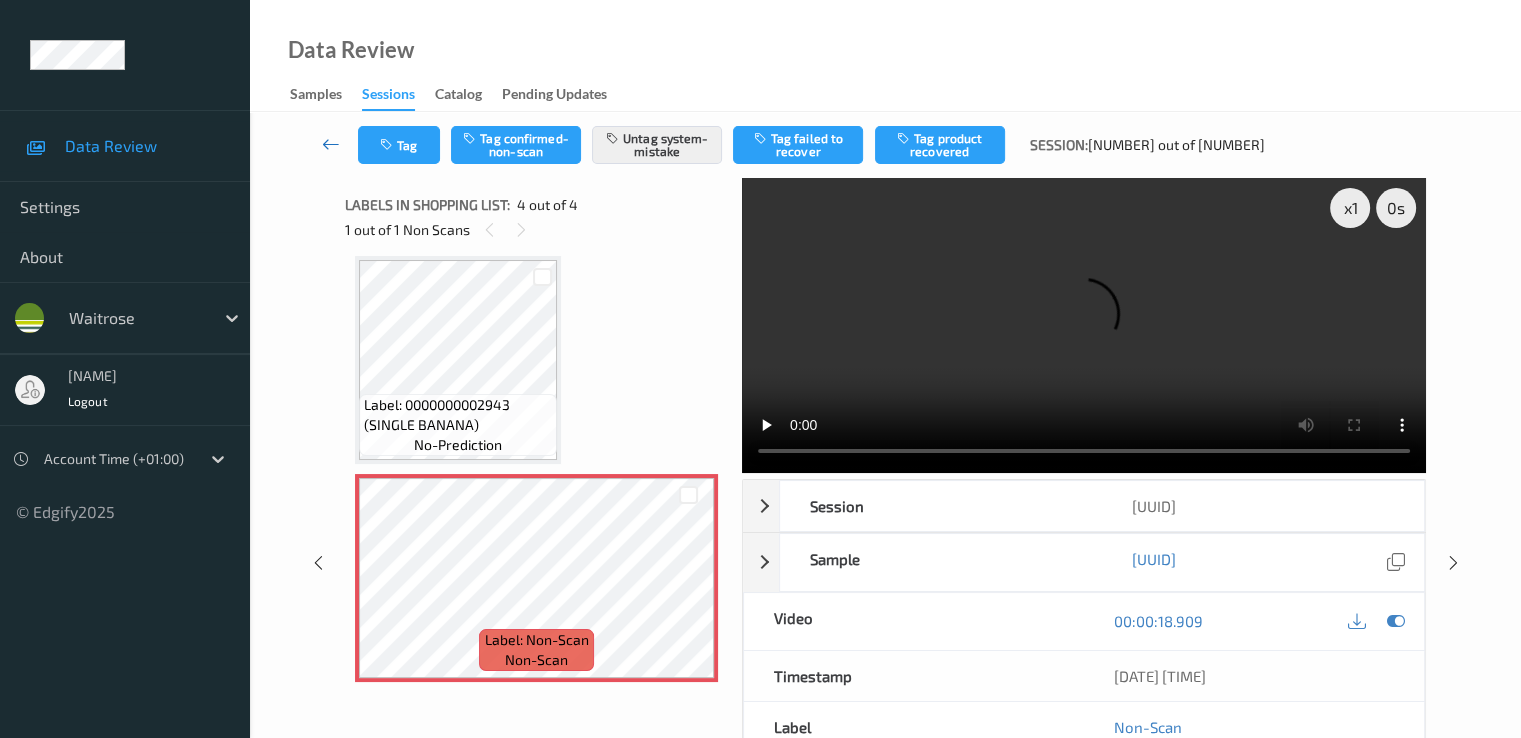 click at bounding box center (331, 144) 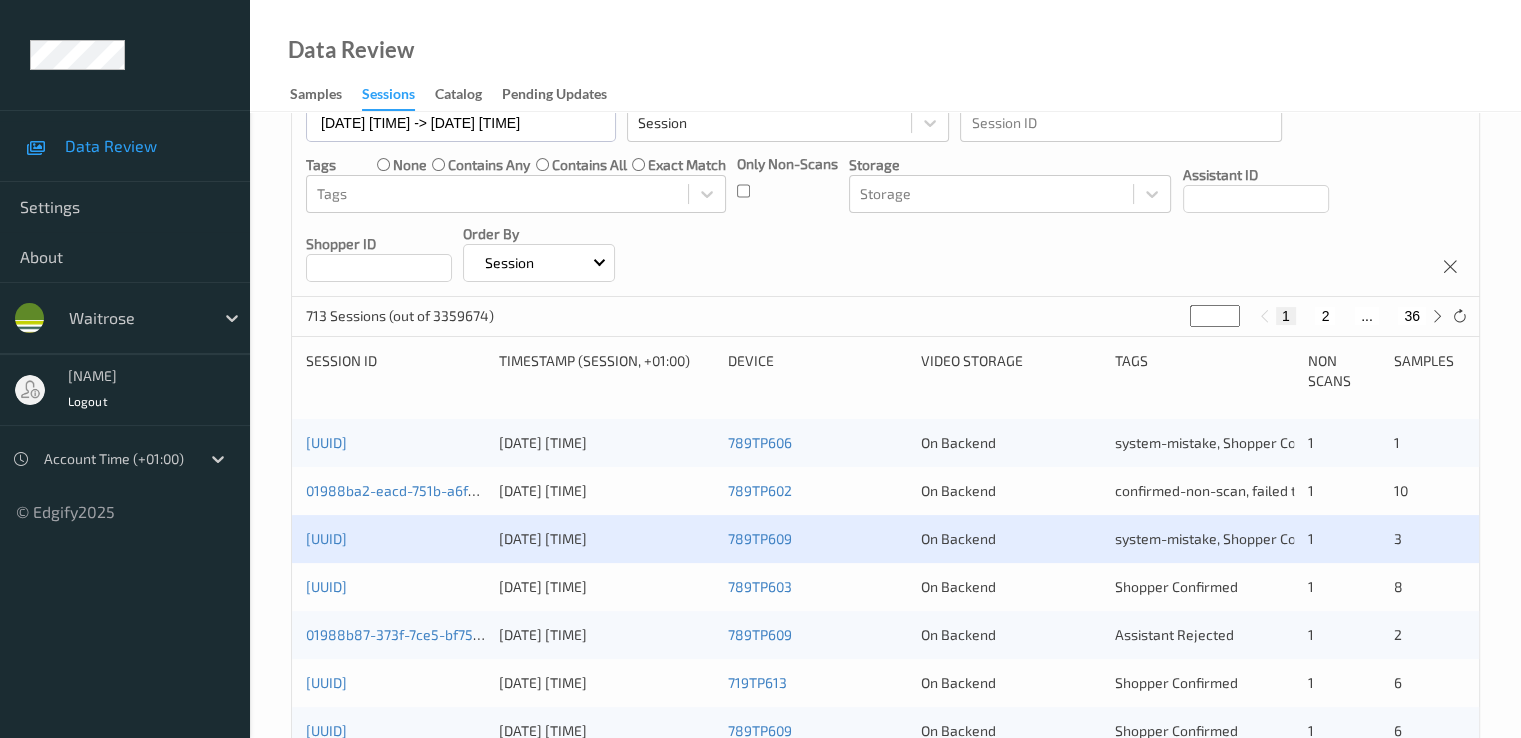 scroll, scrollTop: 400, scrollLeft: 0, axis: vertical 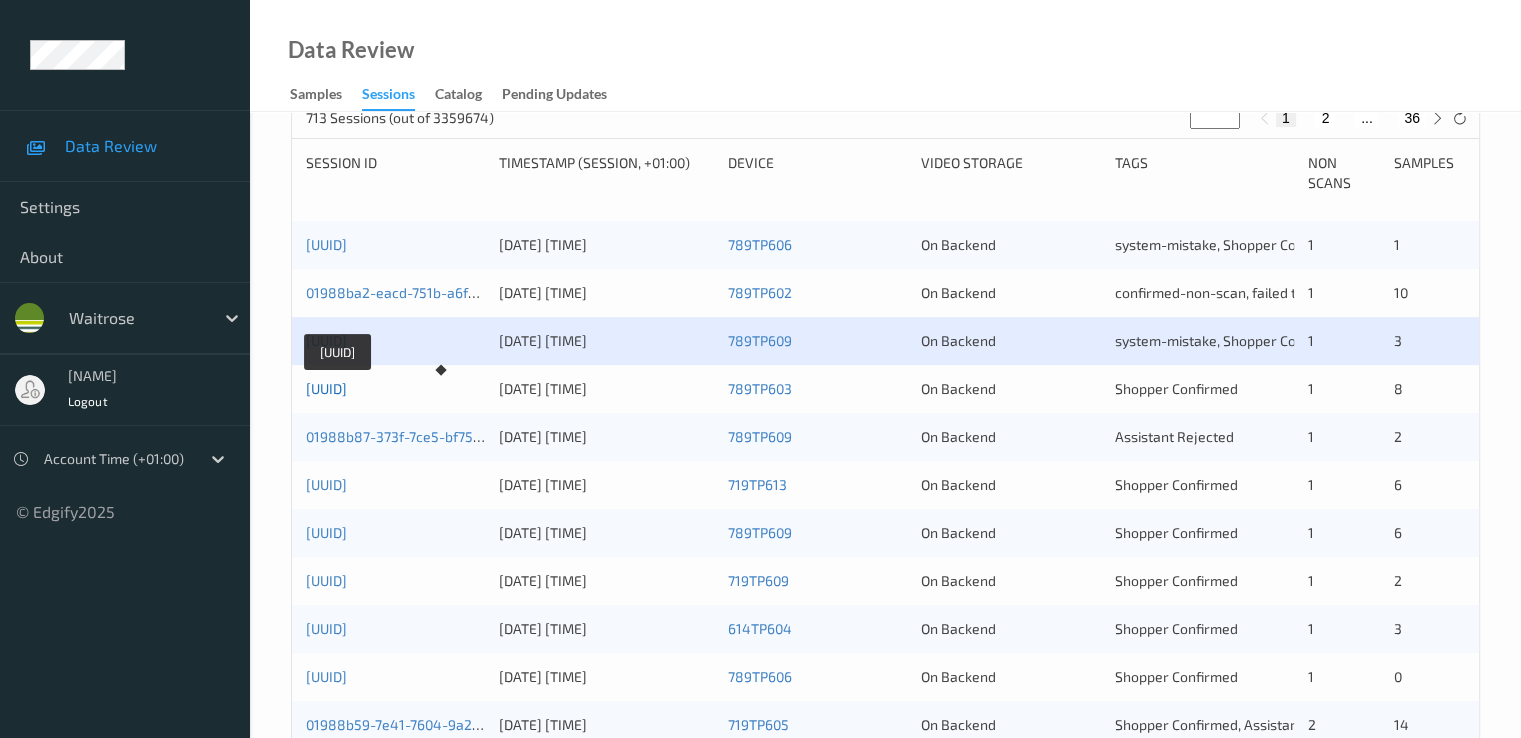 click on "[UUID]" at bounding box center [326, 388] 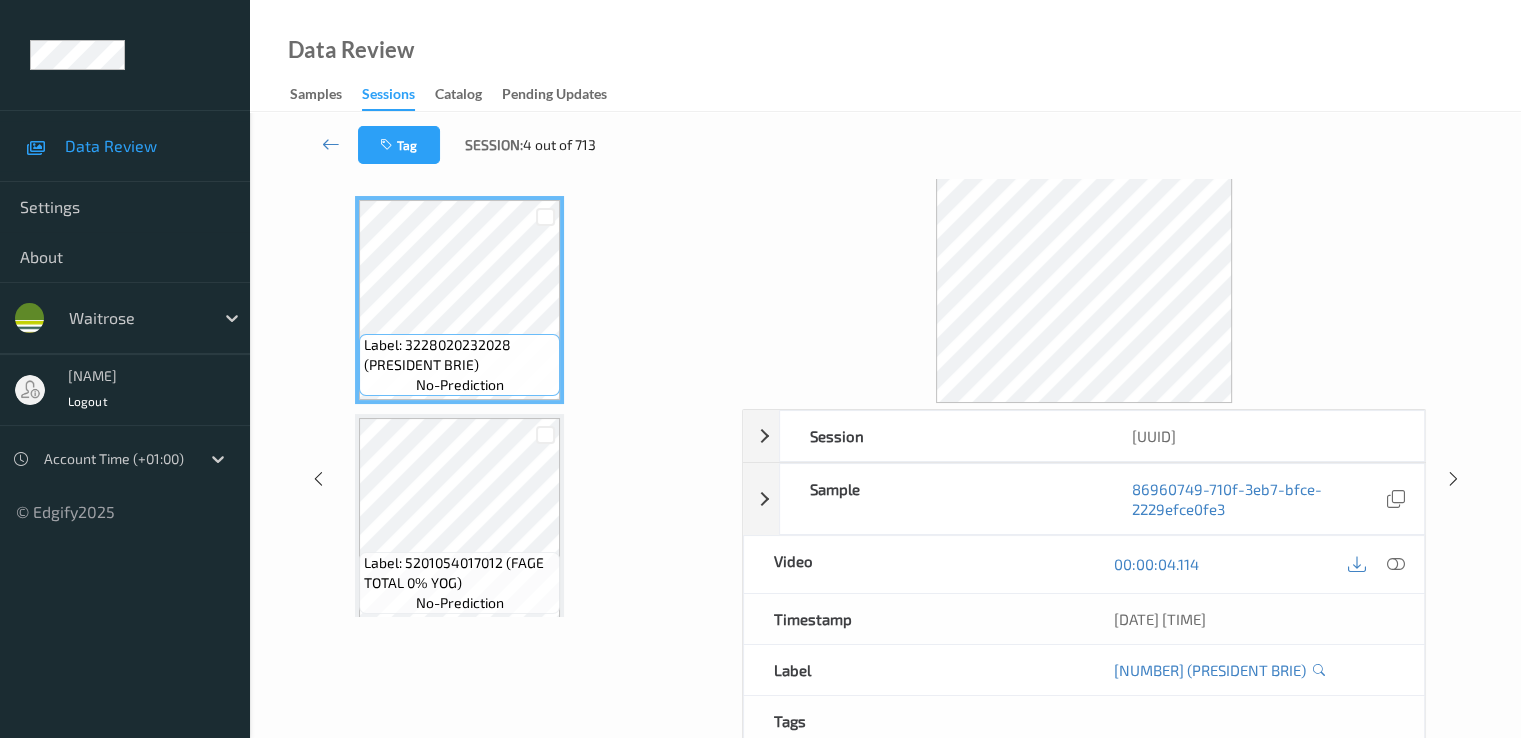 scroll, scrollTop: 0, scrollLeft: 0, axis: both 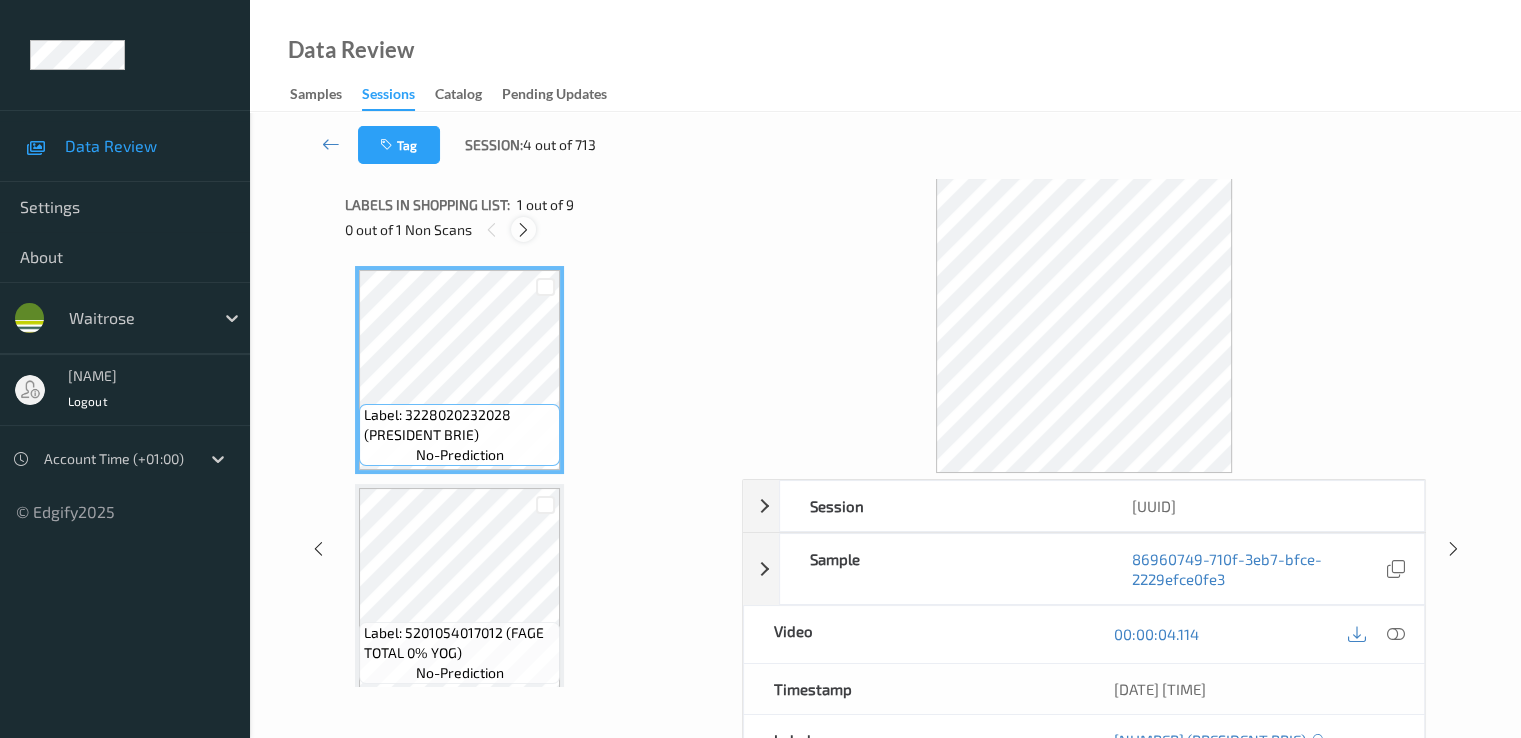 click at bounding box center [523, 229] 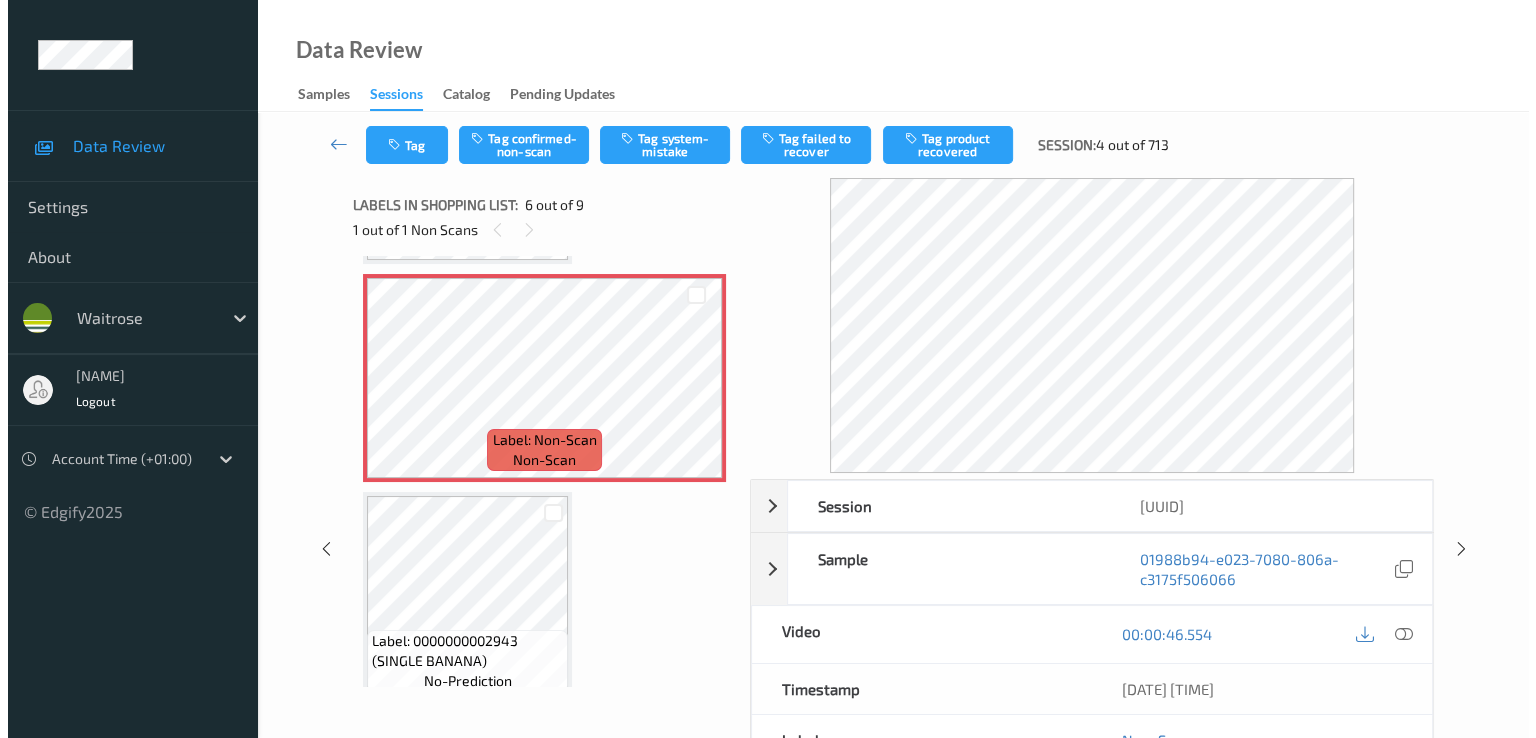 scroll, scrollTop: 882, scrollLeft: 0, axis: vertical 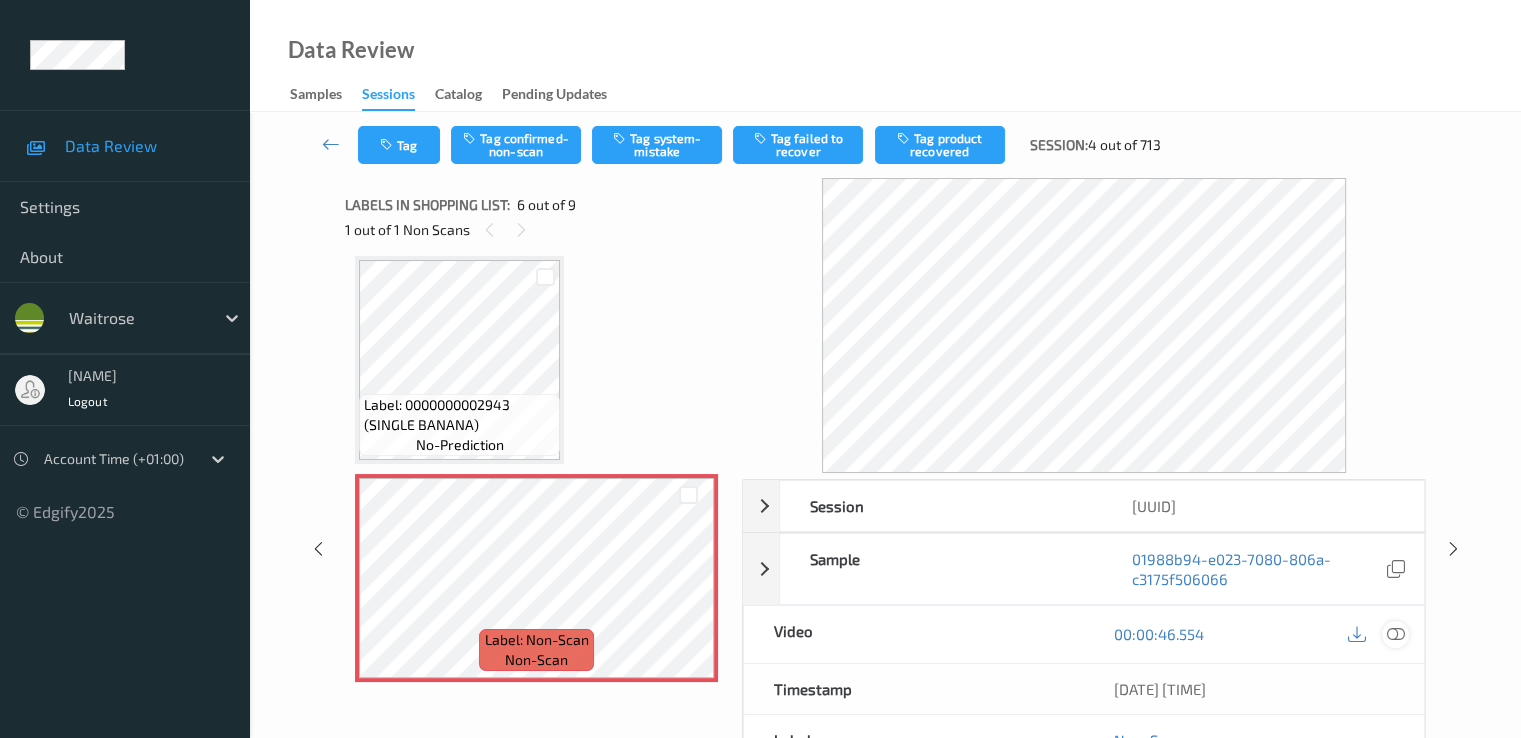 click at bounding box center (1395, 634) 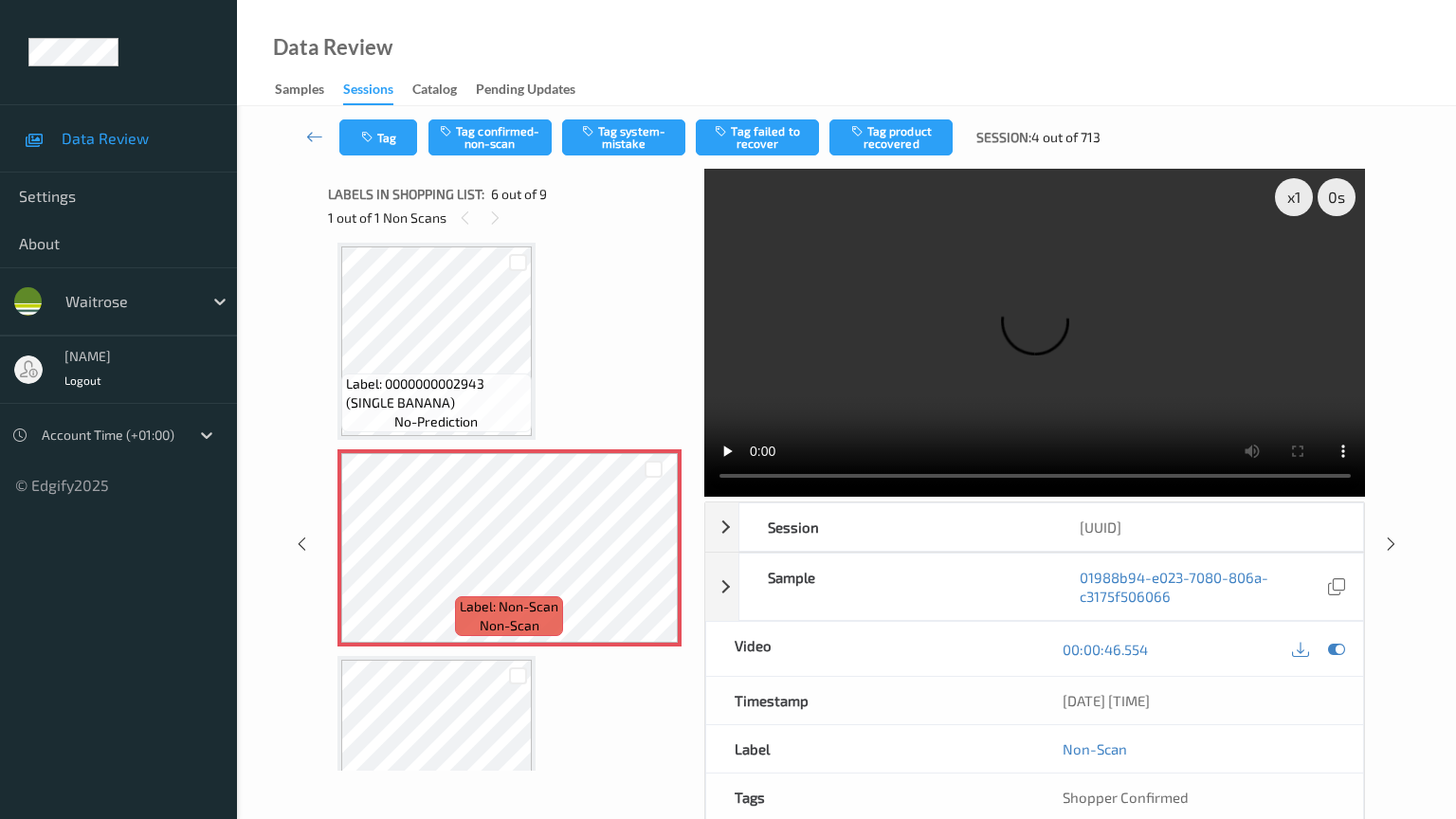 type 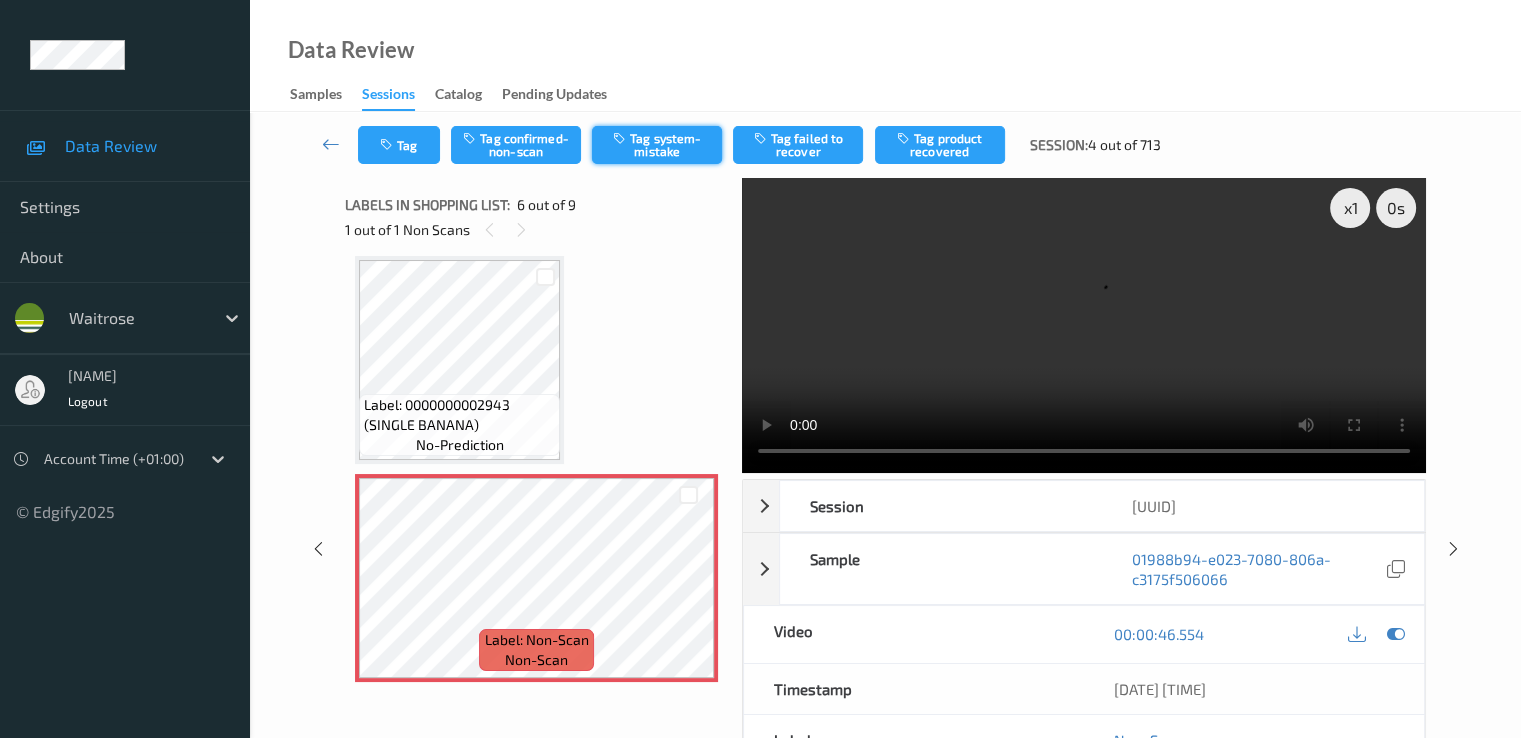 click on "Tag   system-mistake" at bounding box center [657, 145] 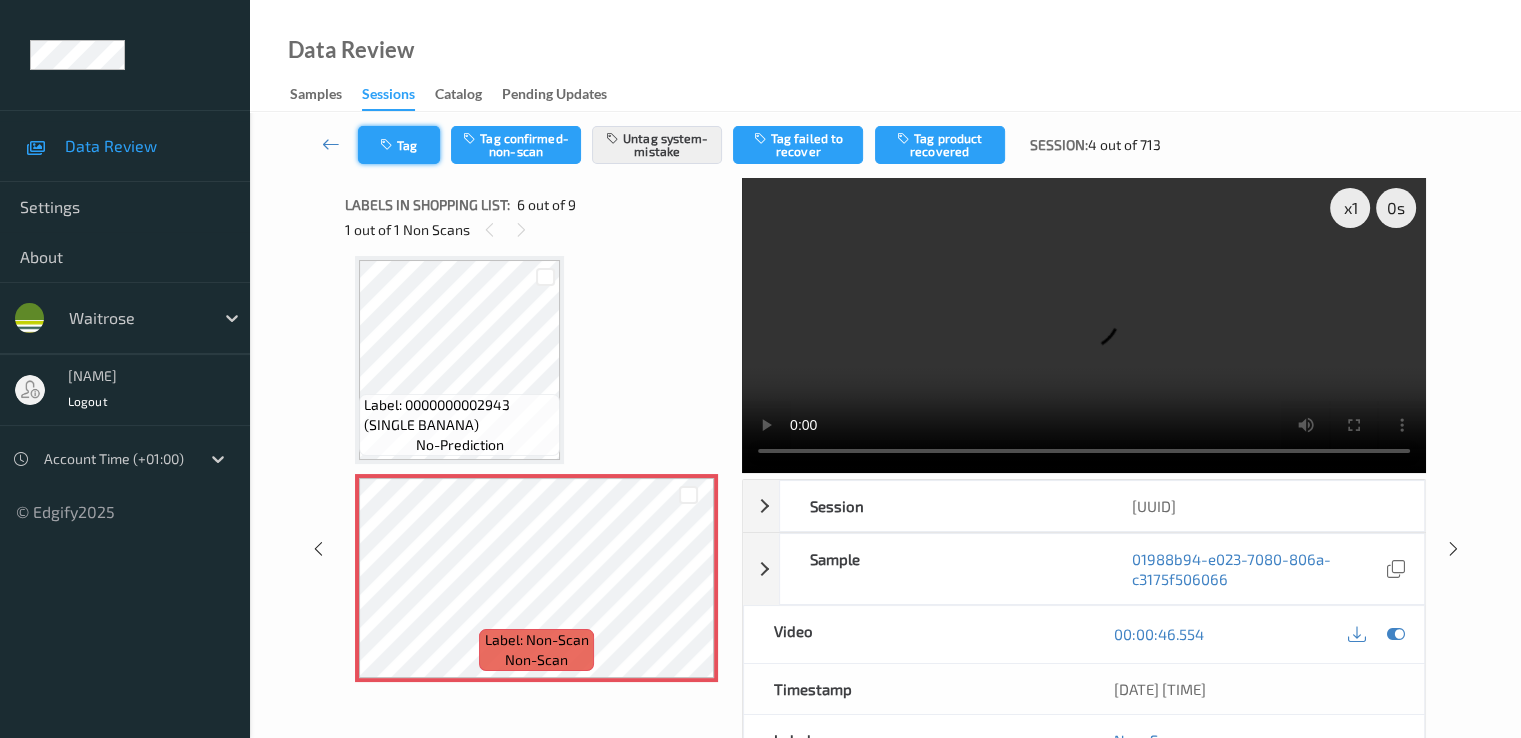 click on "Tag" at bounding box center (399, 145) 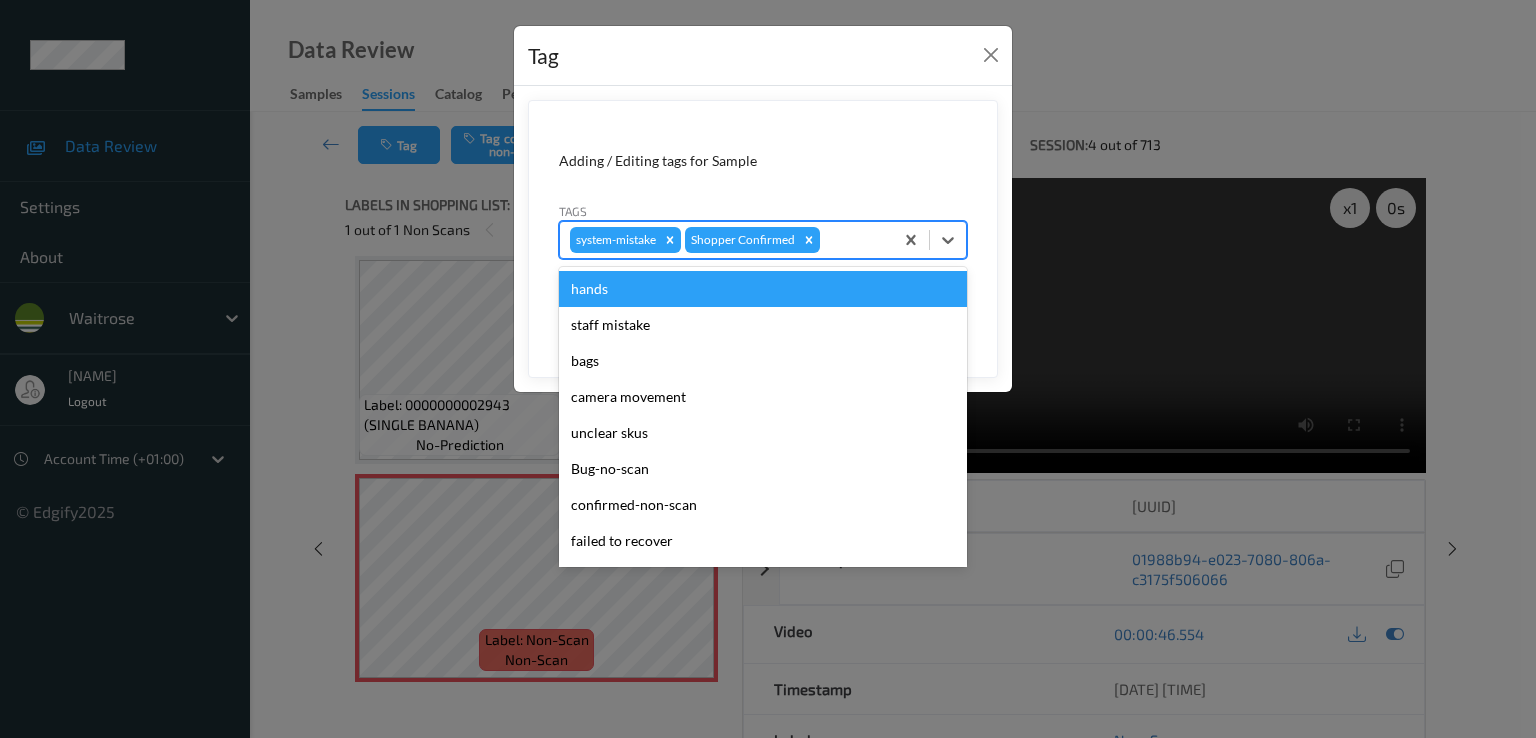 click at bounding box center [853, 240] 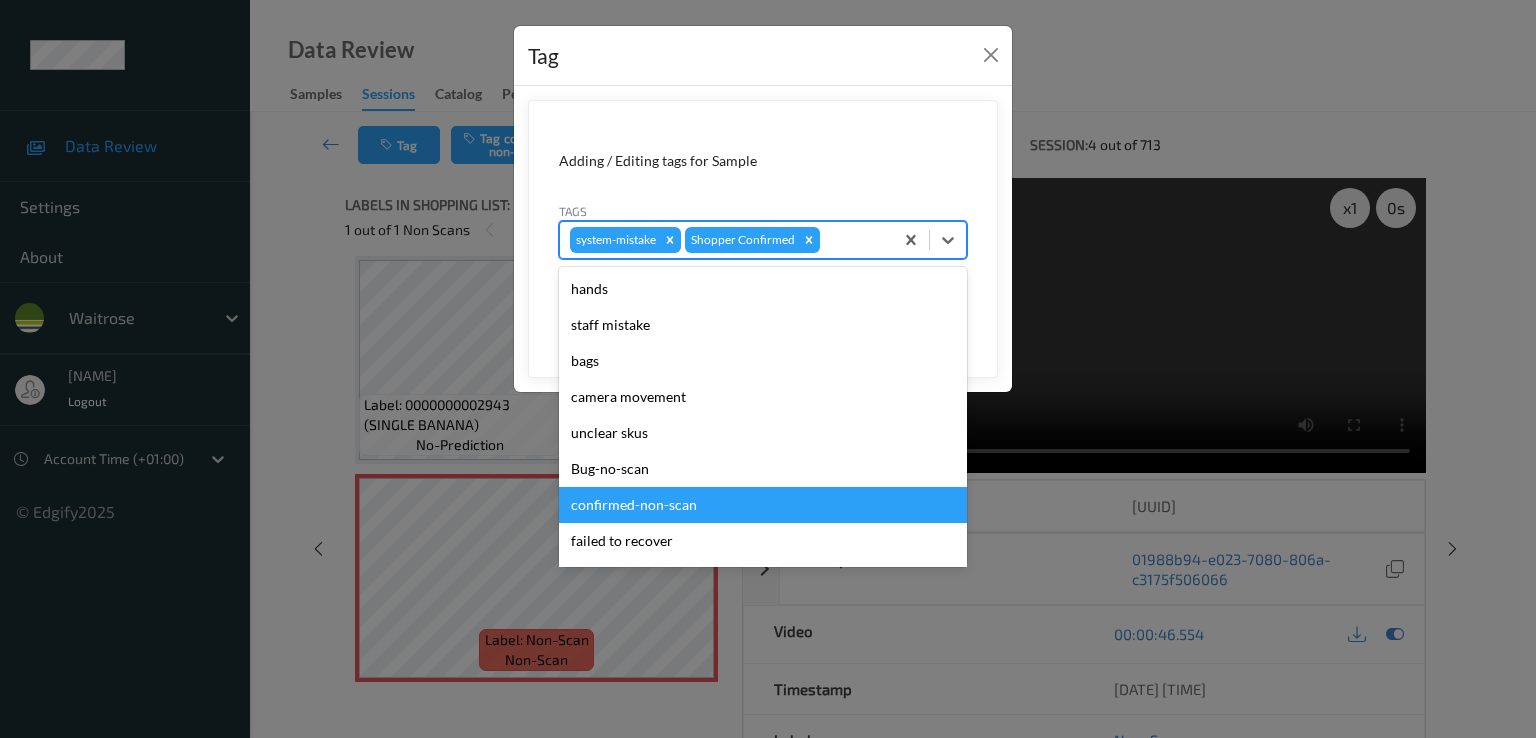 scroll, scrollTop: 392, scrollLeft: 0, axis: vertical 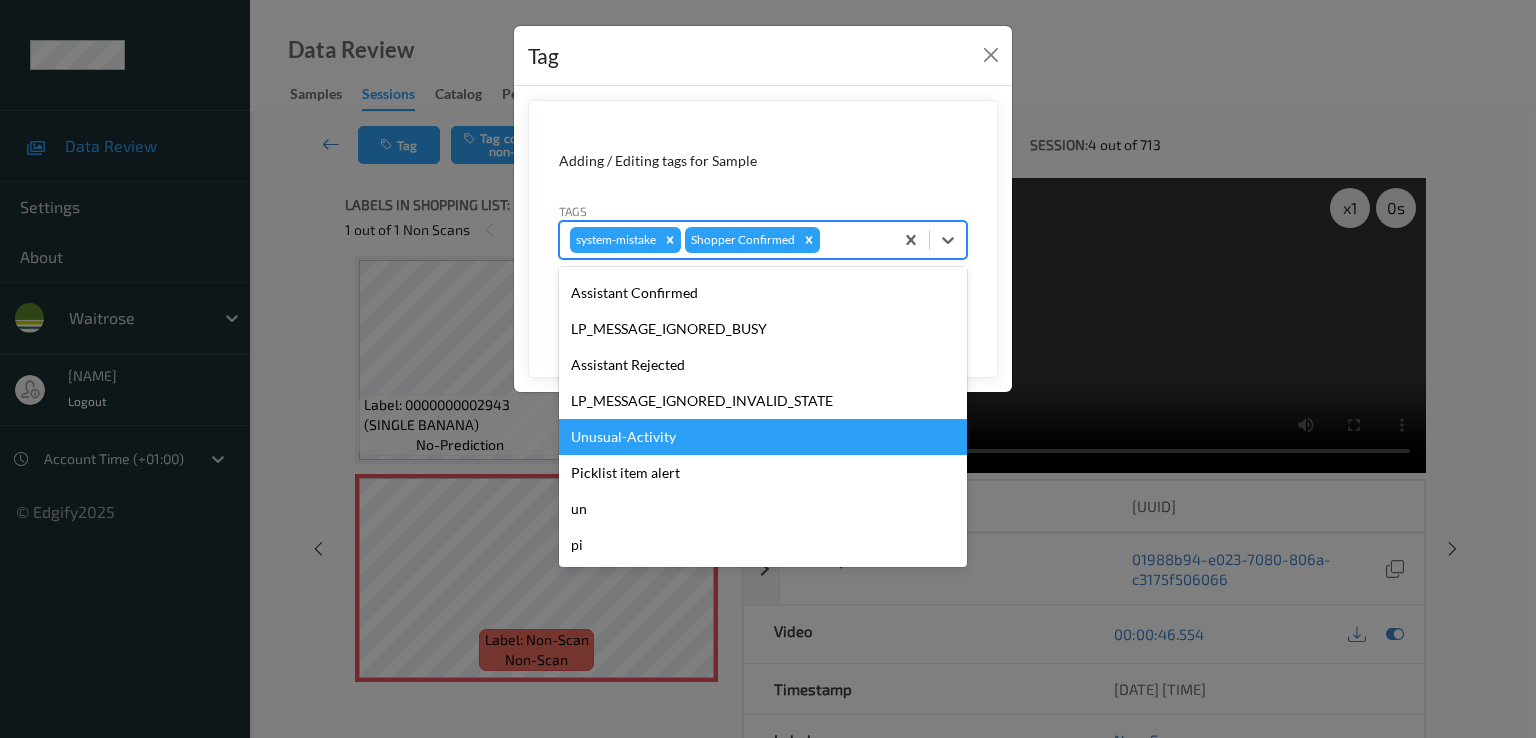 click on "Unusual-Activity" at bounding box center (763, 437) 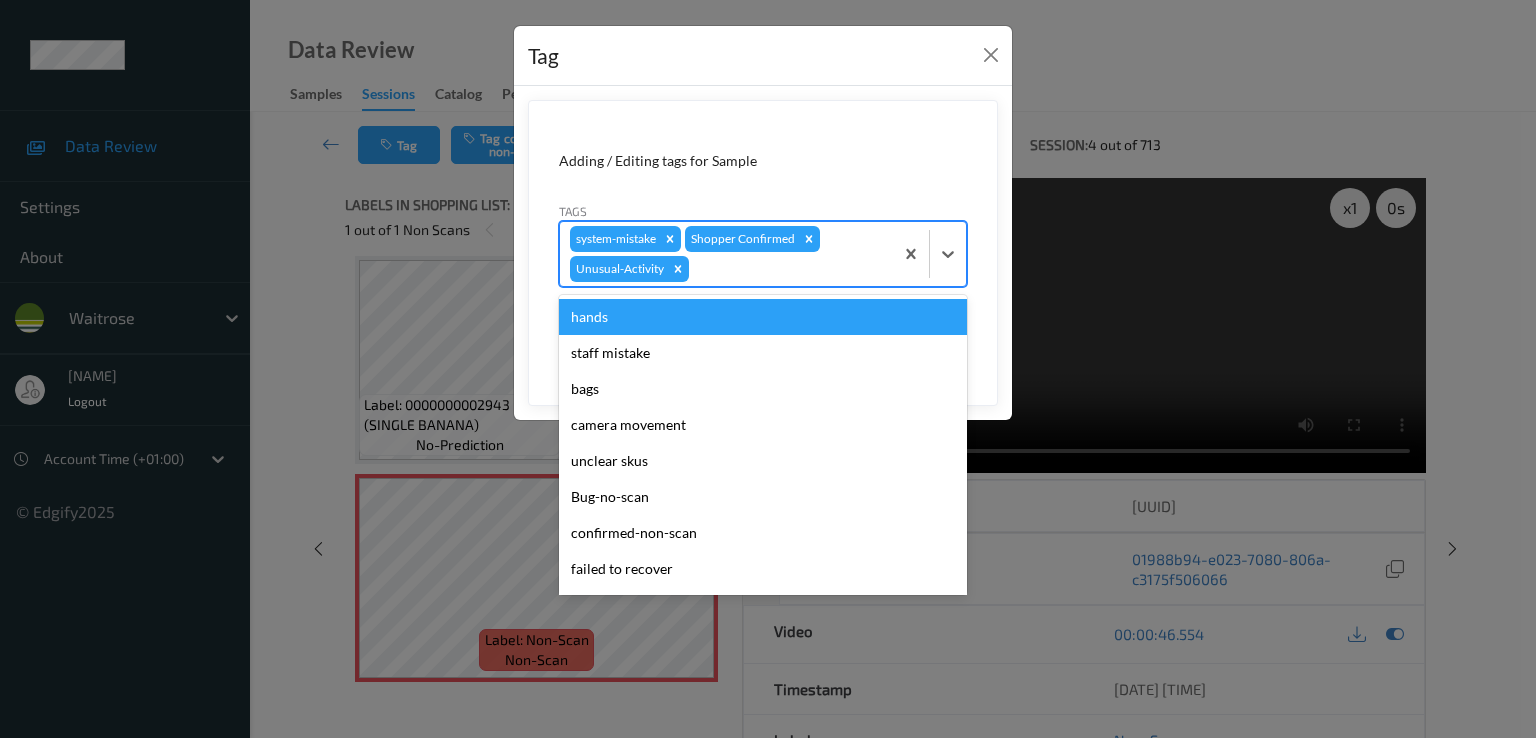 click at bounding box center (788, 269) 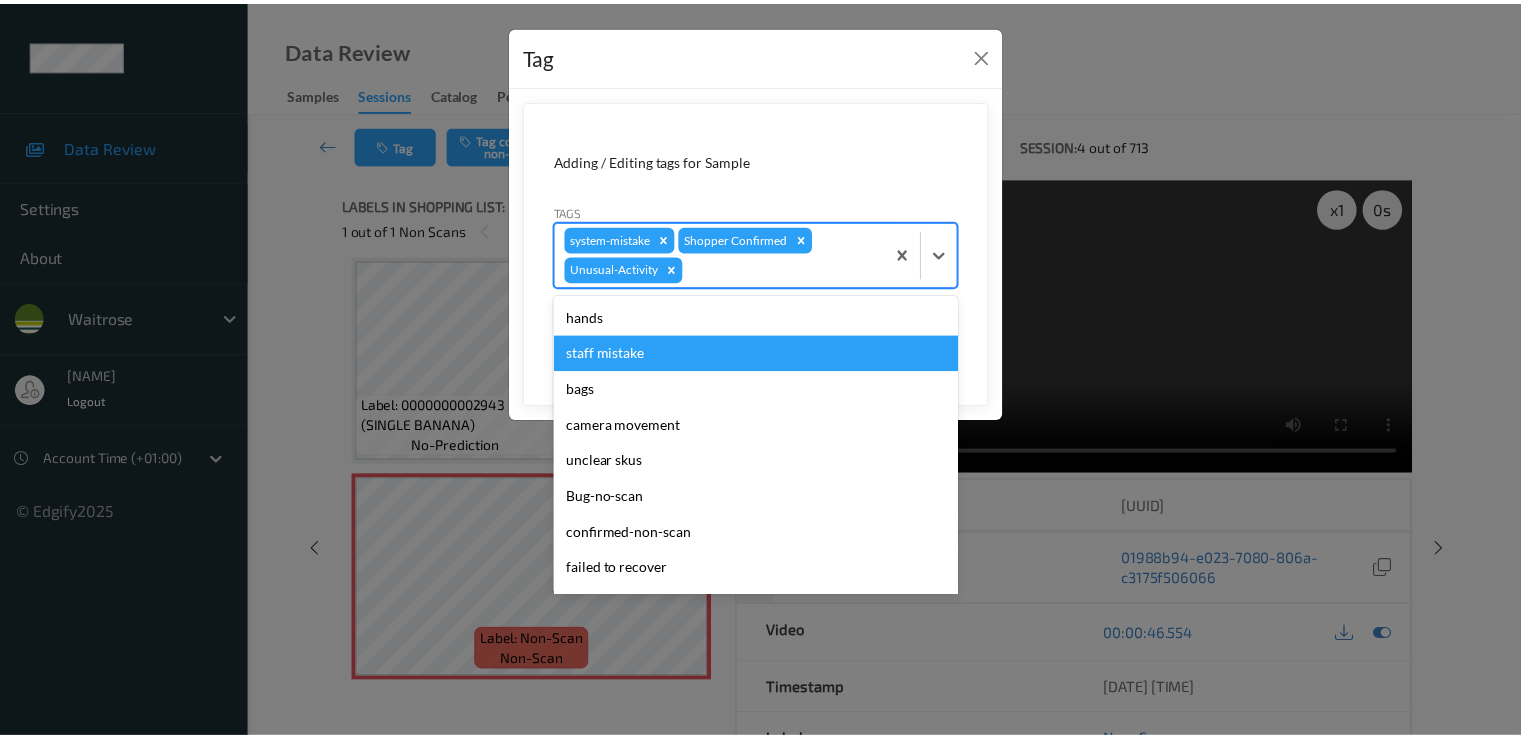 scroll, scrollTop: 356, scrollLeft: 0, axis: vertical 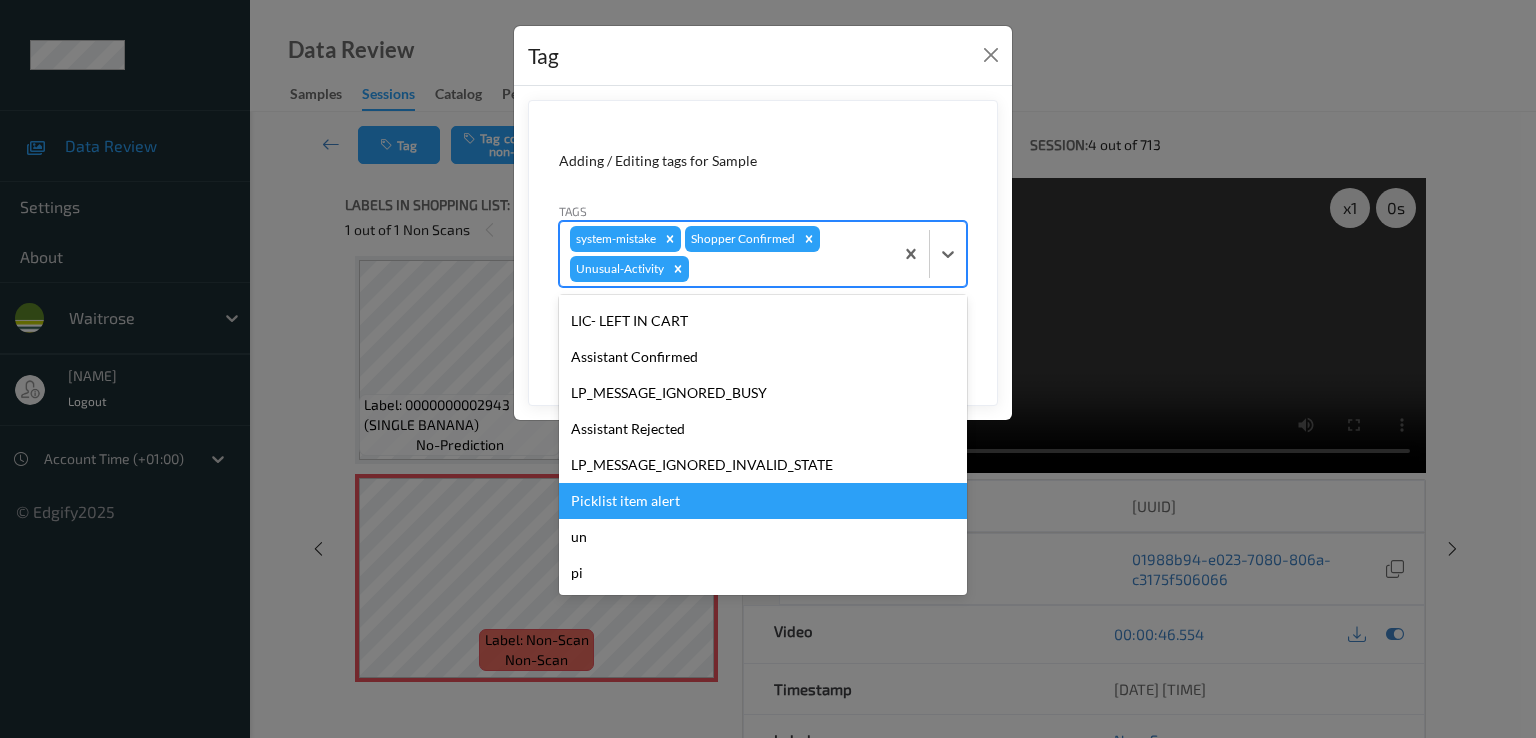 click on "Picklist item alert" at bounding box center [763, 501] 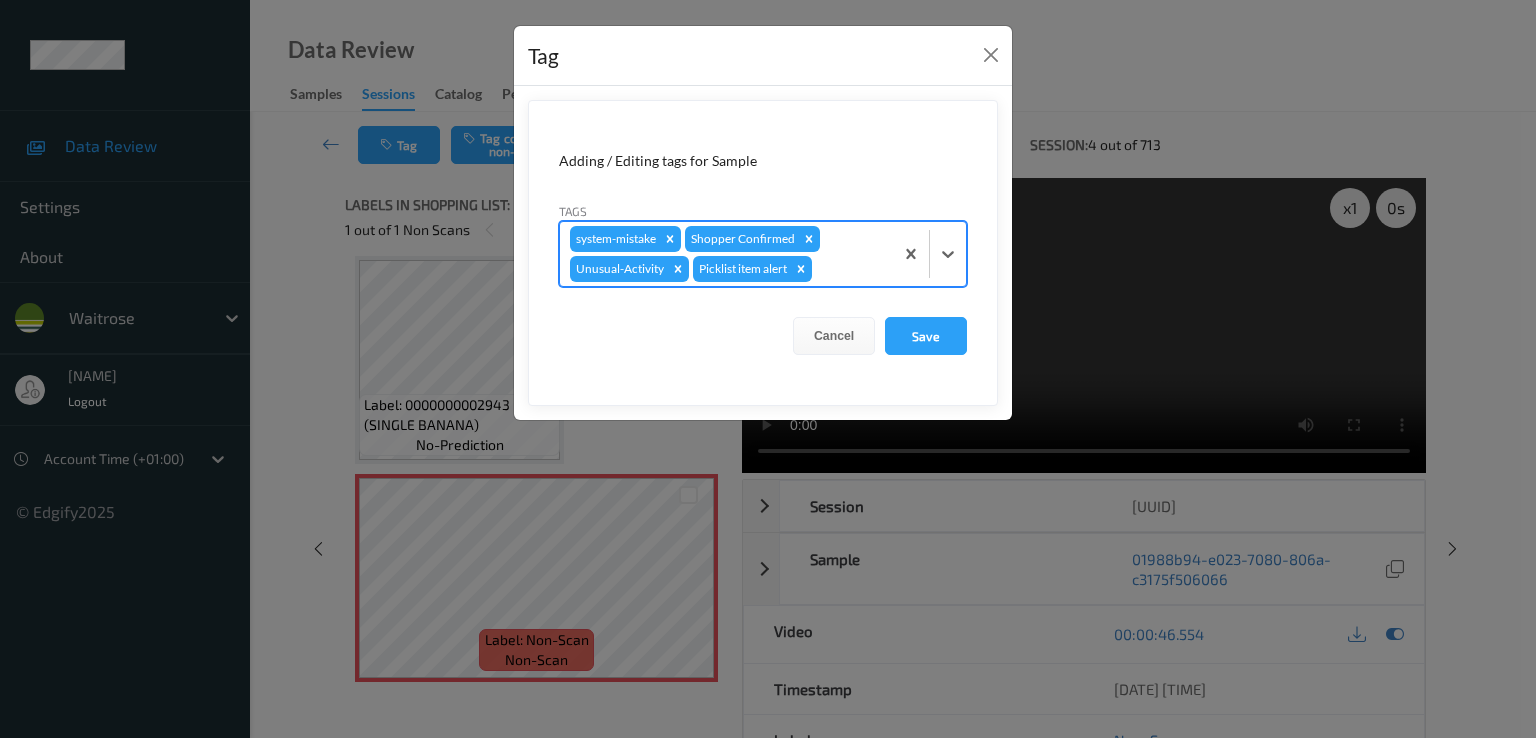 click on "Adding / Editing tags for Sample   Tags option Picklist item alert, selected.   Select is focused ,type to refine list, press Down to open the menu,  press left to focus selected values system-mistake Shopper Confirmed Unusual-Activity Picklist item alert Cancel Save" at bounding box center [763, 253] 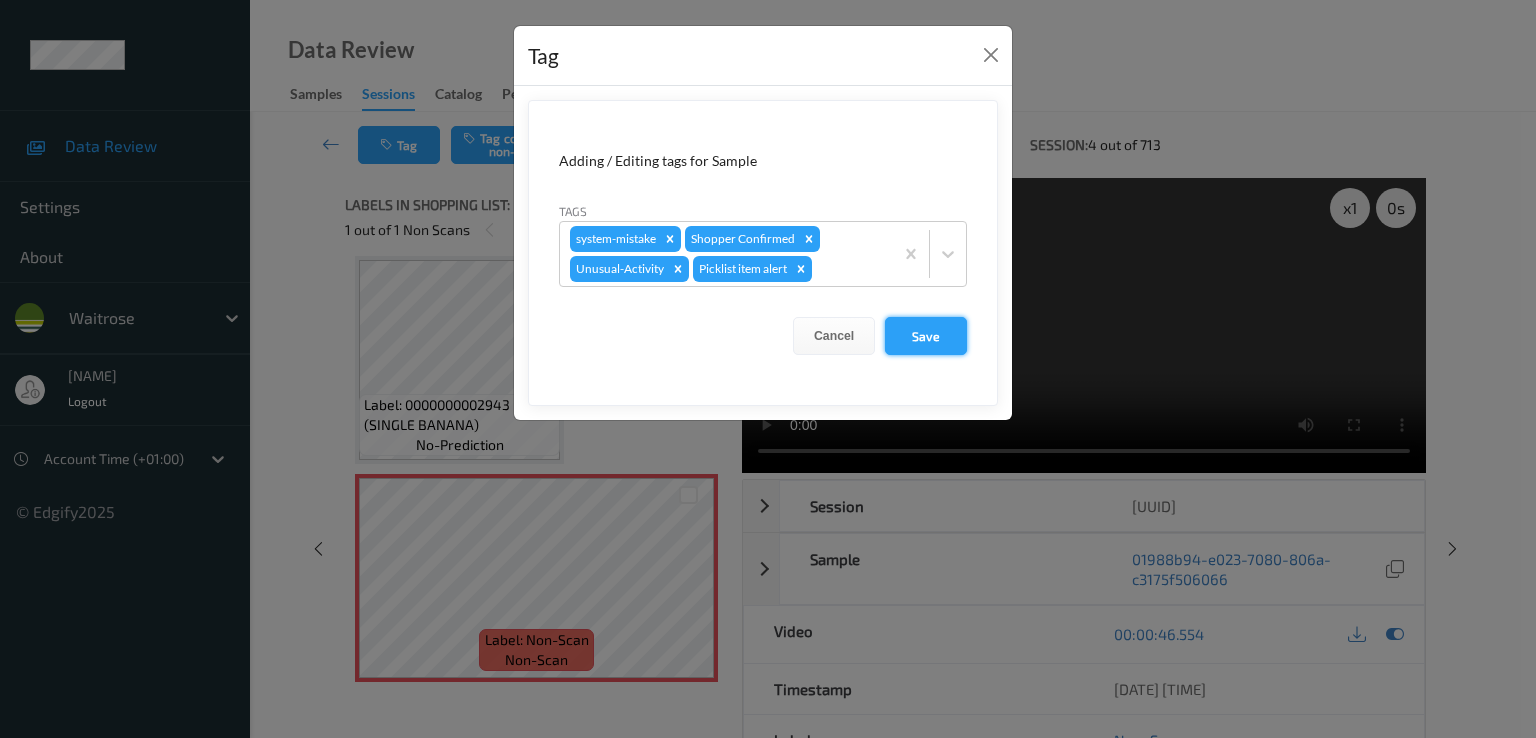 click on "Save" at bounding box center (926, 336) 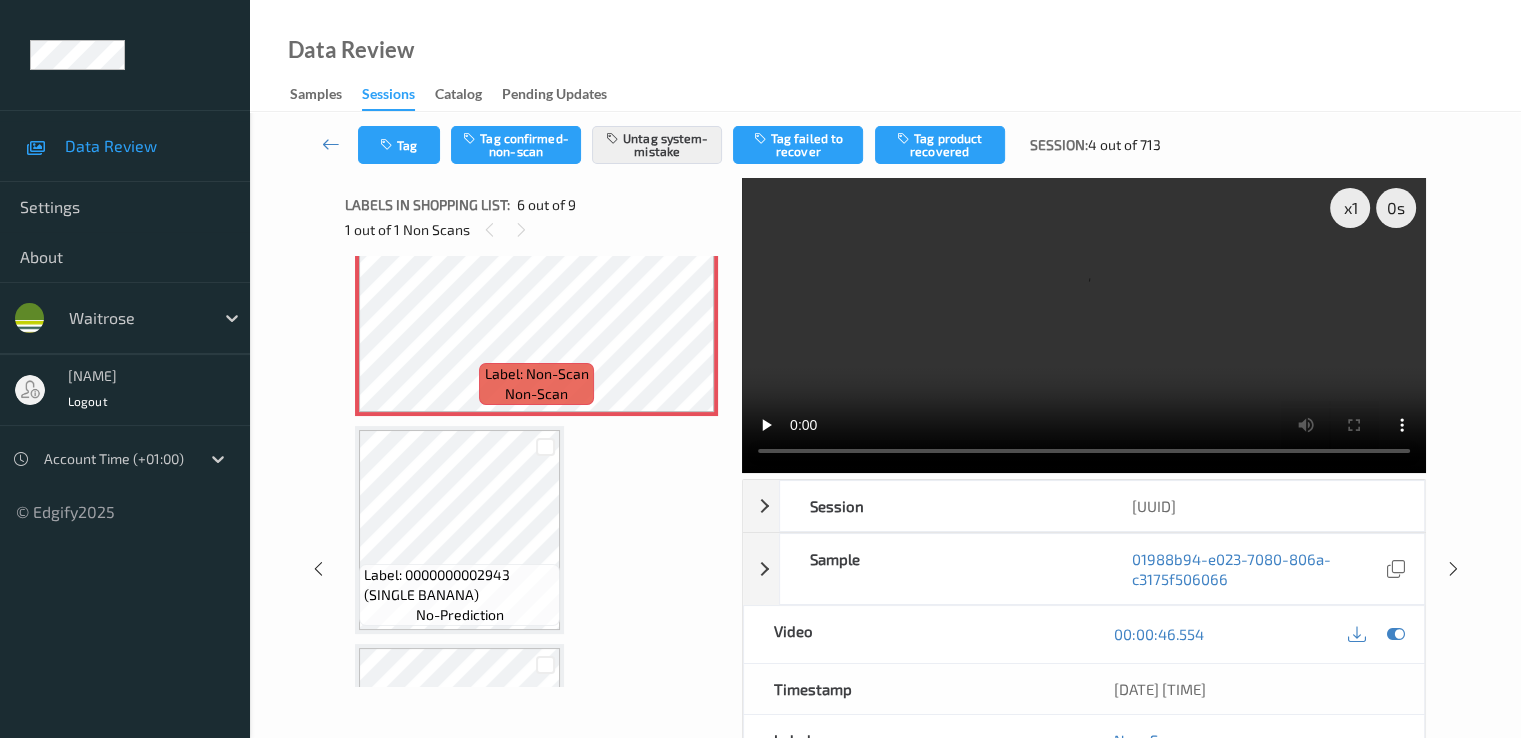 scroll, scrollTop: 1082, scrollLeft: 0, axis: vertical 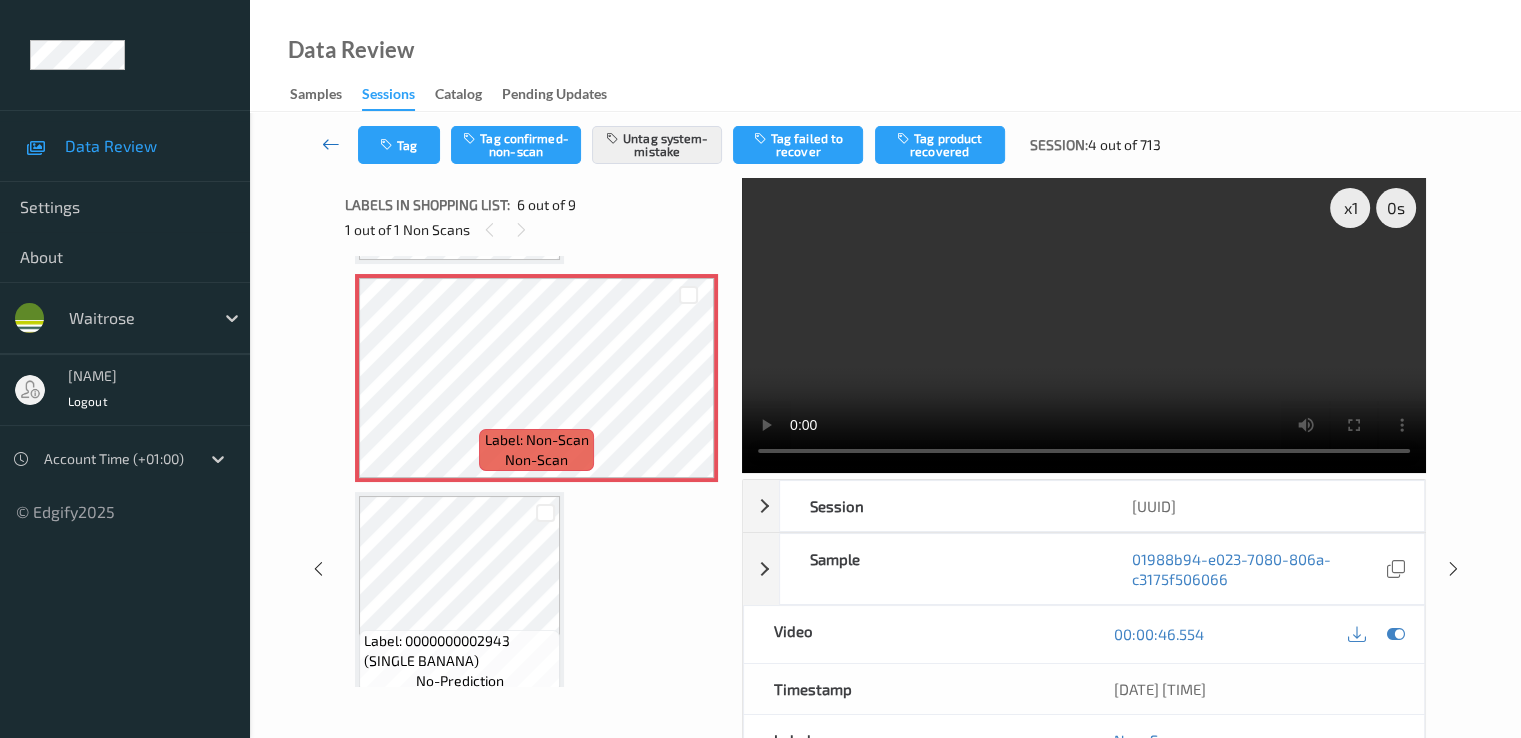 click at bounding box center [331, 144] 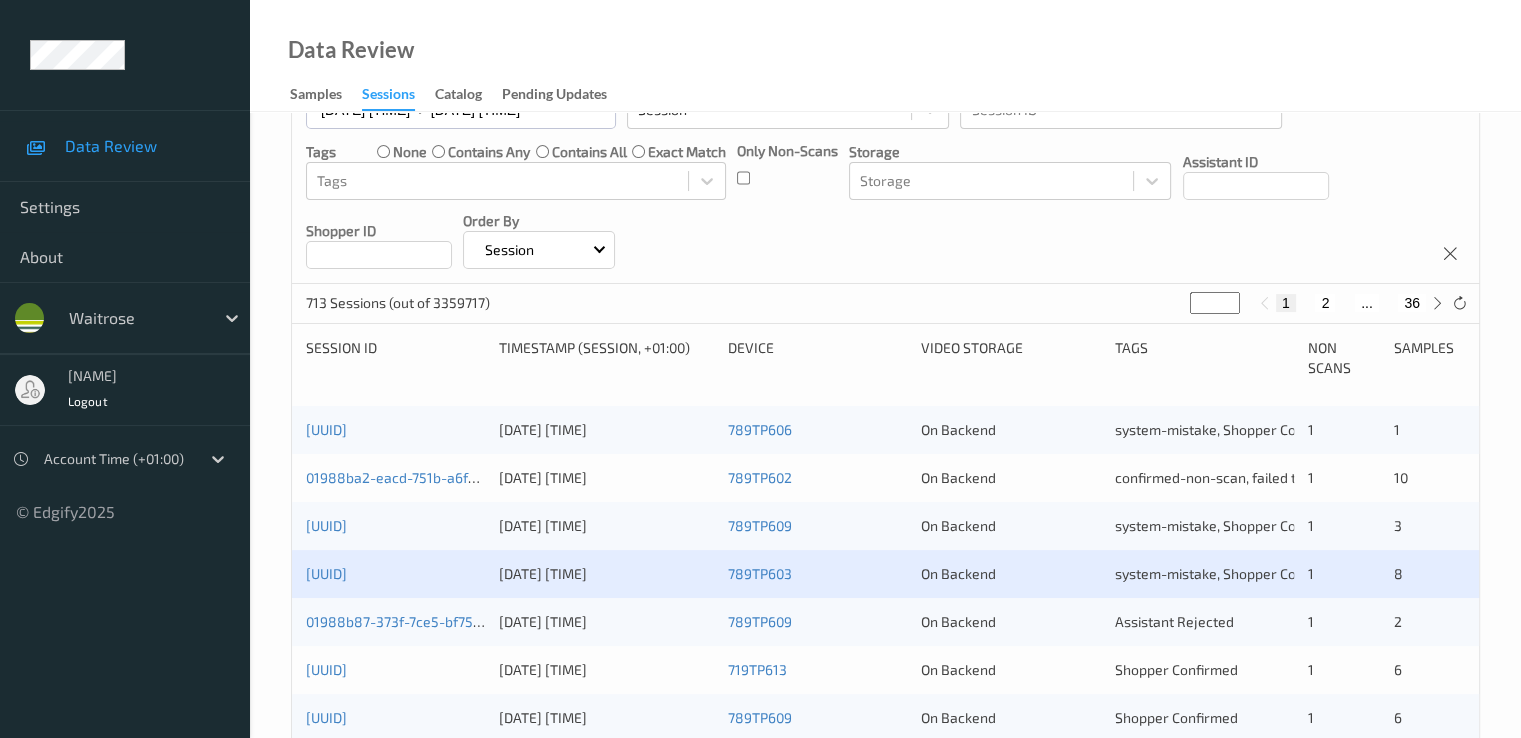 scroll, scrollTop: 400, scrollLeft: 0, axis: vertical 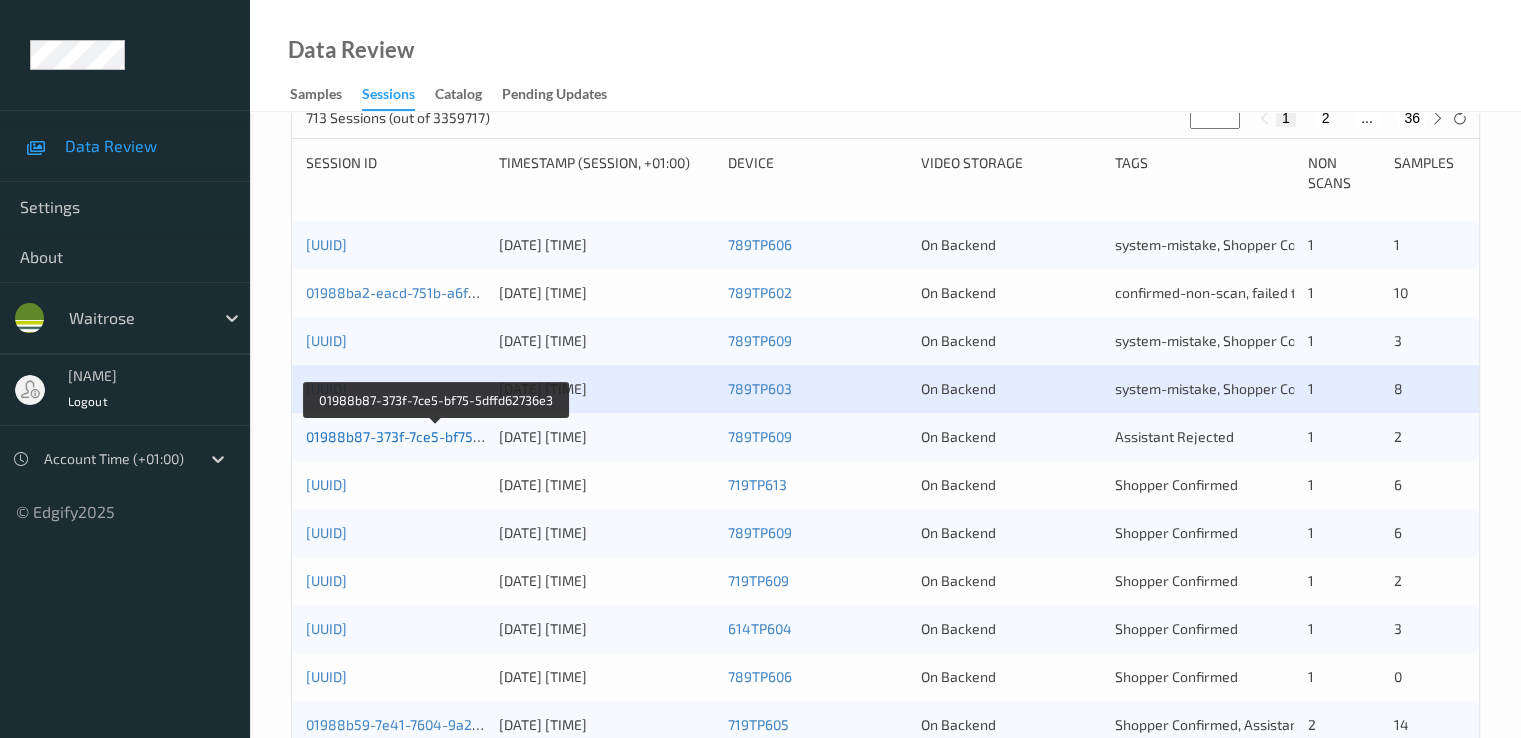 click on "[UUID]" at bounding box center [437, 436] 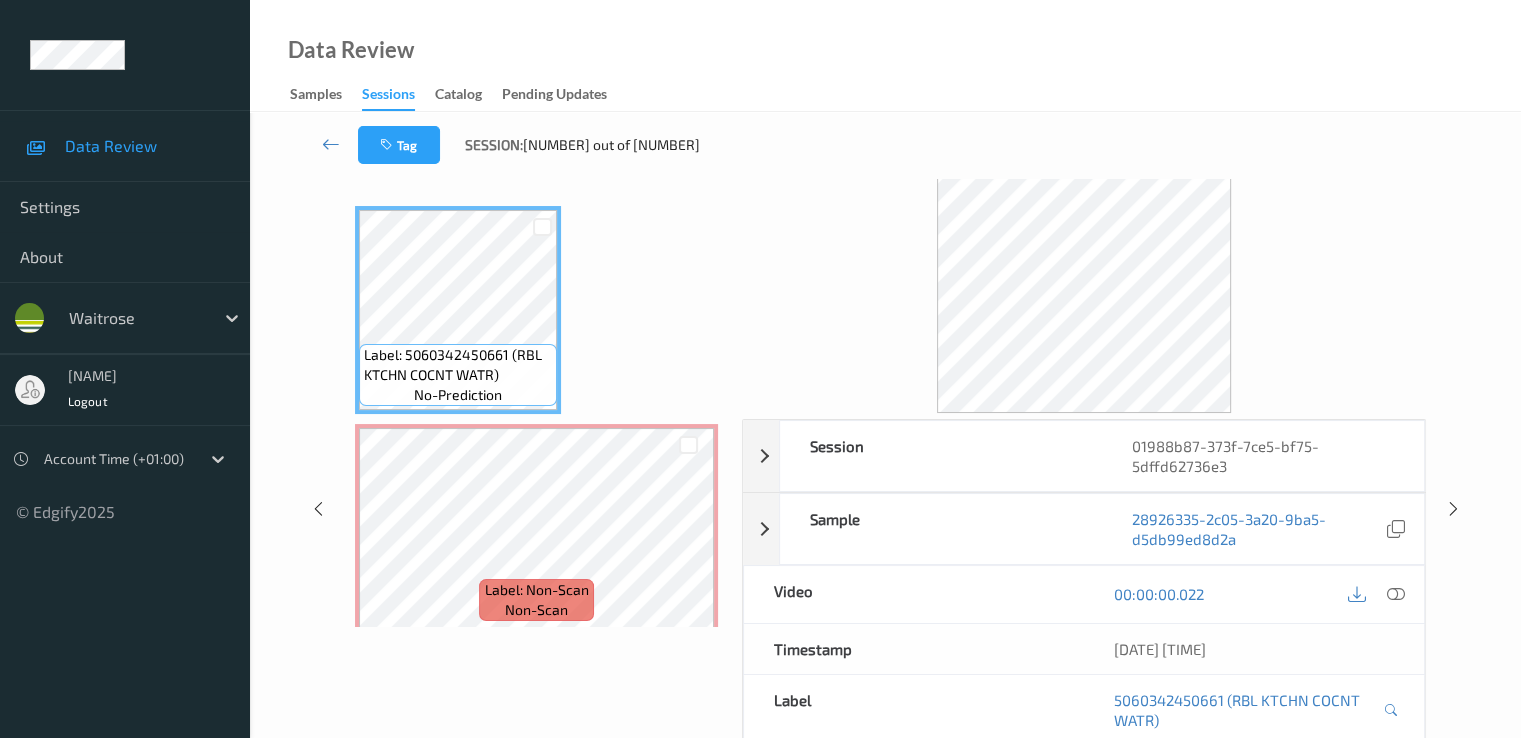 scroll, scrollTop: 0, scrollLeft: 0, axis: both 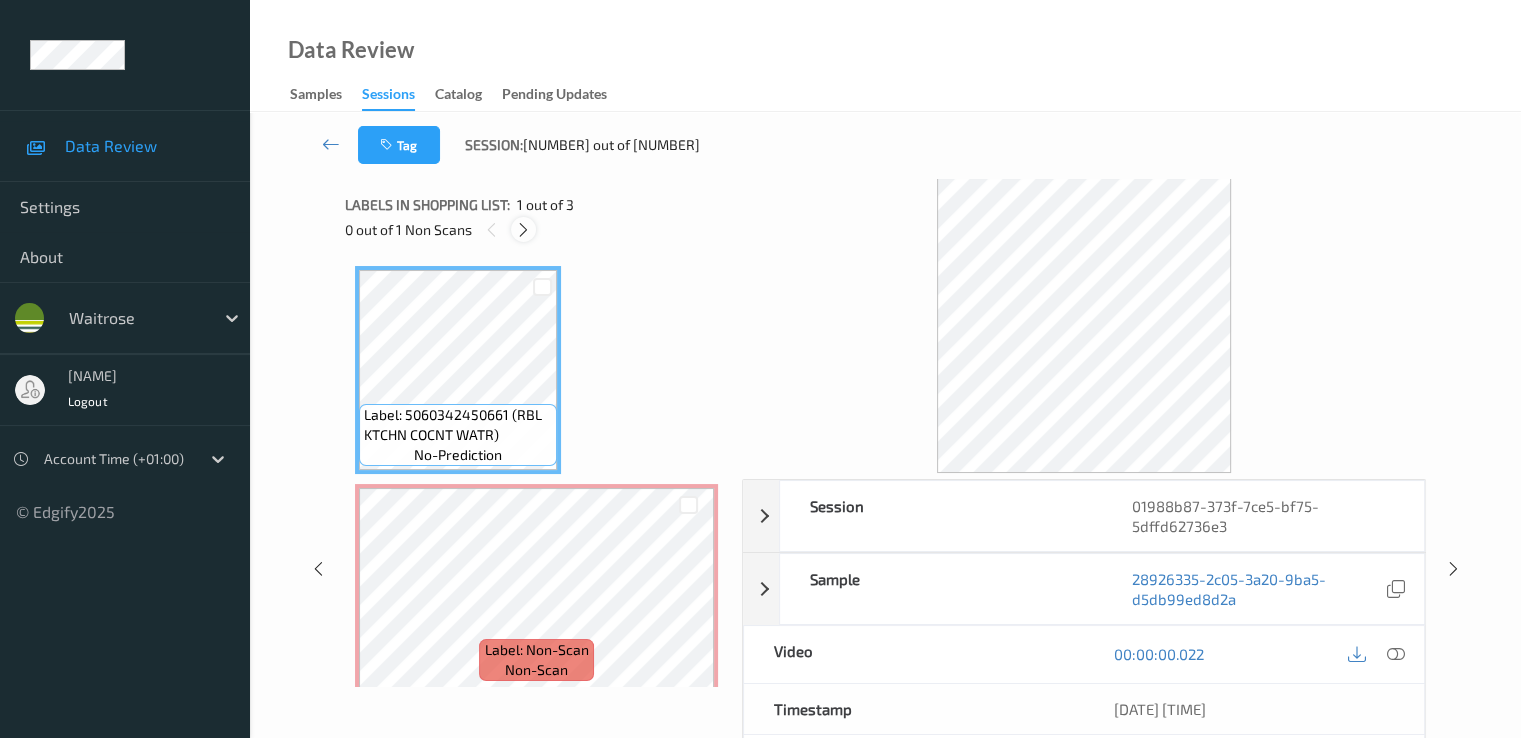 click at bounding box center (523, 229) 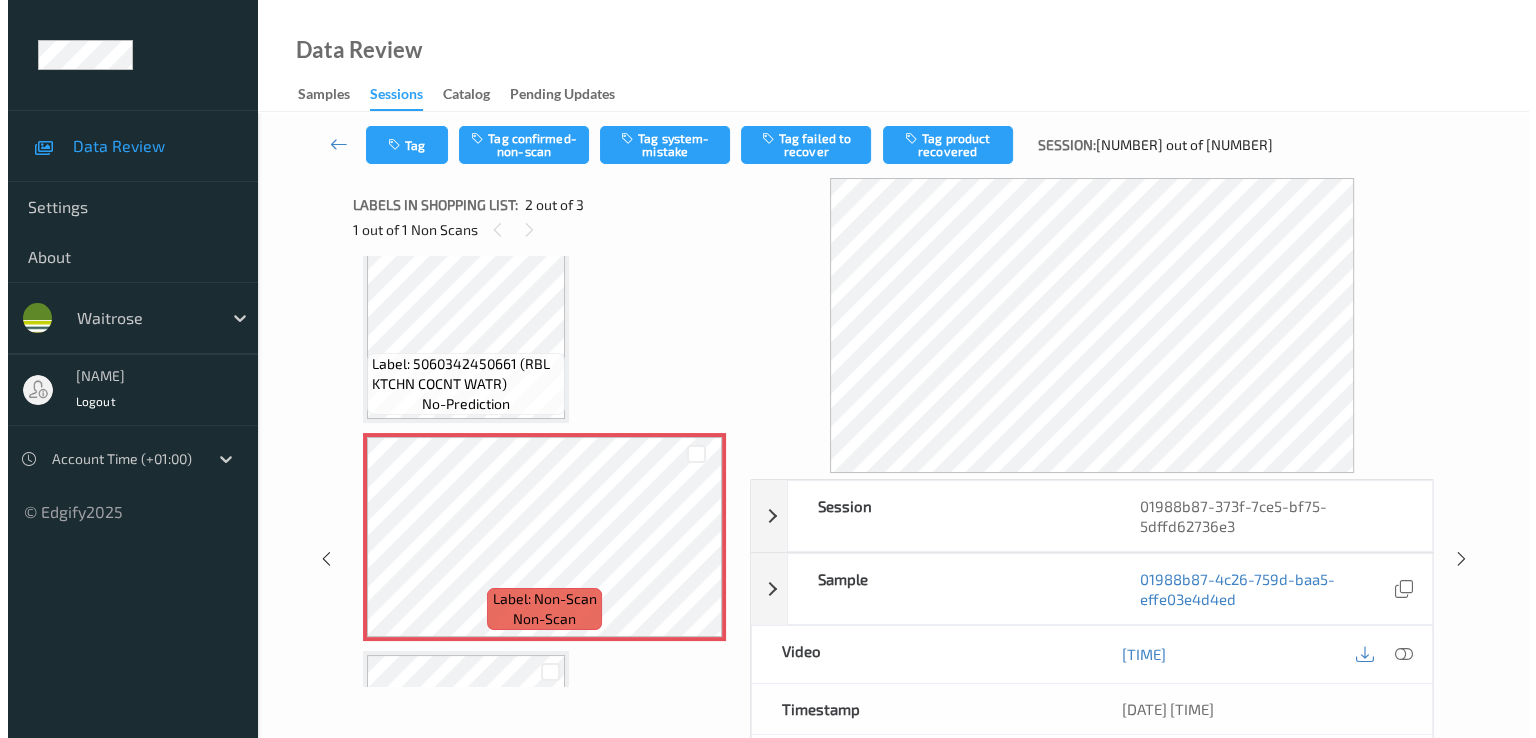 scroll, scrollTop: 0, scrollLeft: 0, axis: both 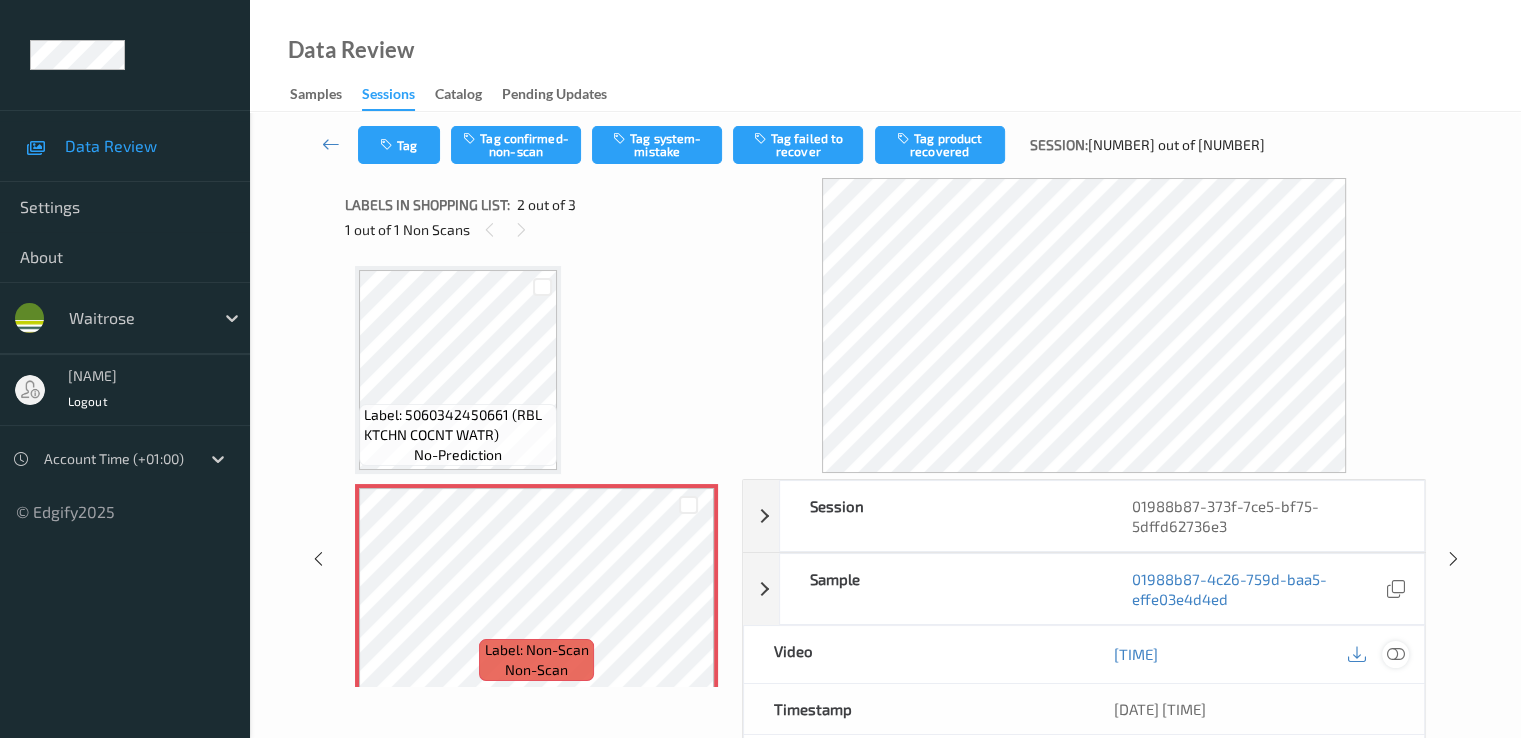 click at bounding box center [1395, 654] 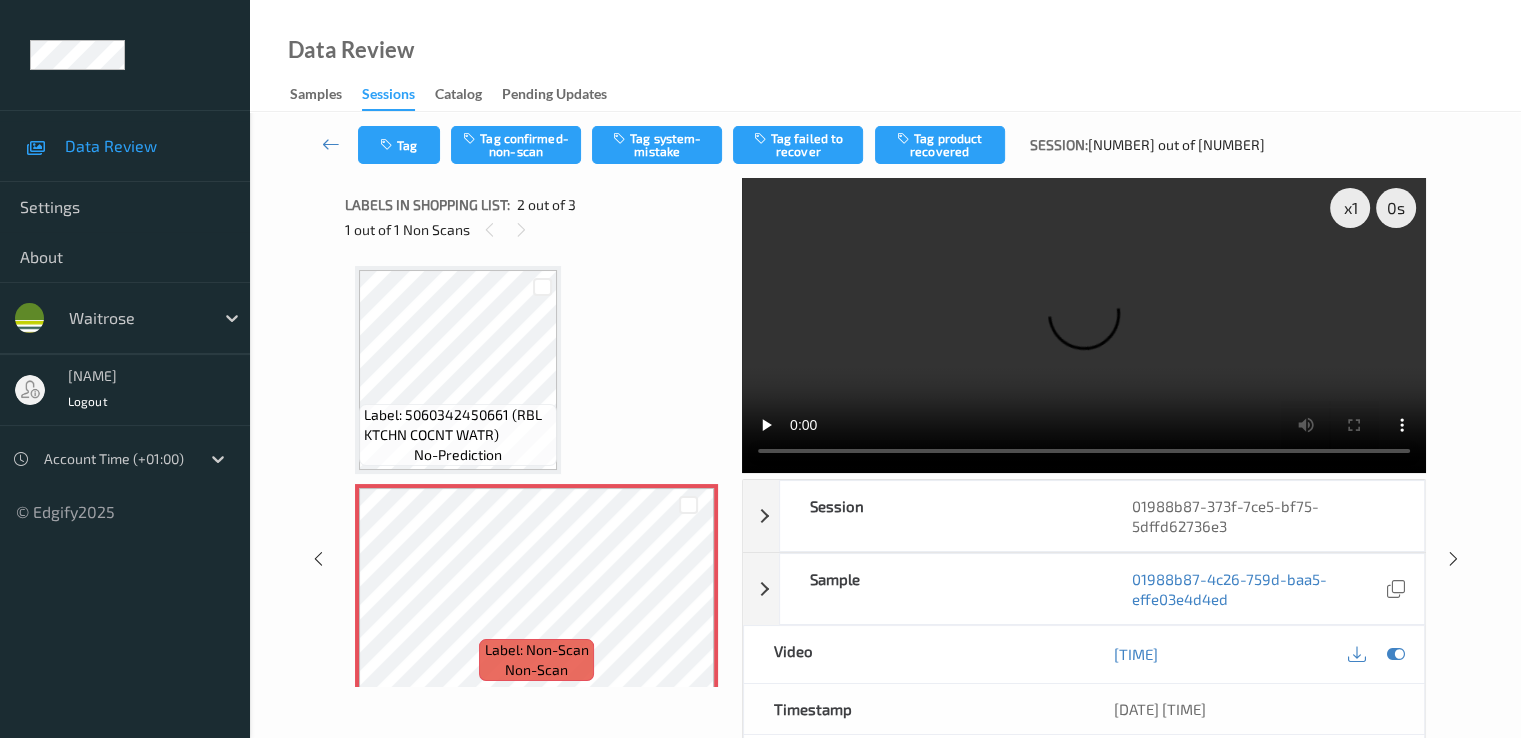 click at bounding box center [1084, 325] 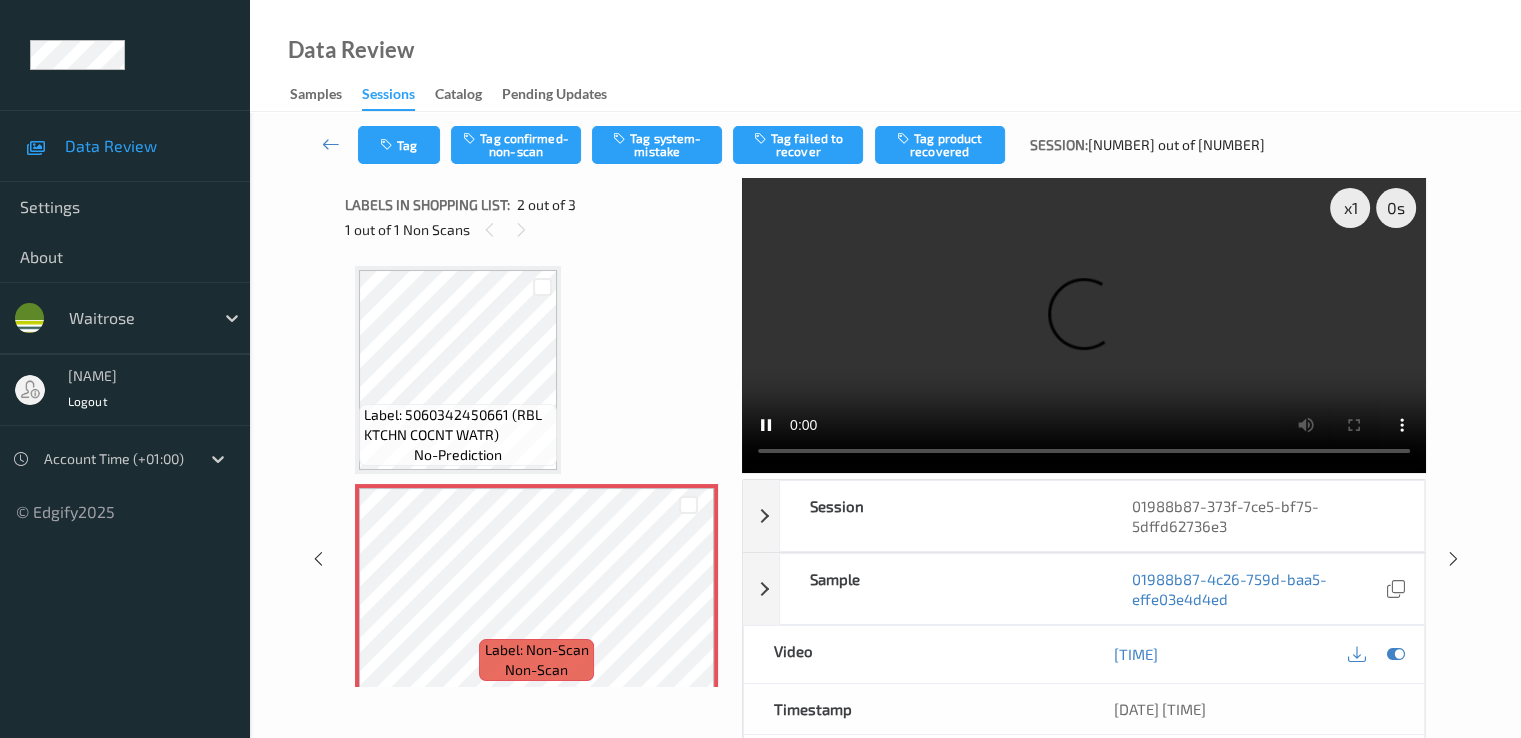 type 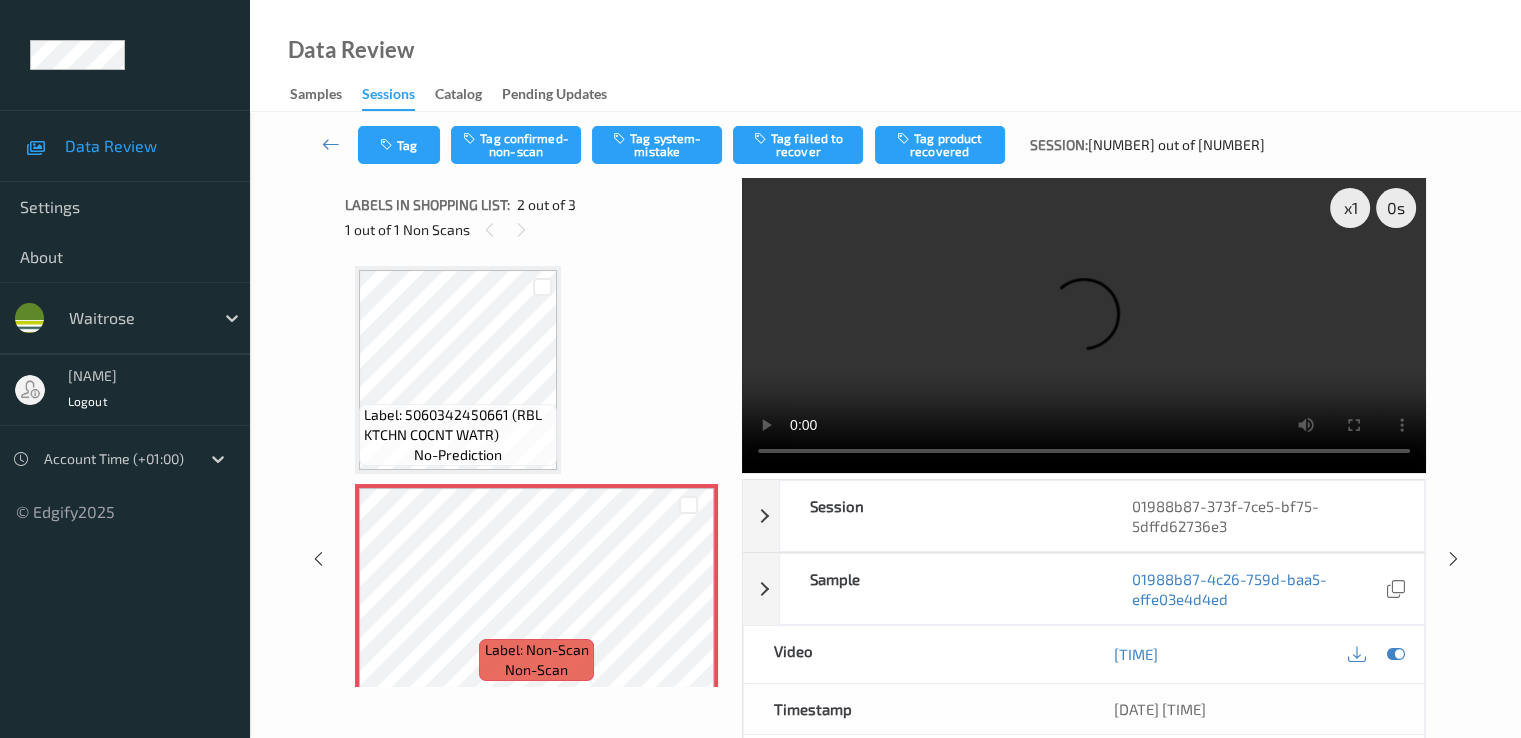 drag, startPoint x: 658, startPoint y: 121, endPoint x: 659, endPoint y: 168, distance: 47.010635 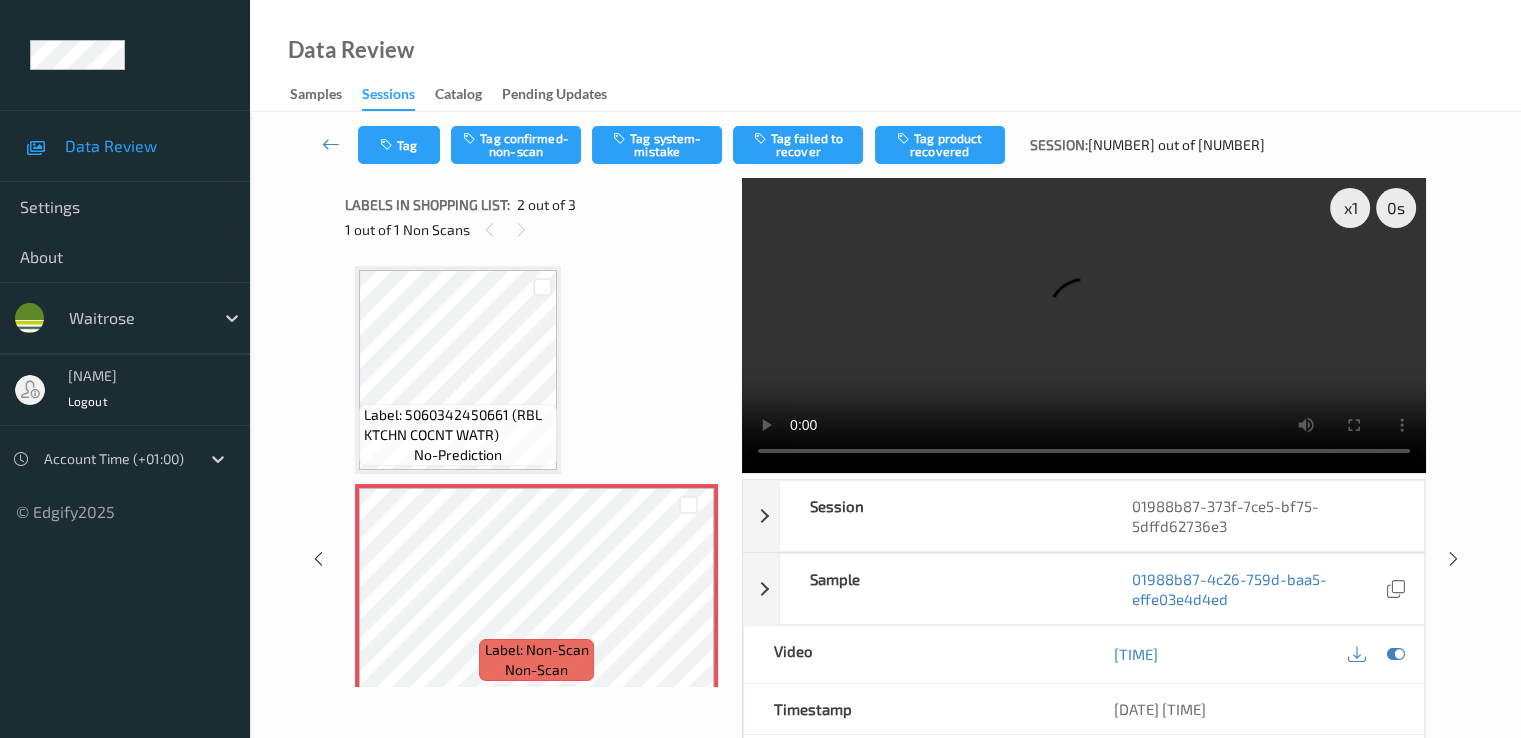 click on "Tag Tag   confirmed-non-scan Tag   system-mistake Tag   failed to recover Tag   product recovered Session: 5 out of 713" at bounding box center [885, 145] 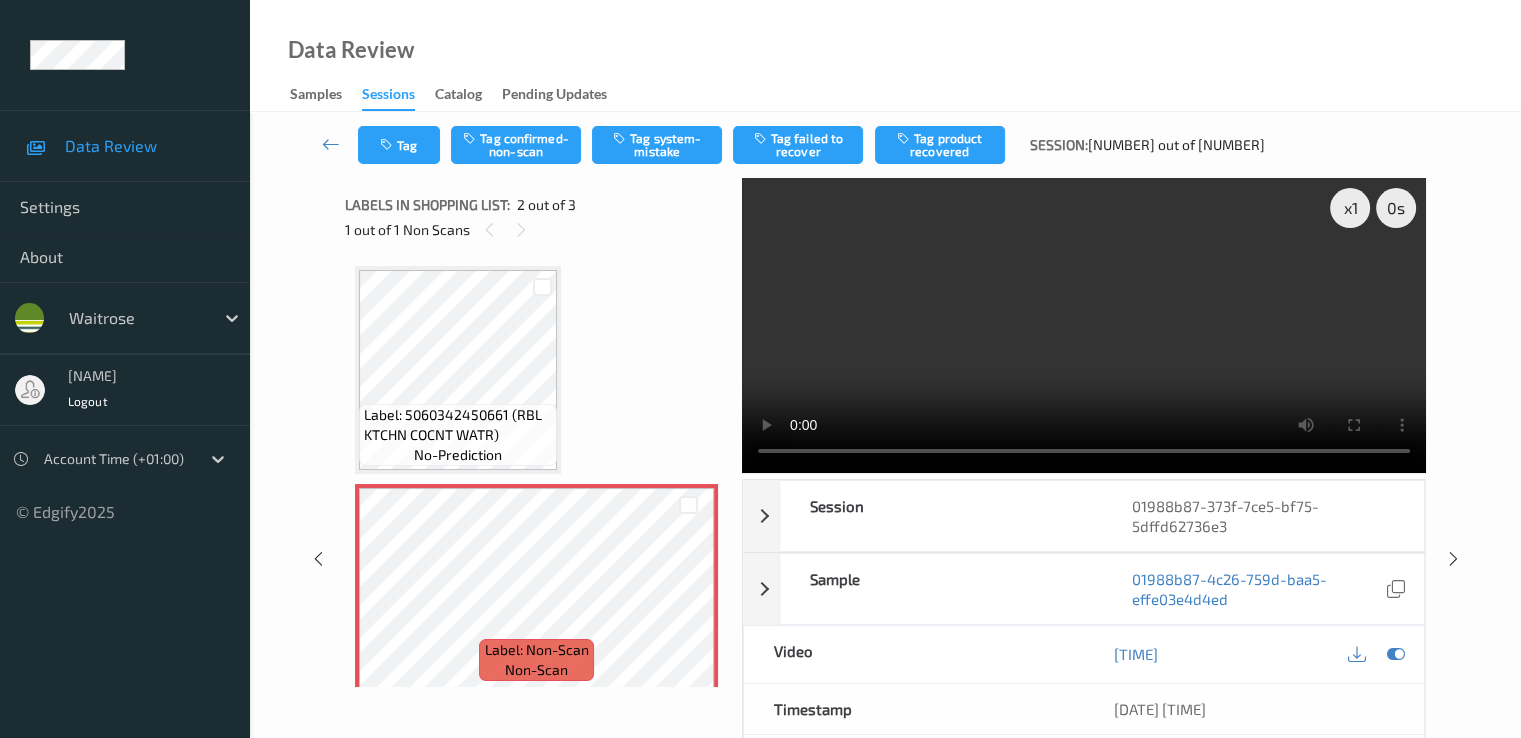 click on "Tag Tag   confirmed-non-scan Tag   system-mistake Tag   failed to recover Tag   product recovered Session: 5 out of 713" at bounding box center [885, 145] 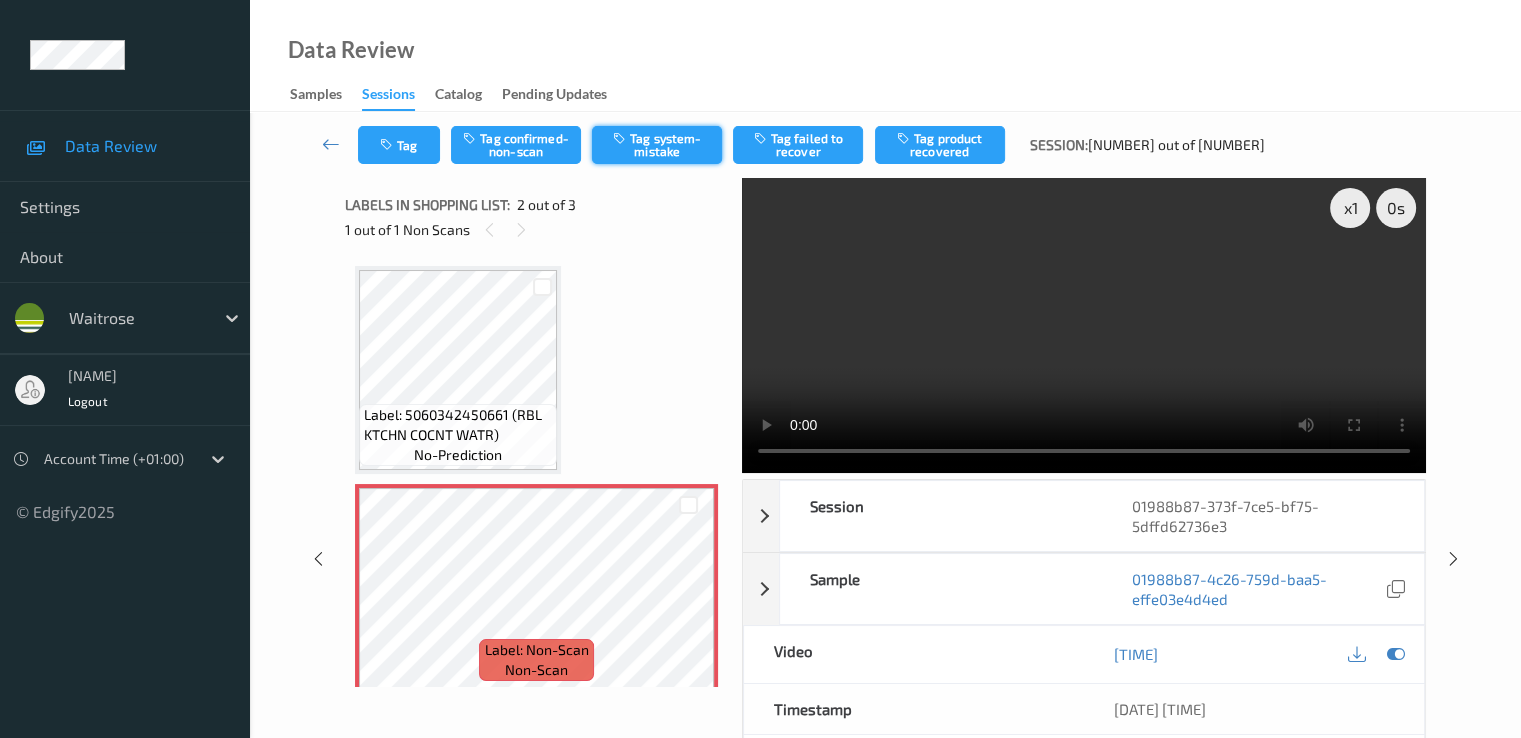 click on "Tag   system-mistake" at bounding box center (657, 145) 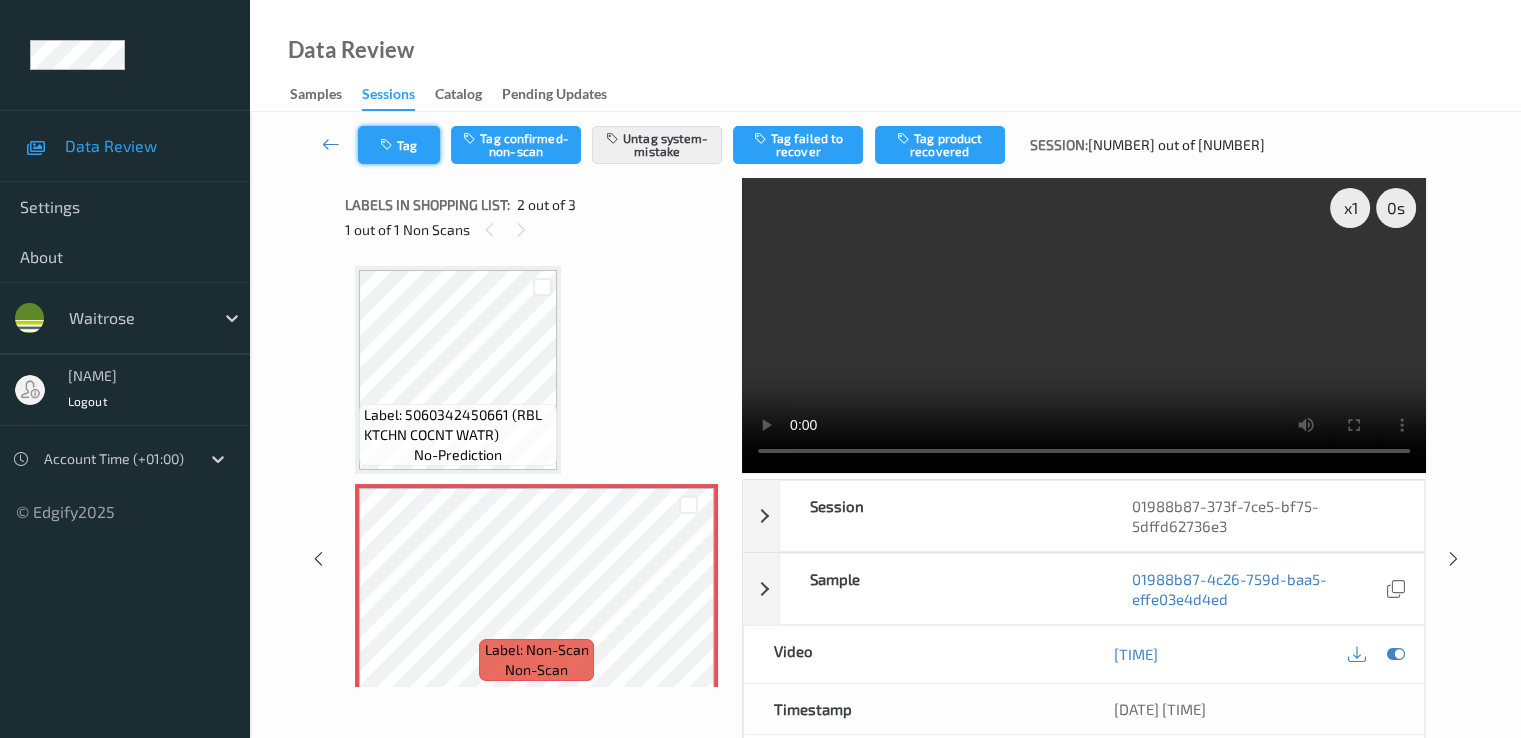click at bounding box center [388, 145] 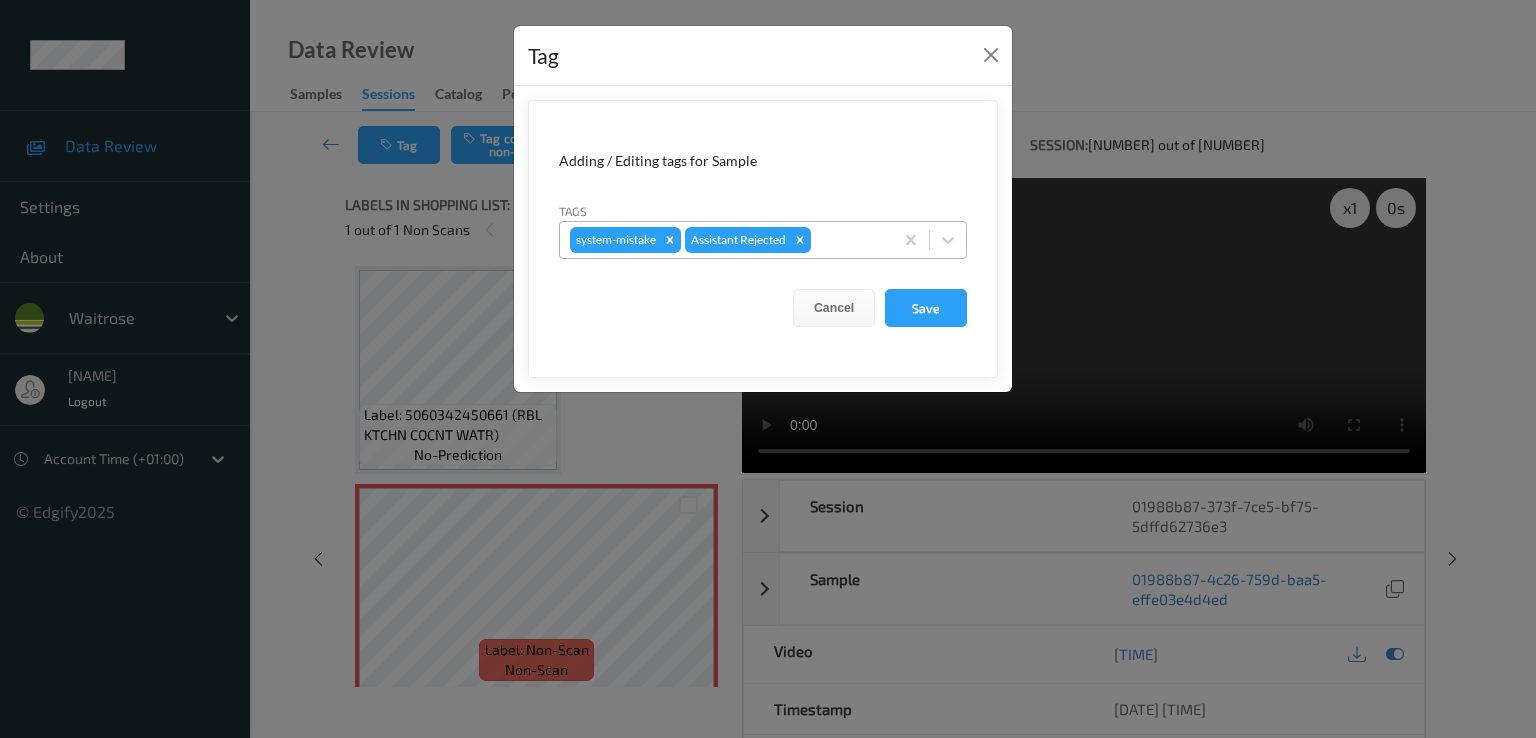 click at bounding box center [849, 240] 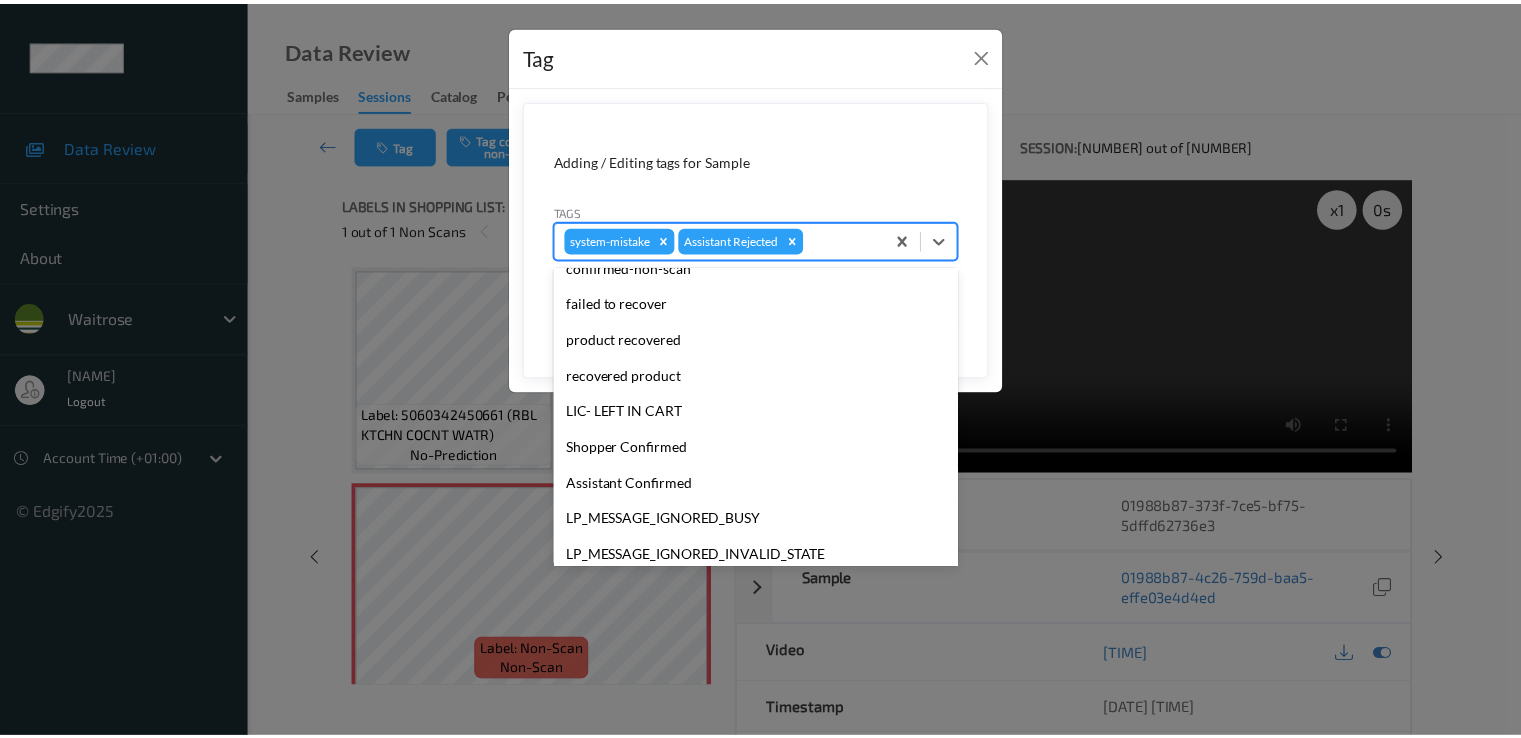 scroll, scrollTop: 392, scrollLeft: 0, axis: vertical 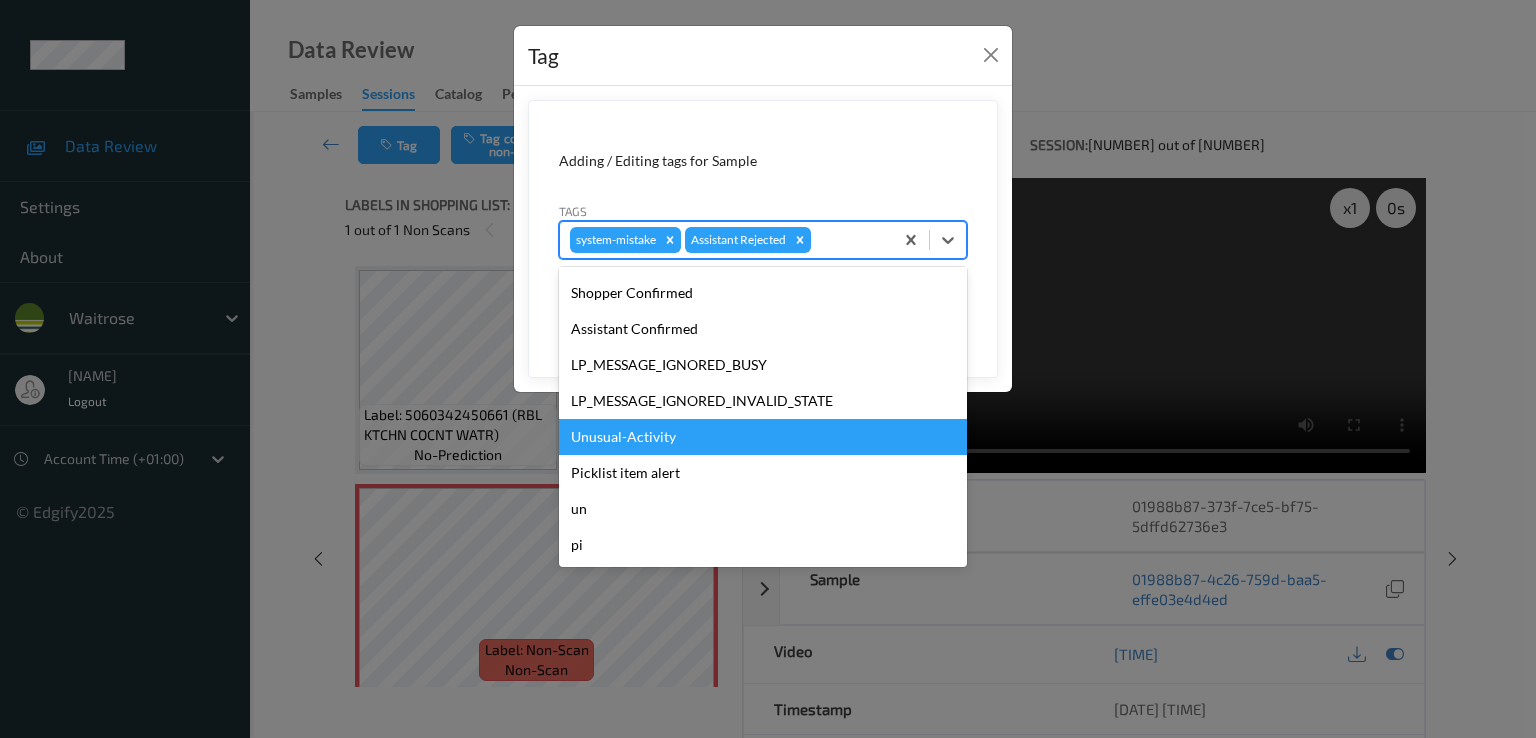 click on "Unusual-Activity" at bounding box center [763, 437] 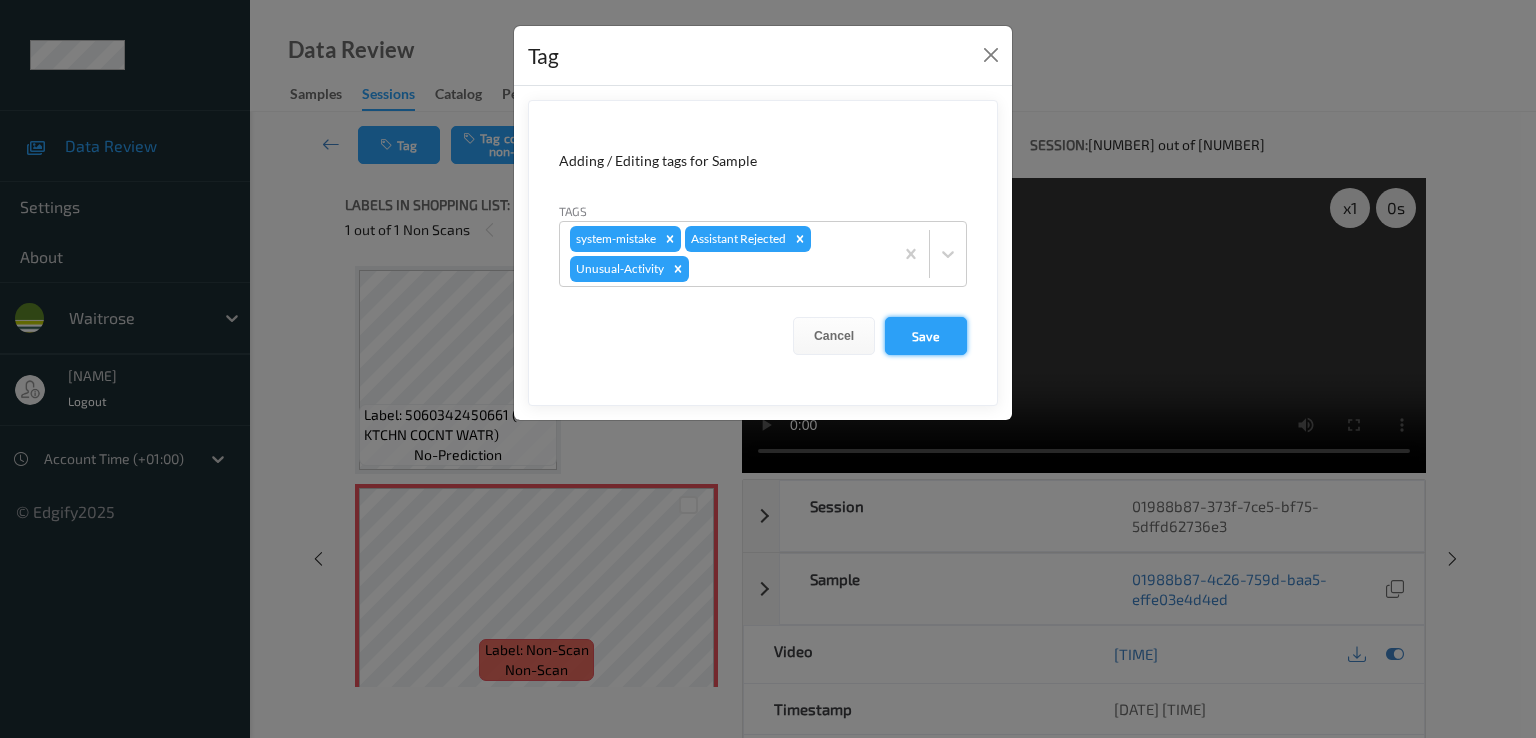 click on "Save" at bounding box center [926, 336] 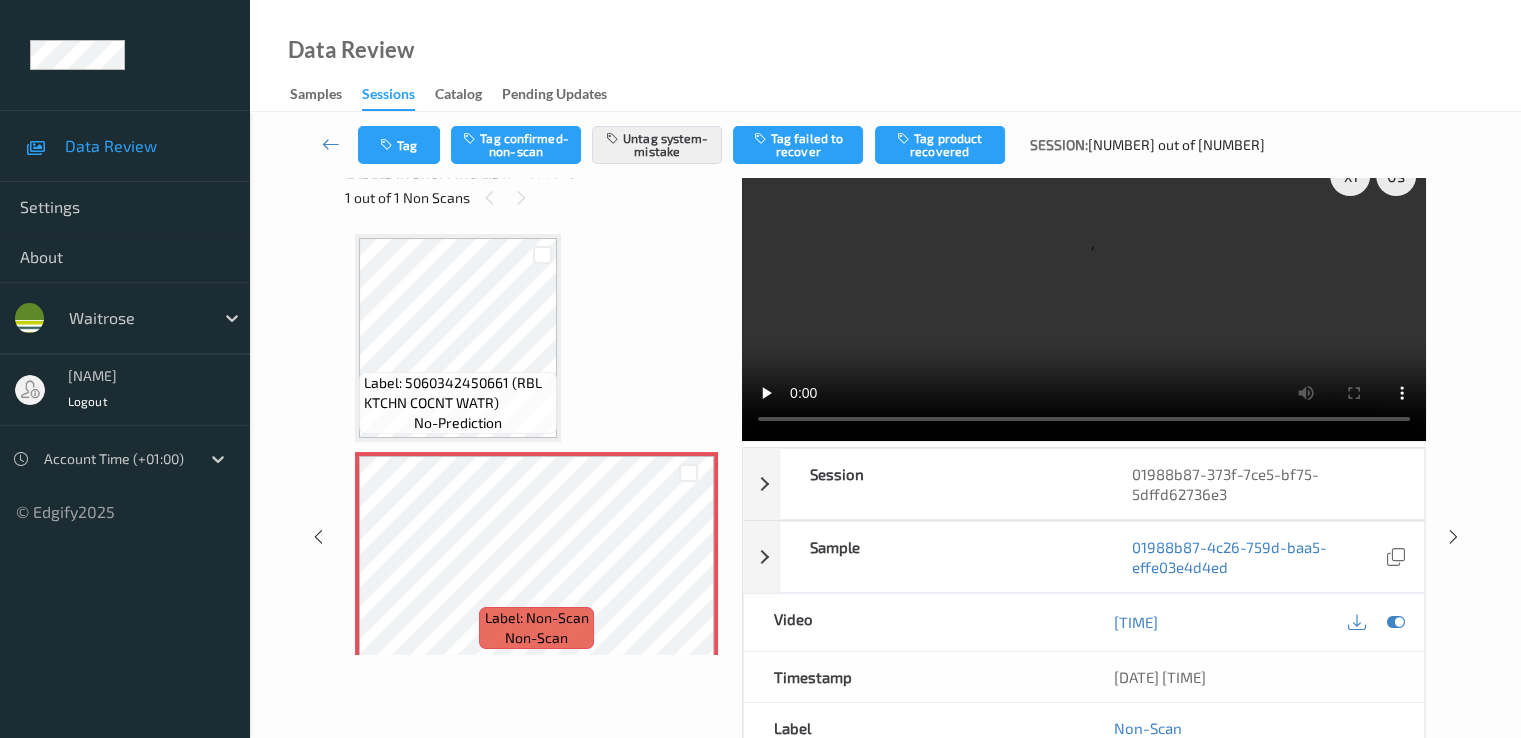 scroll, scrollTop: 0, scrollLeft: 0, axis: both 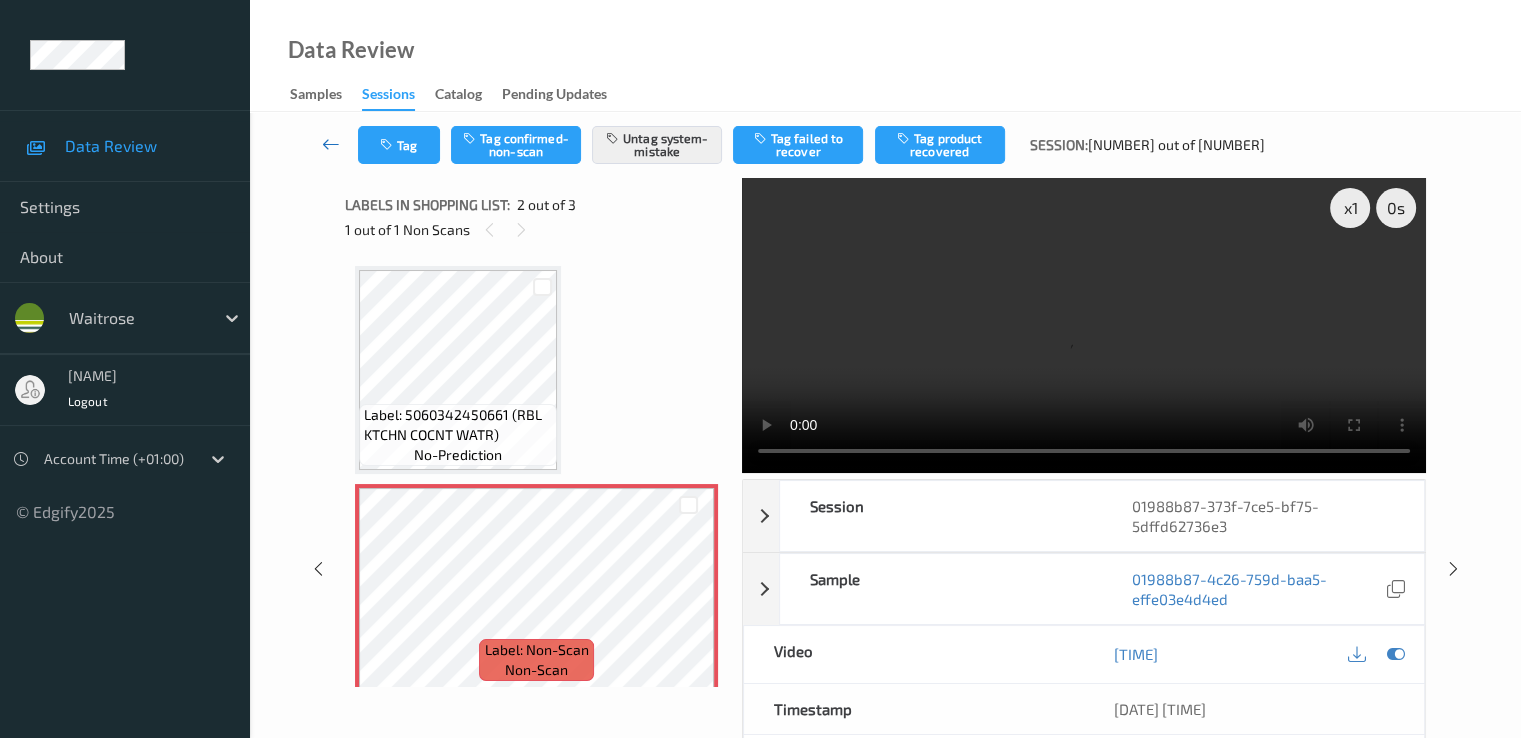 click at bounding box center [331, 144] 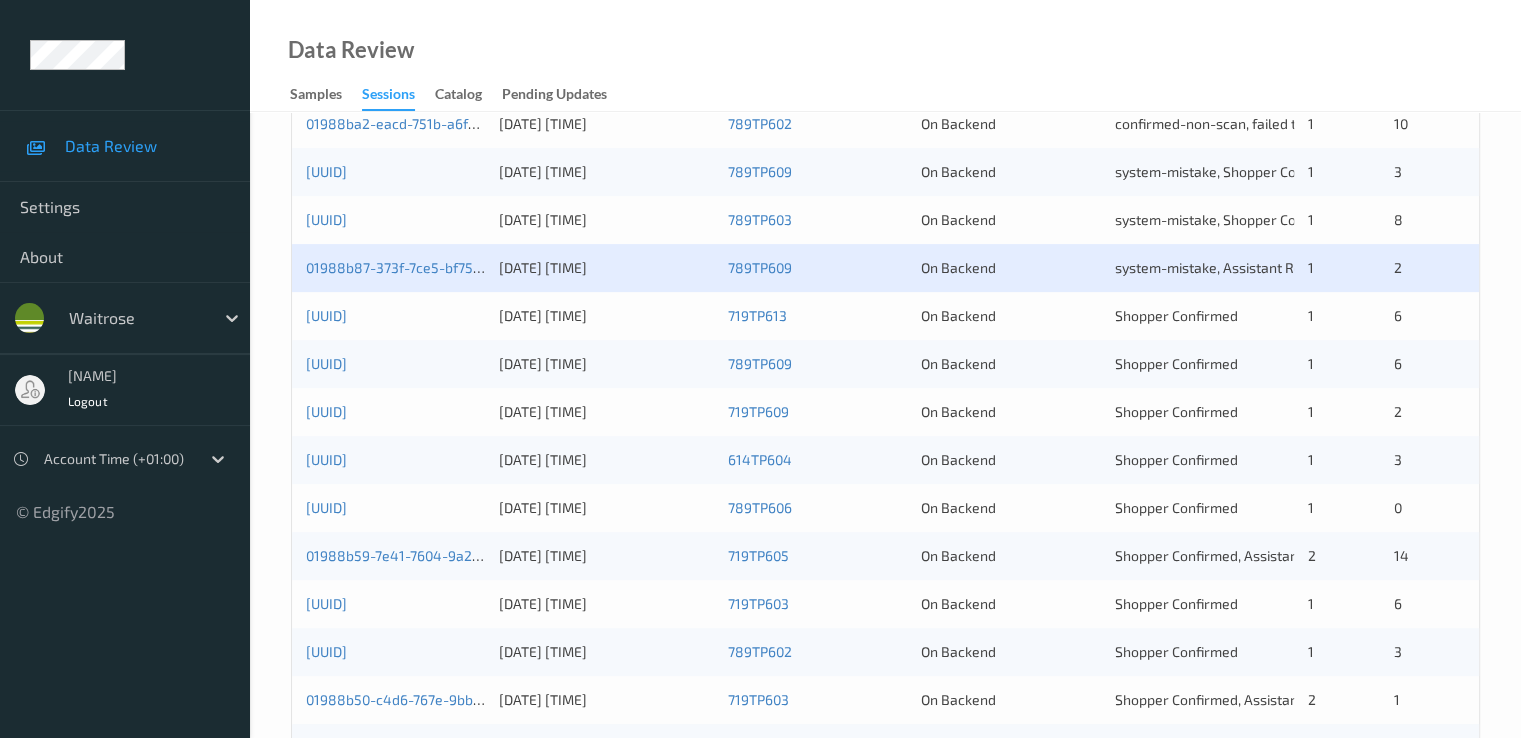 scroll, scrollTop: 600, scrollLeft: 0, axis: vertical 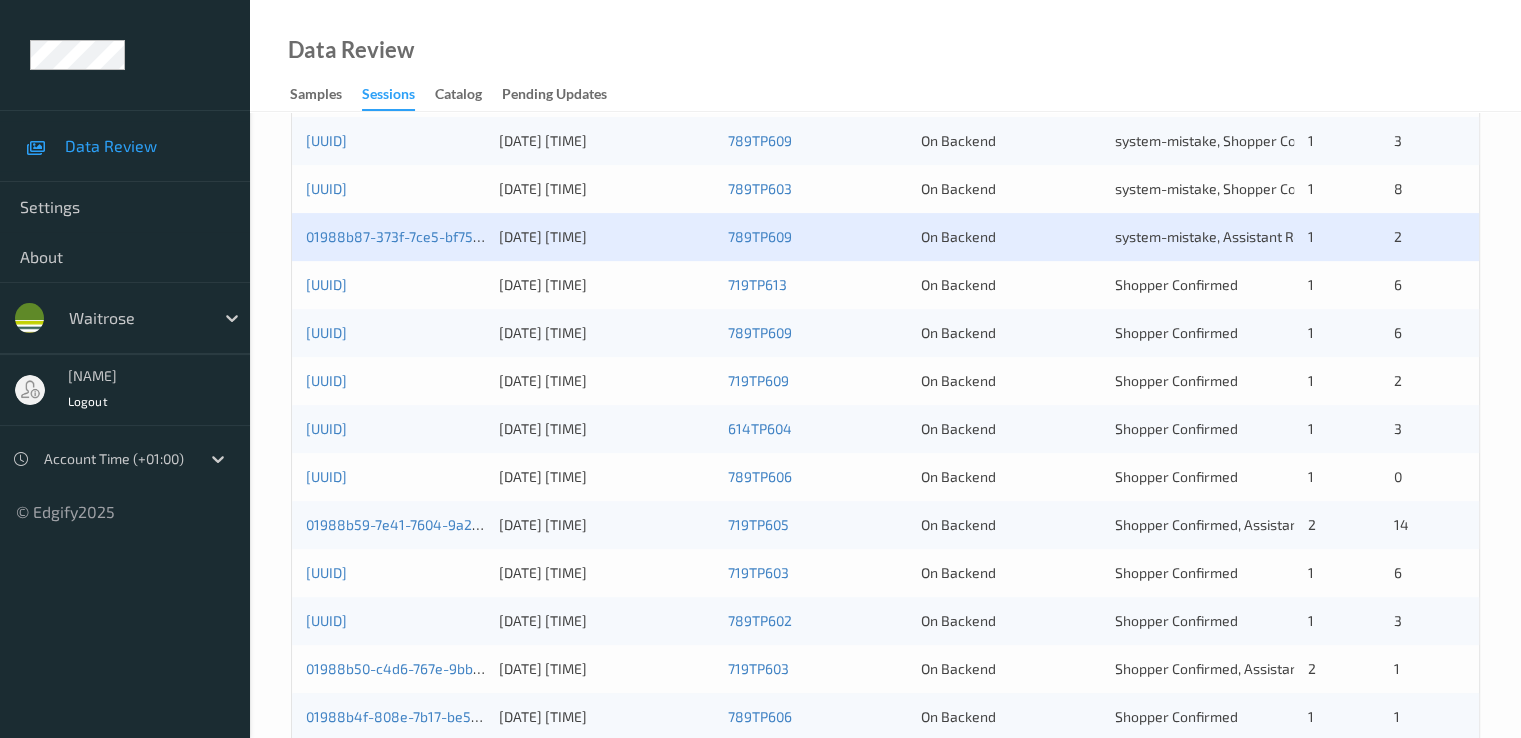 click on "[UUID]" at bounding box center [395, 285] 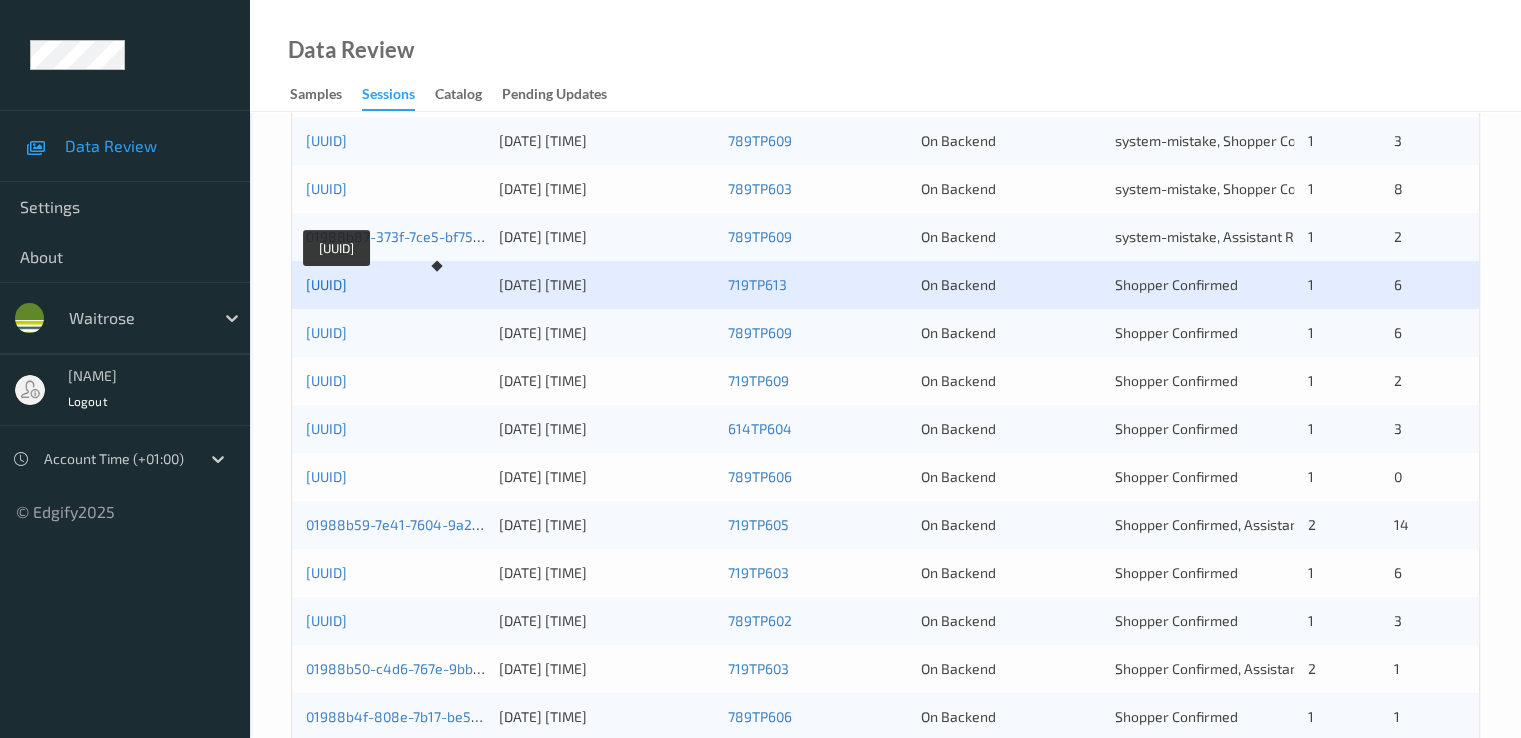 click on "[UUID]" at bounding box center [326, 284] 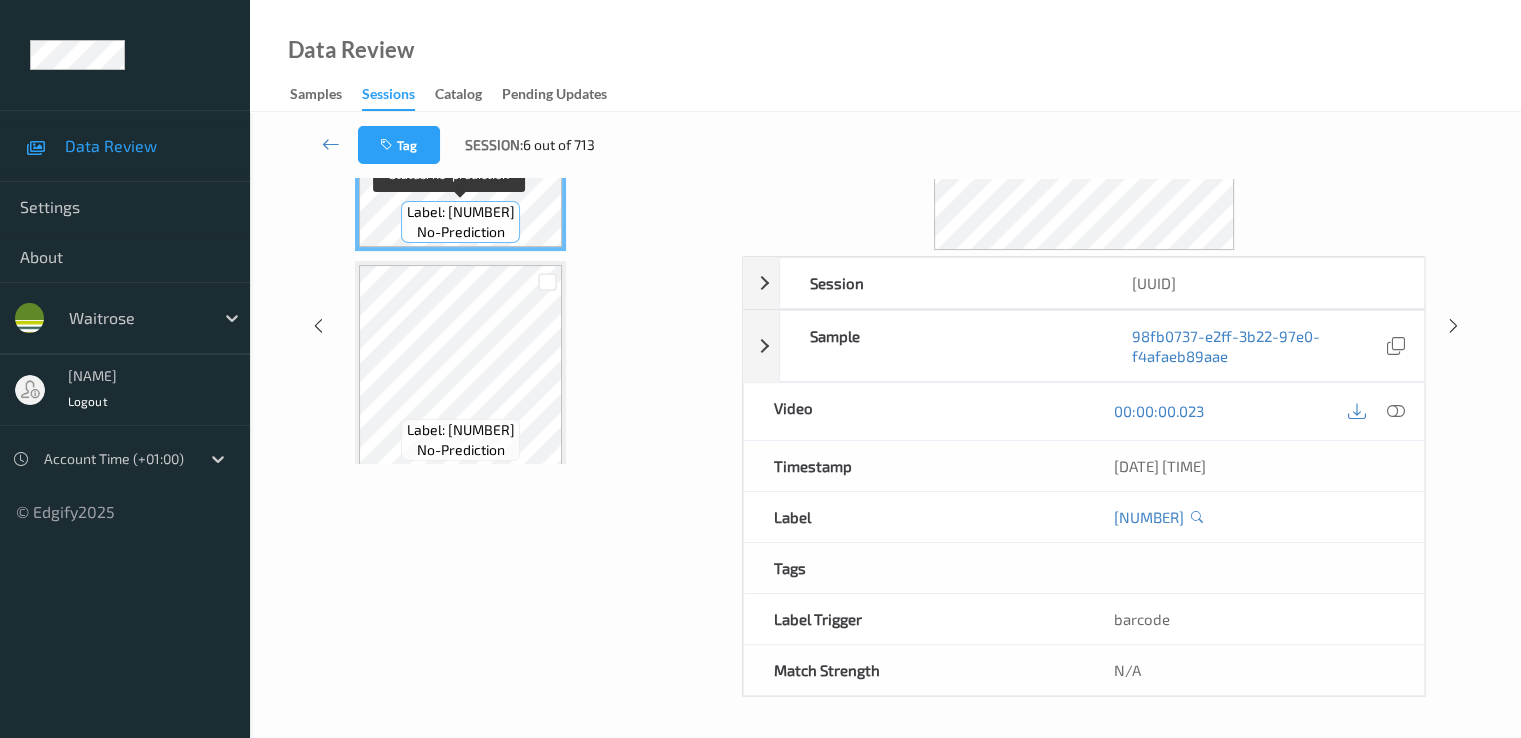 scroll, scrollTop: 0, scrollLeft: 0, axis: both 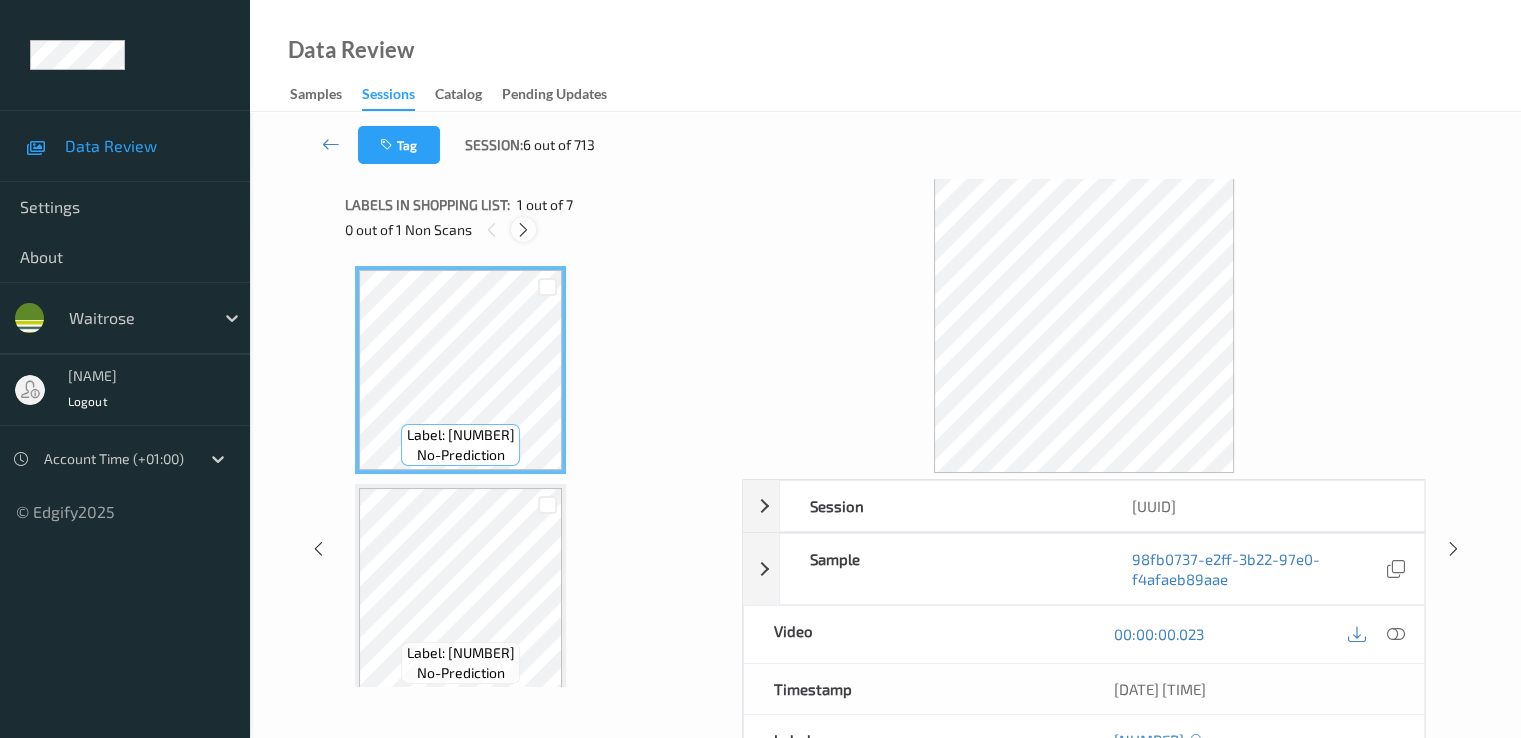 click at bounding box center (523, 229) 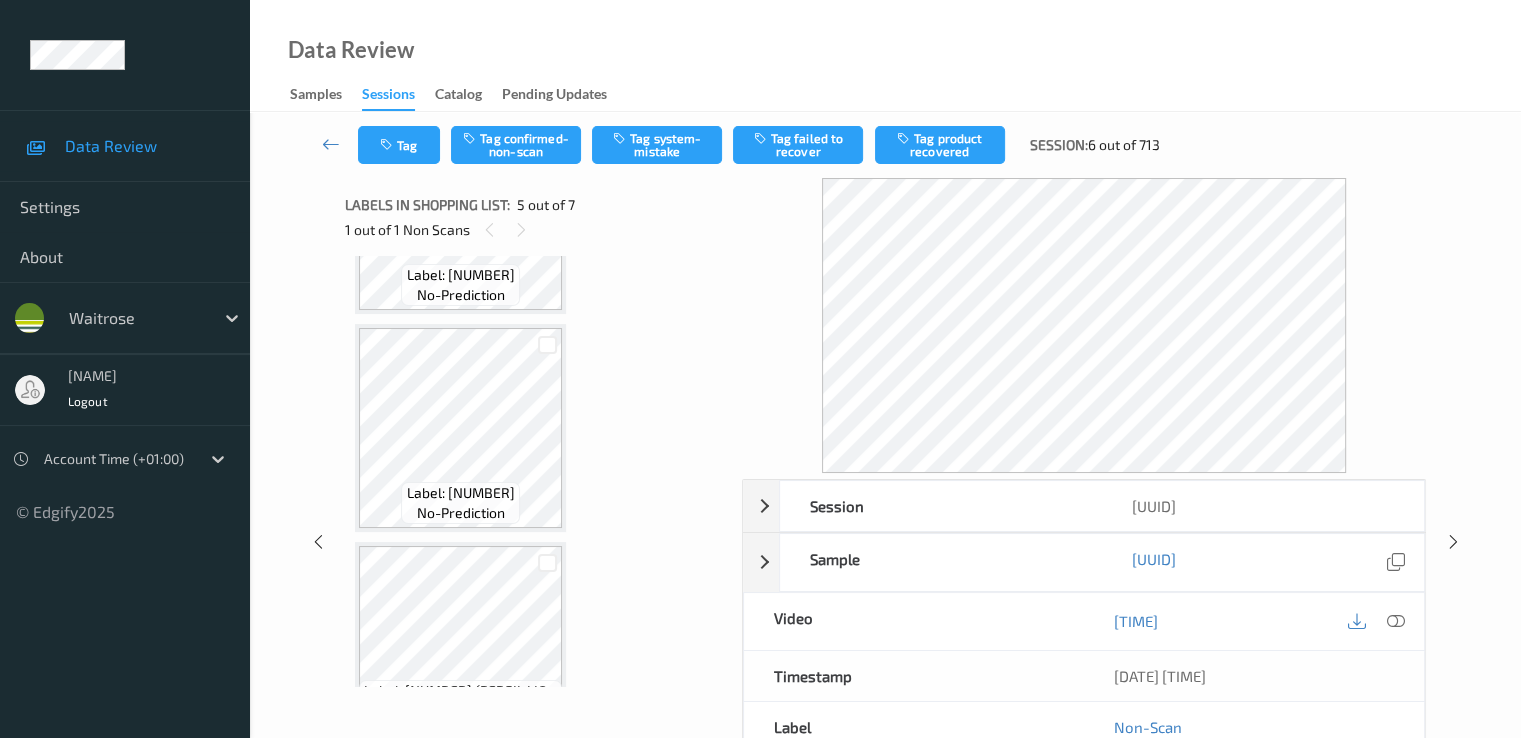 scroll, scrollTop: 0, scrollLeft: 0, axis: both 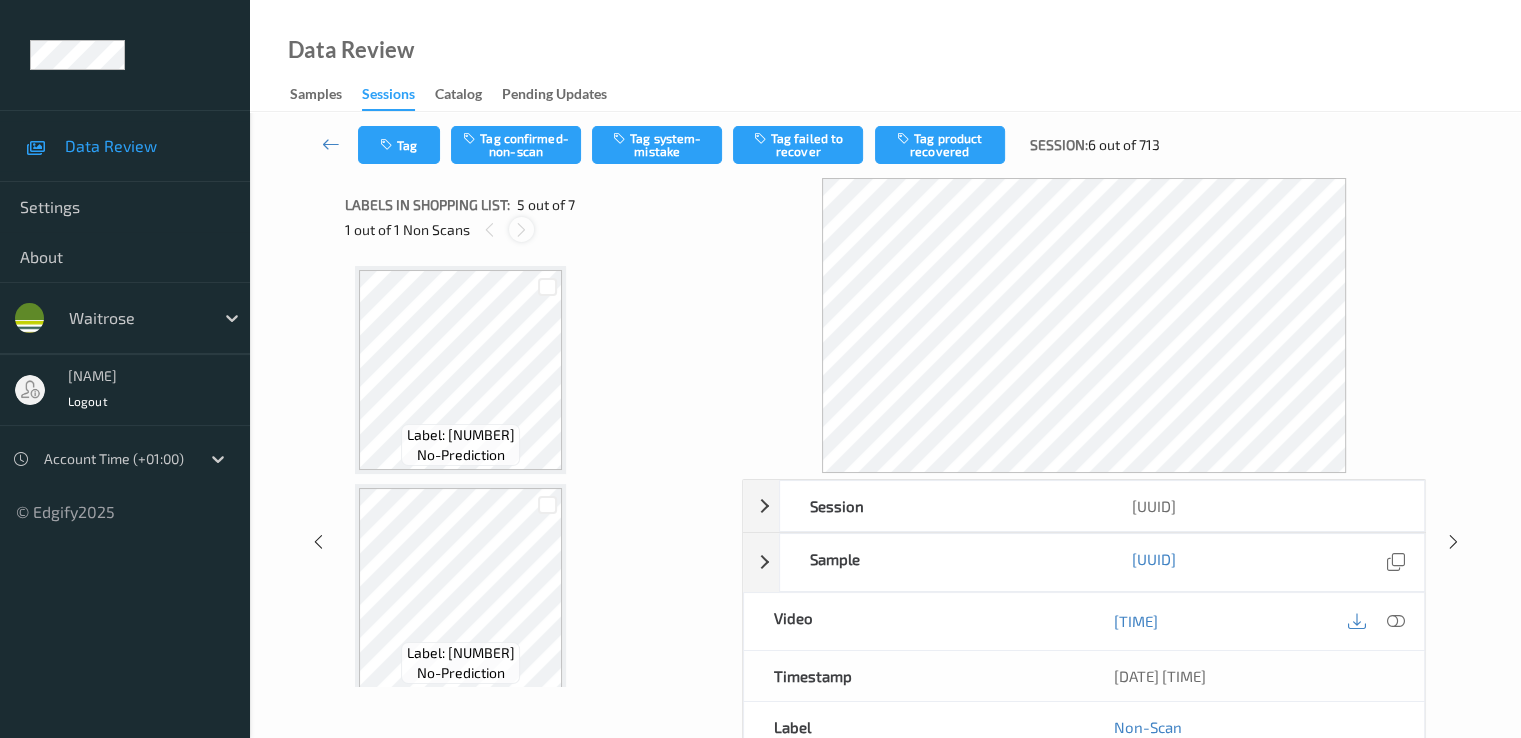 click at bounding box center (521, 230) 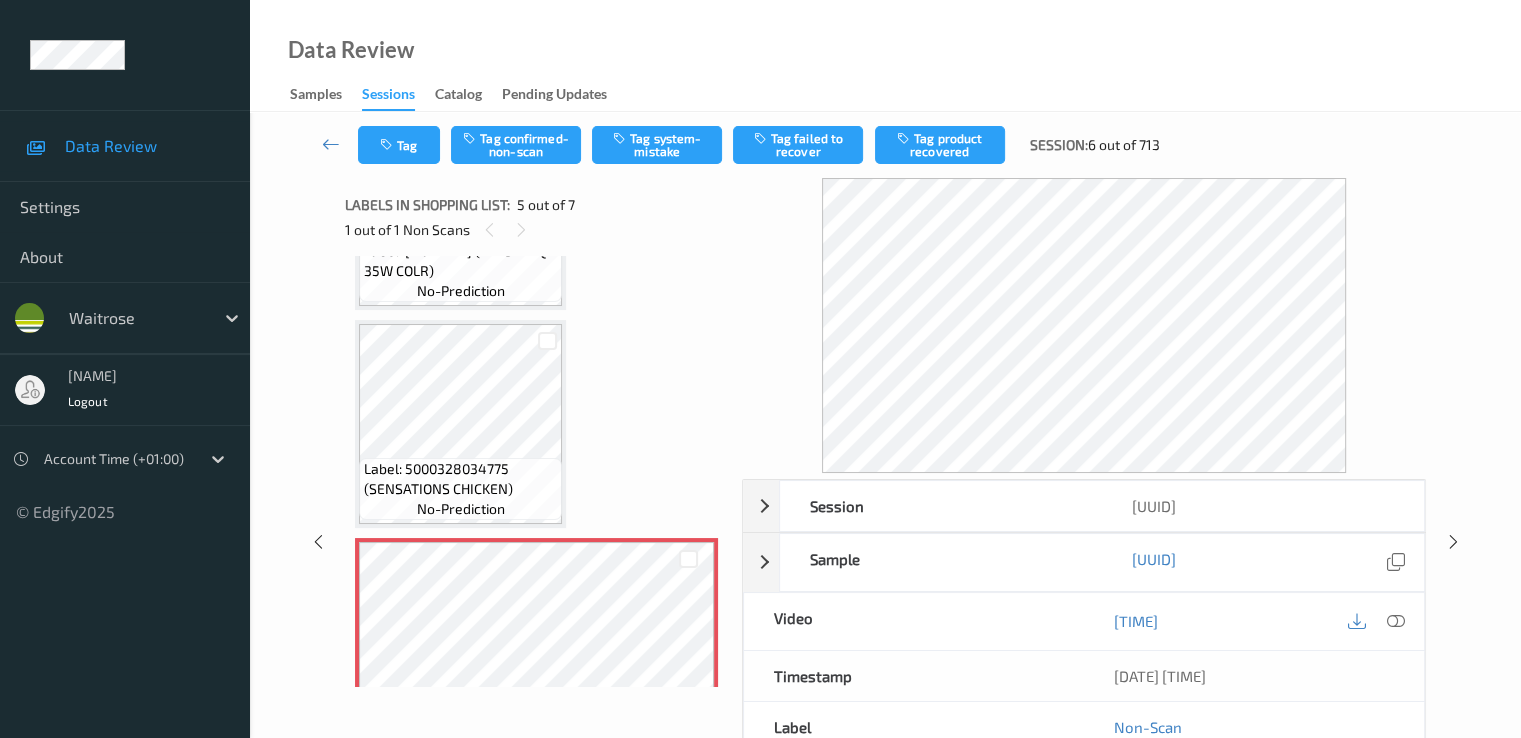 scroll, scrollTop: 800, scrollLeft: 0, axis: vertical 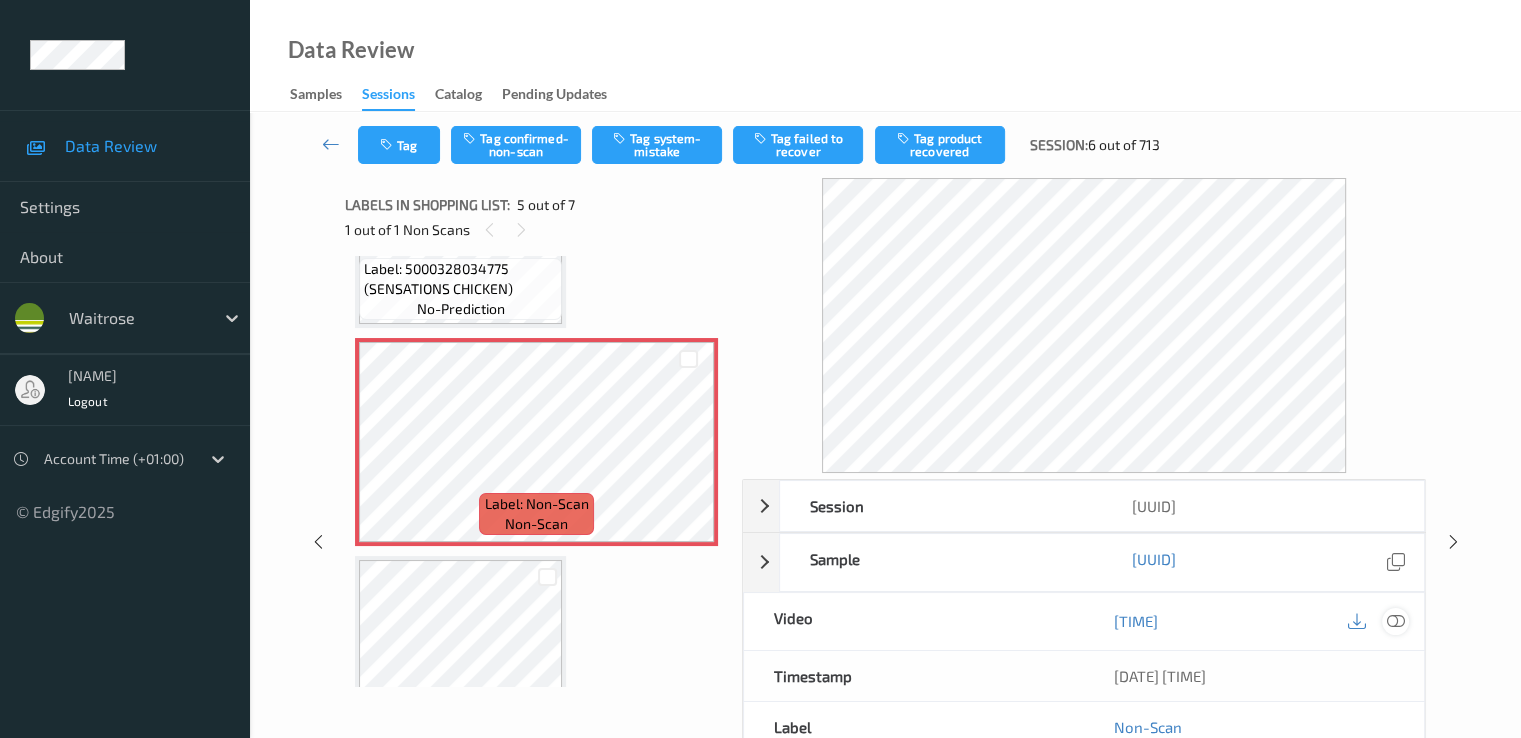 click at bounding box center [1395, 621] 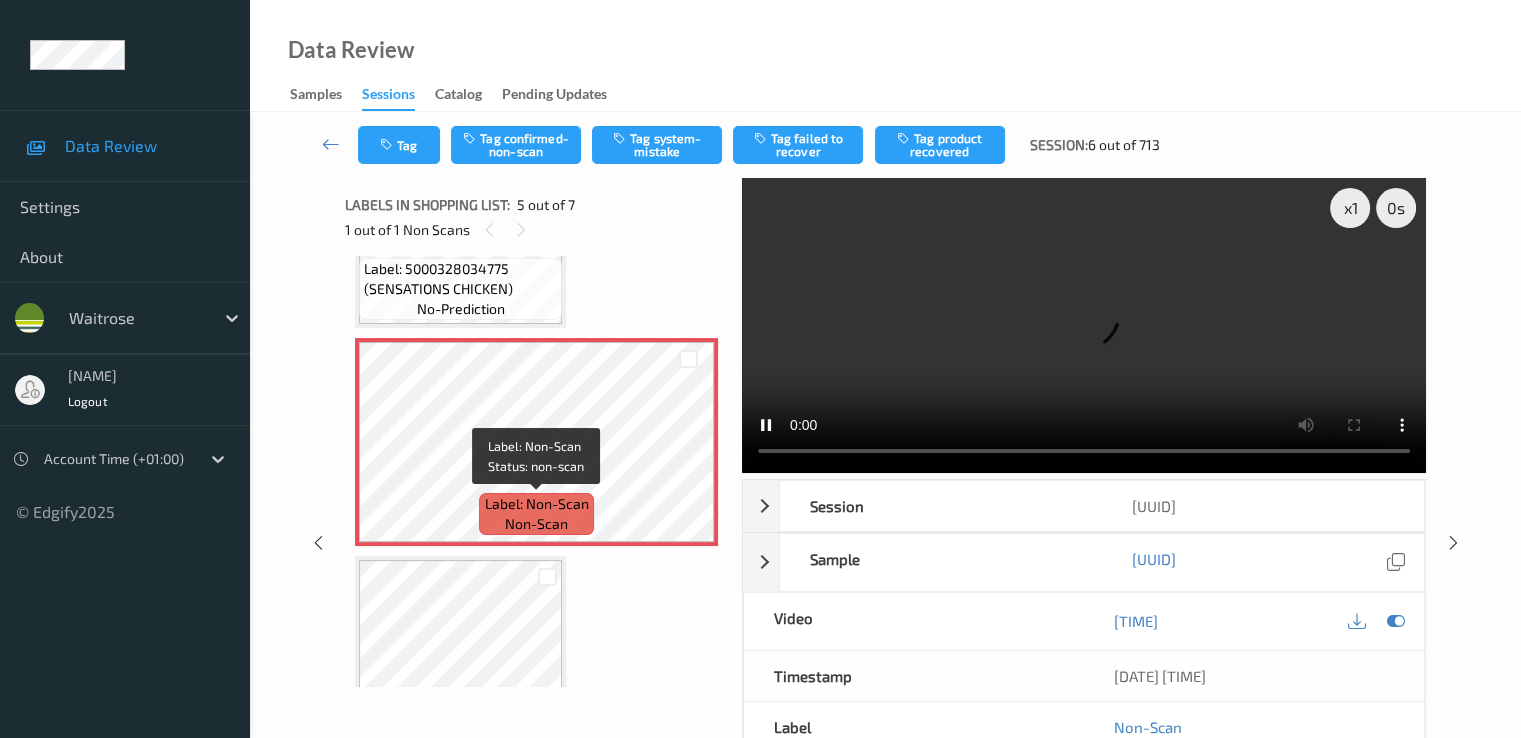 click on "Label: Non-Scan" at bounding box center (537, 504) 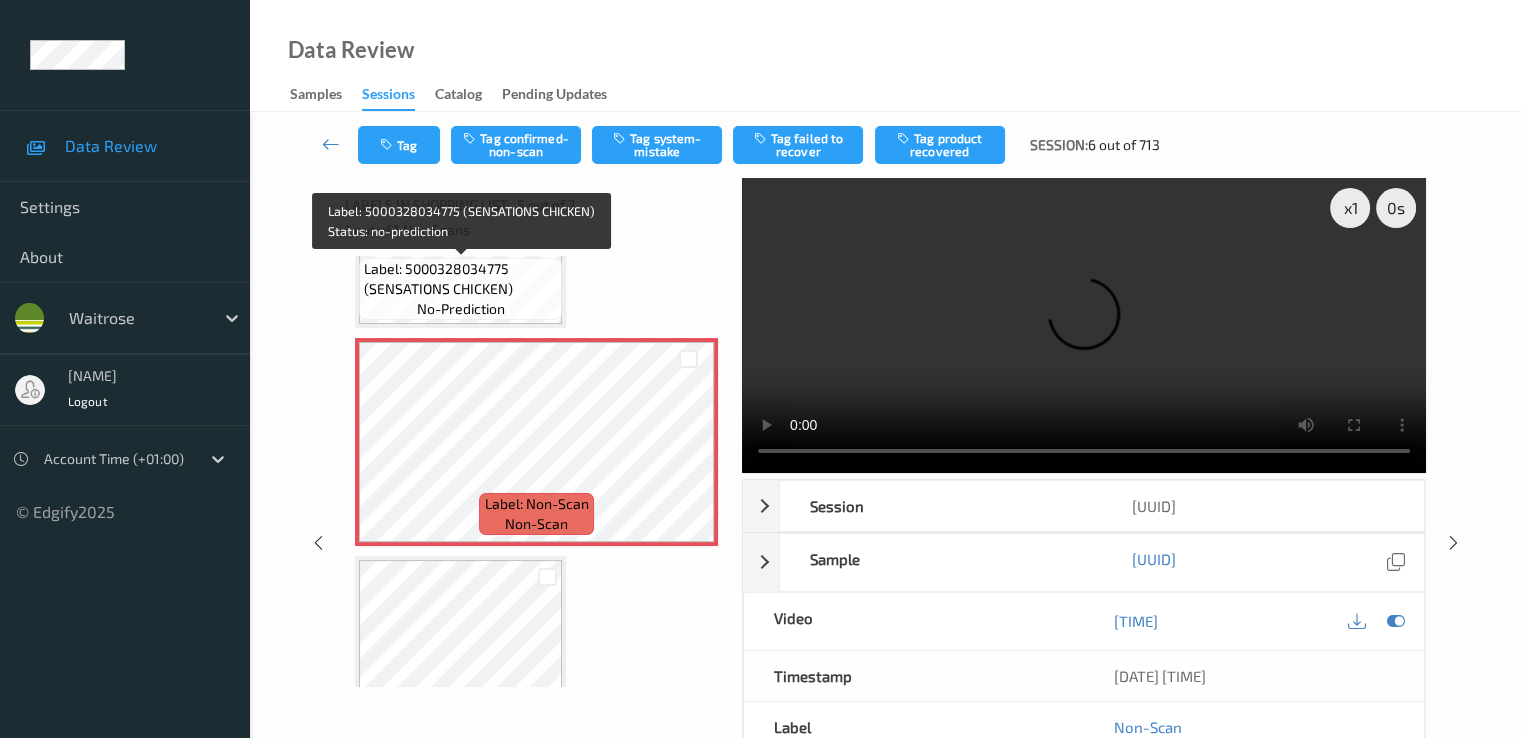 click on "Label: 5000328034775 (SENSATIONS CHICKEN)" at bounding box center (460, 279) 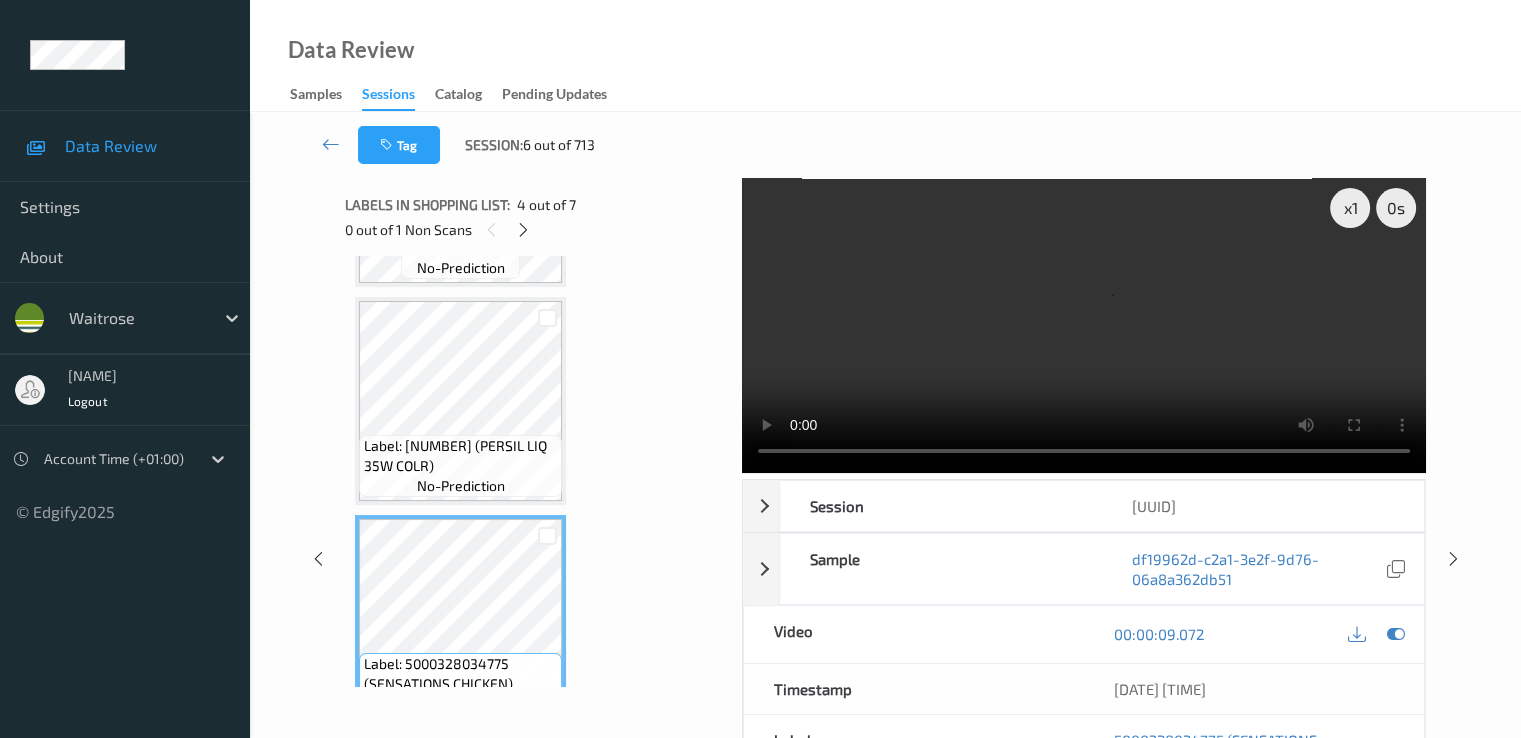 scroll, scrollTop: 400, scrollLeft: 0, axis: vertical 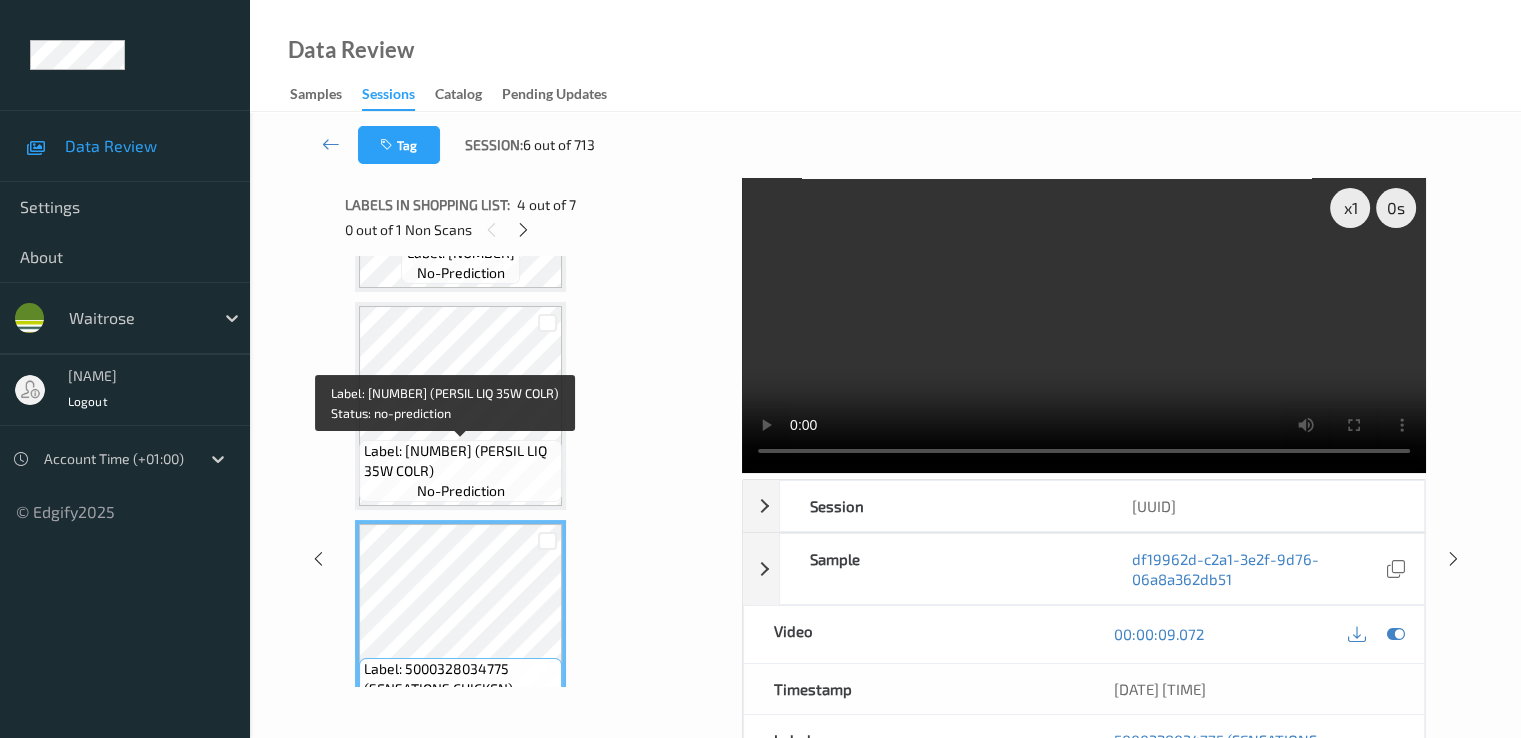 click on "Label: 8720181433764 (PERSIL LIQ 35W COLR)" at bounding box center (460, 461) 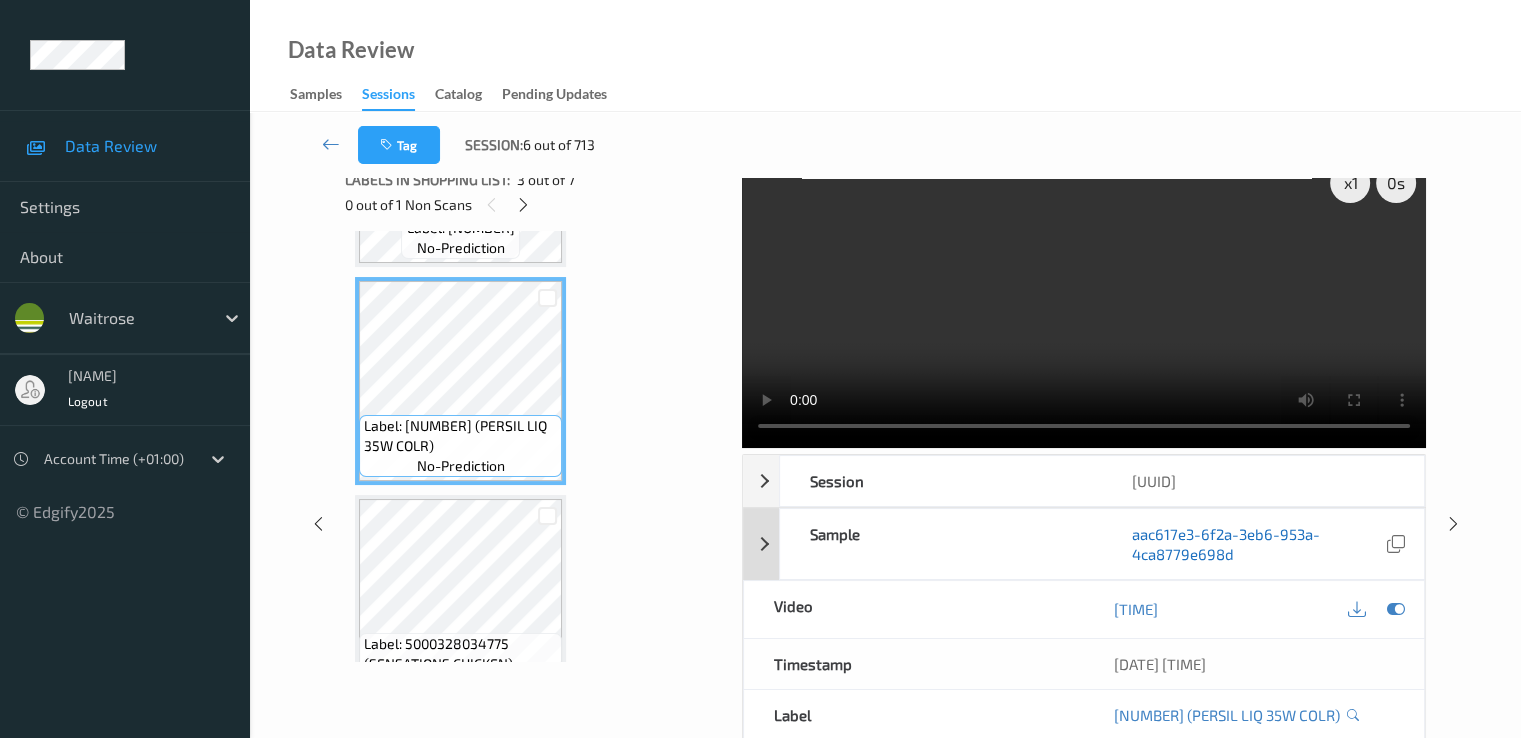 scroll, scrollTop: 0, scrollLeft: 0, axis: both 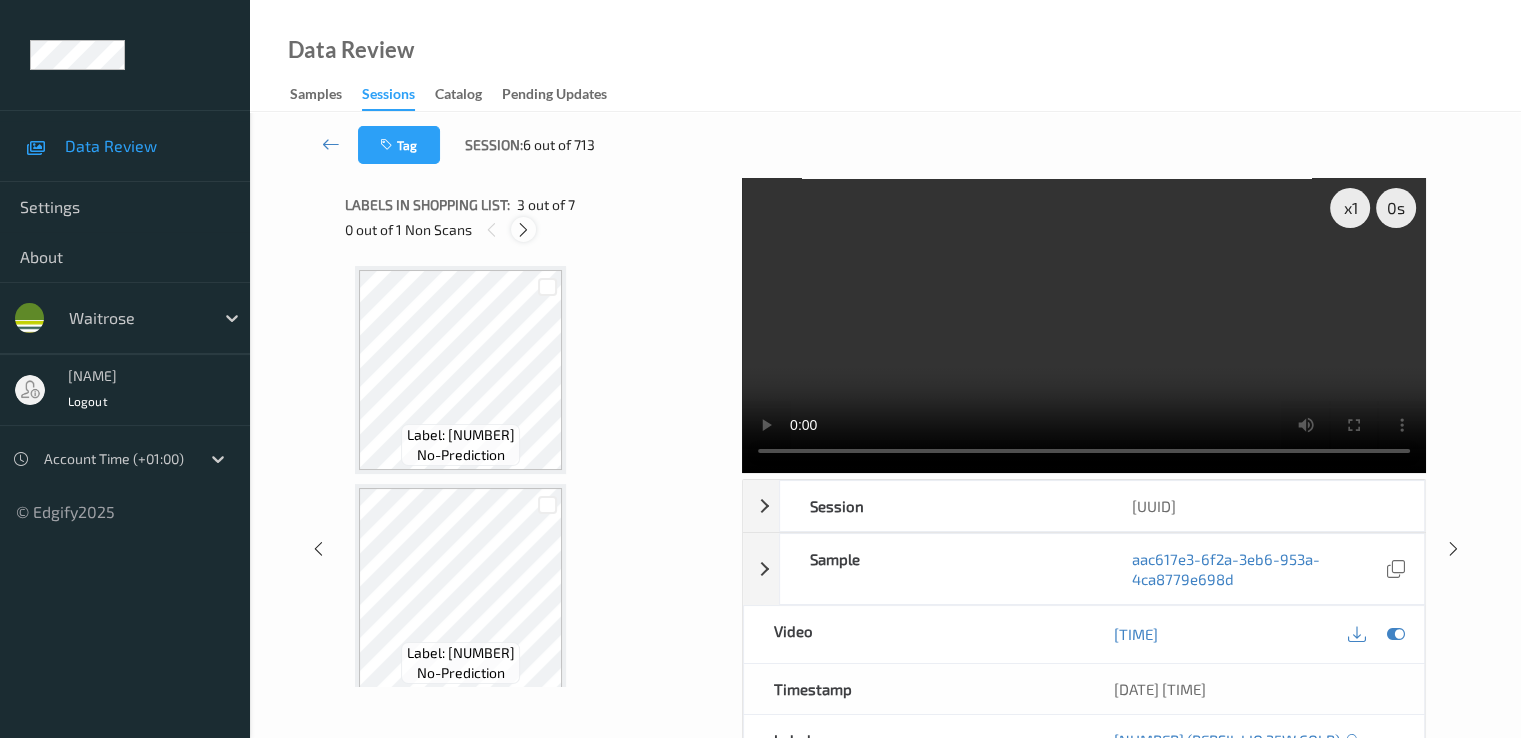 click at bounding box center (523, 230) 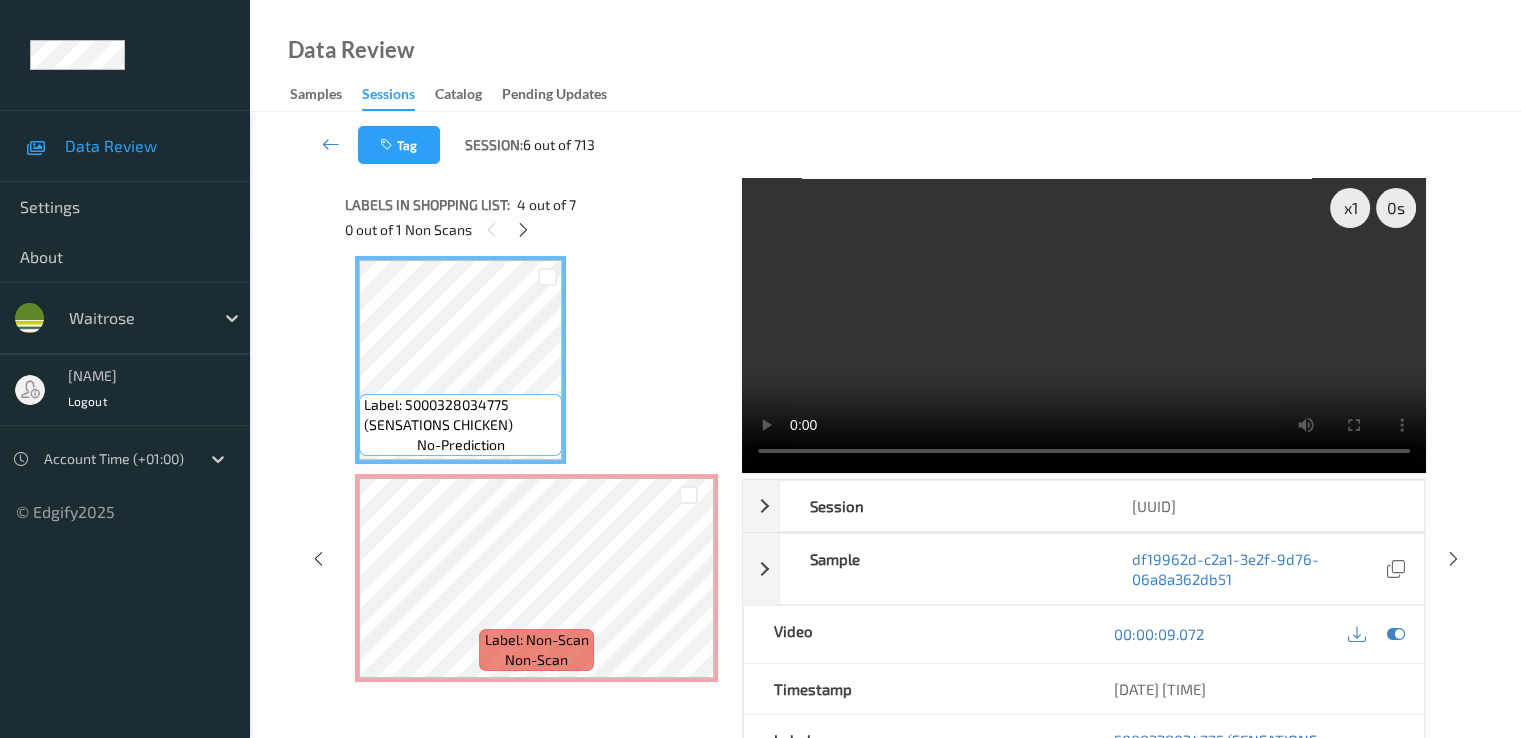 scroll, scrollTop: 1064, scrollLeft: 0, axis: vertical 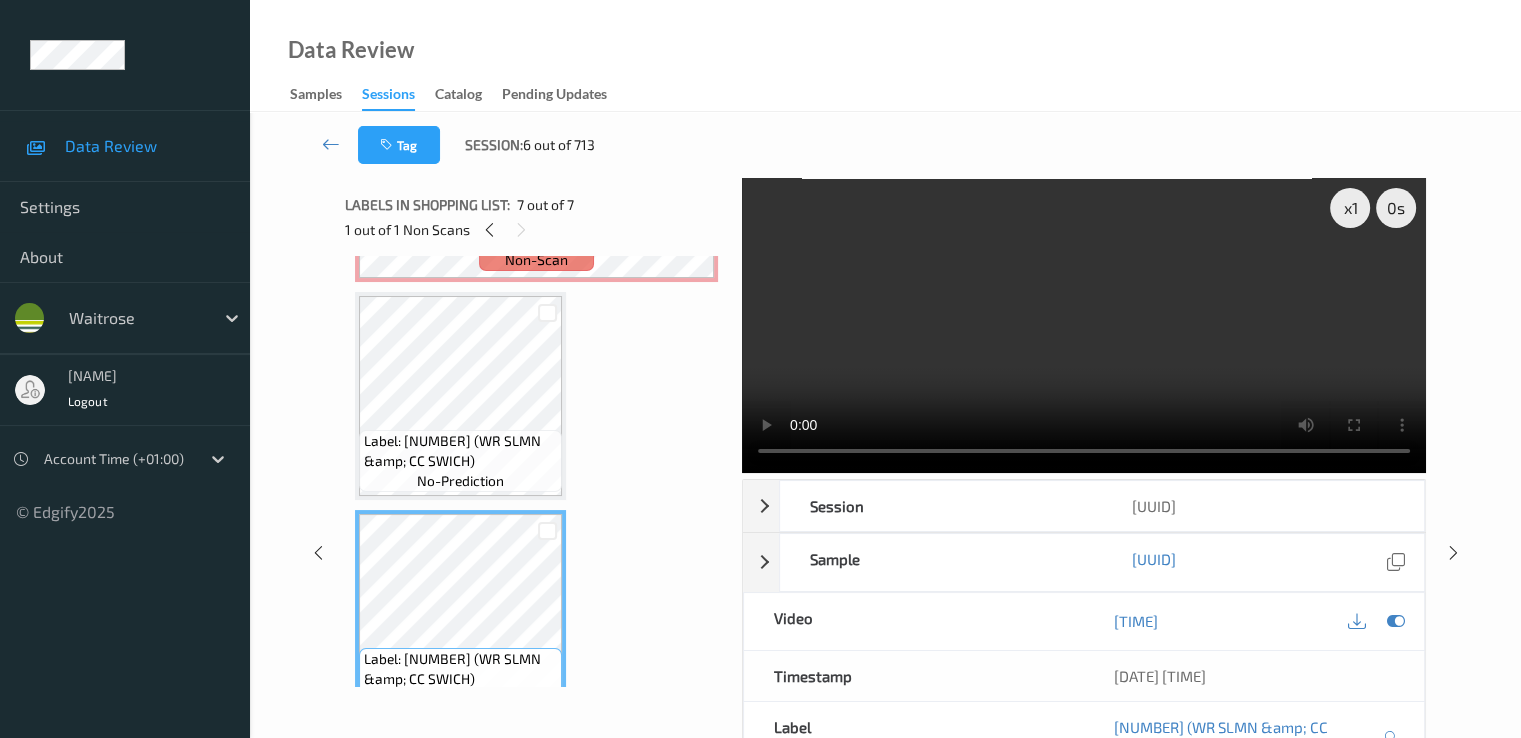 click on "00:00:40.113" at bounding box center [1254, 621] 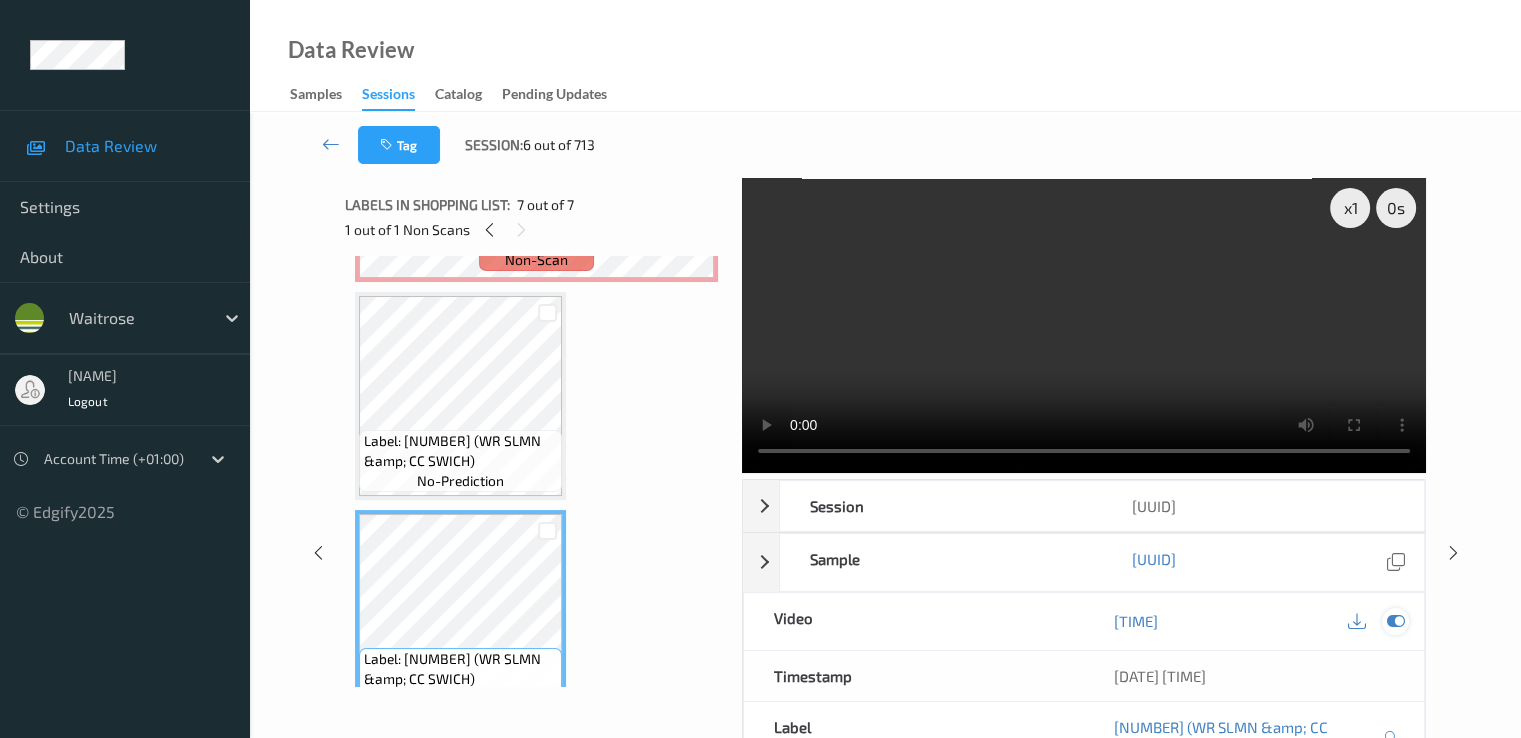 click at bounding box center [1395, 621] 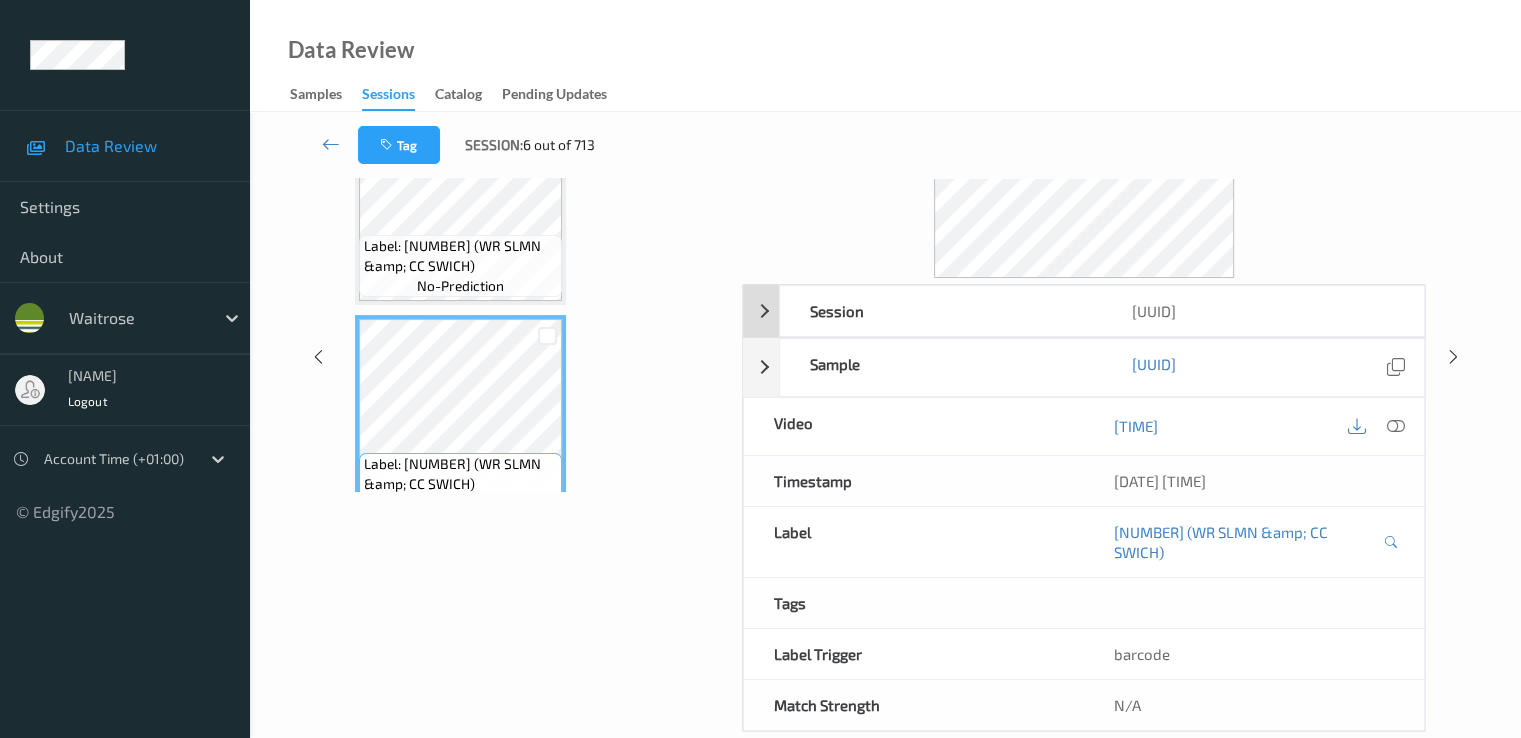 scroll, scrollTop: 0, scrollLeft: 0, axis: both 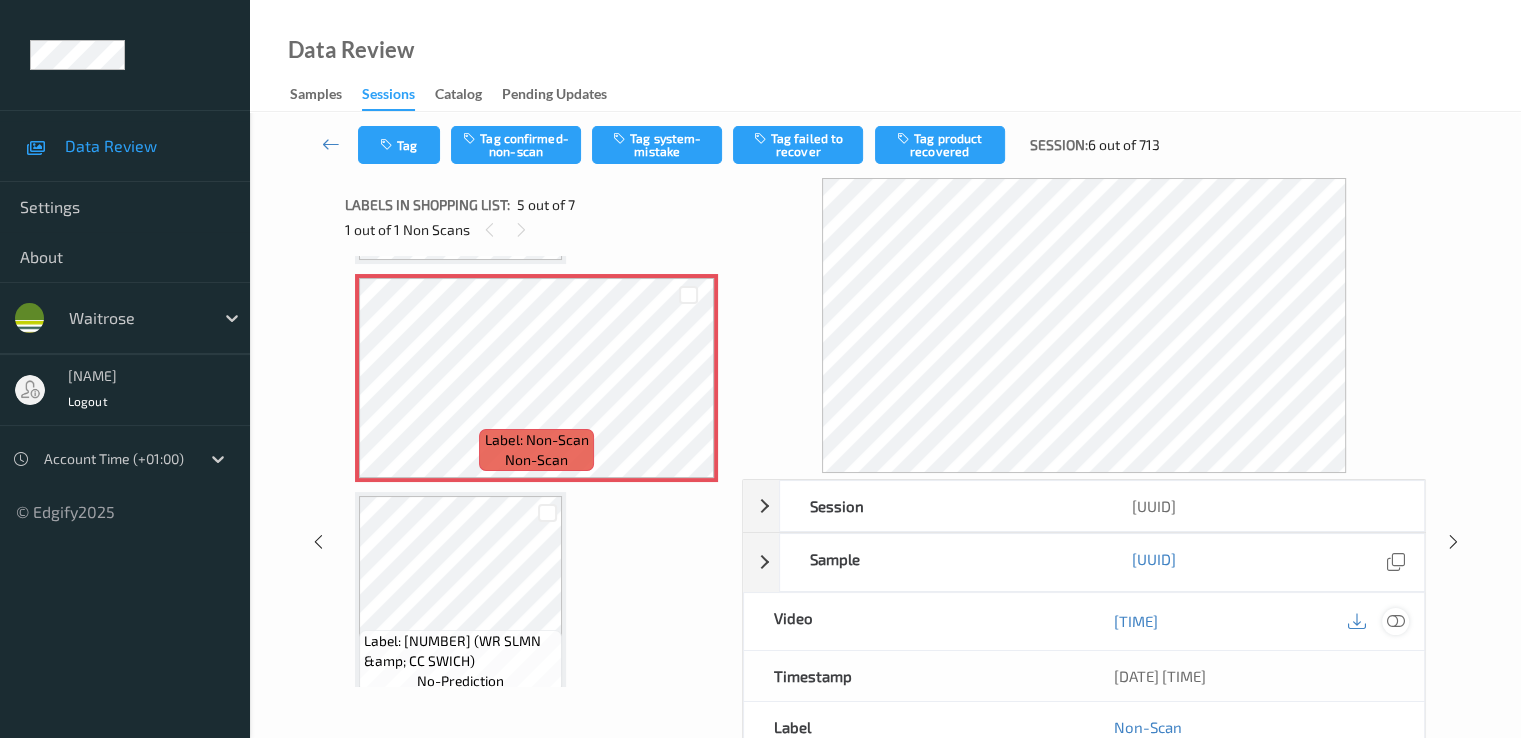 click at bounding box center (1395, 621) 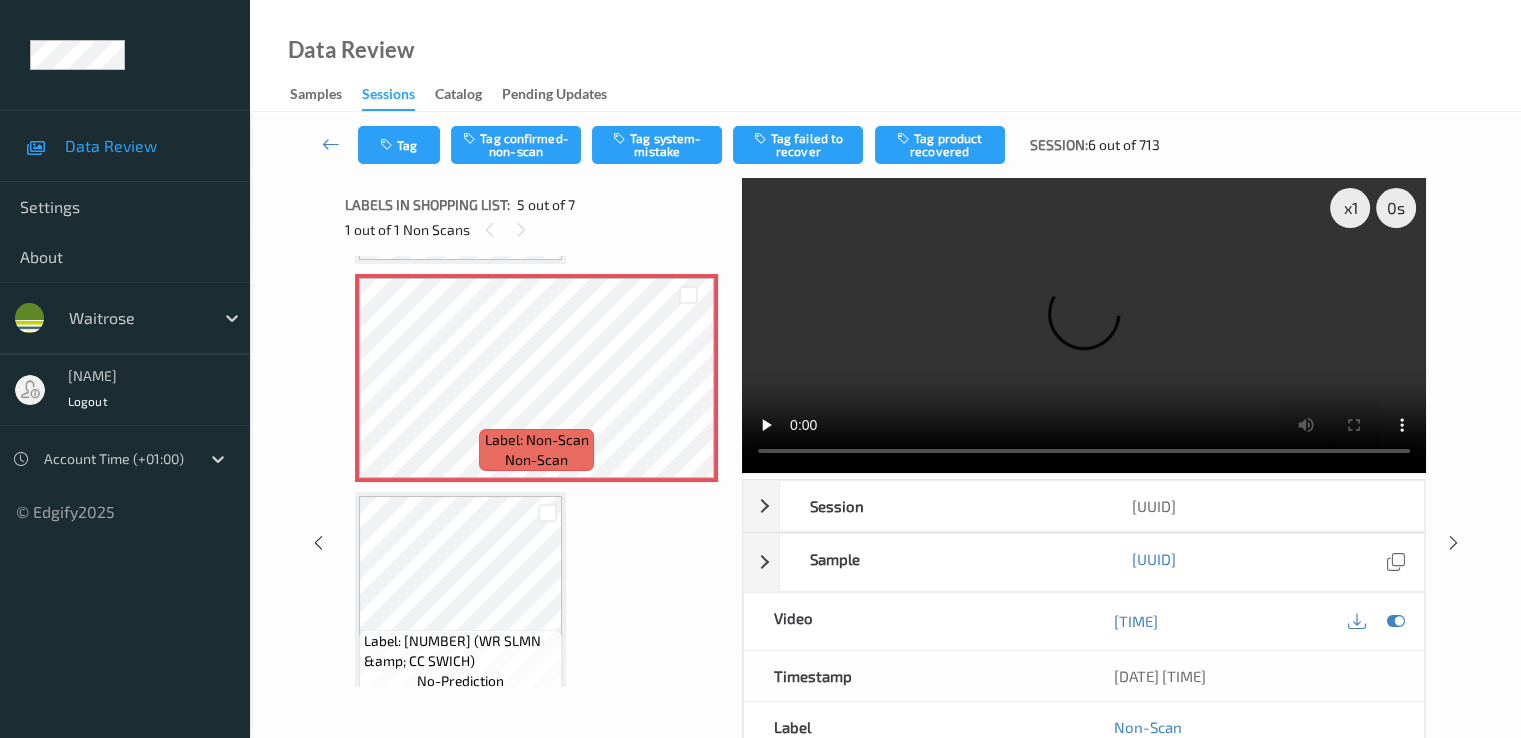 type 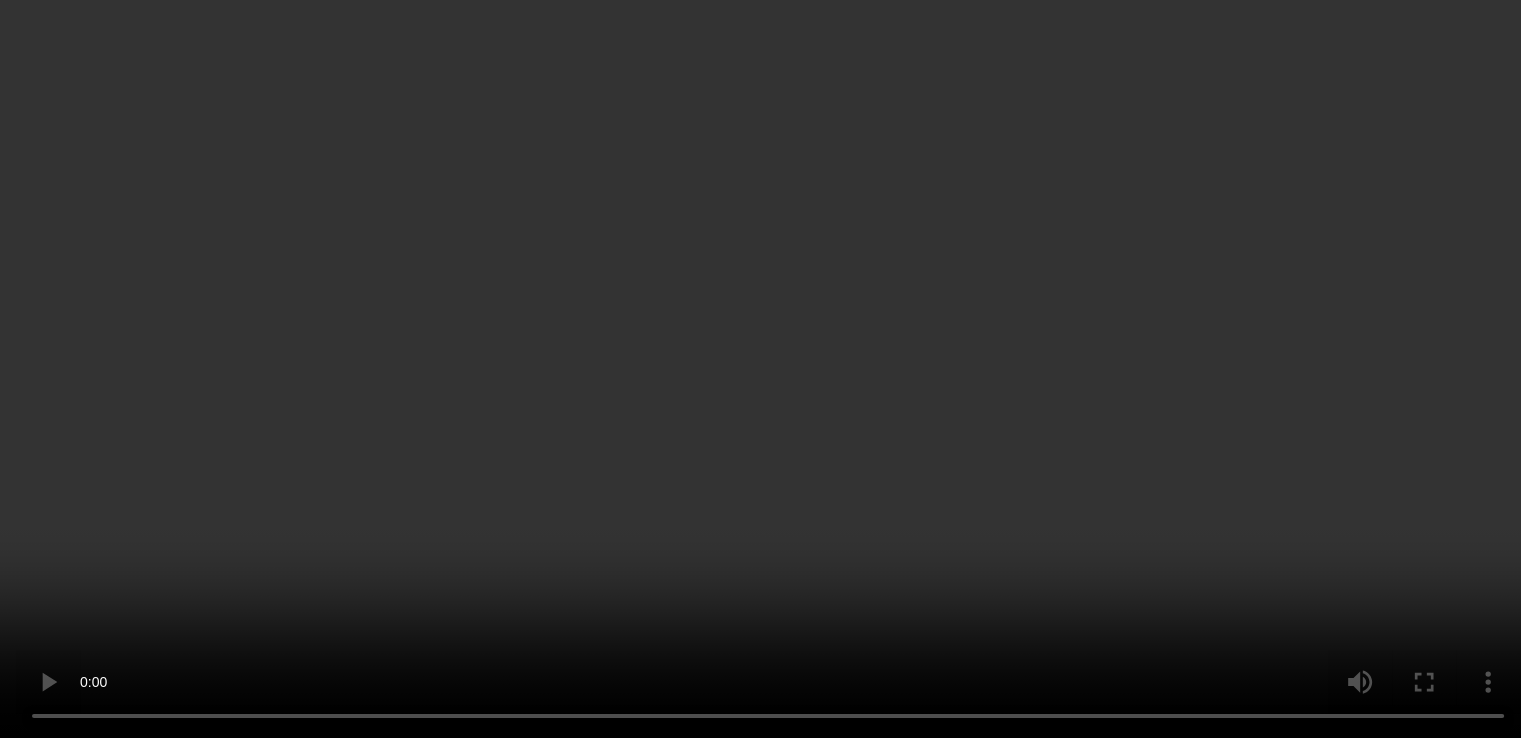 scroll, scrollTop: 505, scrollLeft: 0, axis: vertical 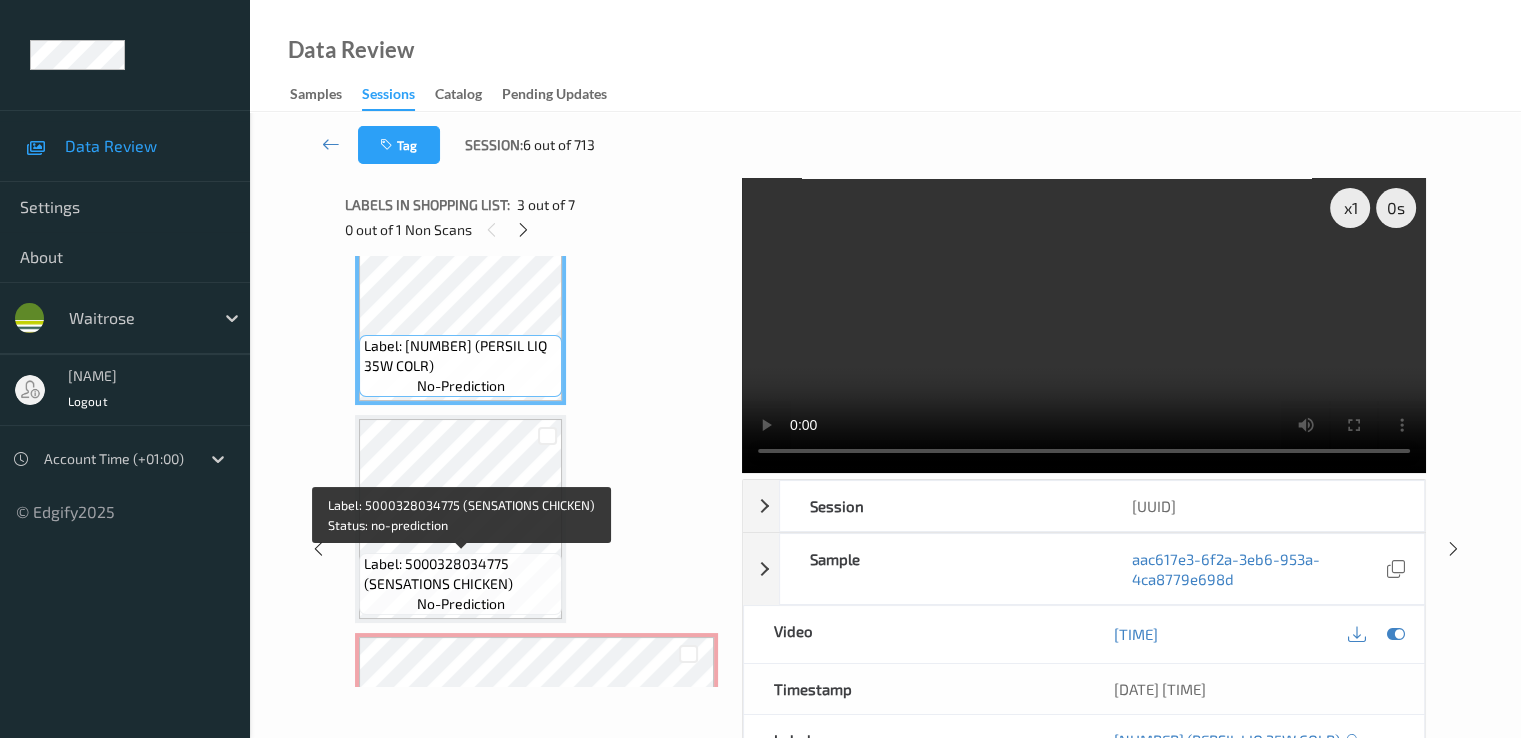 click on "Label: 5000328034775 (SENSATIONS CHICKEN)" at bounding box center (460, 574) 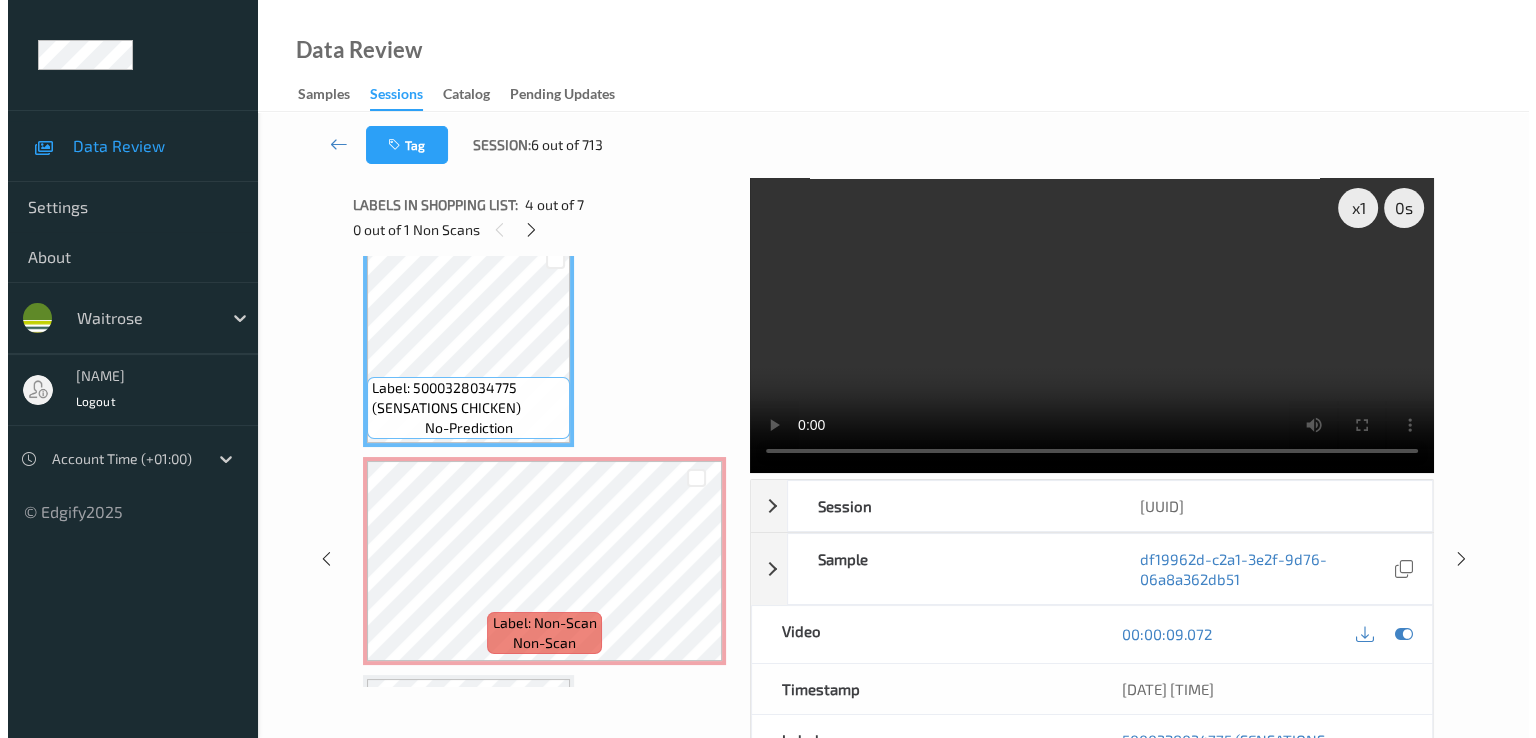 scroll, scrollTop: 705, scrollLeft: 0, axis: vertical 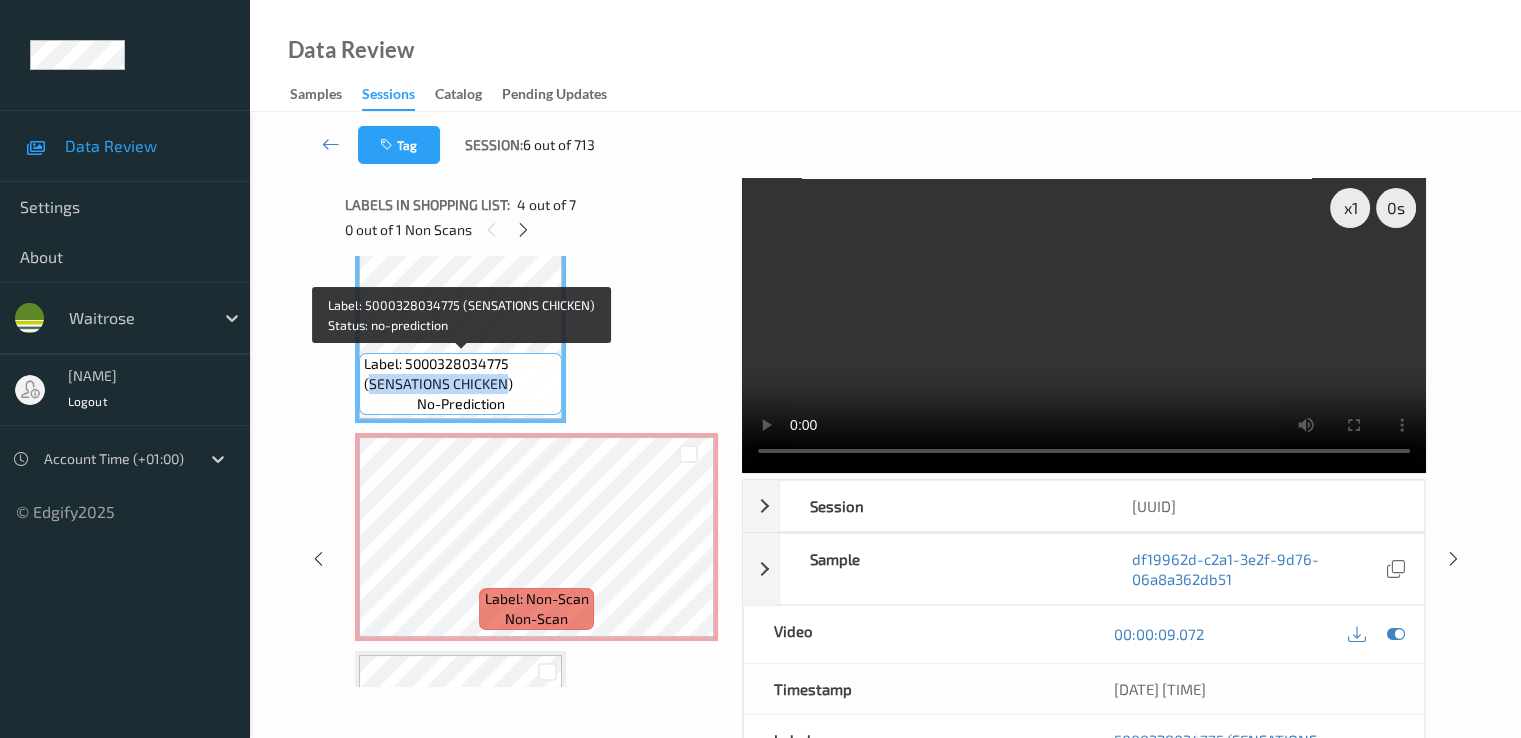 drag, startPoint x: 368, startPoint y: 381, endPoint x: 502, endPoint y: 384, distance: 134.03358 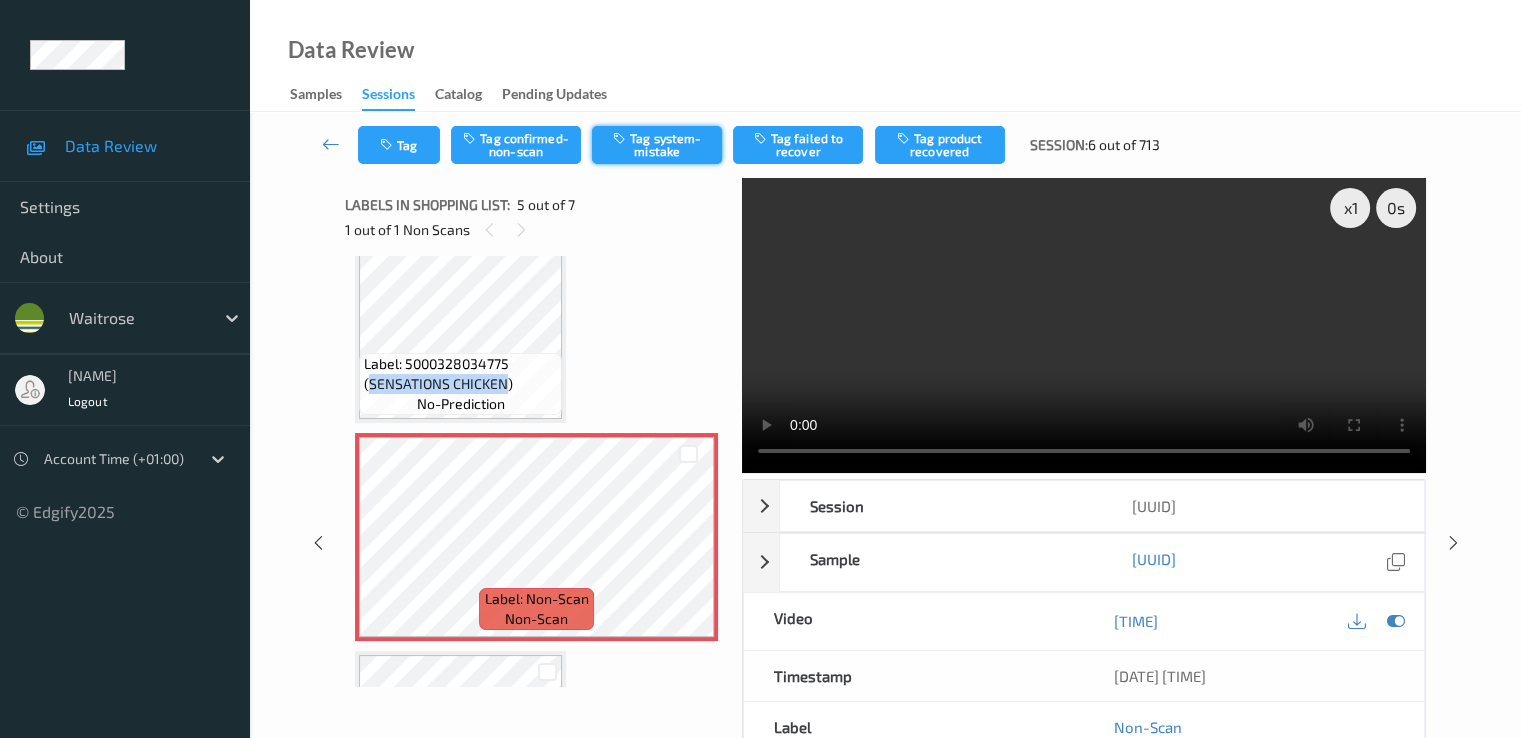 drag, startPoint x: 1535, startPoint y: 216, endPoint x: 660, endPoint y: 150, distance: 877.4856 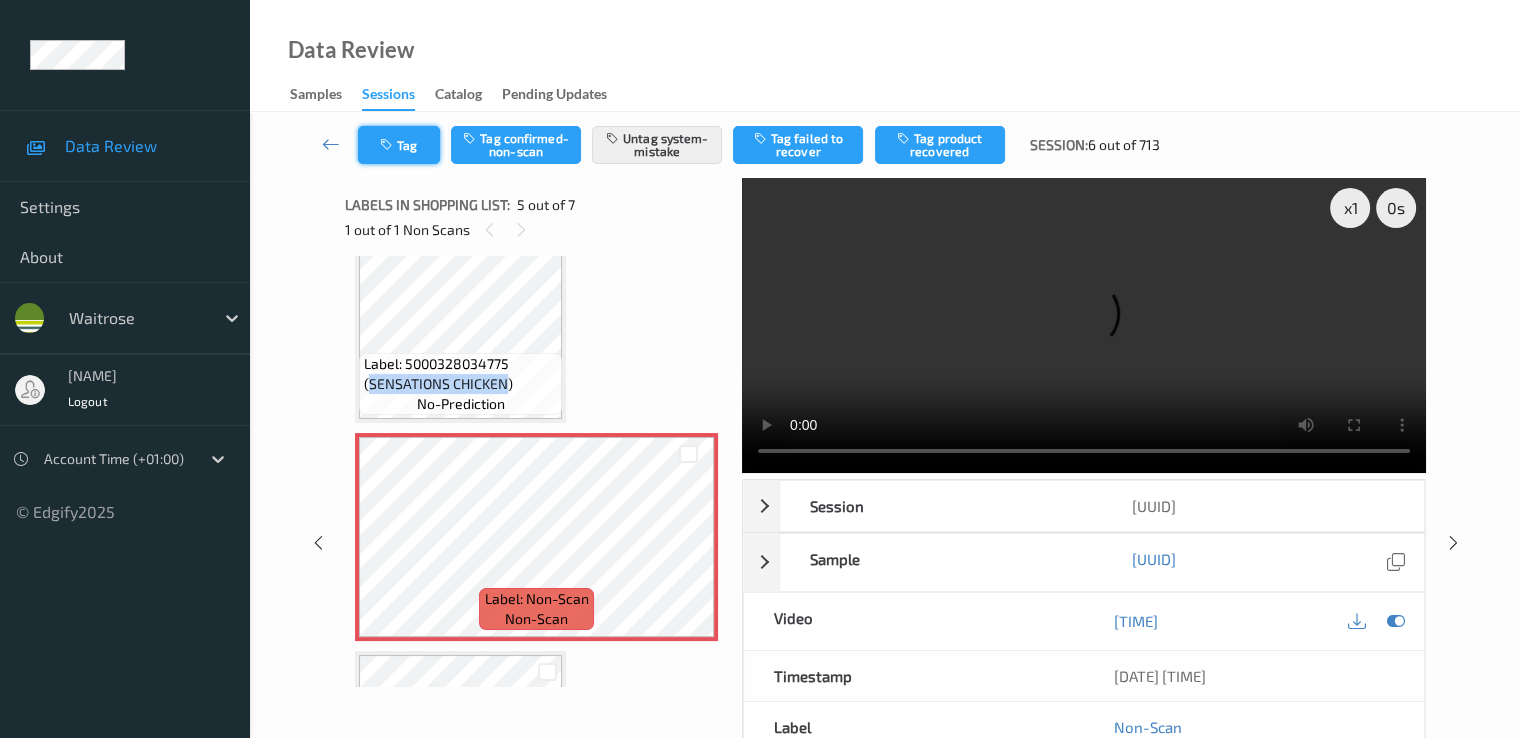 click on "Tag" at bounding box center (399, 145) 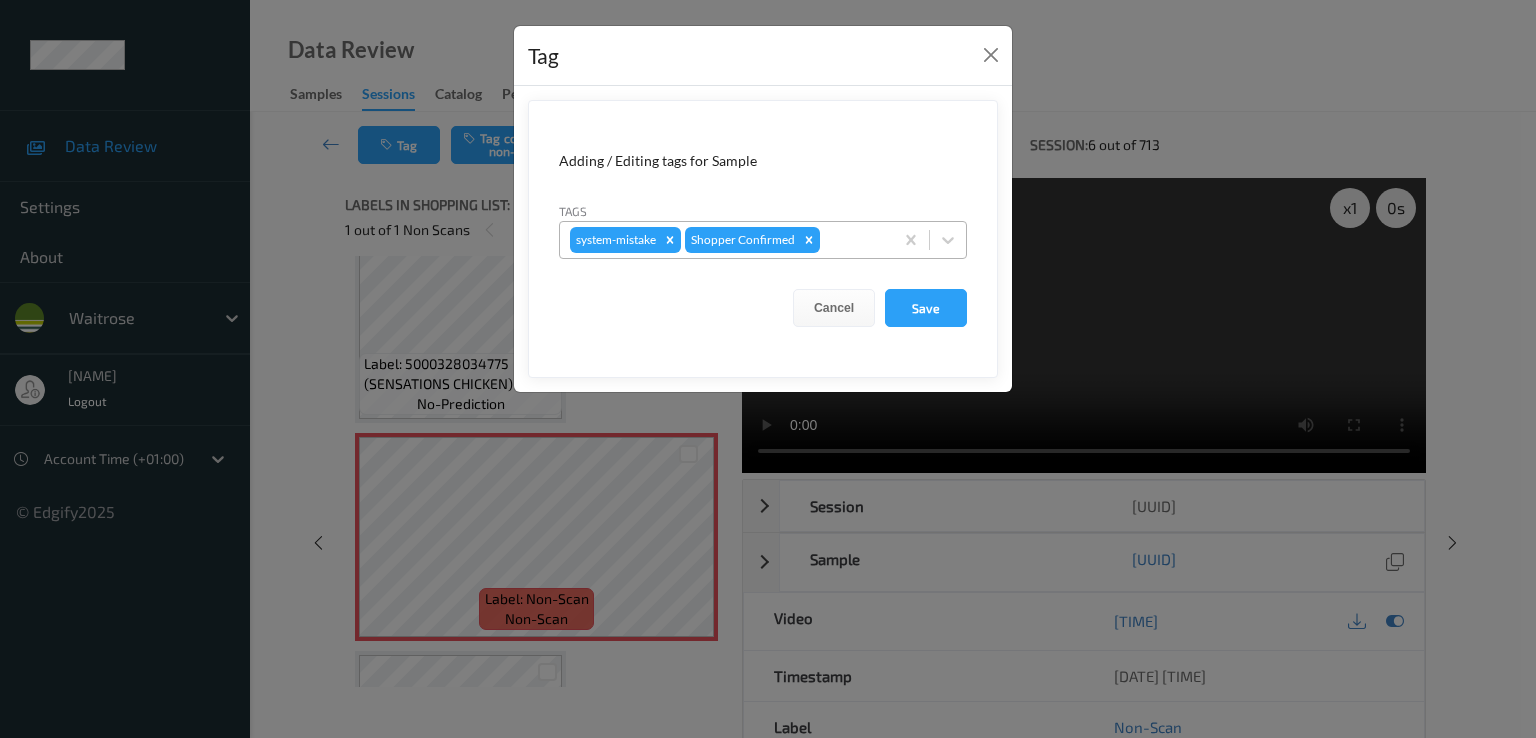 click at bounding box center (853, 240) 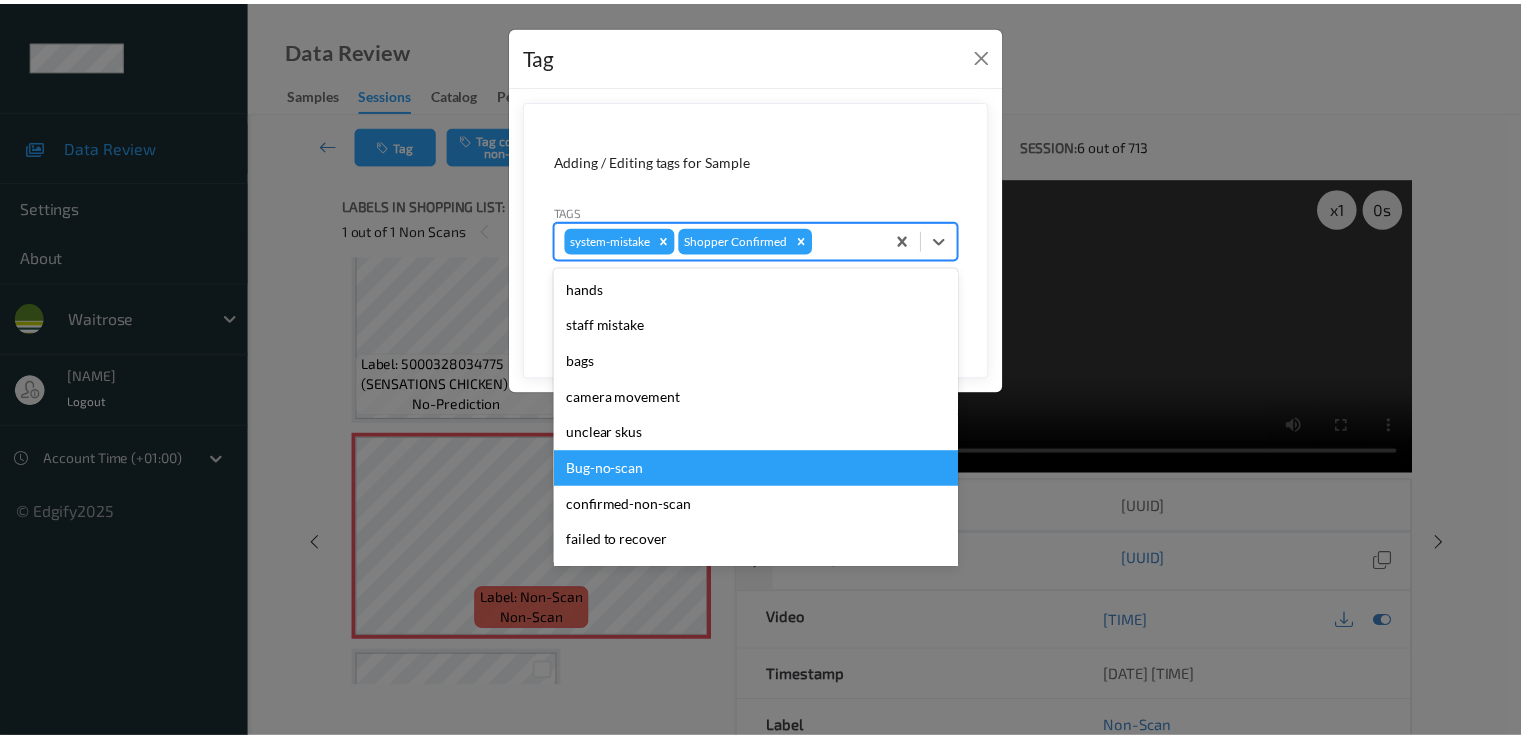 scroll, scrollTop: 392, scrollLeft: 0, axis: vertical 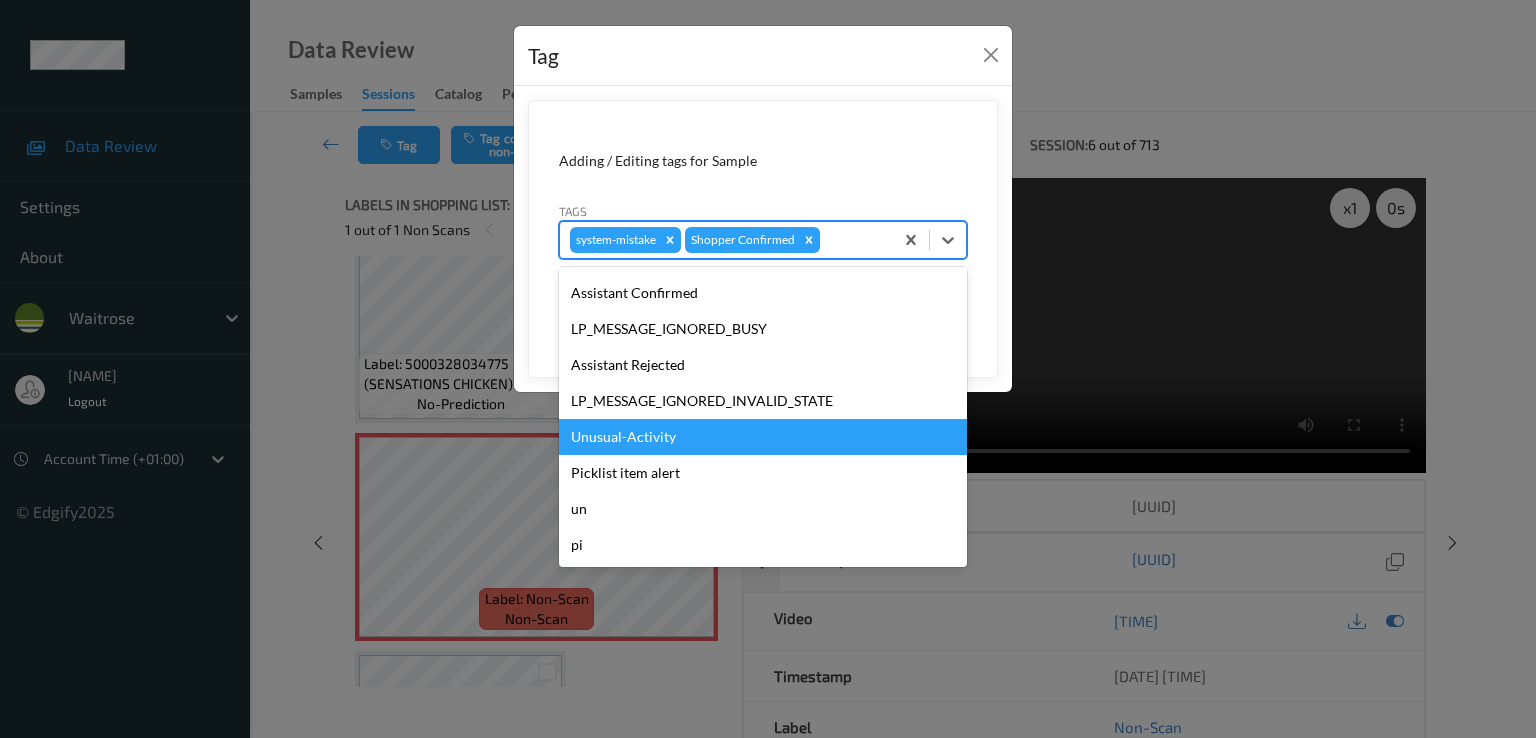 click on "Unusual-Activity" at bounding box center [763, 437] 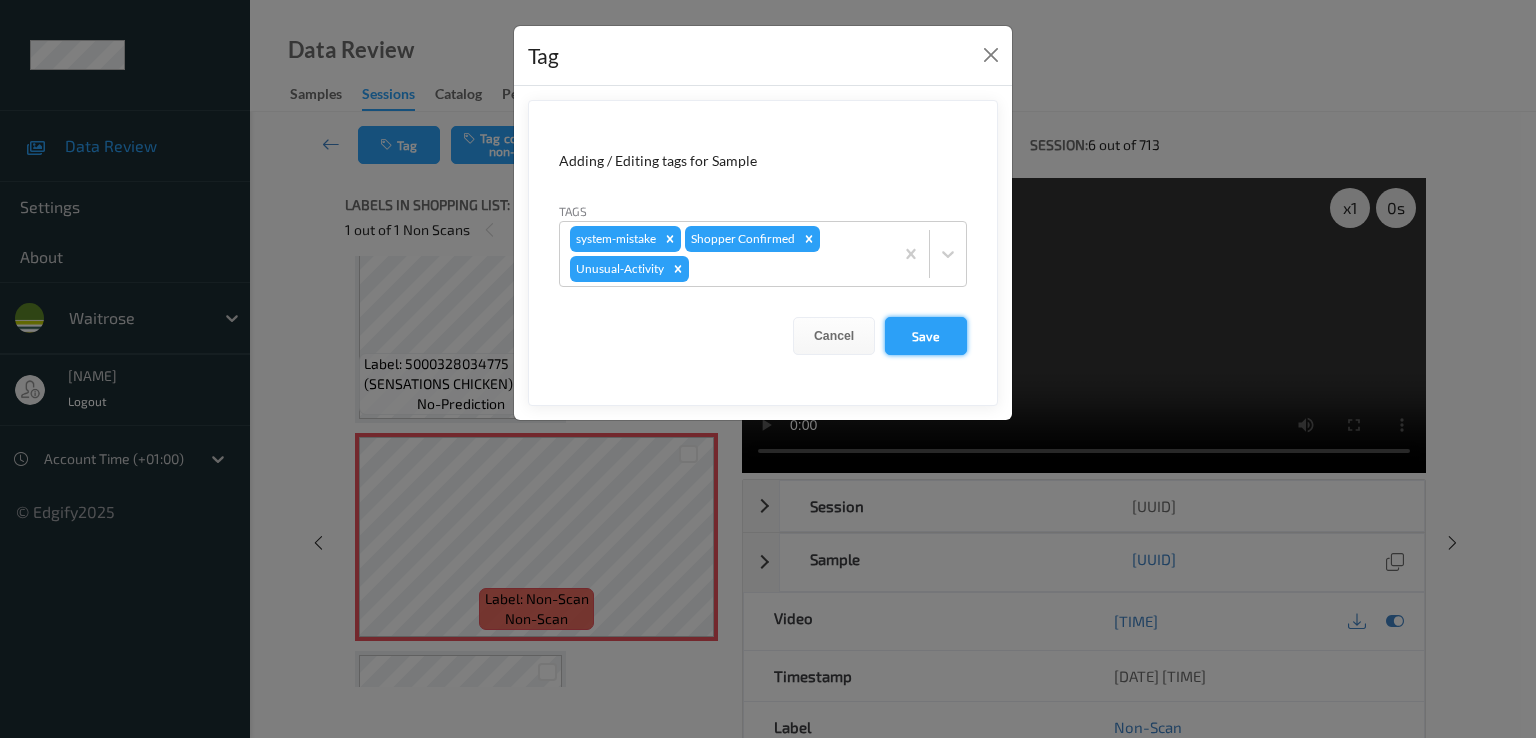 click on "Save" at bounding box center [926, 336] 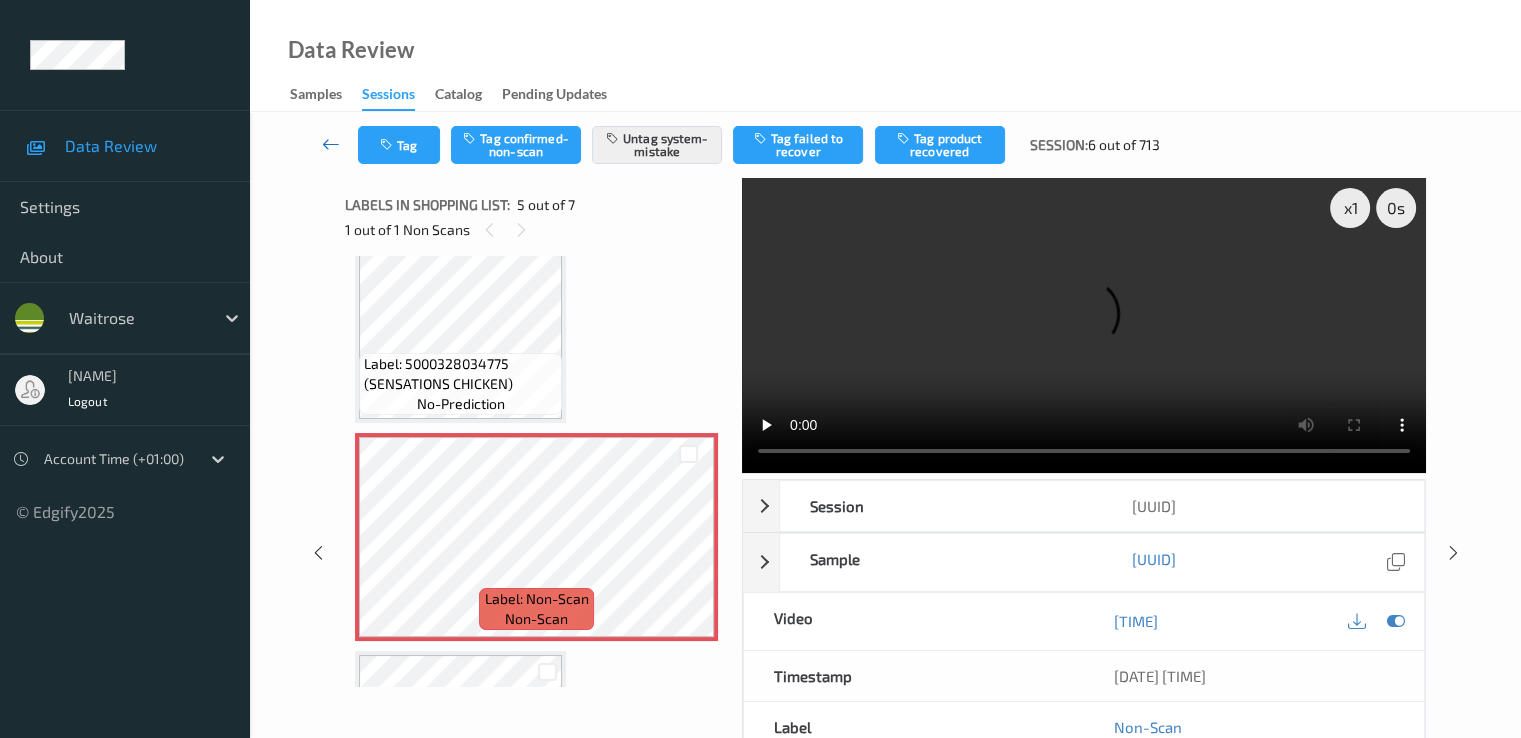 click at bounding box center (331, 144) 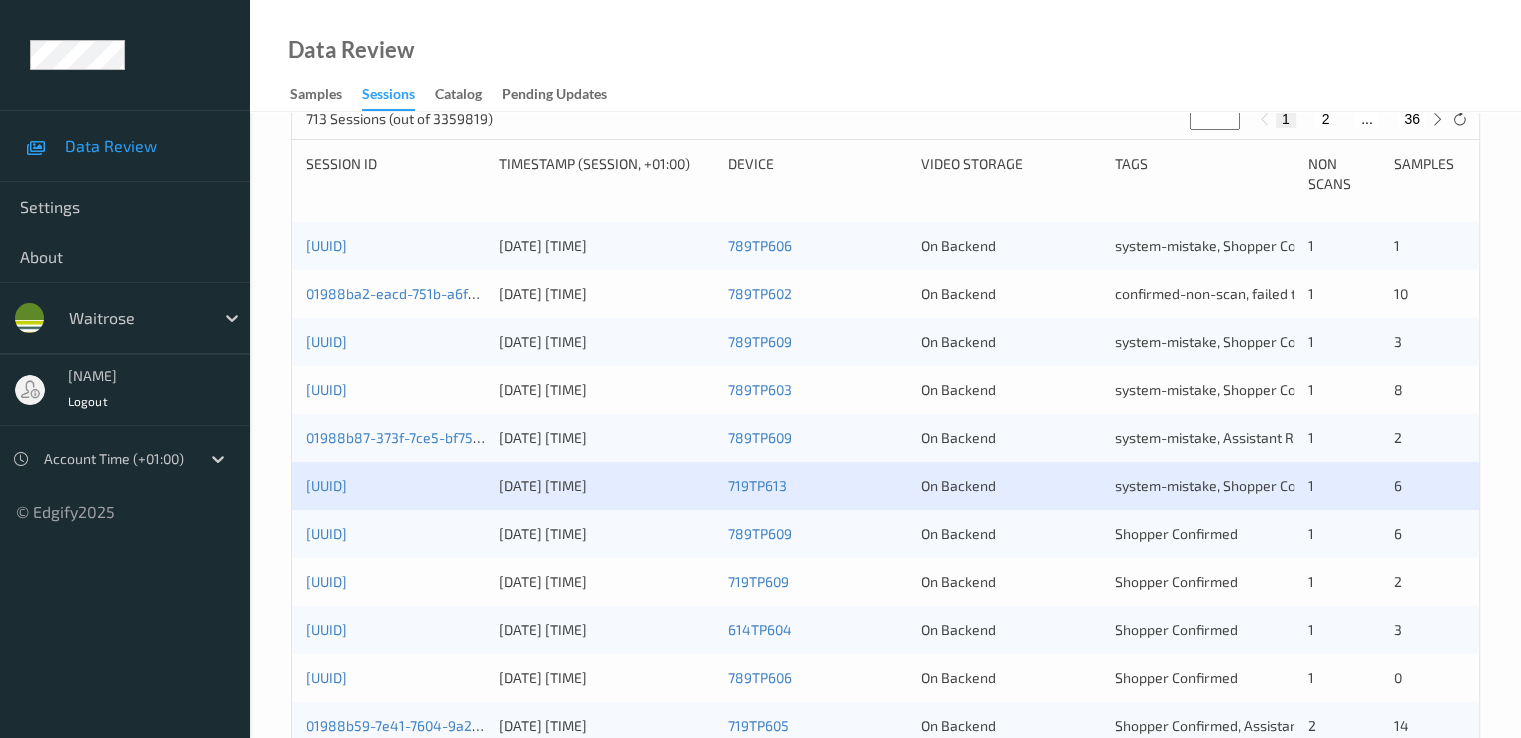 scroll, scrollTop: 400, scrollLeft: 0, axis: vertical 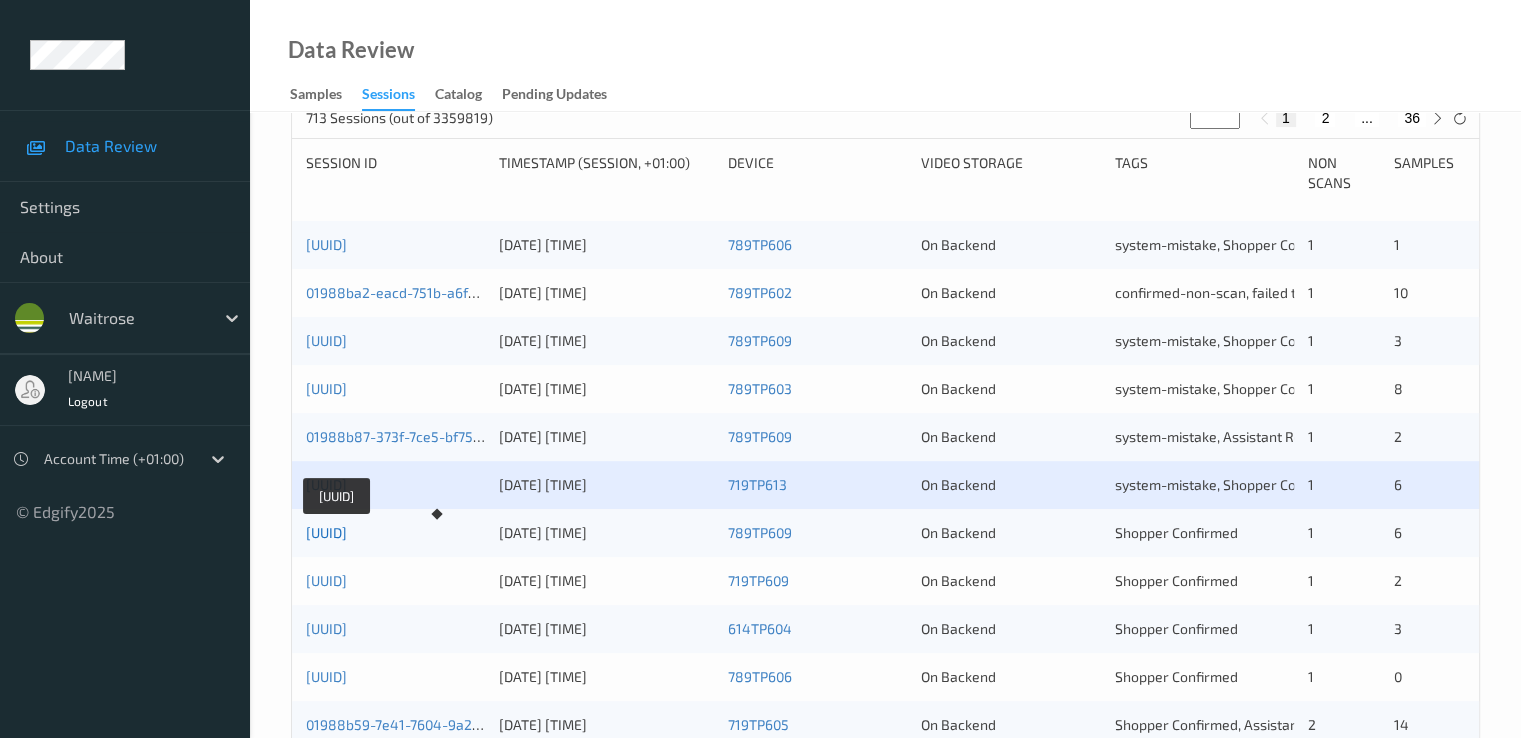 click on "[UUID]" at bounding box center (326, 532) 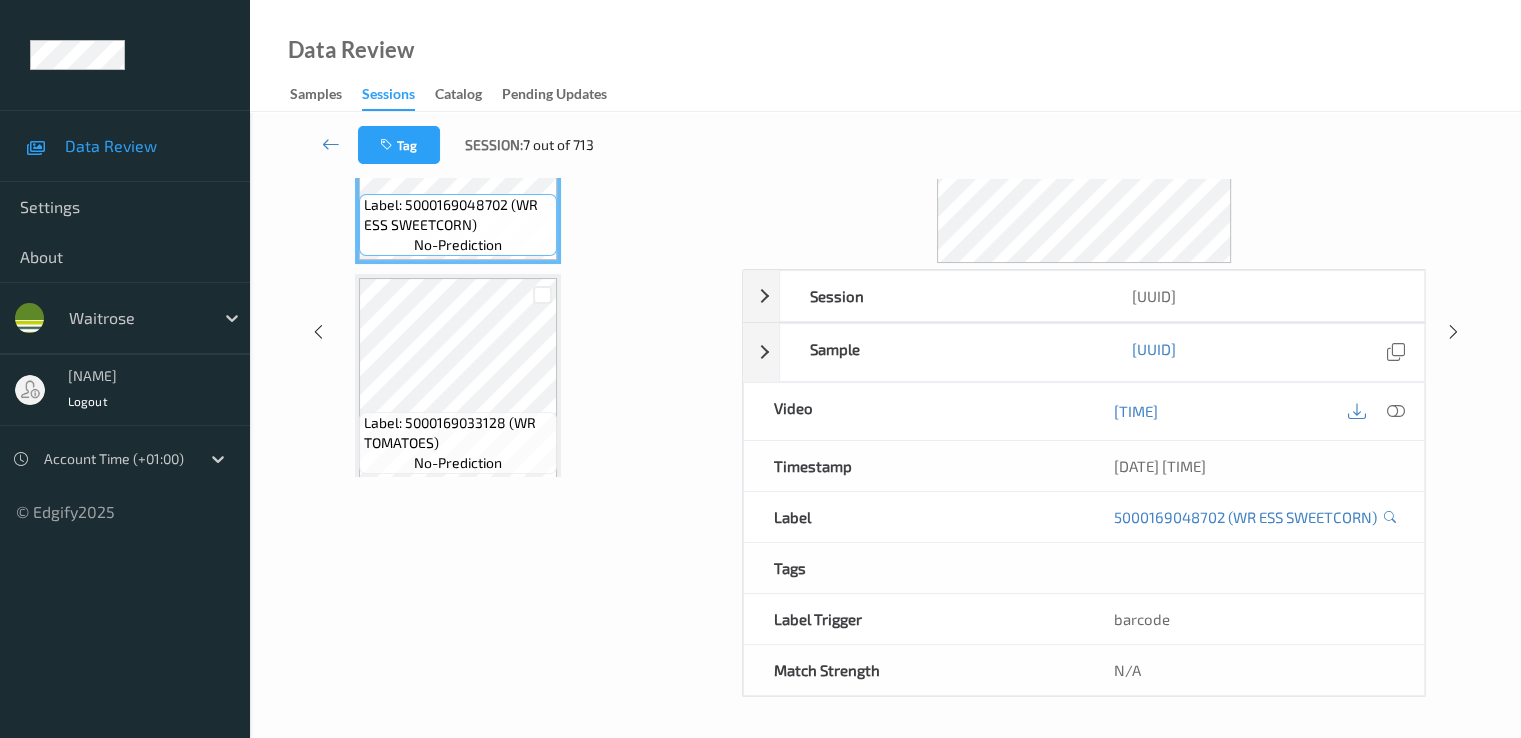 scroll, scrollTop: 260, scrollLeft: 0, axis: vertical 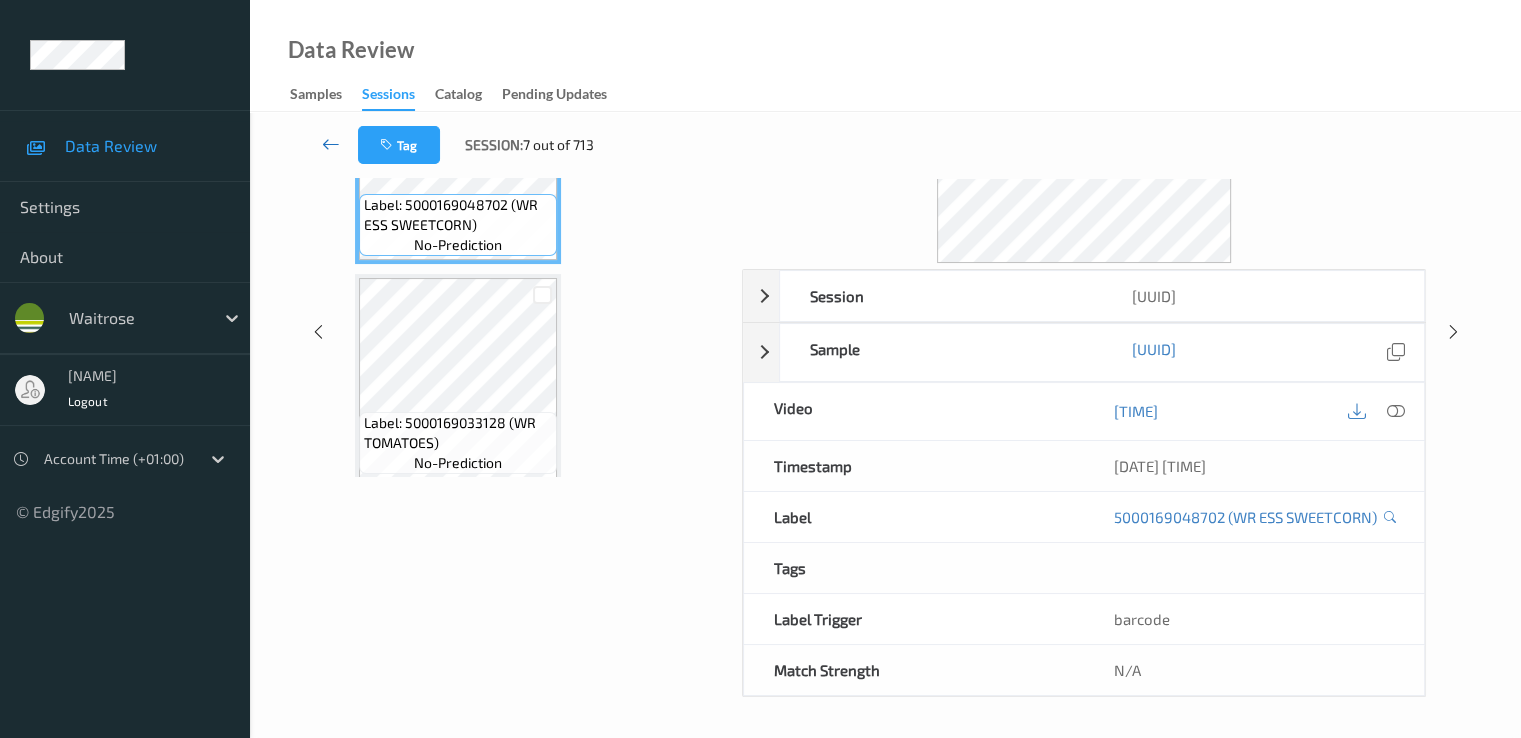 click at bounding box center [331, 144] 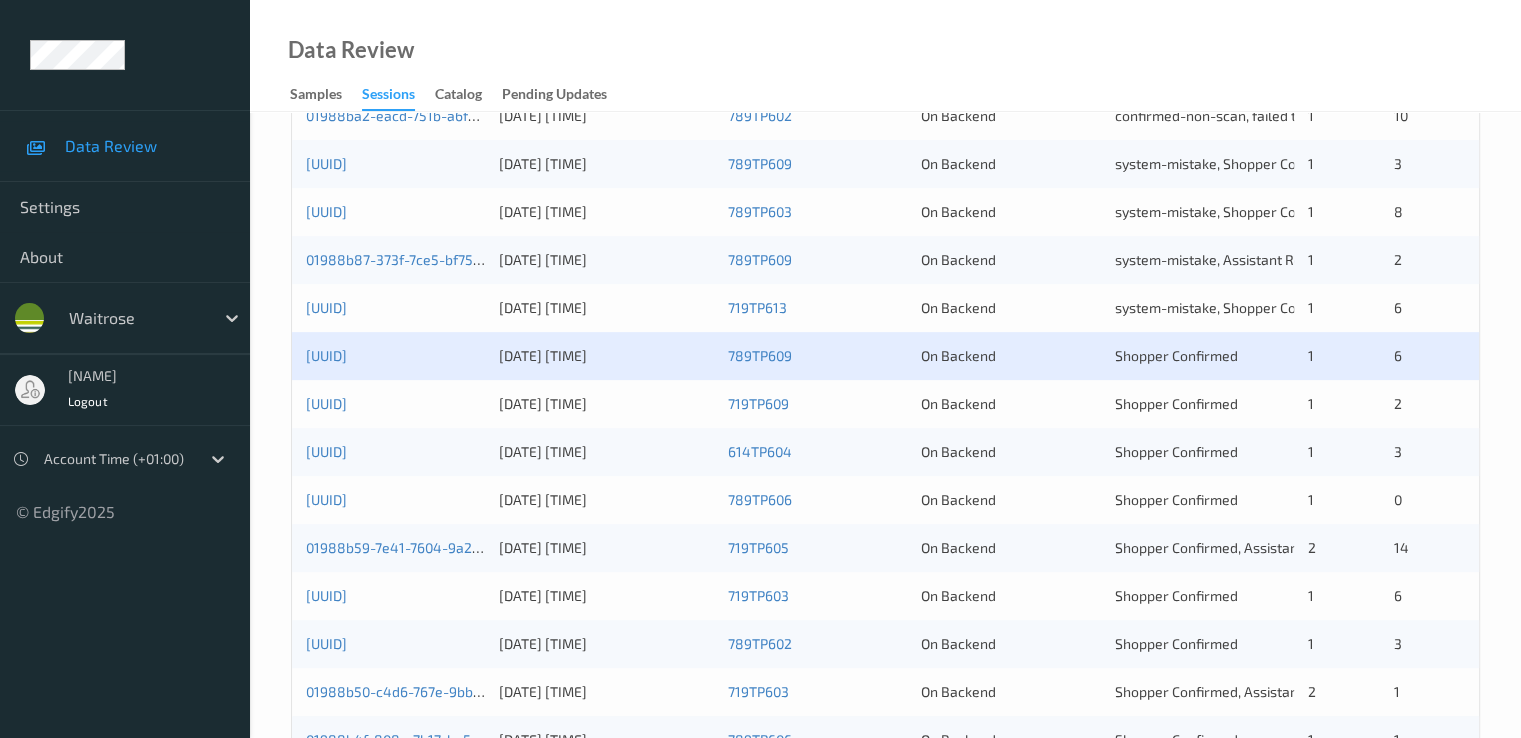 scroll, scrollTop: 600, scrollLeft: 0, axis: vertical 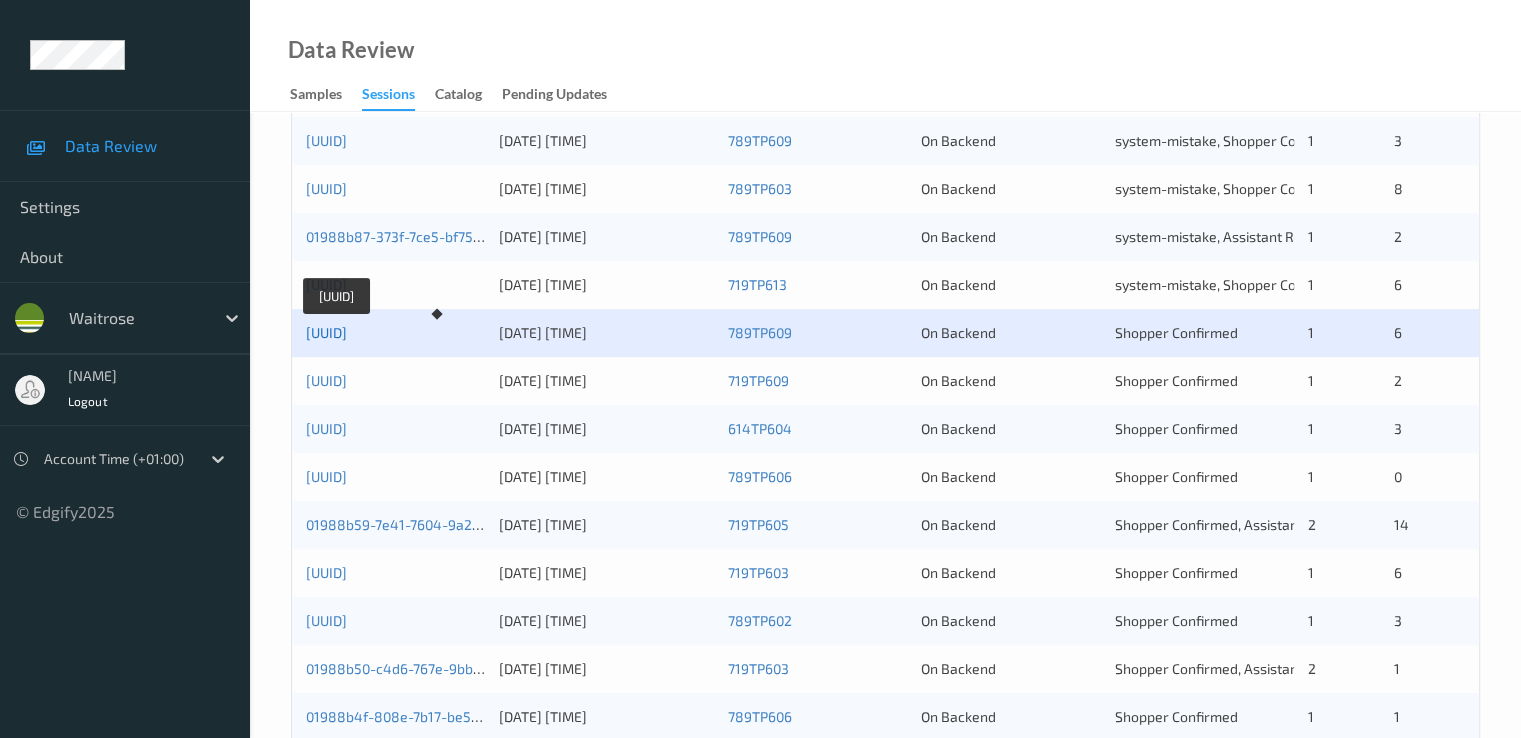 click on "[UUID]" at bounding box center (326, 332) 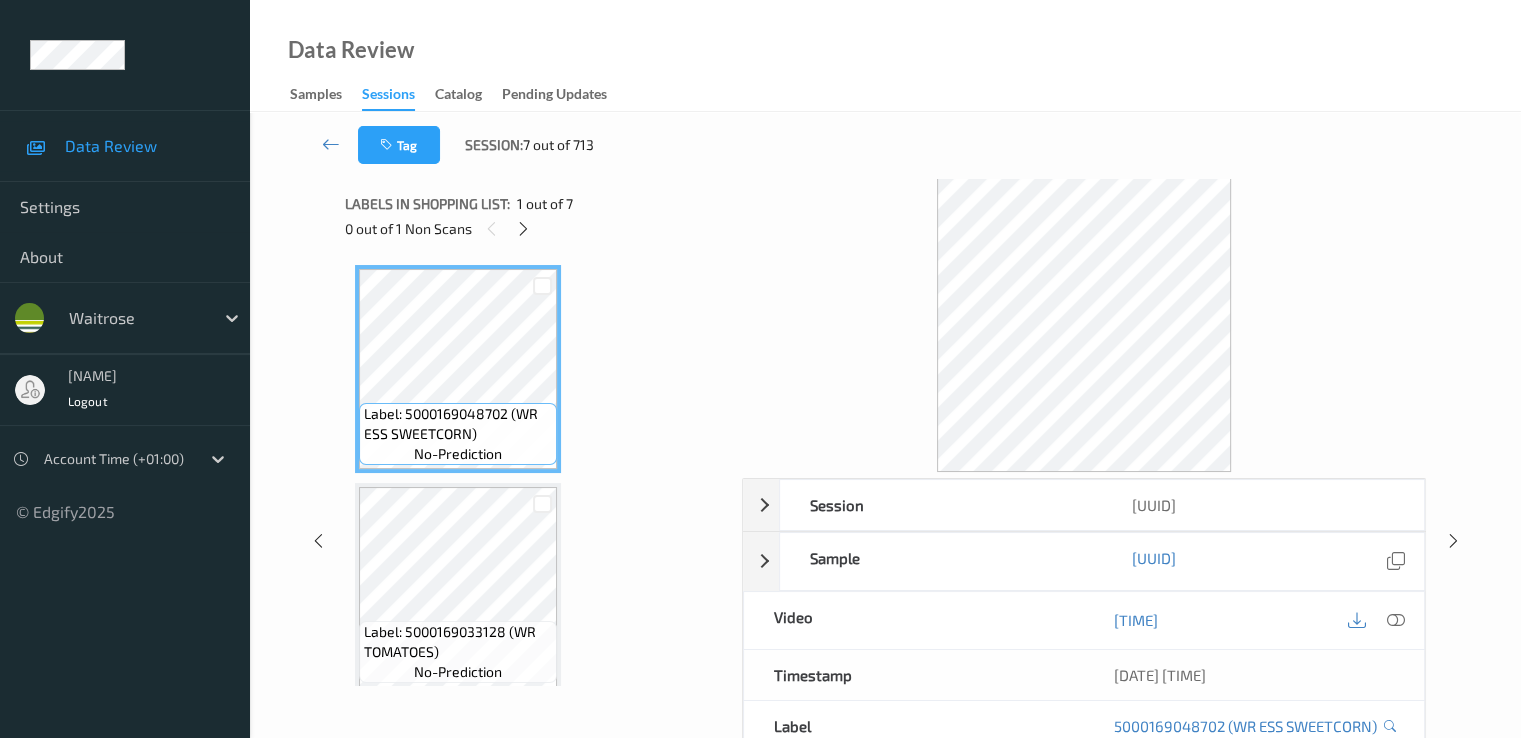 scroll, scrollTop: 0, scrollLeft: 0, axis: both 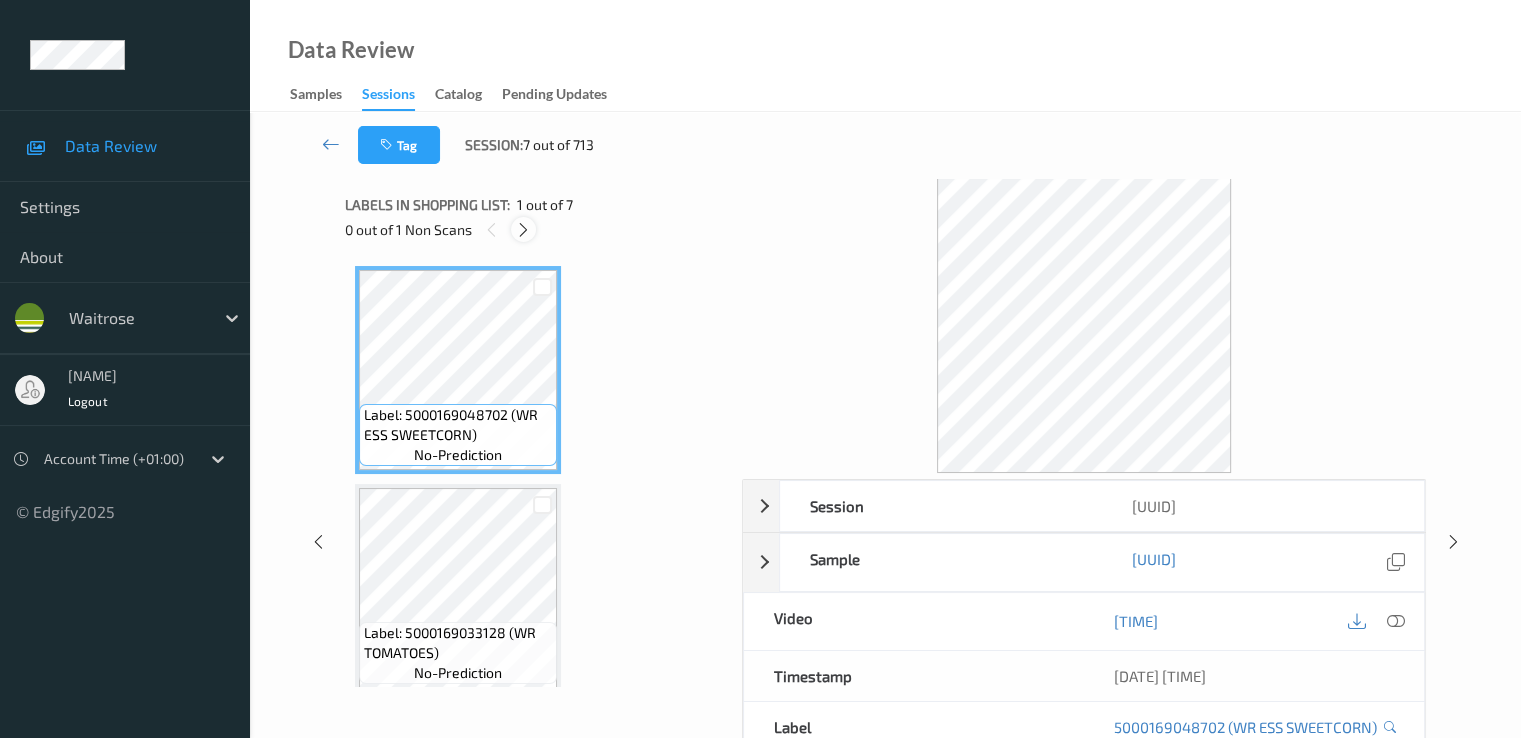 click at bounding box center (523, 230) 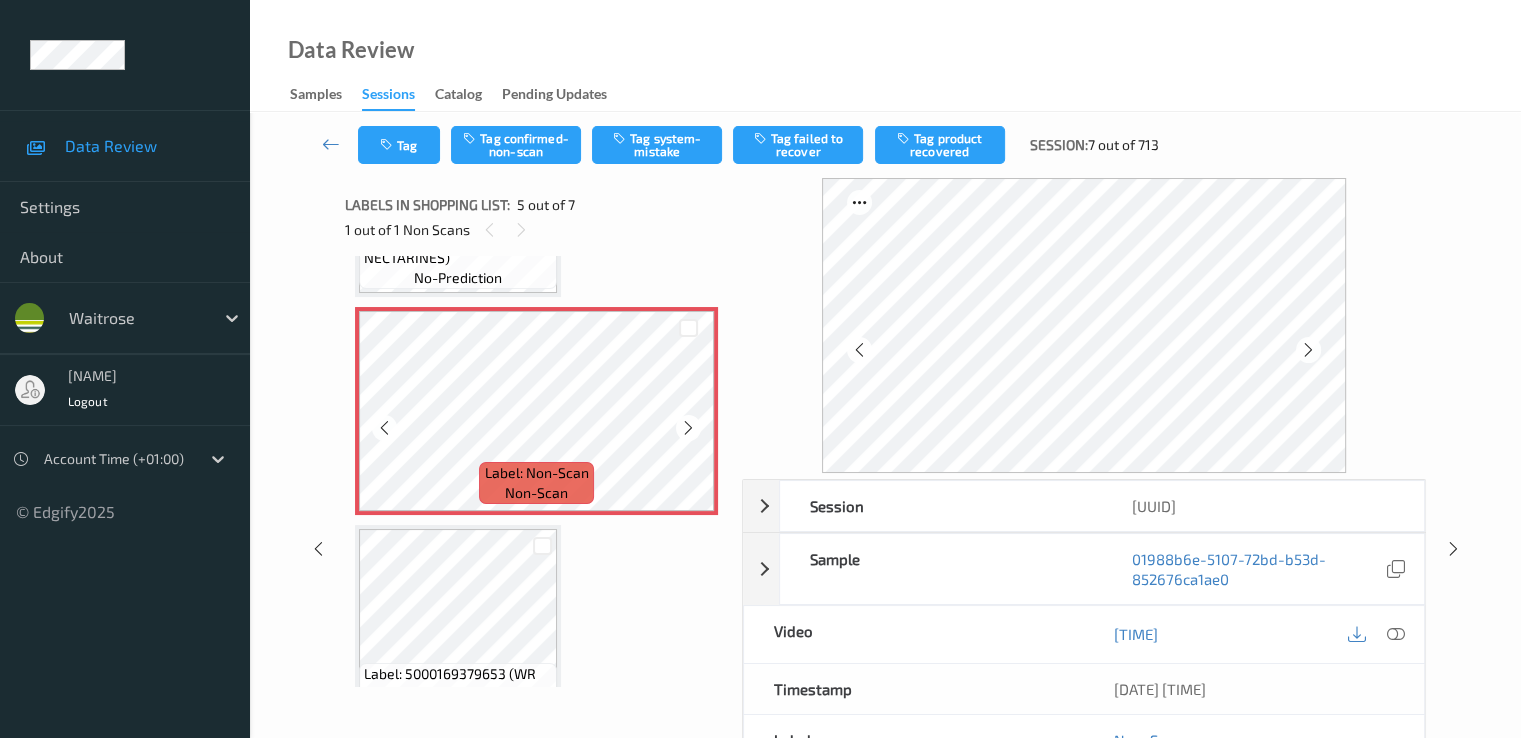 scroll, scrollTop: 864, scrollLeft: 0, axis: vertical 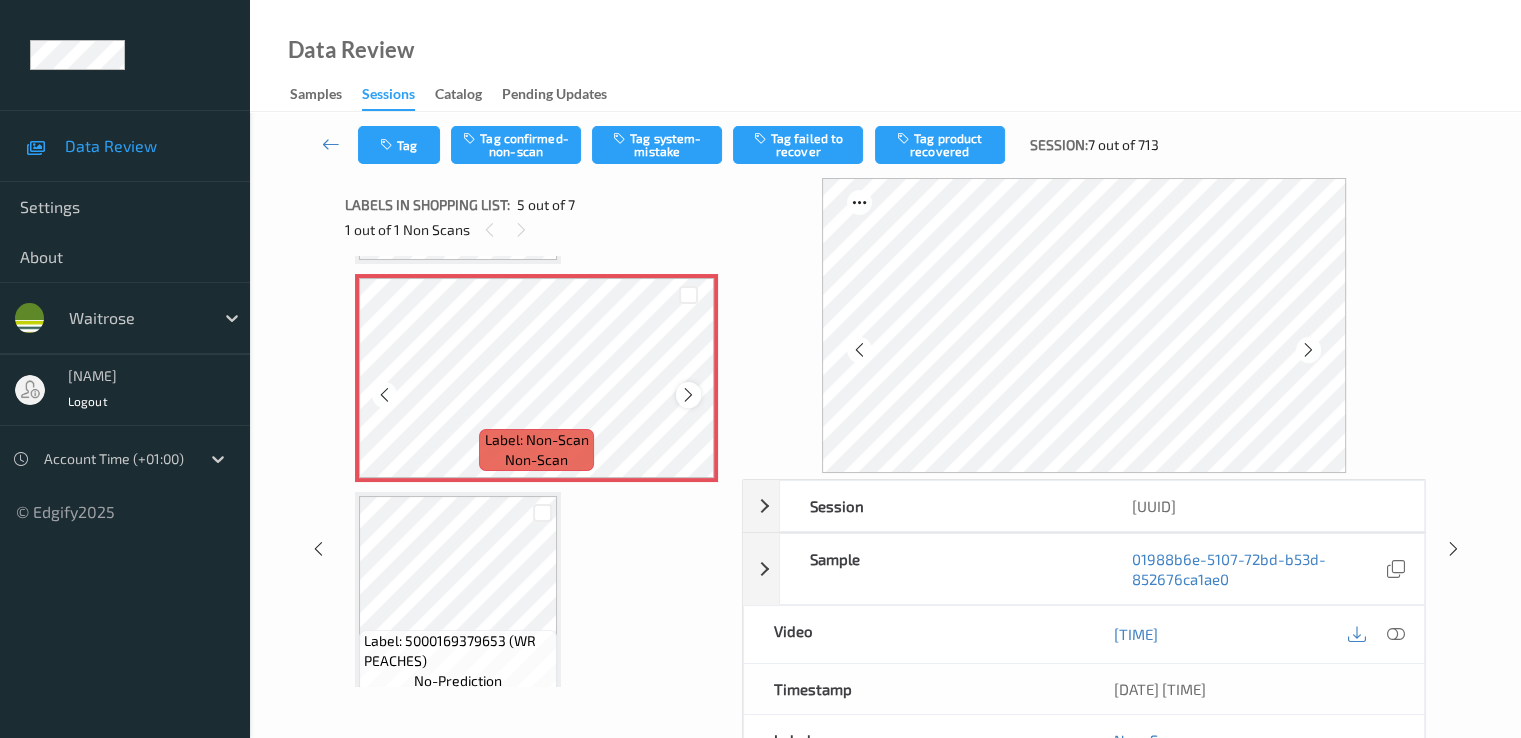 click at bounding box center (688, 395) 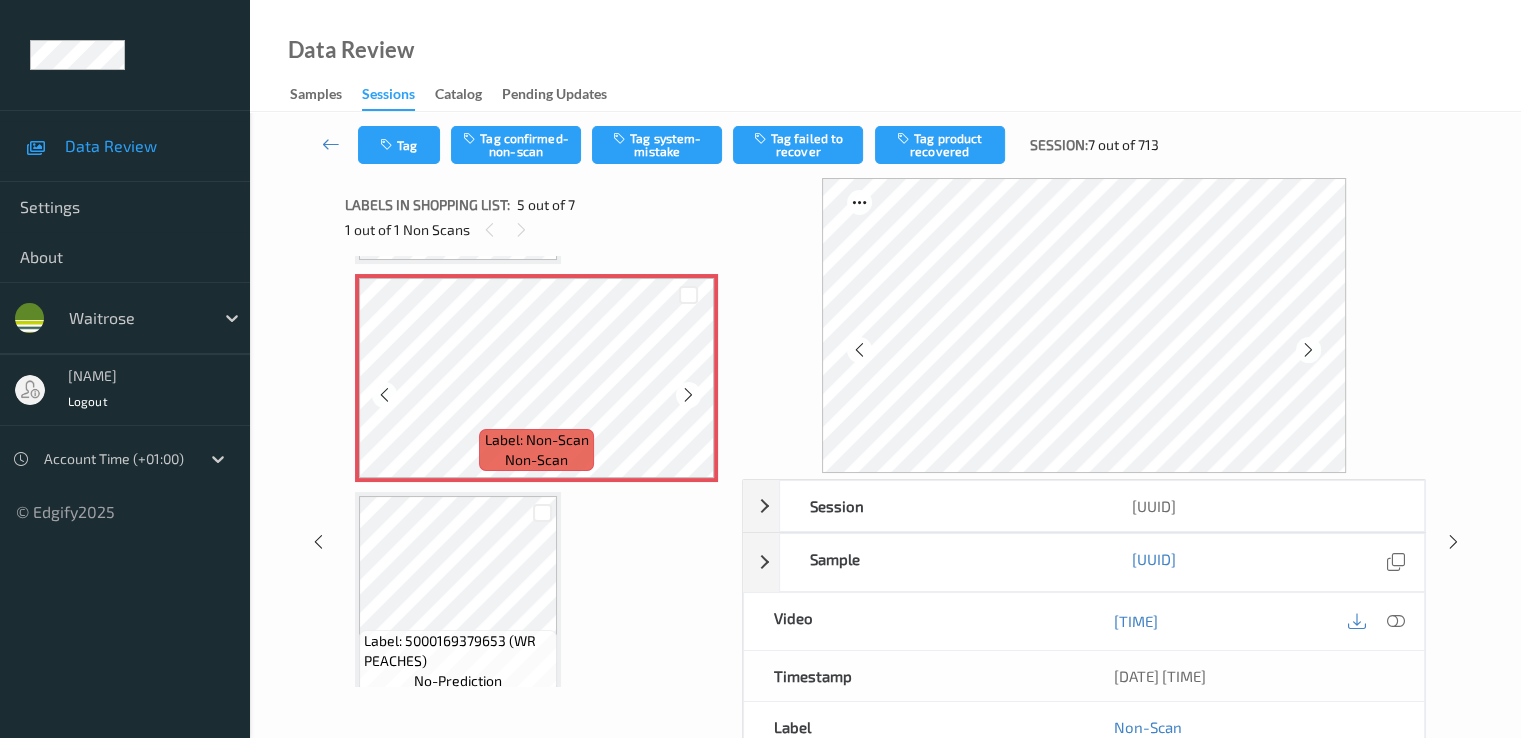 click at bounding box center (688, 395) 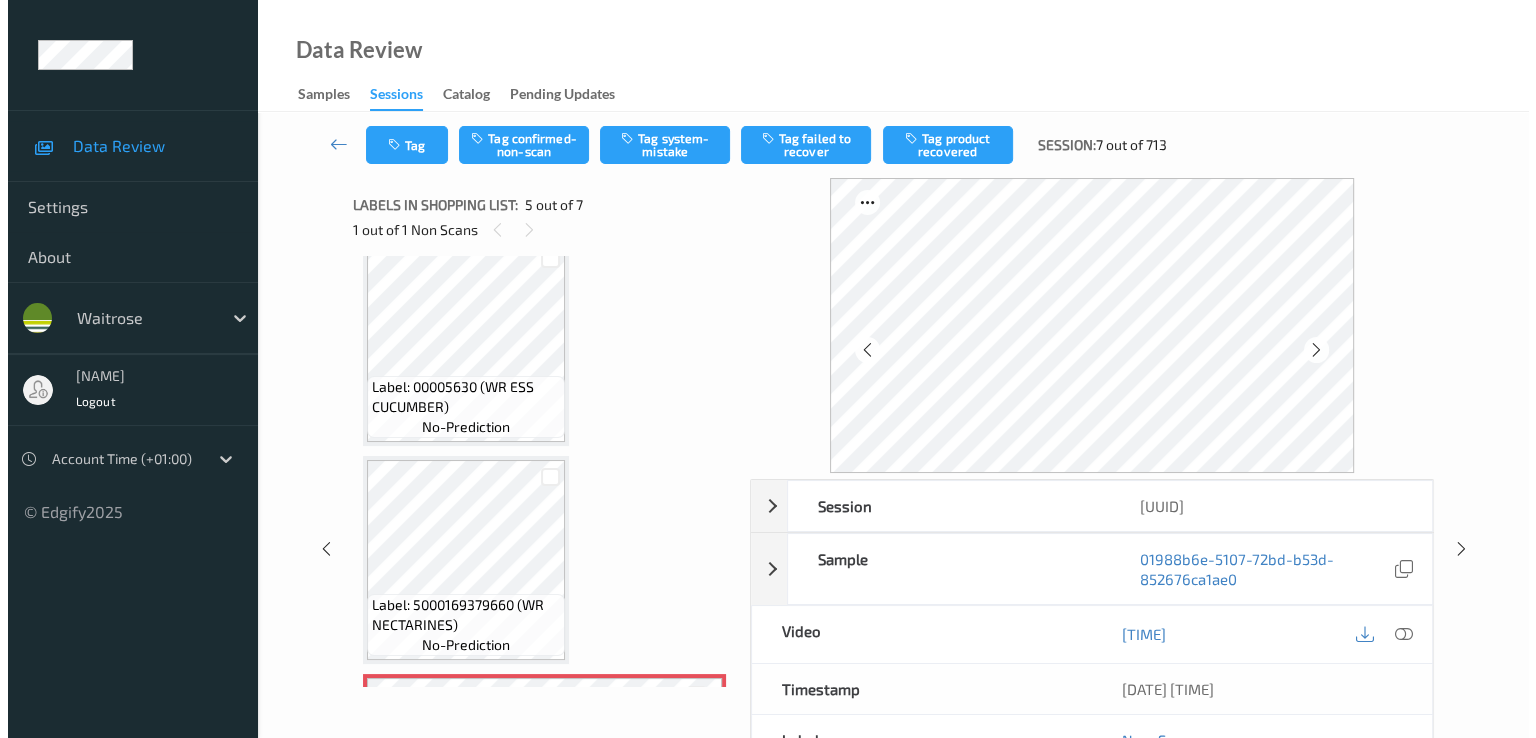 scroll, scrollTop: 664, scrollLeft: 0, axis: vertical 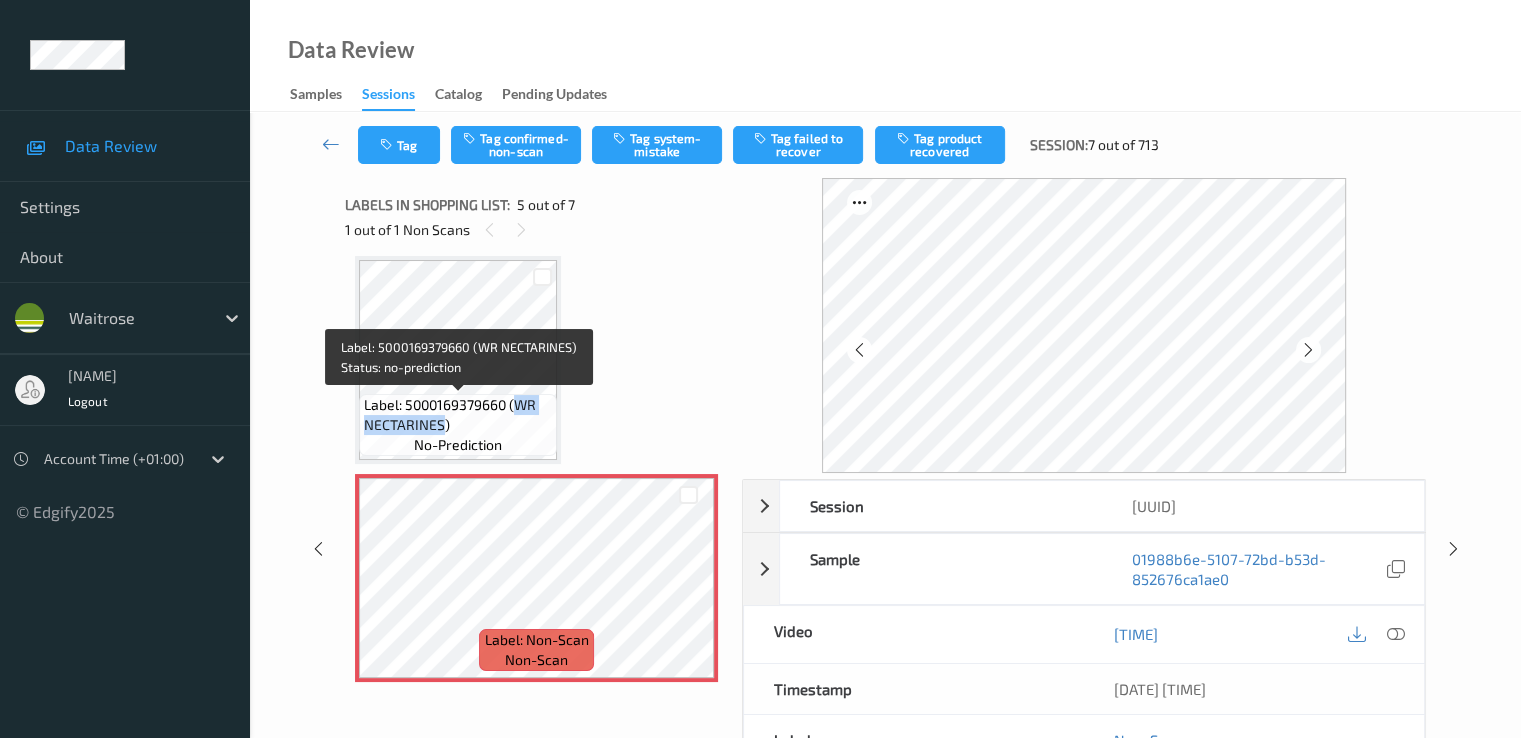 drag, startPoint x: 514, startPoint y: 401, endPoint x: 442, endPoint y: 422, distance: 75 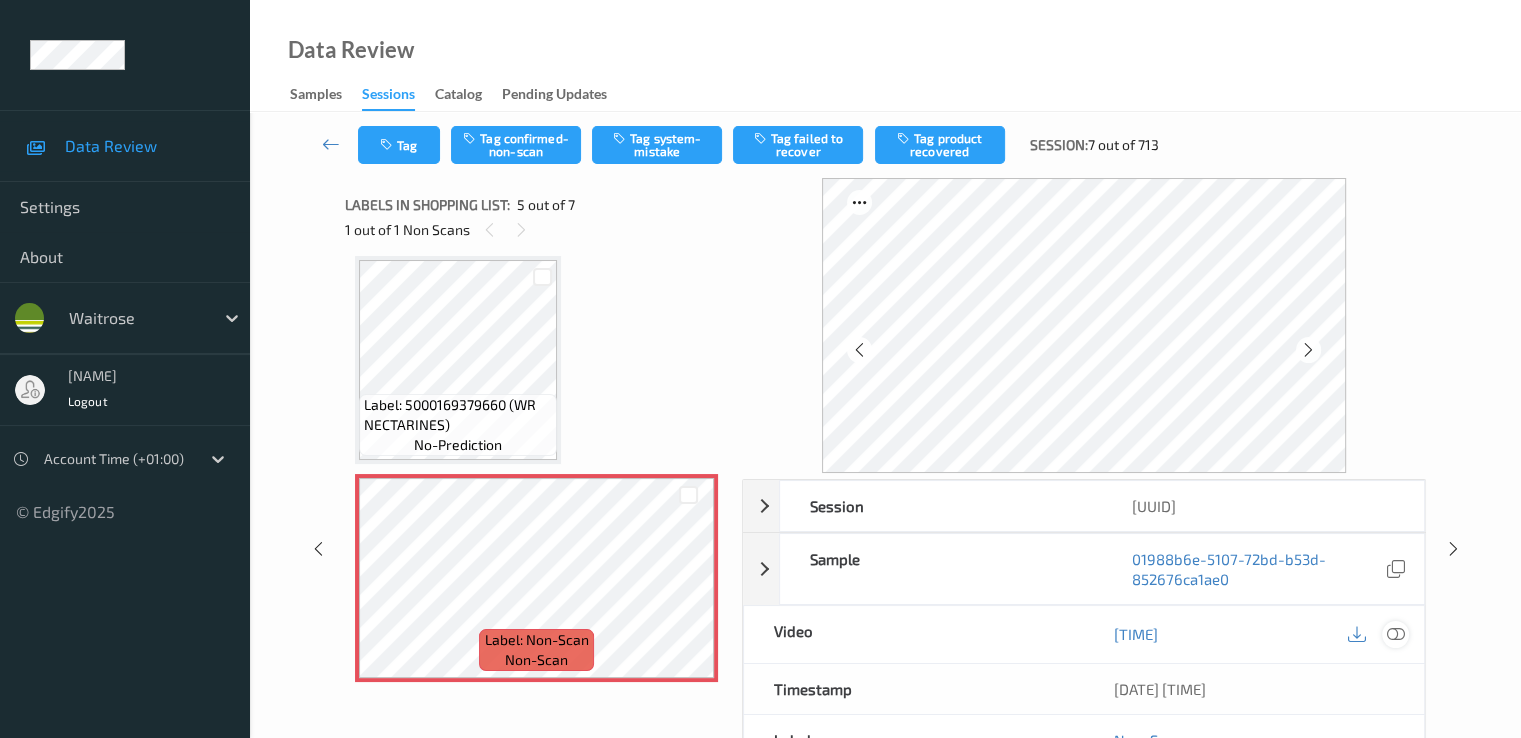 click at bounding box center [1395, 634] 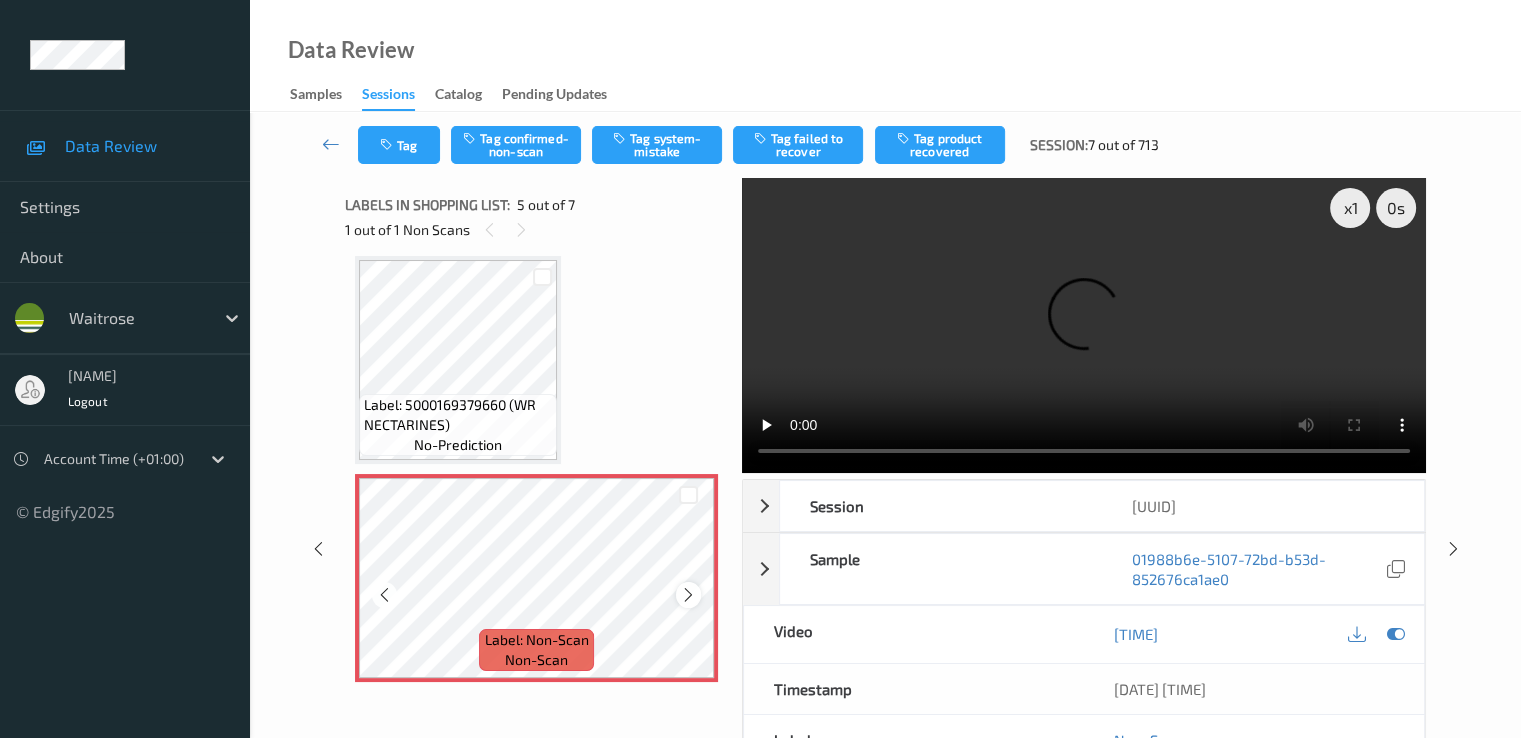 click at bounding box center (688, 595) 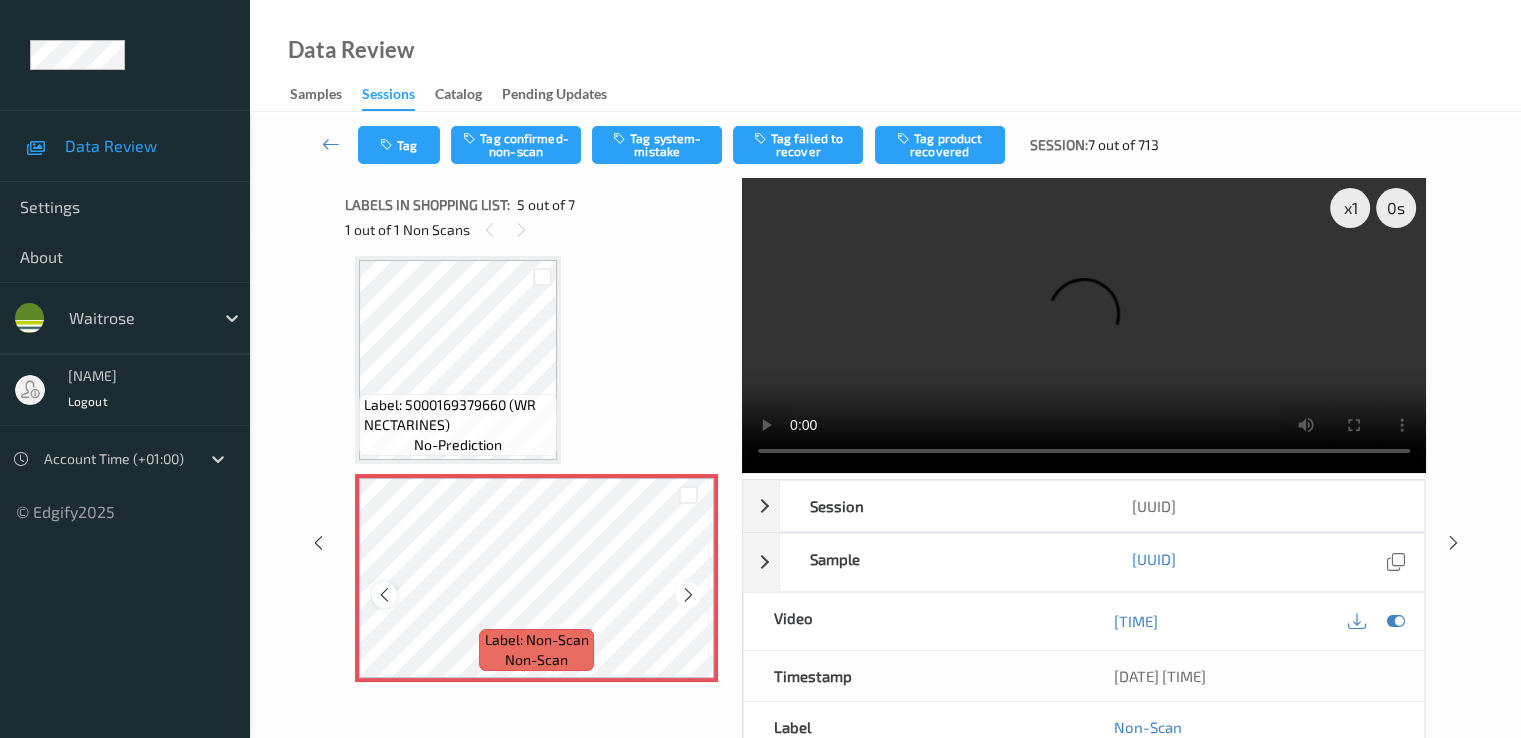 click at bounding box center (384, 595) 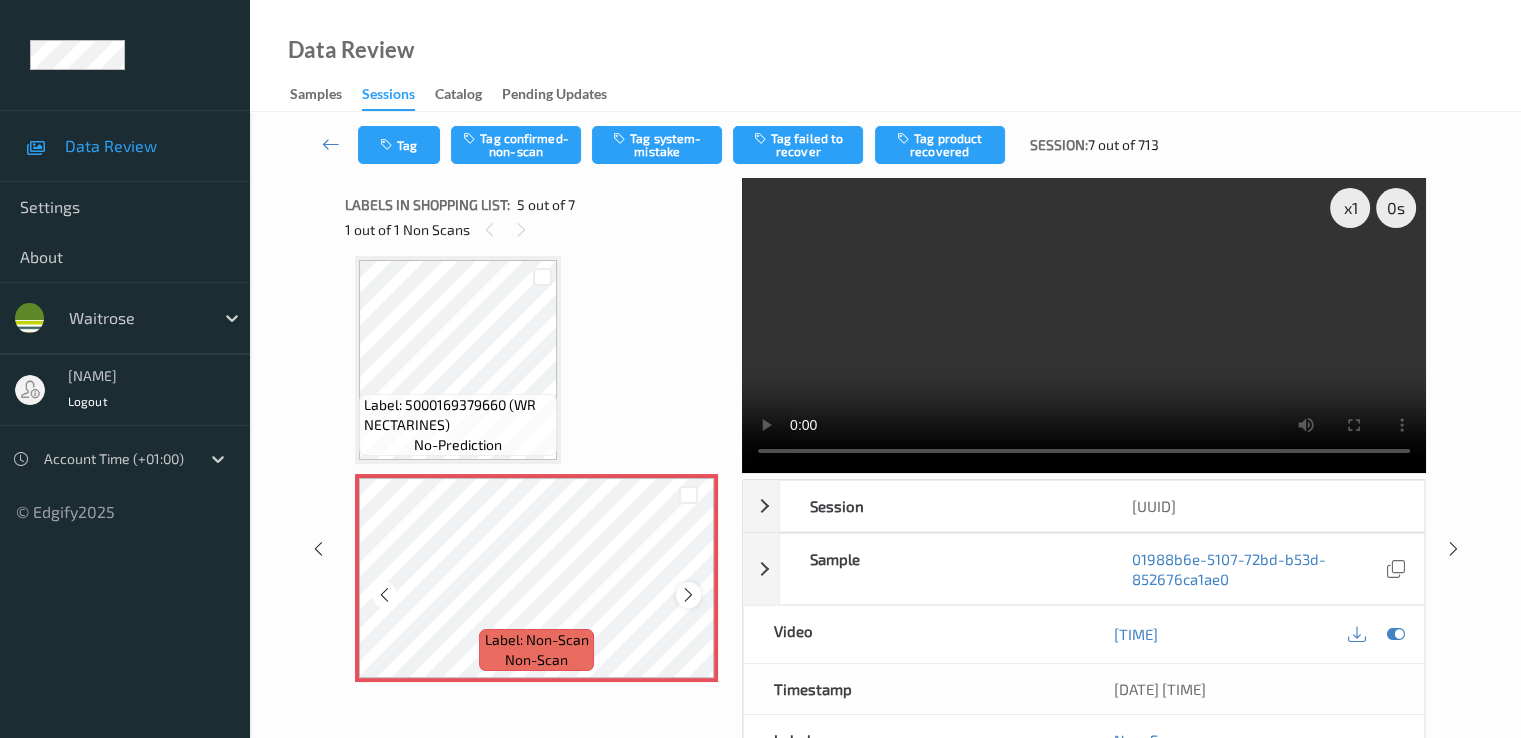 click at bounding box center (688, 594) 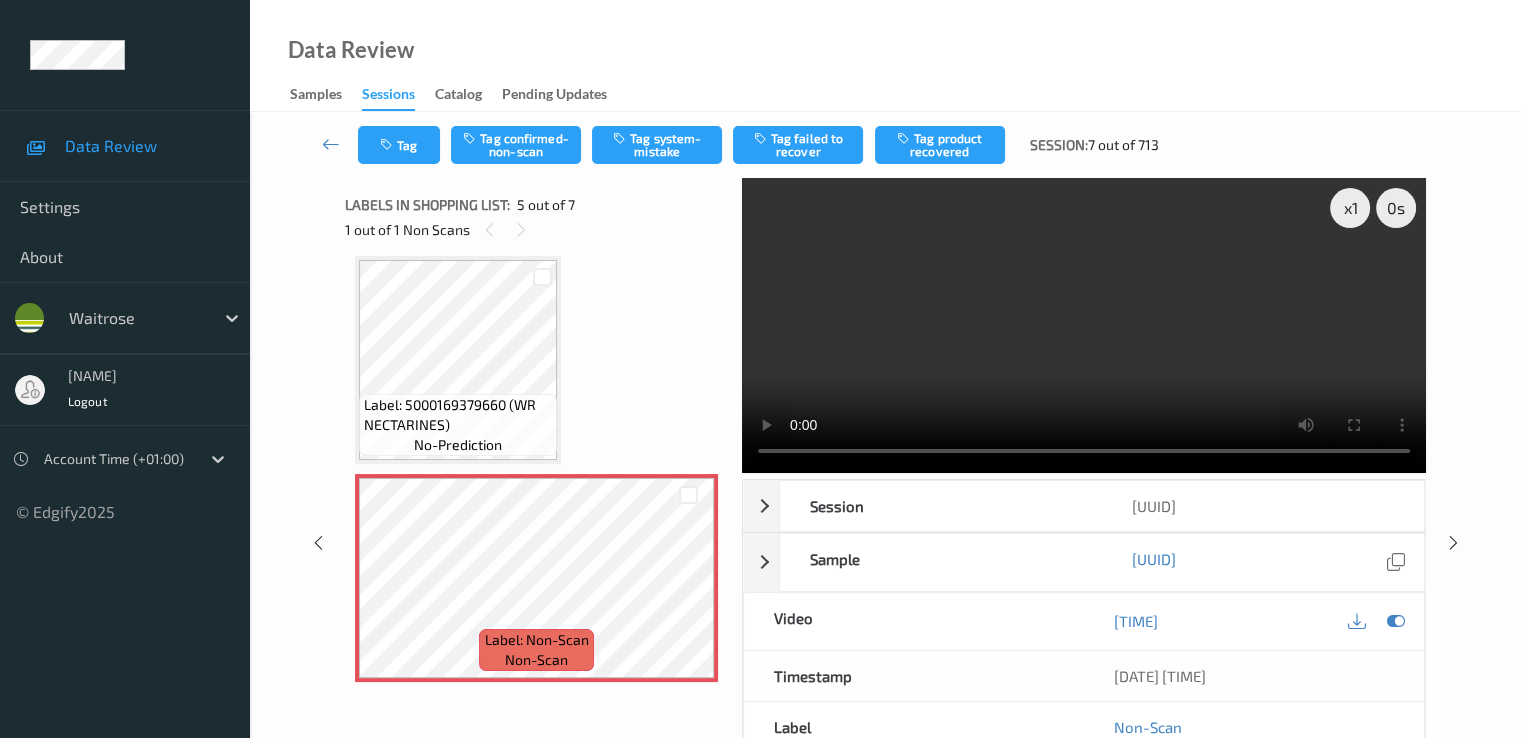type 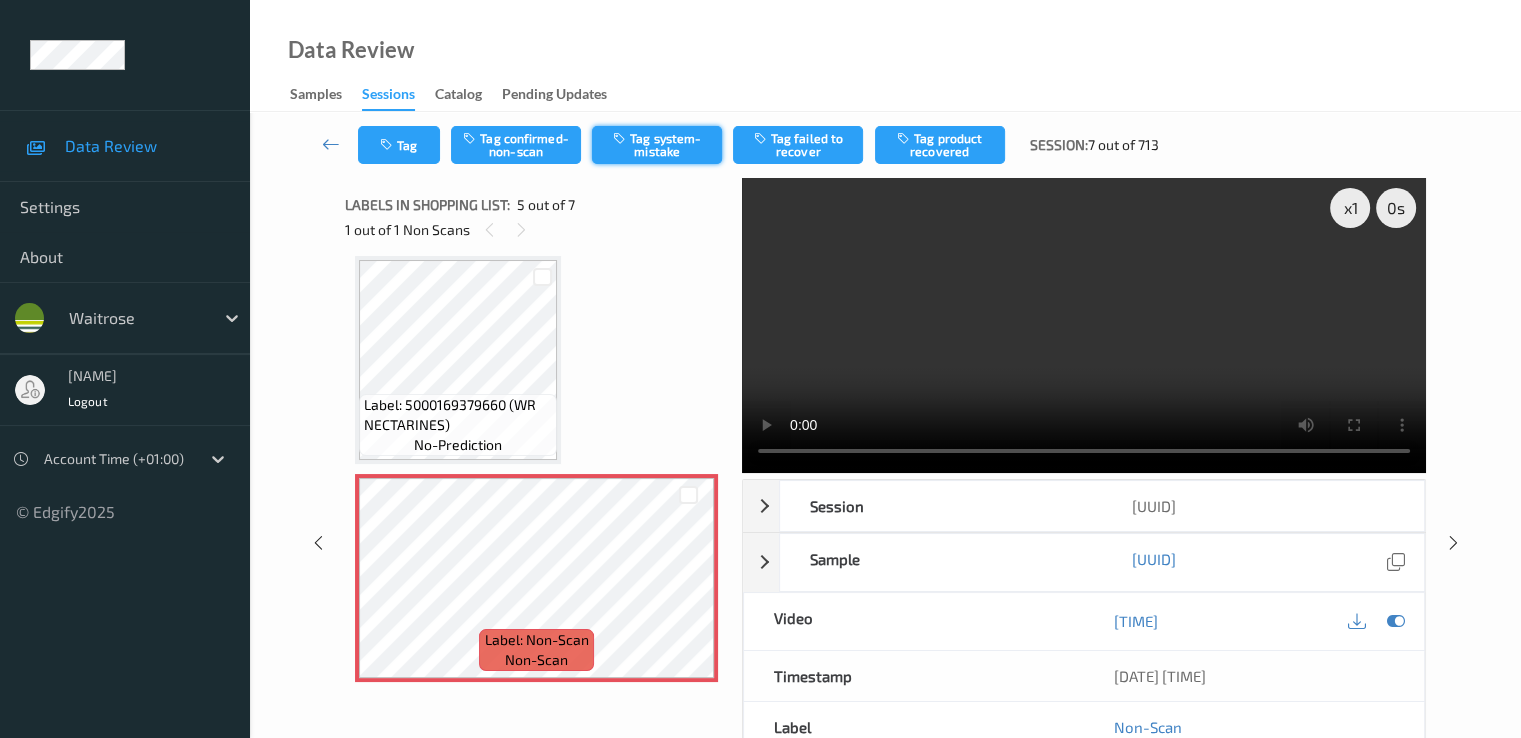 click on "Tag   system-mistake" at bounding box center (657, 145) 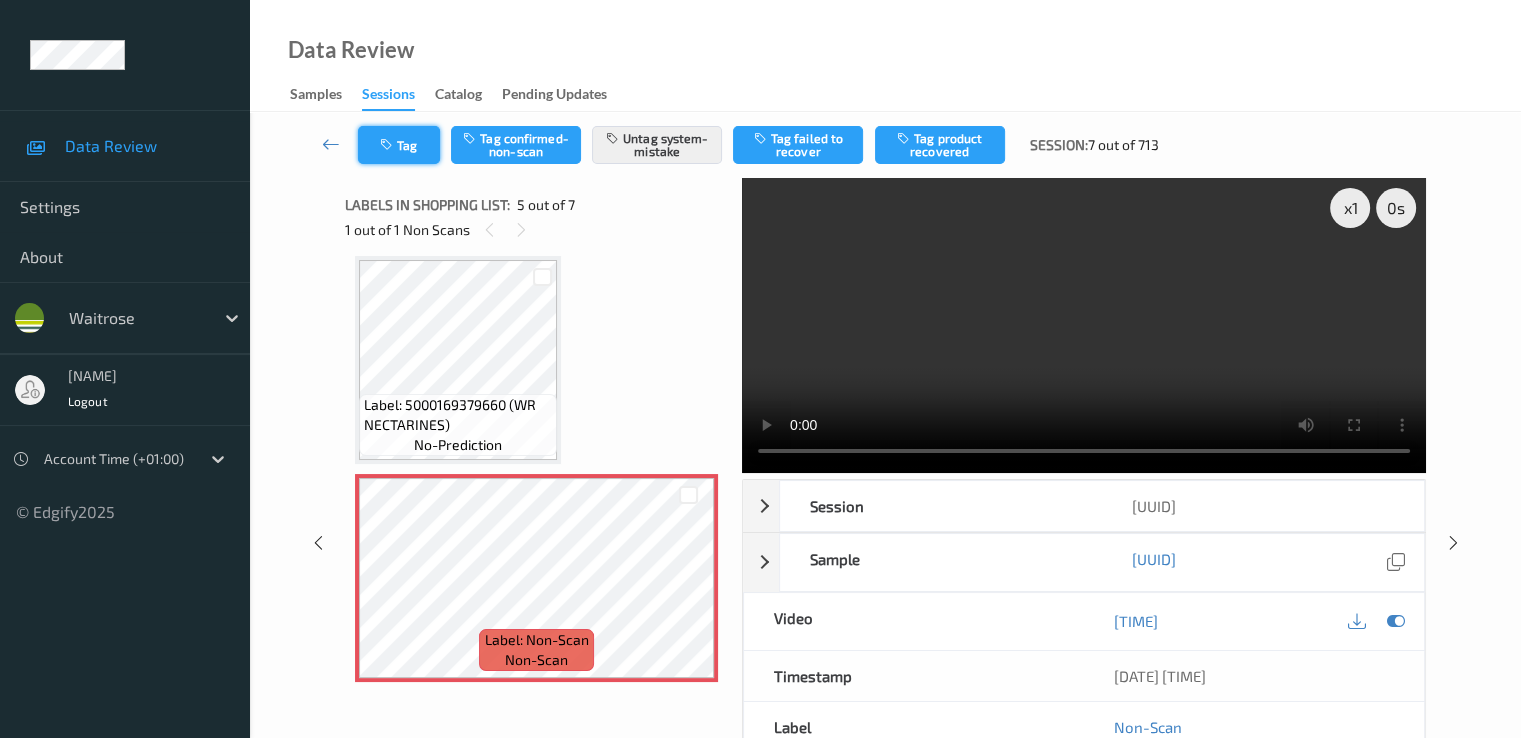 click on "Tag" at bounding box center [399, 145] 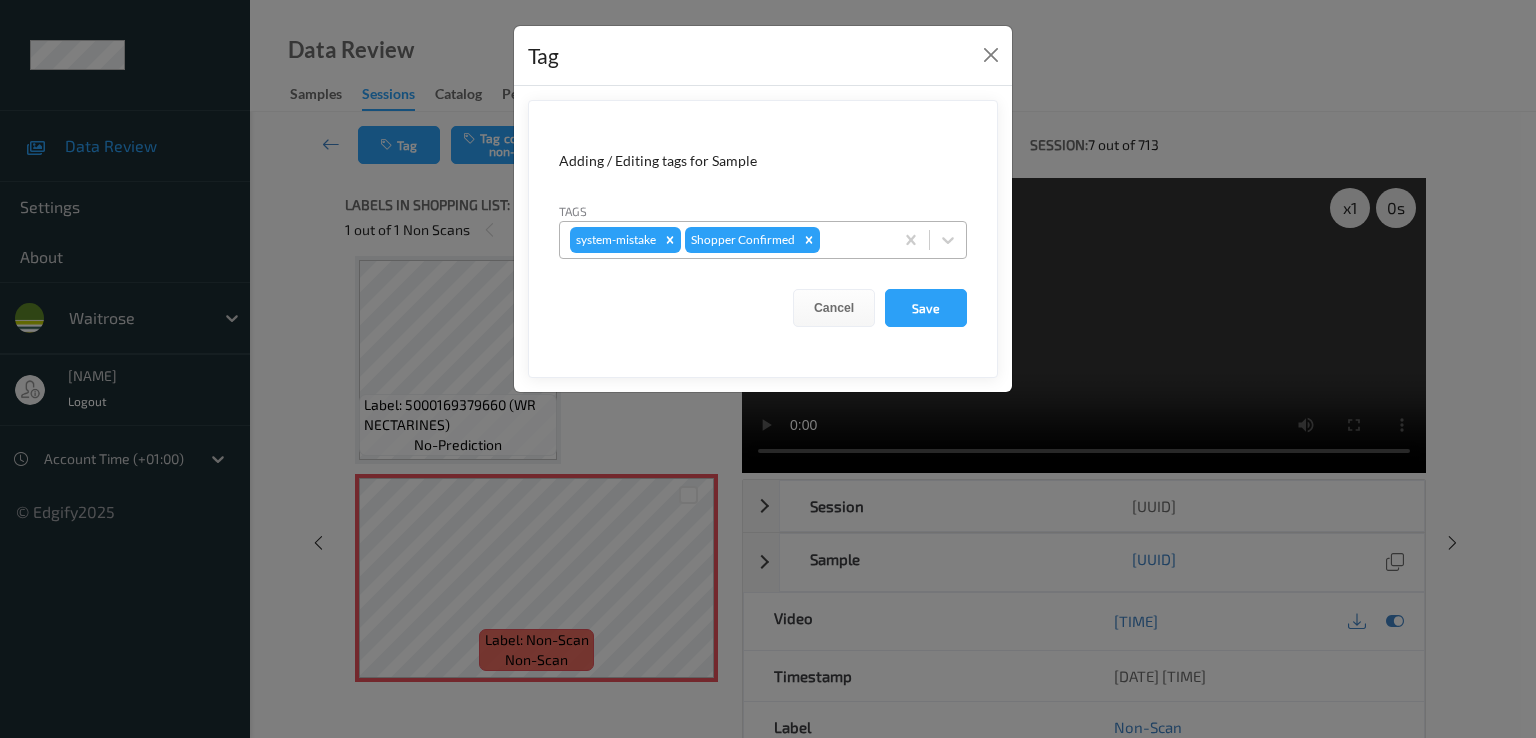 click at bounding box center (853, 240) 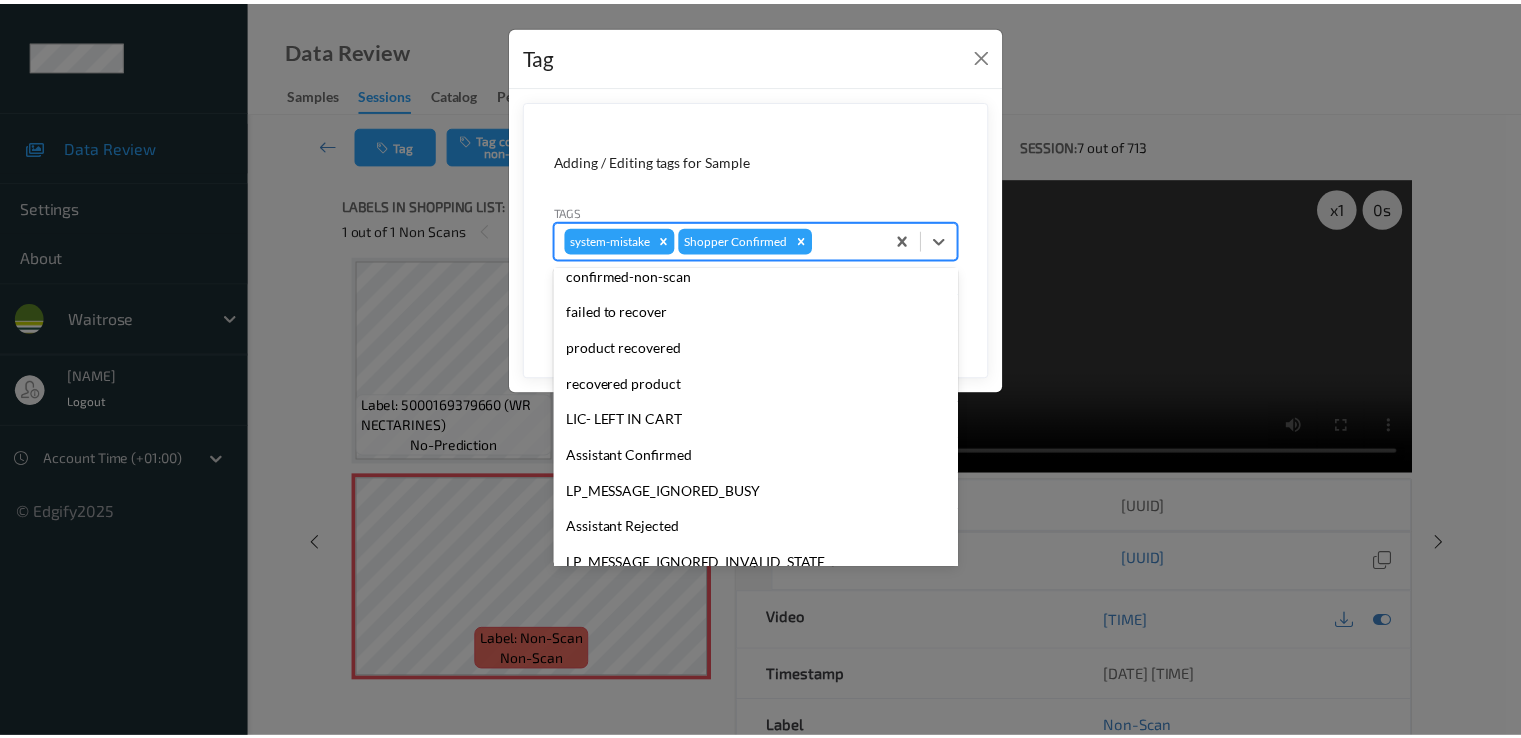 scroll, scrollTop: 392, scrollLeft: 0, axis: vertical 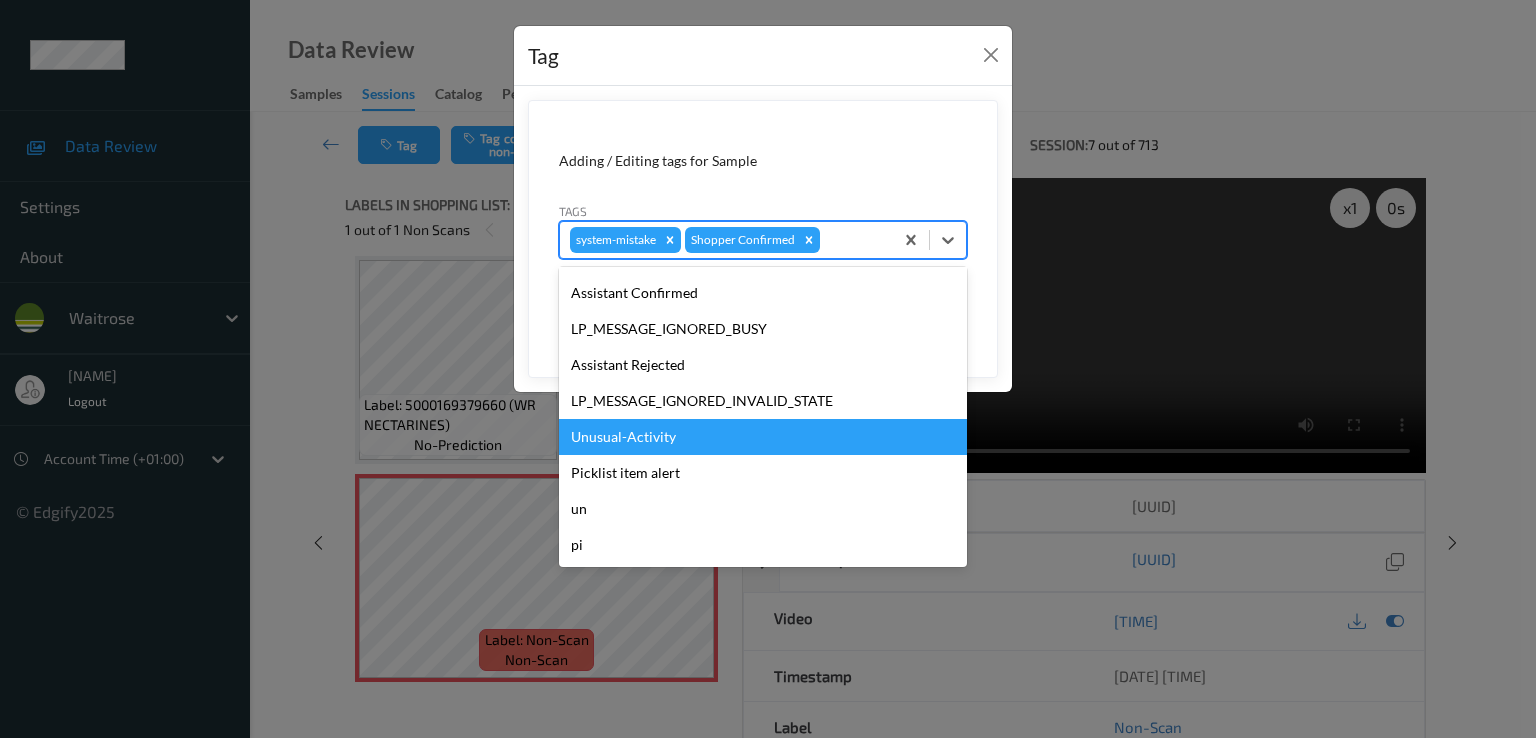 click on "Unusual-Activity" at bounding box center [763, 437] 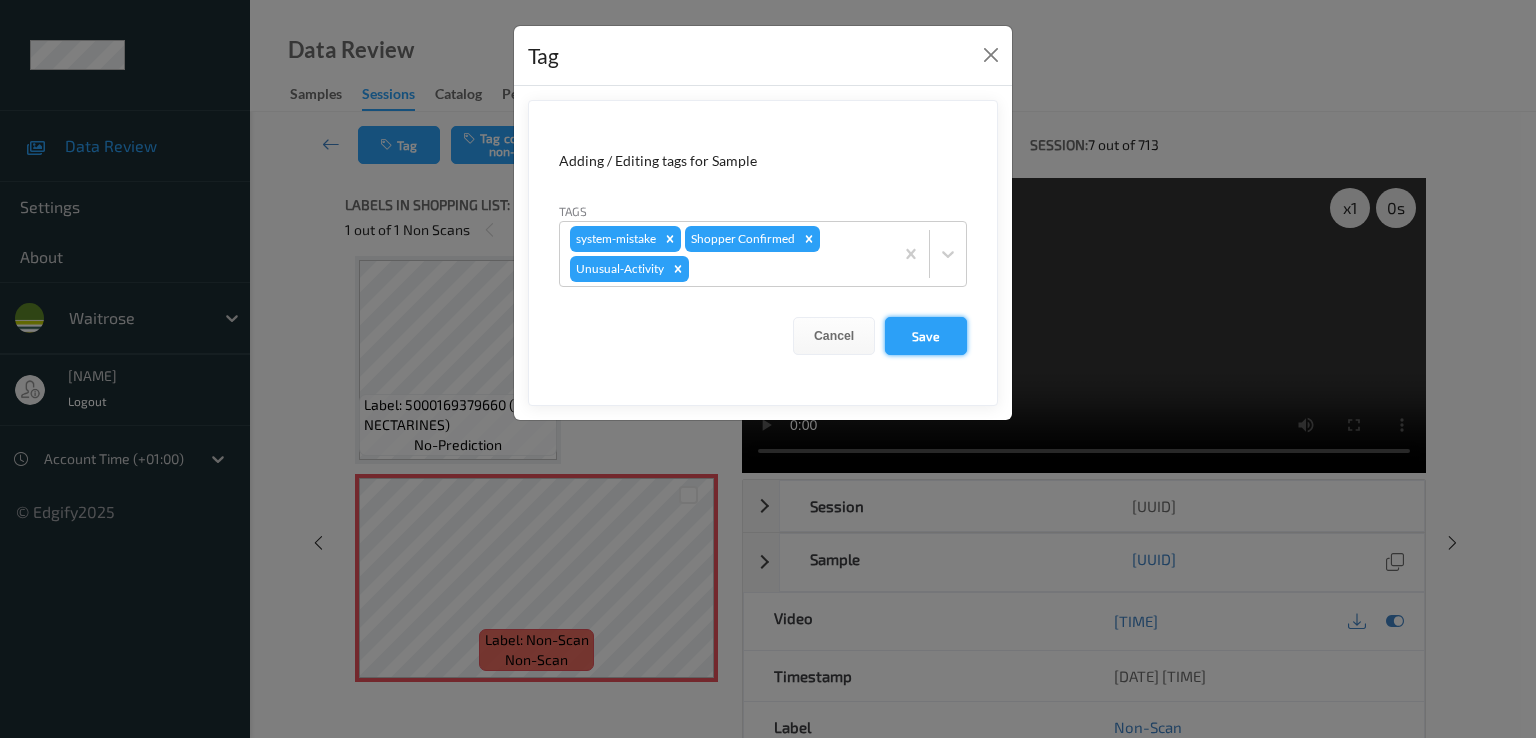 click on "Save" at bounding box center [926, 336] 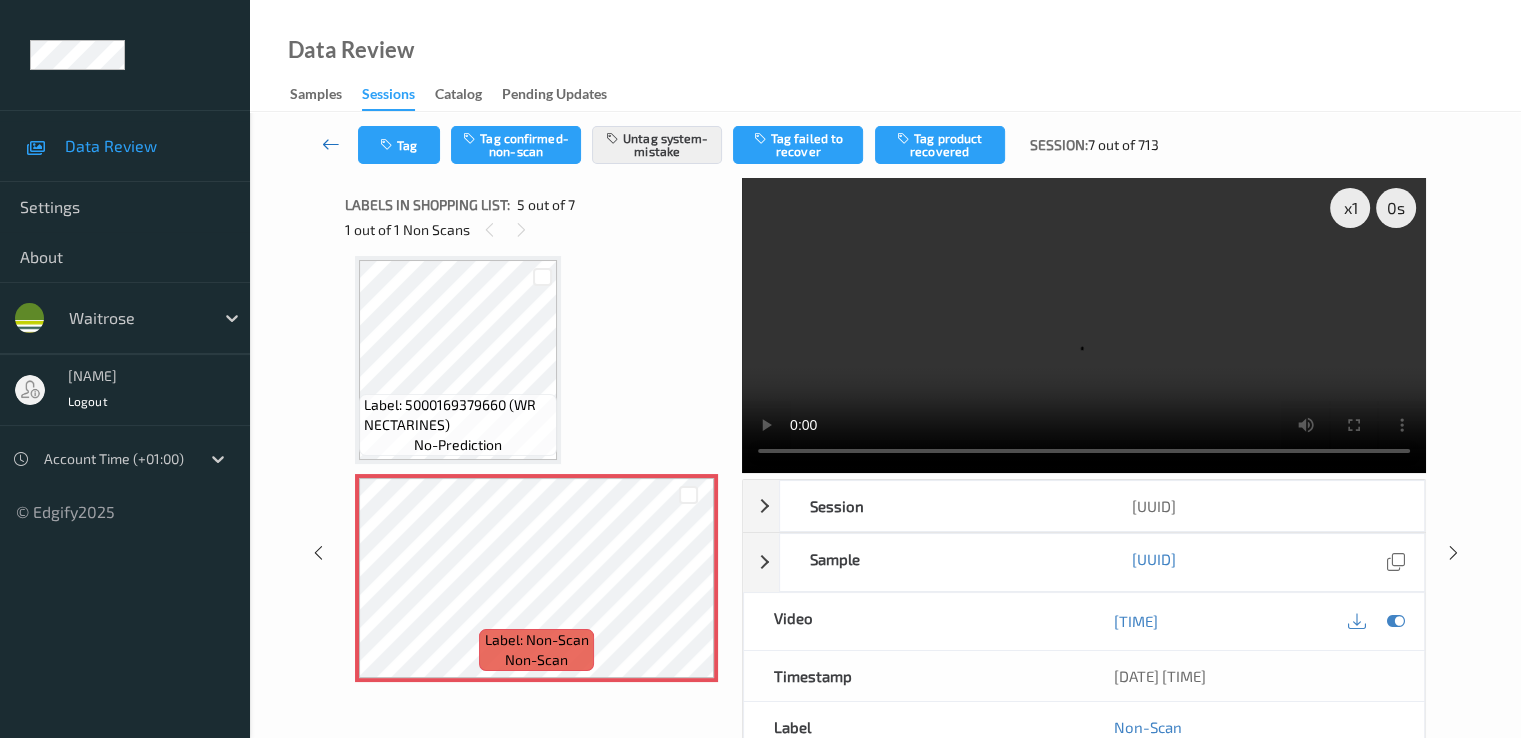 click at bounding box center (331, 144) 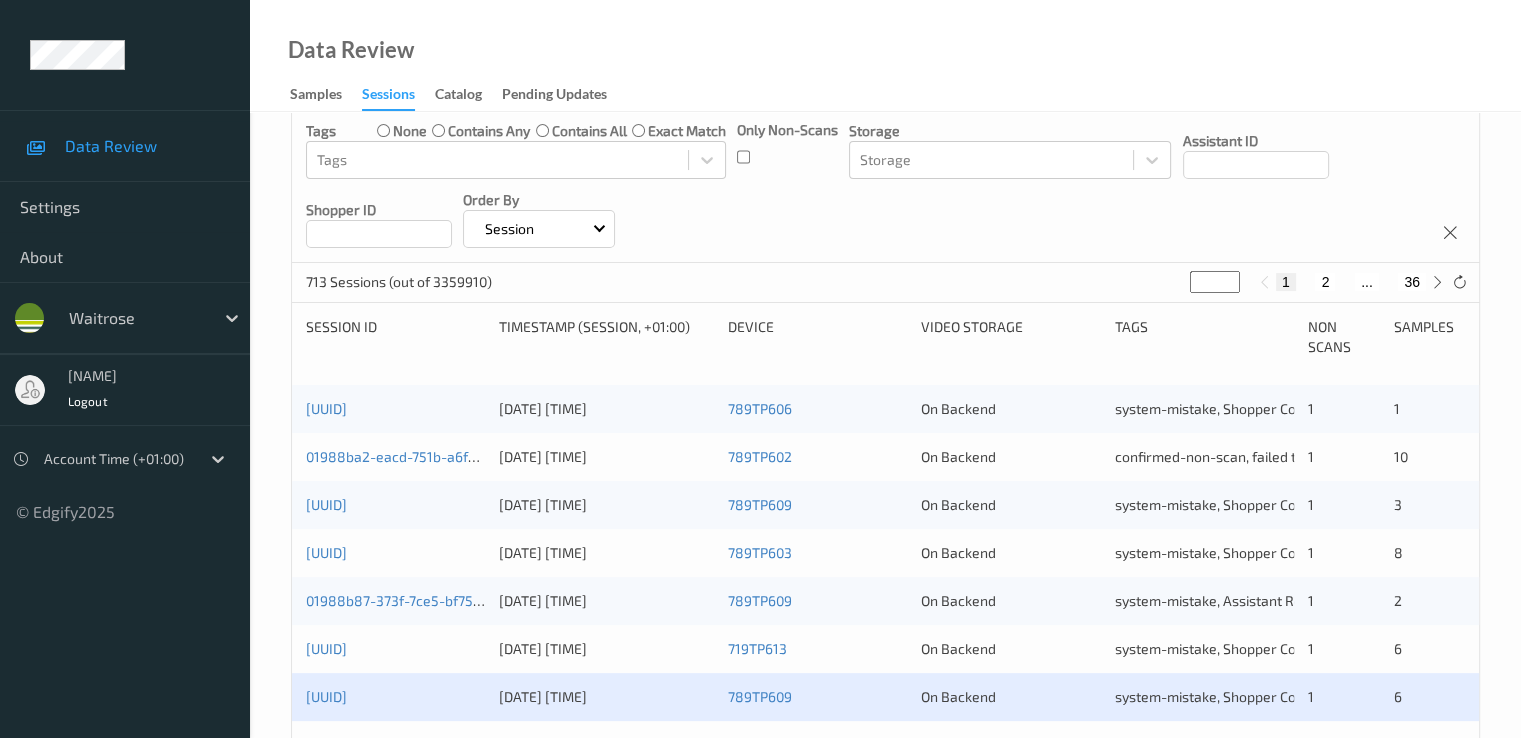 scroll, scrollTop: 400, scrollLeft: 0, axis: vertical 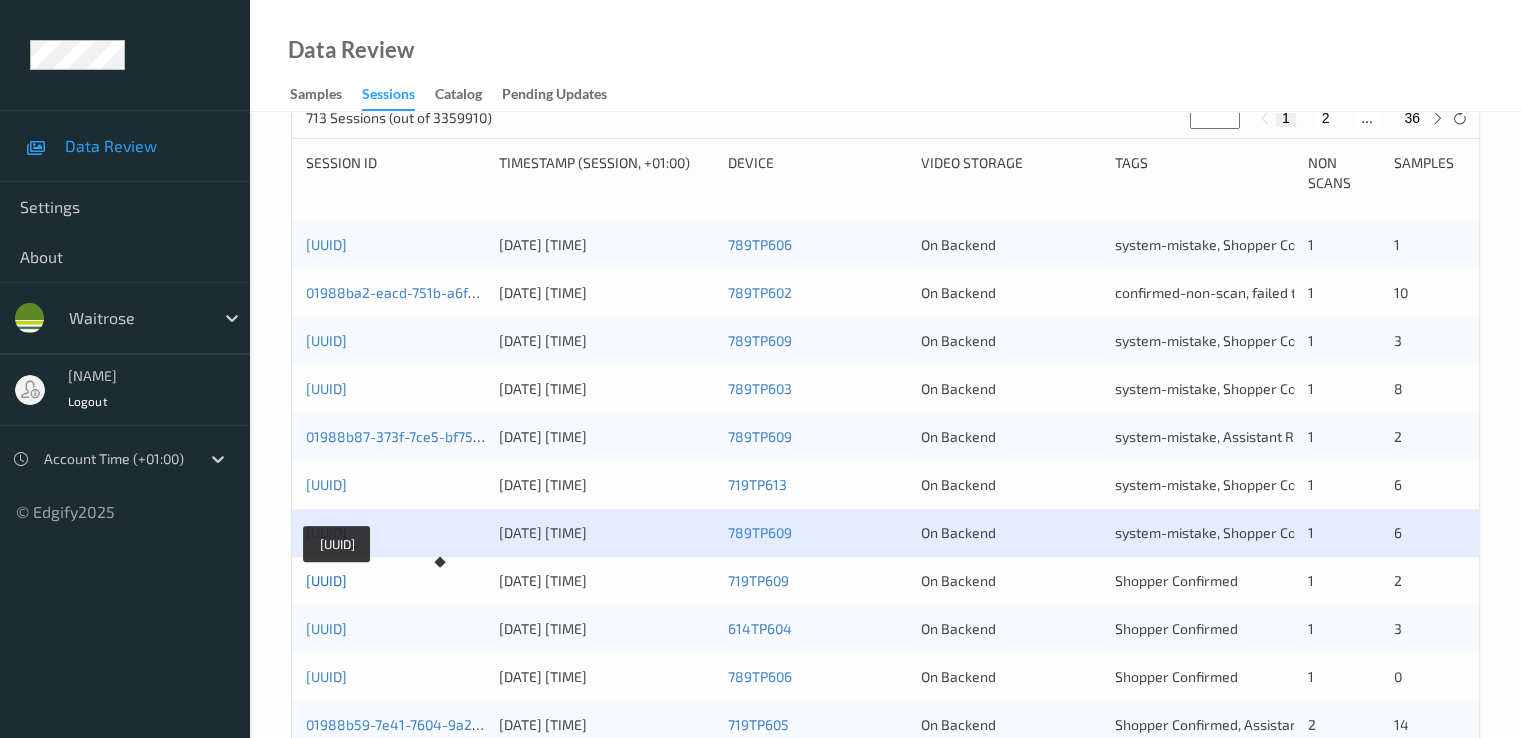 click on "01988b6c-a434-7872-bd3b-bf0211d7e083" at bounding box center (326, 580) 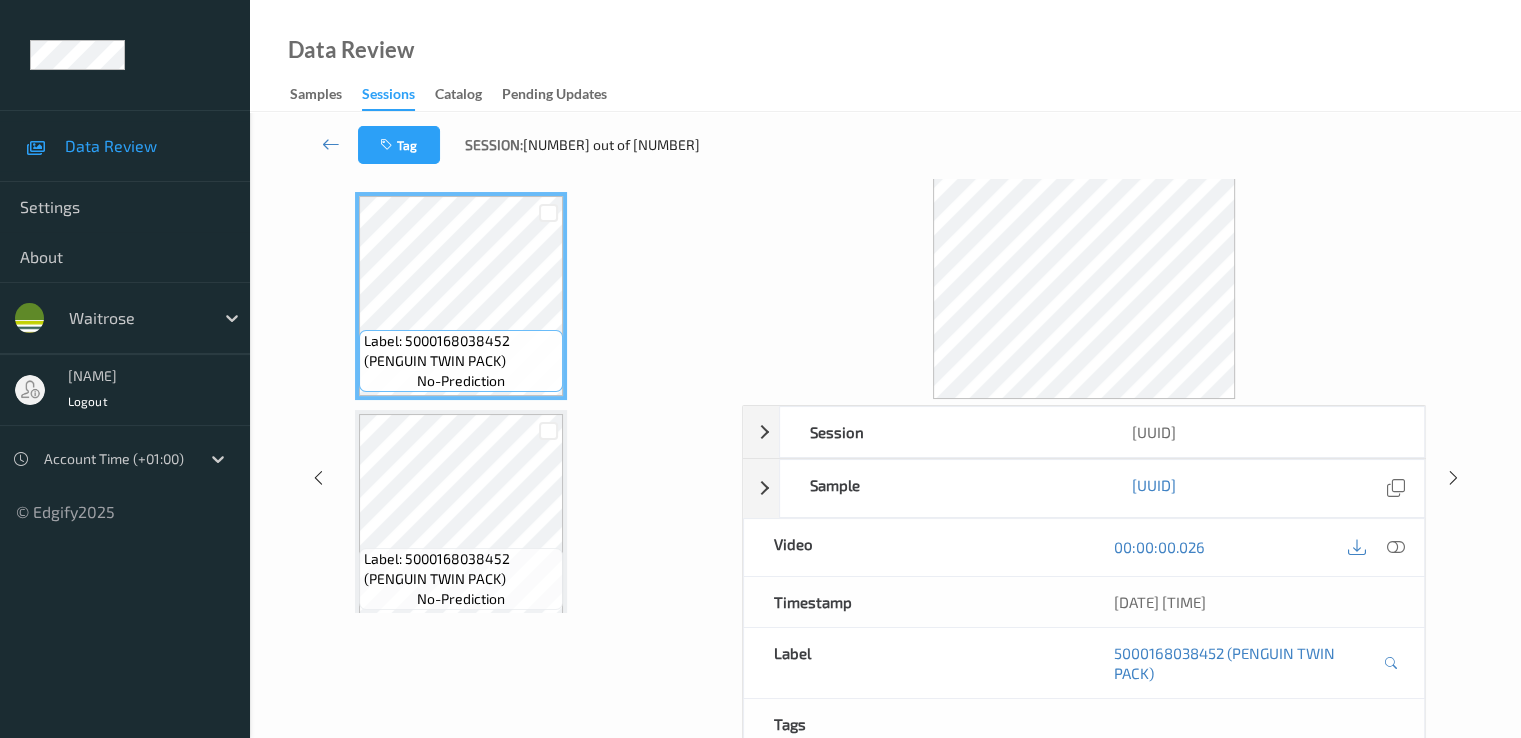 scroll, scrollTop: 0, scrollLeft: 0, axis: both 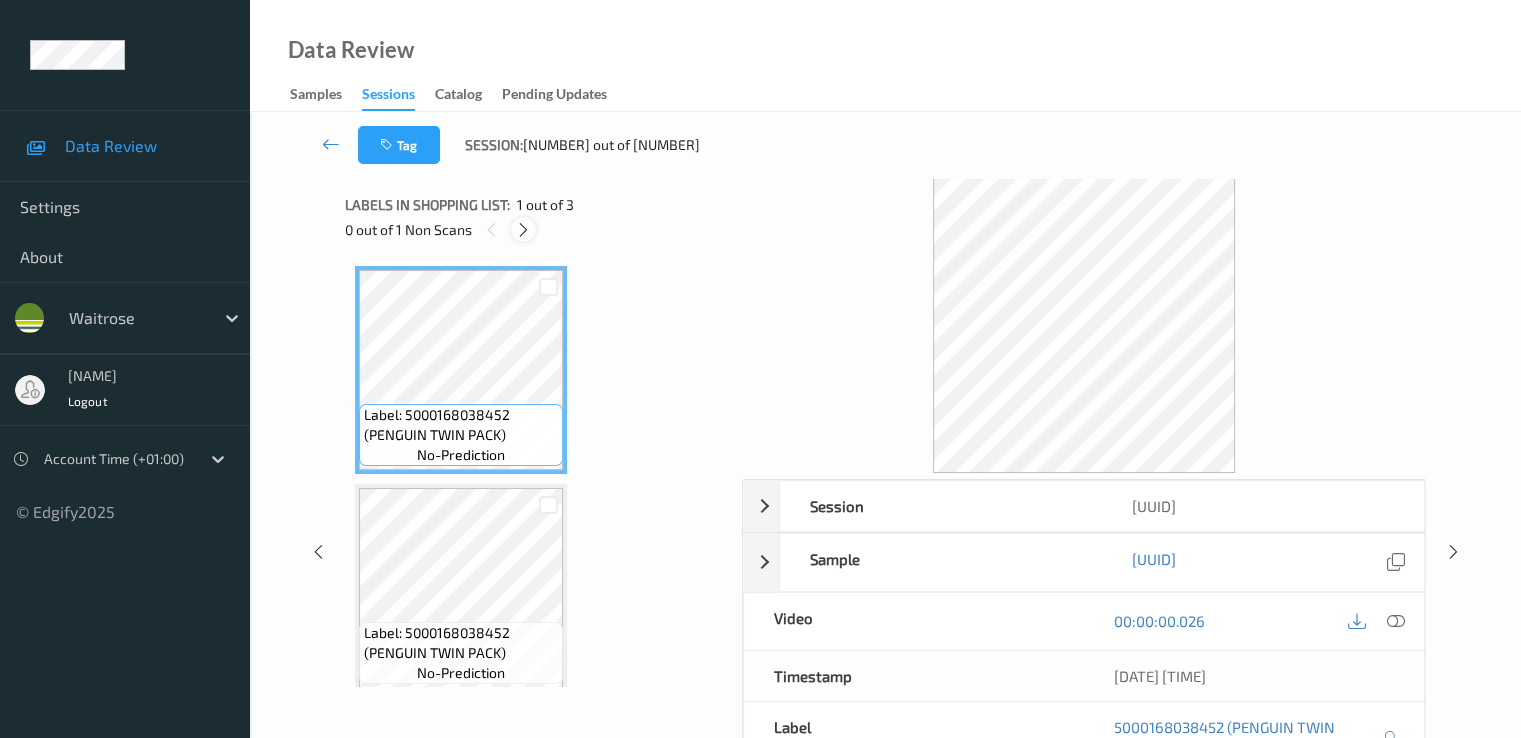 click at bounding box center (523, 229) 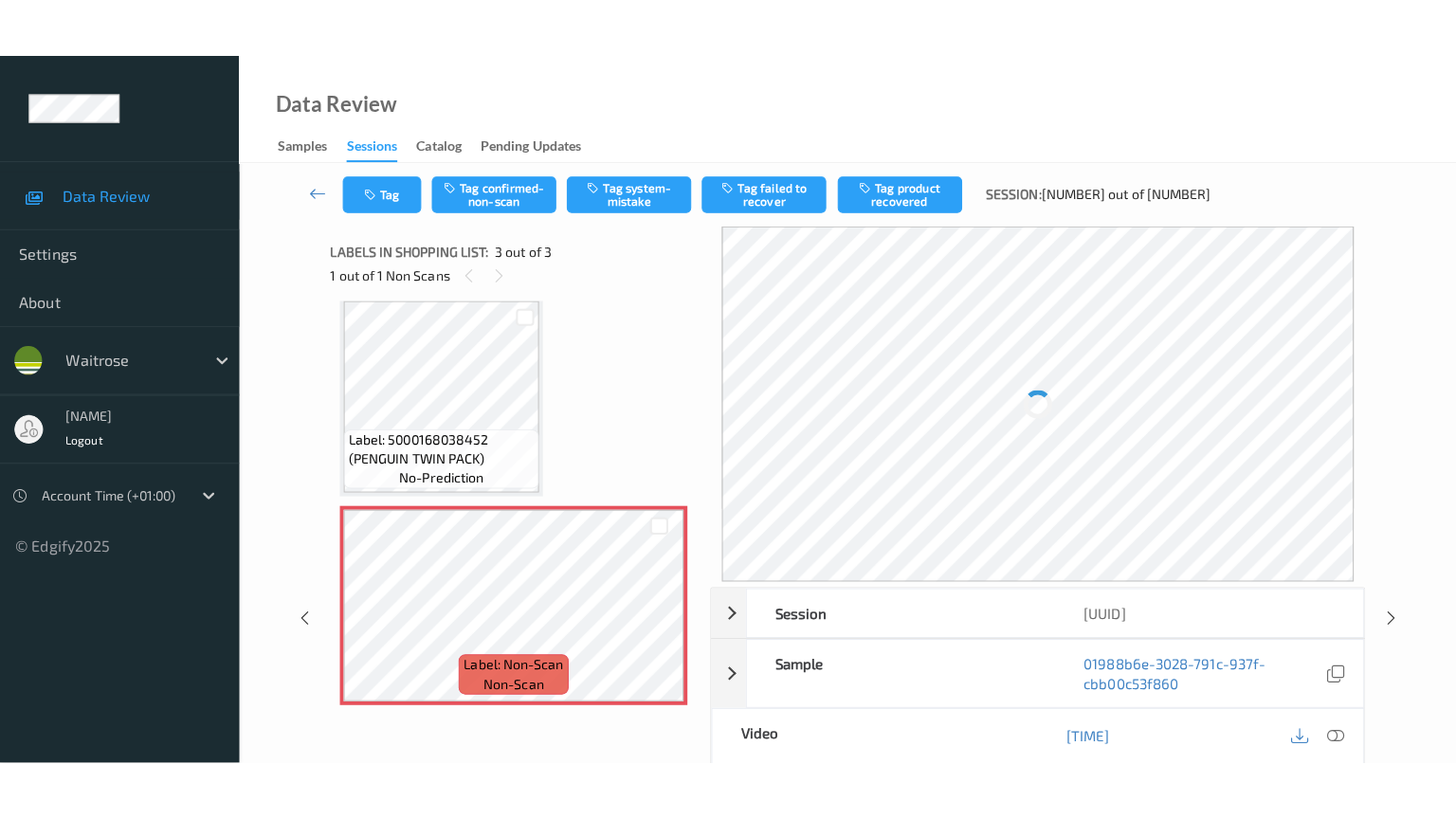 scroll, scrollTop: 221, scrollLeft: 0, axis: vertical 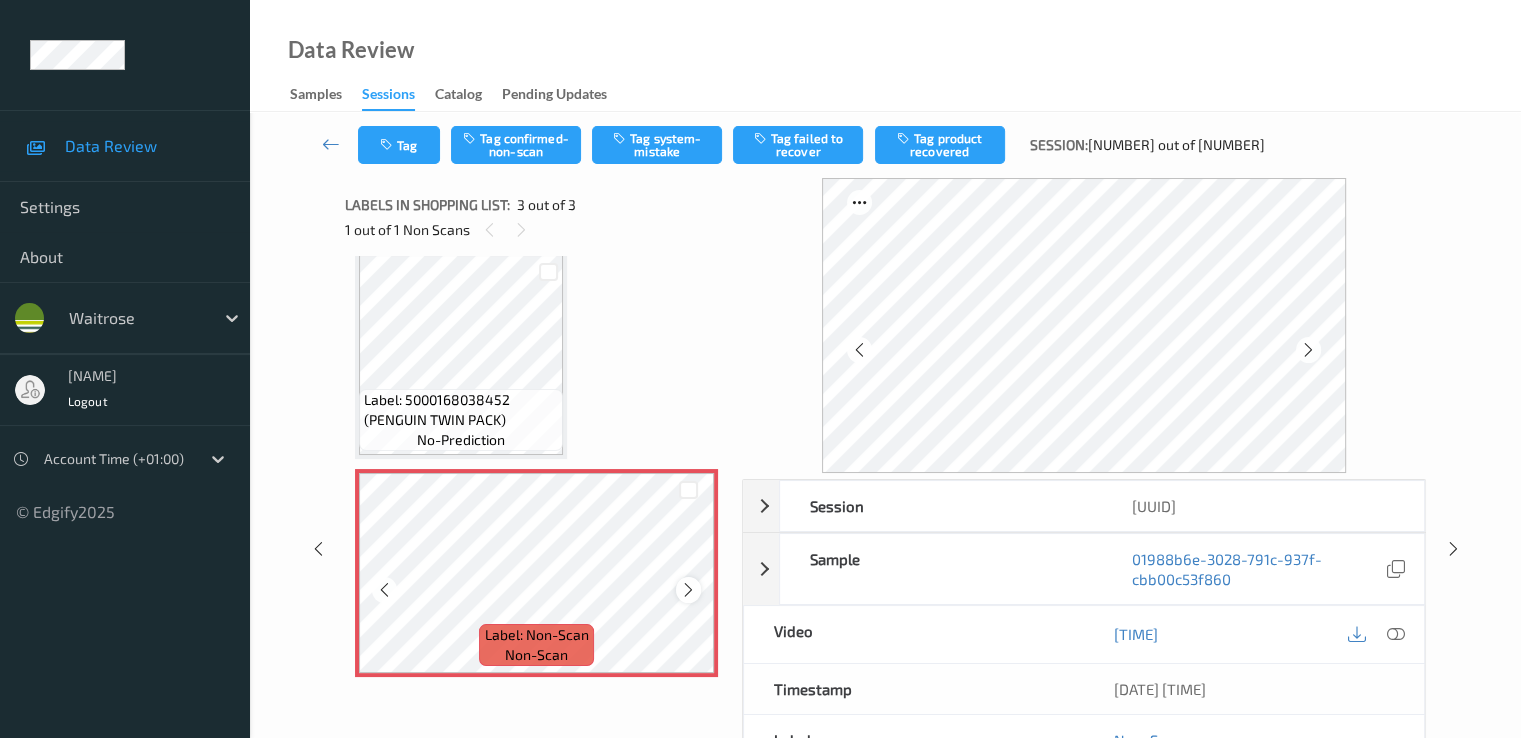 click at bounding box center [688, 590] 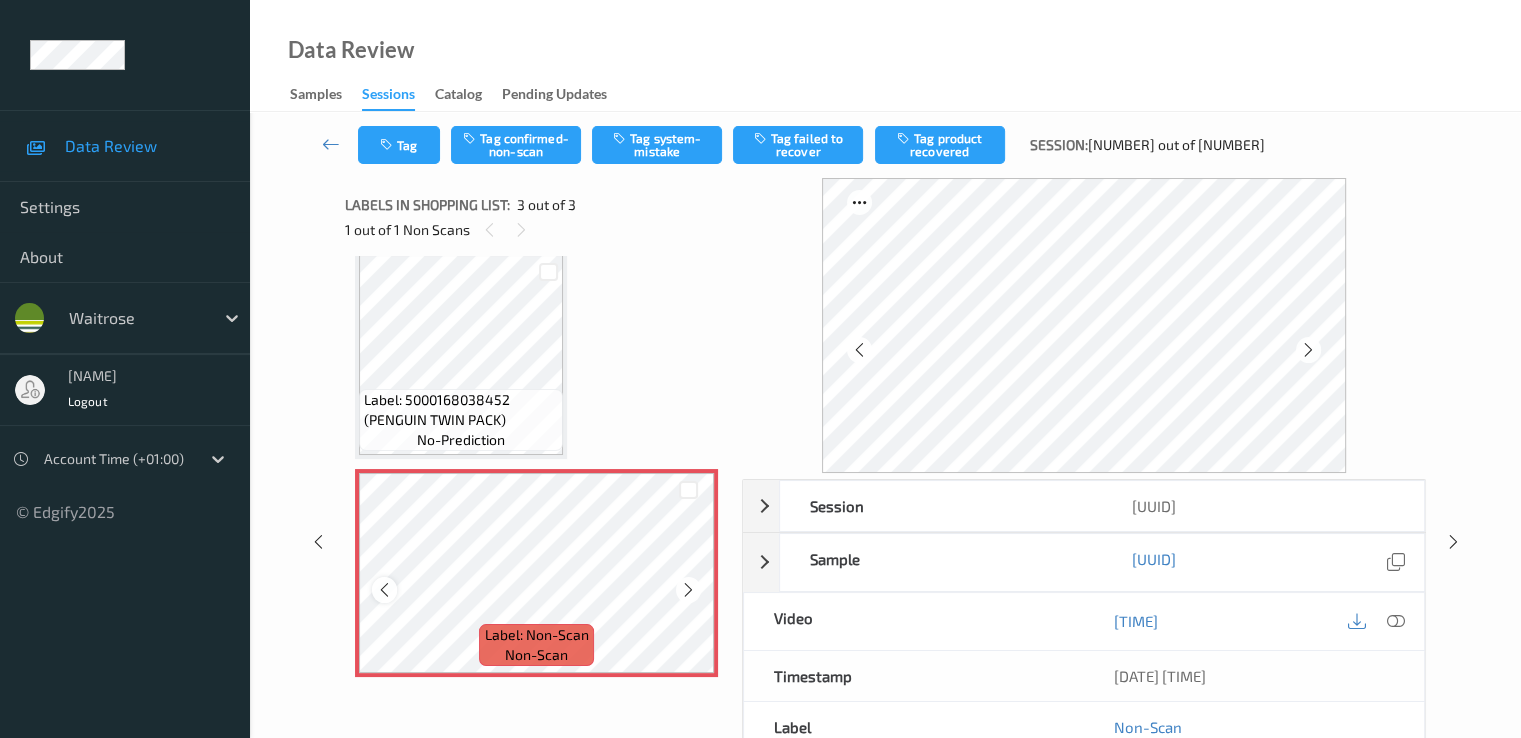 click at bounding box center (384, 590) 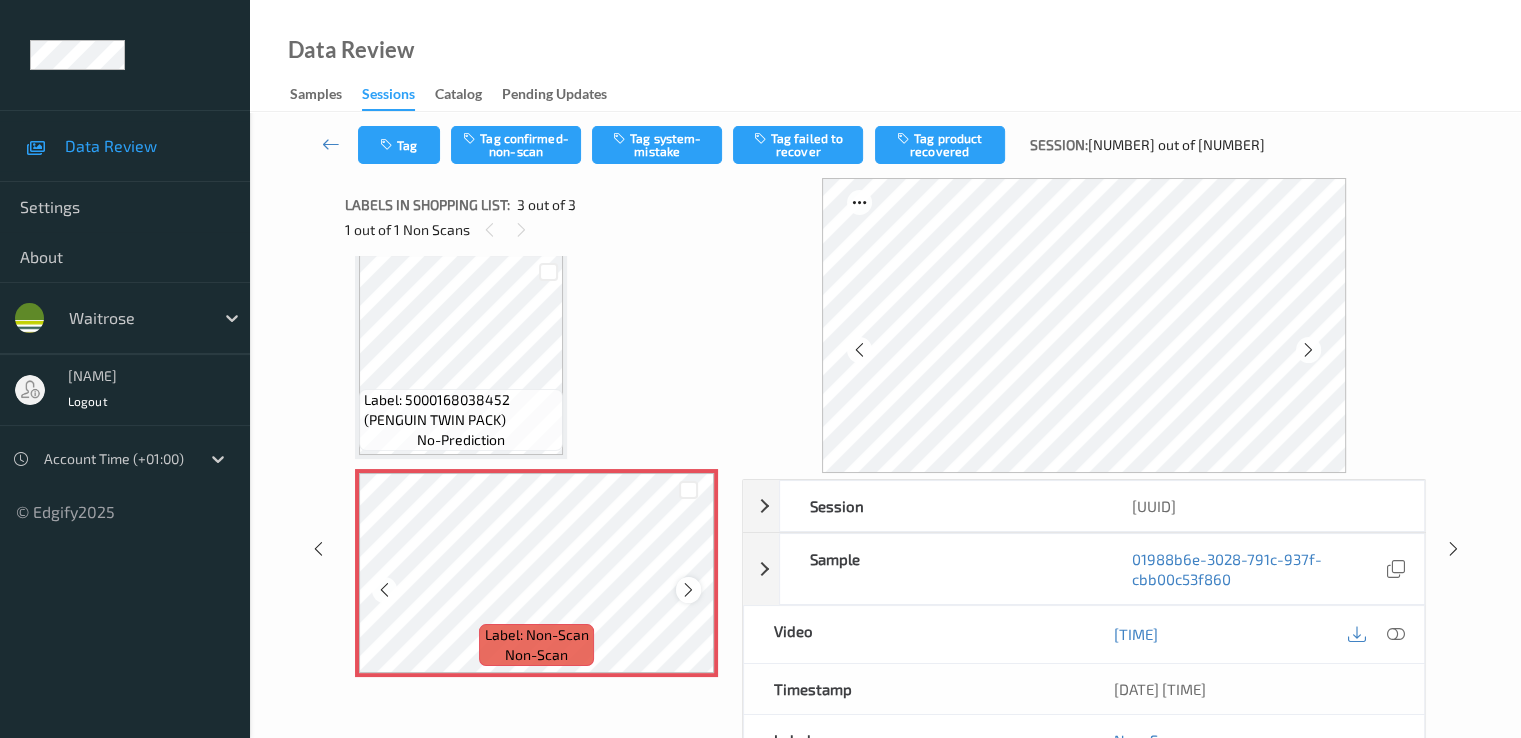 click at bounding box center (688, 590) 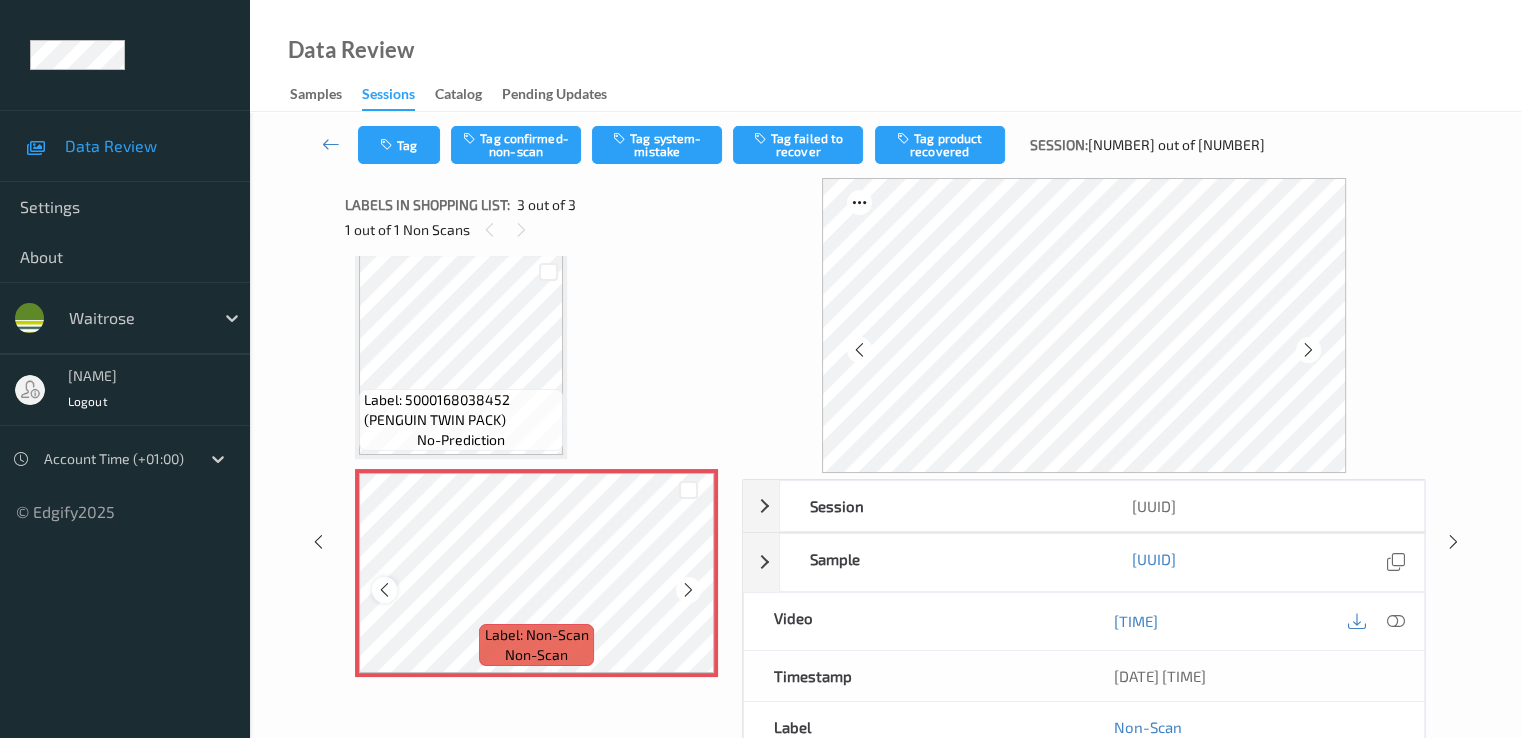 click at bounding box center (384, 590) 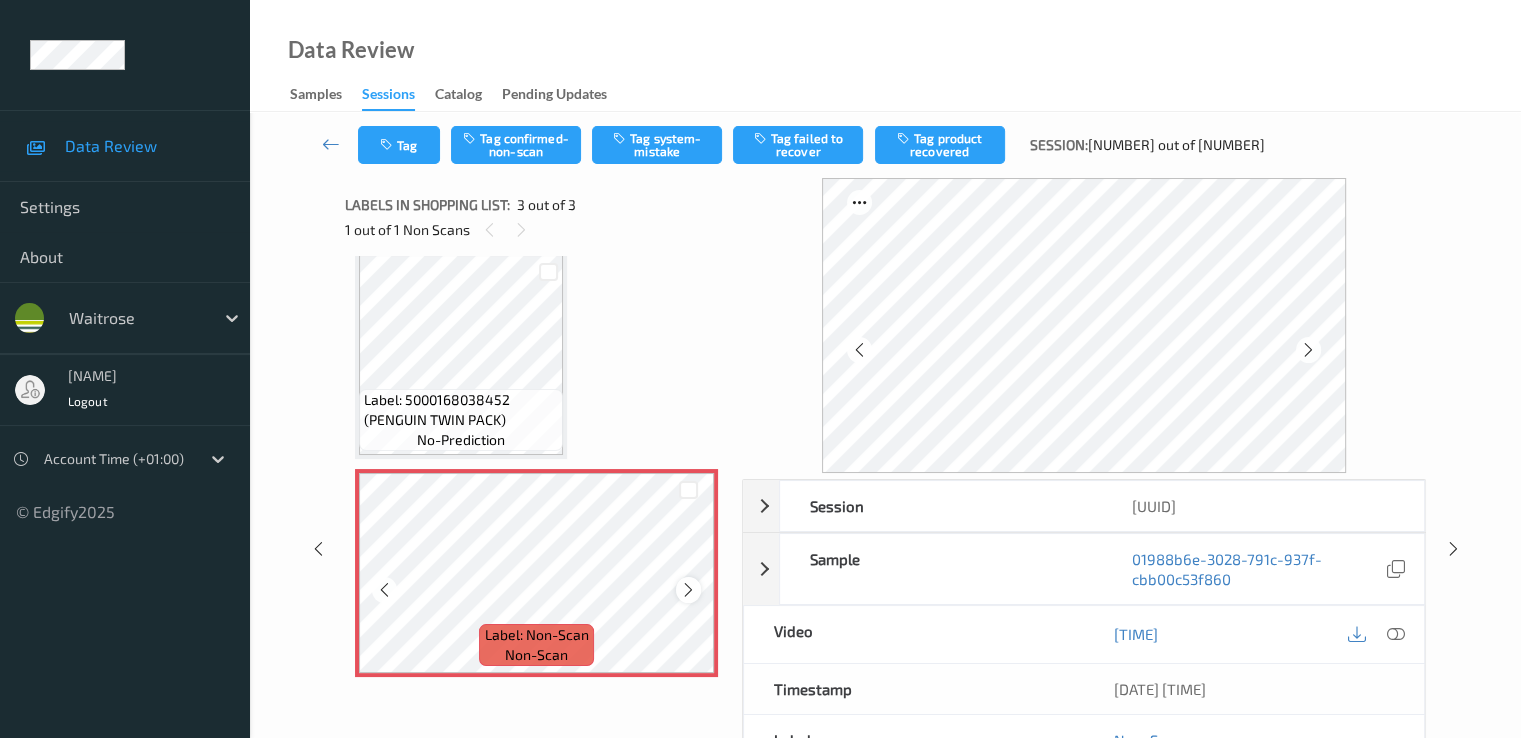 click at bounding box center (688, 590) 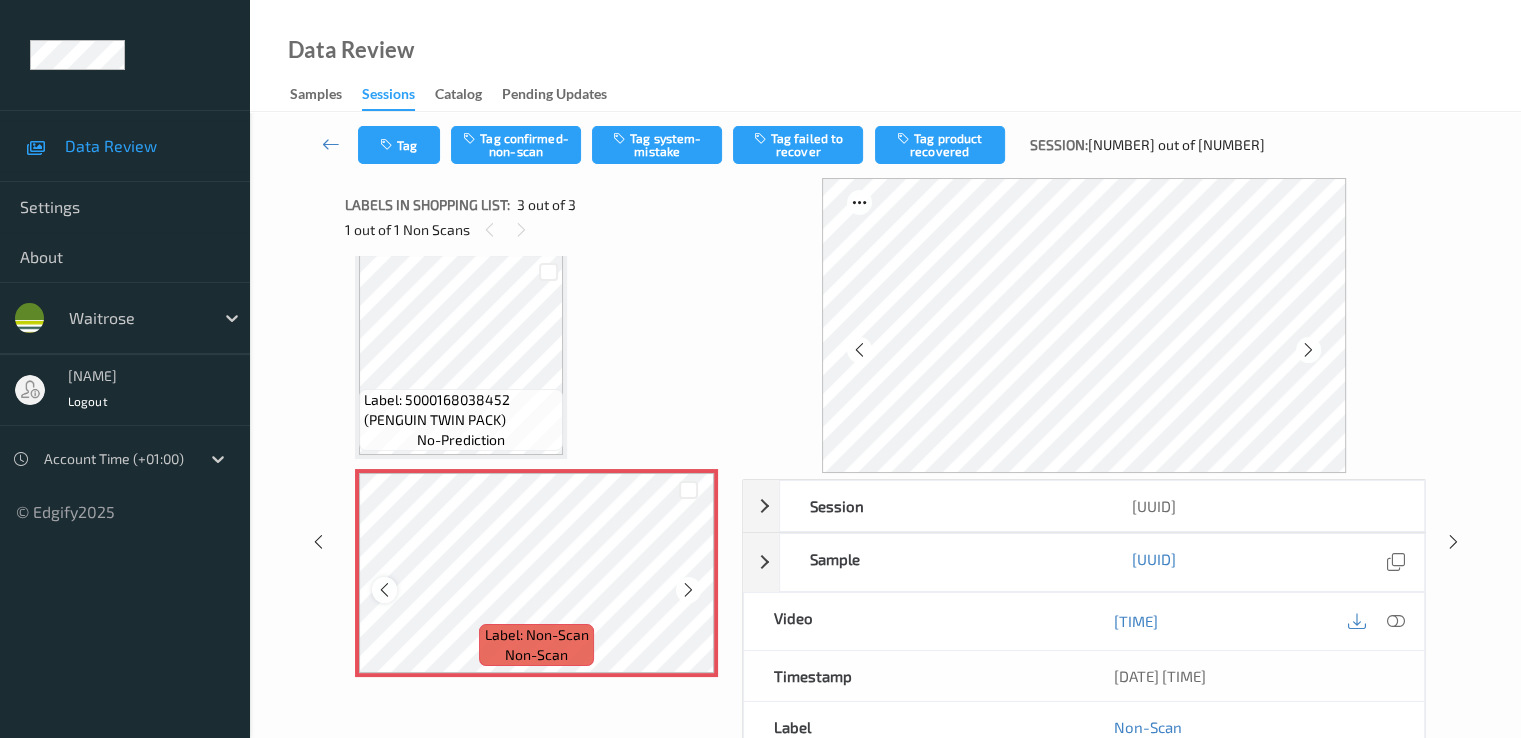 click at bounding box center [384, 590] 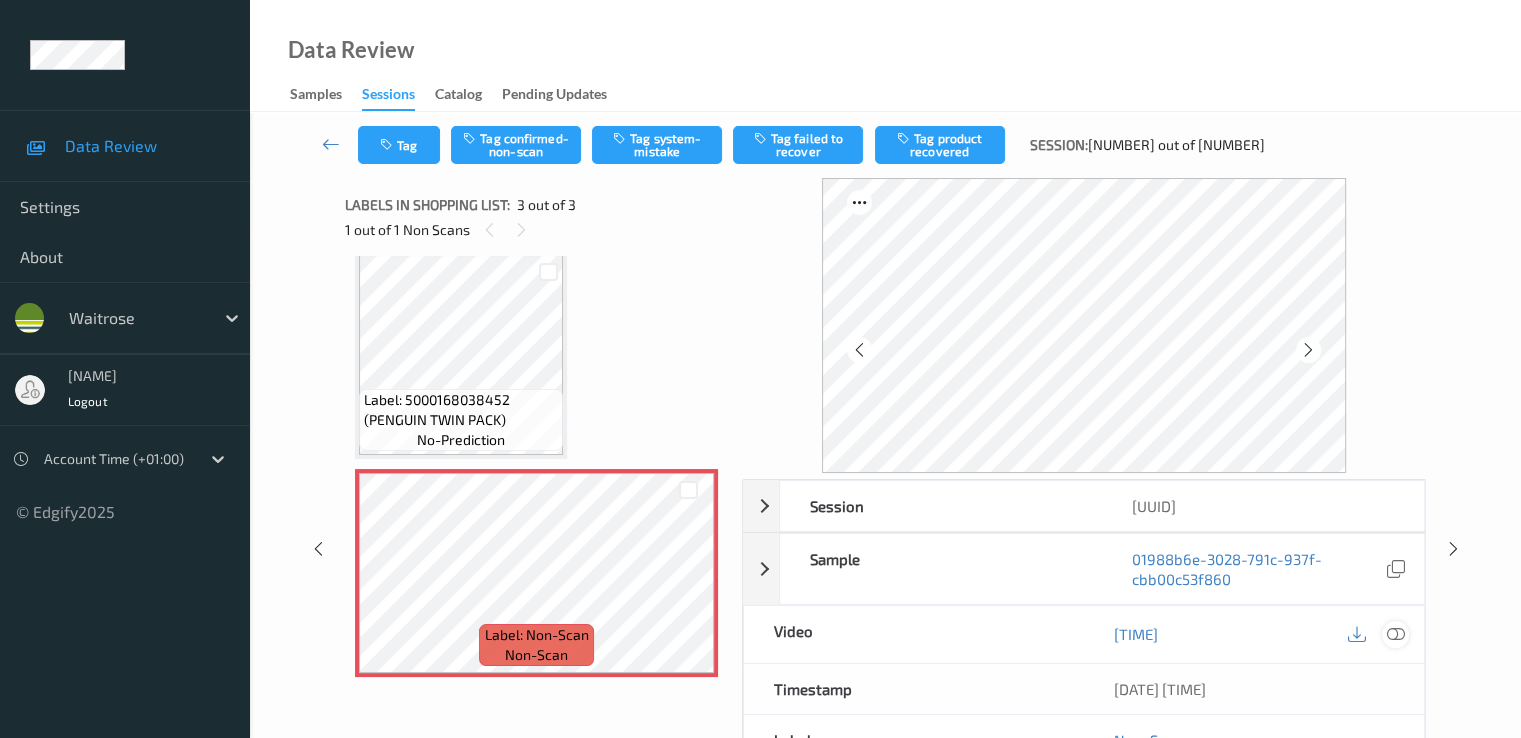 click at bounding box center [1395, 634] 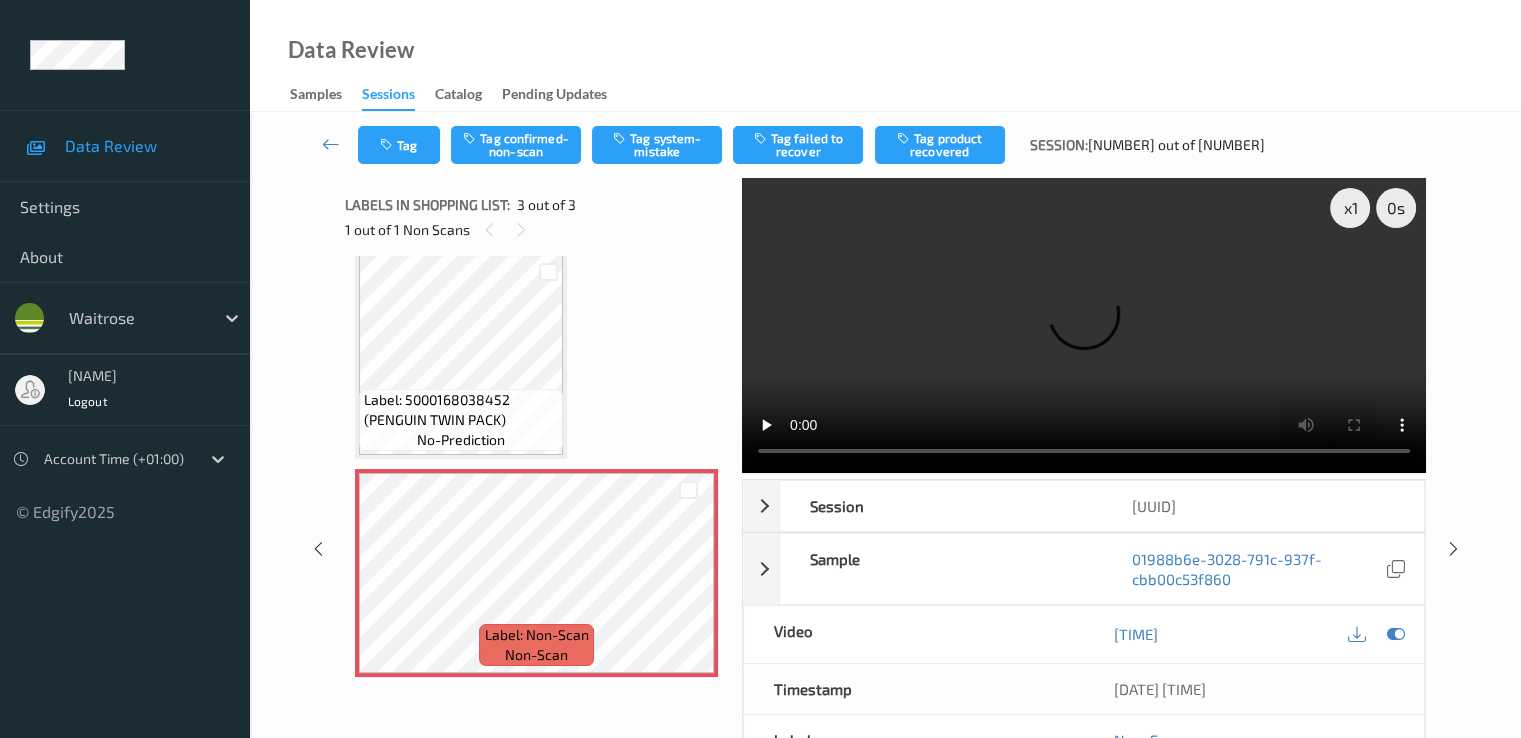 type 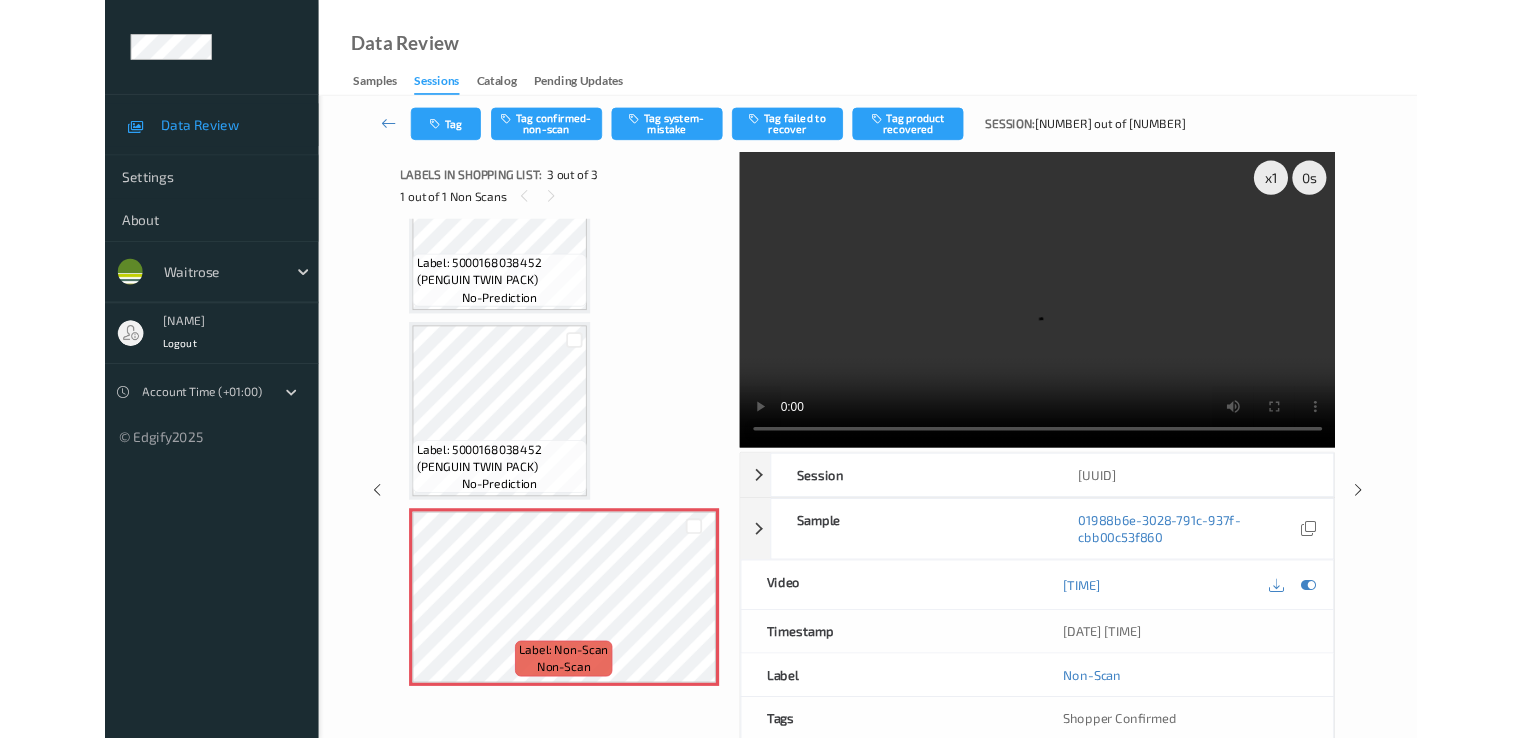 scroll, scrollTop: 107, scrollLeft: 0, axis: vertical 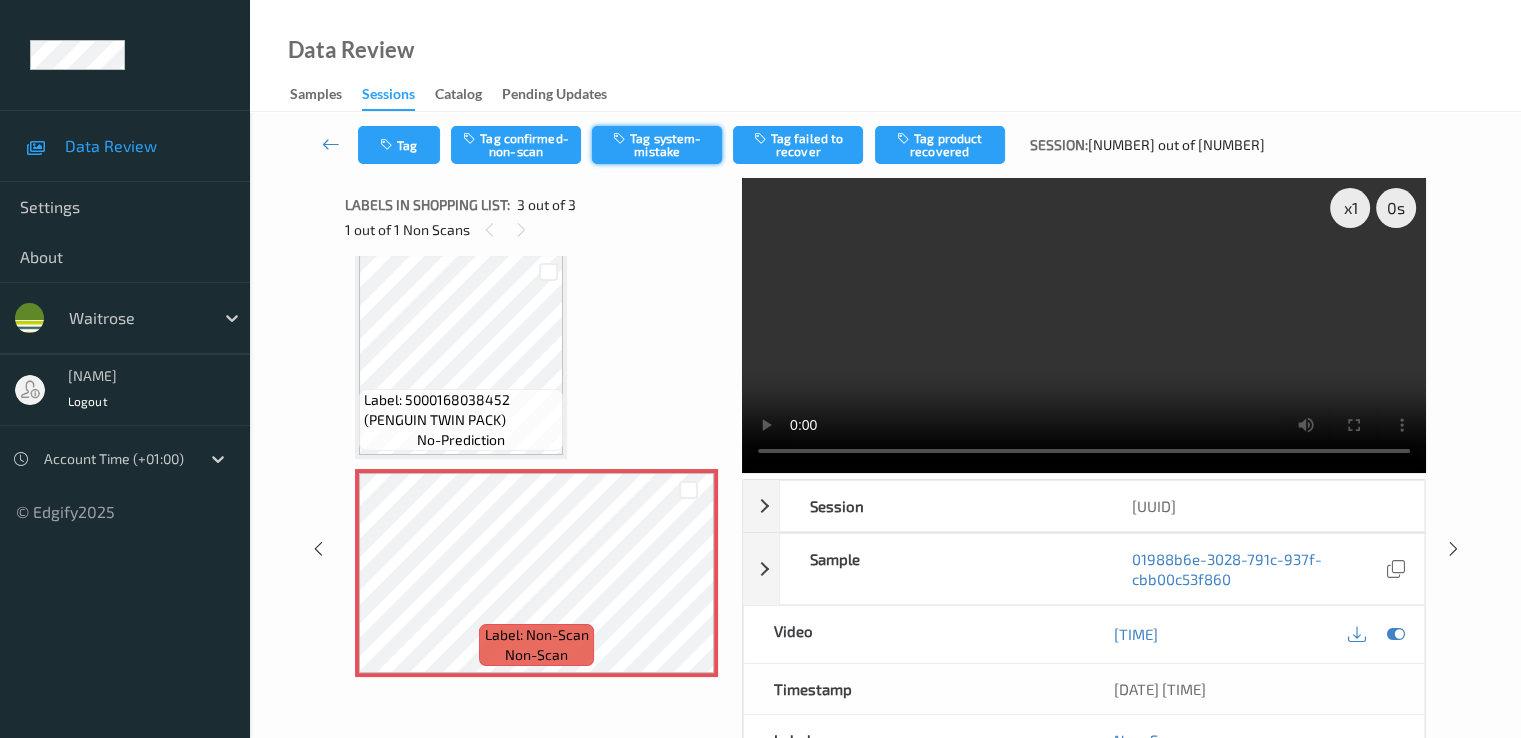 click on "Tag   system-mistake" at bounding box center [657, 145] 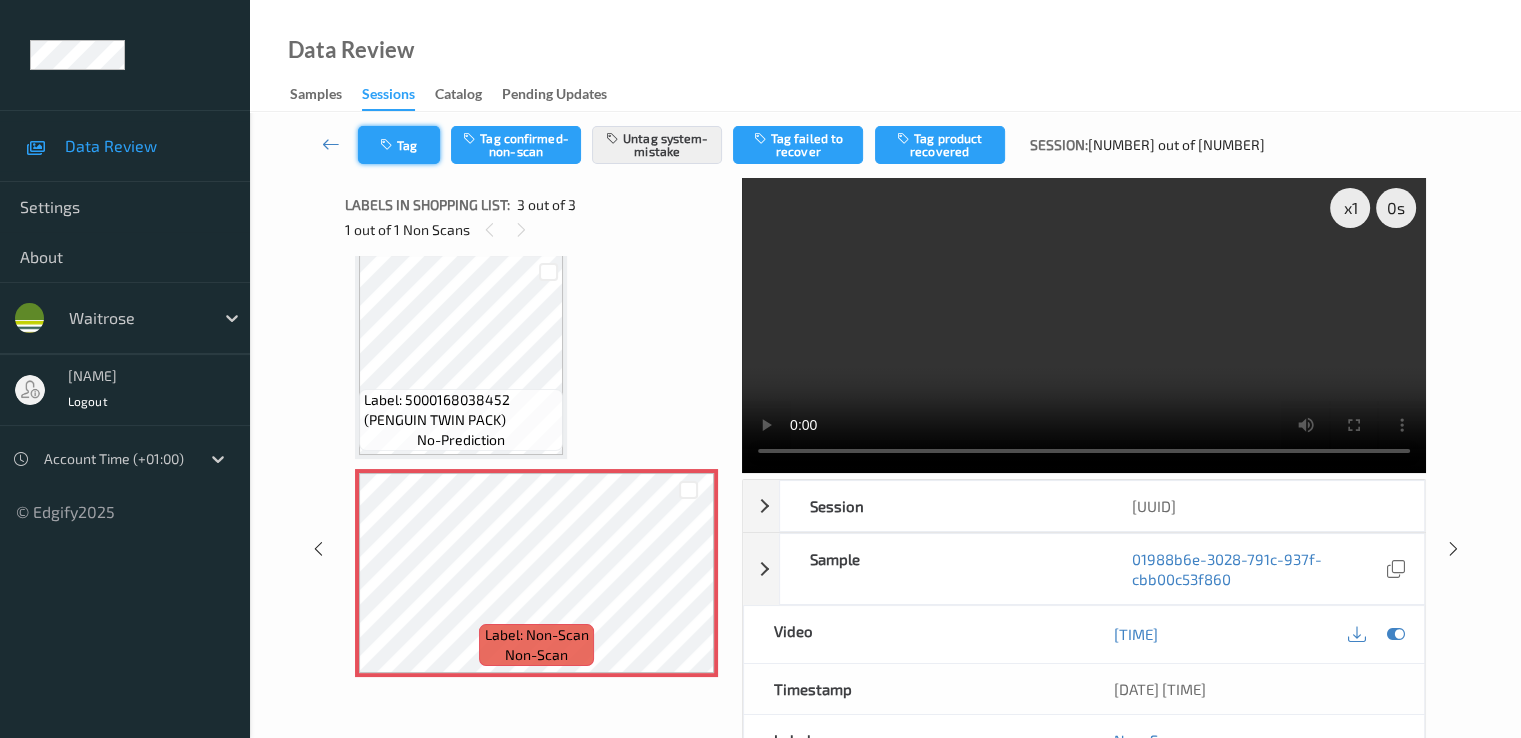 click at bounding box center [388, 145] 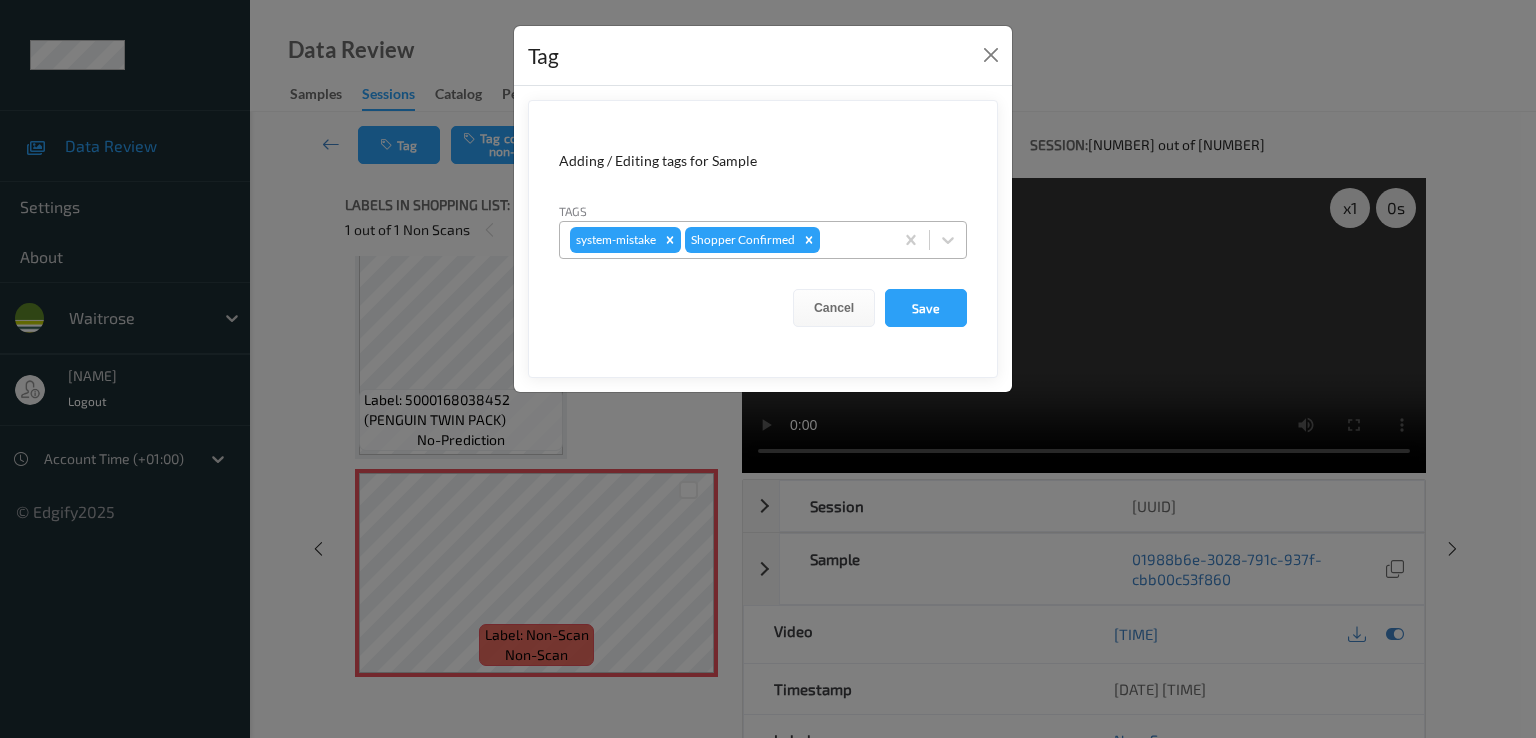 click at bounding box center [853, 240] 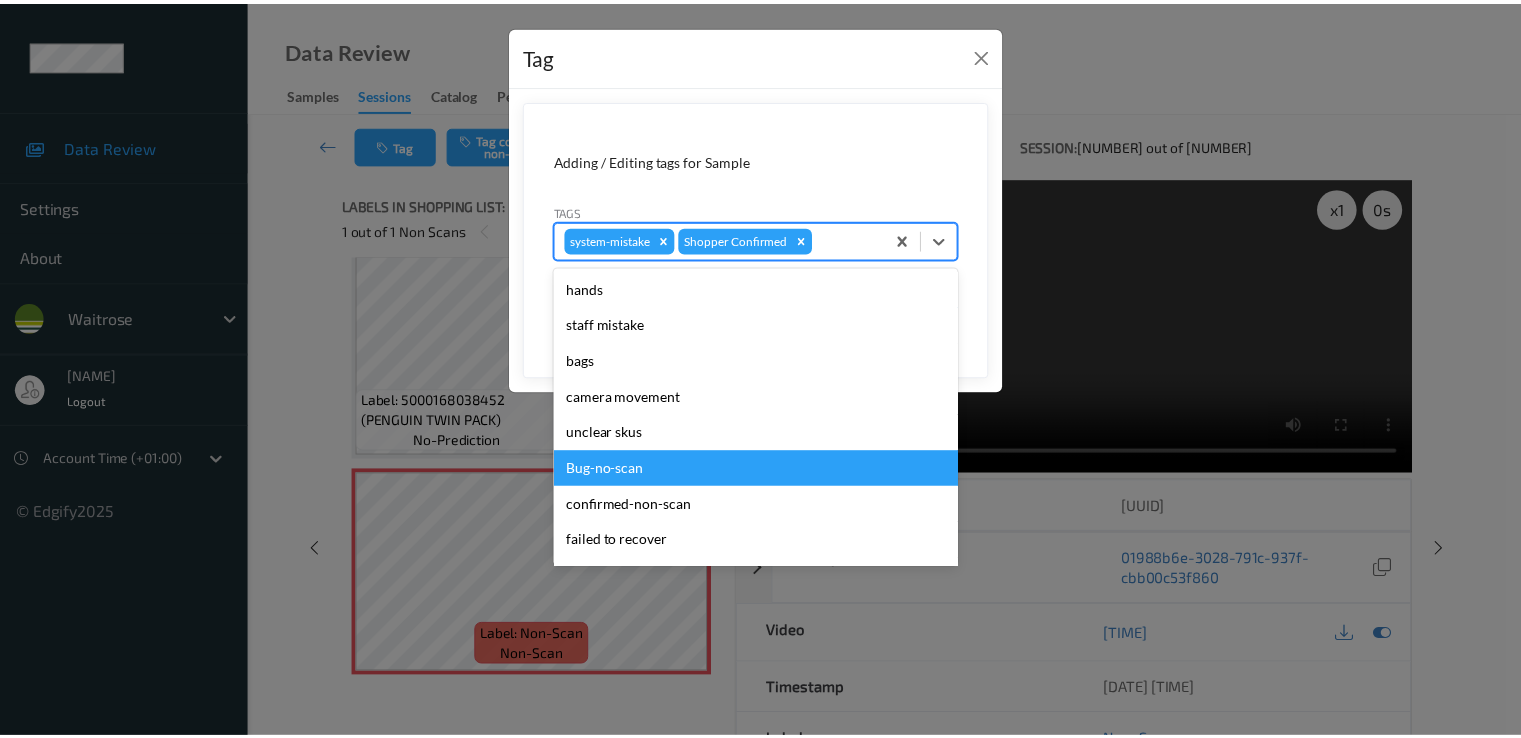scroll, scrollTop: 392, scrollLeft: 0, axis: vertical 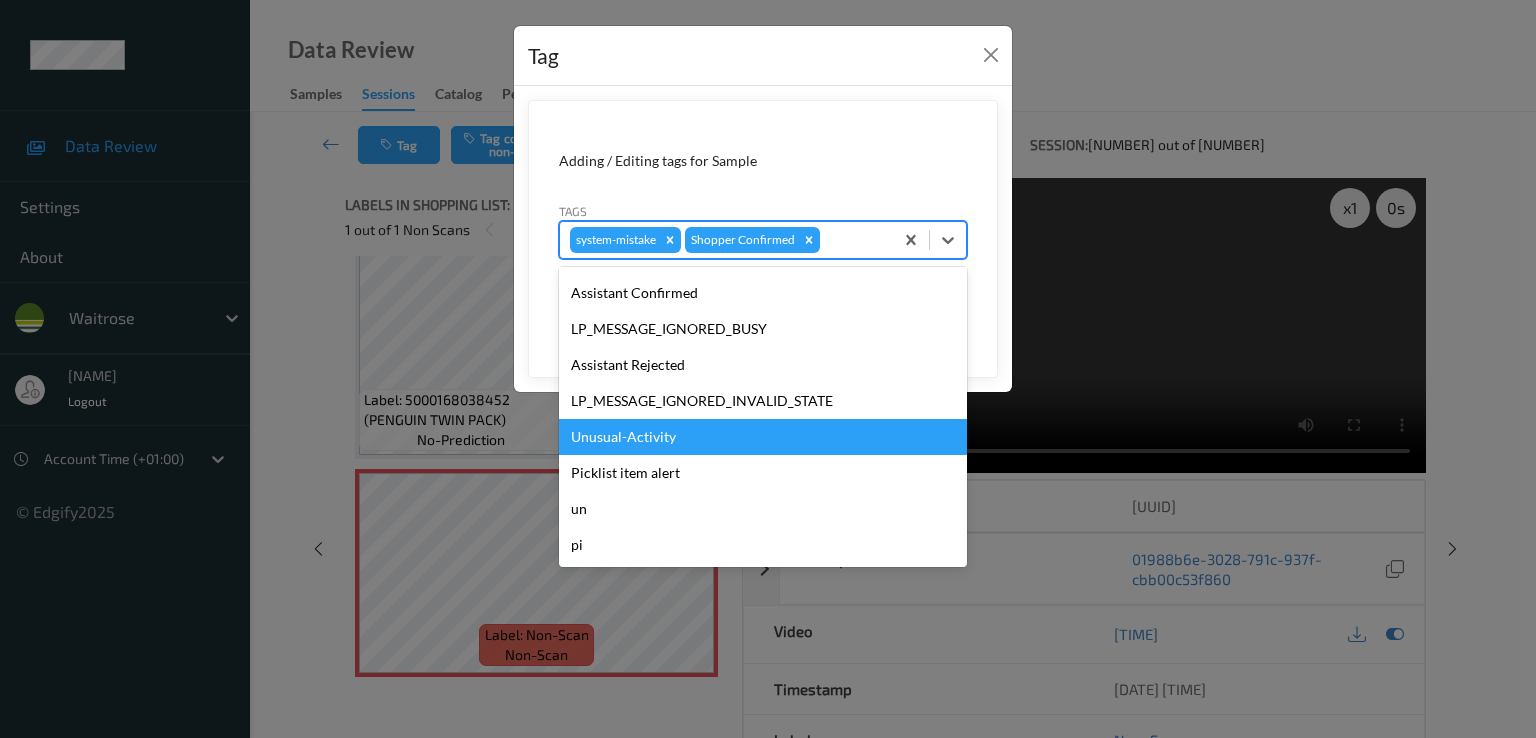 click on "Unusual-Activity" at bounding box center (763, 437) 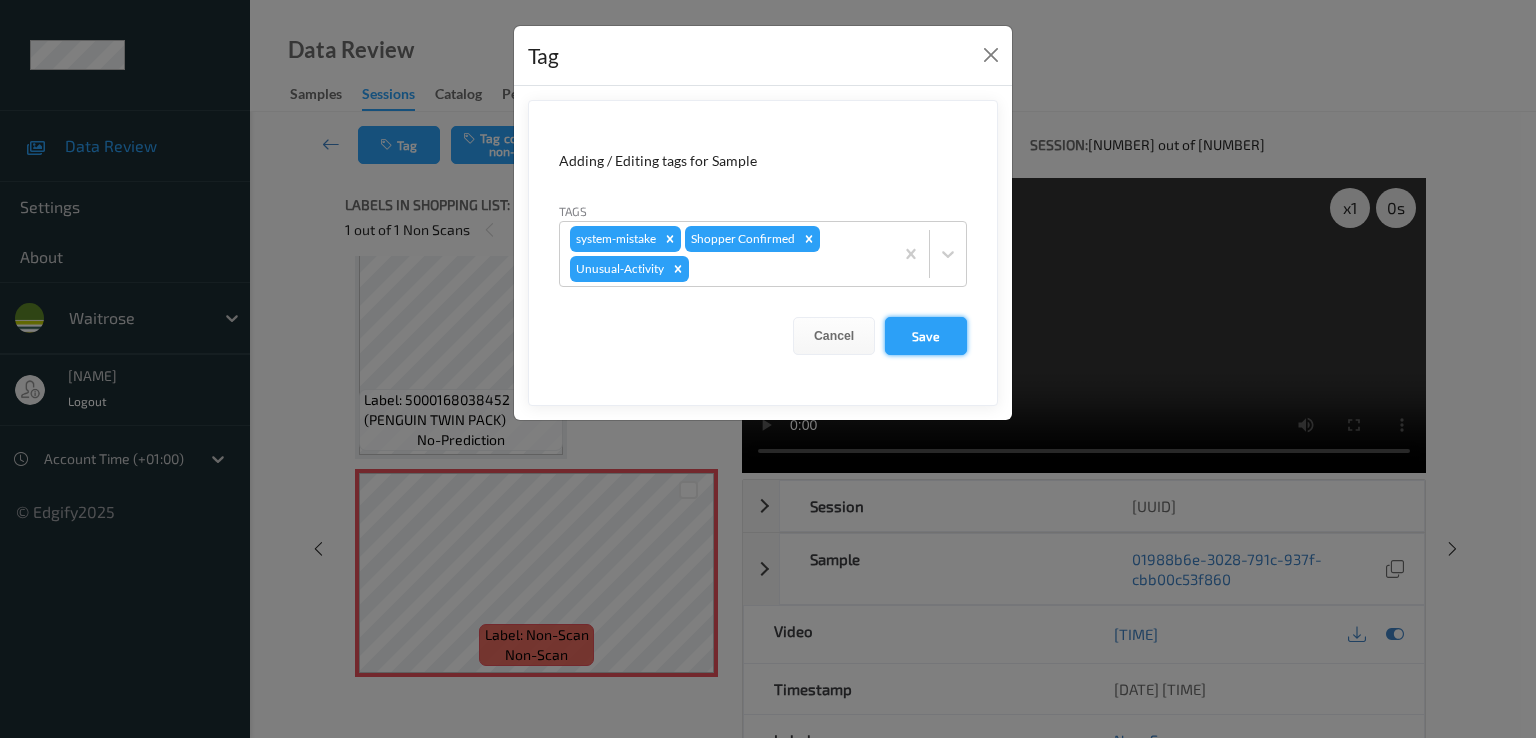 click on "Save" at bounding box center (926, 336) 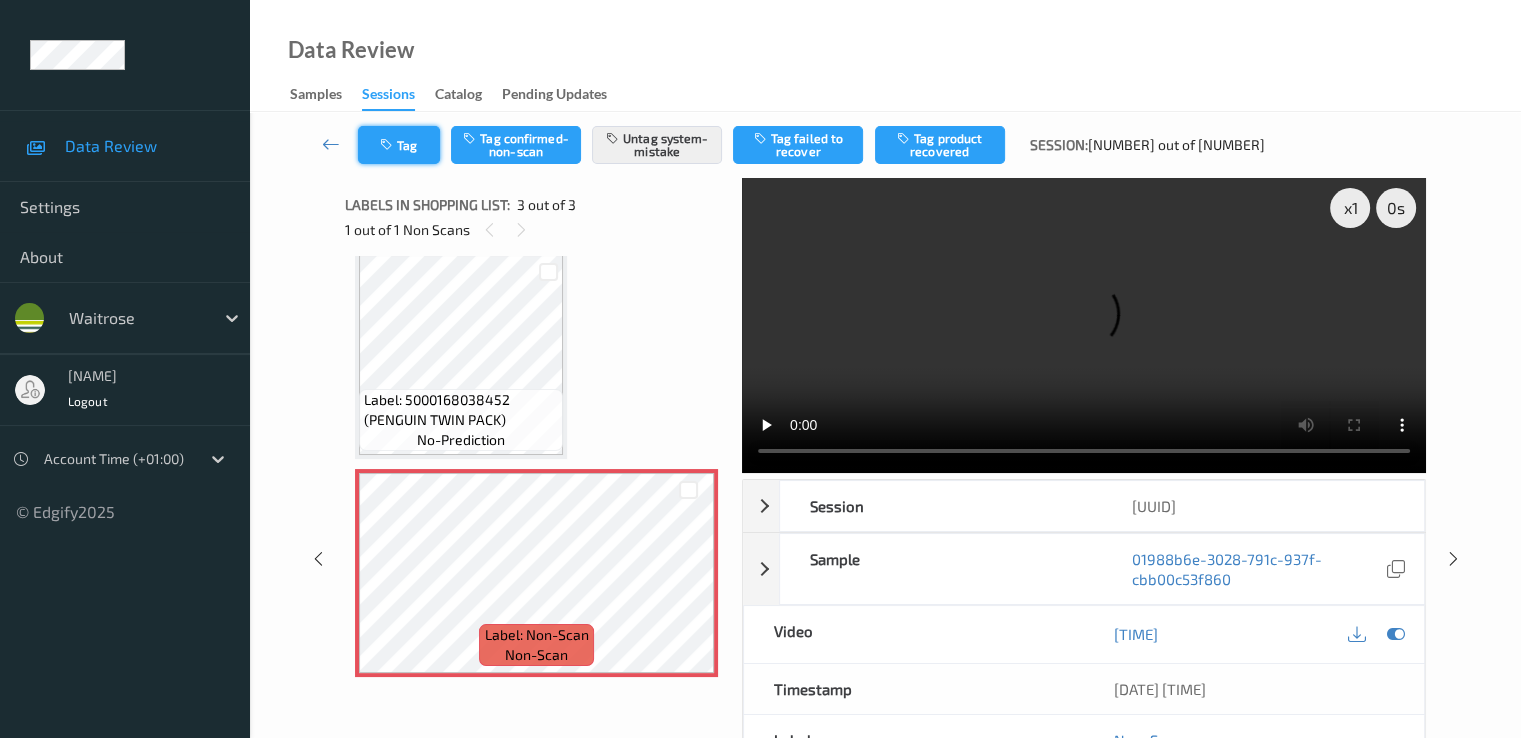 click at bounding box center (388, 145) 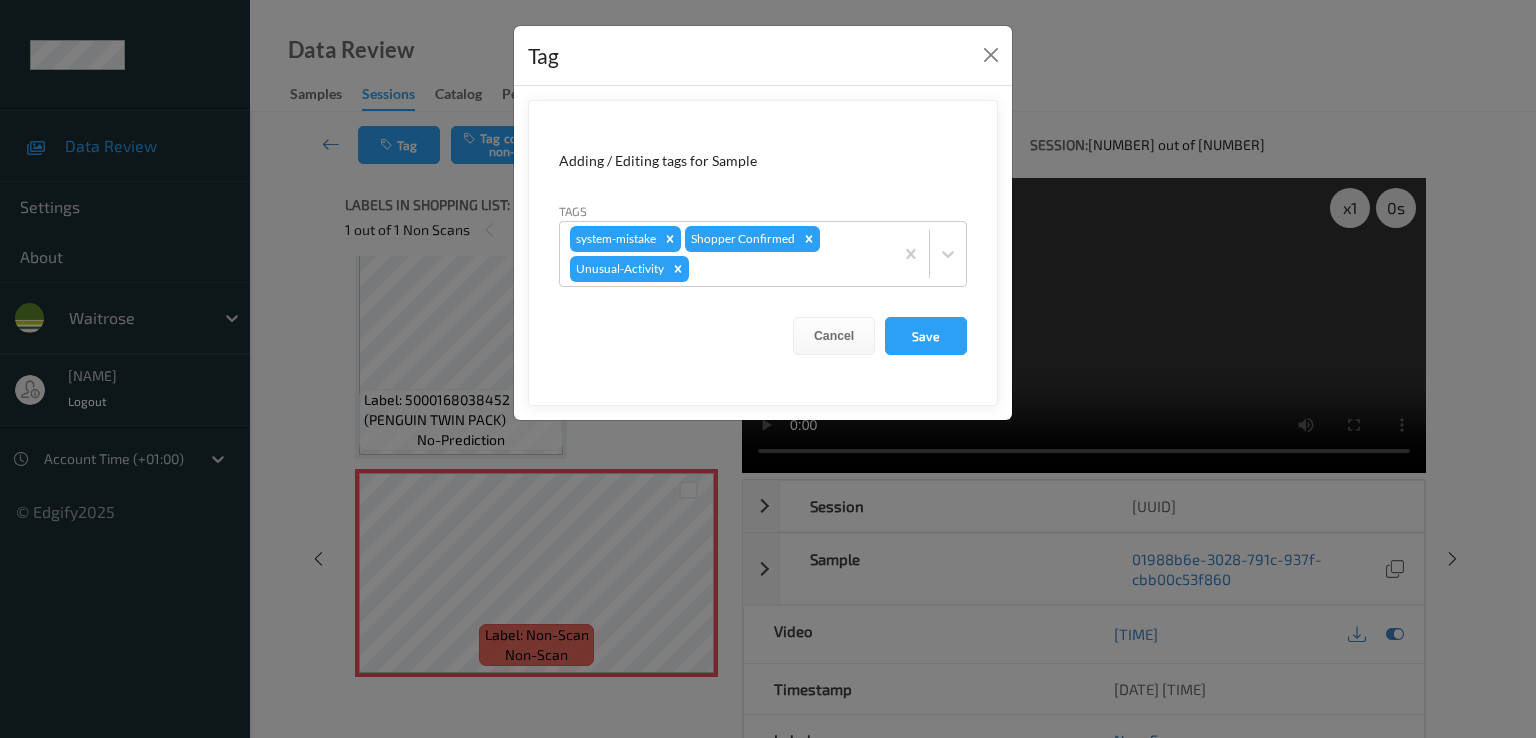 click on "Tag" at bounding box center (763, 56) 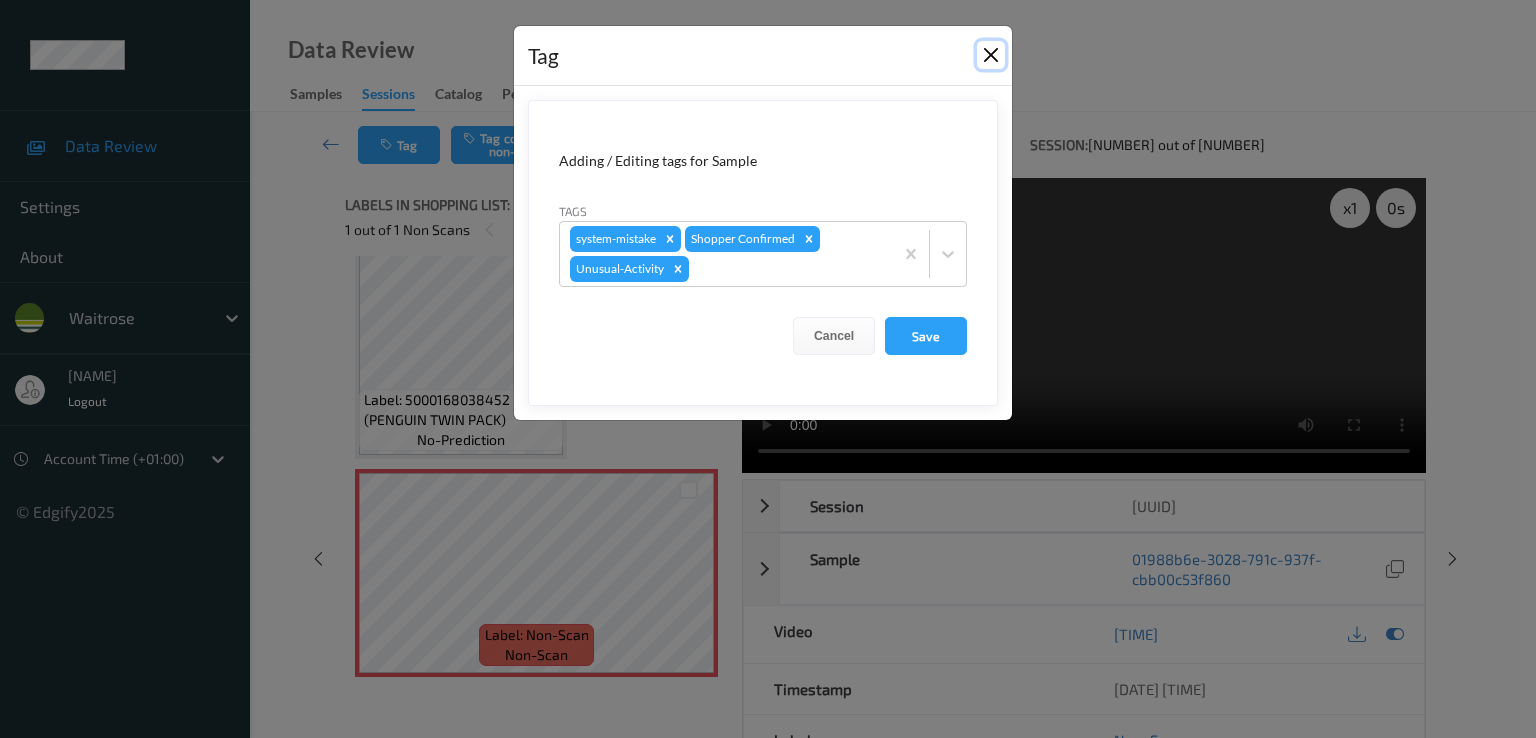 click at bounding box center [991, 55] 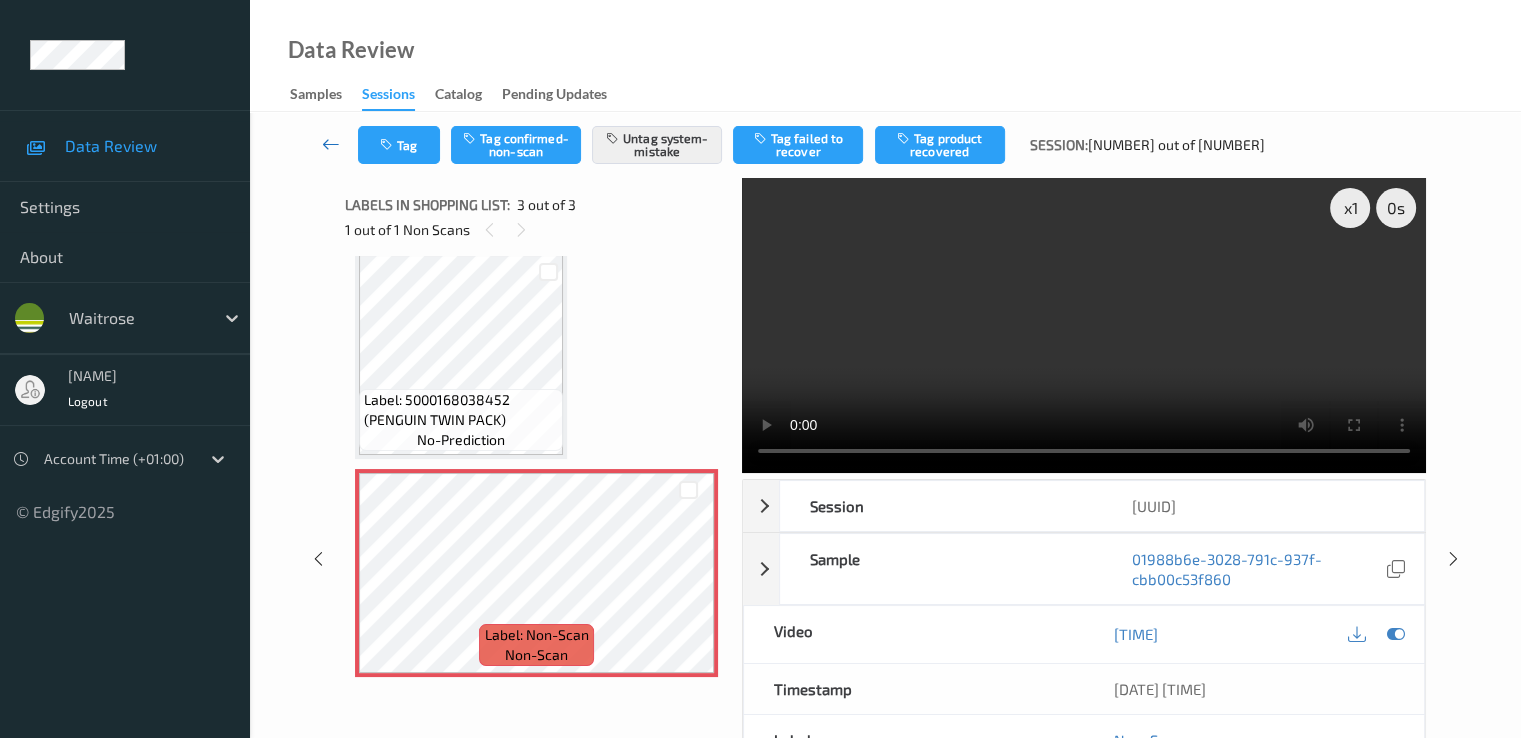 click at bounding box center [331, 144] 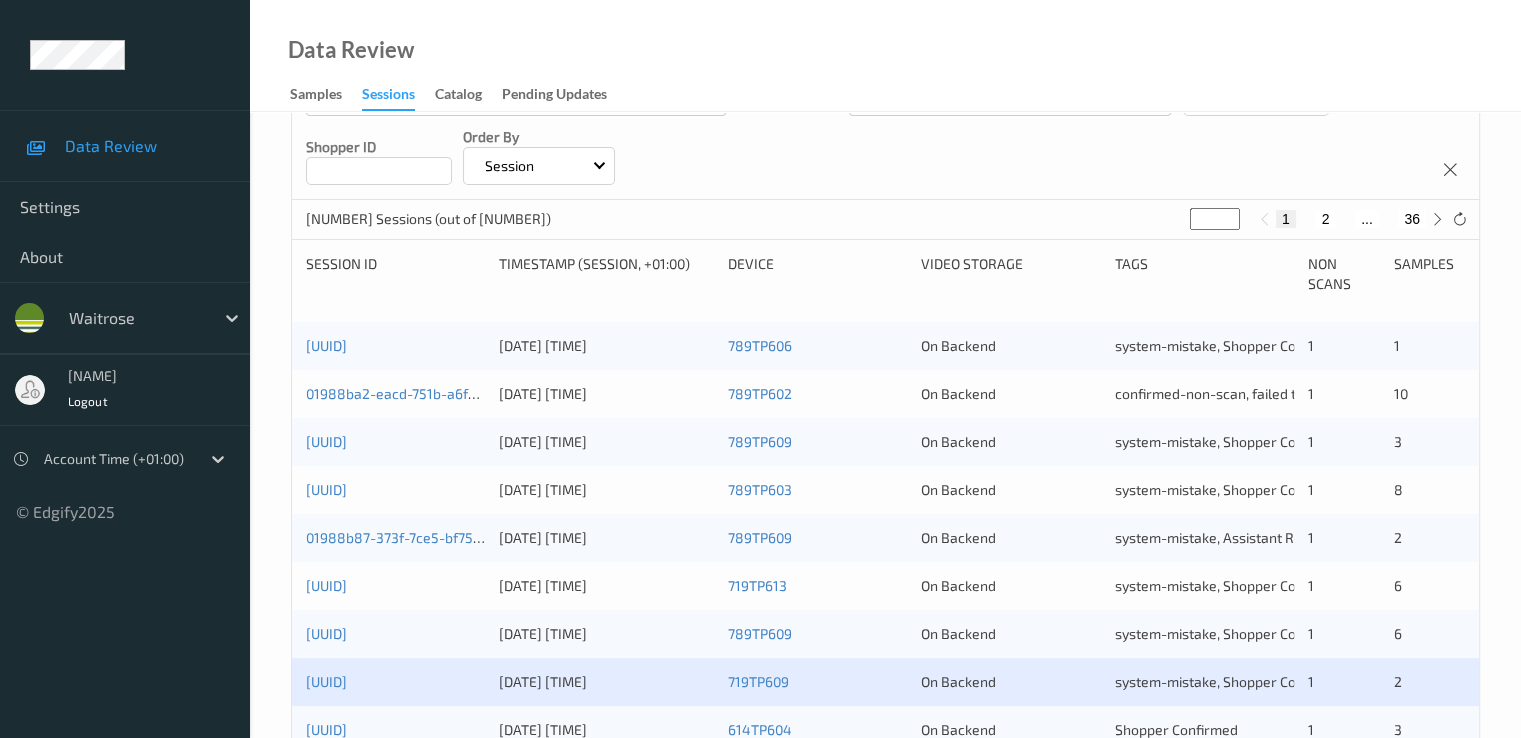 scroll, scrollTop: 400, scrollLeft: 0, axis: vertical 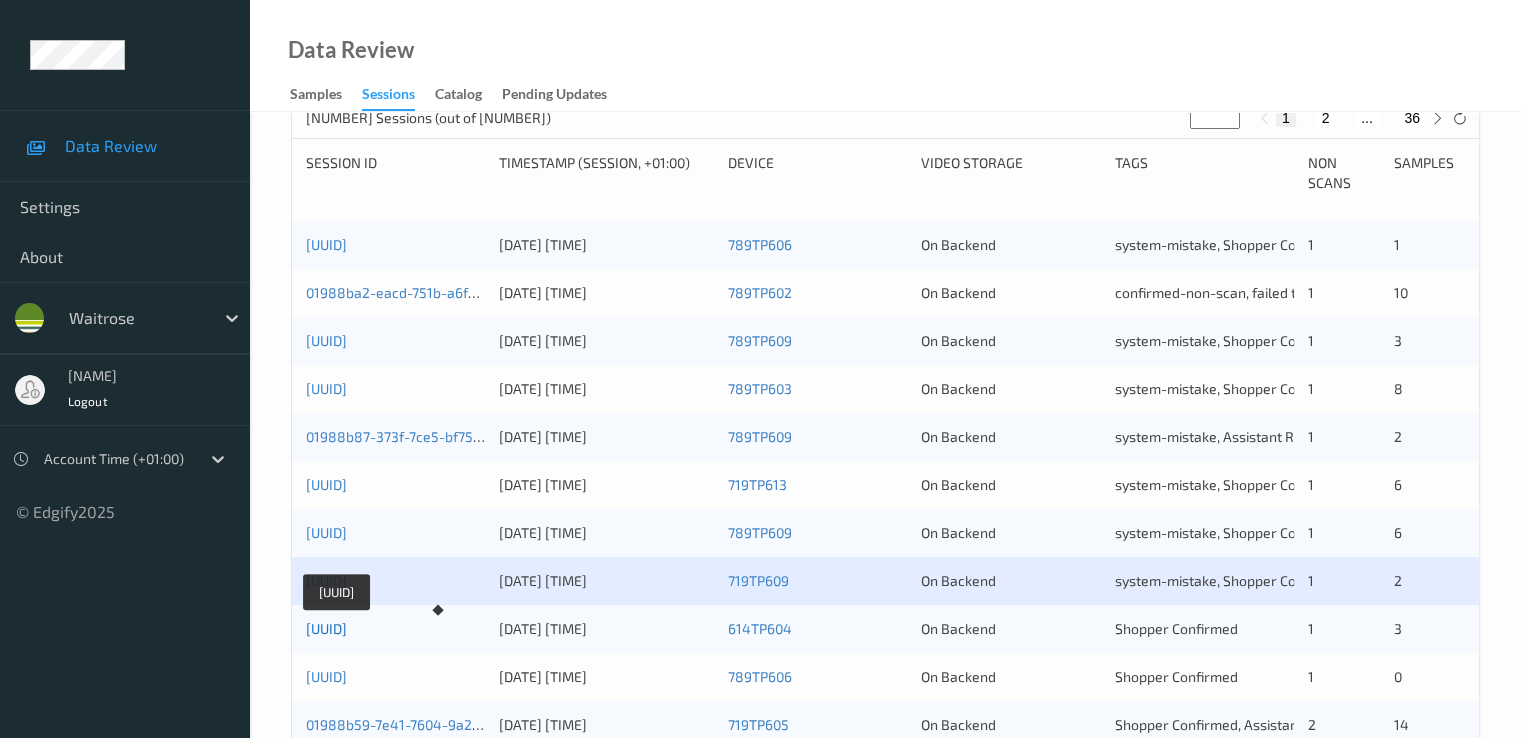 click on "01988b5f-16c0-77ef-8a33-3bb6a4e17d9d" at bounding box center [326, 628] 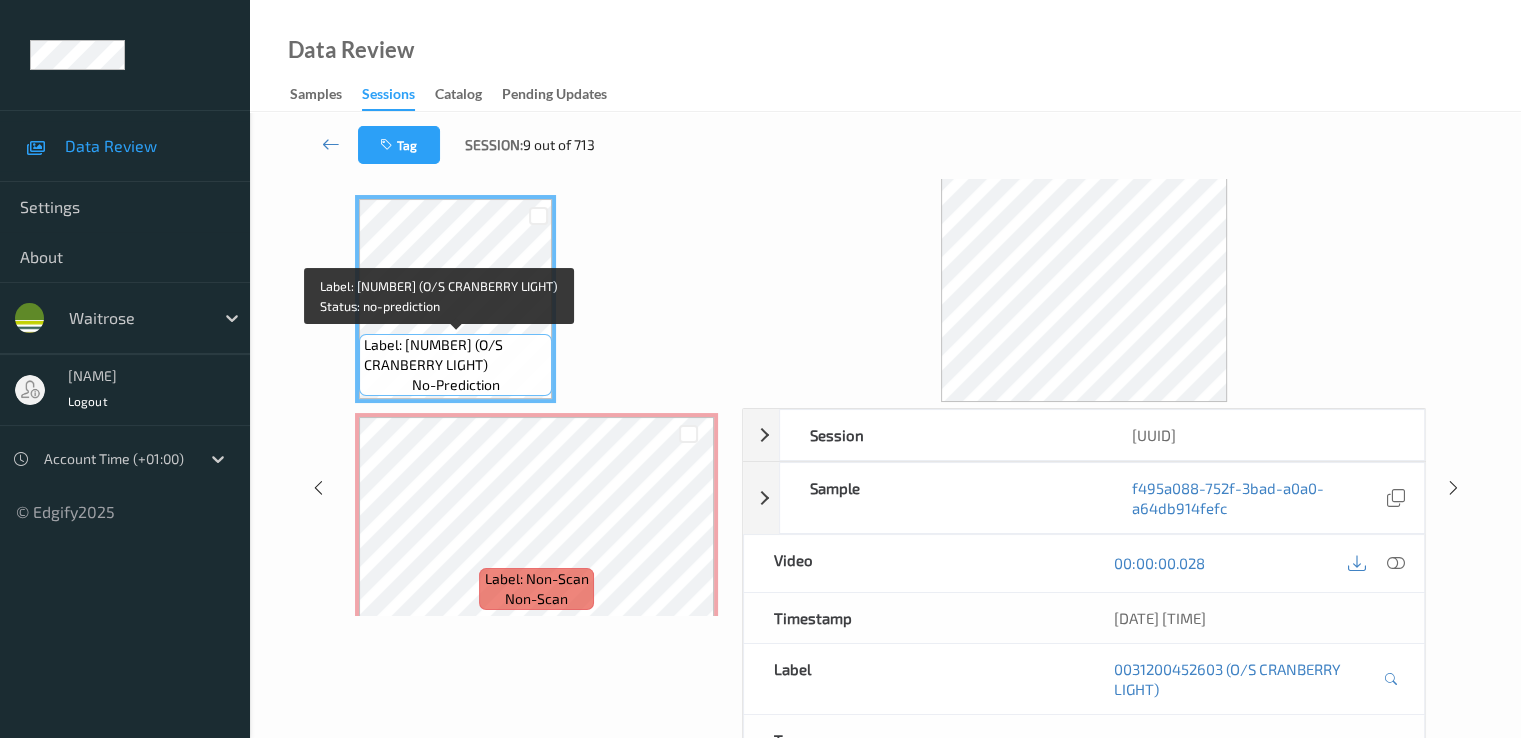 scroll, scrollTop: 0, scrollLeft: 0, axis: both 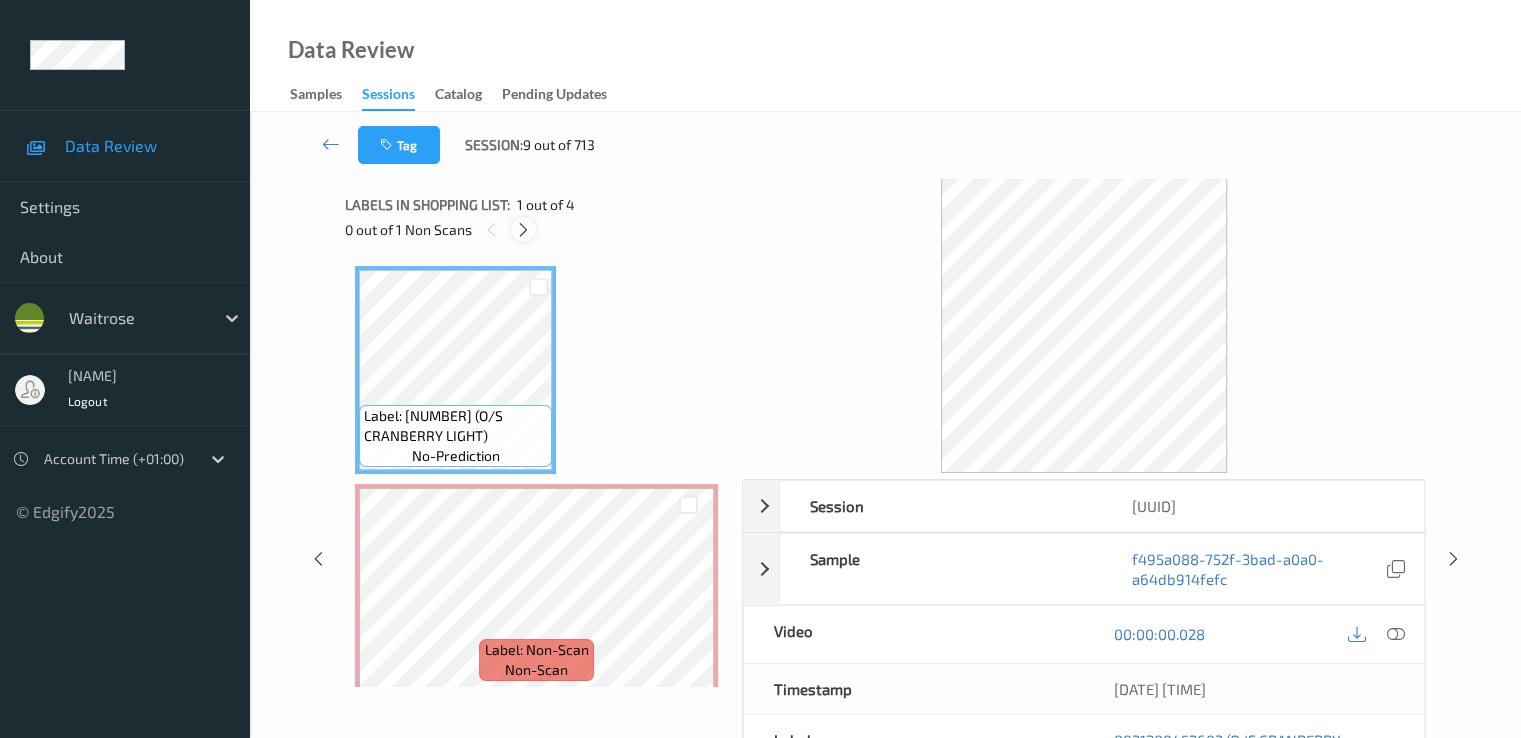 click at bounding box center [523, 230] 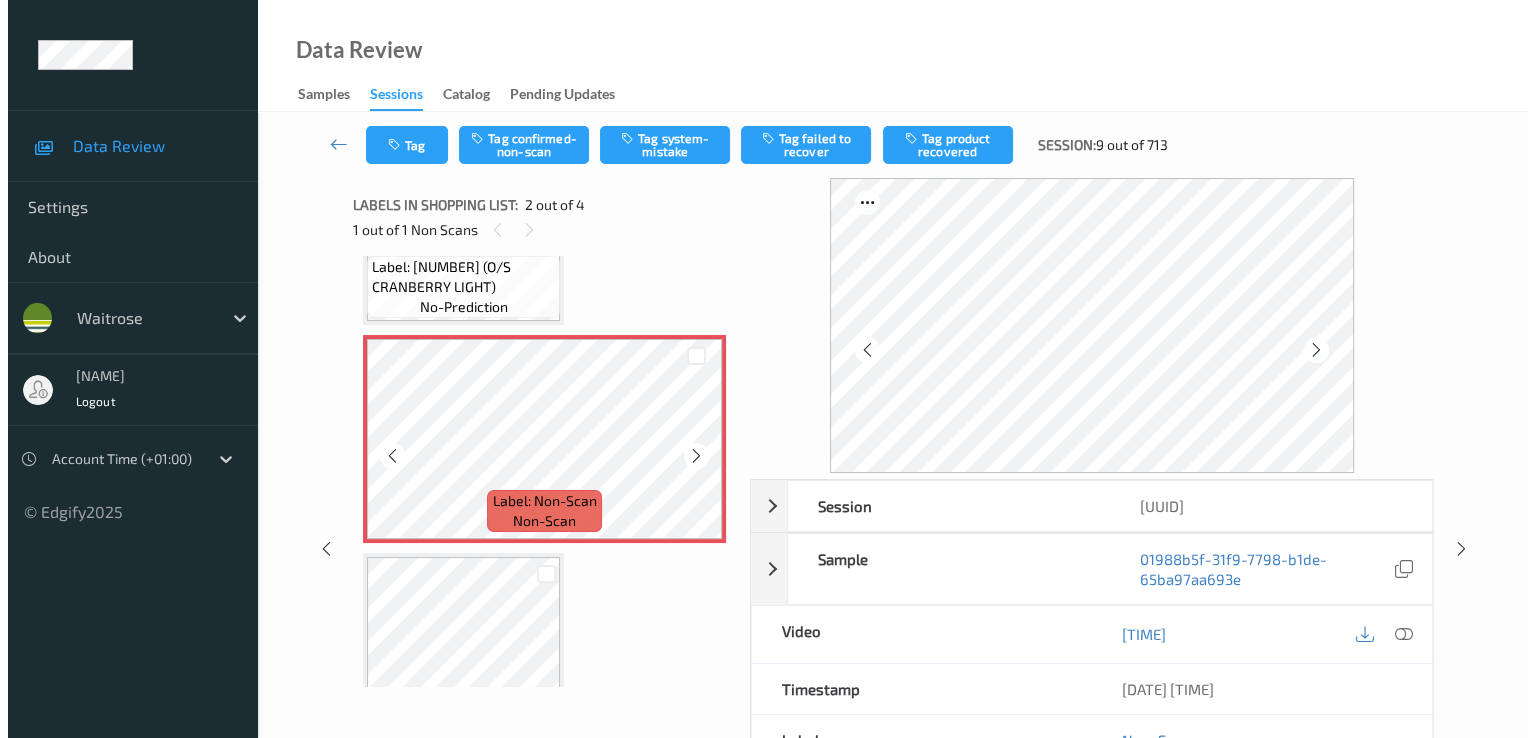 scroll, scrollTop: 210, scrollLeft: 0, axis: vertical 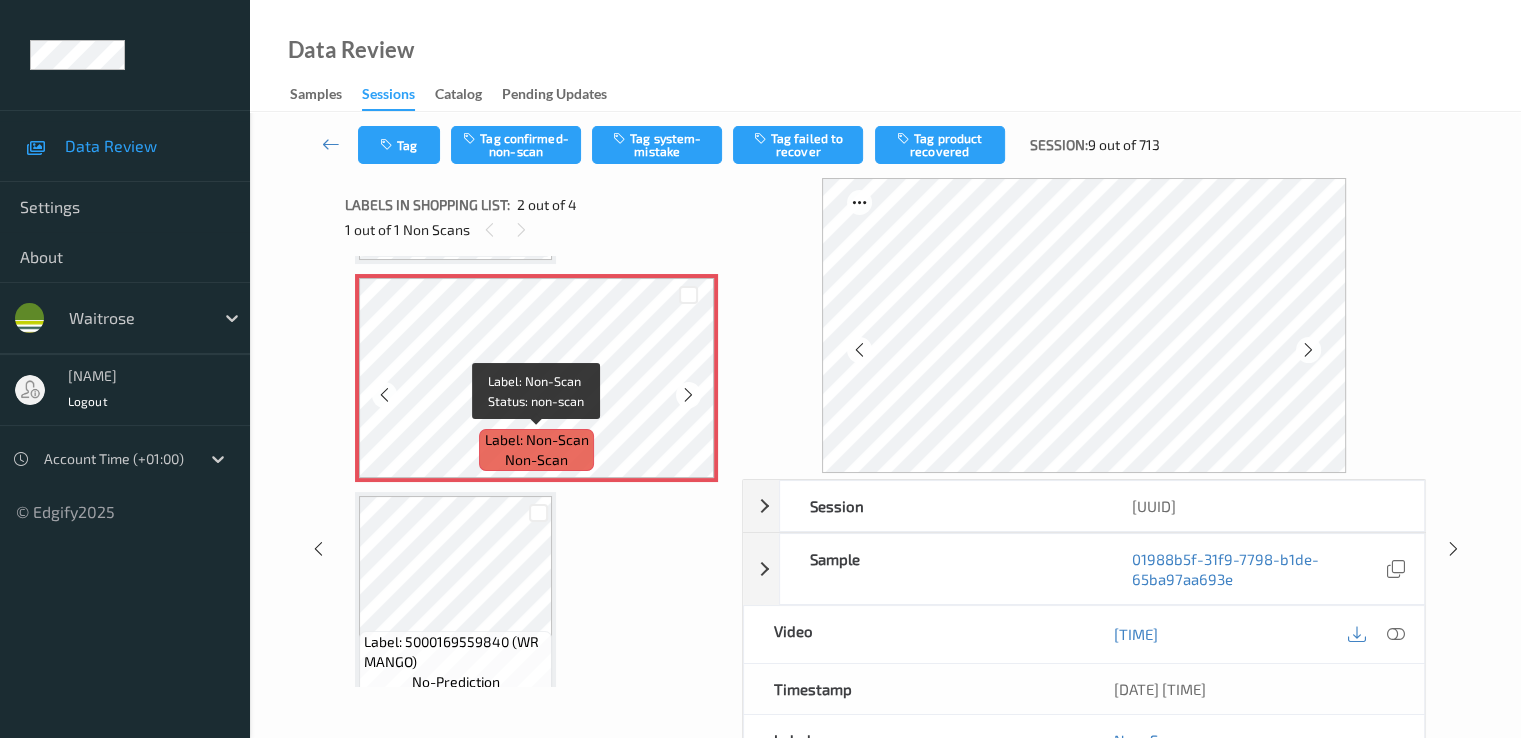 click on "Label: Non-Scan" at bounding box center [537, 440] 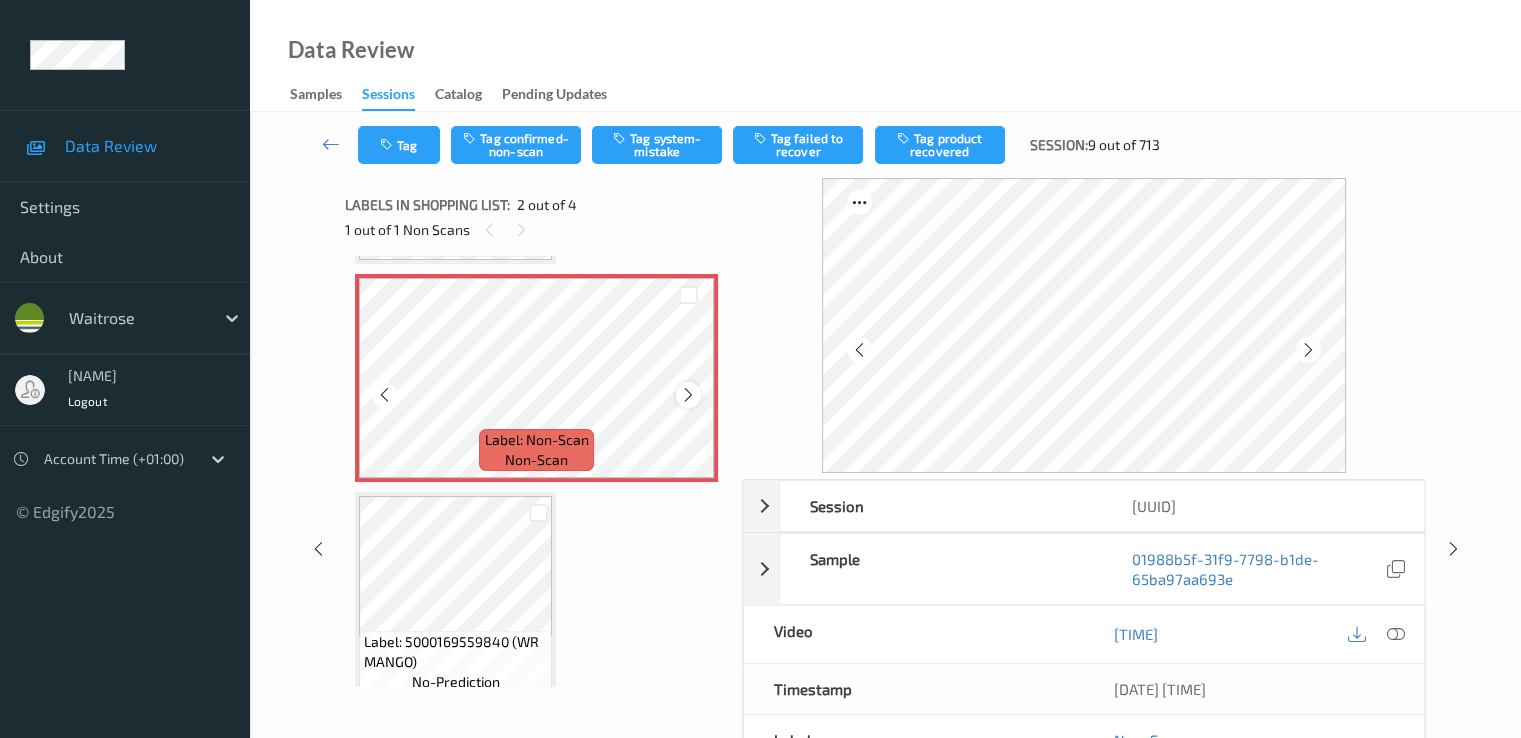 click at bounding box center [688, 394] 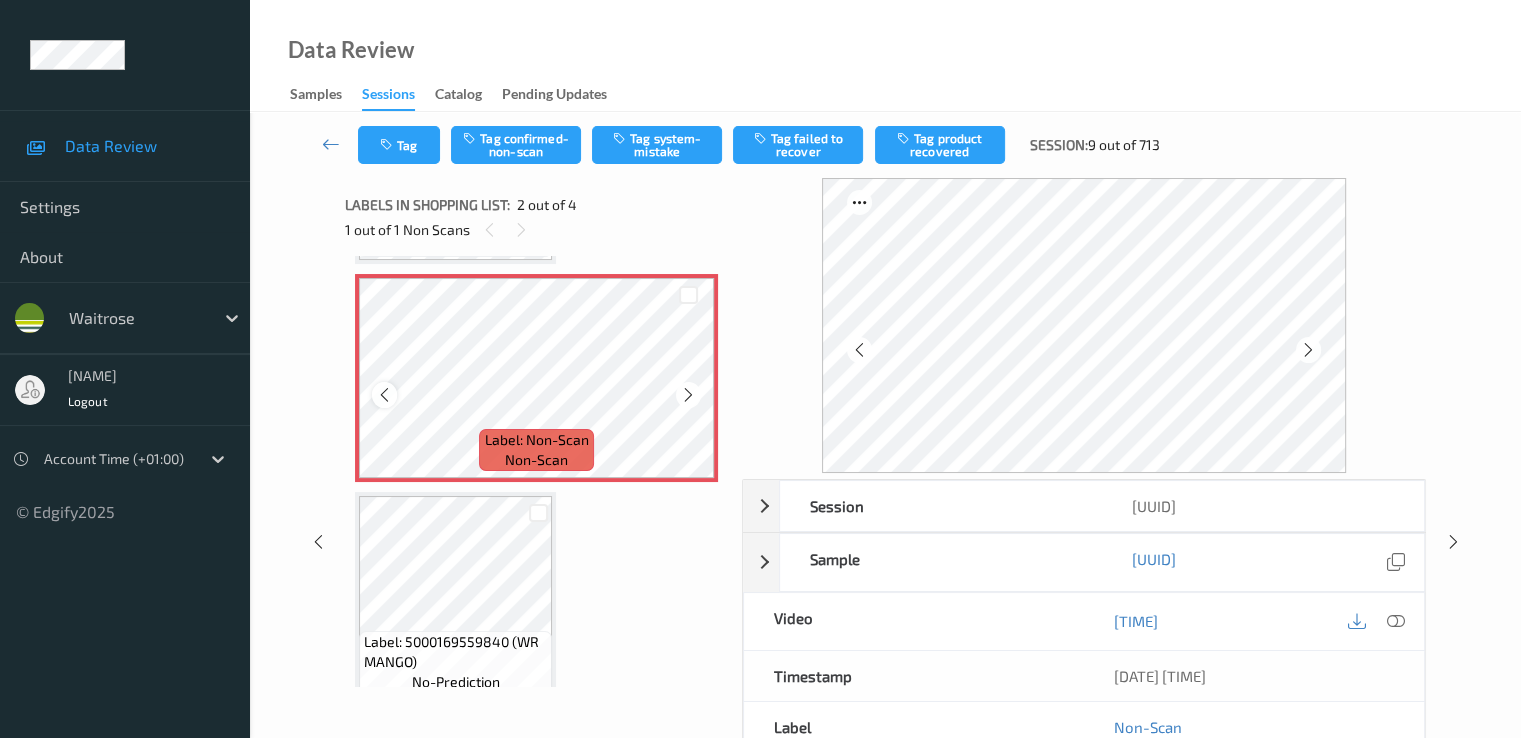 click at bounding box center [384, 395] 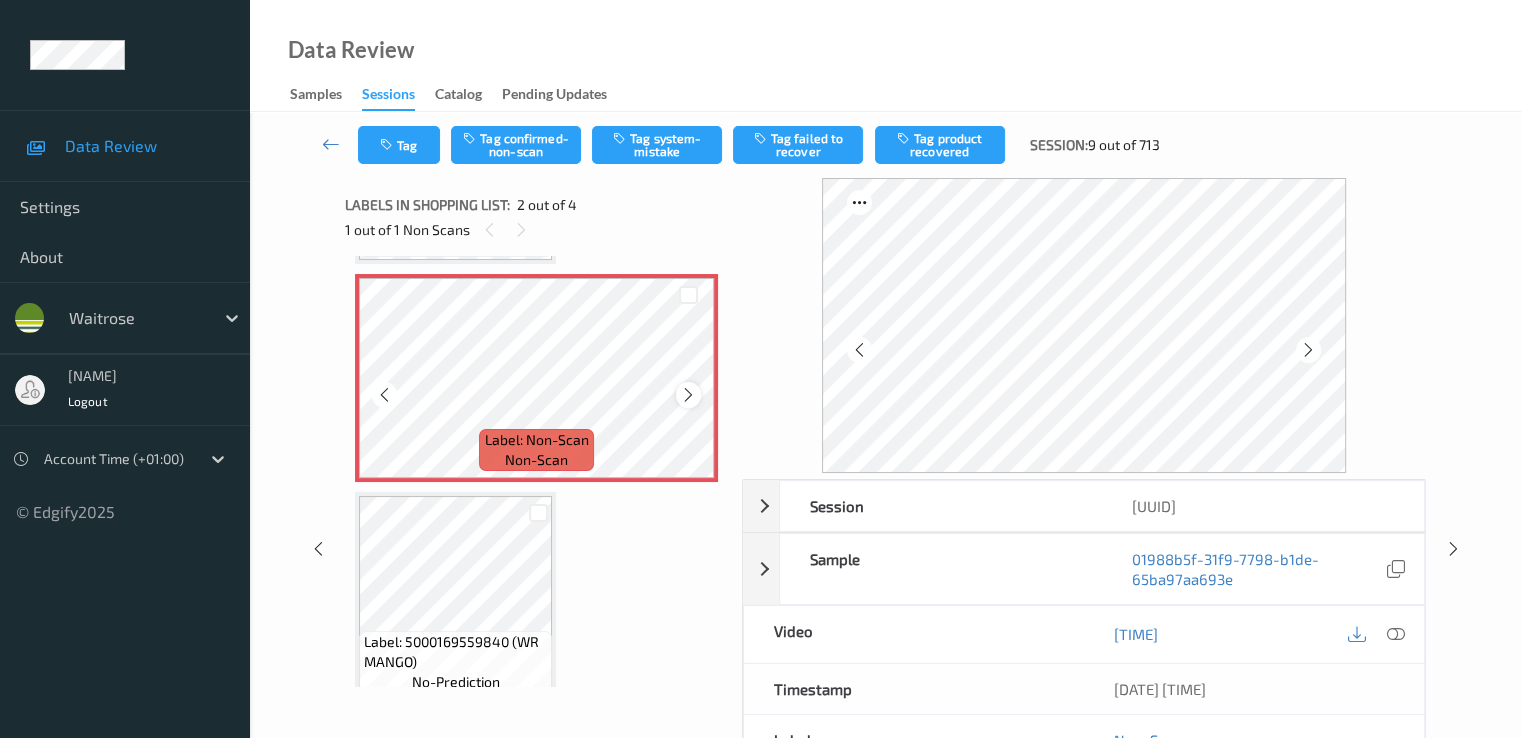 click at bounding box center (688, 395) 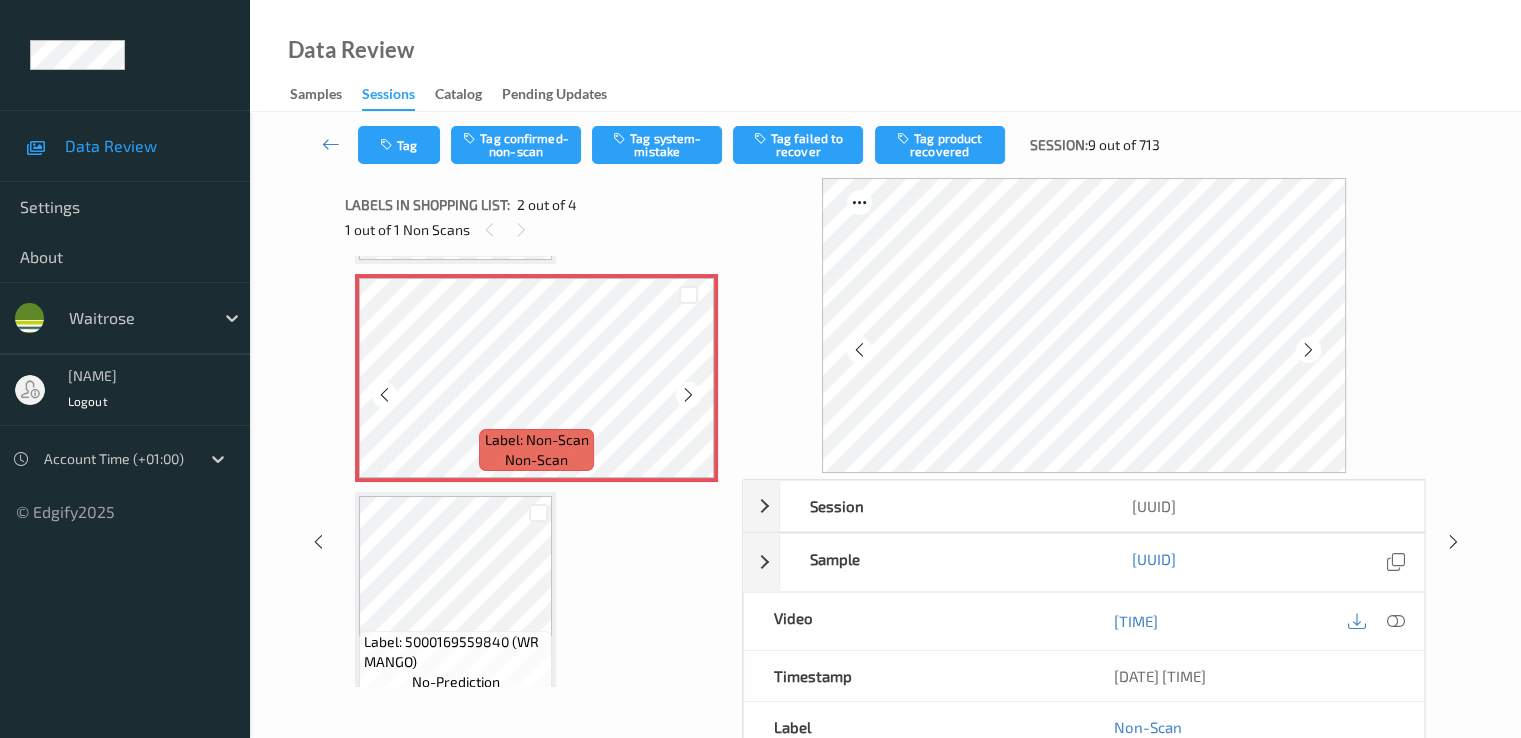 click at bounding box center [688, 395] 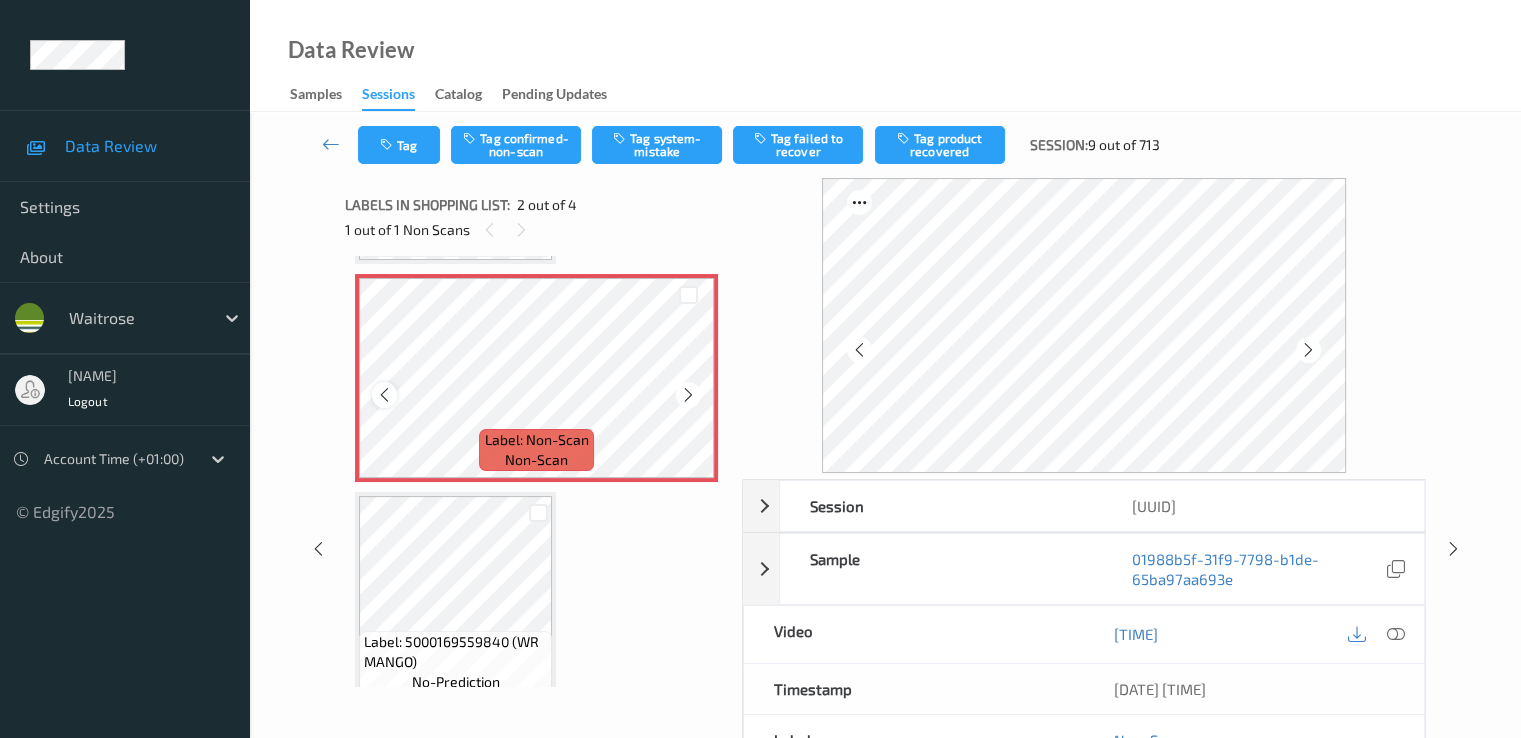 click at bounding box center [384, 394] 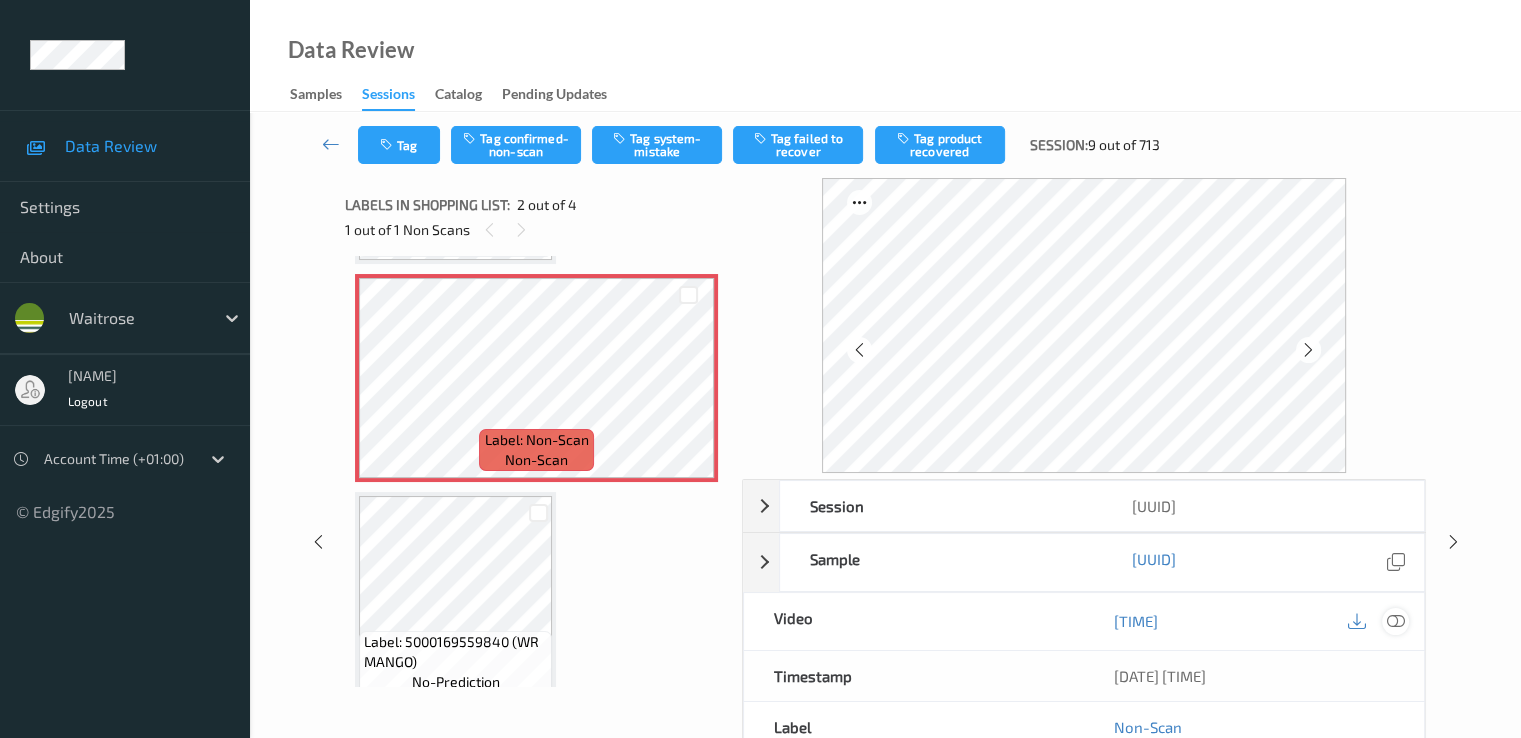 click at bounding box center [1395, 621] 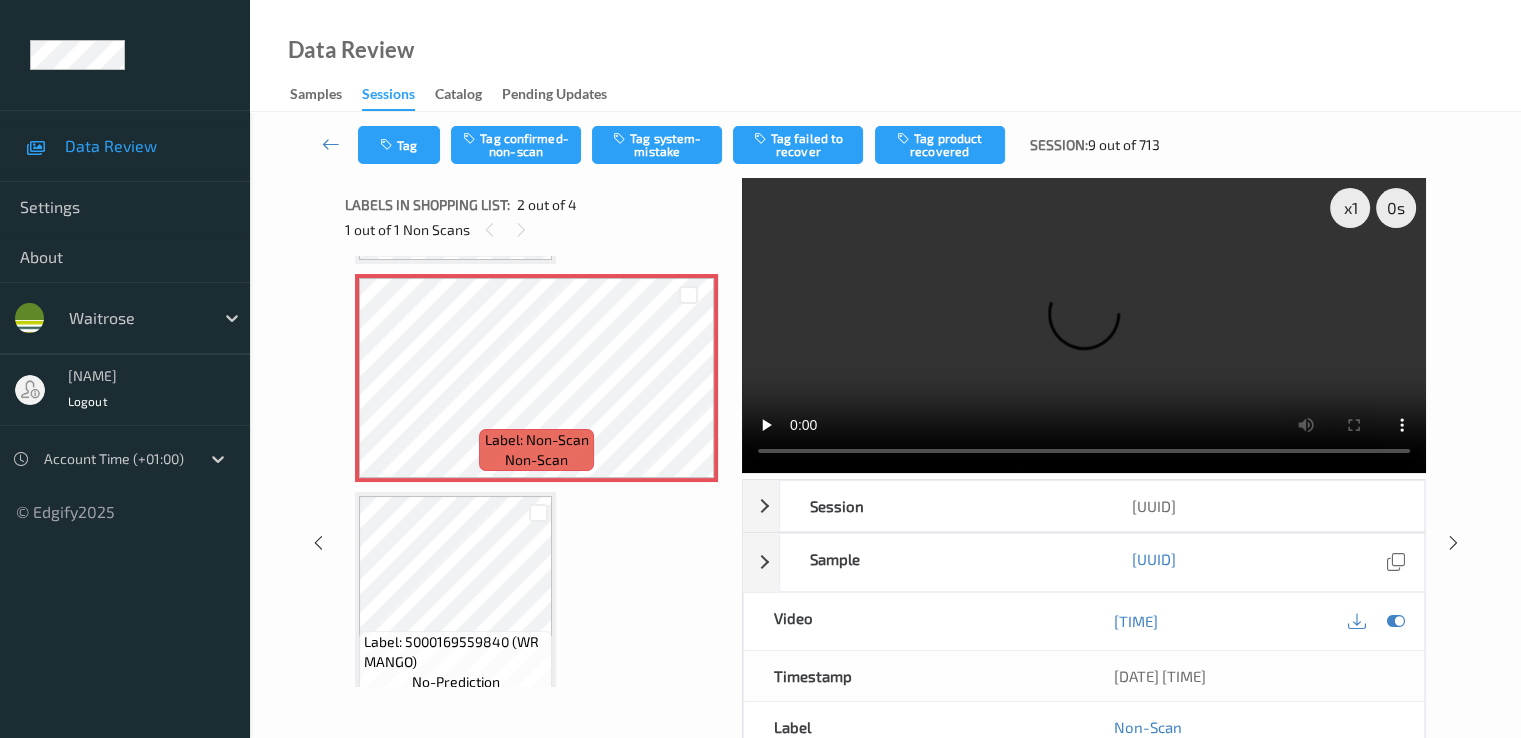 type 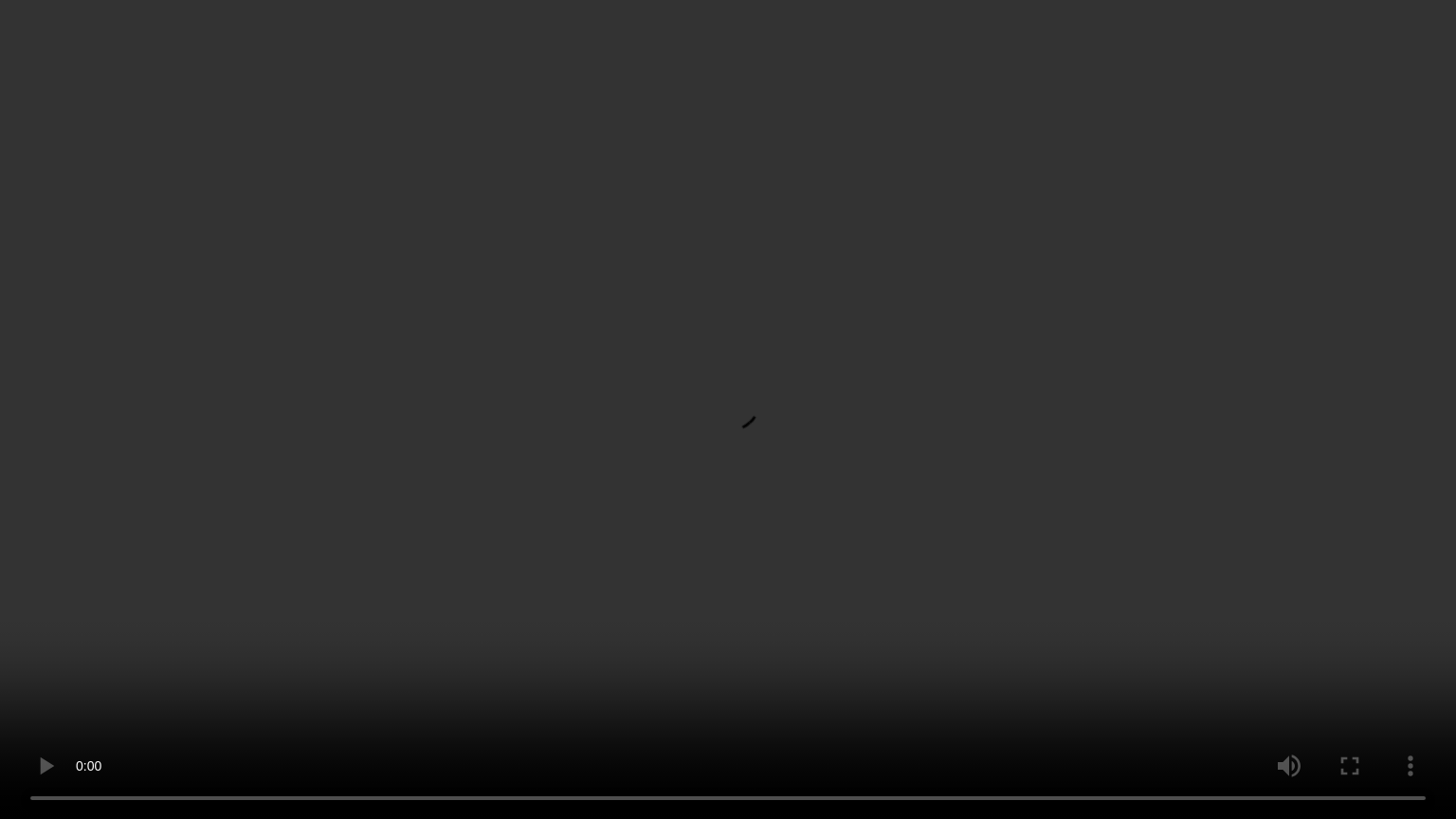 click at bounding box center [728, 410] 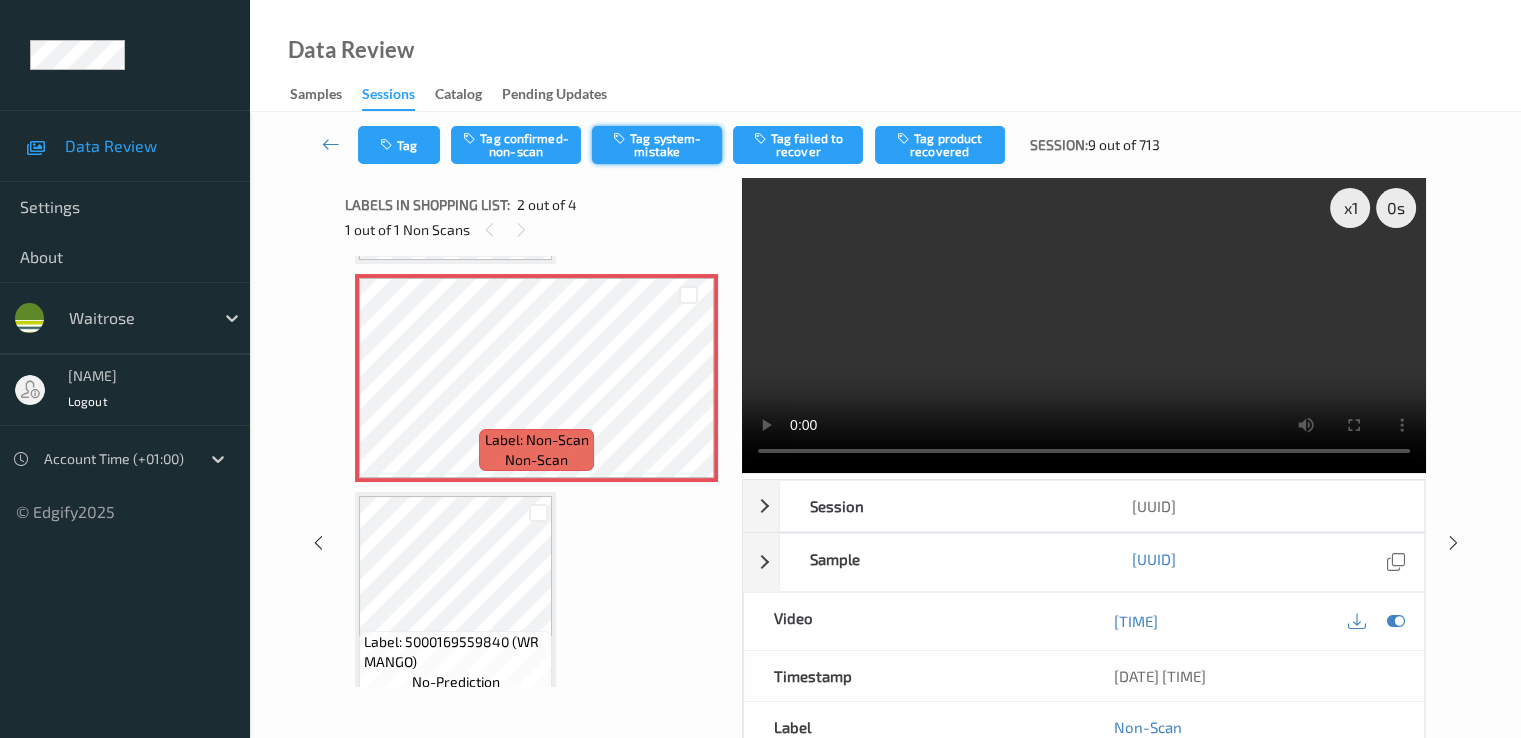 click on "Tag   system-mistake" at bounding box center (657, 145) 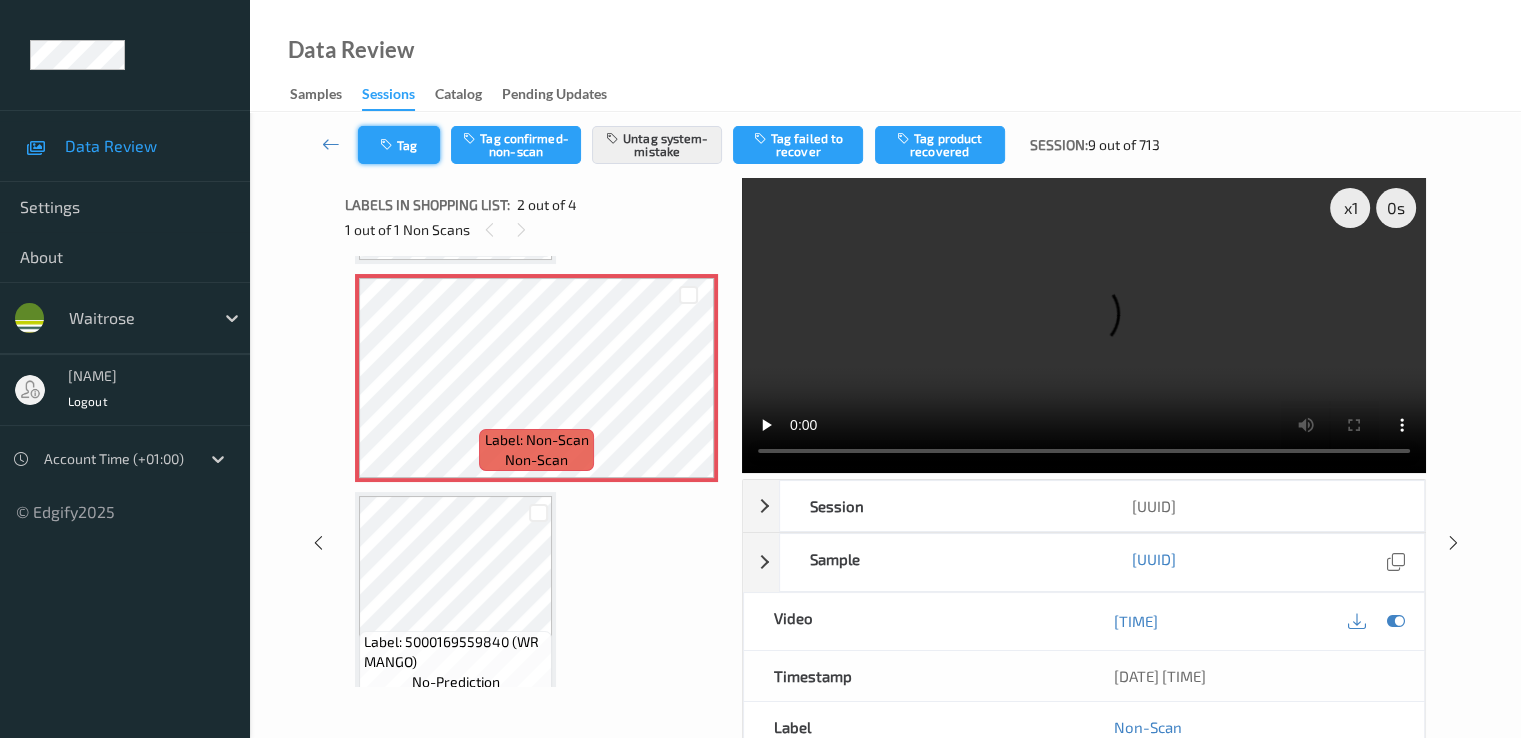 click on "Tag" at bounding box center [399, 145] 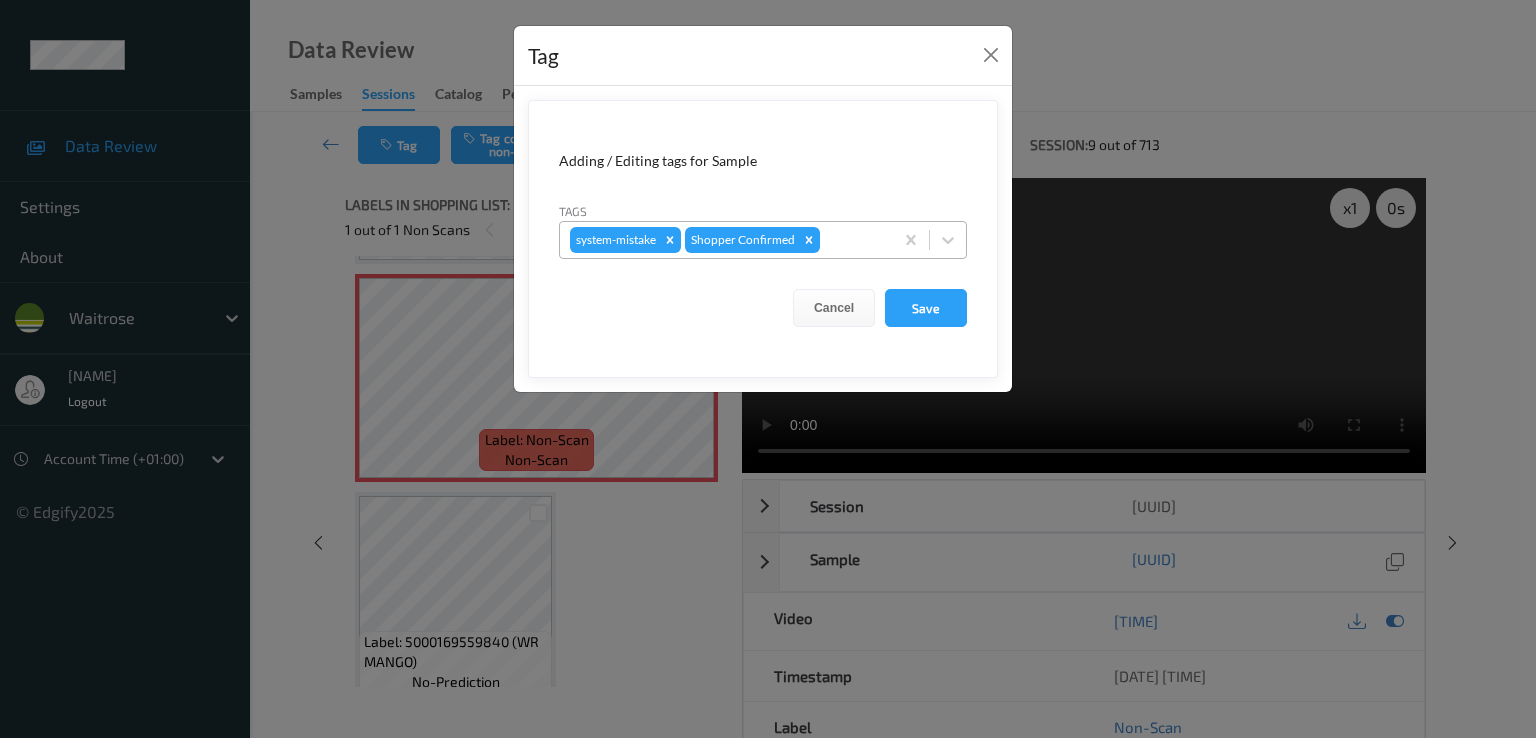 click on "system-mistake Shopper Confirmed" at bounding box center (726, 240) 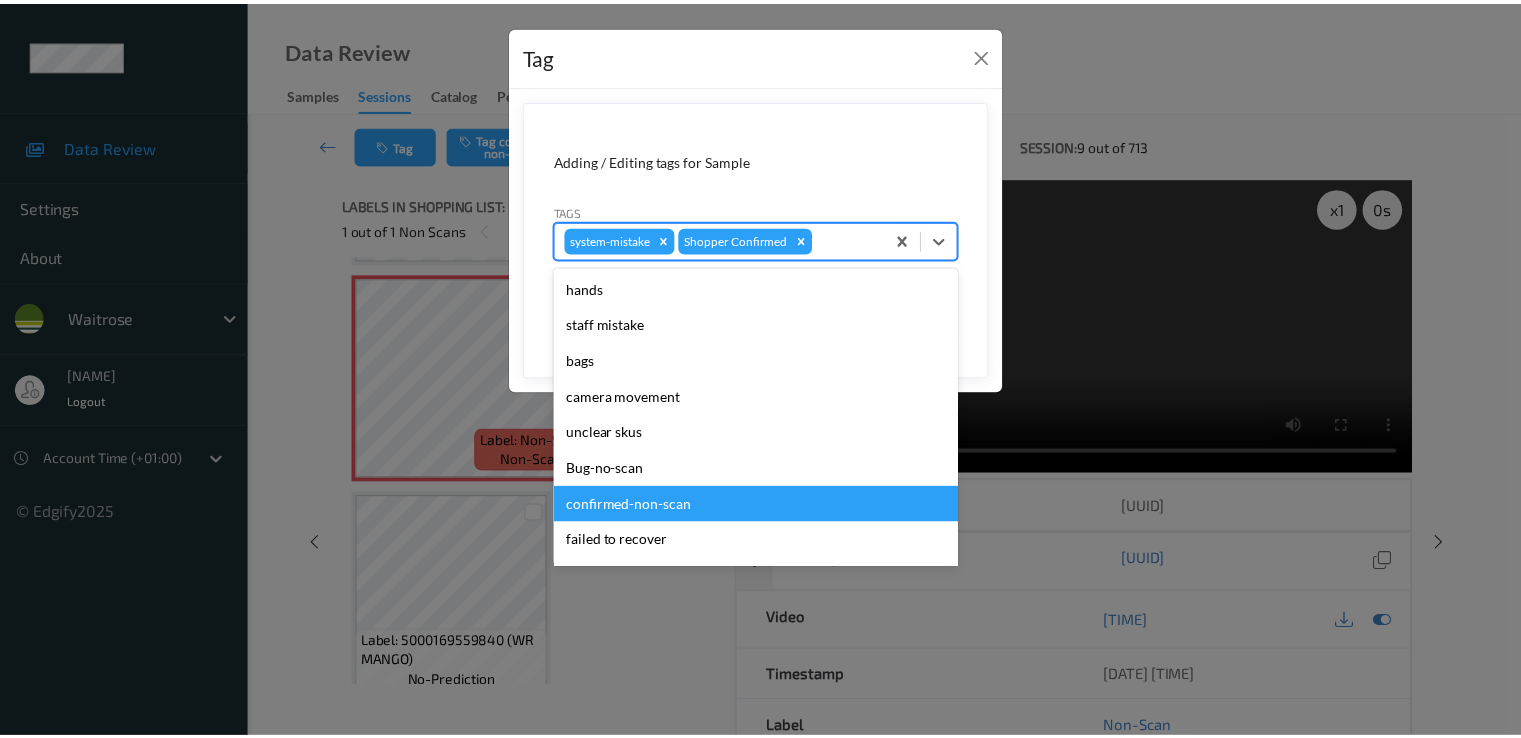 scroll, scrollTop: 392, scrollLeft: 0, axis: vertical 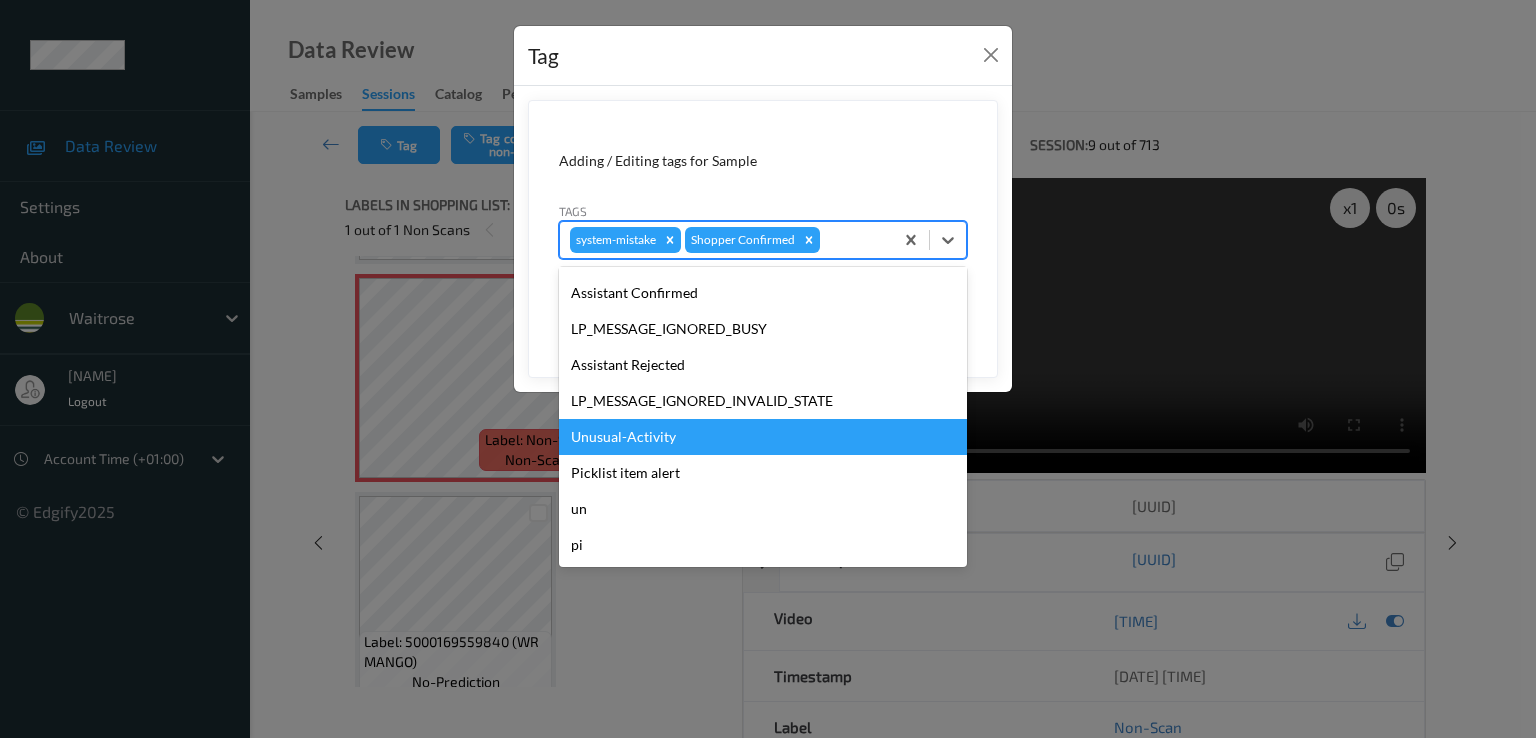 click on "Unusual-Activity" at bounding box center (763, 437) 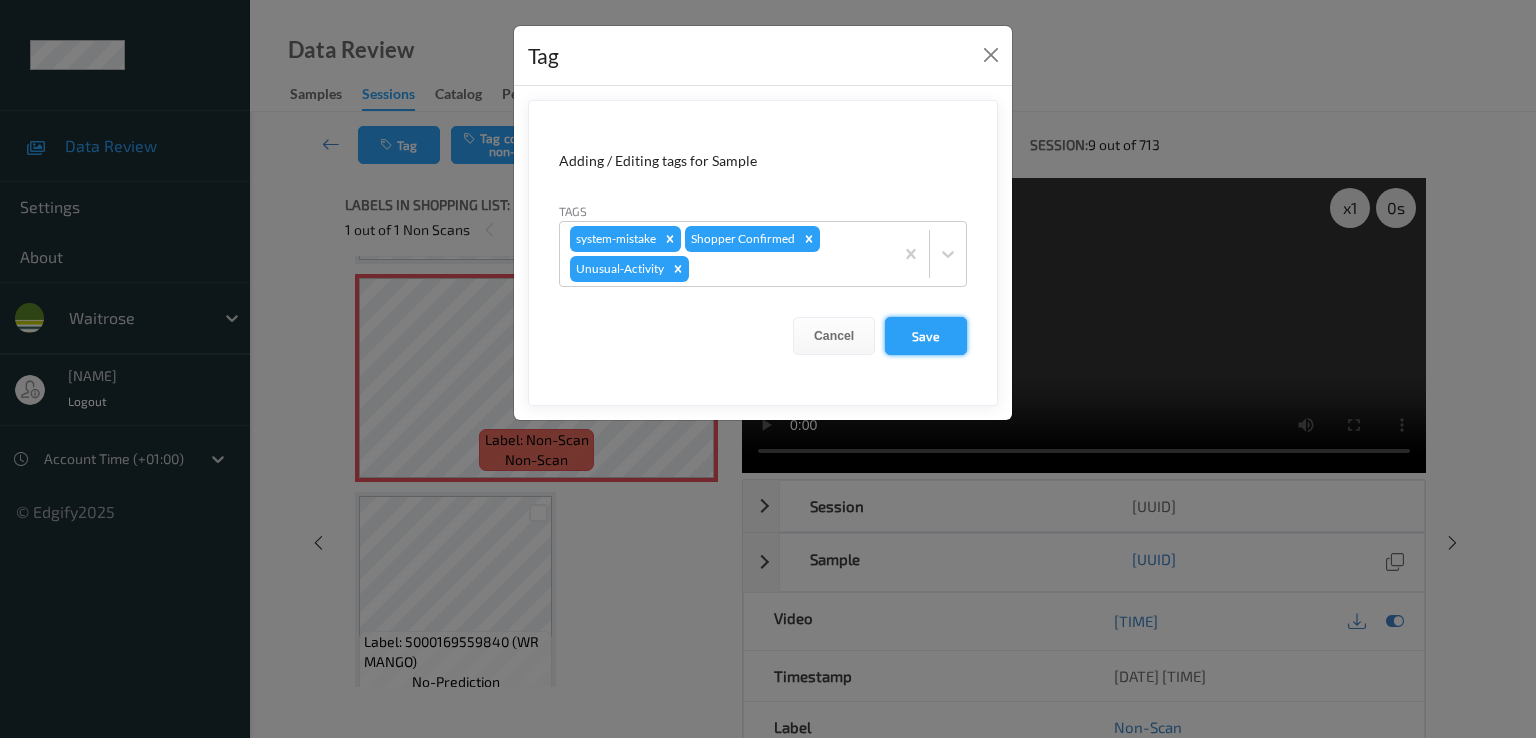 click on "Save" at bounding box center (926, 336) 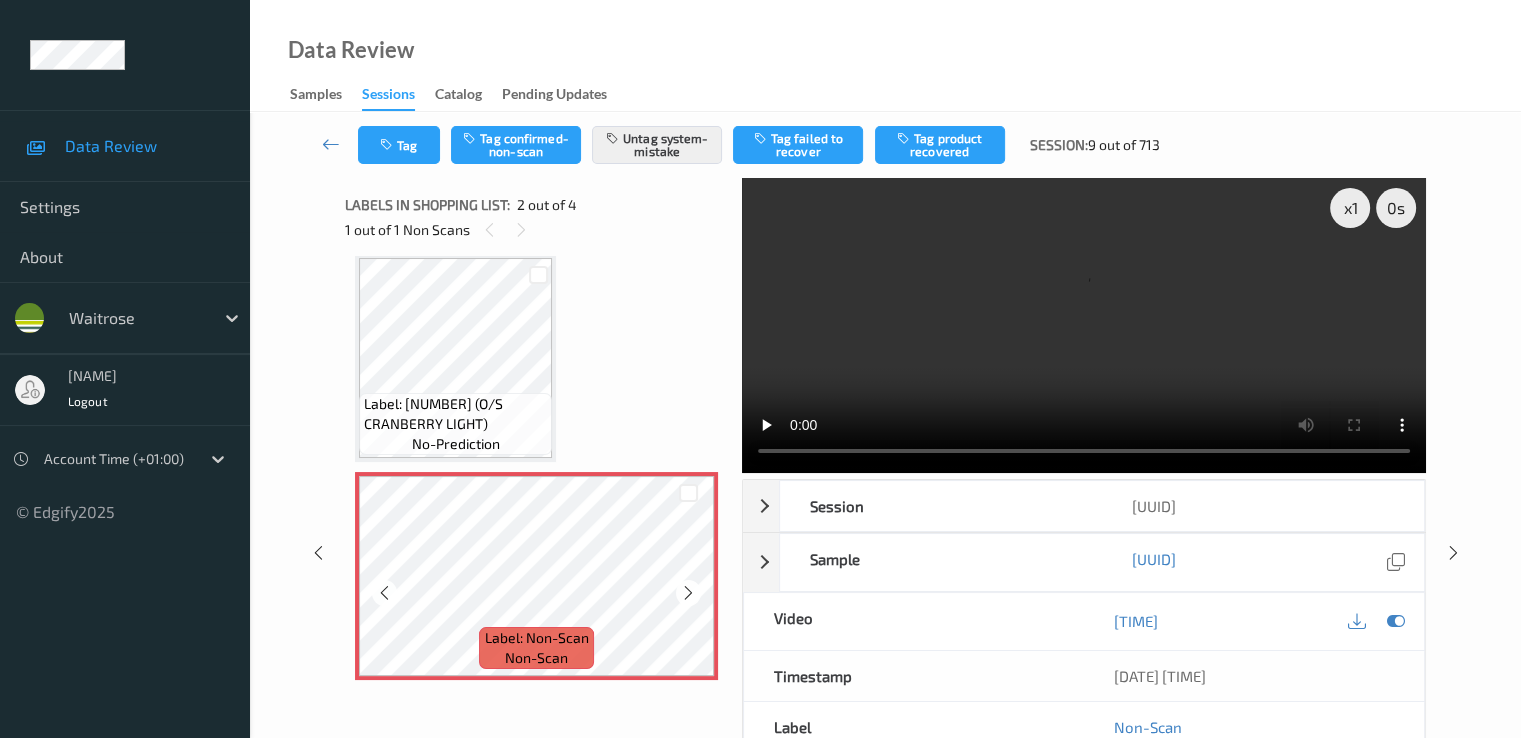 scroll, scrollTop: 0, scrollLeft: 0, axis: both 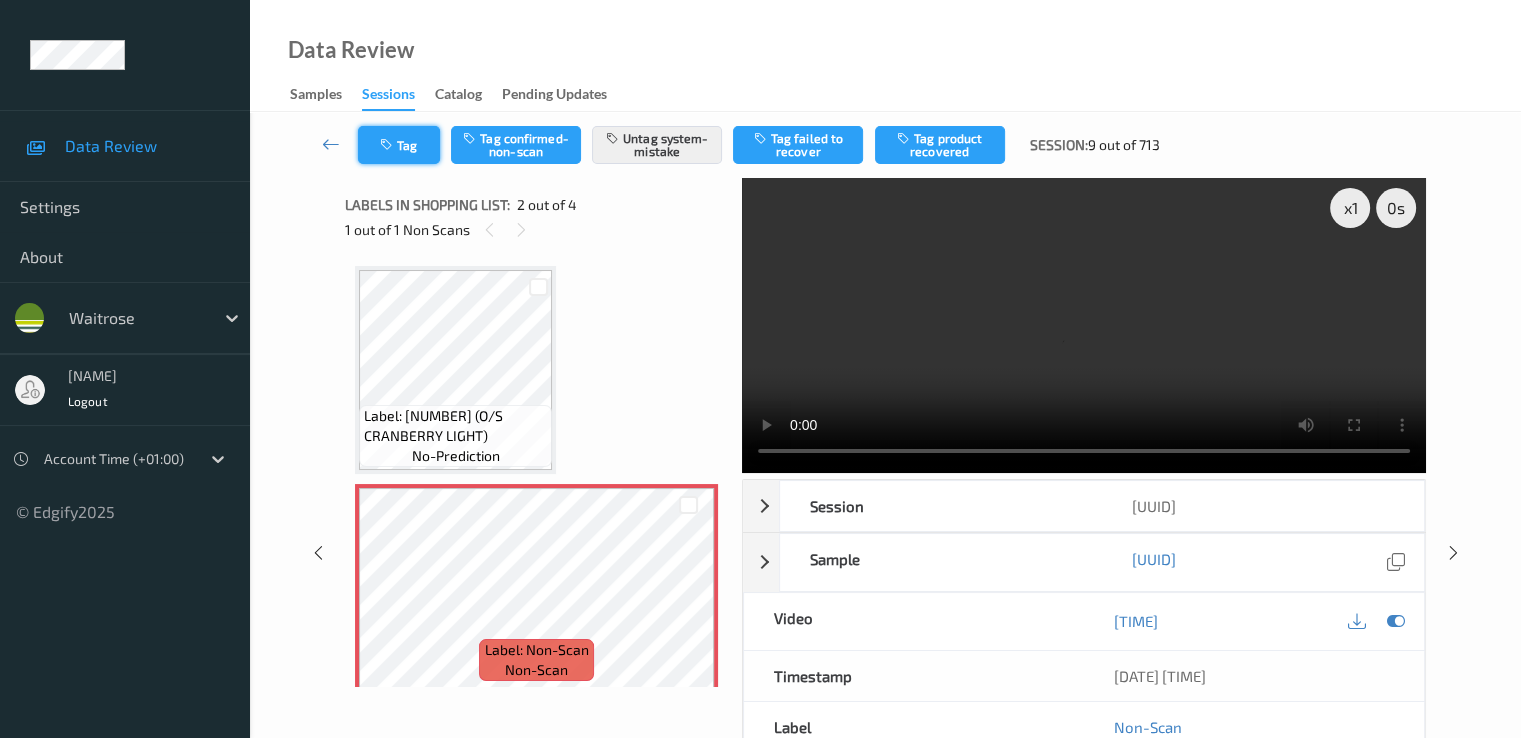 click on "Tag" at bounding box center (399, 145) 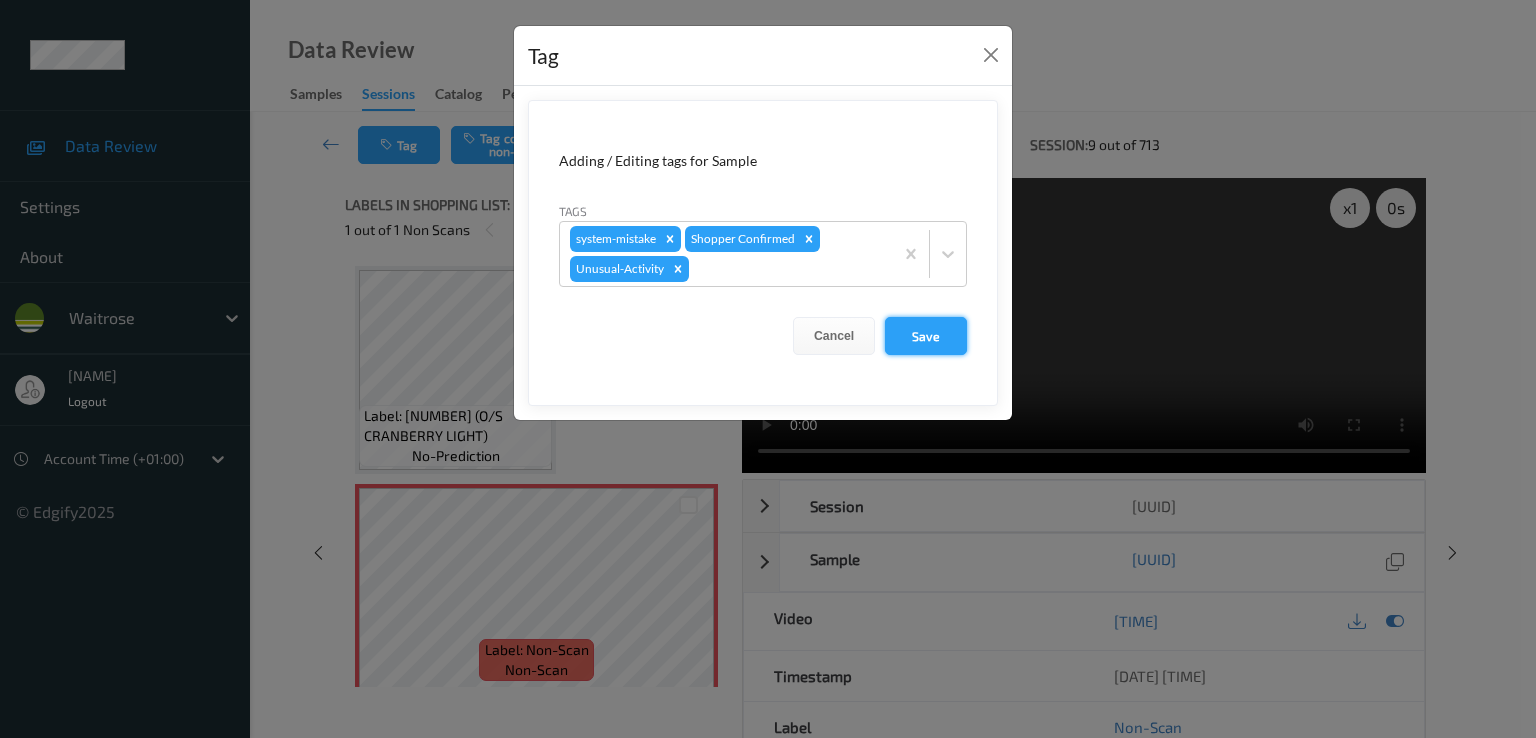 click on "Save" at bounding box center (926, 336) 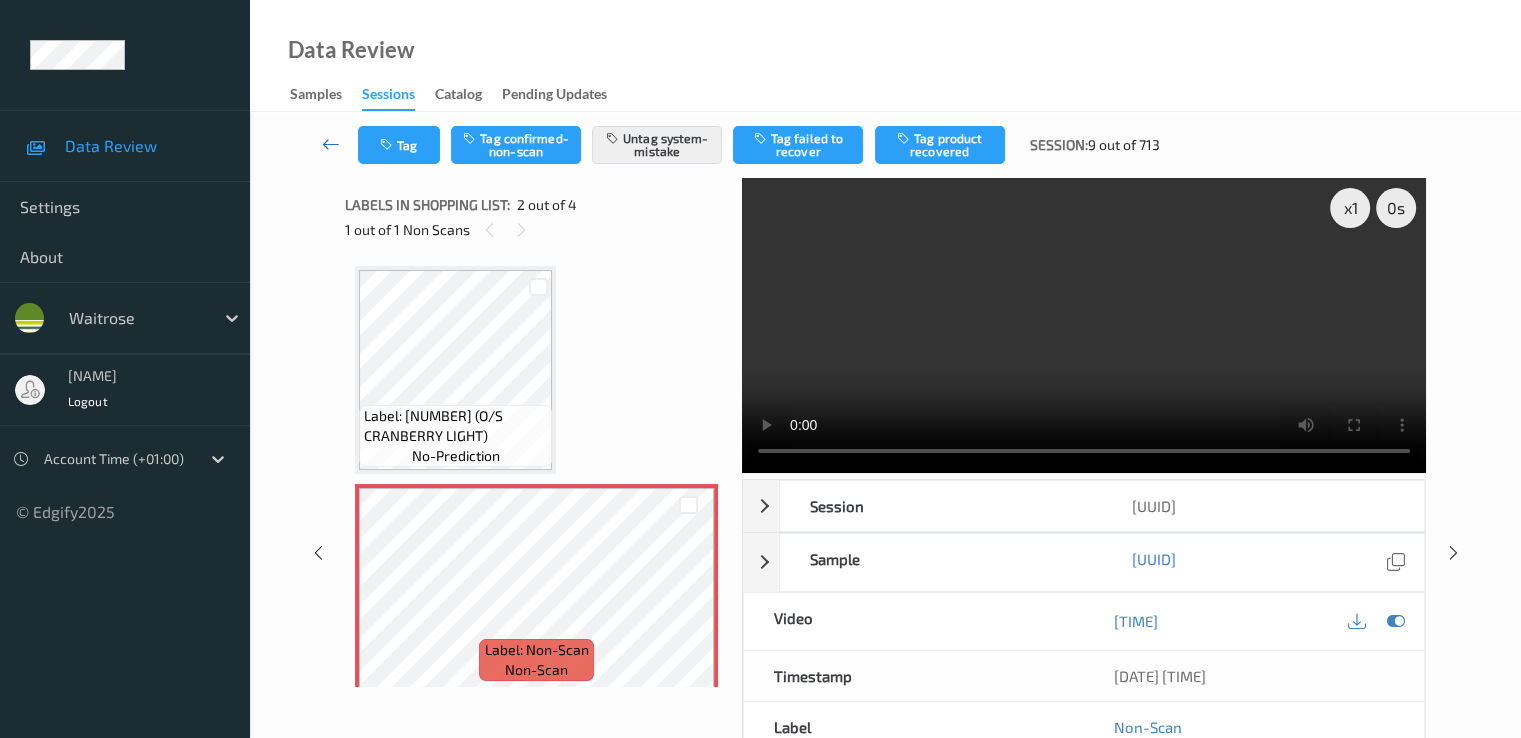 click at bounding box center (331, 144) 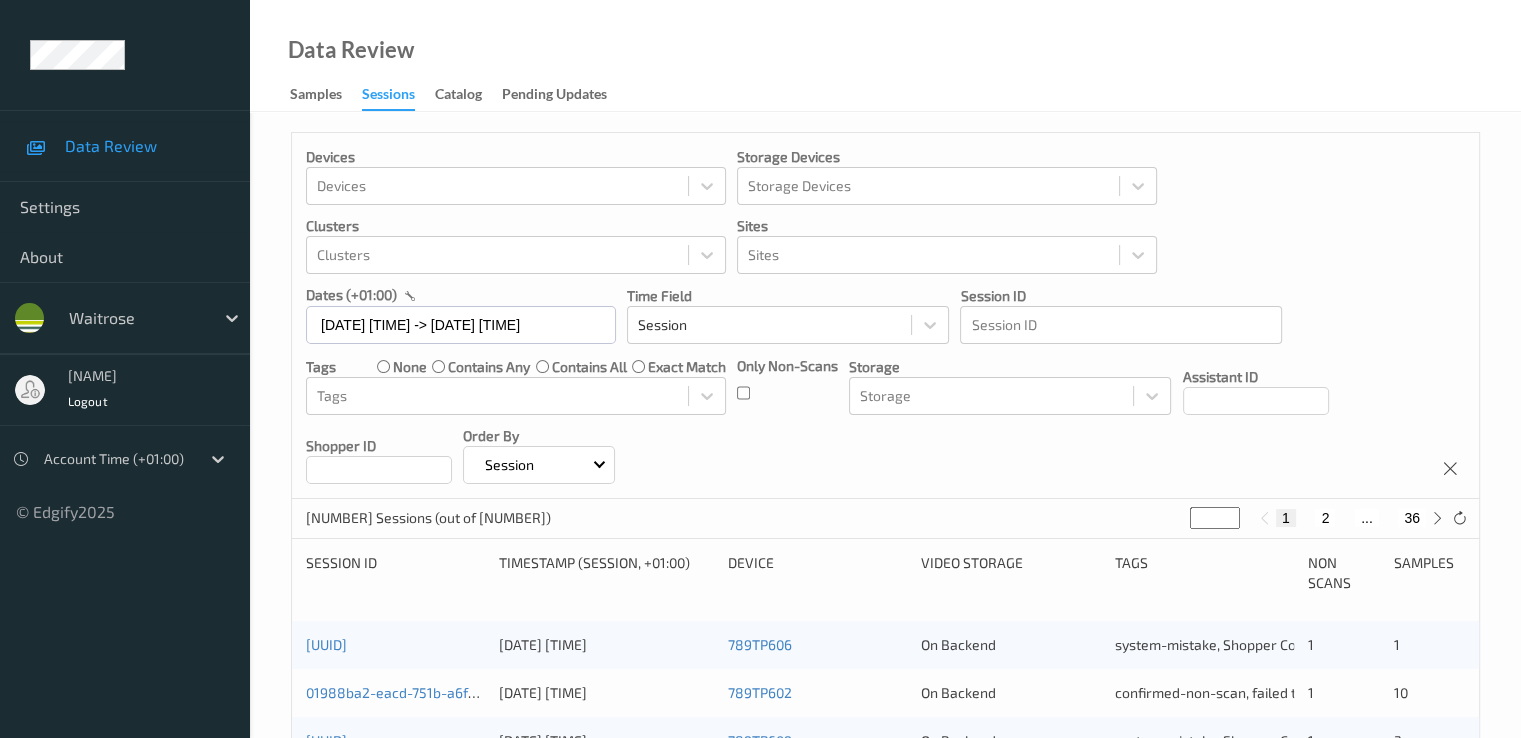 scroll, scrollTop: 600, scrollLeft: 0, axis: vertical 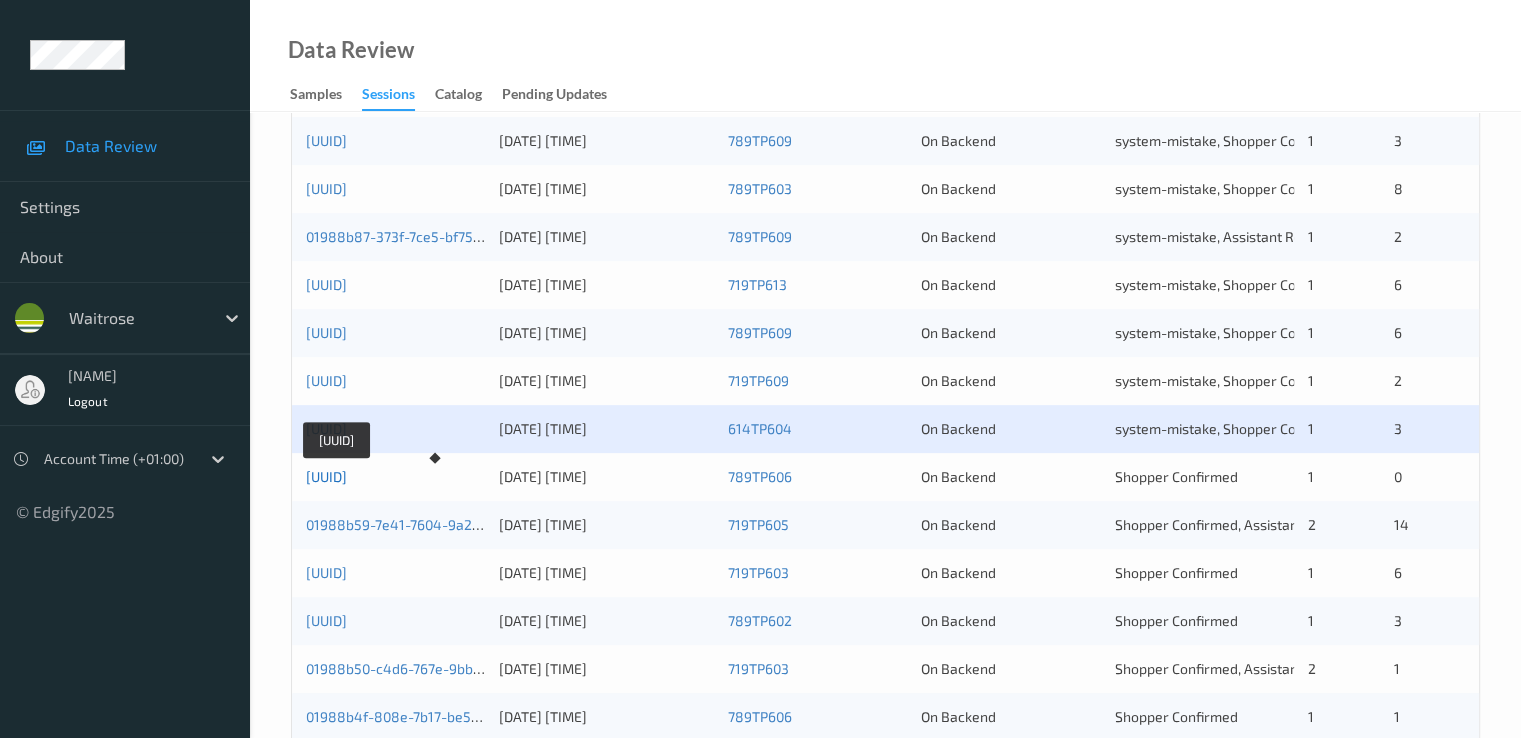 click on "[UUID]" at bounding box center (326, 476) 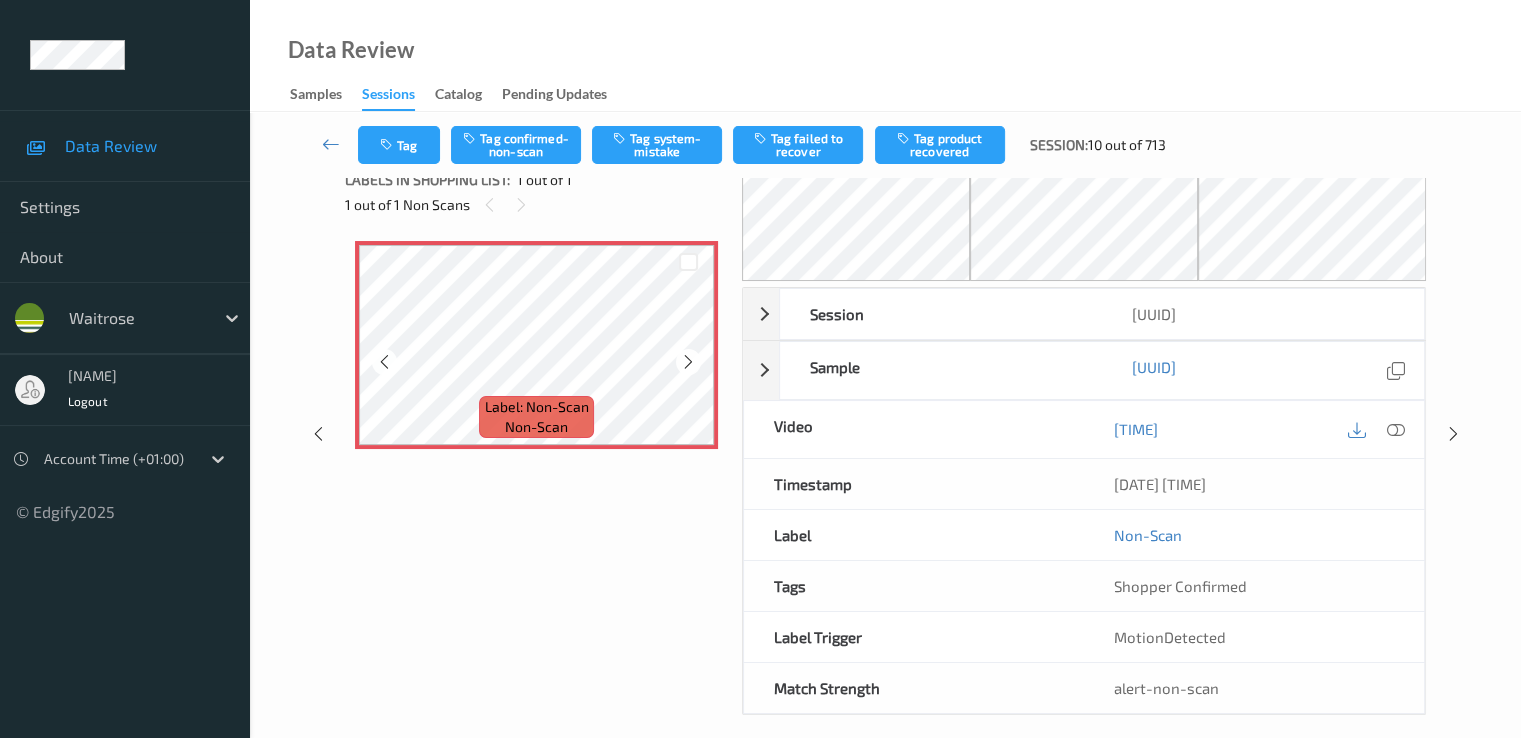 scroll, scrollTop: 0, scrollLeft: 0, axis: both 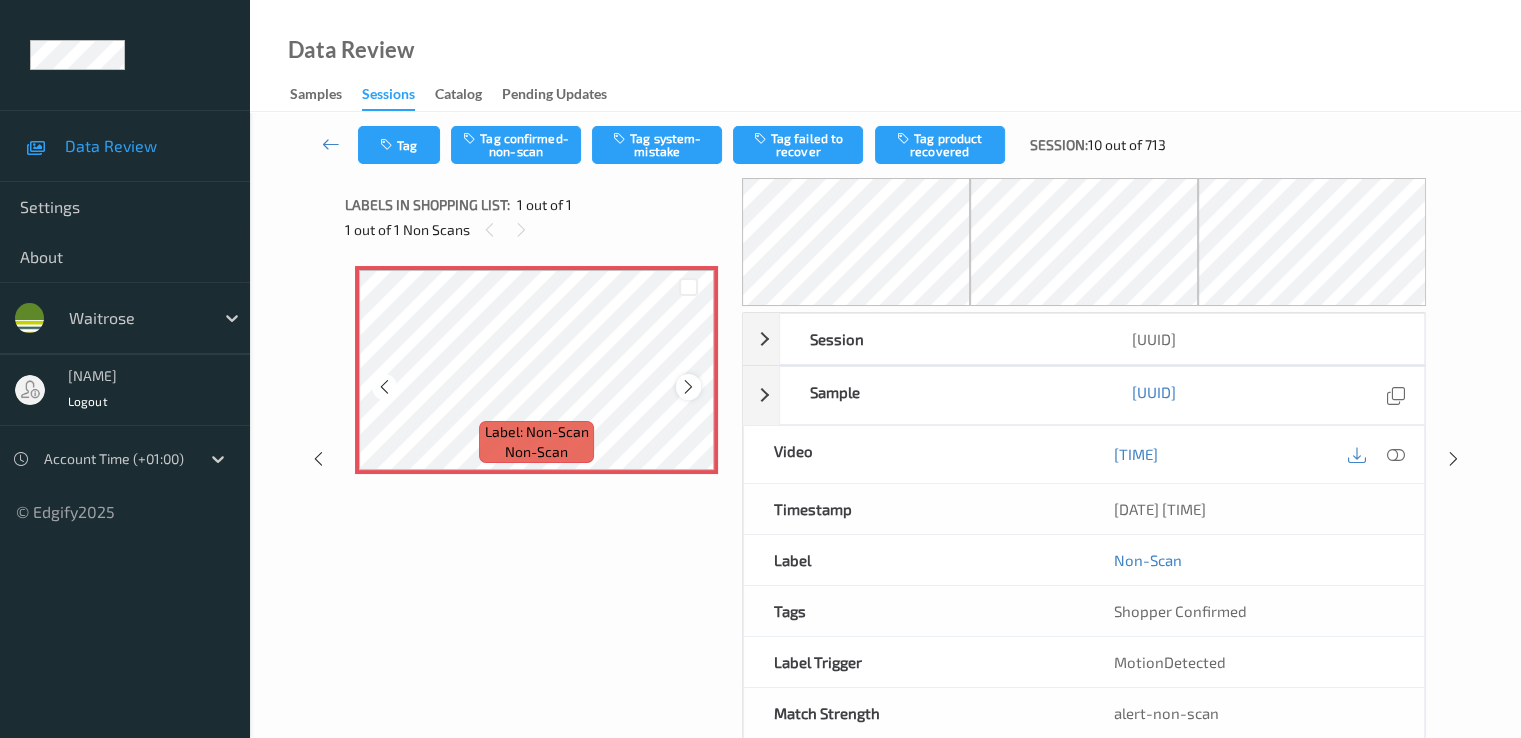 click at bounding box center (688, 386) 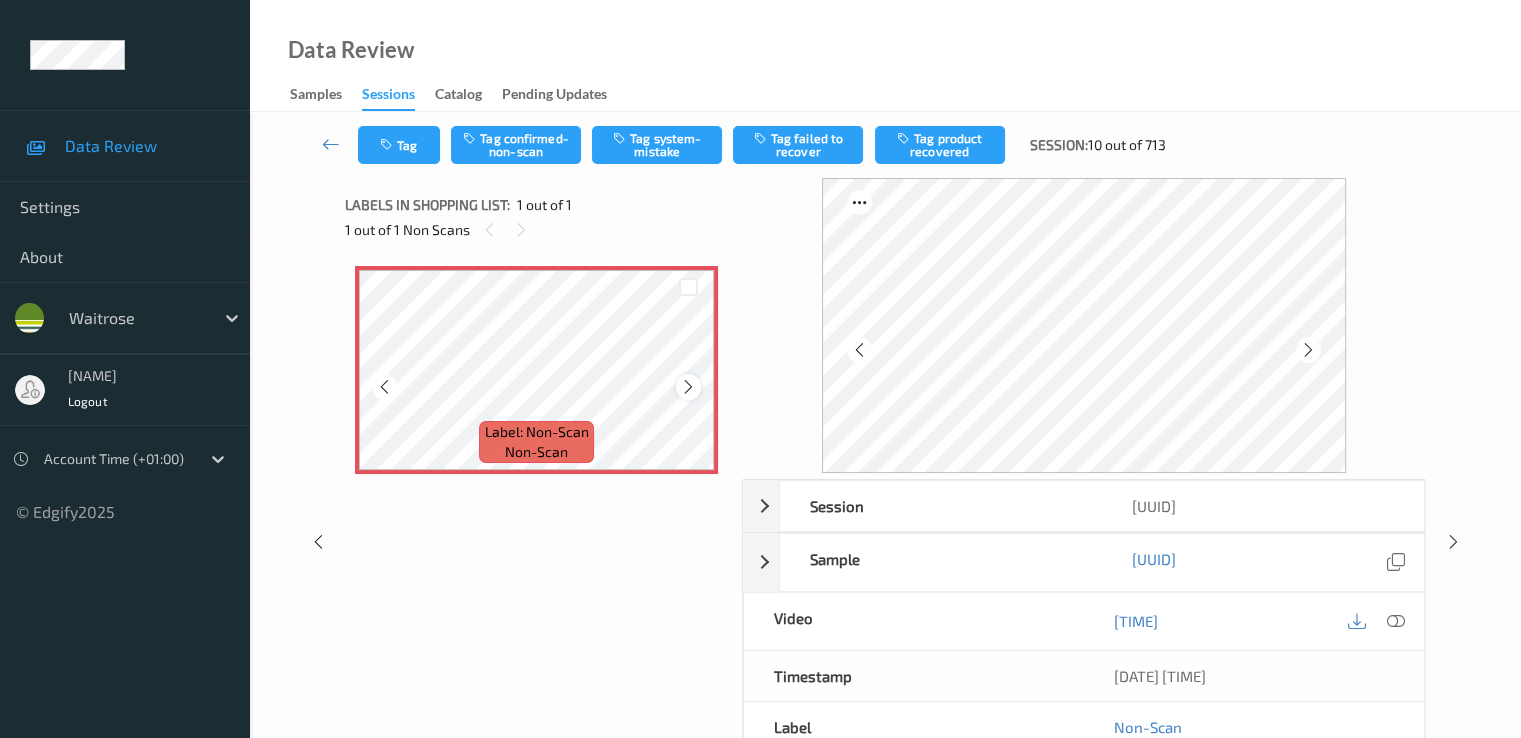 click at bounding box center [688, 387] 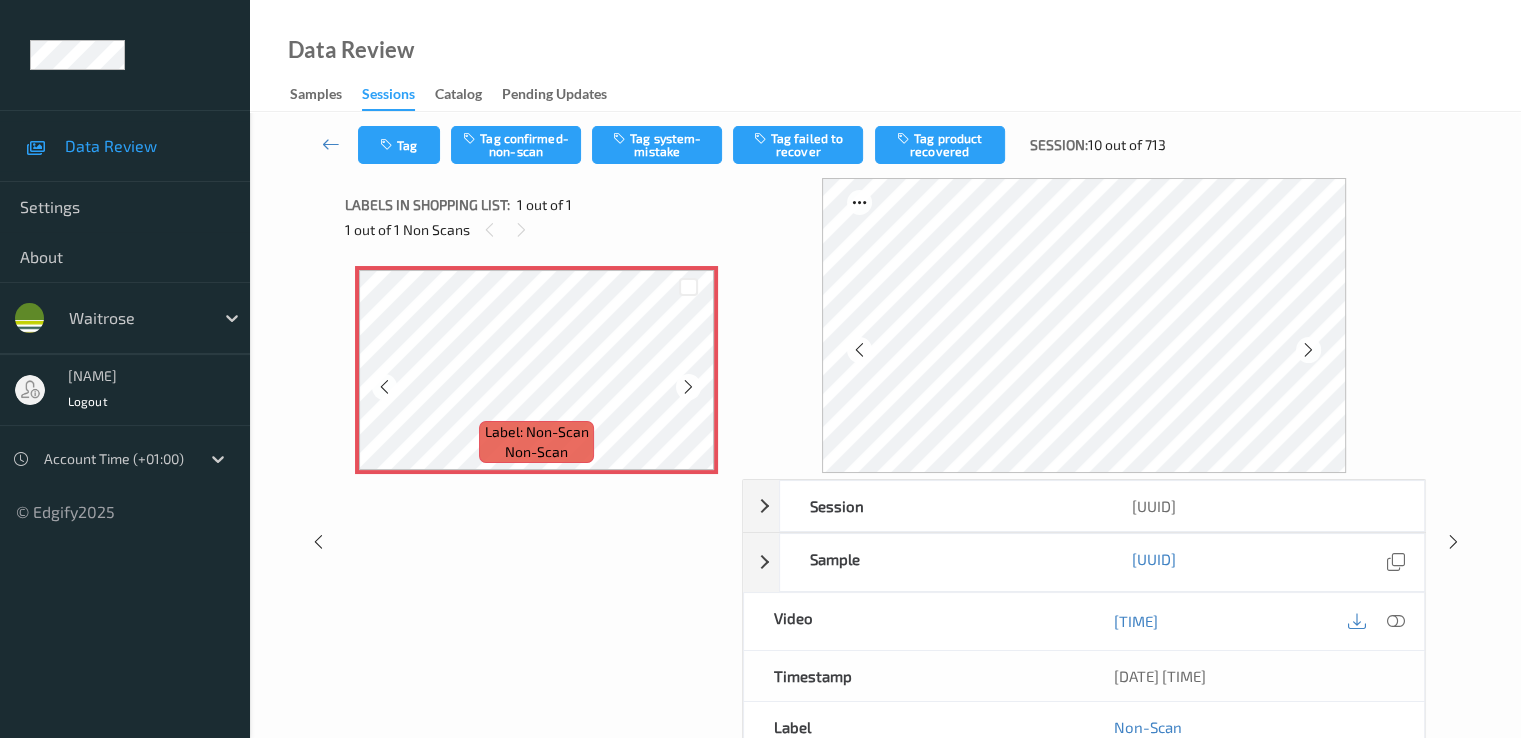 click at bounding box center (688, 387) 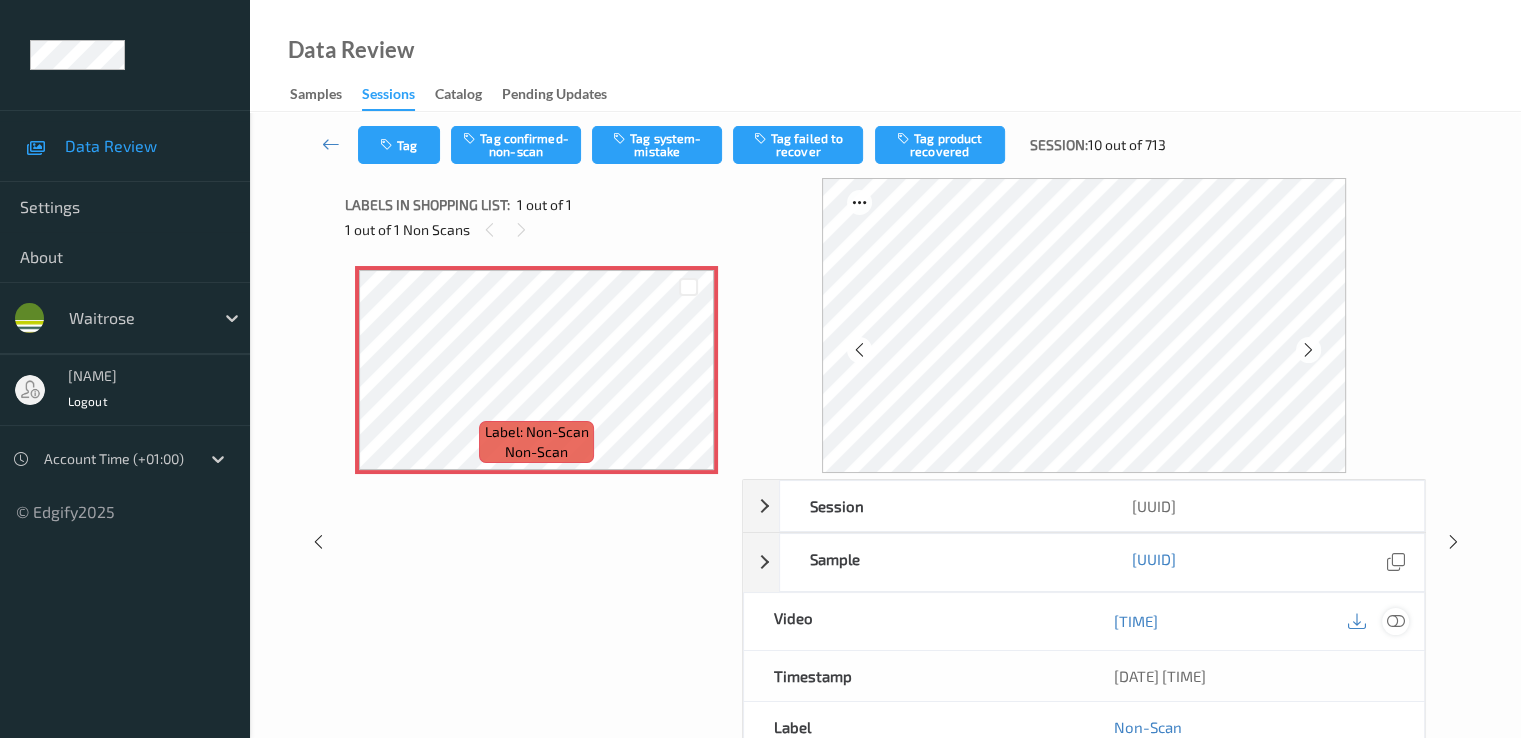click at bounding box center [1395, 621] 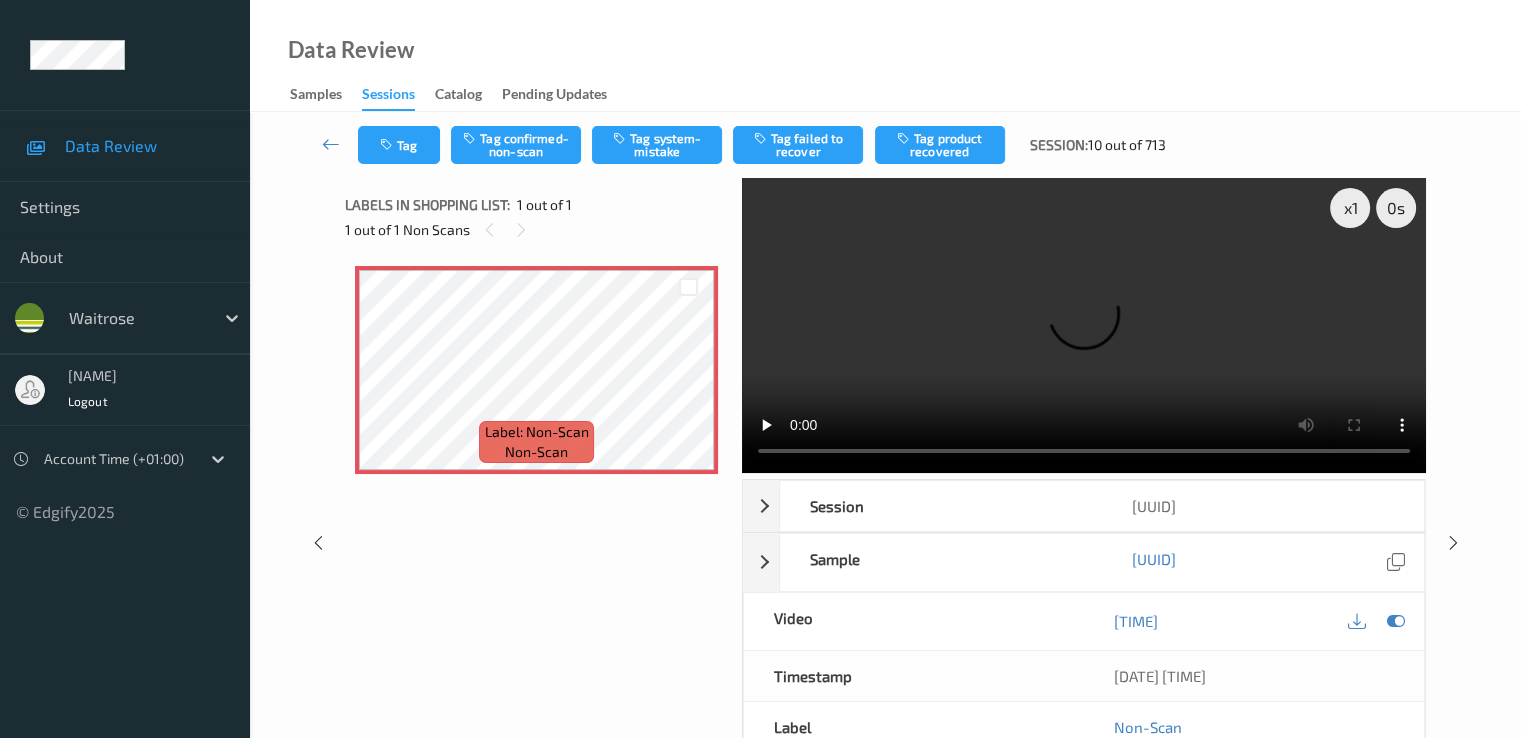 type 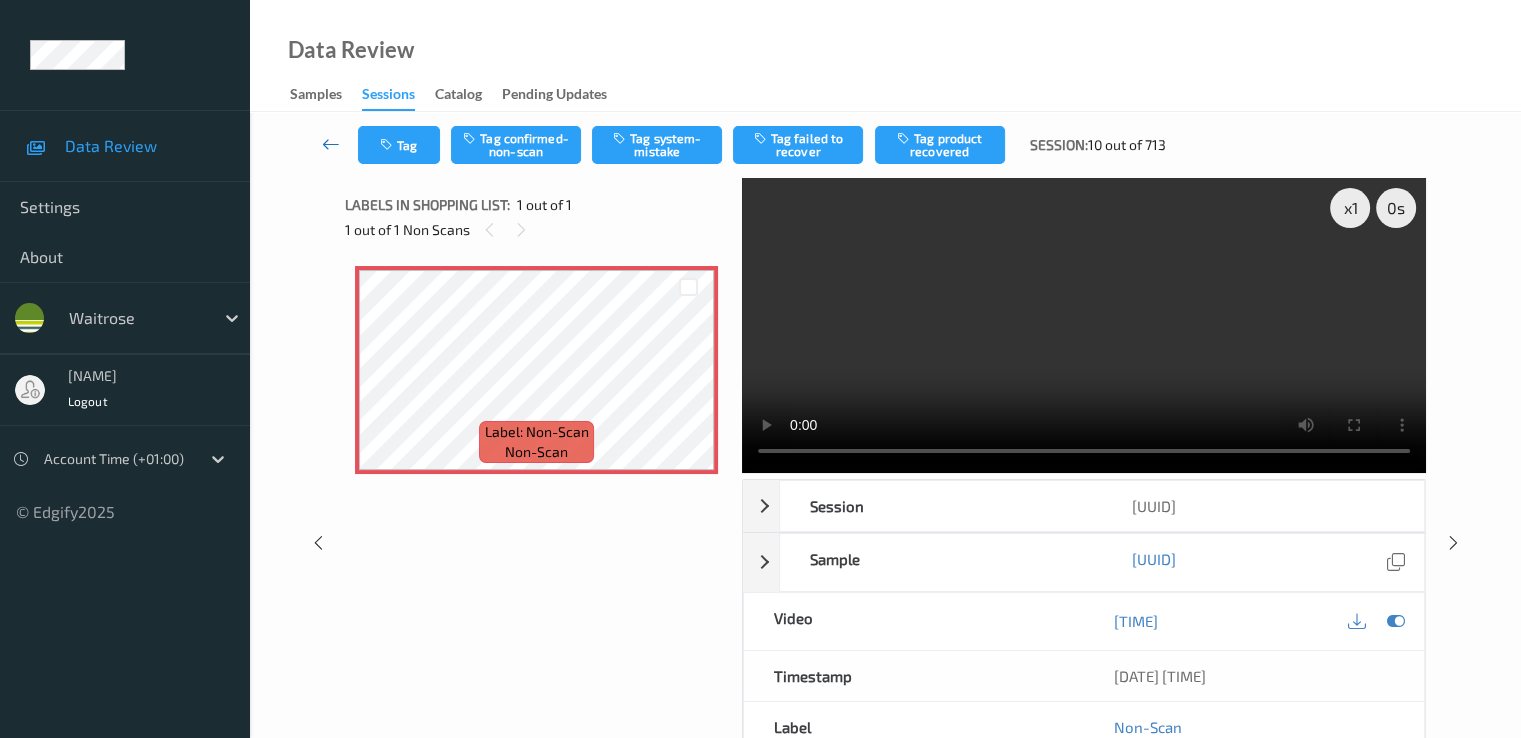 click at bounding box center (331, 144) 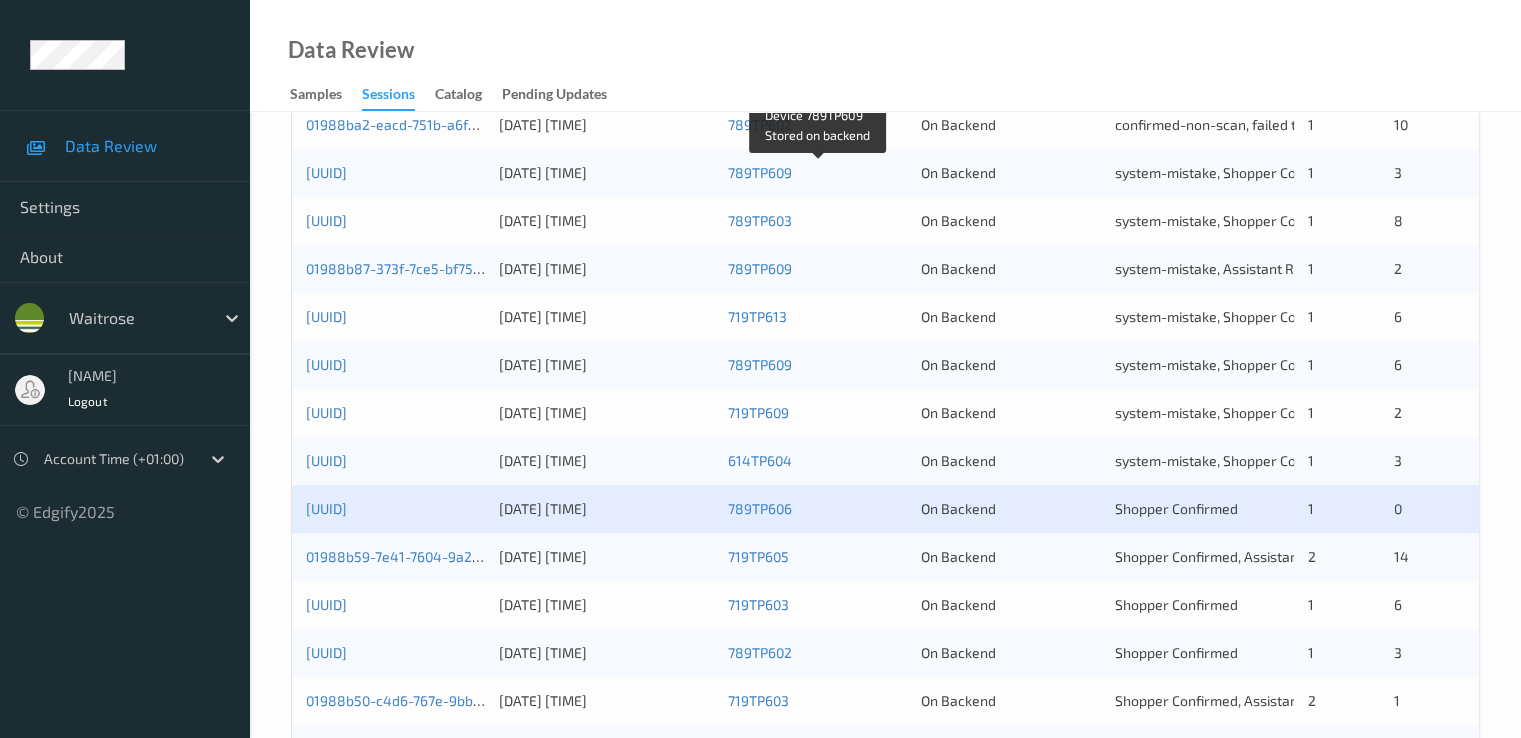 scroll, scrollTop: 600, scrollLeft: 0, axis: vertical 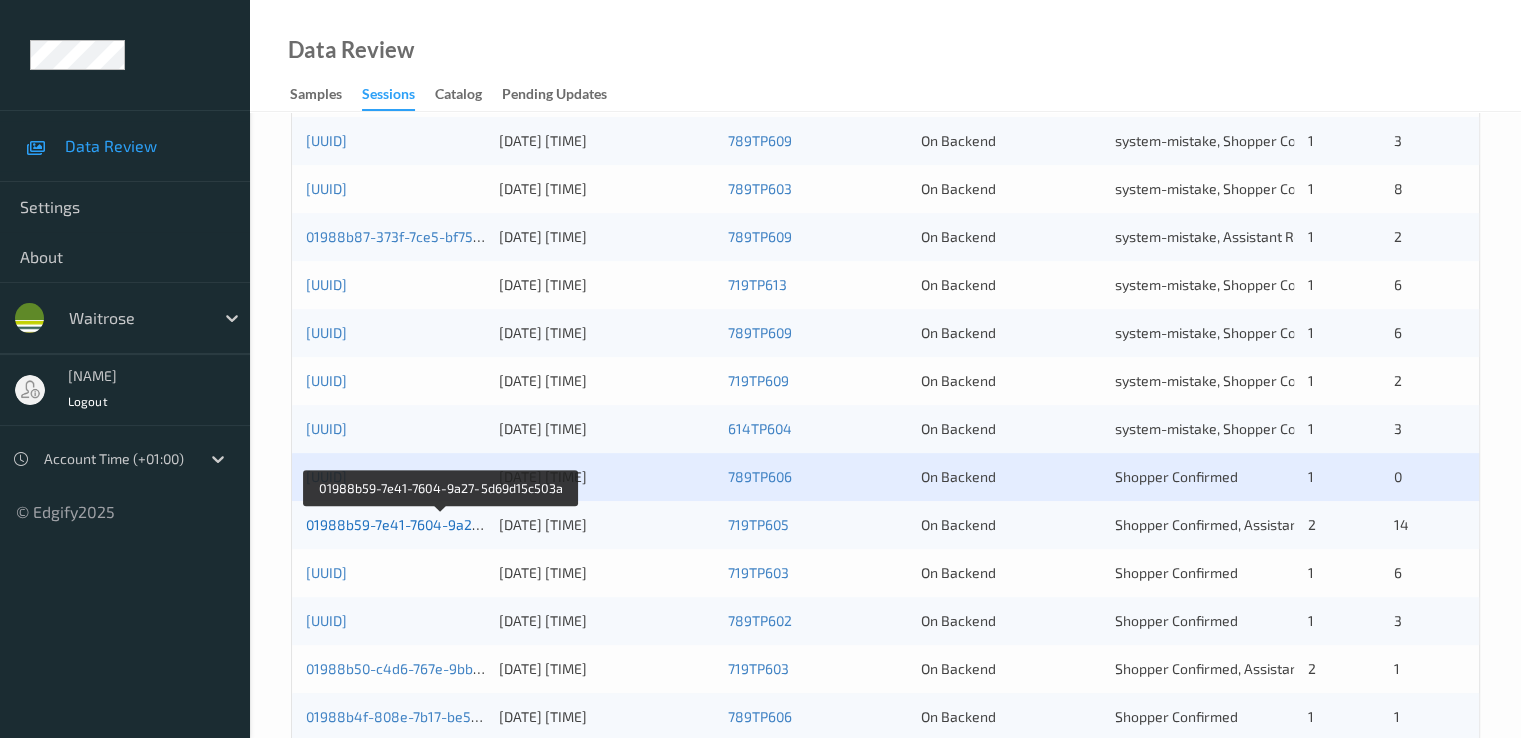 click on "[UUID]" at bounding box center (442, 524) 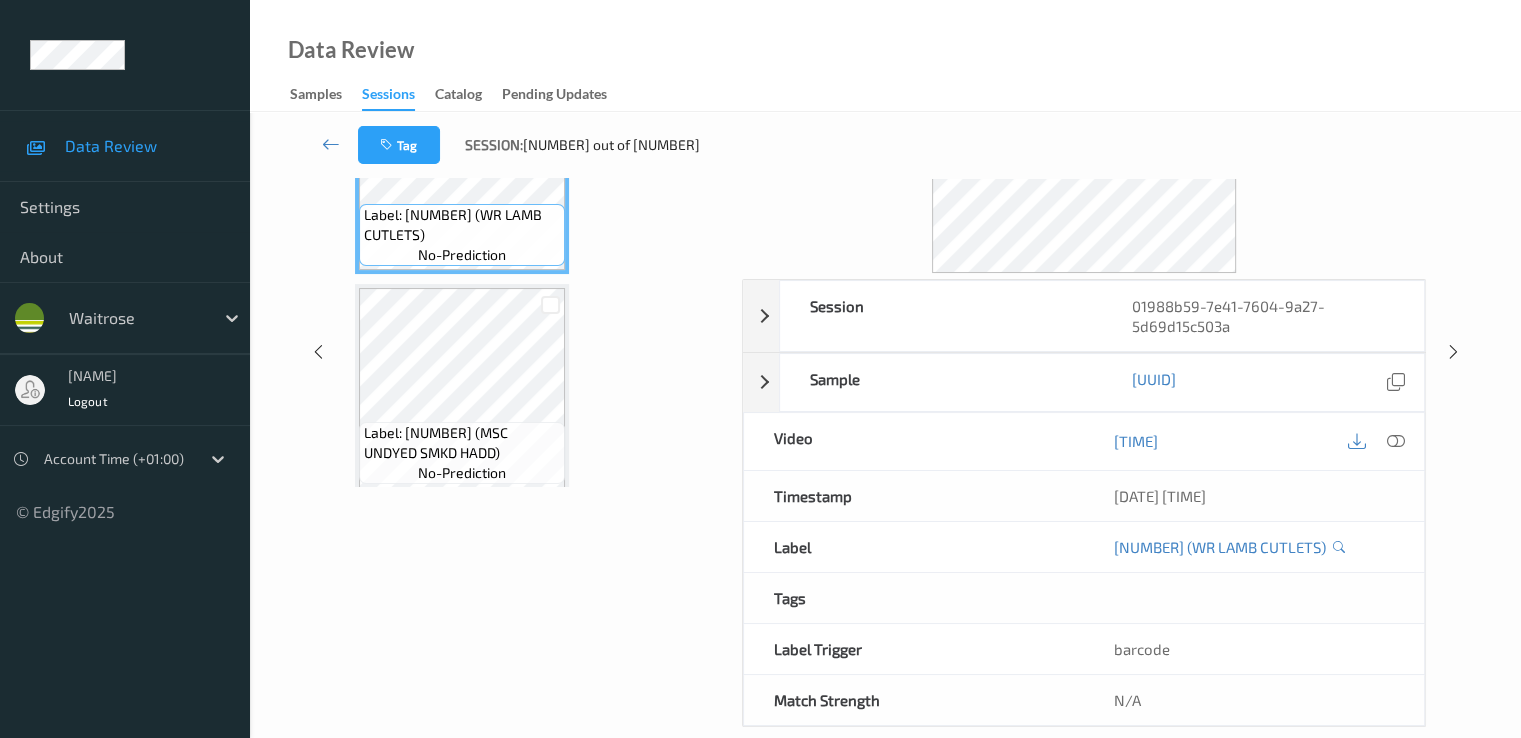 scroll, scrollTop: 0, scrollLeft: 0, axis: both 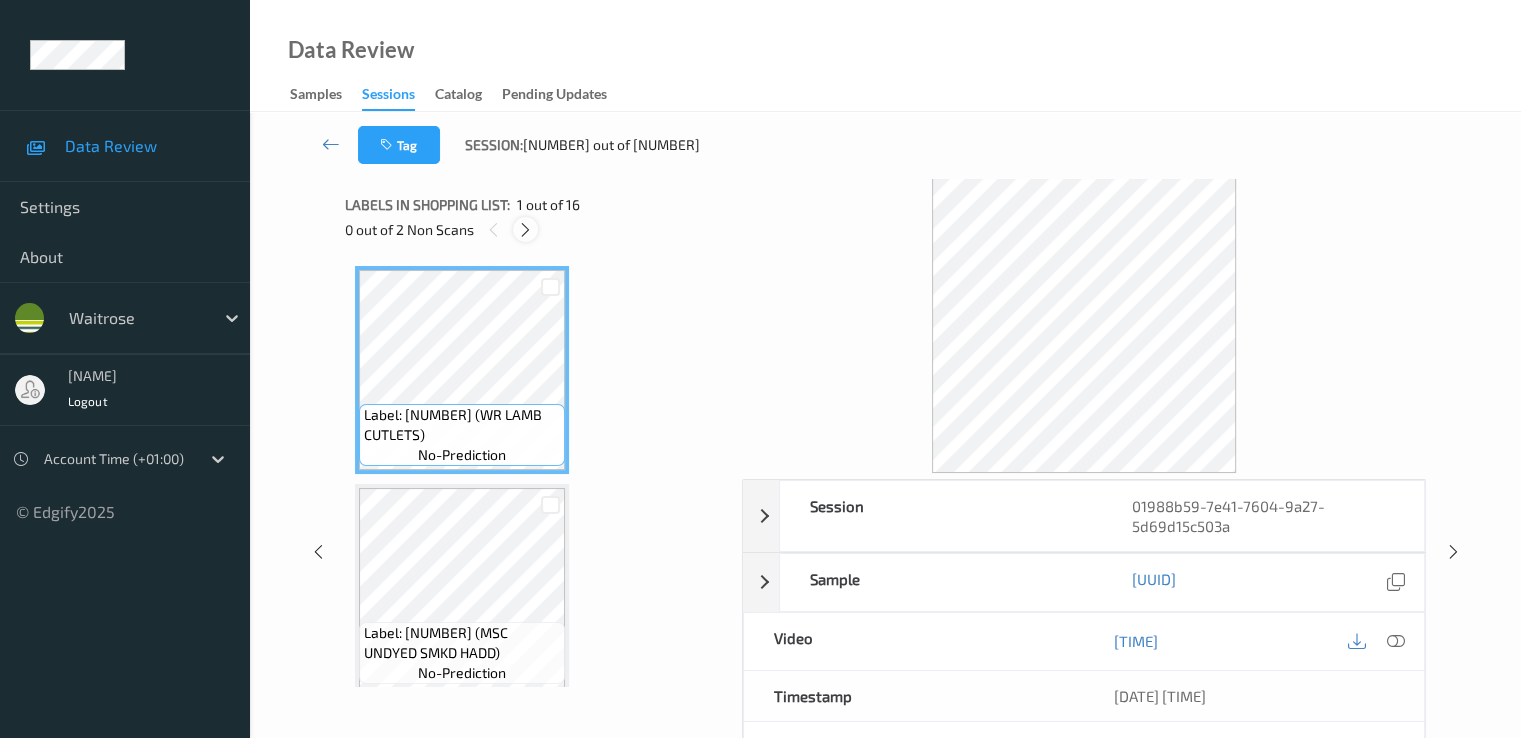 click at bounding box center (525, 230) 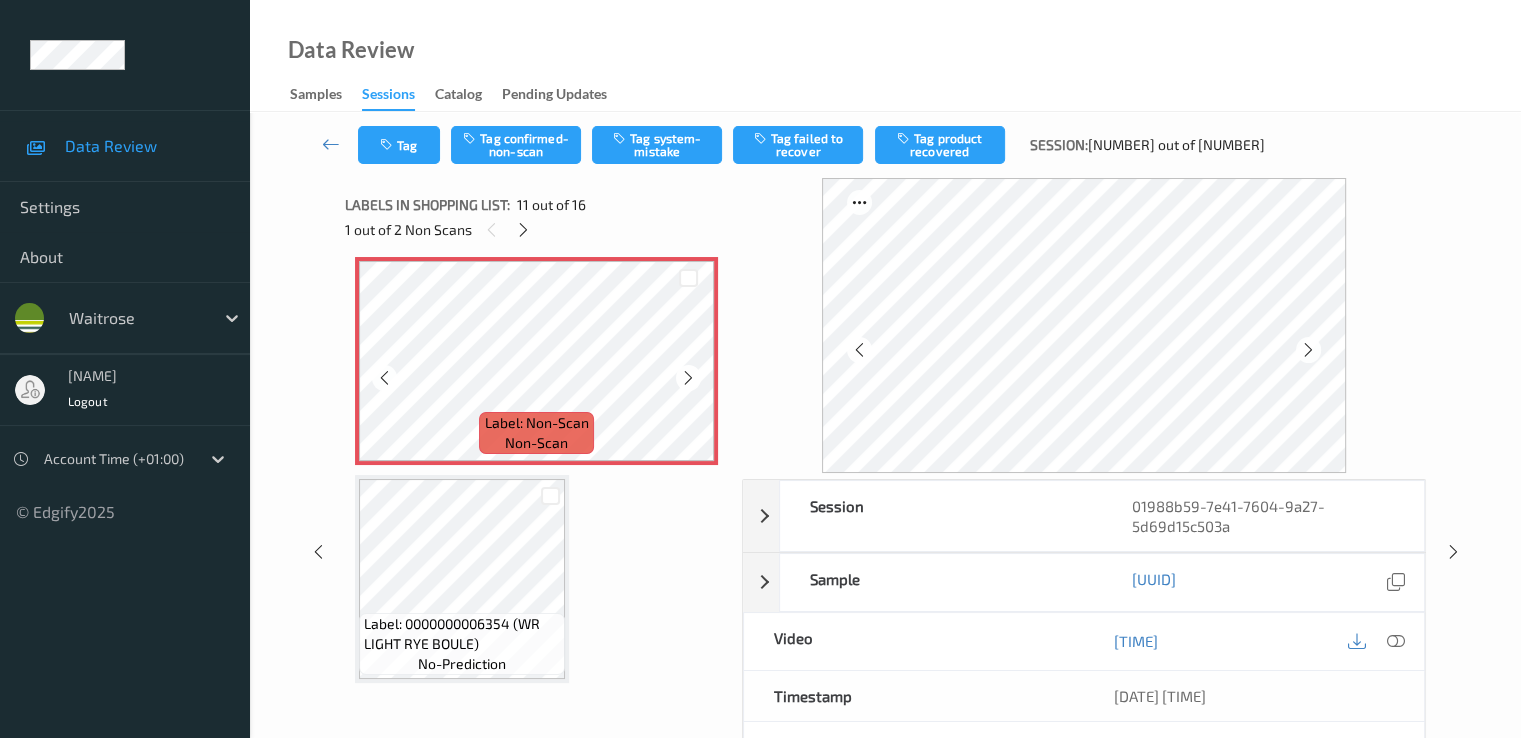 scroll, scrollTop: 2172, scrollLeft: 0, axis: vertical 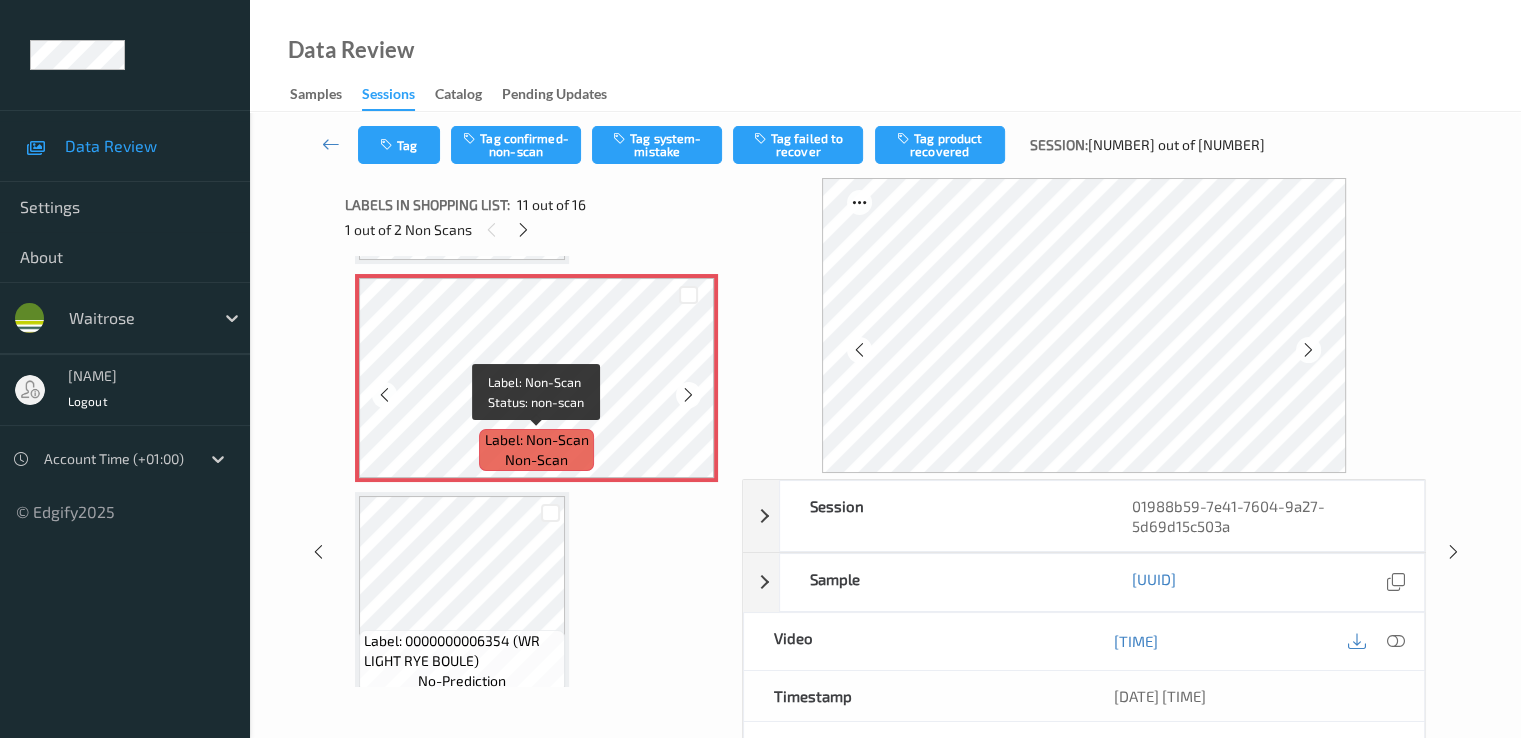 click on "Label: Non-Scan" at bounding box center [537, 440] 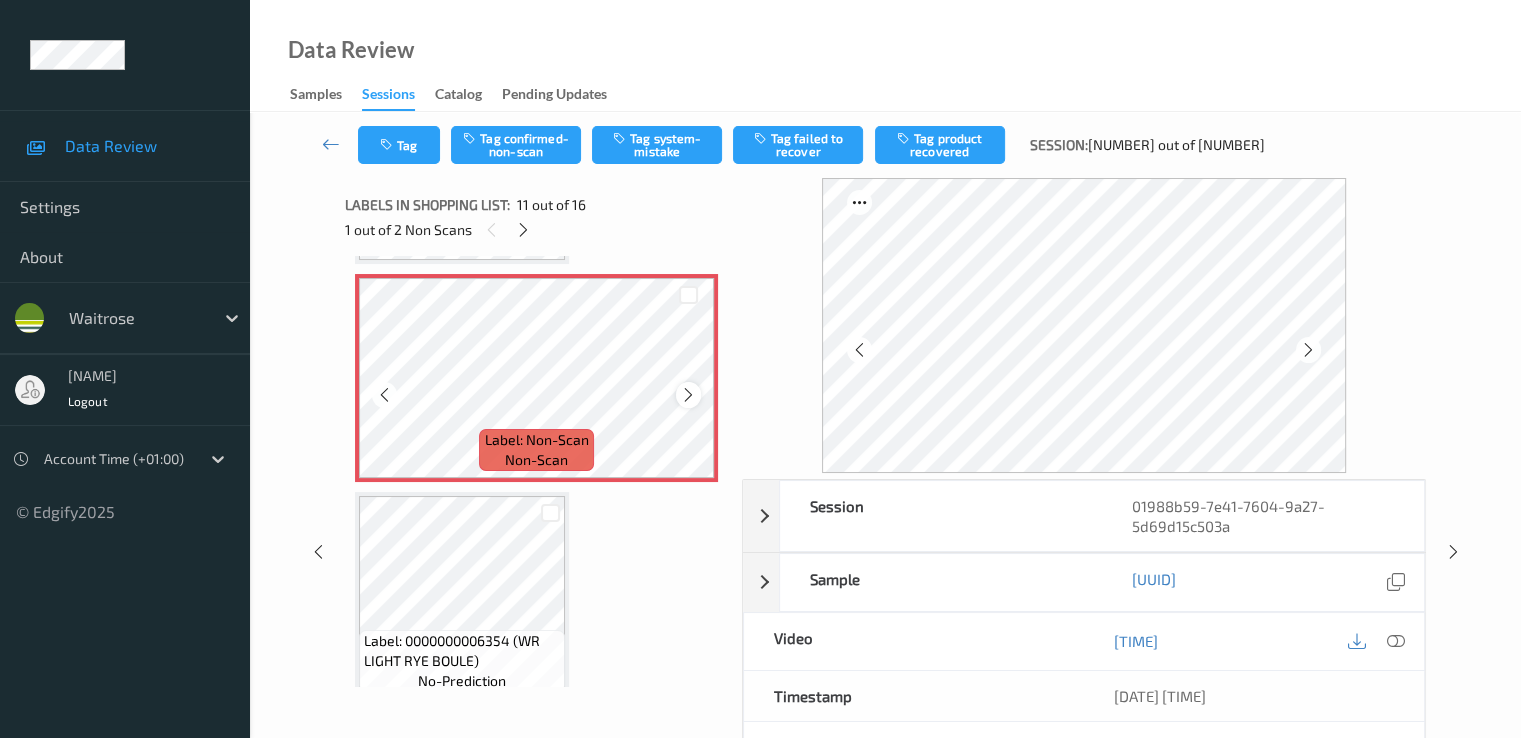 click at bounding box center [688, 395] 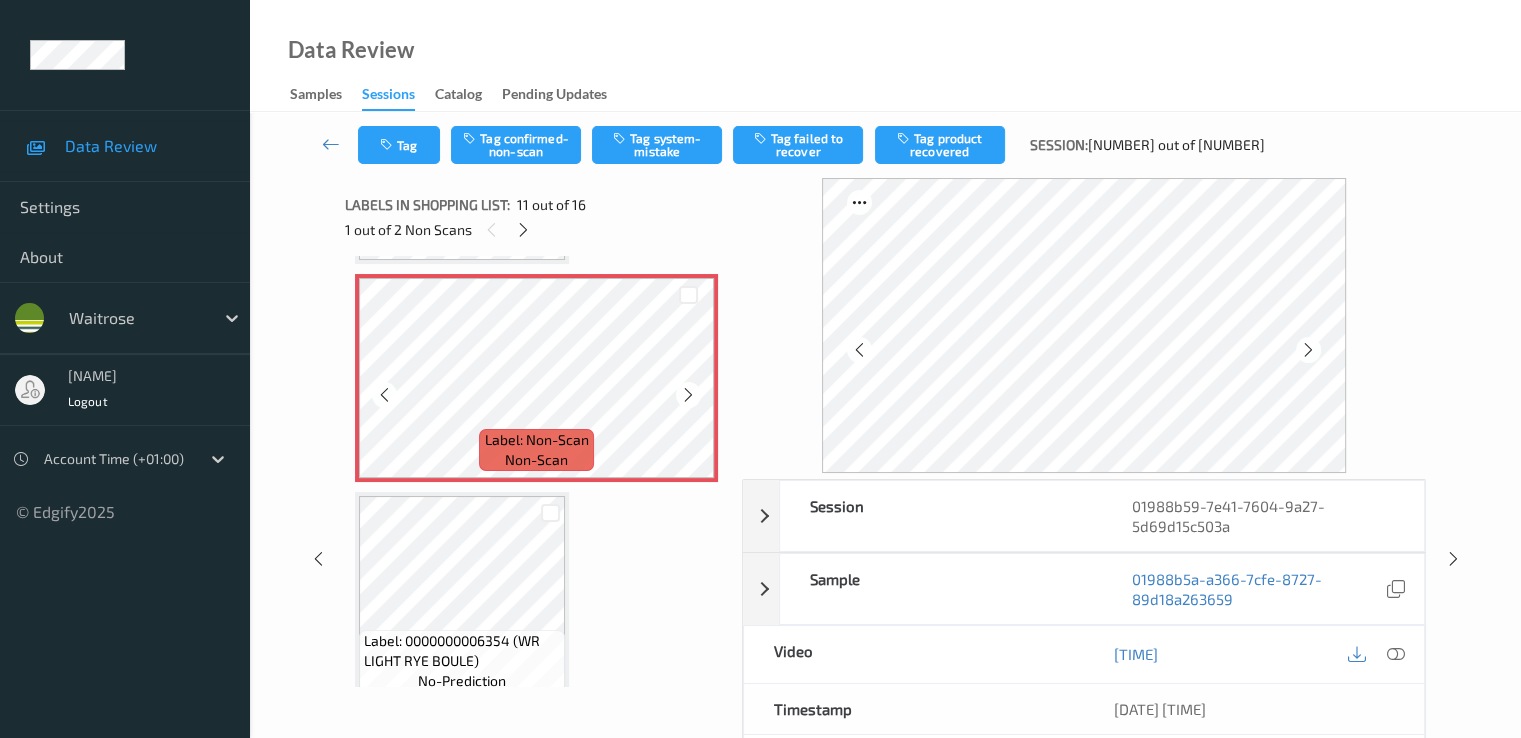 click at bounding box center [688, 395] 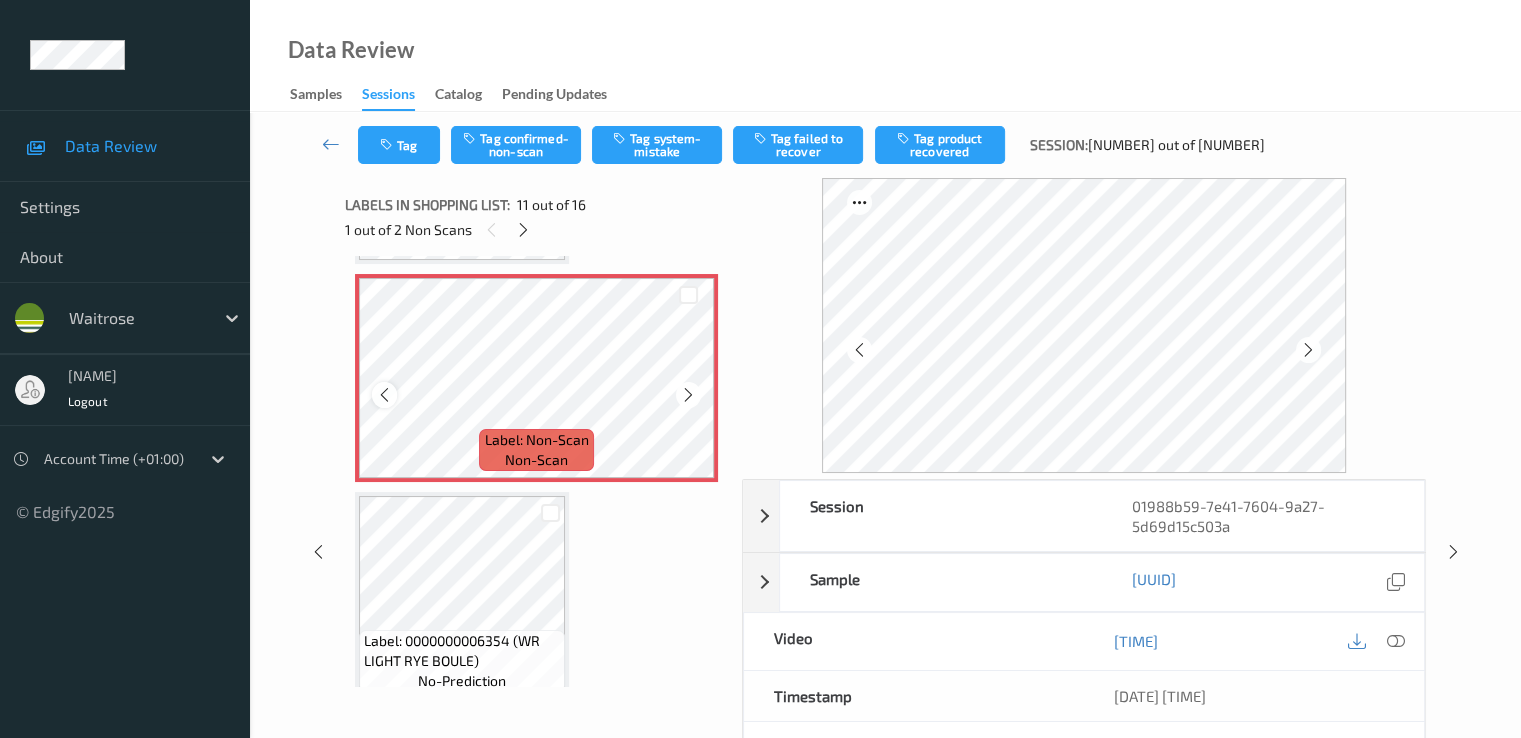 click at bounding box center [384, 394] 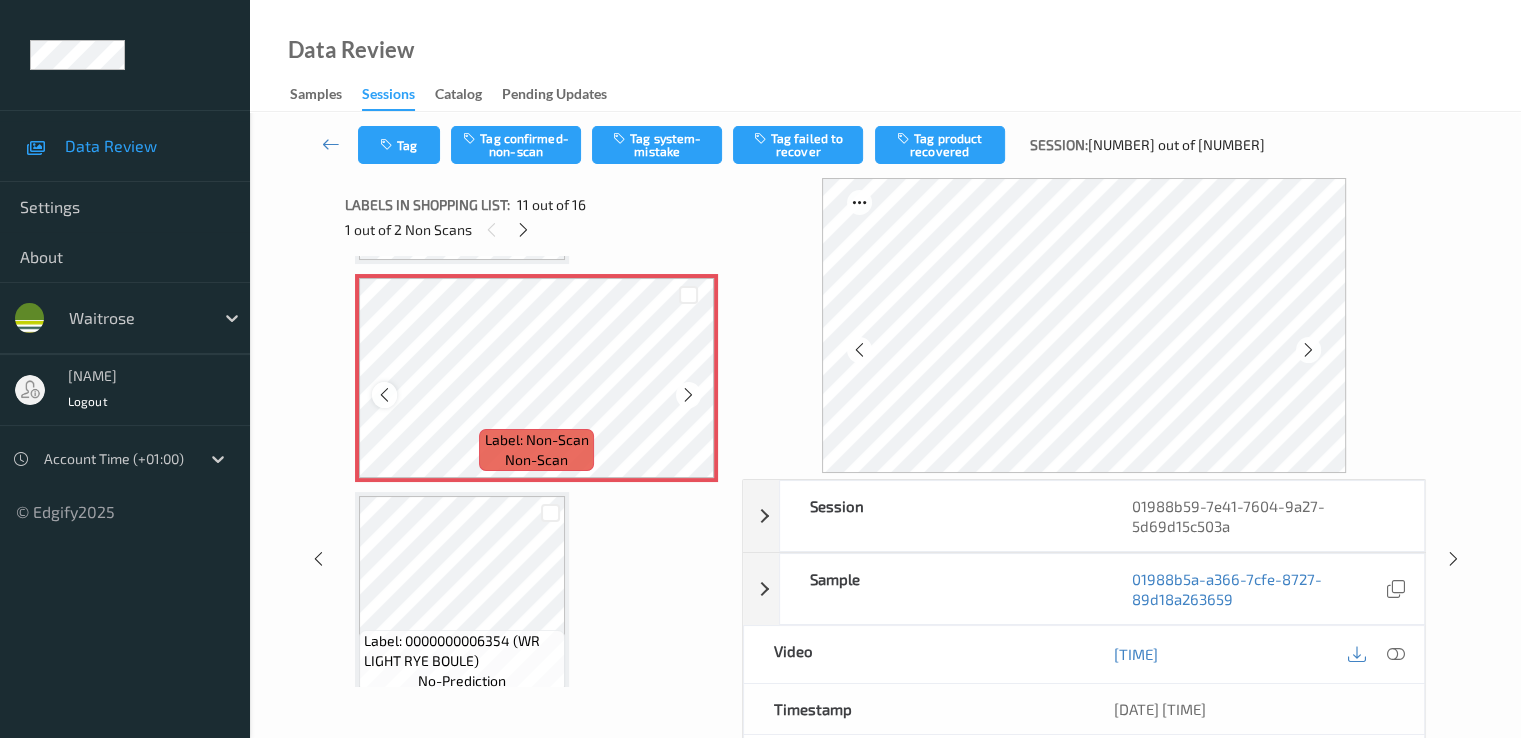 click at bounding box center [384, 394] 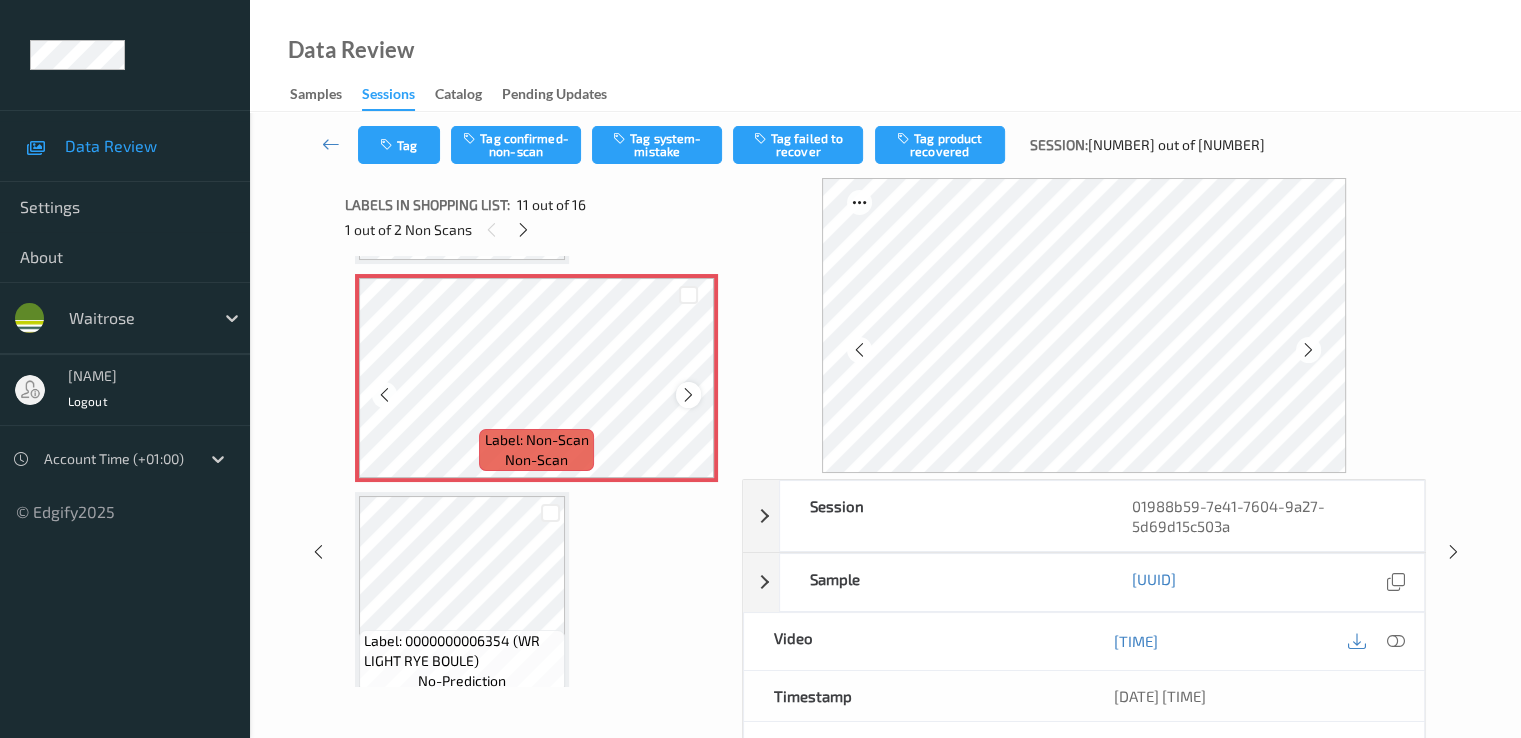 click at bounding box center [688, 394] 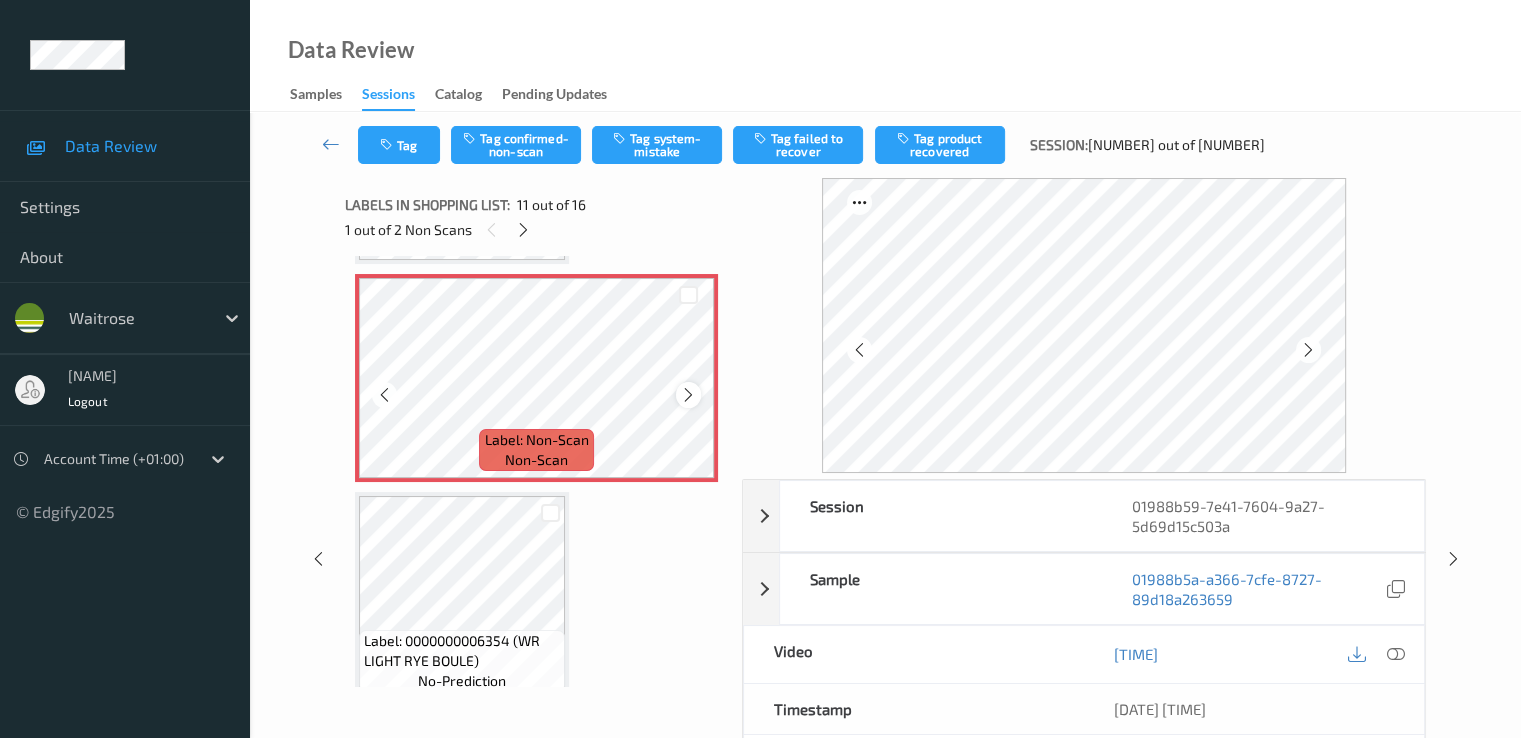 click at bounding box center [688, 394] 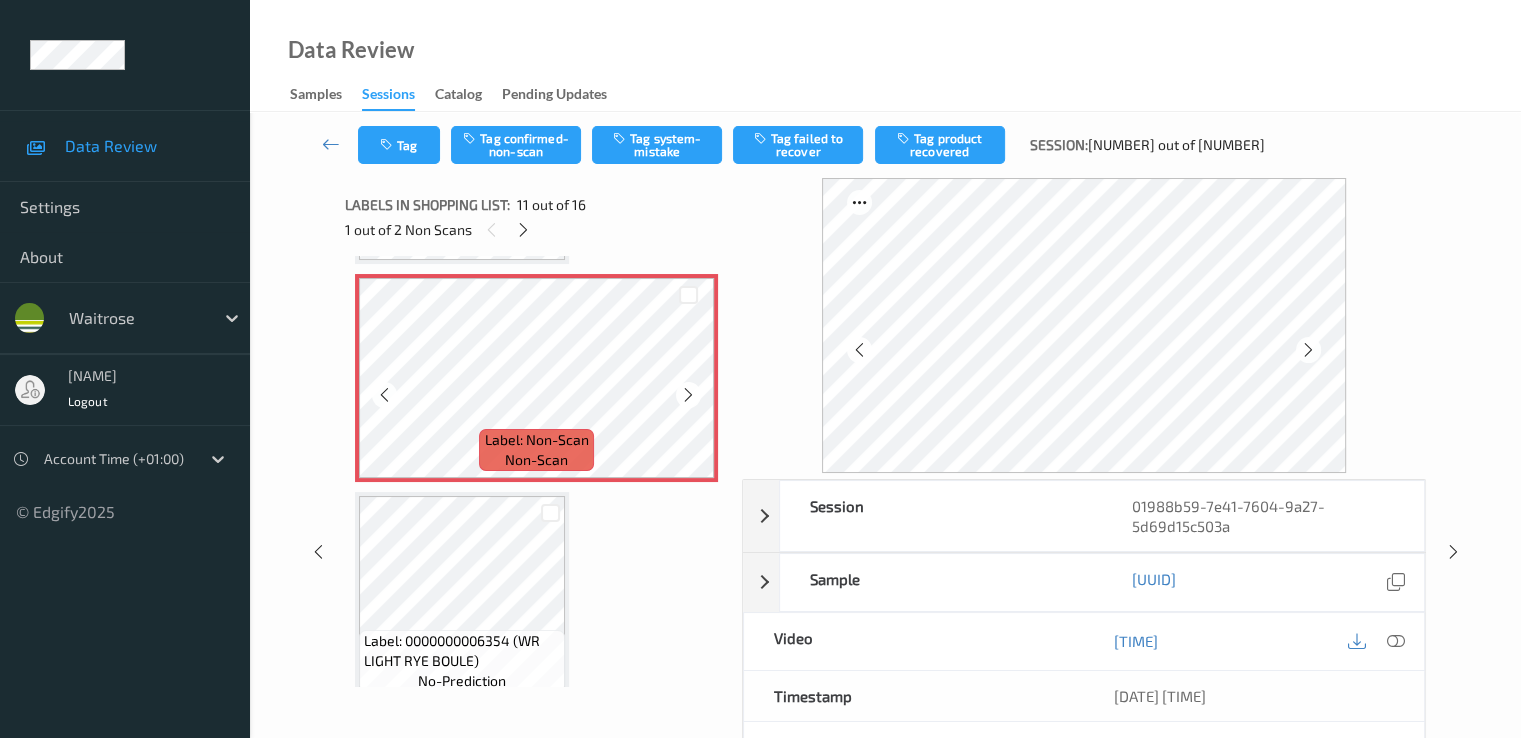click at bounding box center [688, 394] 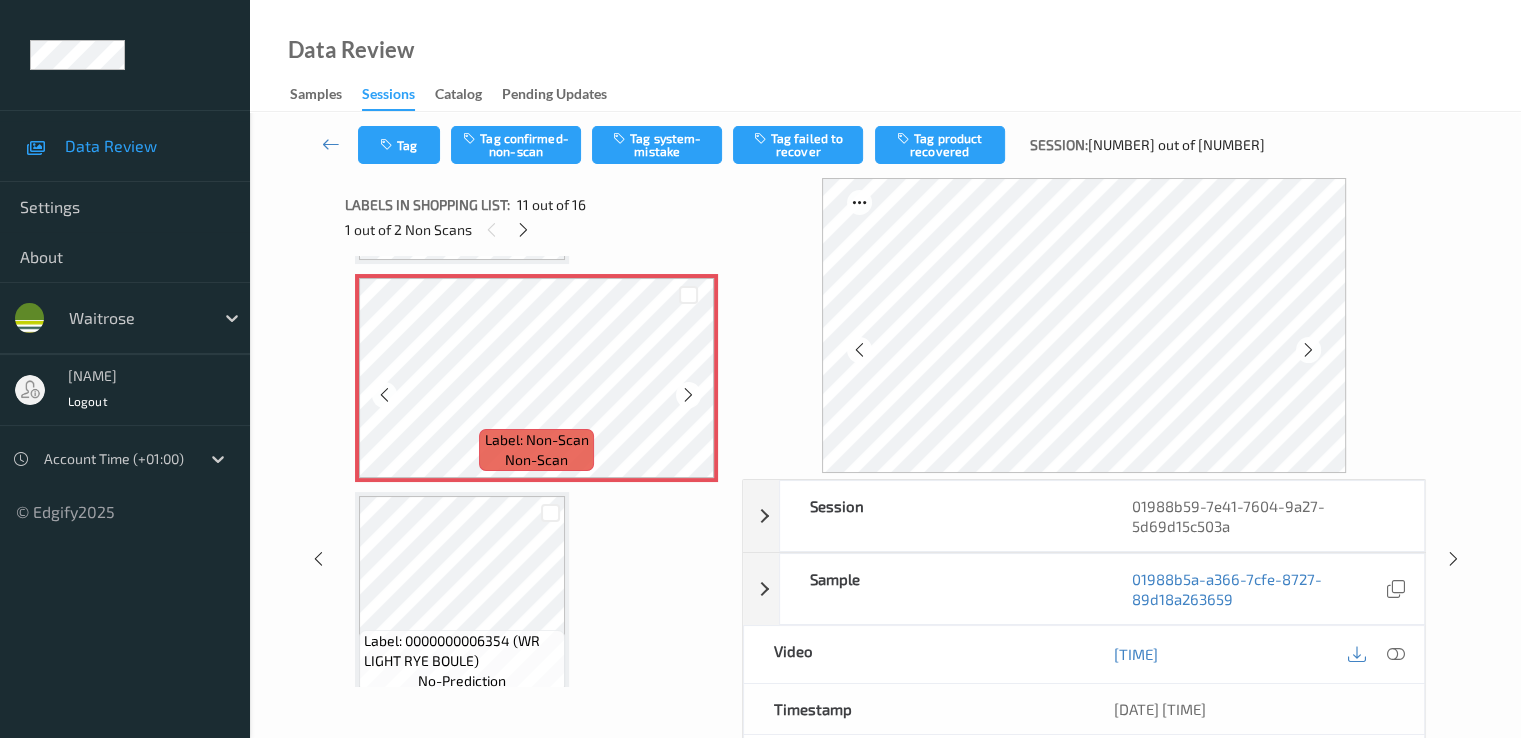 click at bounding box center [688, 394] 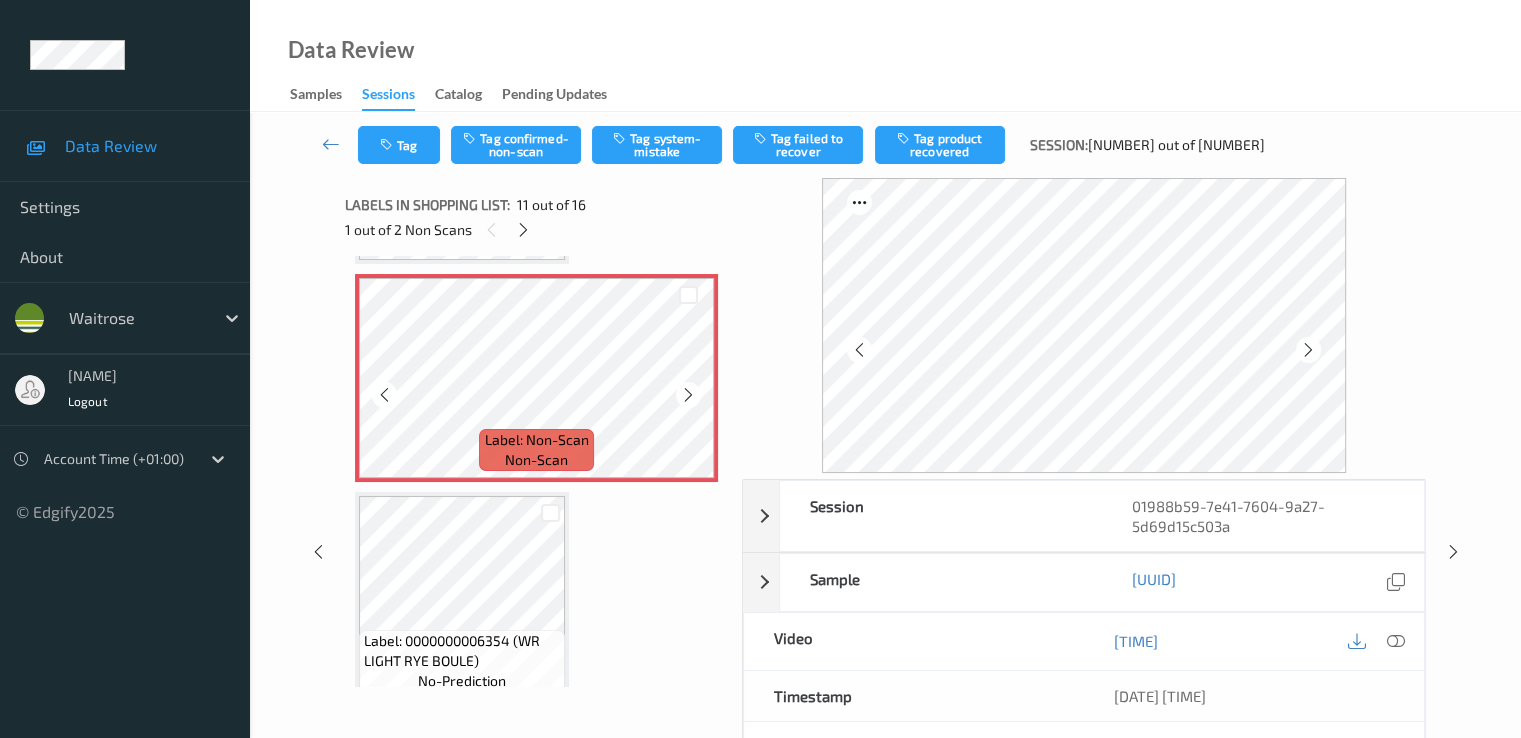 click at bounding box center (688, 394) 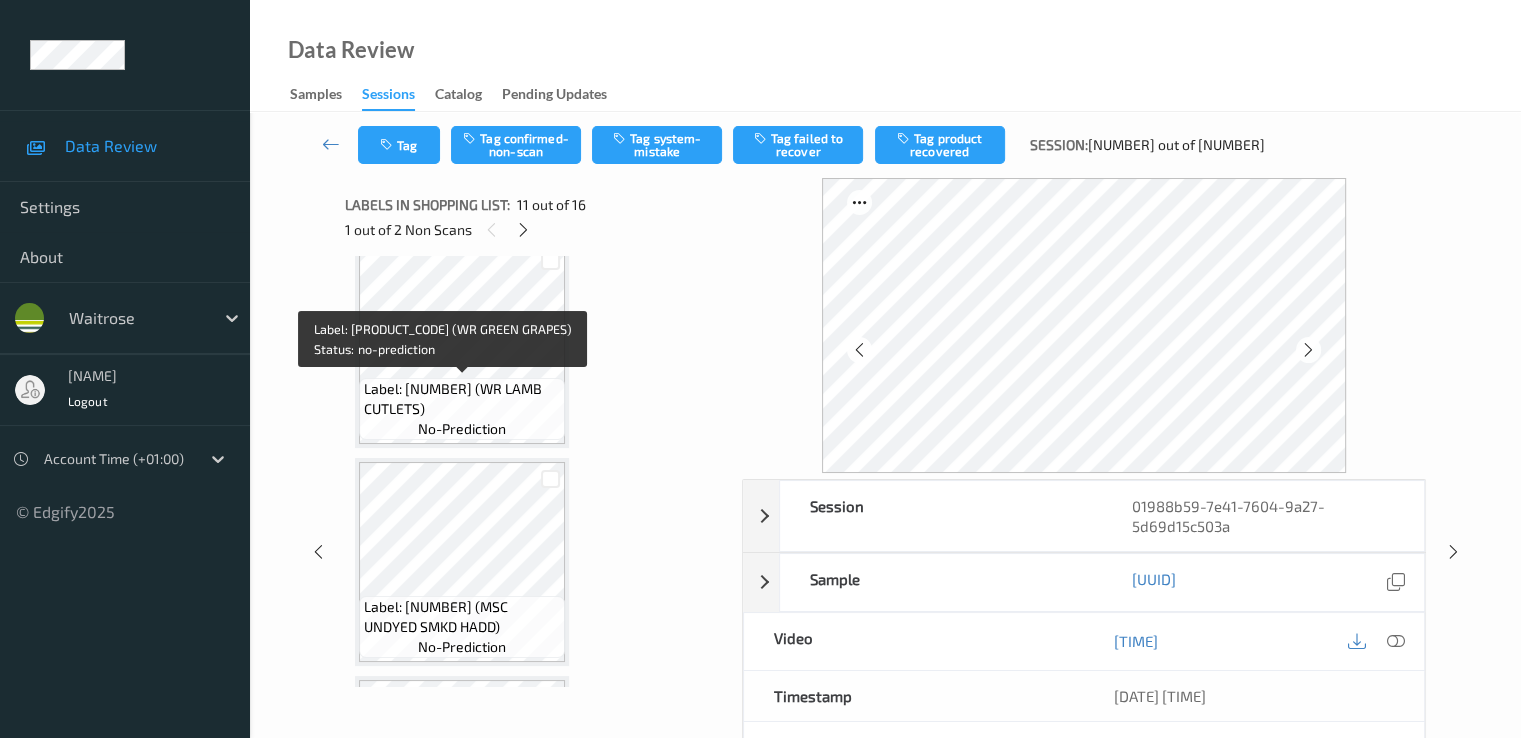 scroll, scrollTop: 0, scrollLeft: 0, axis: both 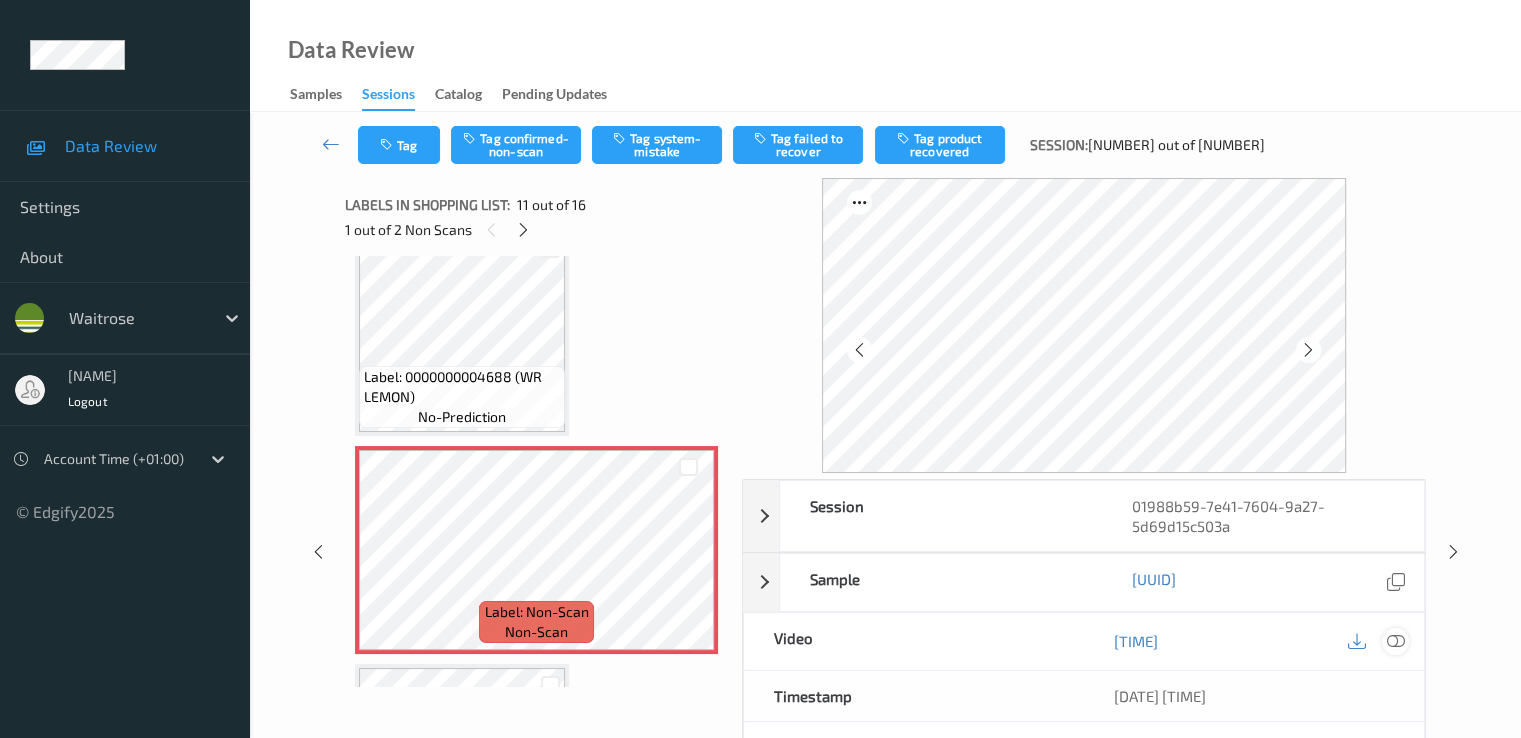 click at bounding box center [1395, 641] 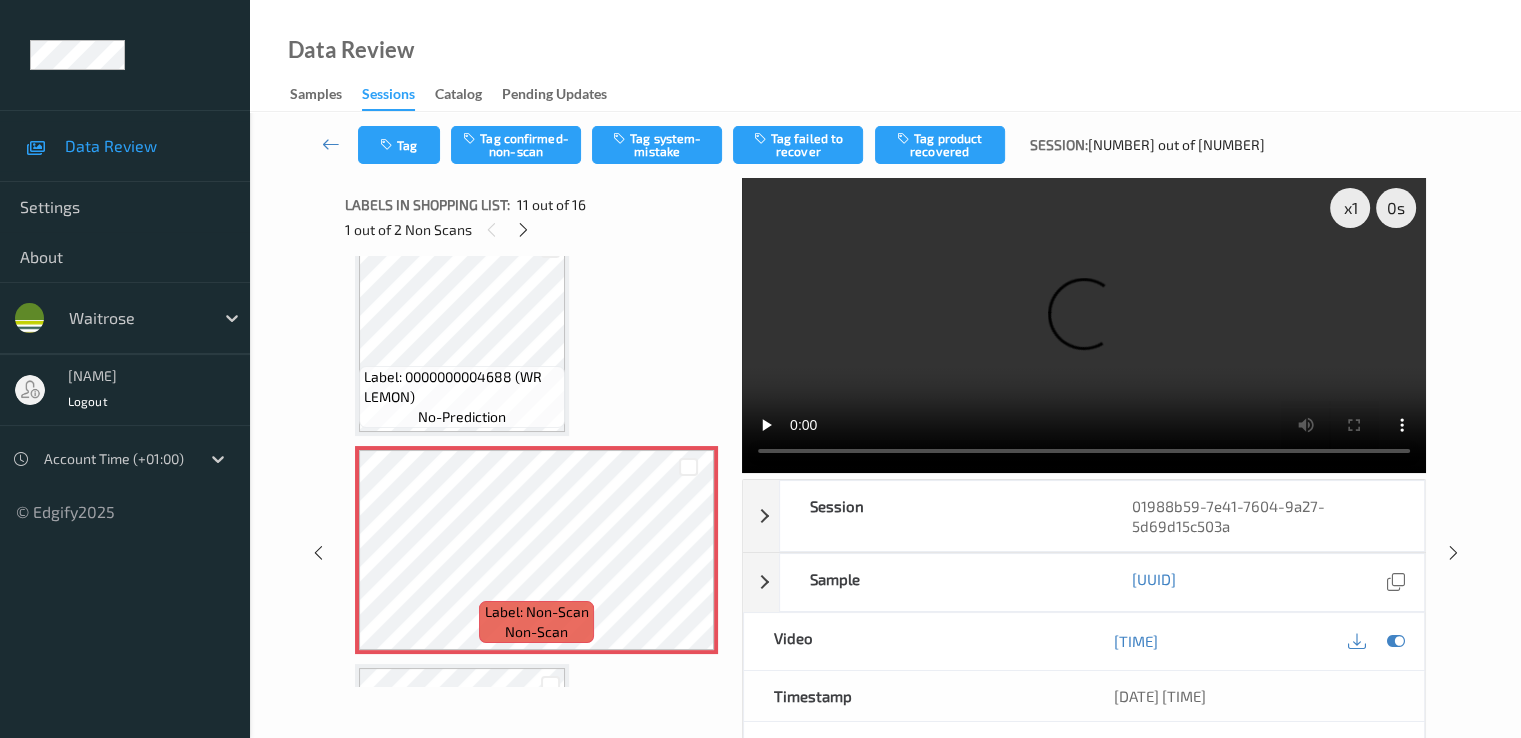 type 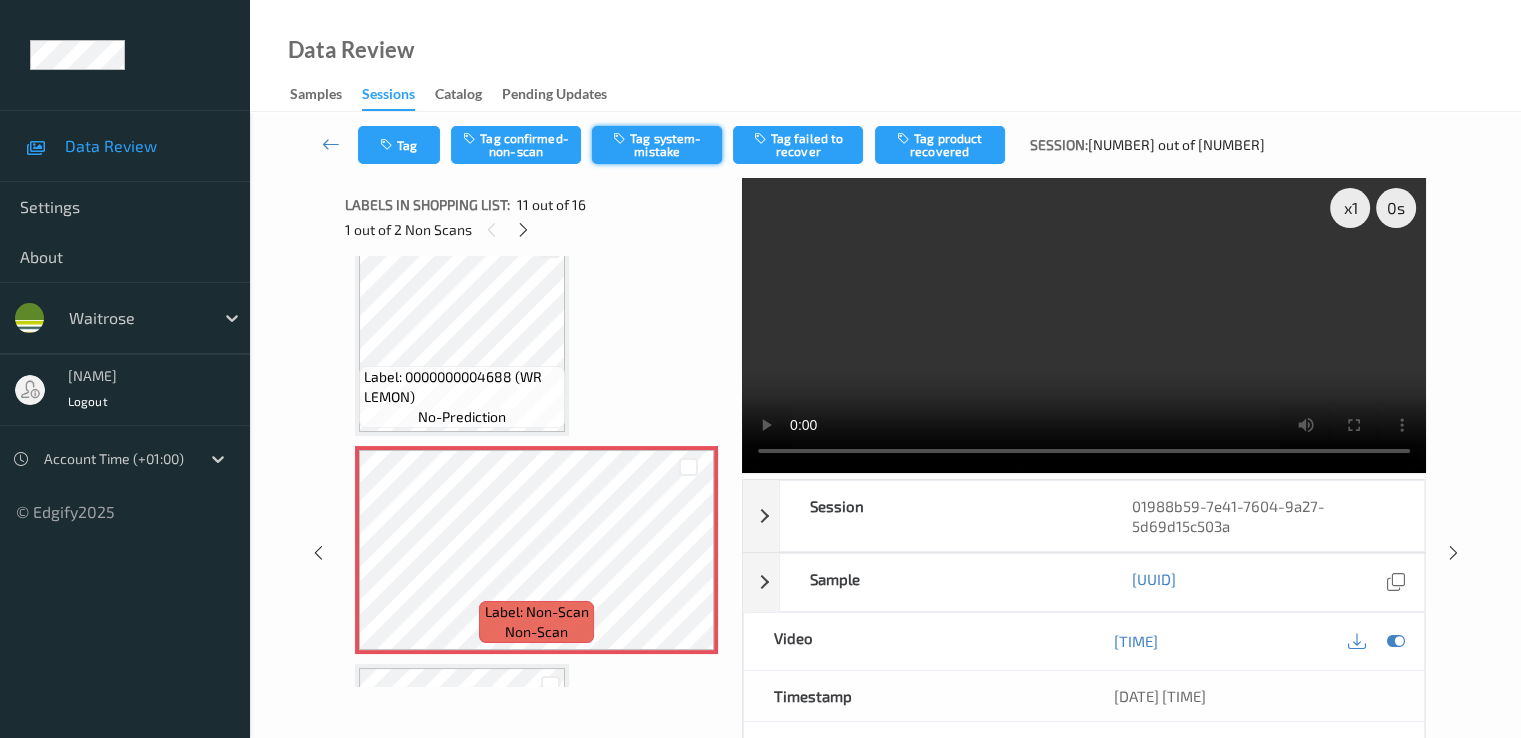 click on "Tag   system-mistake" at bounding box center [657, 145] 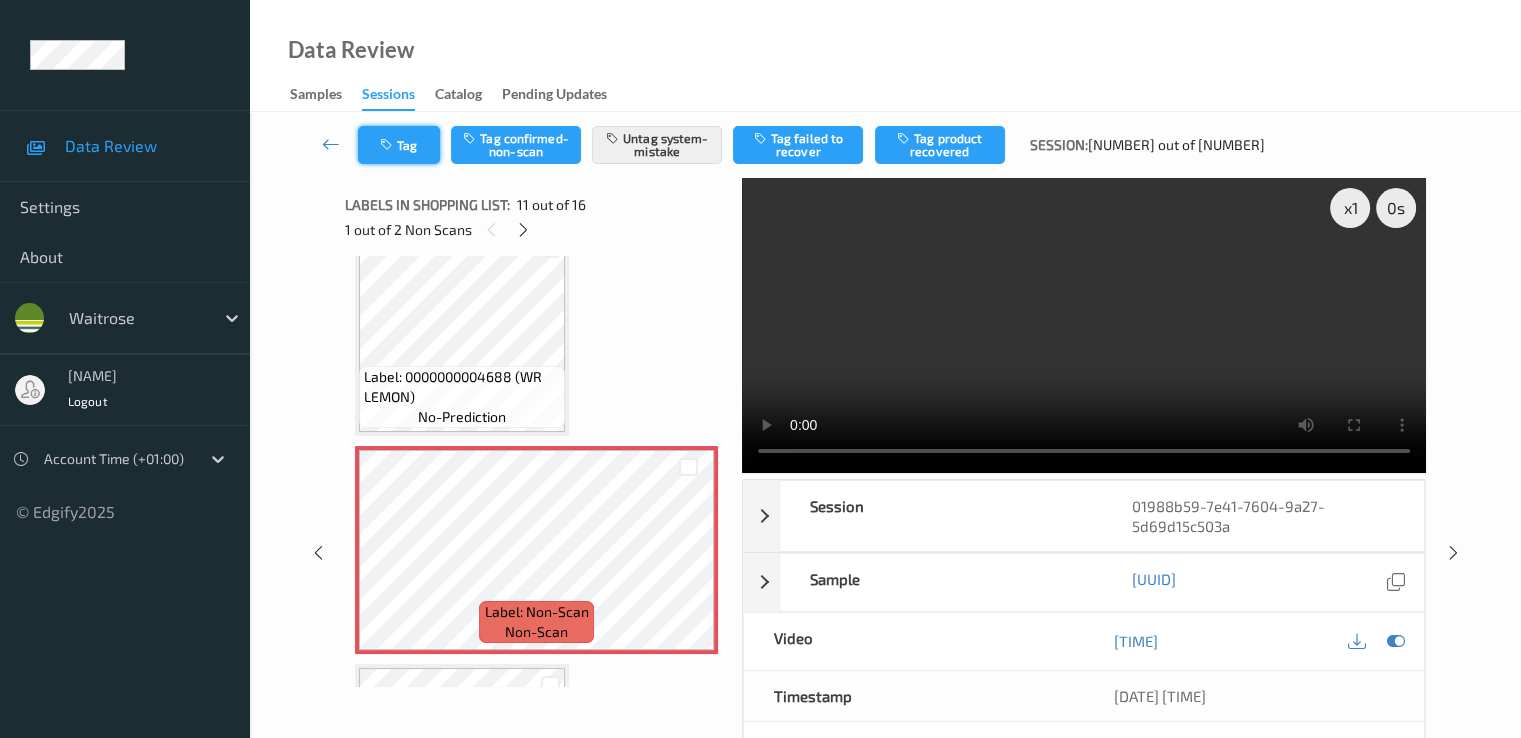 click on "Tag" at bounding box center (399, 145) 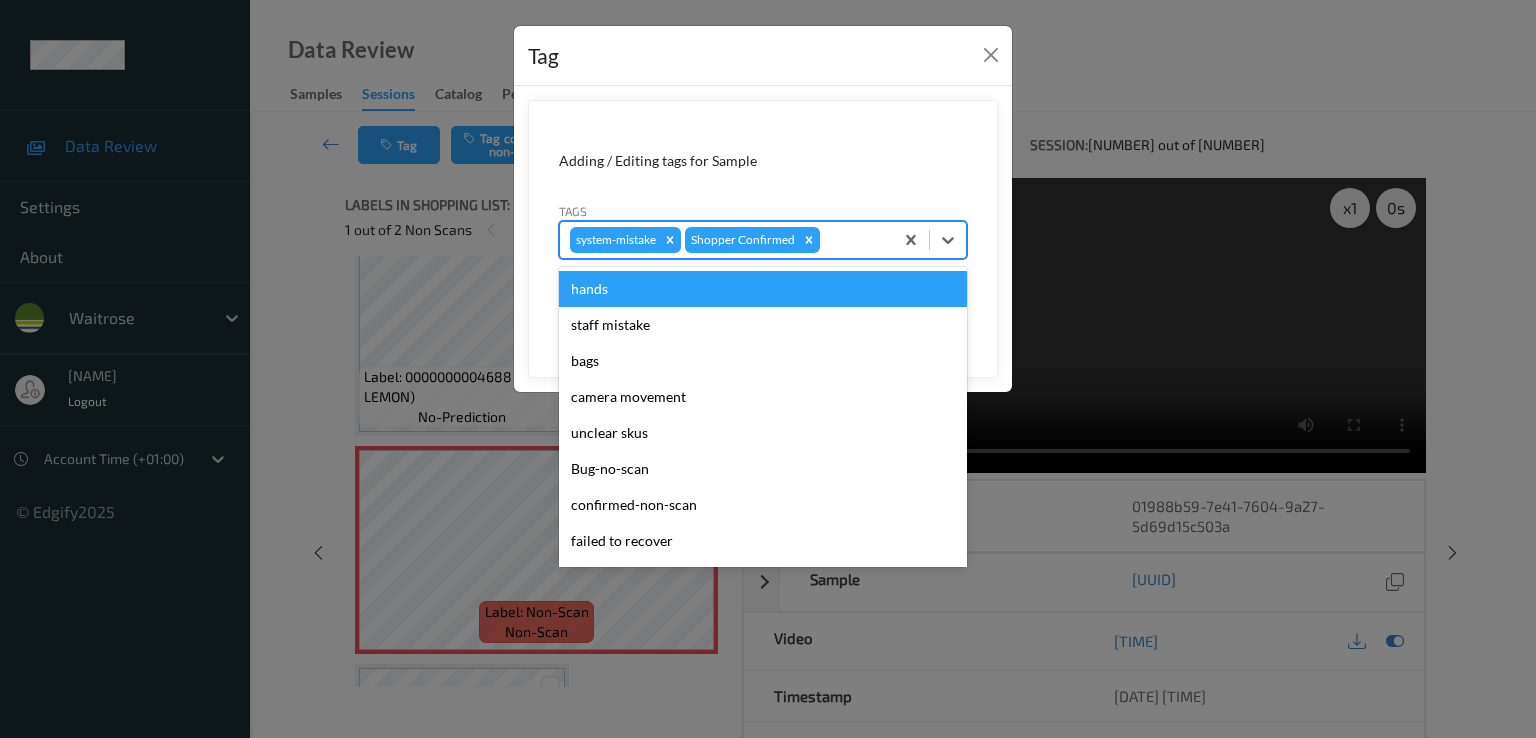 click at bounding box center [853, 240] 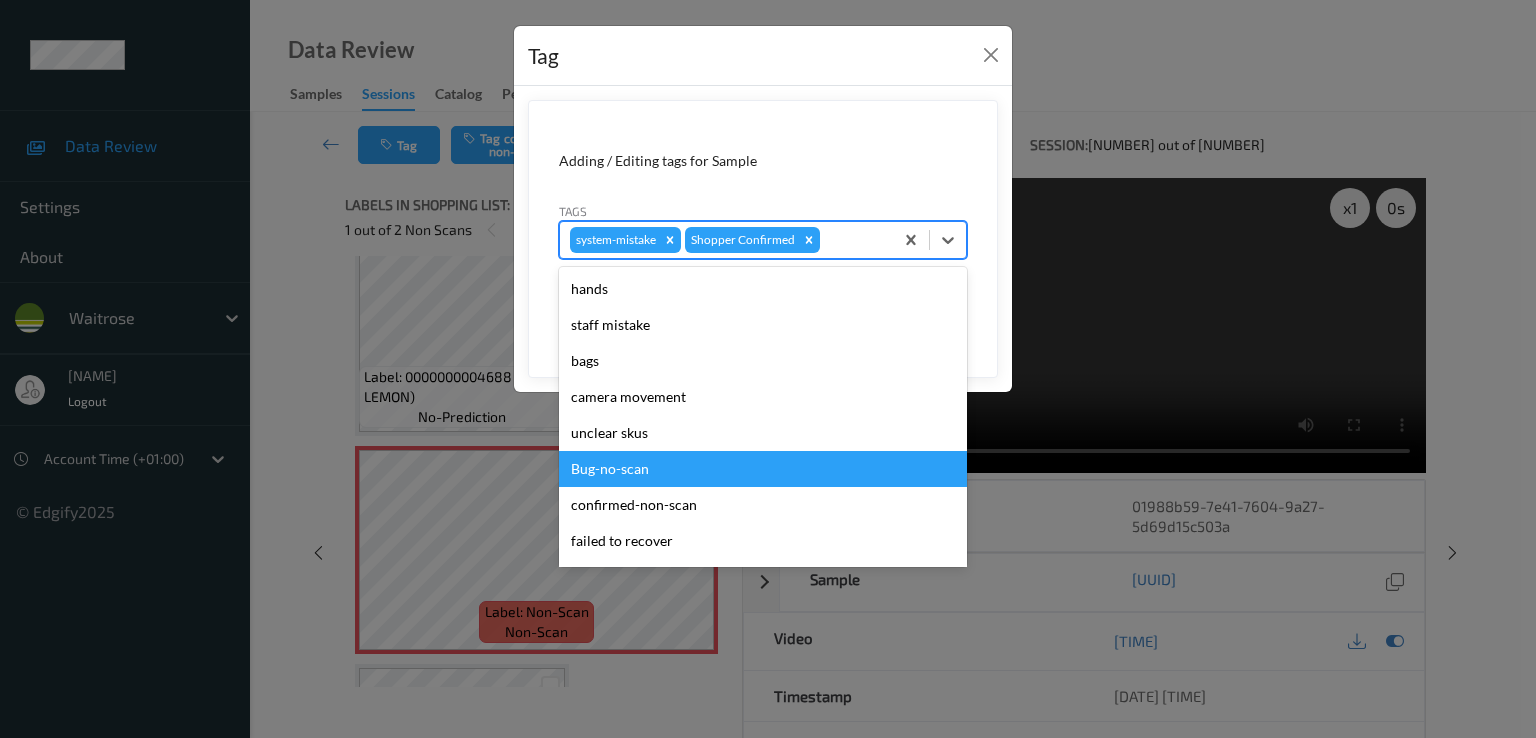 scroll, scrollTop: 392, scrollLeft: 0, axis: vertical 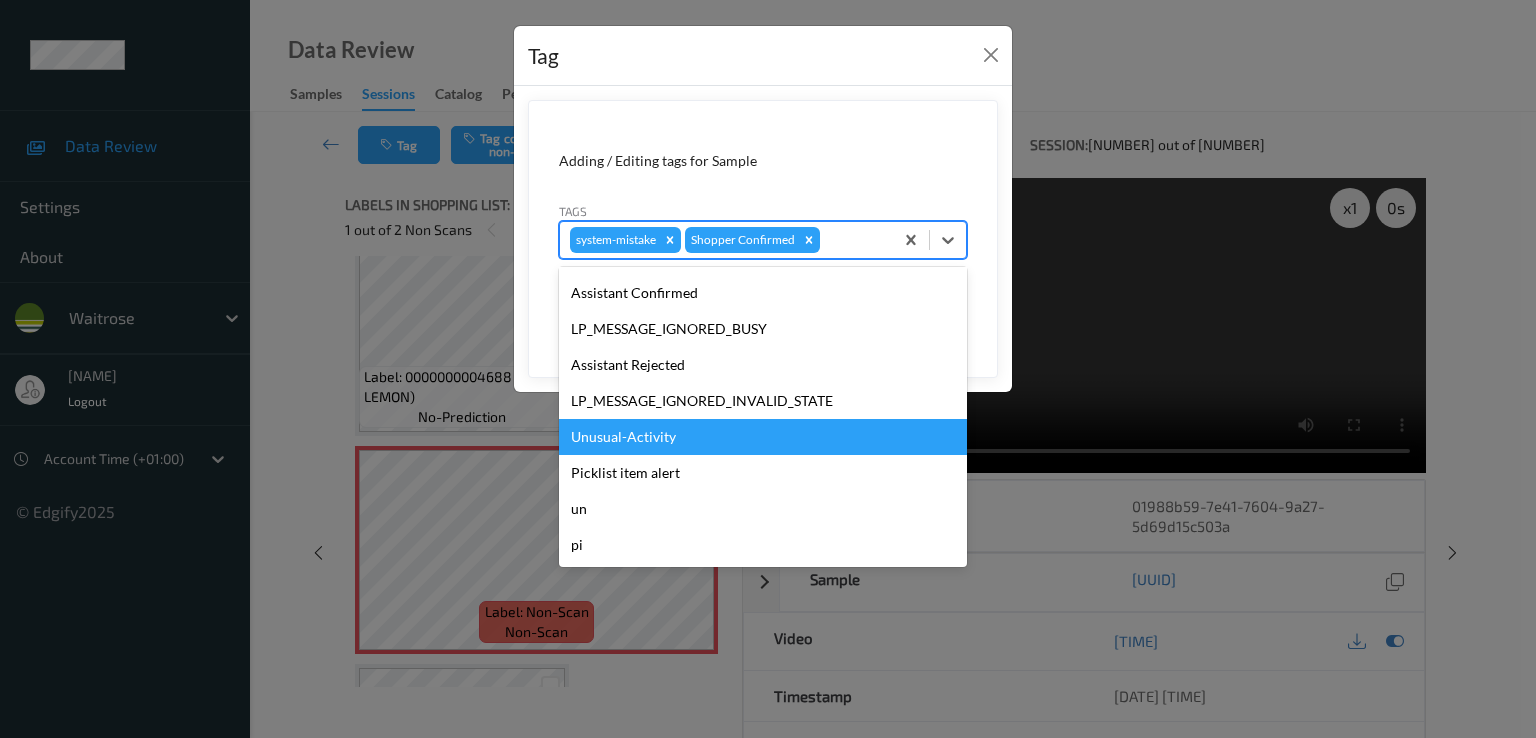 click on "Unusual-Activity" at bounding box center (763, 437) 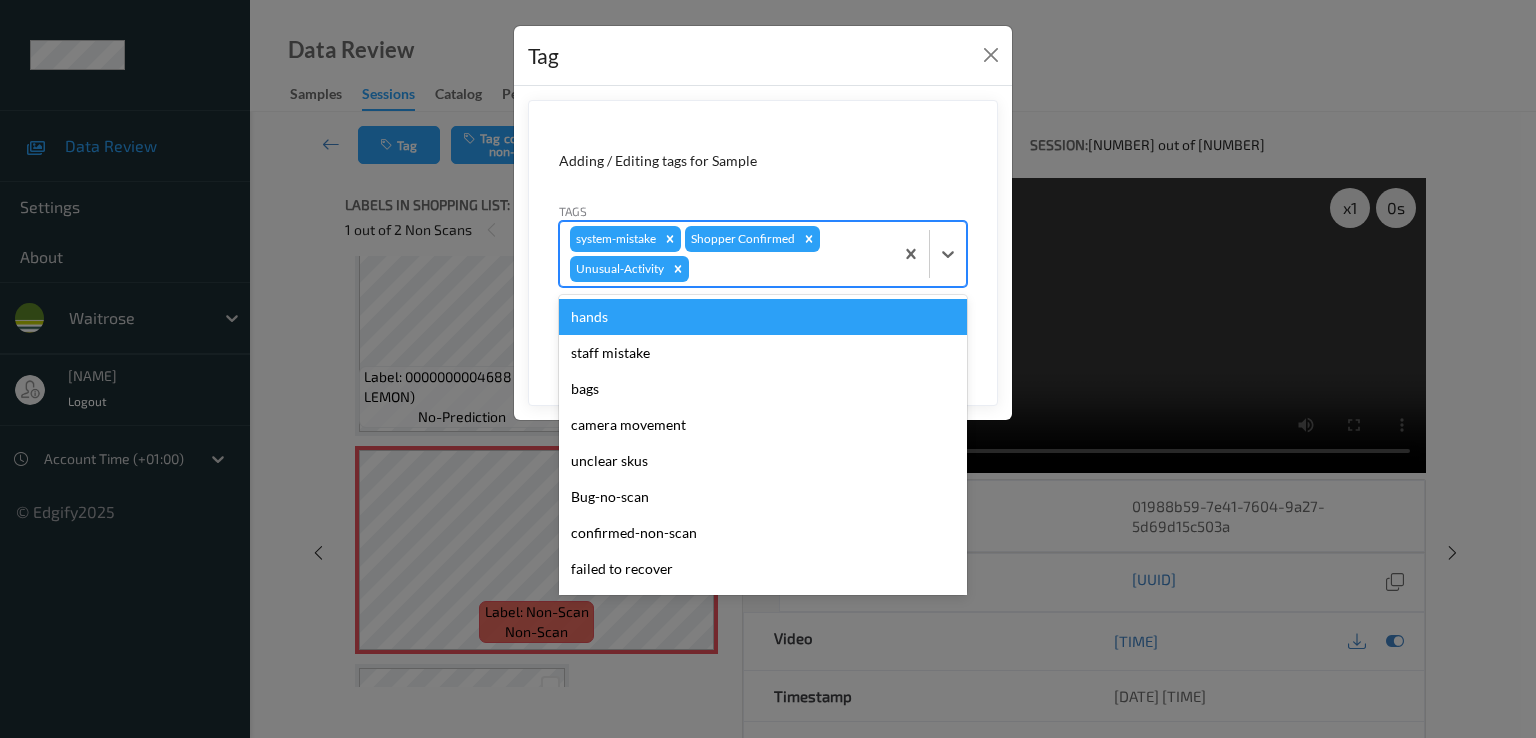 click at bounding box center (788, 269) 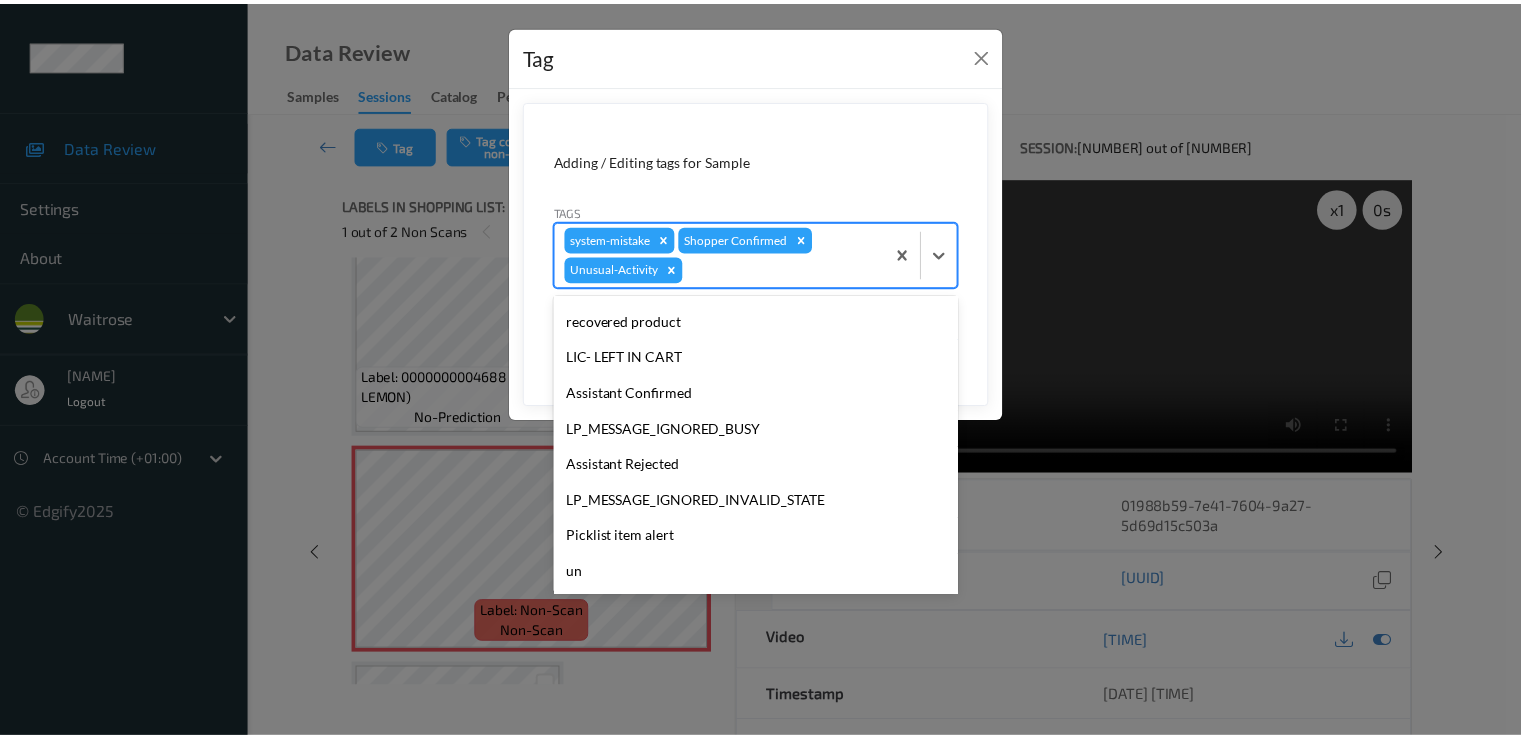 scroll, scrollTop: 356, scrollLeft: 0, axis: vertical 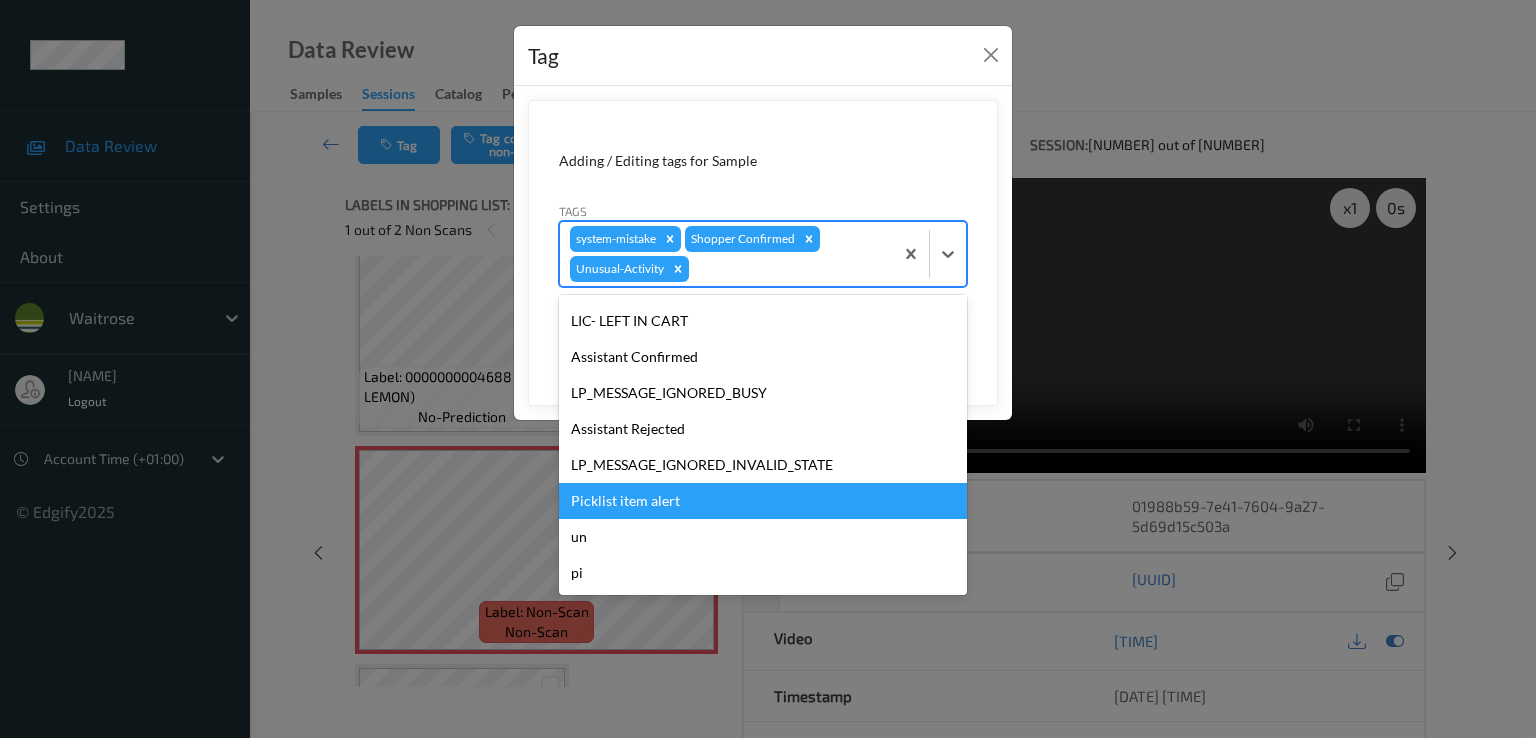 click on "Picklist item alert" at bounding box center [763, 501] 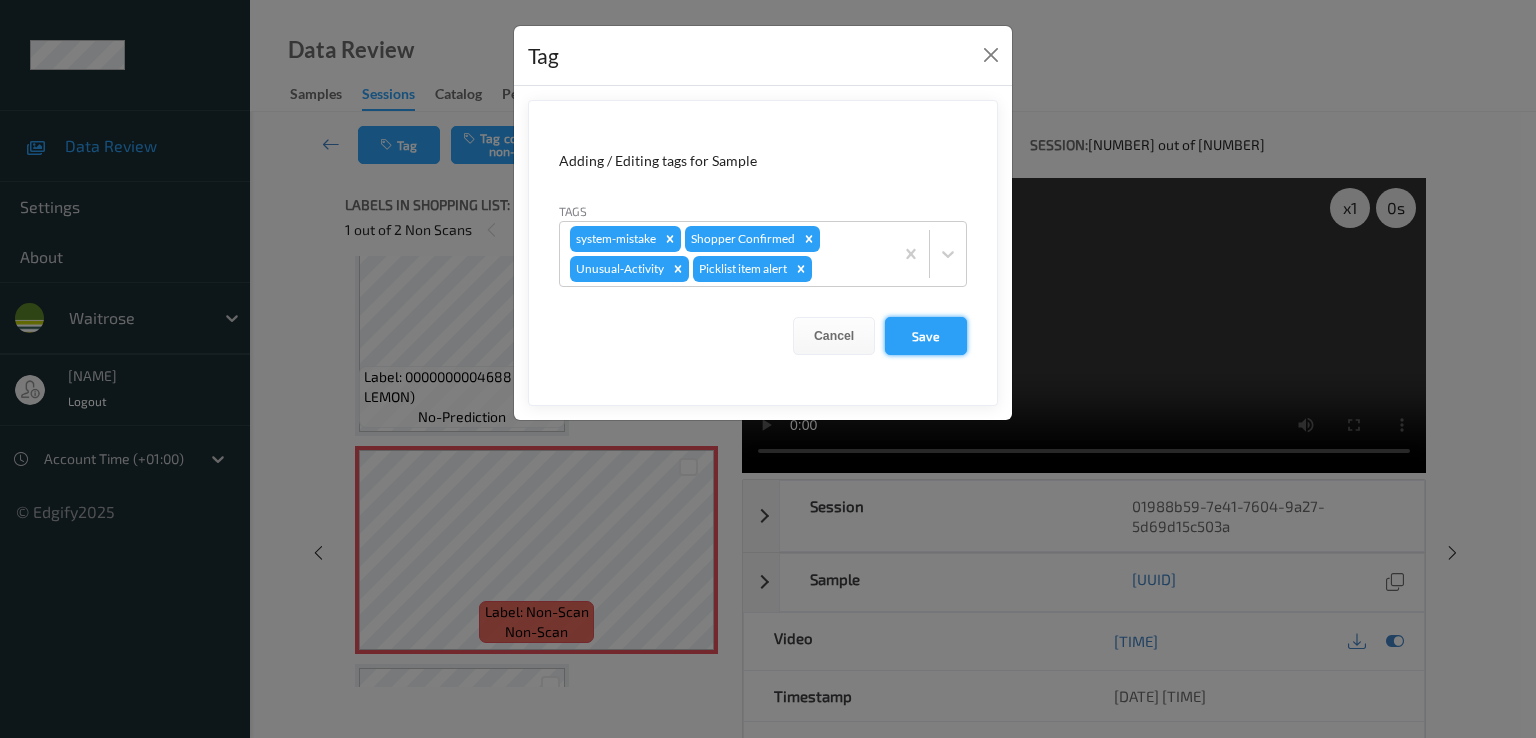click on "Save" at bounding box center (926, 336) 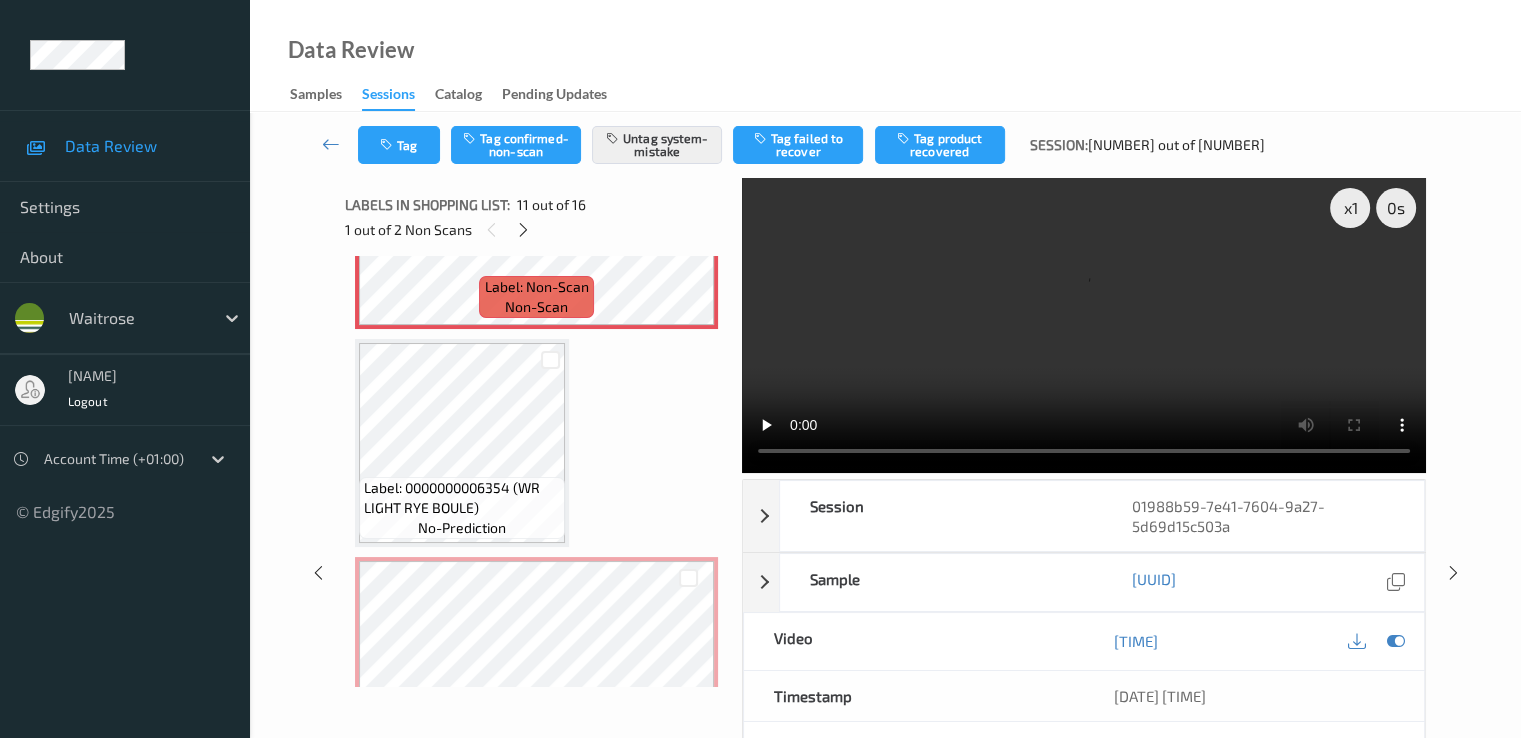 scroll, scrollTop: 2400, scrollLeft: 0, axis: vertical 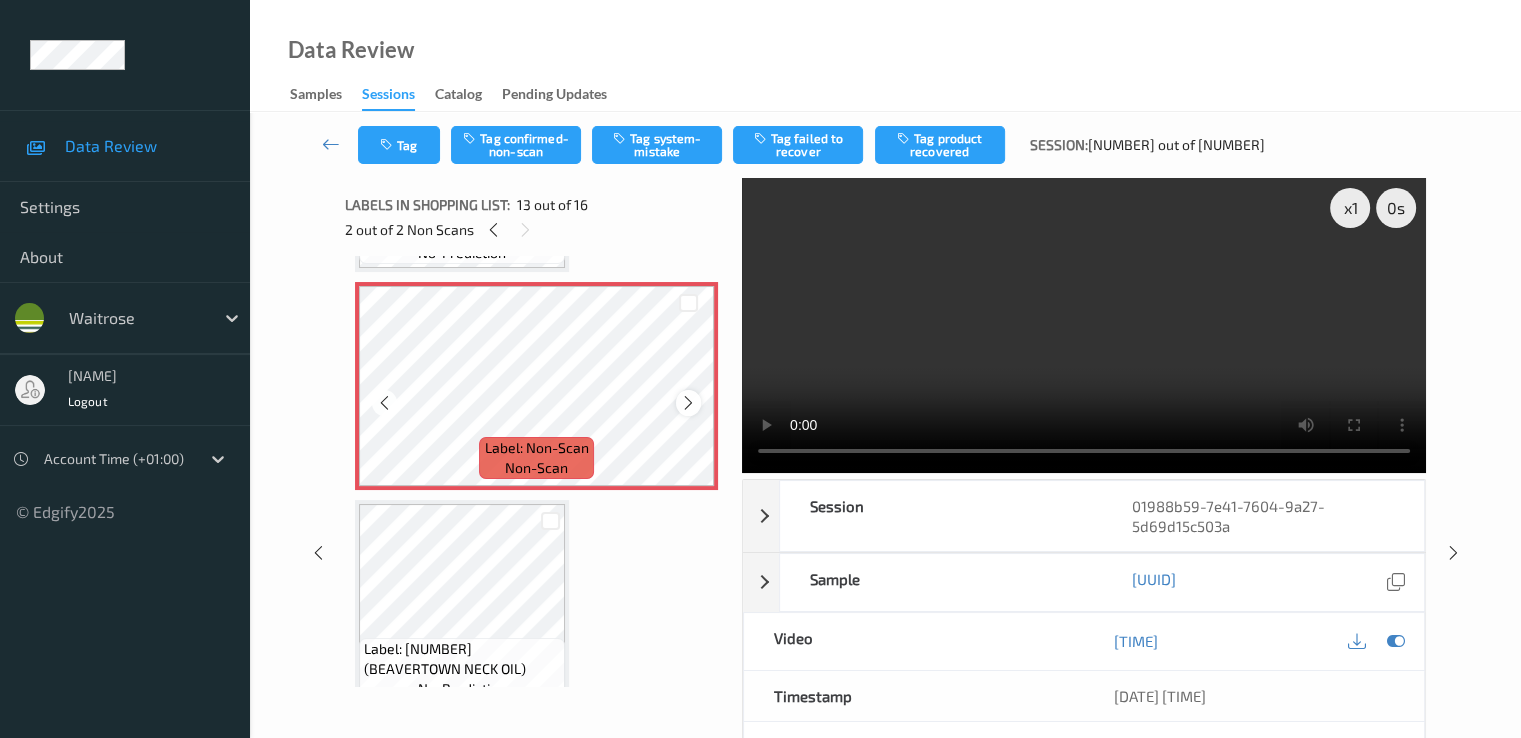click at bounding box center [688, 403] 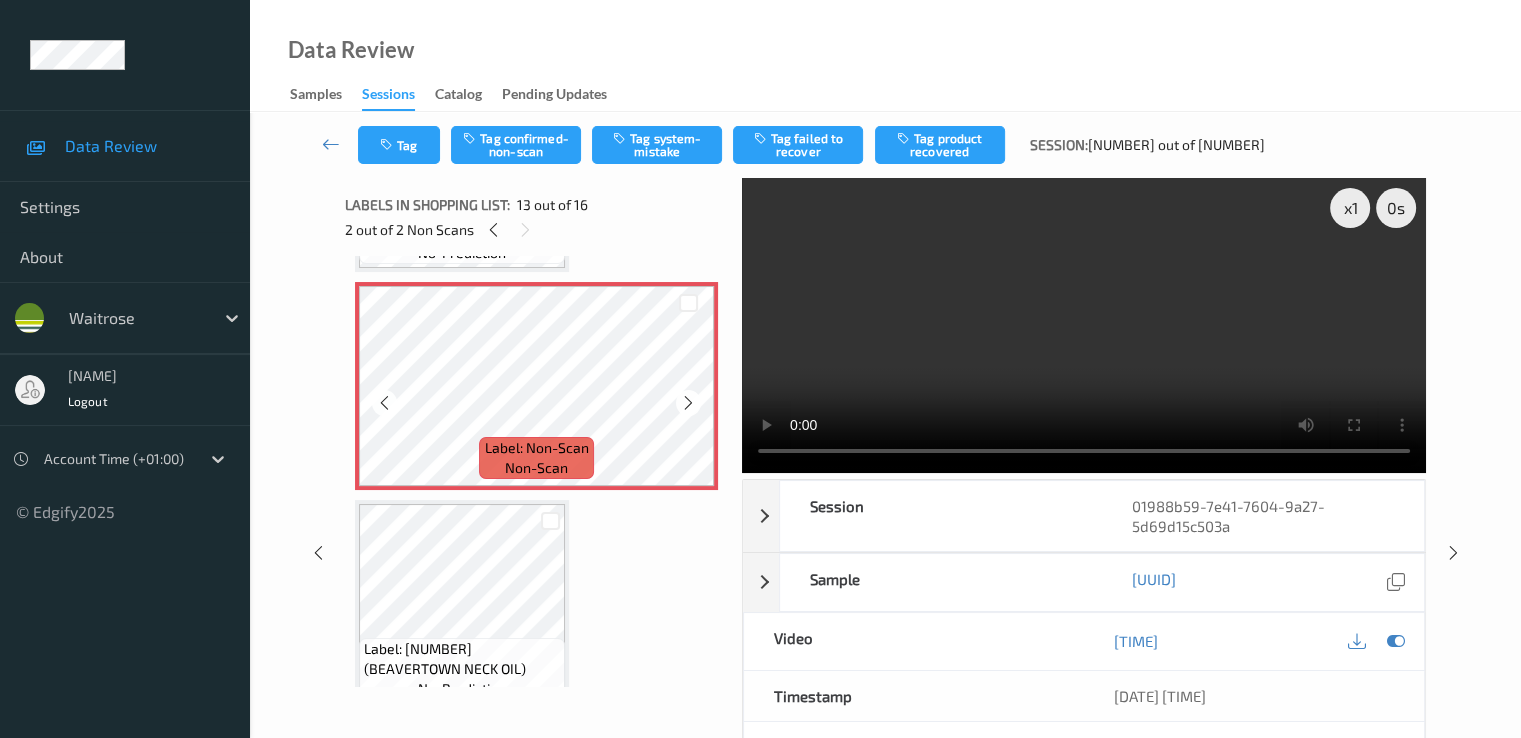 click at bounding box center [688, 403] 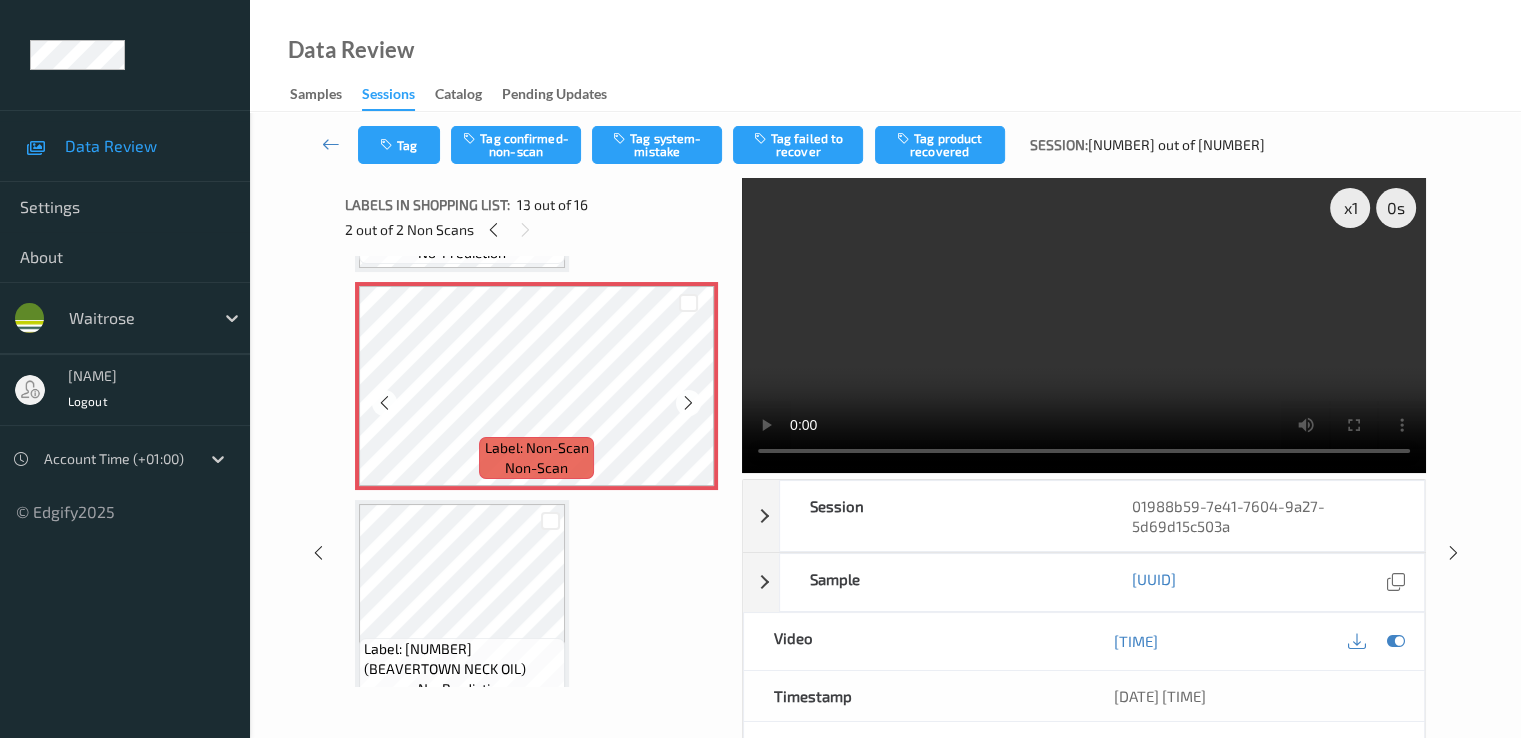 click at bounding box center (688, 403) 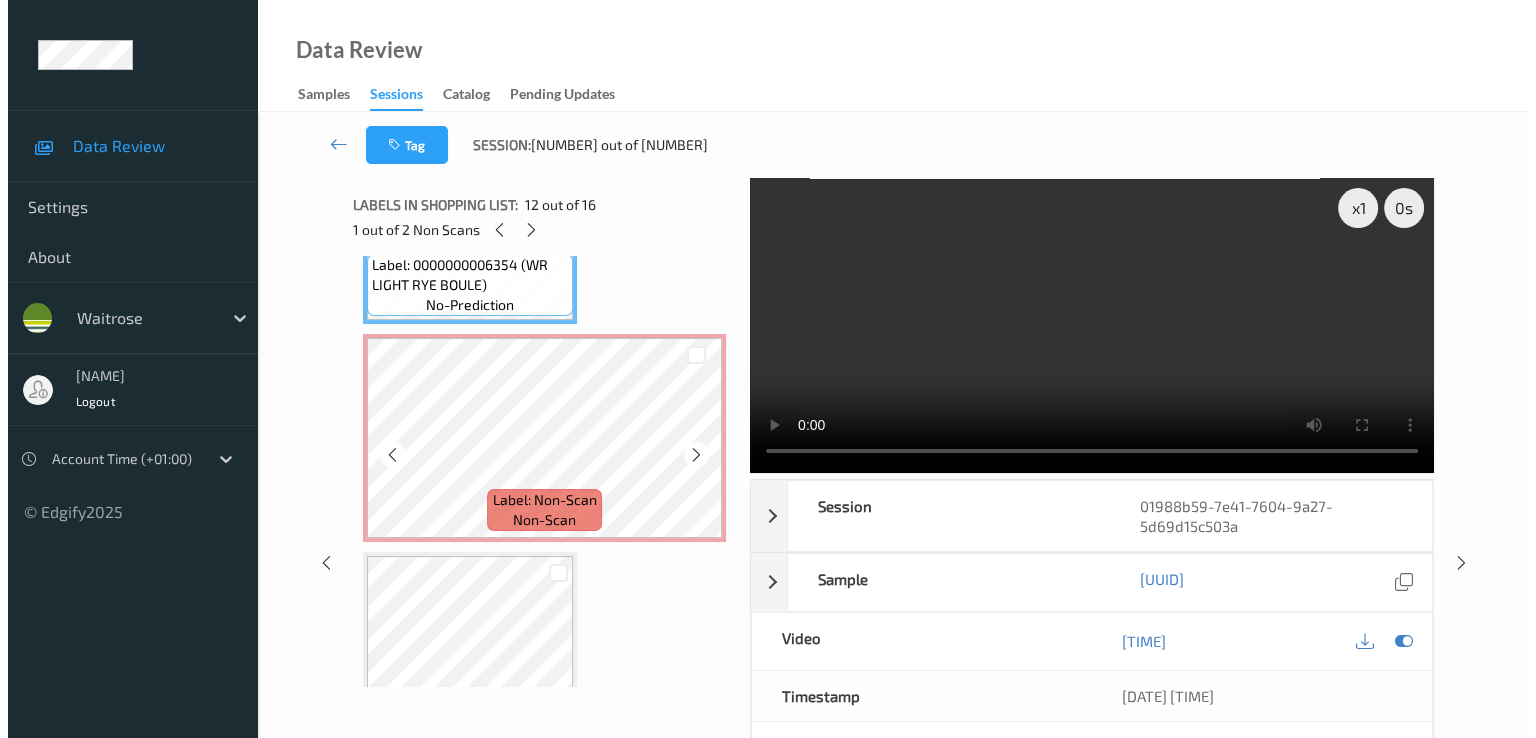 scroll, scrollTop: 2600, scrollLeft: 0, axis: vertical 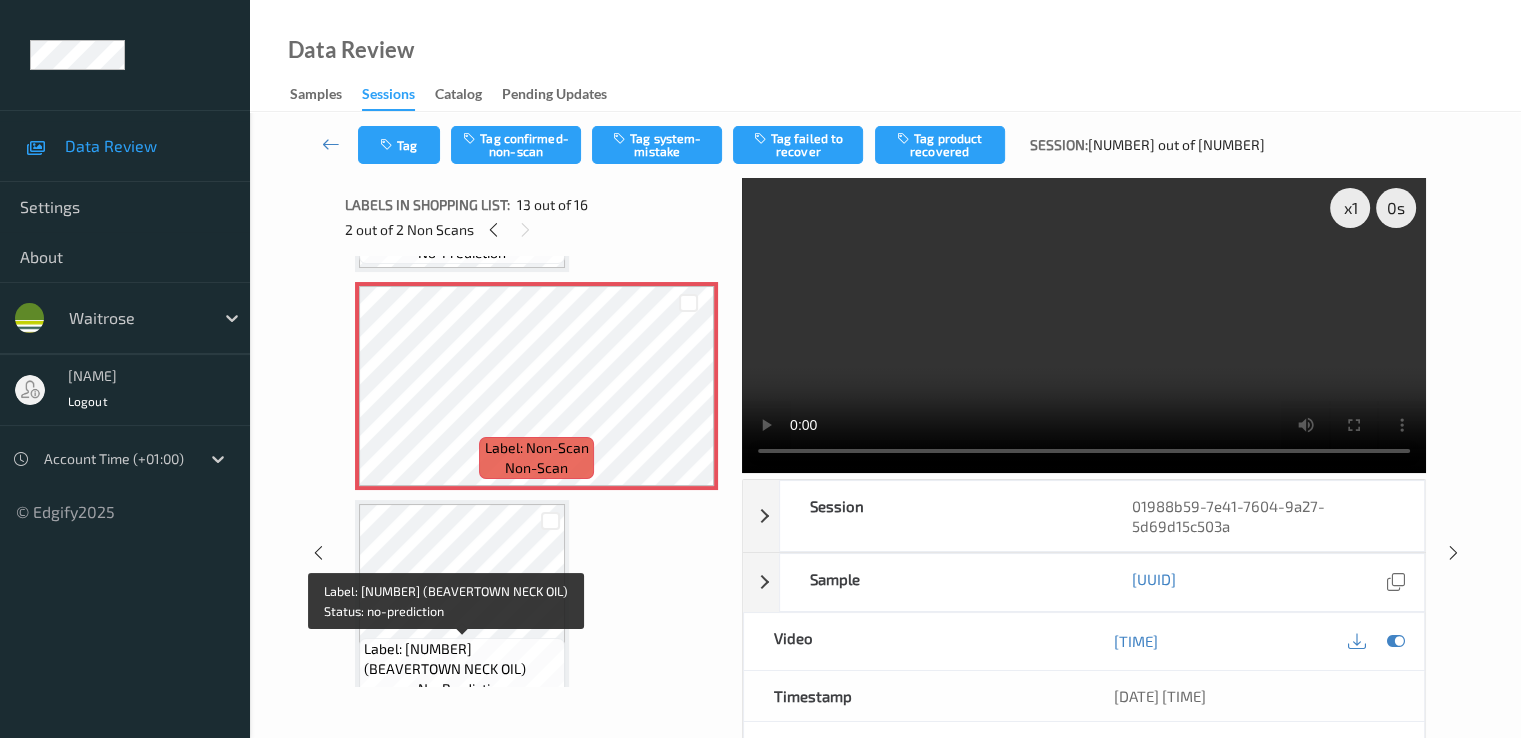 click on "Label: 5060386621058 (BEAVERTOWN NECK OIL)" at bounding box center [462, 659] 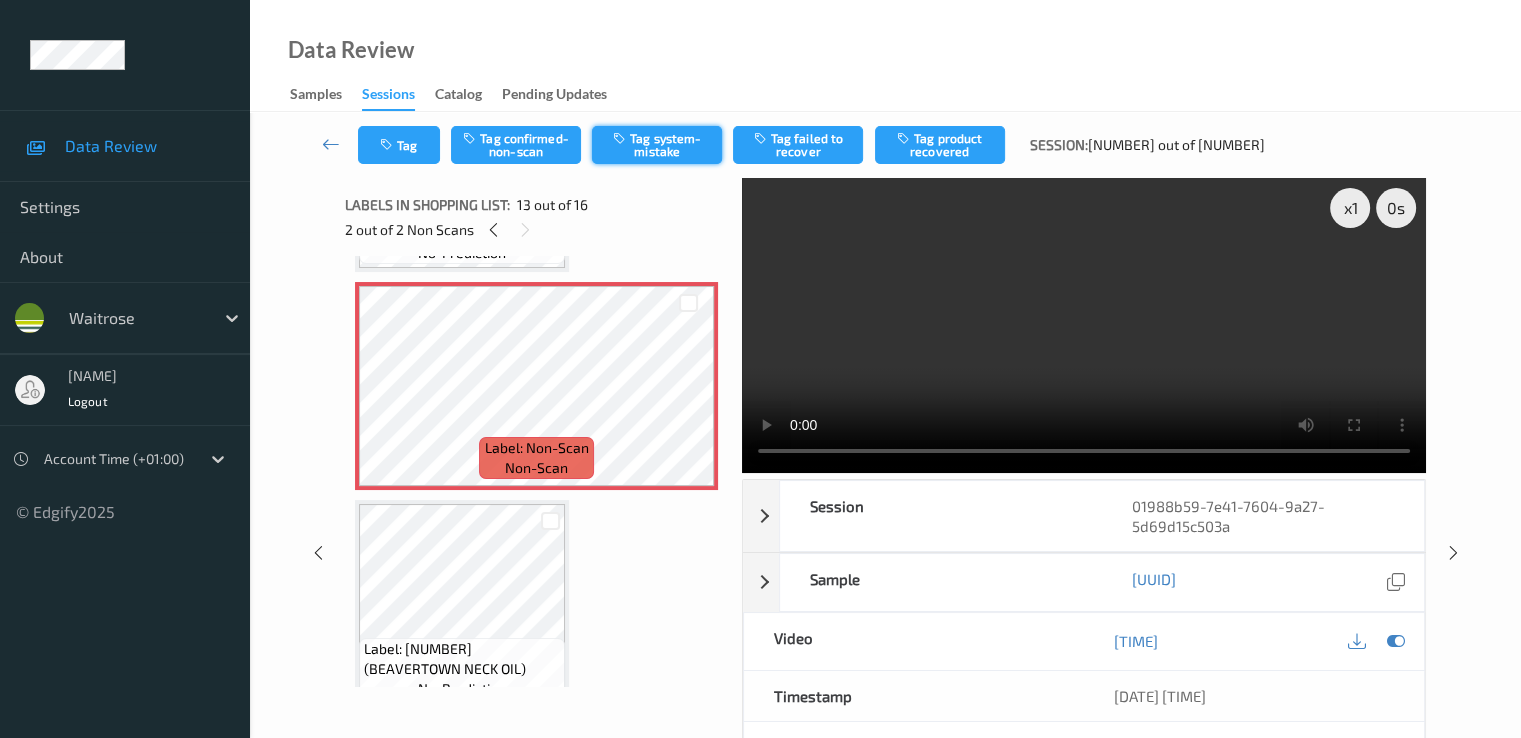click on "Tag   system-mistake" at bounding box center [657, 145] 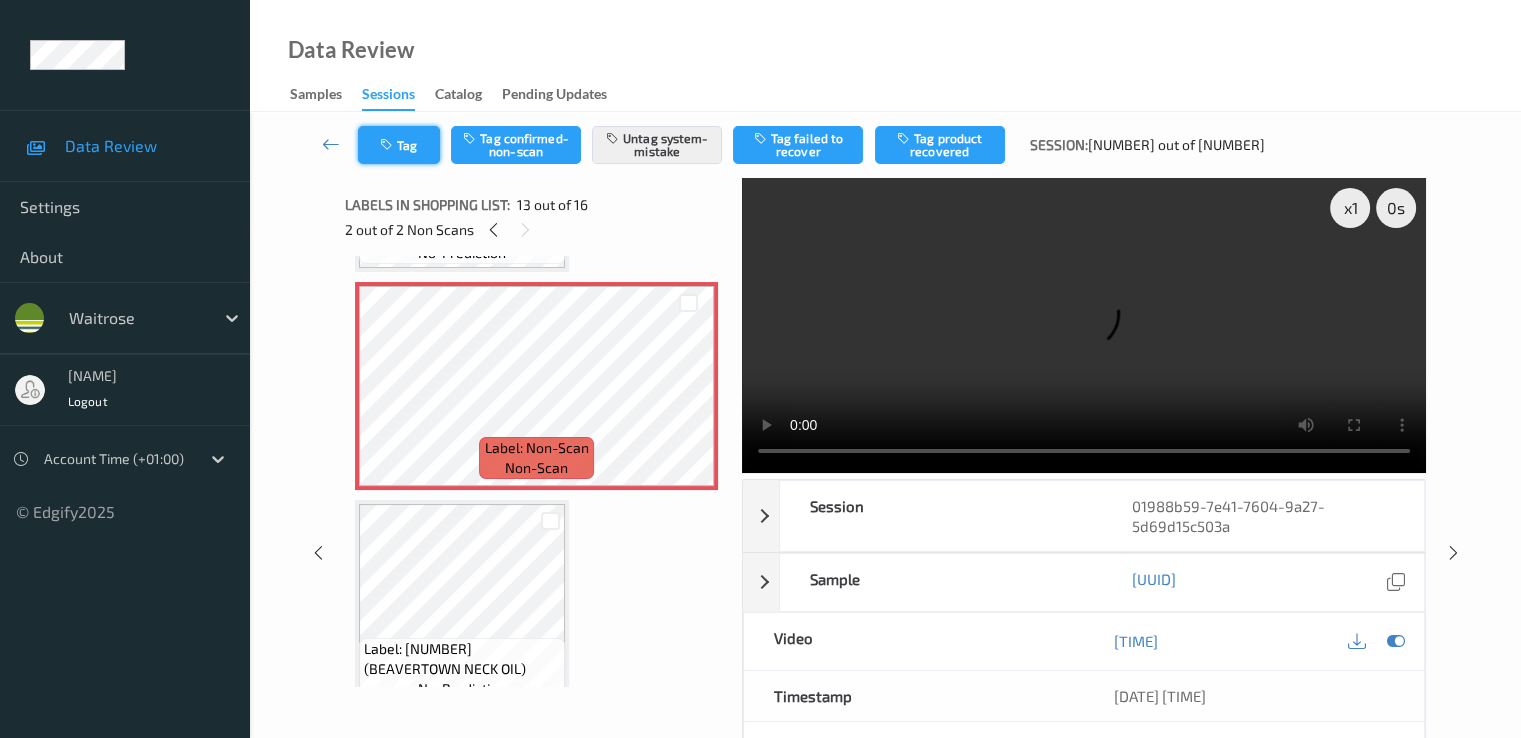 click on "Tag" at bounding box center [399, 145] 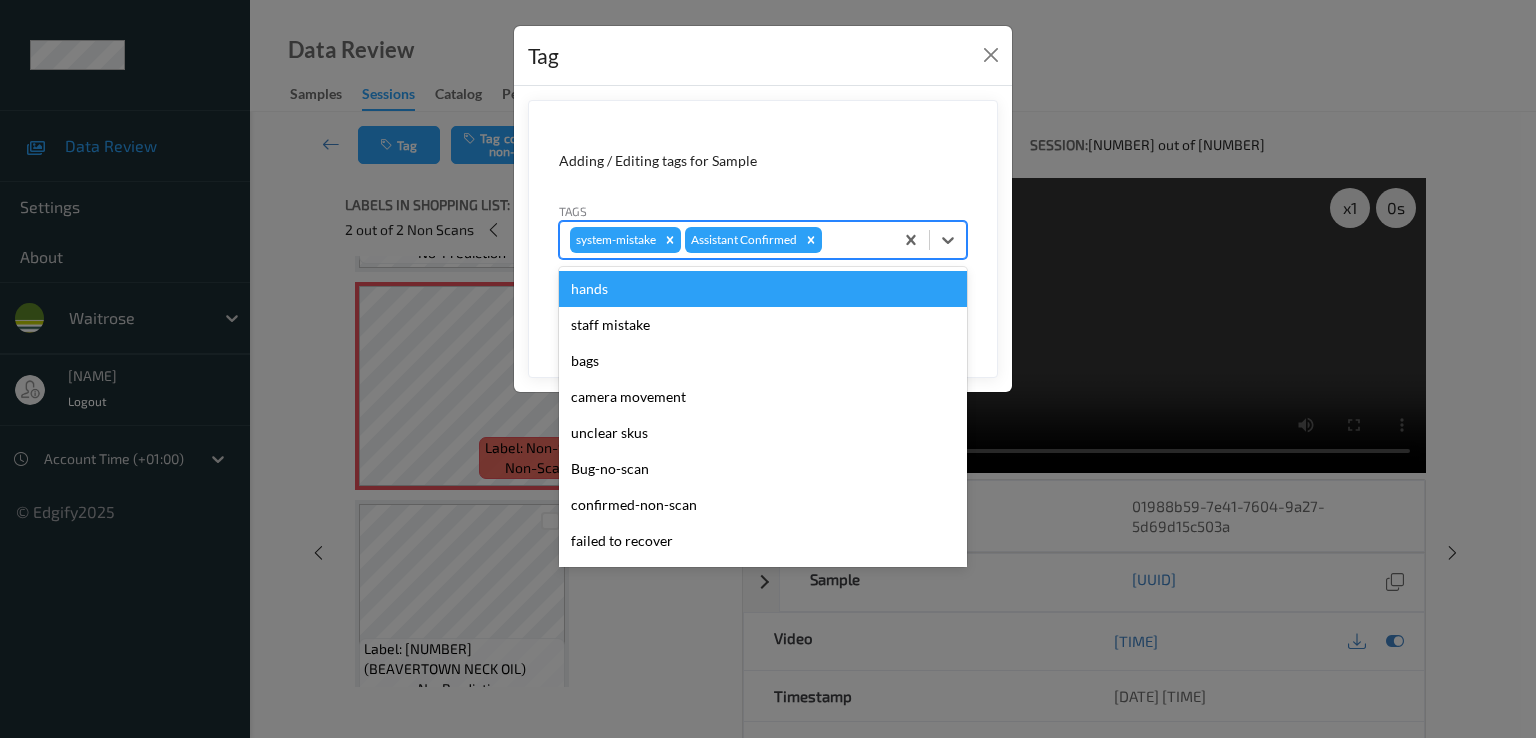 click at bounding box center (854, 240) 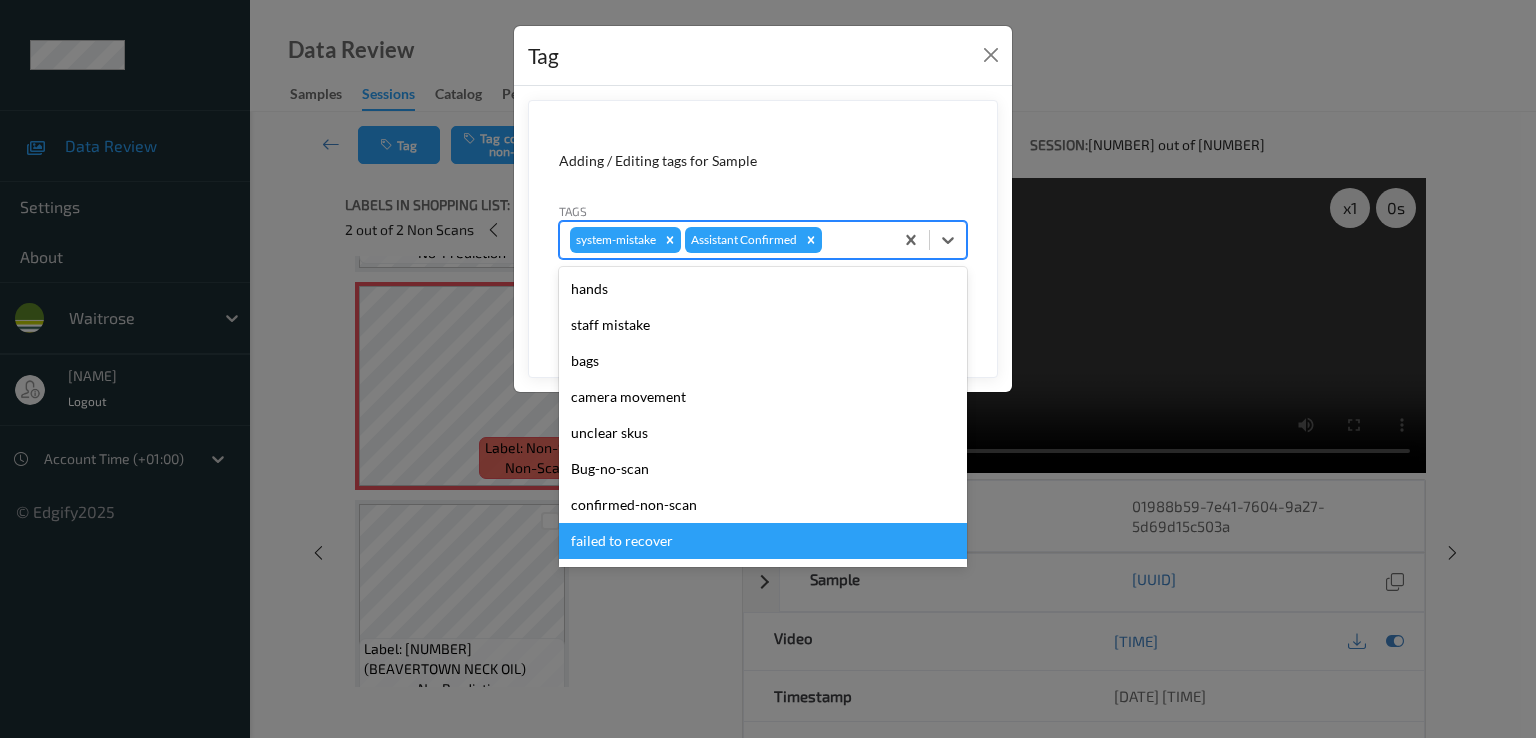 scroll, scrollTop: 392, scrollLeft: 0, axis: vertical 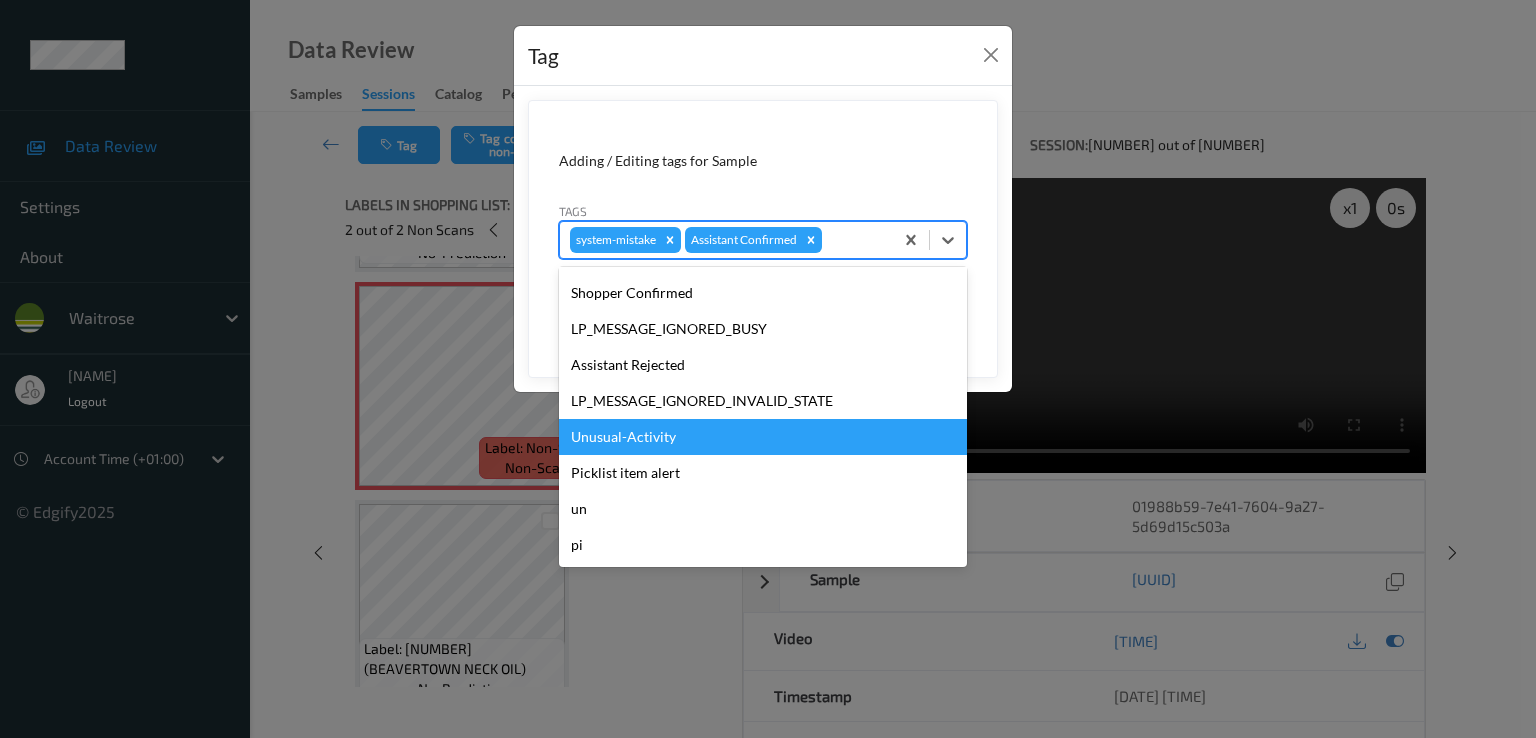 click on "Unusual-Activity" at bounding box center (763, 437) 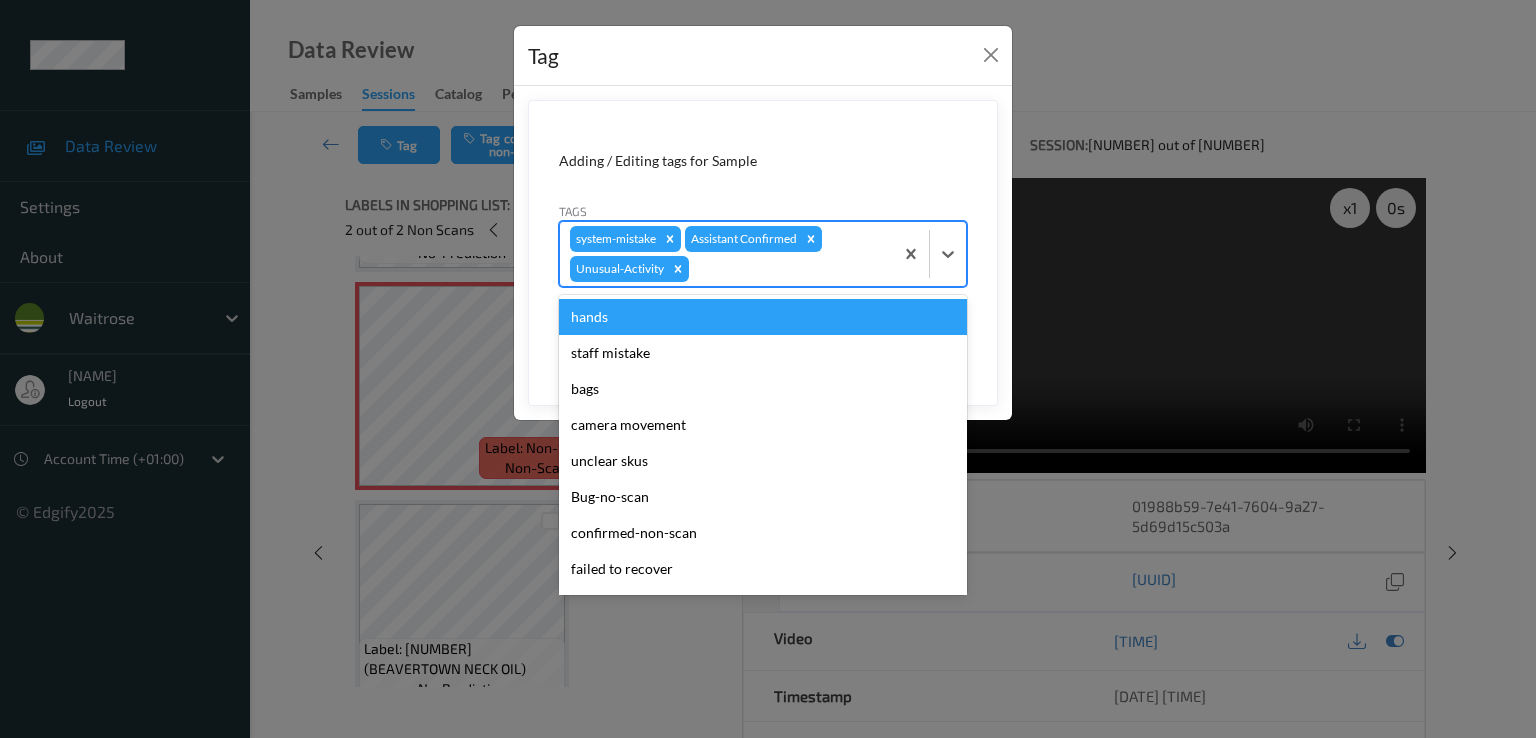 click at bounding box center (788, 269) 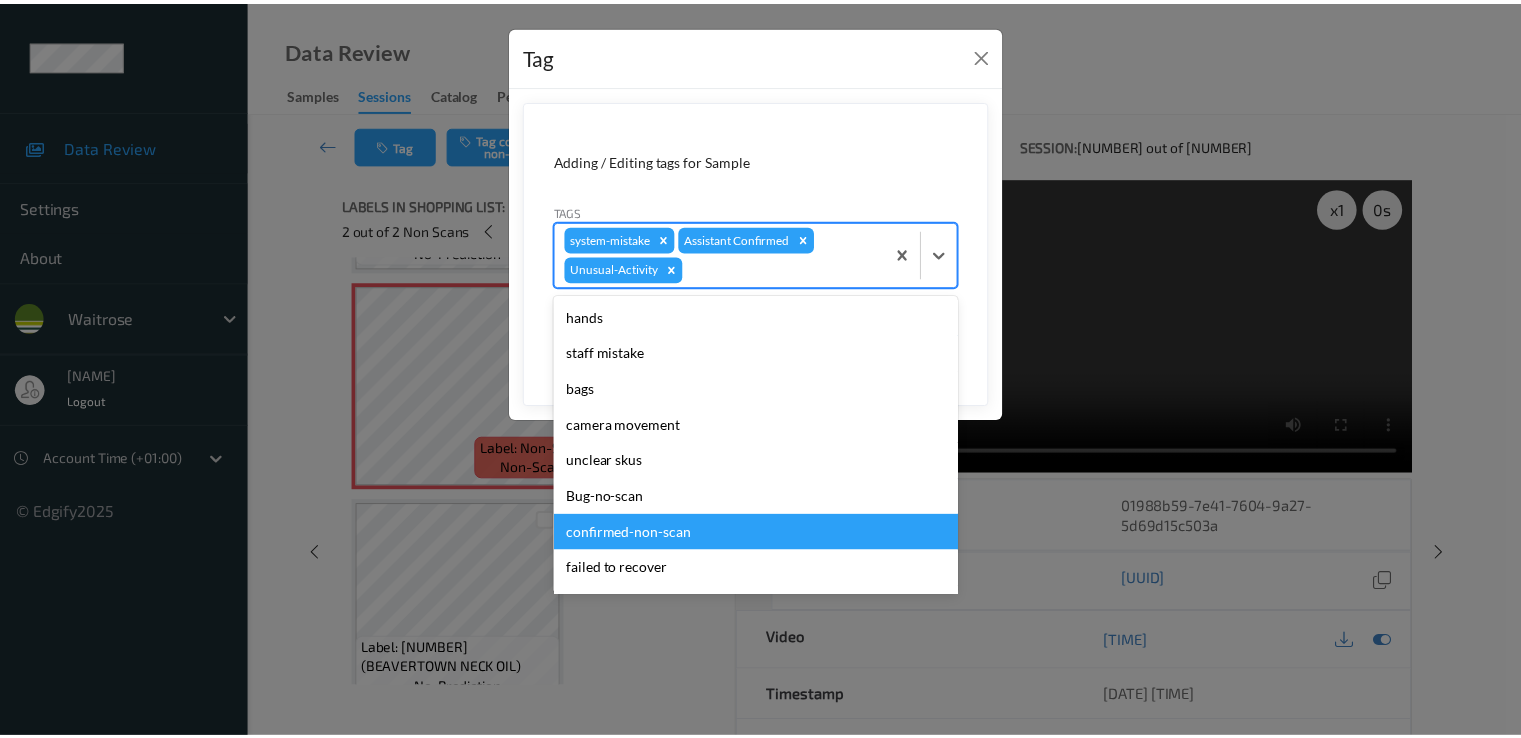 scroll, scrollTop: 356, scrollLeft: 0, axis: vertical 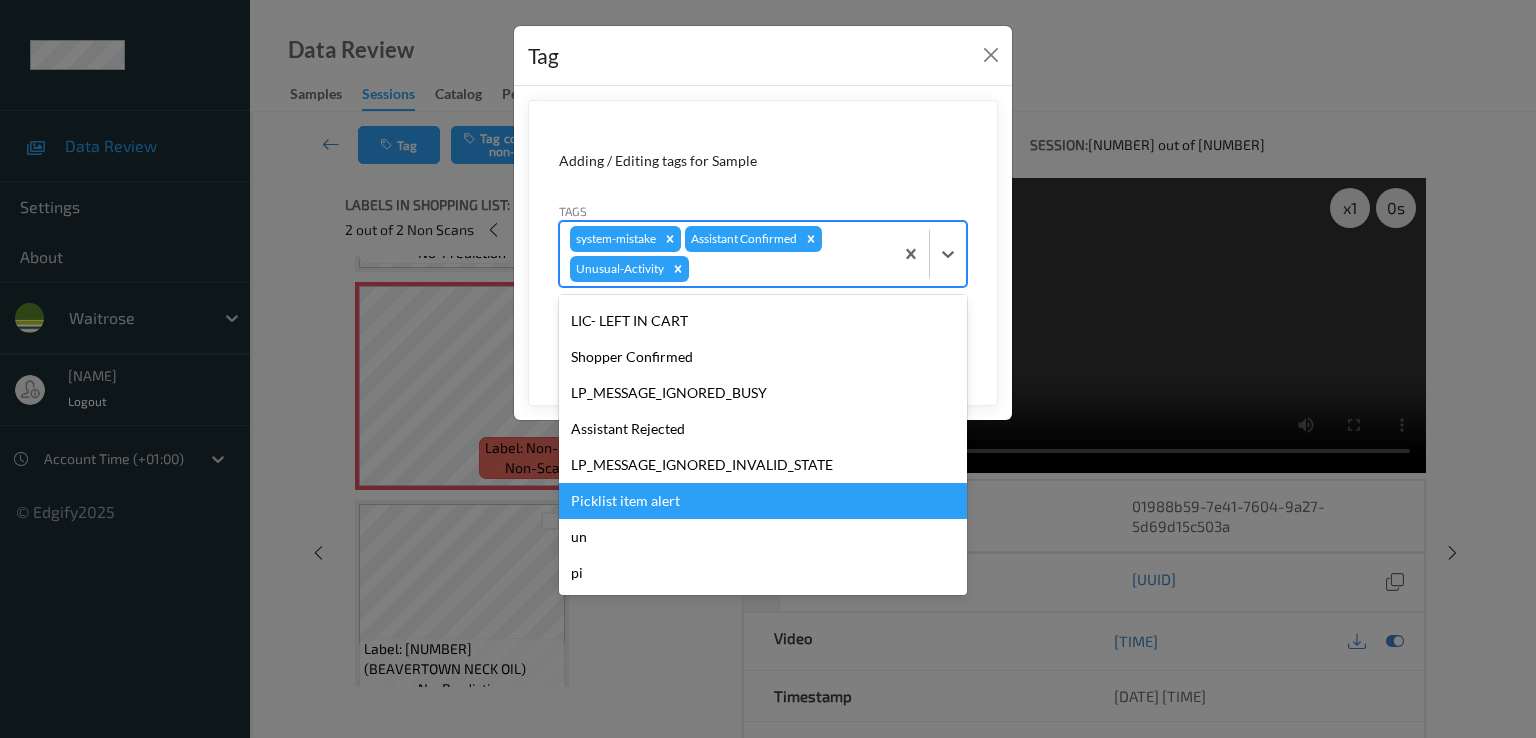 click on "Picklist item alert" at bounding box center [763, 501] 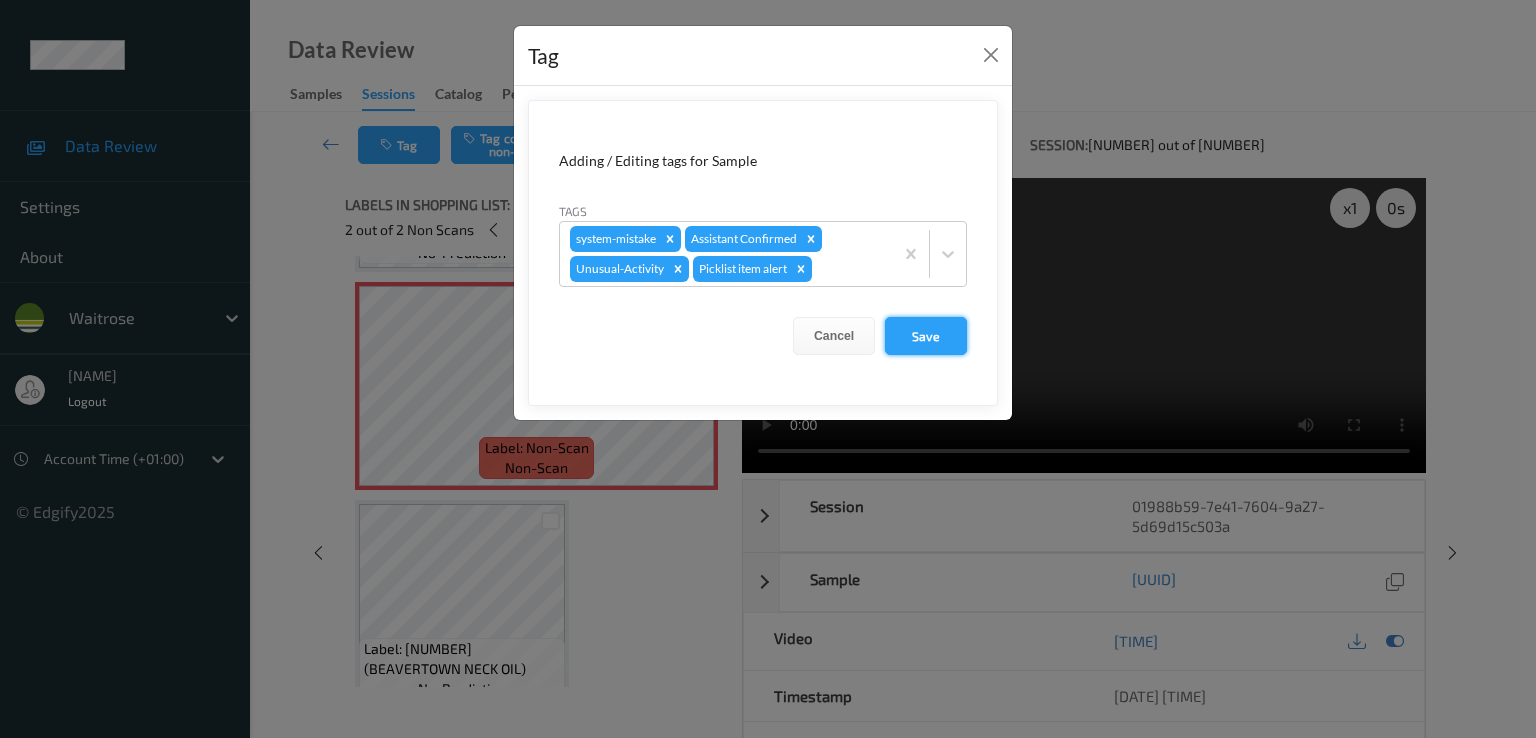 click on "Save" at bounding box center (926, 336) 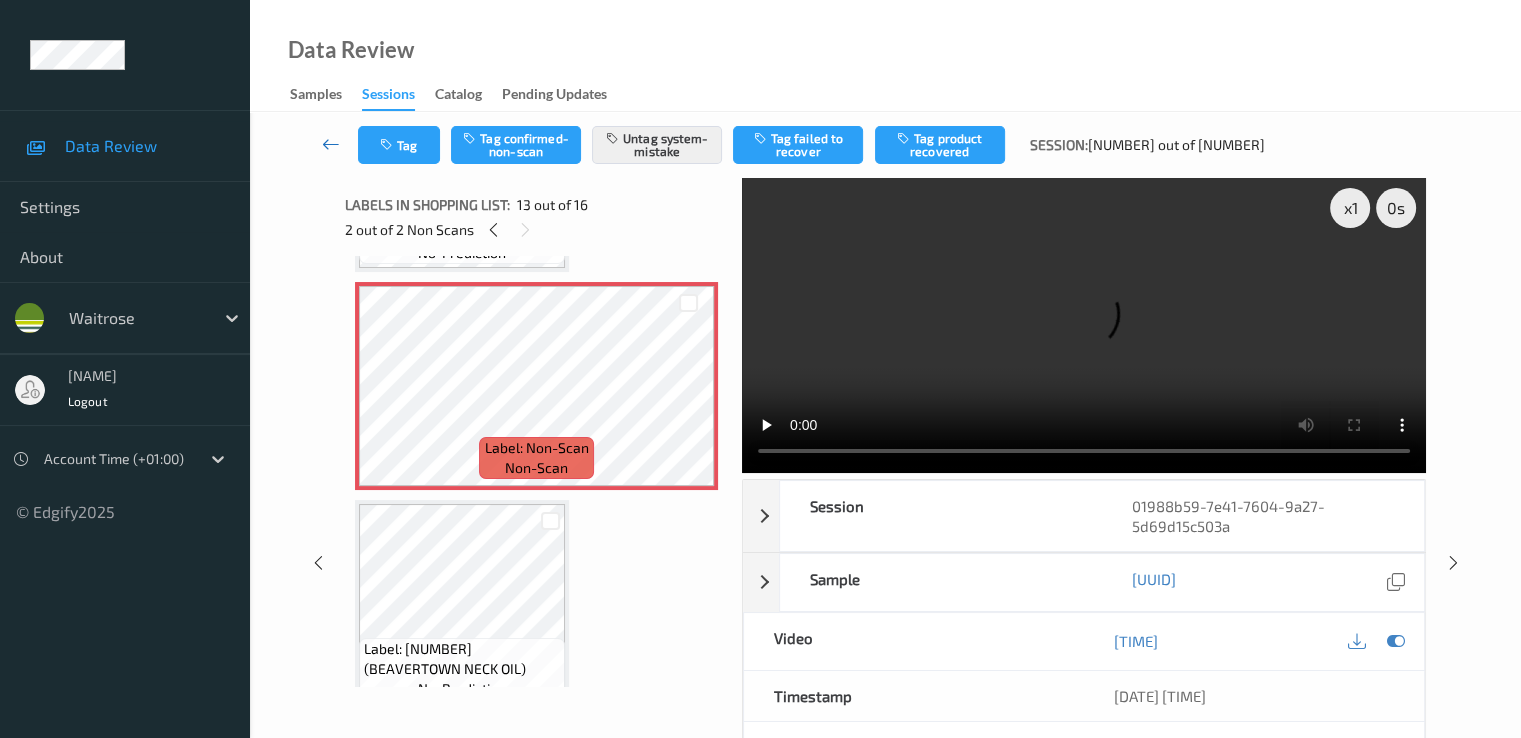 click at bounding box center [331, 144] 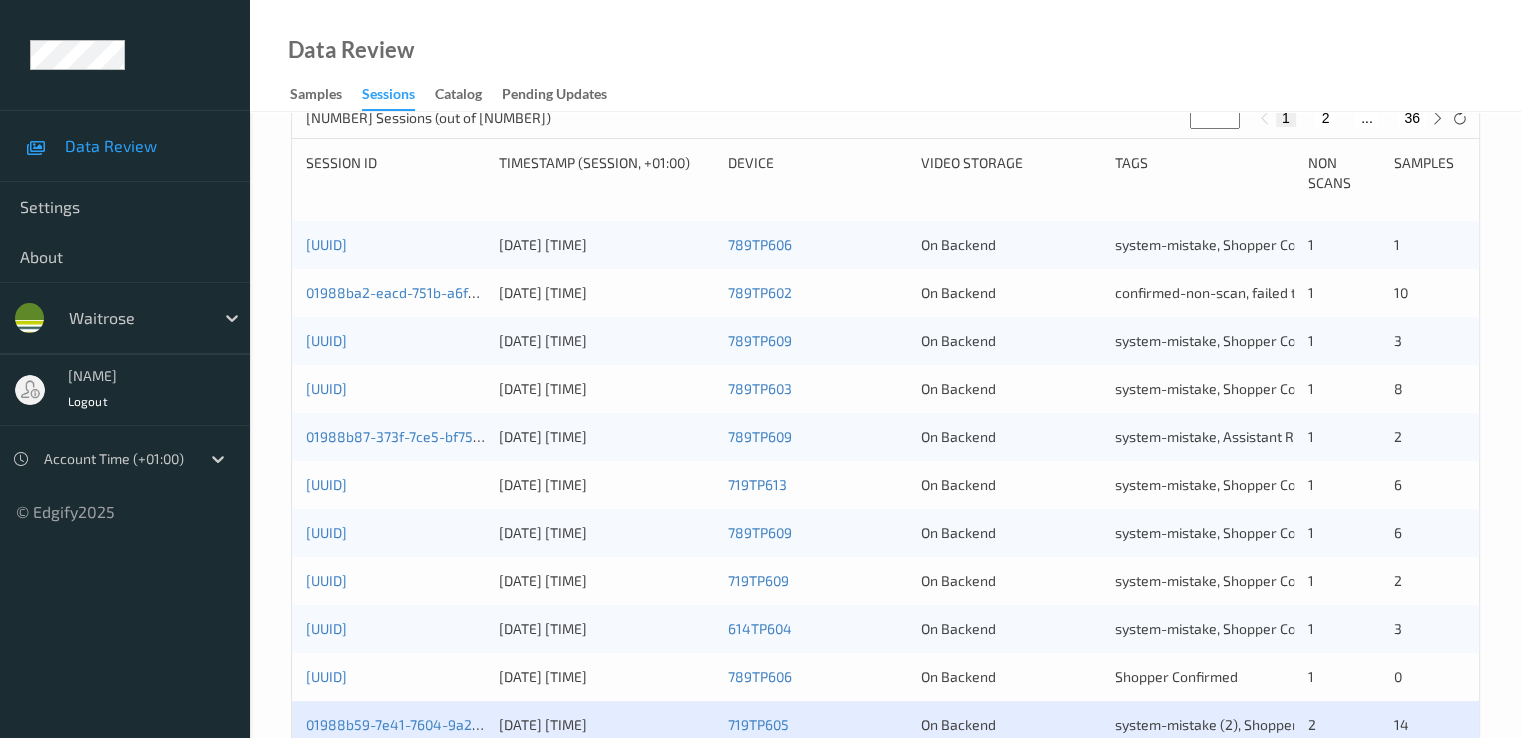 scroll, scrollTop: 600, scrollLeft: 0, axis: vertical 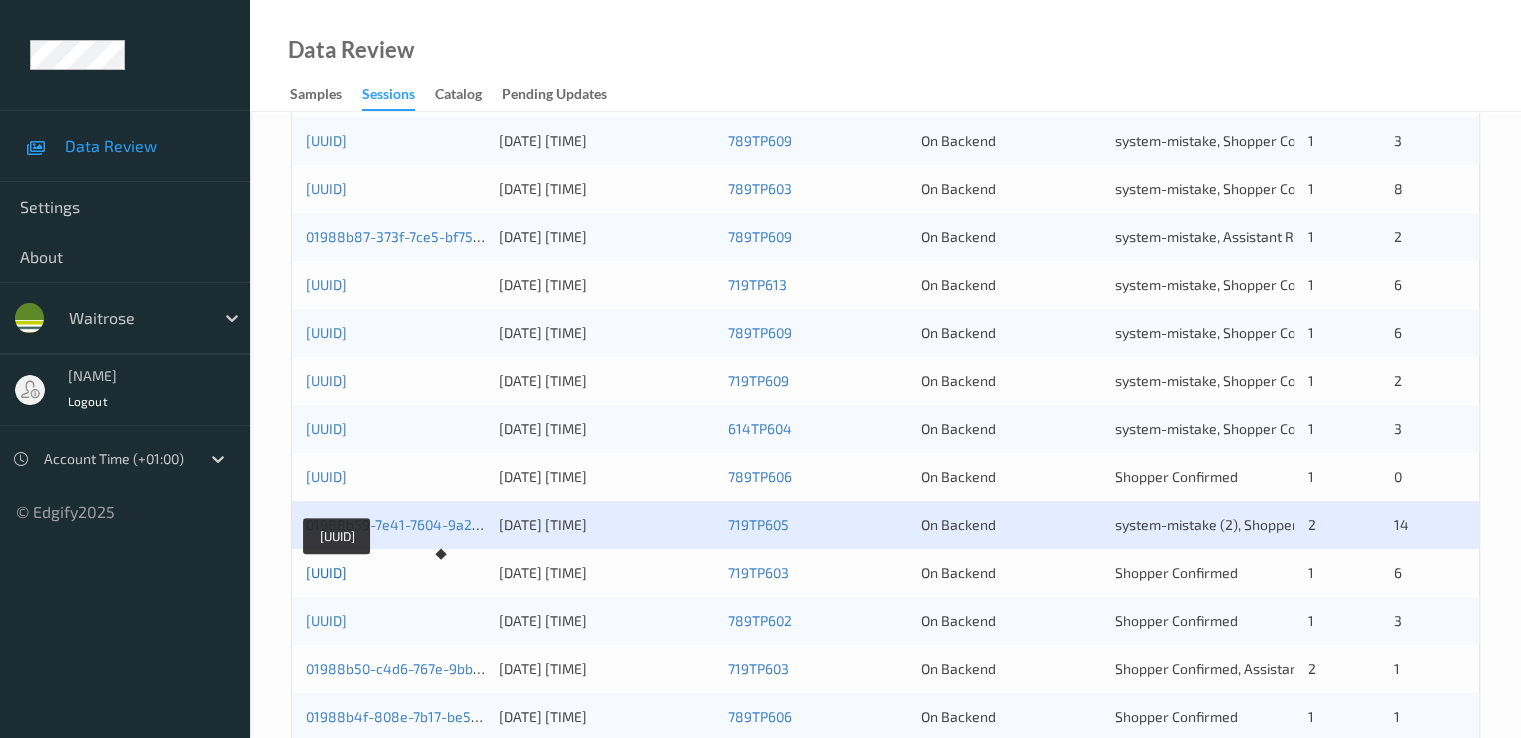 click on "[UUID]" at bounding box center (326, 572) 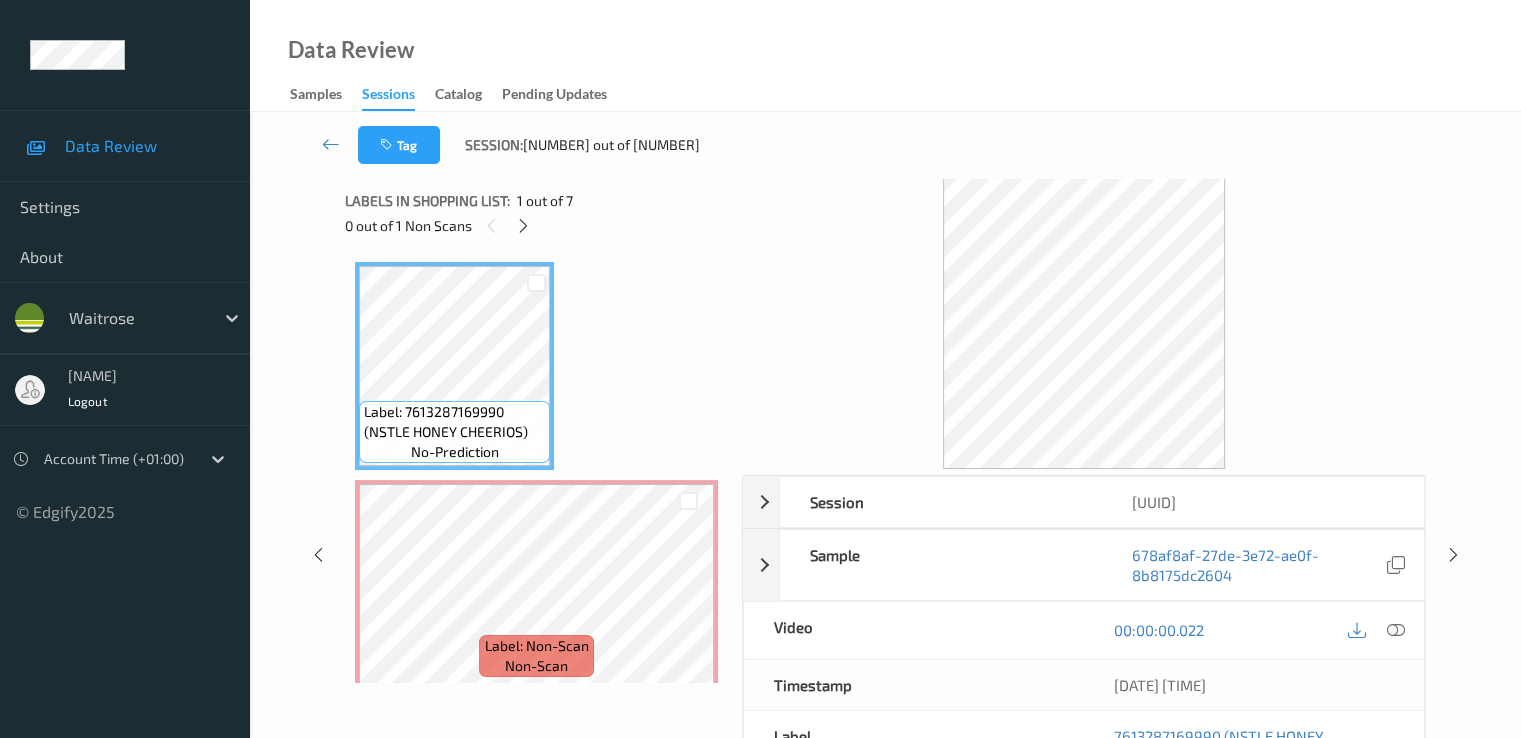 scroll, scrollTop: 0, scrollLeft: 0, axis: both 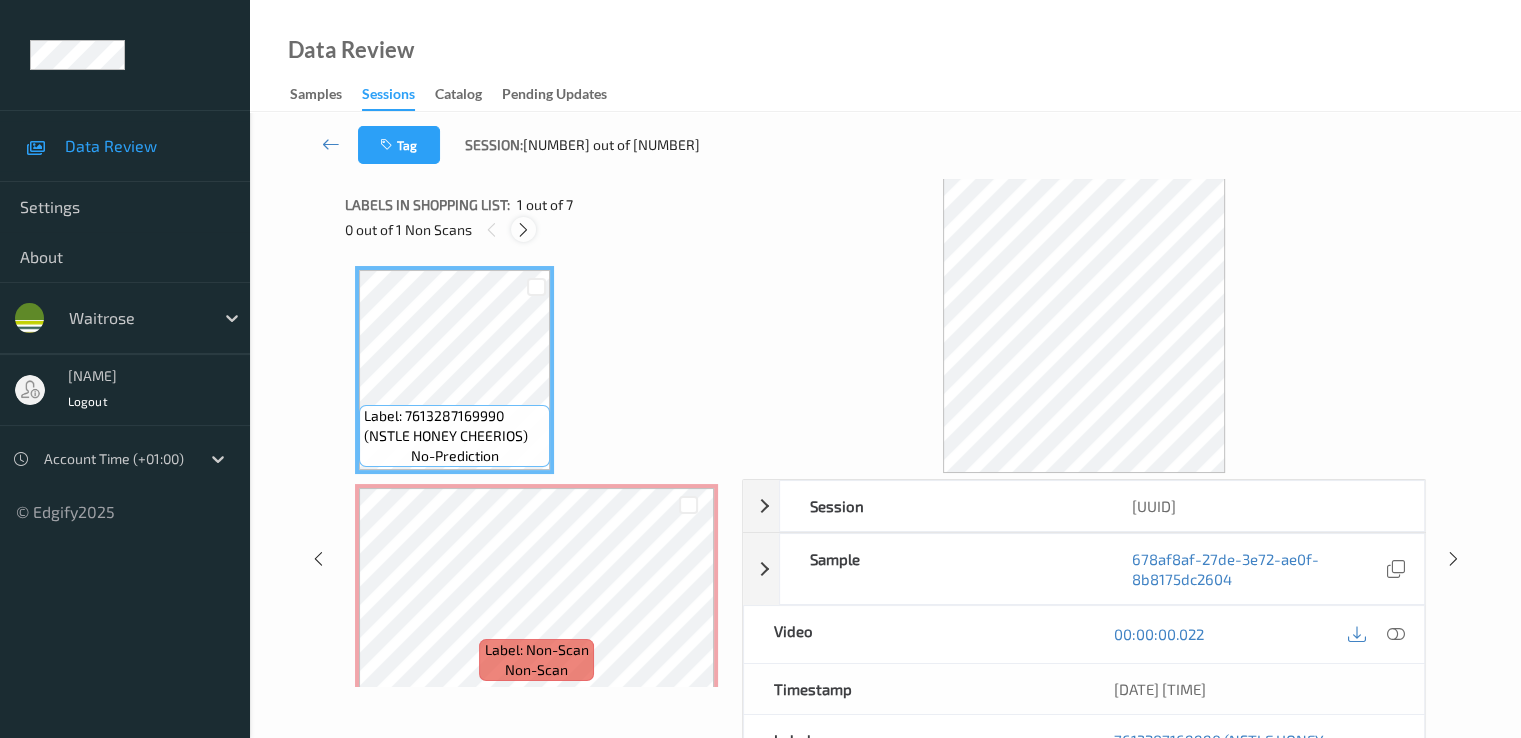 click at bounding box center [523, 230] 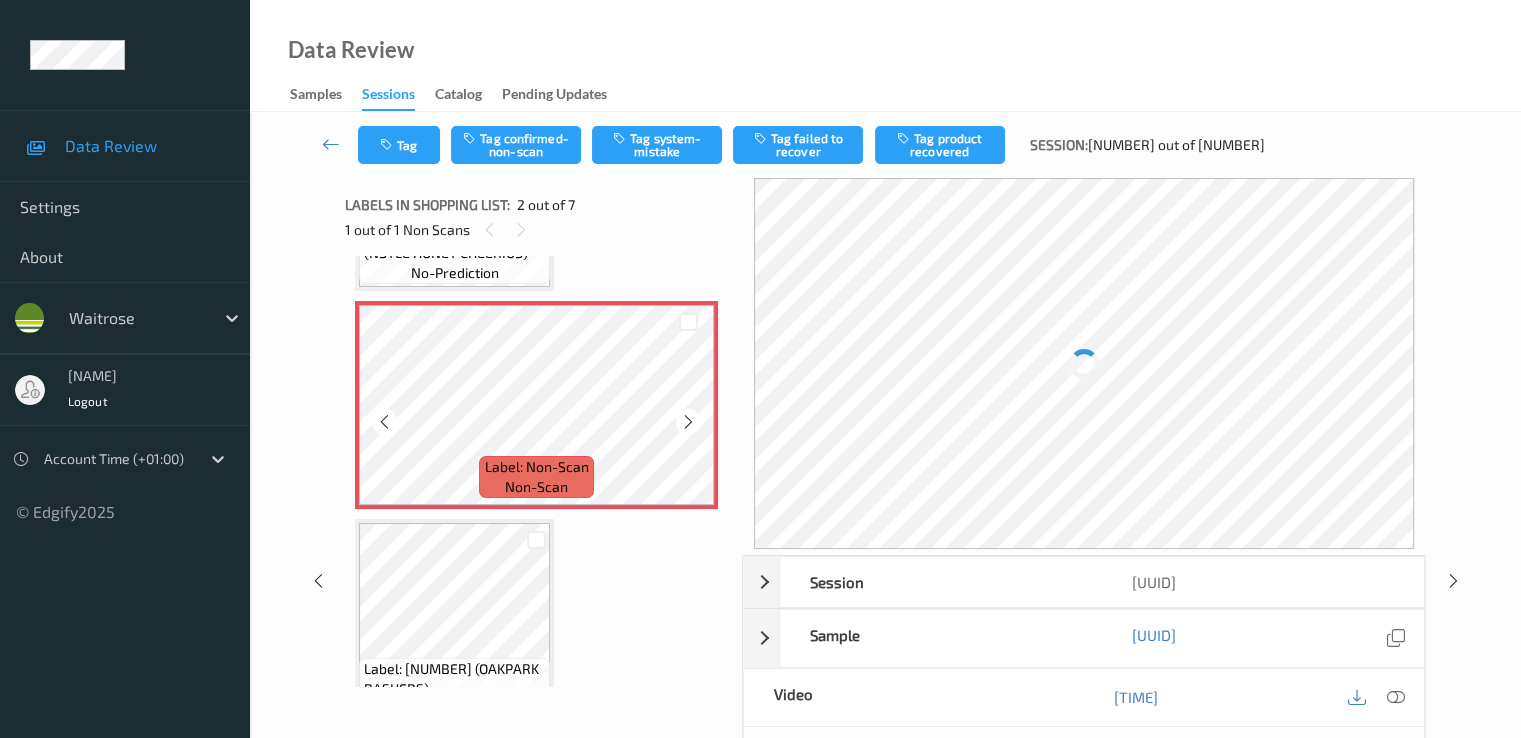 scroll, scrollTop: 210, scrollLeft: 0, axis: vertical 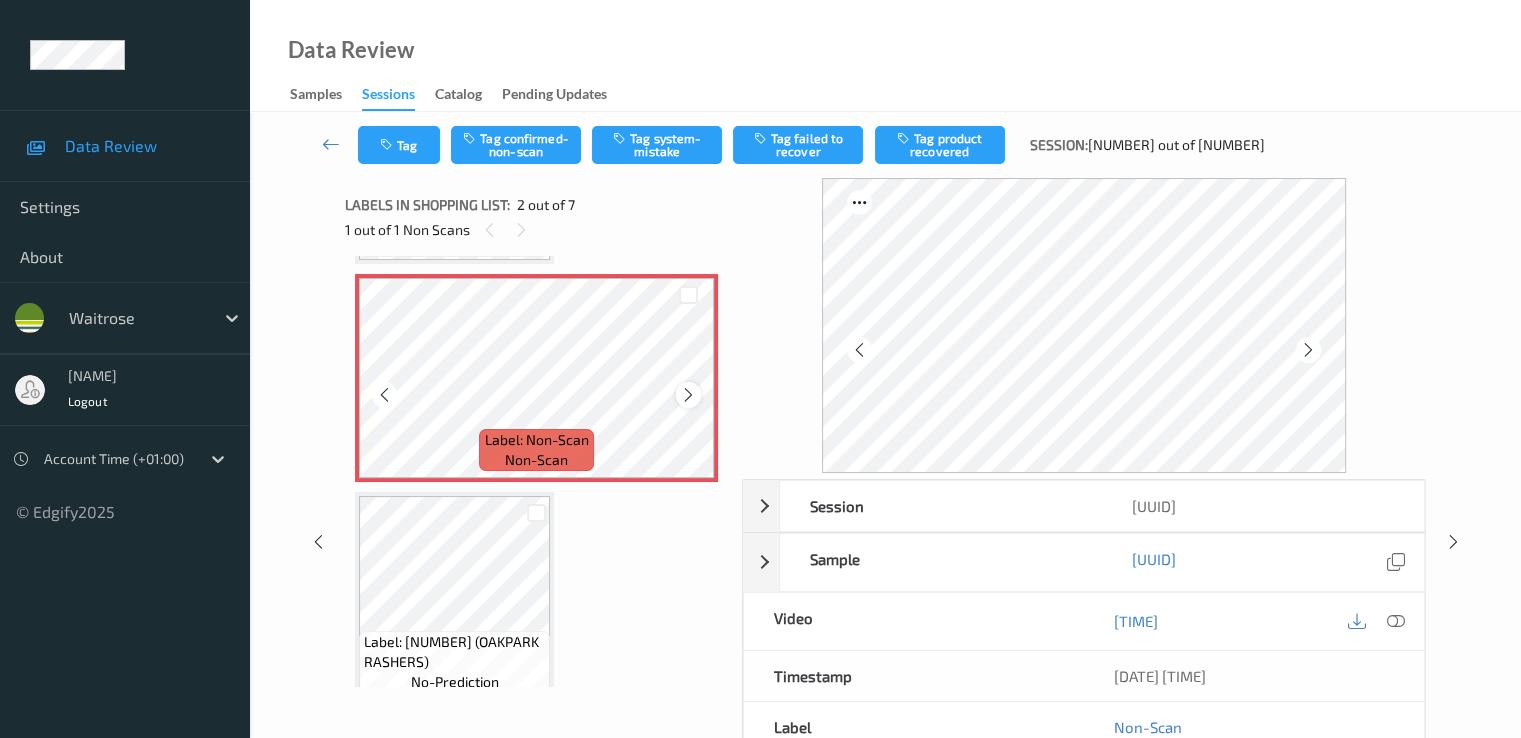 click at bounding box center (688, 394) 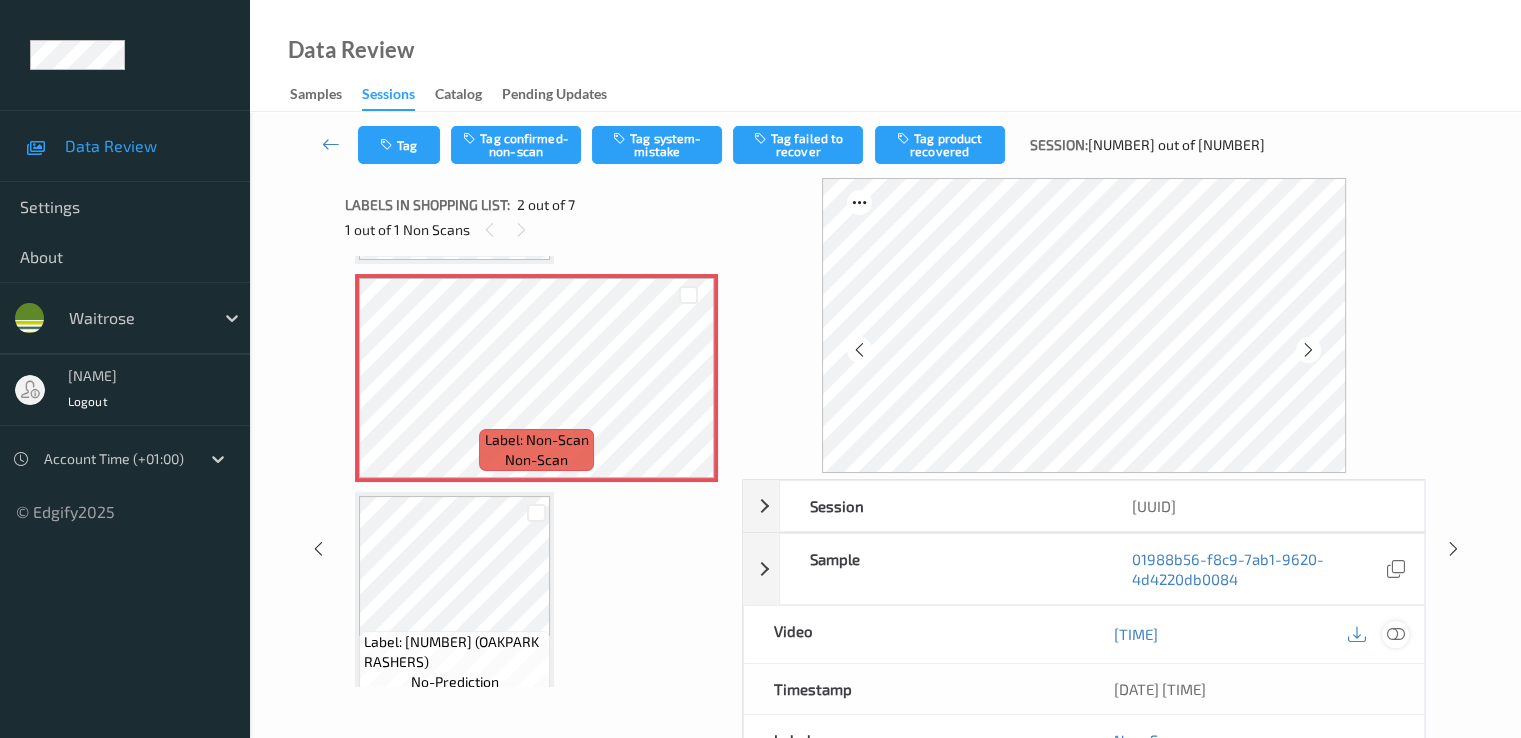 click at bounding box center (1395, 634) 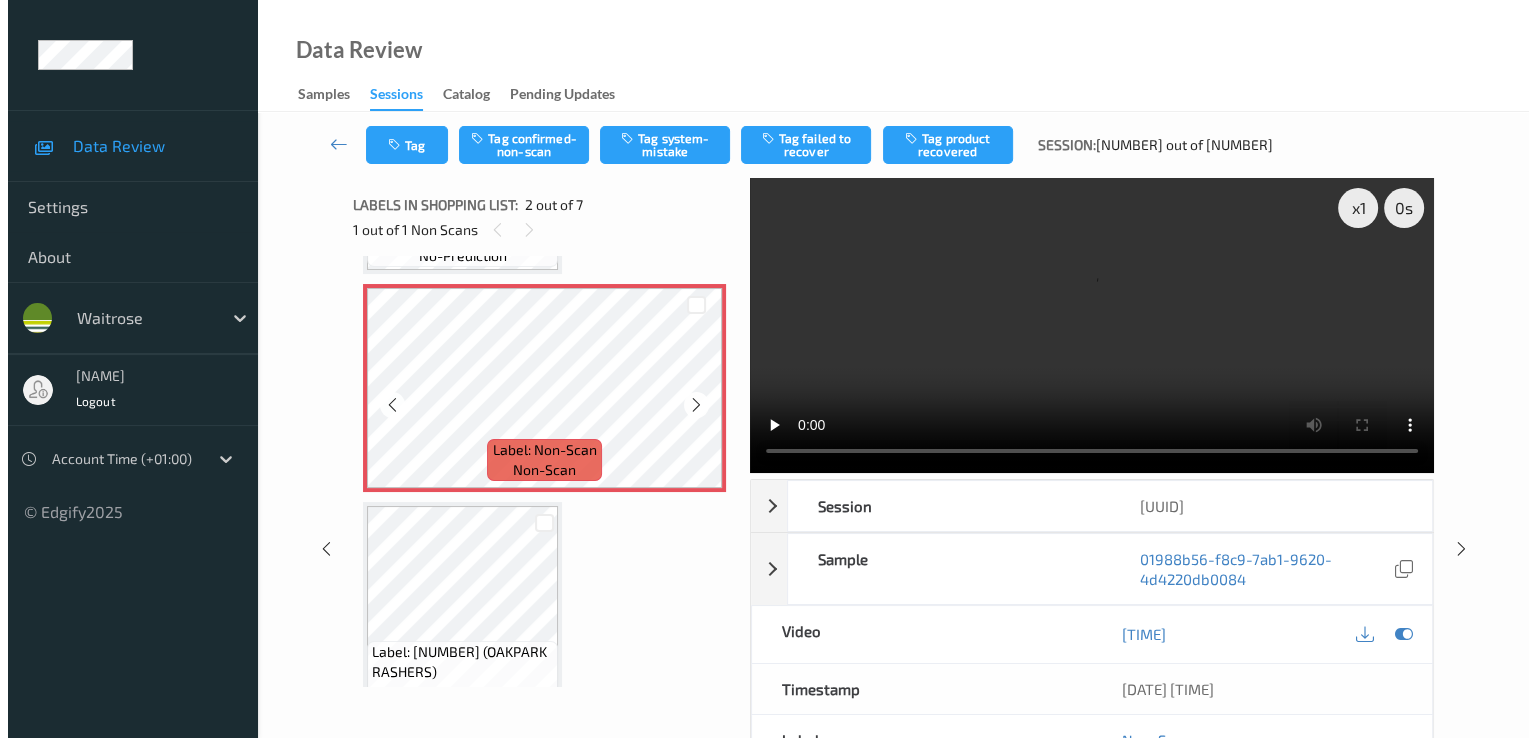scroll, scrollTop: 0, scrollLeft: 0, axis: both 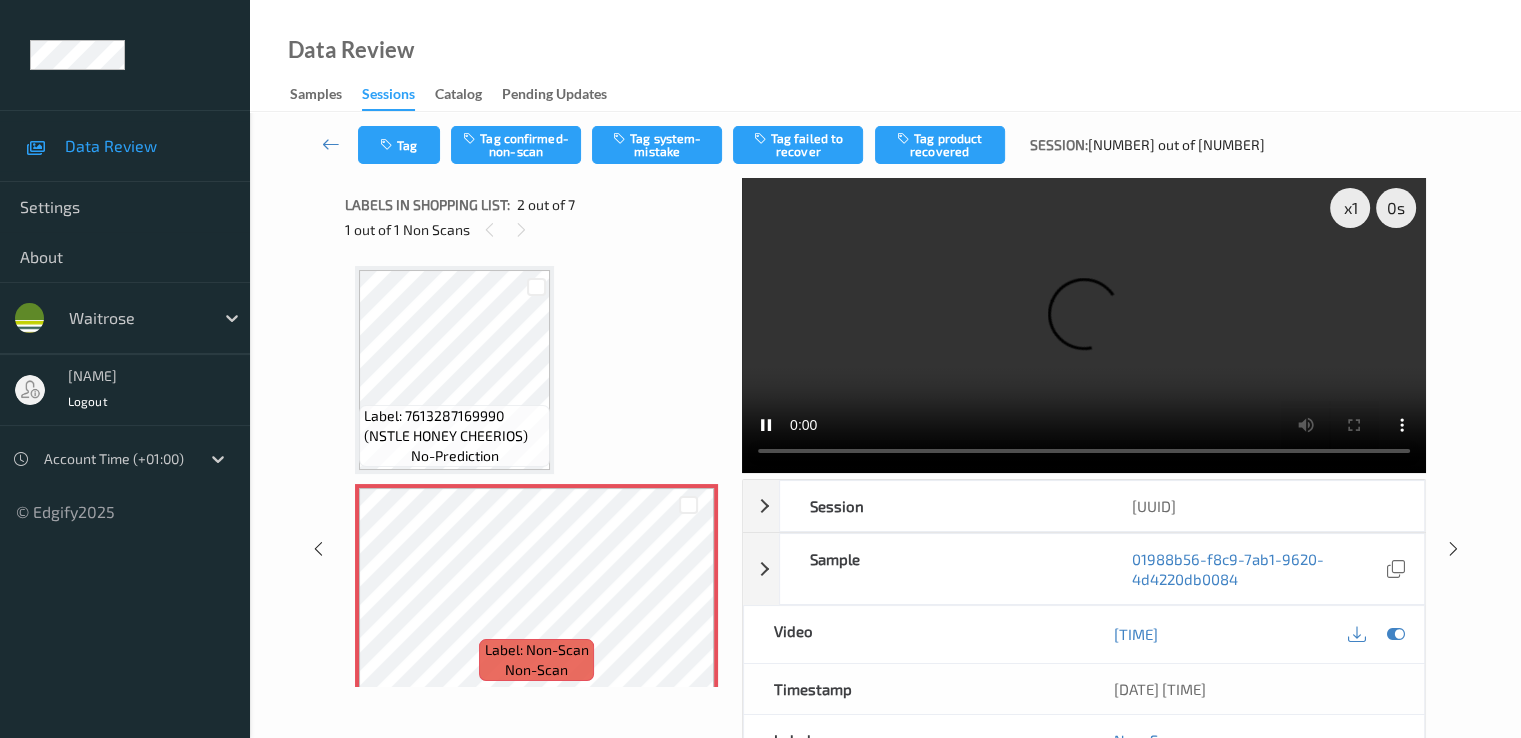 type 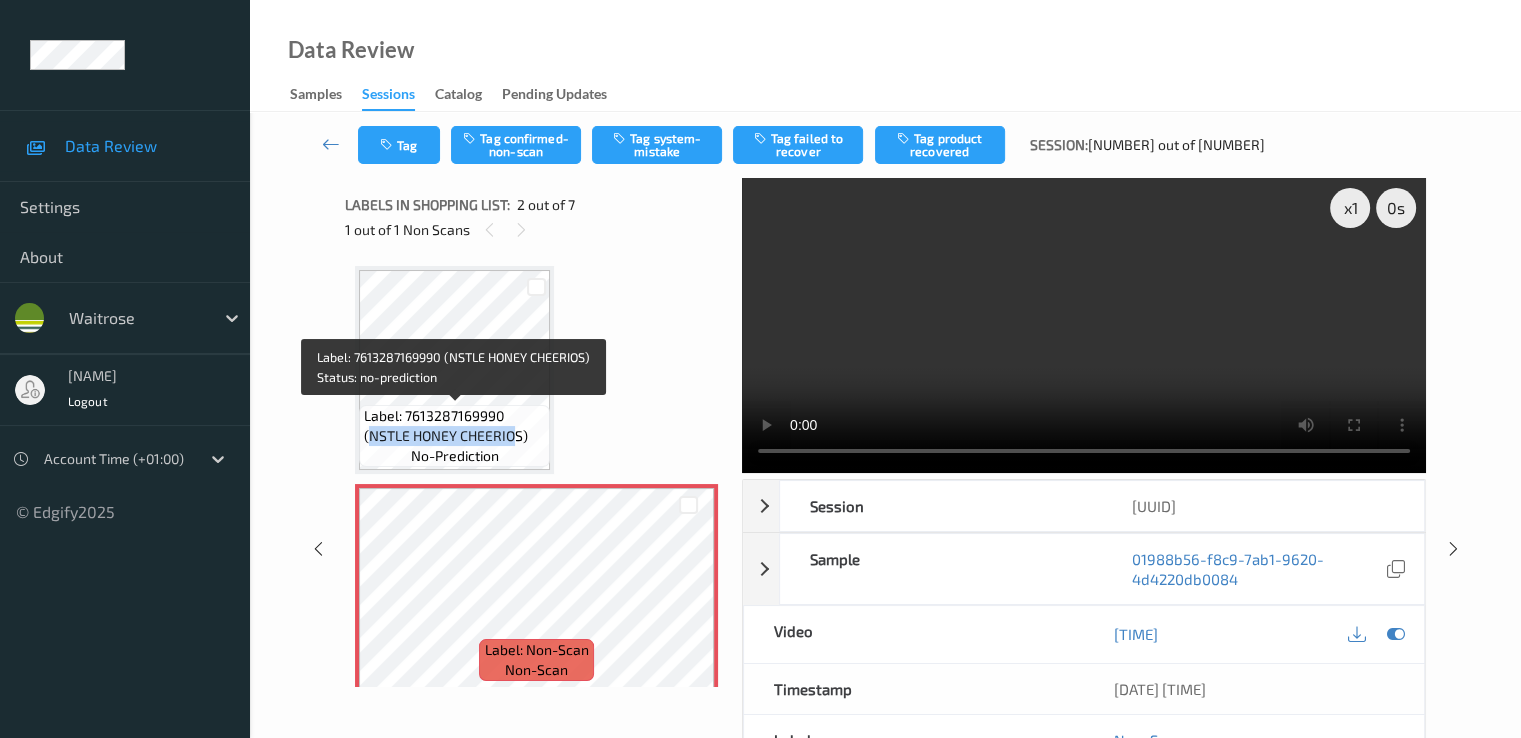 drag, startPoint x: 372, startPoint y: 435, endPoint x: 514, endPoint y: 433, distance: 142.01408 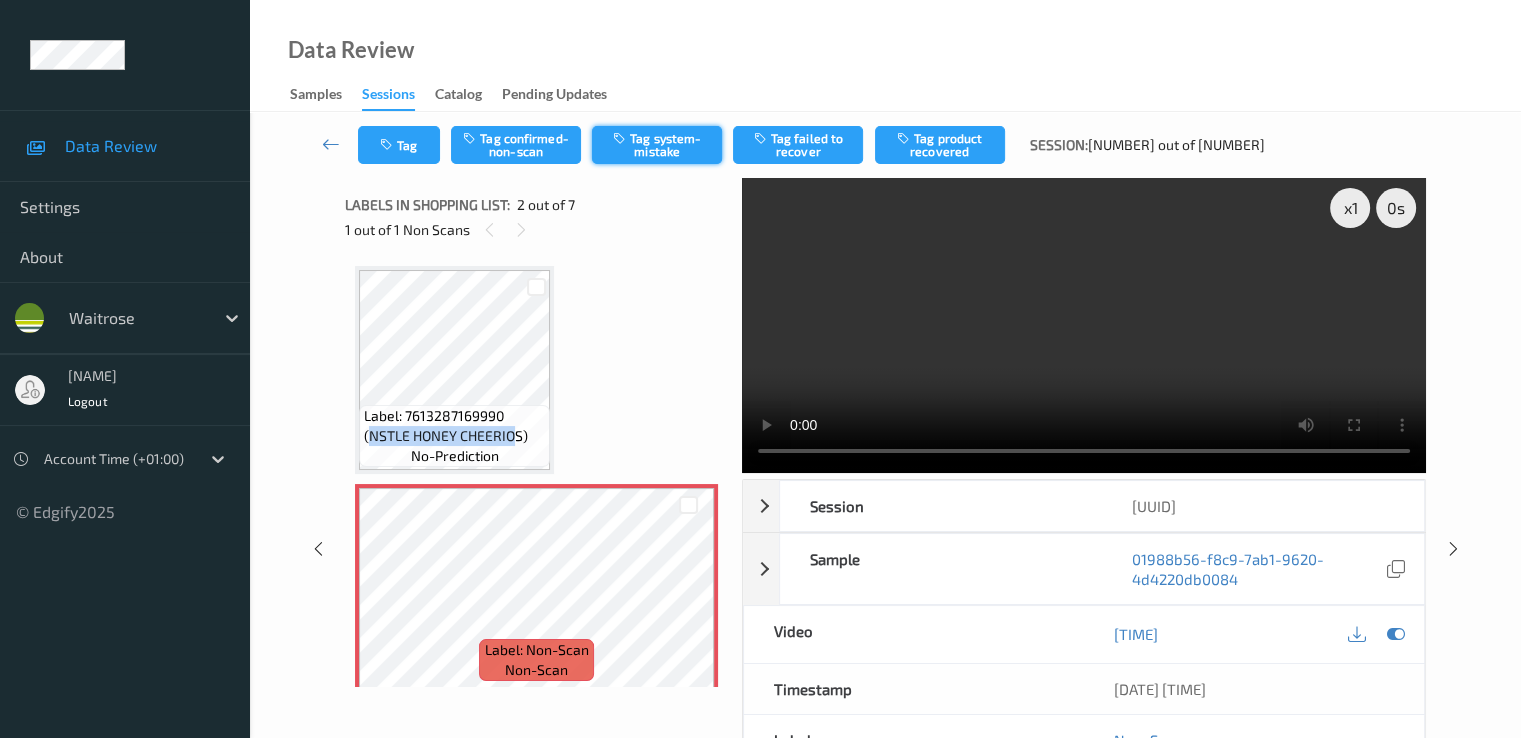 click on "Tag   system-mistake" at bounding box center [657, 145] 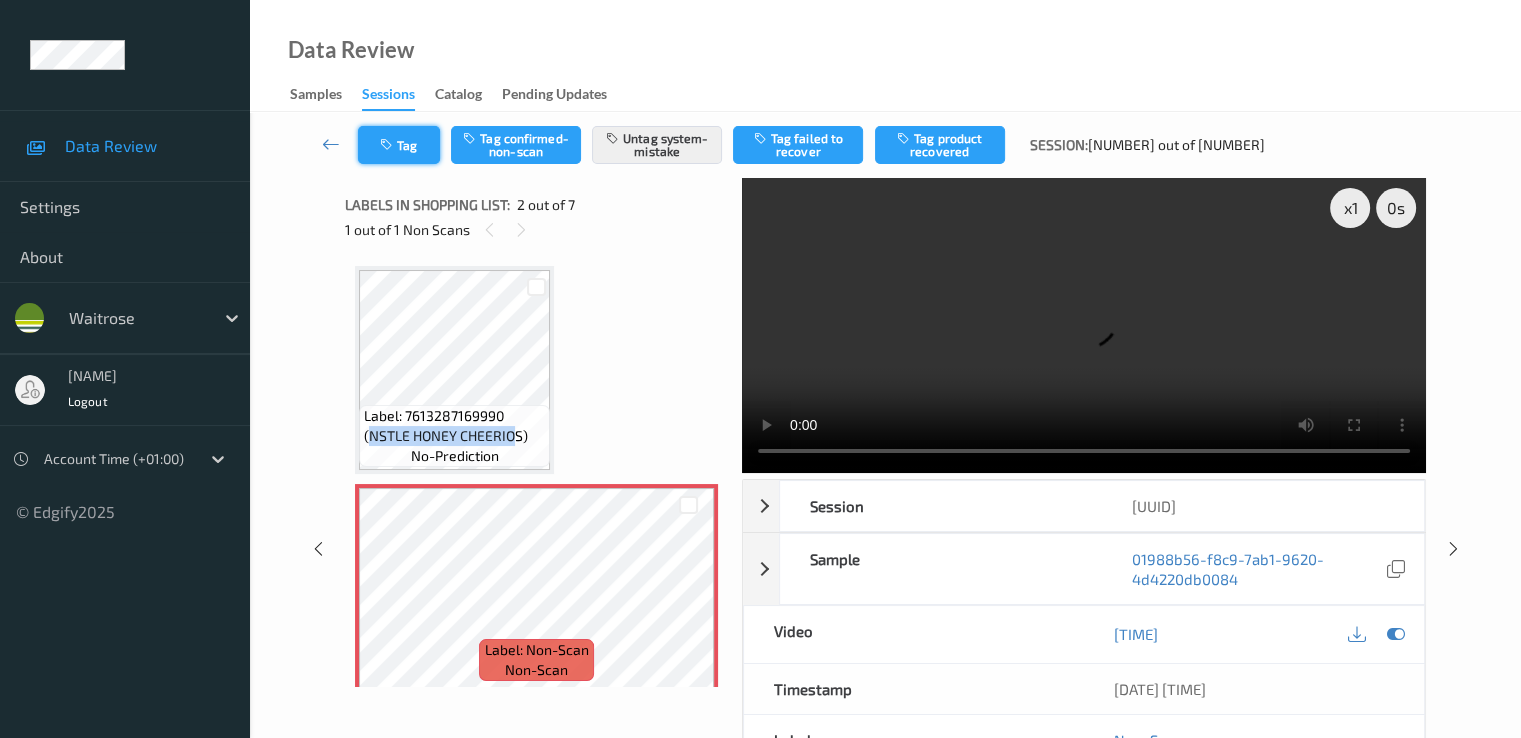 click at bounding box center (388, 145) 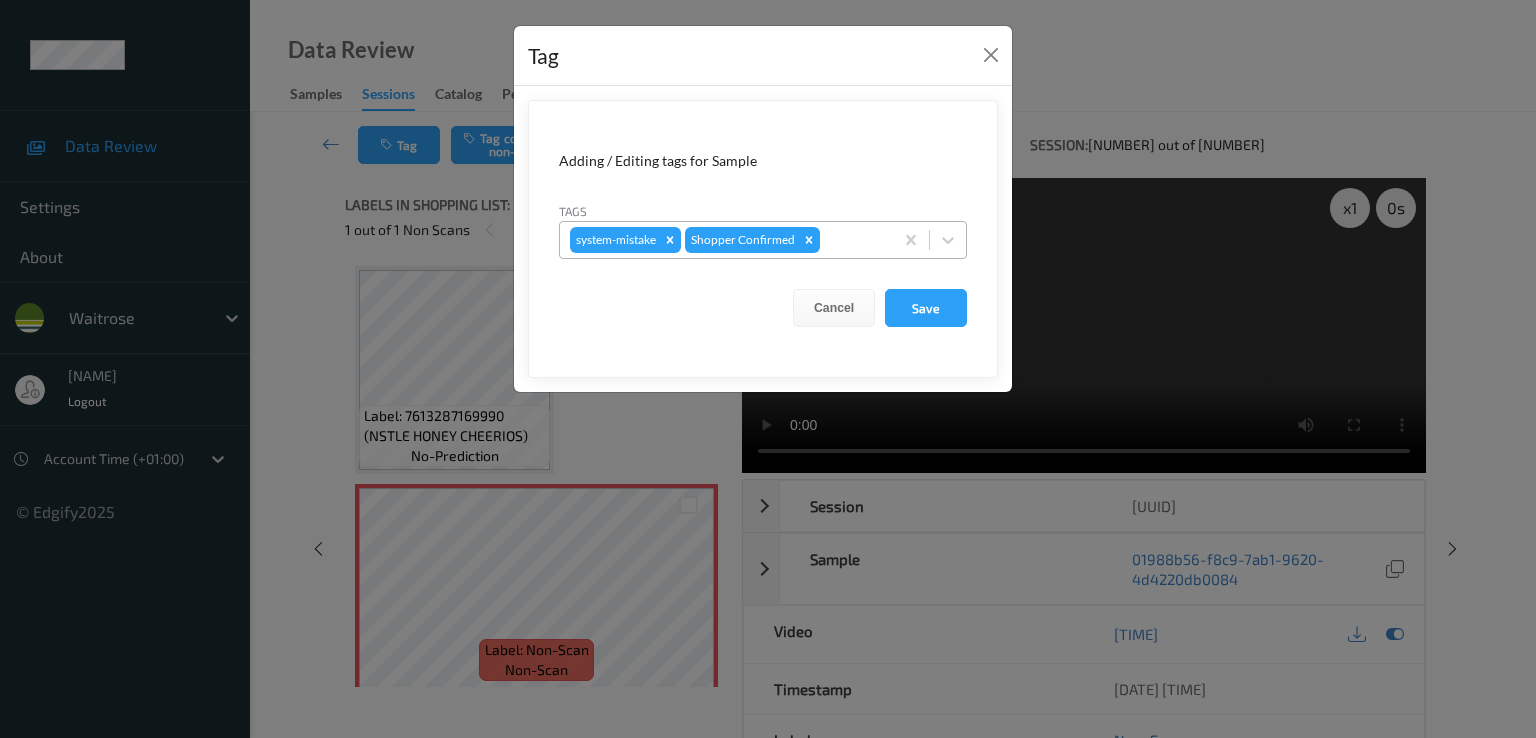 click at bounding box center (853, 240) 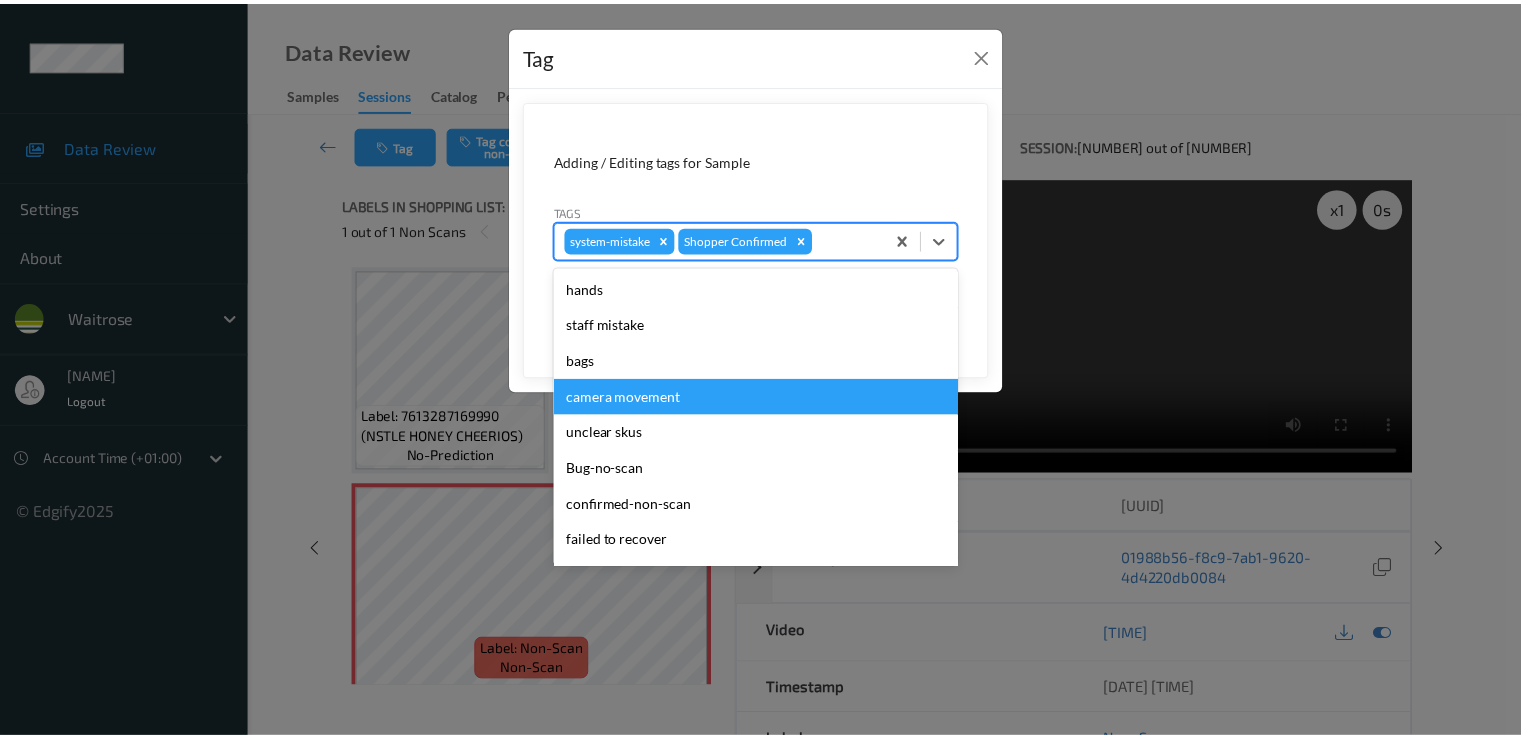 scroll, scrollTop: 392, scrollLeft: 0, axis: vertical 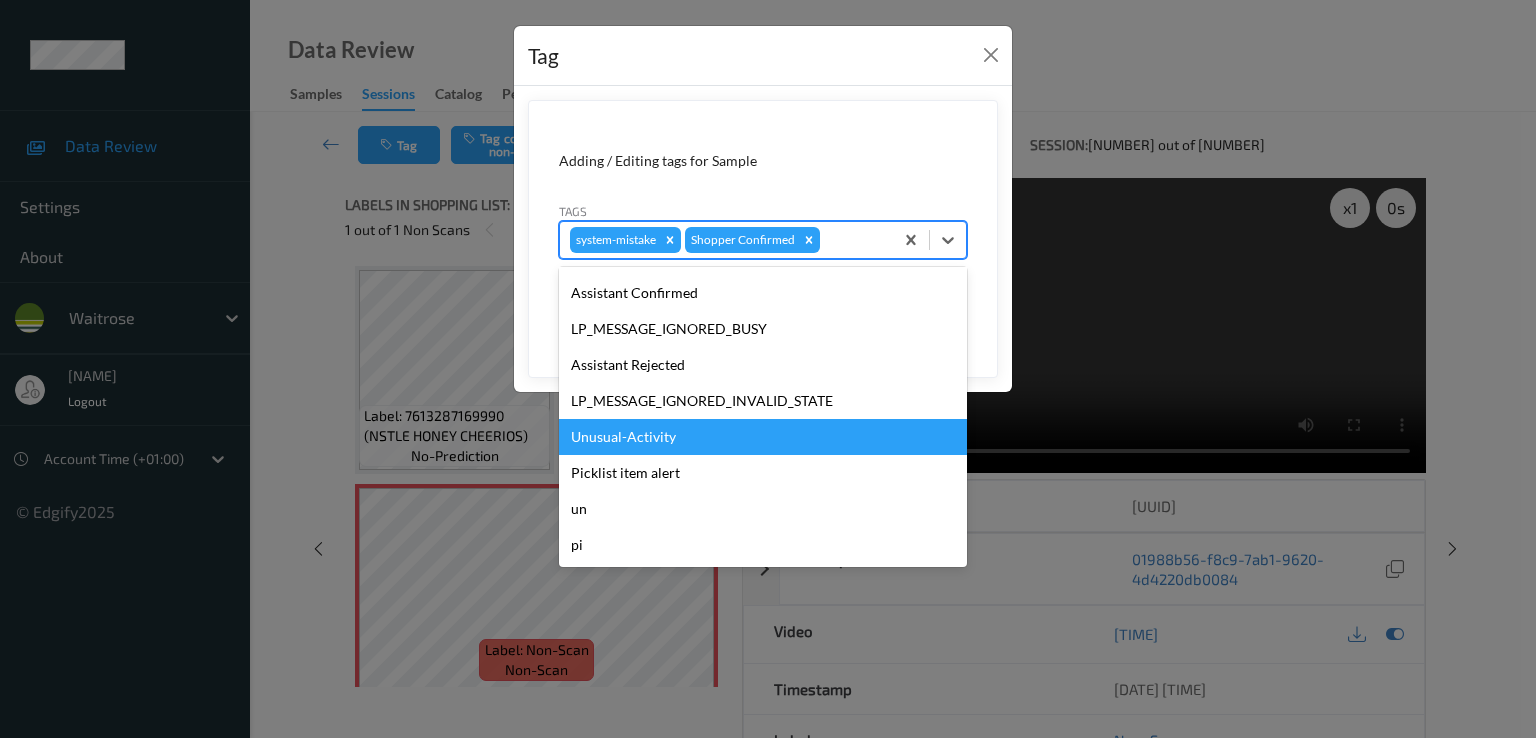 drag, startPoint x: 696, startPoint y: 453, endPoint x: 696, endPoint y: 437, distance: 16 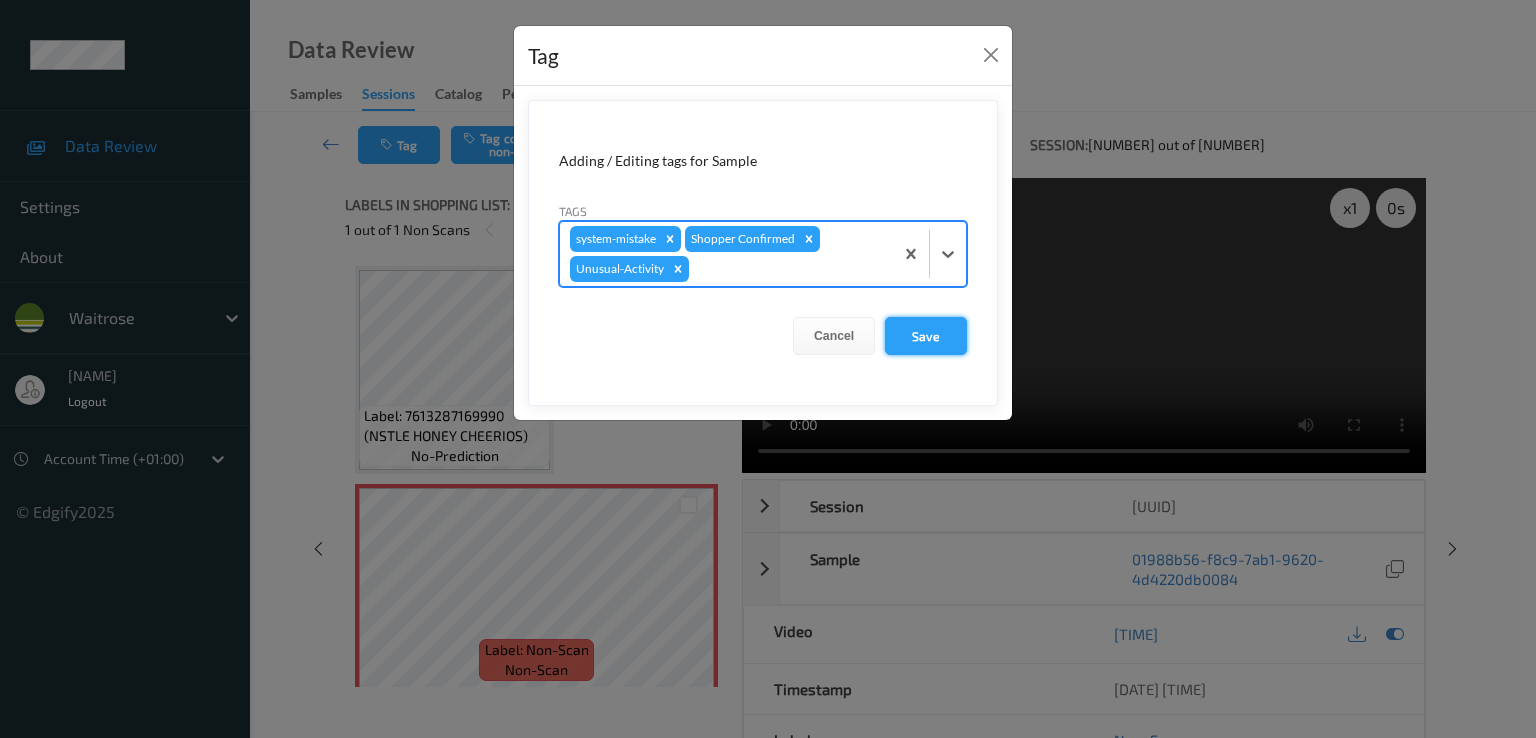 click on "Save" at bounding box center [926, 336] 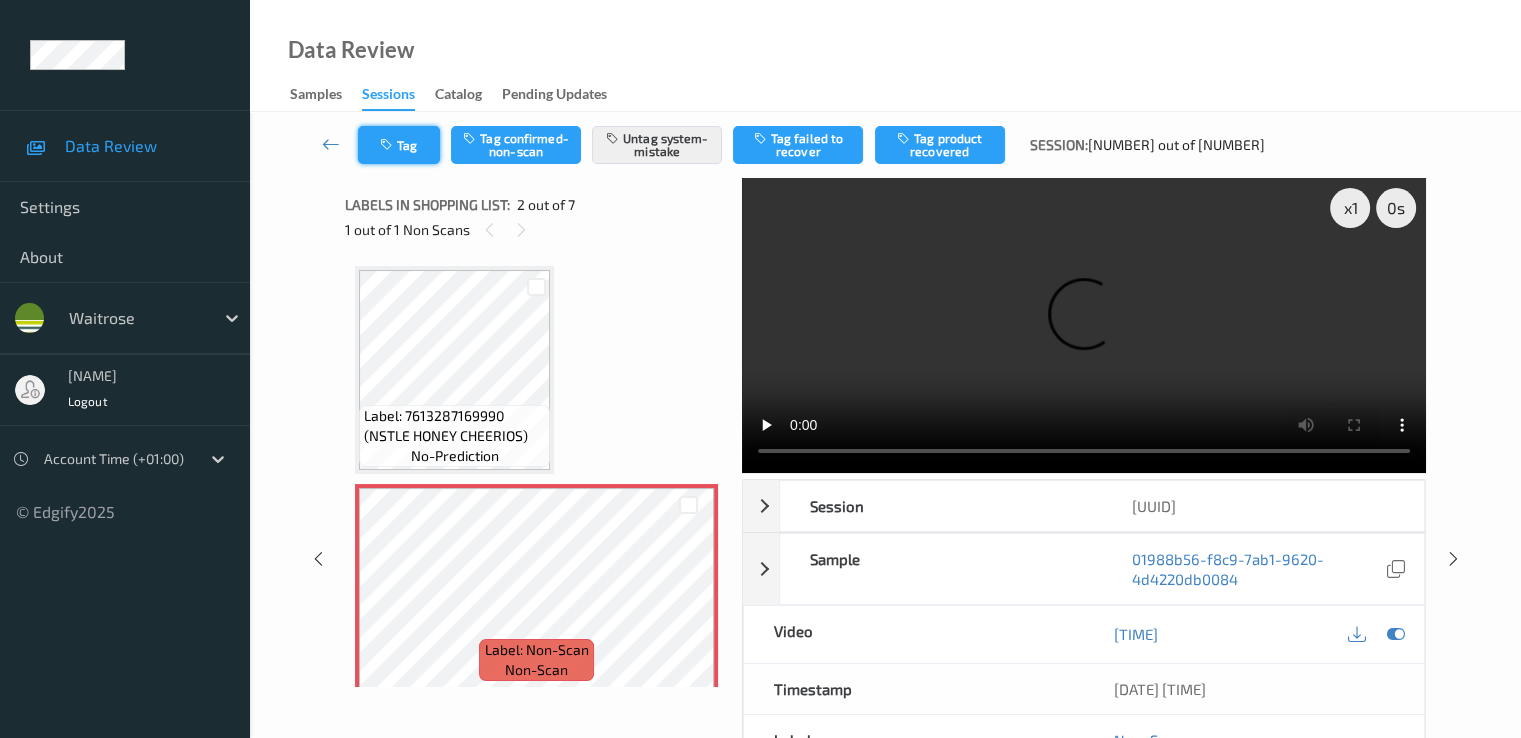 click on "Tag" at bounding box center (399, 145) 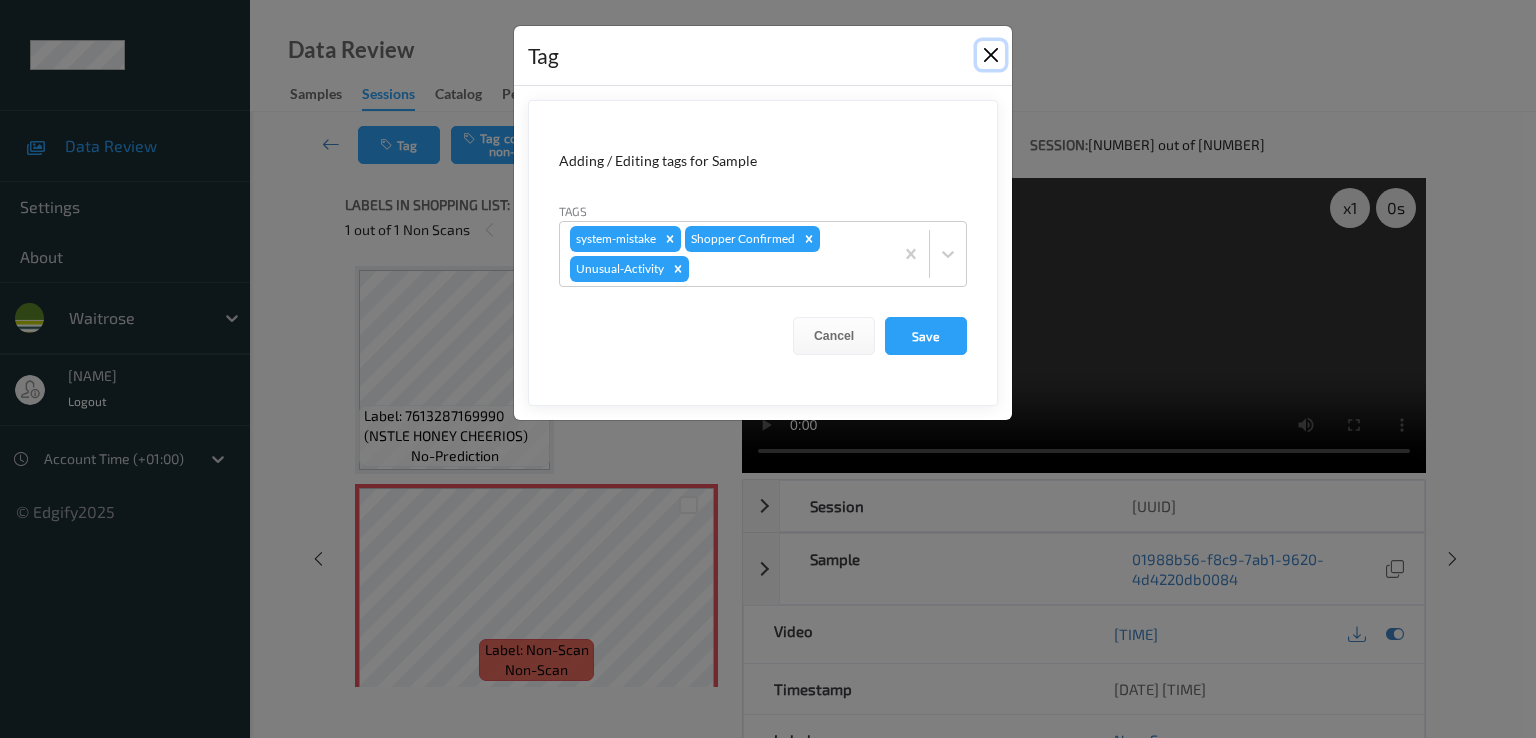 click at bounding box center [991, 55] 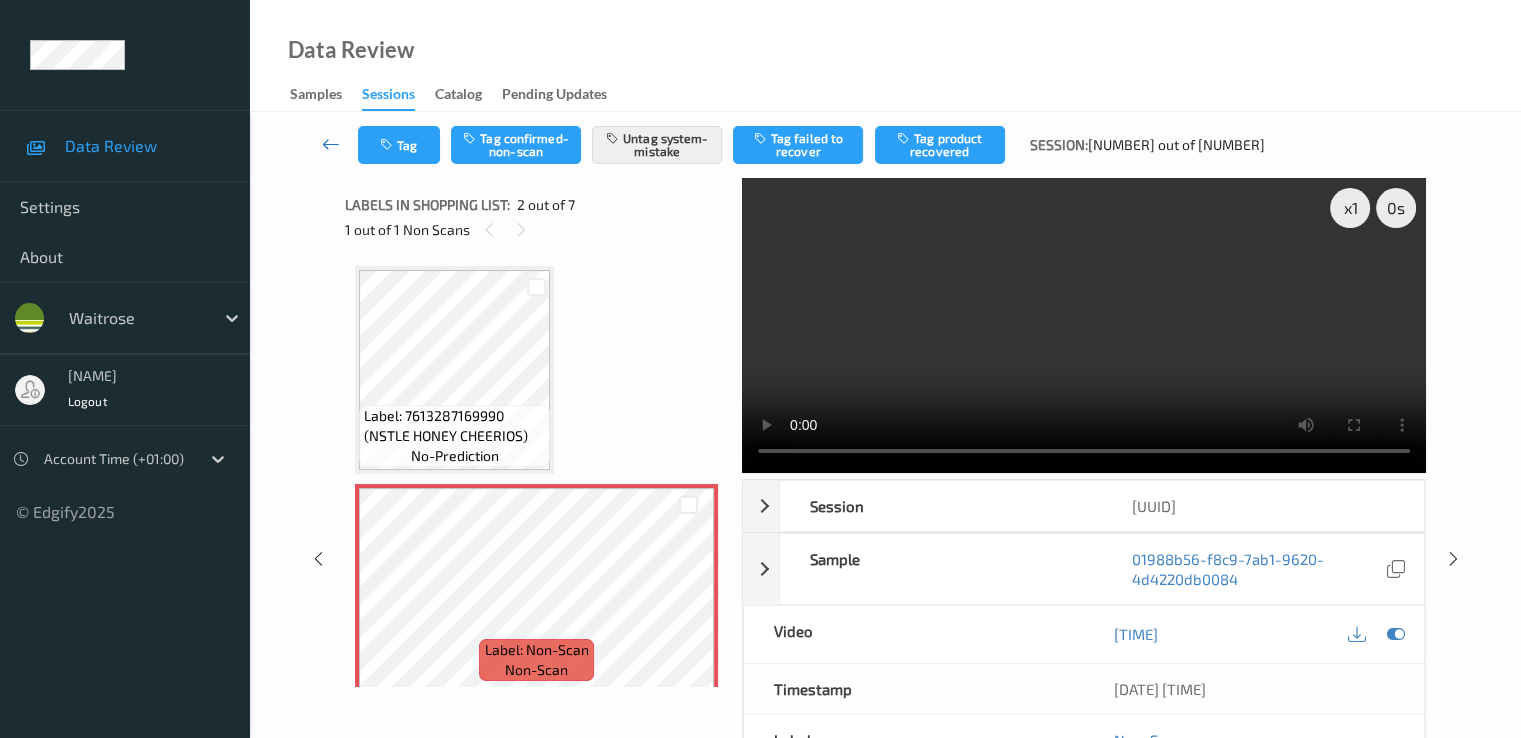 click at bounding box center [331, 144] 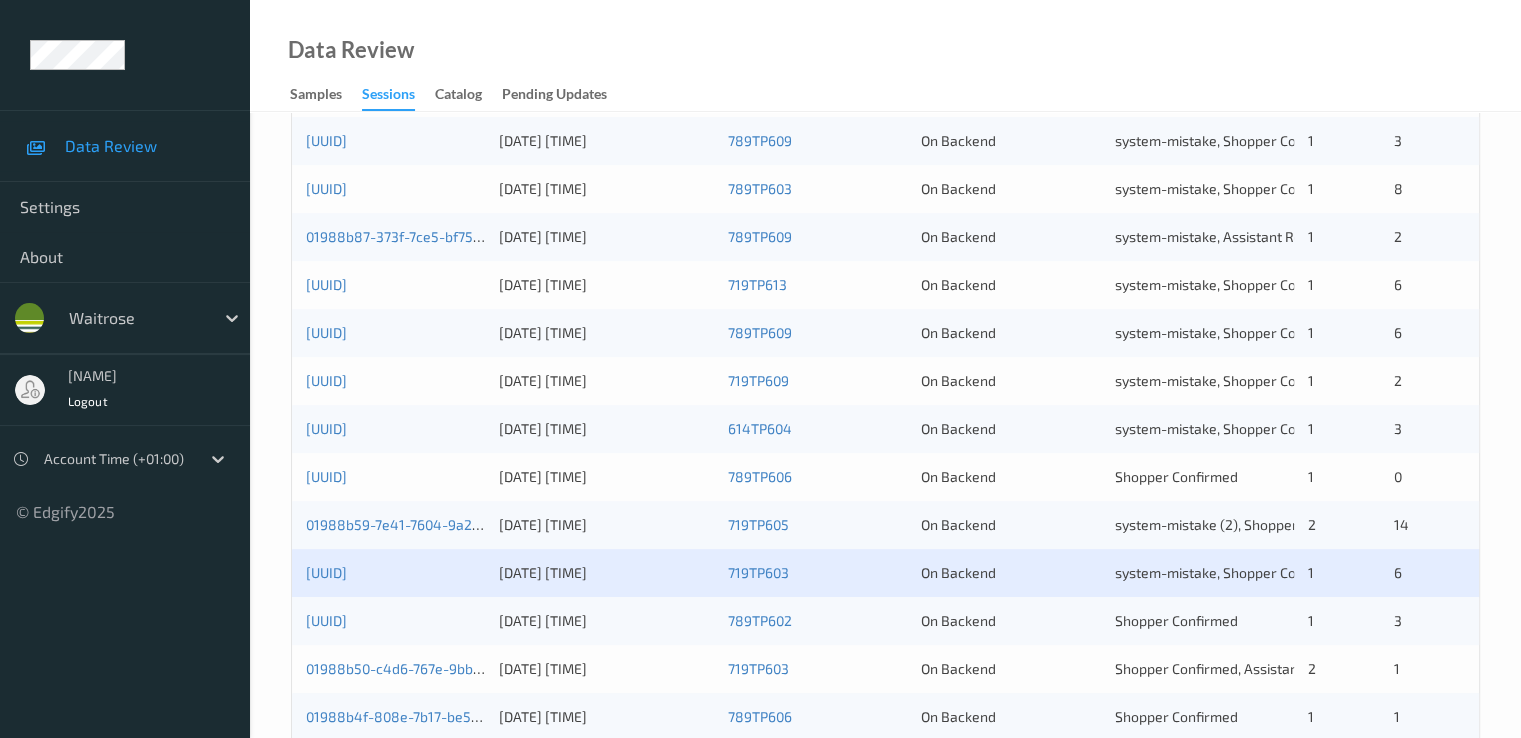 scroll, scrollTop: 800, scrollLeft: 0, axis: vertical 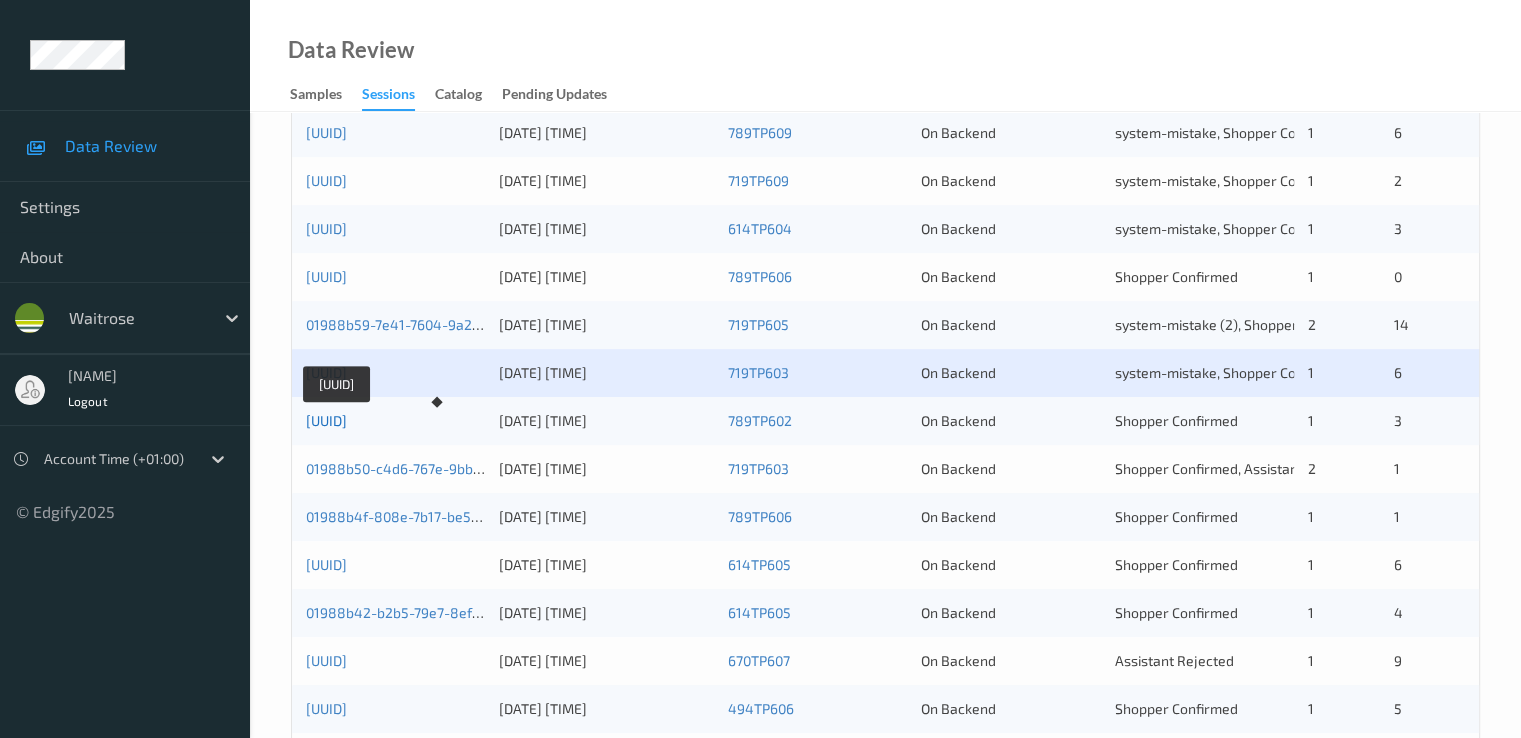 click on "[UUID]" at bounding box center [326, 420] 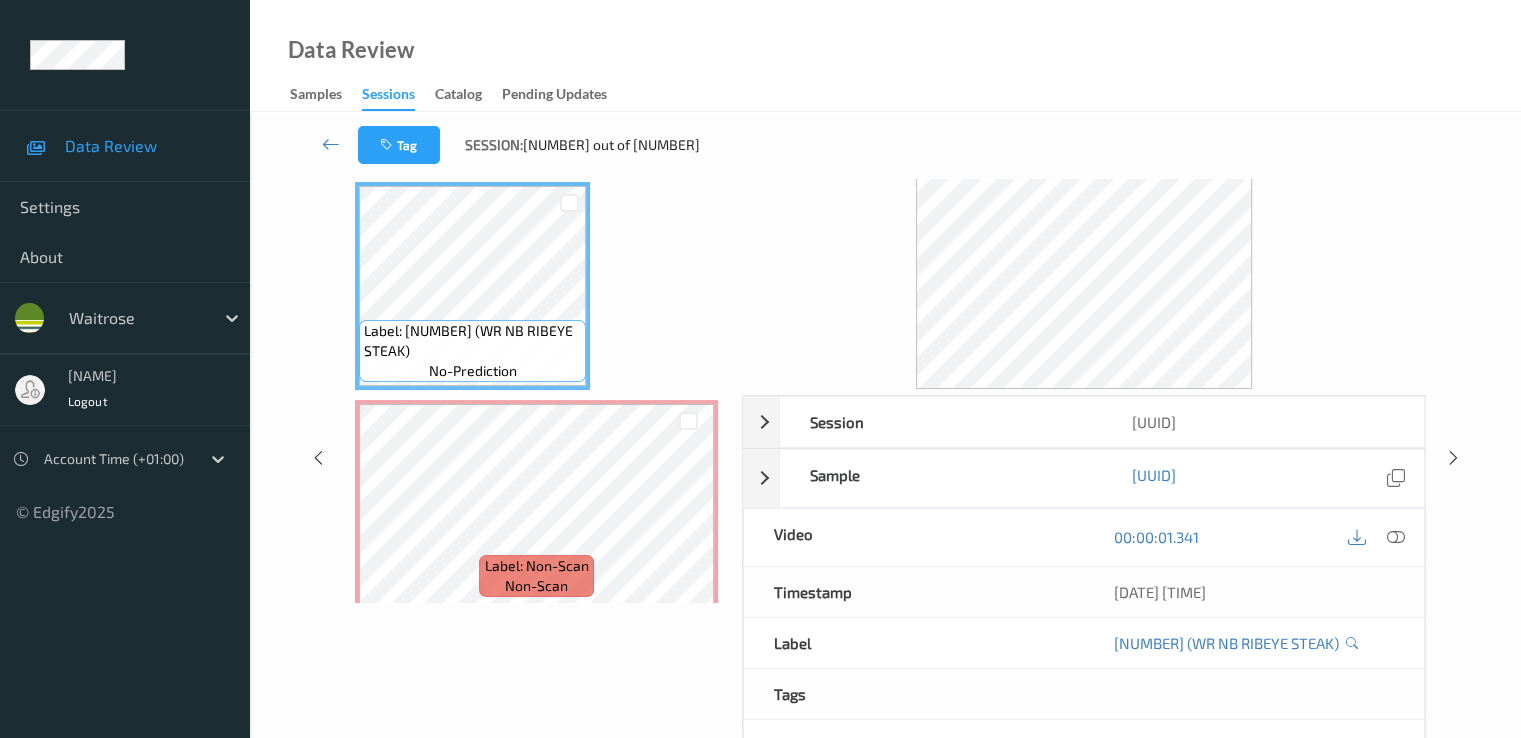 scroll, scrollTop: 0, scrollLeft: 0, axis: both 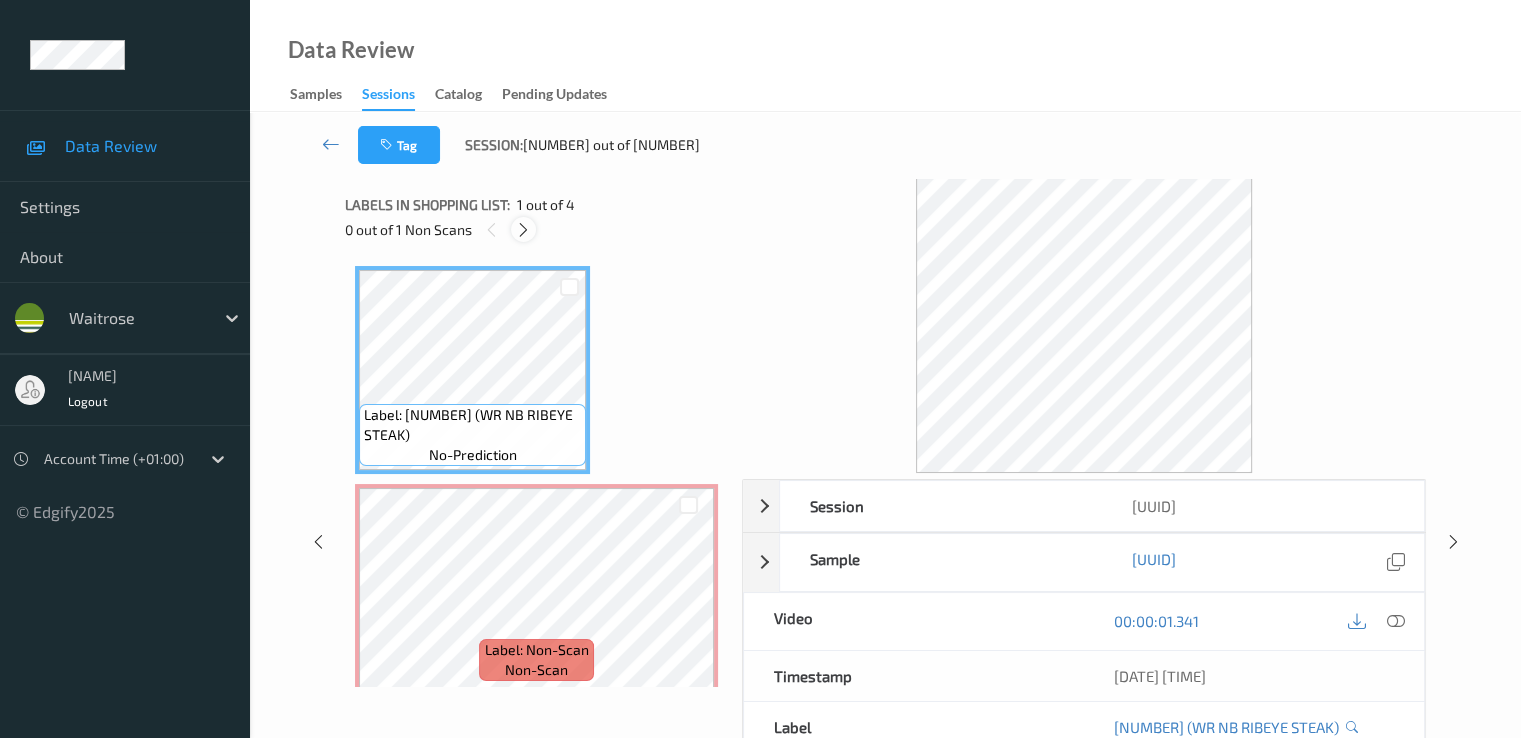click at bounding box center [523, 230] 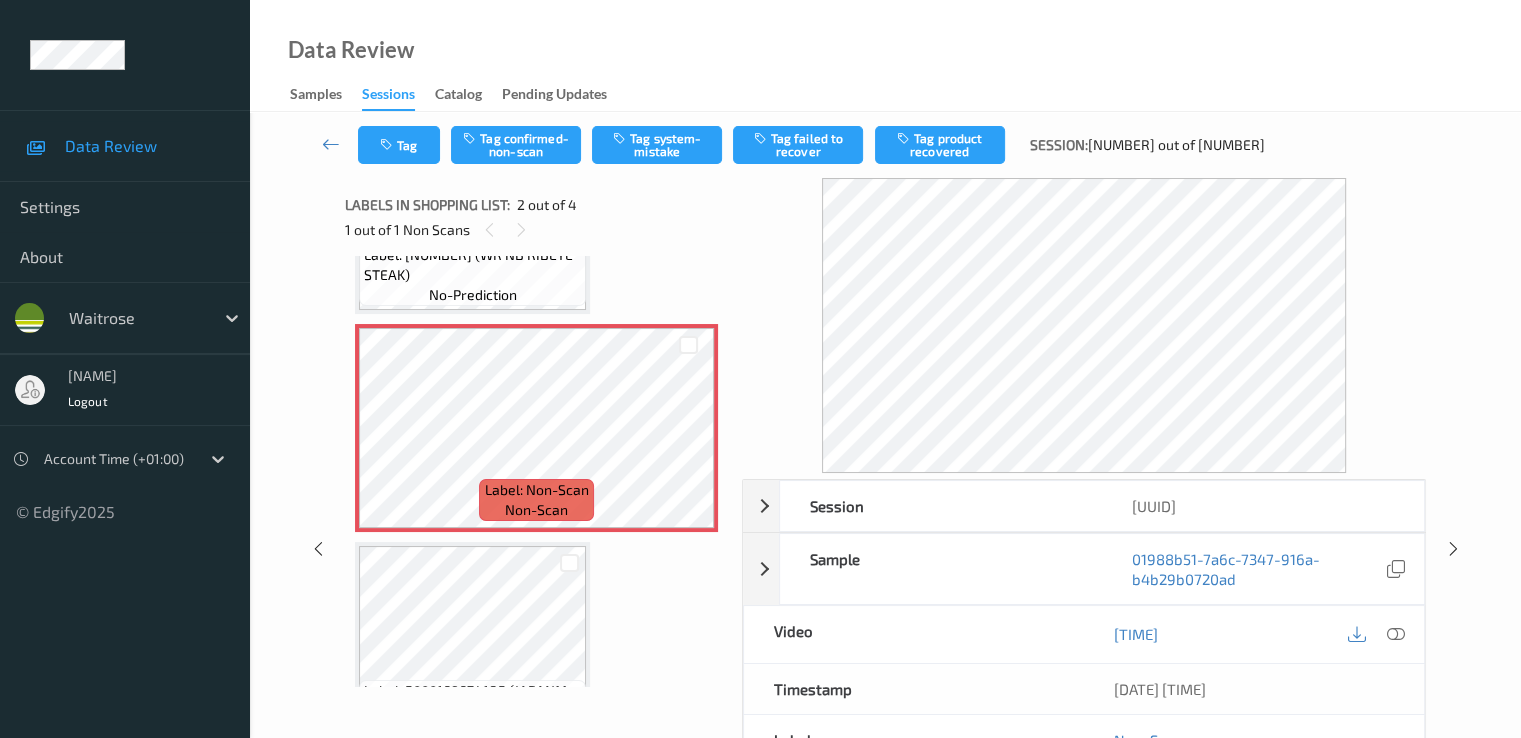 scroll, scrollTop: 210, scrollLeft: 0, axis: vertical 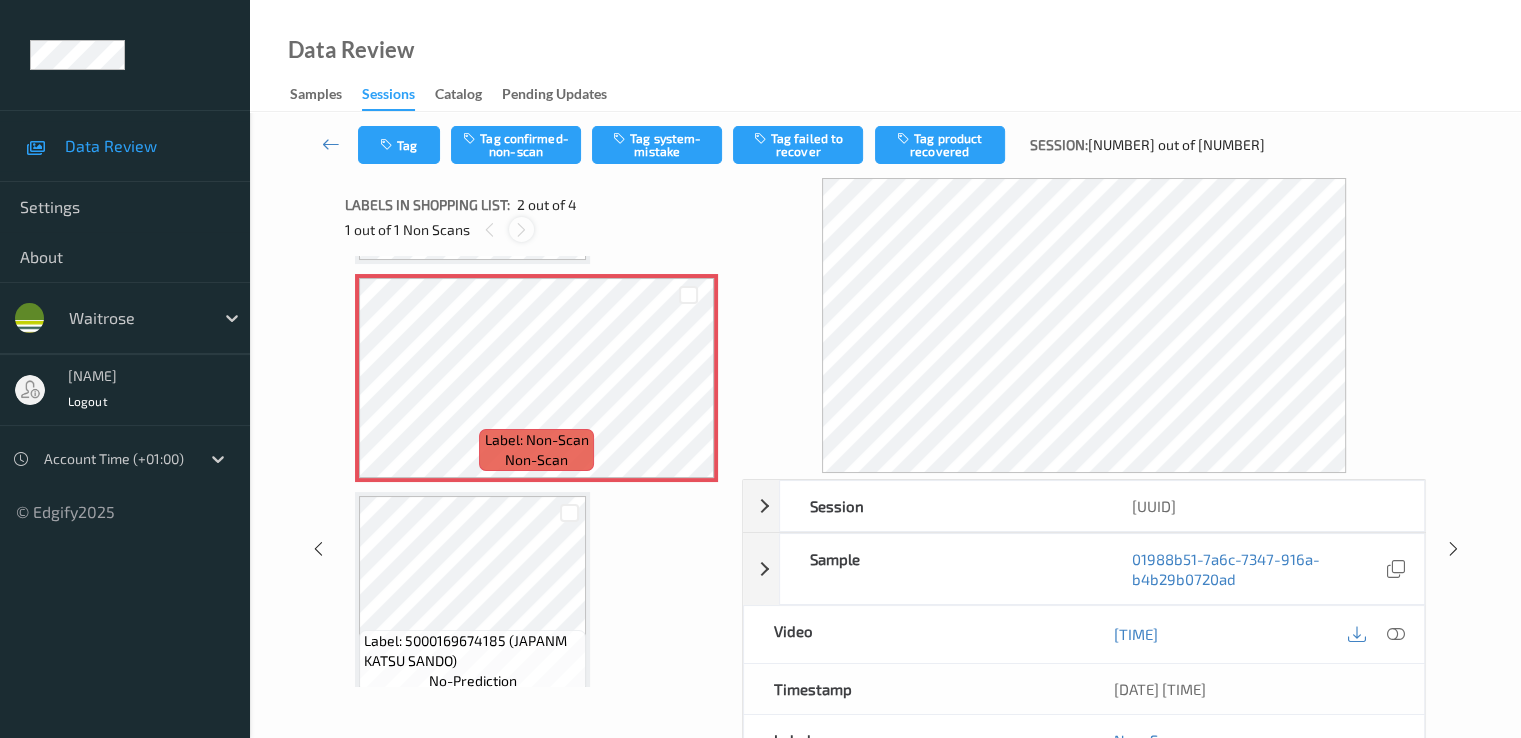 click at bounding box center [521, 229] 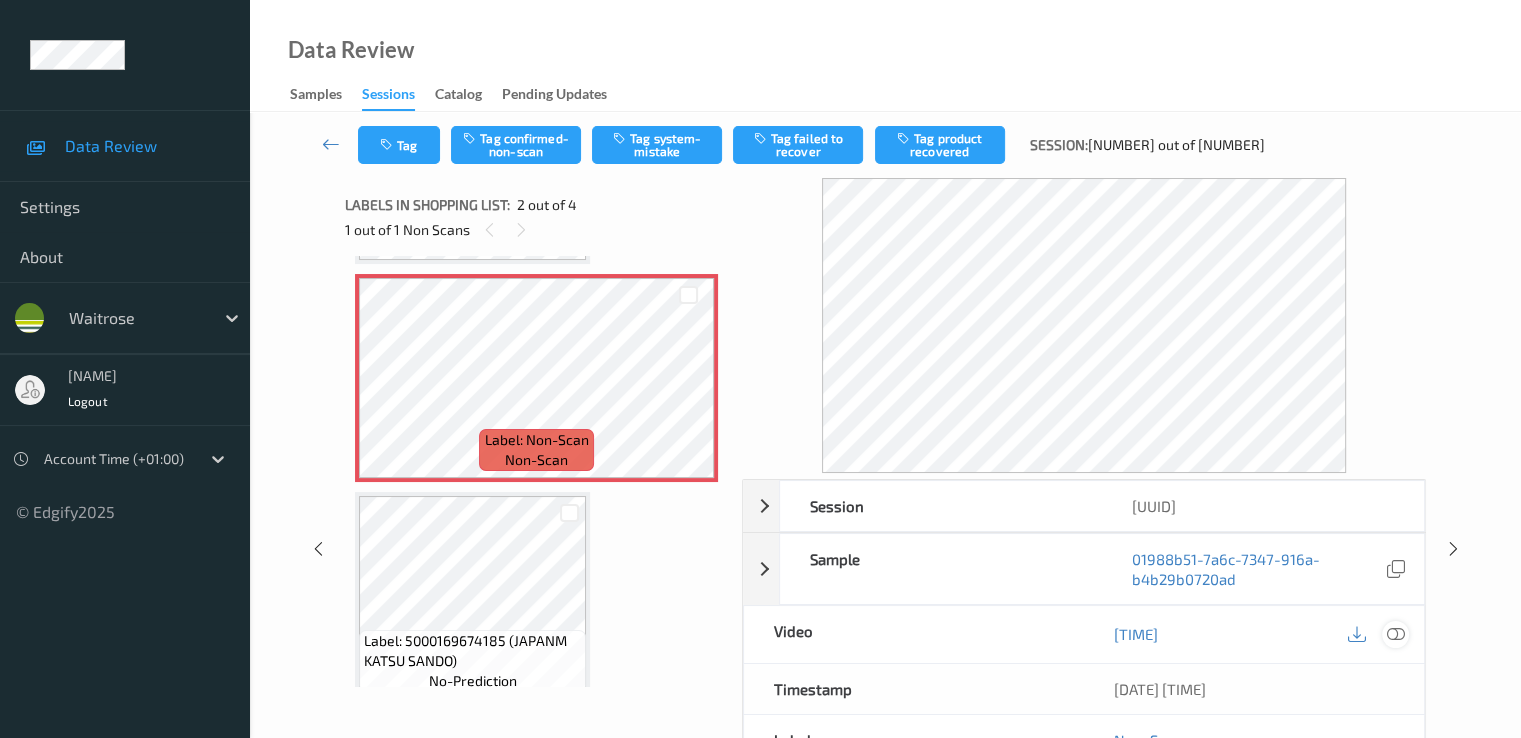 click at bounding box center [1395, 634] 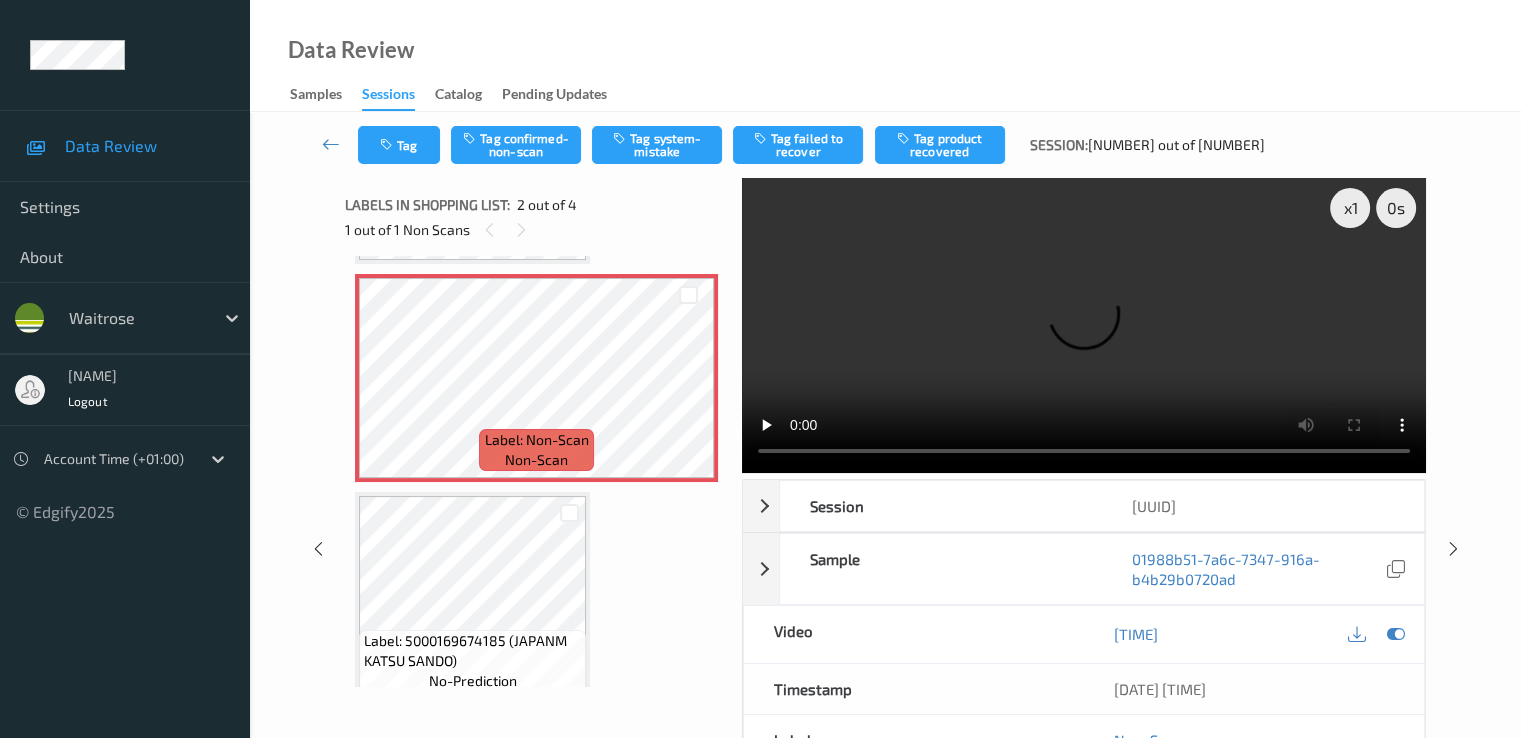 type 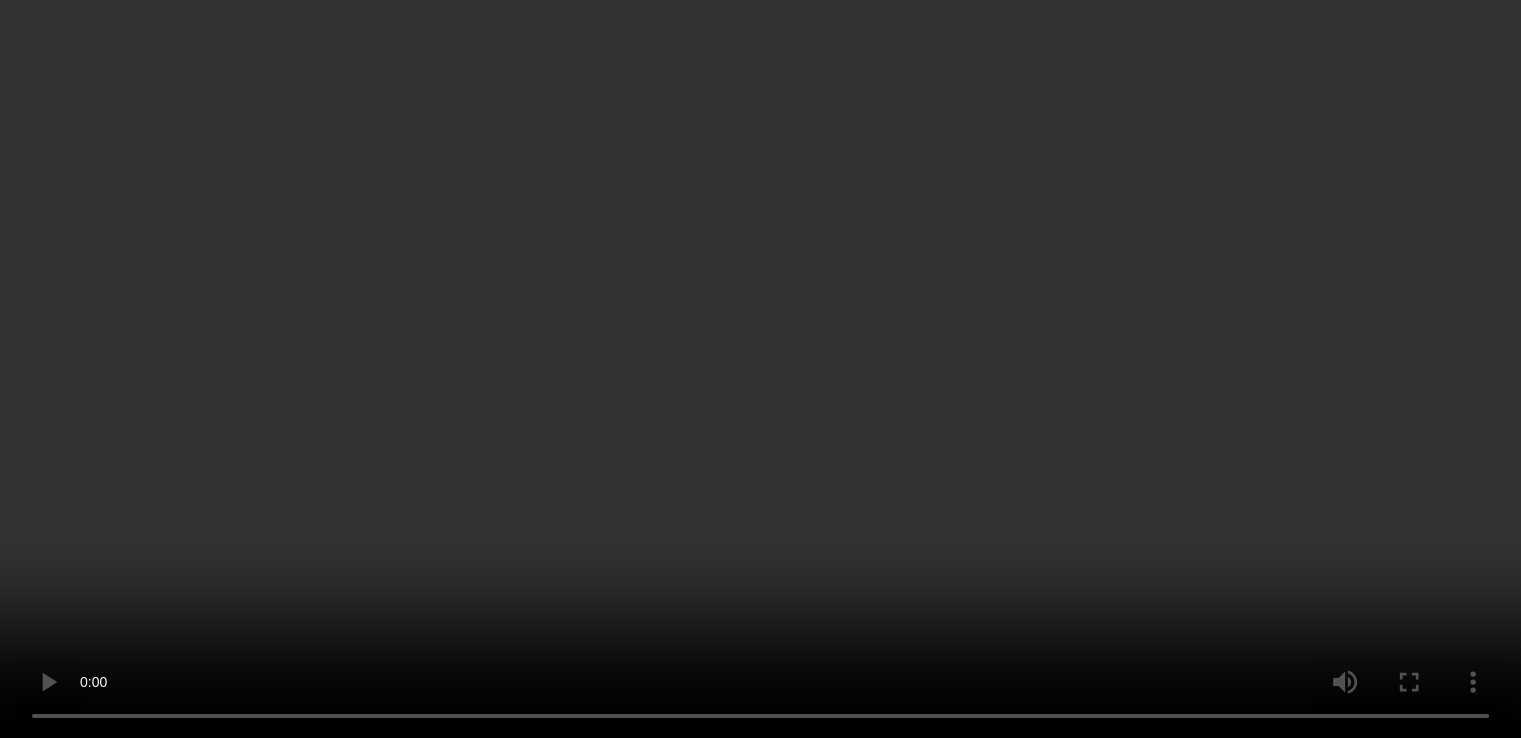 scroll, scrollTop: 251, scrollLeft: 0, axis: vertical 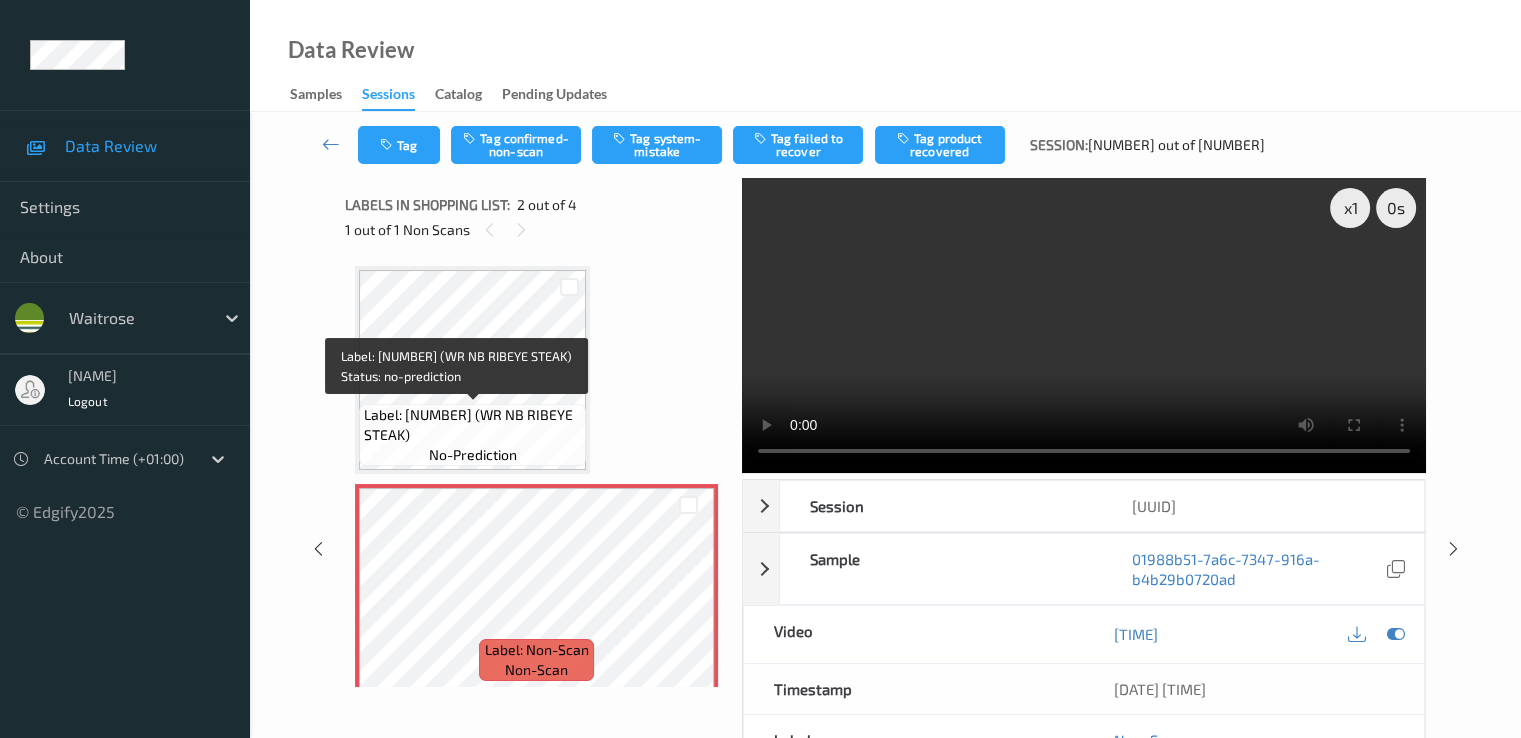 drag, startPoint x: 519, startPoint y: 417, endPoint x: 454, endPoint y: 441, distance: 69.289246 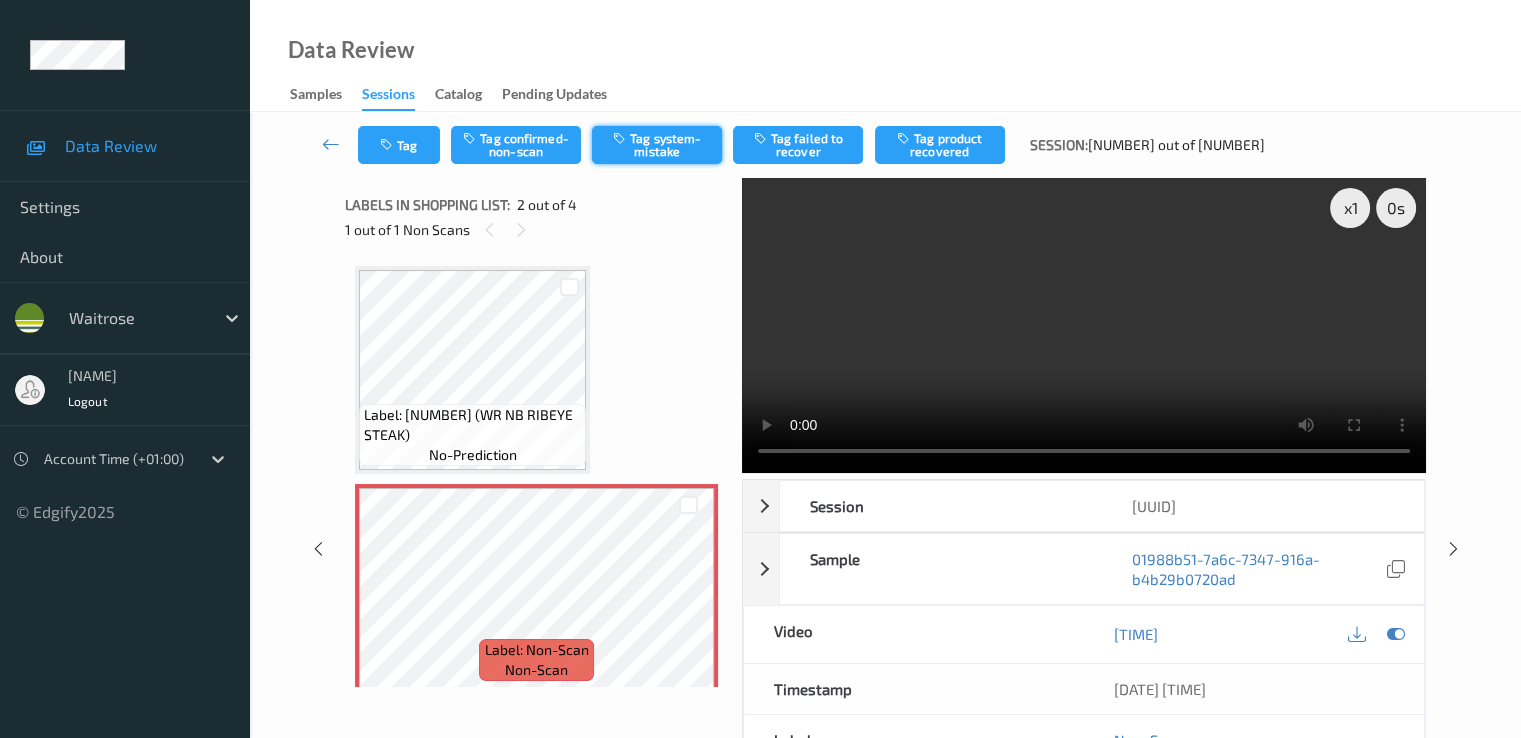 click on "Tag   system-mistake" at bounding box center (657, 145) 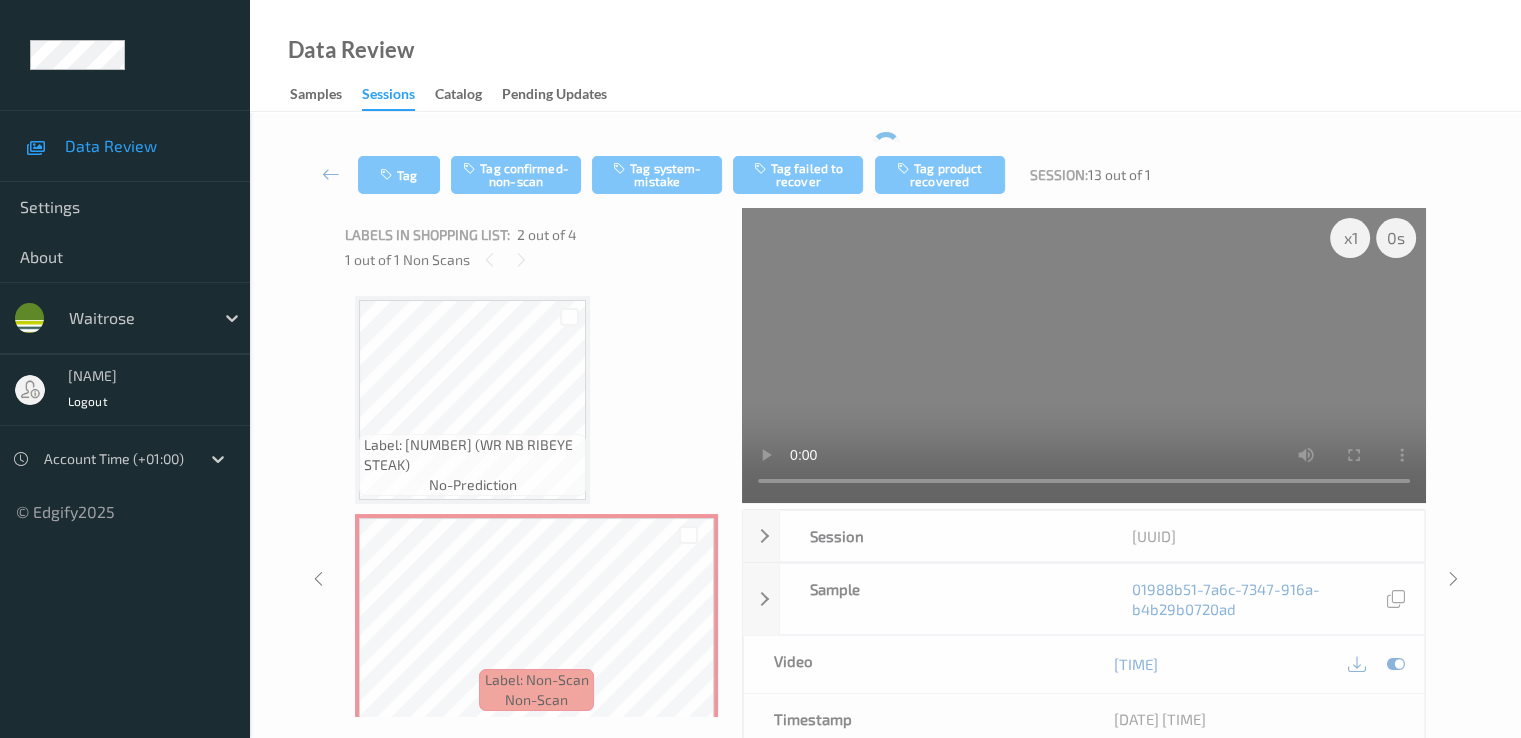 click on "Tag Tag   confirmed-non-scan Tag   system-mistake Tag   failed to recover Tag   product recovered Session: 13 out of 1 x 1 0 s Session 01988b51-5912-7820-b1ab-815158e1077e Session ID 01988b51-5912-7820-b1ab-815158e1077e Session 08/08/2025 21:13:41 Timestamp 08/08/2025 21:13:41 Tags Shopper Confirmed Device 789TP602 Assistant ID N/A Shopper ID N/A Sample 01988b51-7a6c-7347-916a-b4b29b0720ad Group ID 48e707c1-f0b7-4277-aea0-7a670df6ba53 Prediction Loss N/A Video 00:00:05.408 Timestamp 08/08/2025 21:13:46 Label Non-Scan Tags Shopper Confirmed Label Trigger MotionDetected Match Strength alert-non-scan Labels in shopping list: 2 out of 4 1 out of 1 Non Scans Label: 0288363012087 (WR NB RIBEYE STEAK) no-prediction Label: Non-Scan non-scan Label: 5000169674185 (JAPANM KATSU SANDO) no-prediction Label: 10506321001704100079 (WR CHOC SBREAD 4S) no-prediction" at bounding box center (885, 541) 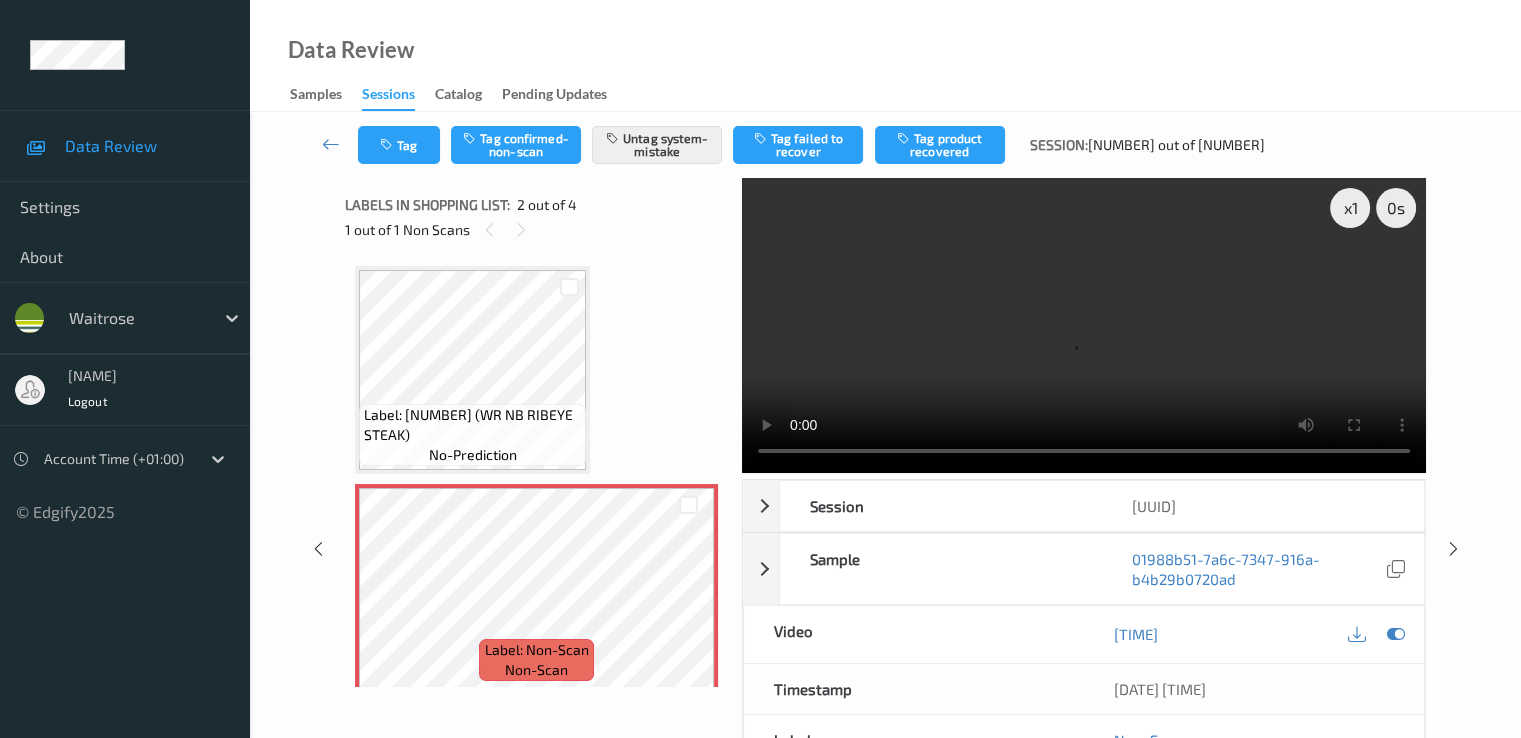 click on "Tag Tag   confirmed-non-scan Untag   system-mistake Tag   failed to recover Tag   product recovered Session: 13 out of 713" at bounding box center [885, 145] 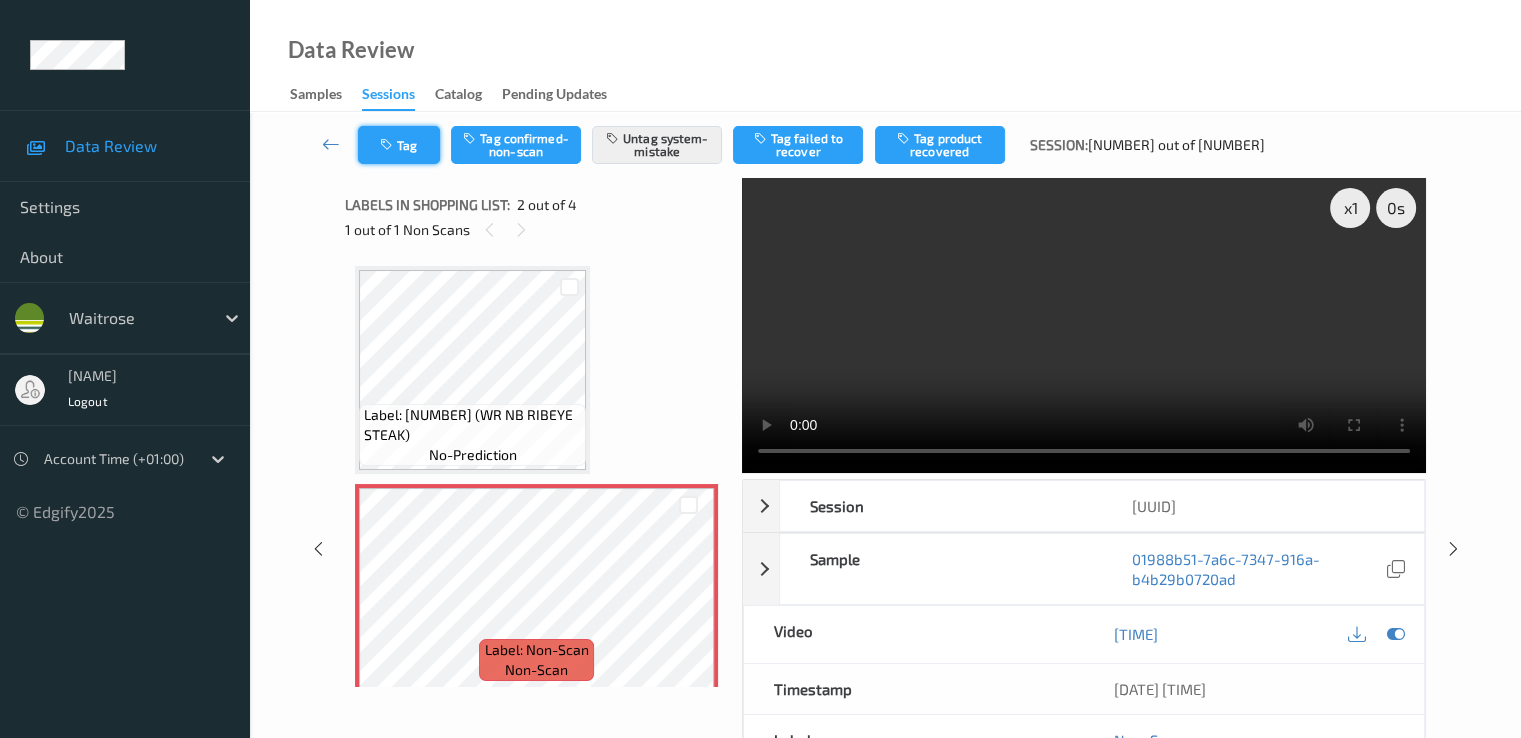 click on "Tag" at bounding box center [399, 145] 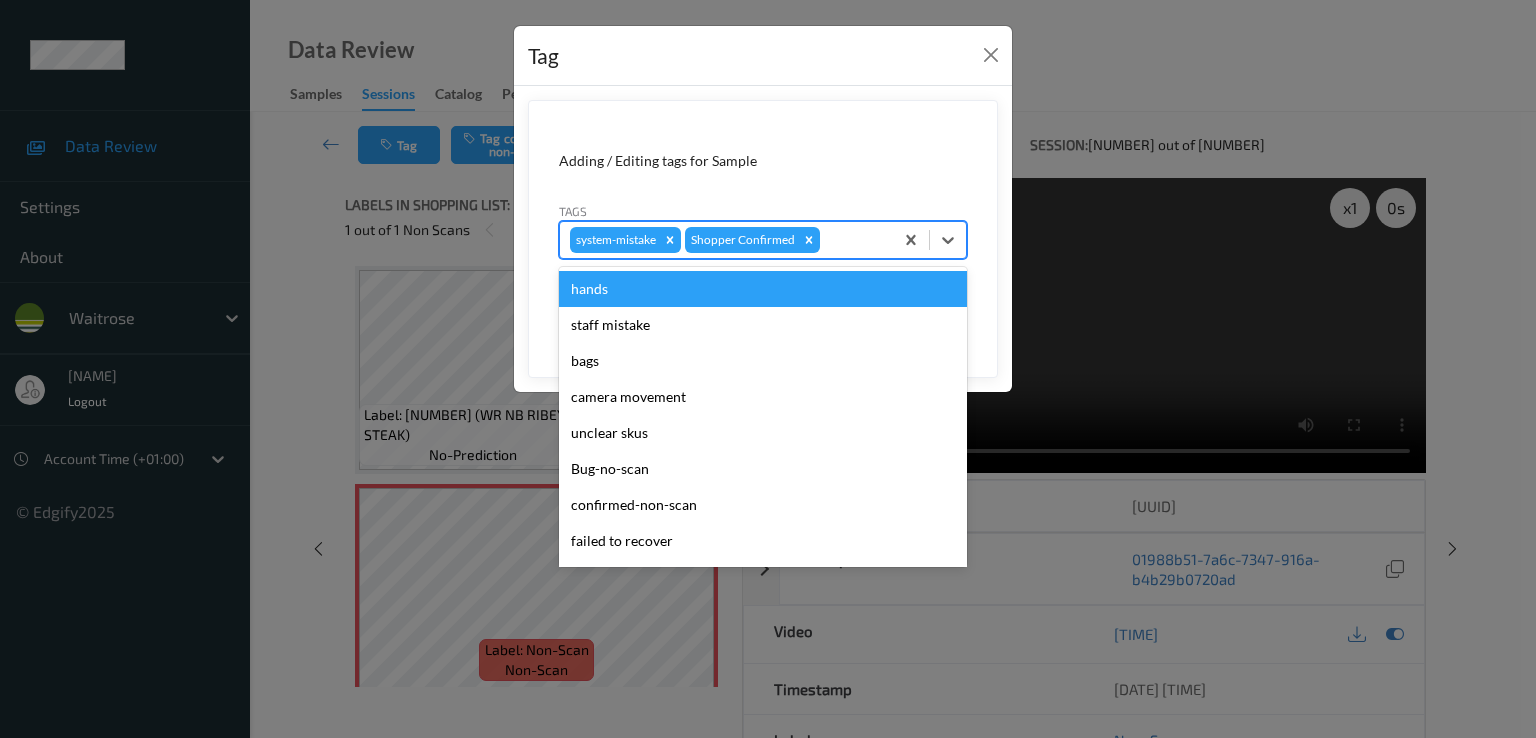 click at bounding box center [853, 240] 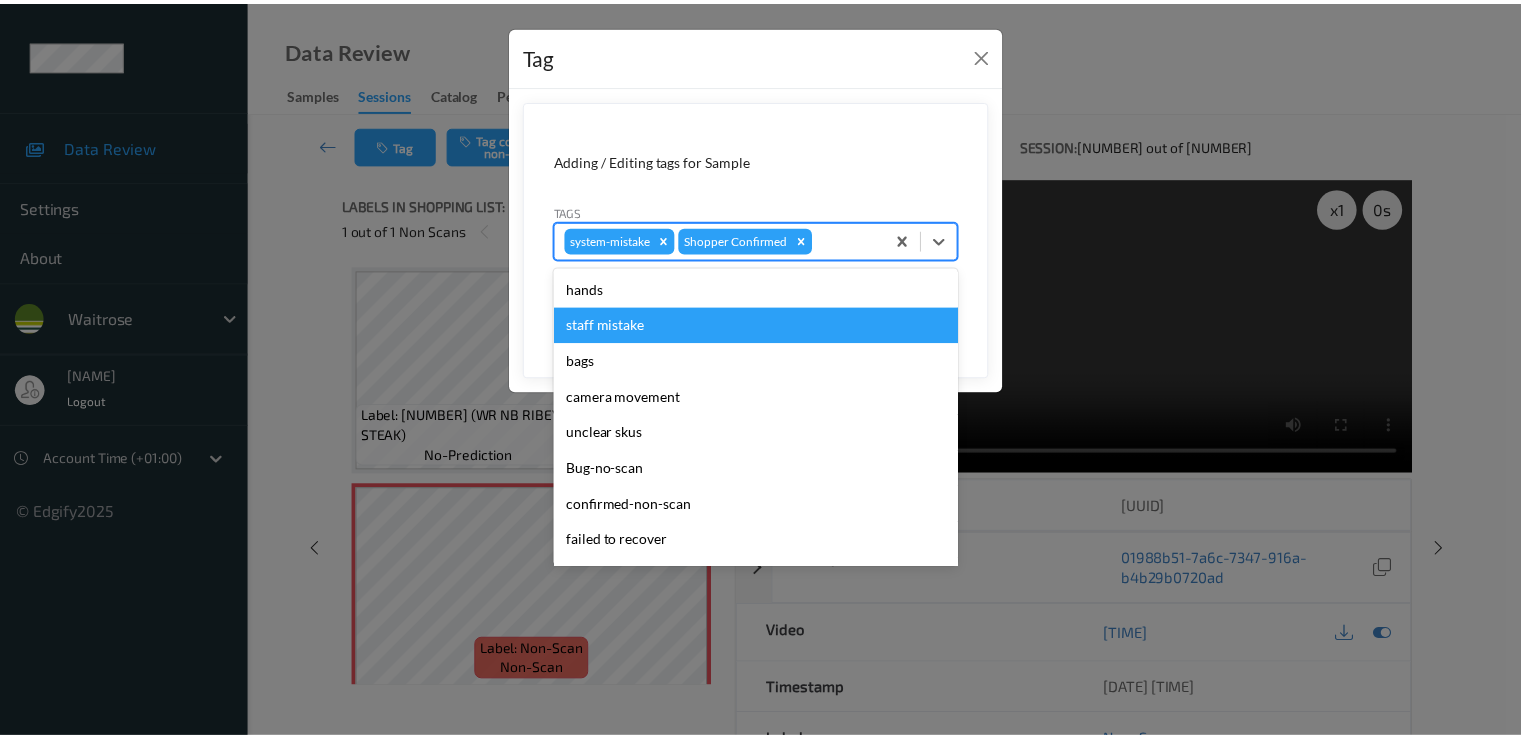 scroll, scrollTop: 392, scrollLeft: 0, axis: vertical 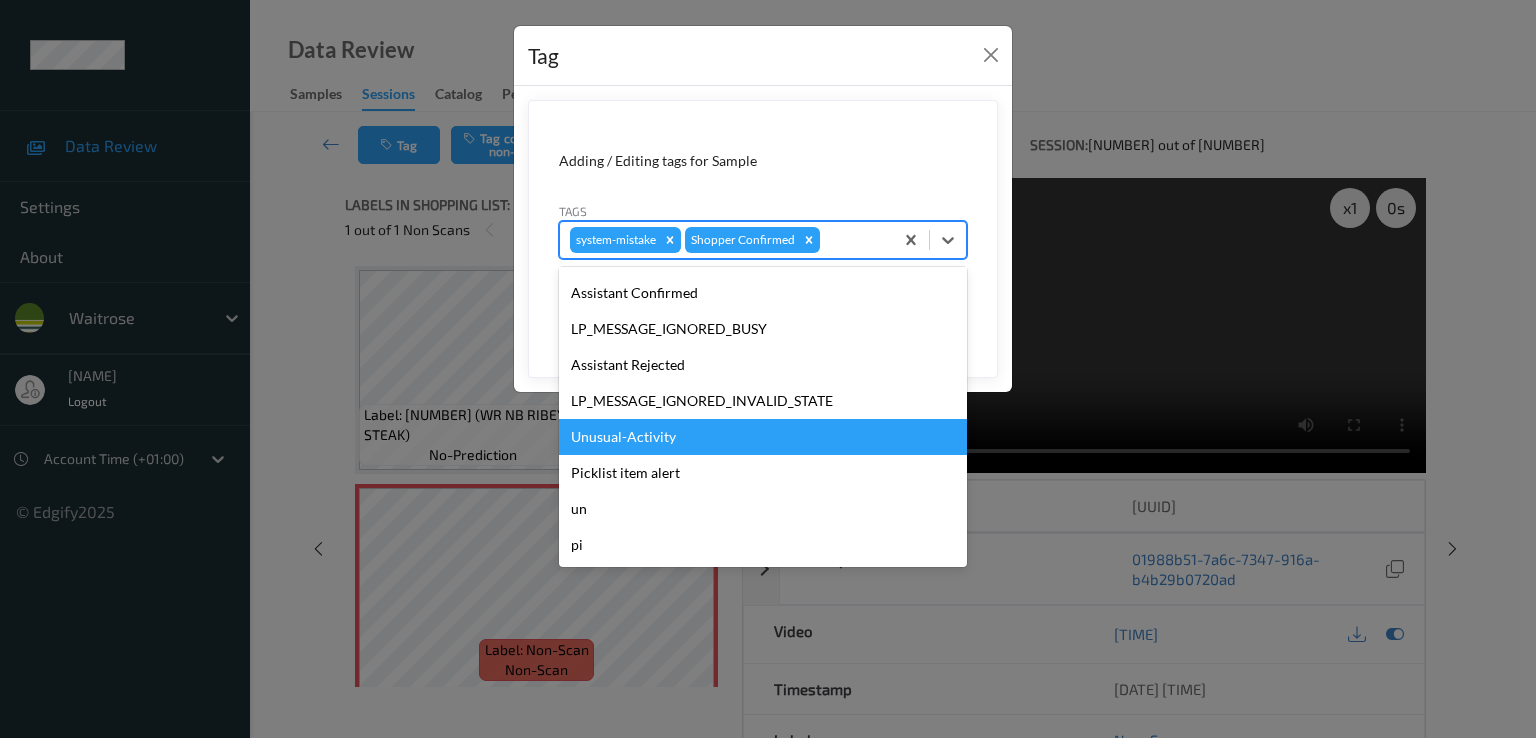 click on "Unusual-Activity" at bounding box center (763, 437) 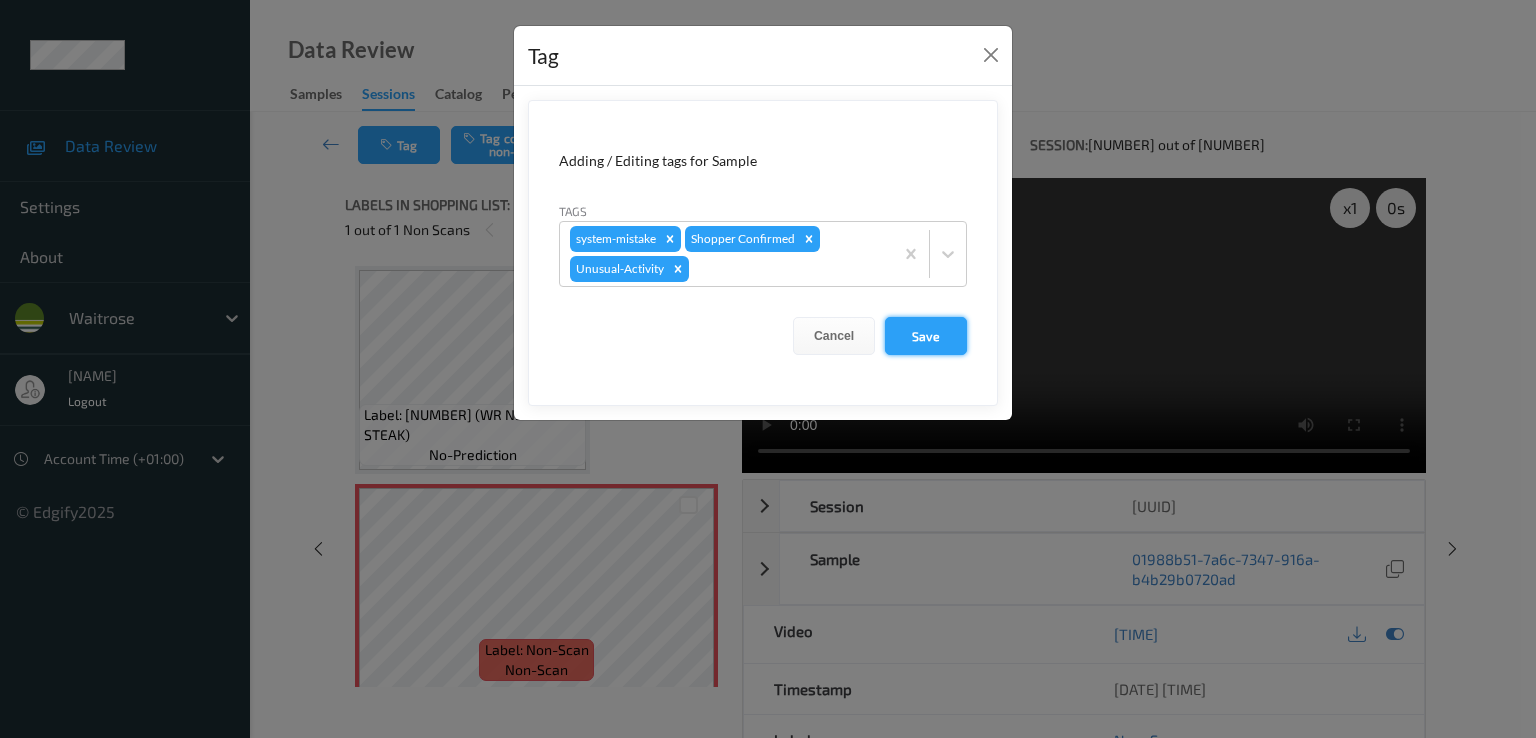 click on "Save" at bounding box center [926, 336] 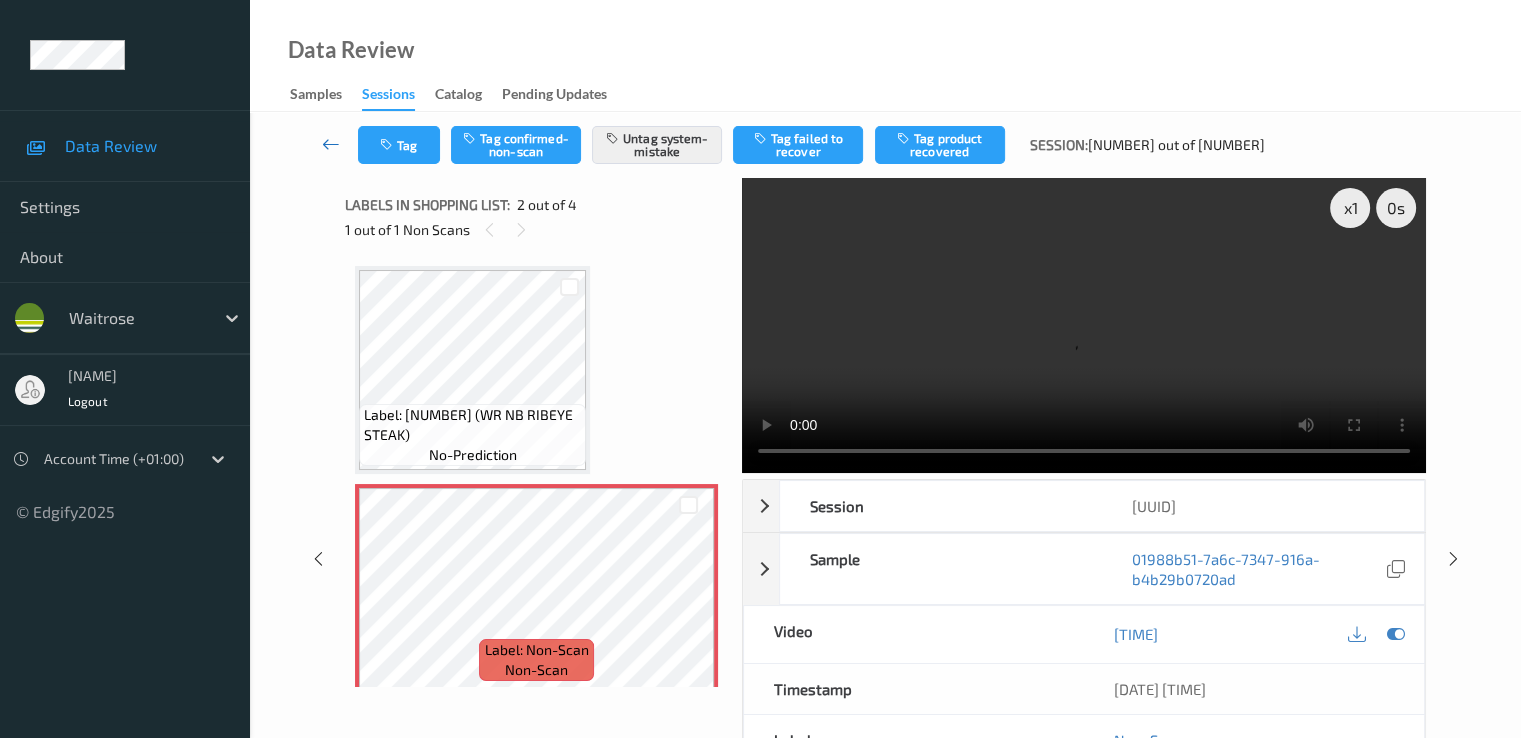 click at bounding box center (331, 145) 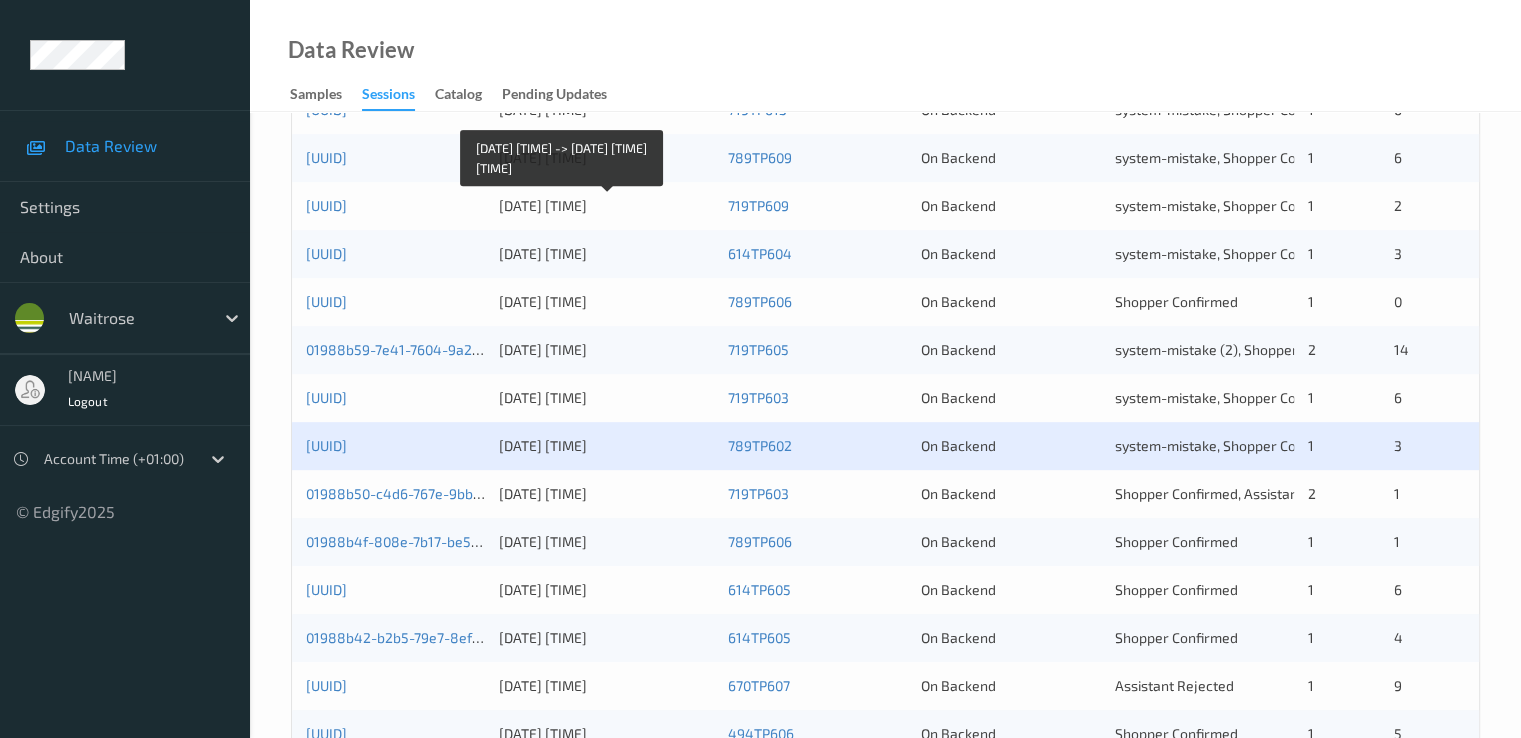 scroll, scrollTop: 800, scrollLeft: 0, axis: vertical 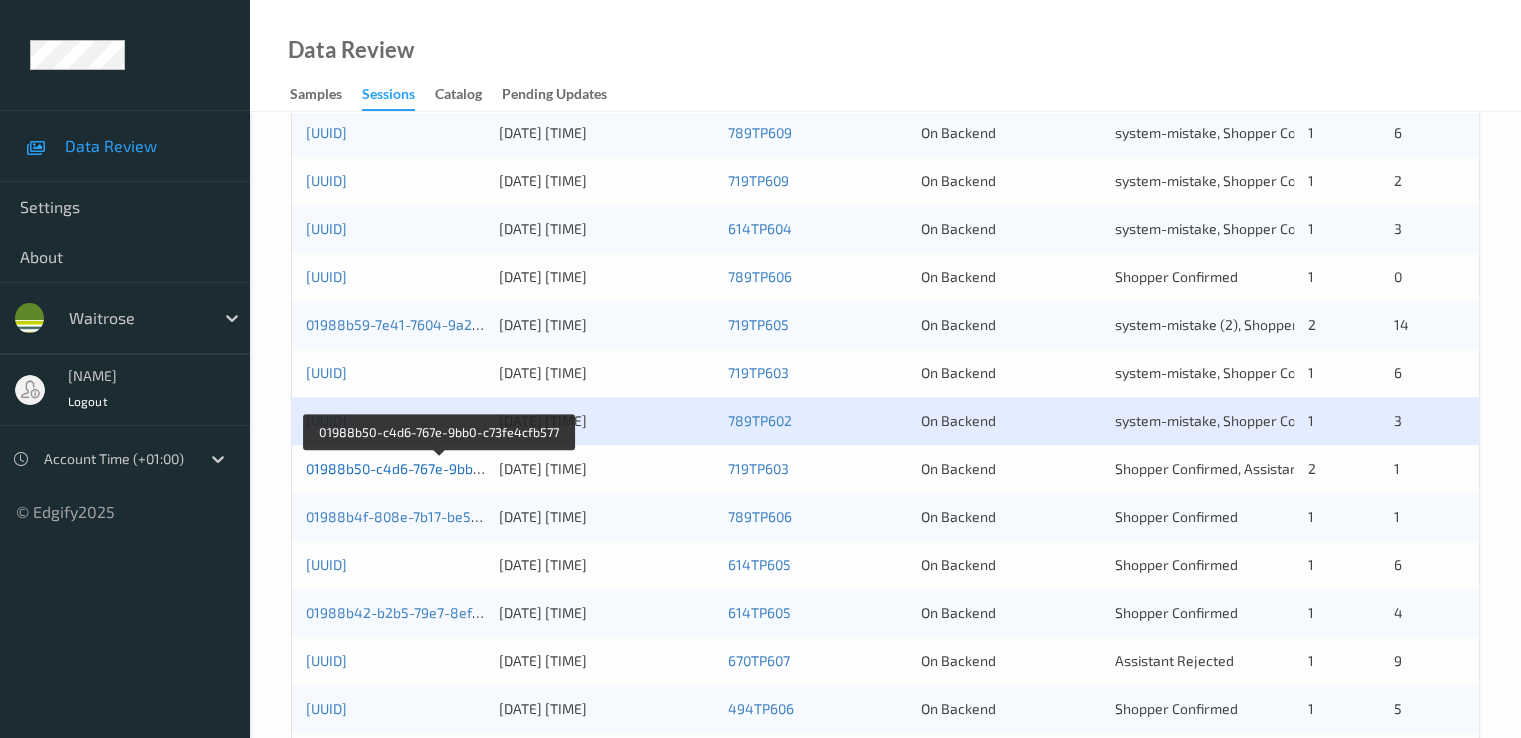 click on "[UUID]" at bounding box center [439, 468] 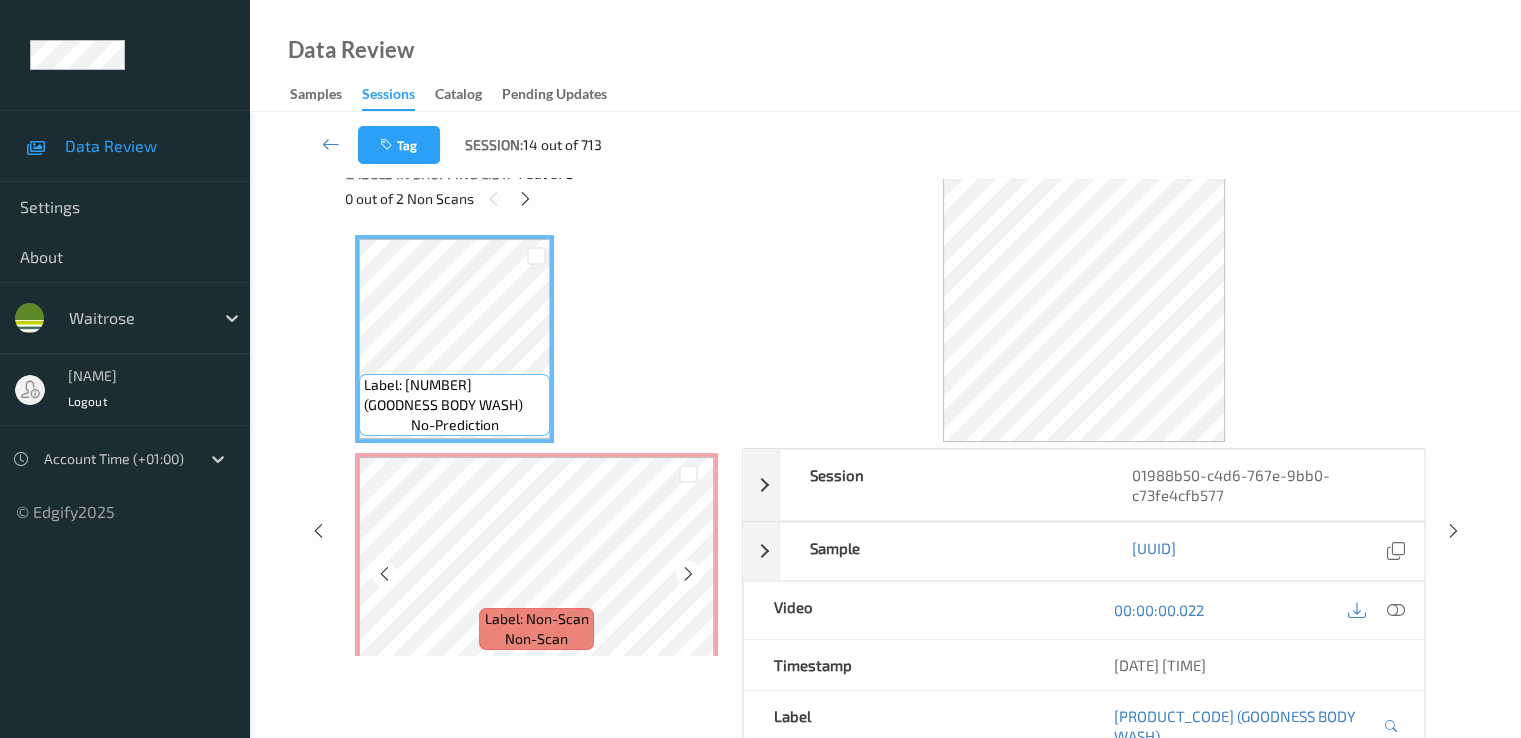 scroll, scrollTop: 0, scrollLeft: 0, axis: both 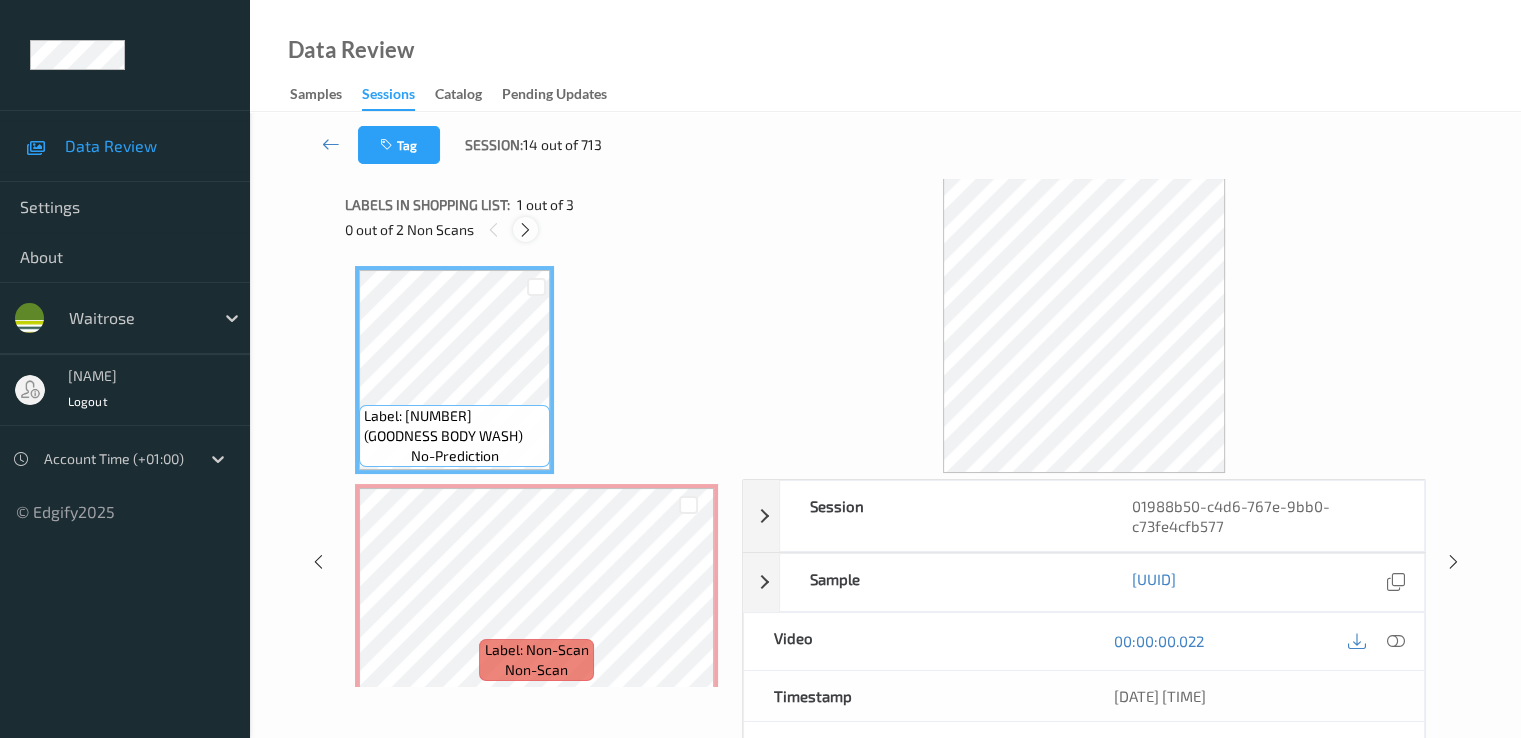 click at bounding box center [525, 230] 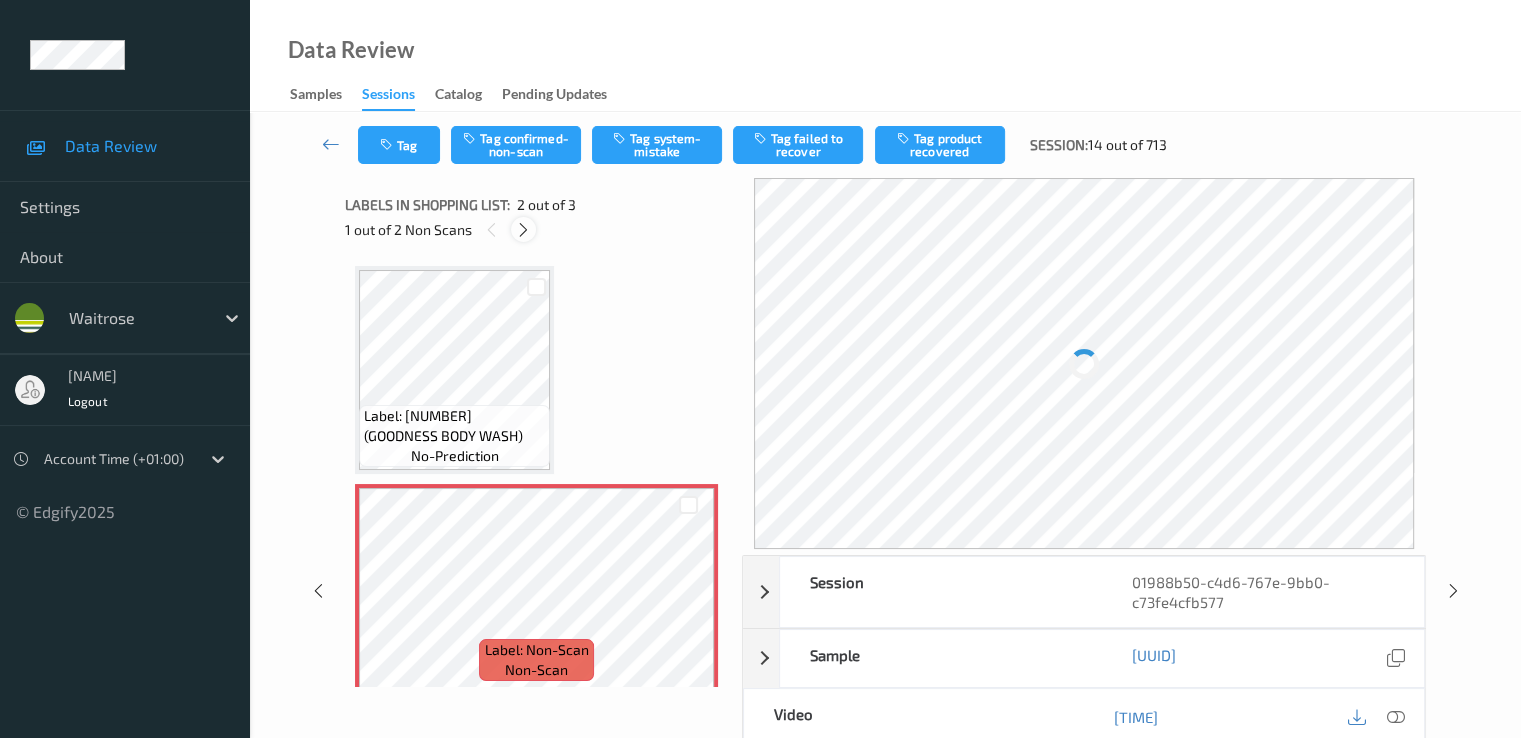 scroll, scrollTop: 10, scrollLeft: 0, axis: vertical 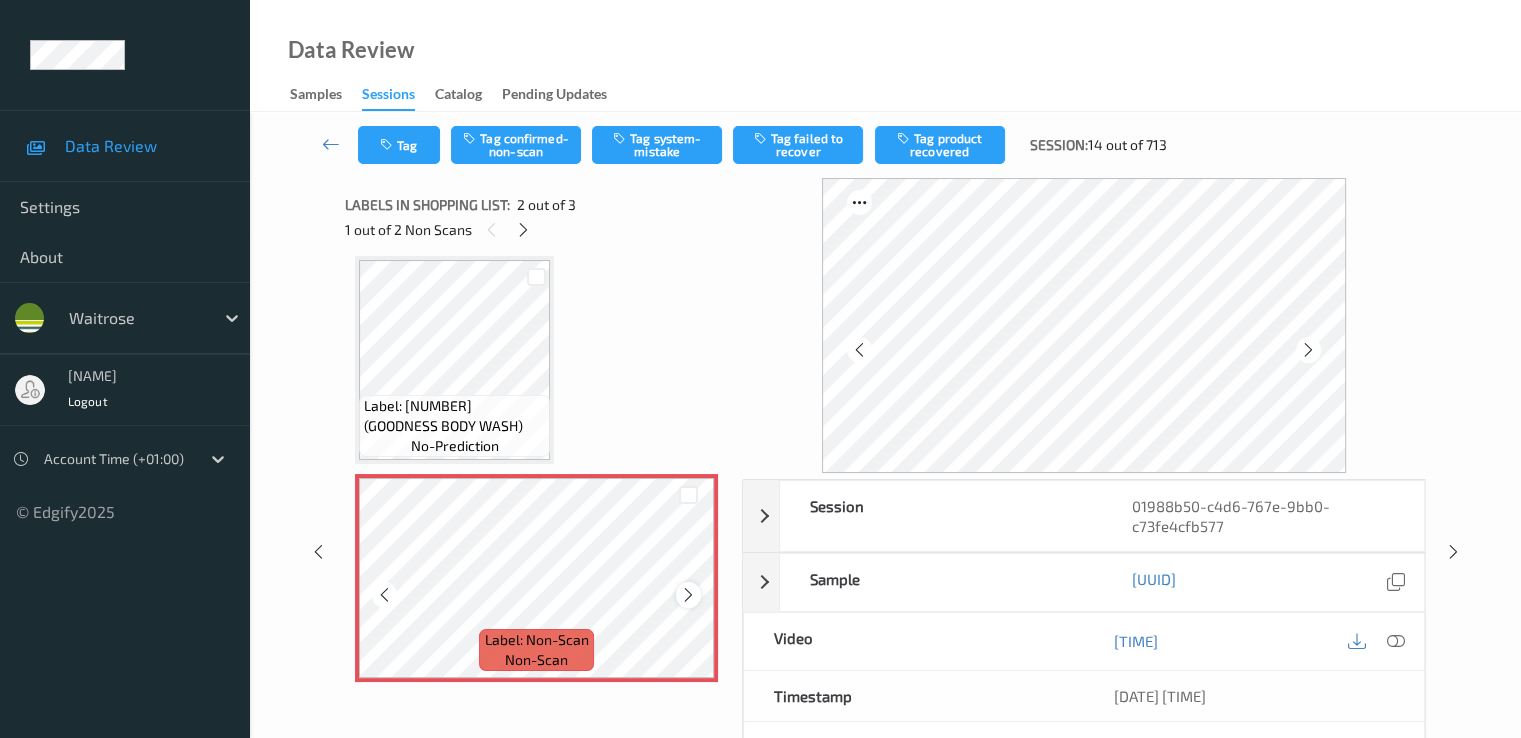 click at bounding box center [688, 595] 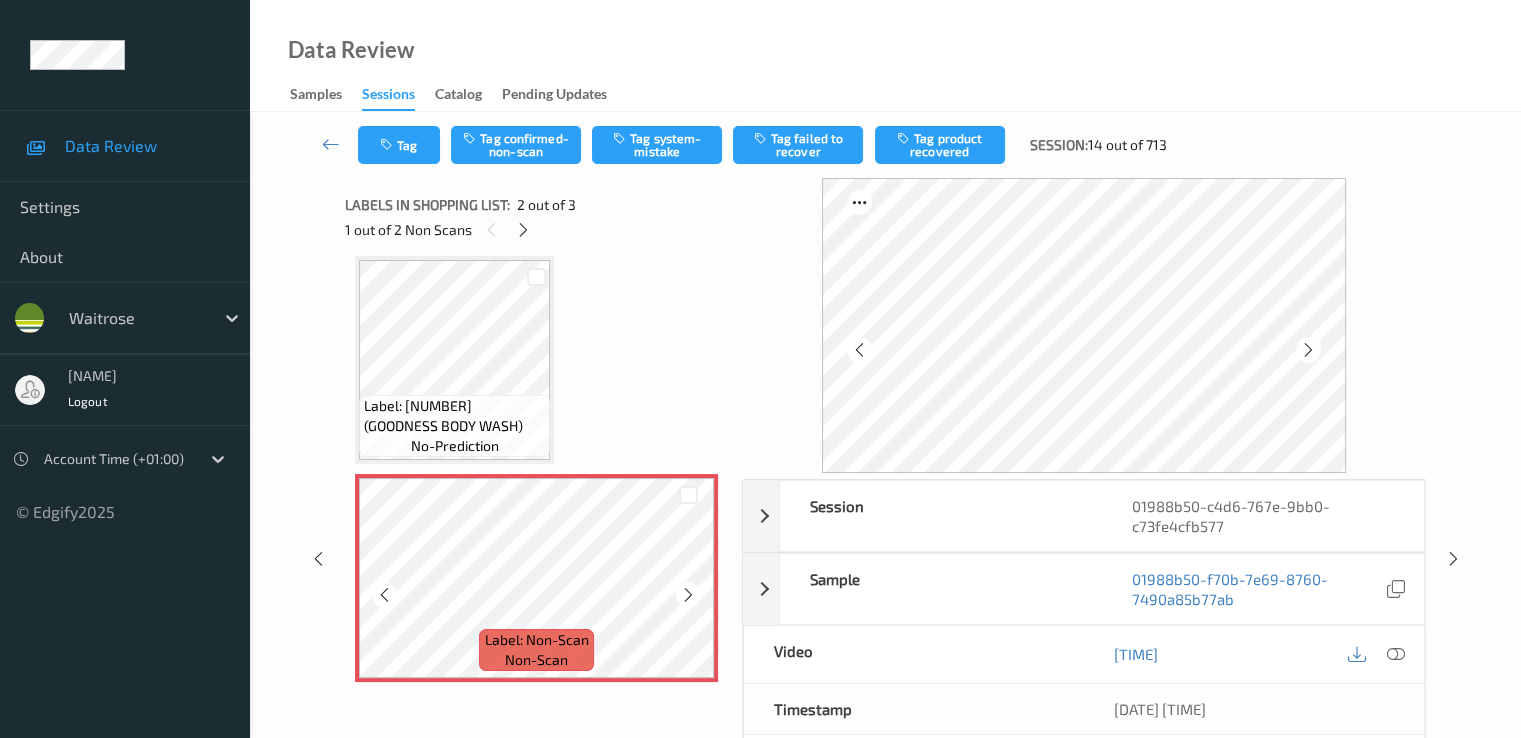 click at bounding box center [688, 595] 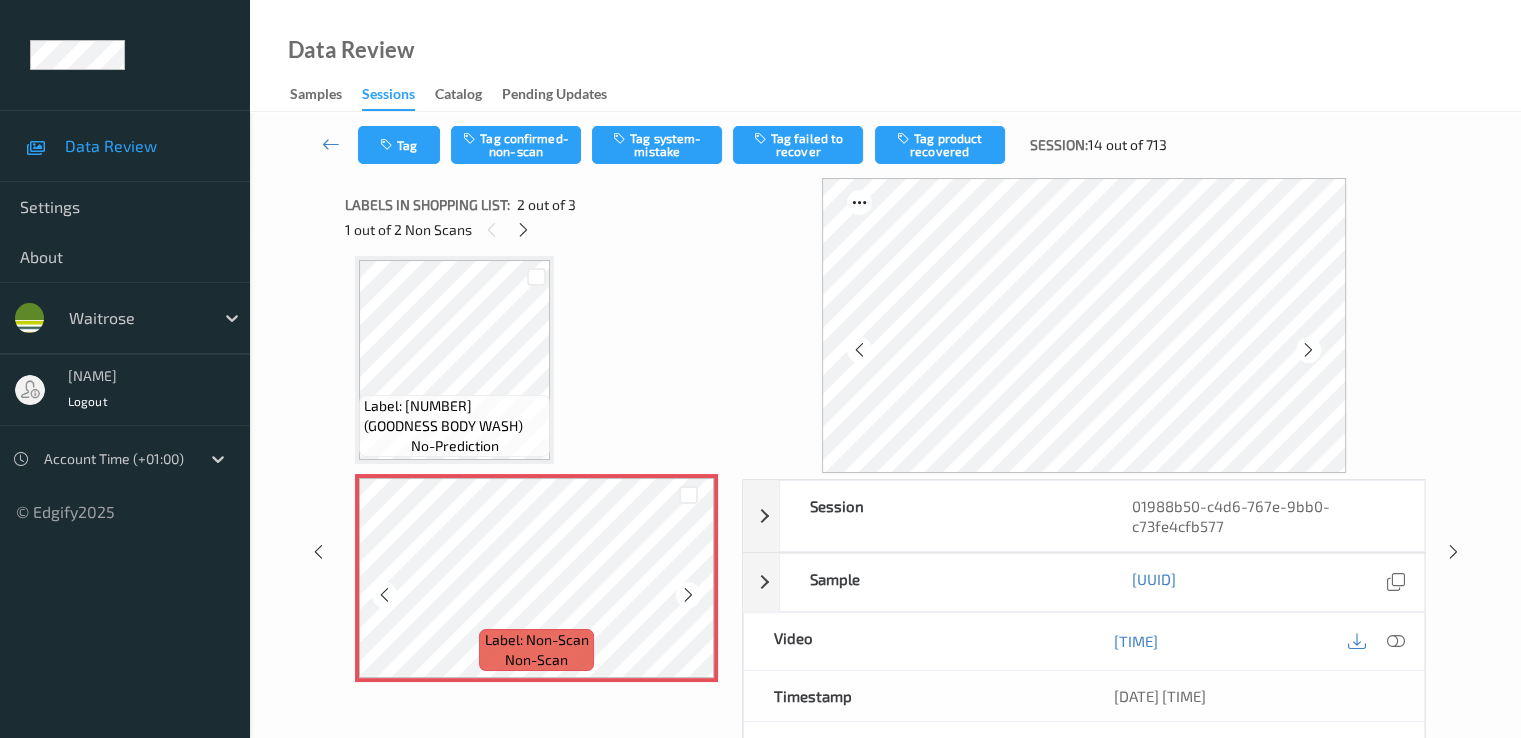 click at bounding box center (688, 595) 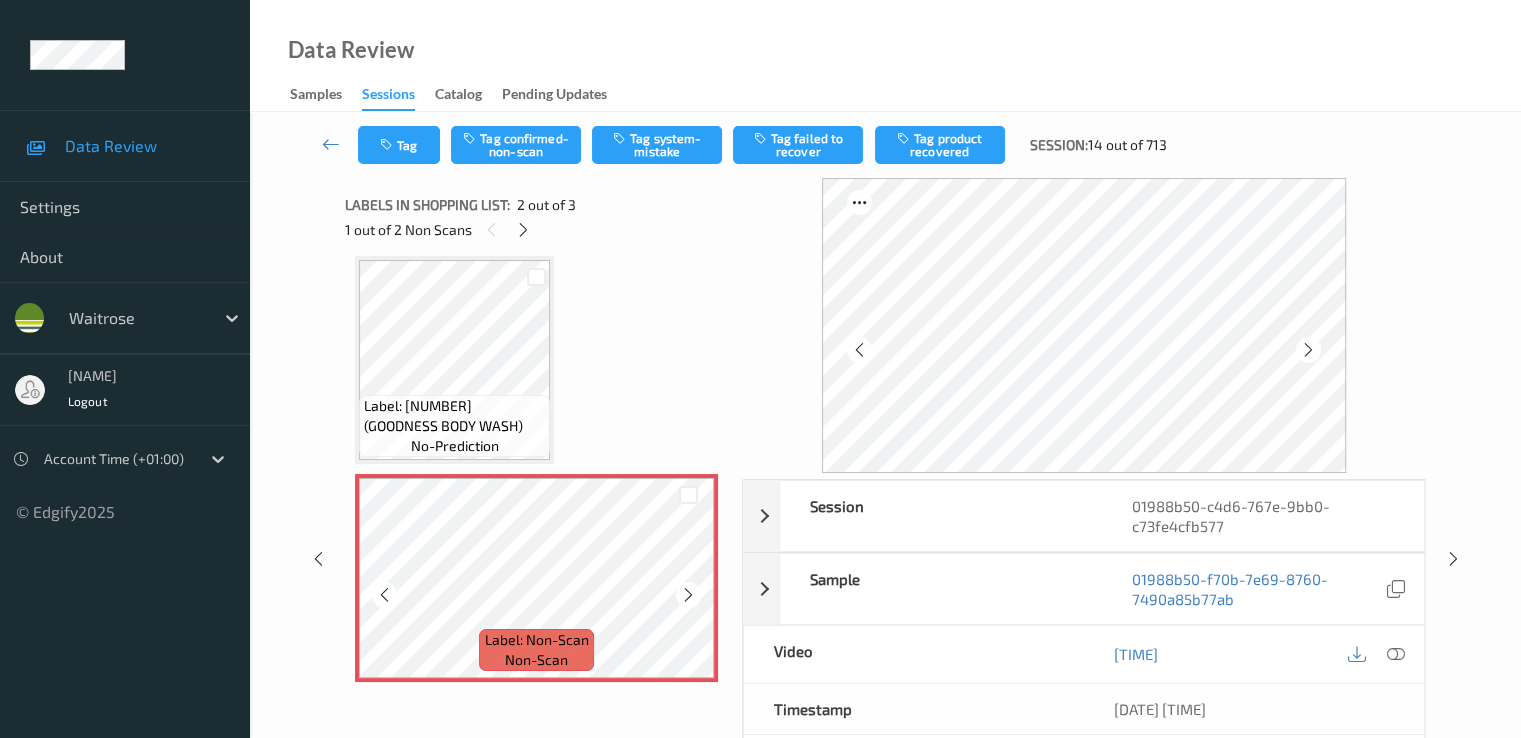 click at bounding box center [688, 595] 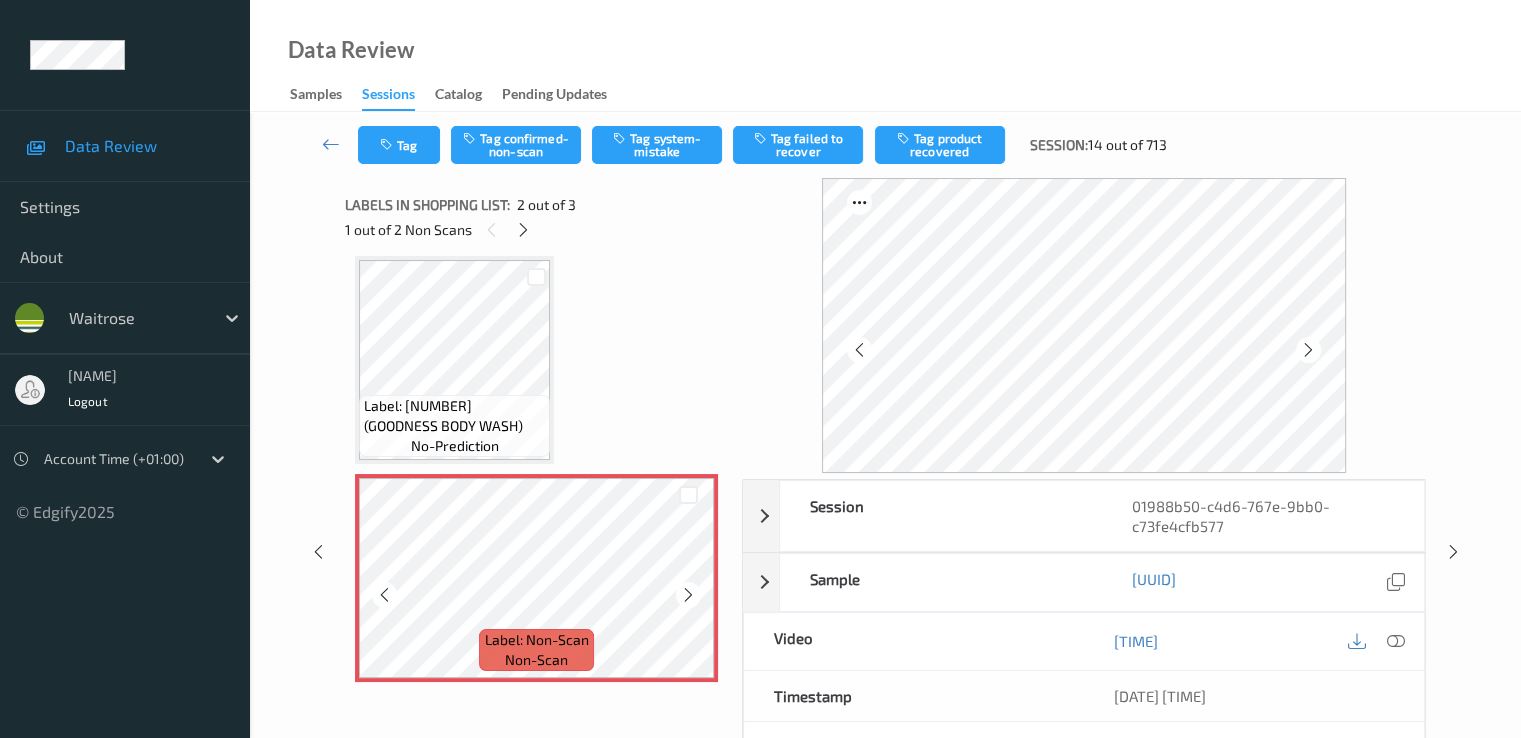 click at bounding box center [688, 595] 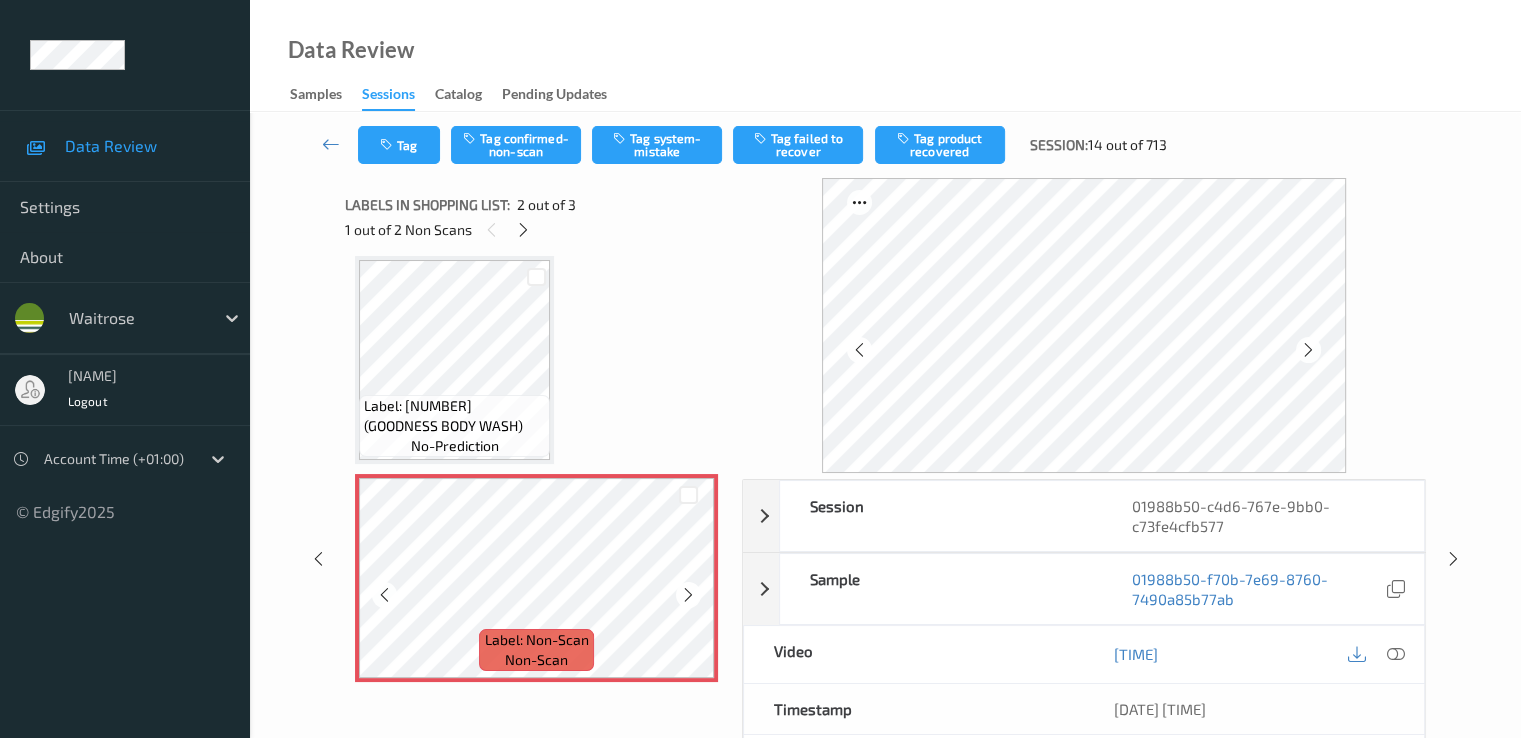 click at bounding box center (688, 595) 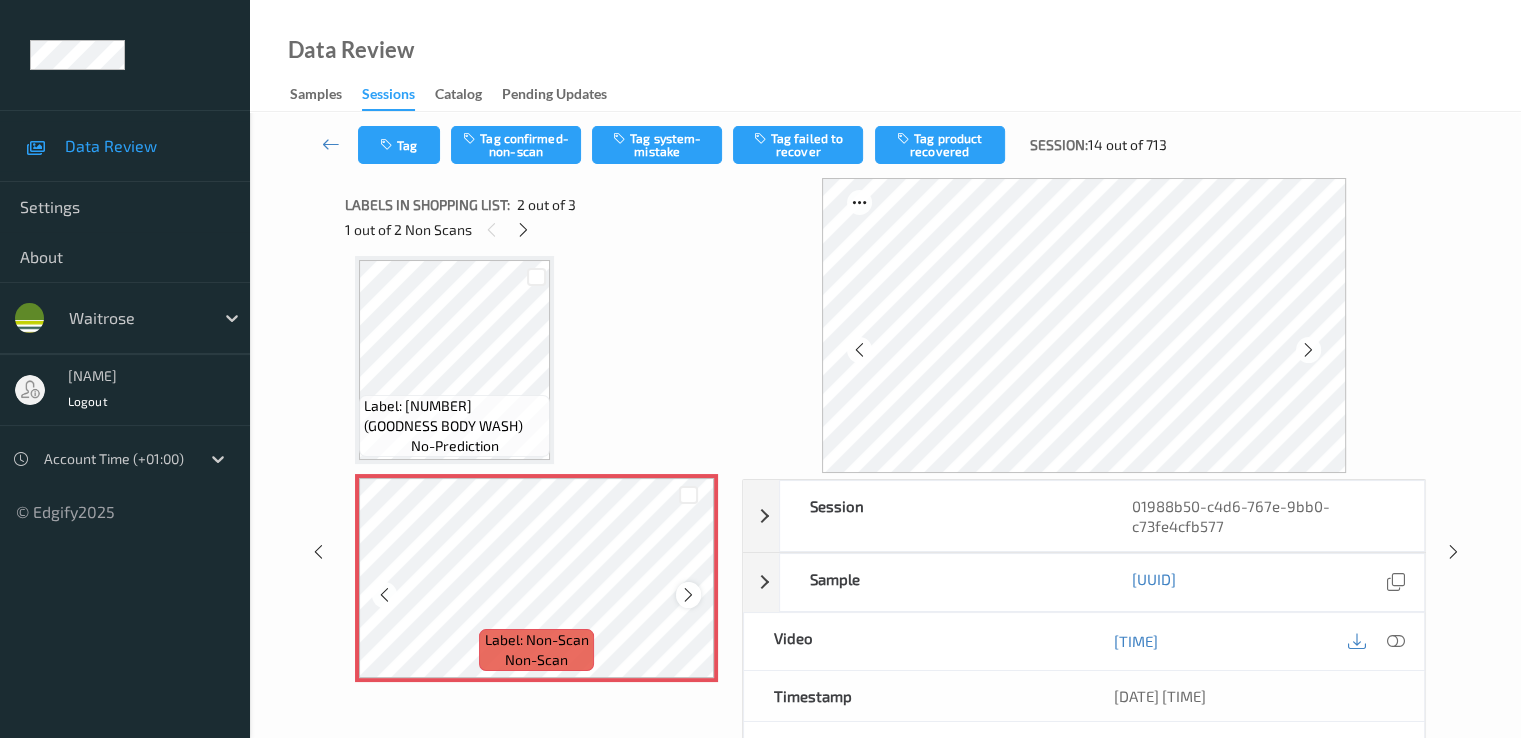 click at bounding box center (688, 595) 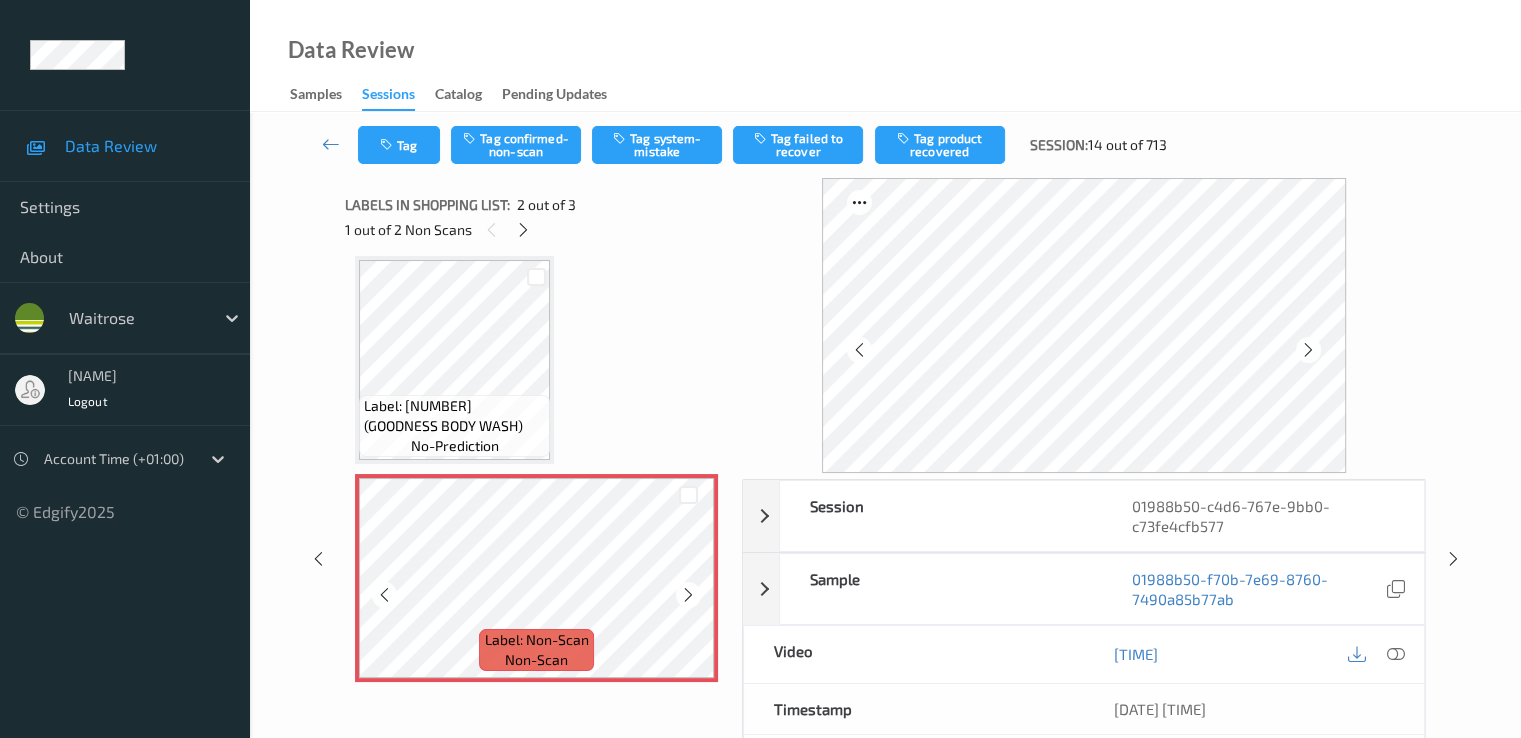 click at bounding box center (688, 595) 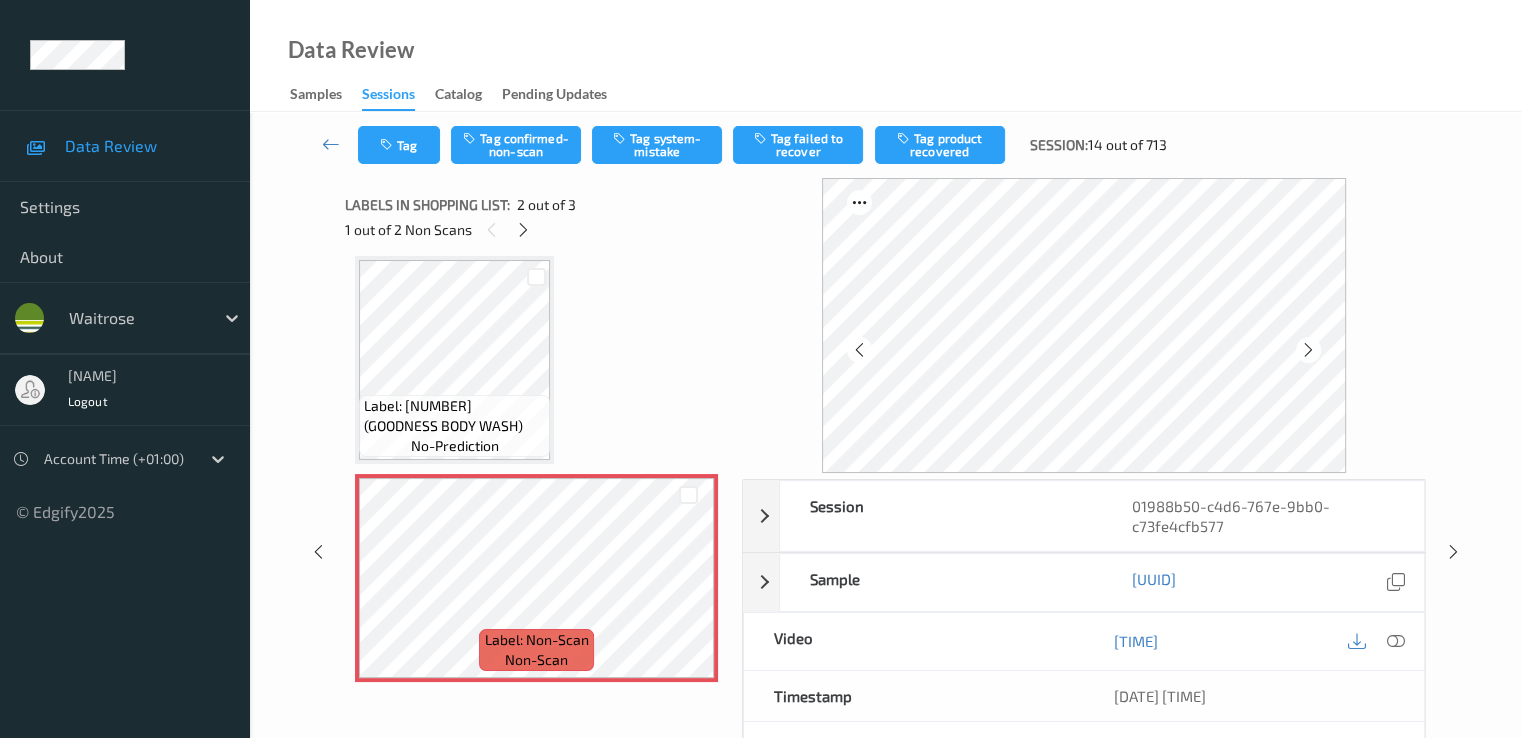 click on "1 out of 2 Non Scans" at bounding box center (536, 229) 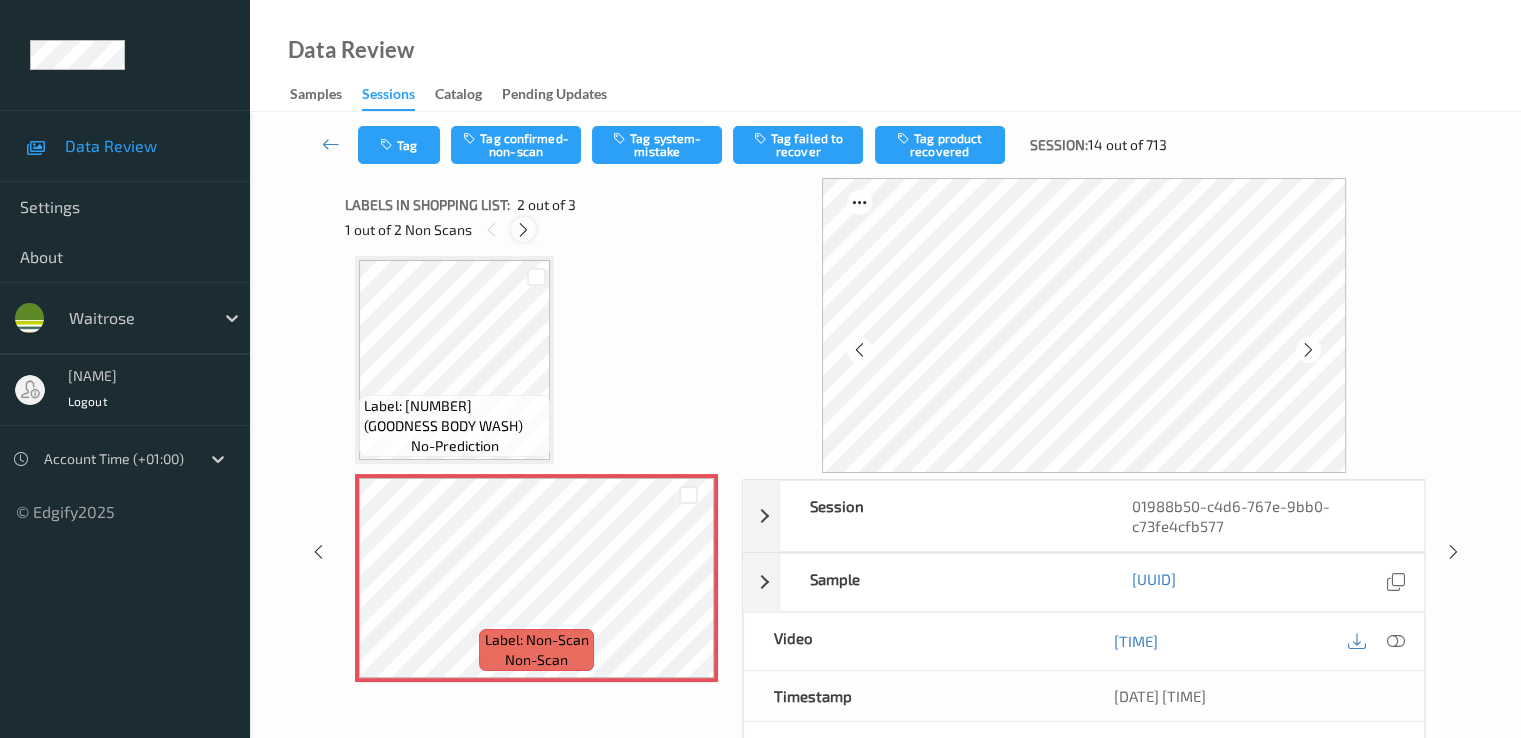 click at bounding box center (523, 229) 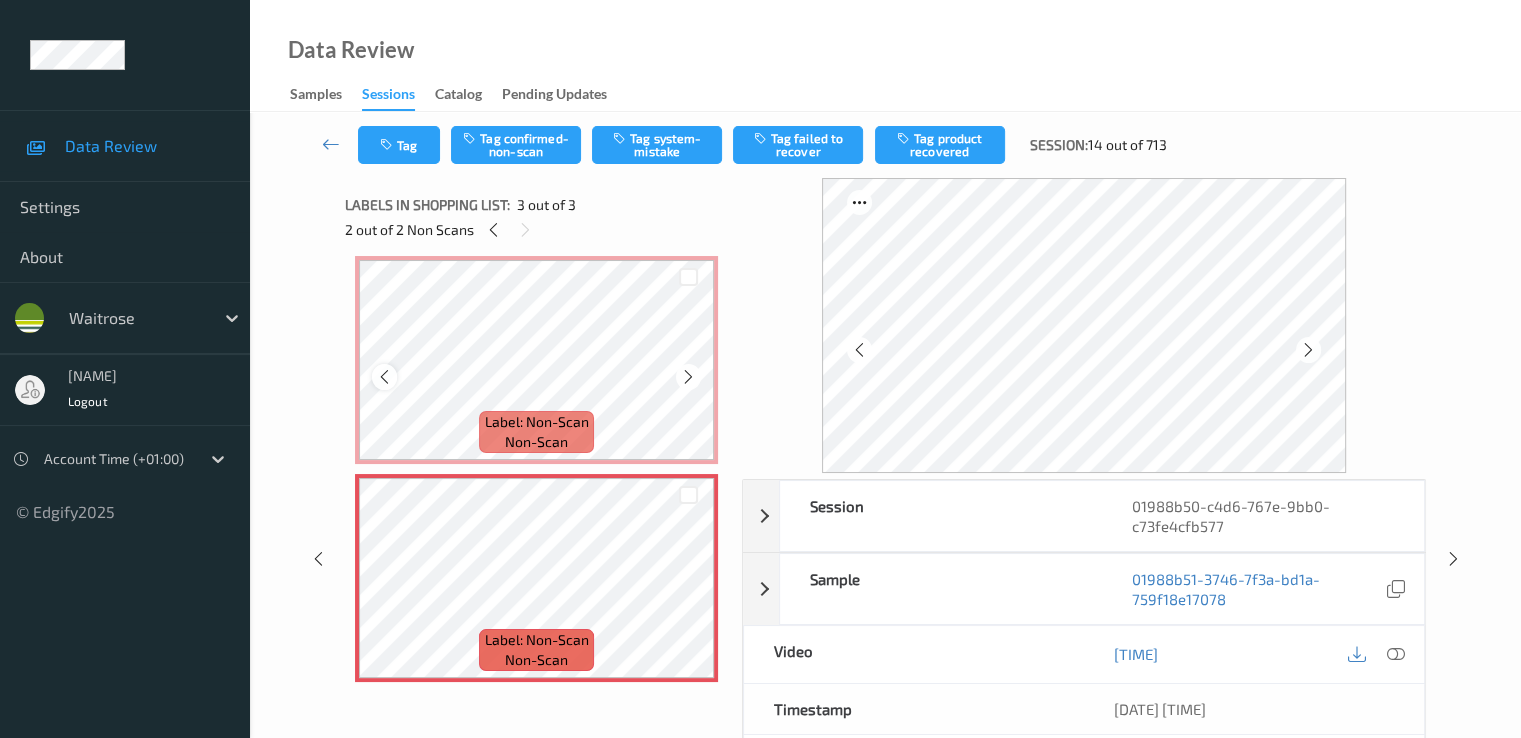 click at bounding box center (384, 377) 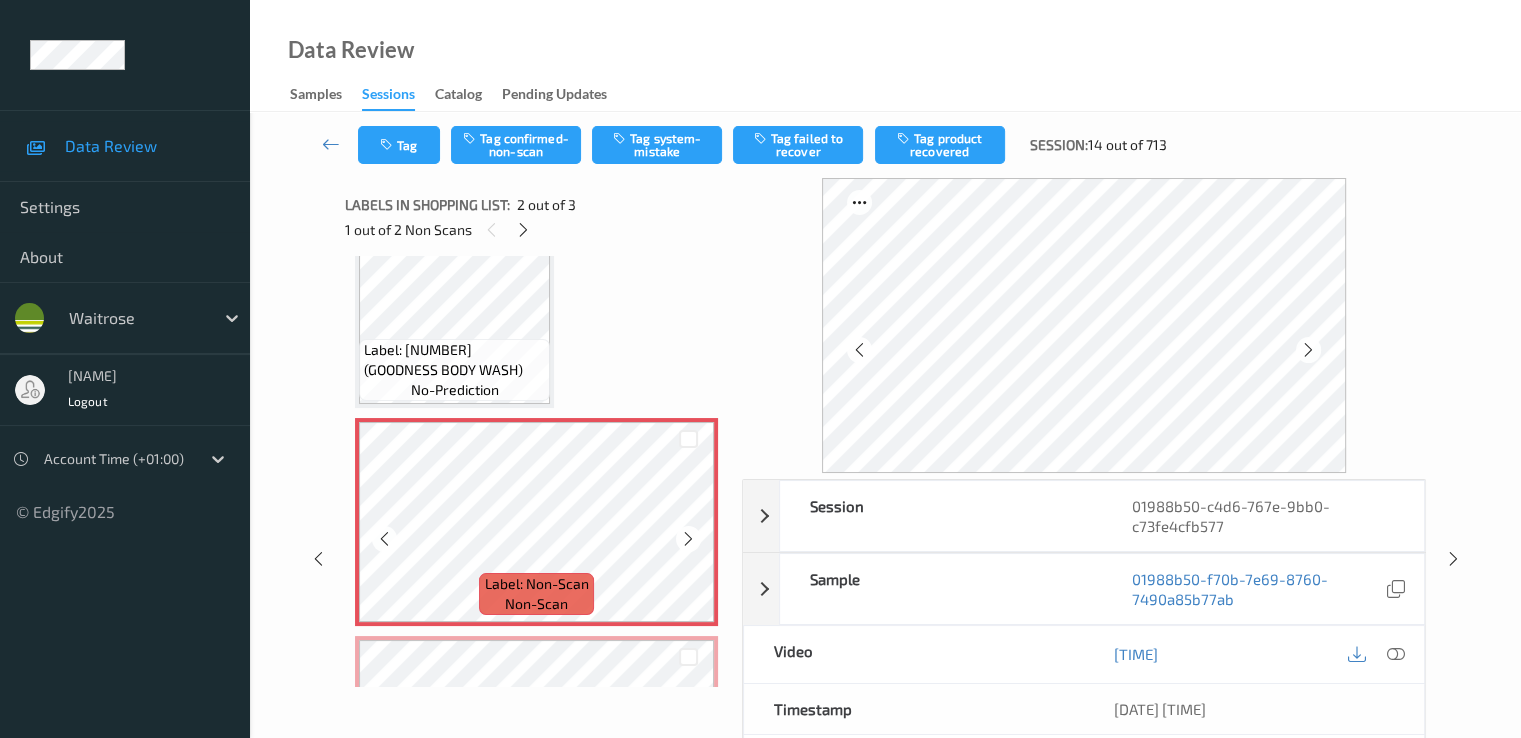 scroll, scrollTop: 0, scrollLeft: 0, axis: both 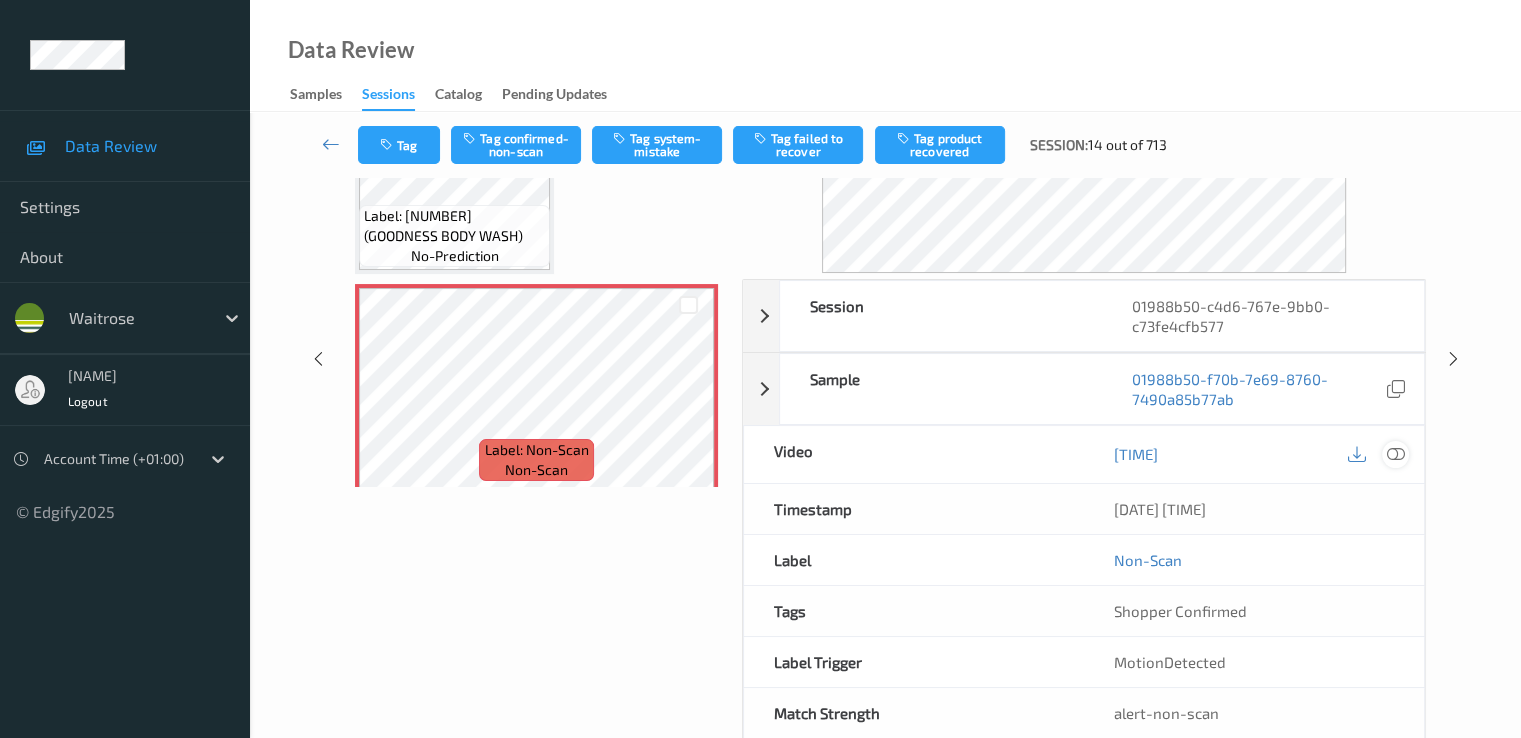 click at bounding box center [1395, 454] 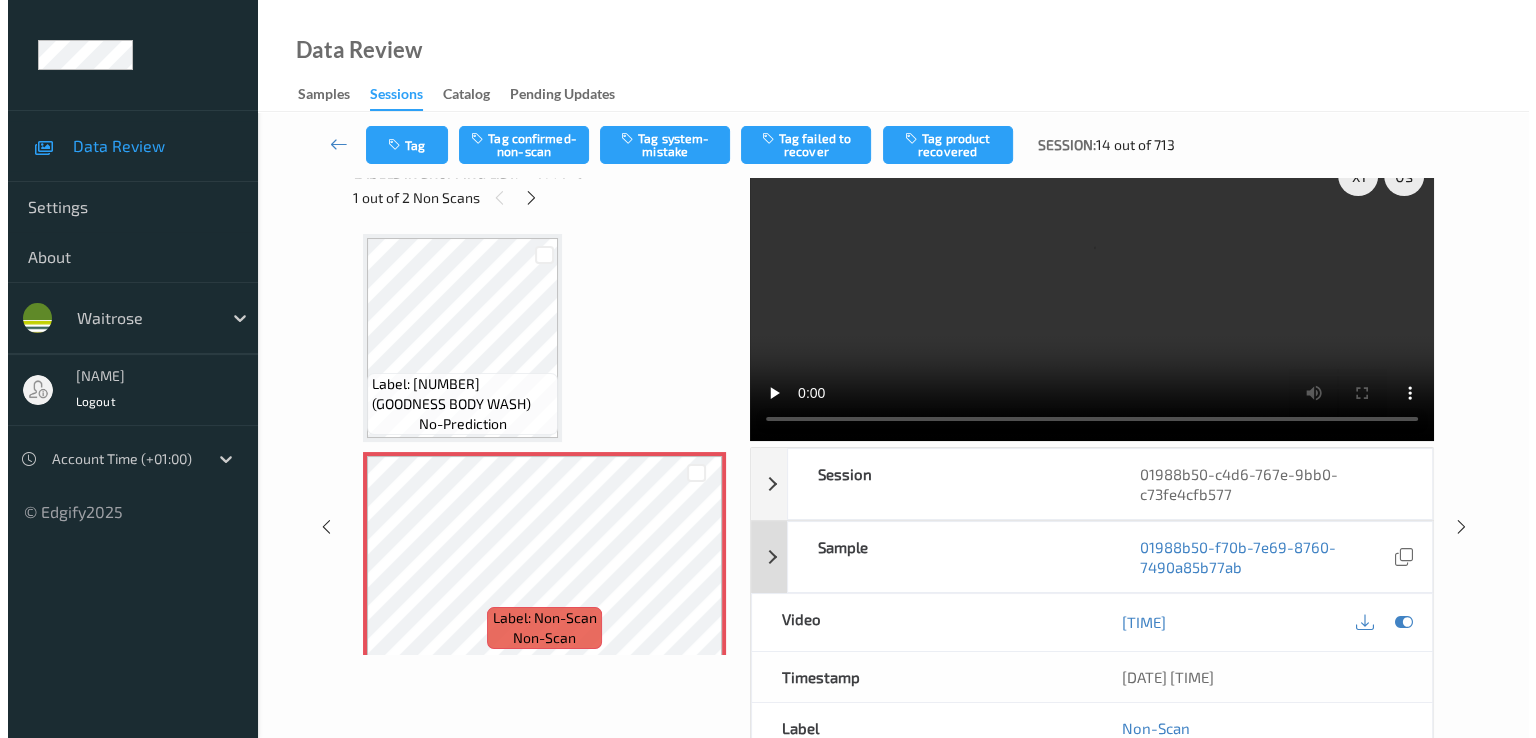 scroll, scrollTop: 0, scrollLeft: 0, axis: both 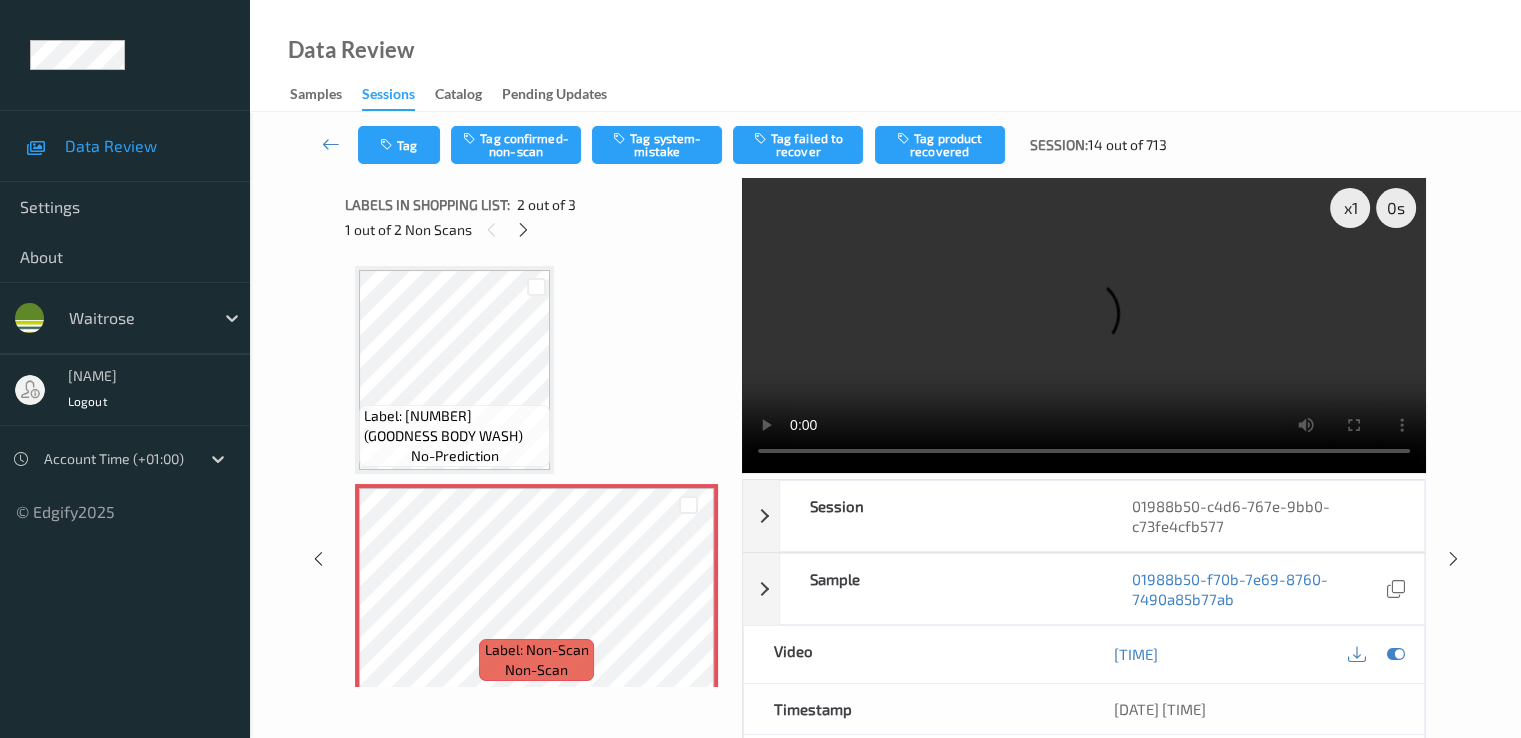 type 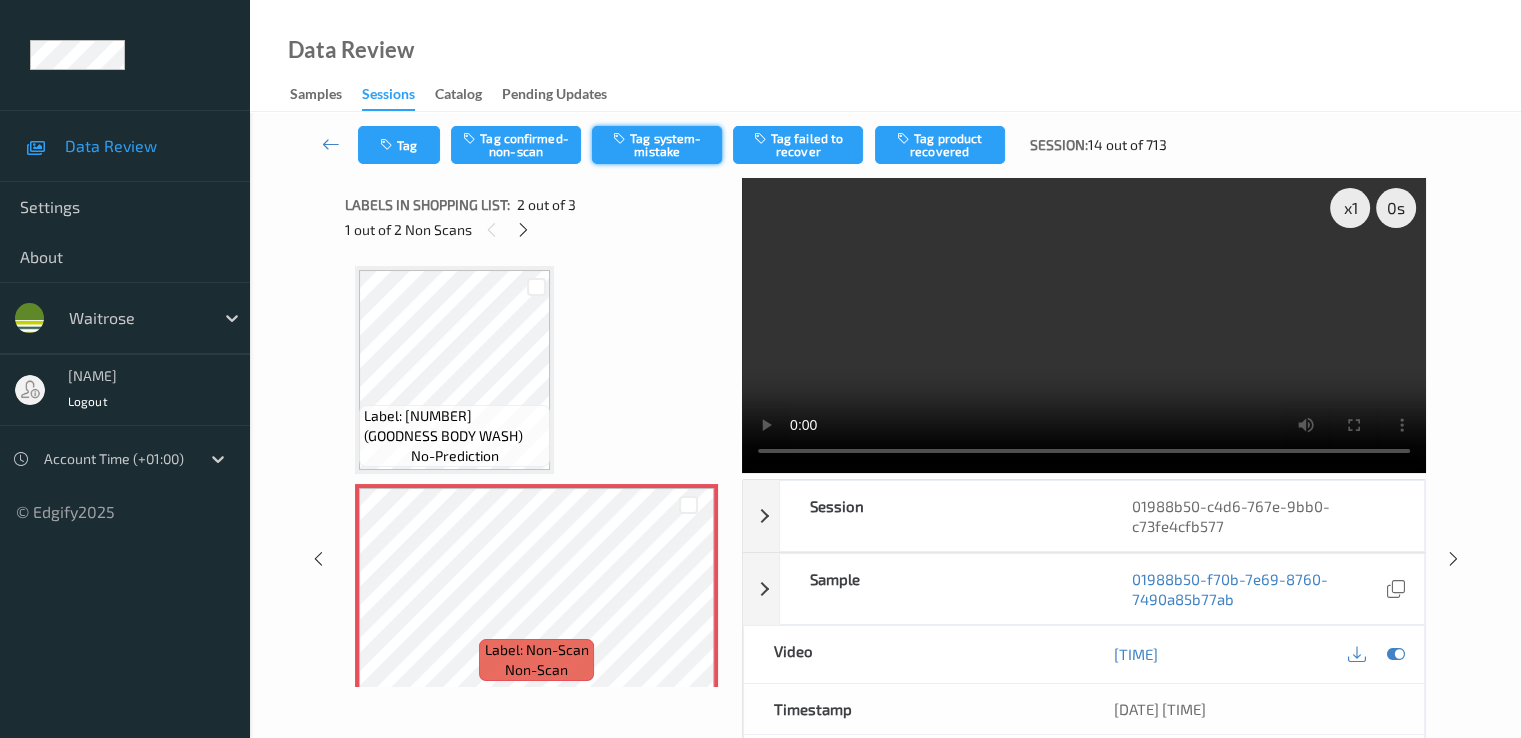 click on "Tag   system-mistake" at bounding box center [657, 145] 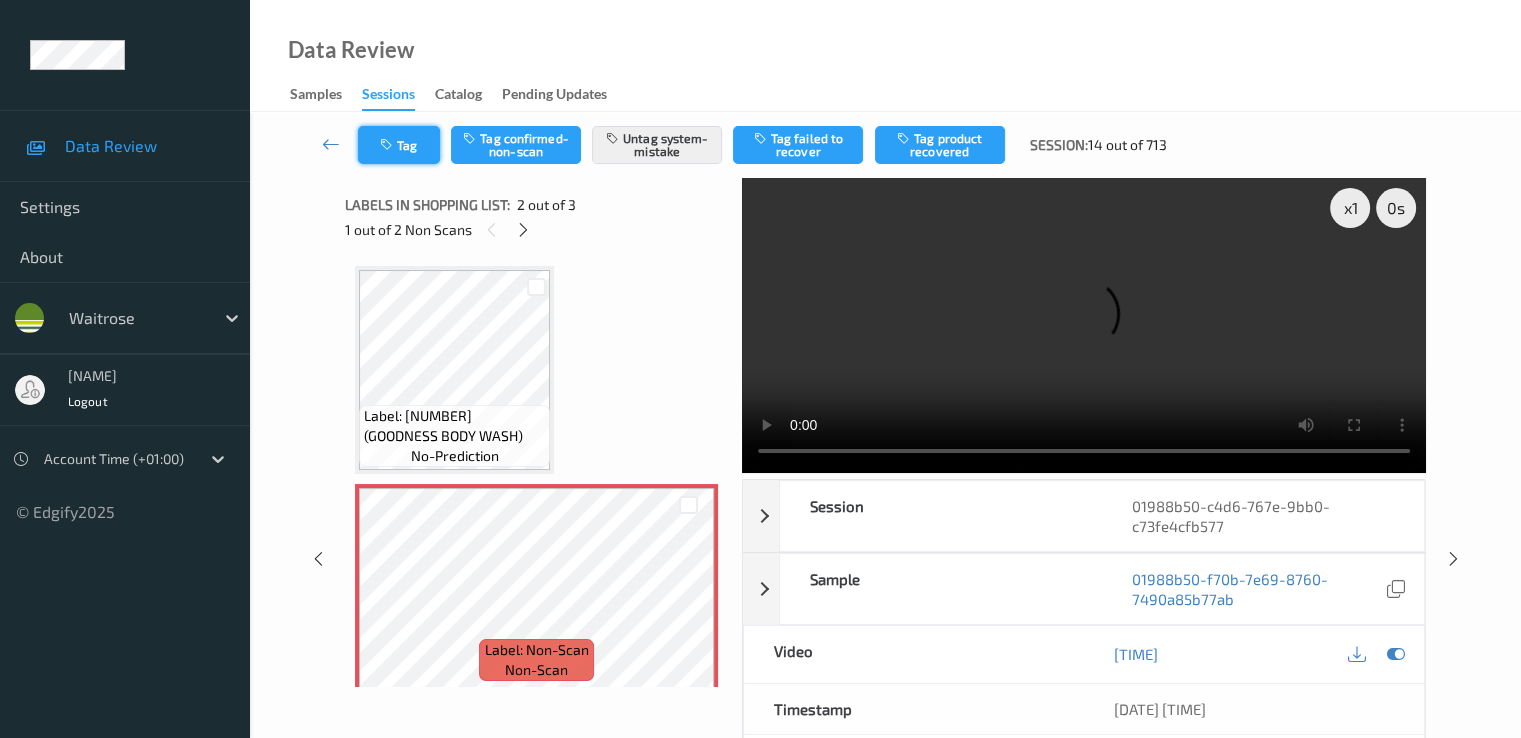 click at bounding box center (388, 145) 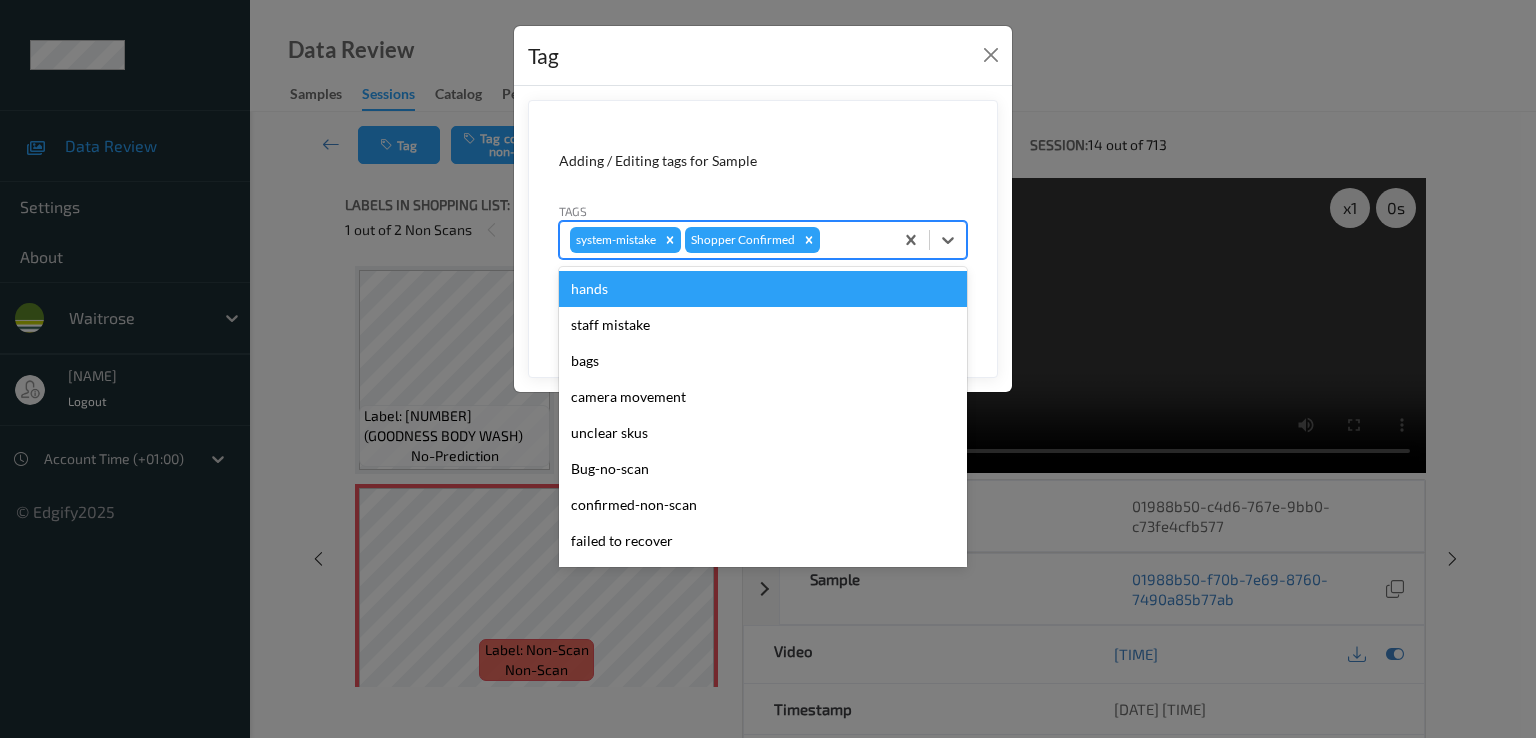 click at bounding box center [853, 240] 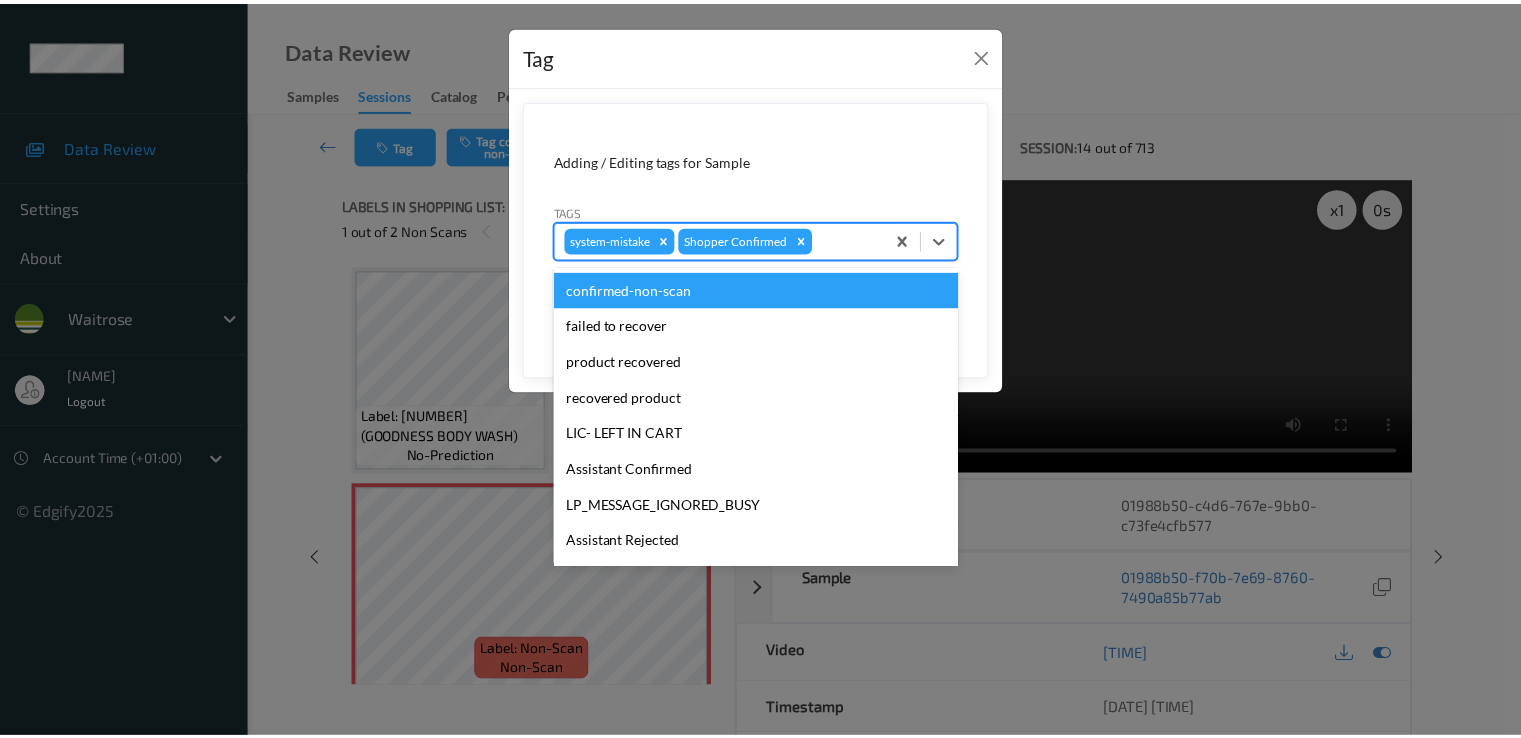 scroll, scrollTop: 392, scrollLeft: 0, axis: vertical 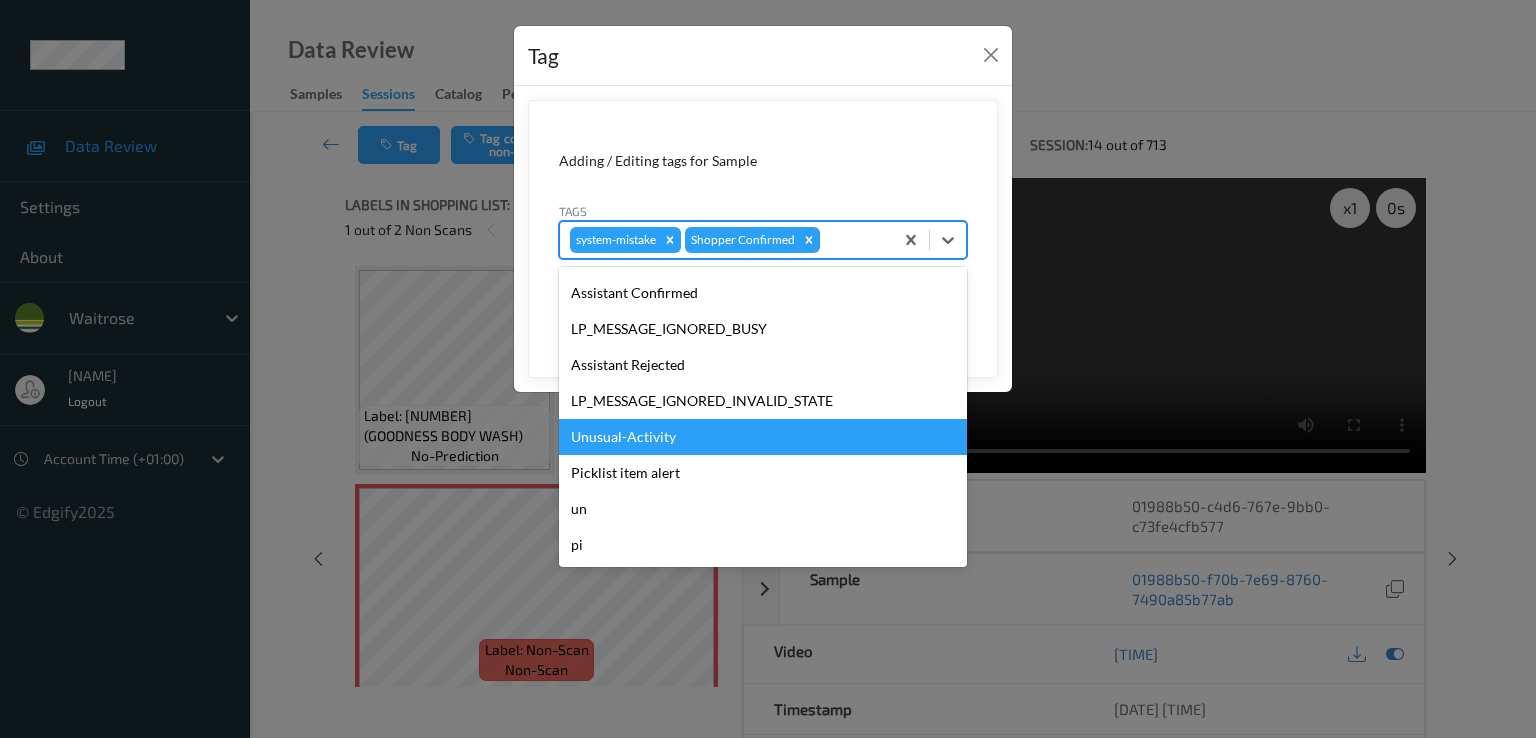 click on "Unusual-Activity" at bounding box center (763, 437) 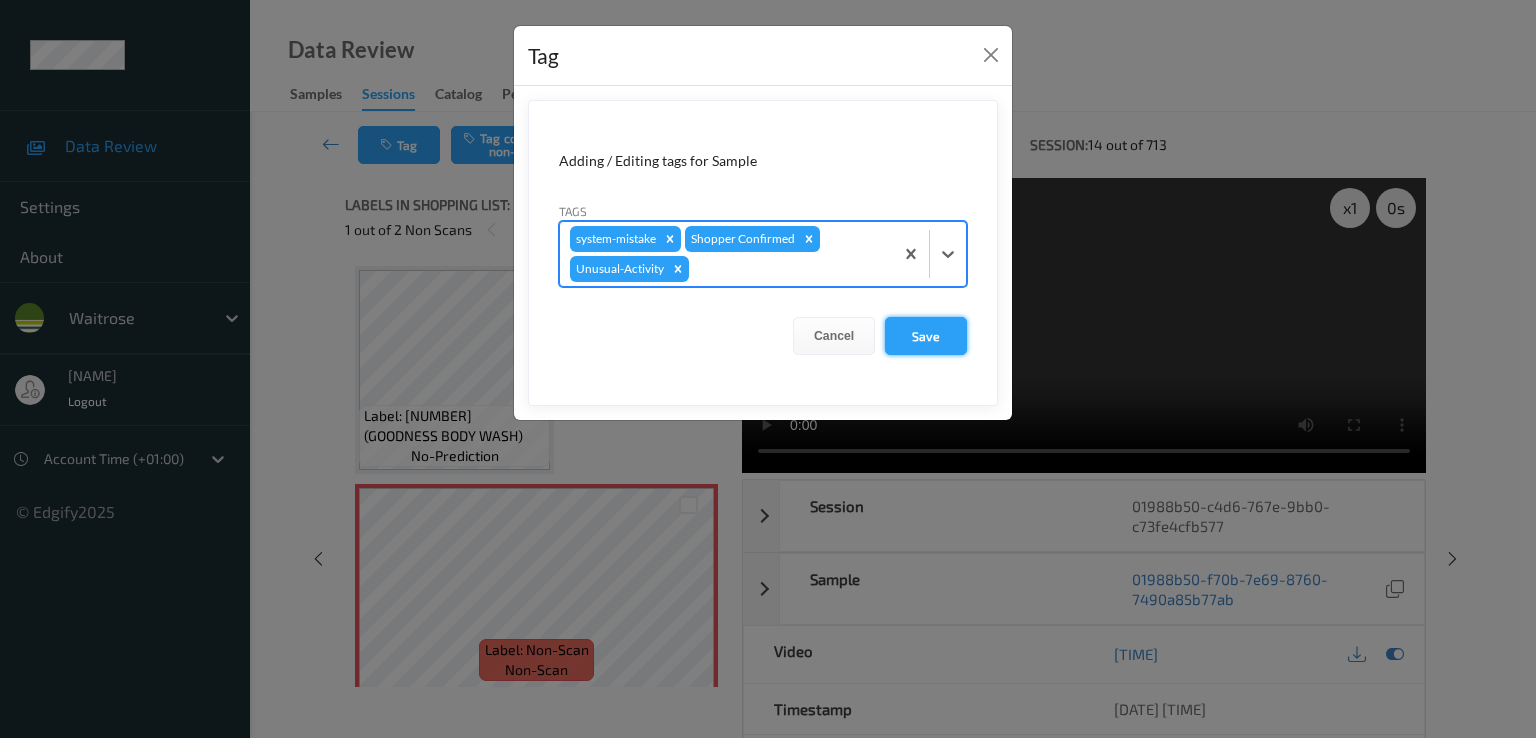 click on "Save" at bounding box center [926, 336] 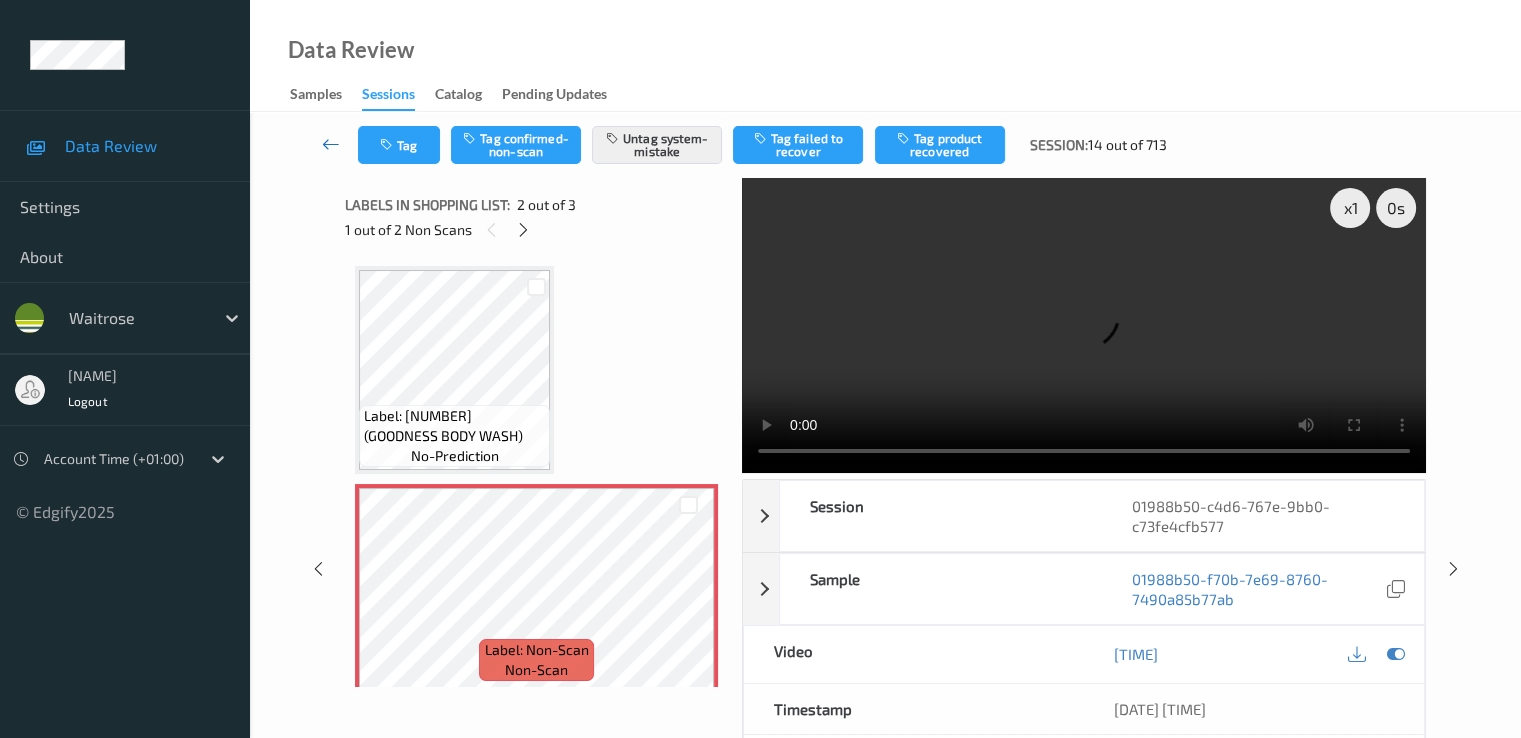 click at bounding box center [331, 144] 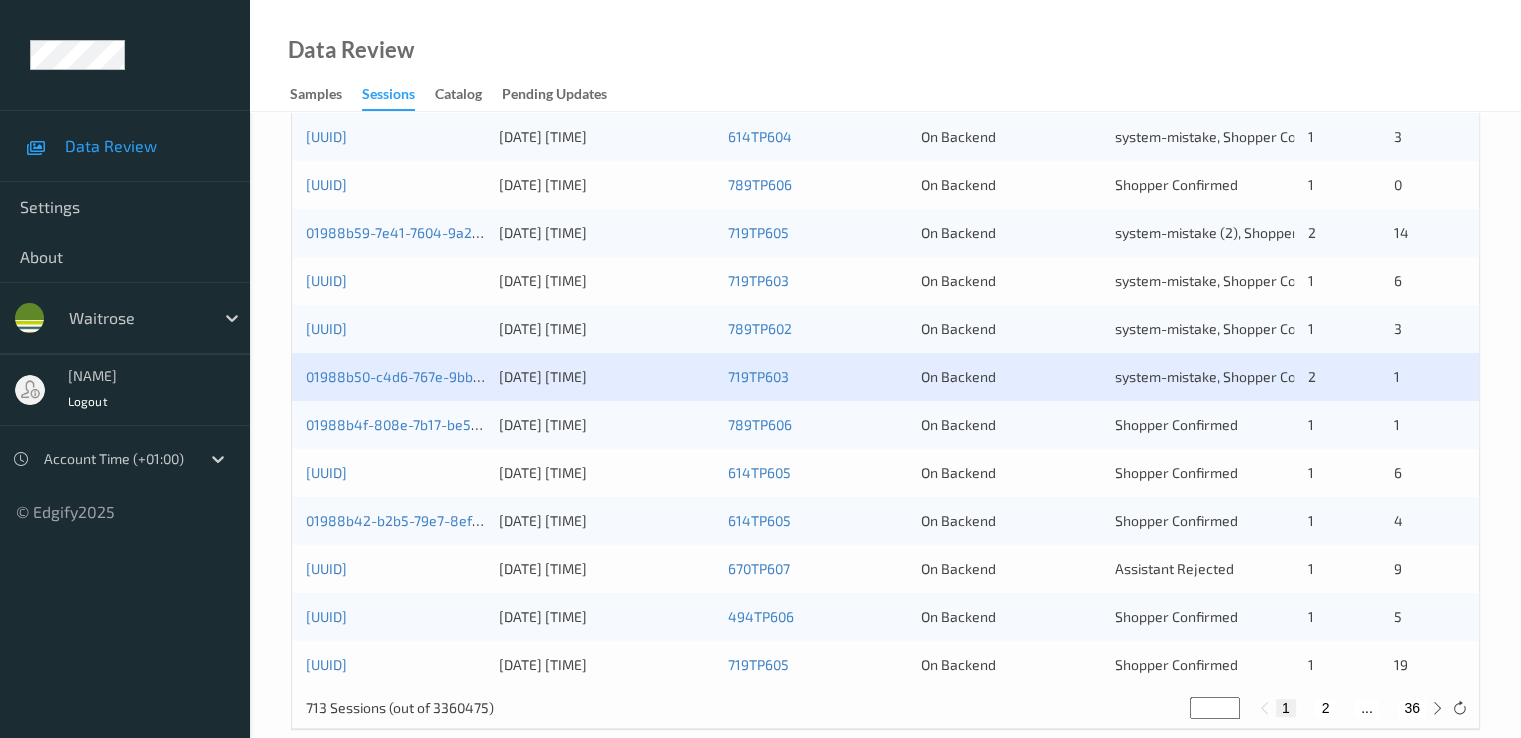 scroll, scrollTop: 924, scrollLeft: 0, axis: vertical 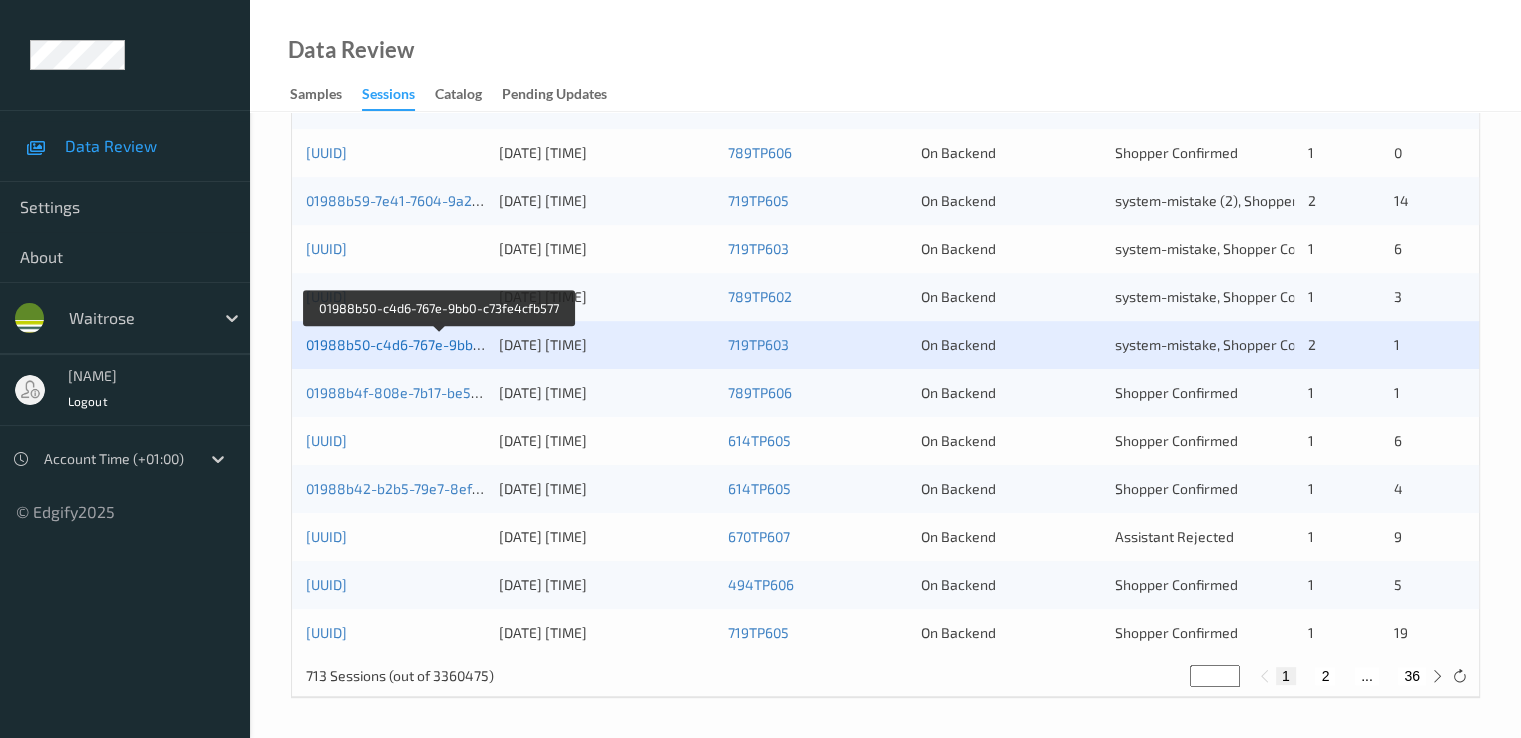 click on "[UUID]" at bounding box center (439, 344) 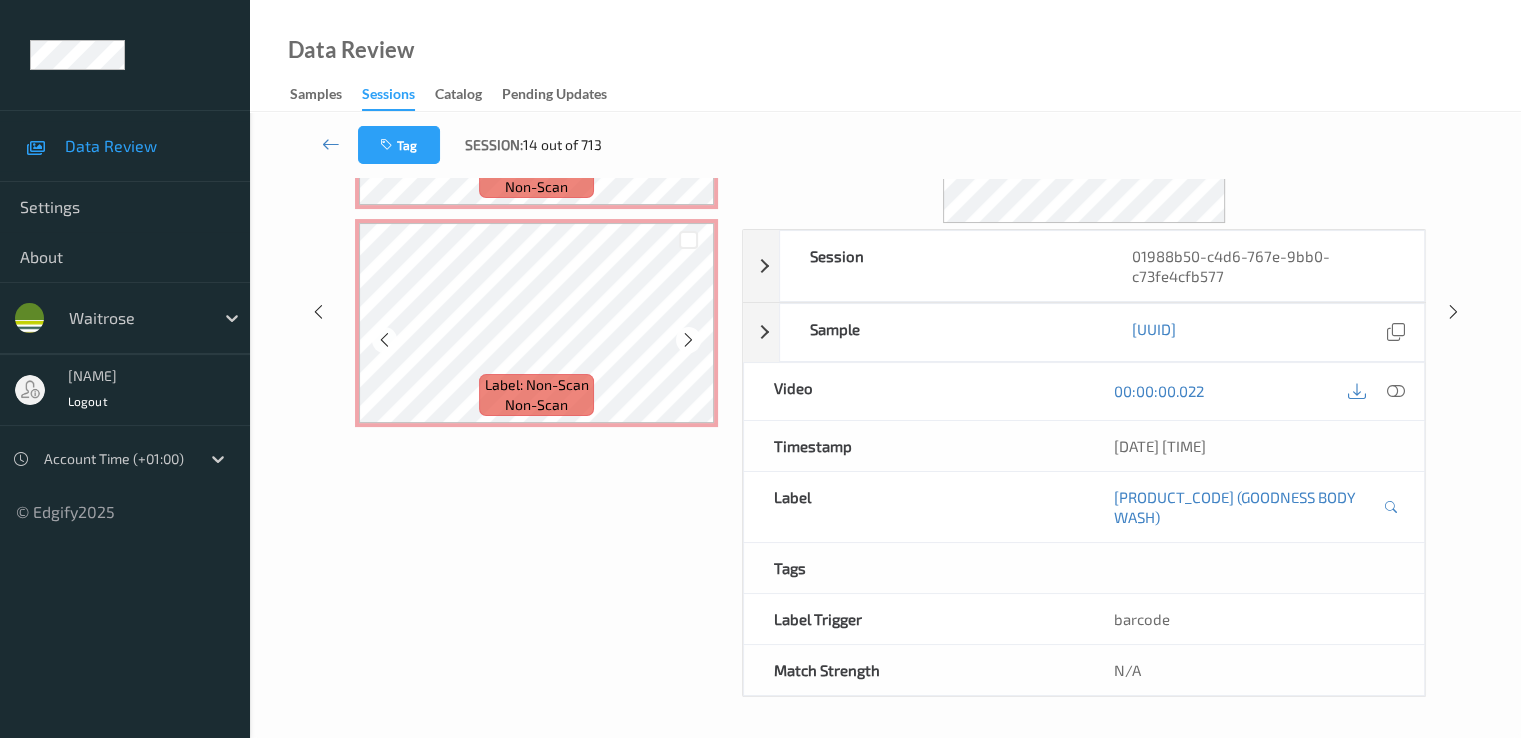 scroll, scrollTop: 0, scrollLeft: 0, axis: both 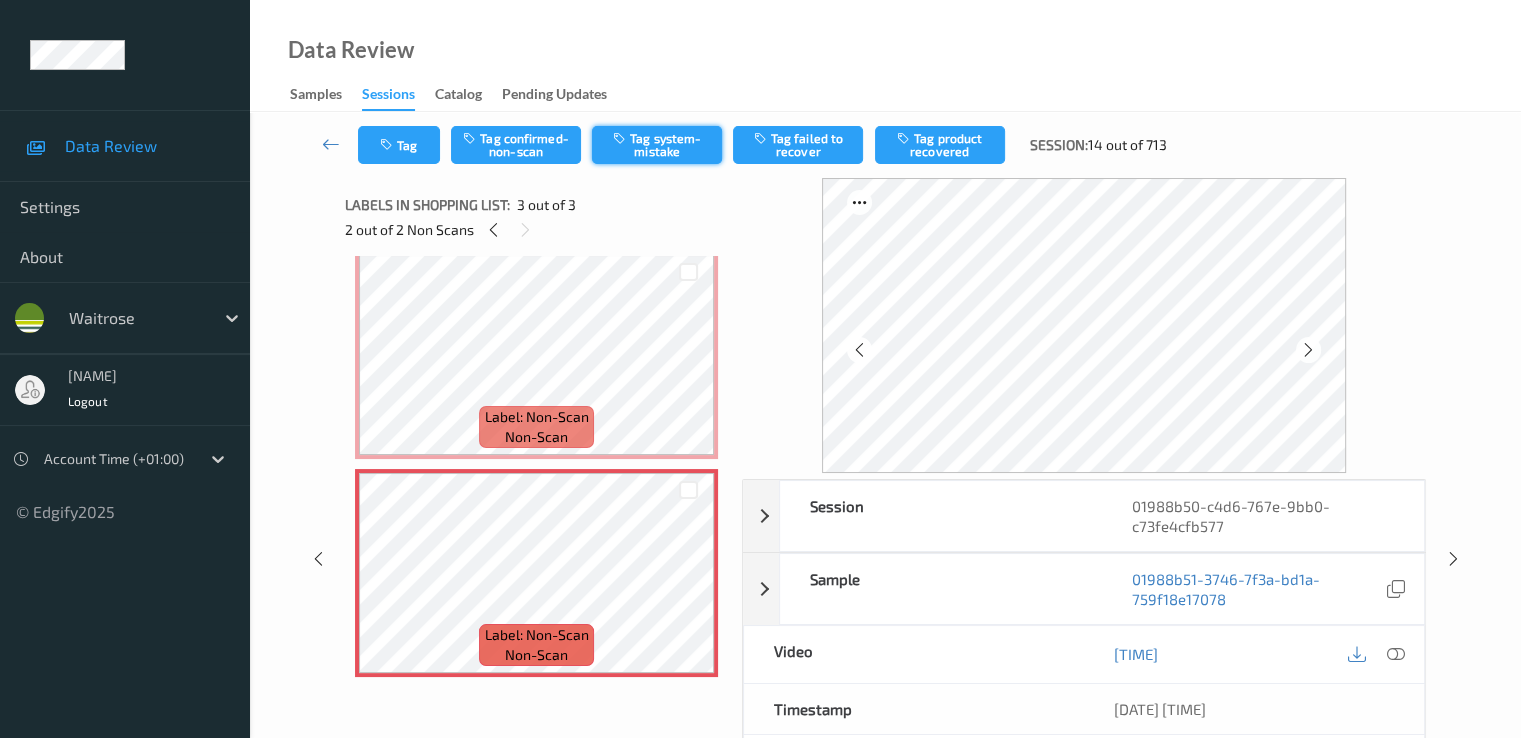 click on "Tag   system-mistake" at bounding box center [657, 145] 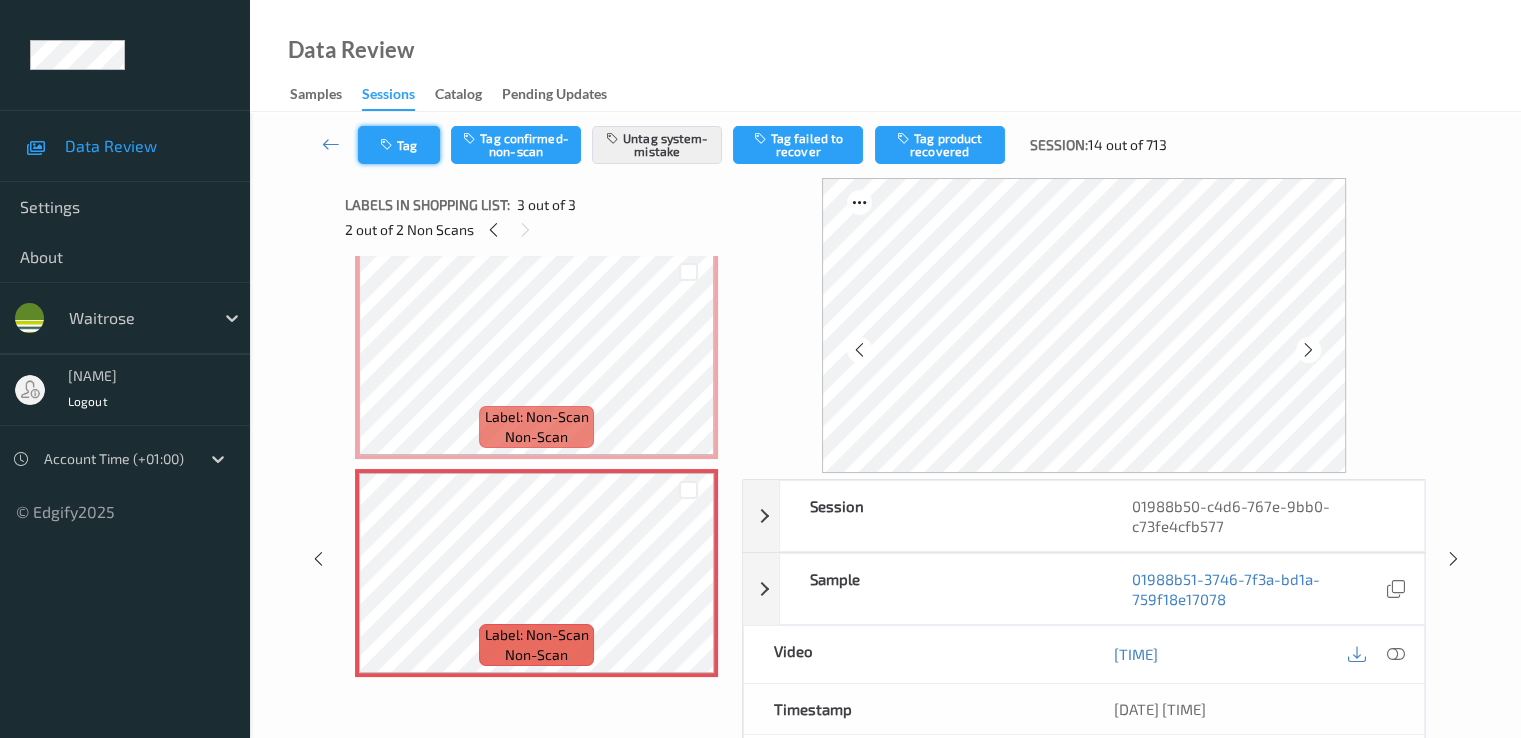 click on "Tag" at bounding box center [399, 145] 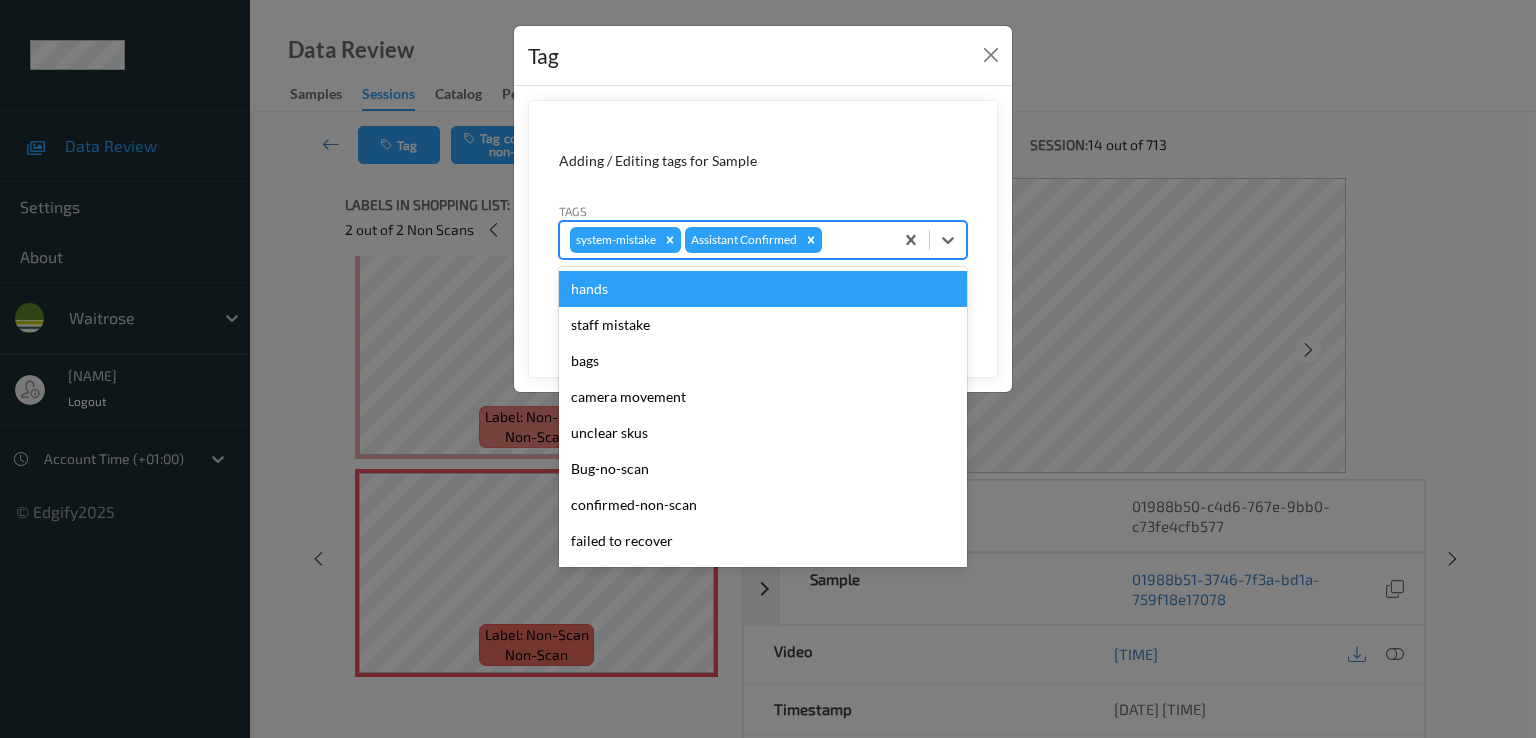 click at bounding box center [854, 240] 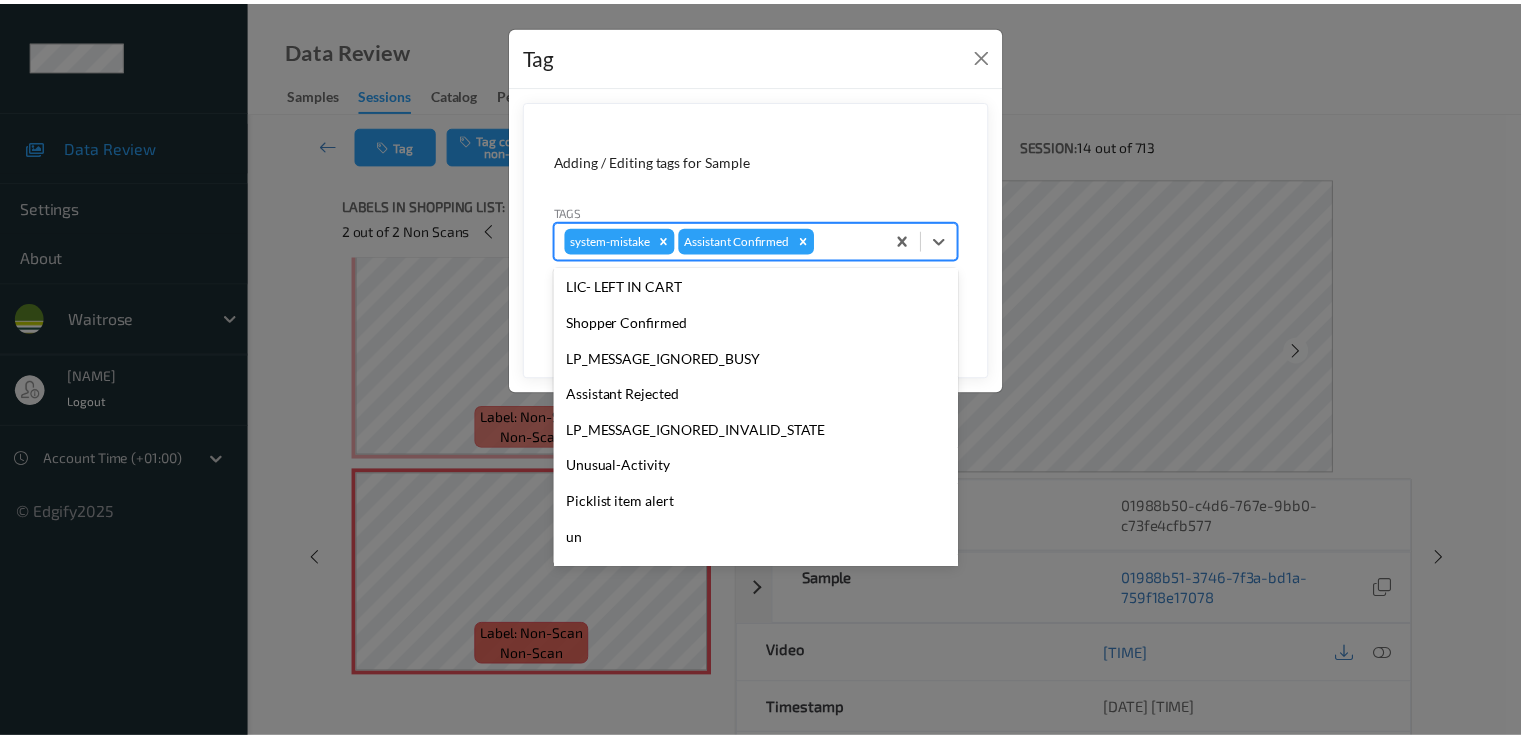 scroll, scrollTop: 392, scrollLeft: 0, axis: vertical 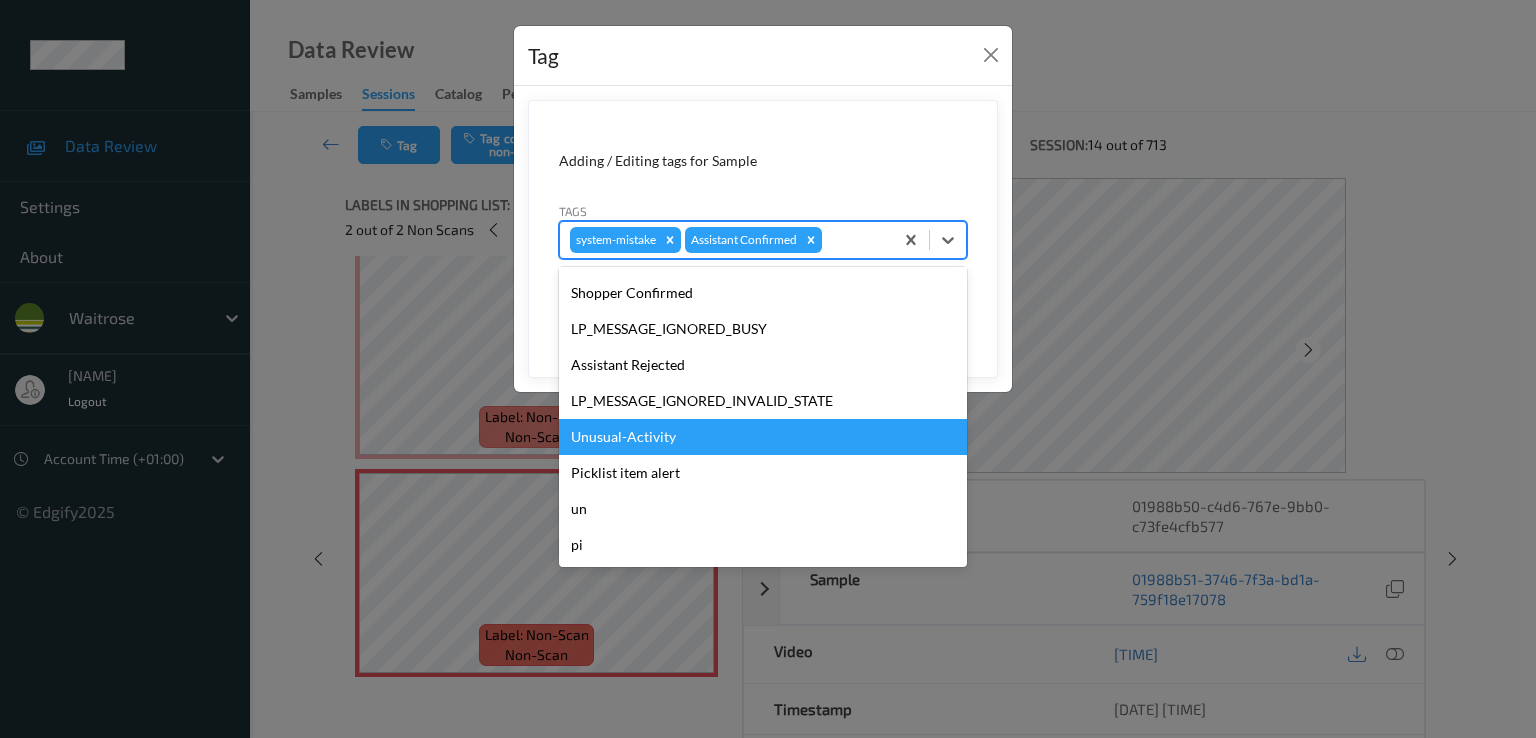 click on "Unusual-Activity" at bounding box center [763, 437] 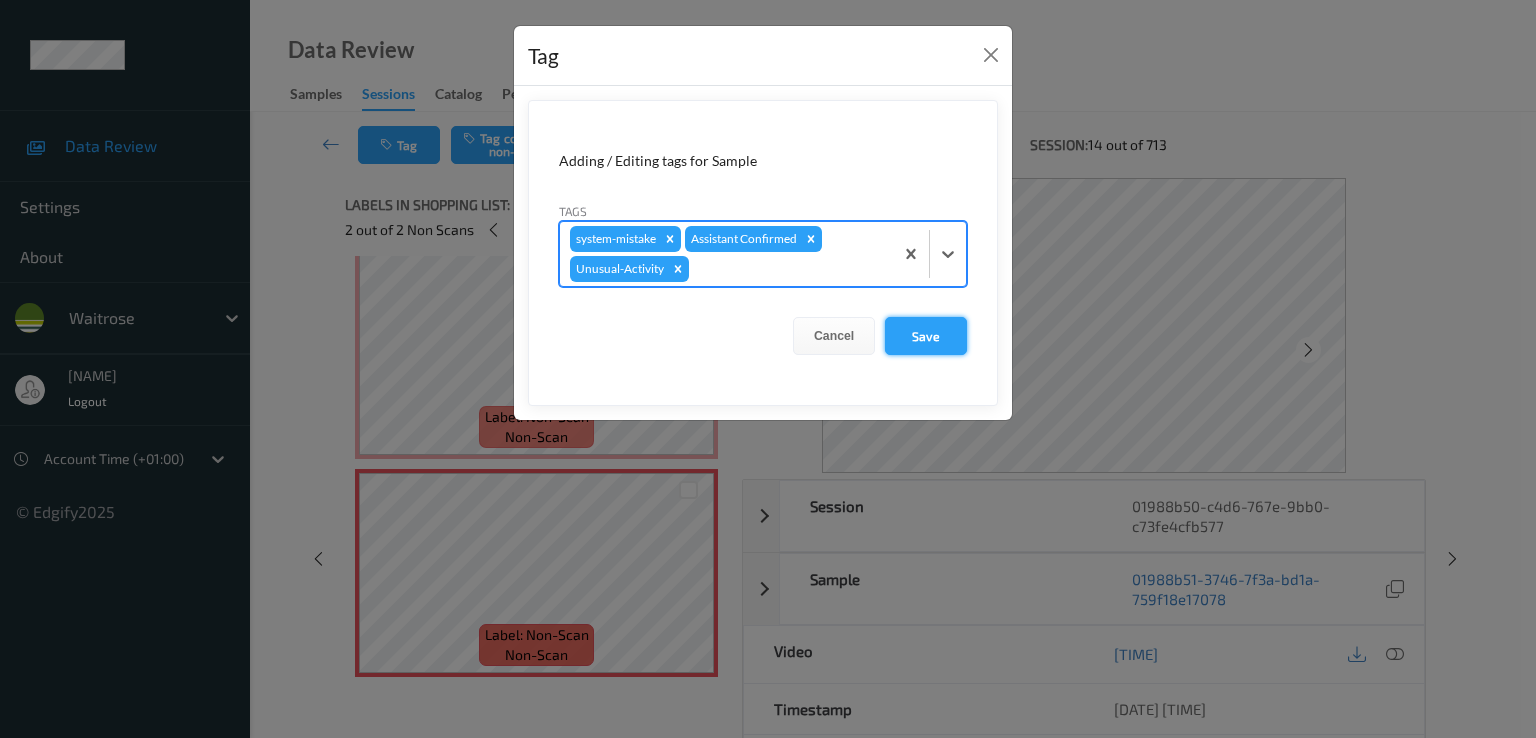 click on "Save" at bounding box center (926, 336) 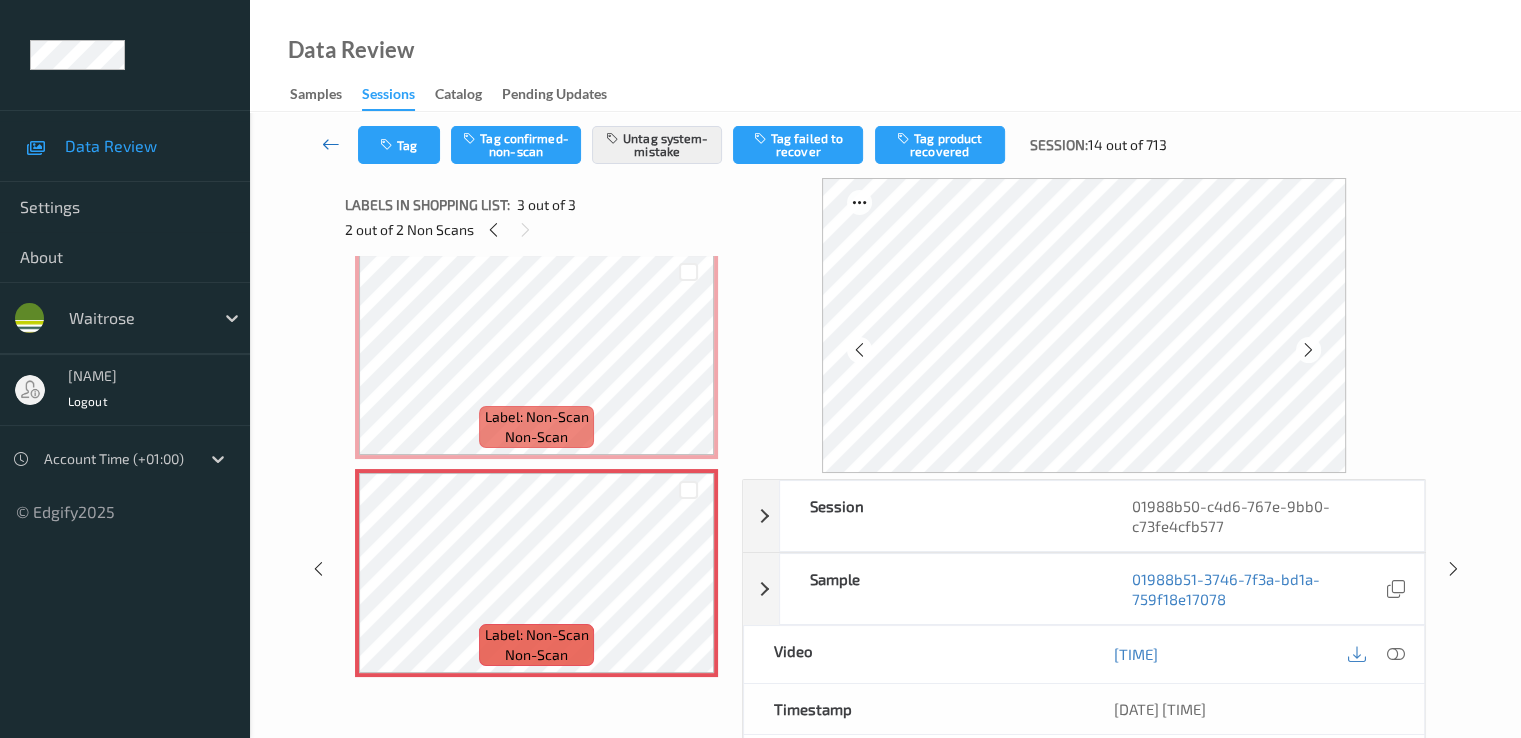 click at bounding box center (331, 144) 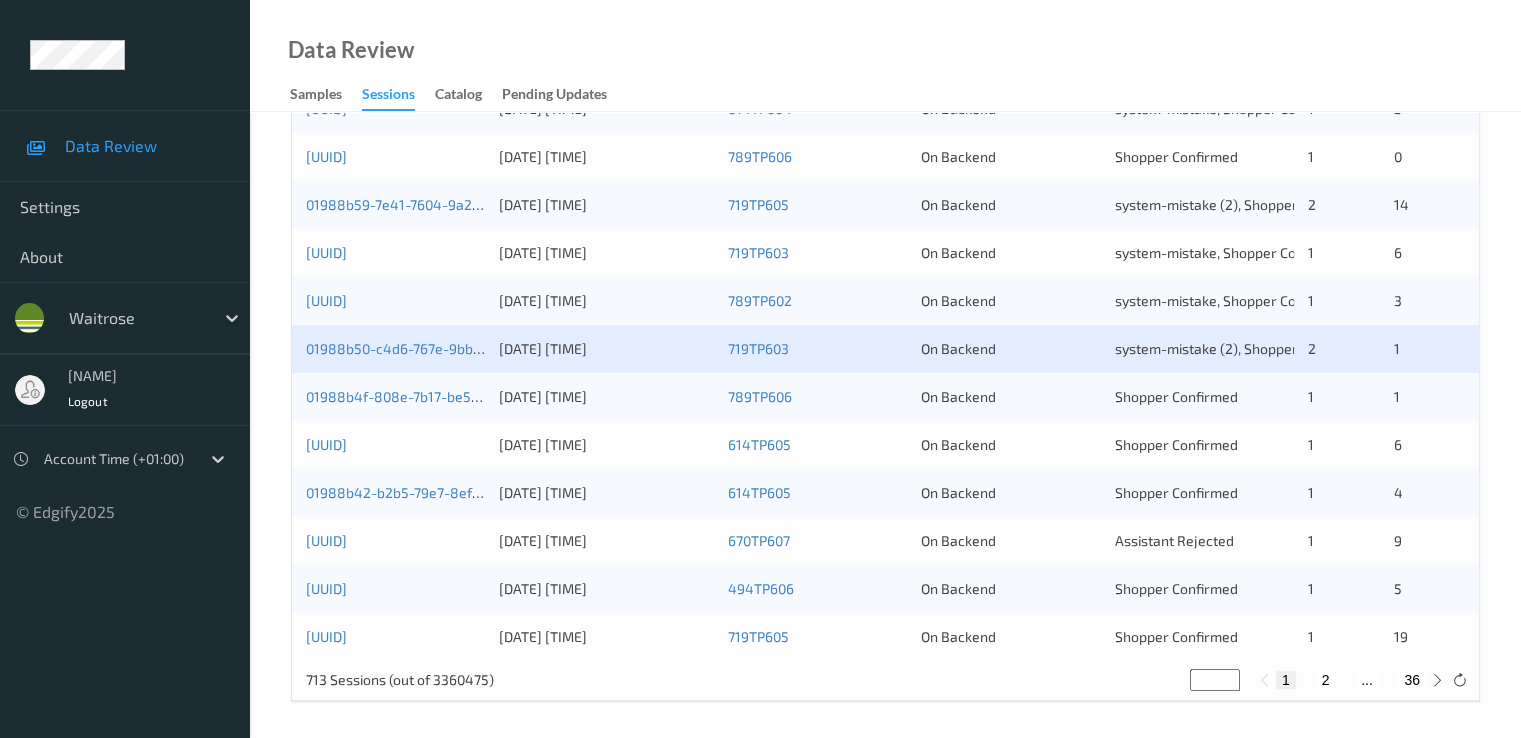 scroll, scrollTop: 924, scrollLeft: 0, axis: vertical 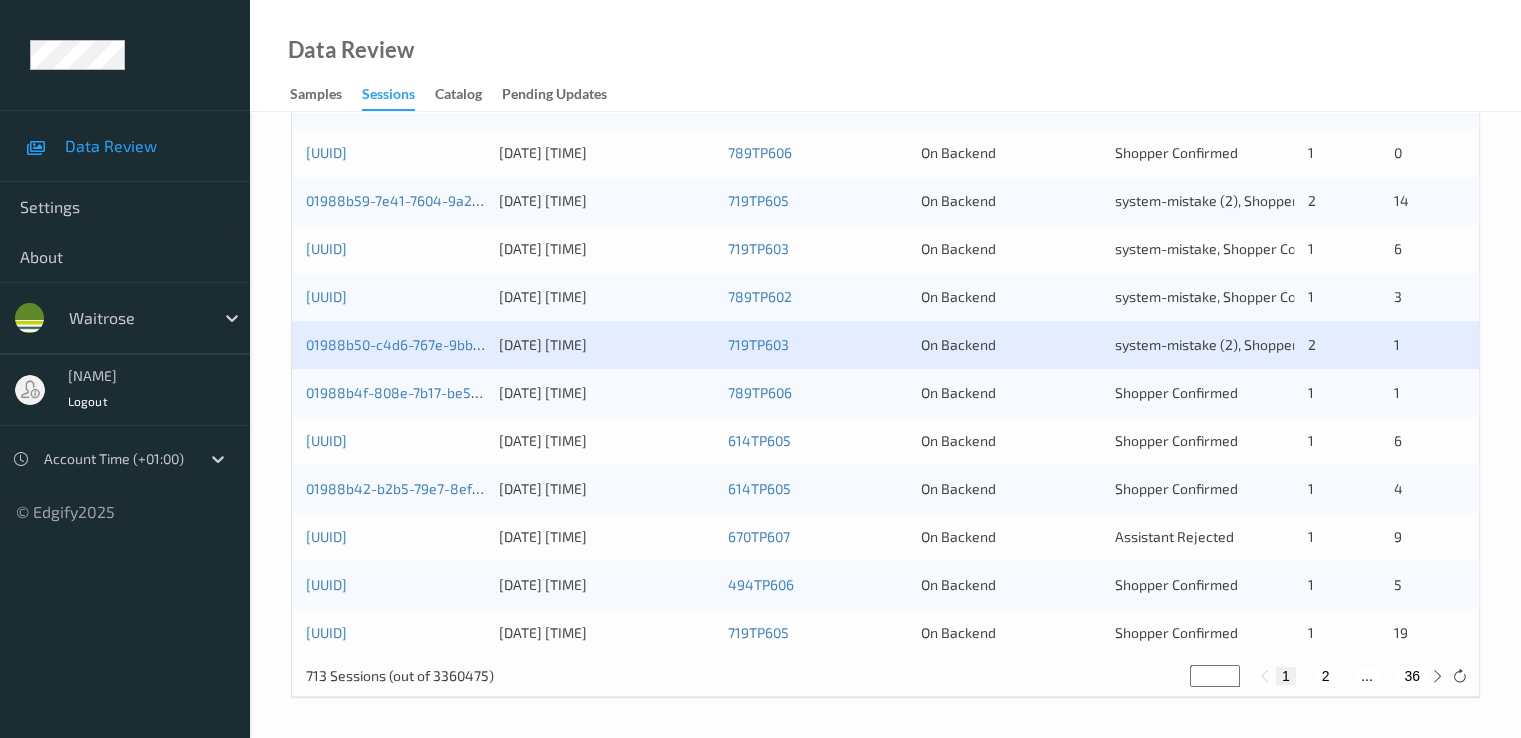 click on "01988b4f-808e-7b17-be52-ac2bbf3b86d2" at bounding box center (395, 393) 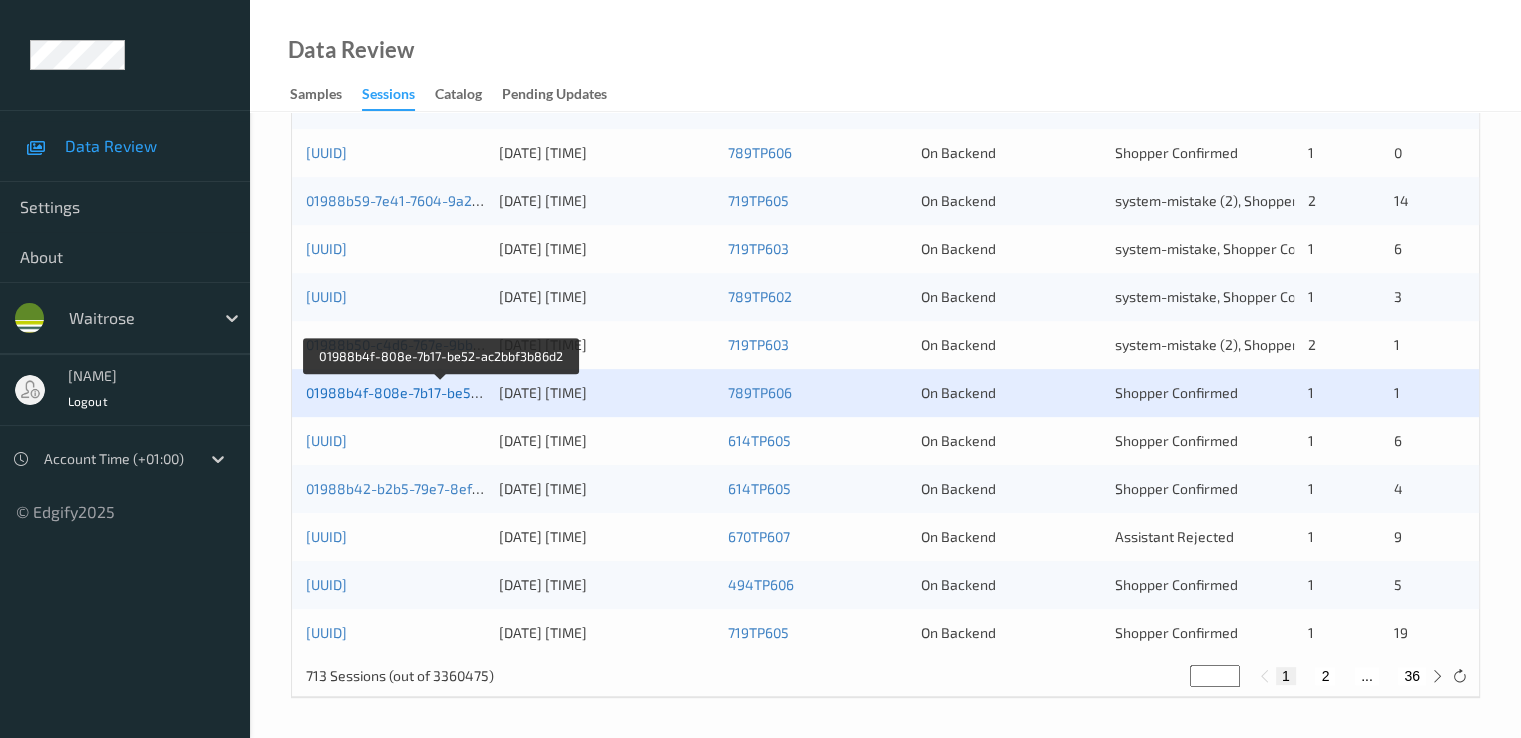 click on "01988b4f-808e-7b17-be52-ac2bbf3b86d2" at bounding box center (442, 392) 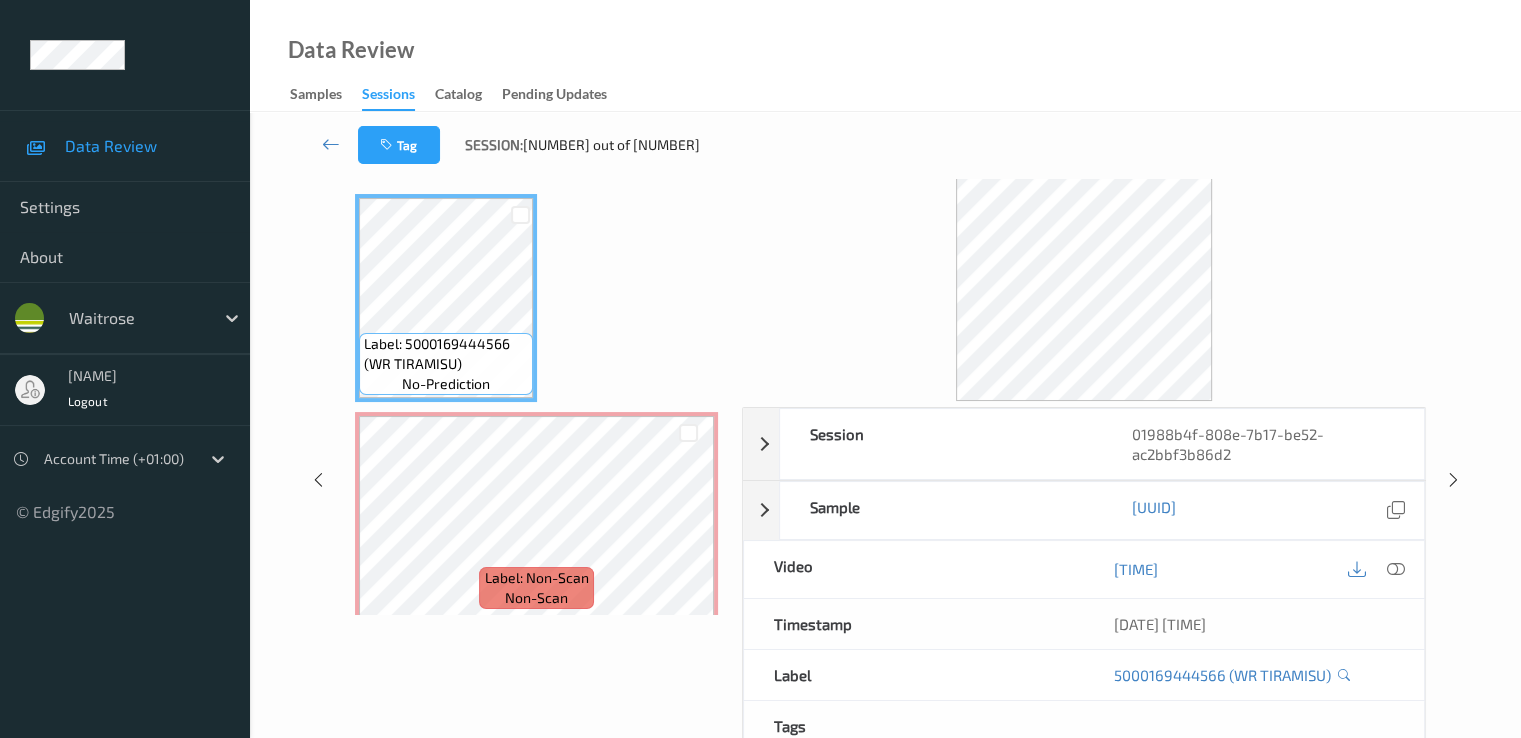 scroll, scrollTop: 0, scrollLeft: 0, axis: both 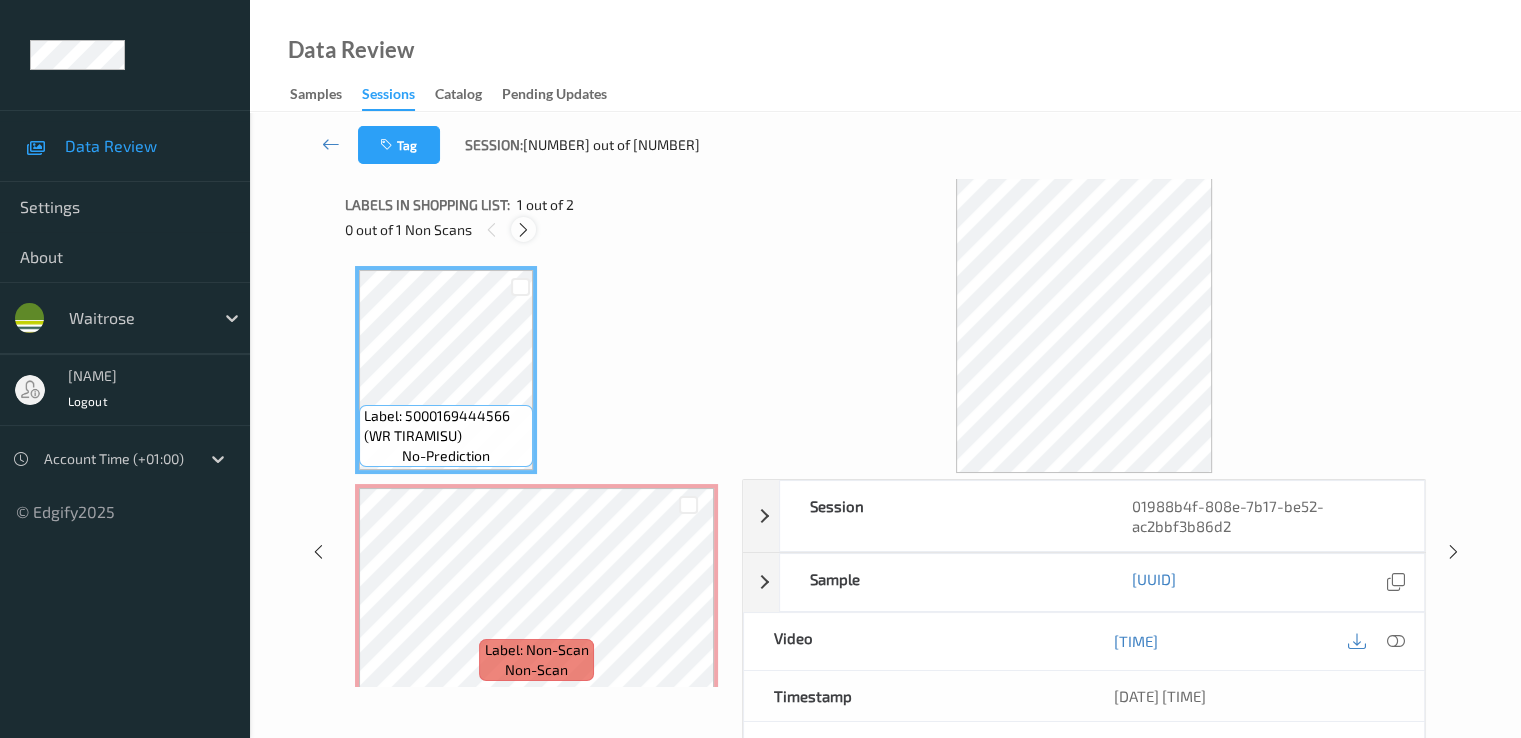 click at bounding box center (523, 230) 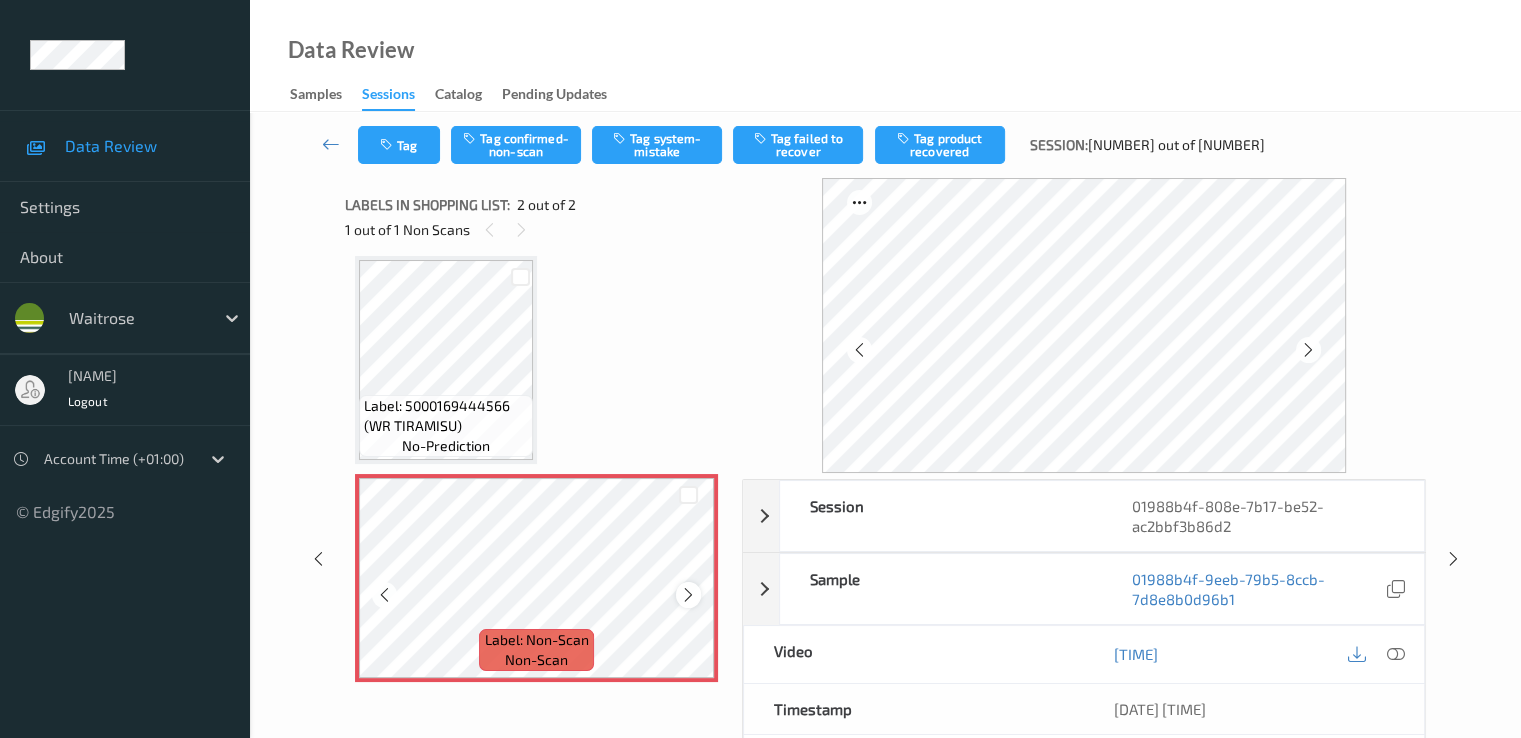 click at bounding box center (688, 594) 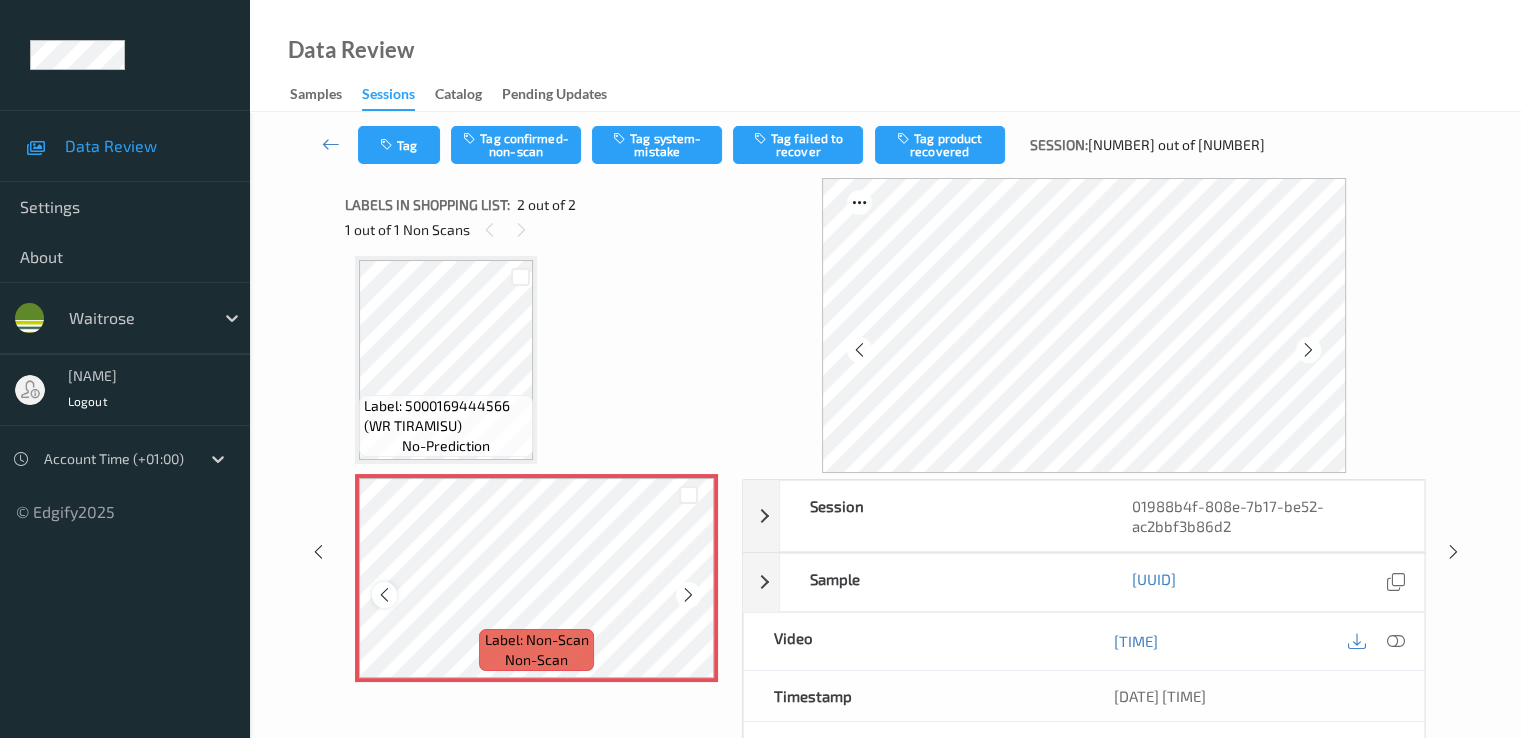 click at bounding box center (384, 595) 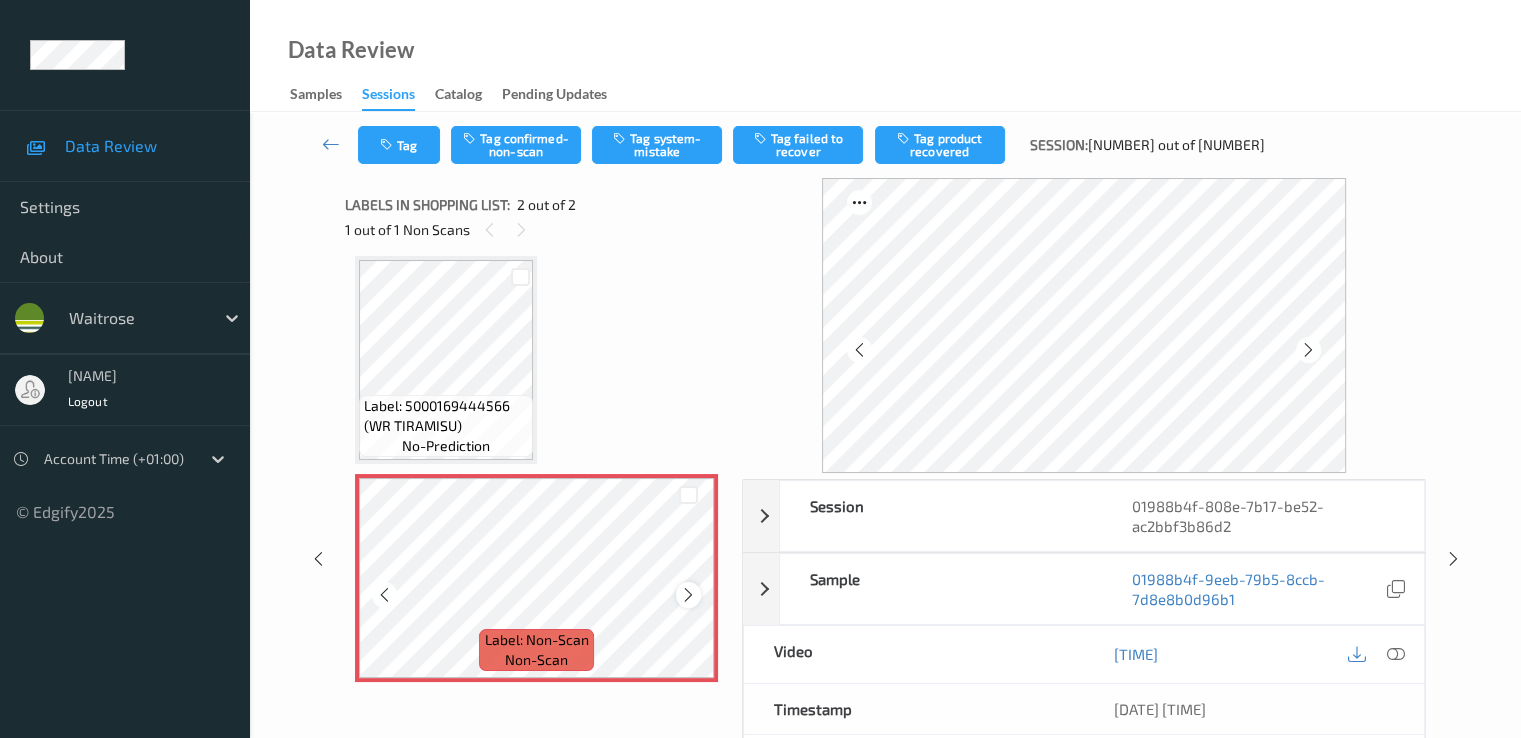 click at bounding box center [688, 595] 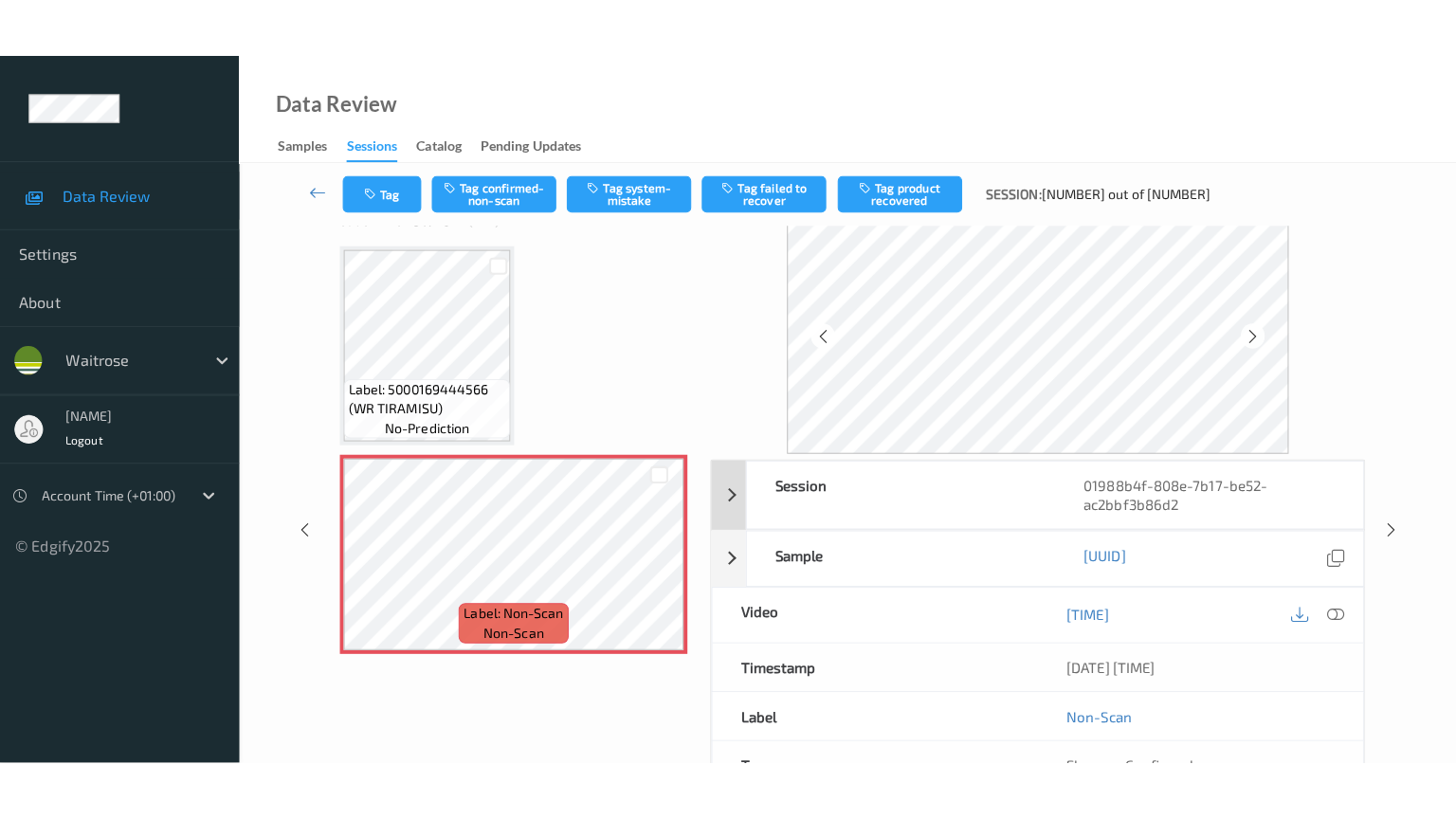 scroll, scrollTop: 0, scrollLeft: 0, axis: both 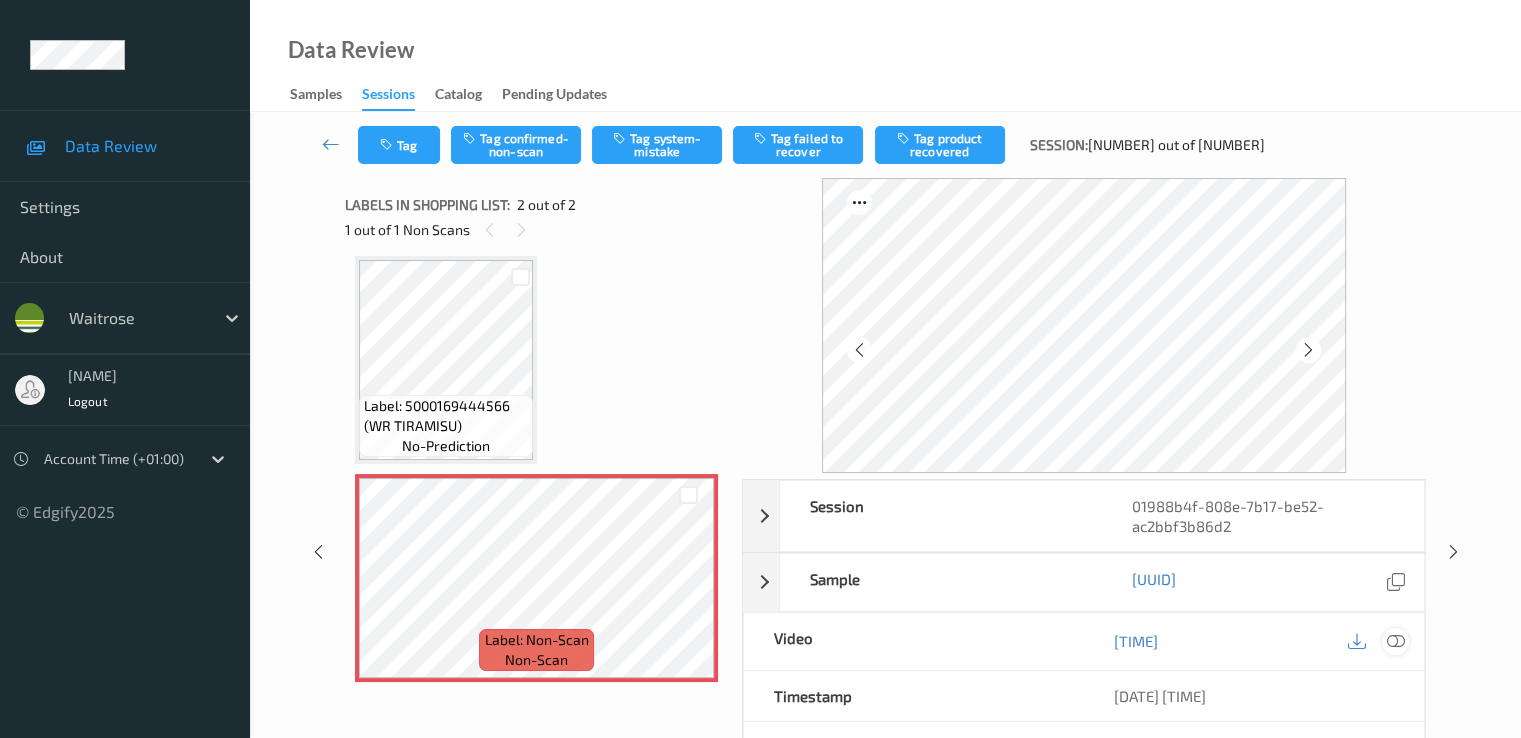 click at bounding box center [1395, 641] 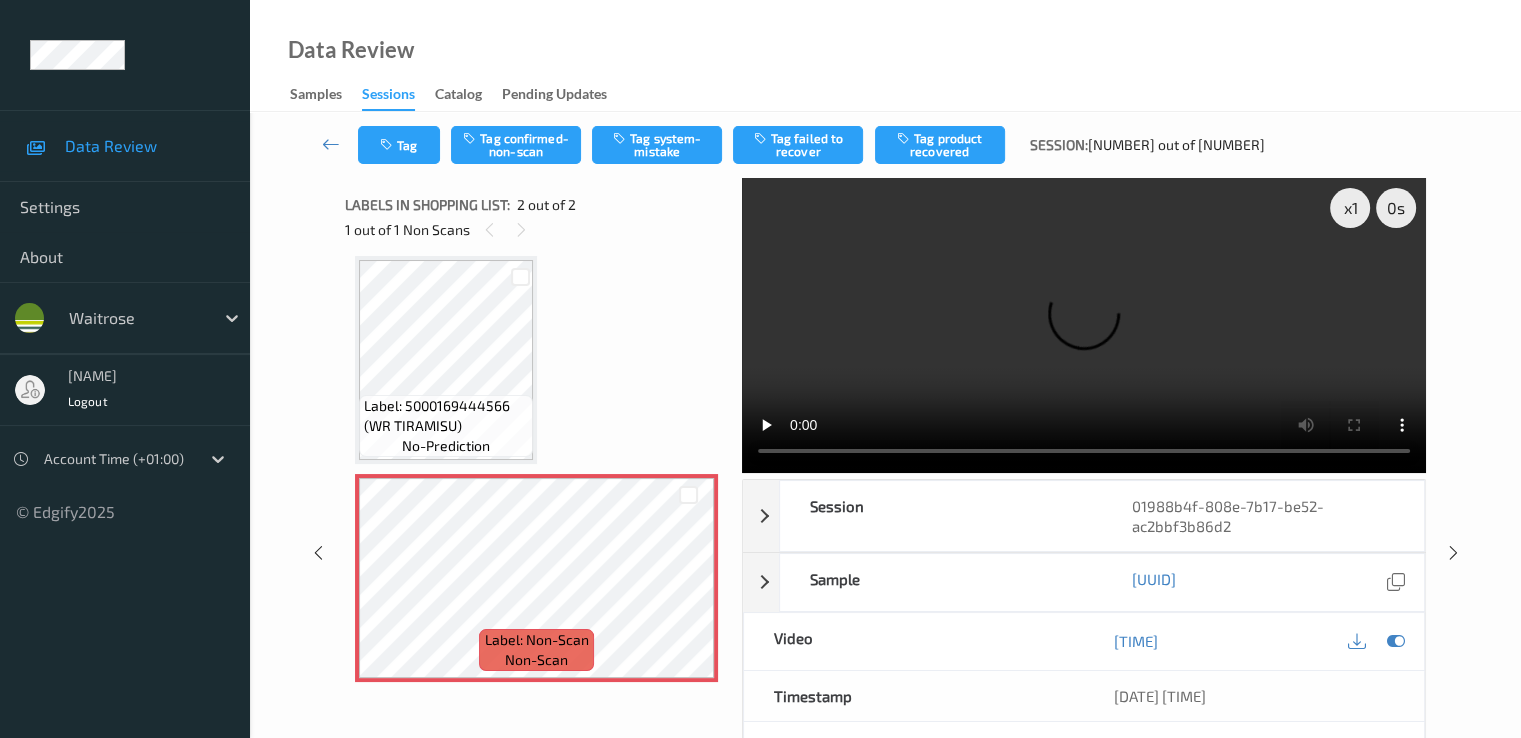 type 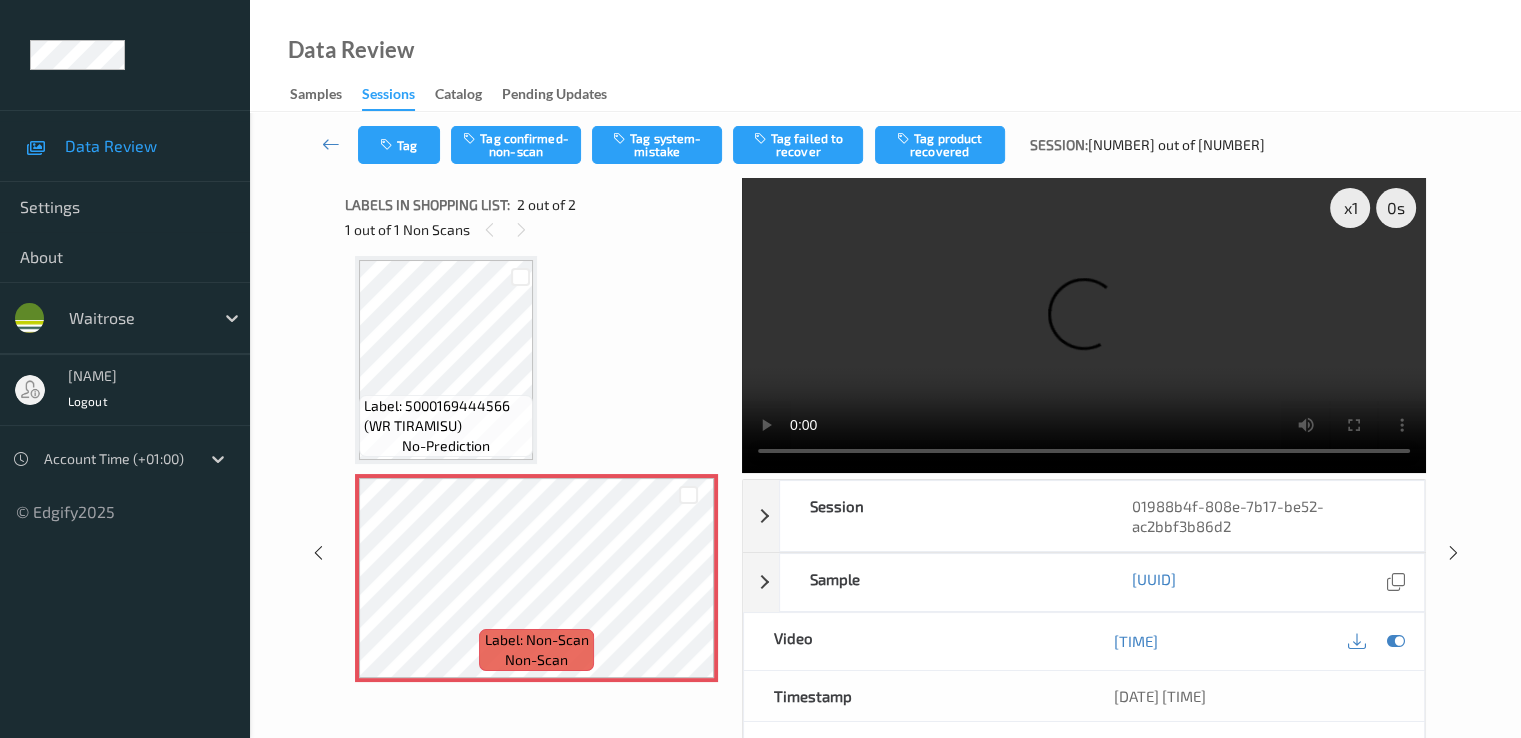 scroll, scrollTop: 0, scrollLeft: 0, axis: both 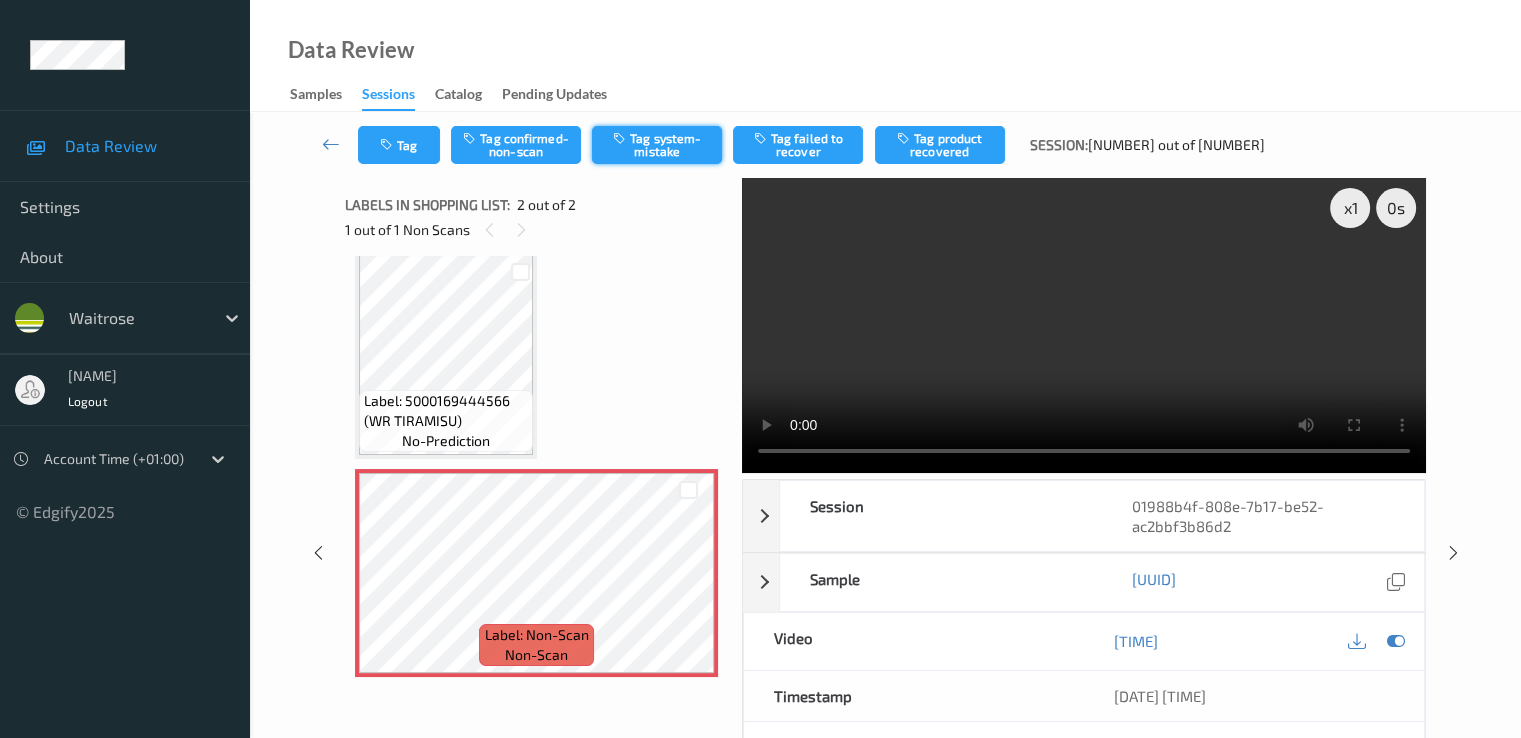 click on "Tag   system-mistake" at bounding box center (657, 145) 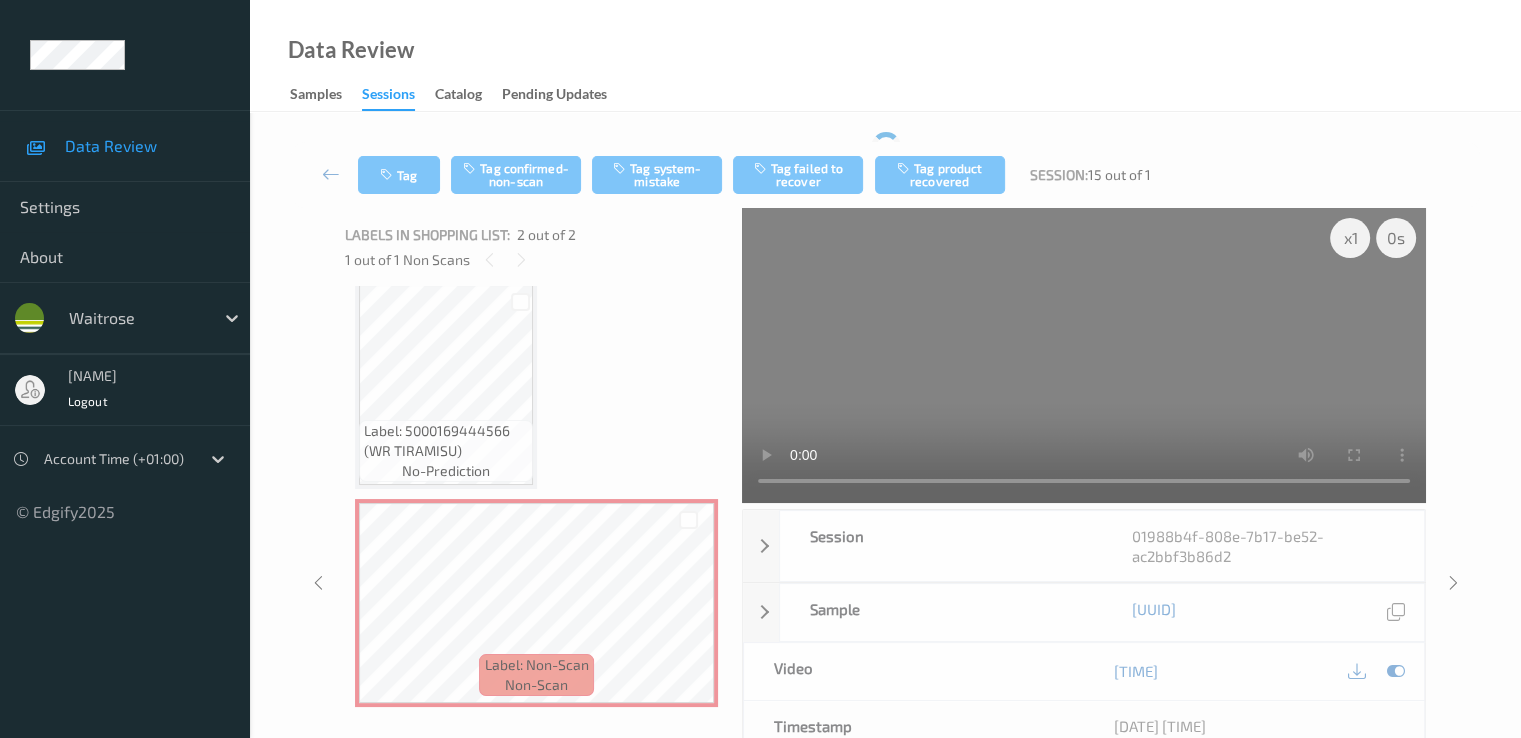 click on "Tag Tag   confirmed-non-scan Tag   system-mistake Tag   failed to recover Tag   product recovered Session: 15 out of 1" at bounding box center [885, 175] 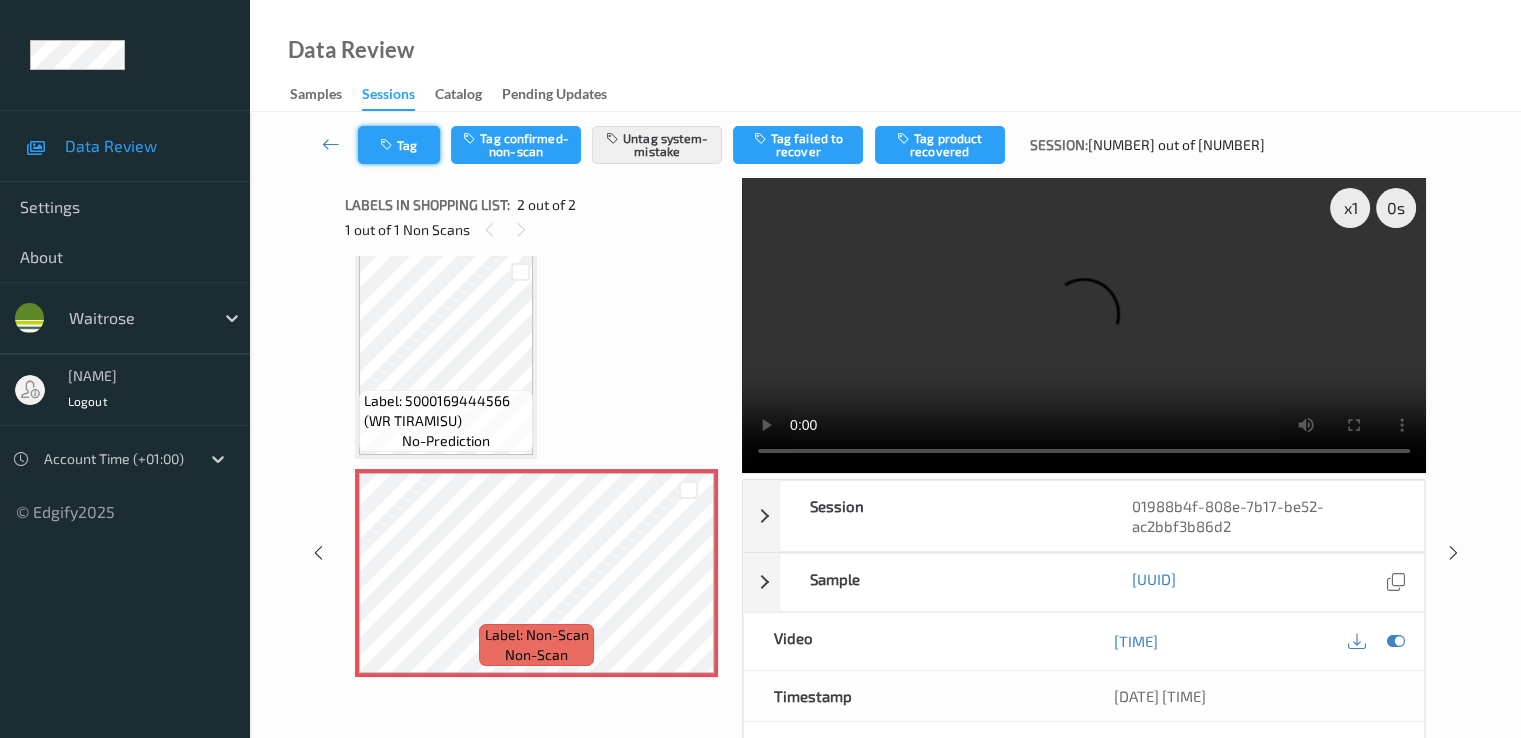 click on "Tag" at bounding box center [399, 145] 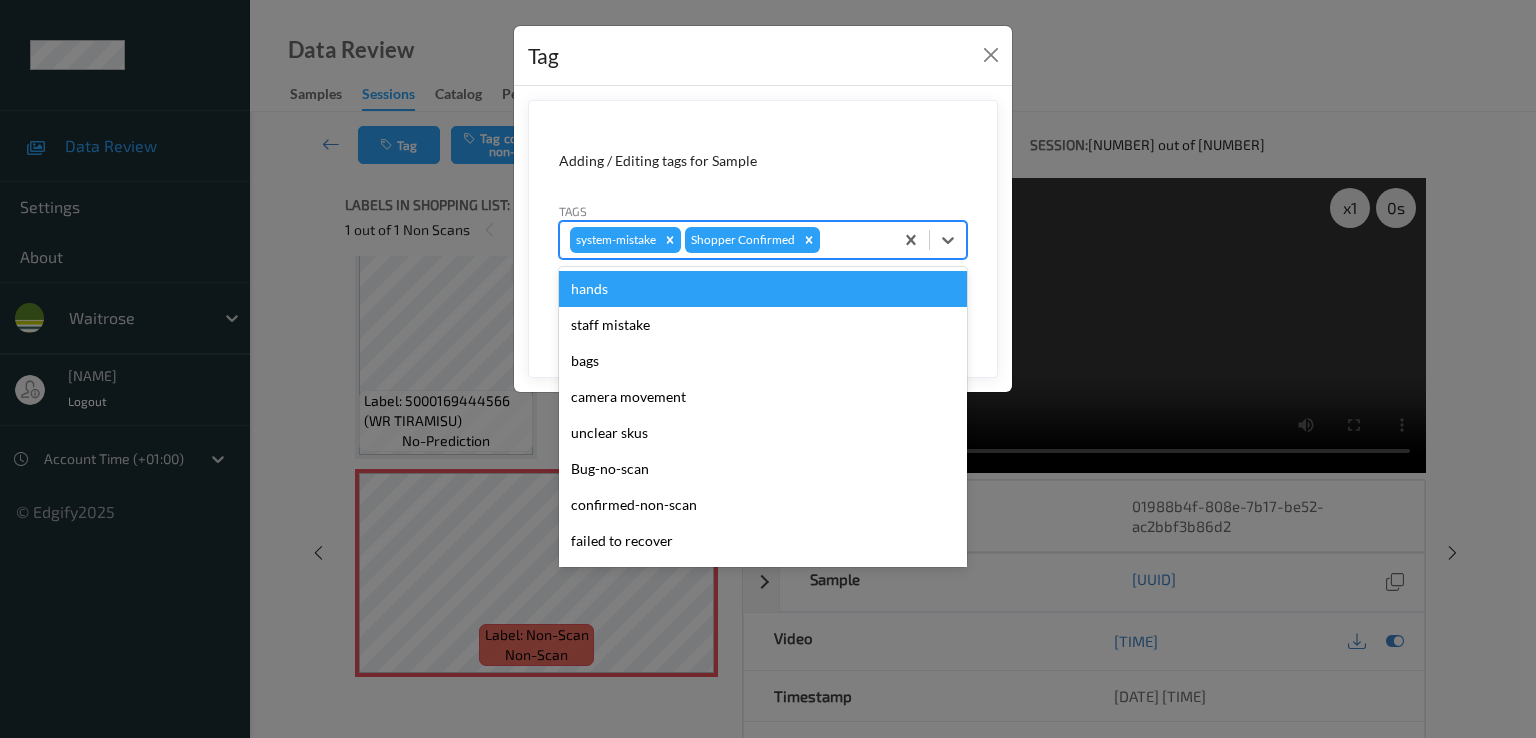 drag, startPoint x: 869, startPoint y: 246, endPoint x: 844, endPoint y: 254, distance: 26.24881 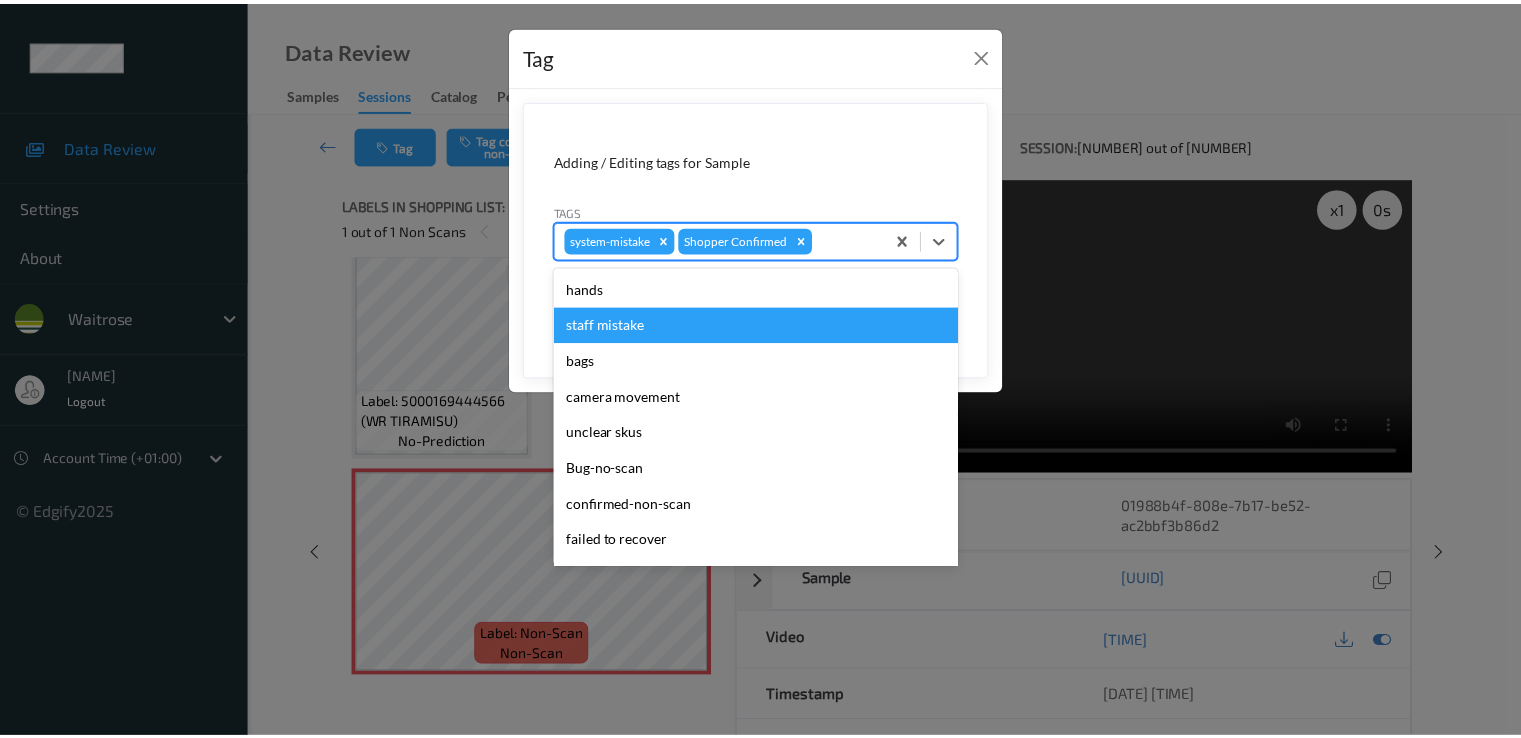 scroll, scrollTop: 392, scrollLeft: 0, axis: vertical 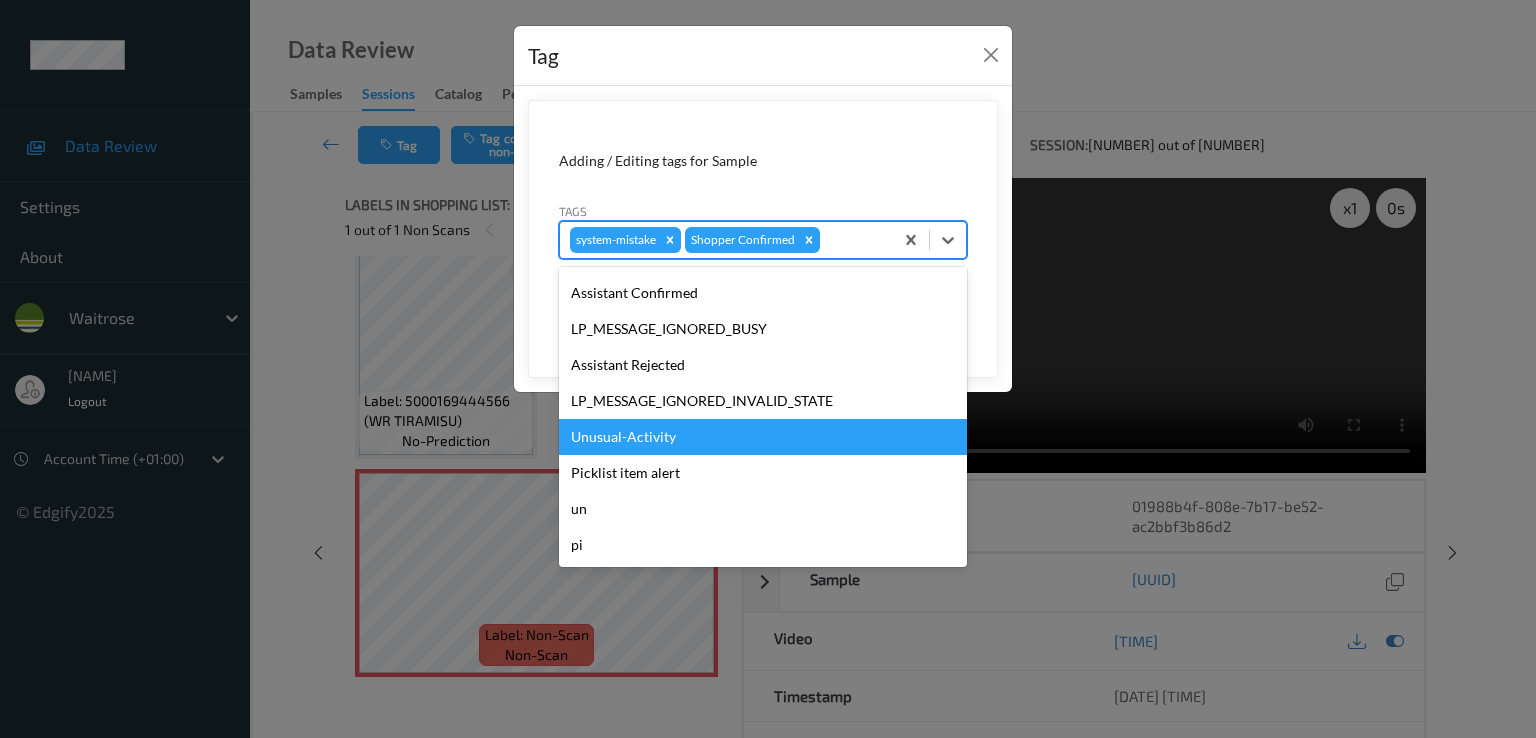 click on "Unusual-Activity" at bounding box center (763, 437) 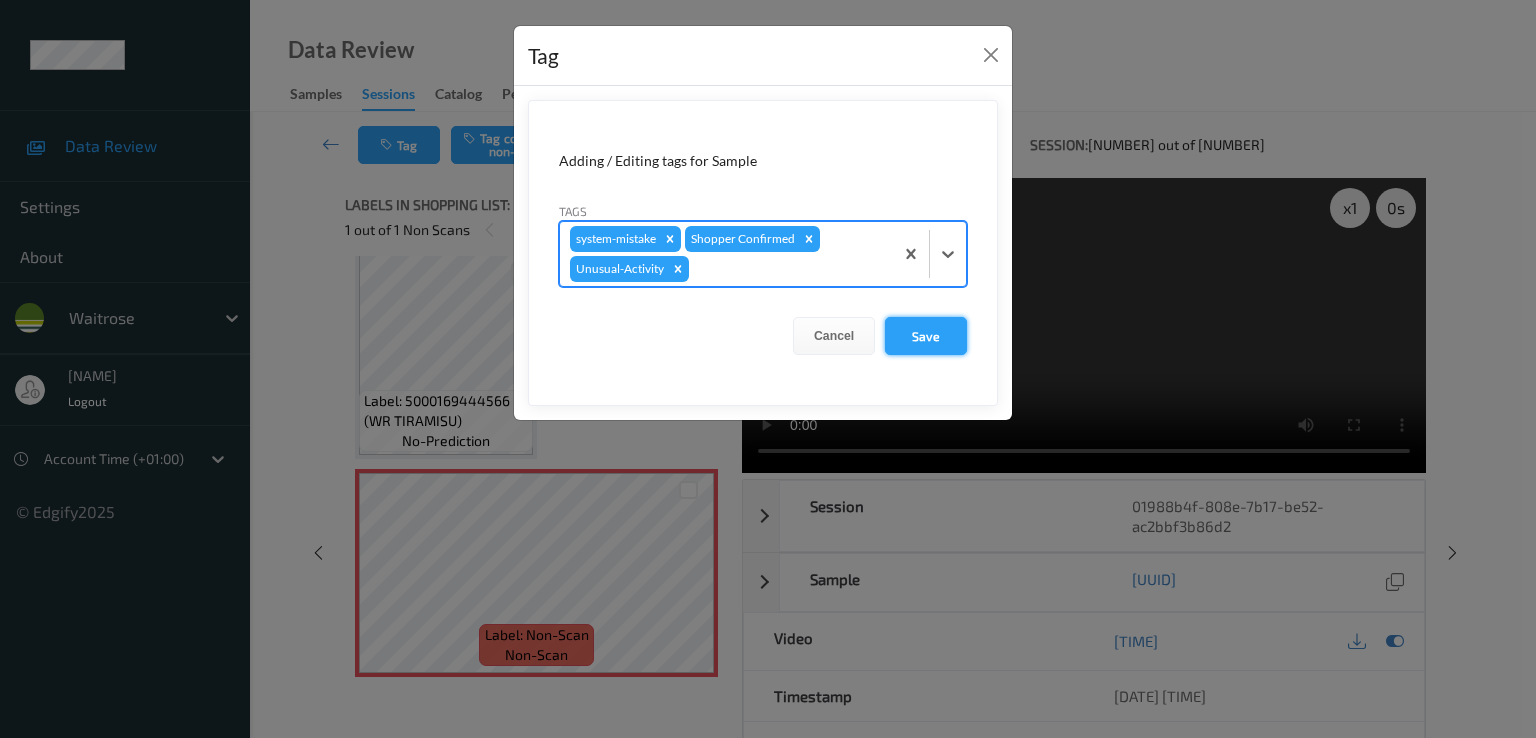 click on "Save" at bounding box center (926, 336) 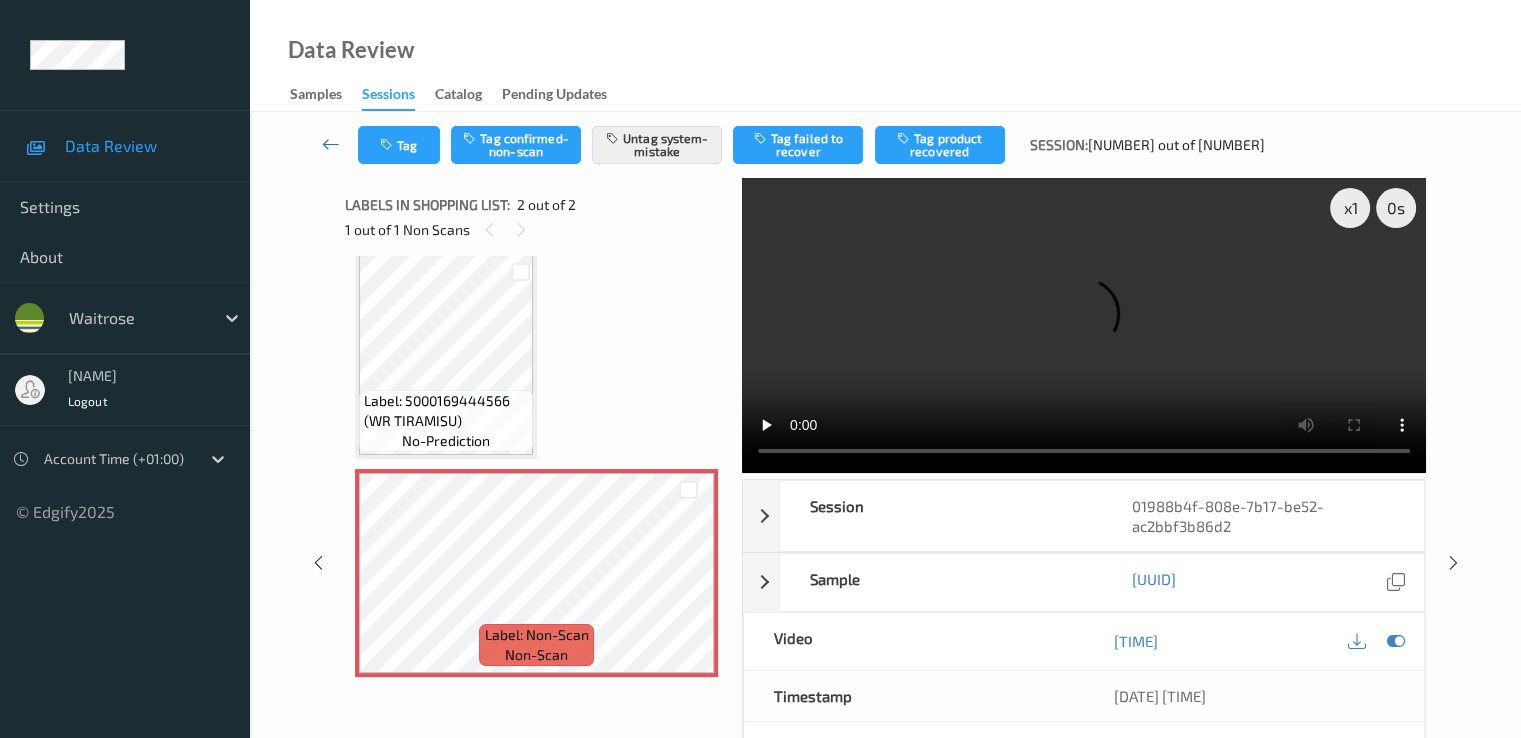 click at bounding box center (331, 144) 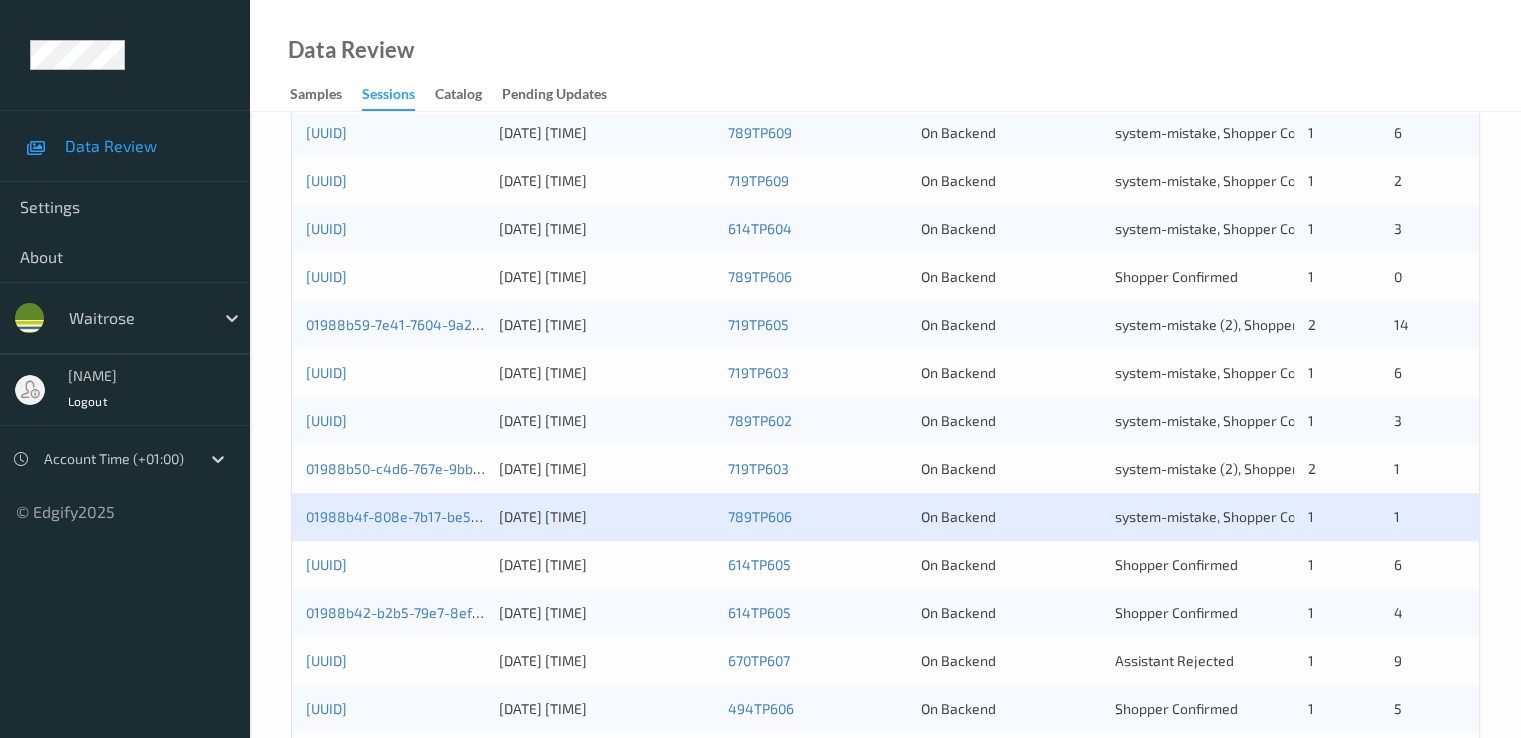 scroll, scrollTop: 924, scrollLeft: 0, axis: vertical 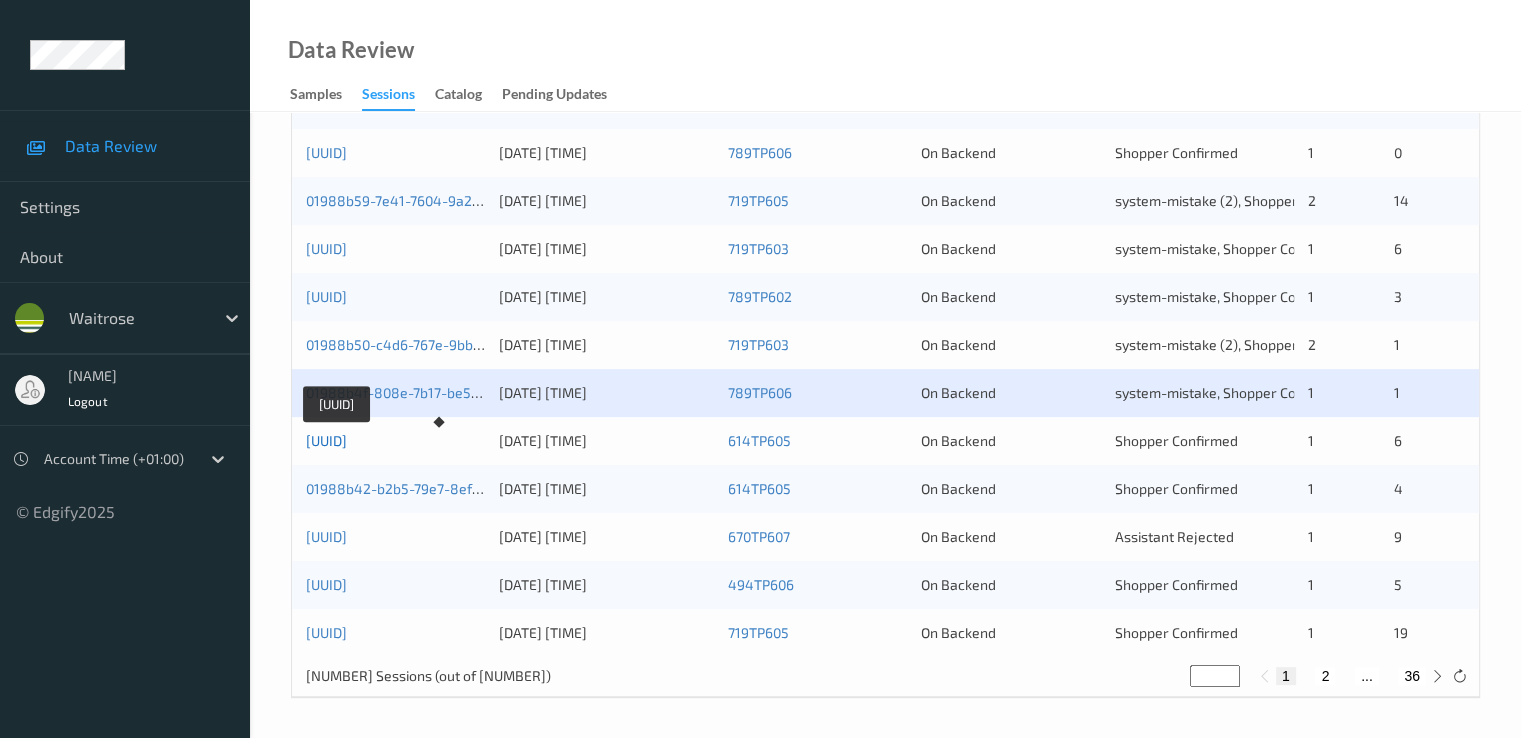 click on "01988b47-36c1-7460-b177-34c55fa9904e" at bounding box center (326, 440) 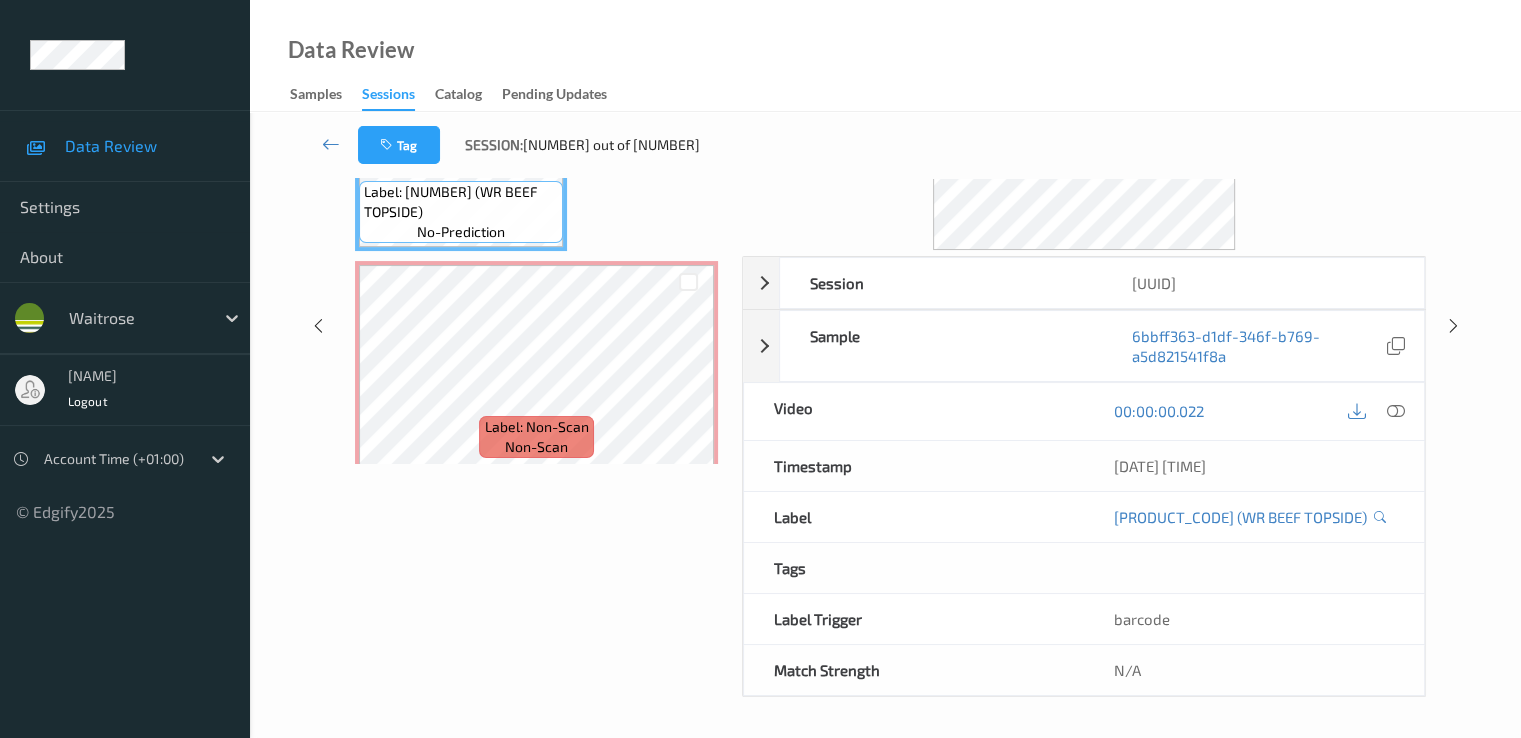 scroll, scrollTop: 260, scrollLeft: 0, axis: vertical 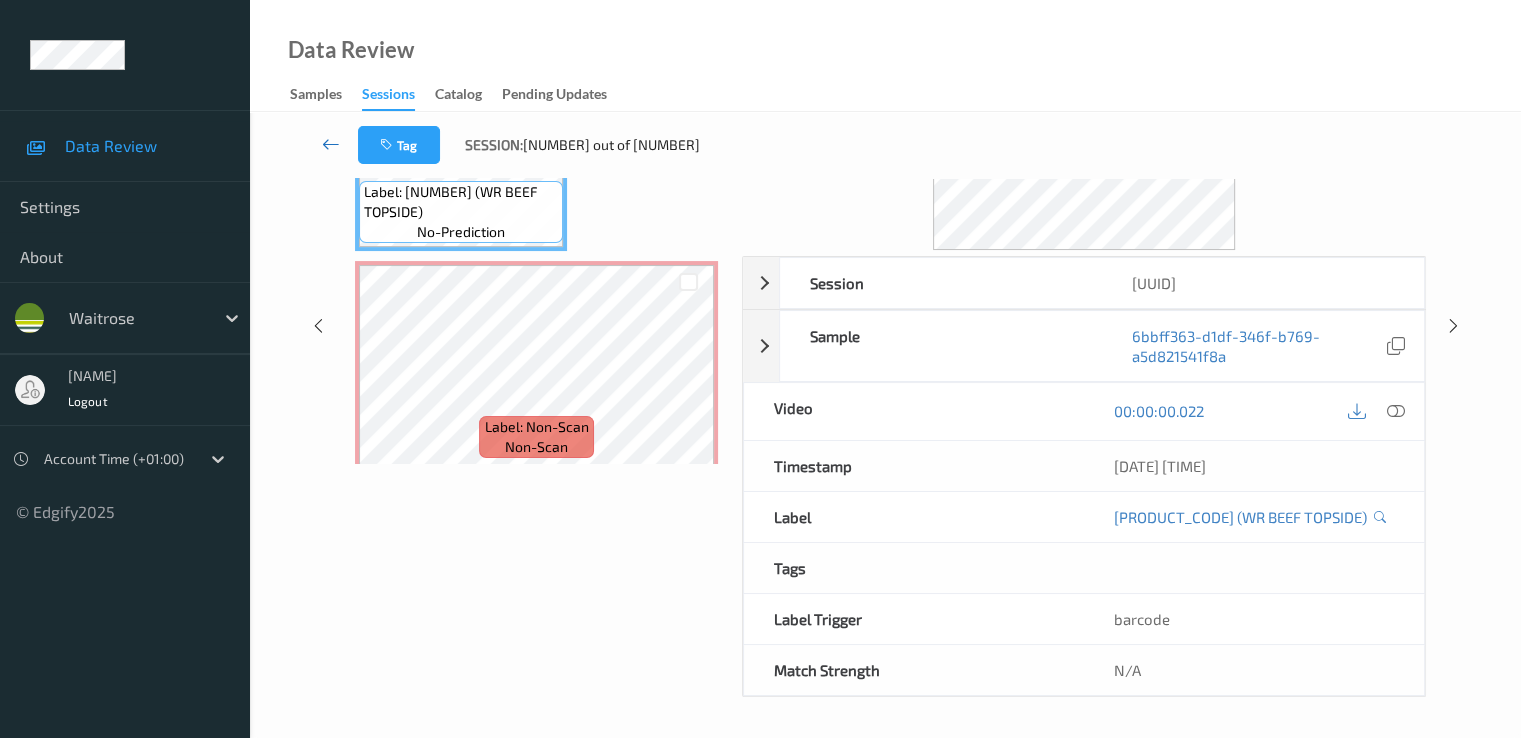 click at bounding box center (331, 144) 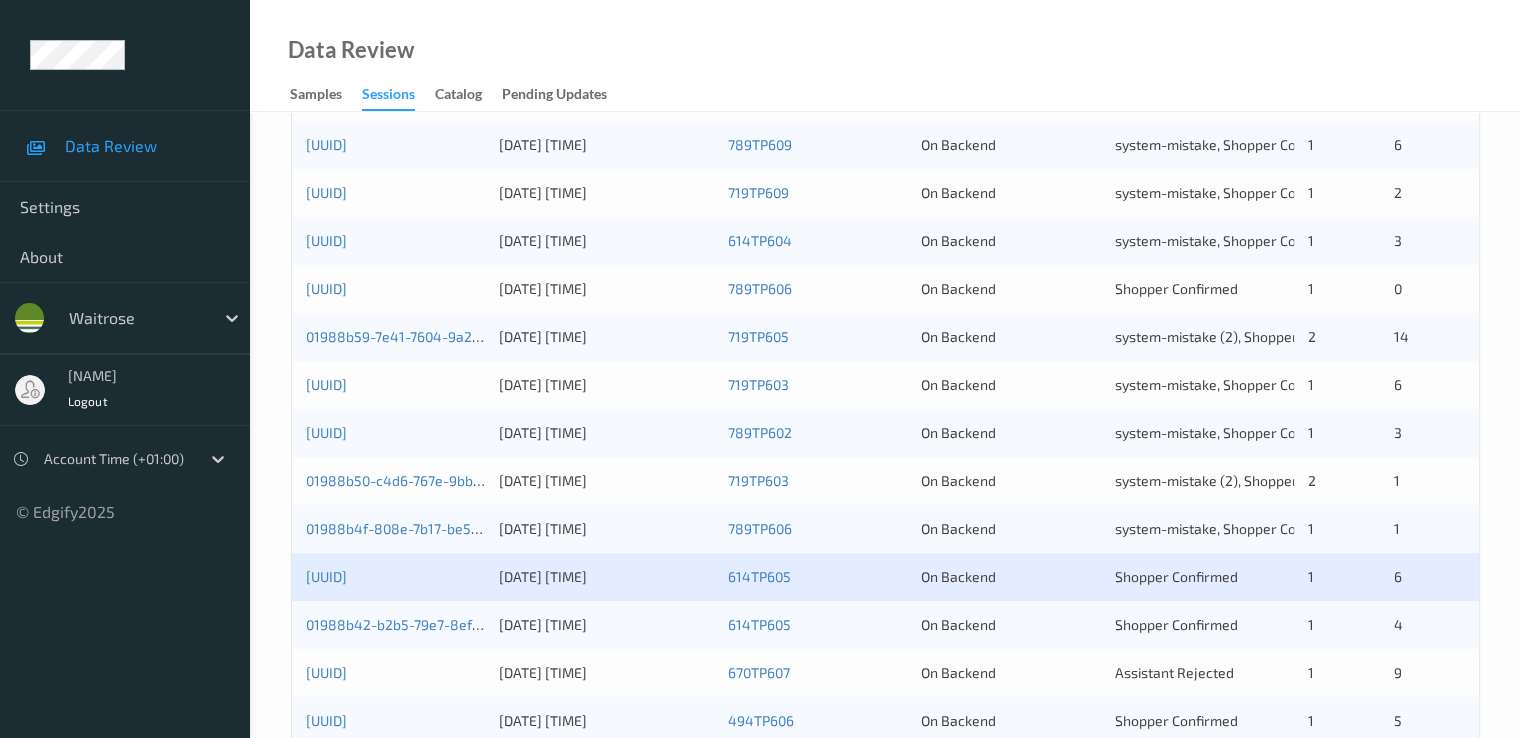 scroll, scrollTop: 924, scrollLeft: 0, axis: vertical 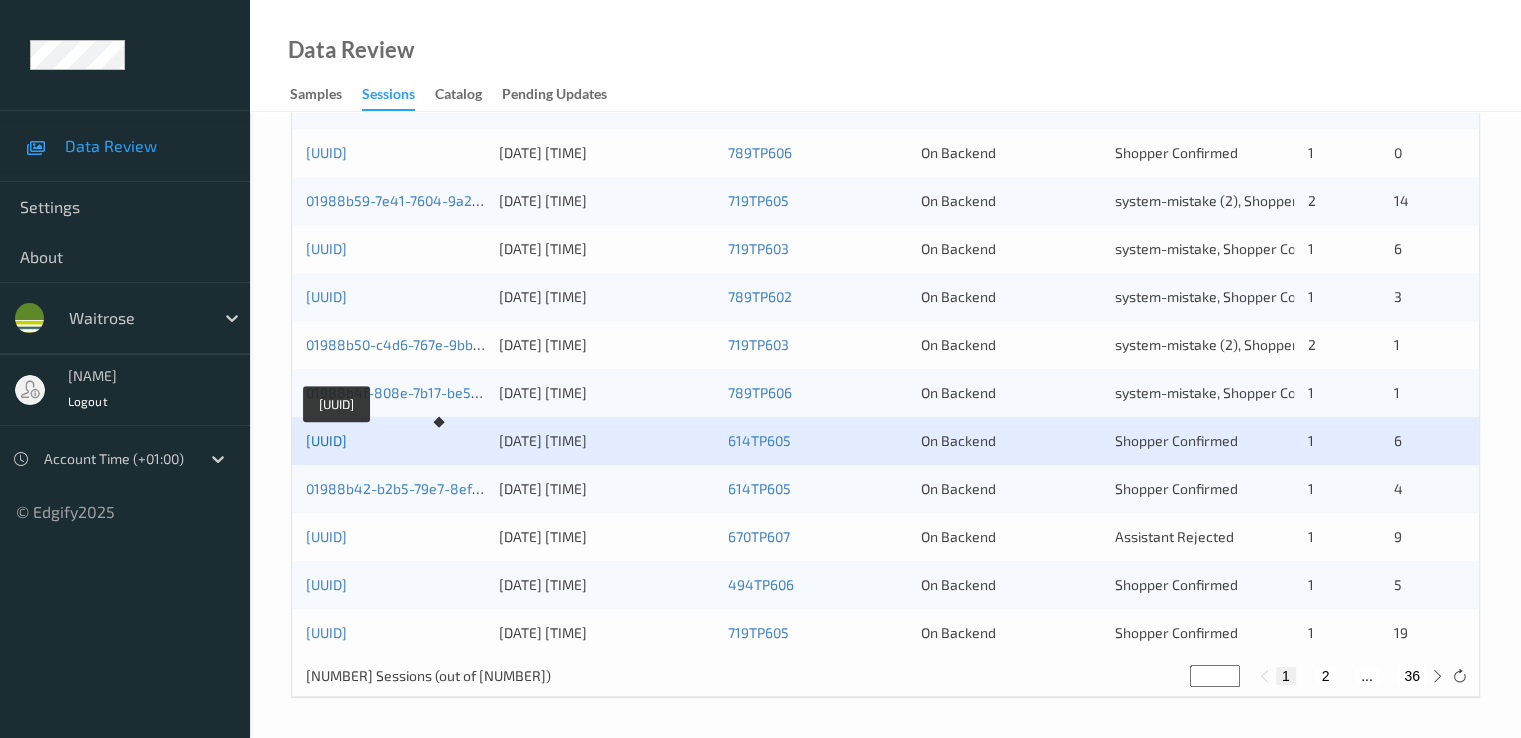 click on "01988b47-36c1-7460-b177-34c55fa9904e" at bounding box center (326, 440) 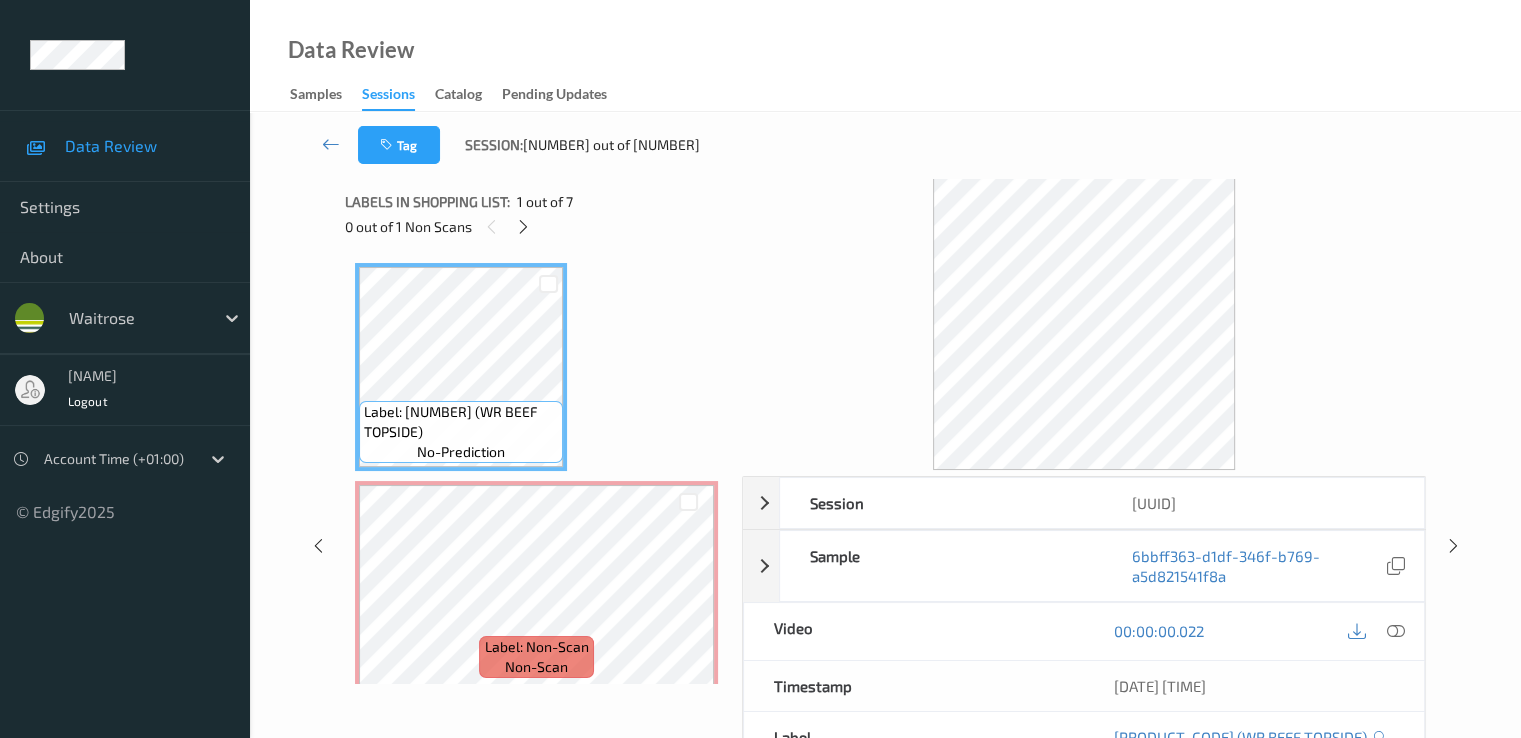 scroll, scrollTop: 0, scrollLeft: 0, axis: both 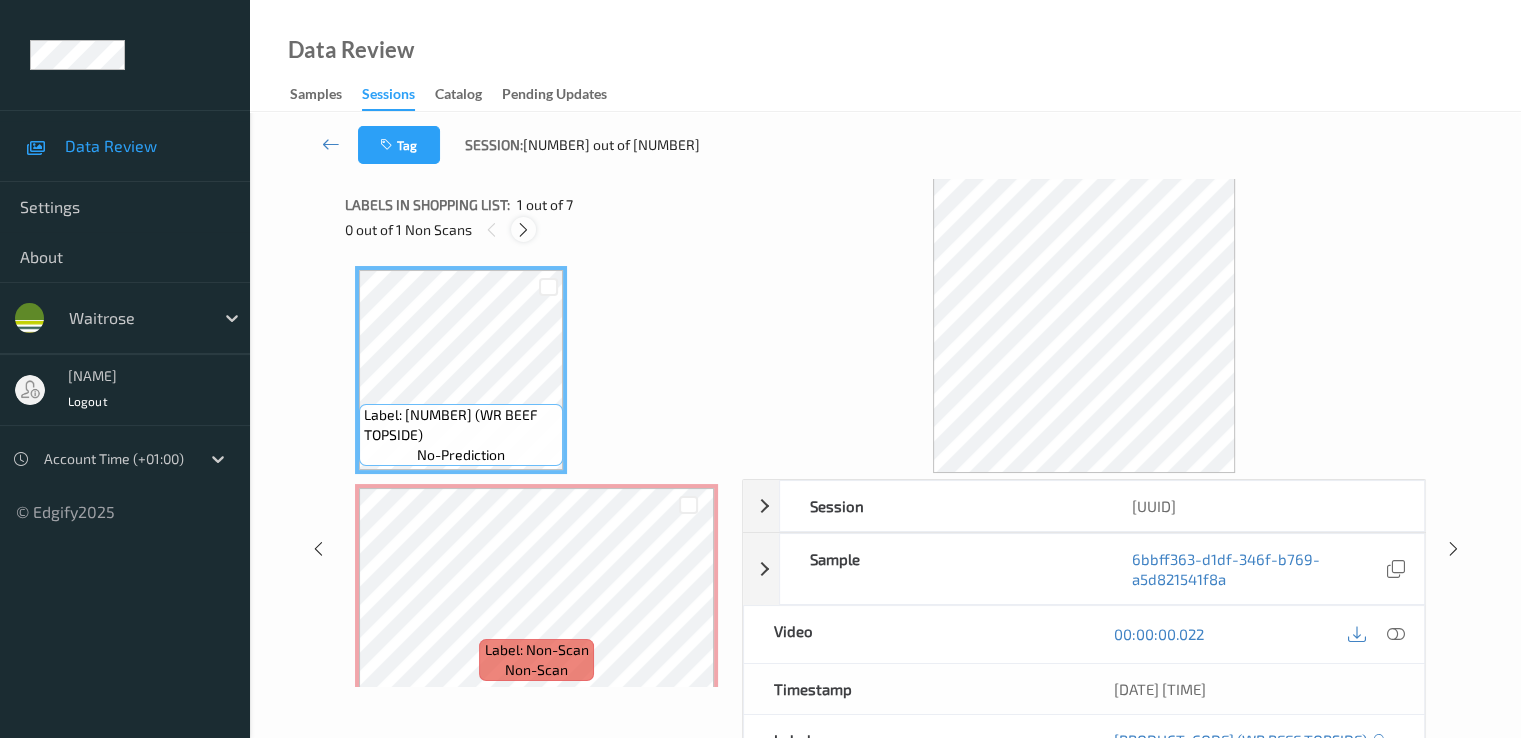 click at bounding box center [523, 230] 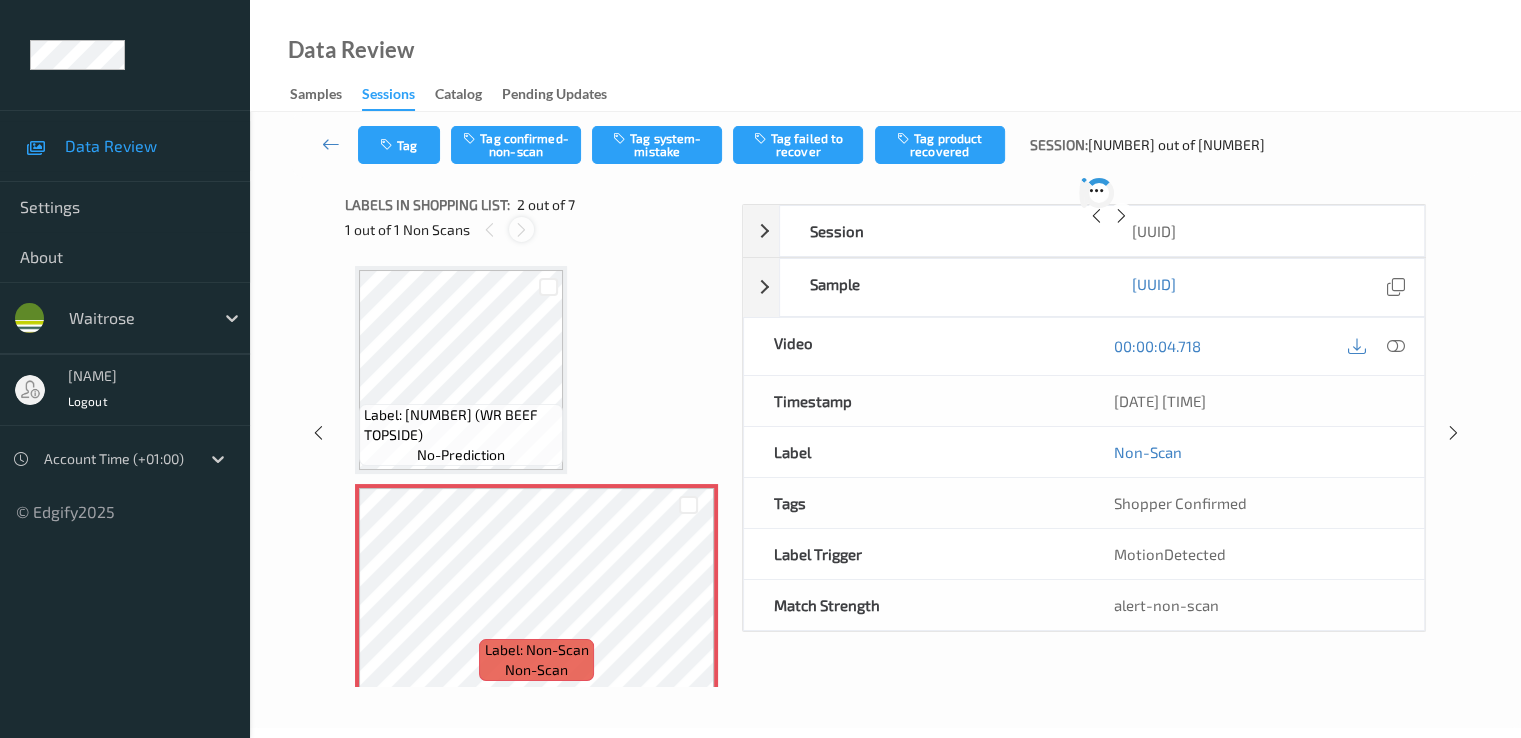 scroll, scrollTop: 10, scrollLeft: 0, axis: vertical 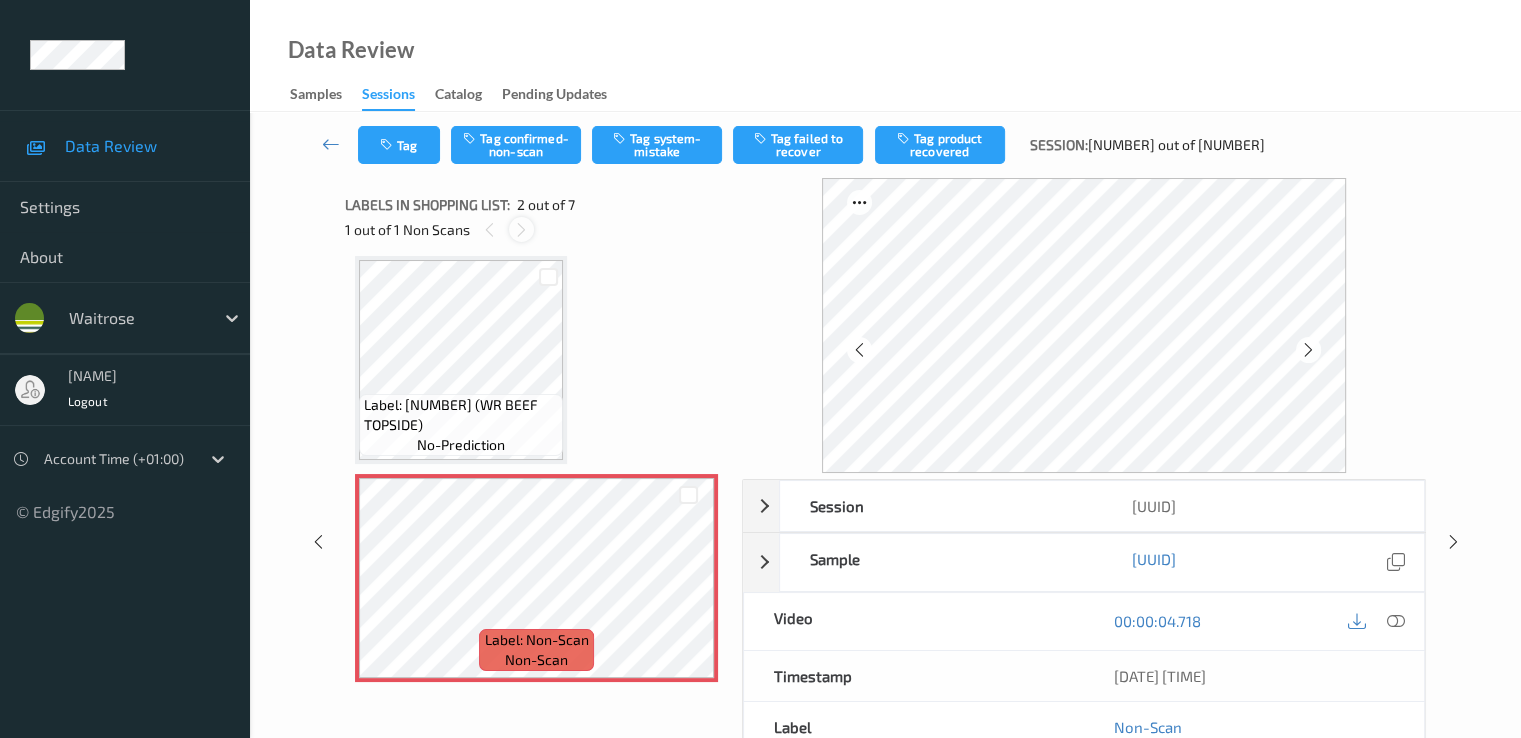 click at bounding box center [521, 230] 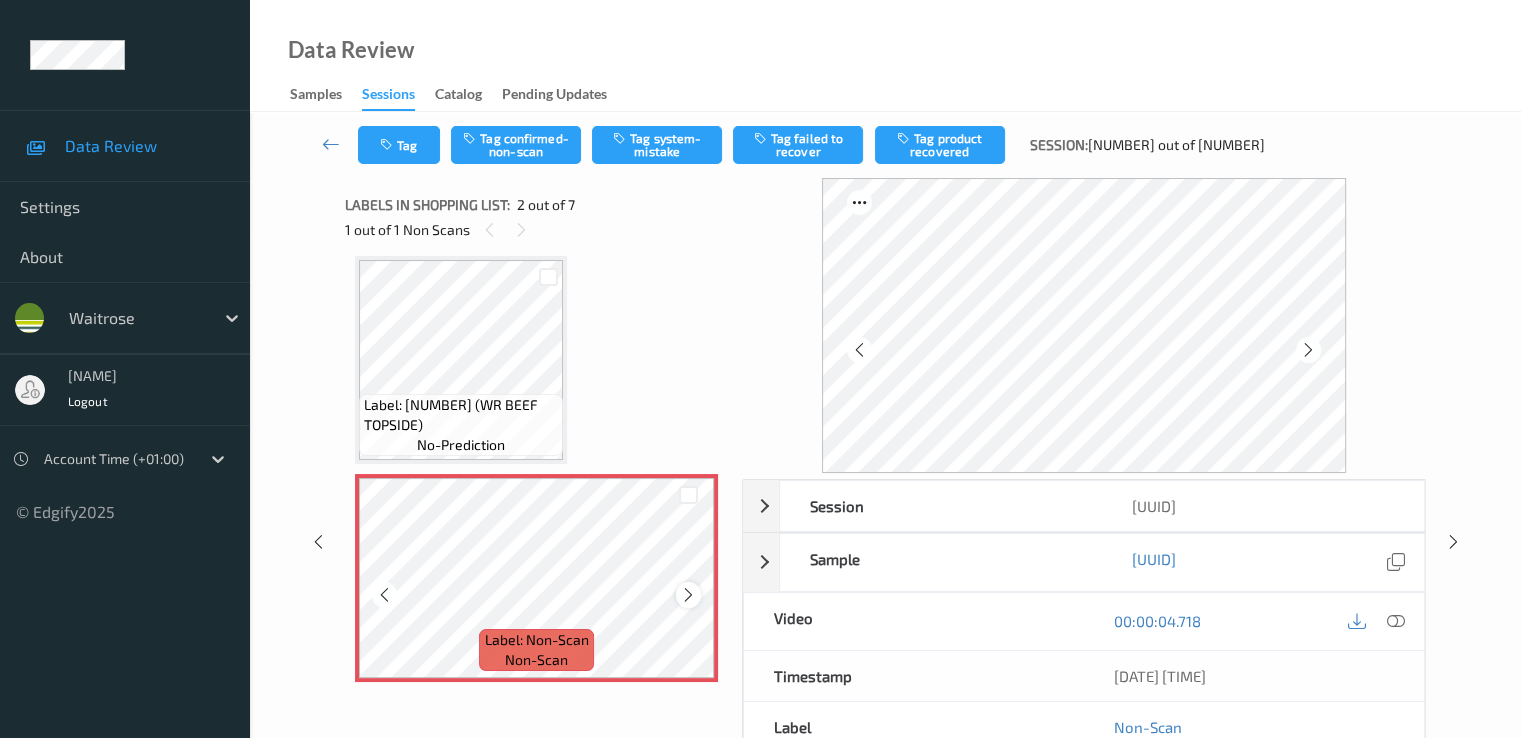 click at bounding box center (688, 595) 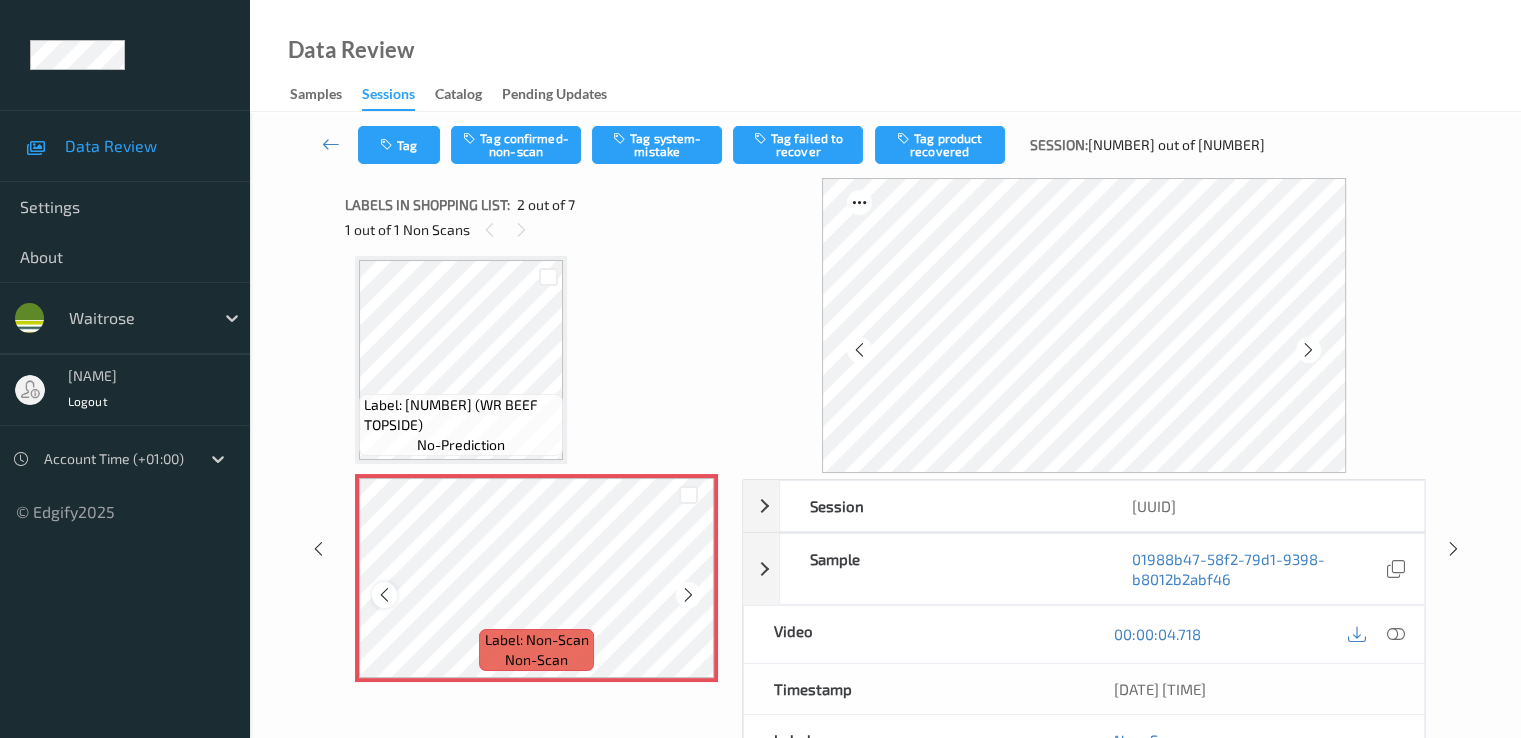 click at bounding box center (384, 595) 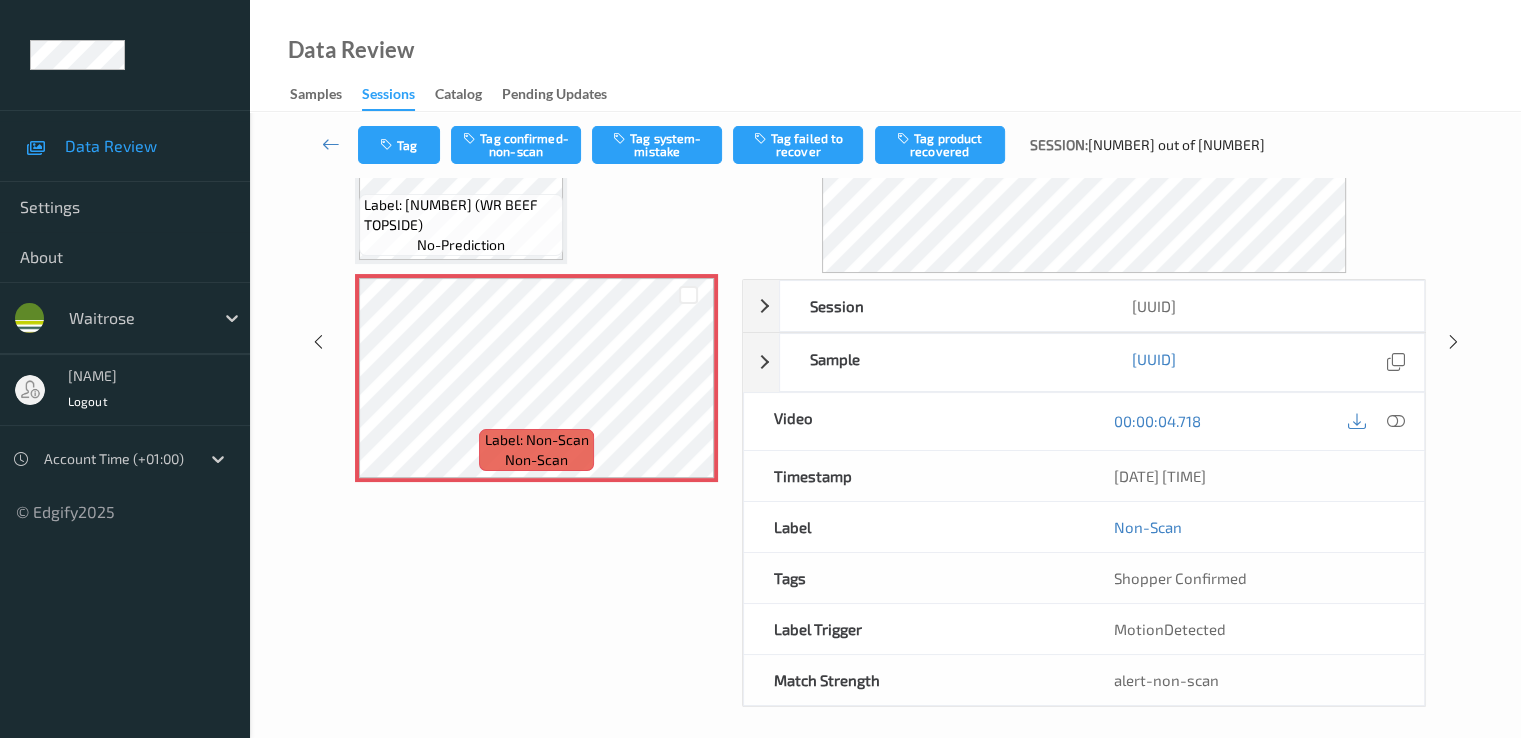 scroll, scrollTop: 0, scrollLeft: 0, axis: both 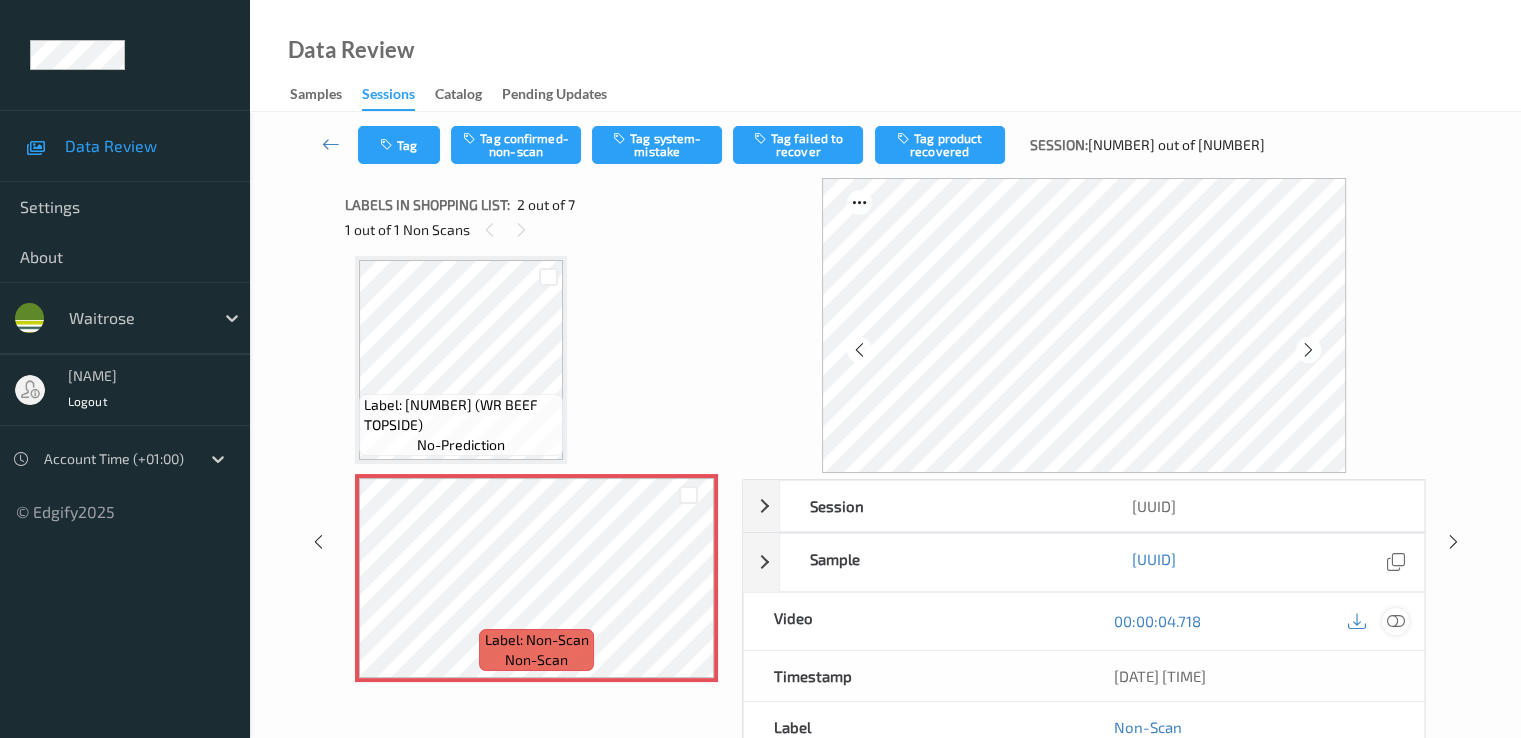 click at bounding box center (1395, 621) 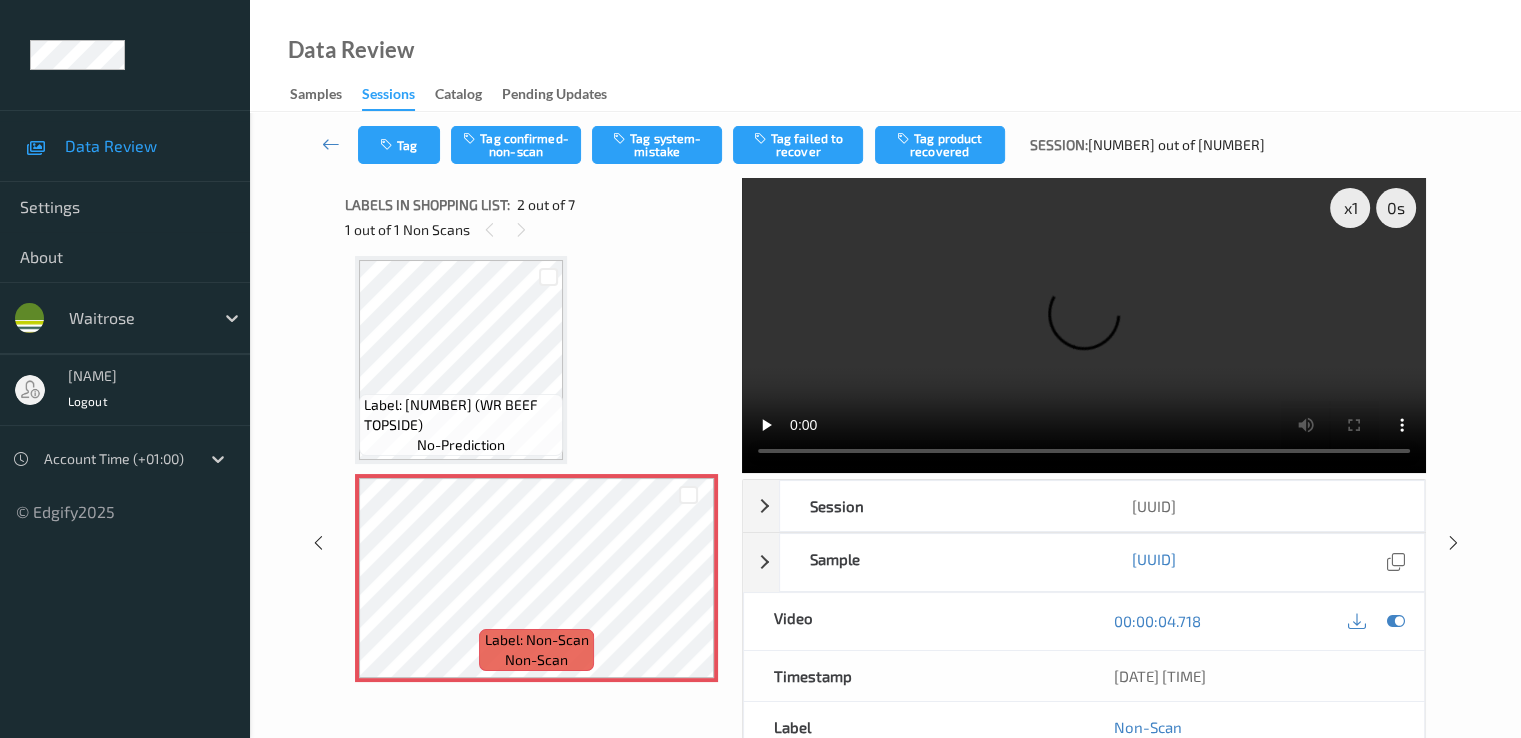 type 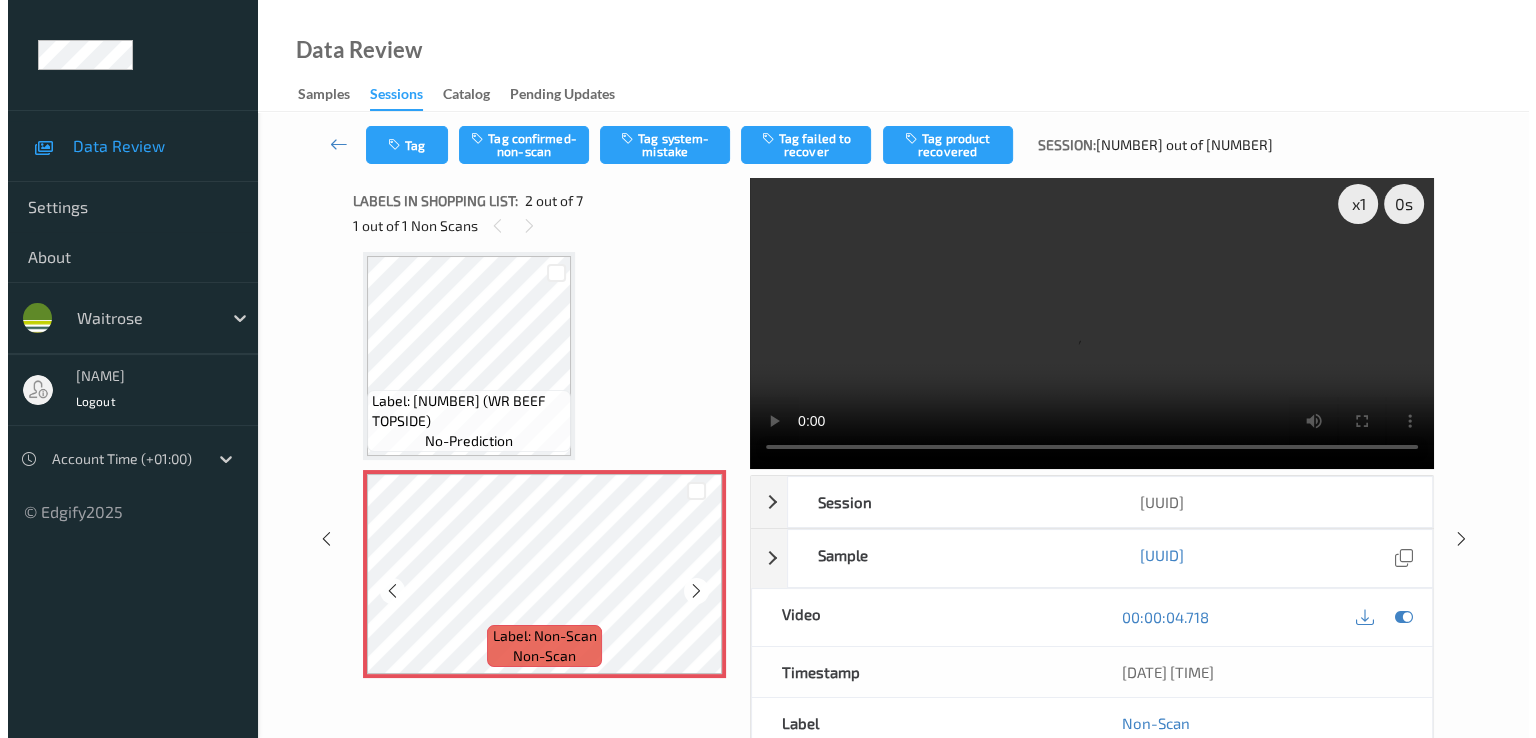 scroll, scrollTop: 0, scrollLeft: 0, axis: both 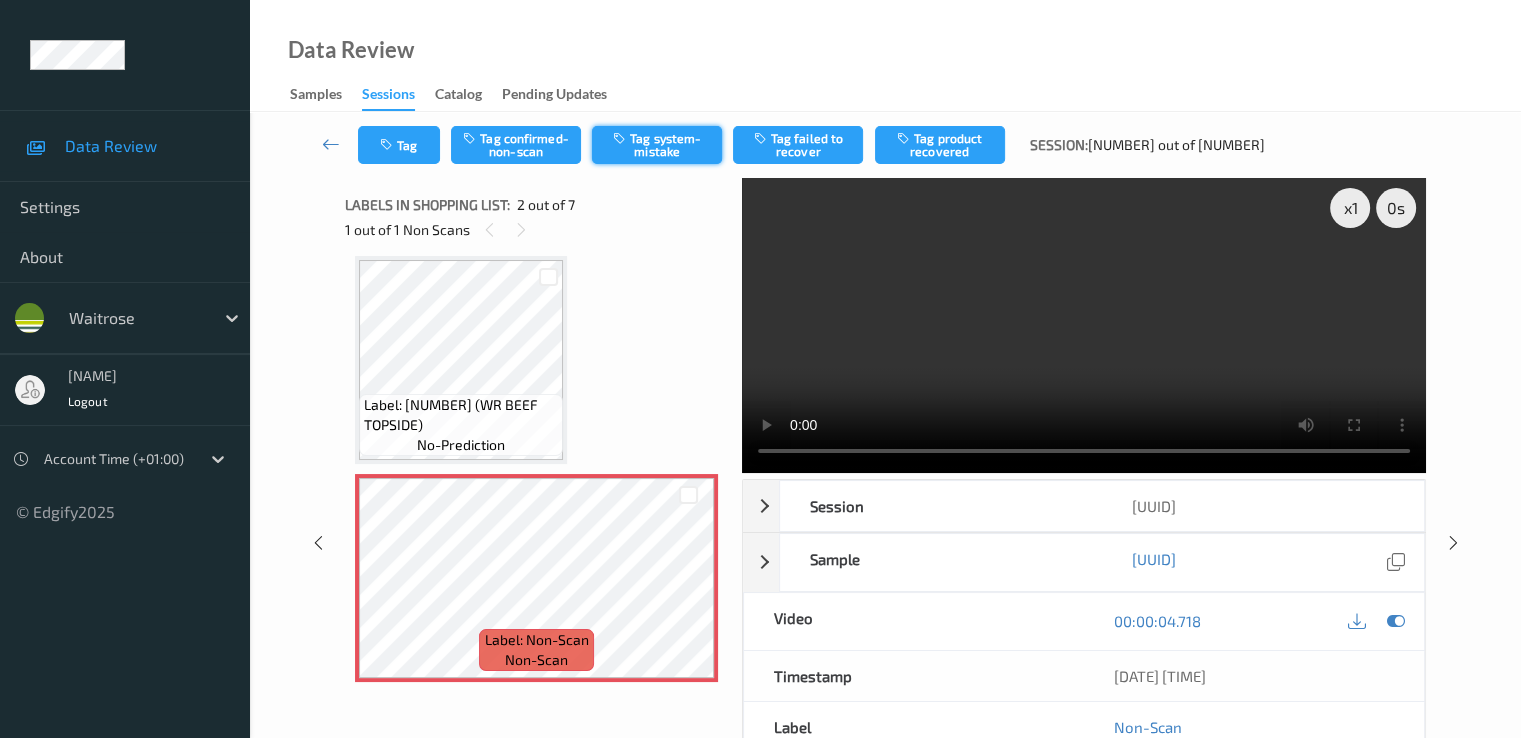 click on "Tag   system-mistake" at bounding box center (657, 145) 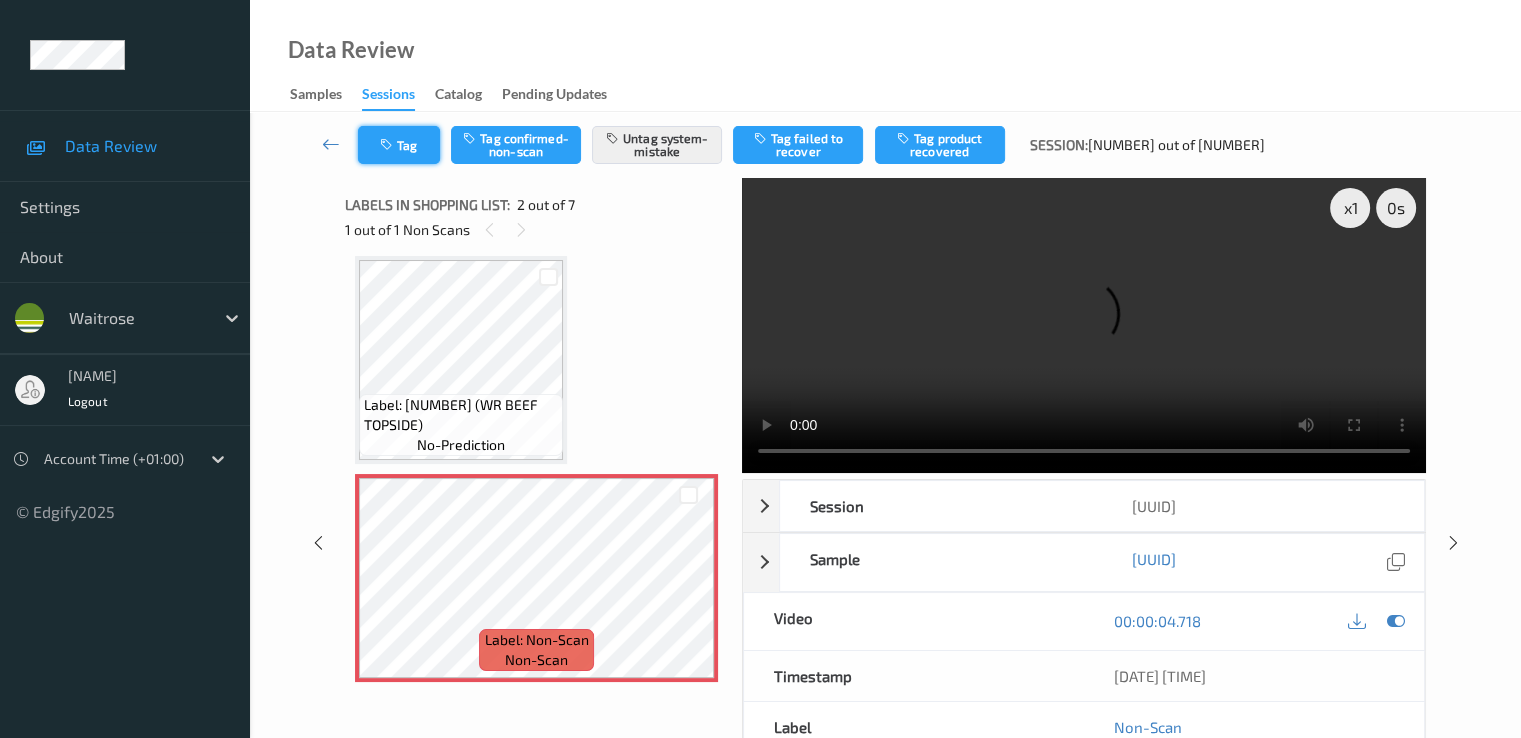 click on "Tag" at bounding box center [399, 145] 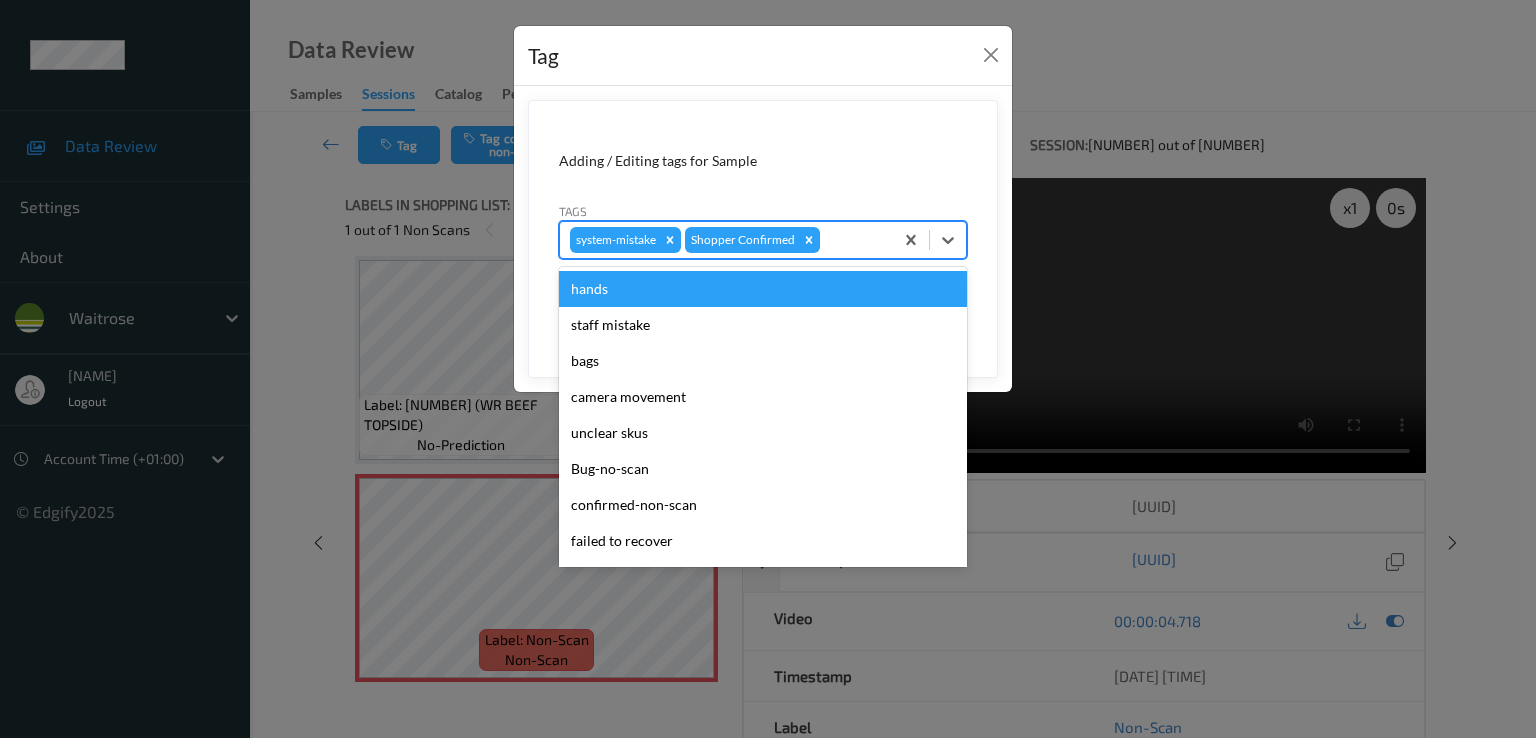 click at bounding box center (853, 240) 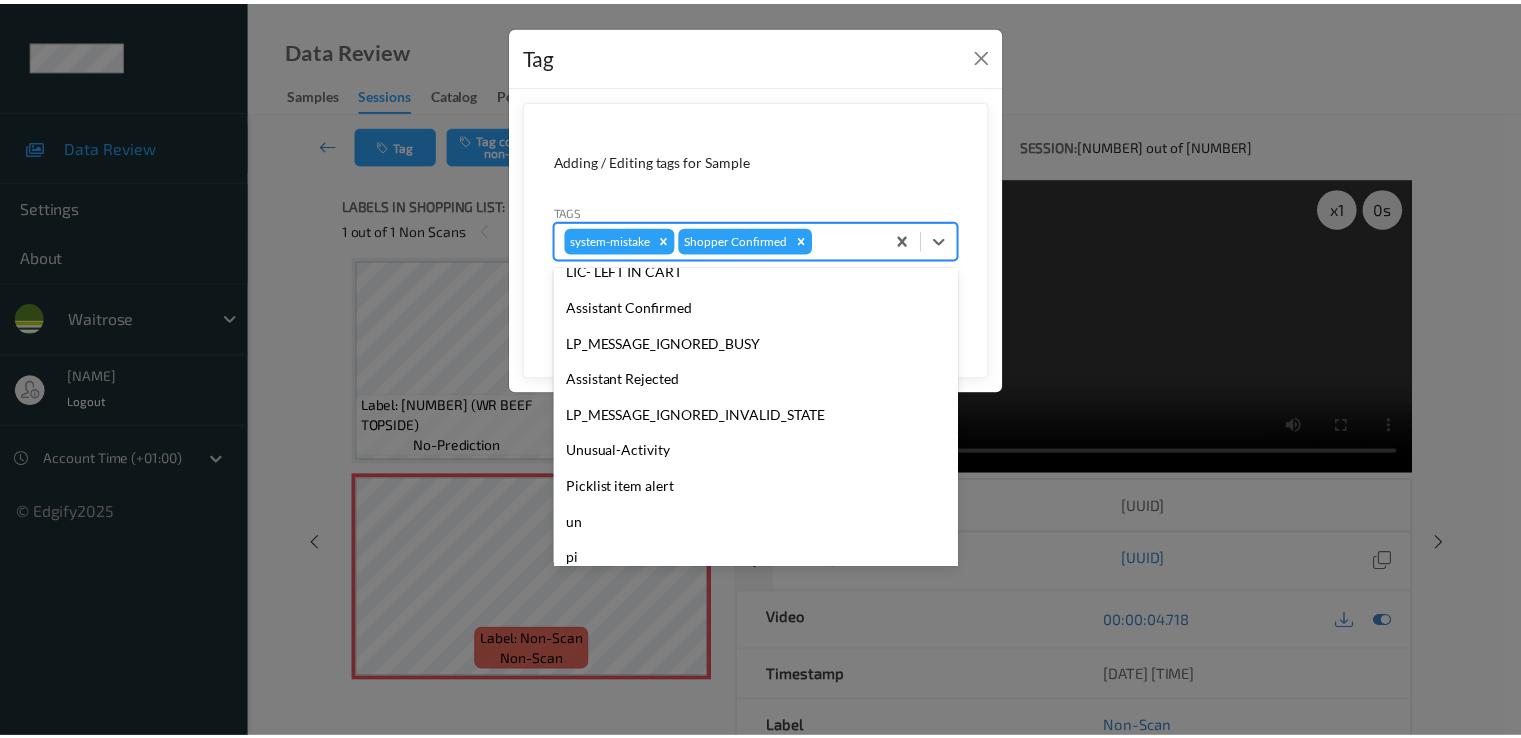 scroll, scrollTop: 392, scrollLeft: 0, axis: vertical 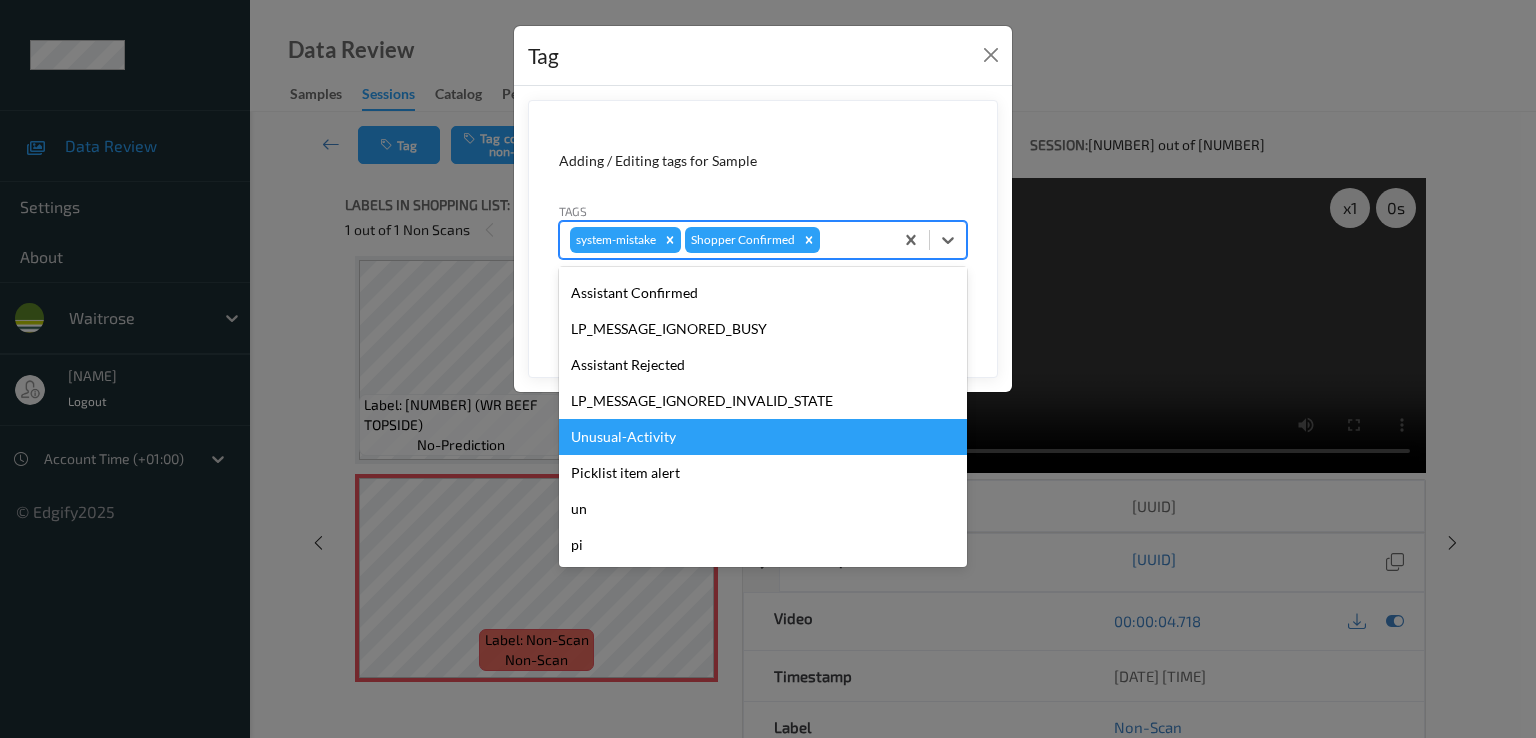 click on "Unusual-Activity" at bounding box center [763, 437] 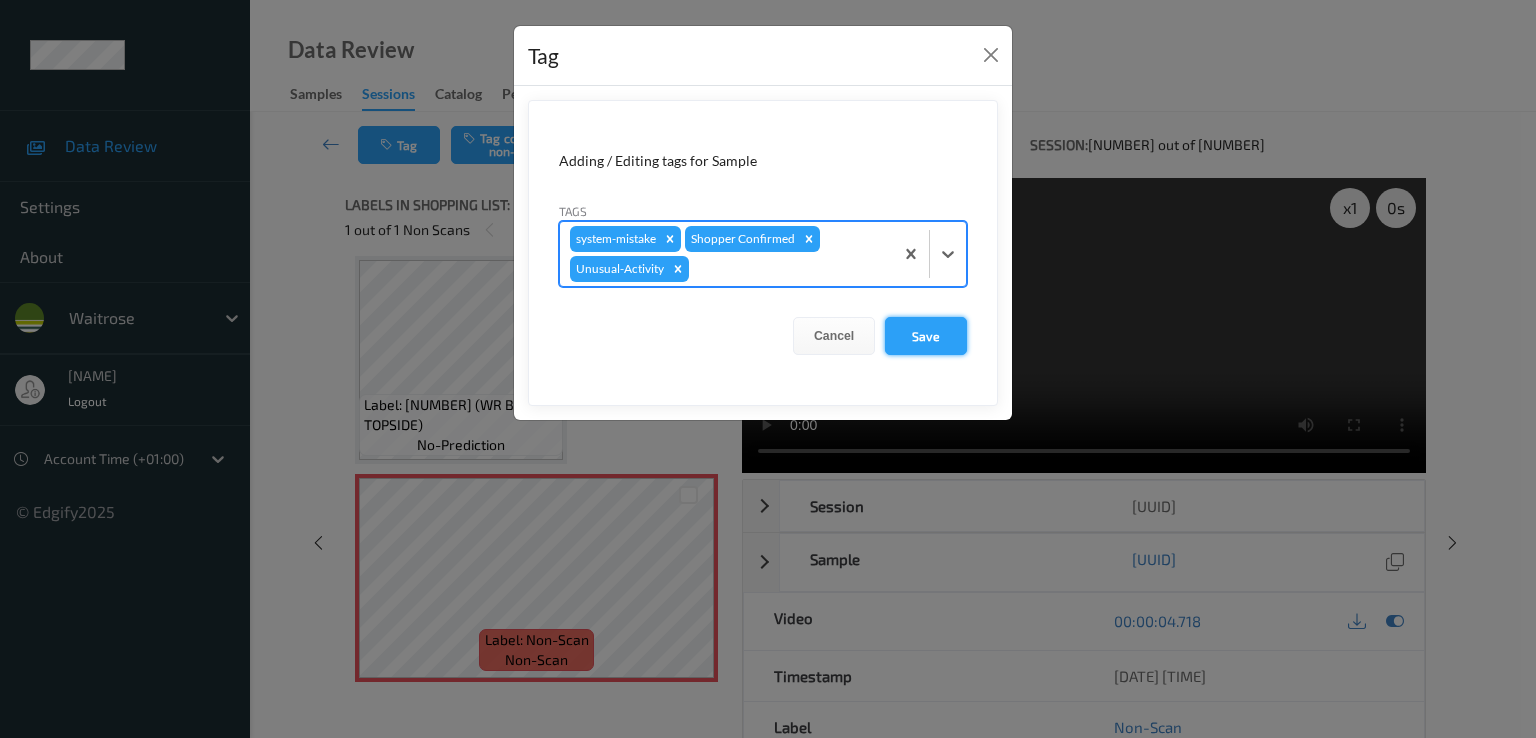 click on "Save" at bounding box center (926, 336) 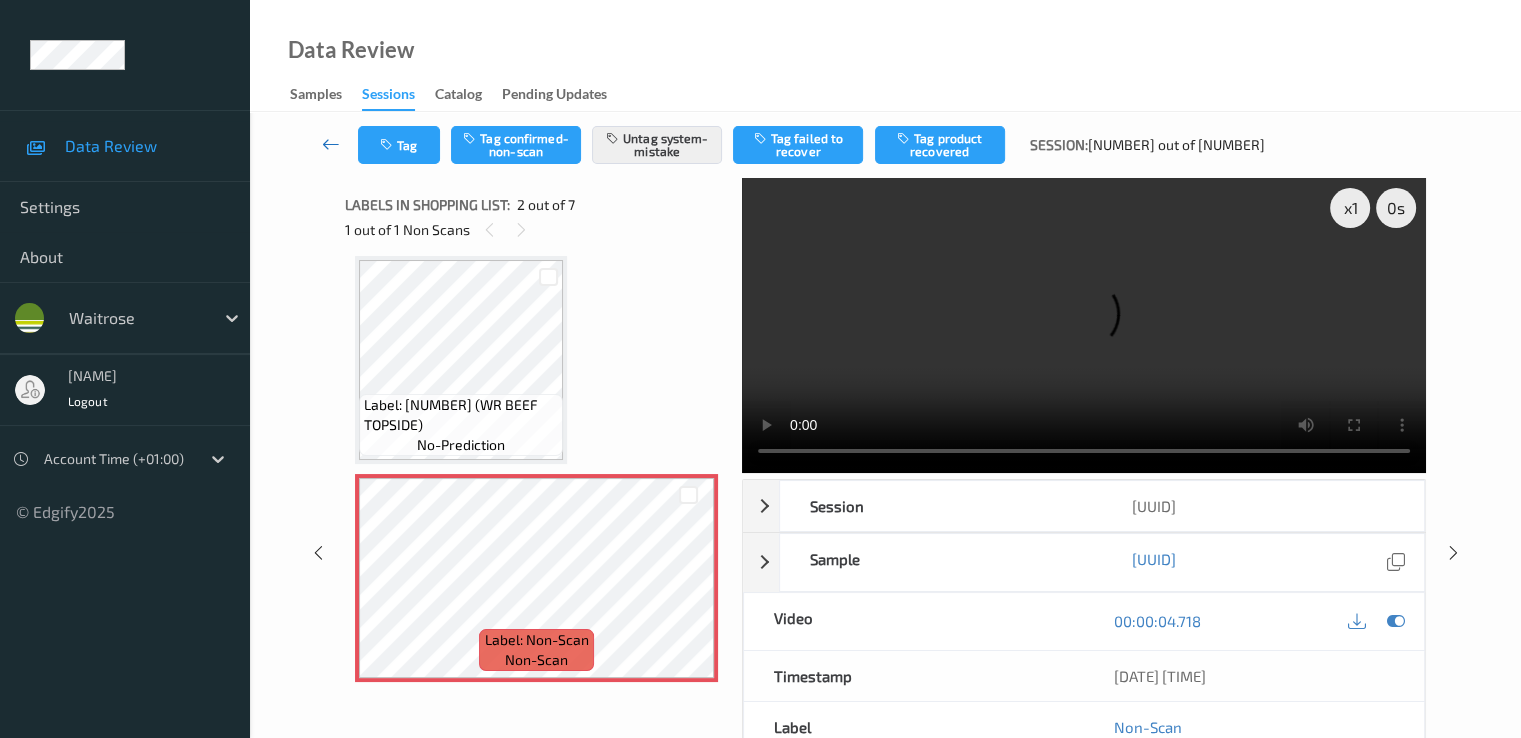 click at bounding box center [331, 144] 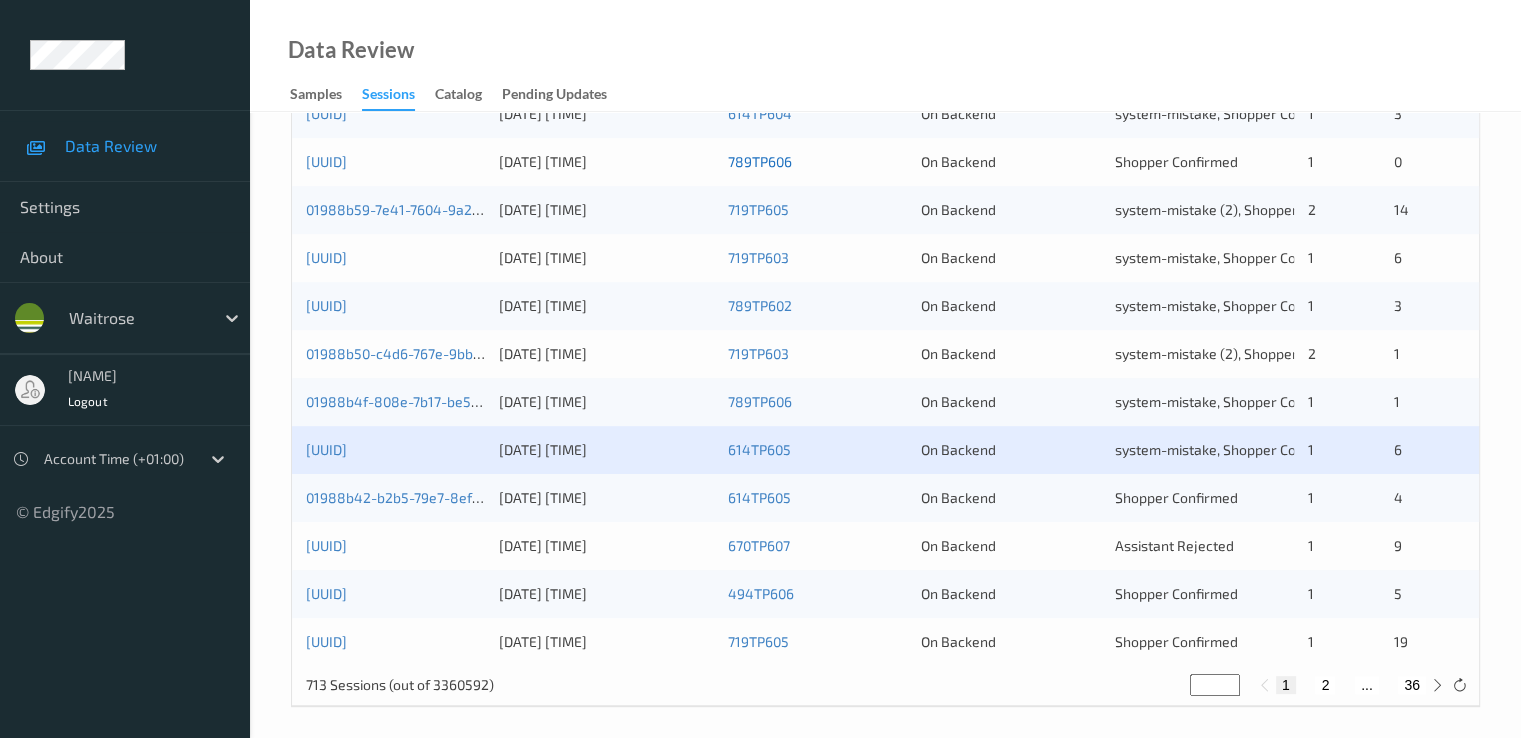 scroll, scrollTop: 924, scrollLeft: 0, axis: vertical 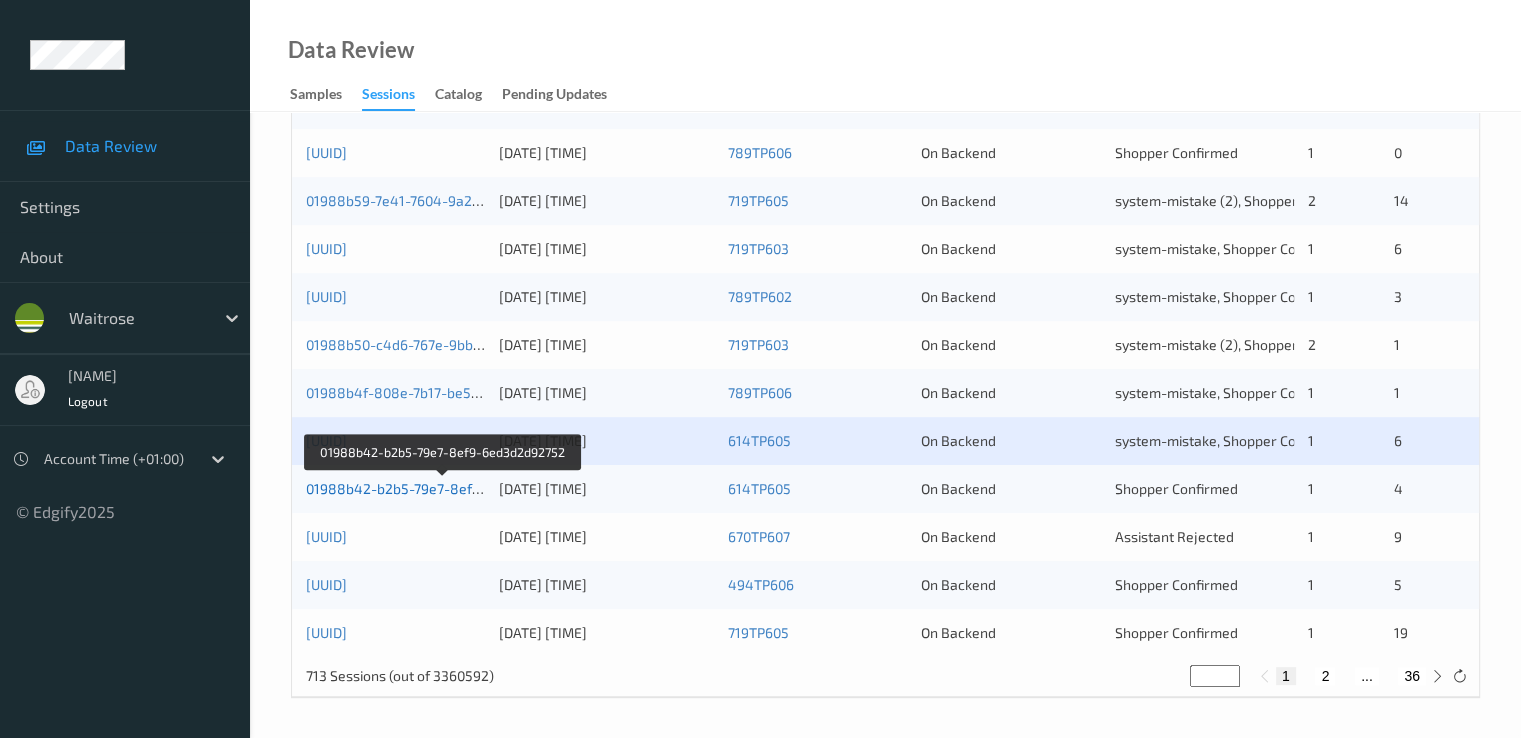 click on "[UUID]" at bounding box center [443, 488] 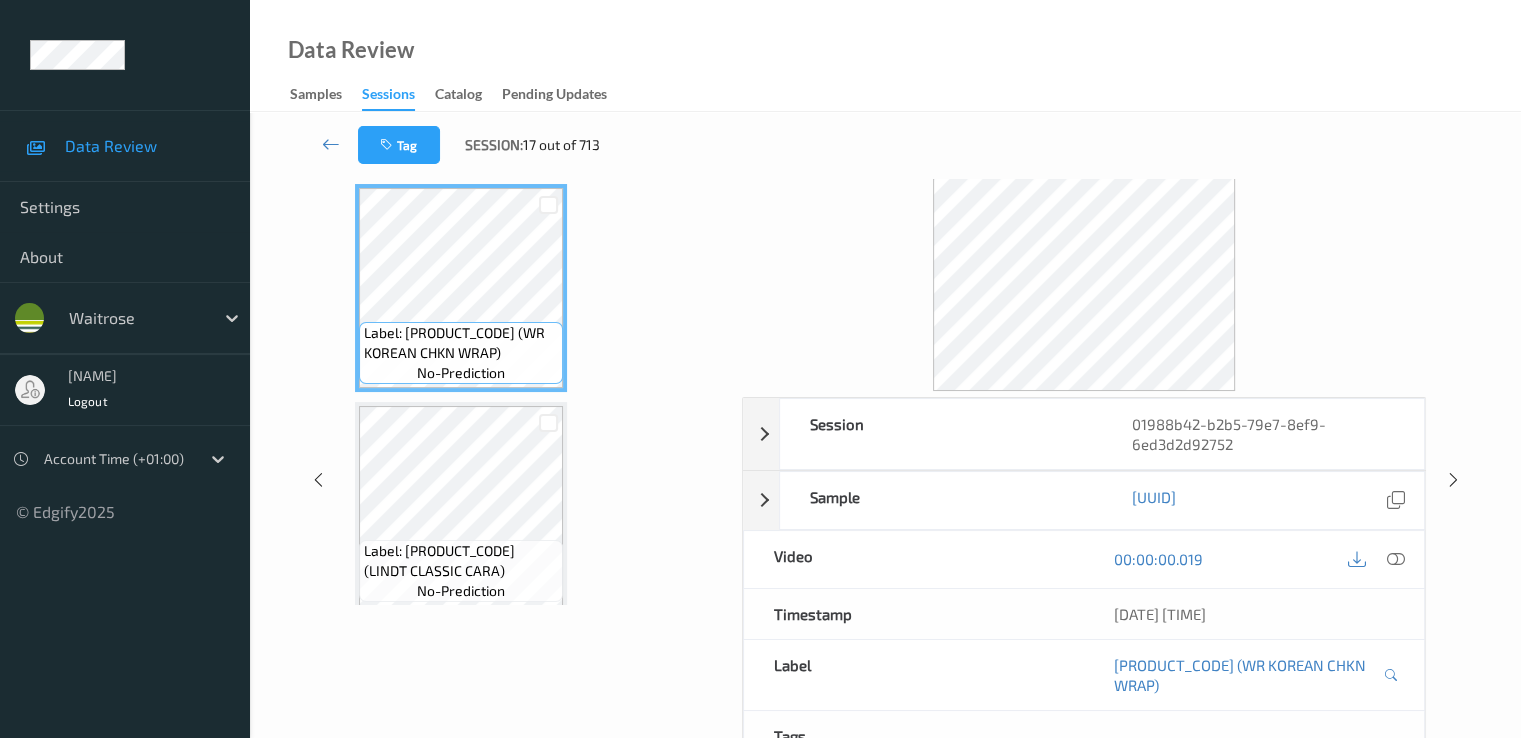 scroll, scrollTop: 0, scrollLeft: 0, axis: both 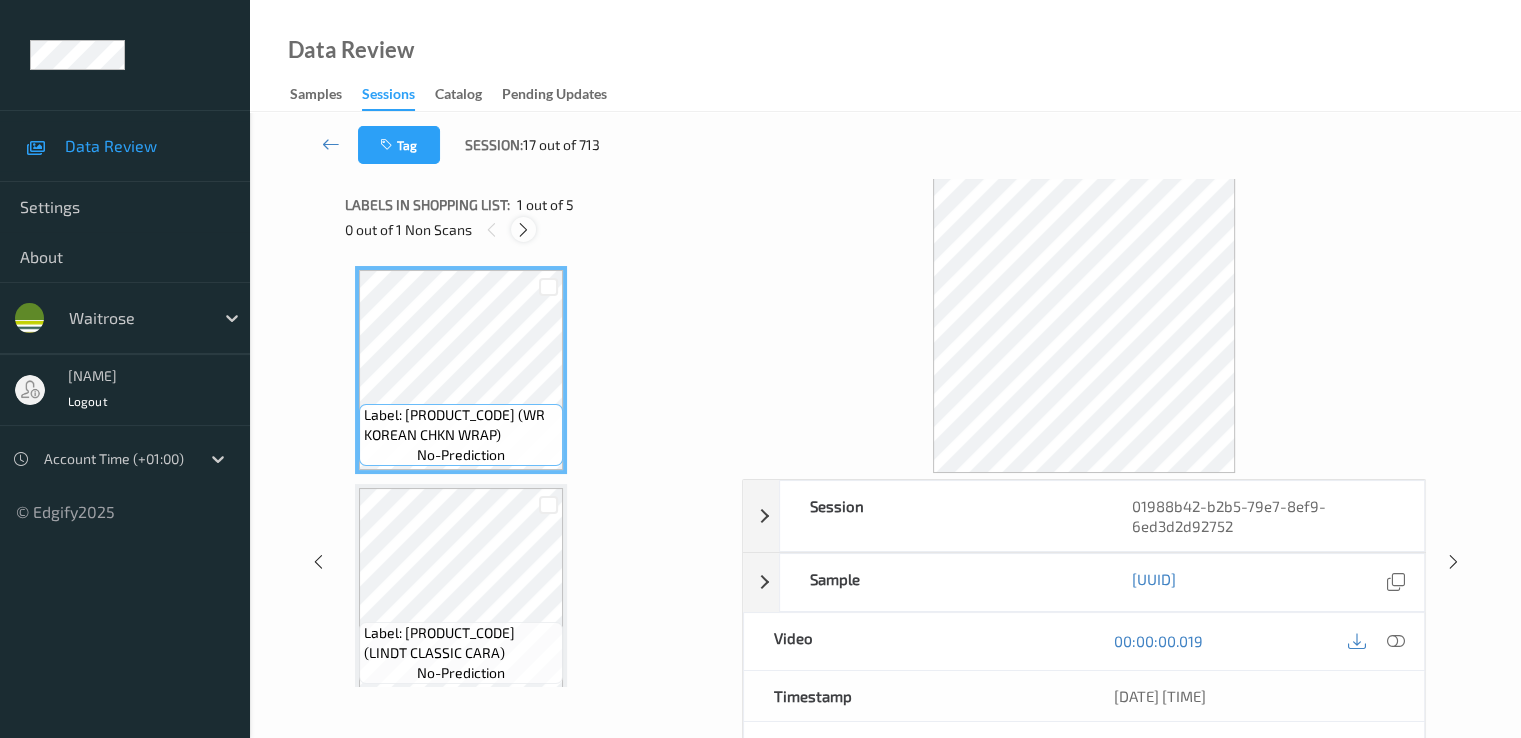 click at bounding box center [523, 230] 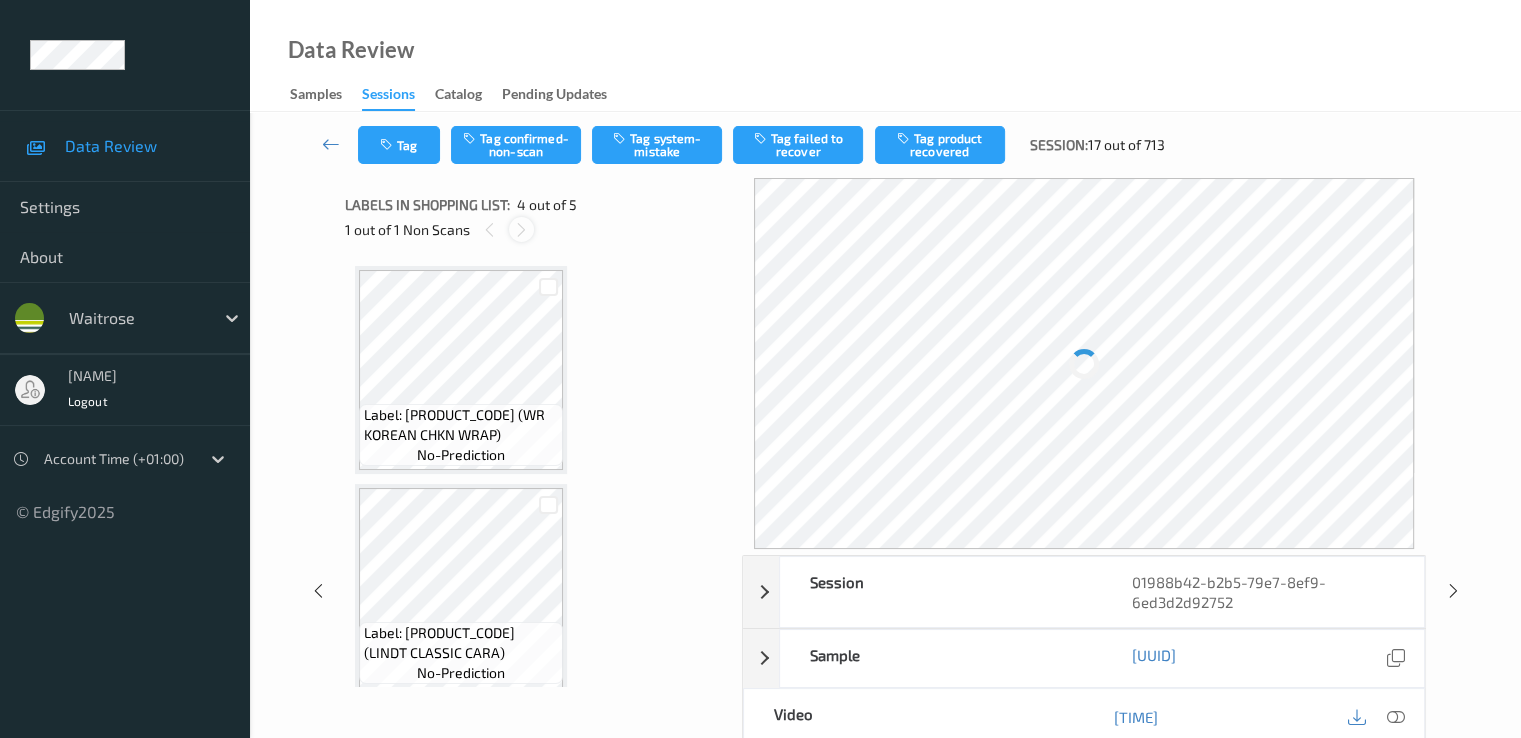 scroll, scrollTop: 446, scrollLeft: 0, axis: vertical 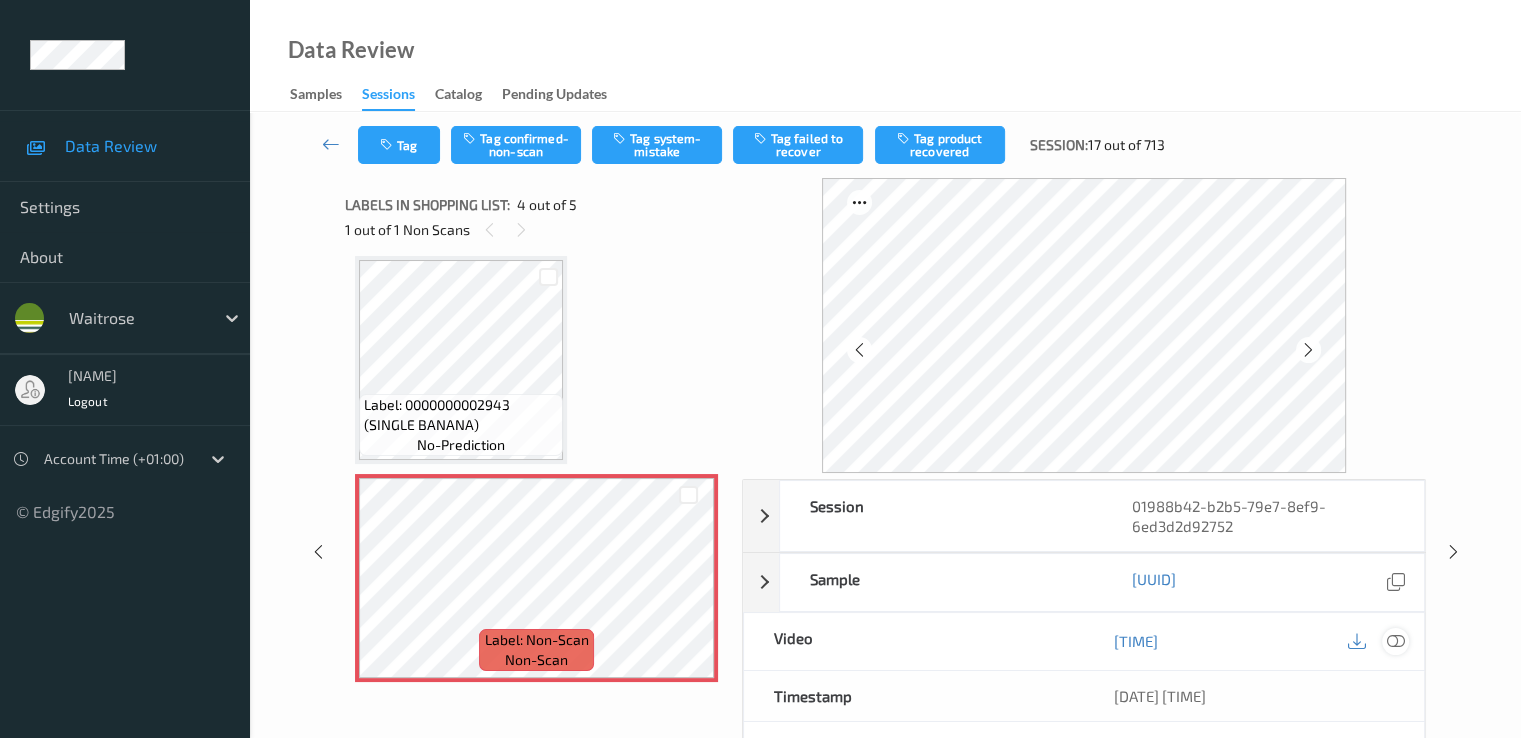 click at bounding box center [1395, 641] 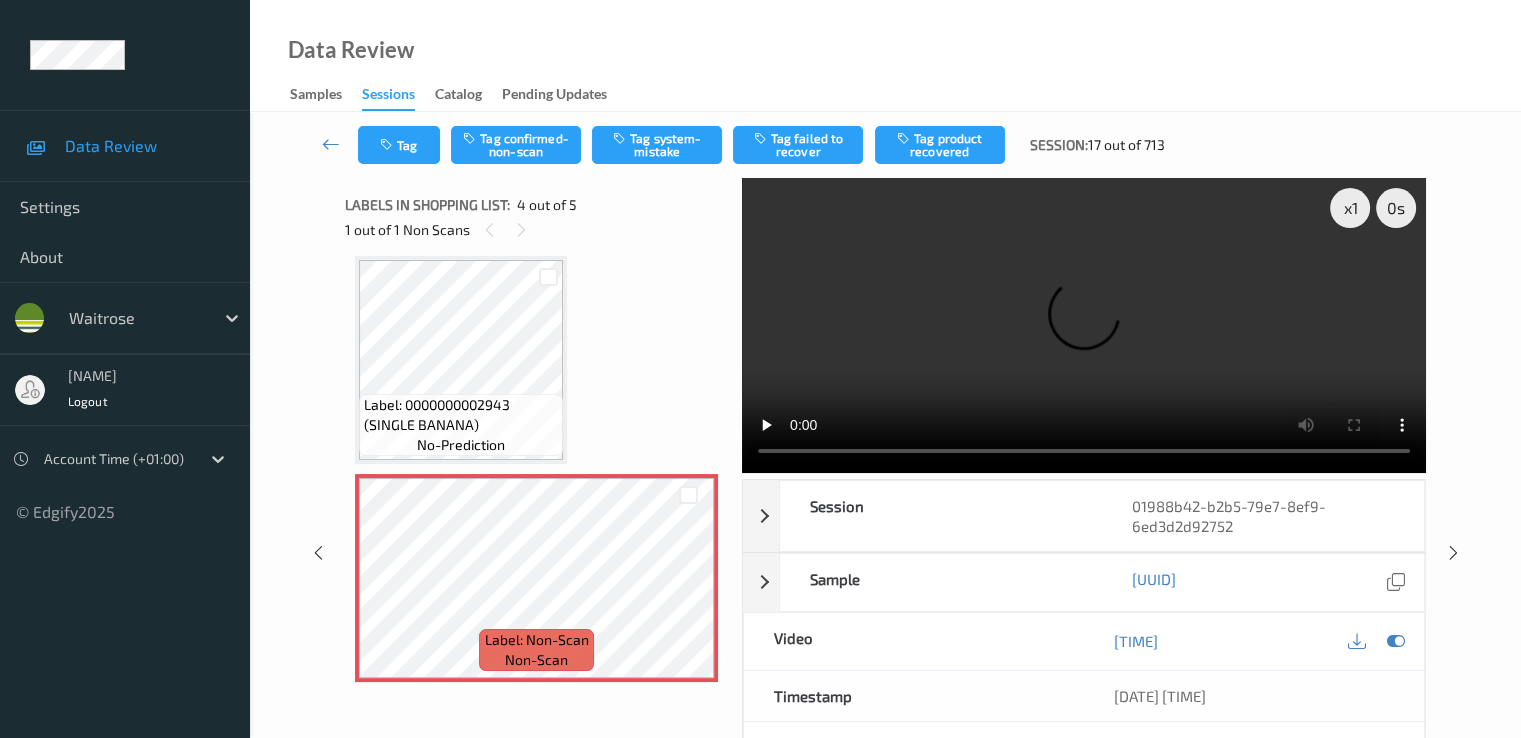 type 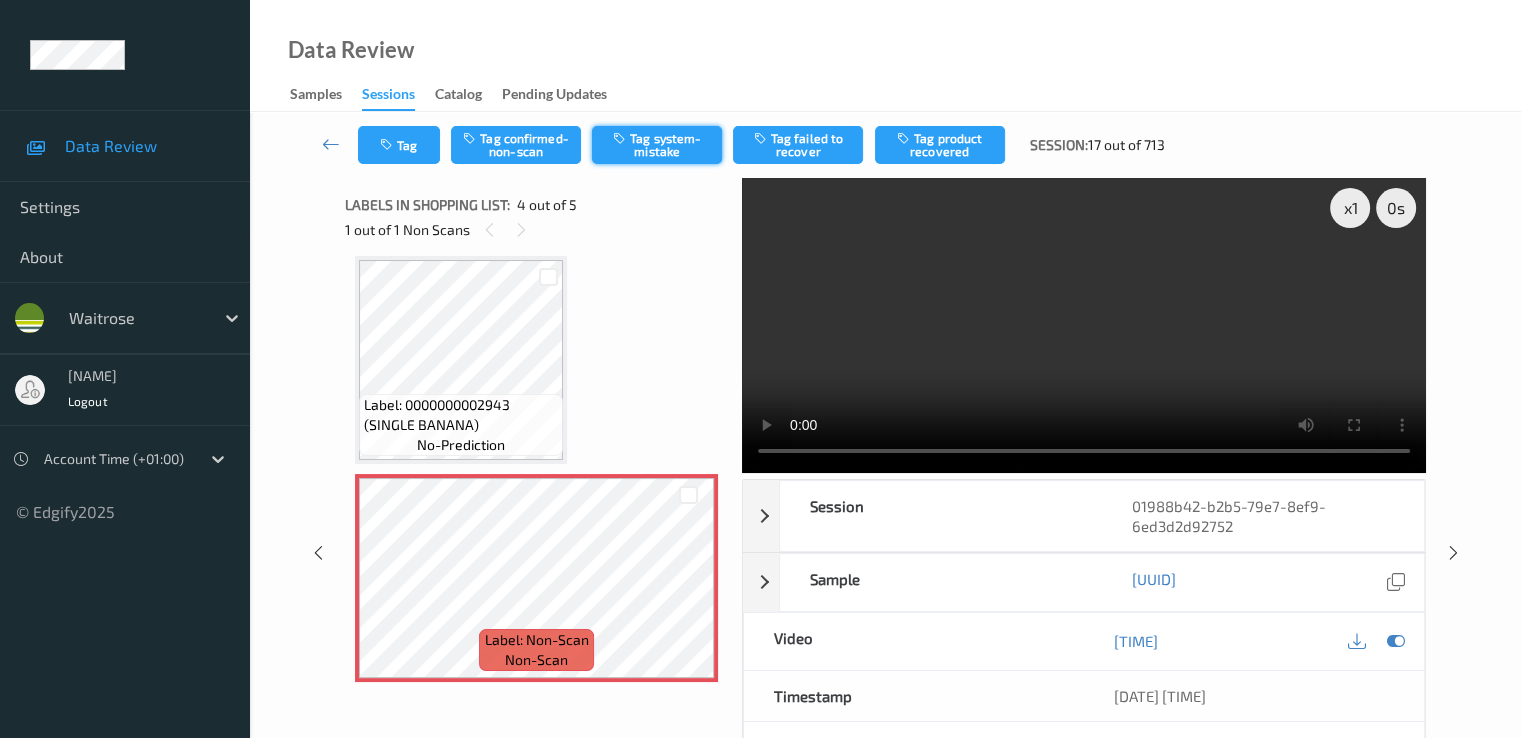 click on "Tag   system-mistake" at bounding box center [657, 145] 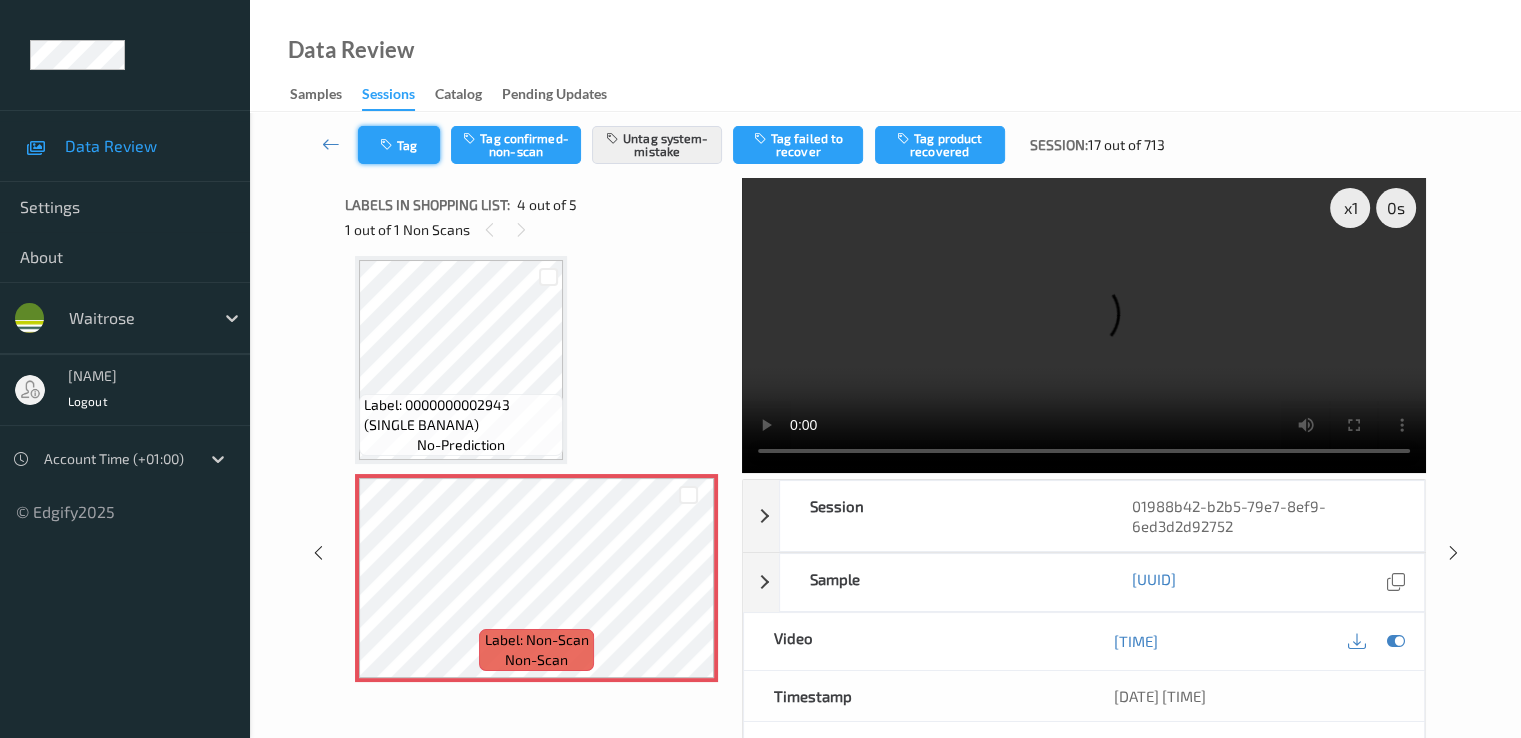 click on "Tag" at bounding box center [399, 145] 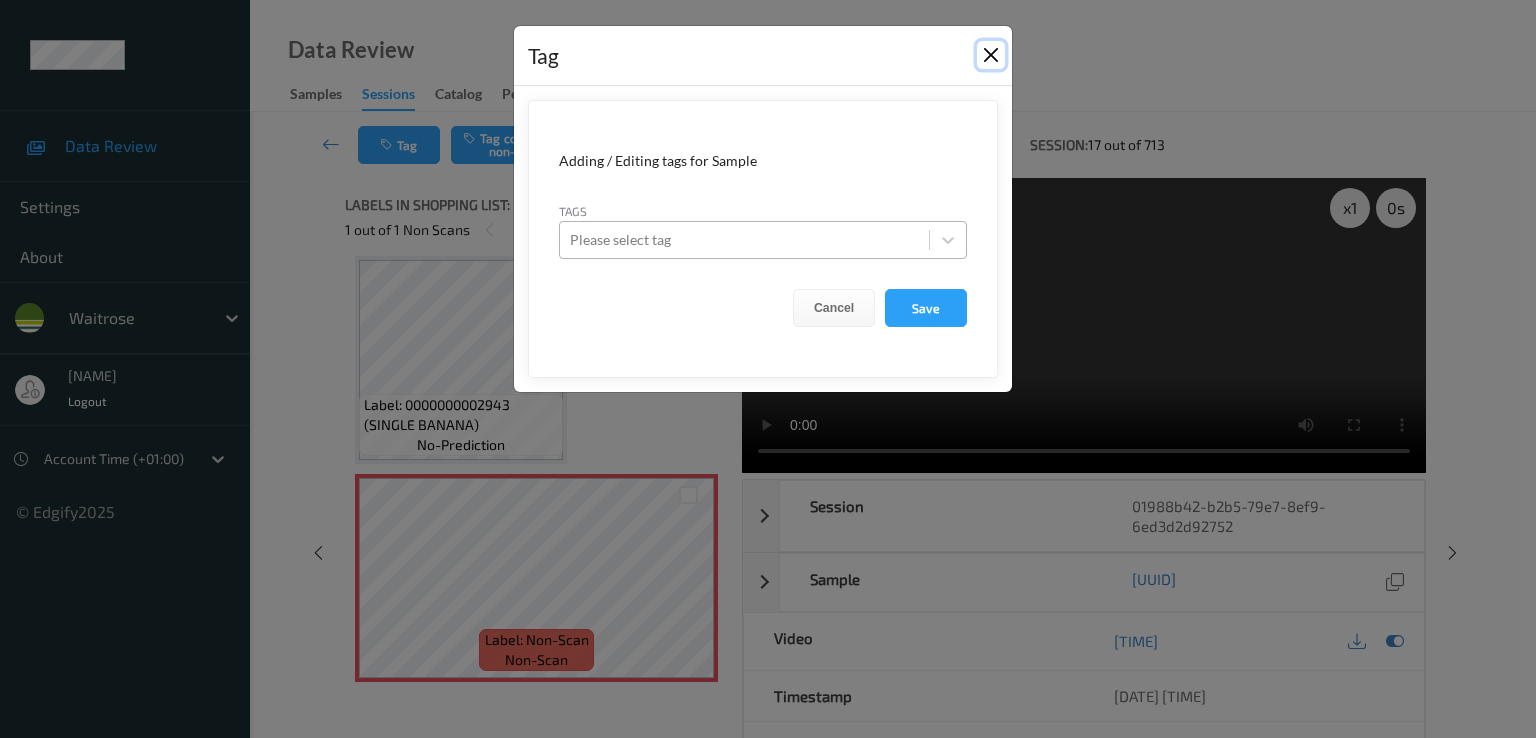 click at bounding box center (991, 55) 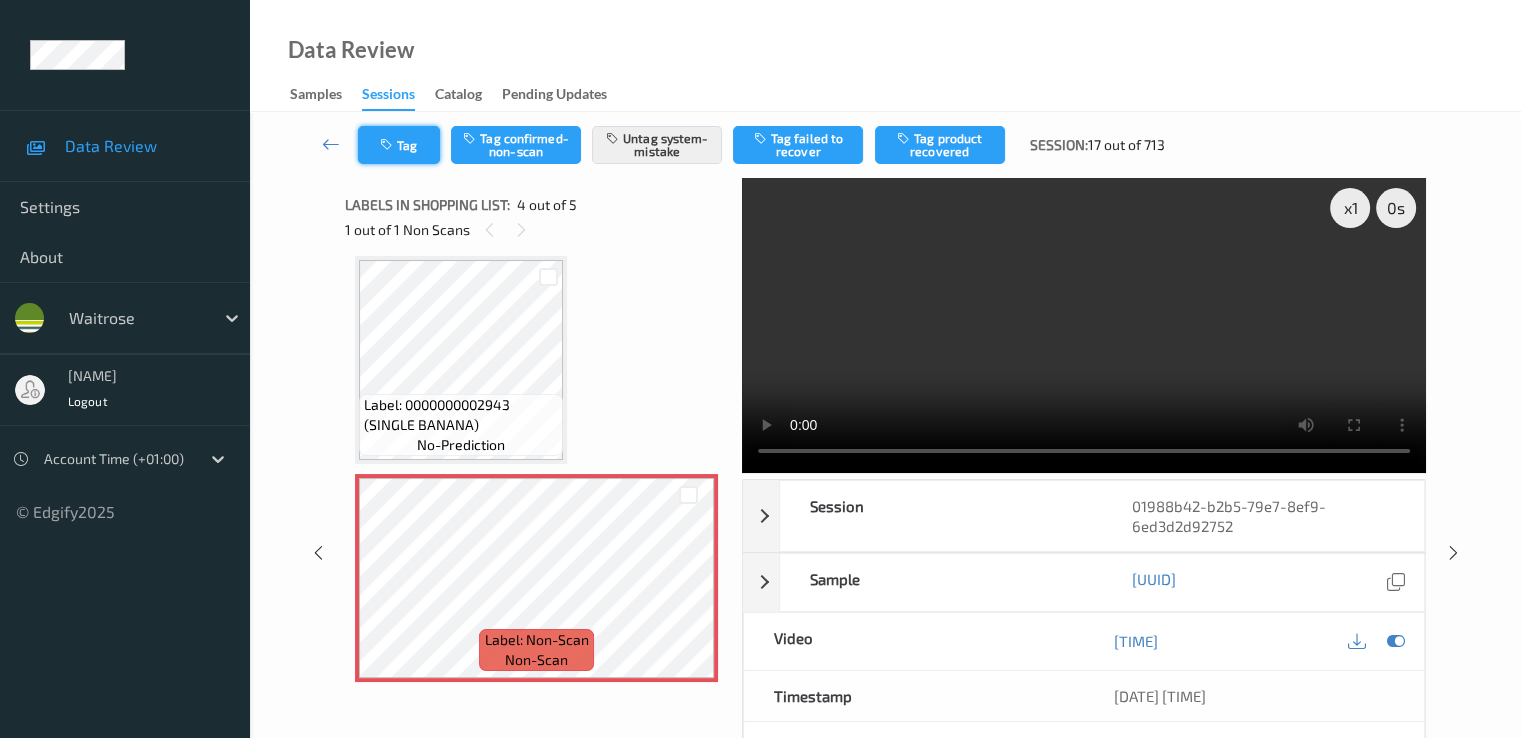 click on "Tag" at bounding box center (399, 145) 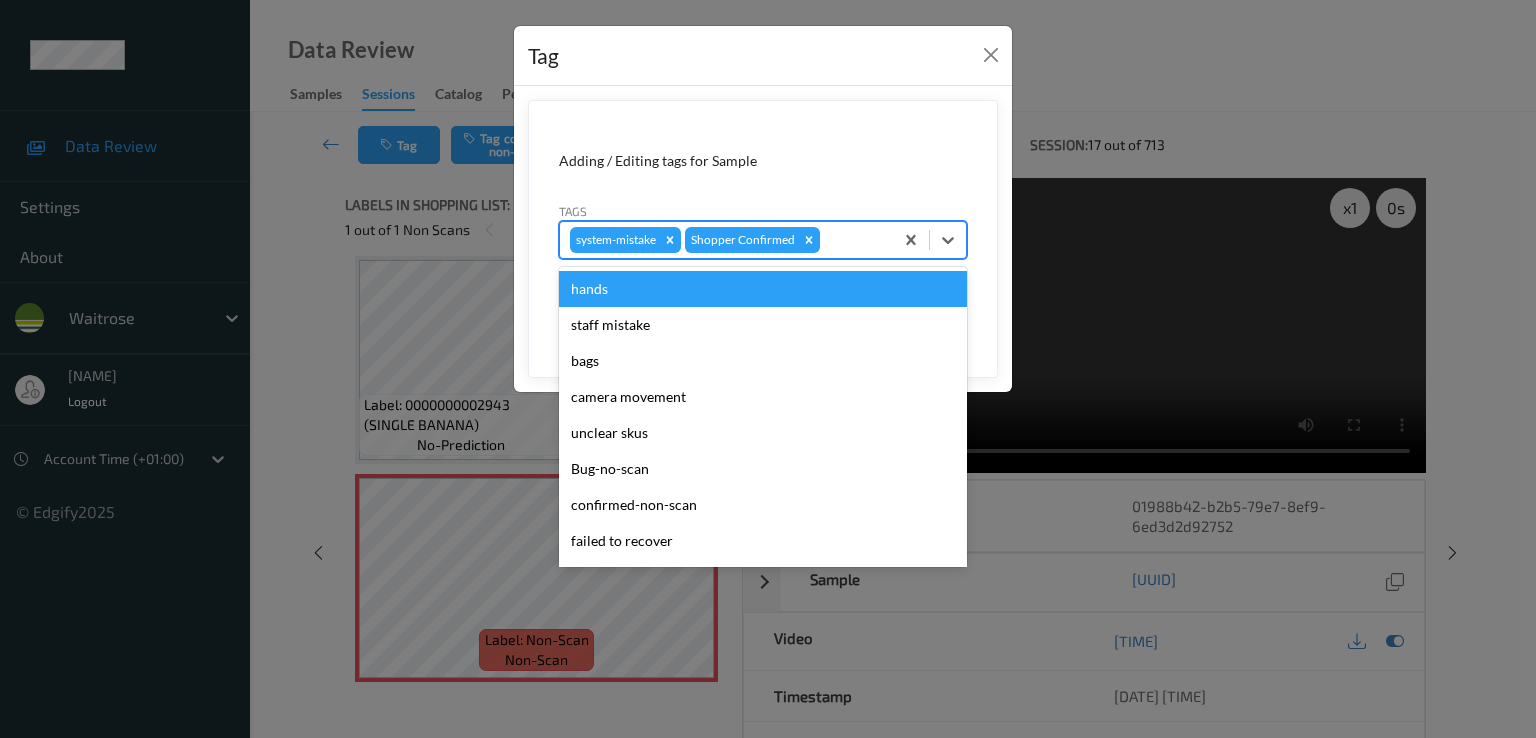 click at bounding box center [853, 240] 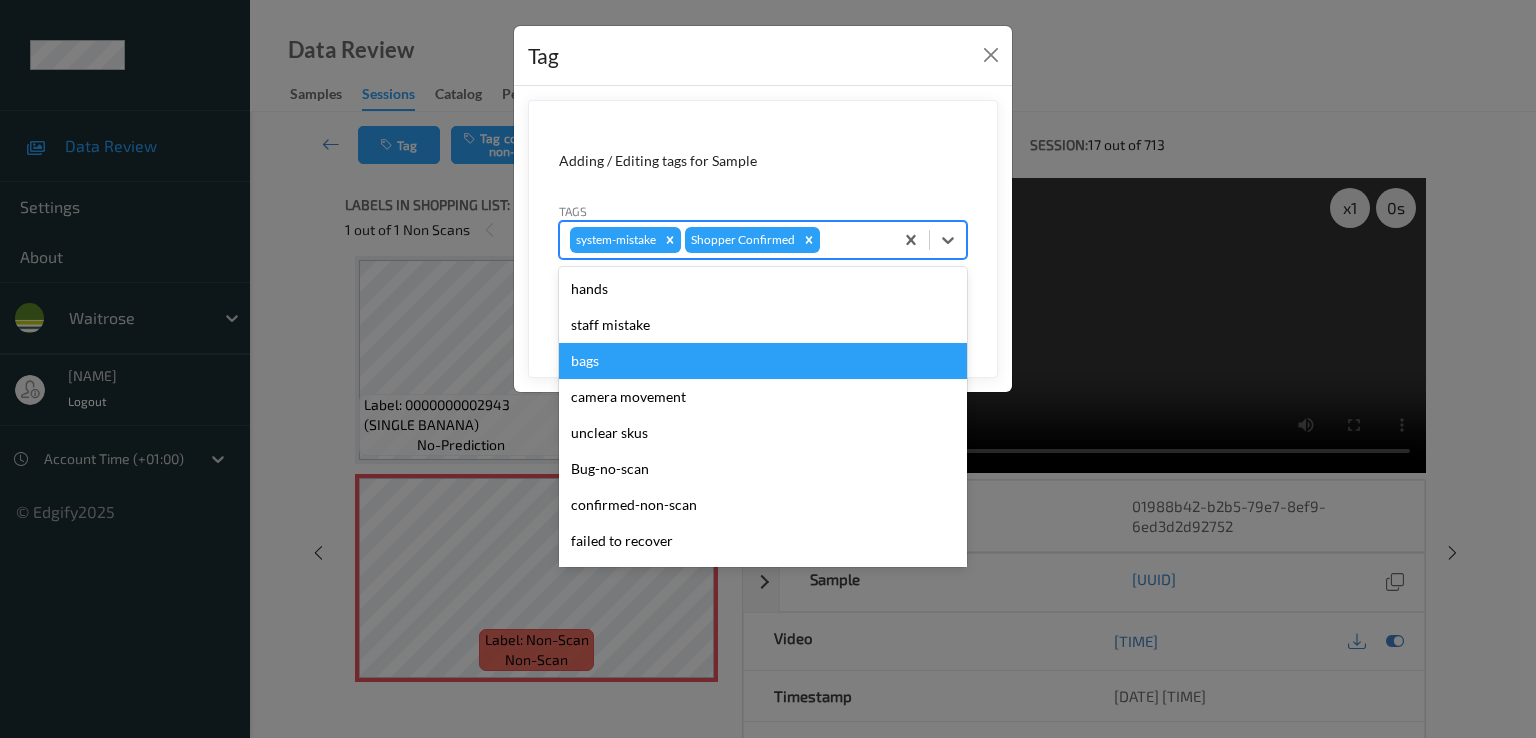 scroll, scrollTop: 392, scrollLeft: 0, axis: vertical 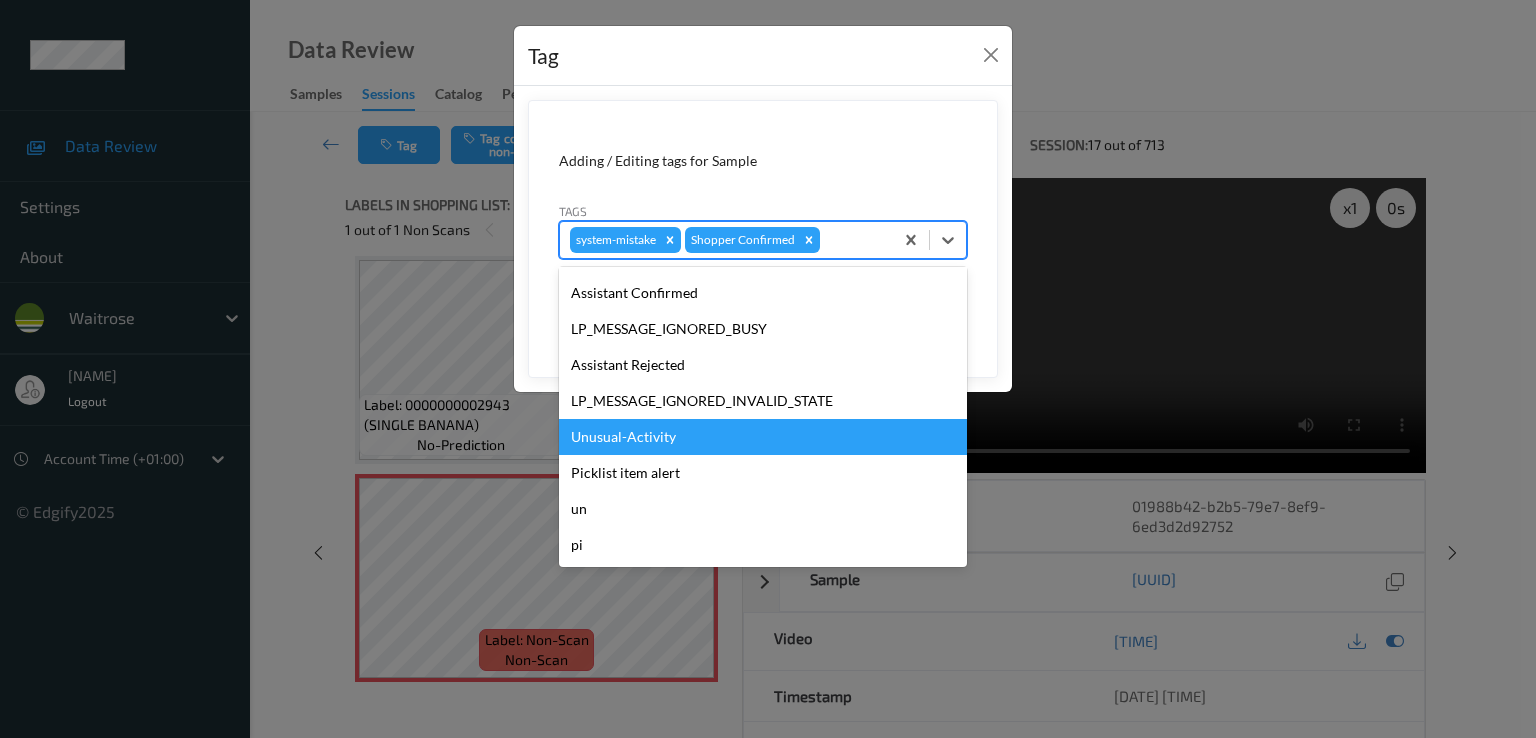 click on "Unusual-Activity" at bounding box center (763, 437) 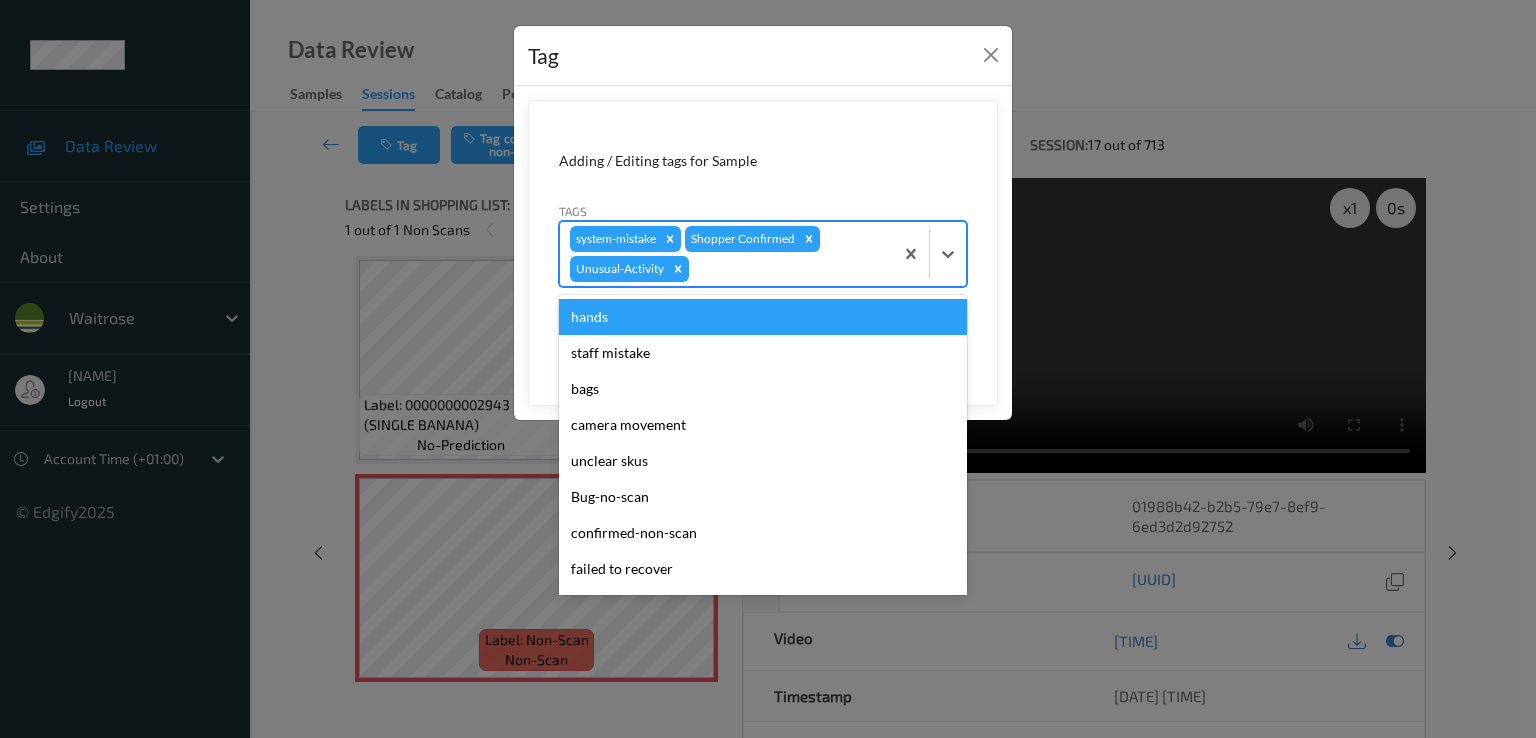 click at bounding box center [788, 269] 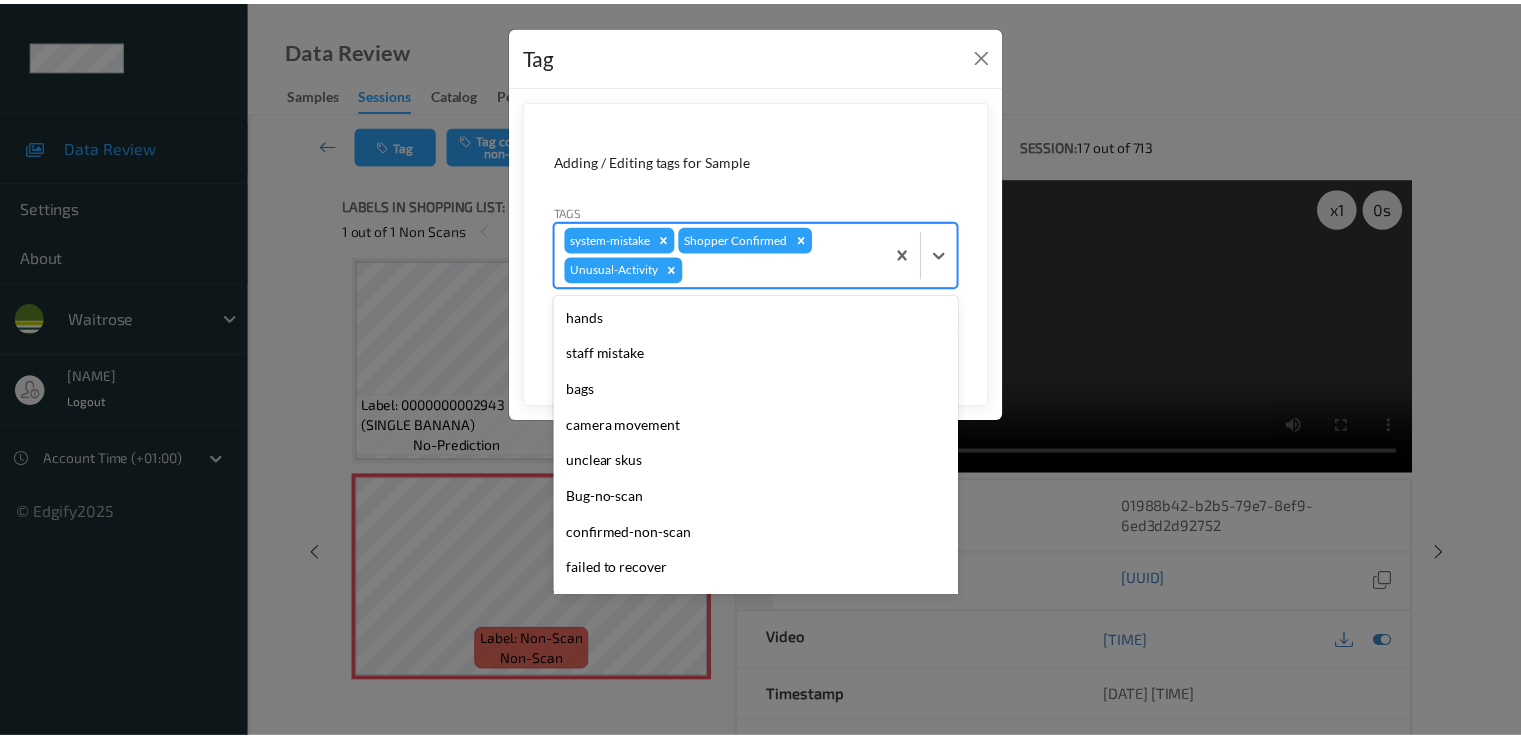 scroll, scrollTop: 356, scrollLeft: 0, axis: vertical 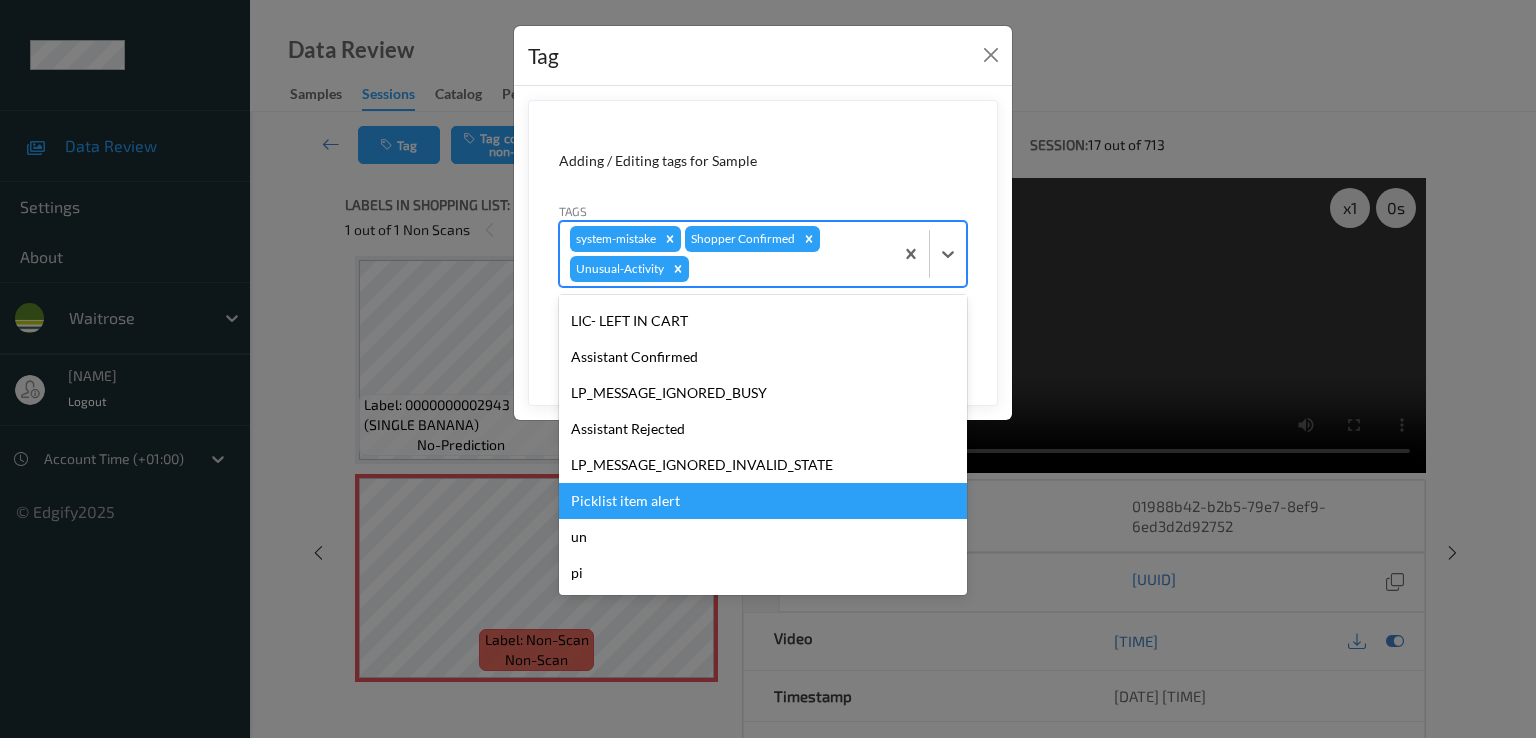 click on "Picklist item alert" at bounding box center (763, 501) 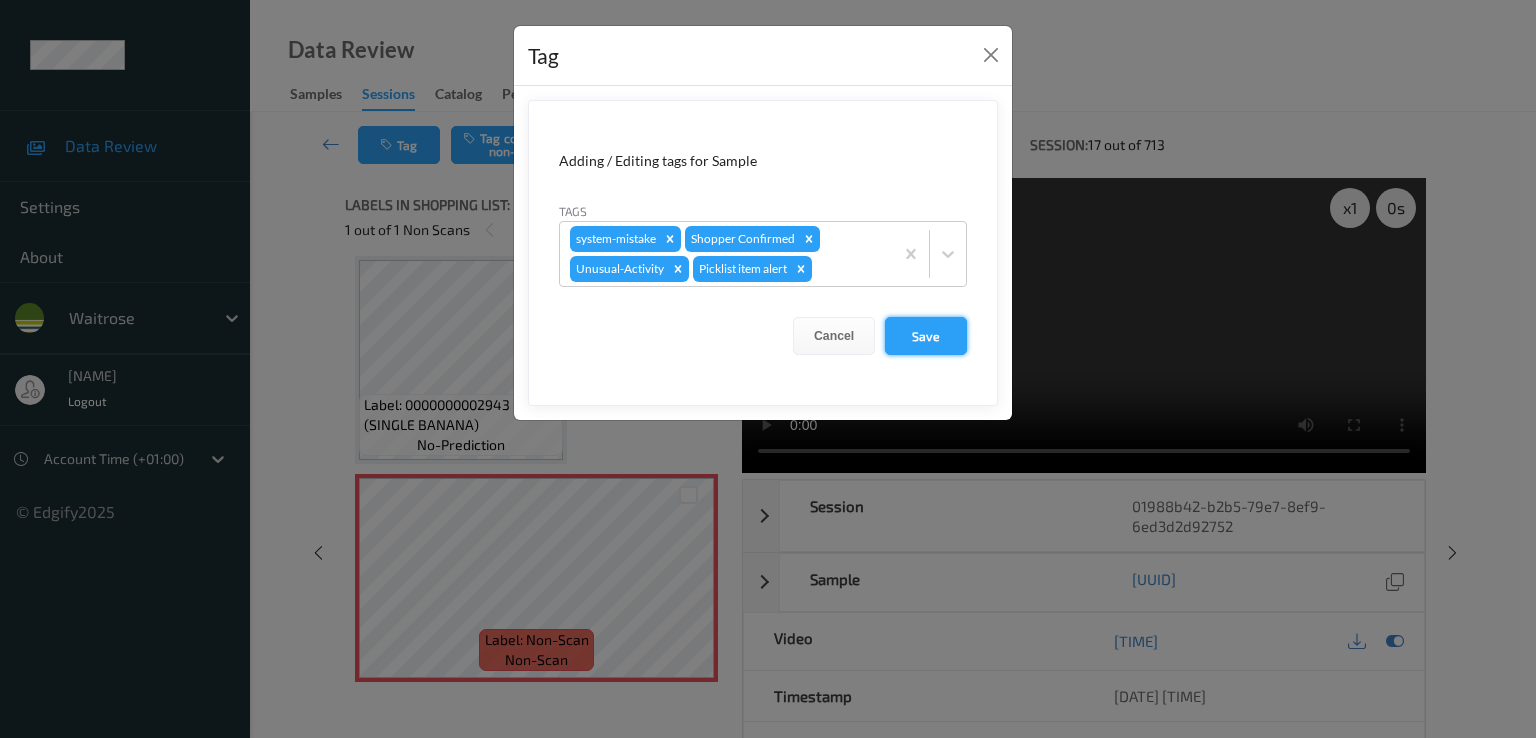 click on "Save" at bounding box center [926, 336] 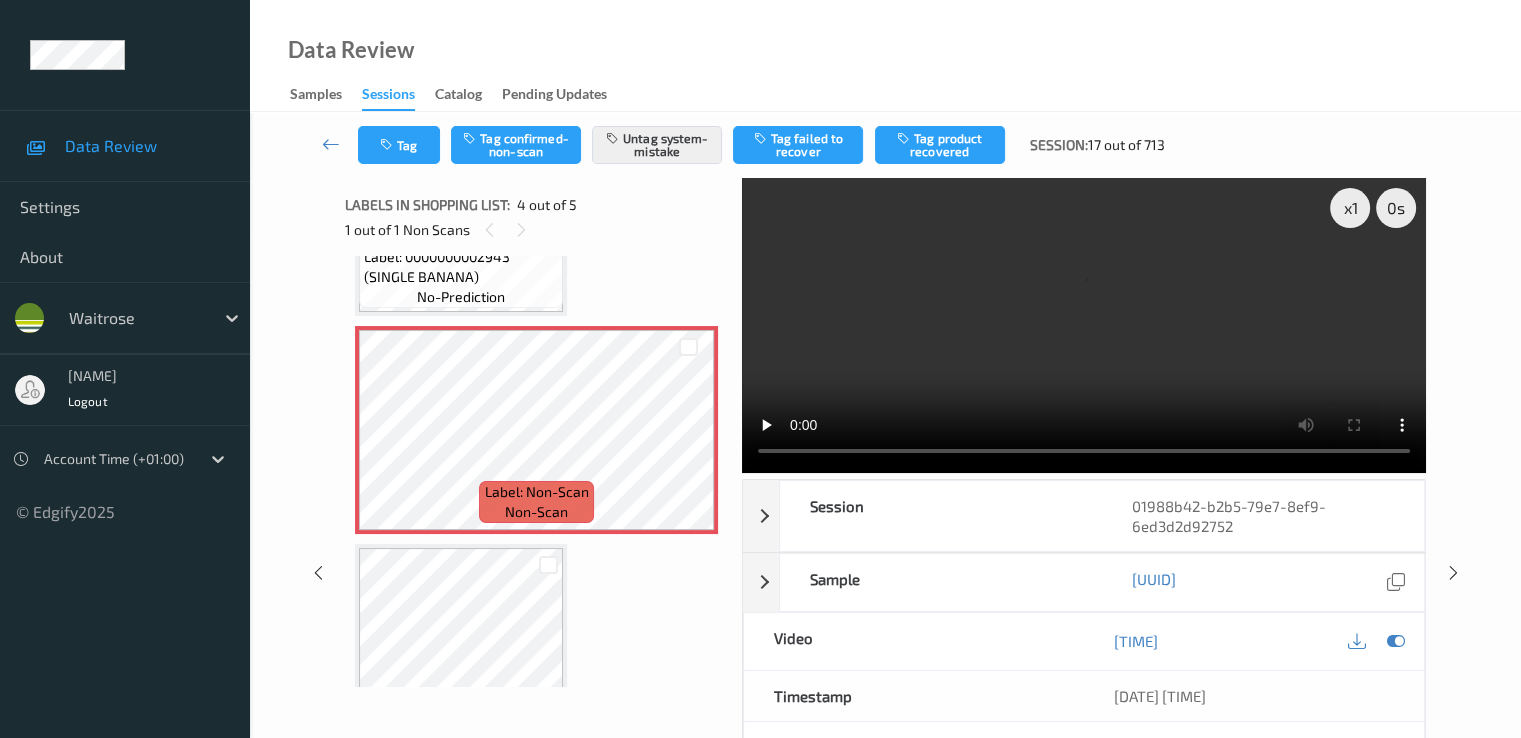 scroll, scrollTop: 669, scrollLeft: 0, axis: vertical 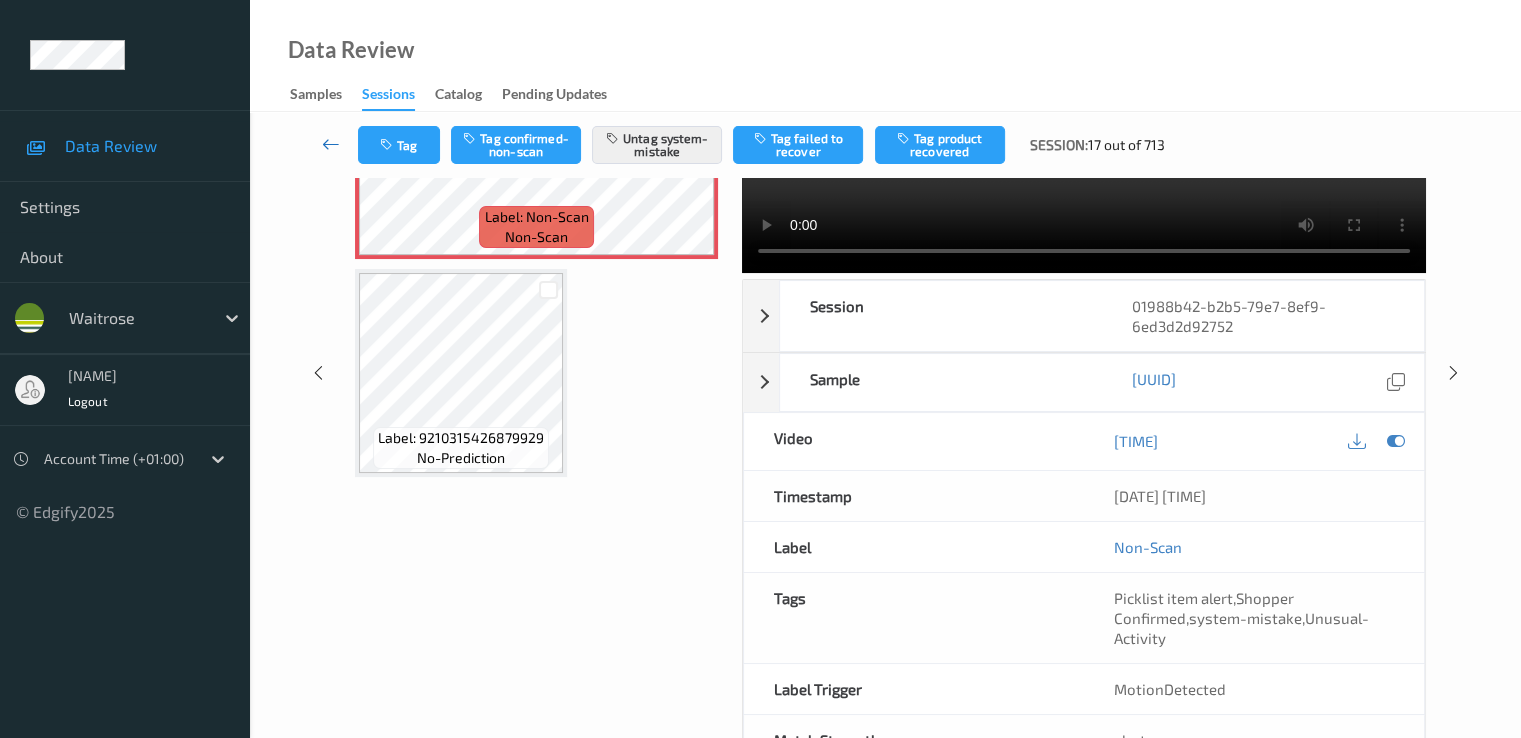 click at bounding box center (331, 144) 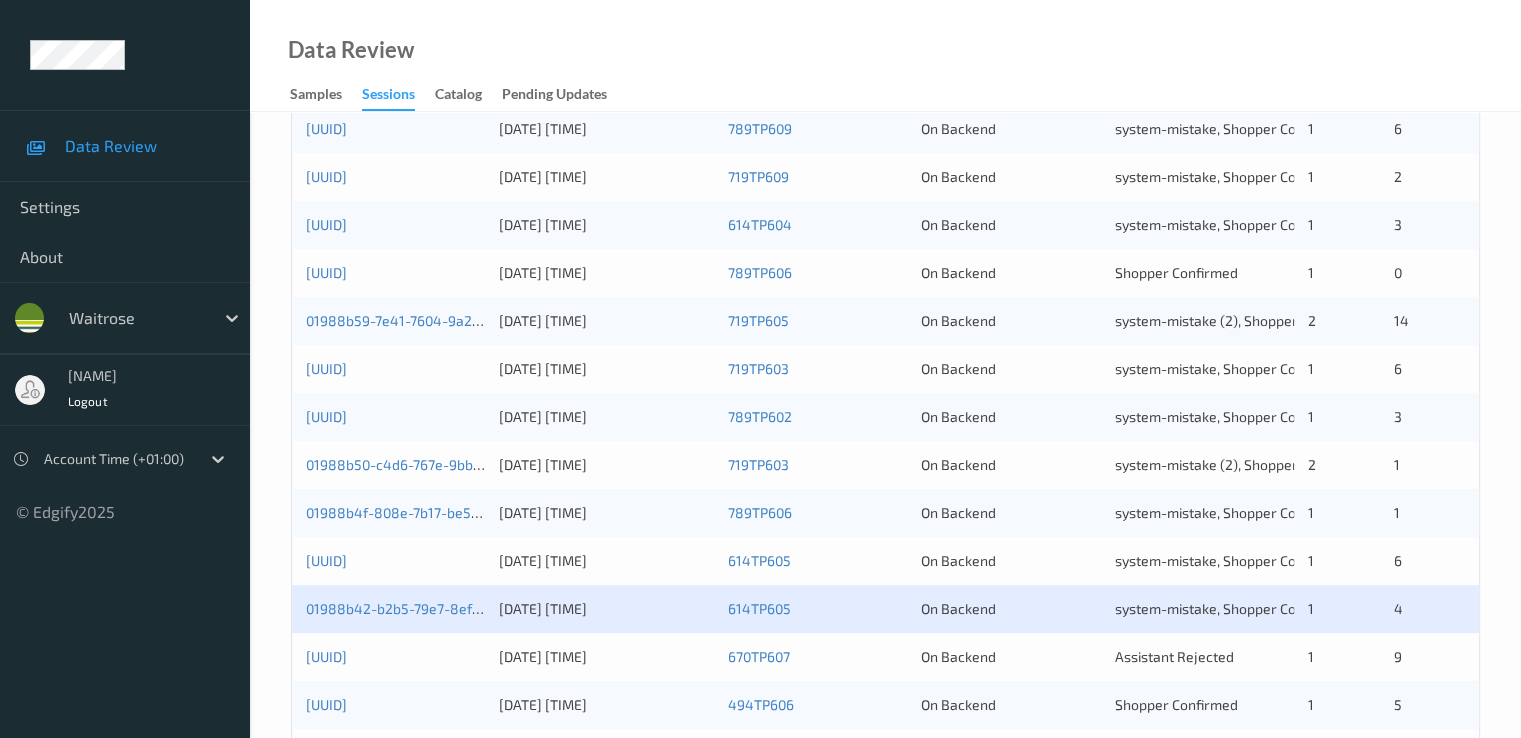 scroll, scrollTop: 924, scrollLeft: 0, axis: vertical 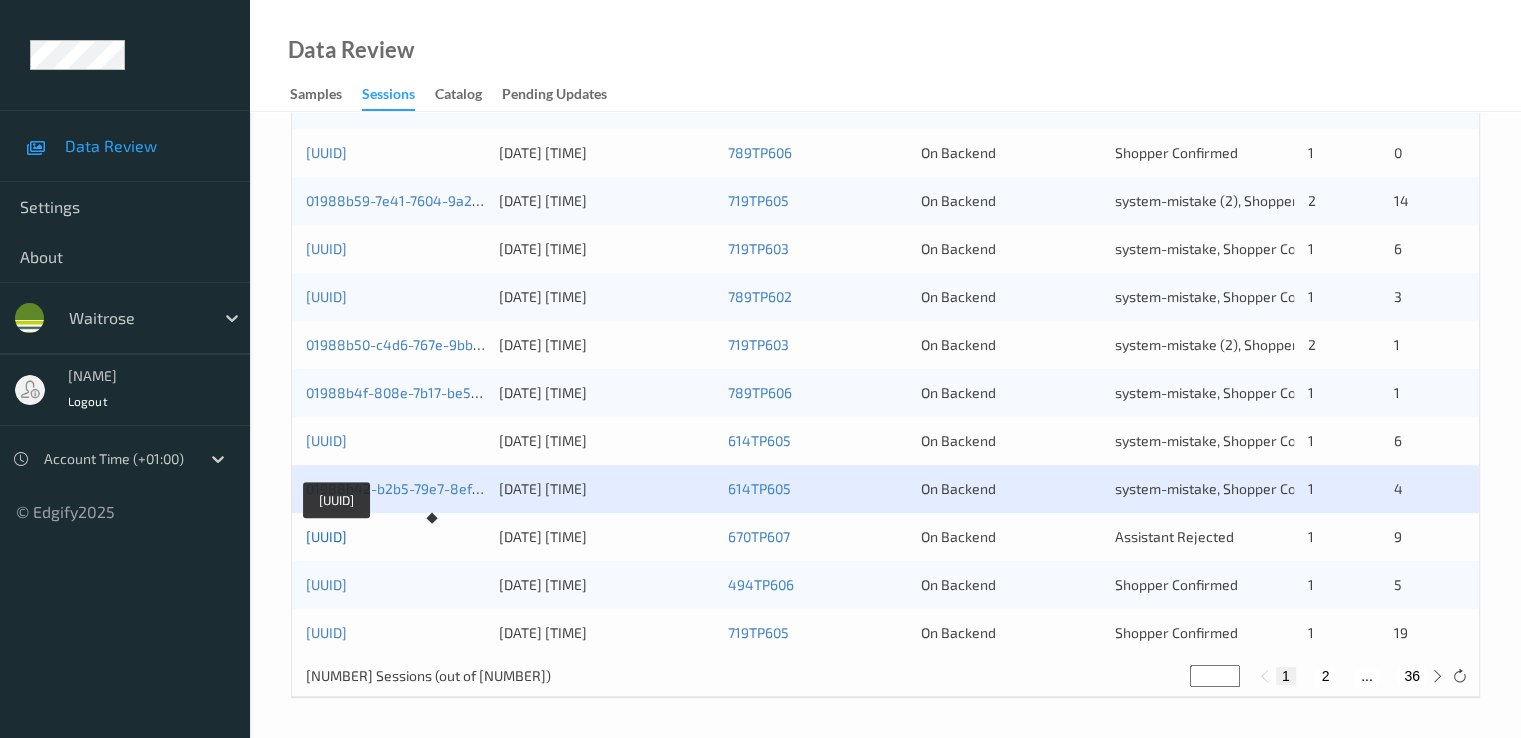 click on "01988b42-519f-74a6-81ad-54efff717117" at bounding box center (326, 536) 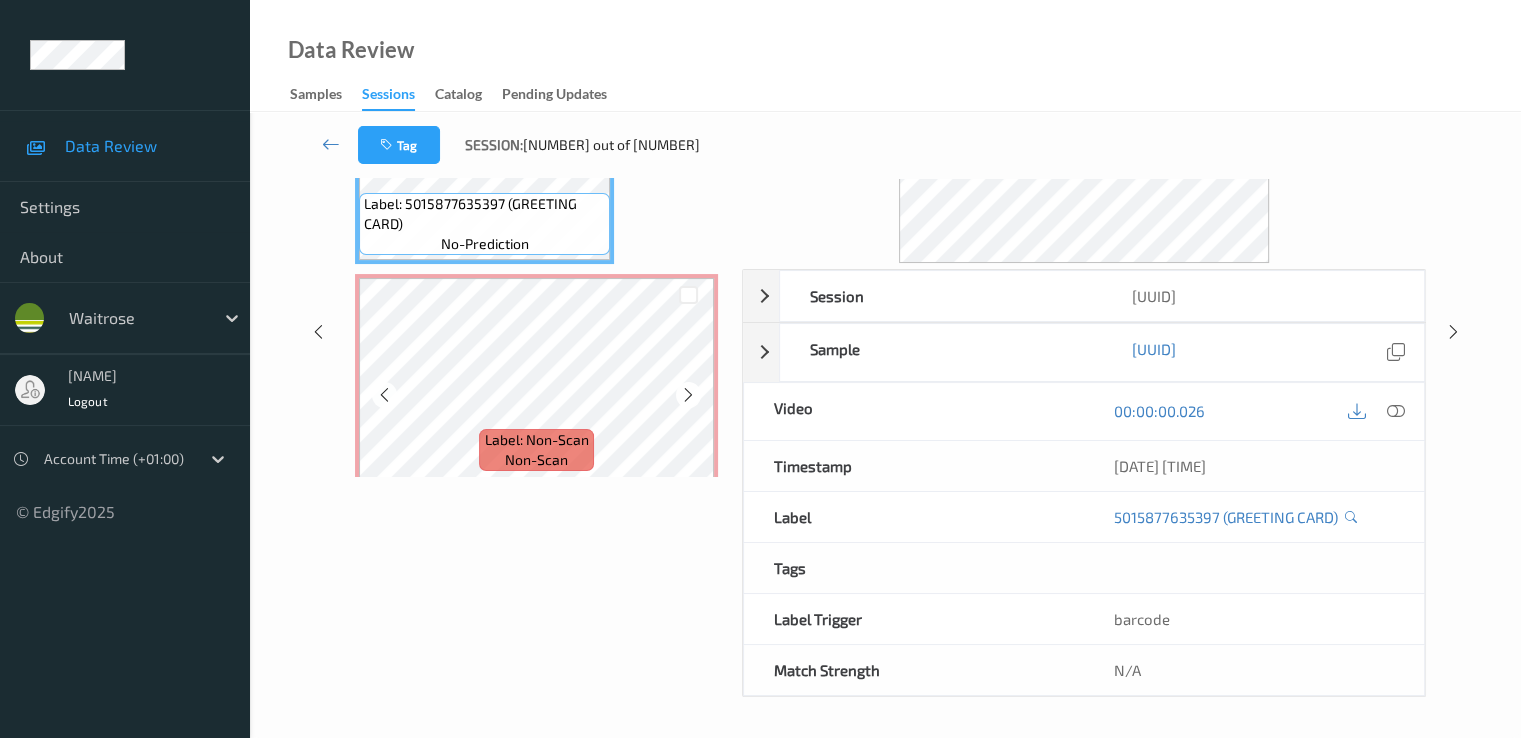 scroll, scrollTop: 40, scrollLeft: 0, axis: vertical 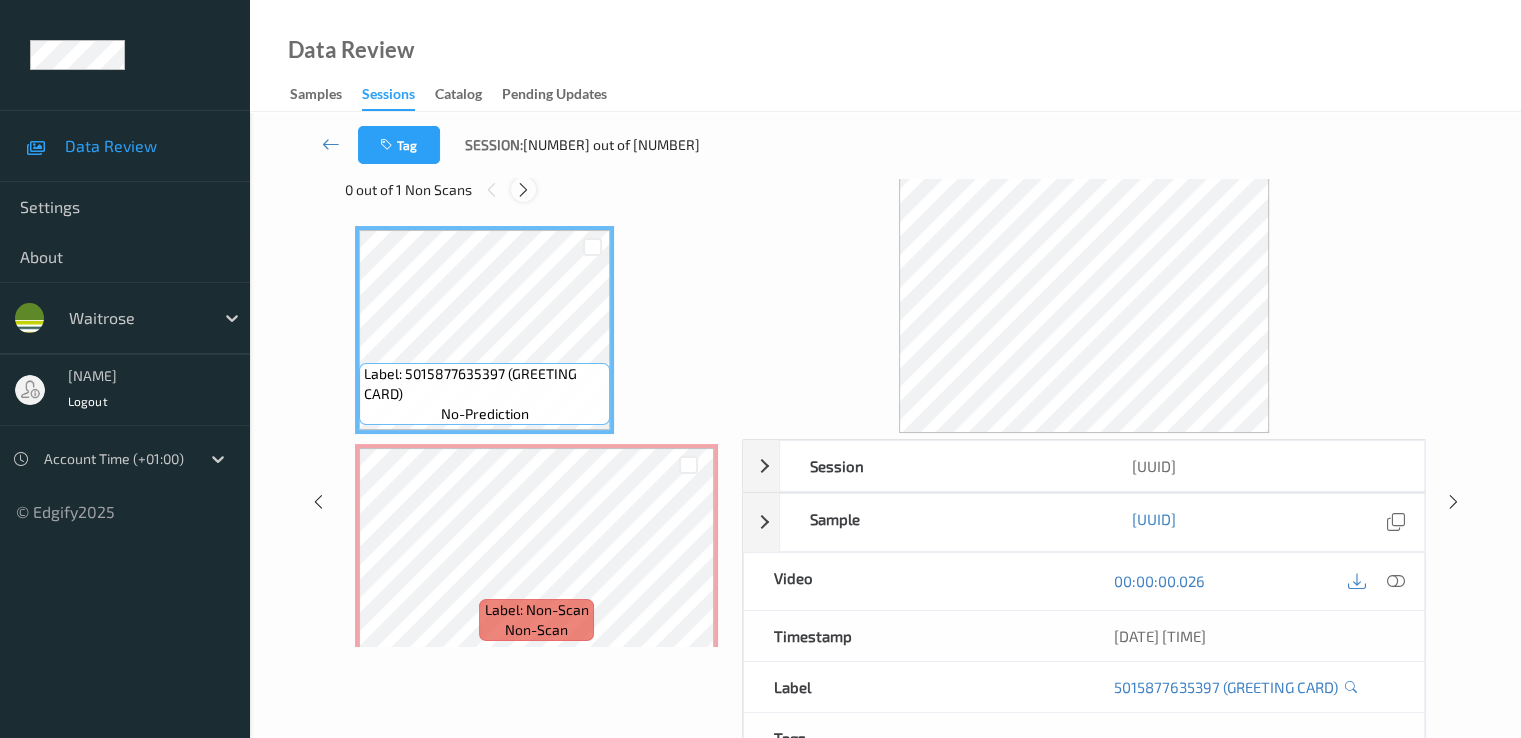 click at bounding box center [523, 190] 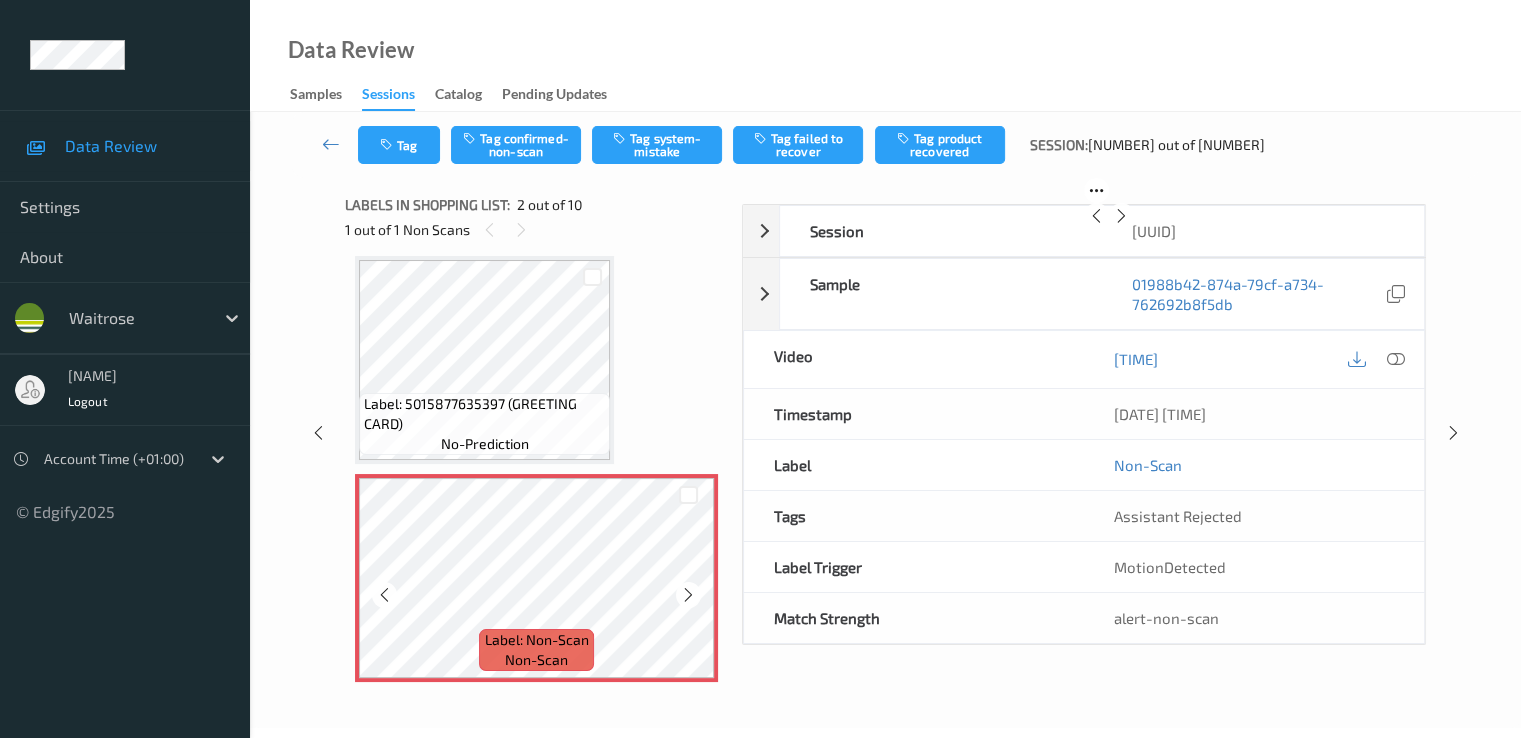 scroll, scrollTop: 210, scrollLeft: 0, axis: vertical 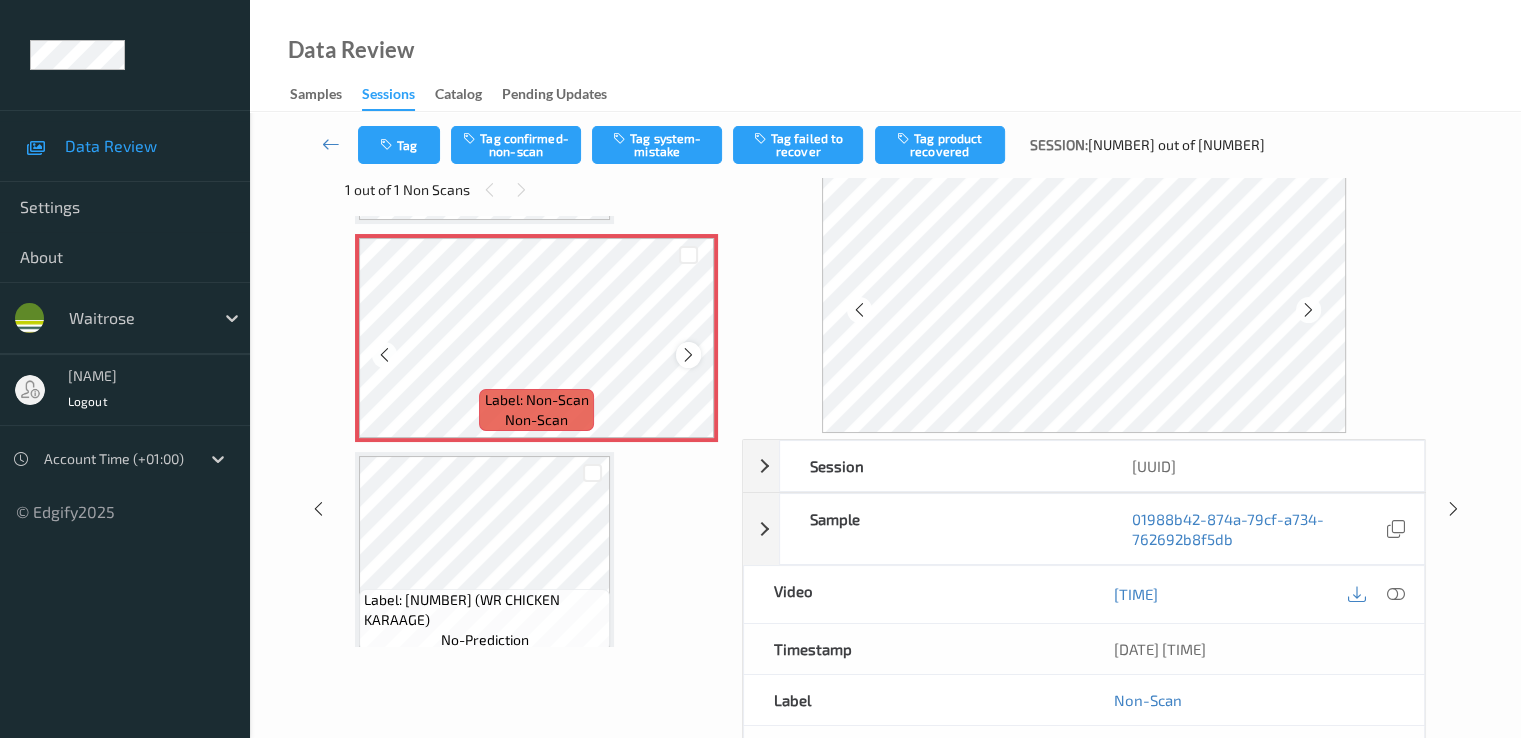 click at bounding box center [688, 355] 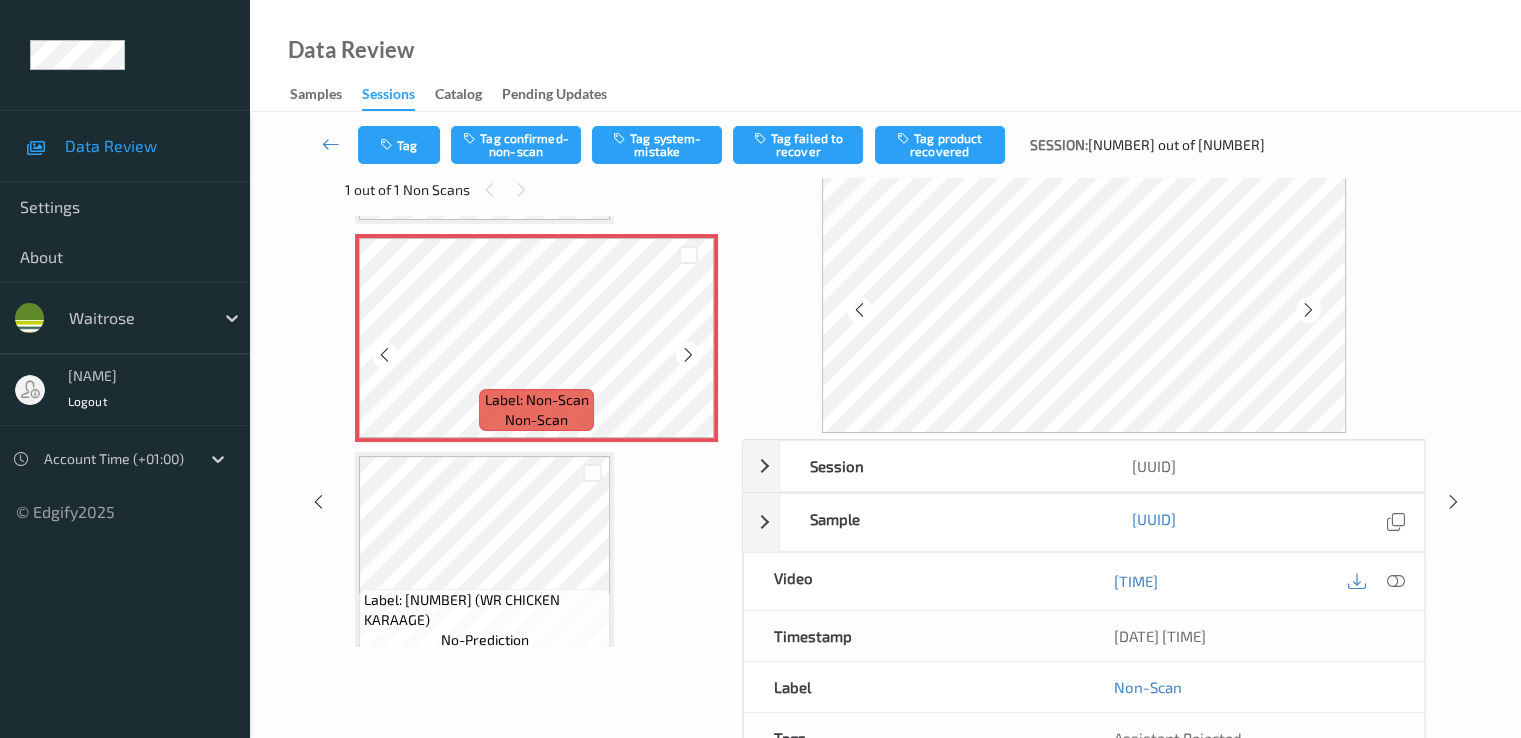 click at bounding box center [688, 355] 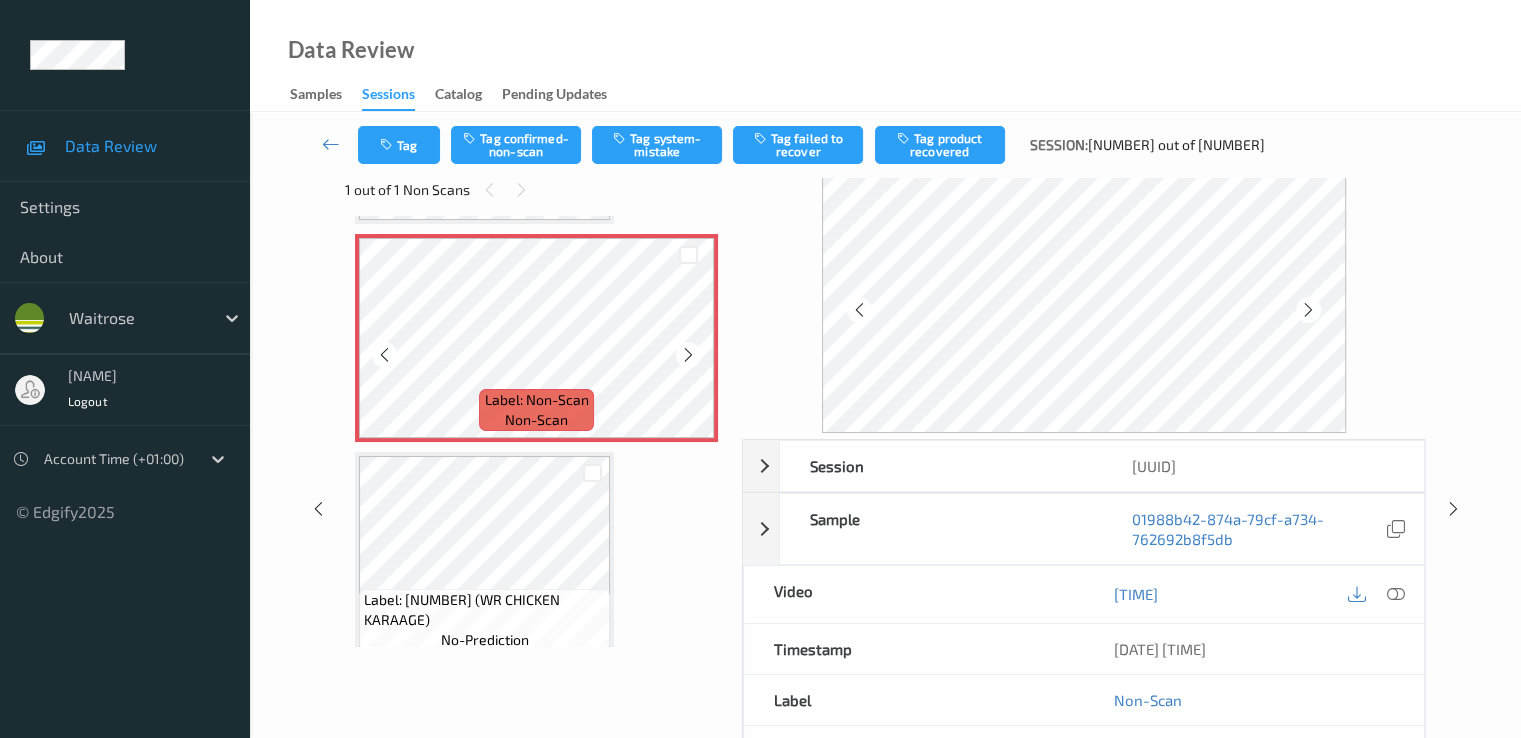 click at bounding box center [688, 355] 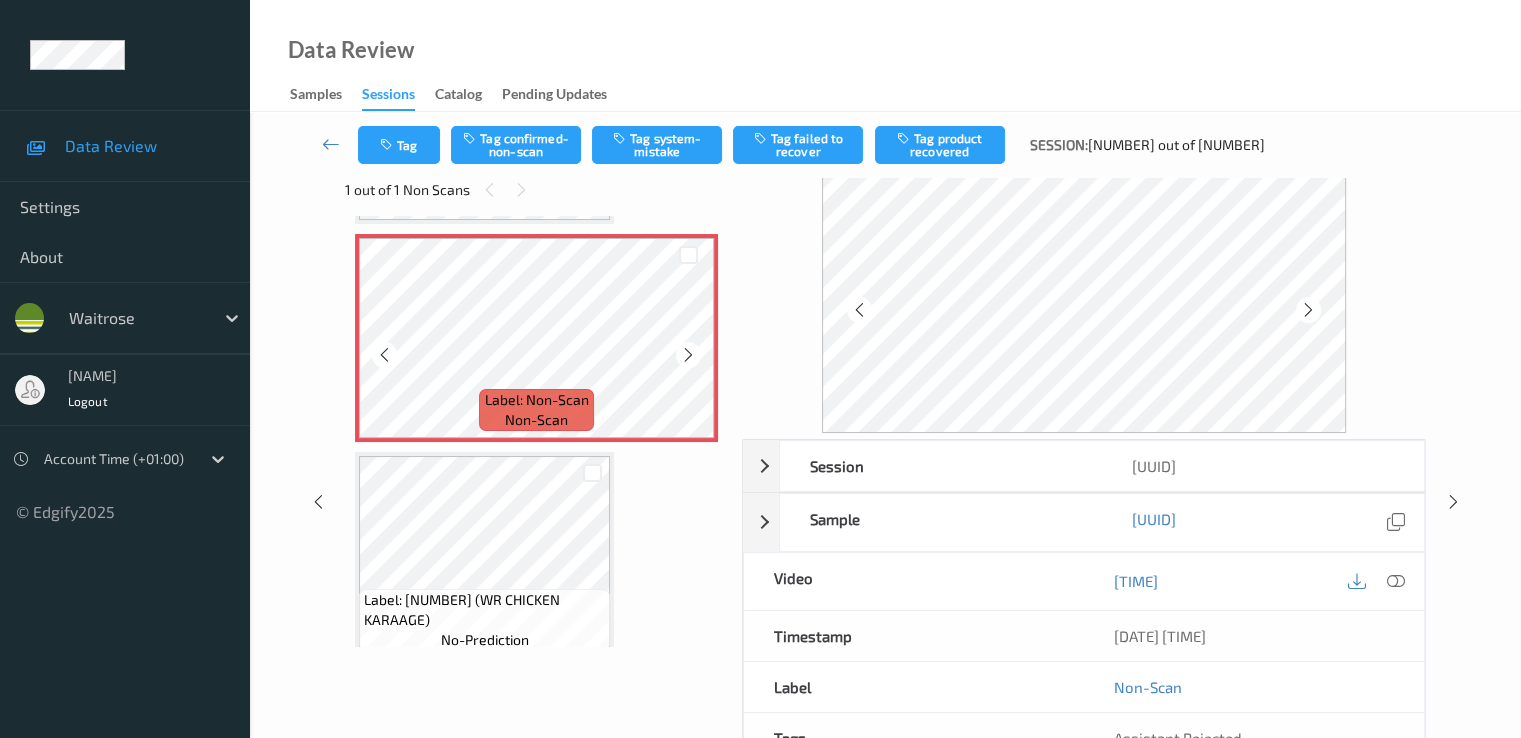 click at bounding box center (688, 355) 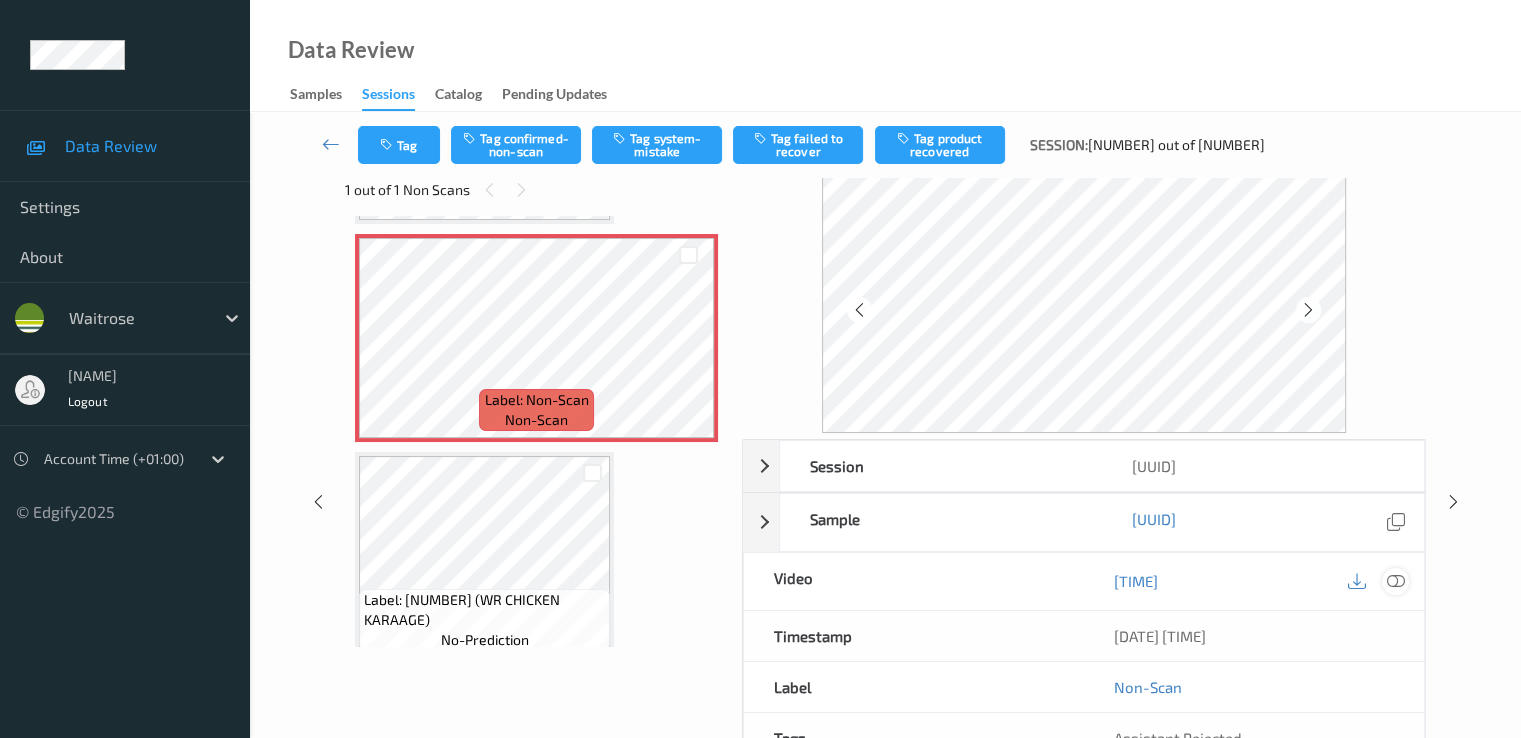 click at bounding box center [1395, 581] 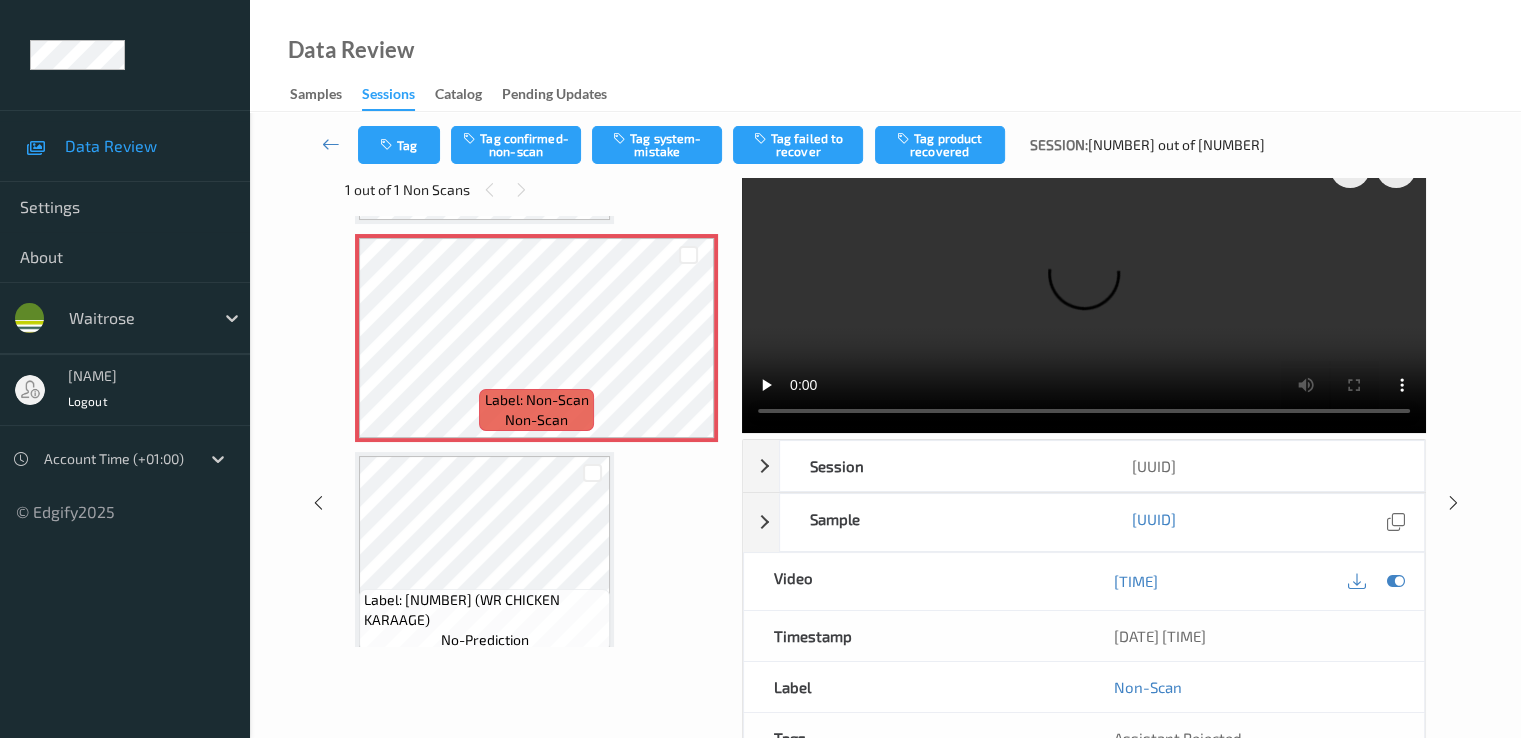 type 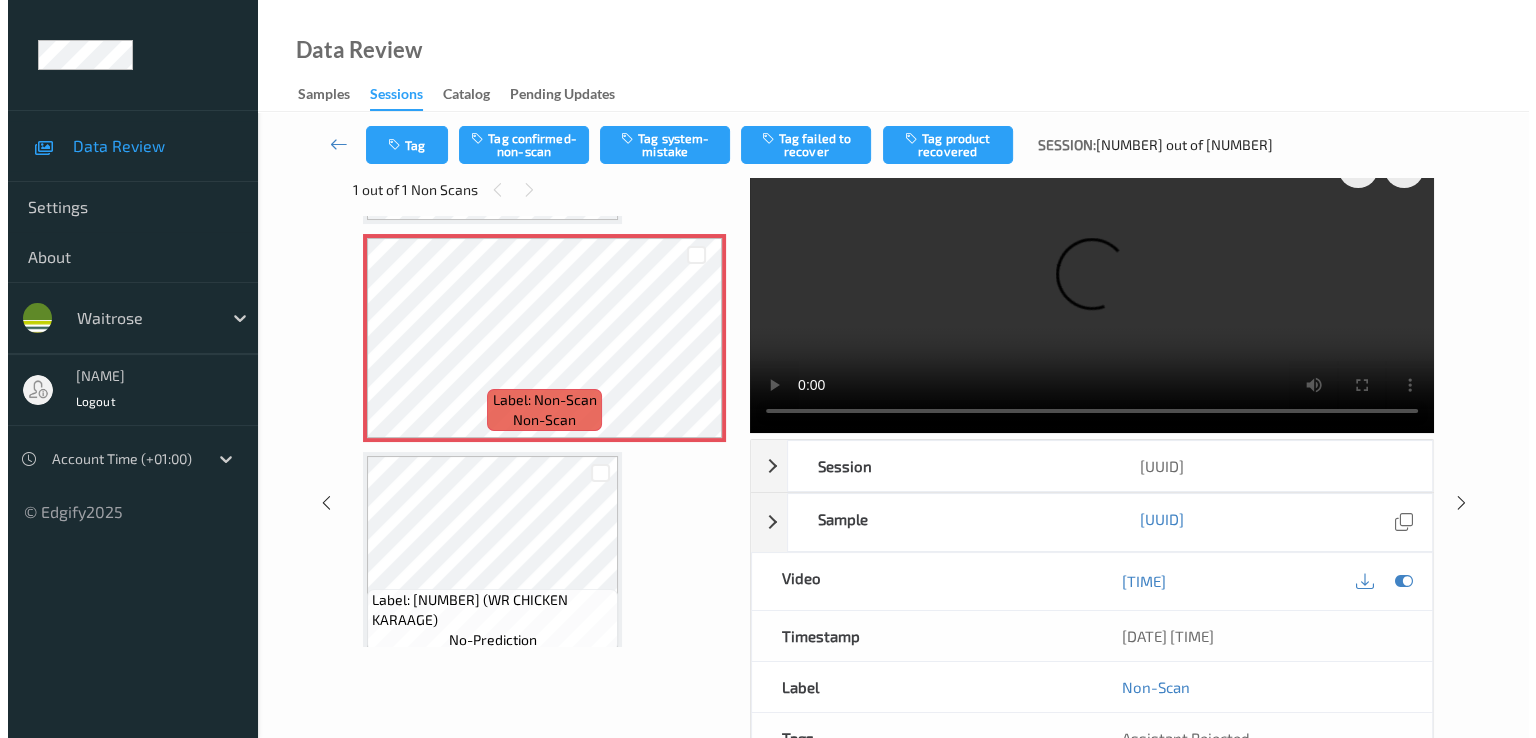 scroll, scrollTop: 0, scrollLeft: 0, axis: both 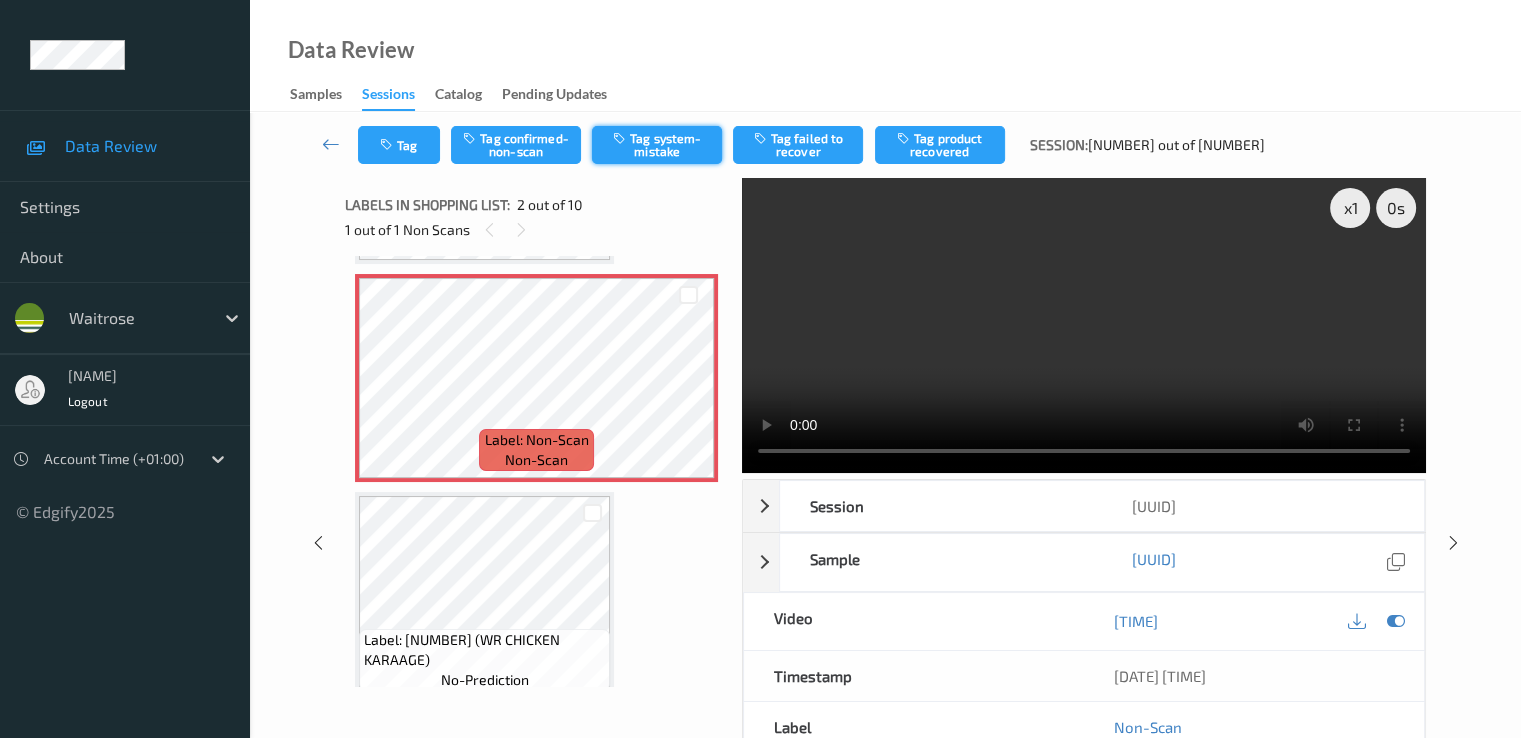 click on "Tag   system-mistake" at bounding box center (657, 145) 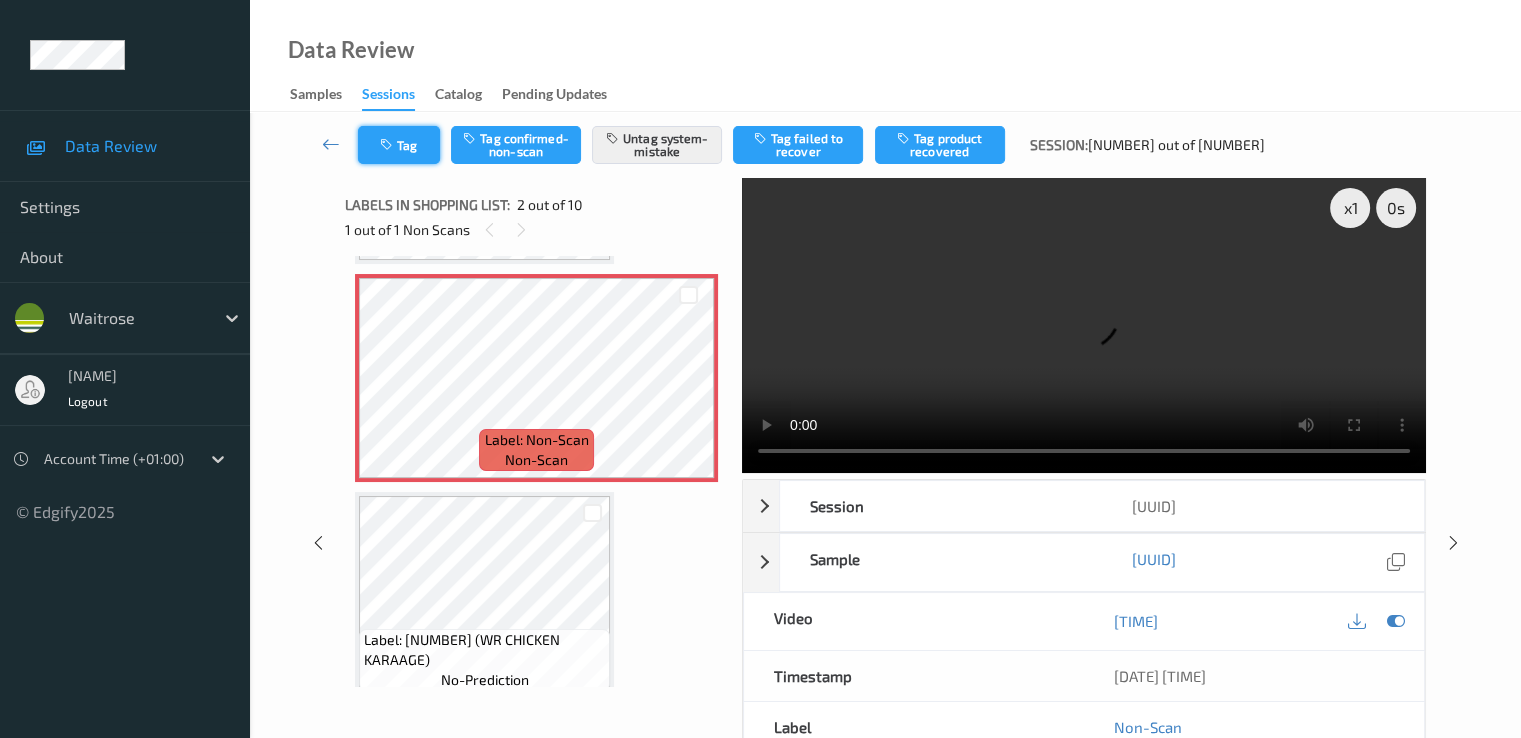 click on "Tag" at bounding box center (399, 145) 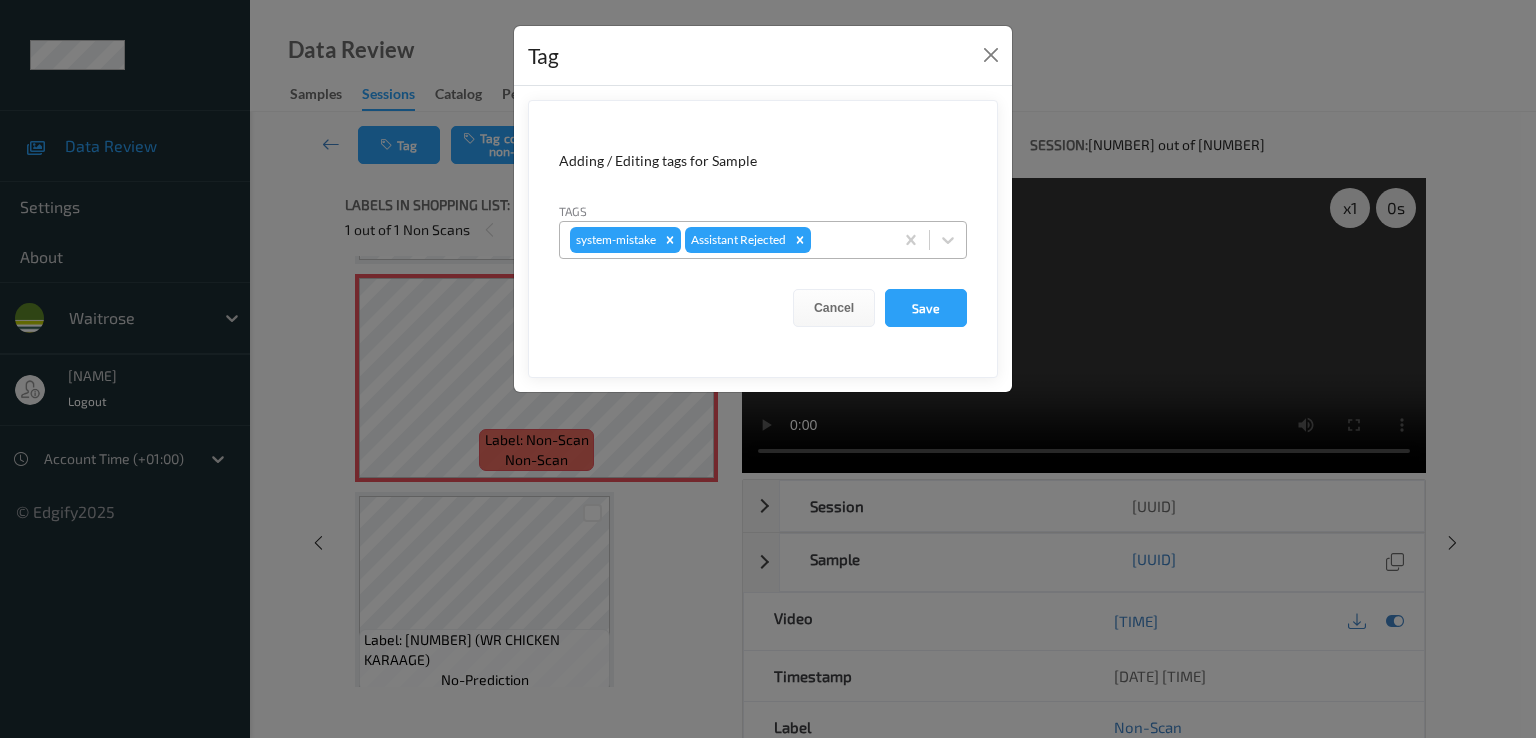 click at bounding box center (849, 240) 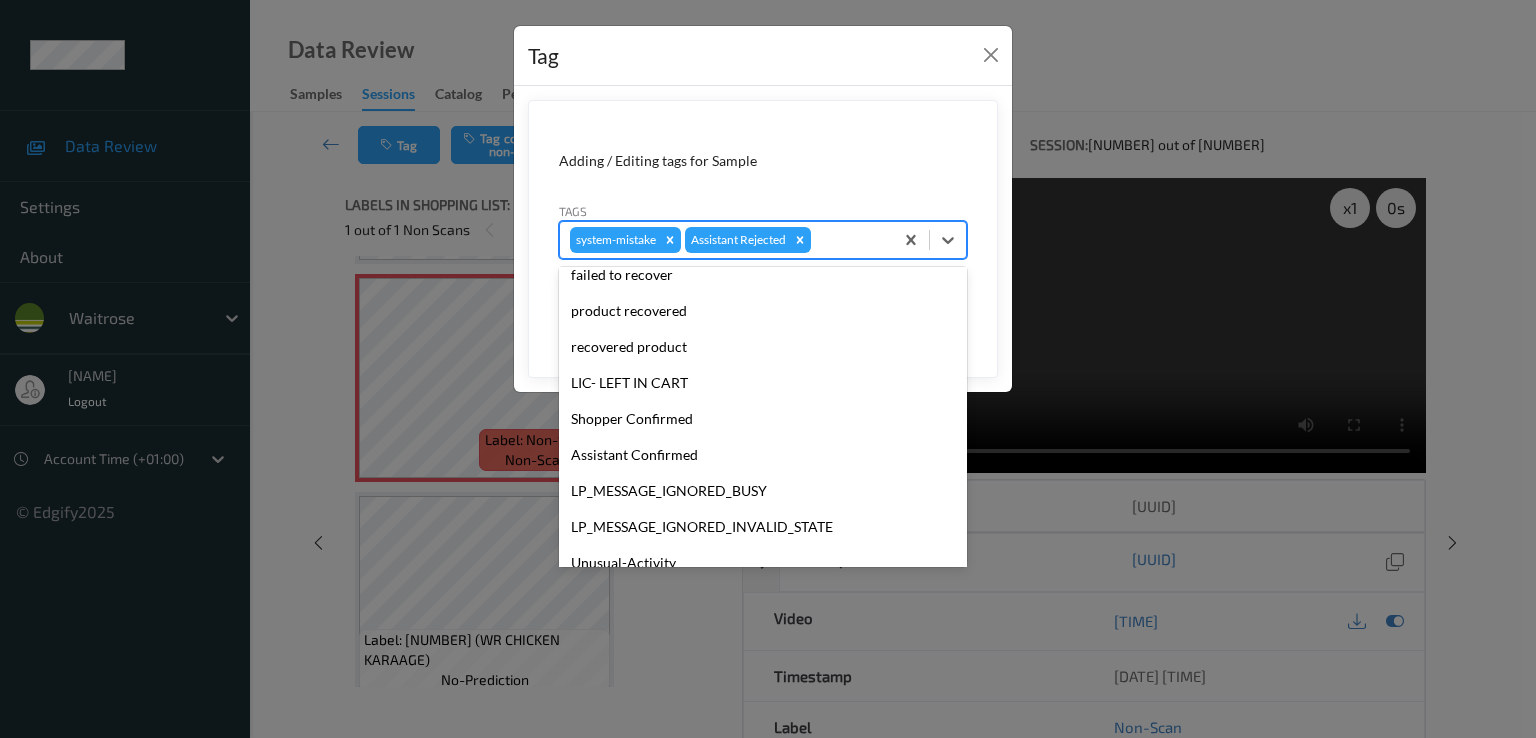 scroll, scrollTop: 392, scrollLeft: 0, axis: vertical 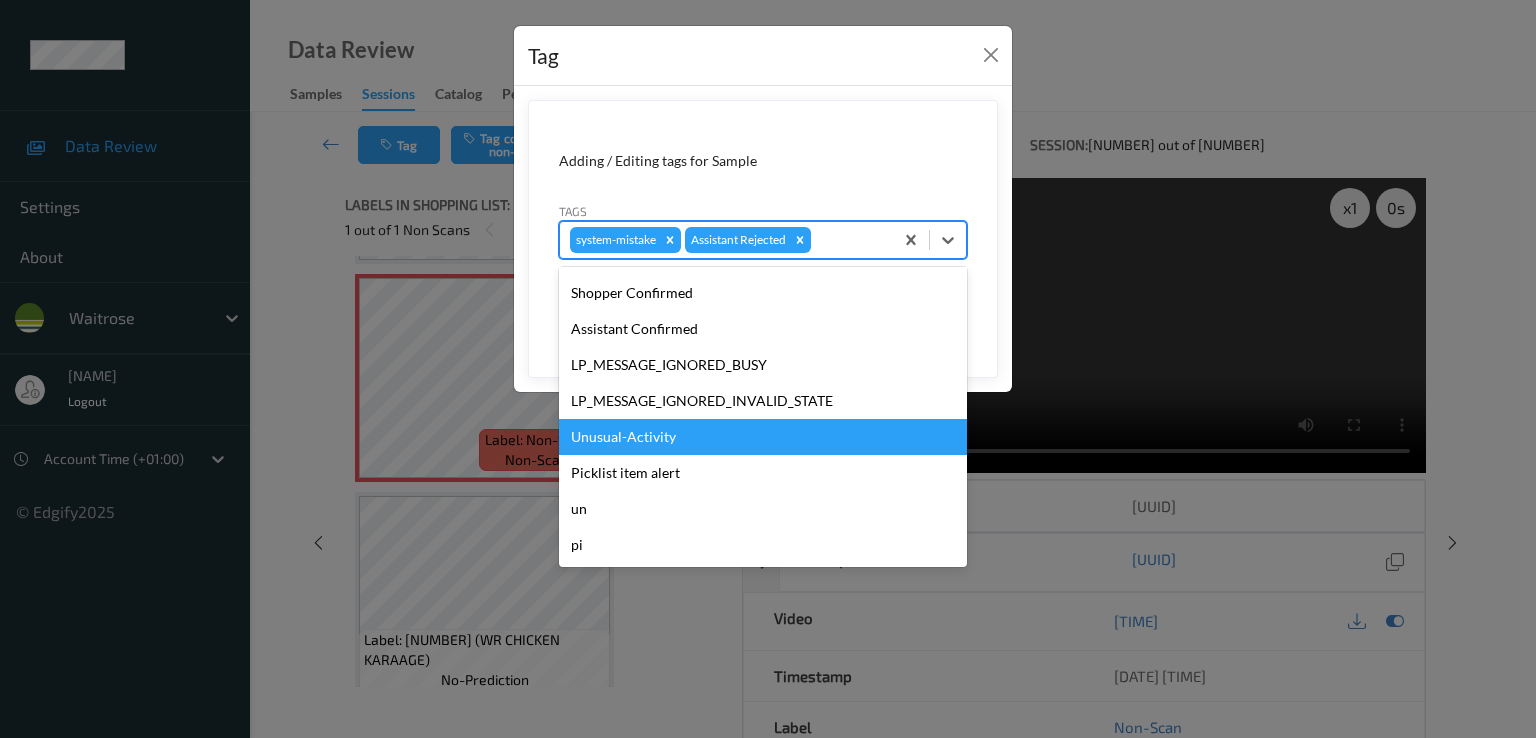 drag, startPoint x: 676, startPoint y: 417, endPoint x: 674, endPoint y: 432, distance: 15.132746 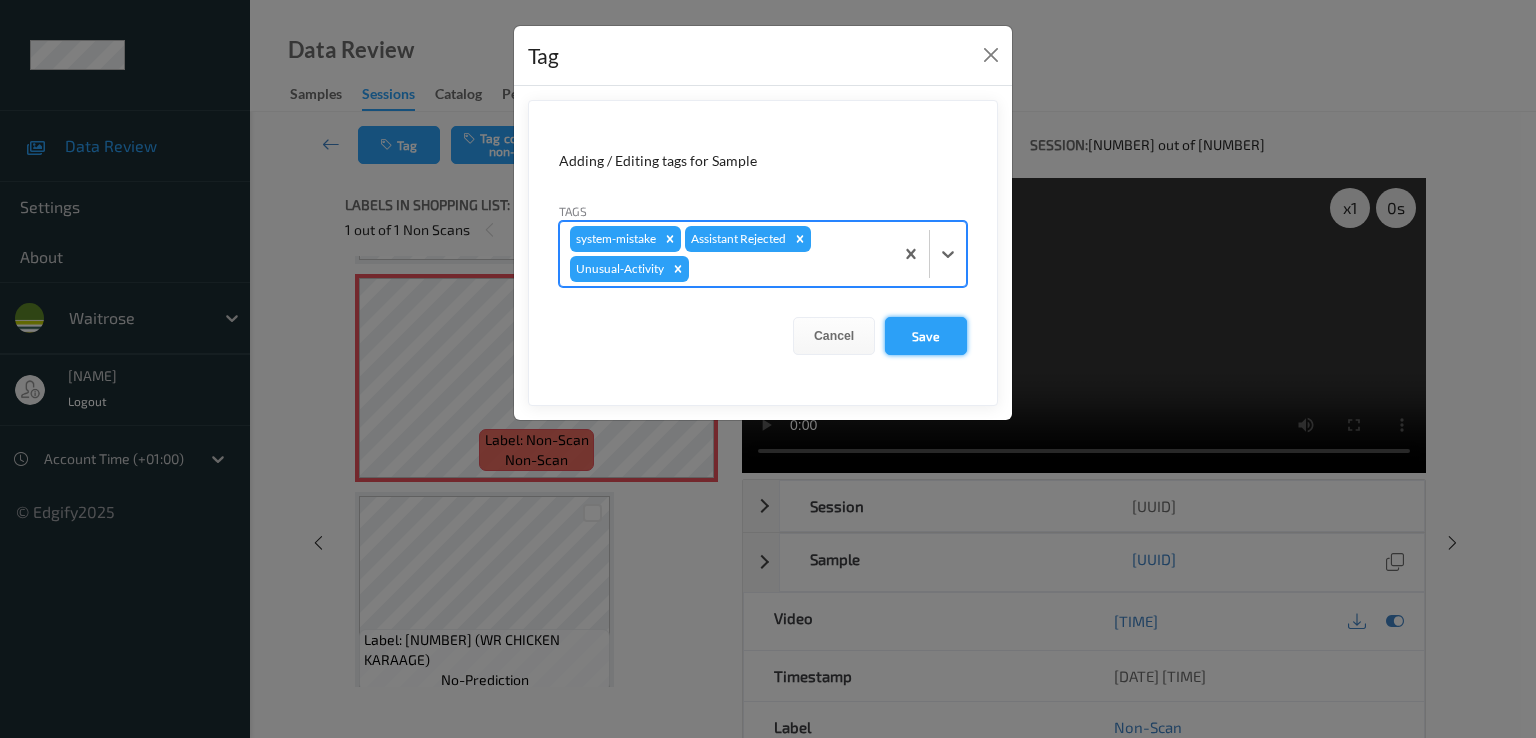 click on "Save" at bounding box center [926, 336] 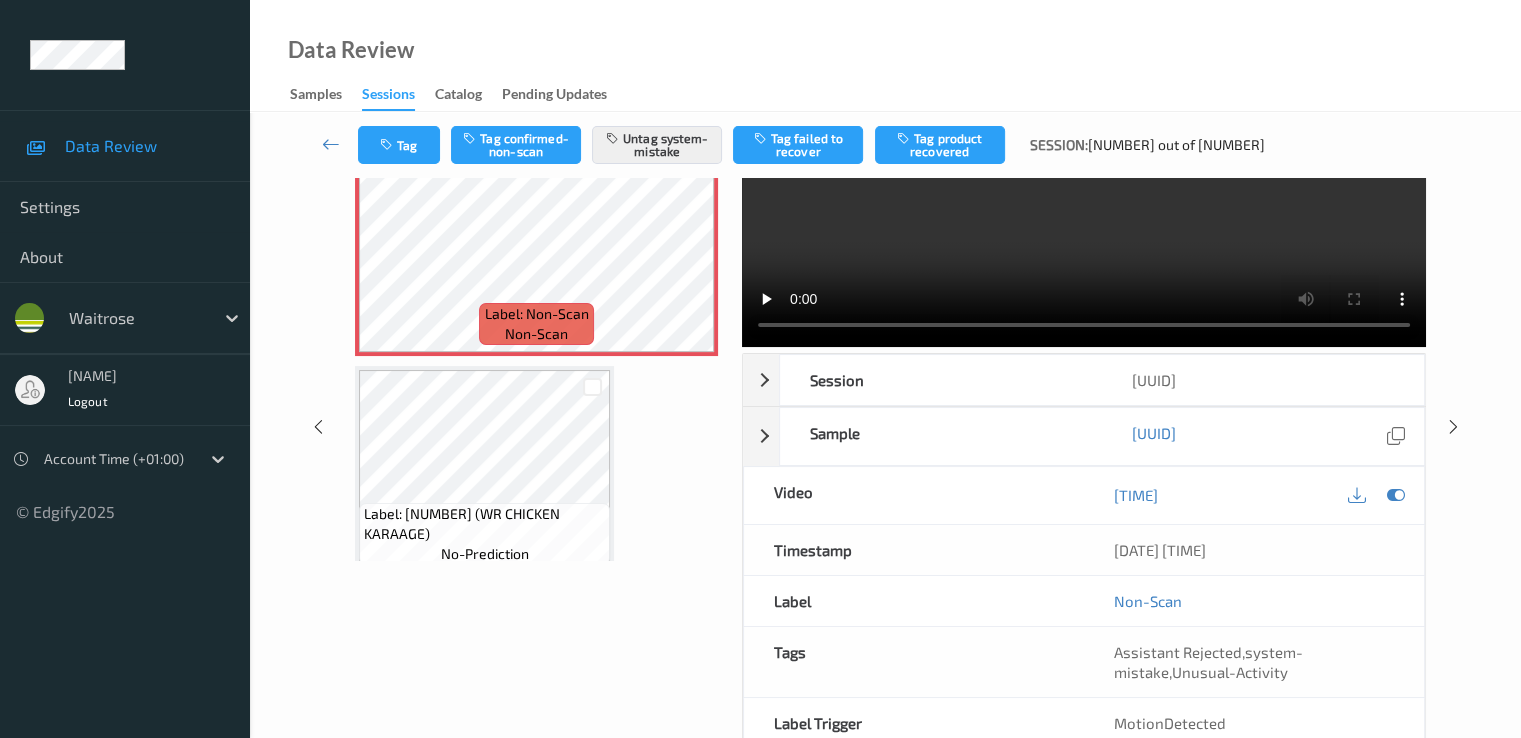 scroll, scrollTop: 0, scrollLeft: 0, axis: both 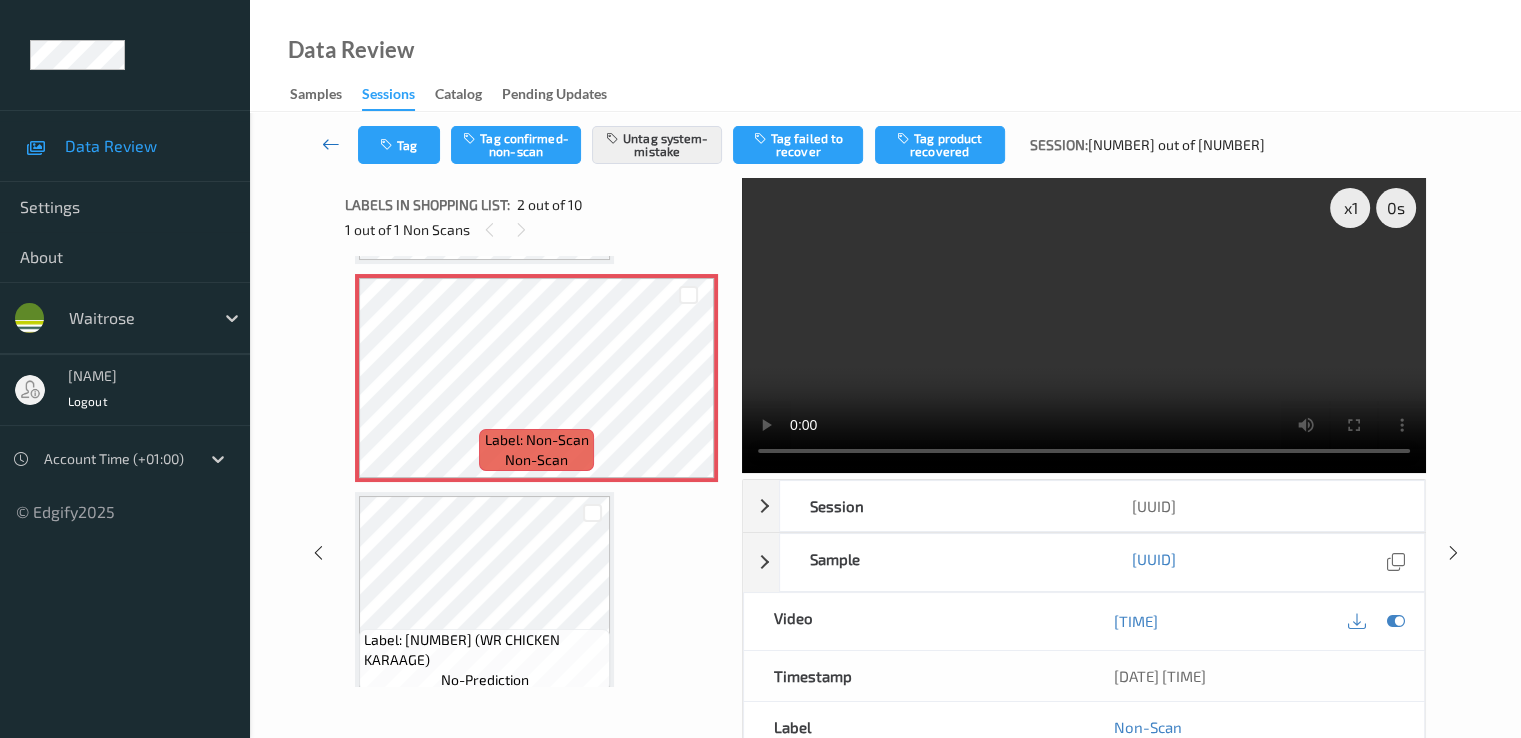 click at bounding box center (331, 144) 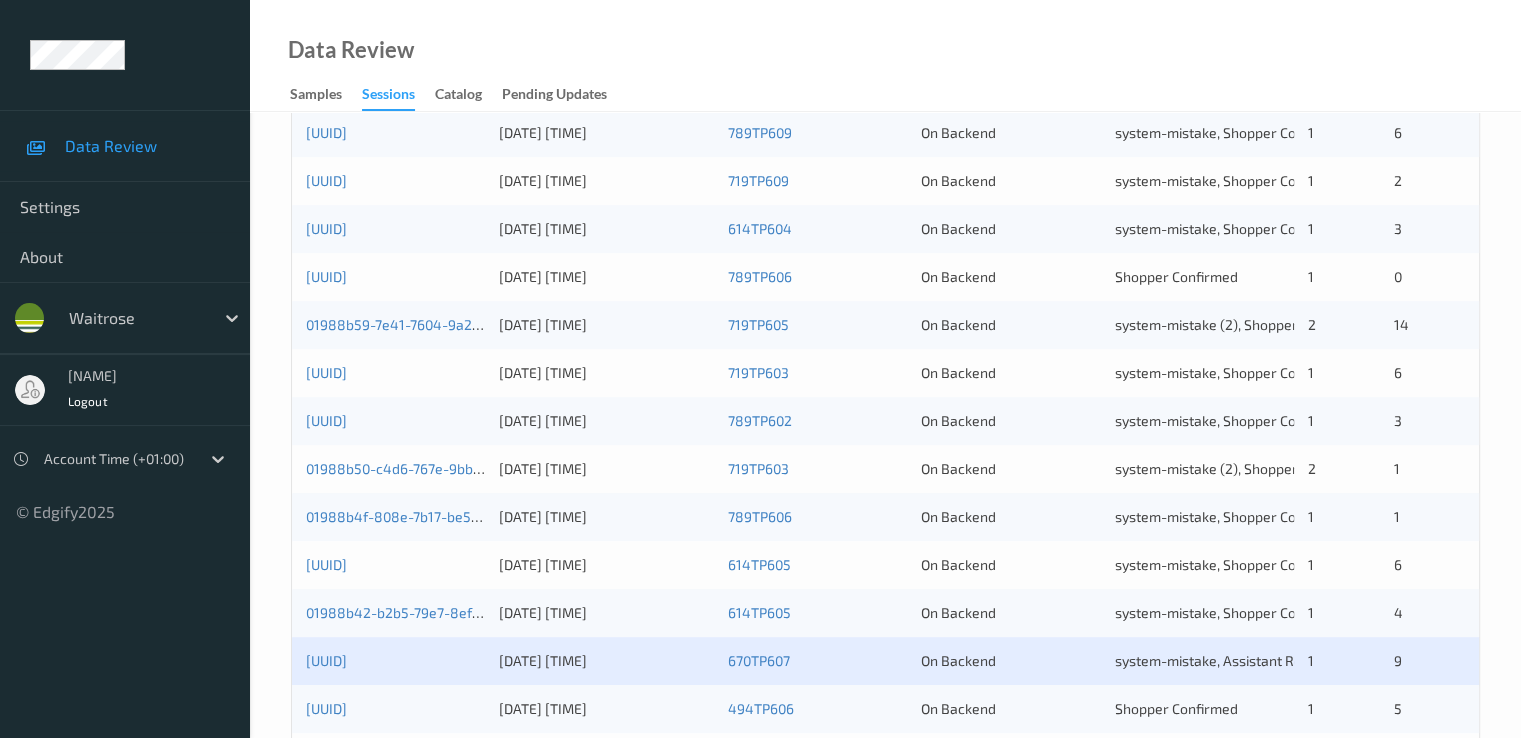 scroll, scrollTop: 924, scrollLeft: 0, axis: vertical 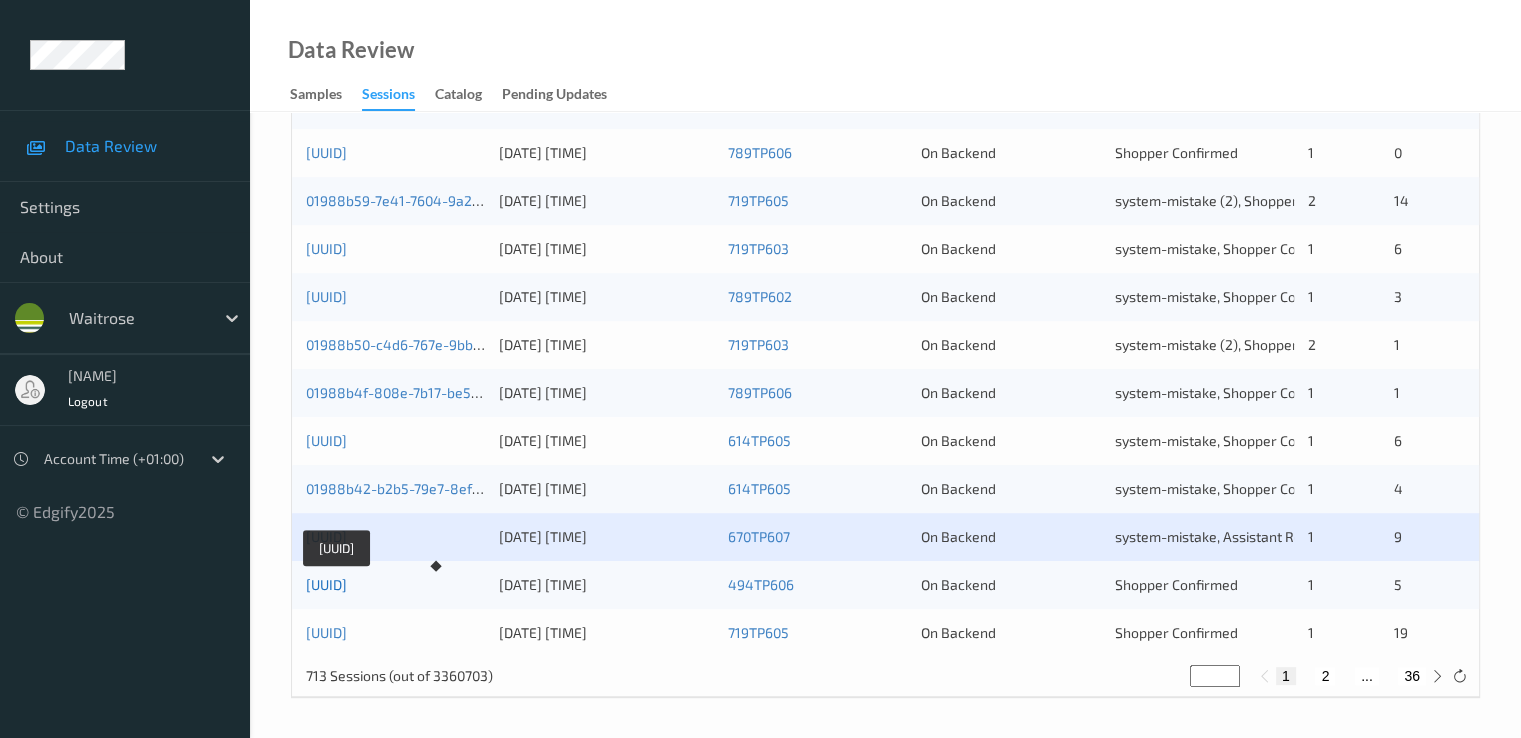 click on "[UUID]" at bounding box center (326, 584) 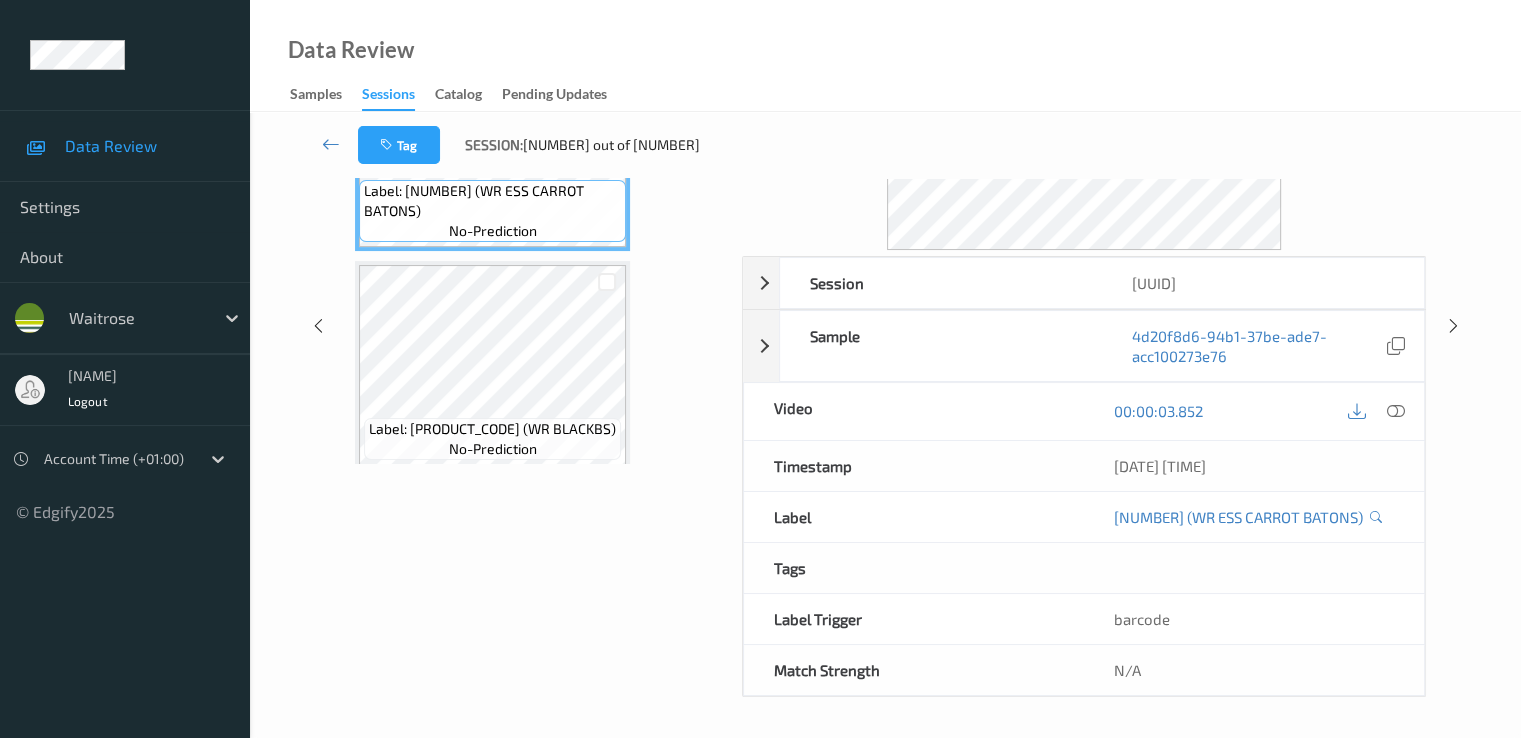 scroll, scrollTop: 260, scrollLeft: 0, axis: vertical 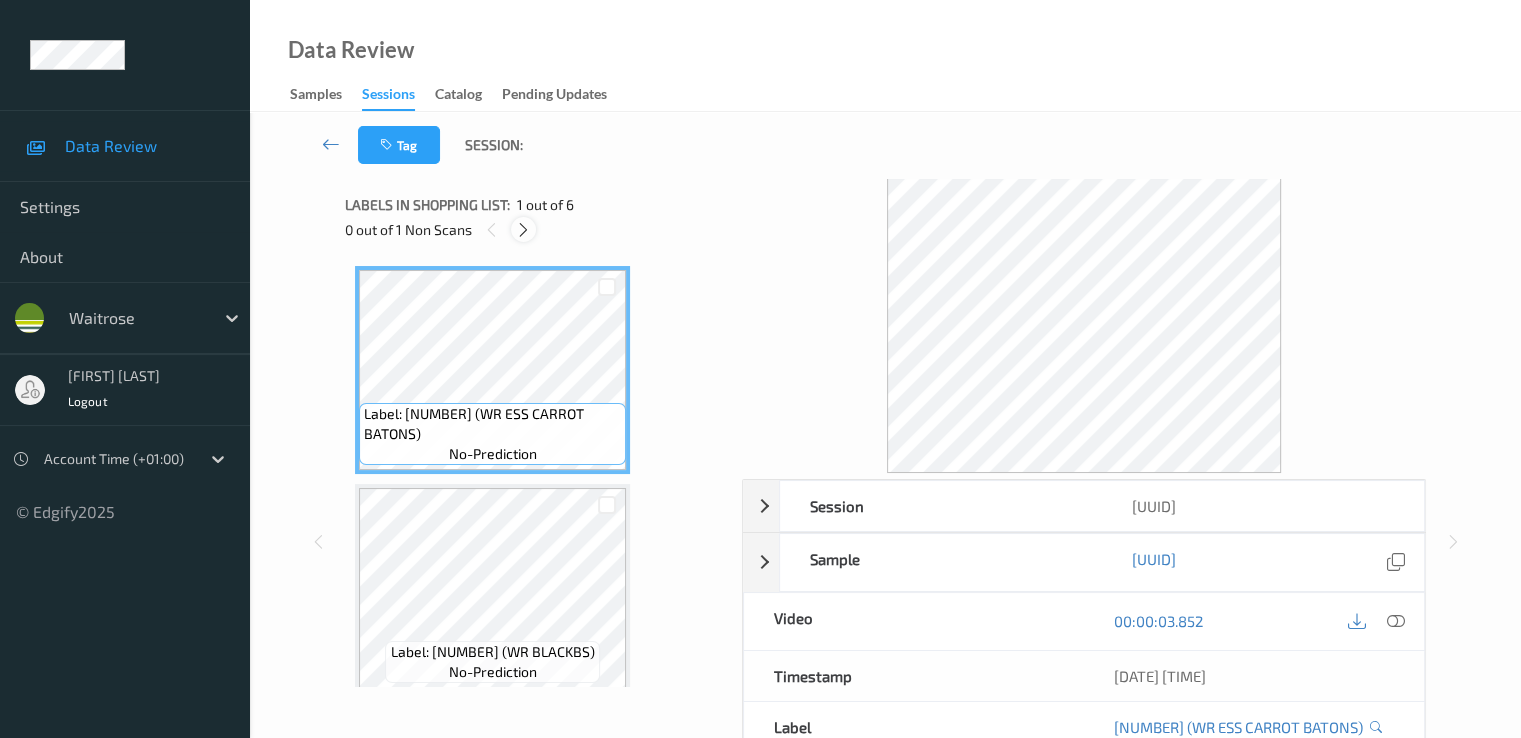 click at bounding box center [523, 229] 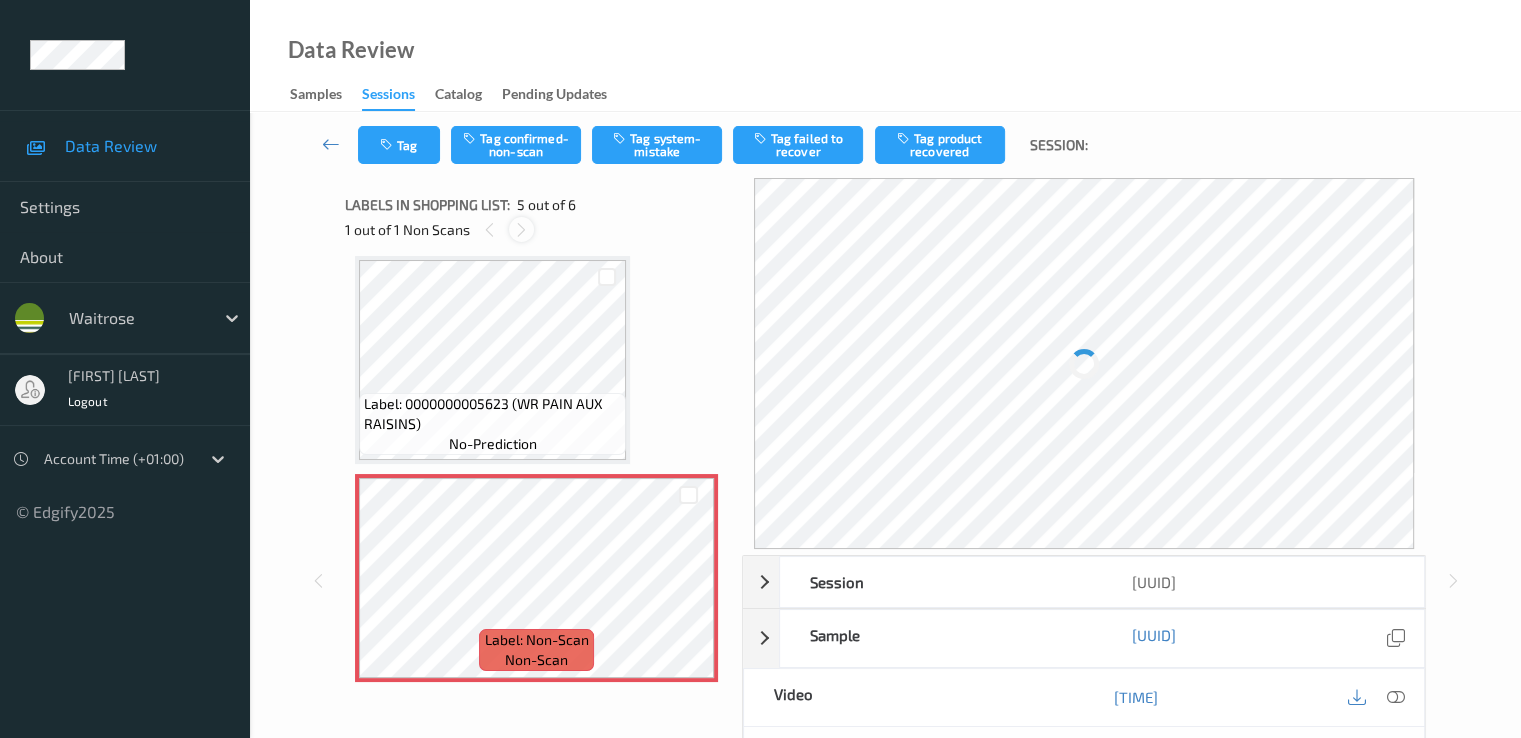 click at bounding box center [521, 229] 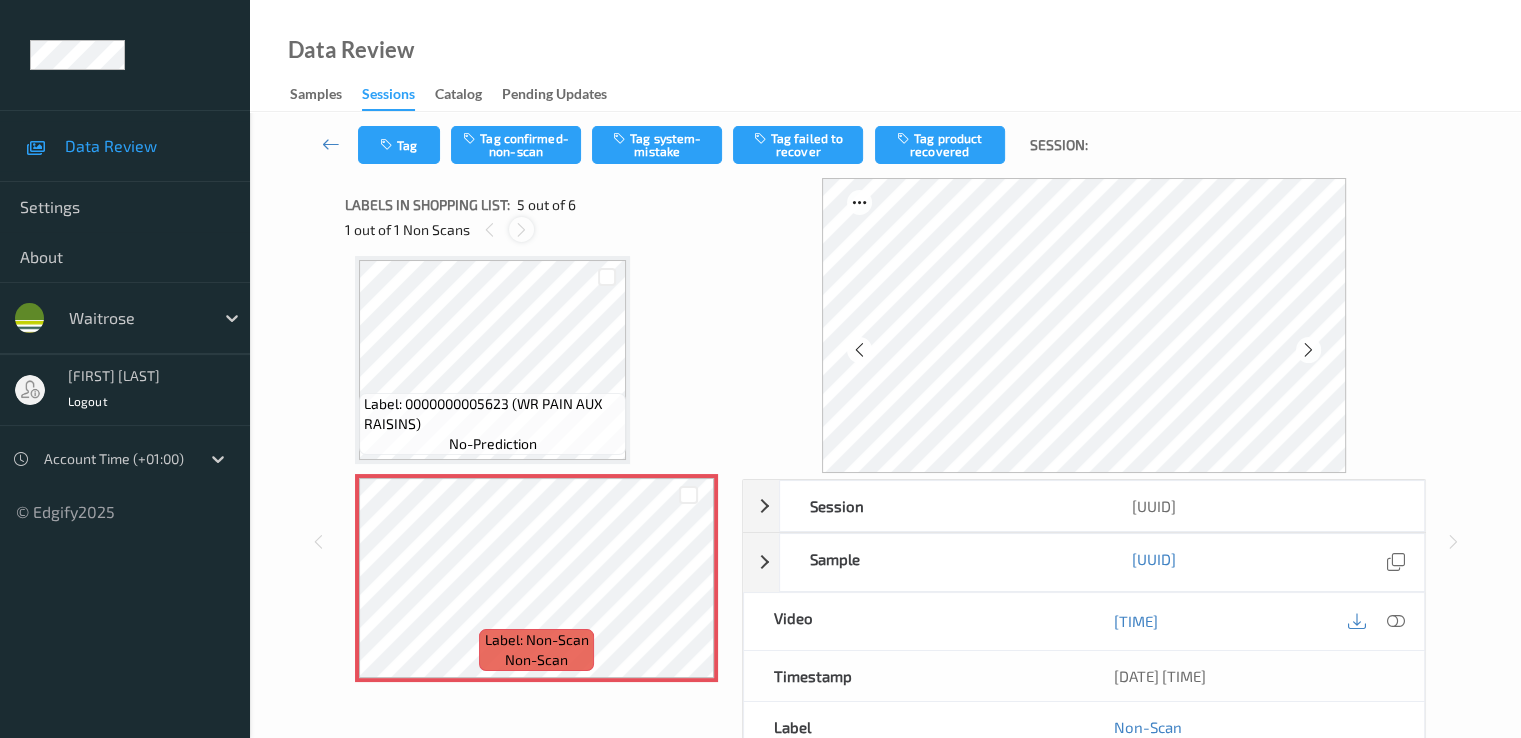 click at bounding box center (521, 229) 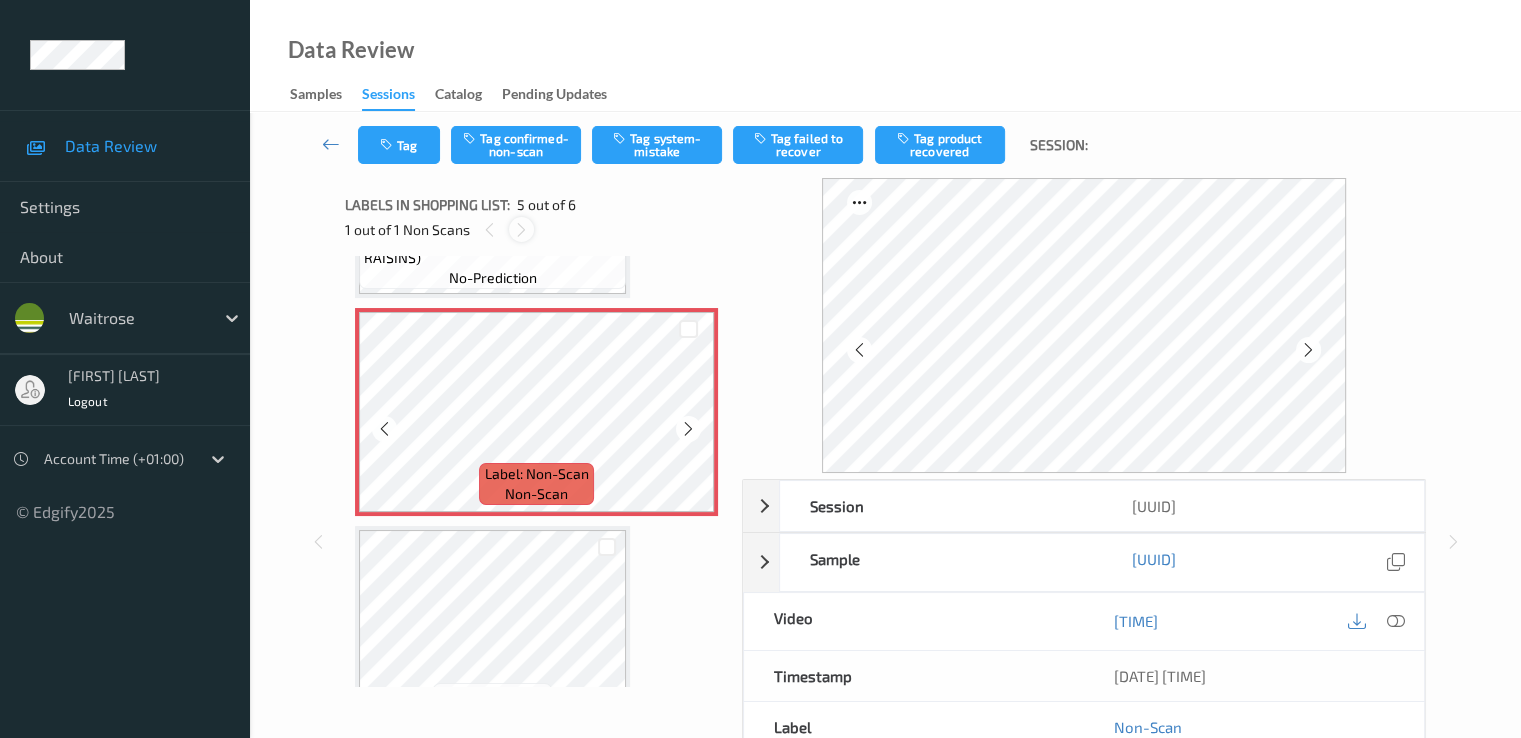 scroll, scrollTop: 864, scrollLeft: 0, axis: vertical 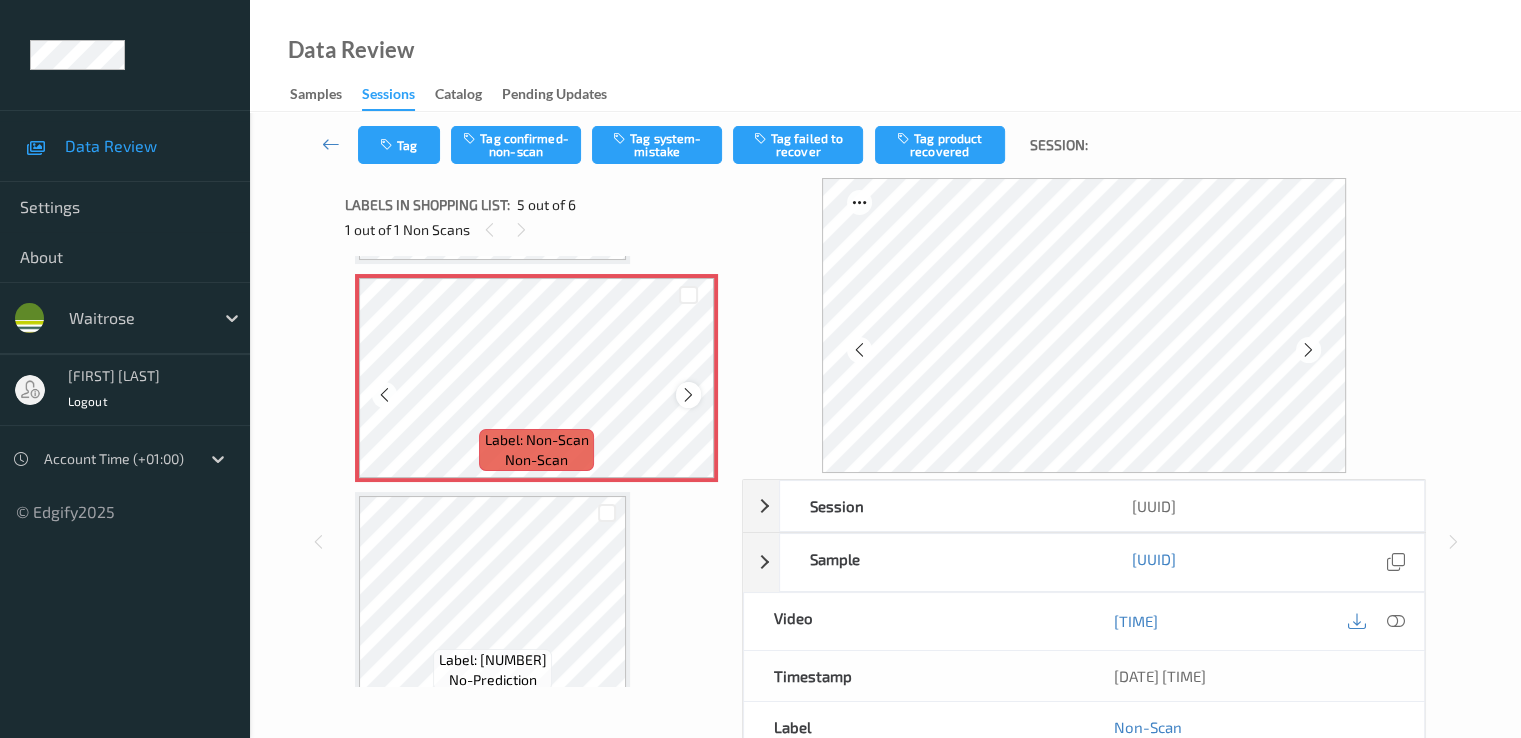 click at bounding box center [688, 395] 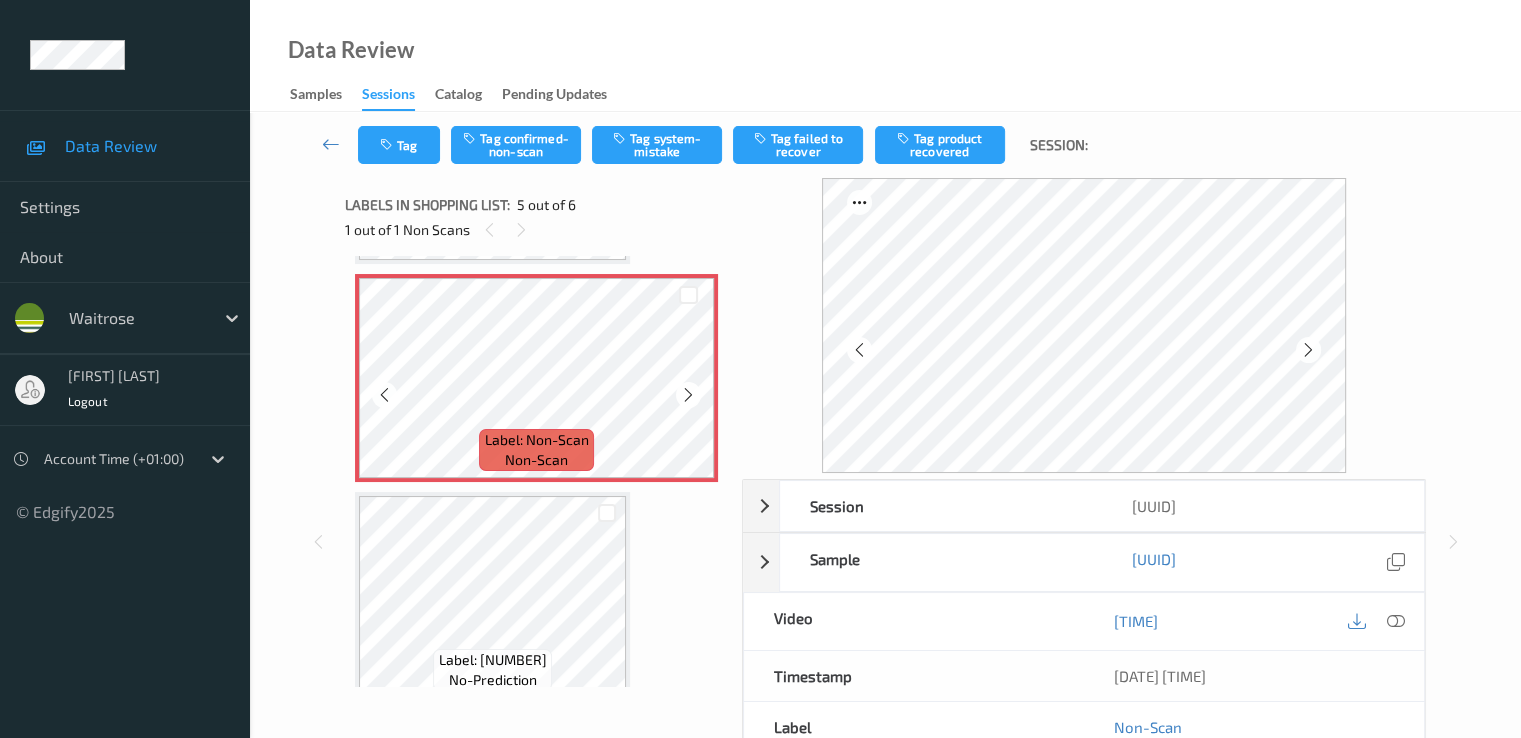click at bounding box center [688, 395] 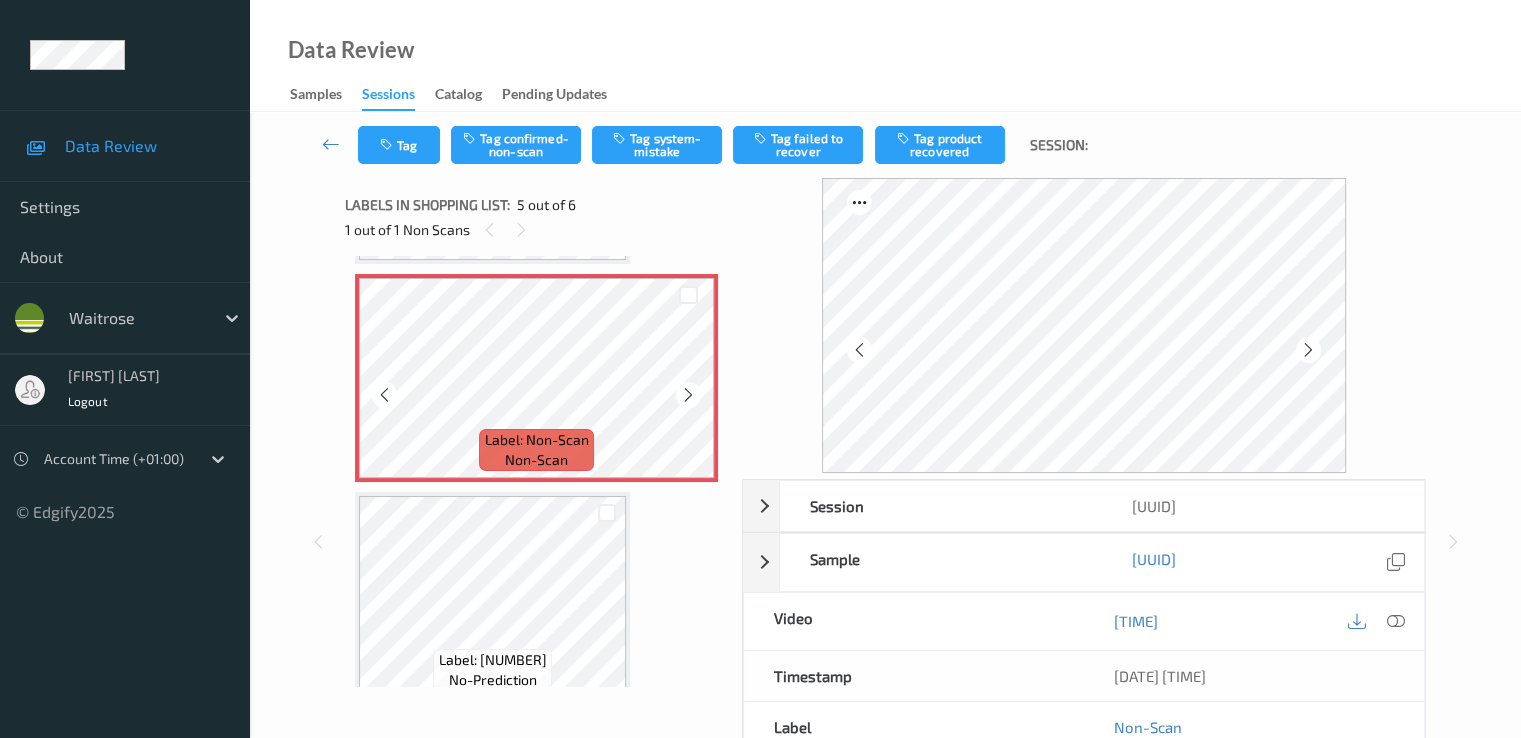 click at bounding box center (688, 395) 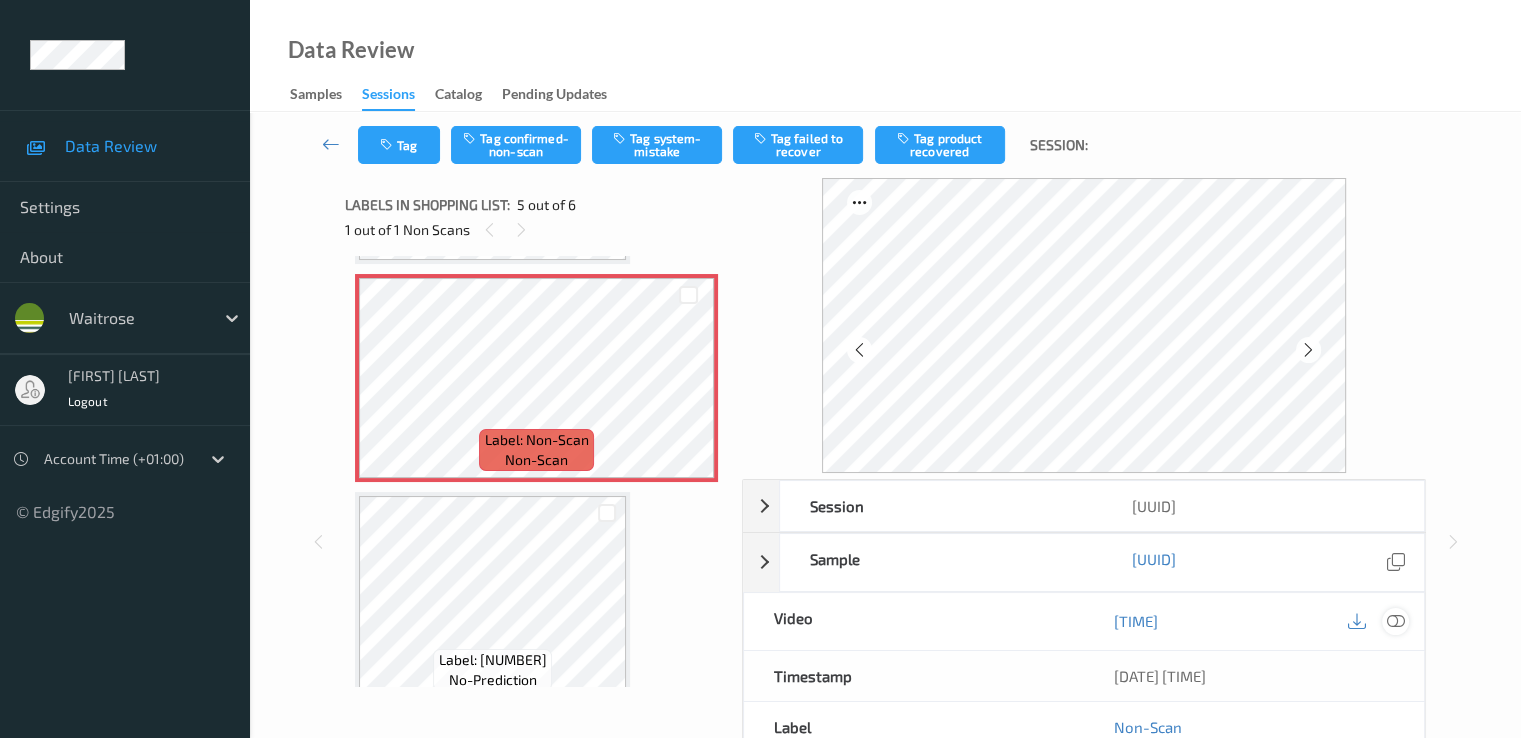 click at bounding box center (1395, 621) 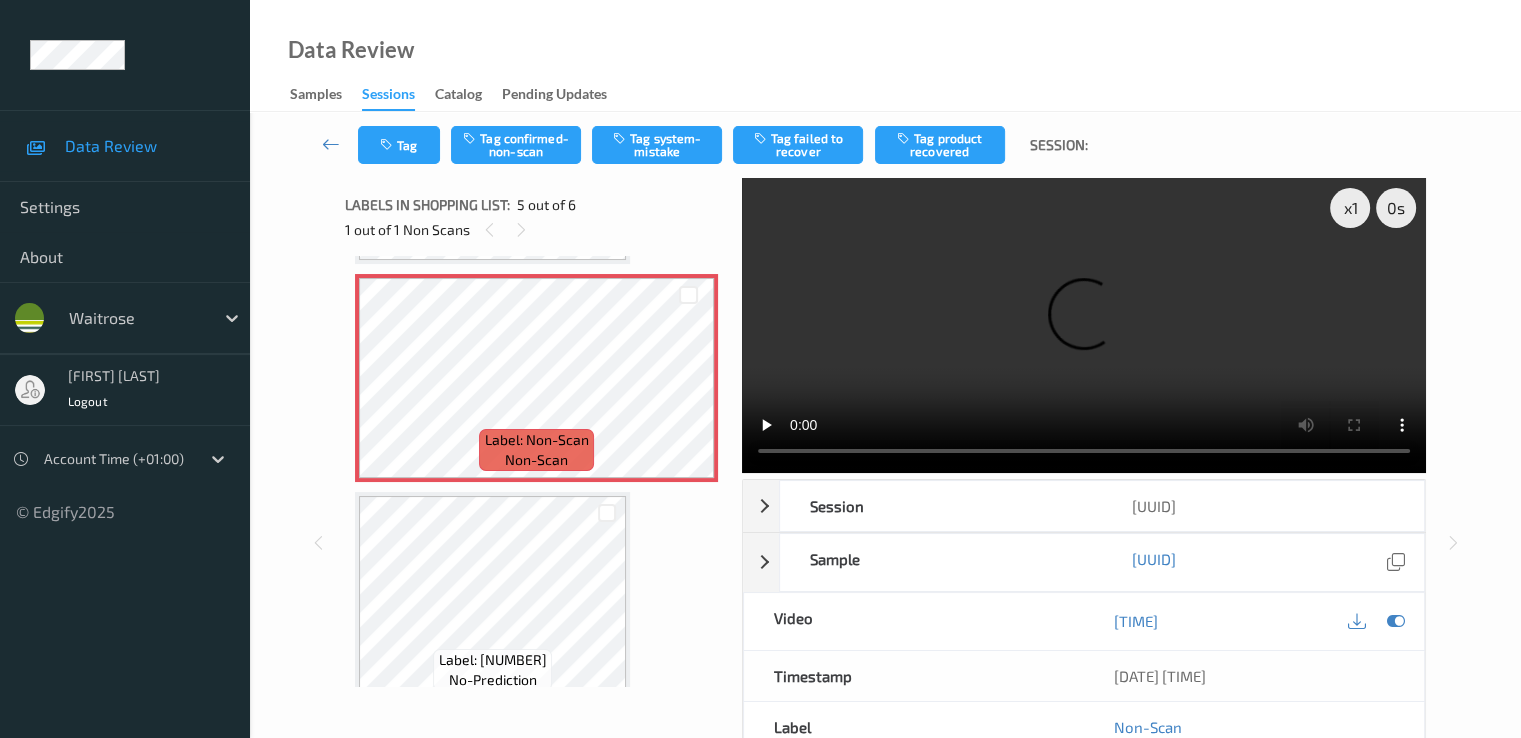 type 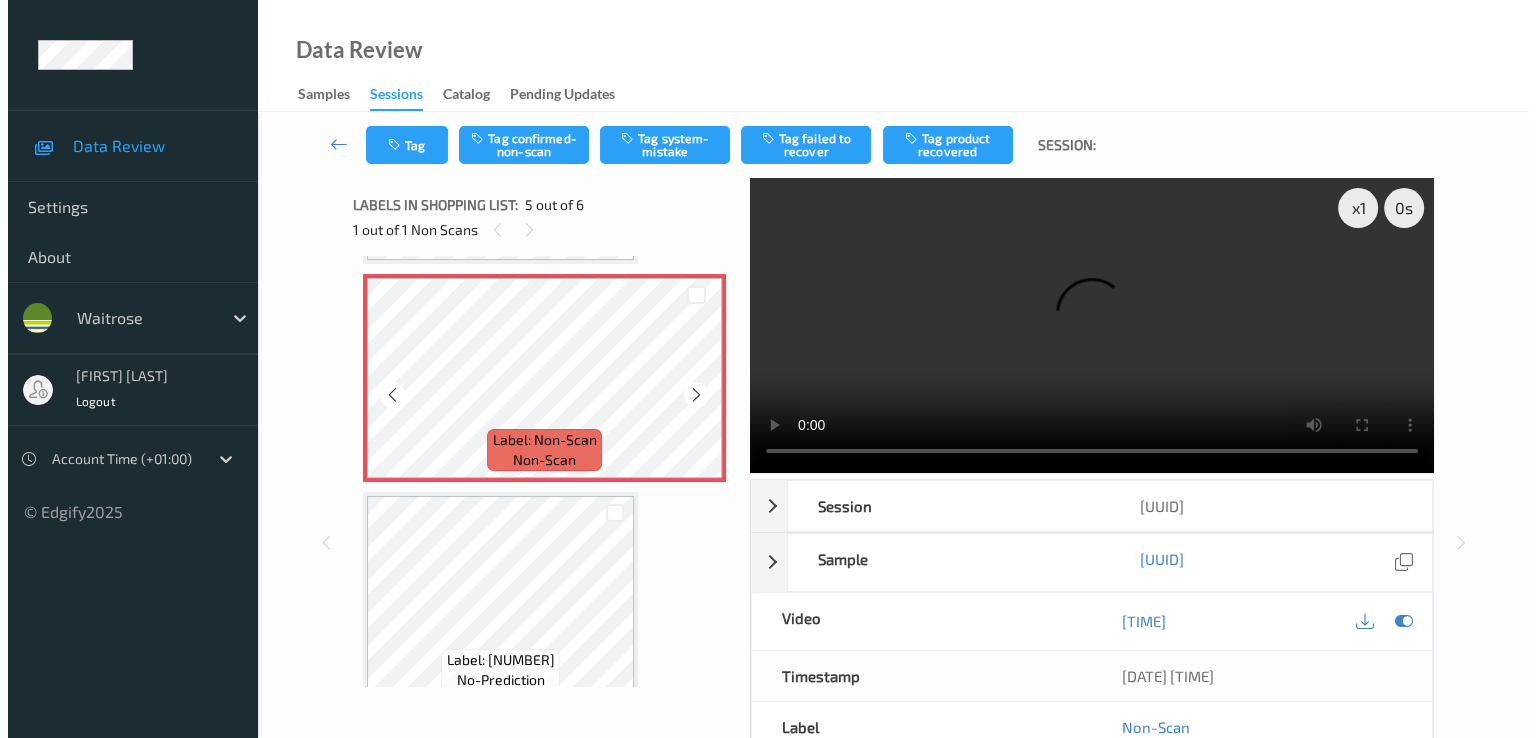 scroll, scrollTop: 664, scrollLeft: 0, axis: vertical 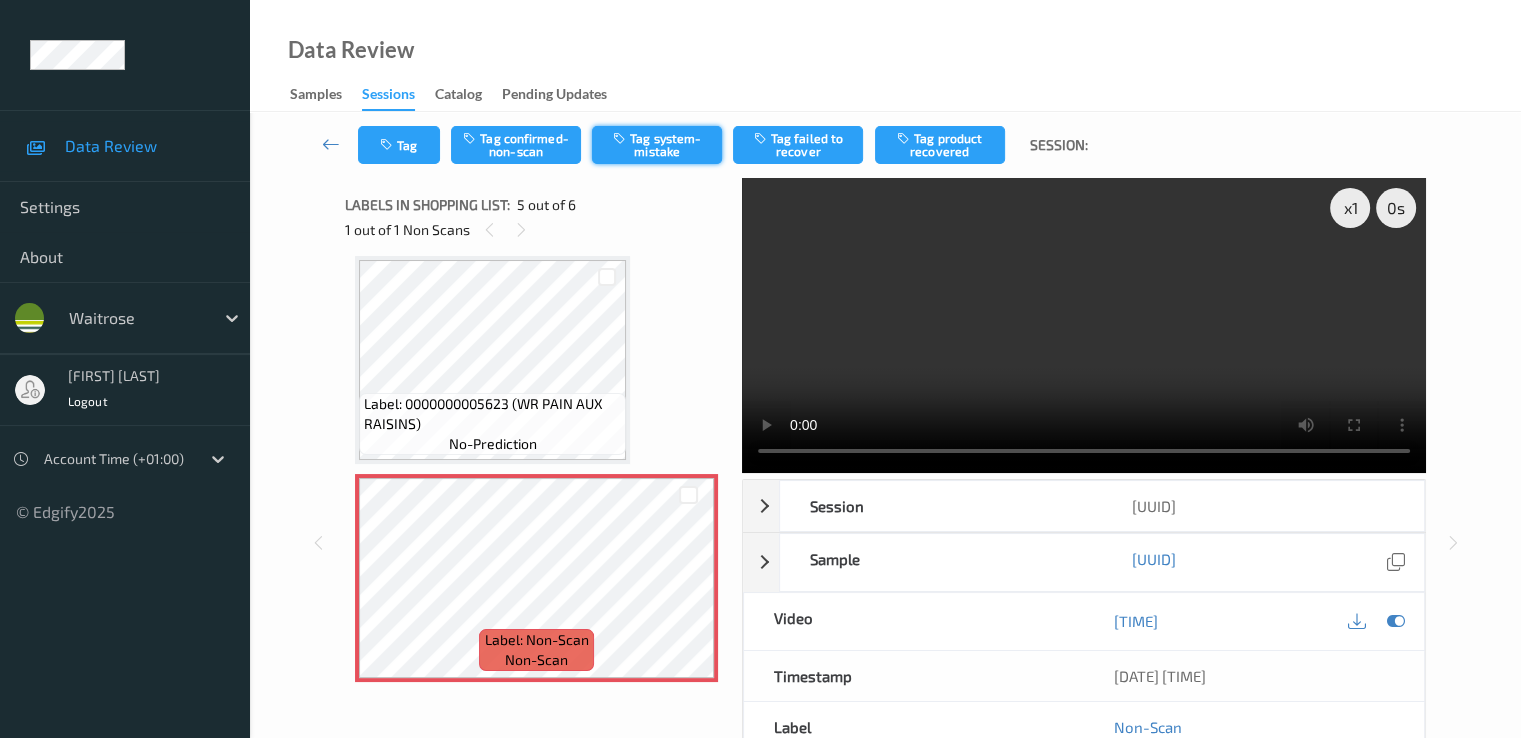 click on "Tag   system-mistake" at bounding box center [657, 145] 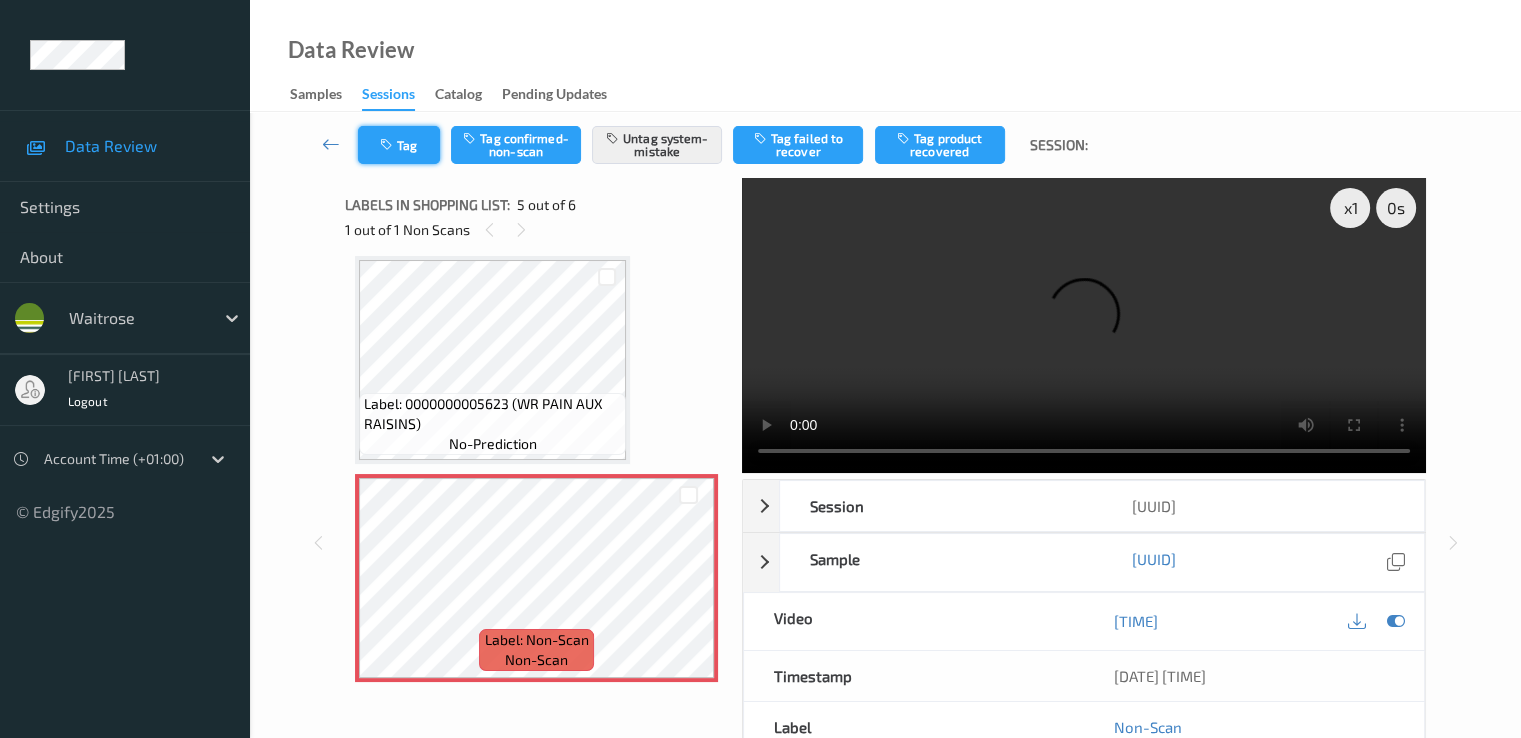 click on "Tag" at bounding box center [399, 145] 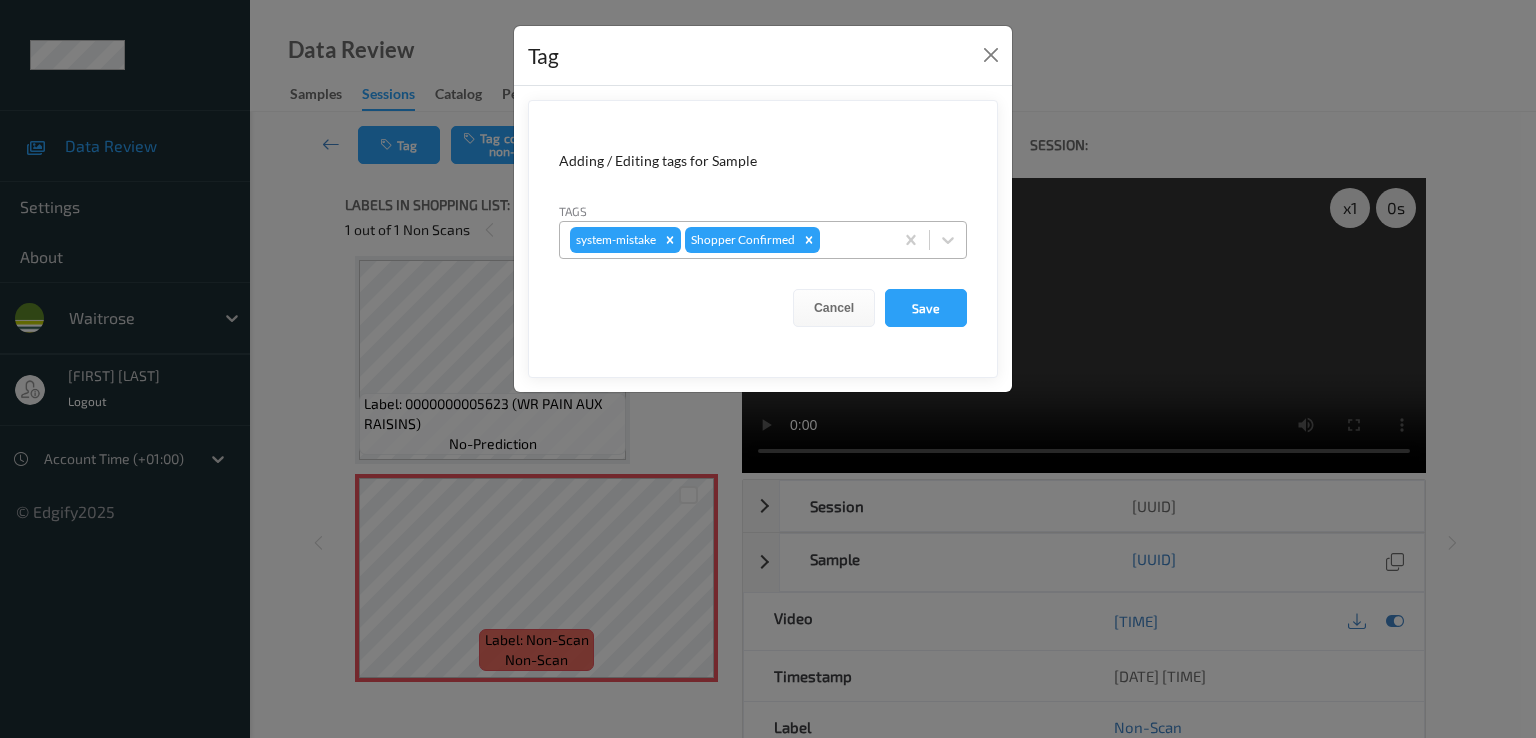 click at bounding box center [853, 240] 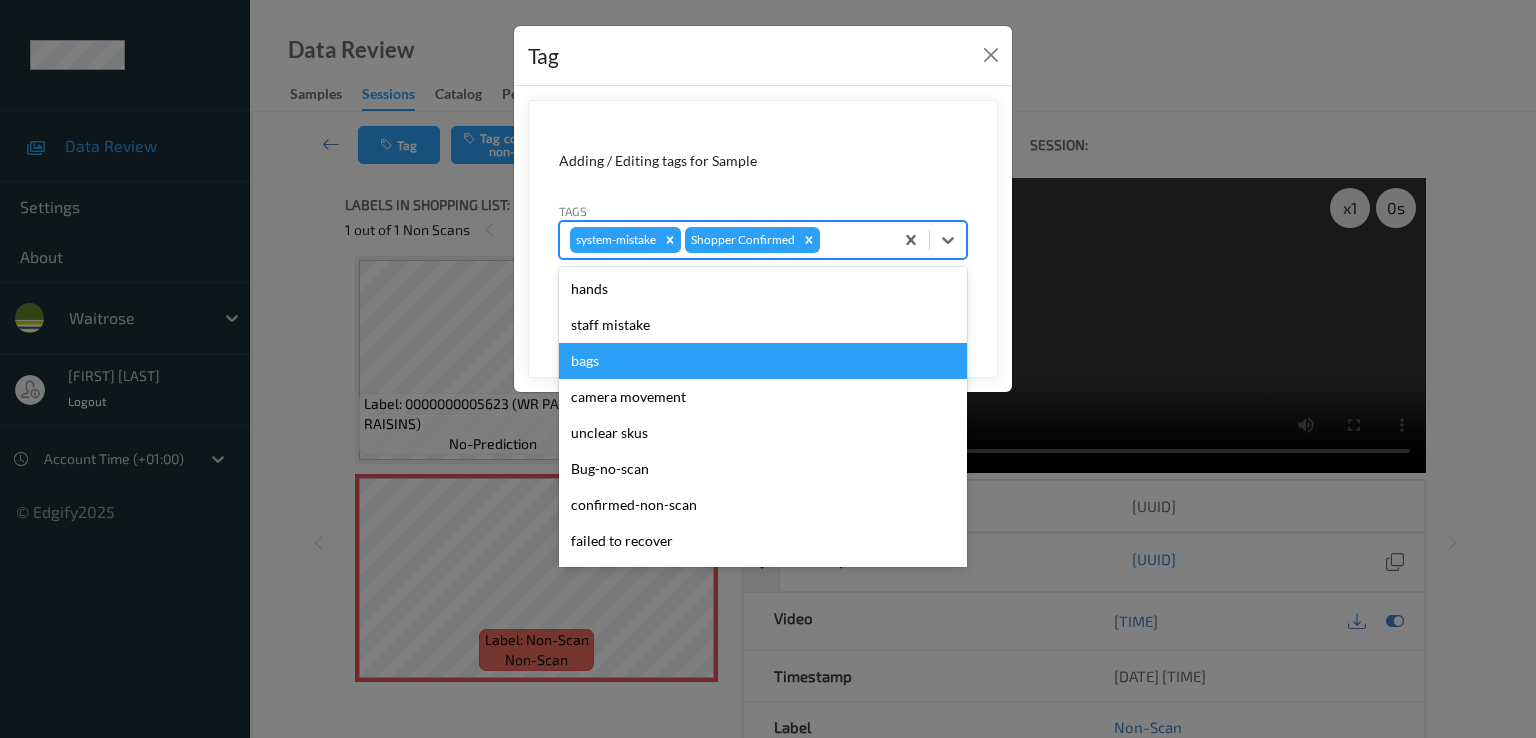 scroll, scrollTop: 392, scrollLeft: 0, axis: vertical 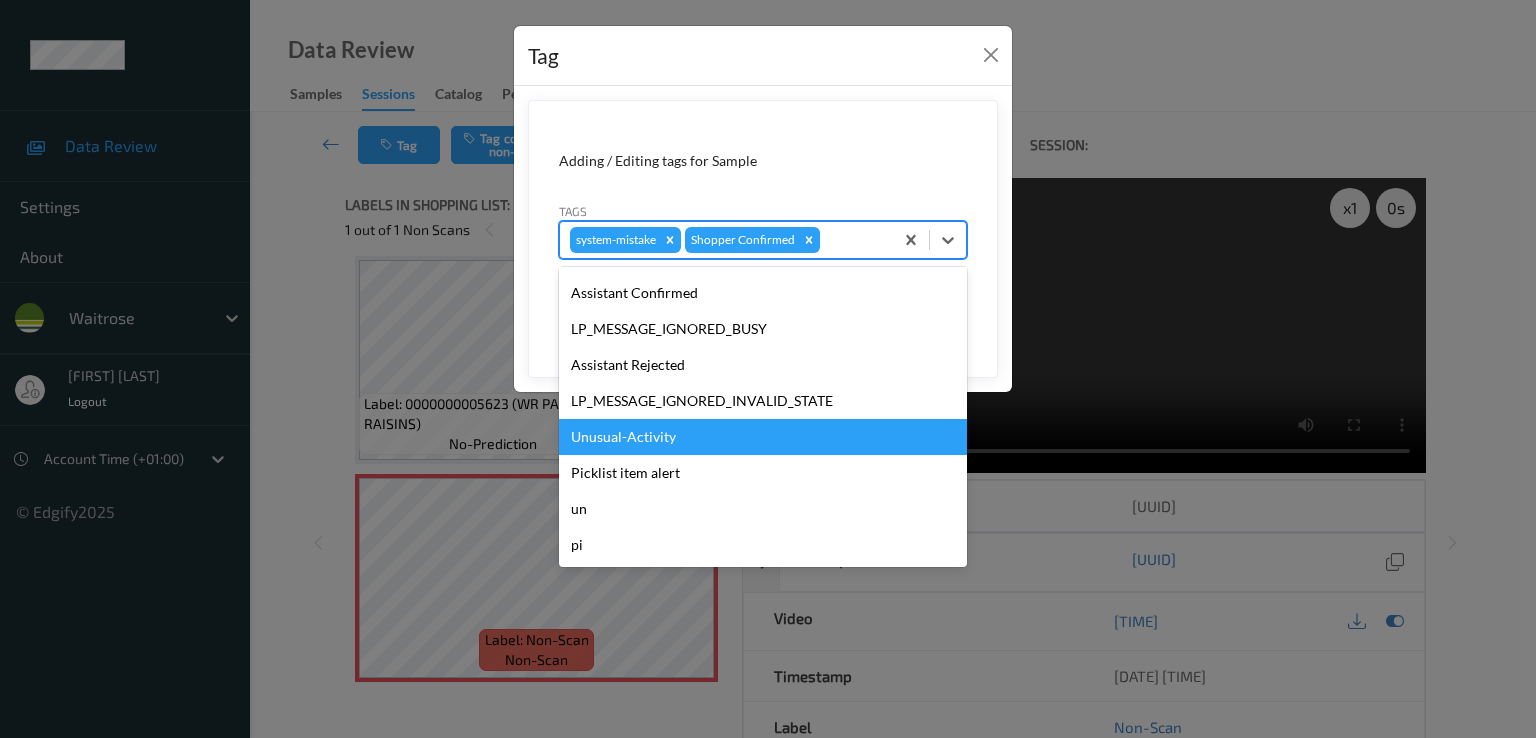 click on "Unusual-Activity" at bounding box center (763, 437) 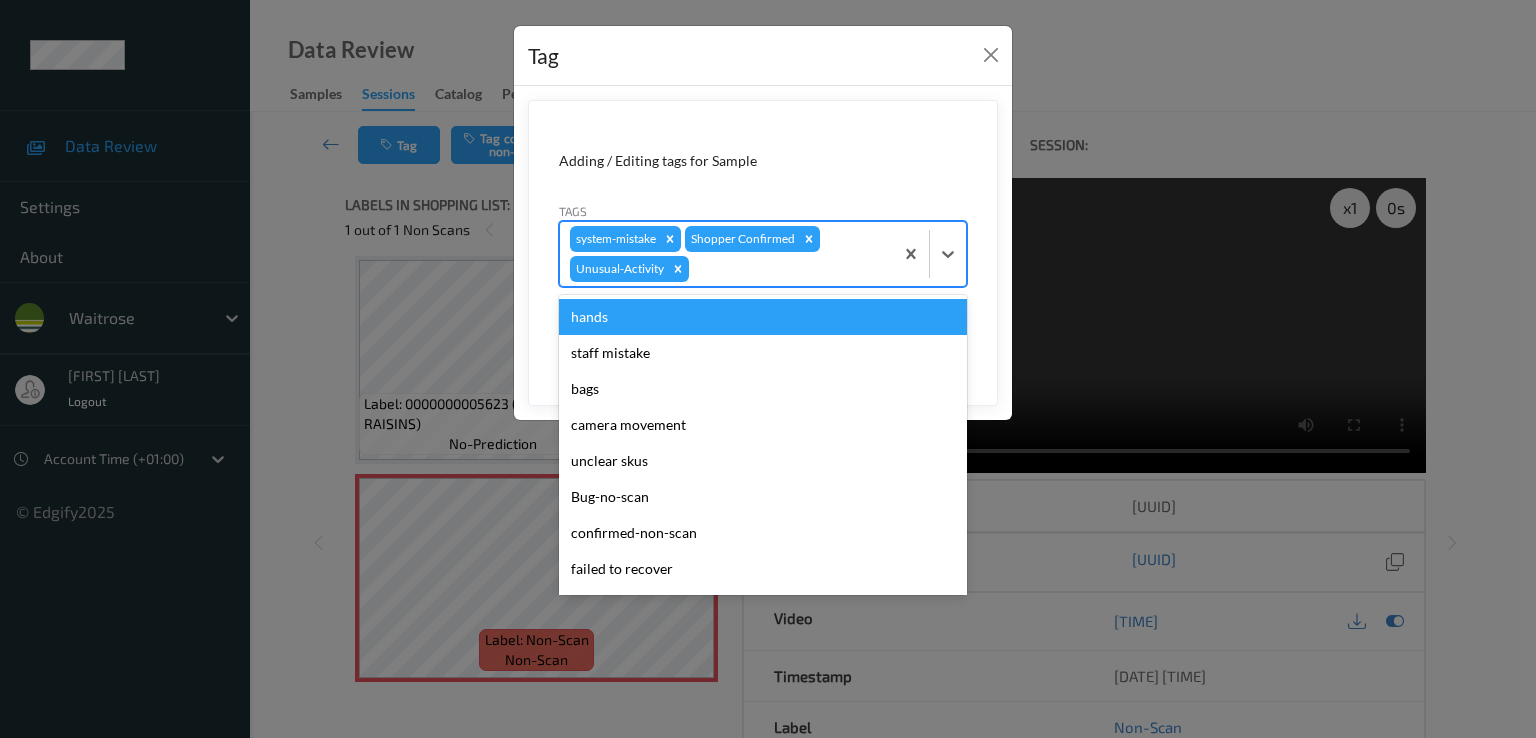 click on "system-mistake Shopper Confirmed Unusual-Activity" at bounding box center [726, 254] 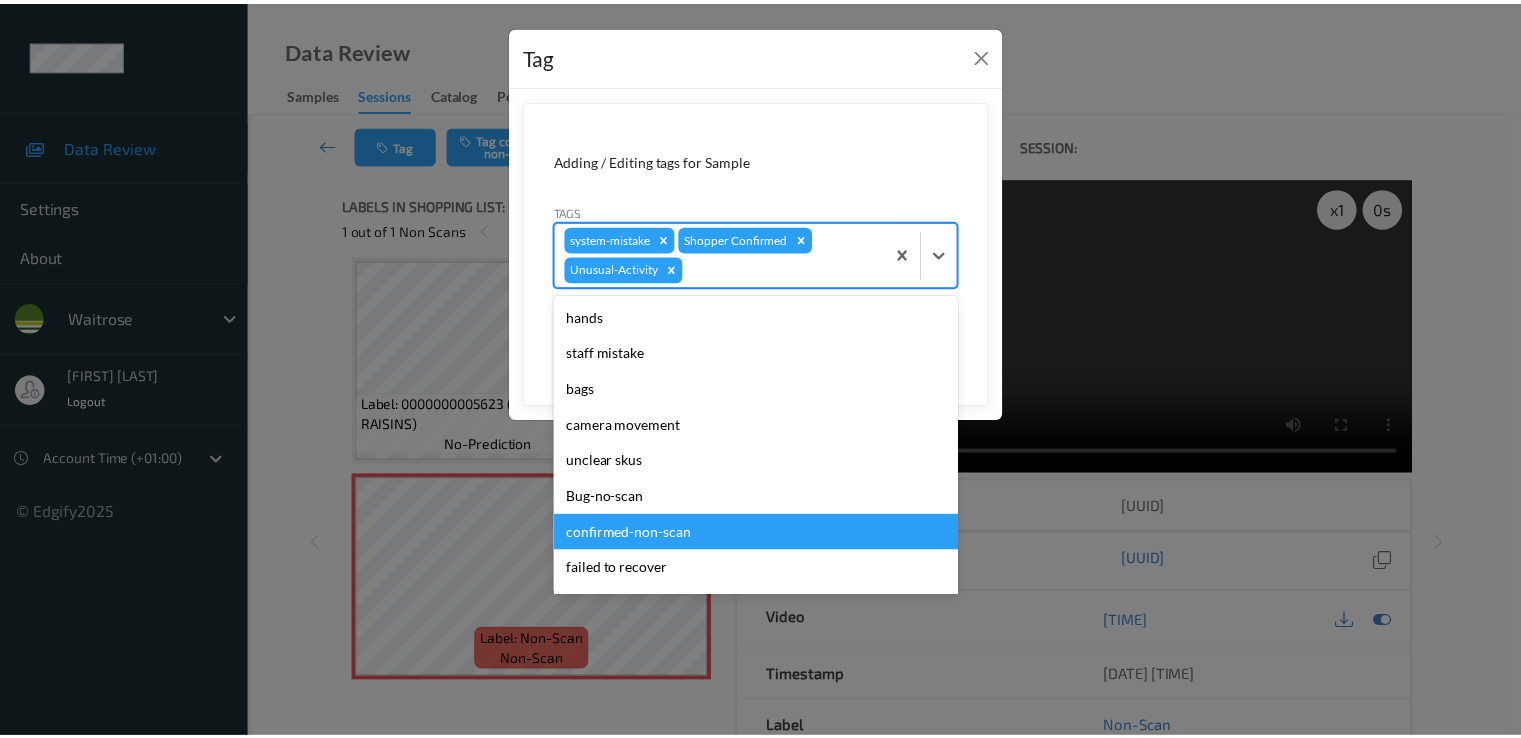 scroll, scrollTop: 356, scrollLeft: 0, axis: vertical 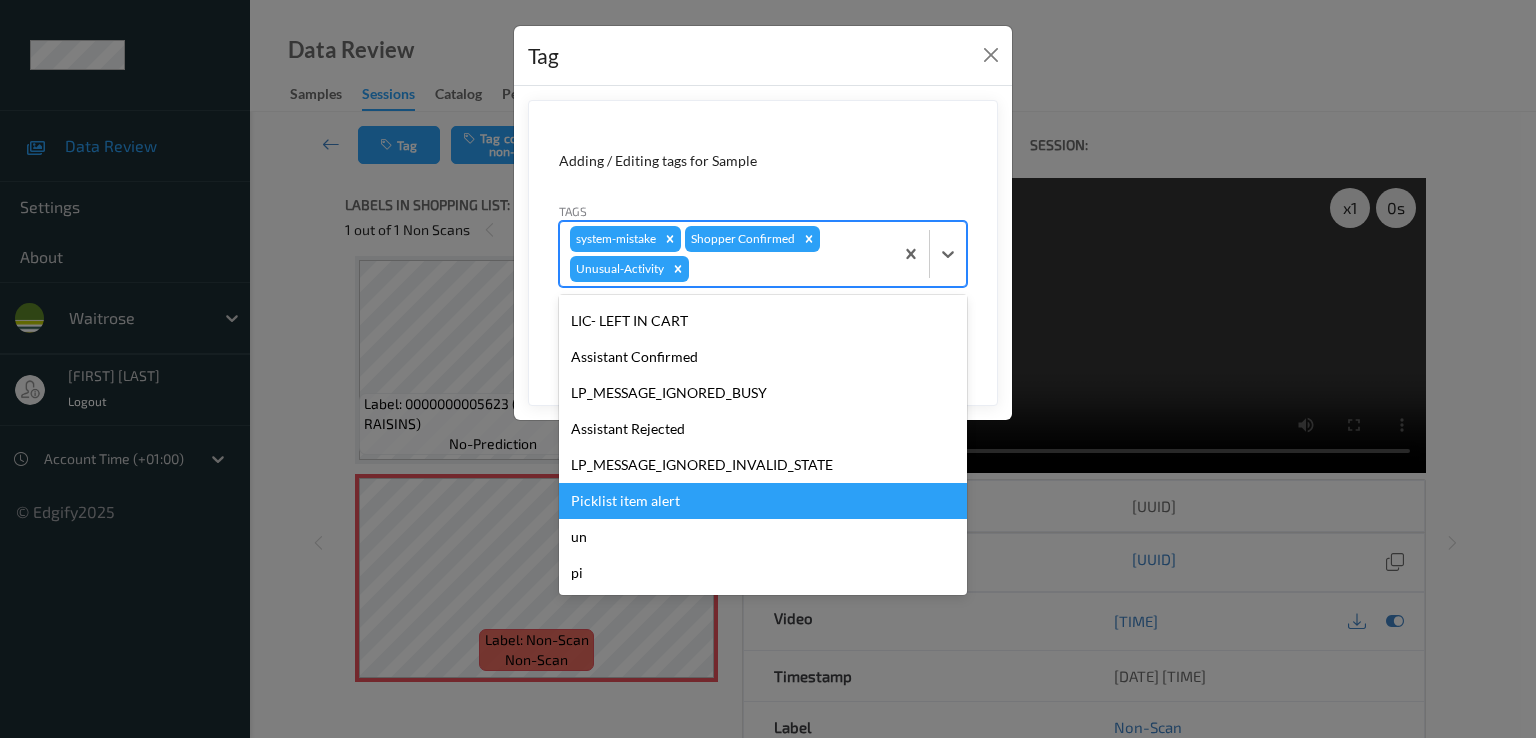 click on "Picklist item alert" at bounding box center (763, 501) 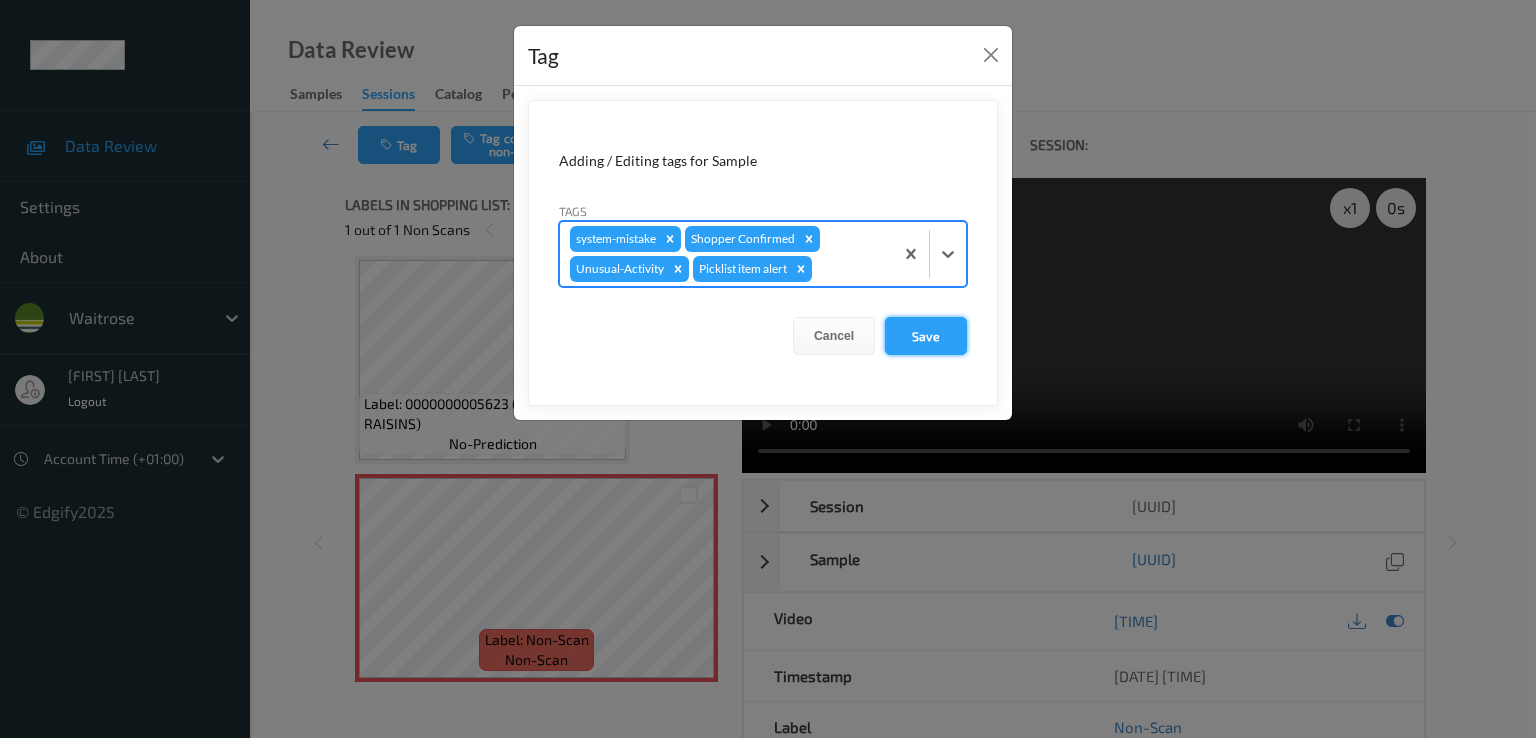click on "Save" at bounding box center [926, 336] 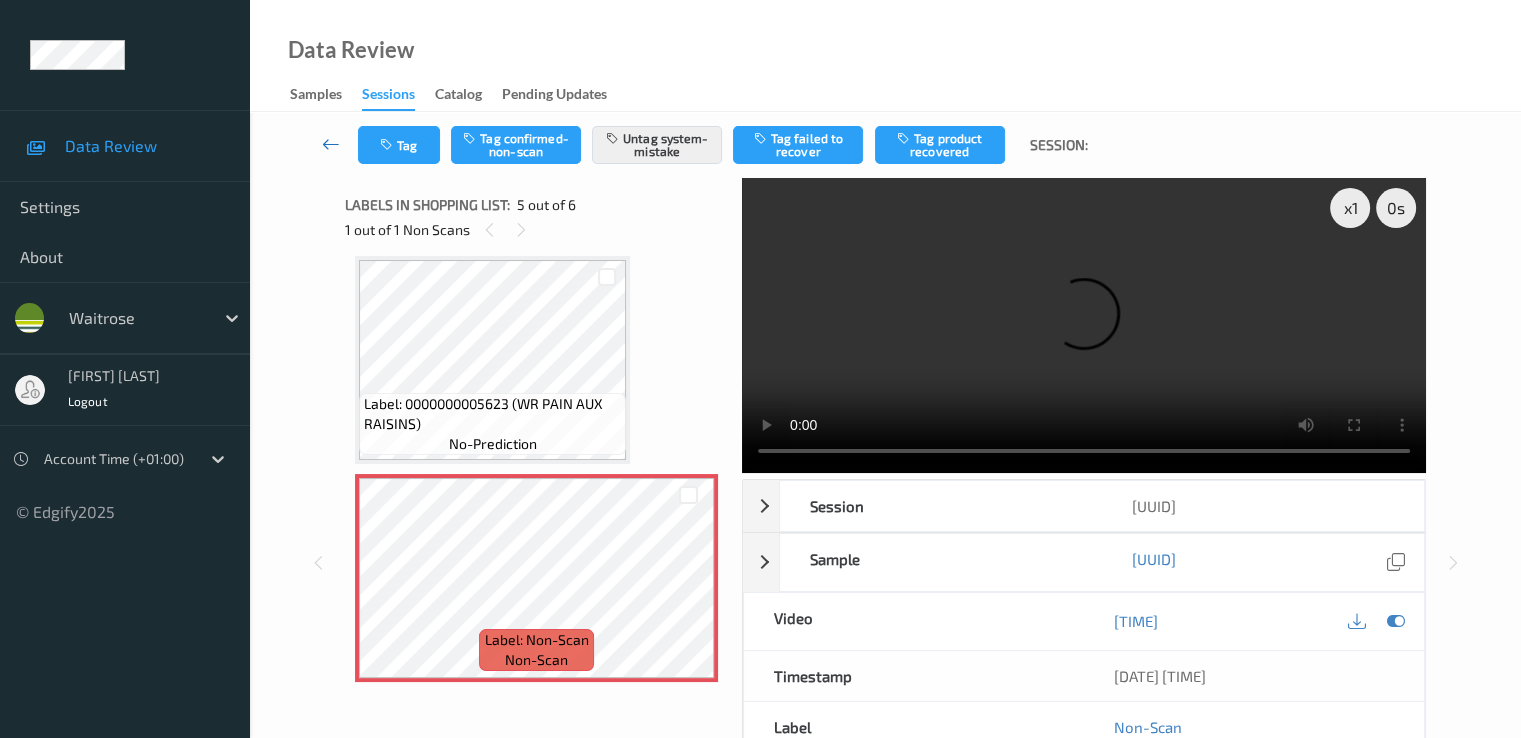 click at bounding box center (331, 144) 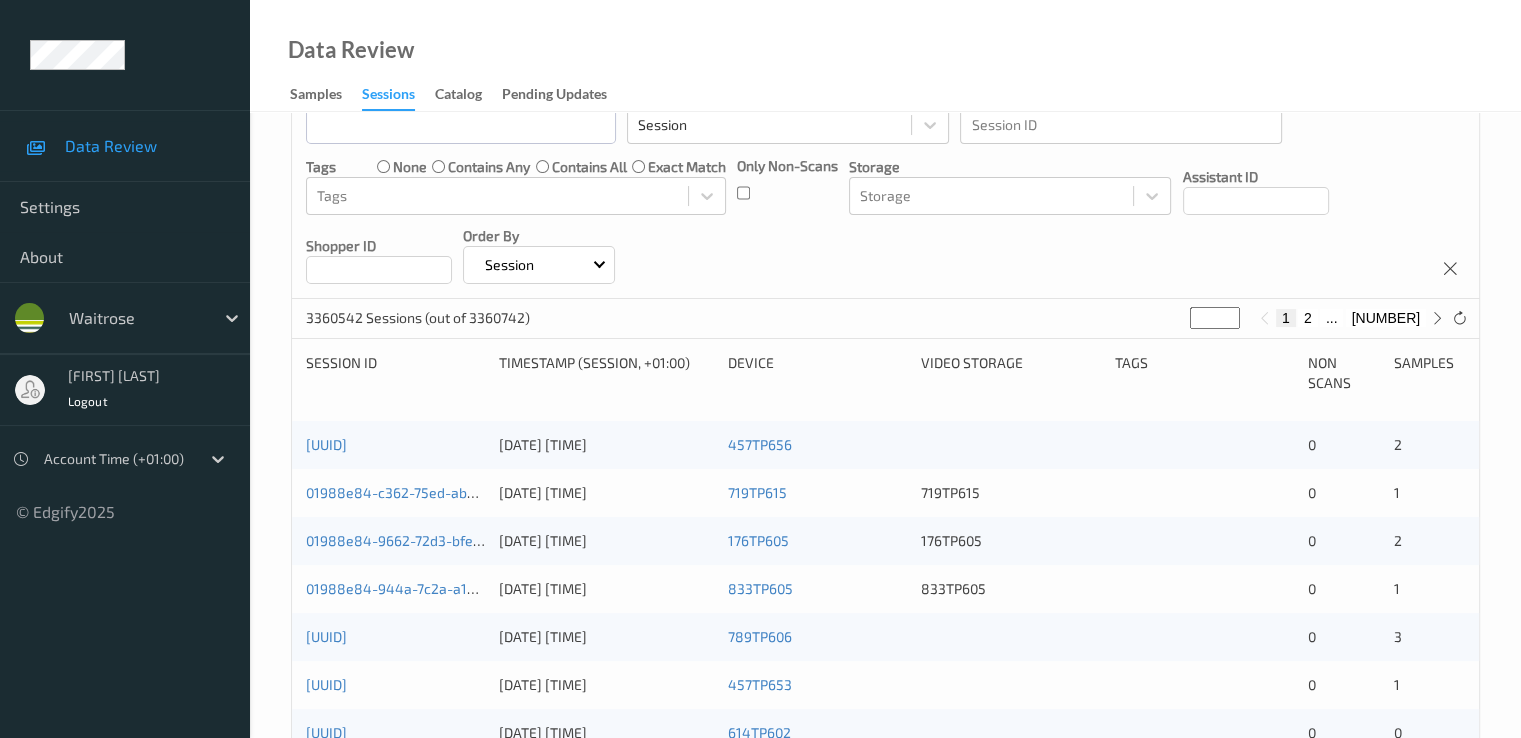 scroll, scrollTop: 0, scrollLeft: 0, axis: both 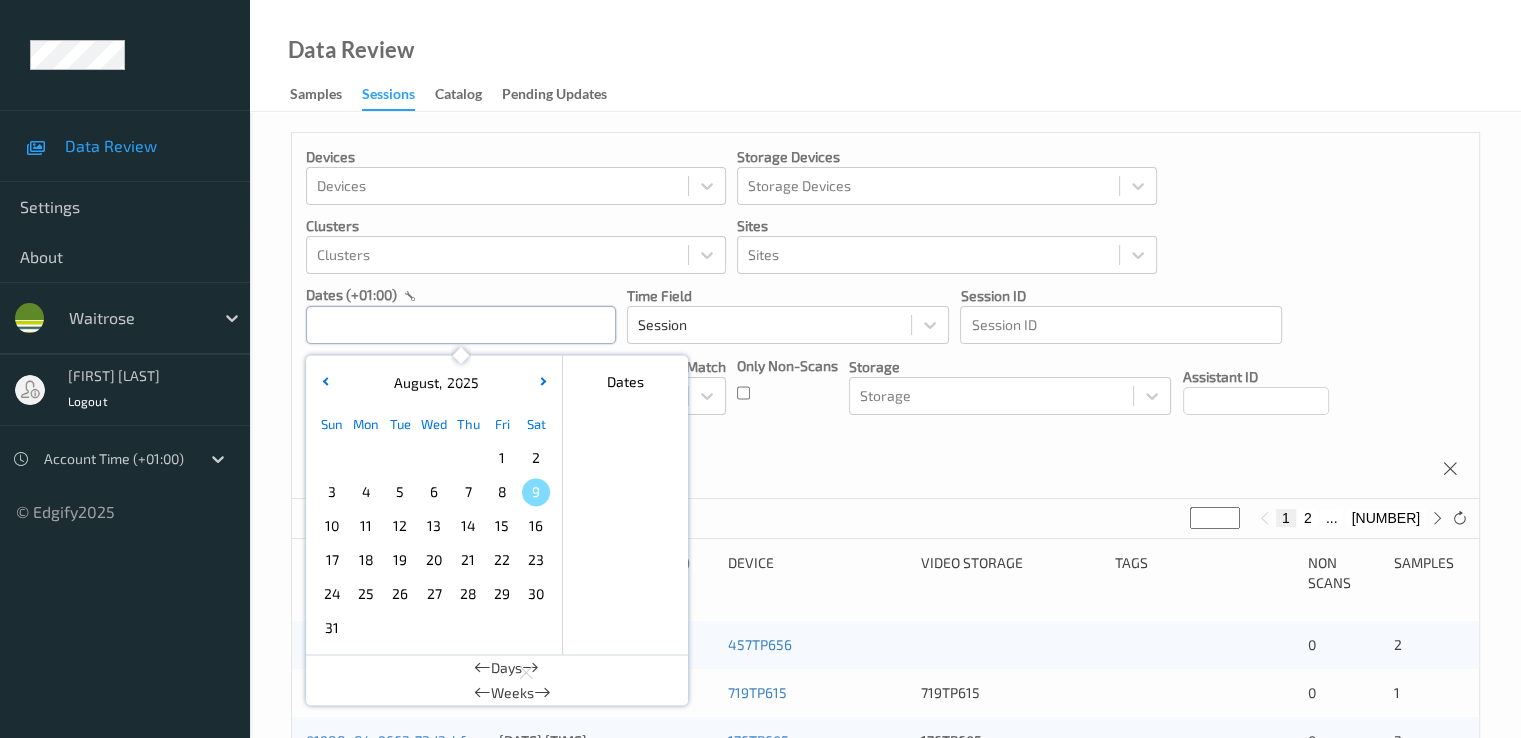 click at bounding box center [461, 325] 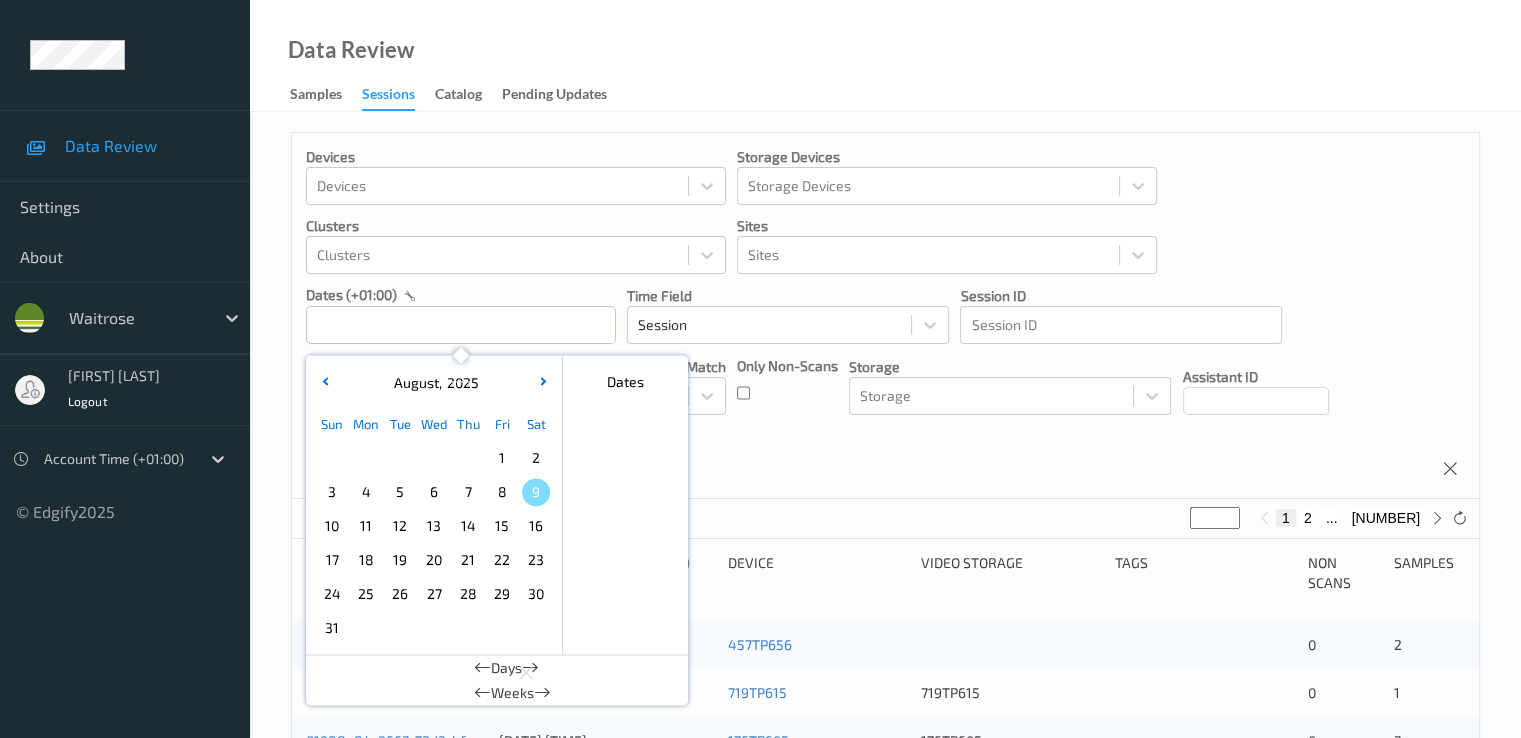 click on "8" at bounding box center (502, 492) 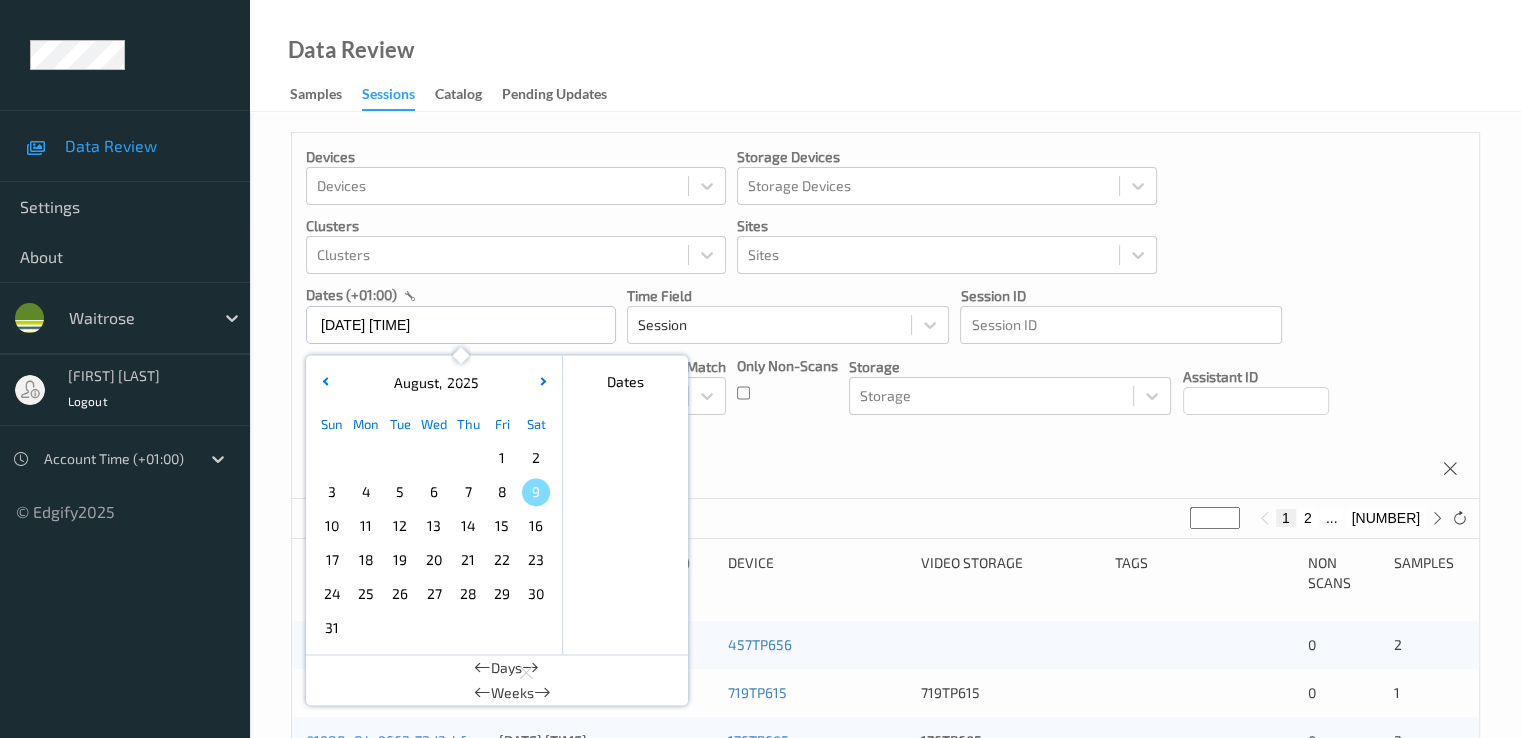 click on "8" at bounding box center [502, 492] 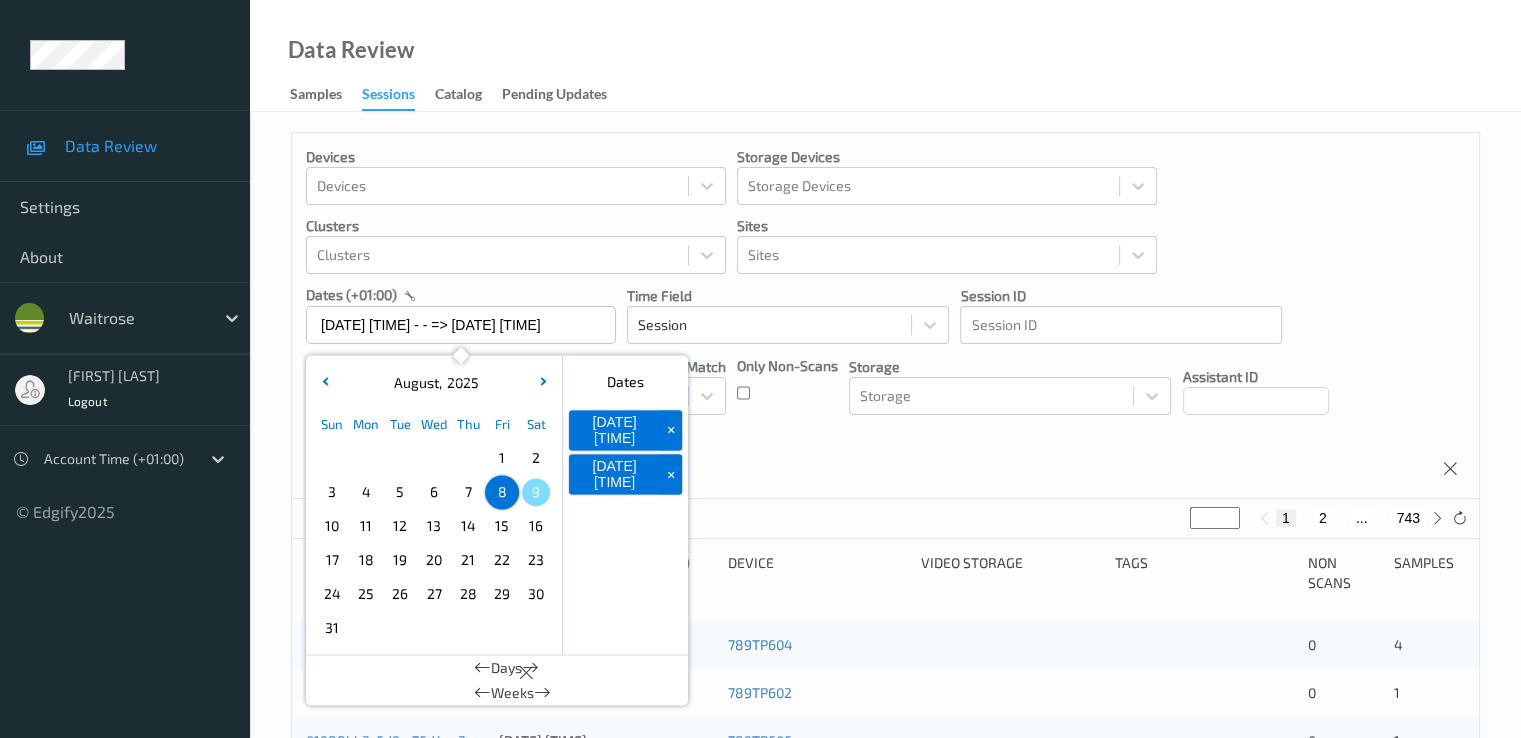 click on "Devices Devices Storage Devices Storage Devices Clusters Clusters Sites Sites dates (+[HOURS]:[MINUTES]) [DATE] [TIME] - [DATE] [TIME] August , [YEAR] Sun Mon Tue Wed Thu Fri Sat 1 2 3 4 5 6 7 8 9 10 11 12 13 14 15 16 17 18 19 20 21 22 23 24 25 26 27 28 29 30 31 January February March April May June July August September October November December [YEAR] [YEAR] [YEAR] [YEAR] [YEAR] [YEAR] [YEAR] [YEAR] [YEAR] [YEAR] [YEAR] [YEAR] Dates [DATE] [TIME] + [DATE] [TIME] + Days Weeks Time Field Session Session ID Session ID Tags none contains any contains all exact match Tags Only Non-Scans Storage Storage Assistant ID Shopper ID Order By Session" at bounding box center [885, 316] 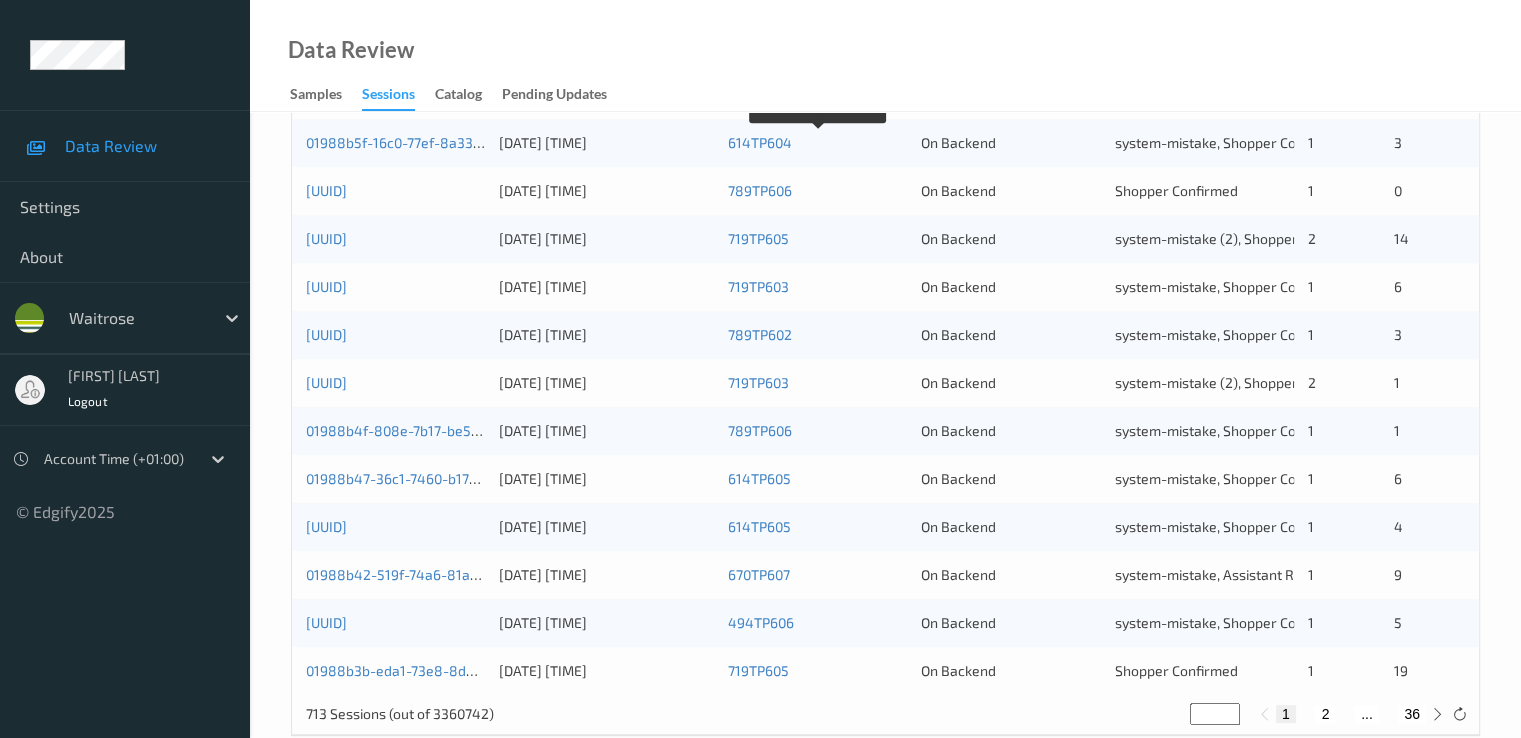 scroll, scrollTop: 924, scrollLeft: 0, axis: vertical 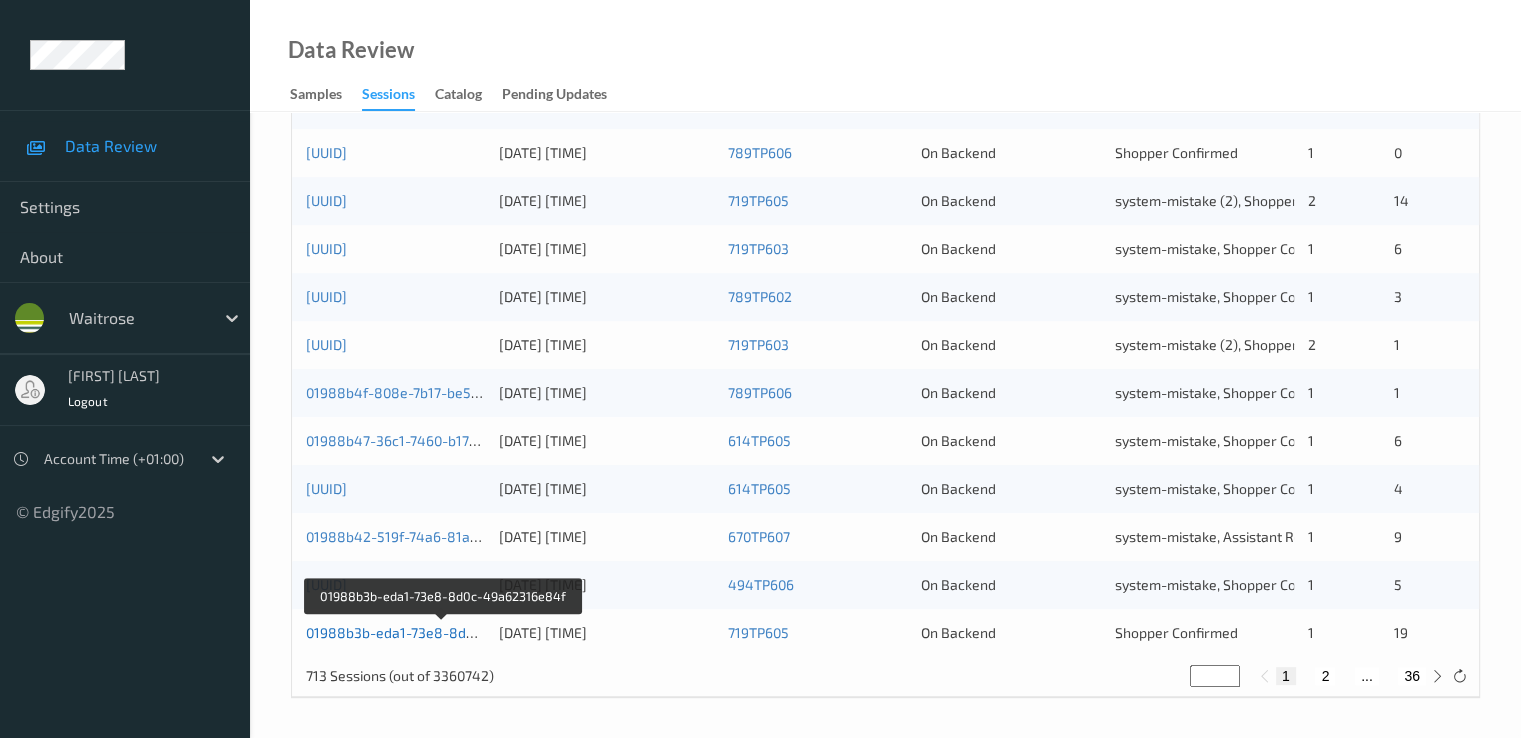 click on "01988b3b-eda1-73e8-8d0c-49a62316e84f" at bounding box center (443, 632) 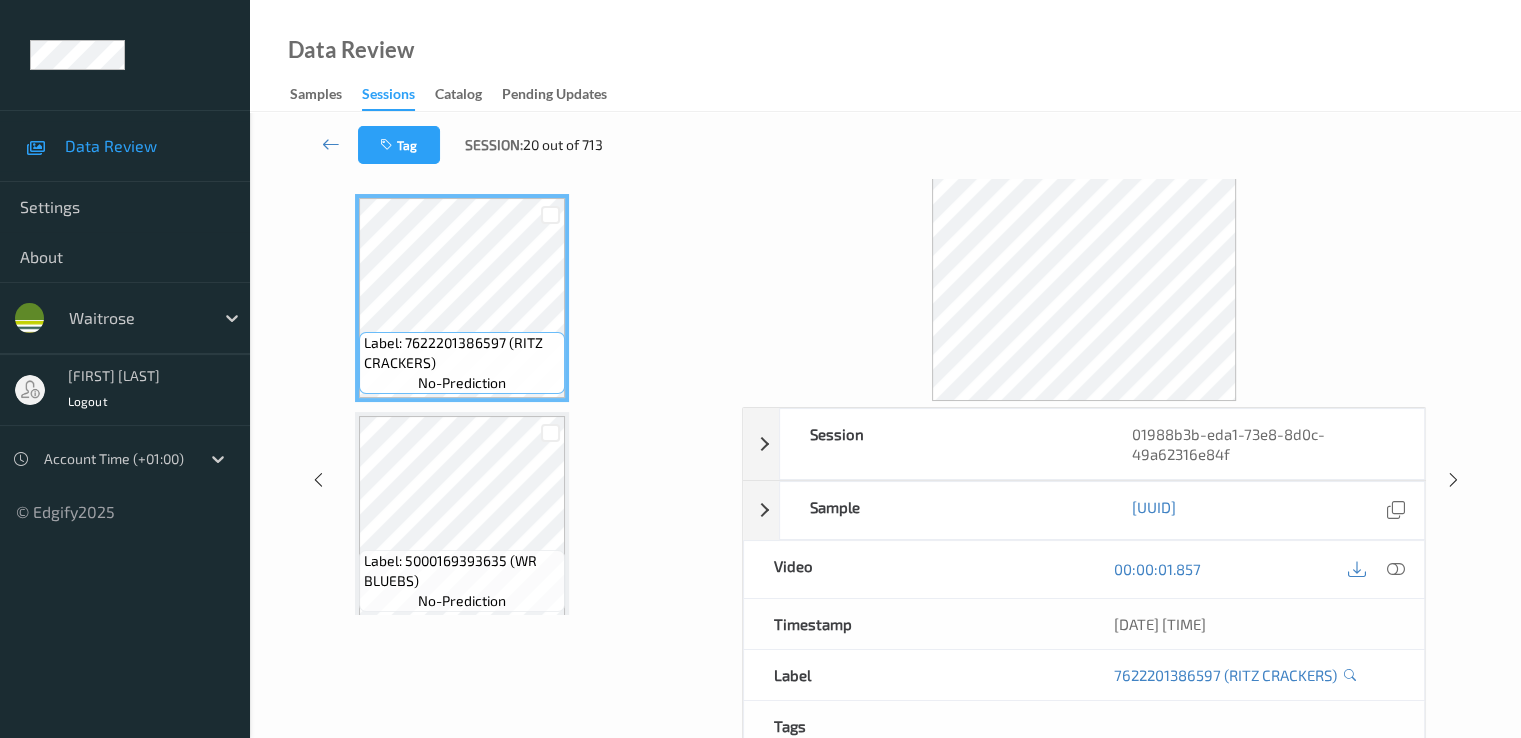 scroll, scrollTop: 0, scrollLeft: 0, axis: both 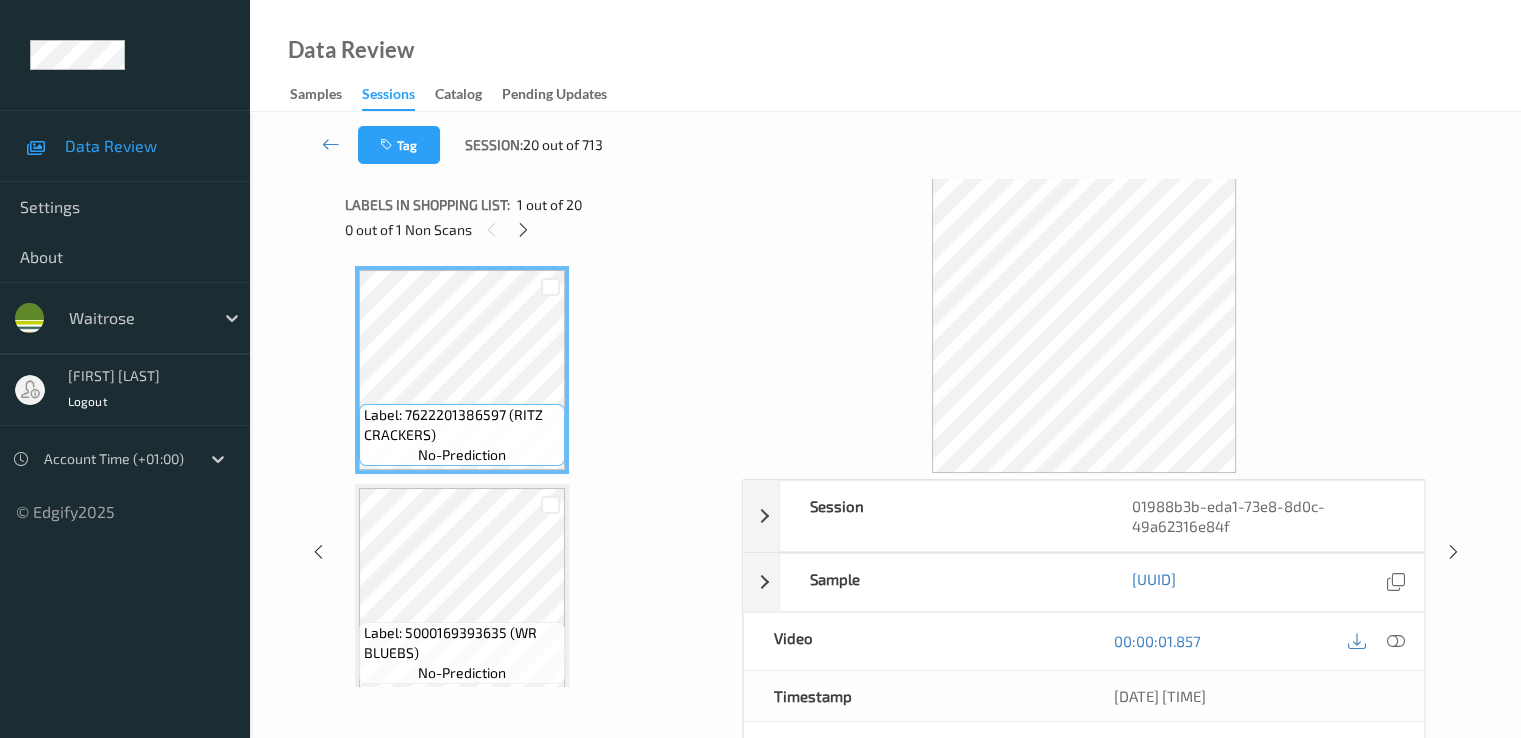 click on "0 out of 1 Non Scans" at bounding box center [536, 229] 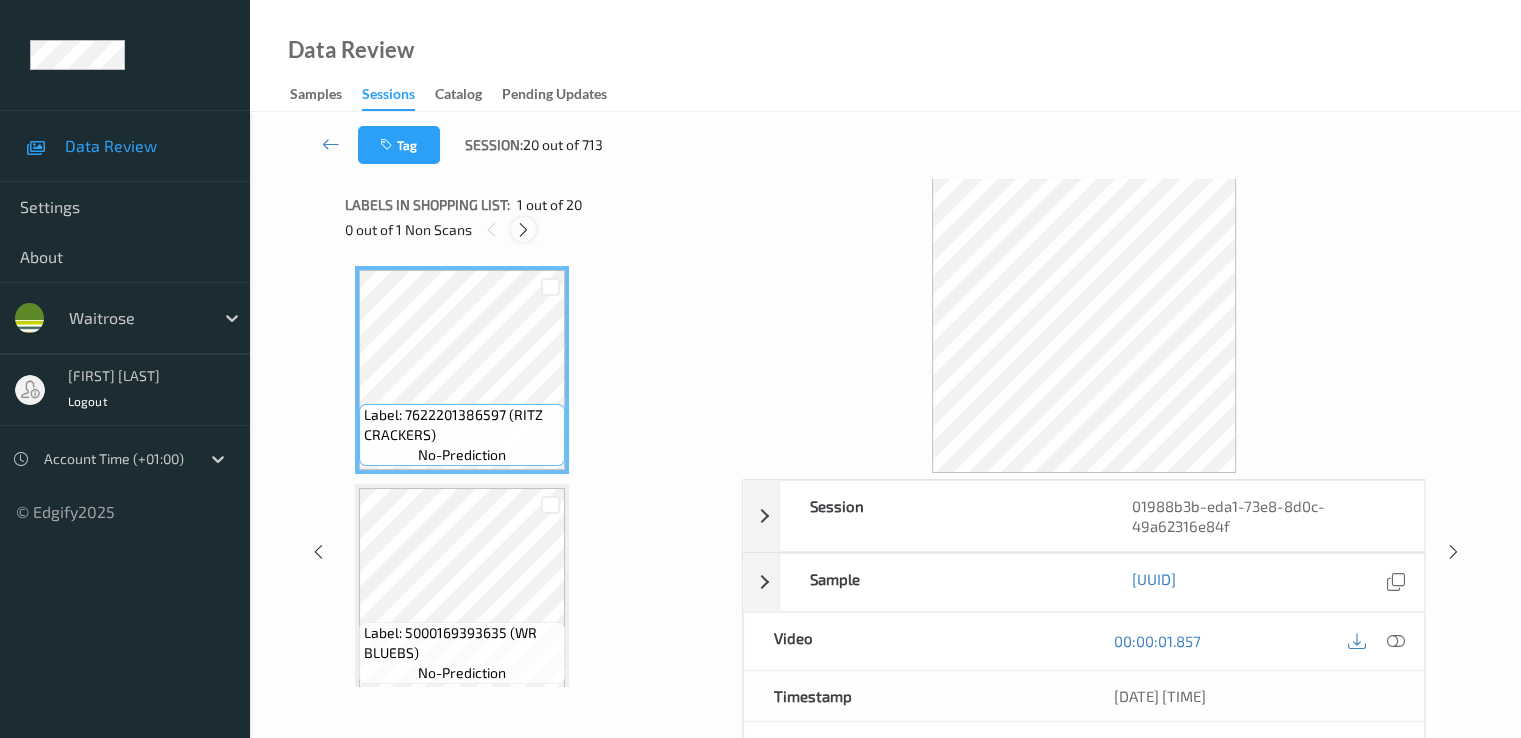click at bounding box center (523, 229) 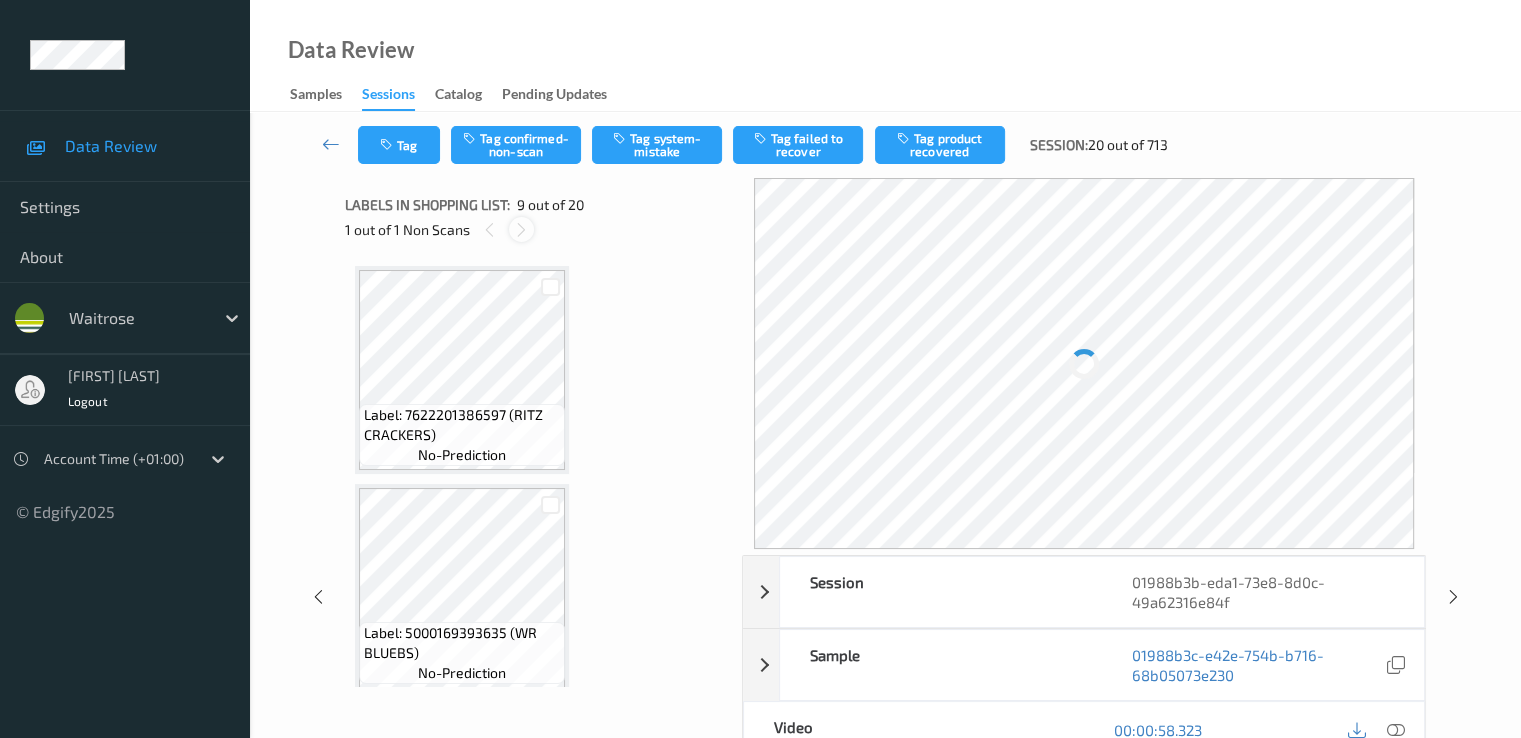 scroll, scrollTop: 1536, scrollLeft: 0, axis: vertical 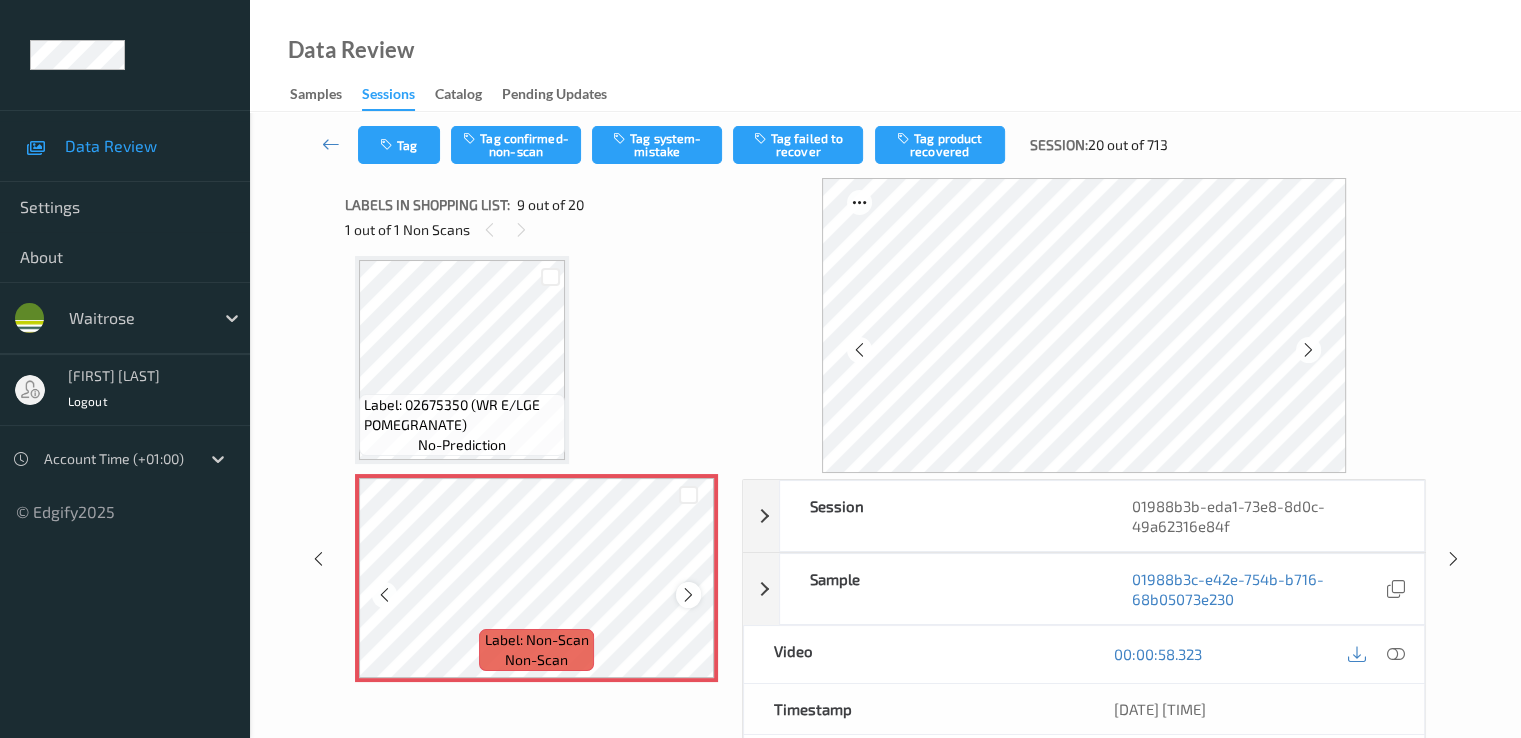 click at bounding box center [688, 595] 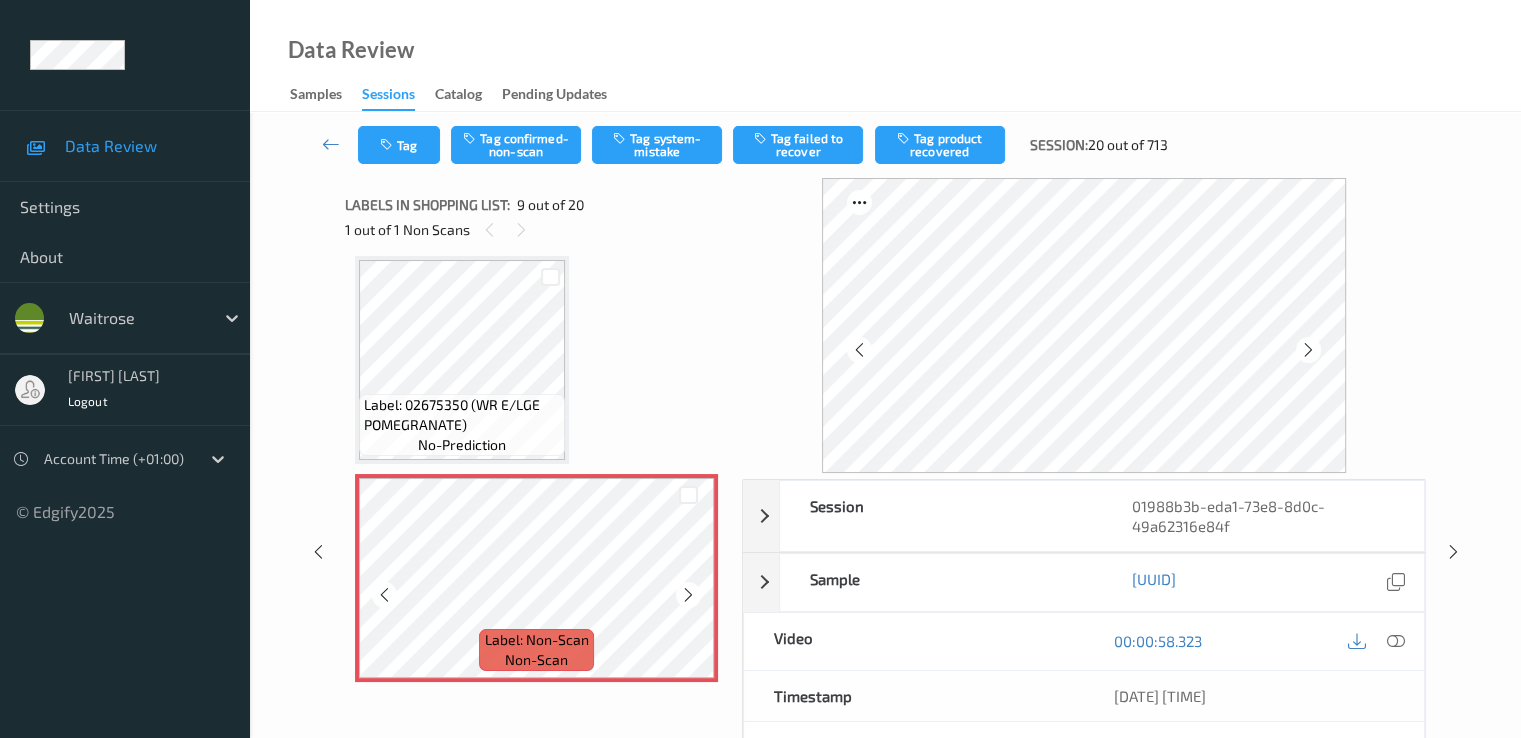 click at bounding box center [688, 595] 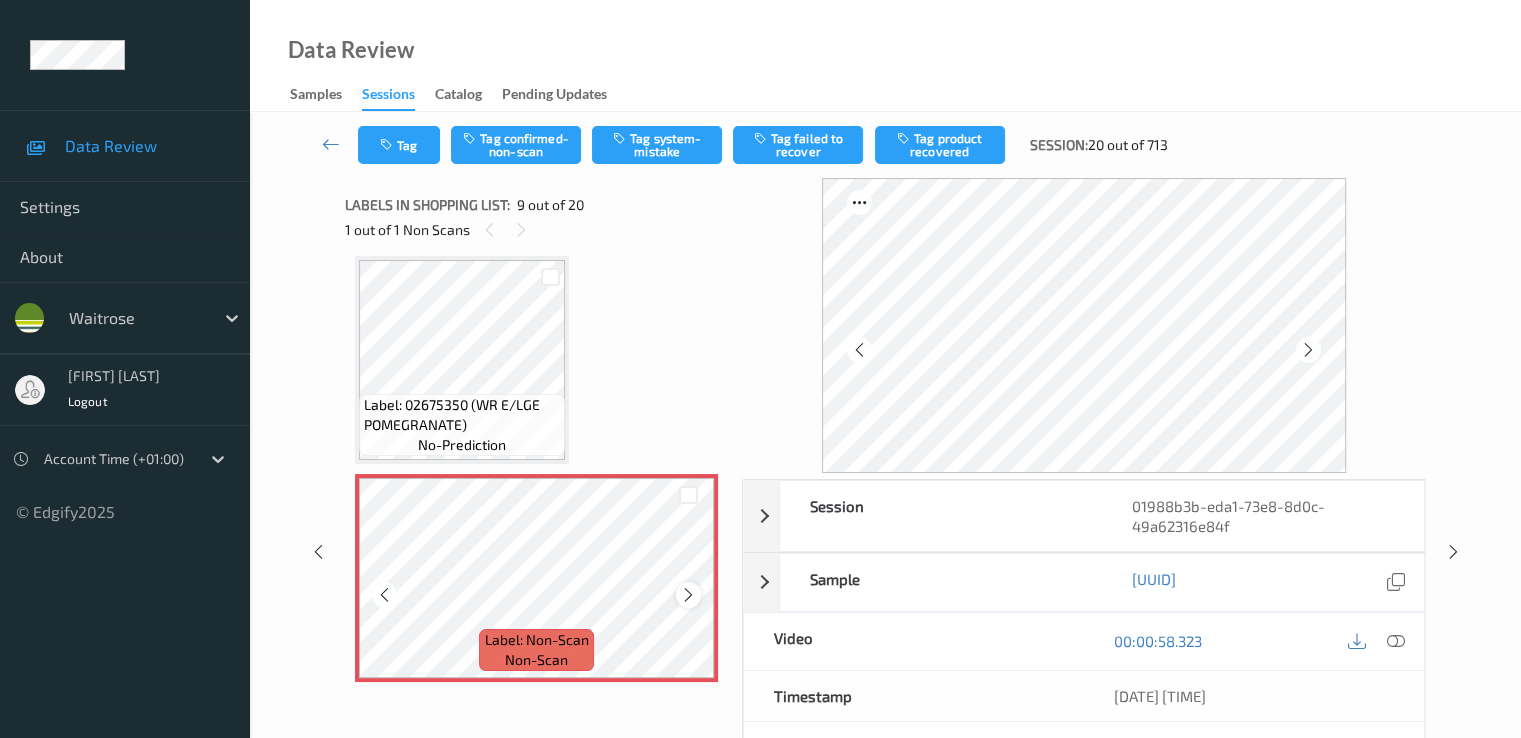click at bounding box center [688, 594] 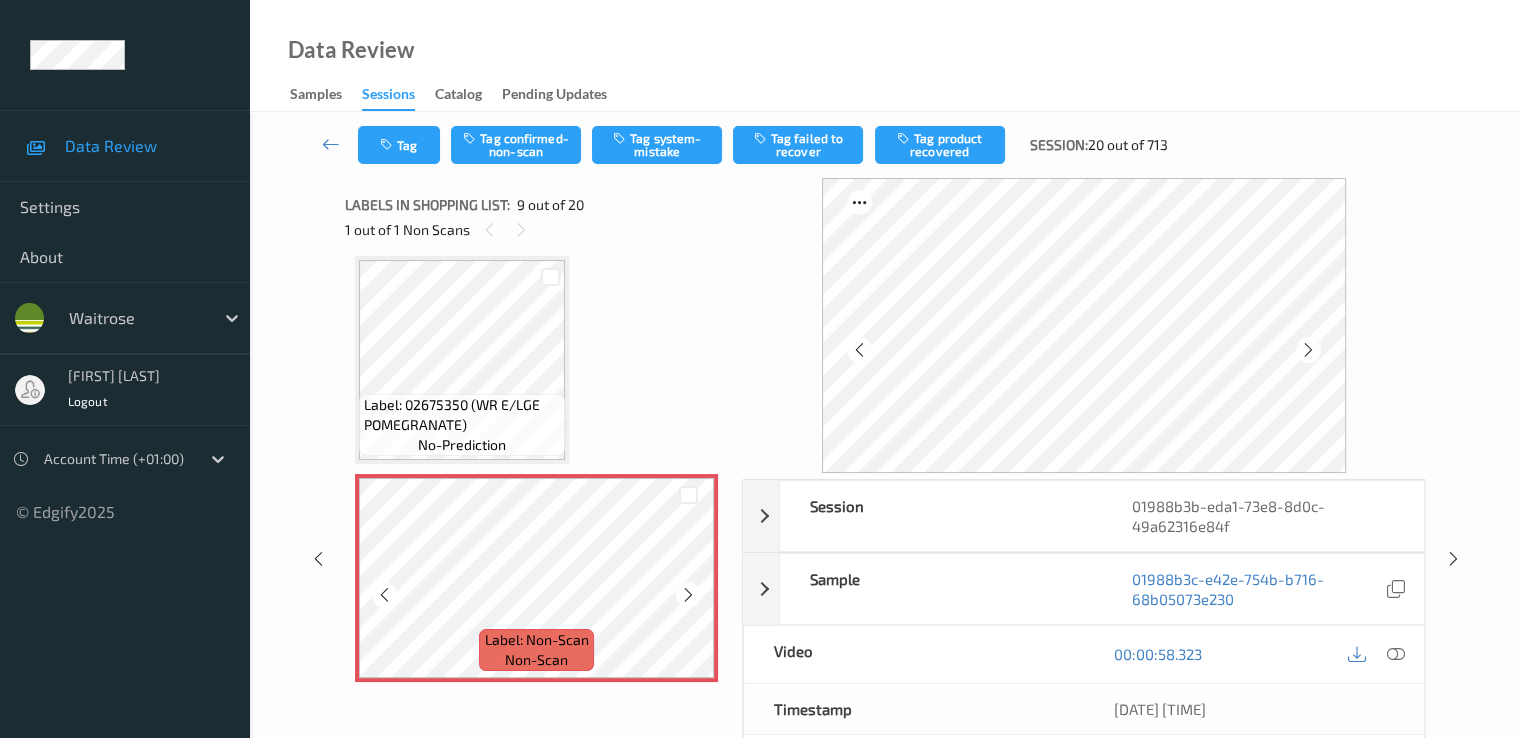 click at bounding box center [688, 594] 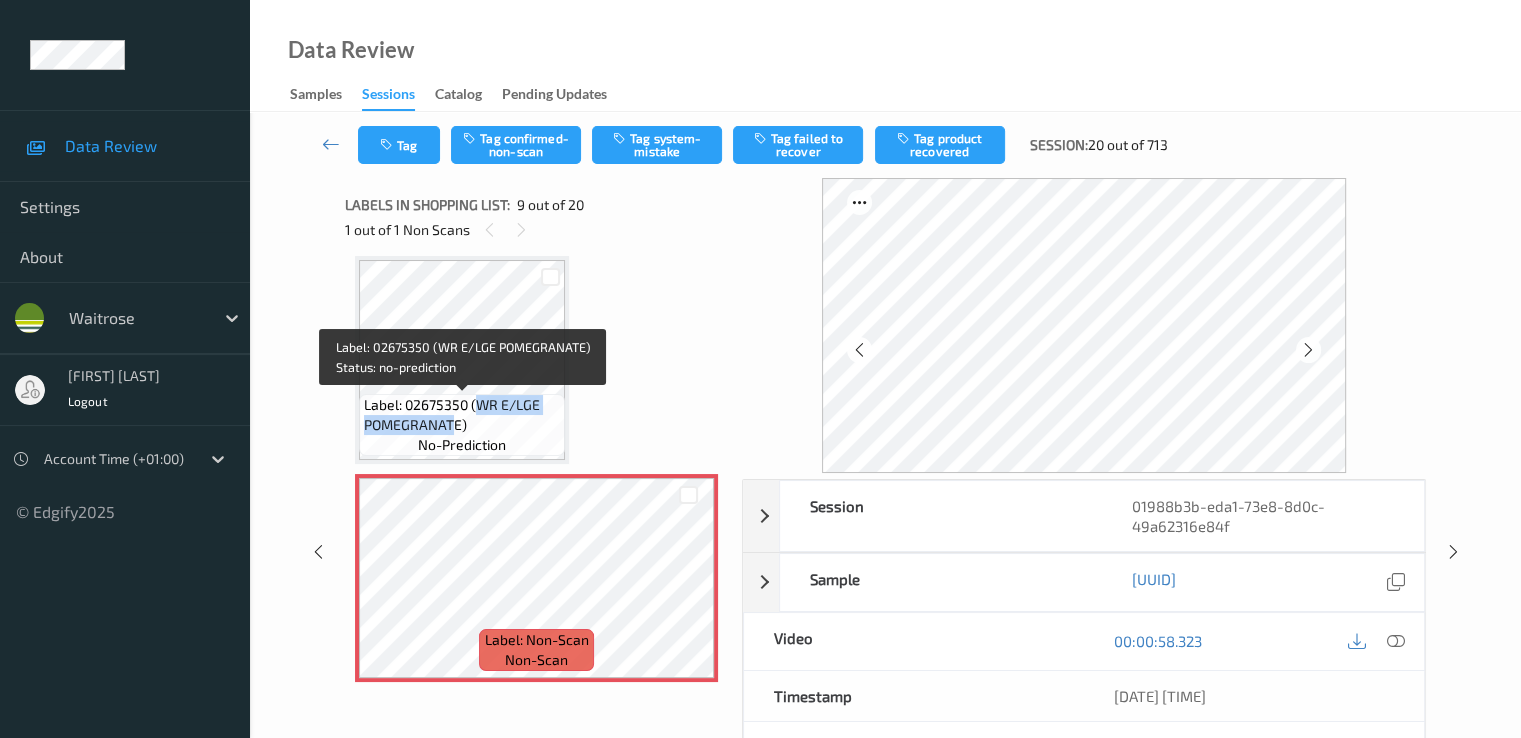 drag, startPoint x: 477, startPoint y: 401, endPoint x: 457, endPoint y: 433, distance: 37.735924 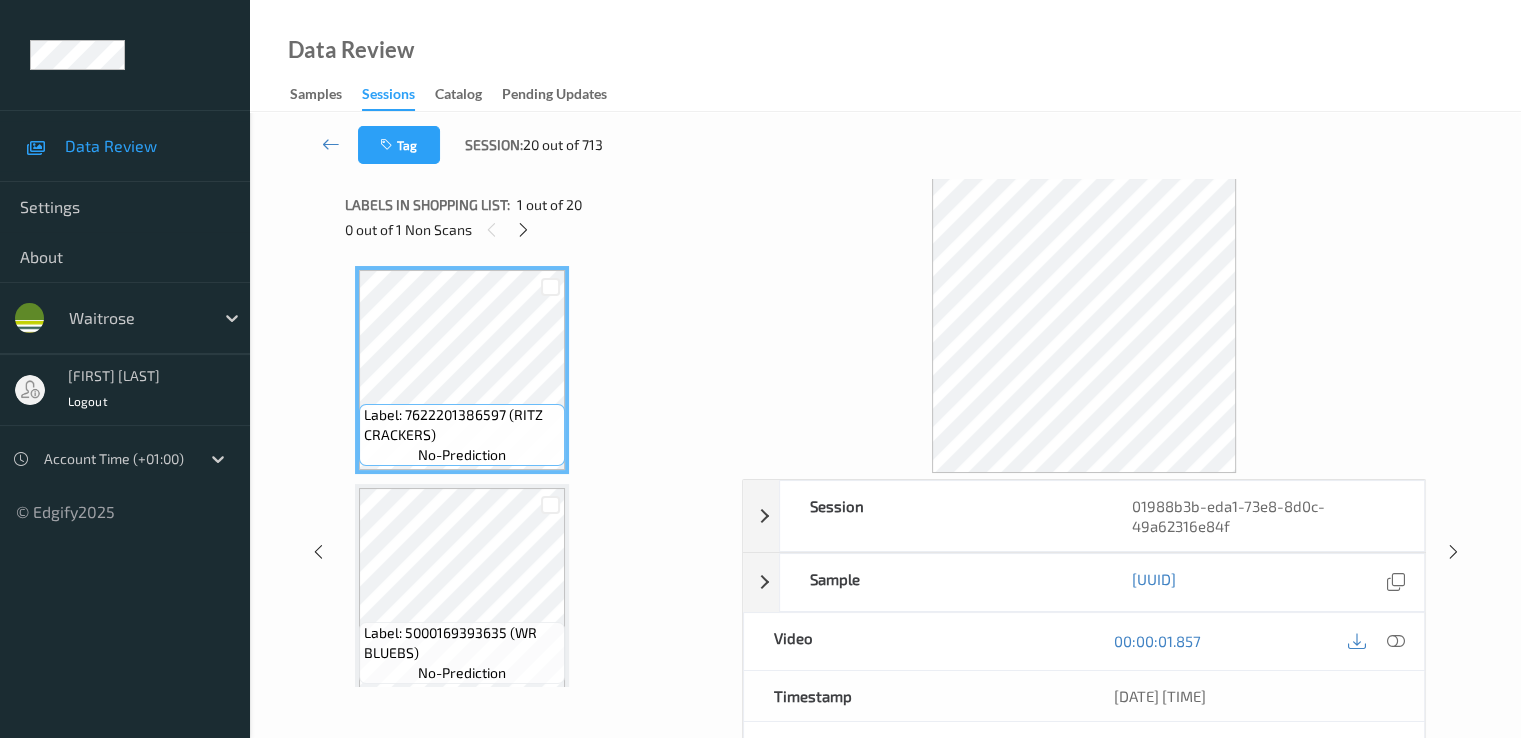 click on "Tag Session: [NUMBER] out of [NUMBER]" at bounding box center [885, 145] 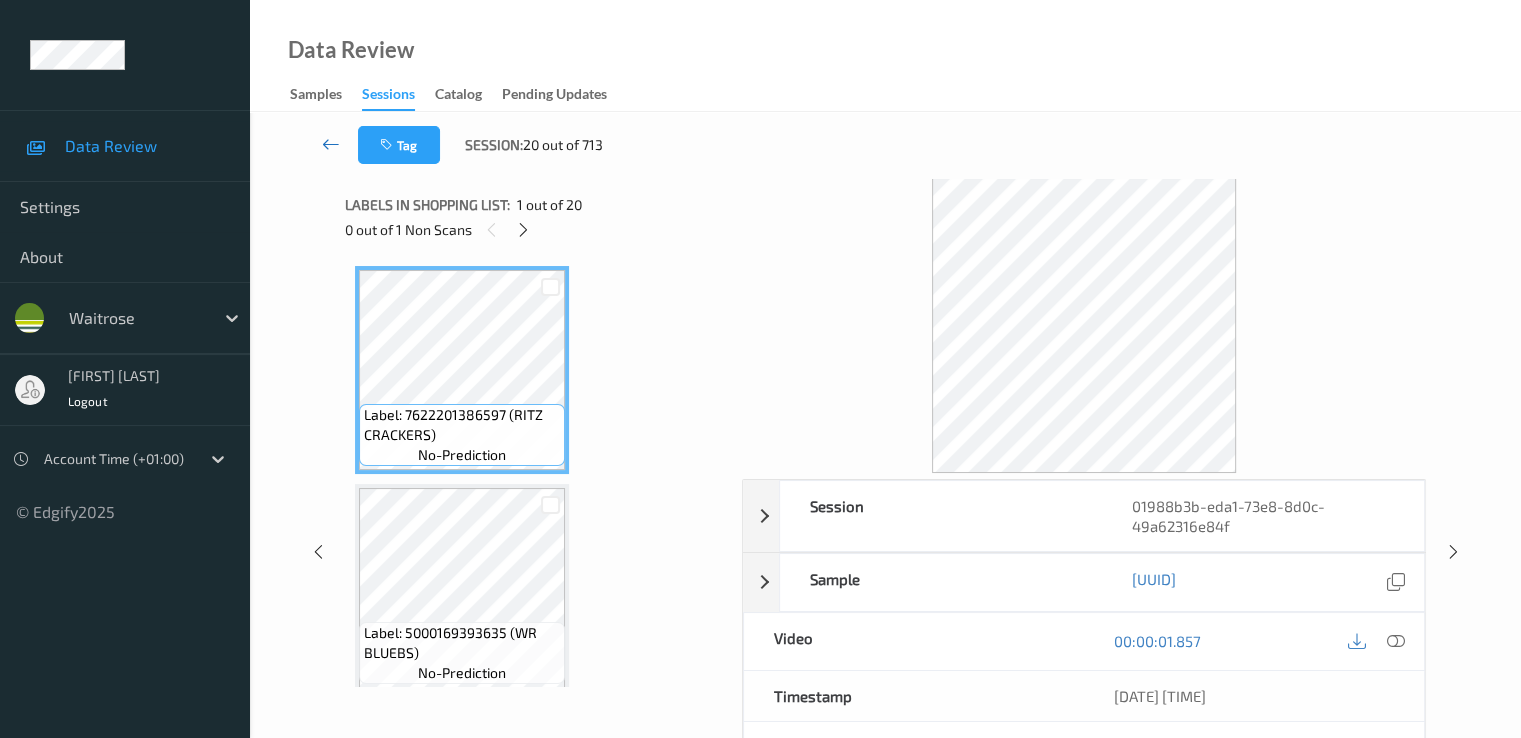 click at bounding box center (331, 144) 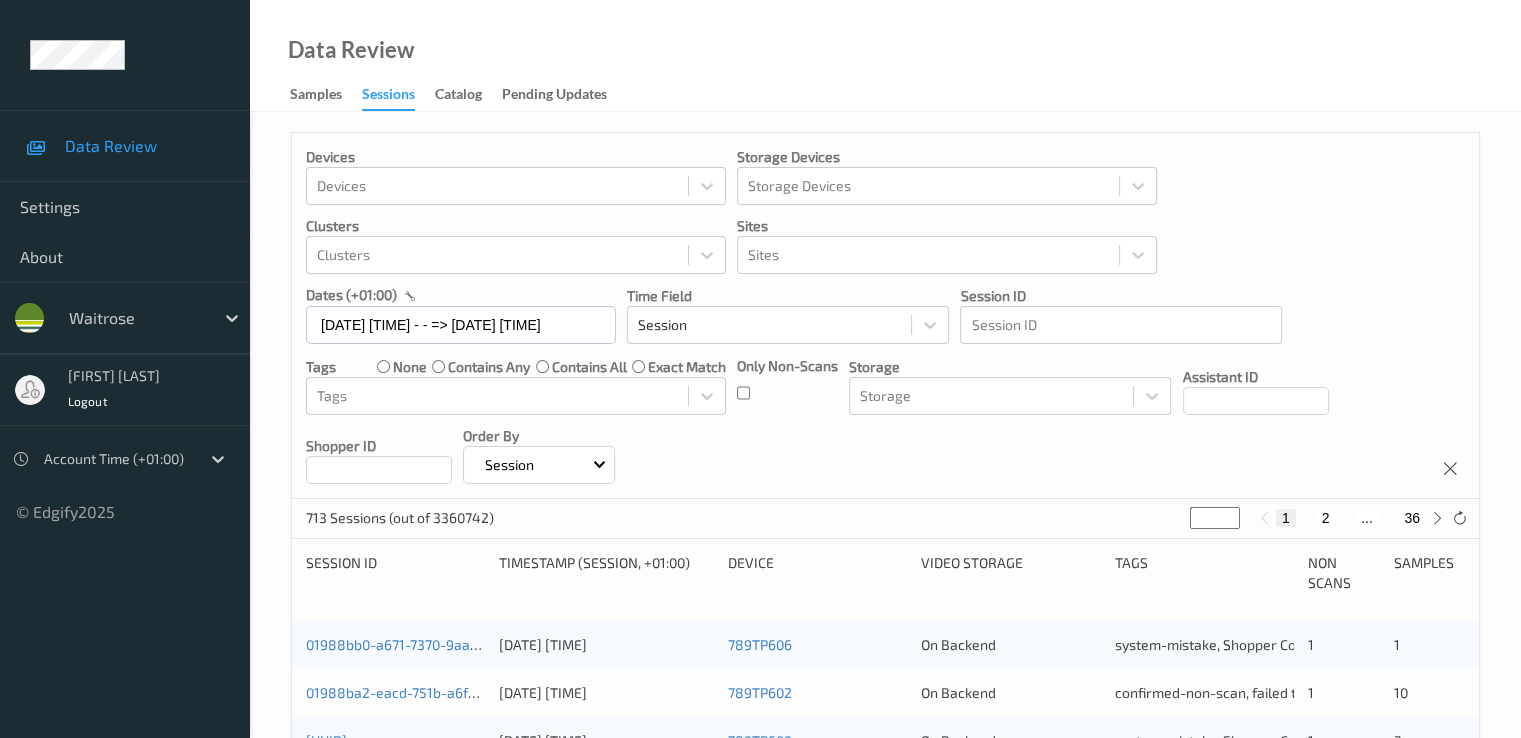 click on "1" at bounding box center [1286, 518] 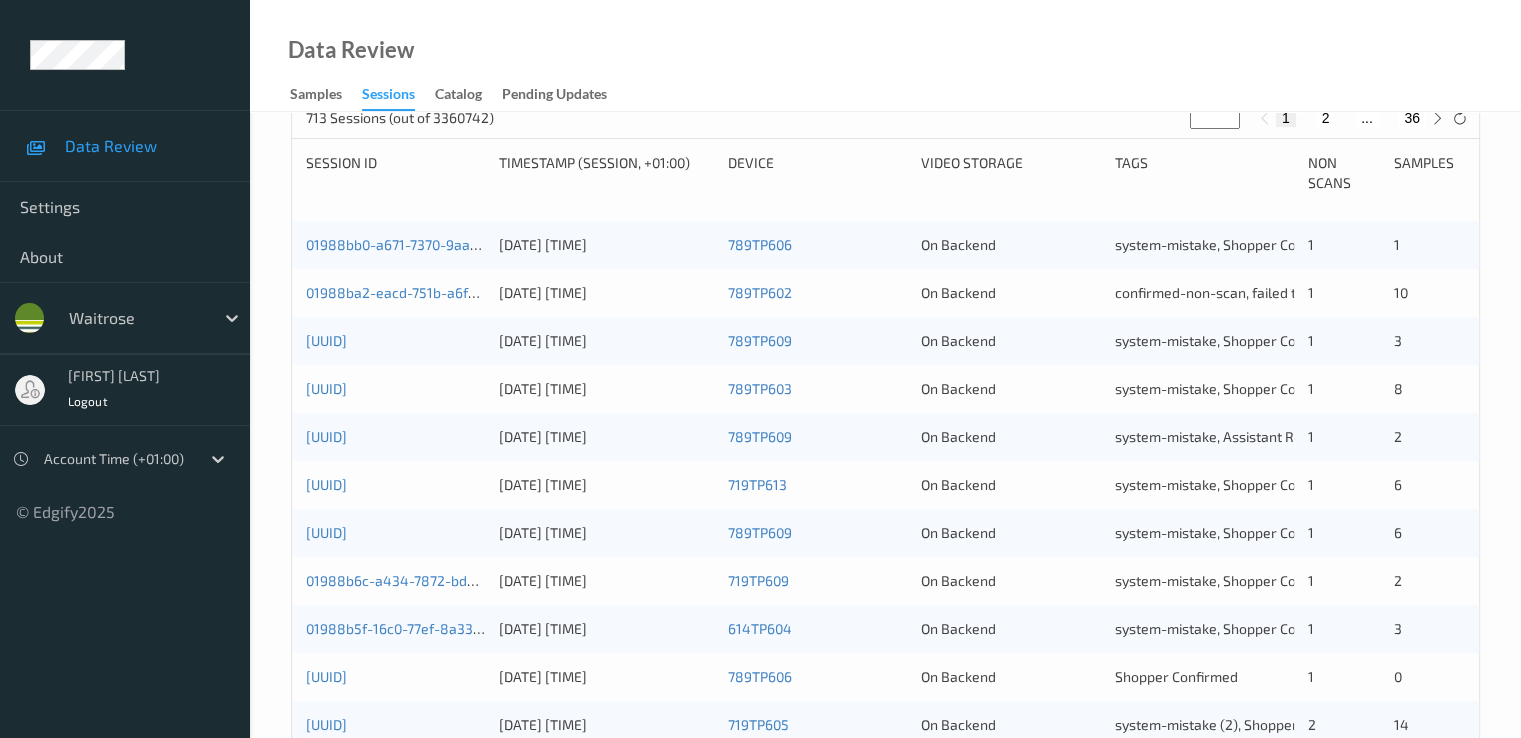 scroll, scrollTop: 924, scrollLeft: 0, axis: vertical 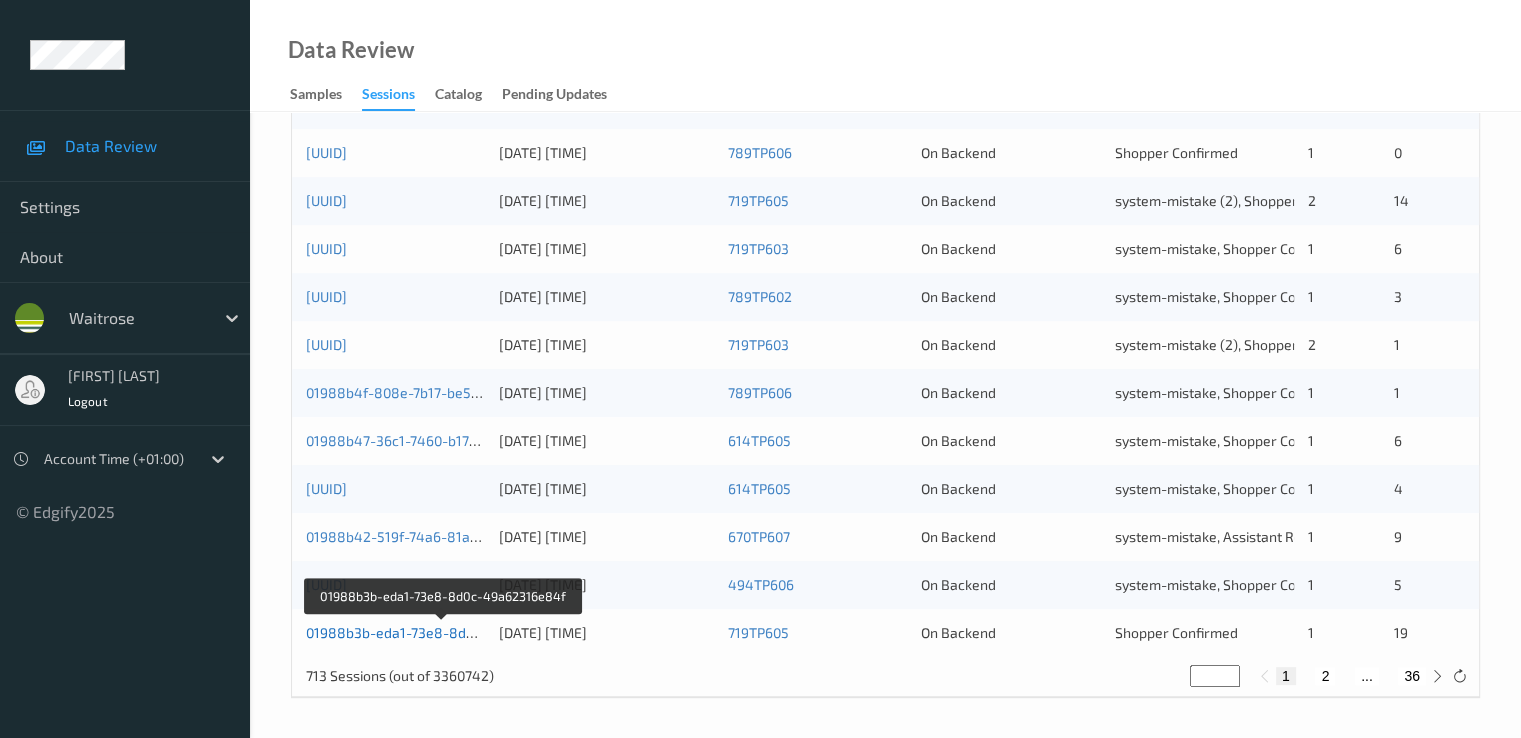 click on "01988b3b-eda1-73e8-8d0c-49a62316e84f" at bounding box center (443, 632) 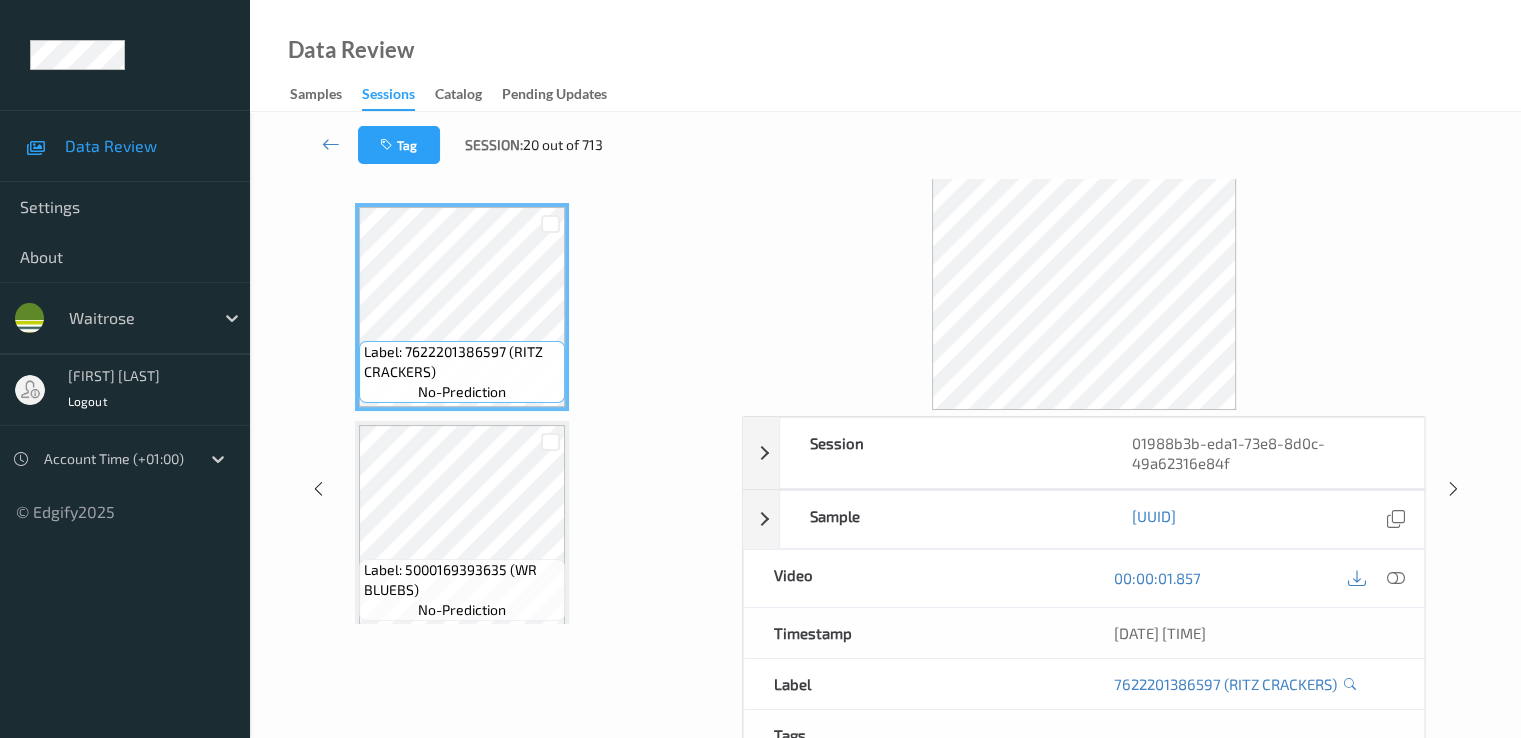 scroll, scrollTop: 0, scrollLeft: 0, axis: both 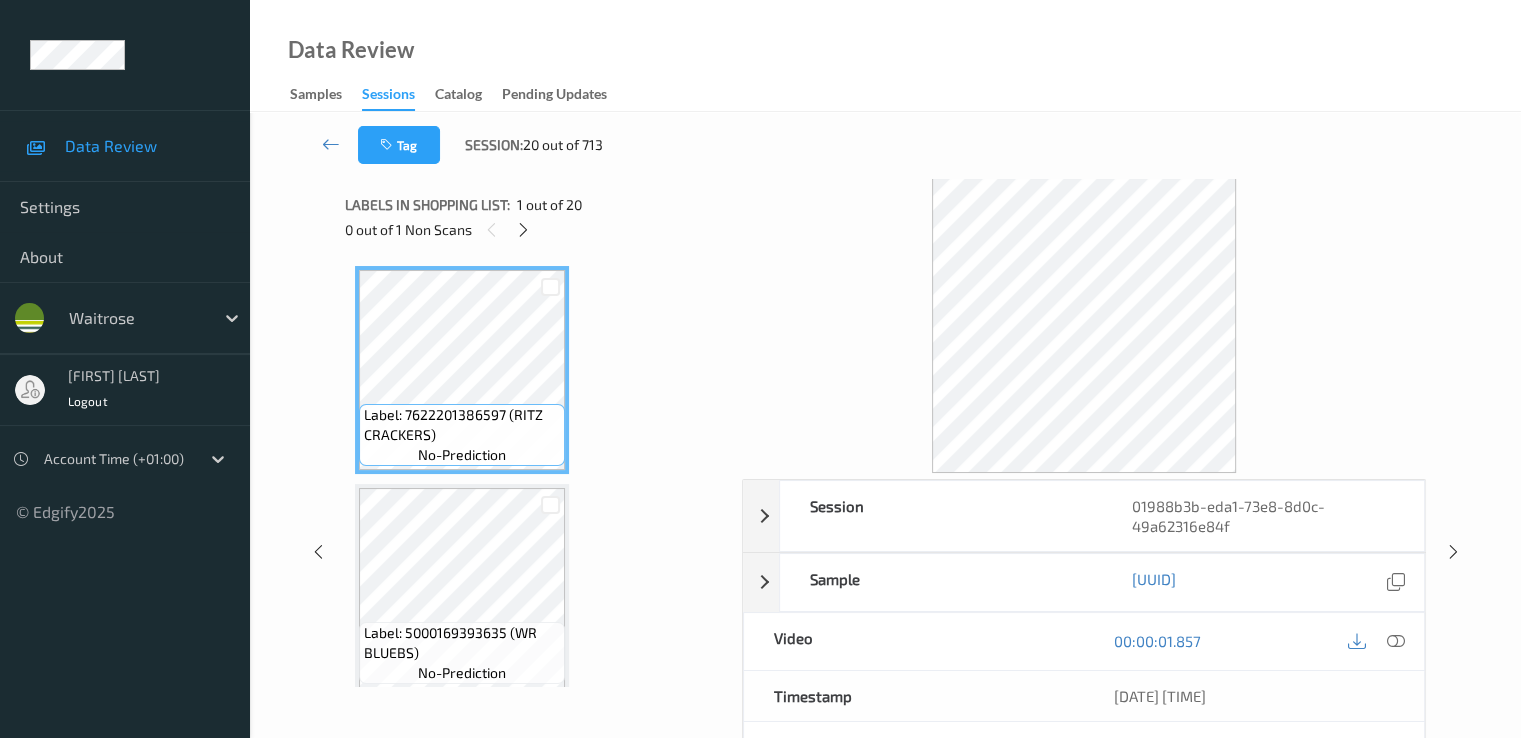 click on "Labels in shopping list: 1 out of 20 0 out of 1 Non Scans" at bounding box center [536, 217] 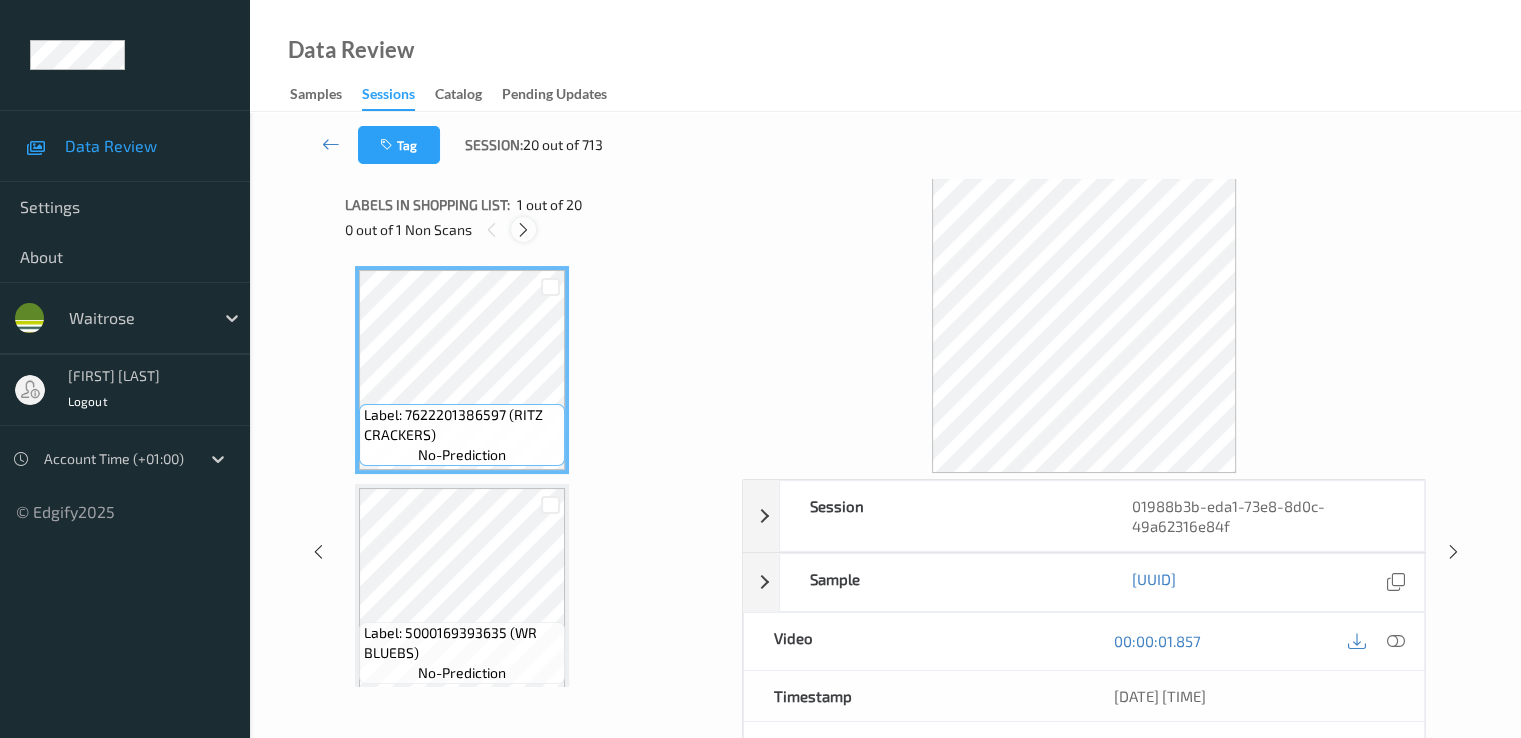 click at bounding box center [523, 230] 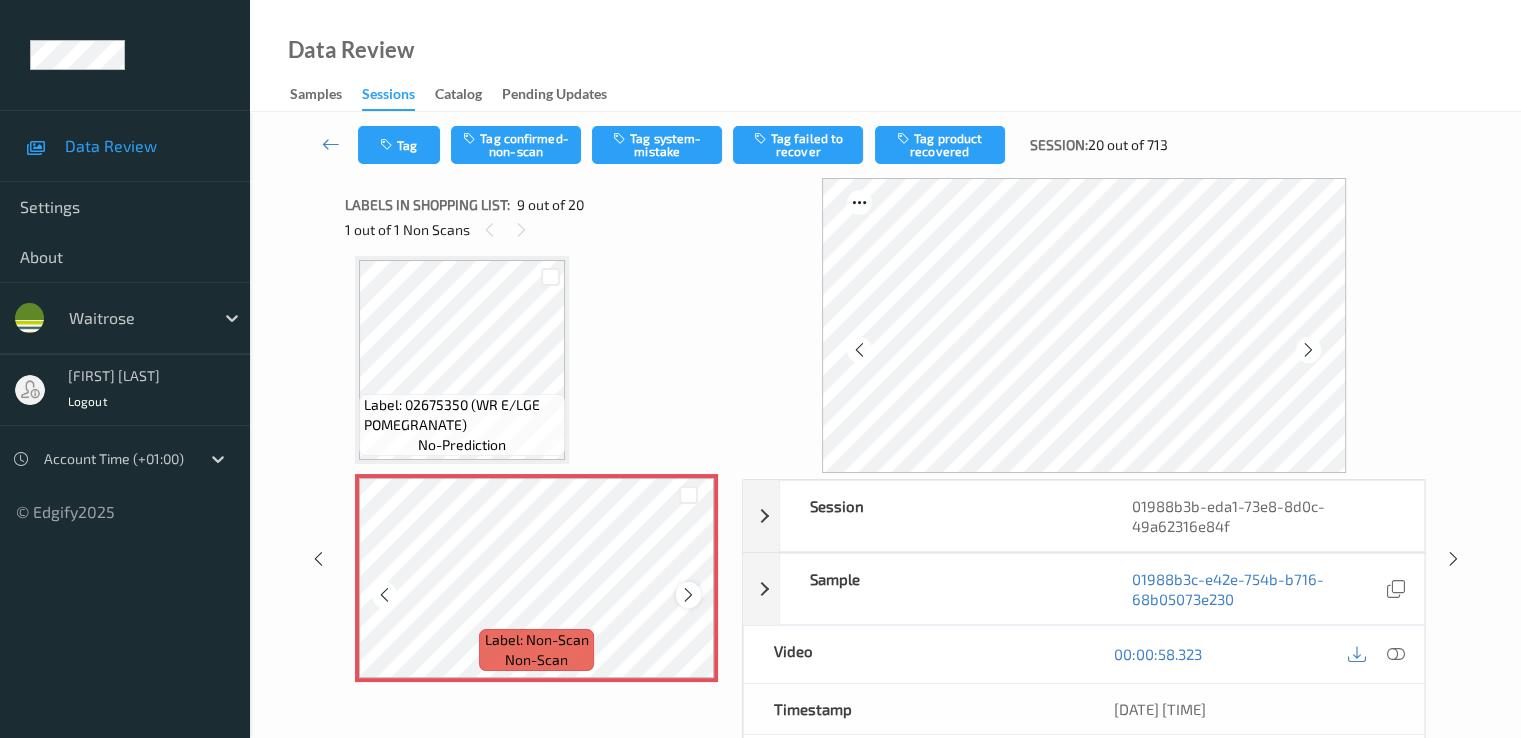 click at bounding box center [688, 594] 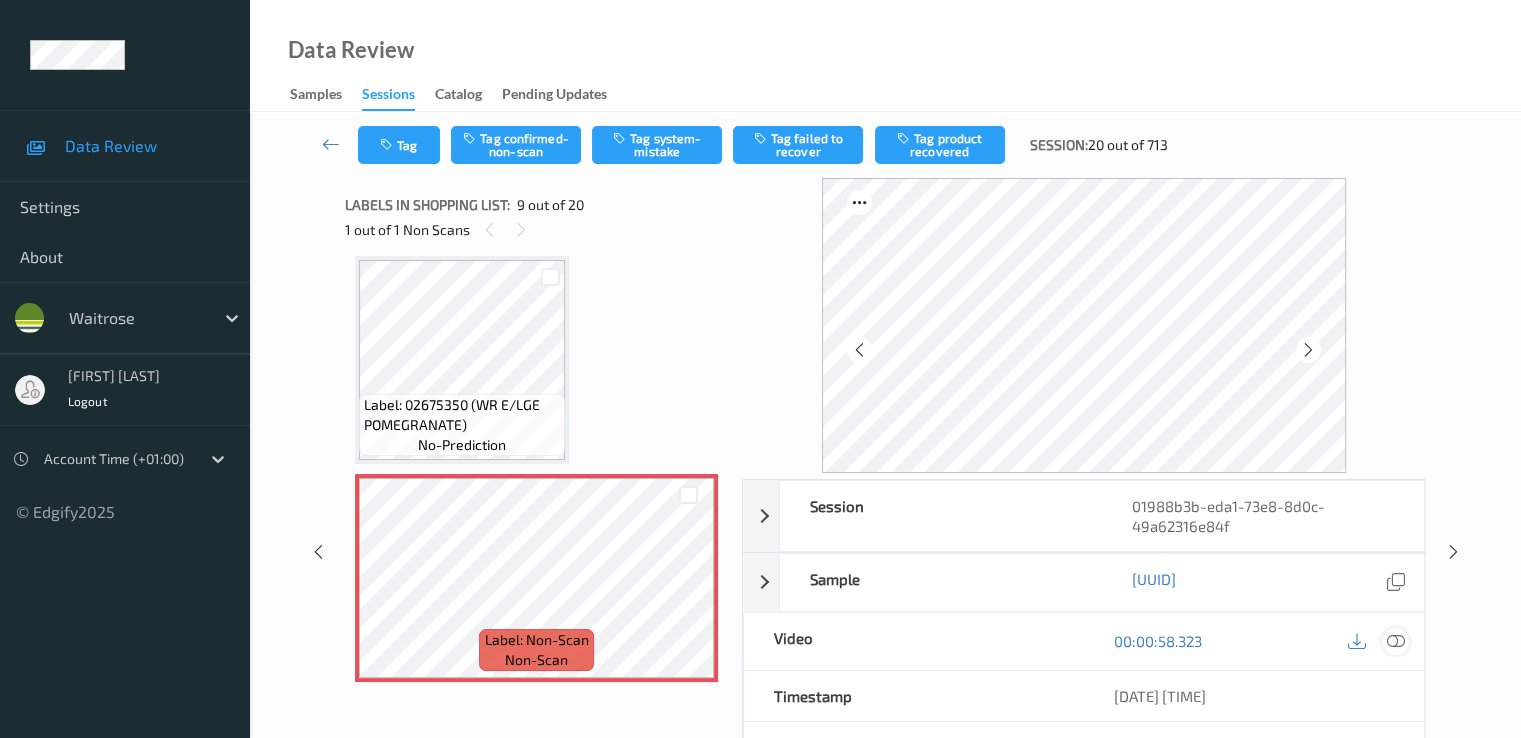 click at bounding box center (1395, 641) 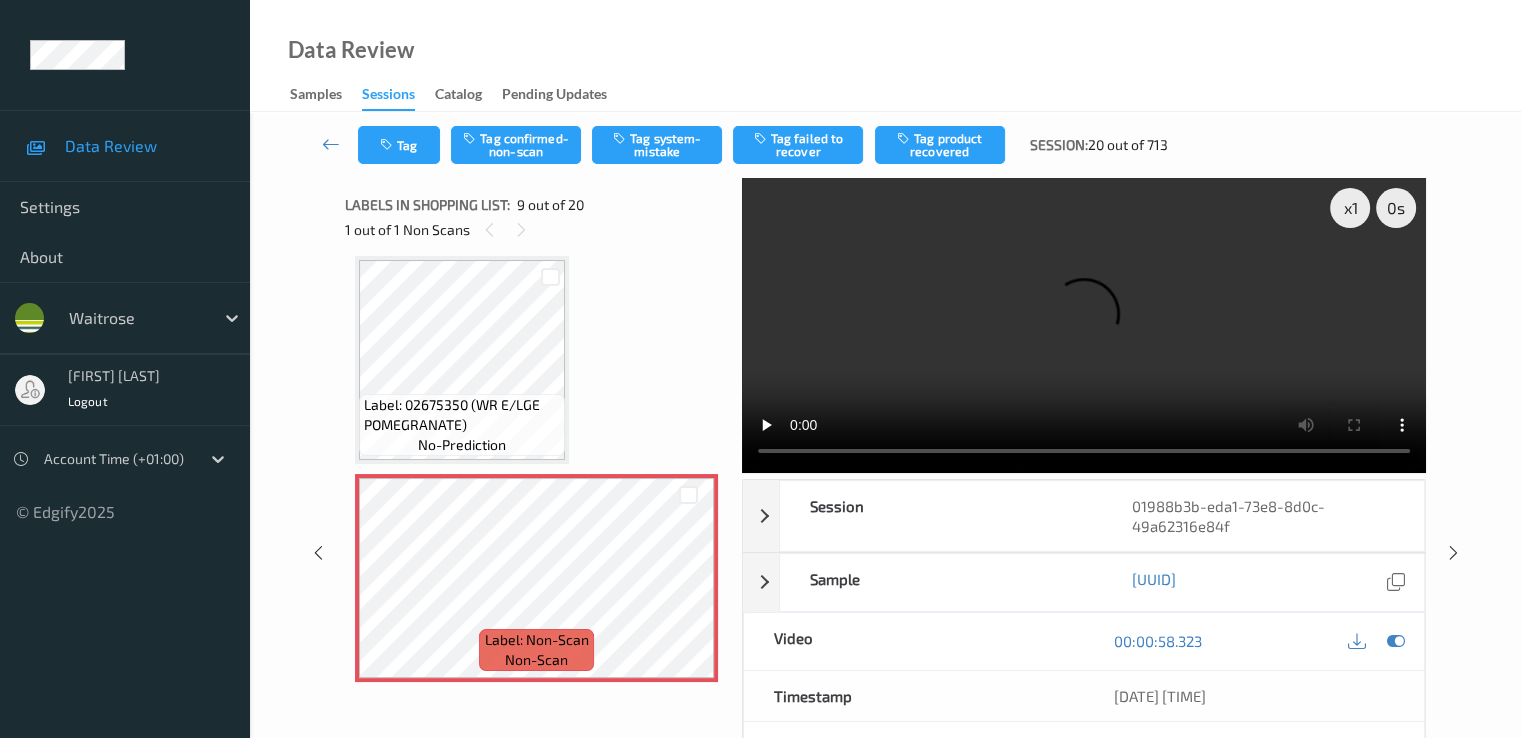 type 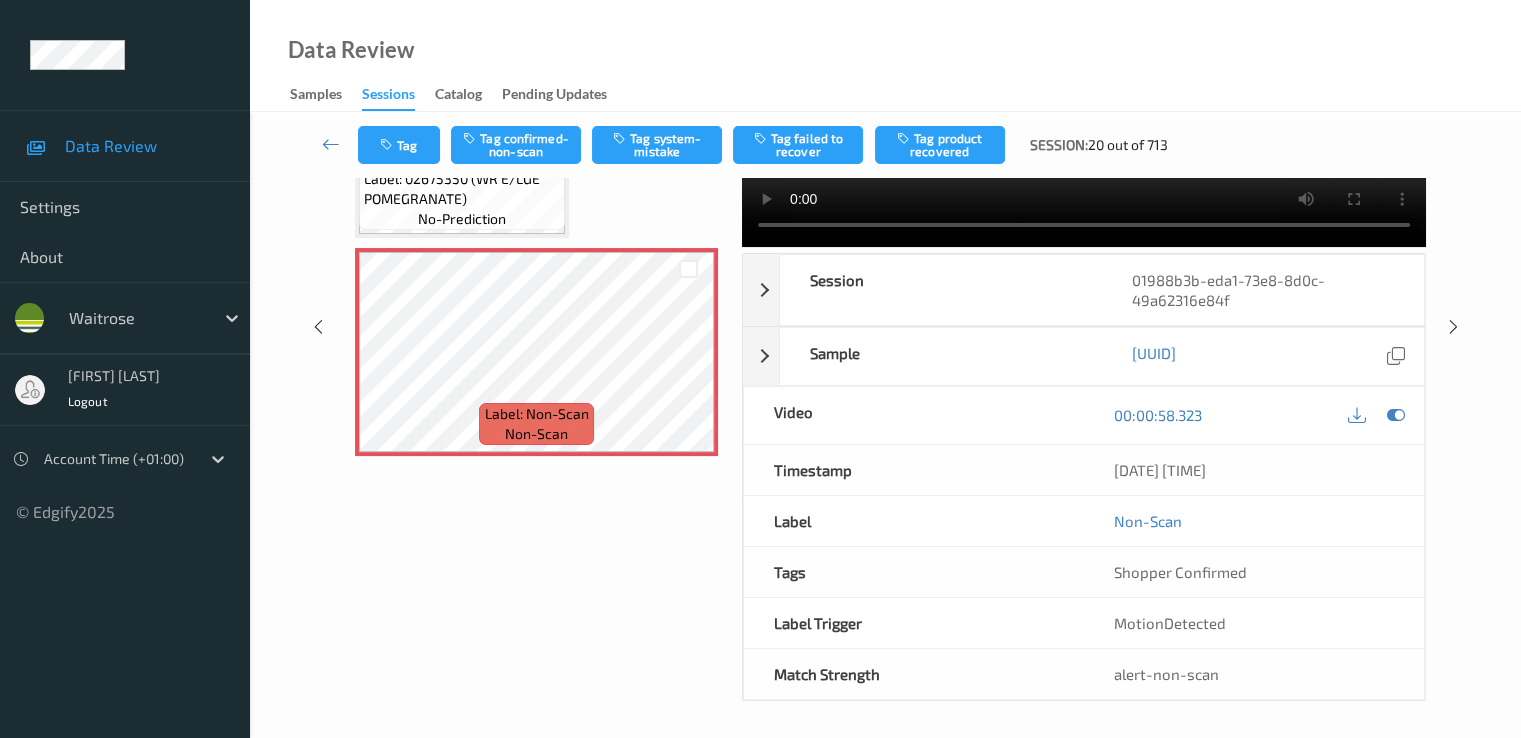 scroll, scrollTop: 240, scrollLeft: 0, axis: vertical 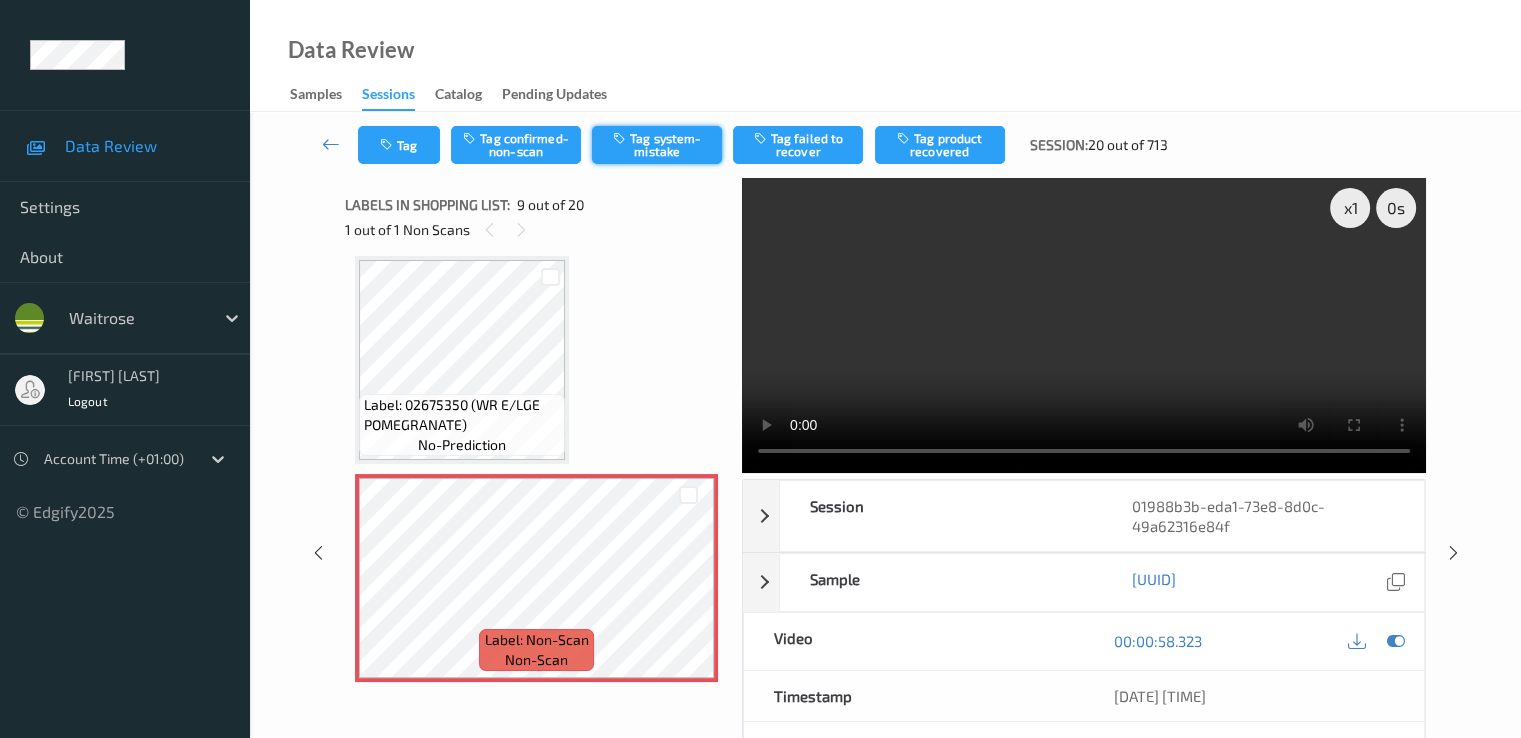 click on "Tag   system-mistake" at bounding box center (657, 145) 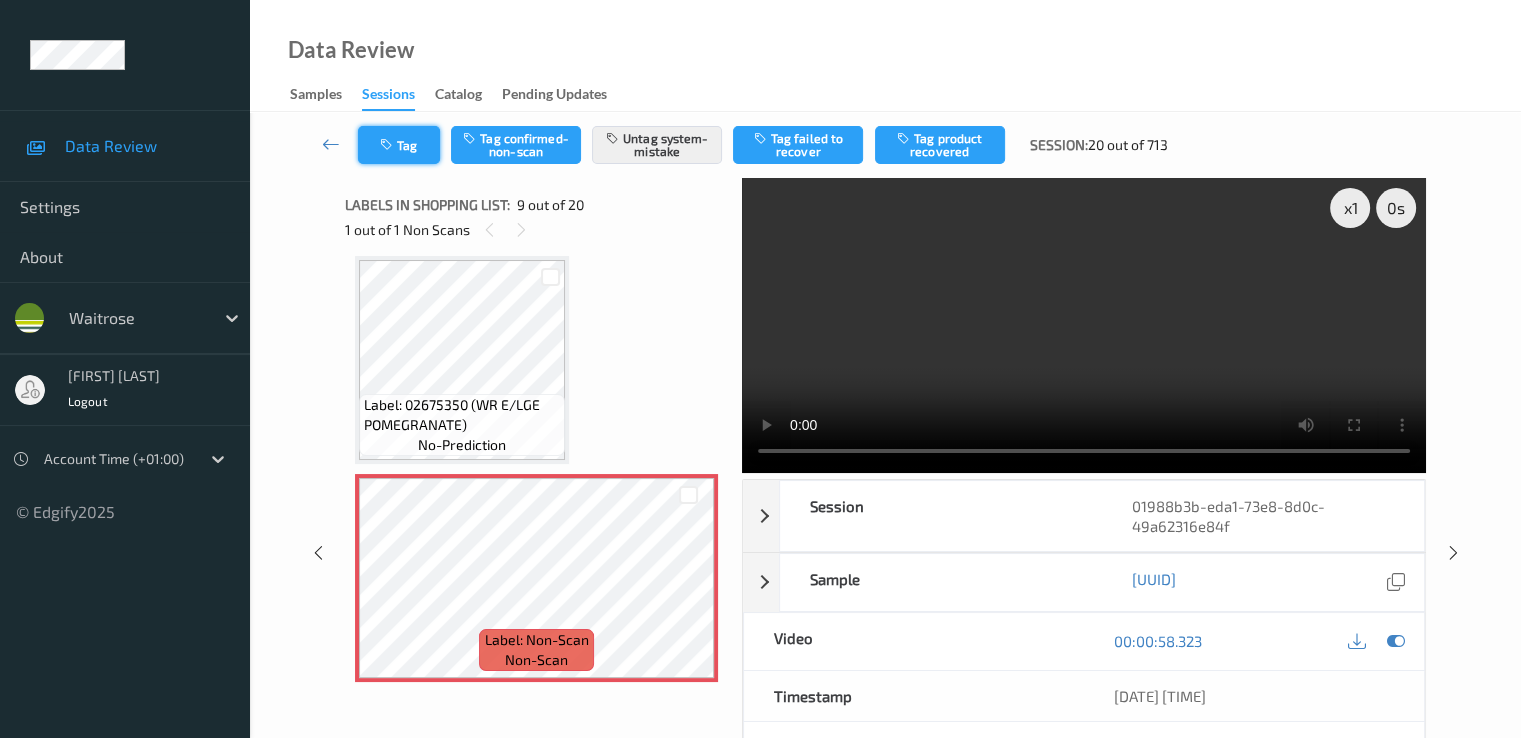 click on "Tag" at bounding box center [399, 145] 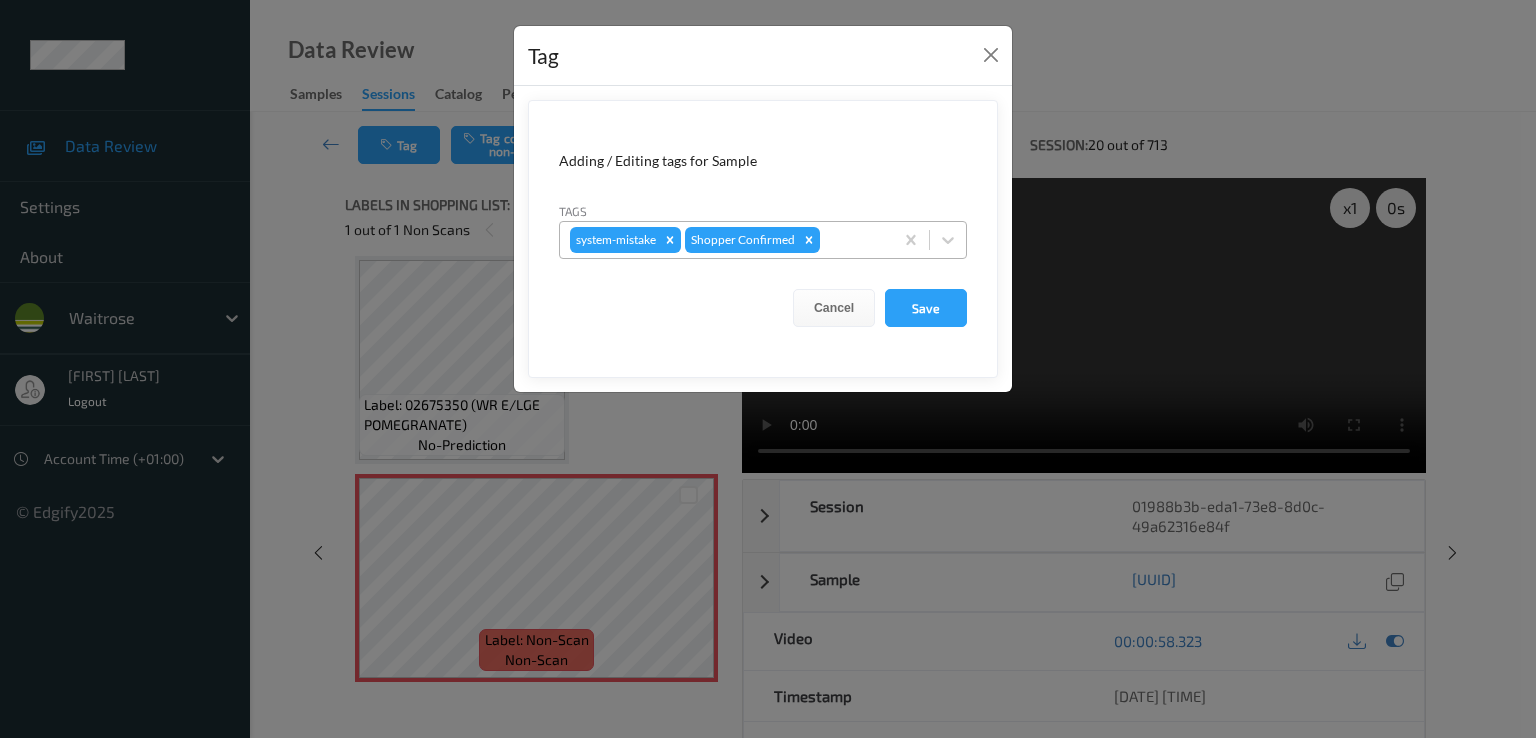 click at bounding box center (853, 240) 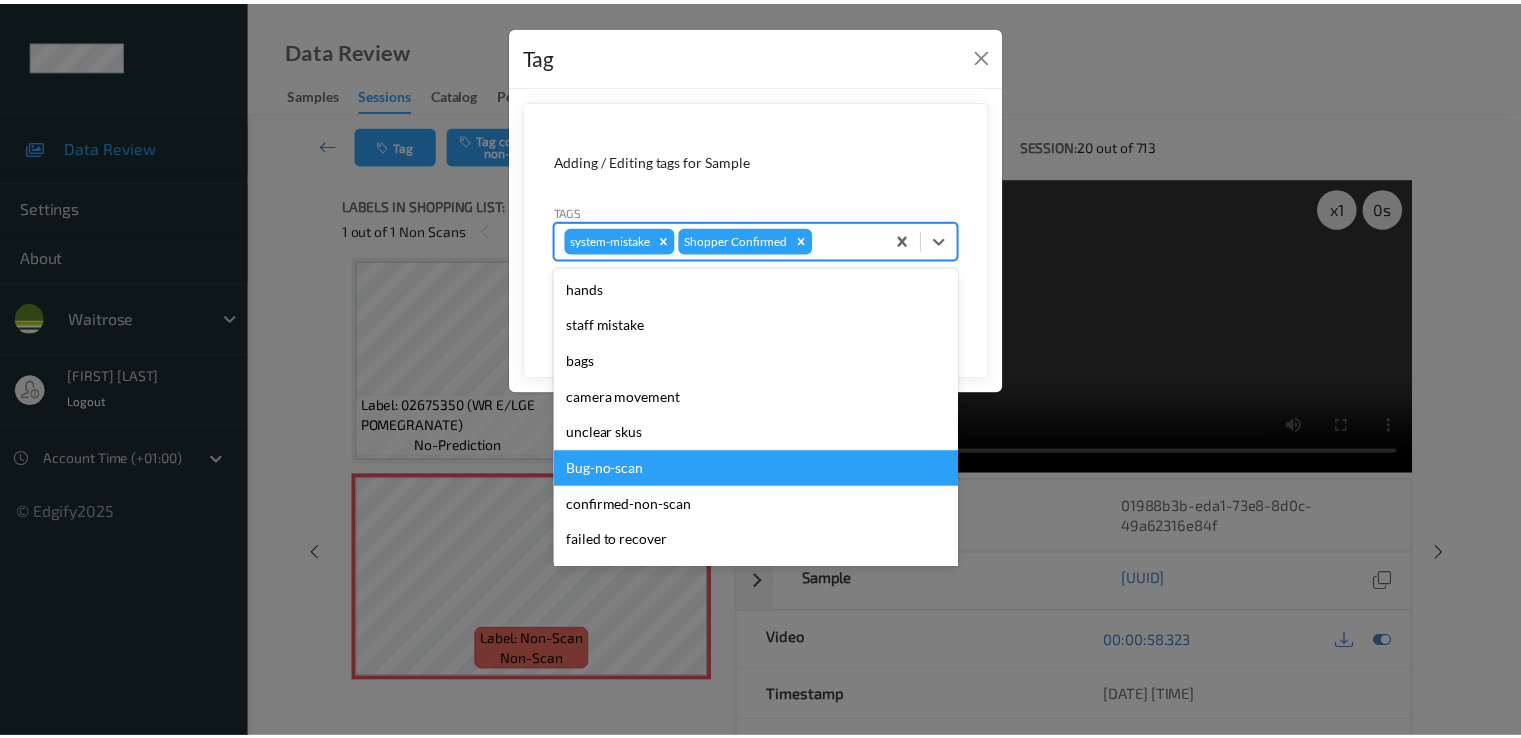 scroll, scrollTop: 392, scrollLeft: 0, axis: vertical 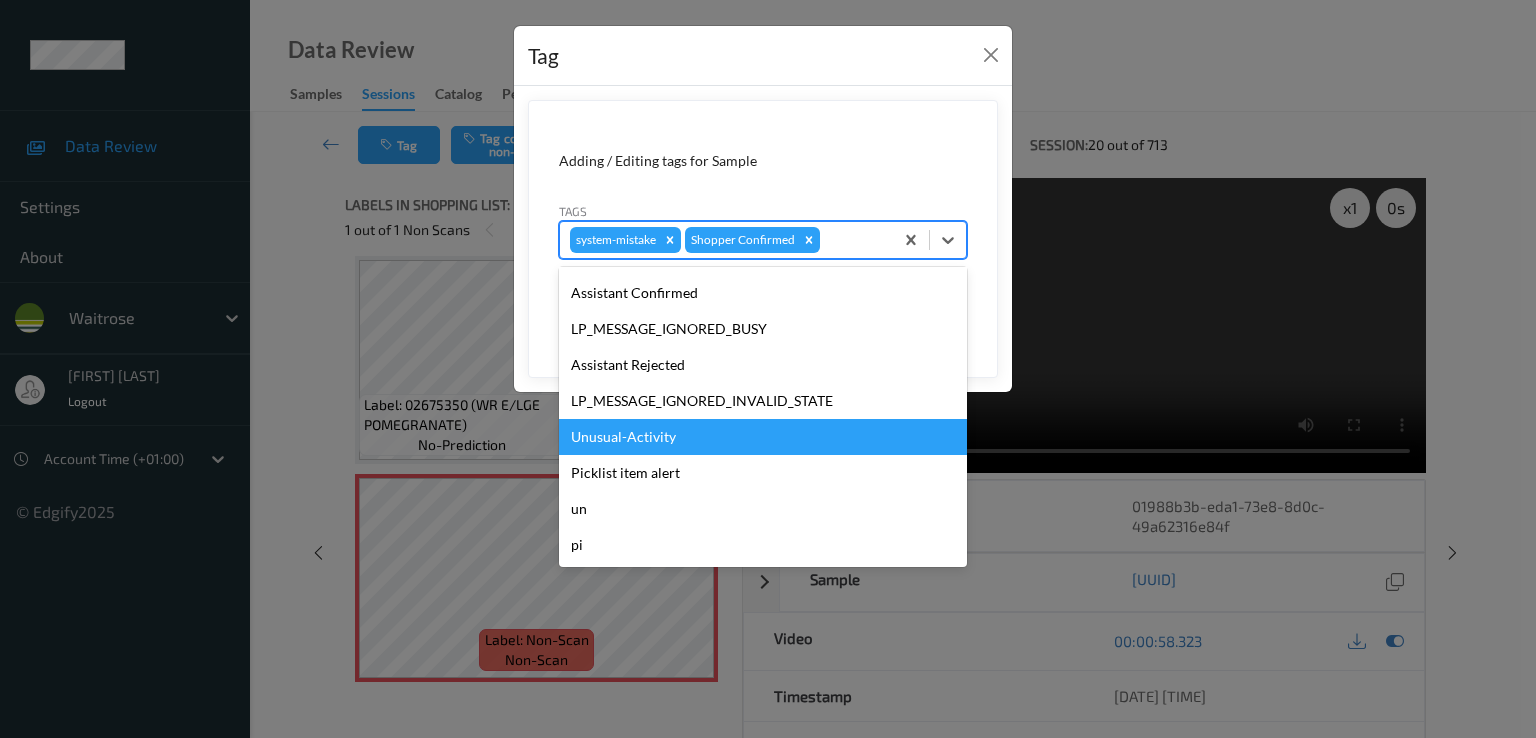 click on "Unusual-Activity" at bounding box center (763, 437) 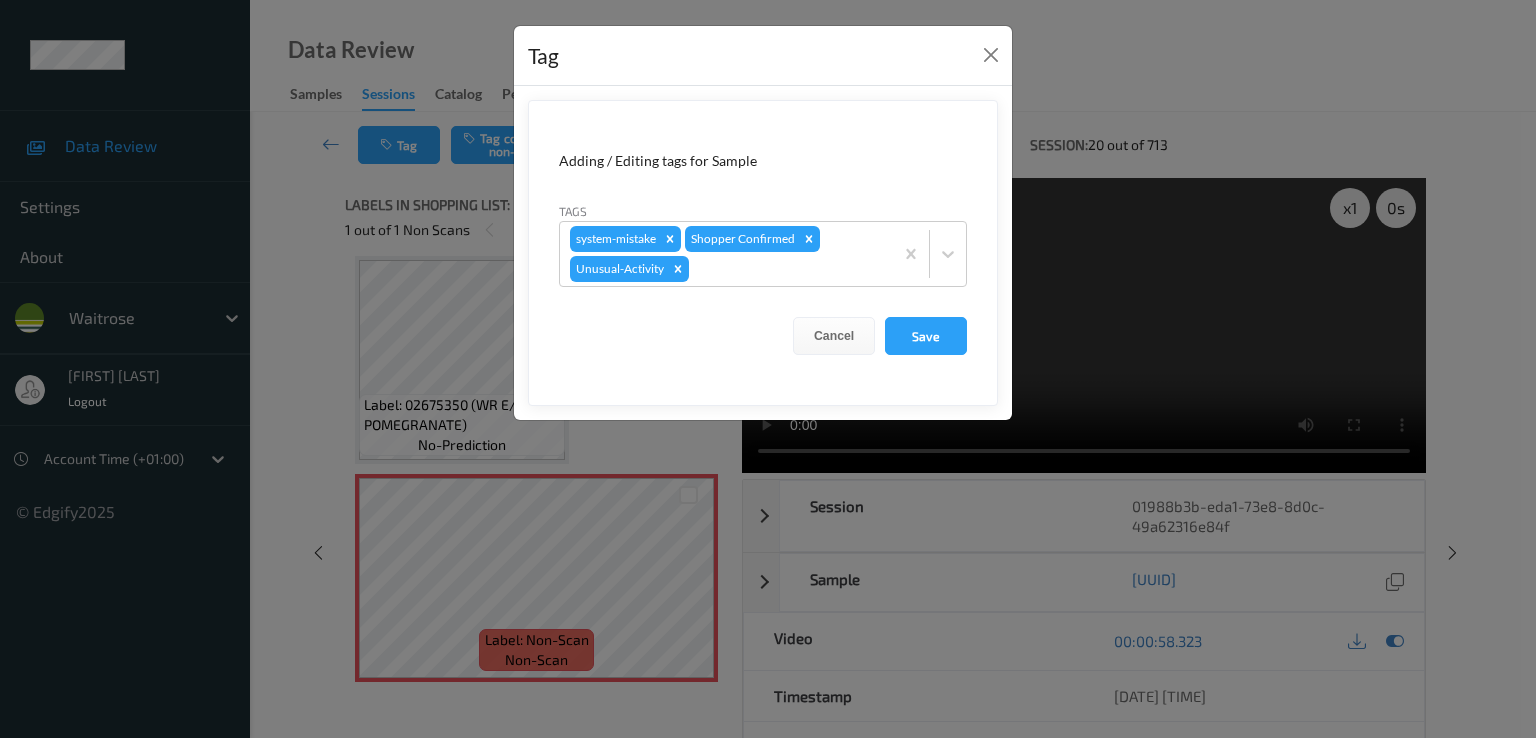 click on "Adding / Editing tags for Sample   Tags system-mistake Shopper Confirmed Unusual-Activity Cancel Save" at bounding box center [763, 253] 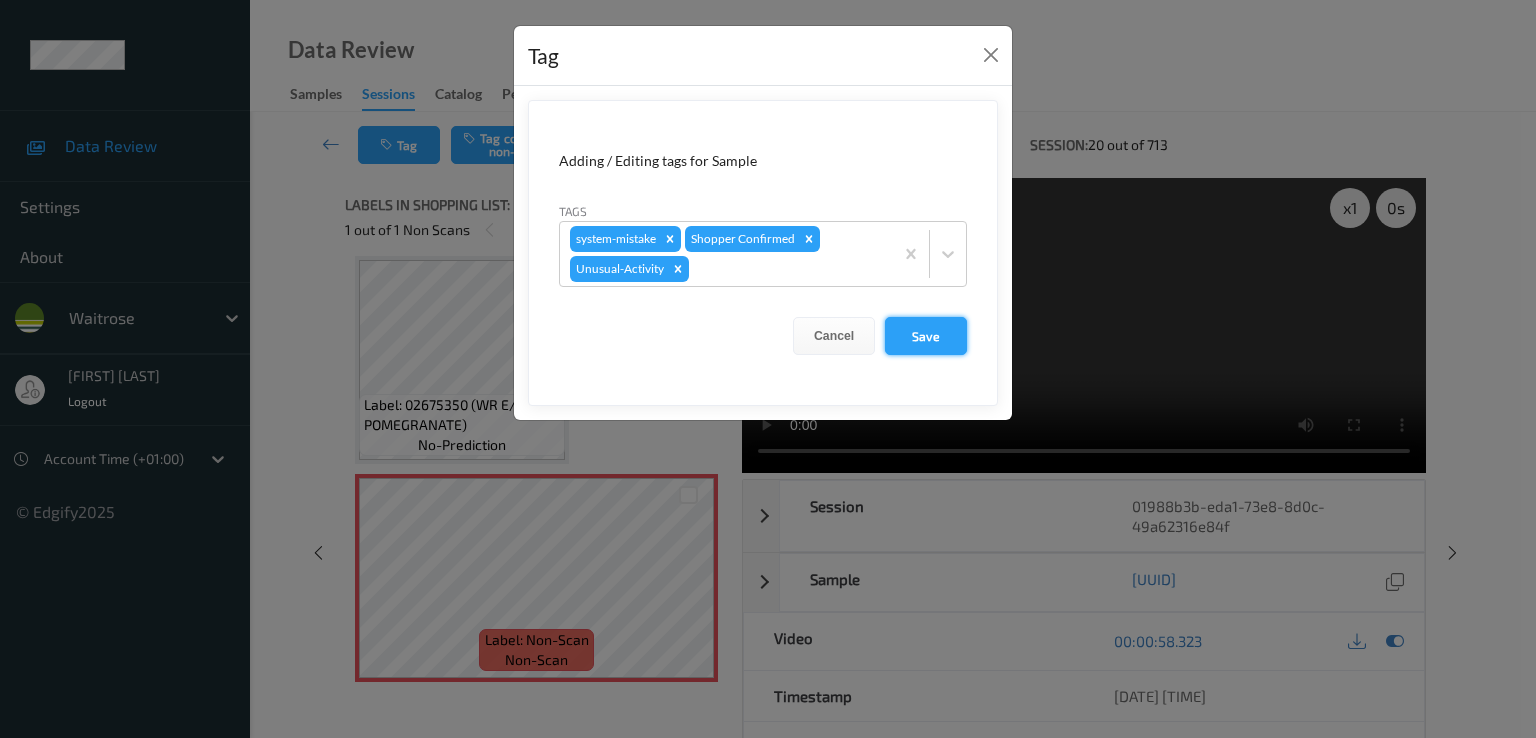 click on "Save" at bounding box center [926, 336] 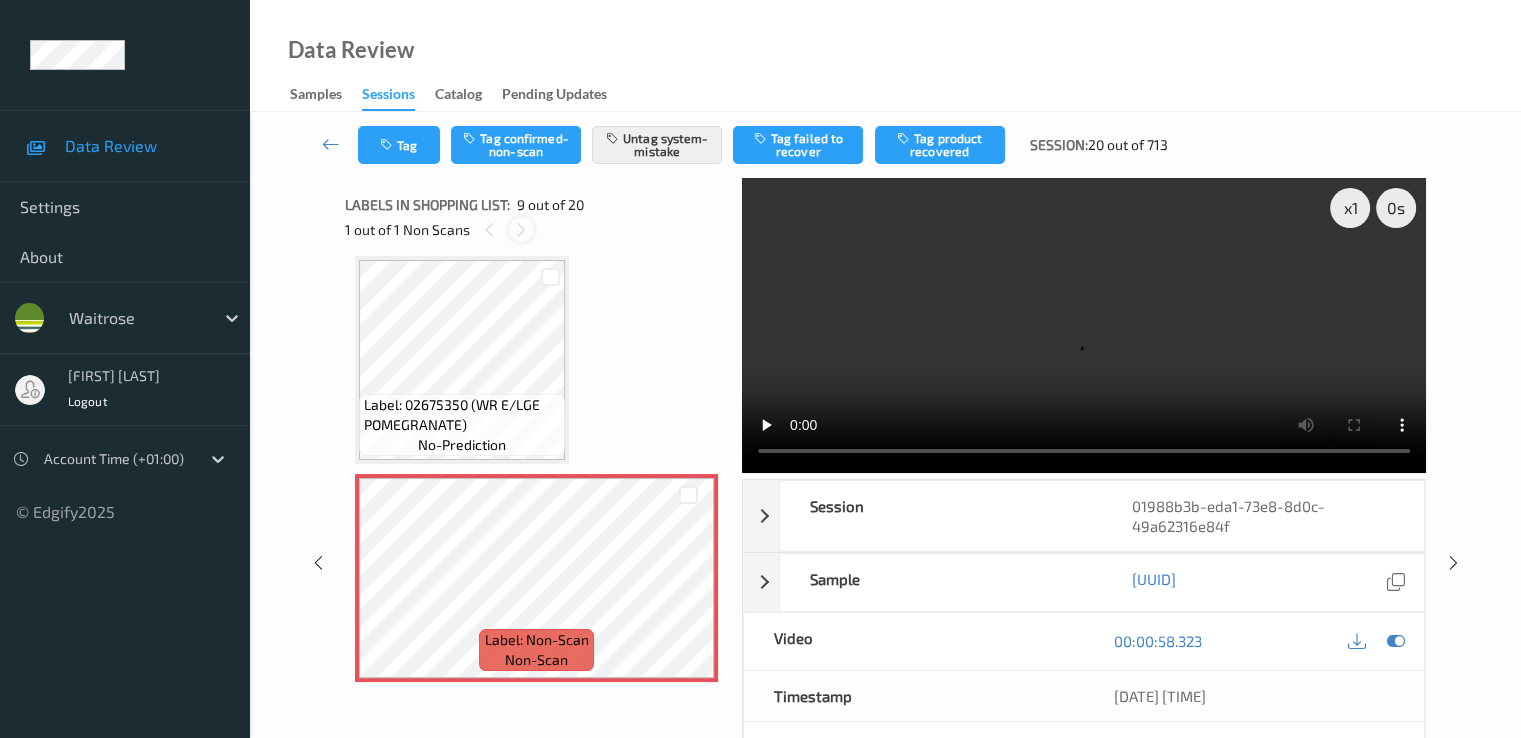 click at bounding box center (521, 230) 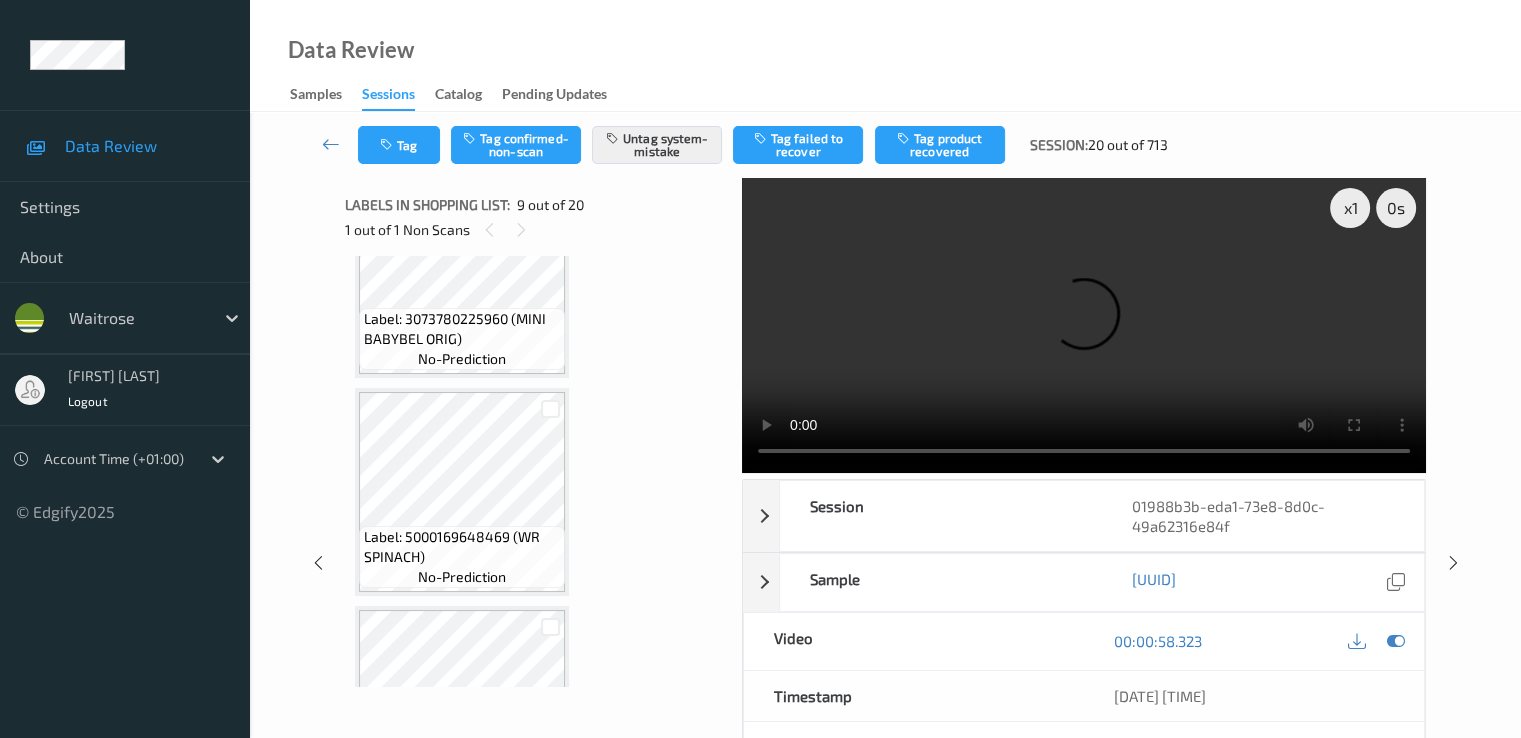 scroll, scrollTop: 2536, scrollLeft: 0, axis: vertical 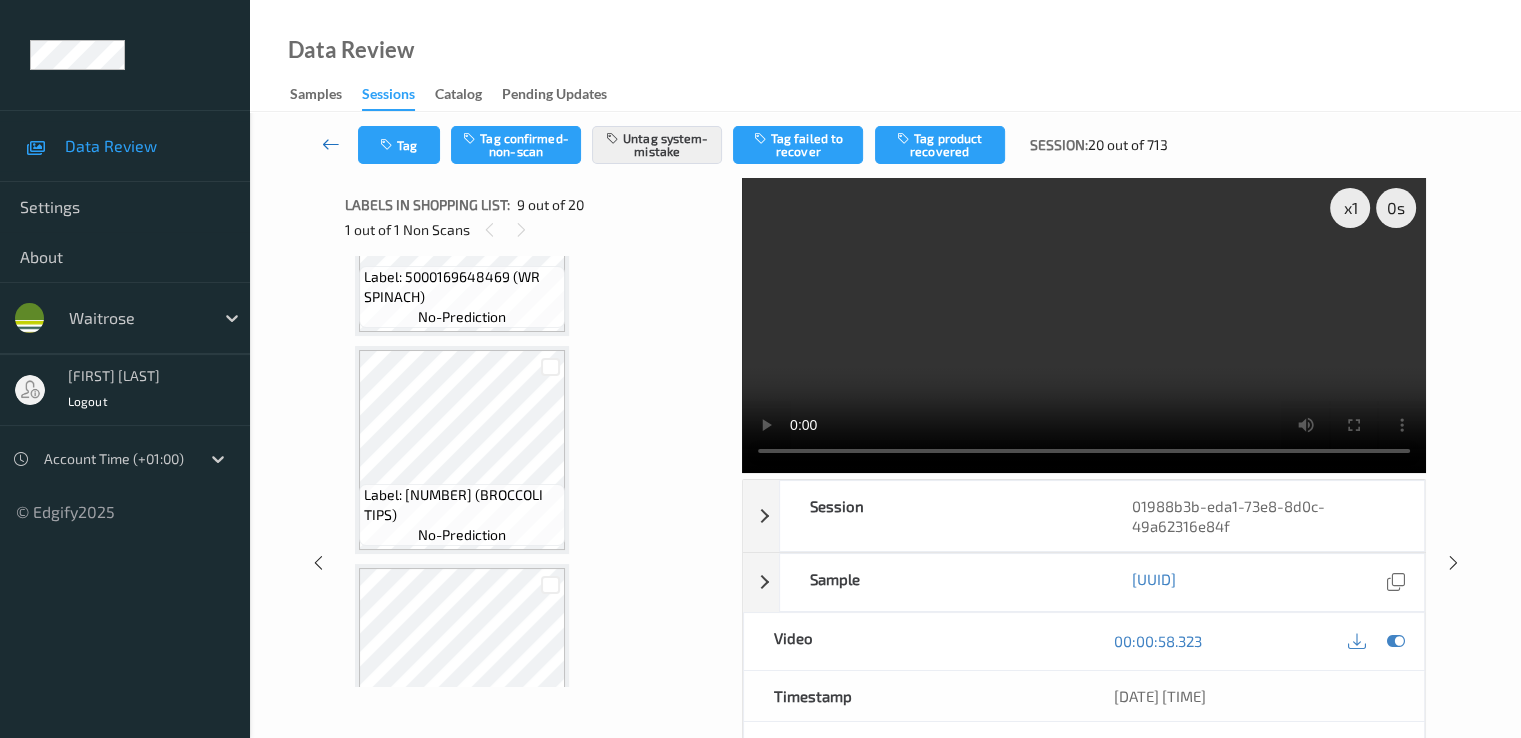 click at bounding box center (331, 145) 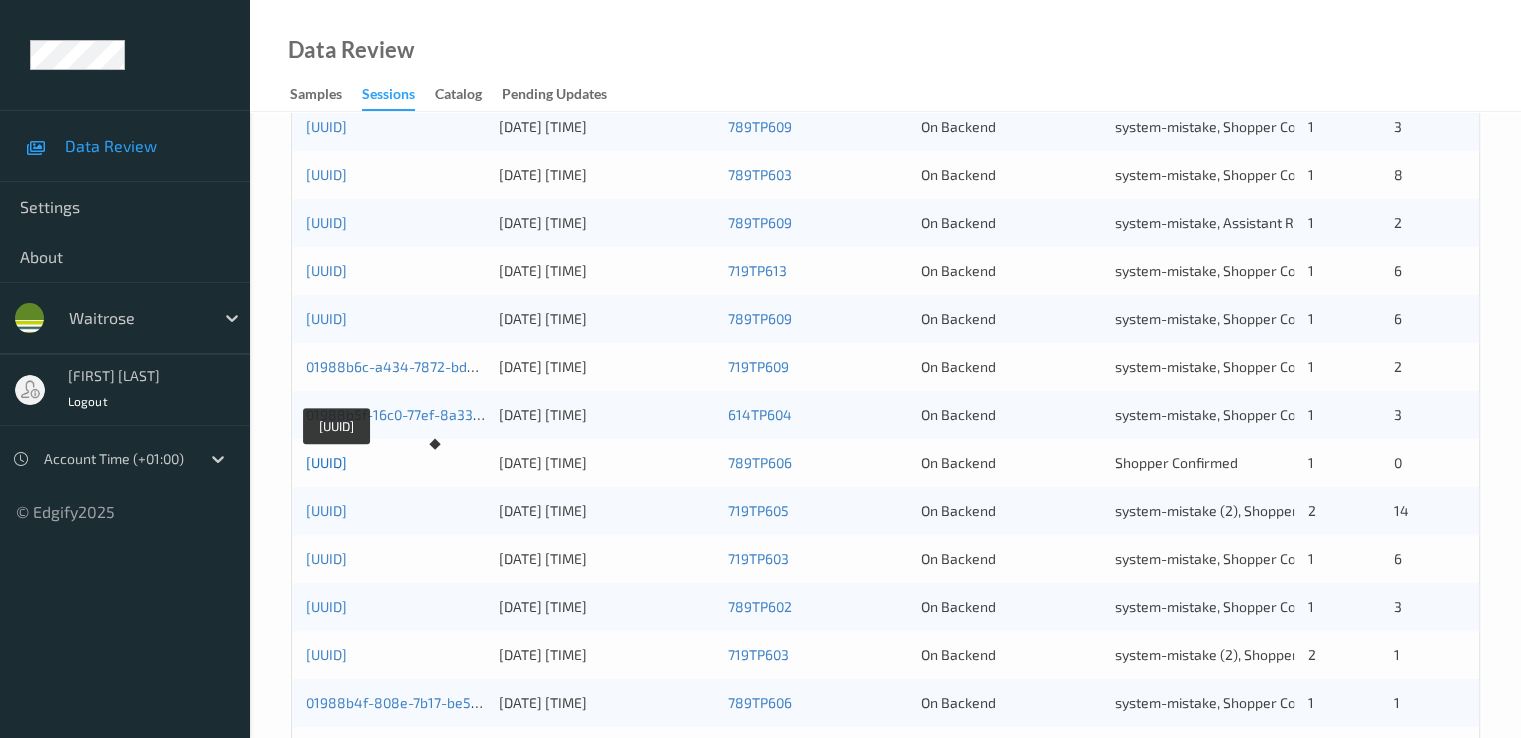 scroll, scrollTop: 0, scrollLeft: 0, axis: both 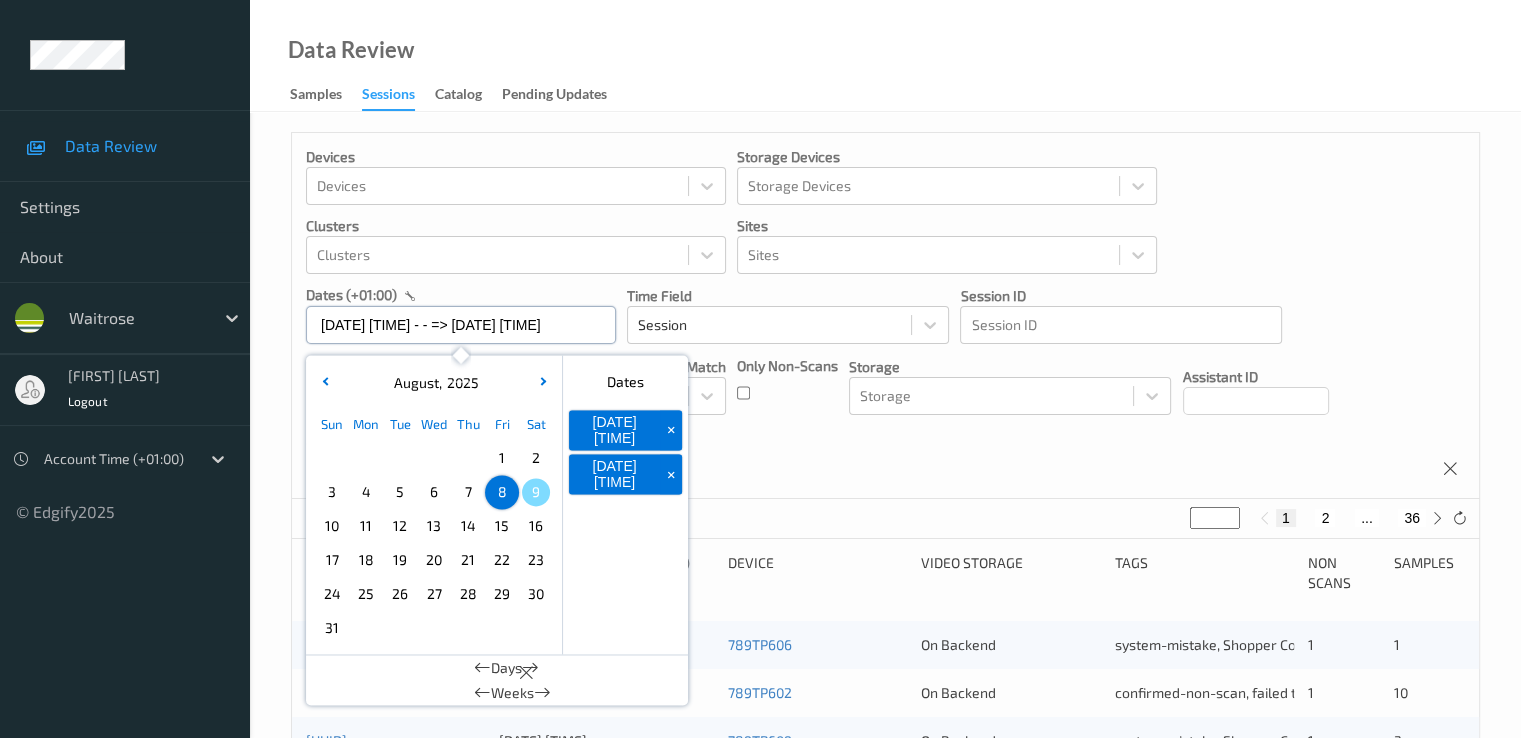 click on "[DATE] [TIME] - - => [DATE] [TIME]" at bounding box center [461, 325] 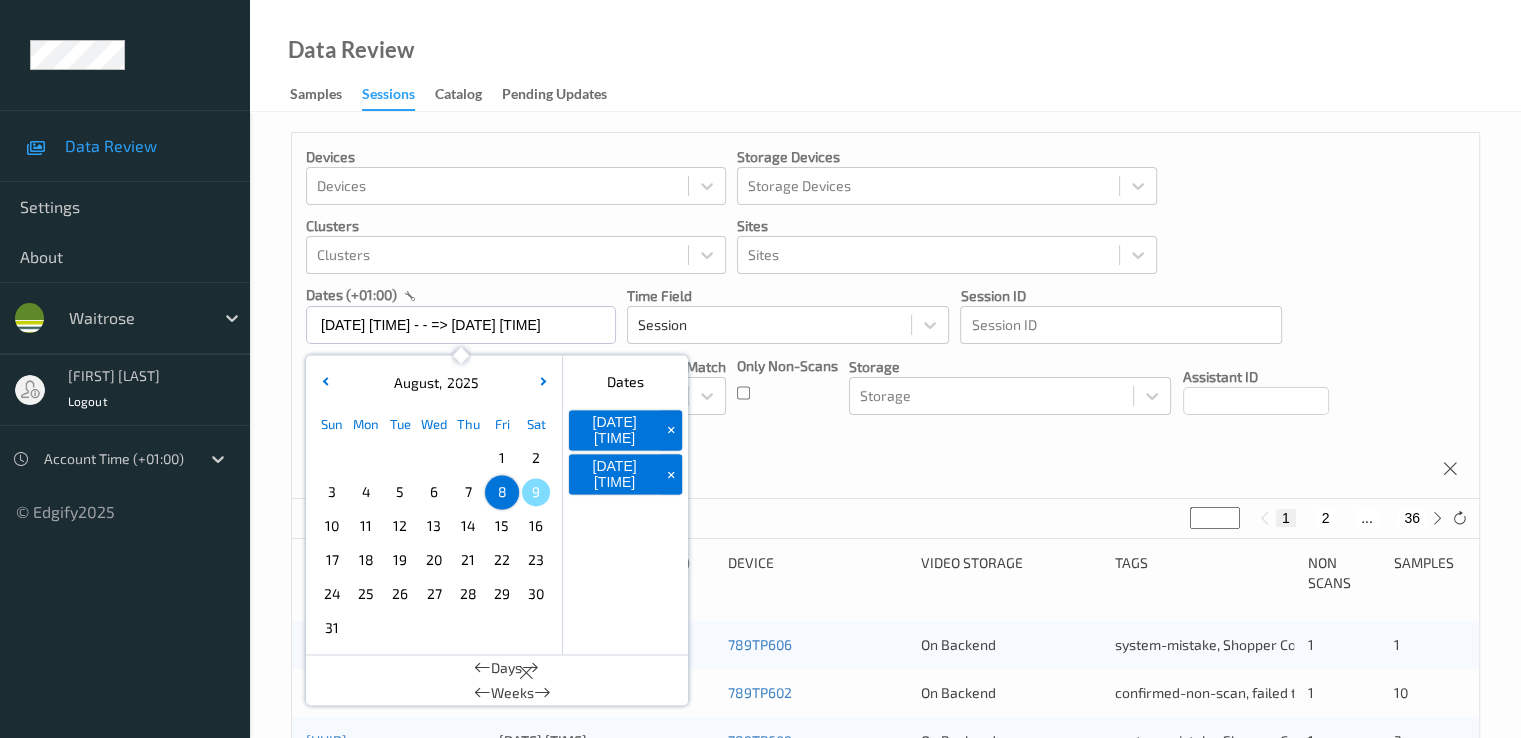 click on "7" at bounding box center (468, 492) 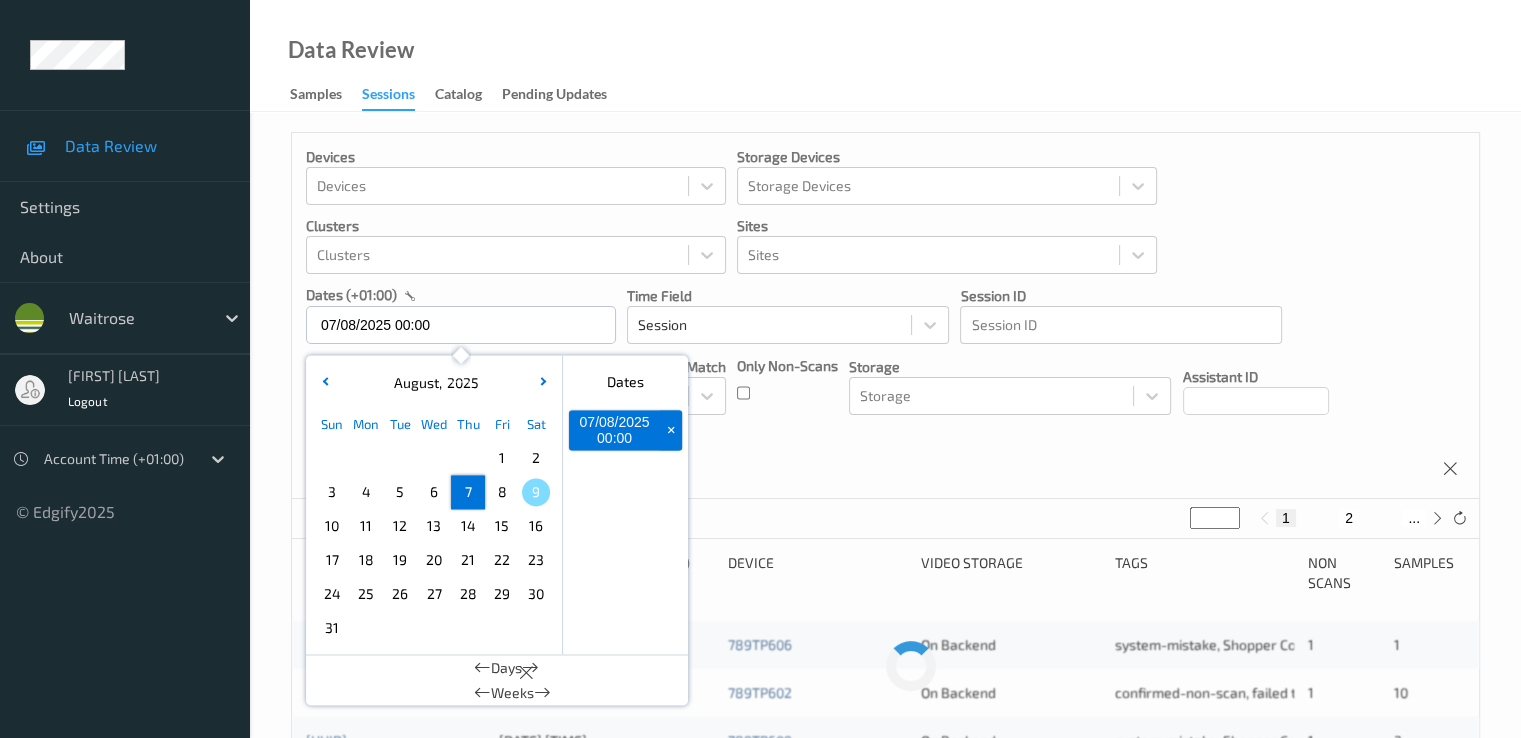 click on "7" at bounding box center [468, 492] 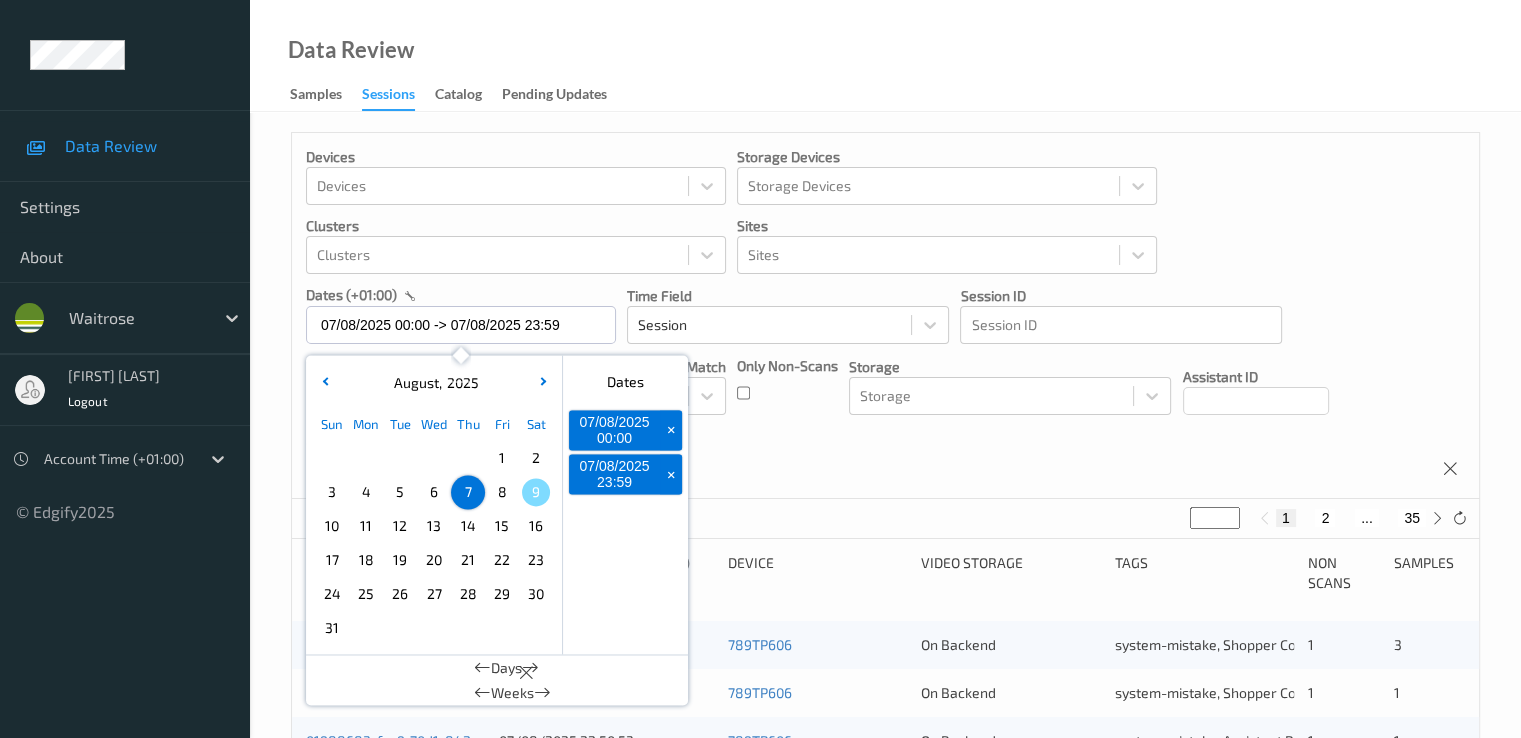 click on "Dates [DATE] [TIME] + [DATE] [TIME] + Days Weeks Time Field Session Session ID Session ID Tags none contains any contains all exact match Tags Only Non-Scans Storage Storage Assistant ID Shopper ID Order By Session" at bounding box center [885, 316] 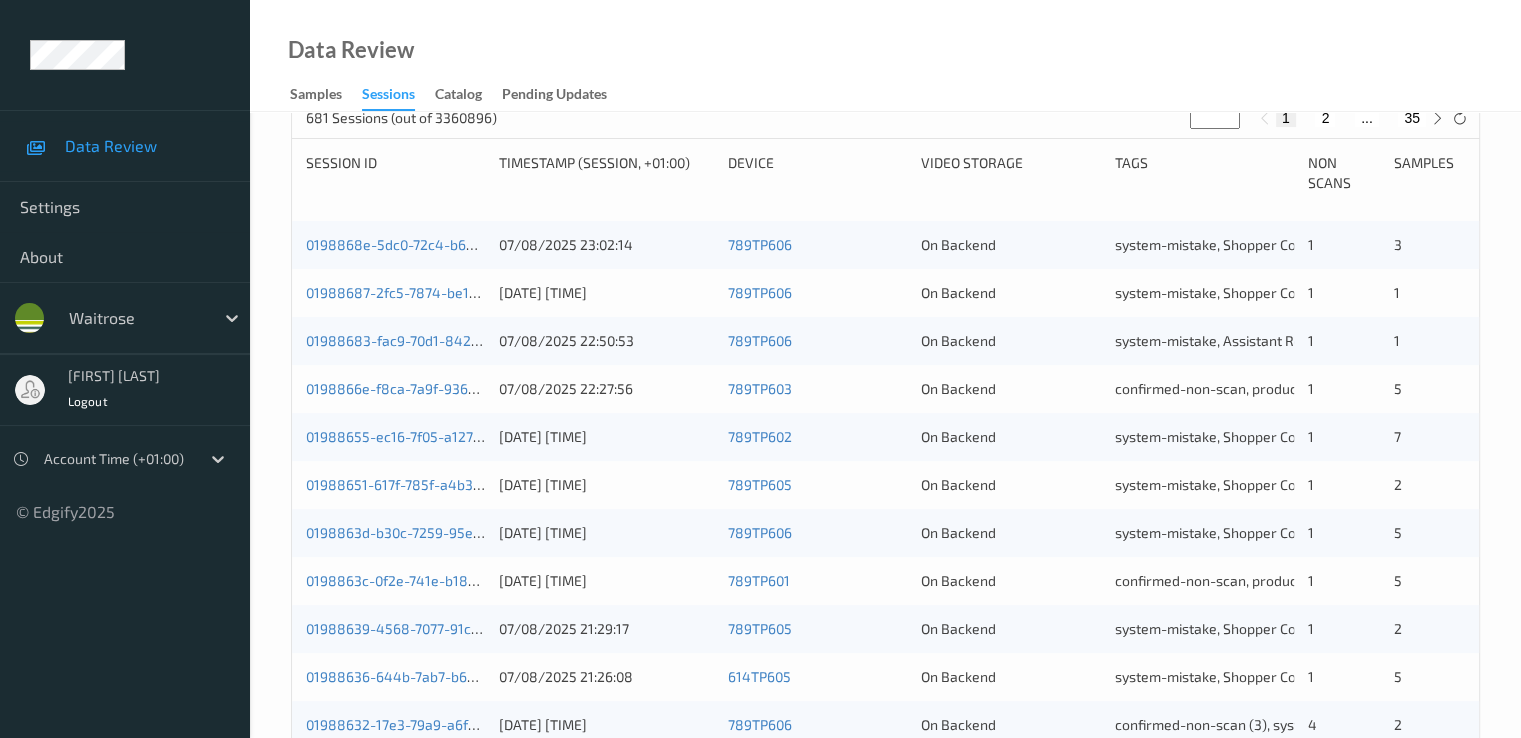scroll, scrollTop: 0, scrollLeft: 0, axis: both 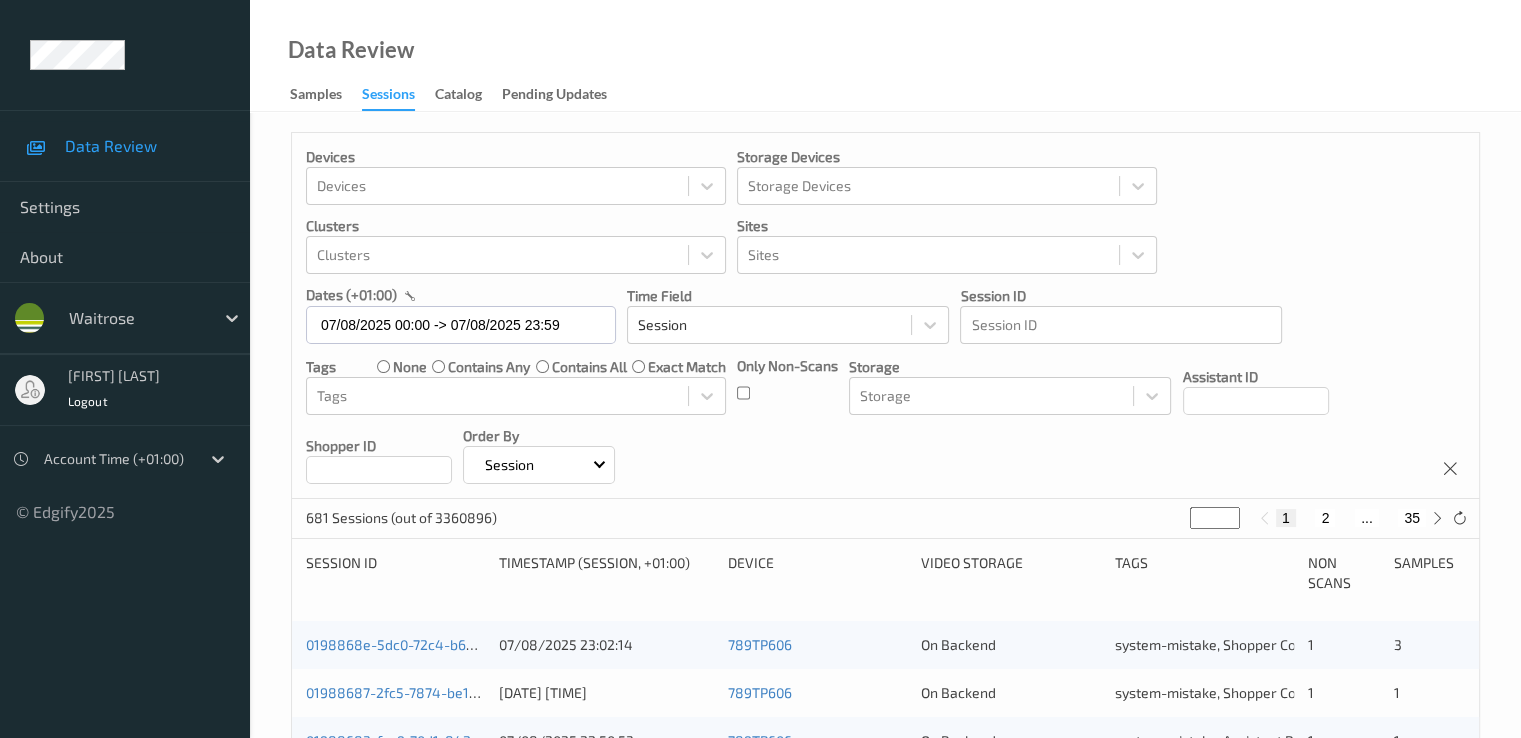 drag, startPoint x: 1216, startPoint y: 509, endPoint x: 1183, endPoint y: 523, distance: 35.846897 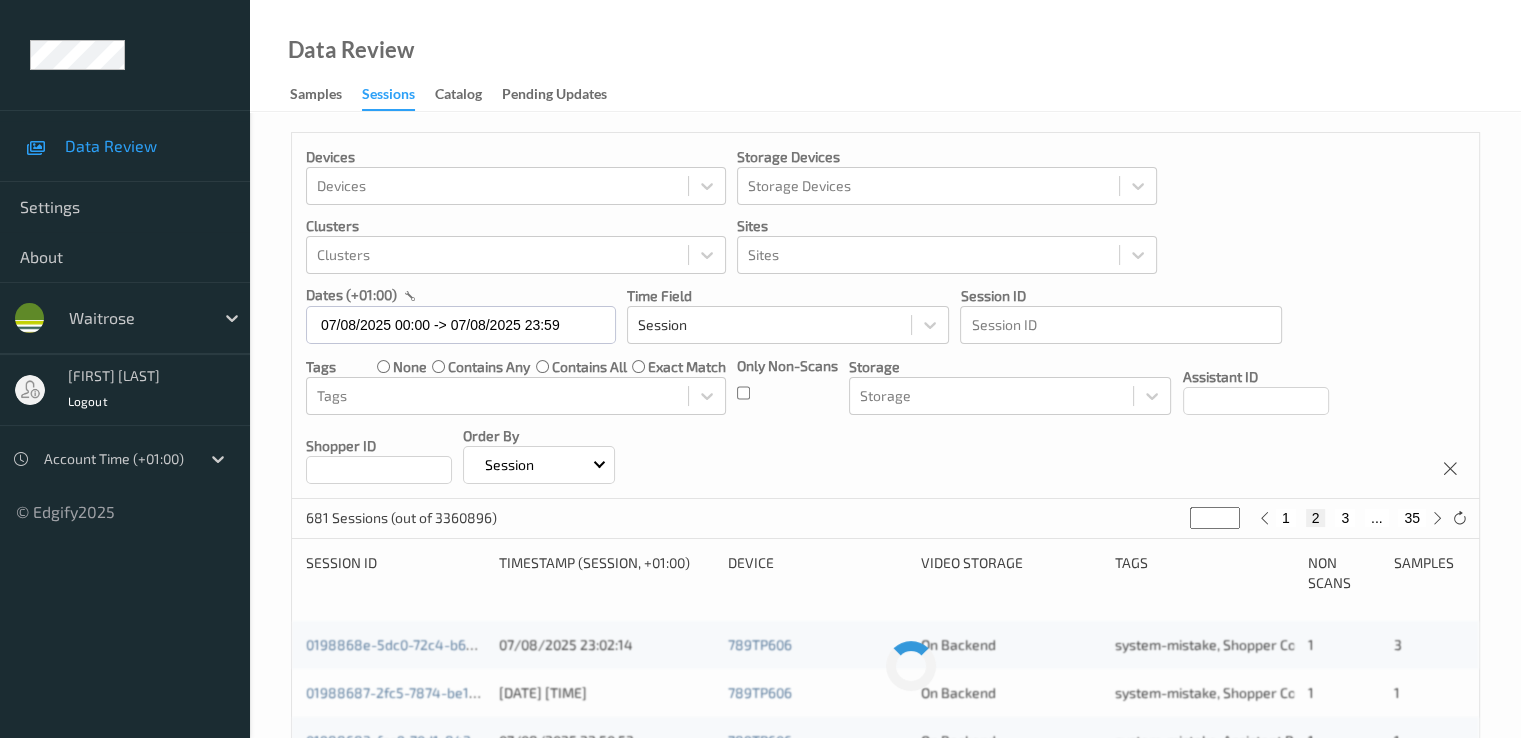 type on "**" 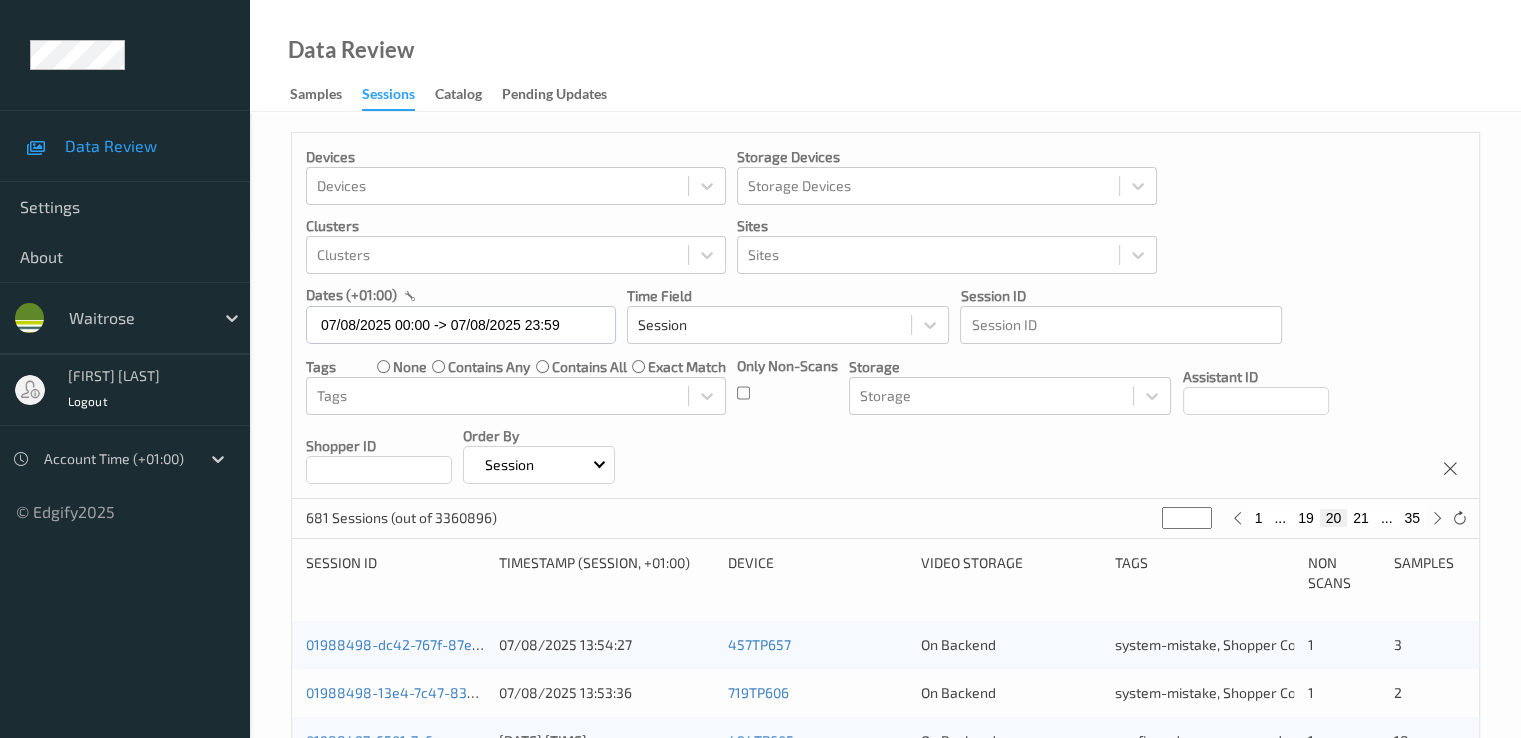 type on "**" 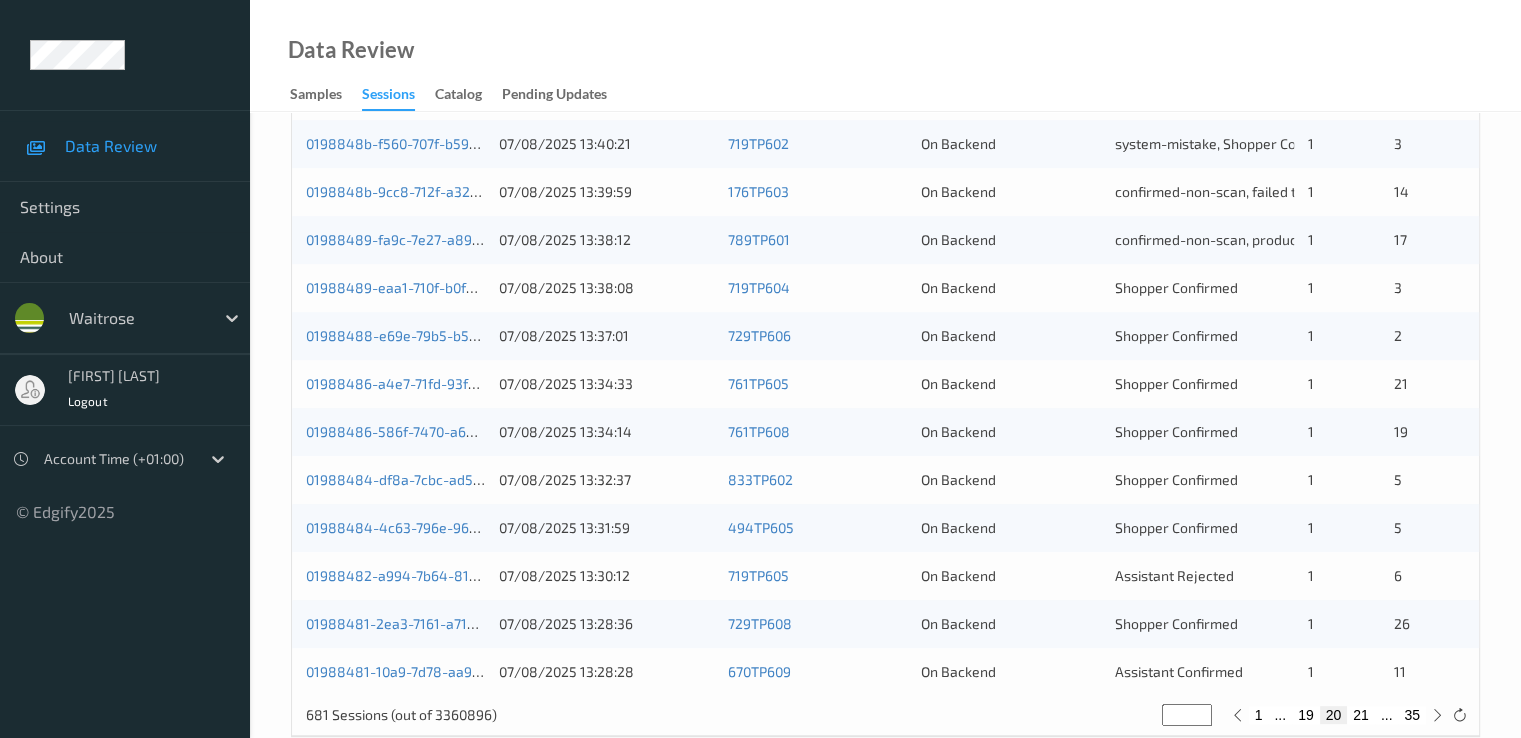 scroll, scrollTop: 924, scrollLeft: 0, axis: vertical 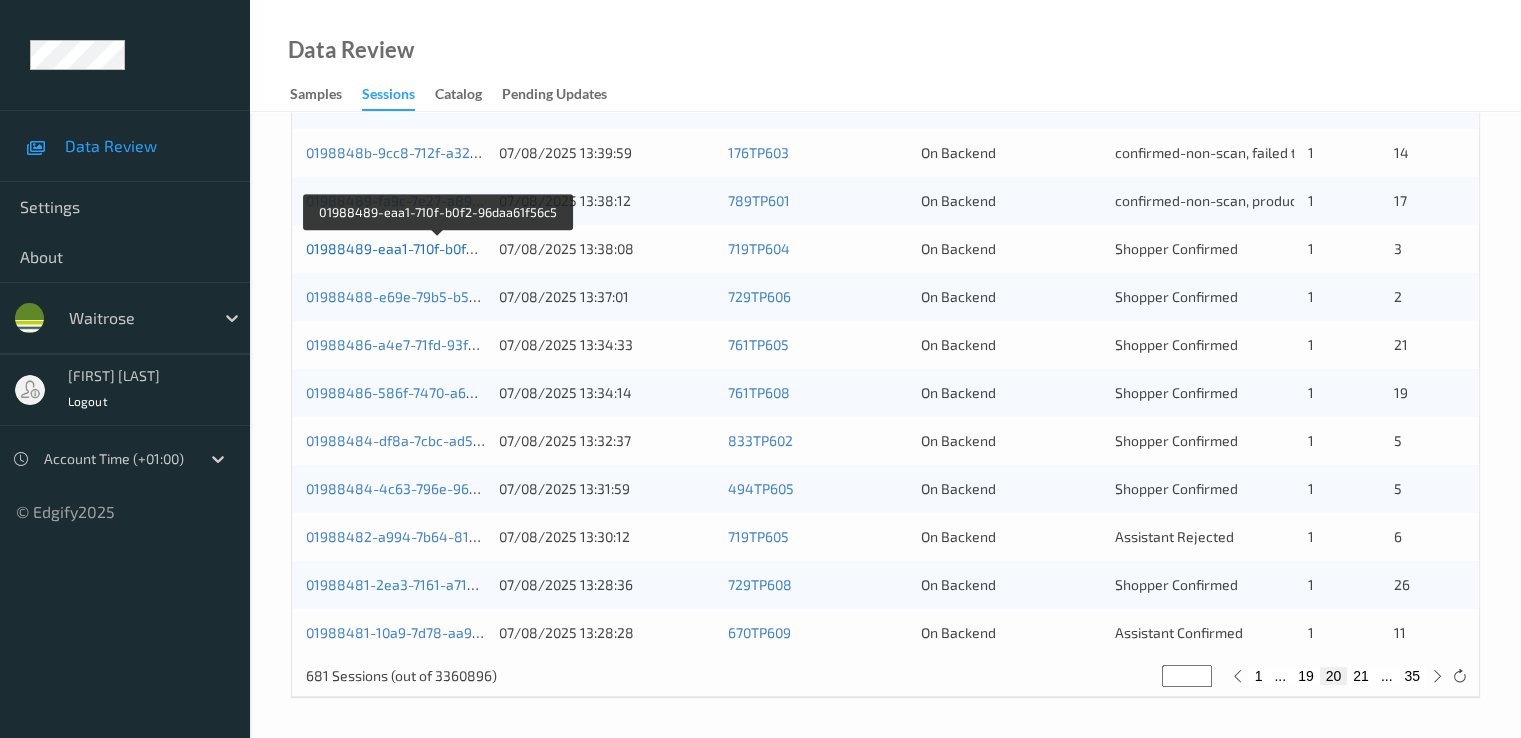 click on "01988489-eaa1-710f-b0f2-96daa61f56c5" at bounding box center (438, 248) 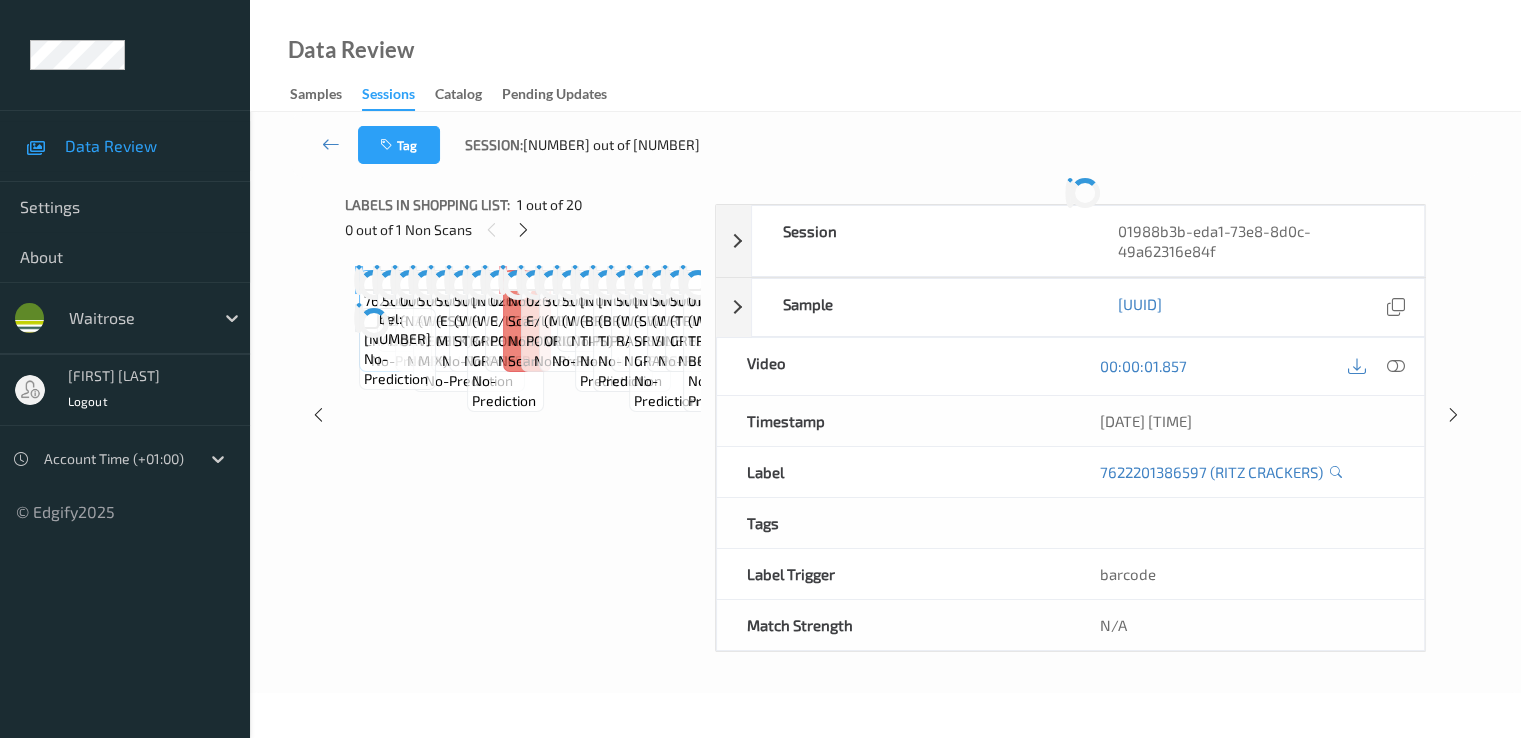 scroll, scrollTop: 0, scrollLeft: 0, axis: both 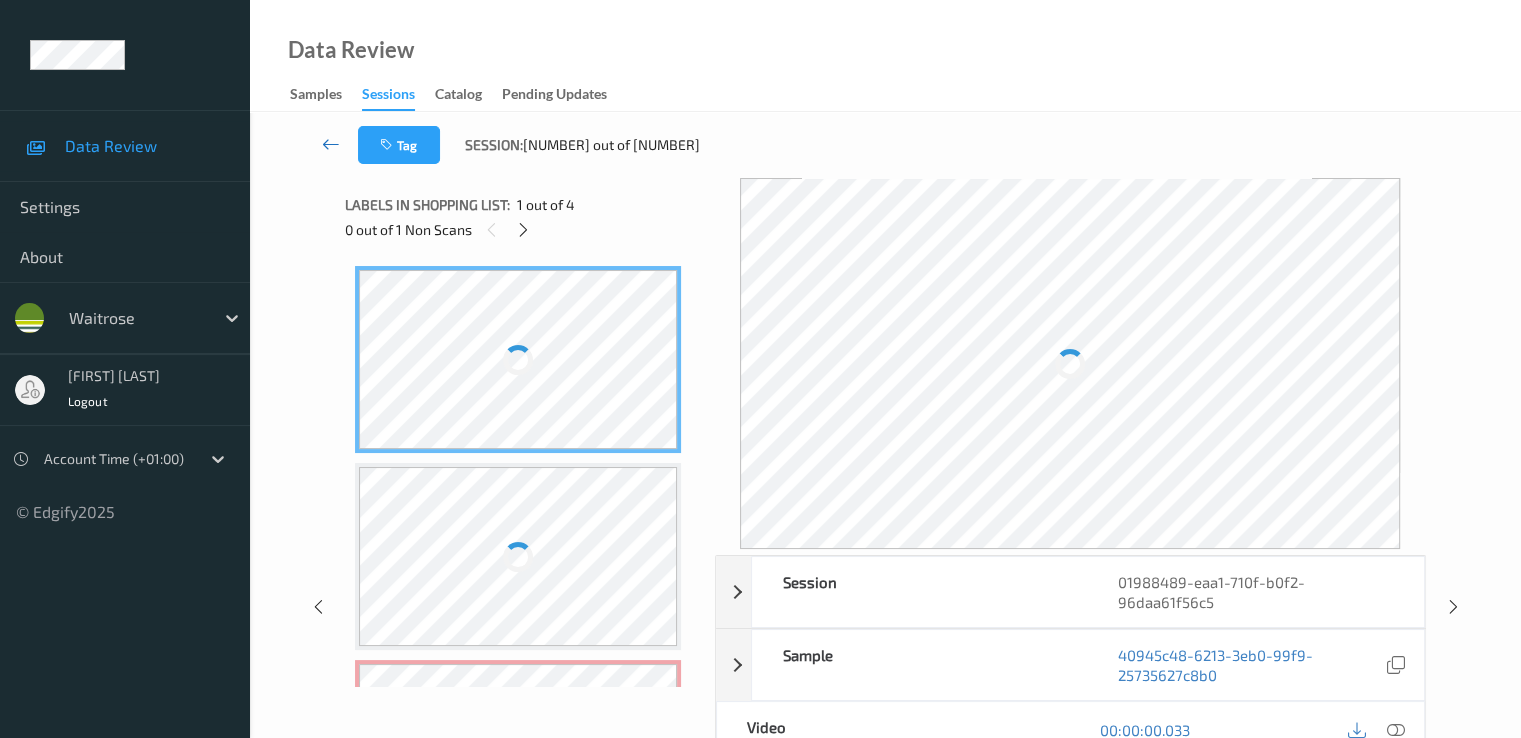 click at bounding box center (331, 145) 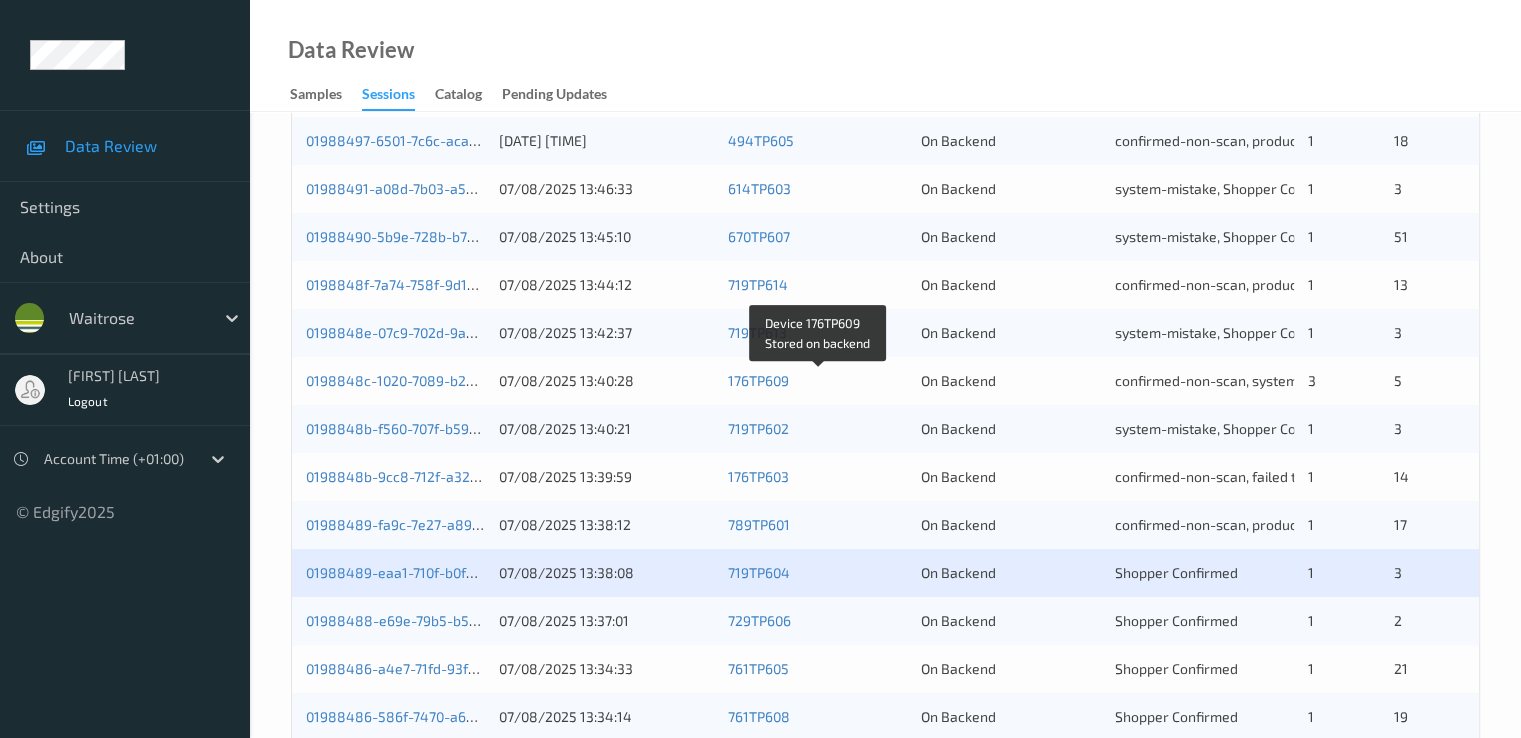 scroll, scrollTop: 924, scrollLeft: 0, axis: vertical 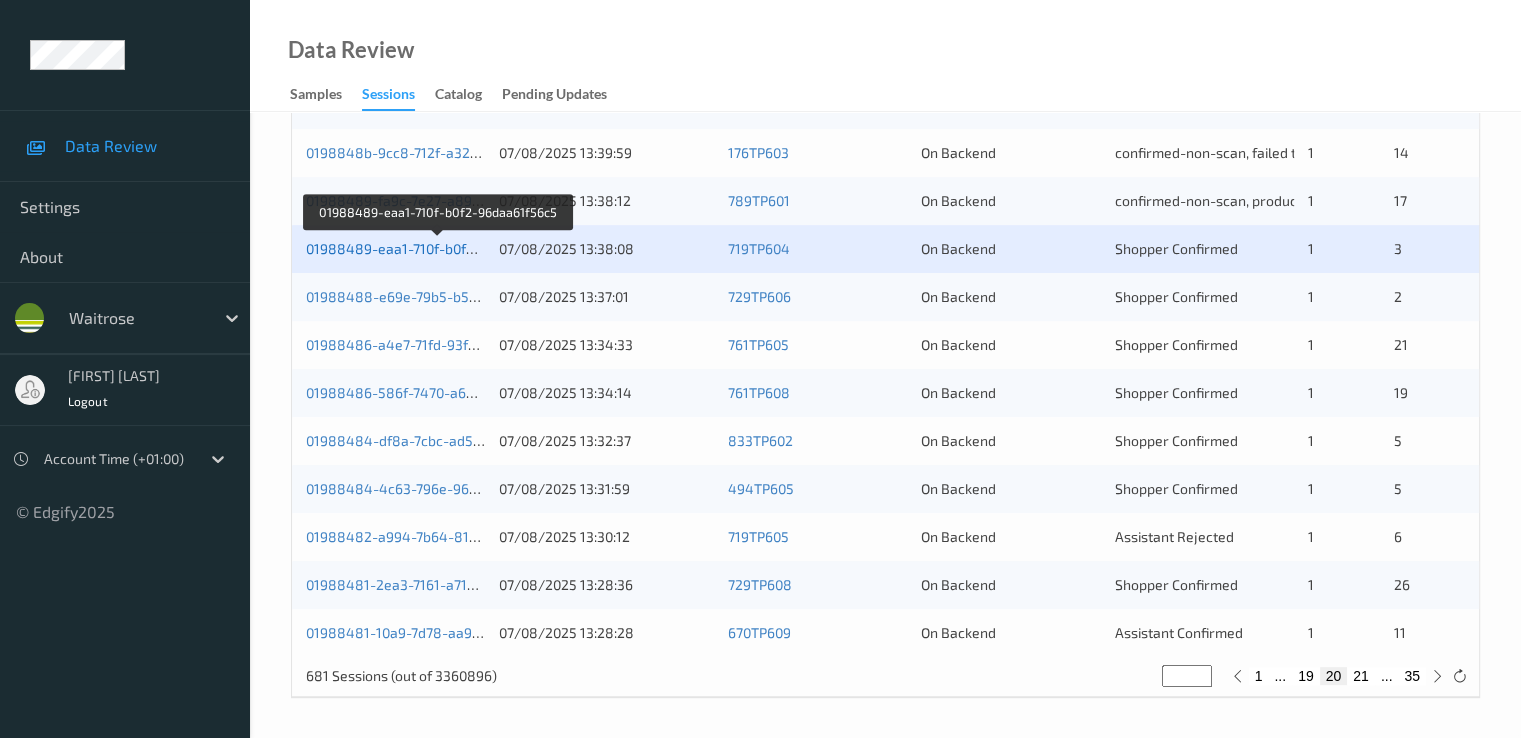 click on "01988489-eaa1-710f-b0f2-96daa61f56c5" at bounding box center (438, 248) 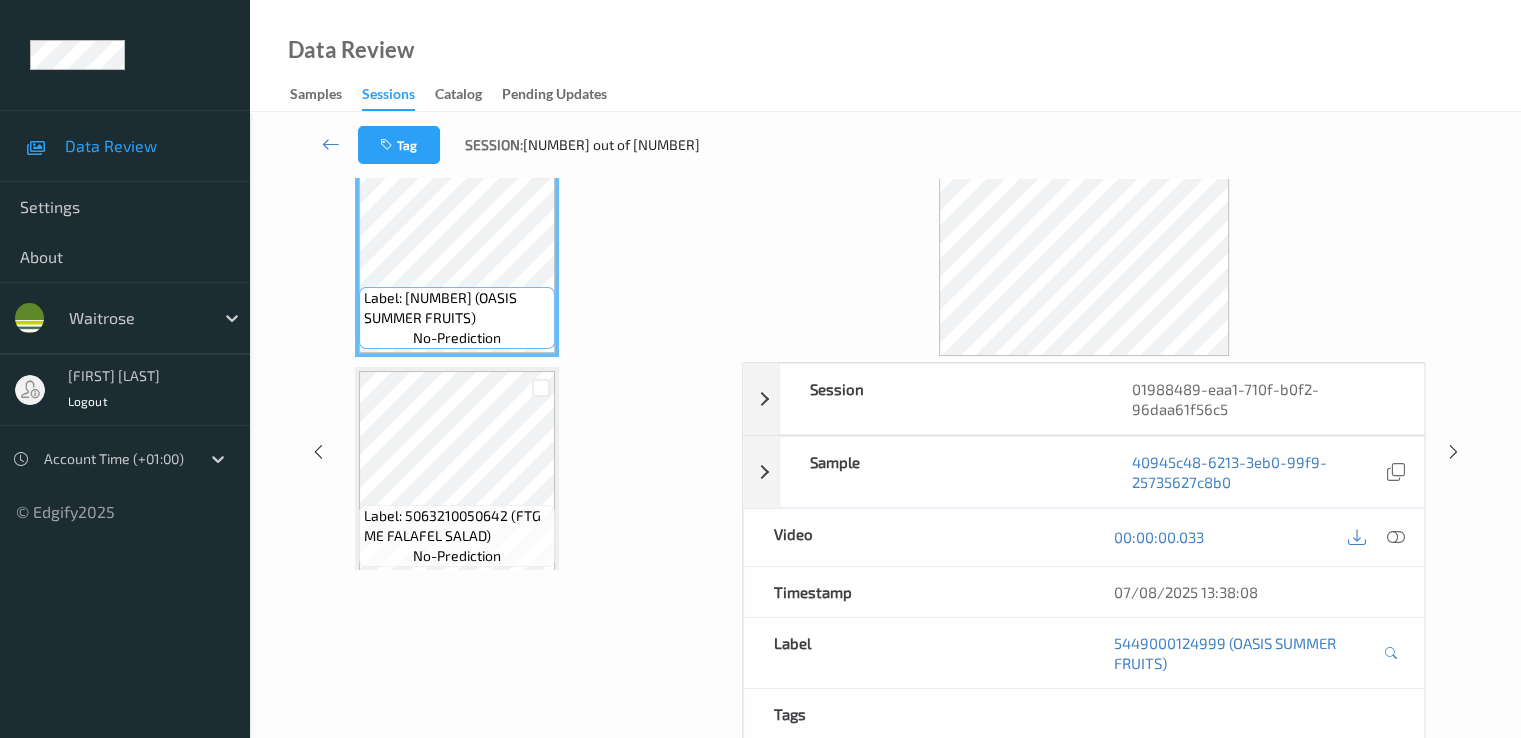 scroll, scrollTop: 0, scrollLeft: 0, axis: both 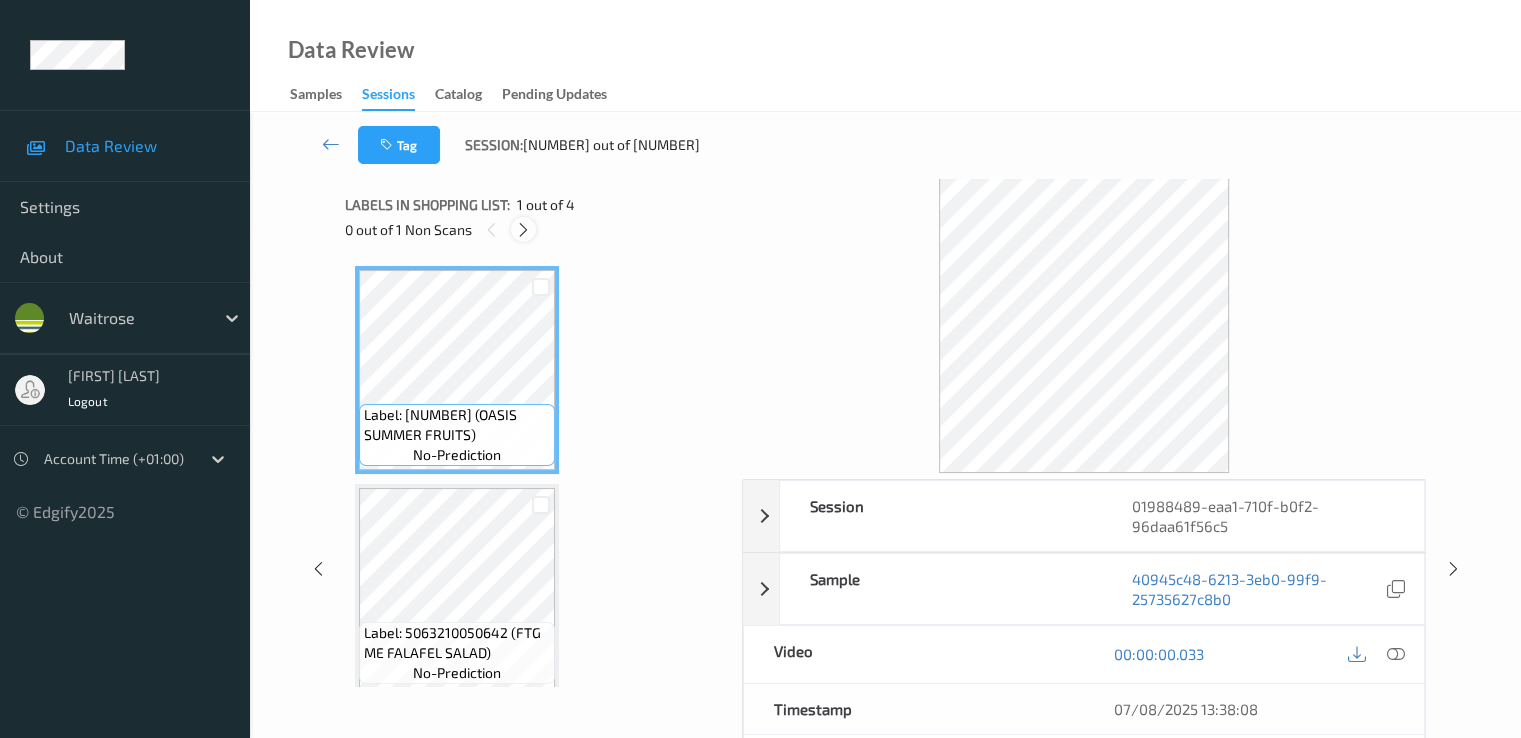 click at bounding box center (523, 230) 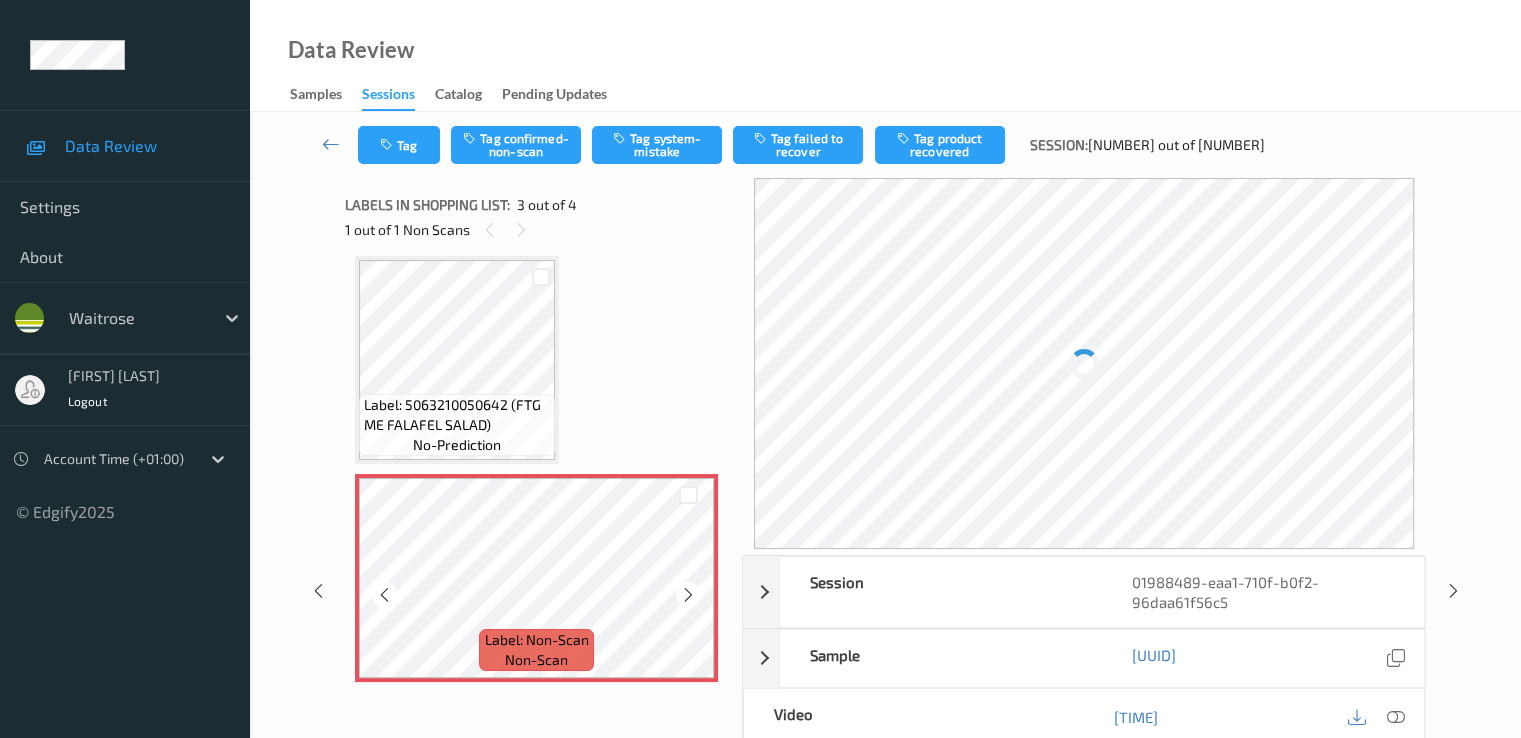 scroll, scrollTop: 451, scrollLeft: 0, axis: vertical 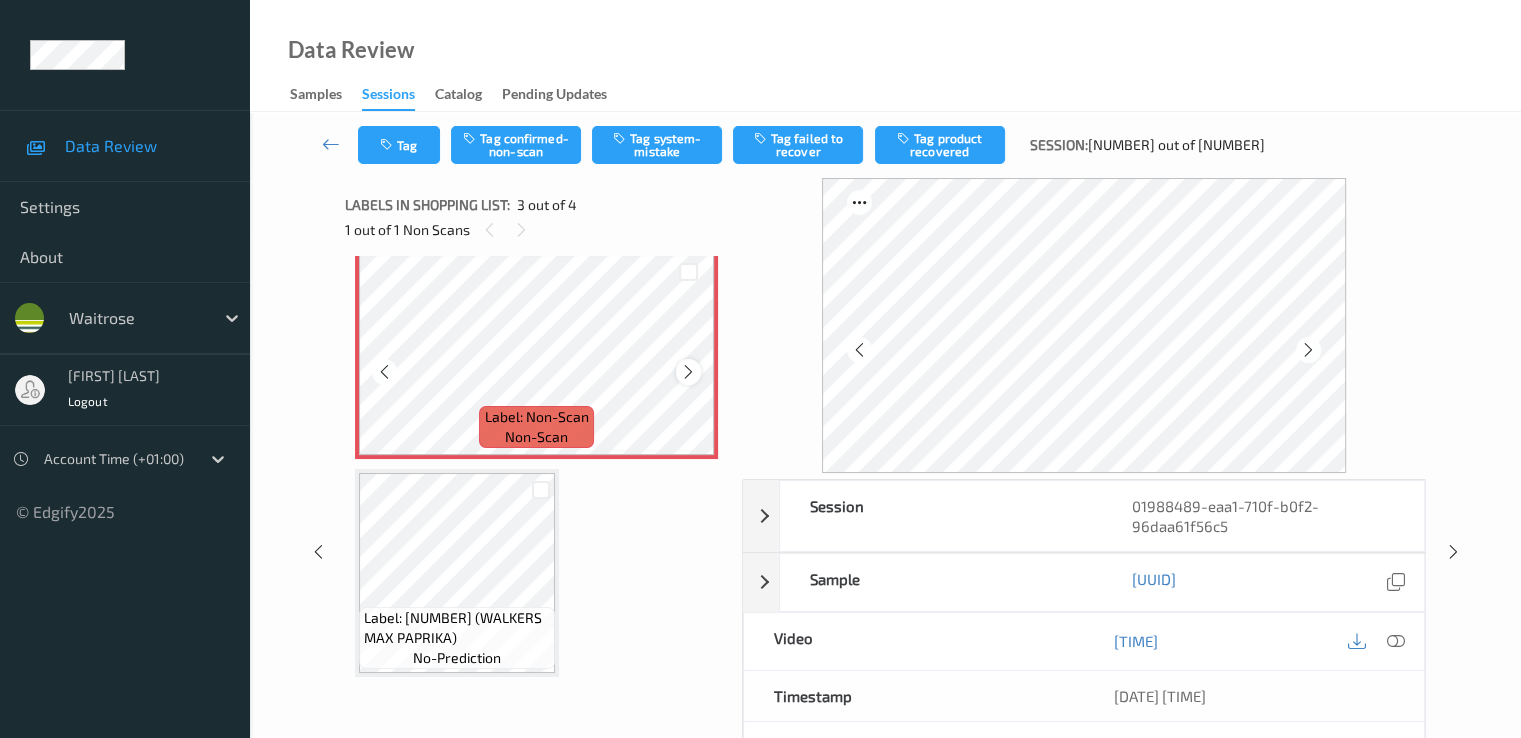 click at bounding box center (688, 372) 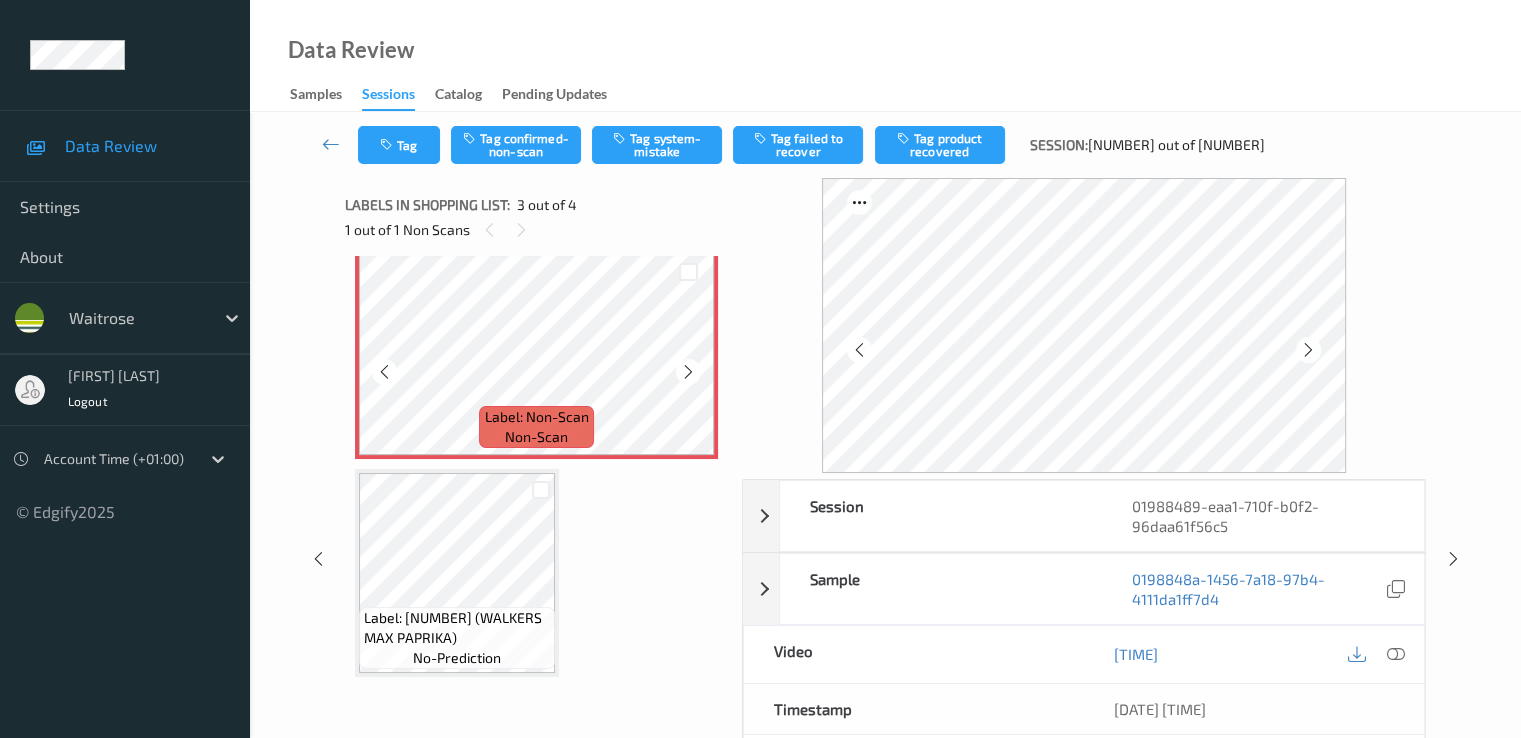 click at bounding box center [688, 372] 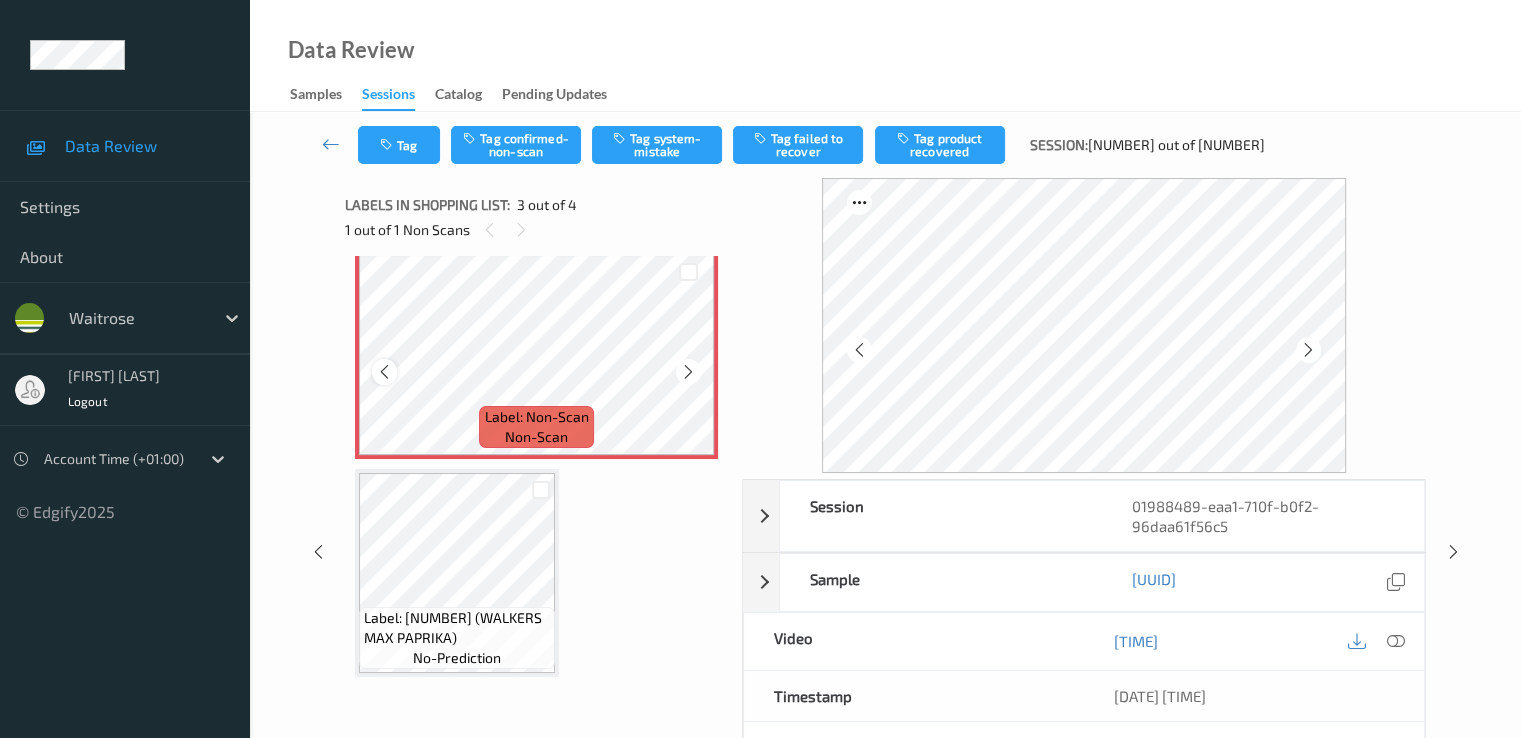 click at bounding box center [384, 372] 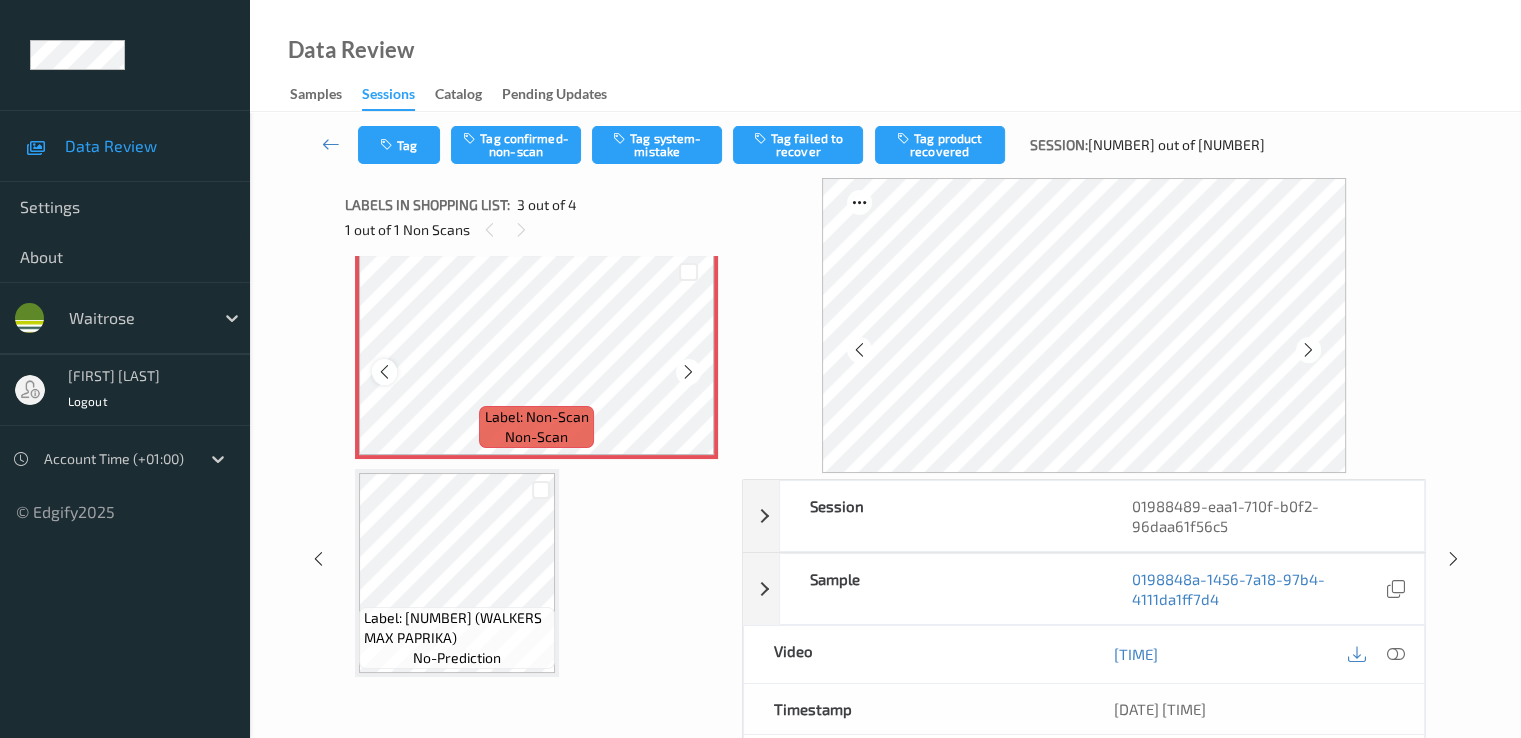 click at bounding box center (384, 372) 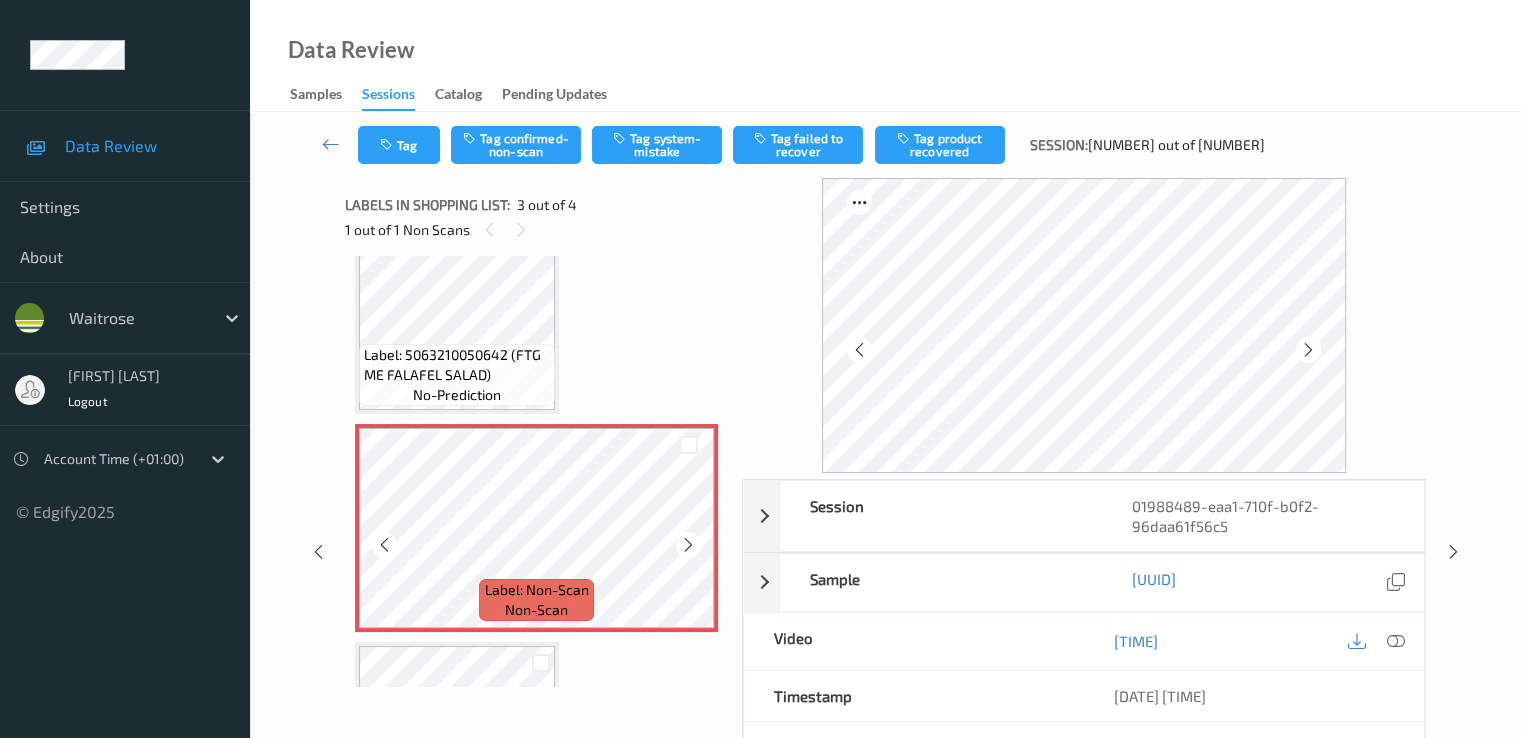 scroll, scrollTop: 251, scrollLeft: 0, axis: vertical 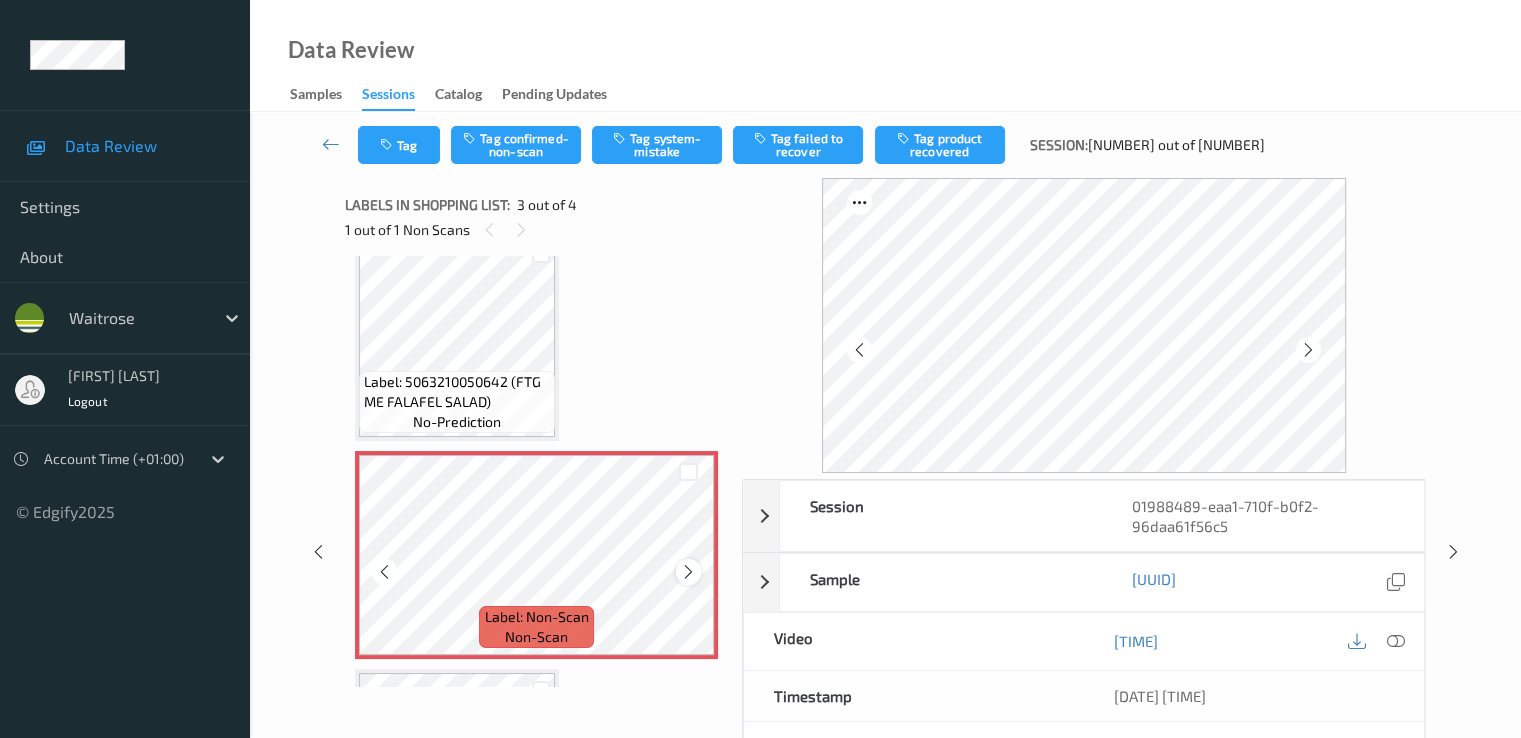 click at bounding box center (688, 572) 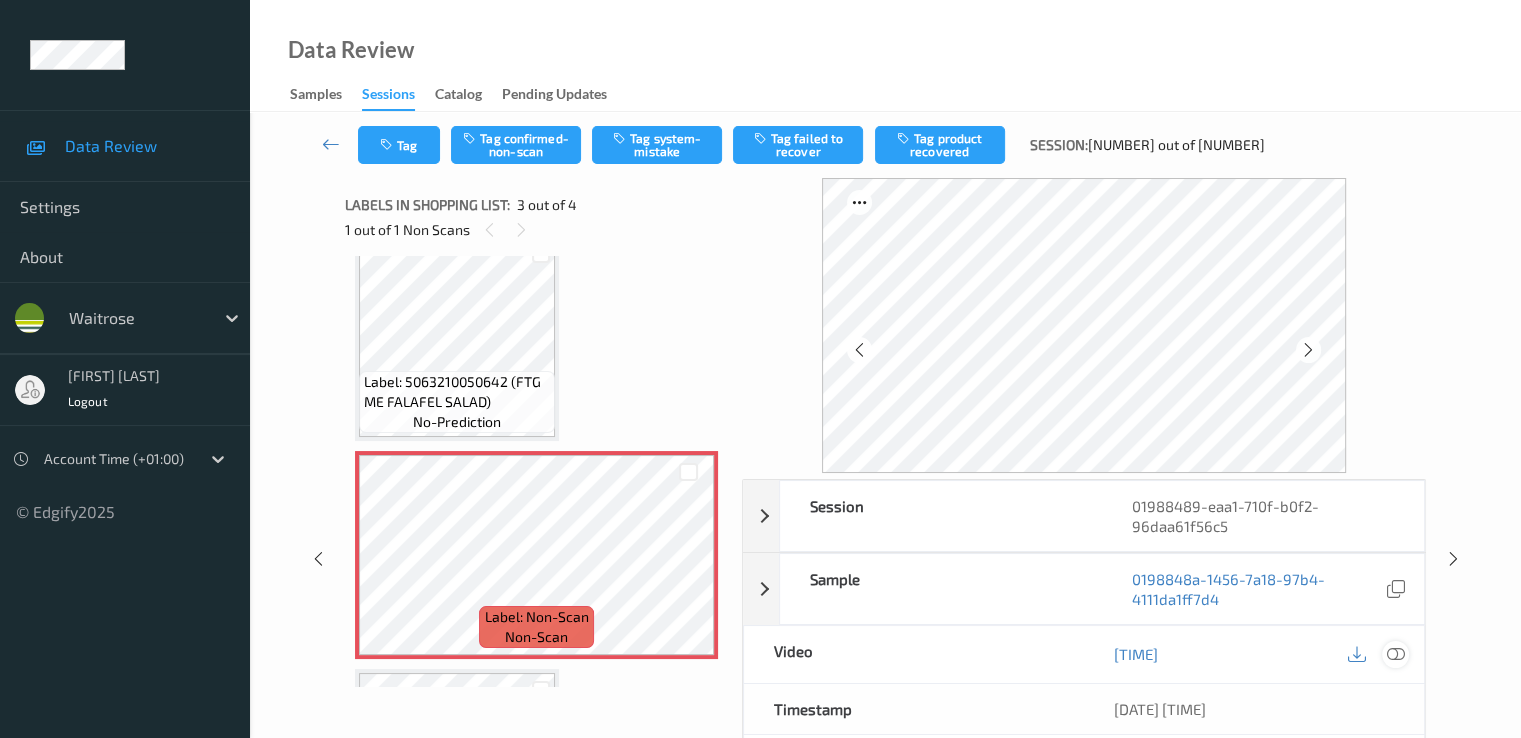 click at bounding box center [1395, 654] 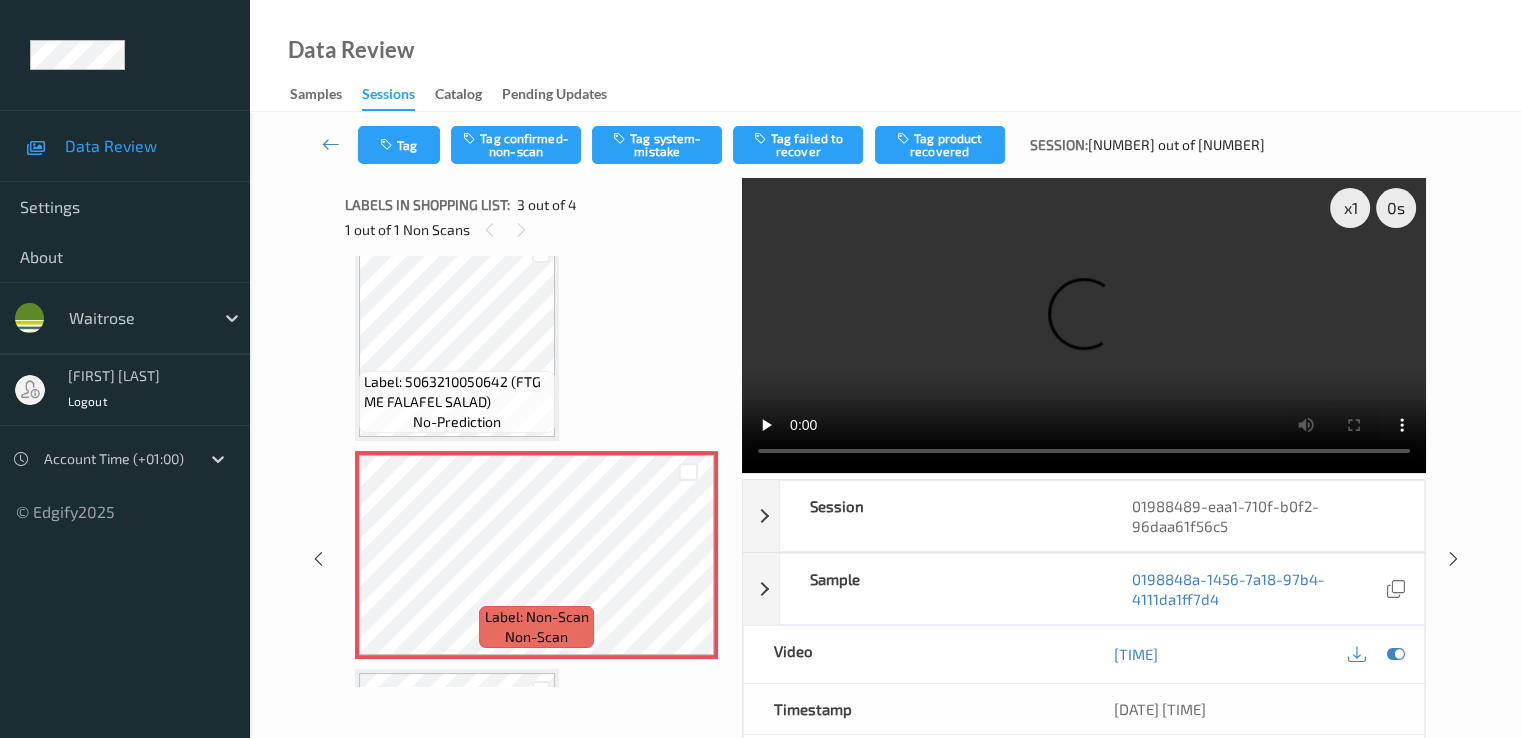 type 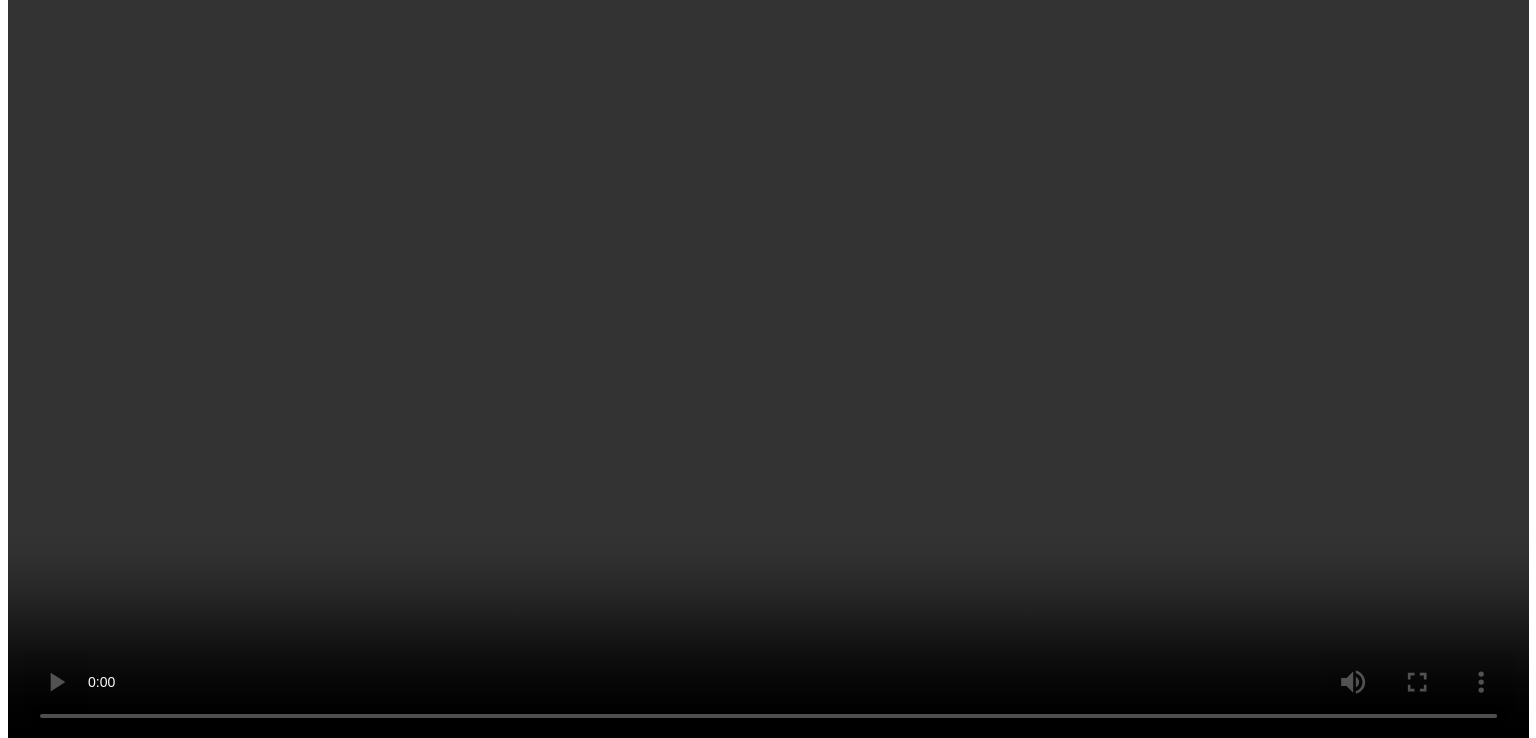 scroll, scrollTop: 451, scrollLeft: 0, axis: vertical 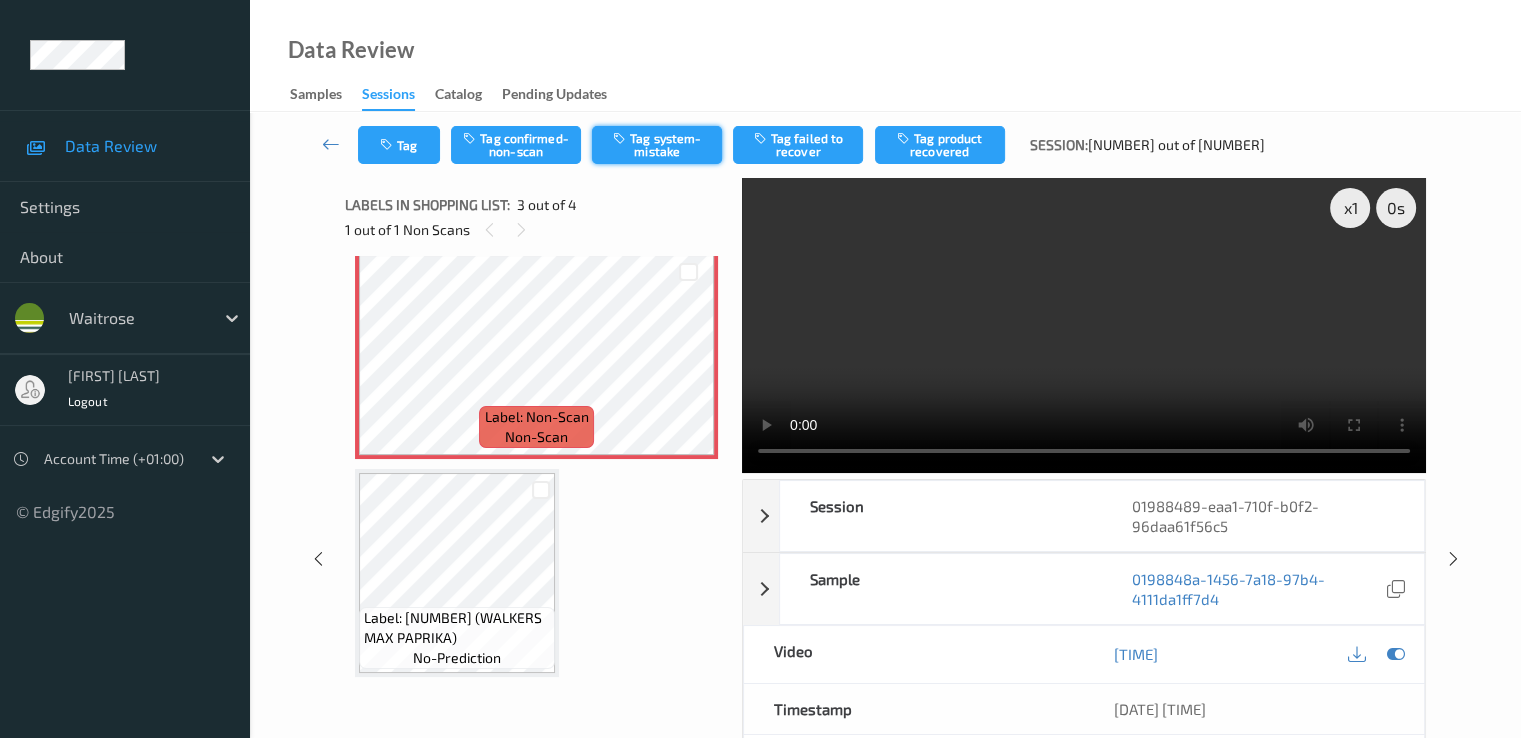 click at bounding box center [621, 138] 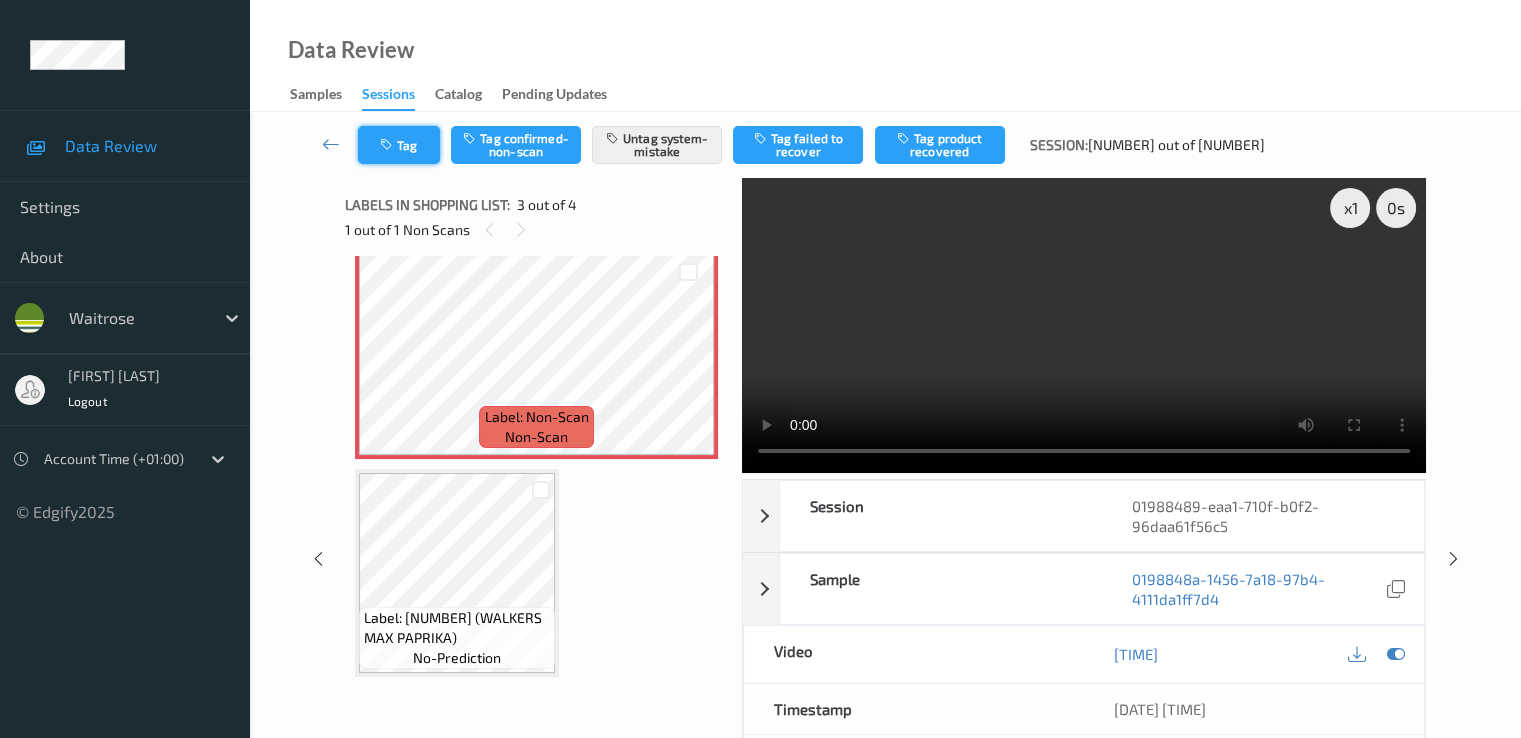 click on "Tag" at bounding box center (399, 145) 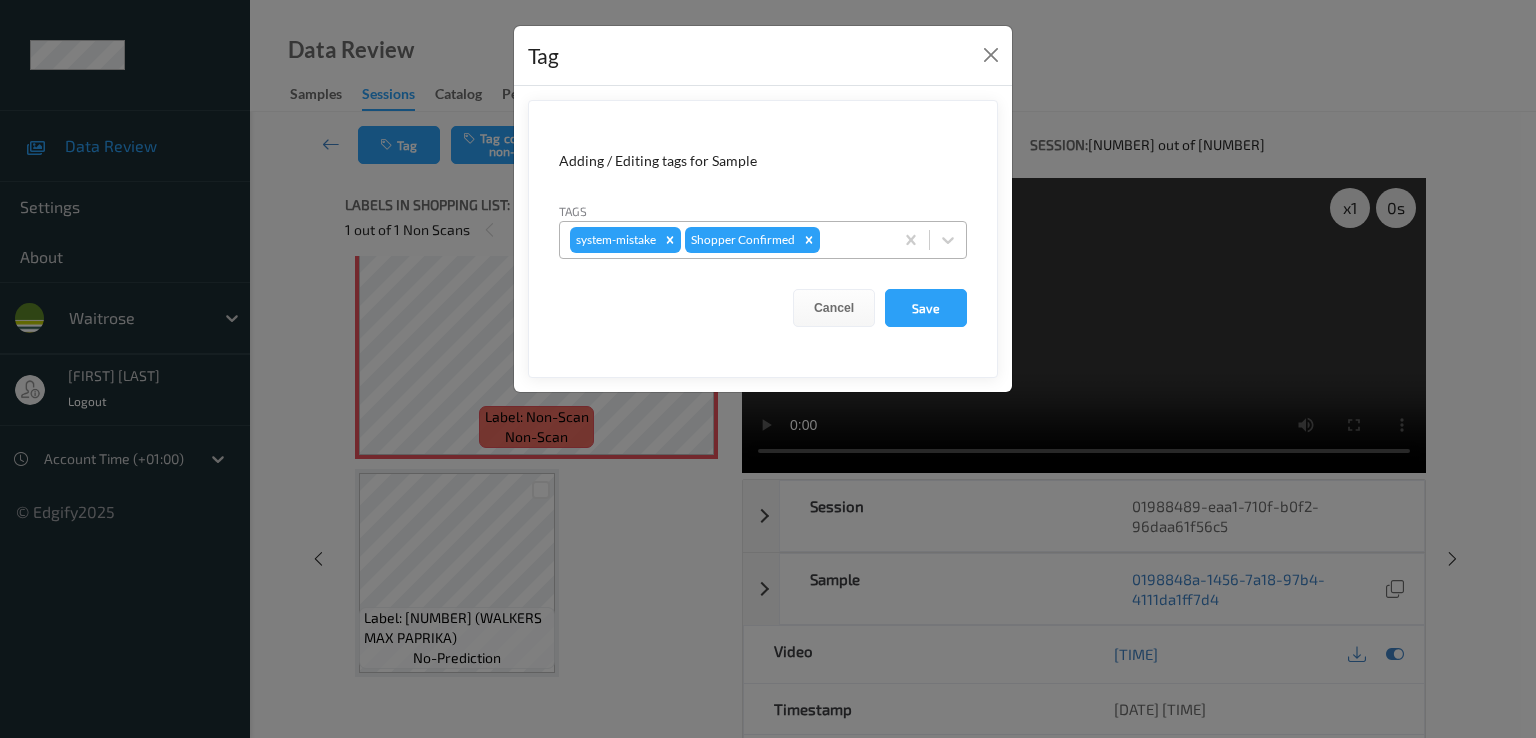 drag, startPoint x: 855, startPoint y: 230, endPoint x: 806, endPoint y: 258, distance: 56.435802 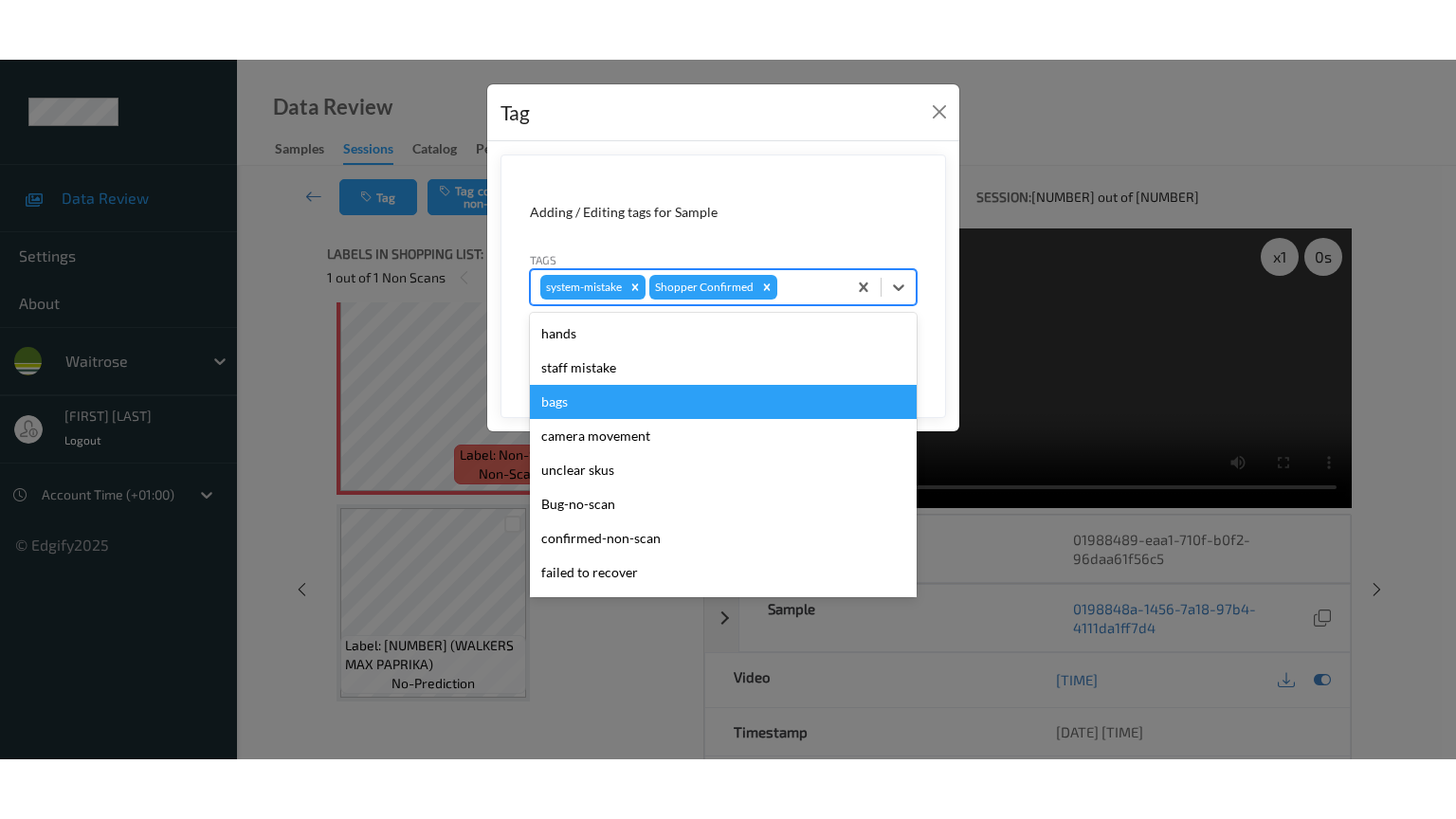 scroll, scrollTop: 372, scrollLeft: 0, axis: vertical 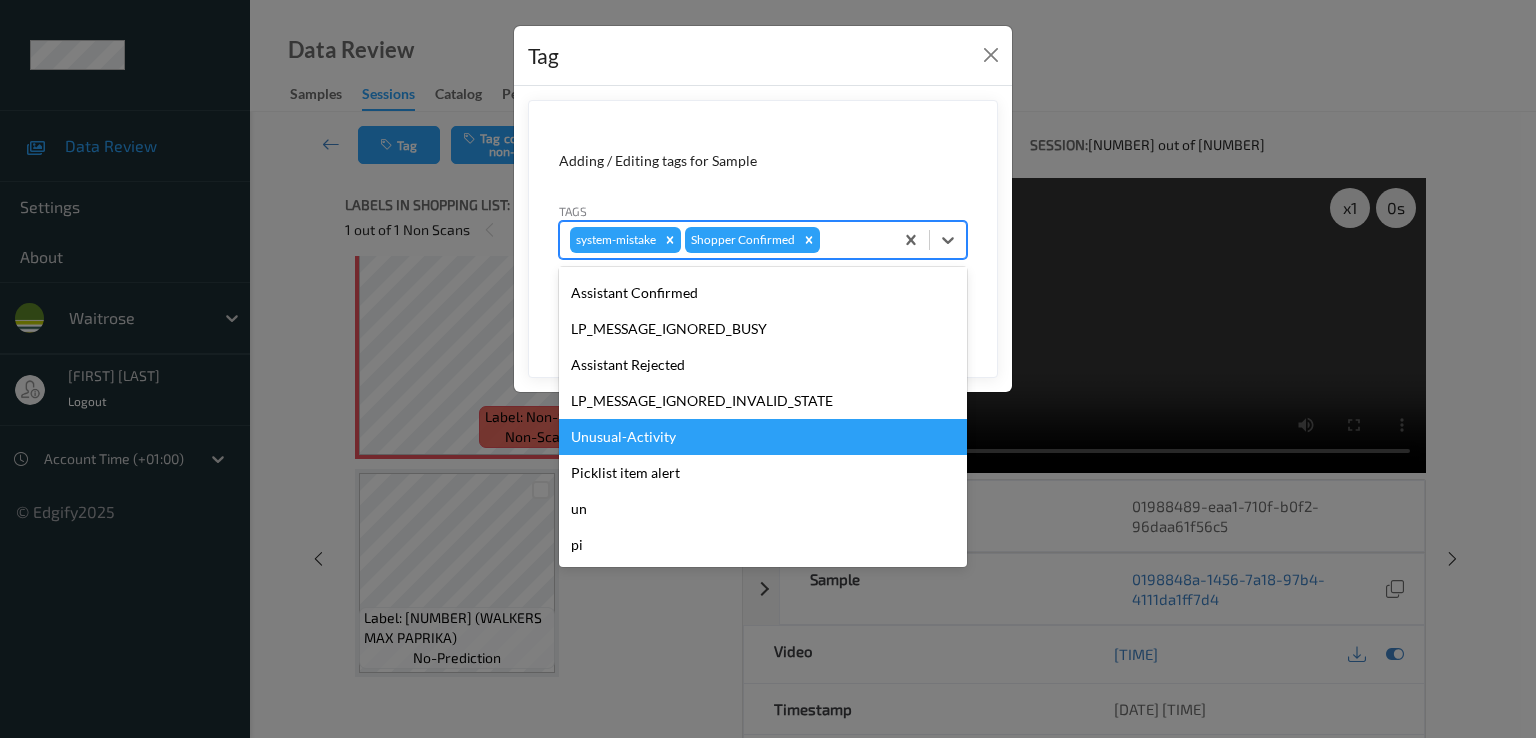click on "Unusual-Activity" at bounding box center [763, 437] 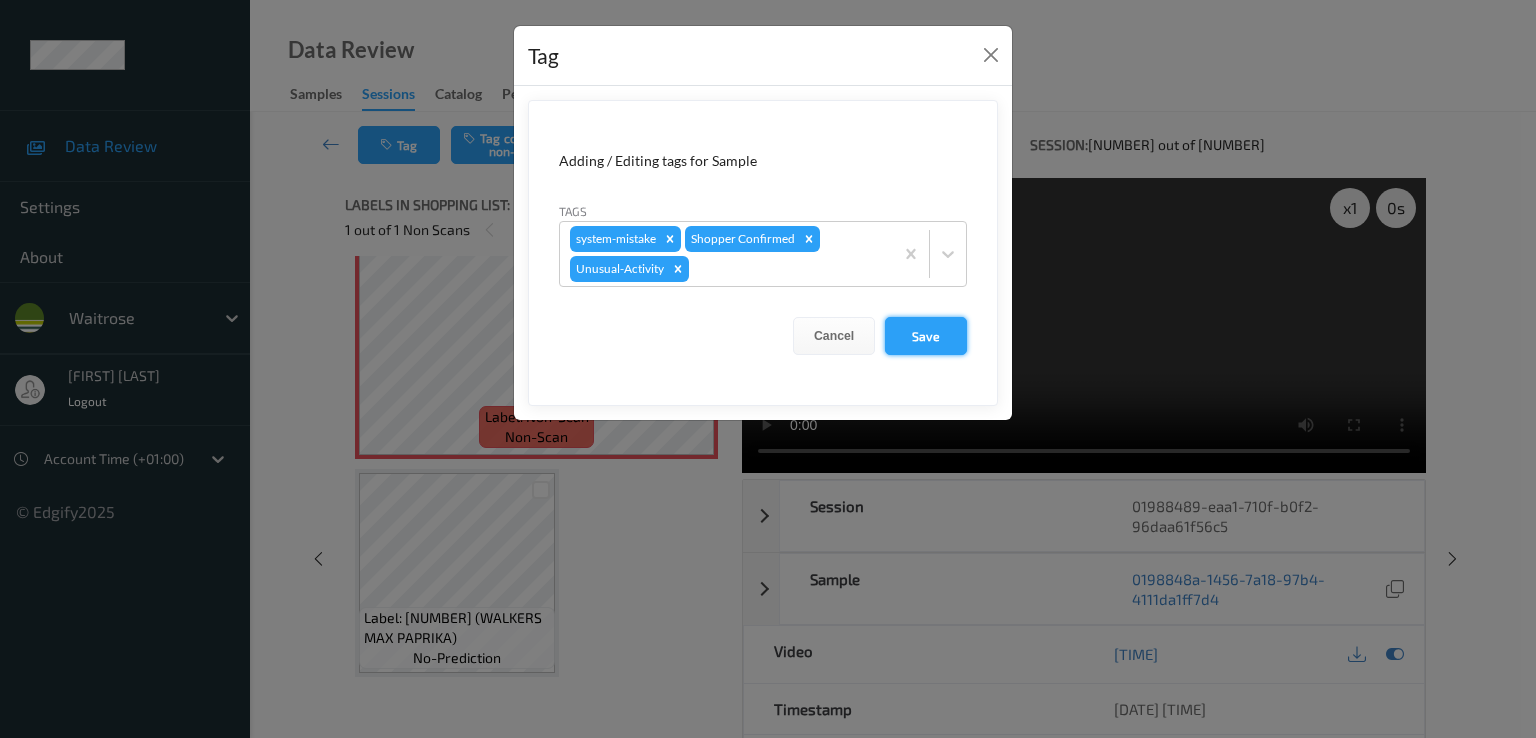 click on "Save" at bounding box center [926, 336] 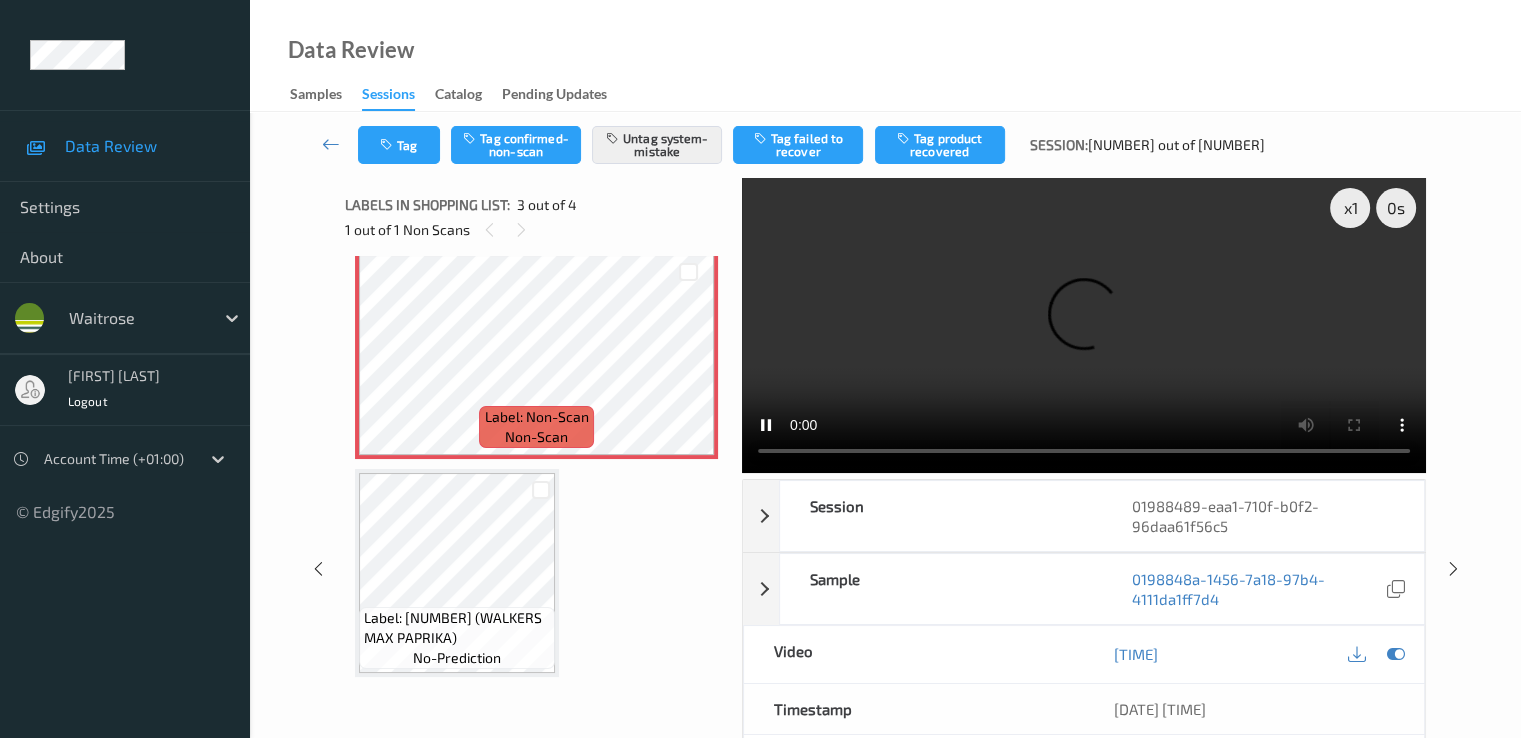 scroll, scrollTop: 325, scrollLeft: 0, axis: vertical 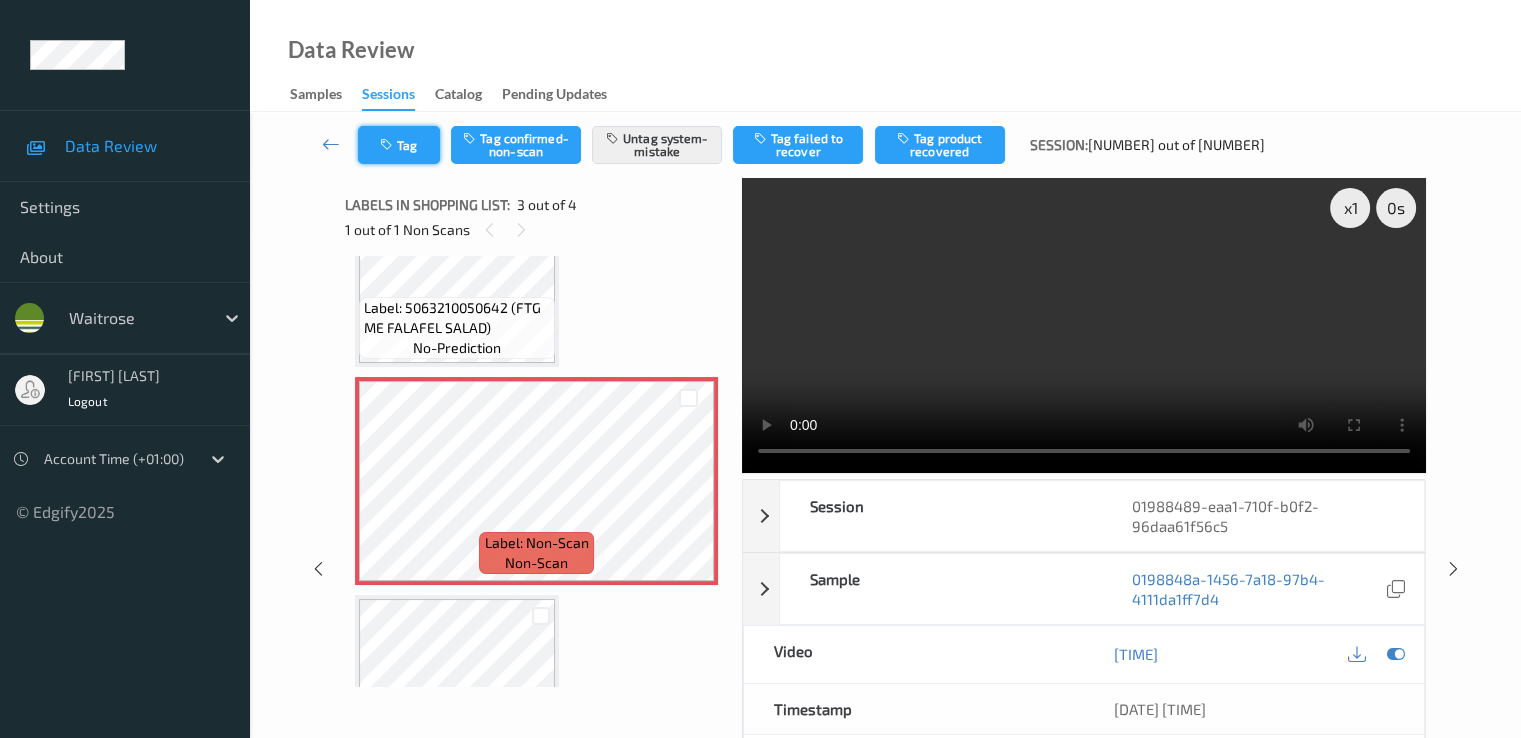 click on "Tag" at bounding box center [399, 145] 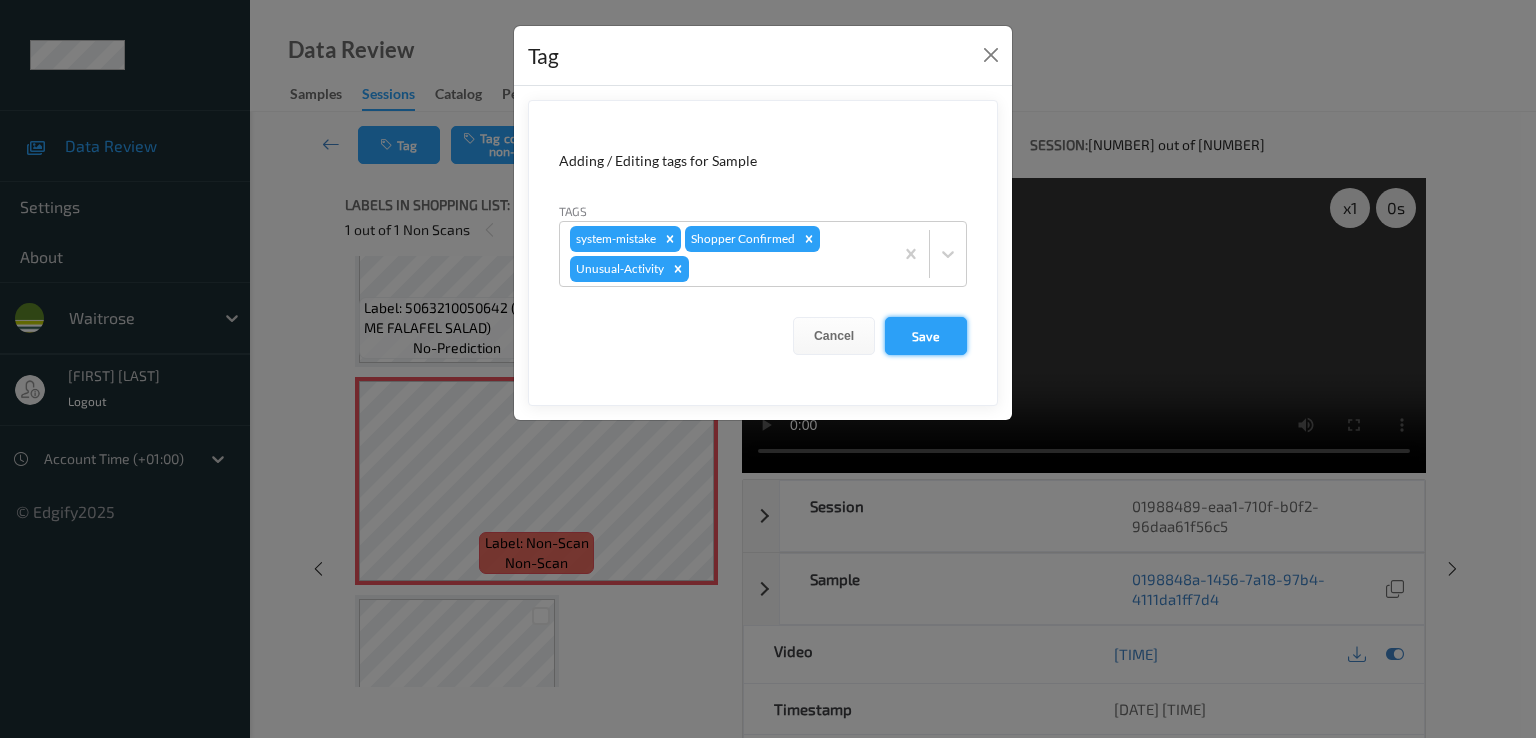 click on "Save" at bounding box center (926, 336) 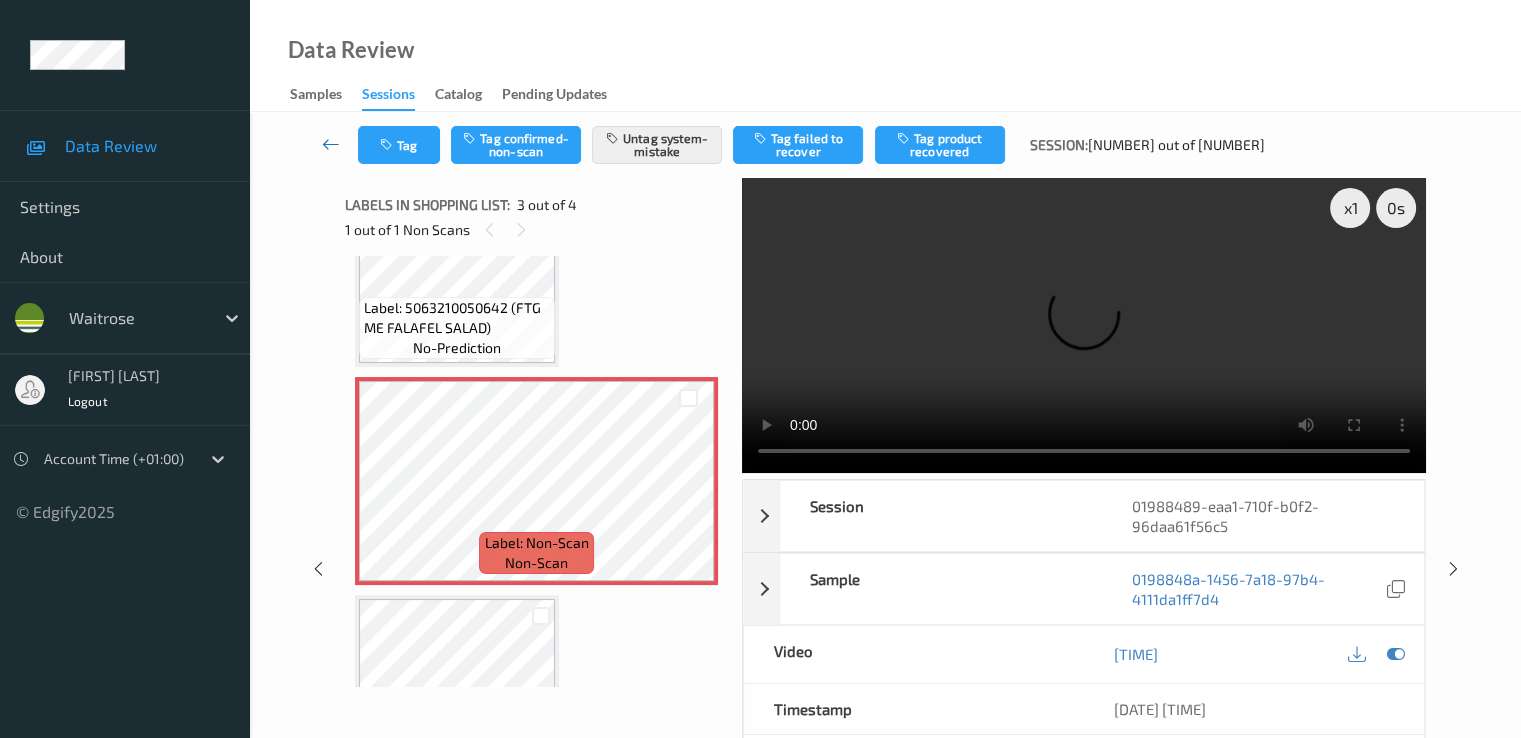 click at bounding box center [331, 144] 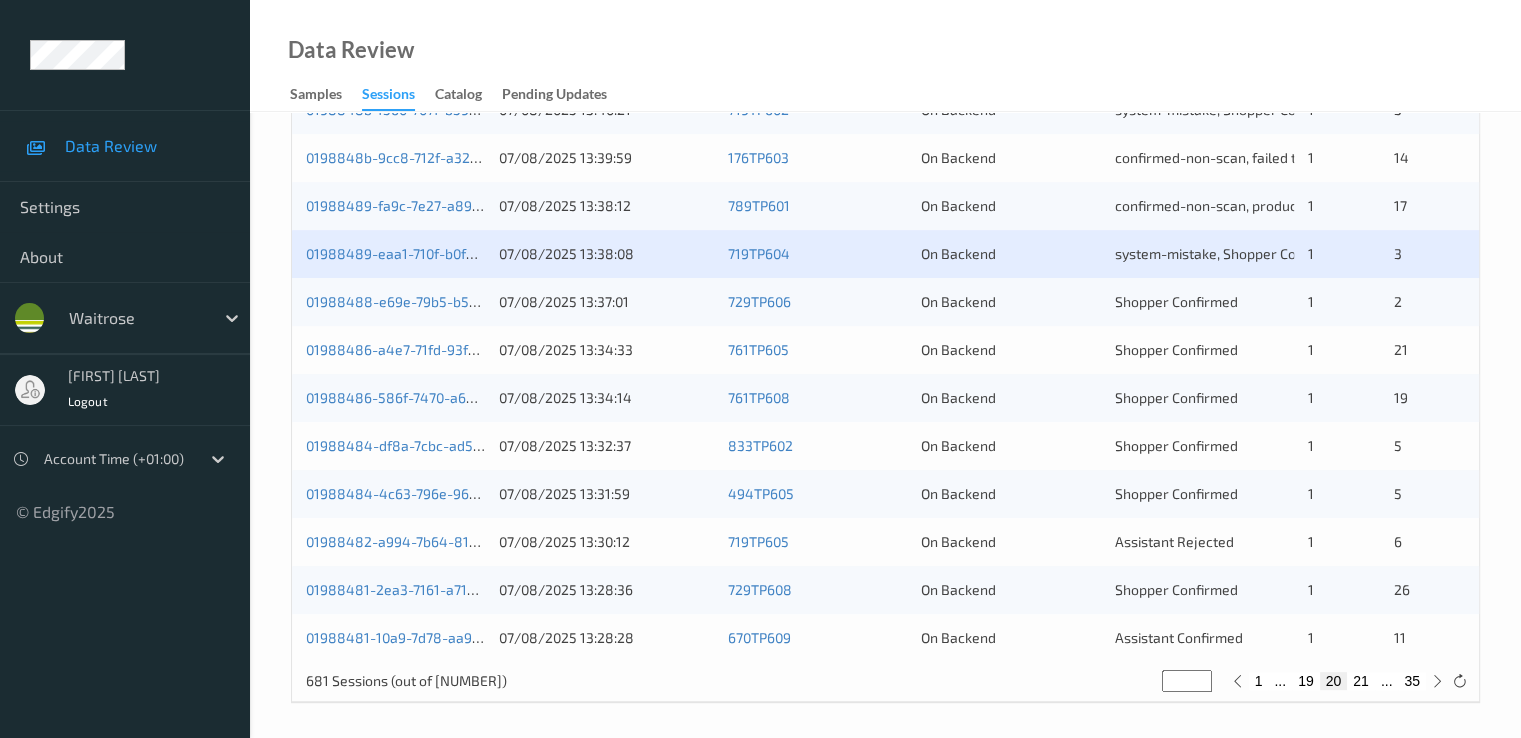 scroll, scrollTop: 924, scrollLeft: 0, axis: vertical 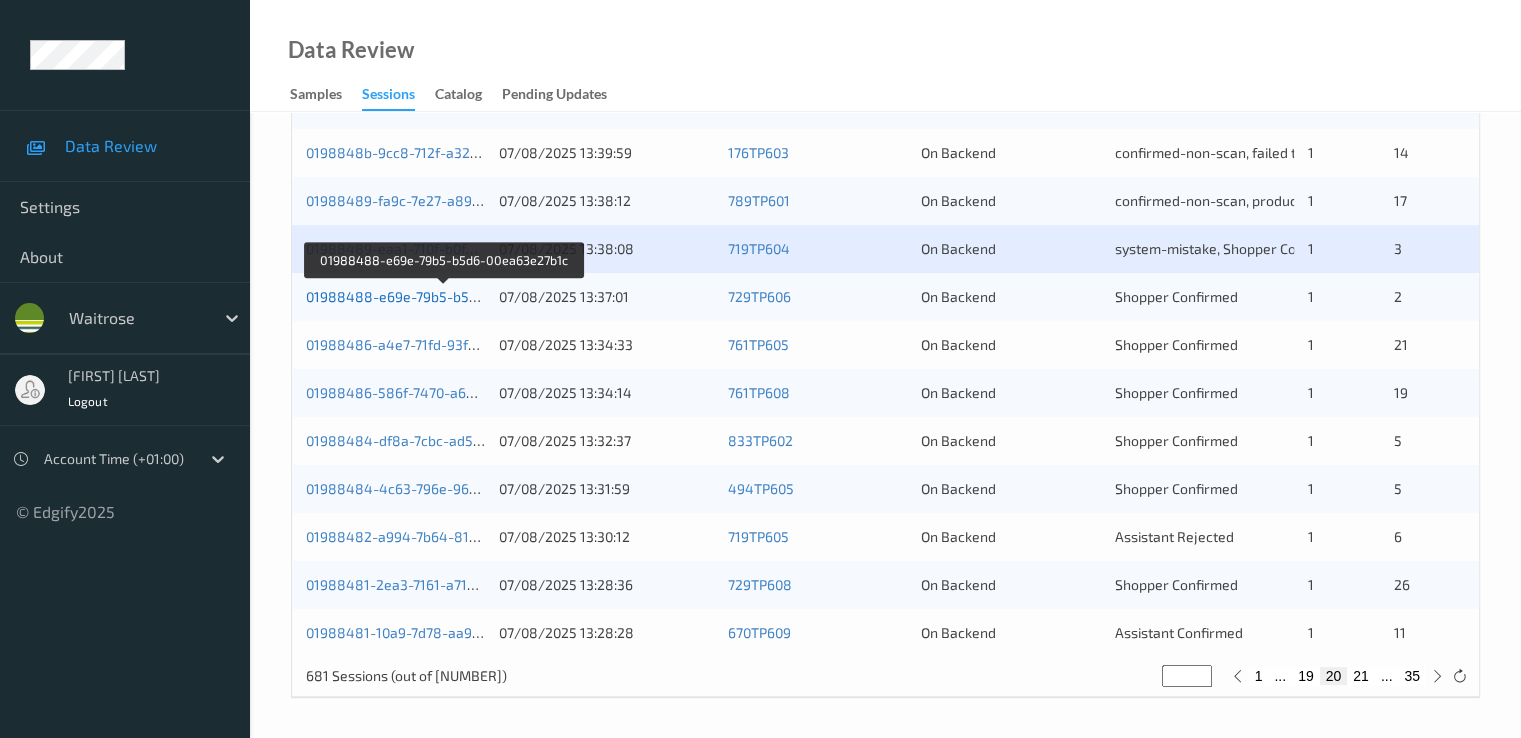 click on "01988488-e69e-79b5-b5d6-00ea63e27b1c" at bounding box center [444, 296] 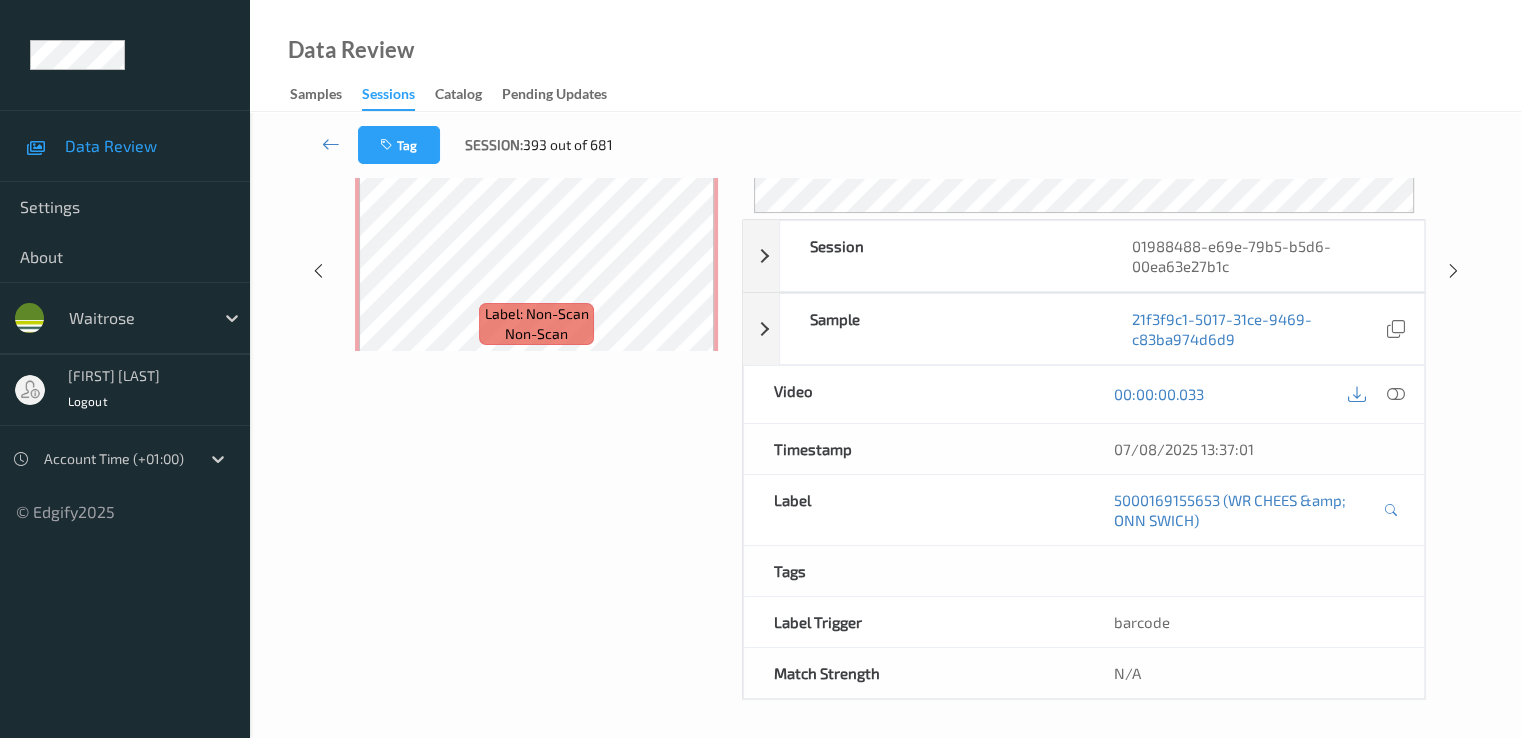 scroll, scrollTop: 260, scrollLeft: 0, axis: vertical 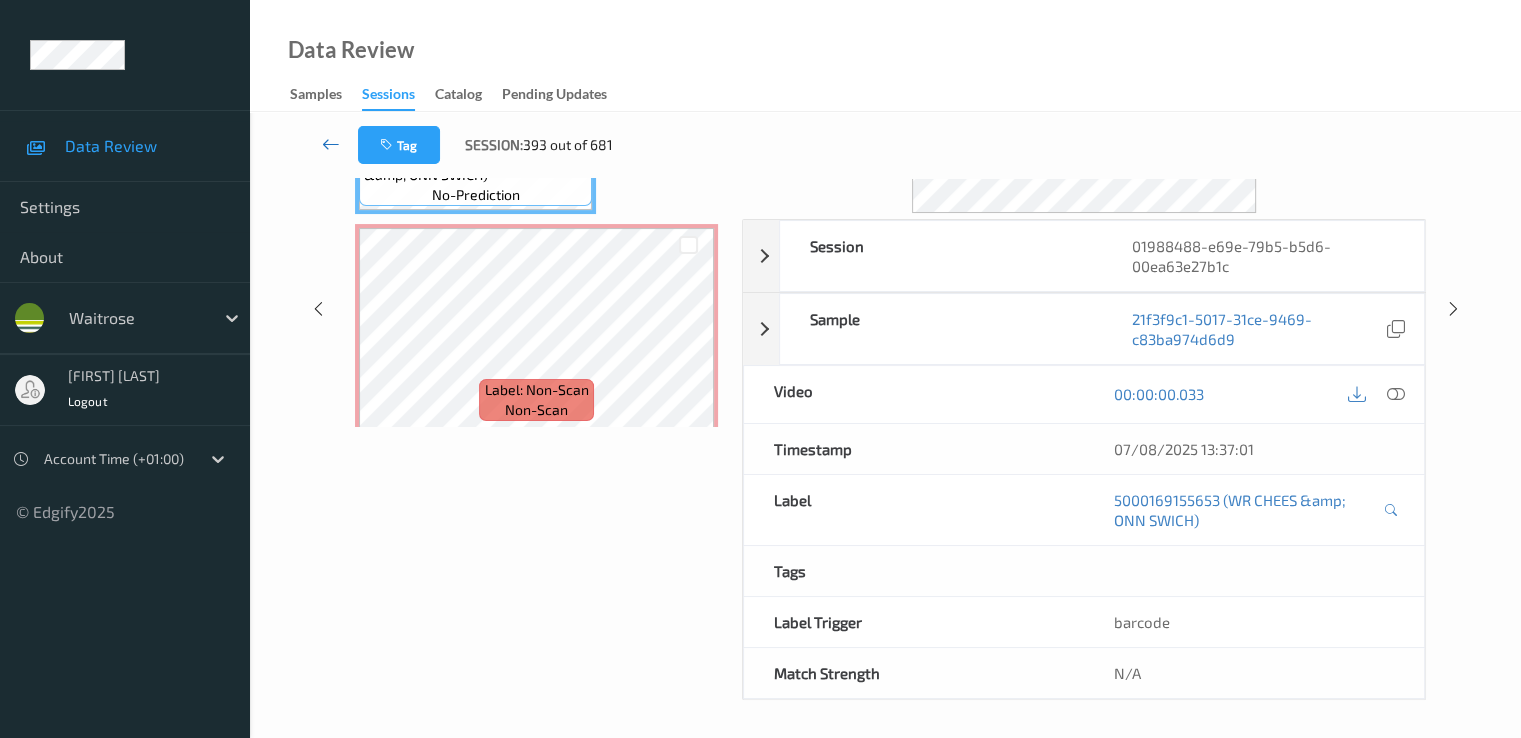 click at bounding box center [331, 144] 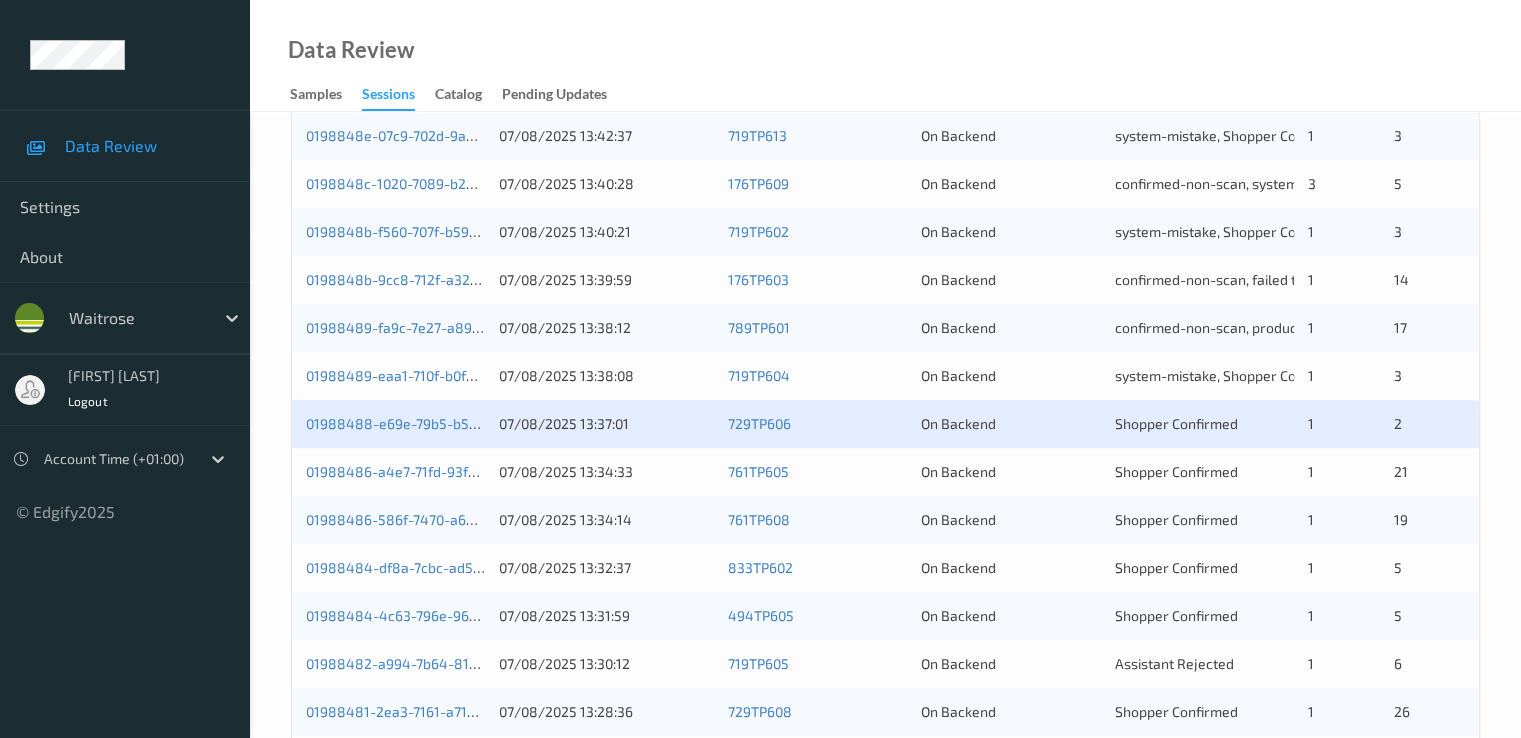 scroll, scrollTop: 800, scrollLeft: 0, axis: vertical 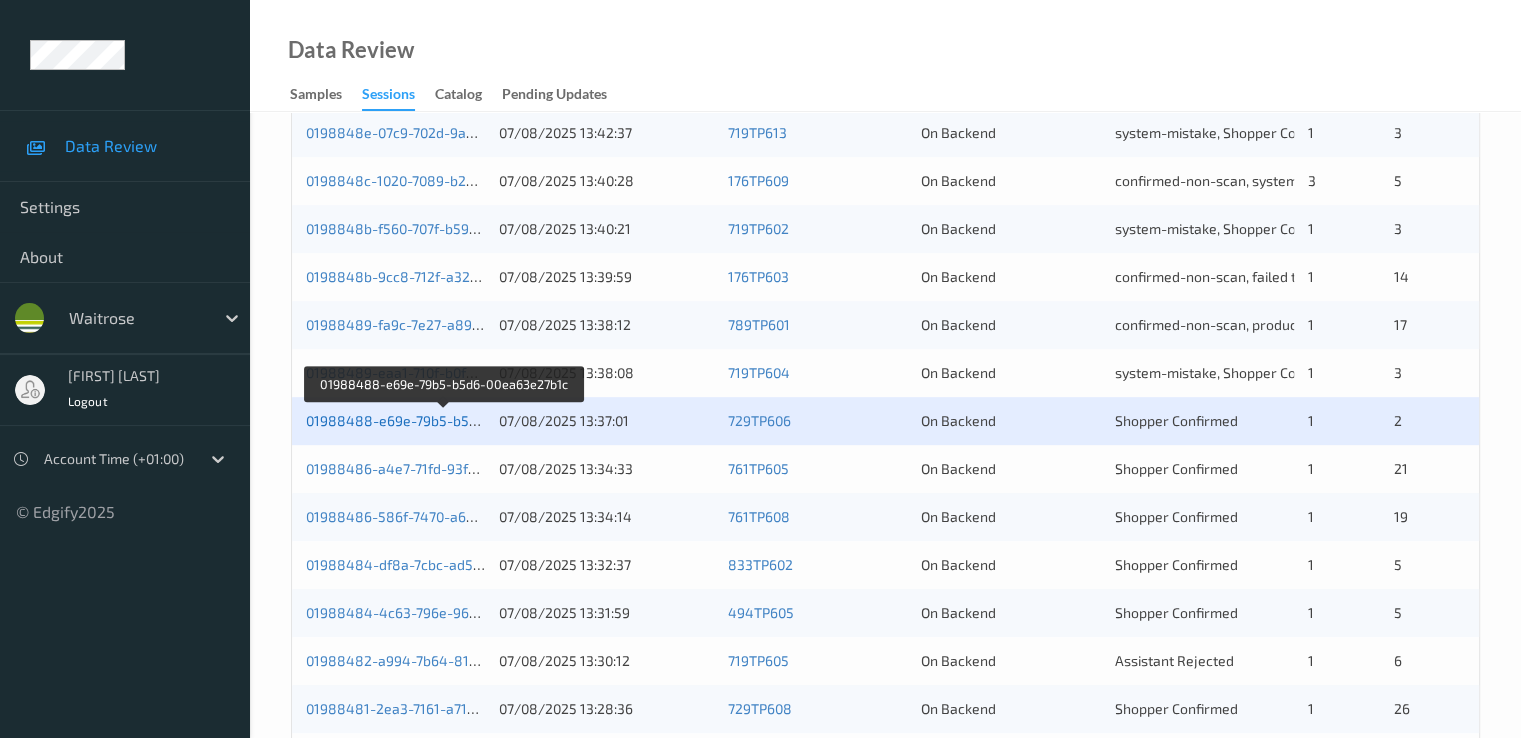click on "01988488-e69e-79b5-b5d6-00ea63e27b1c" at bounding box center (444, 420) 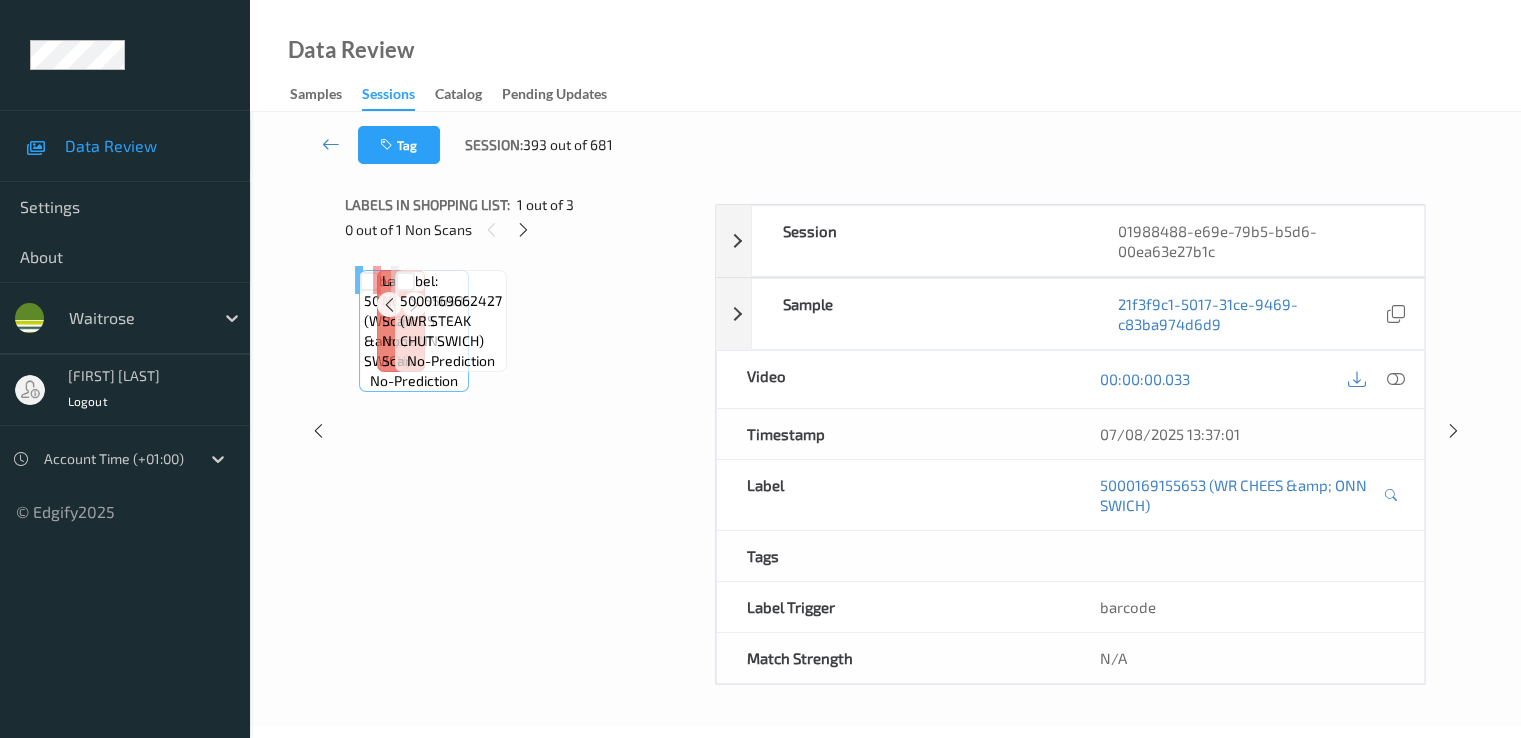 scroll, scrollTop: 260, scrollLeft: 0, axis: vertical 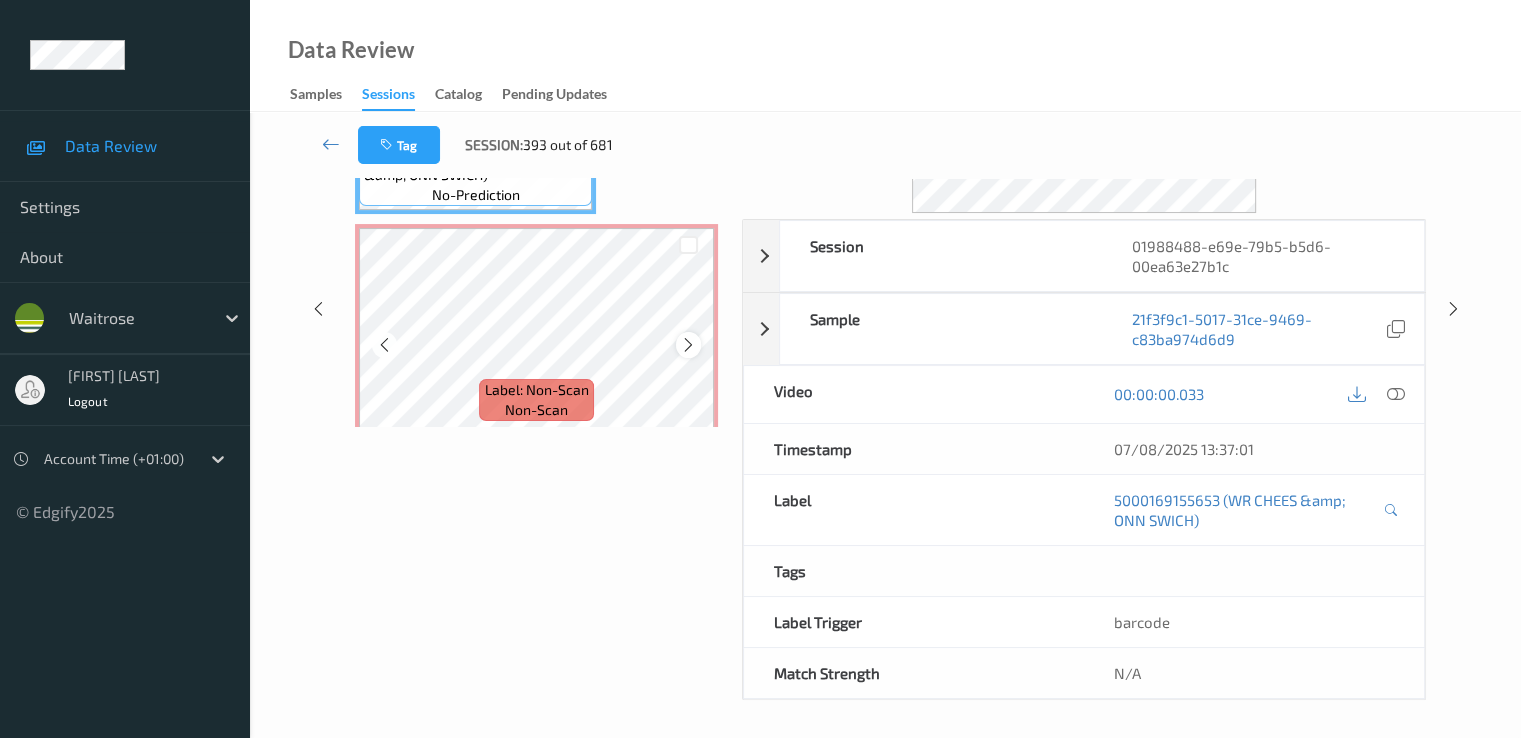 click at bounding box center (688, 345) 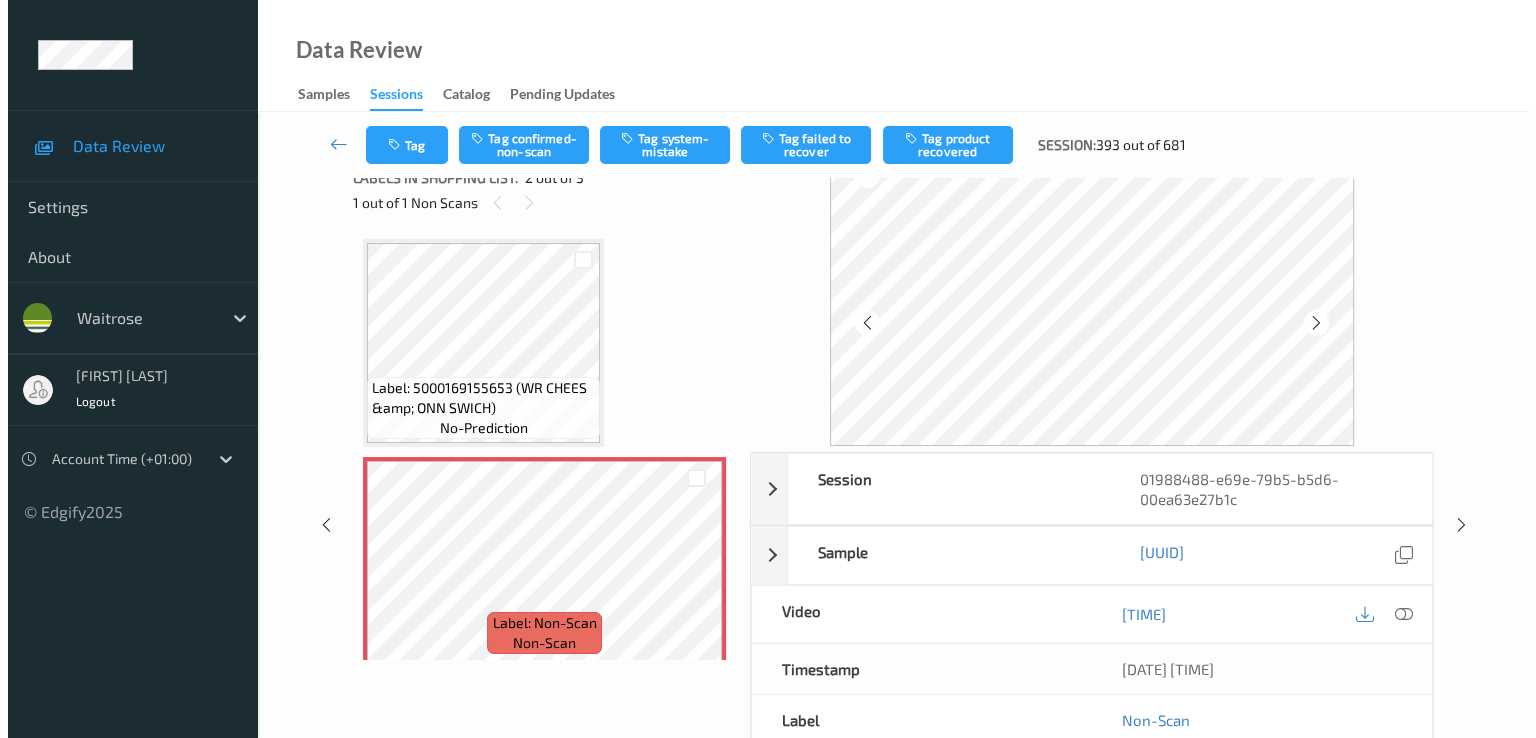 scroll, scrollTop: 0, scrollLeft: 0, axis: both 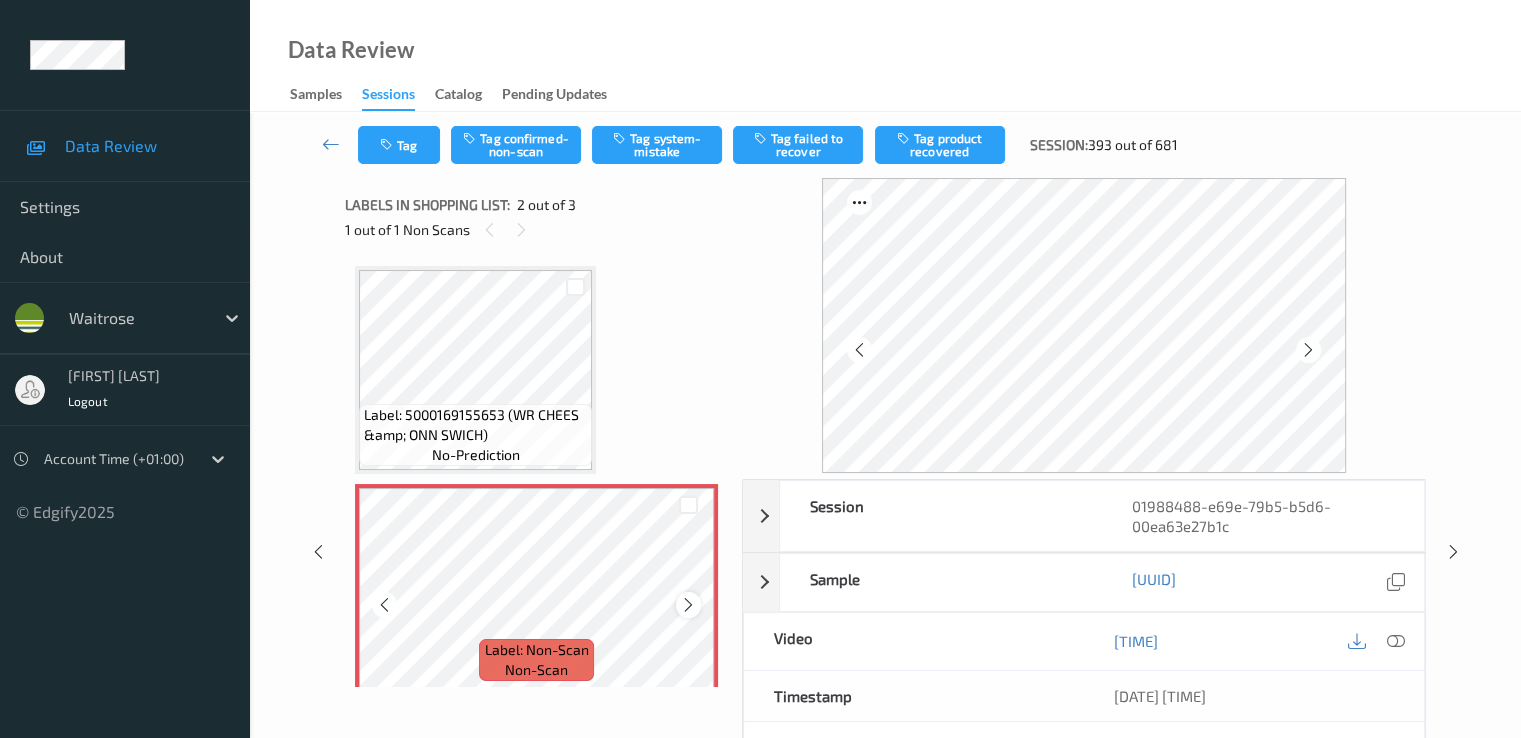 click at bounding box center (688, 605) 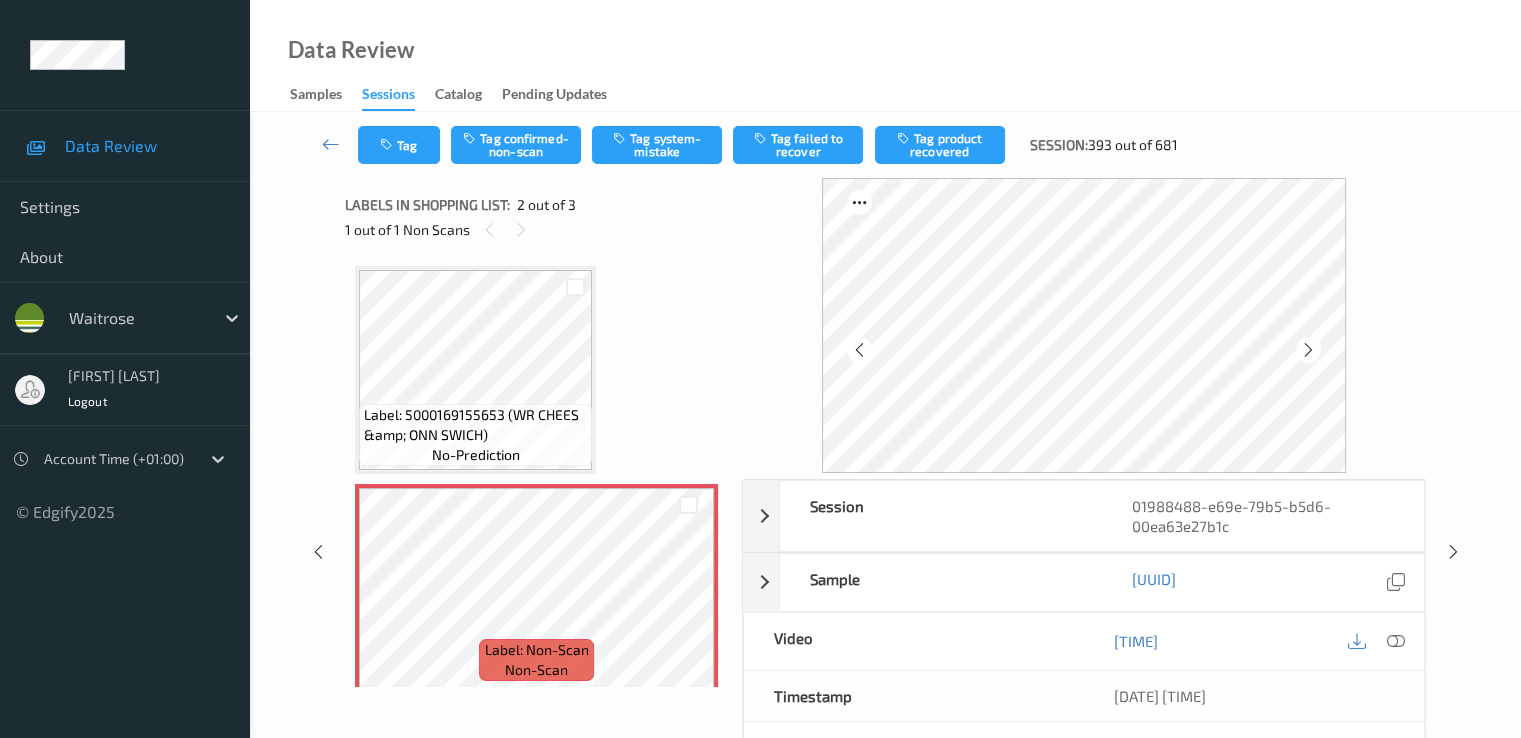 click at bounding box center [1376, 641] 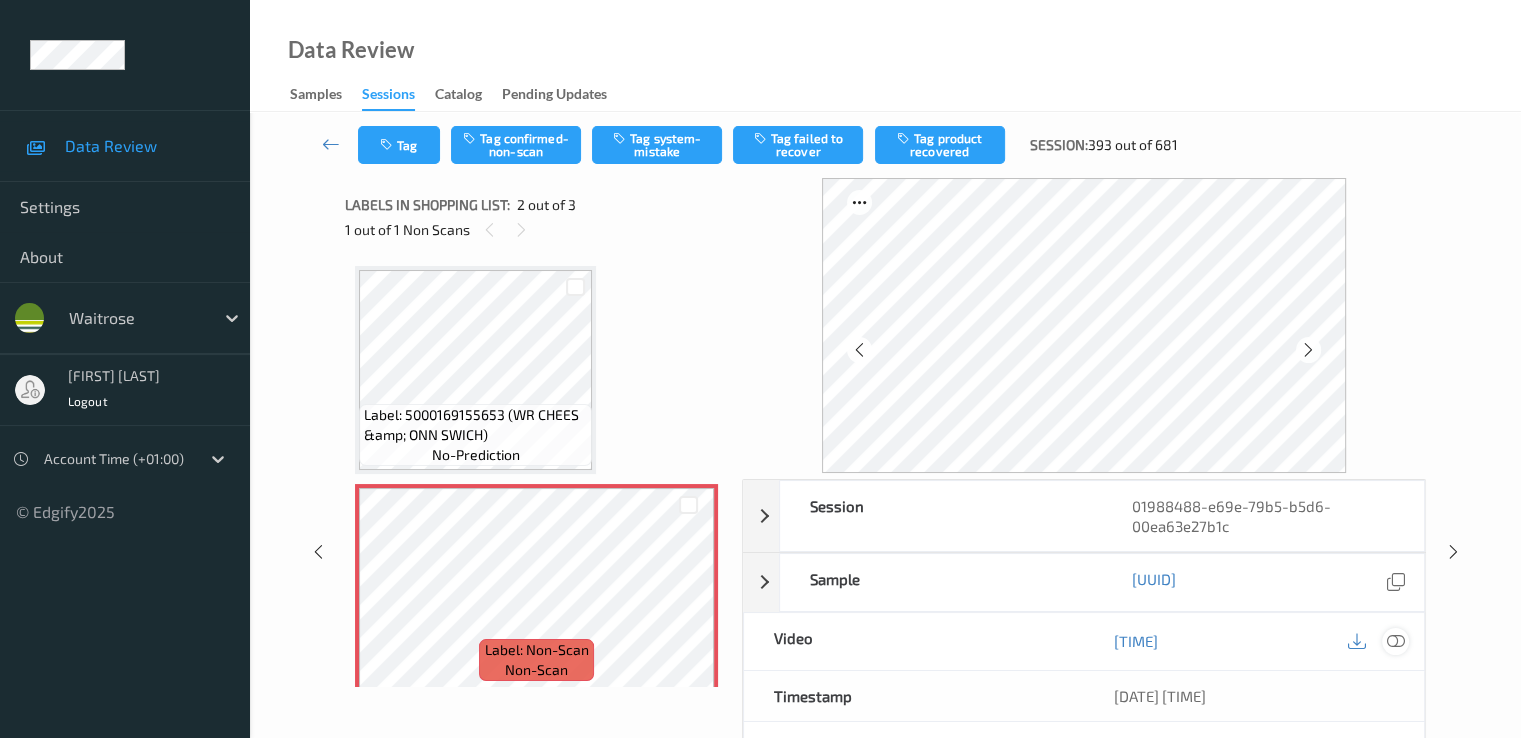 click at bounding box center [1395, 641] 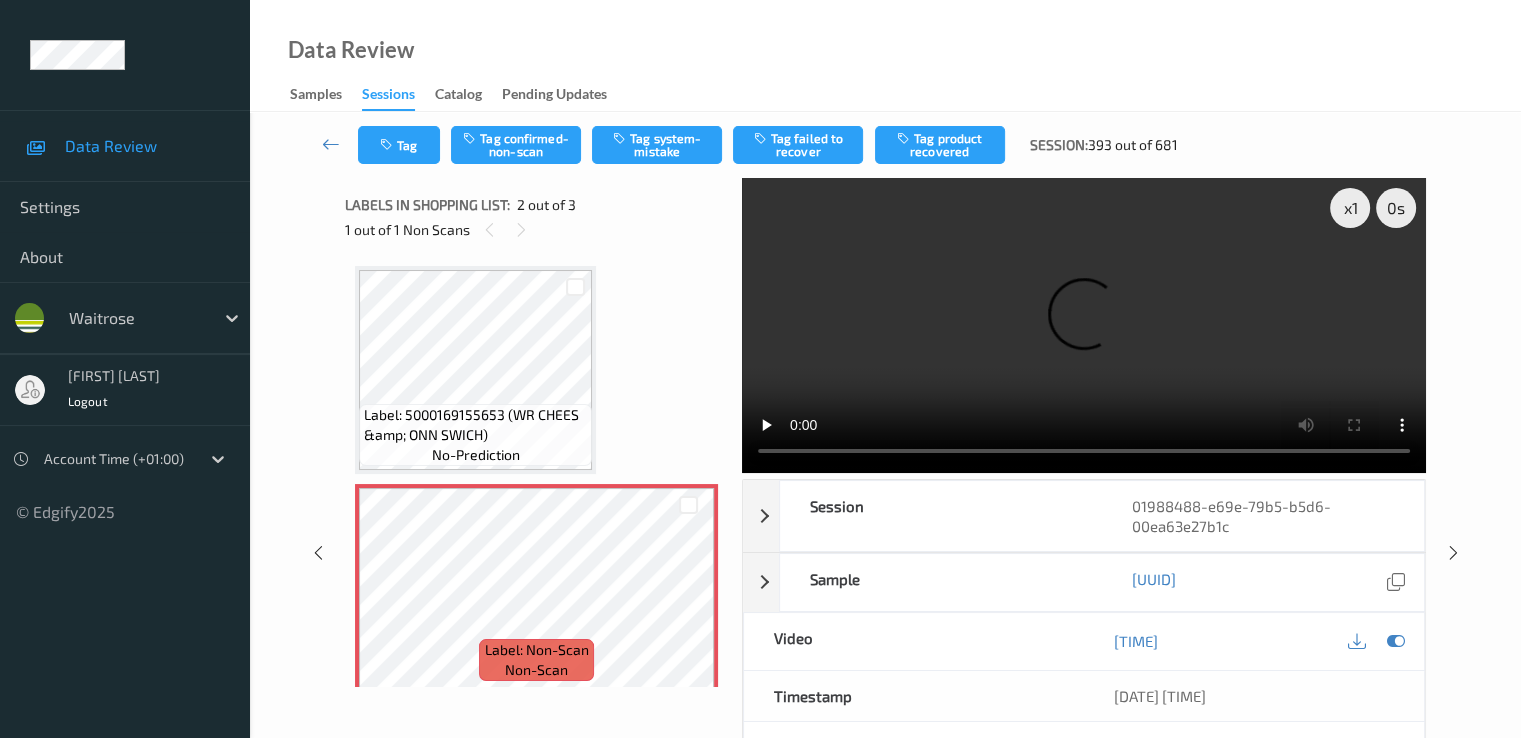 type 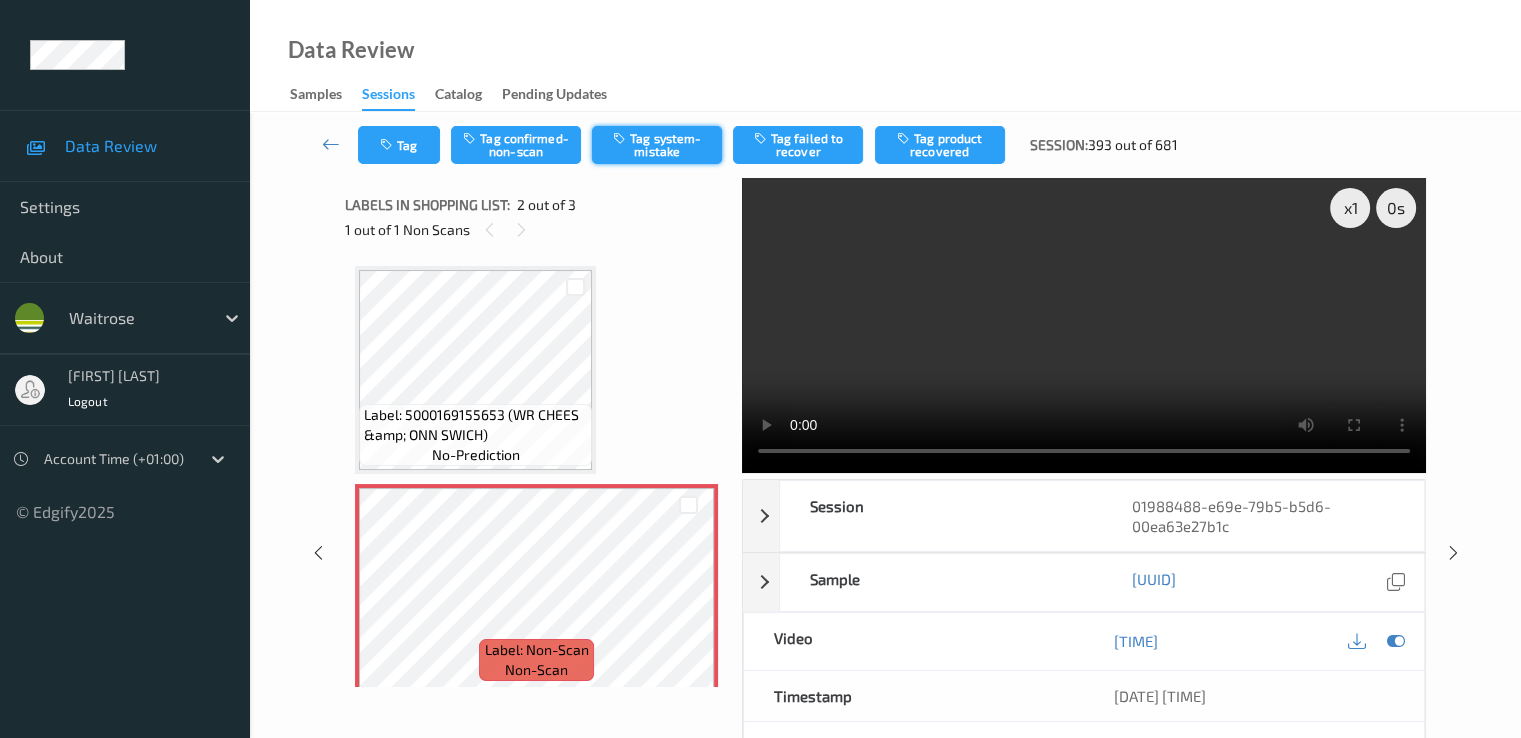 click on "Tag   system-mistake" at bounding box center [657, 145] 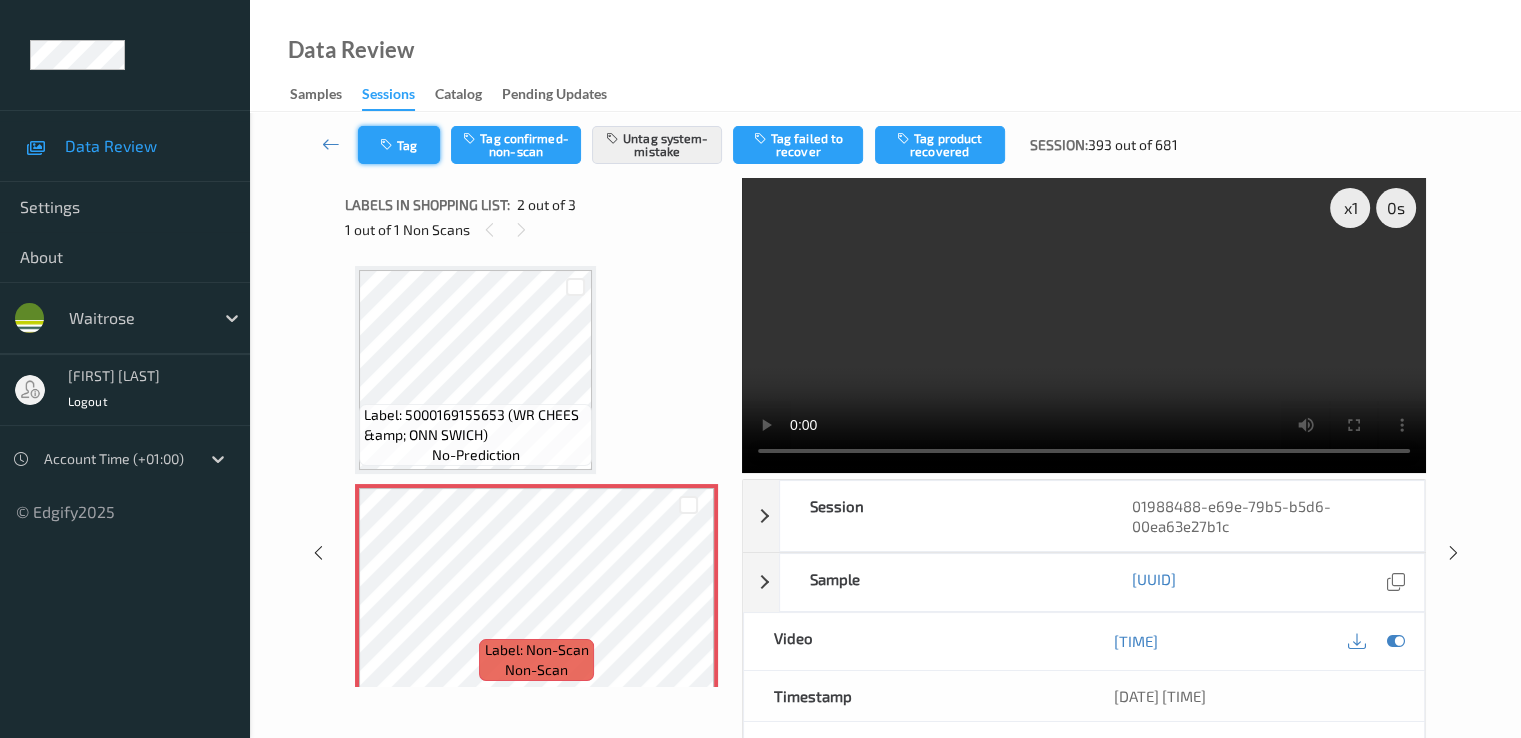 click on "Tag" at bounding box center (399, 145) 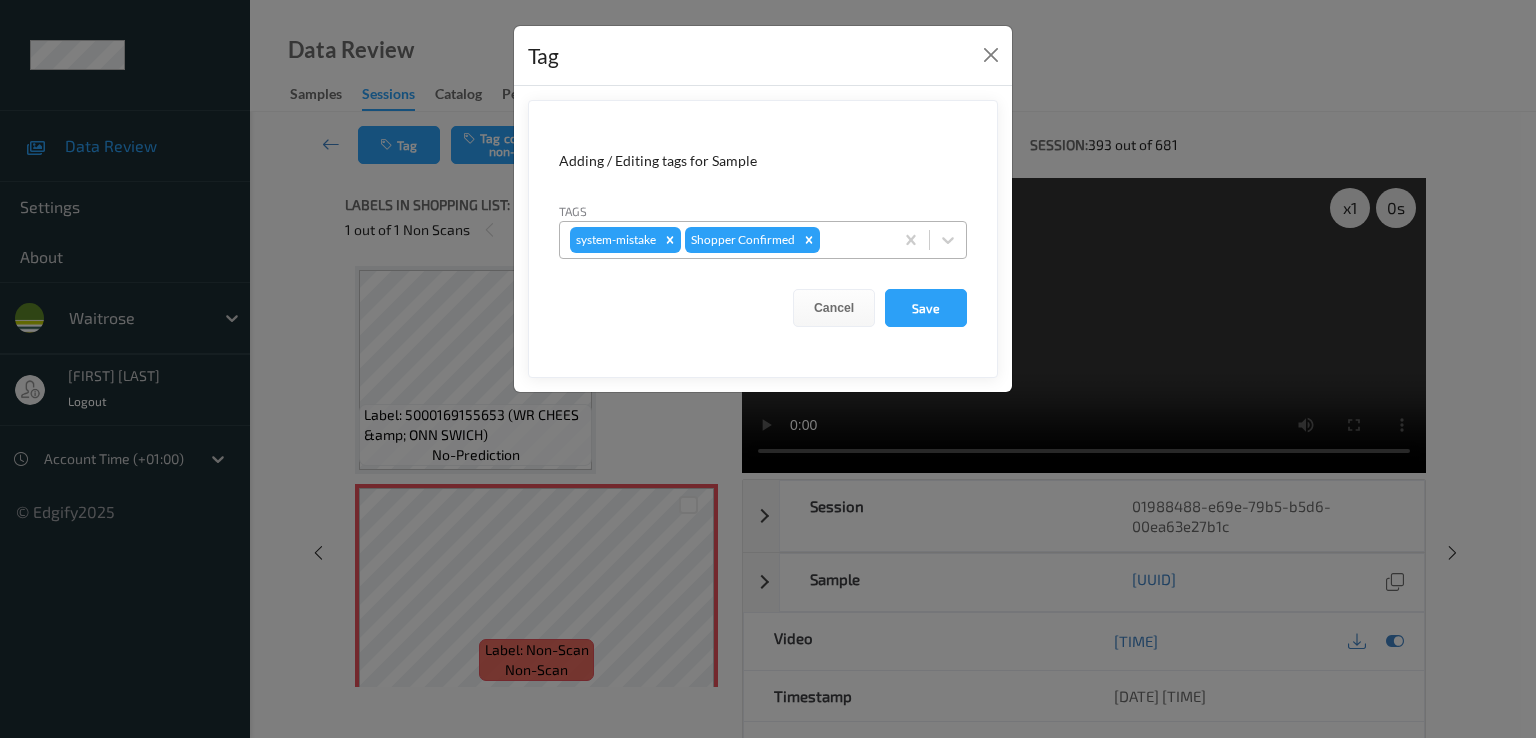 click at bounding box center [853, 240] 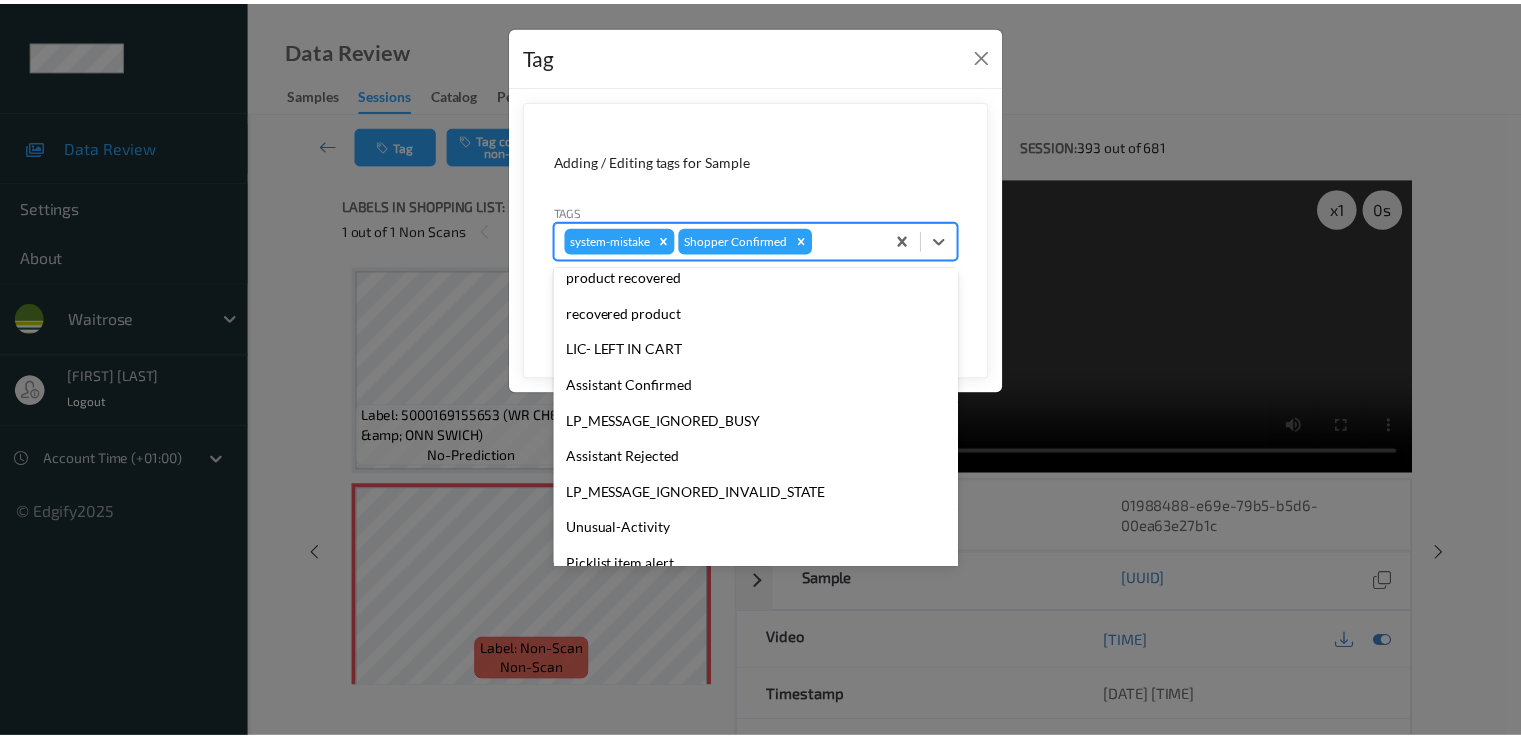 scroll, scrollTop: 392, scrollLeft: 0, axis: vertical 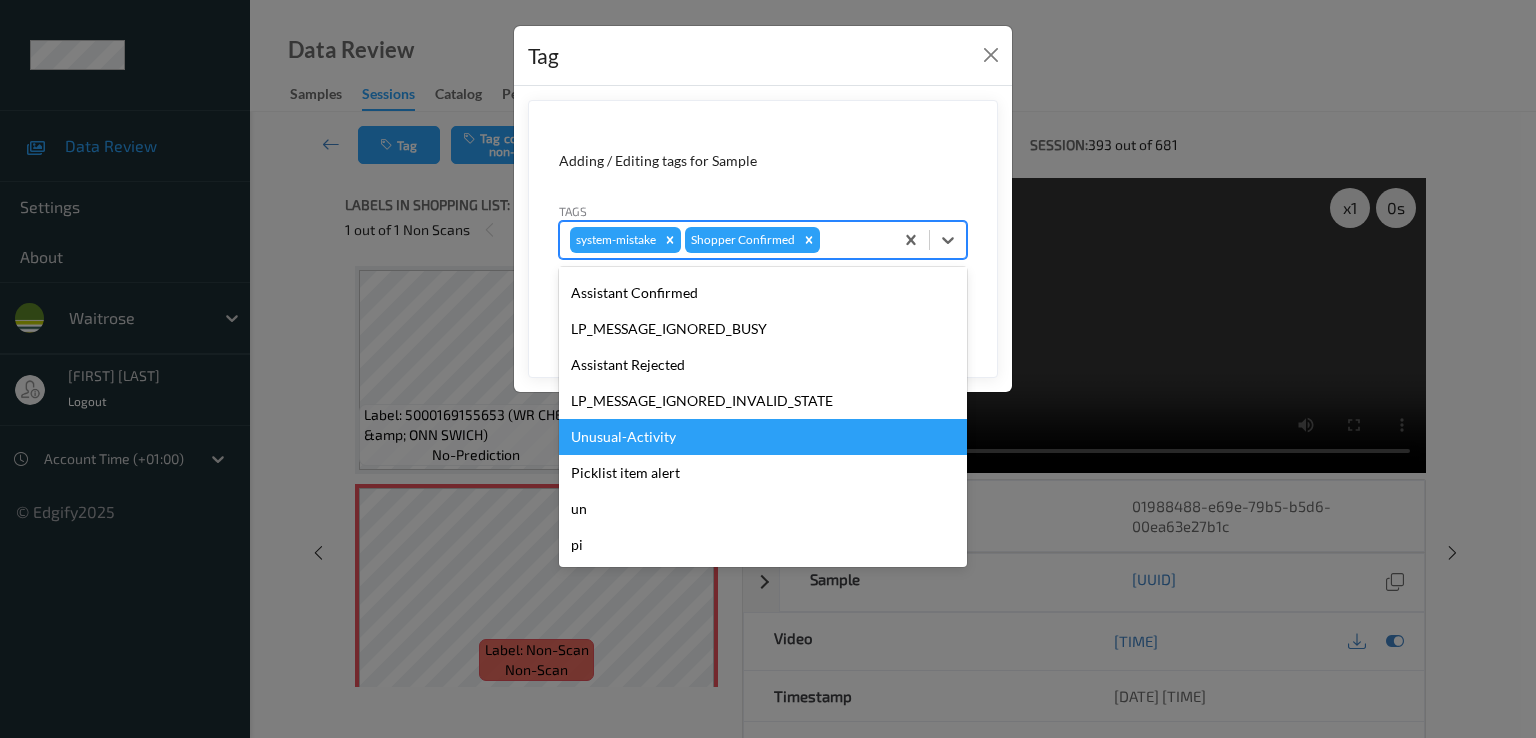 click on "Unusual-Activity" at bounding box center (763, 437) 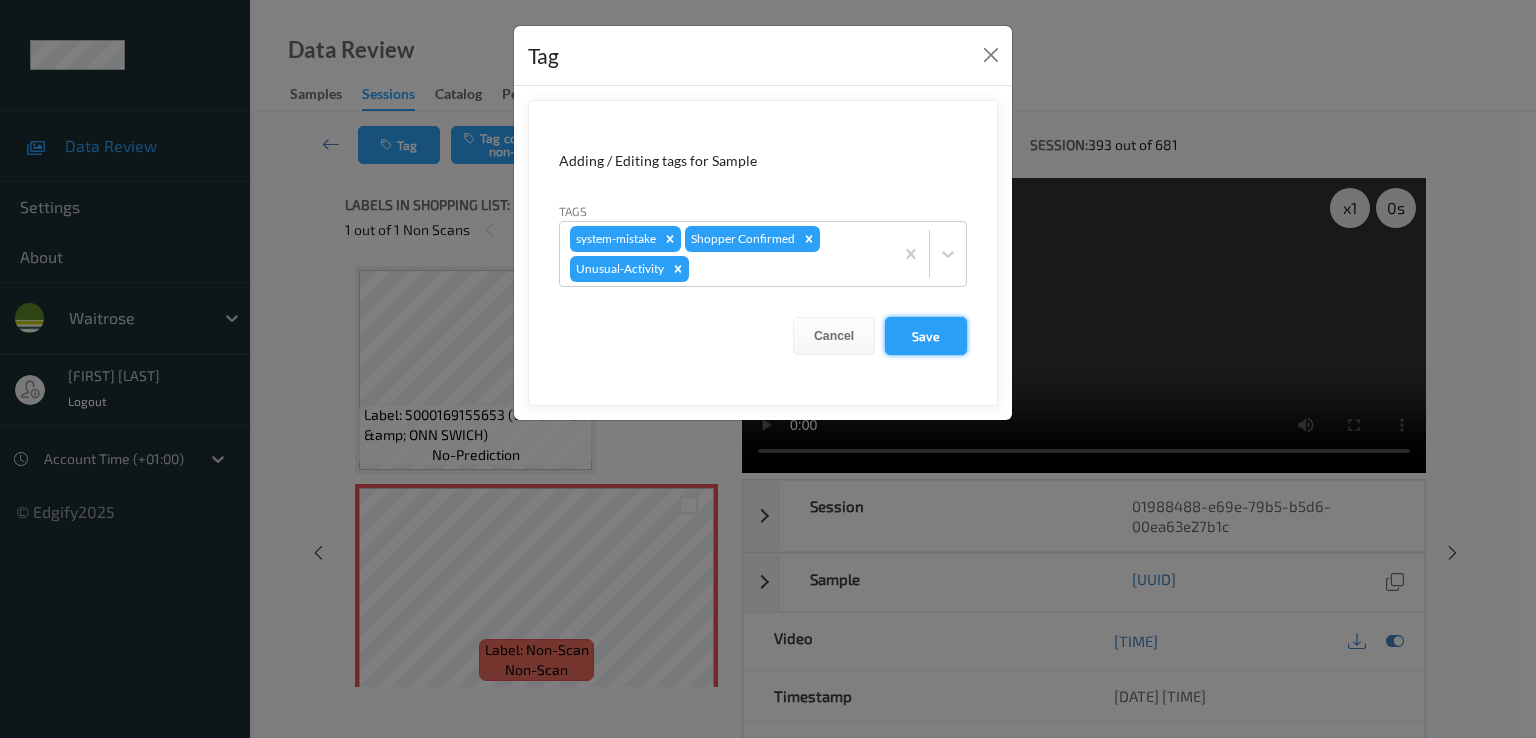 click on "Save" at bounding box center [926, 336] 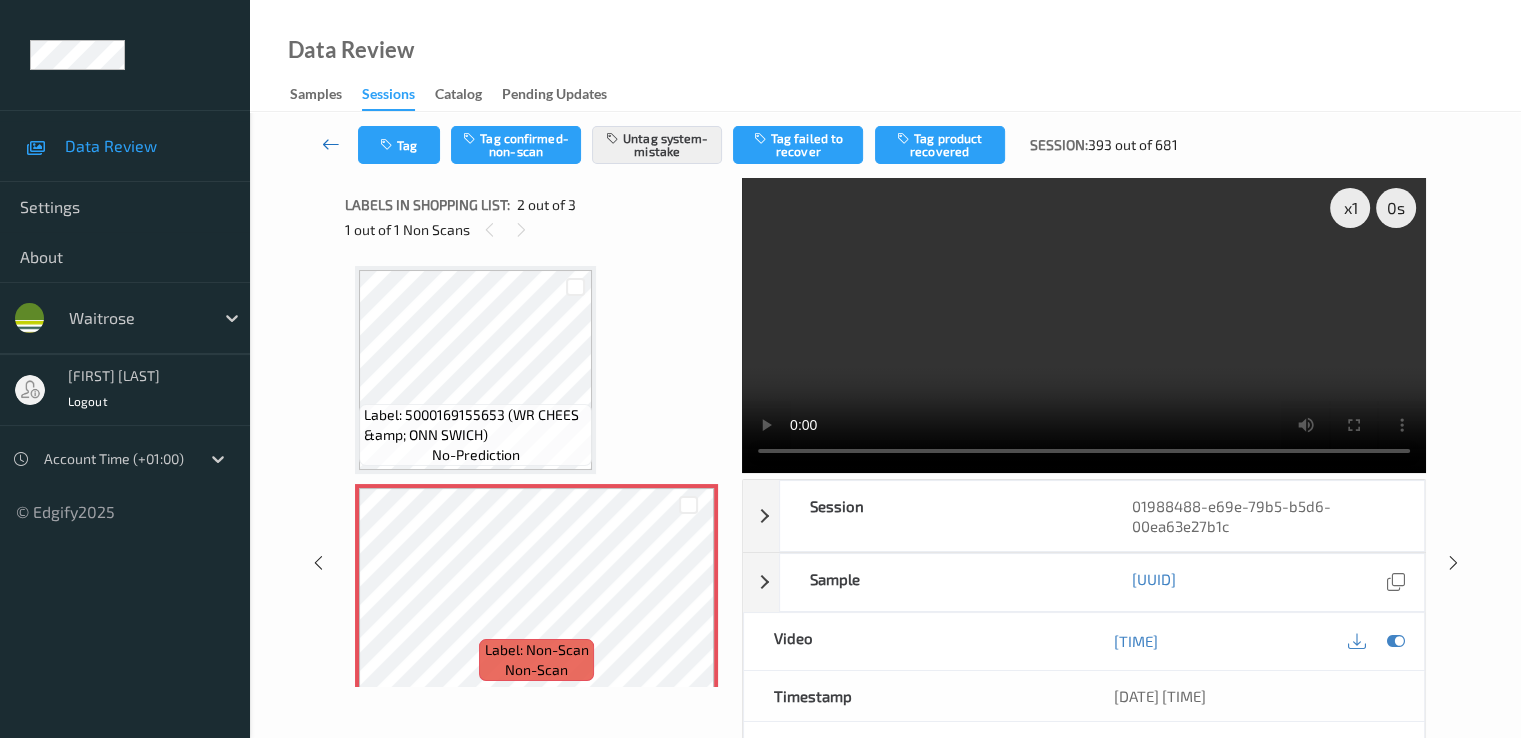 click at bounding box center [331, 144] 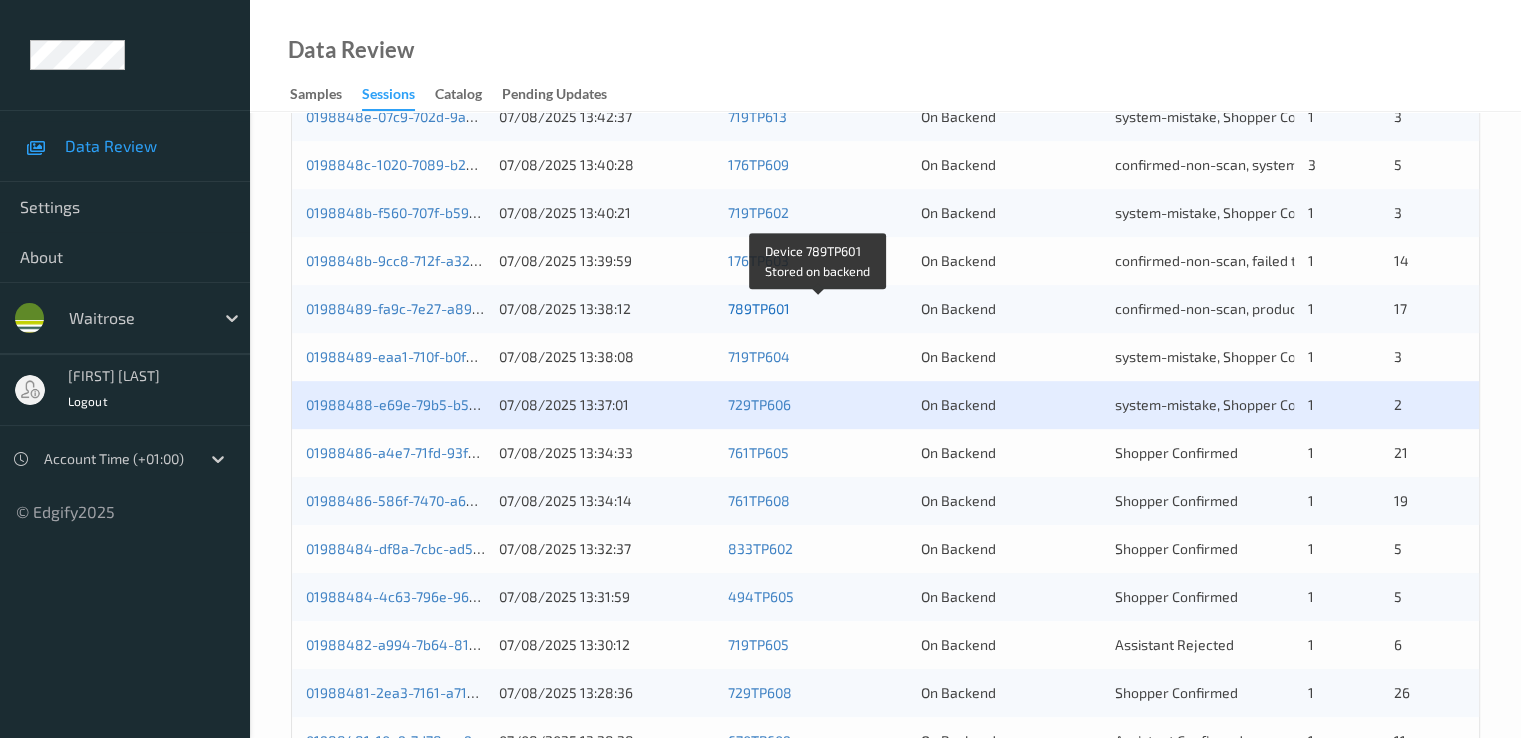 scroll, scrollTop: 924, scrollLeft: 0, axis: vertical 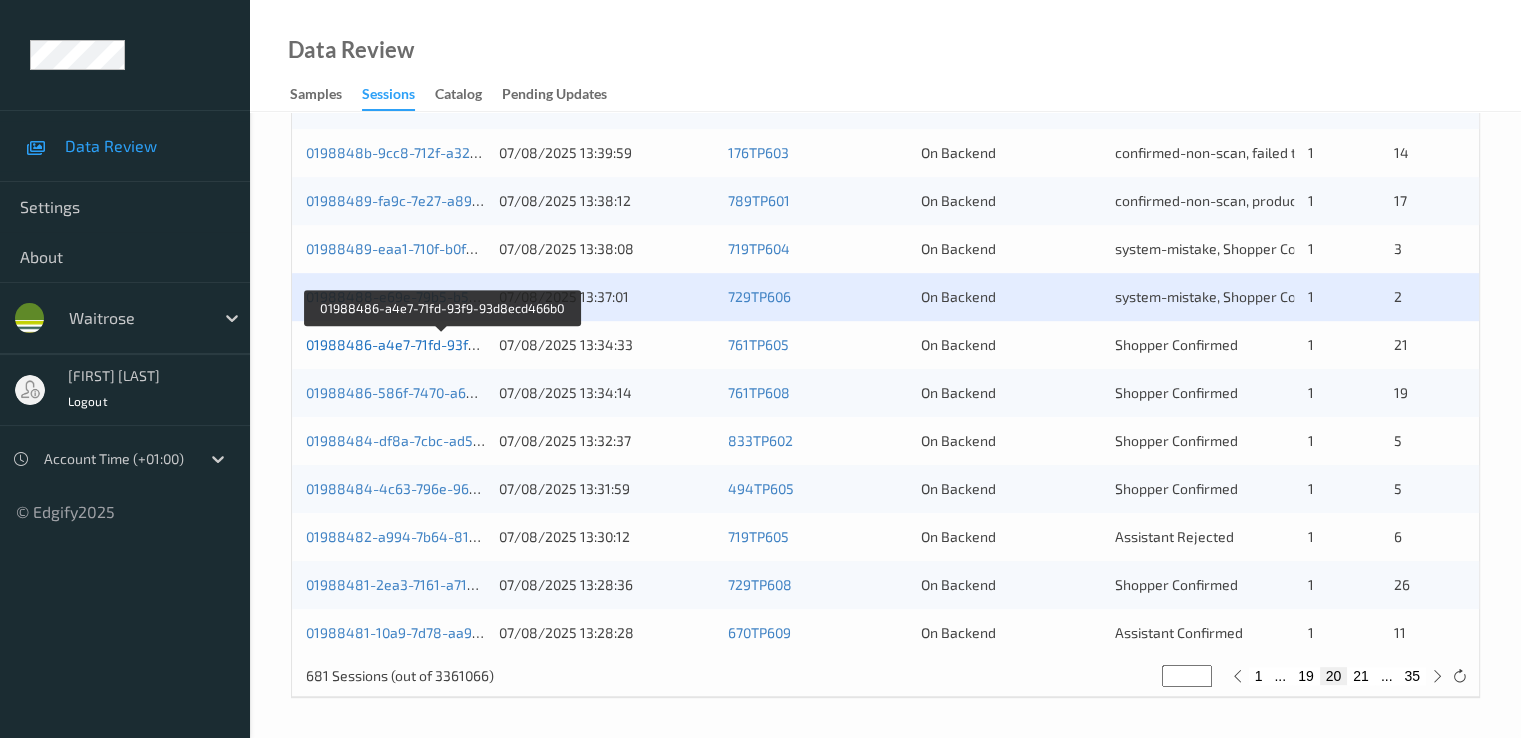 click on "01988486-a4e7-71fd-93f9-93d8ecd466b0" at bounding box center [442, 344] 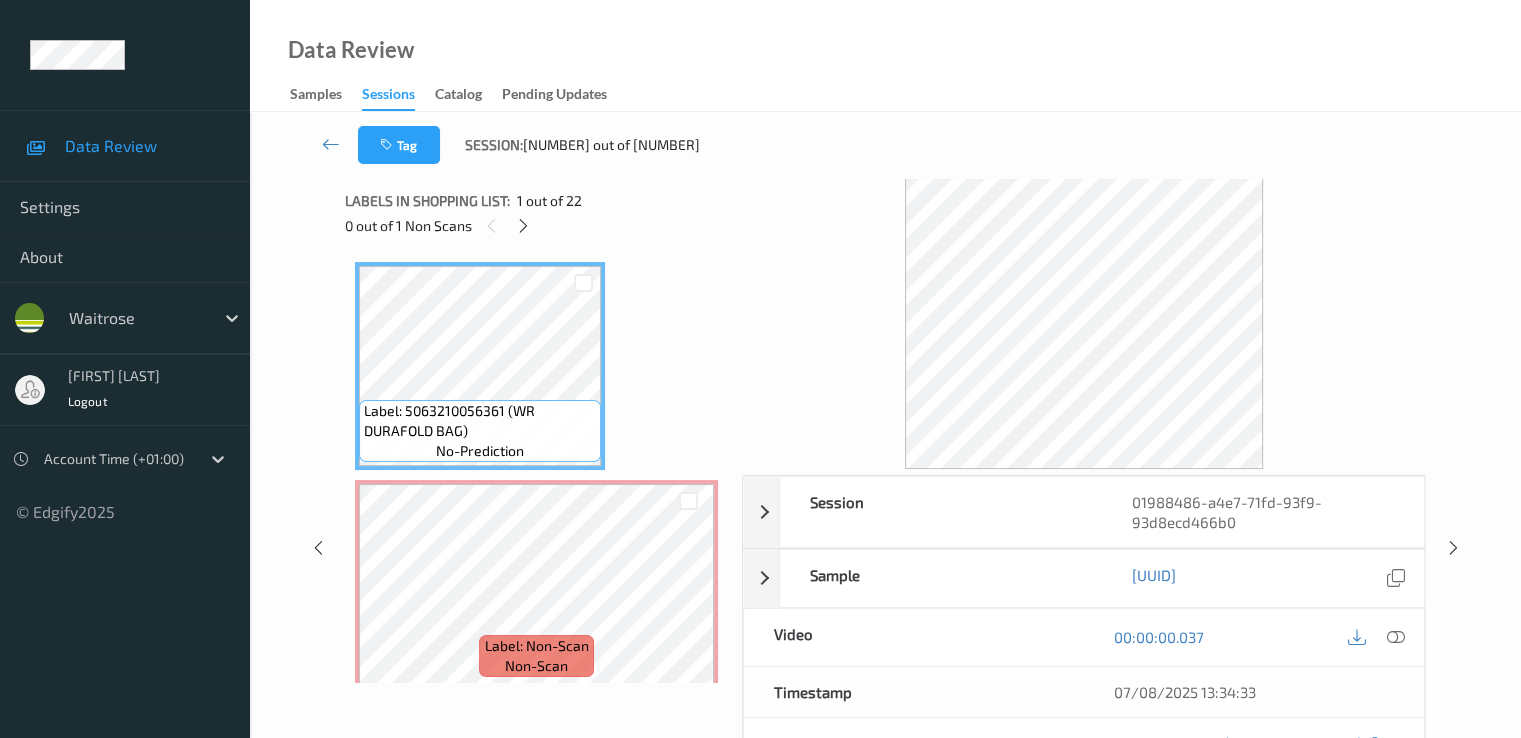 scroll, scrollTop: 0, scrollLeft: 0, axis: both 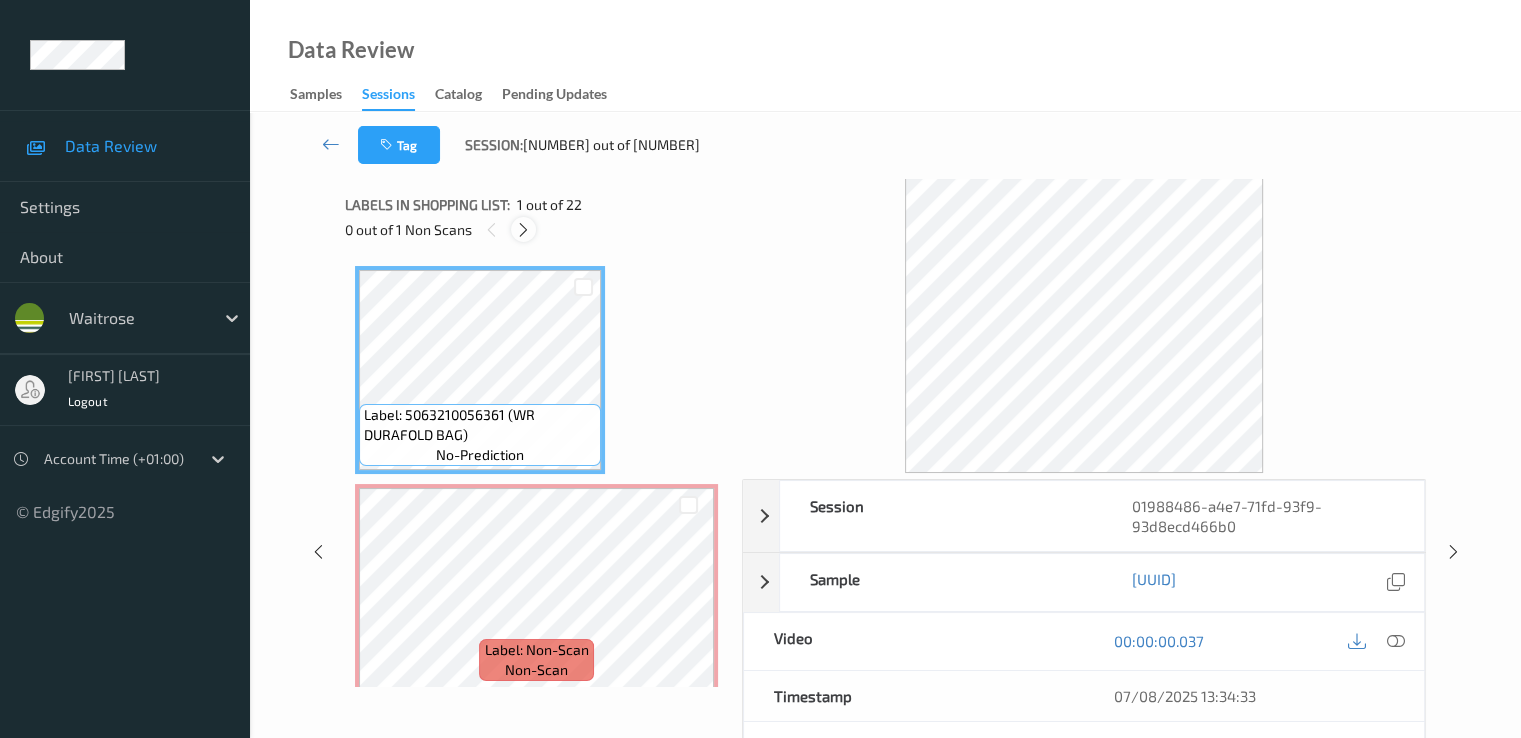 click at bounding box center [523, 230] 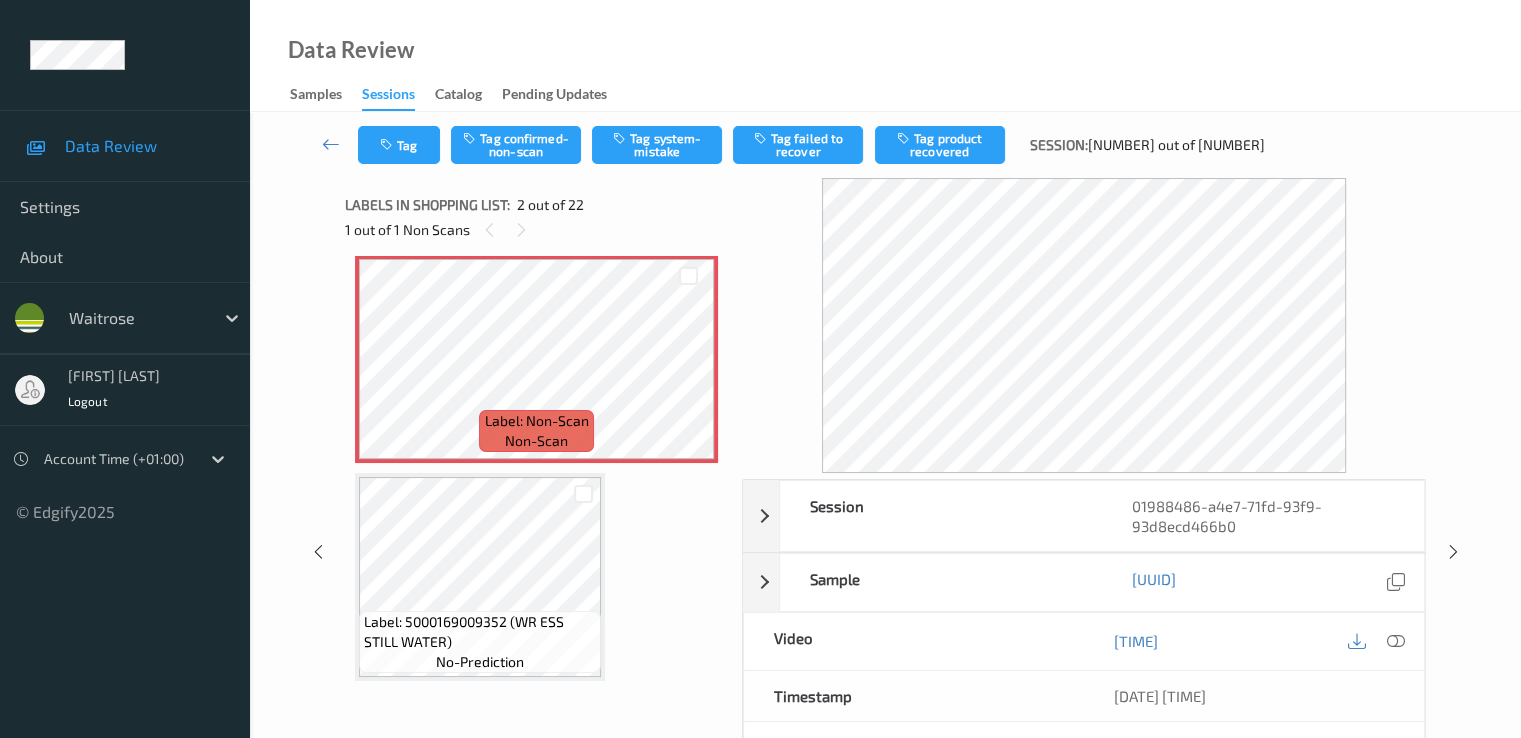 scroll, scrollTop: 10, scrollLeft: 0, axis: vertical 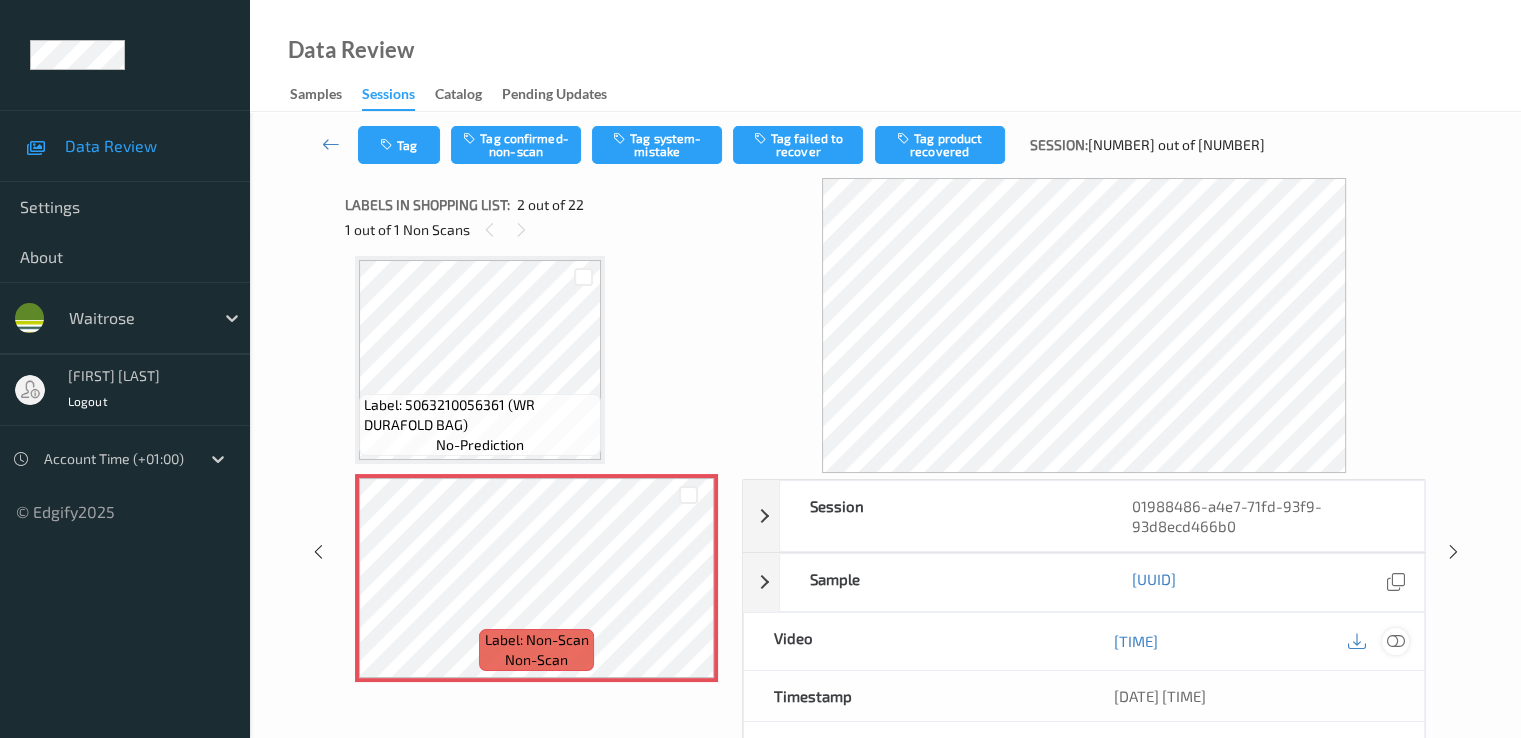 click at bounding box center [1395, 641] 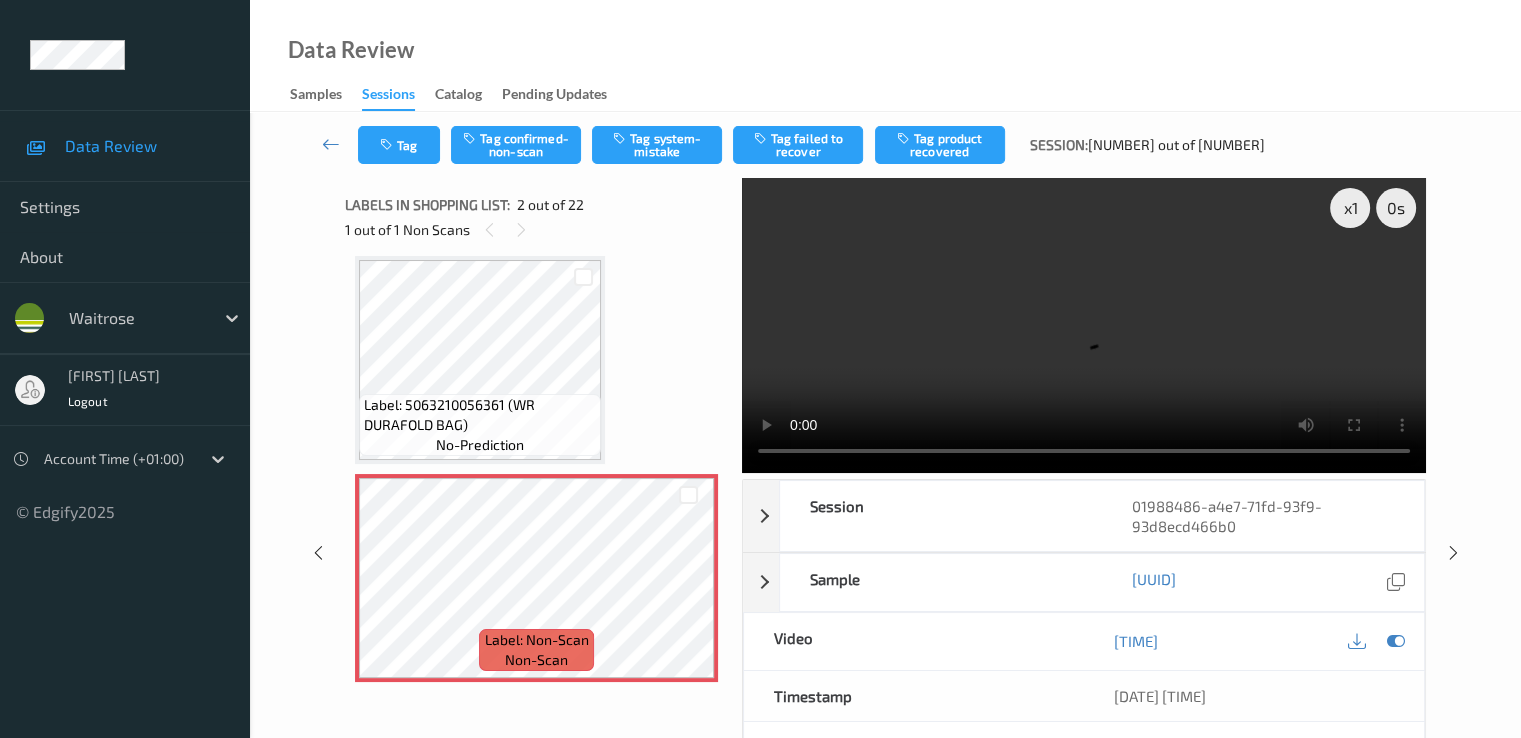 type 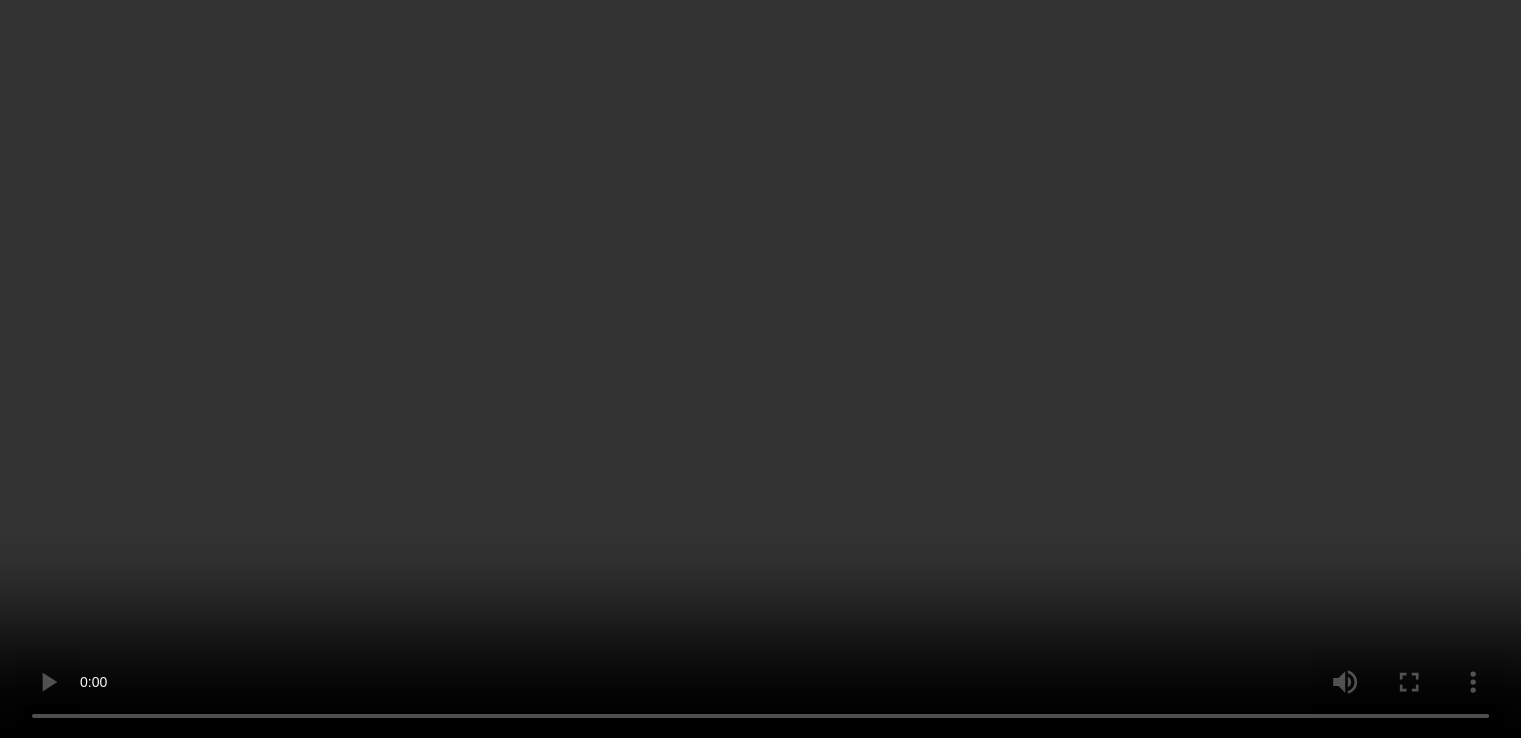scroll, scrollTop: 210, scrollLeft: 0, axis: vertical 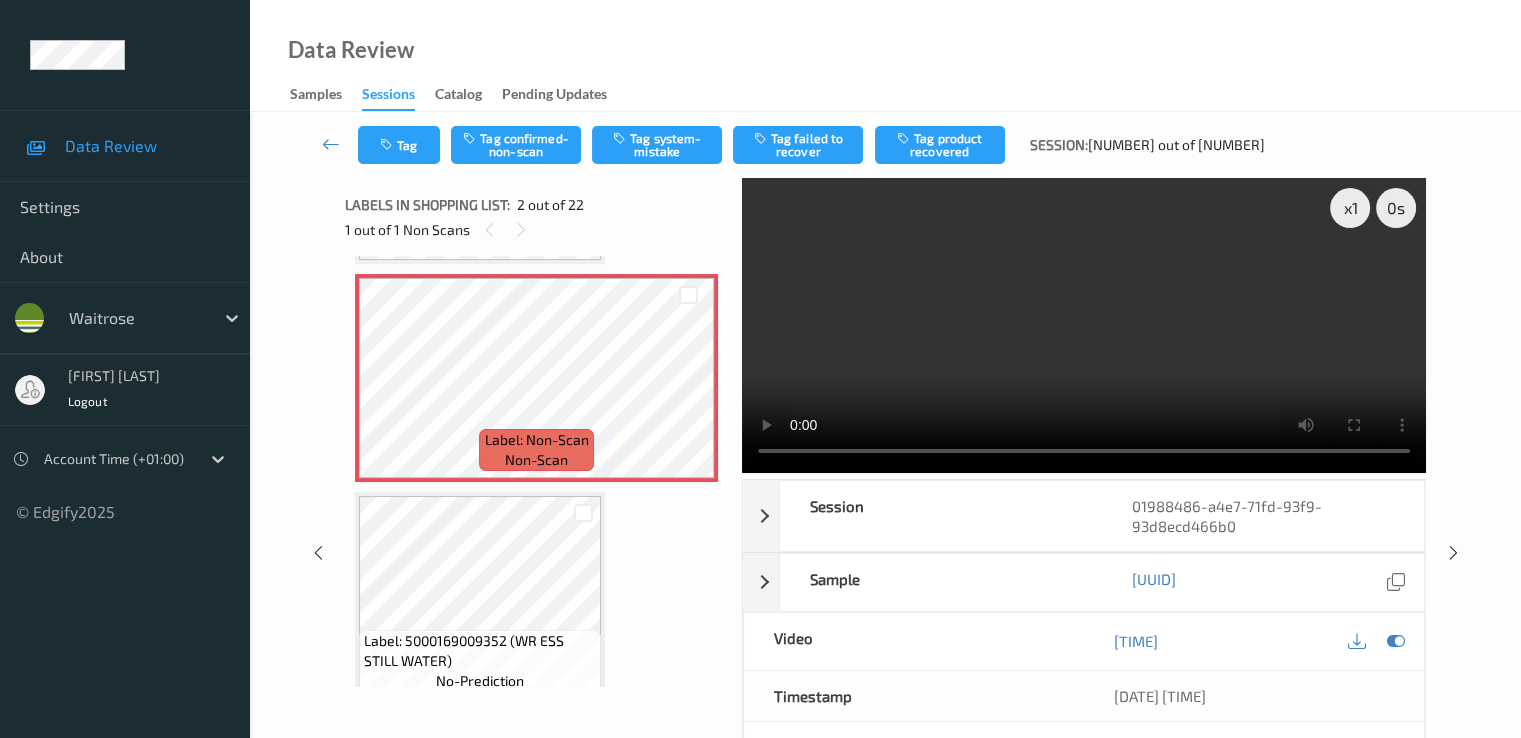 click at bounding box center (1084, 325) 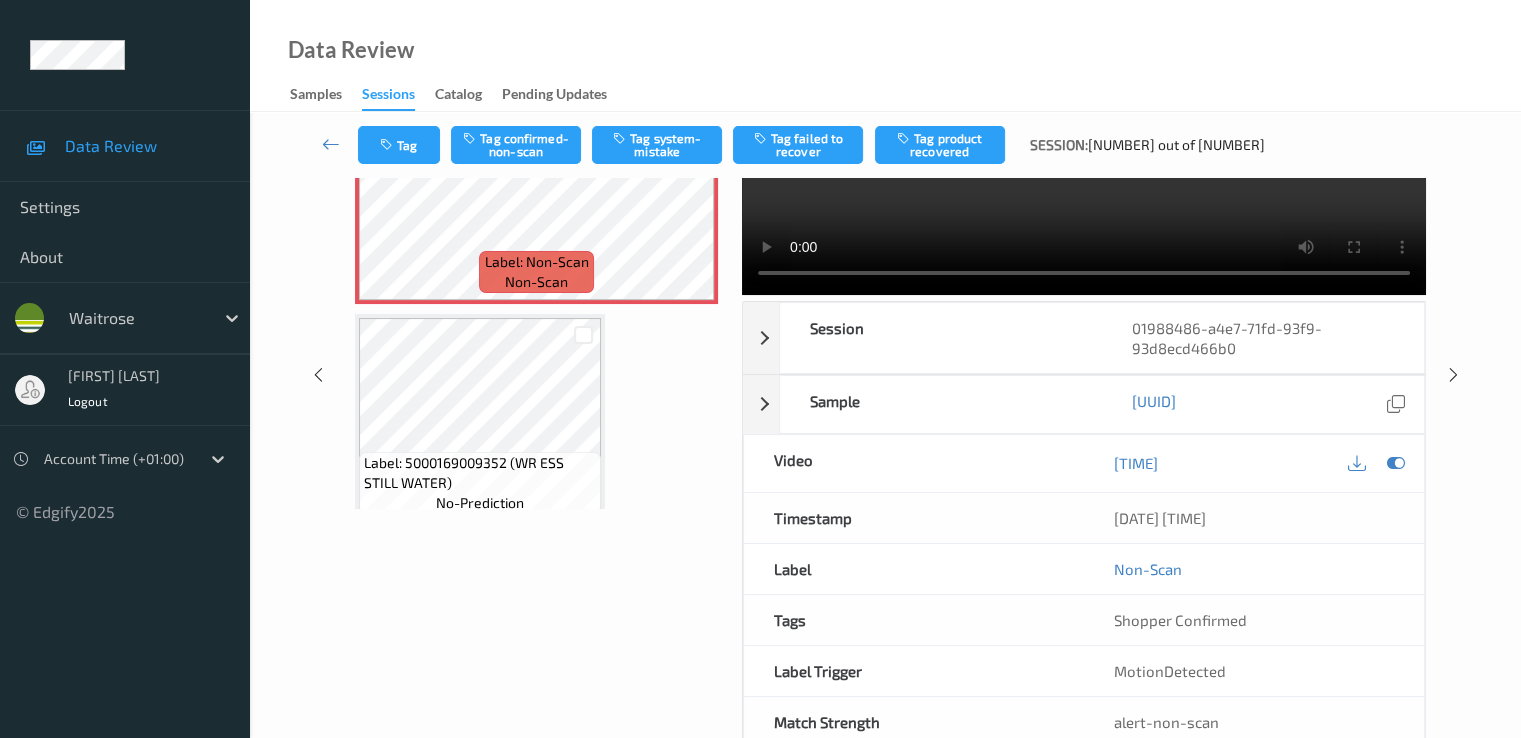 scroll, scrollTop: 200, scrollLeft: 0, axis: vertical 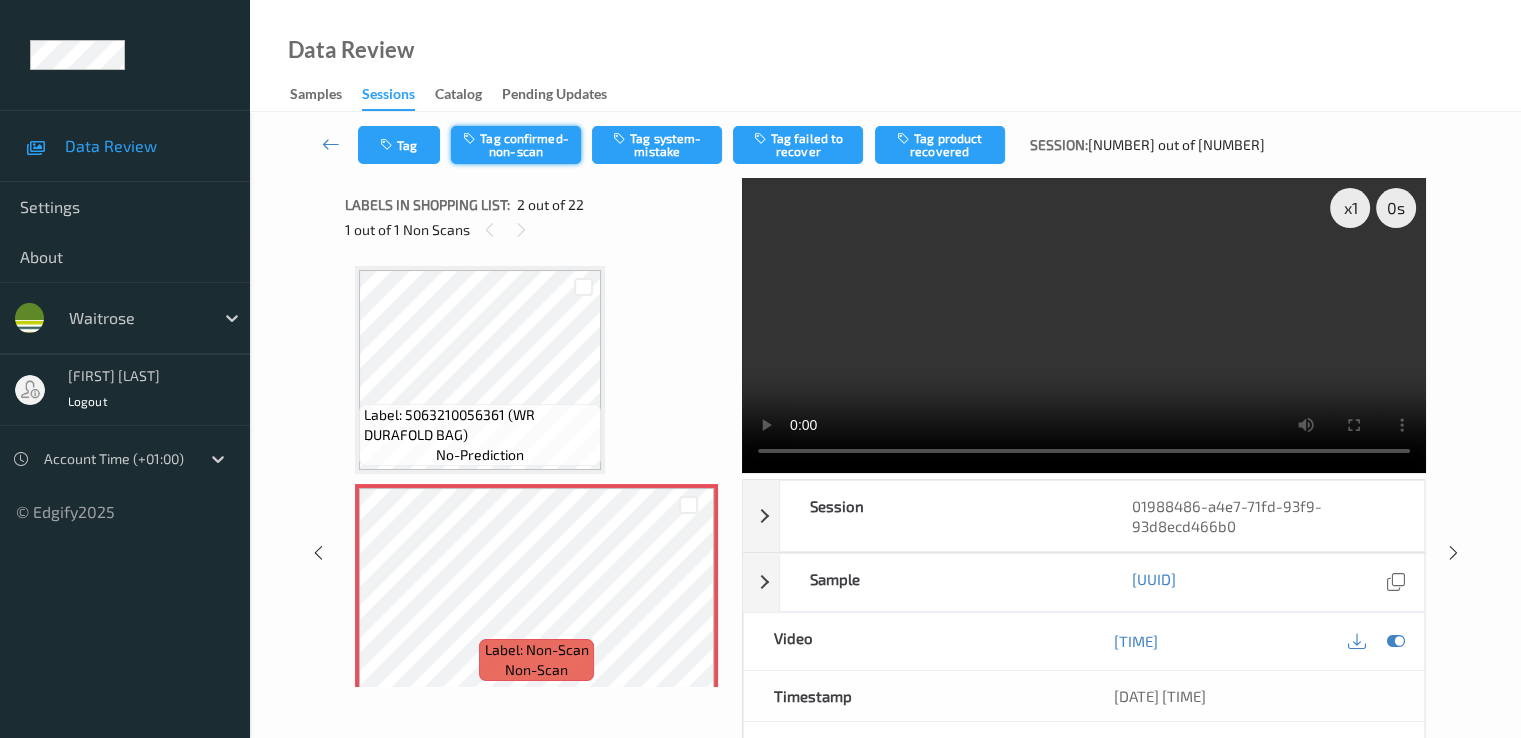 click on "Tag   confirmed-non-scan" at bounding box center [516, 145] 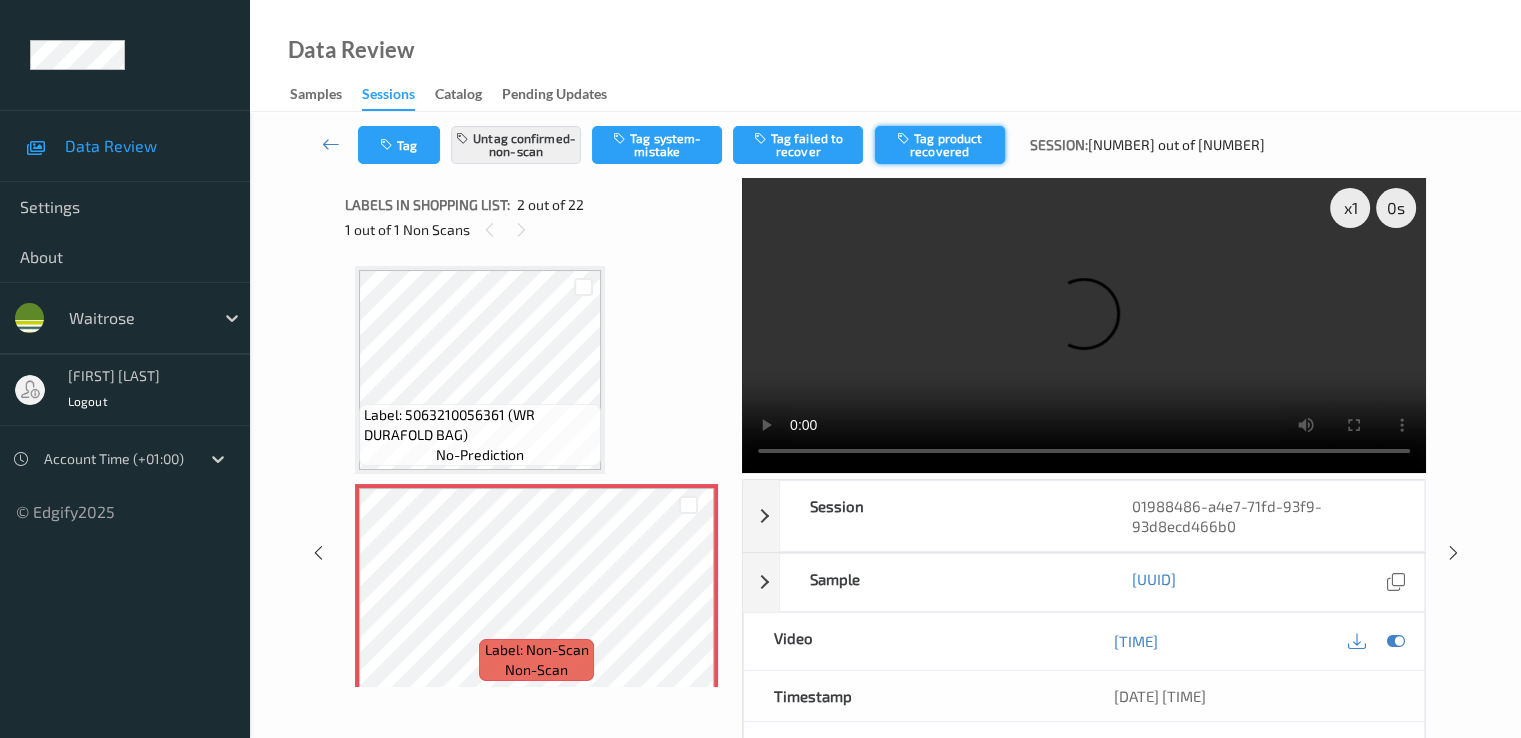 click on "Tag   product recovered" at bounding box center (940, 145) 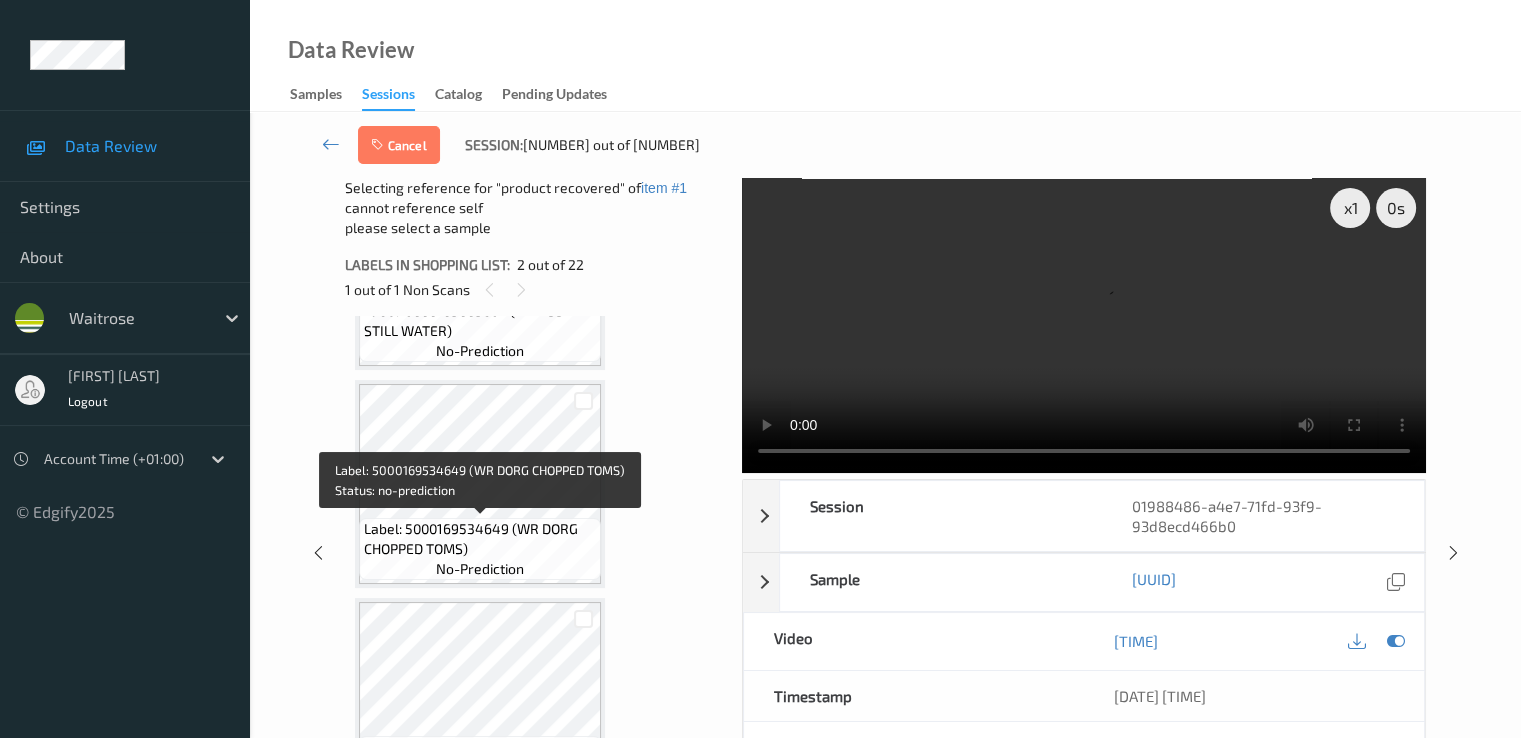 scroll, scrollTop: 400, scrollLeft: 0, axis: vertical 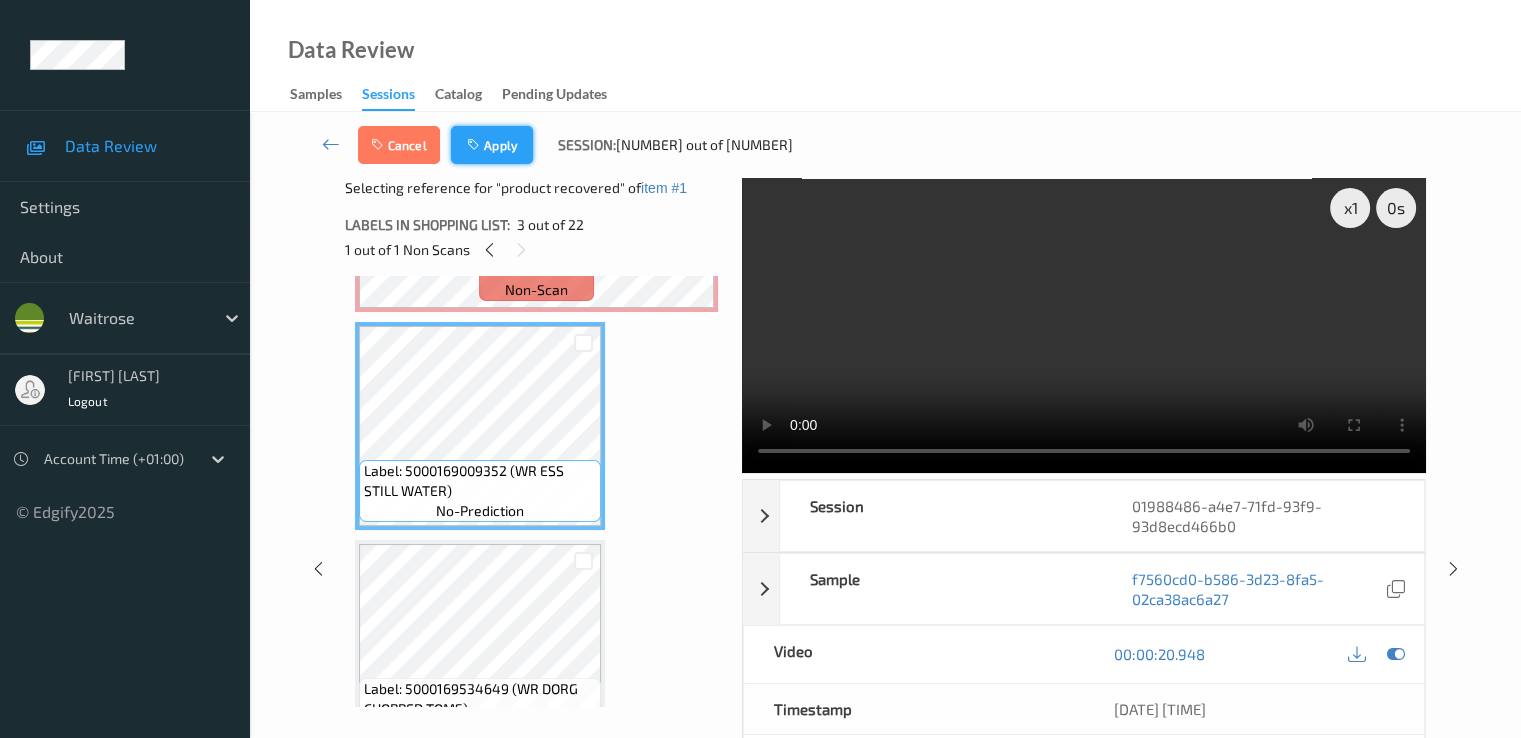 click on "Apply" at bounding box center [492, 145] 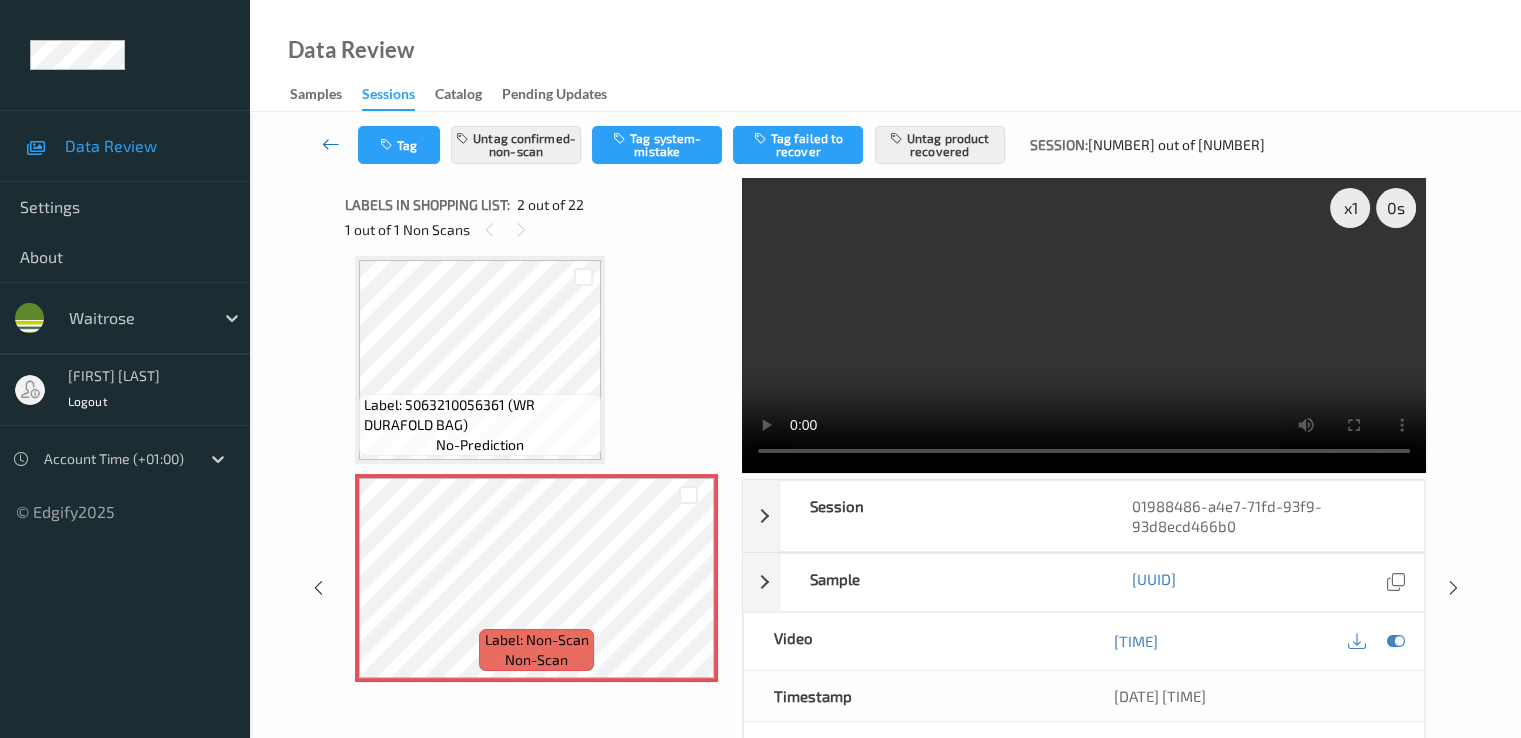 click at bounding box center (331, 144) 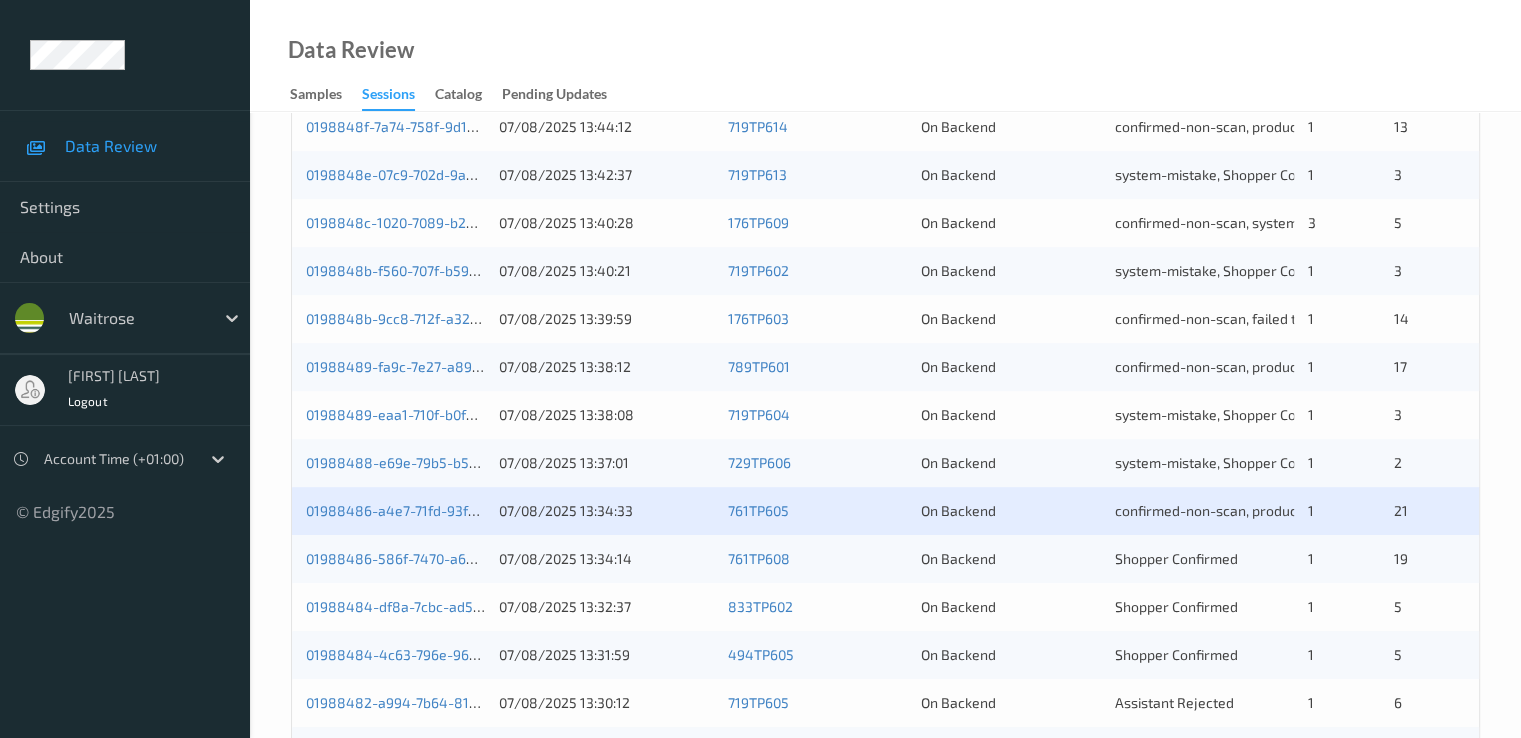 scroll, scrollTop: 924, scrollLeft: 0, axis: vertical 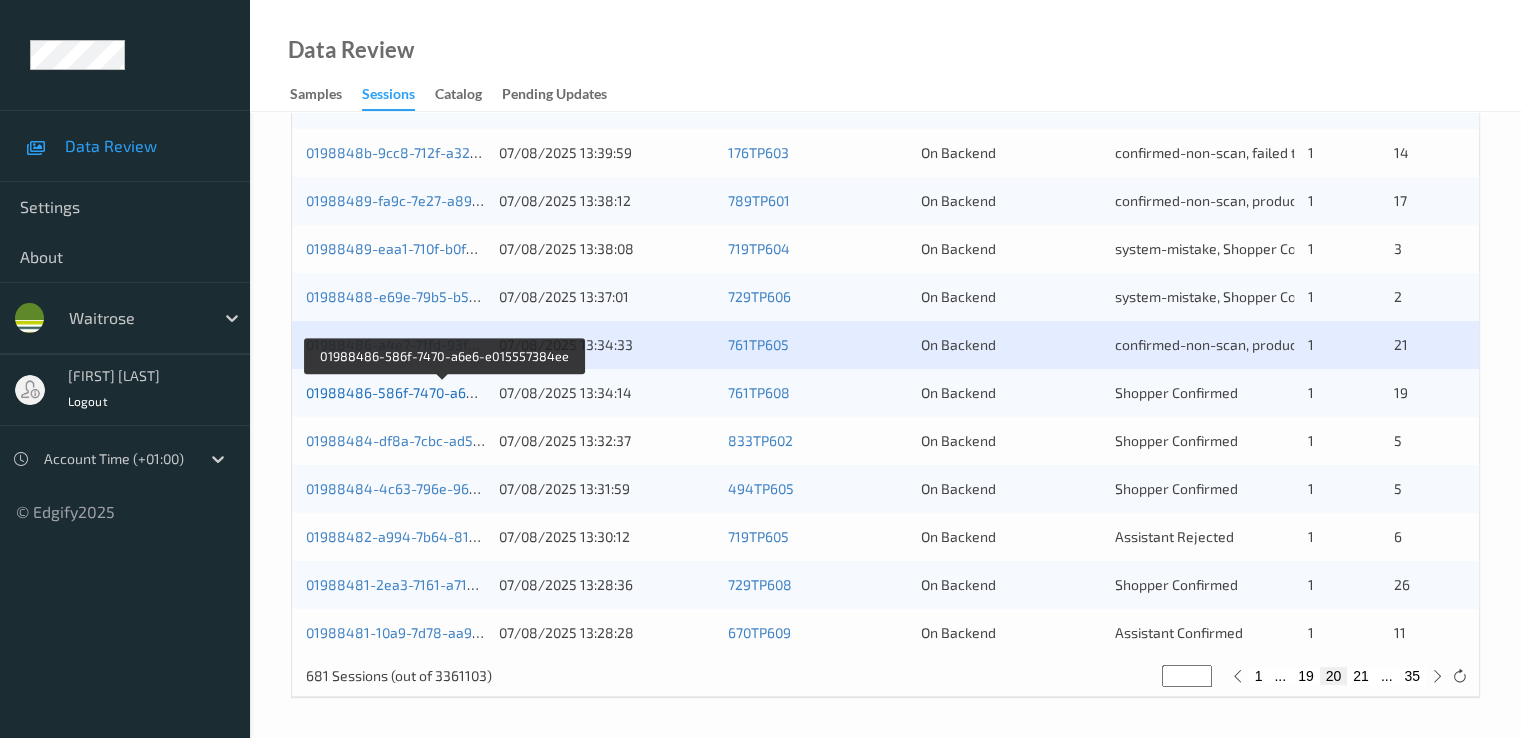 click on "01988486-586f-7470-a6e6-e015557384ee" at bounding box center (444, 392) 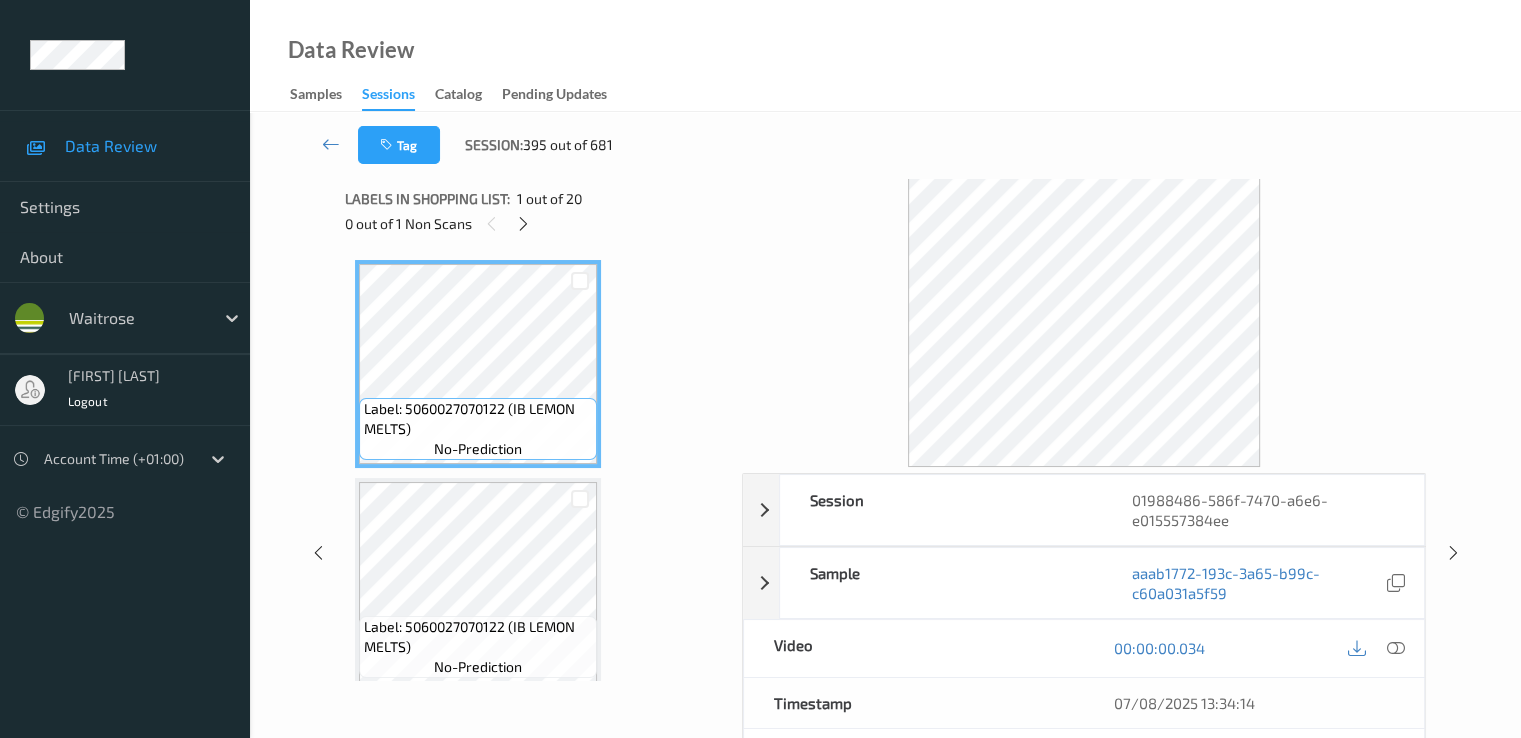 scroll, scrollTop: 0, scrollLeft: 0, axis: both 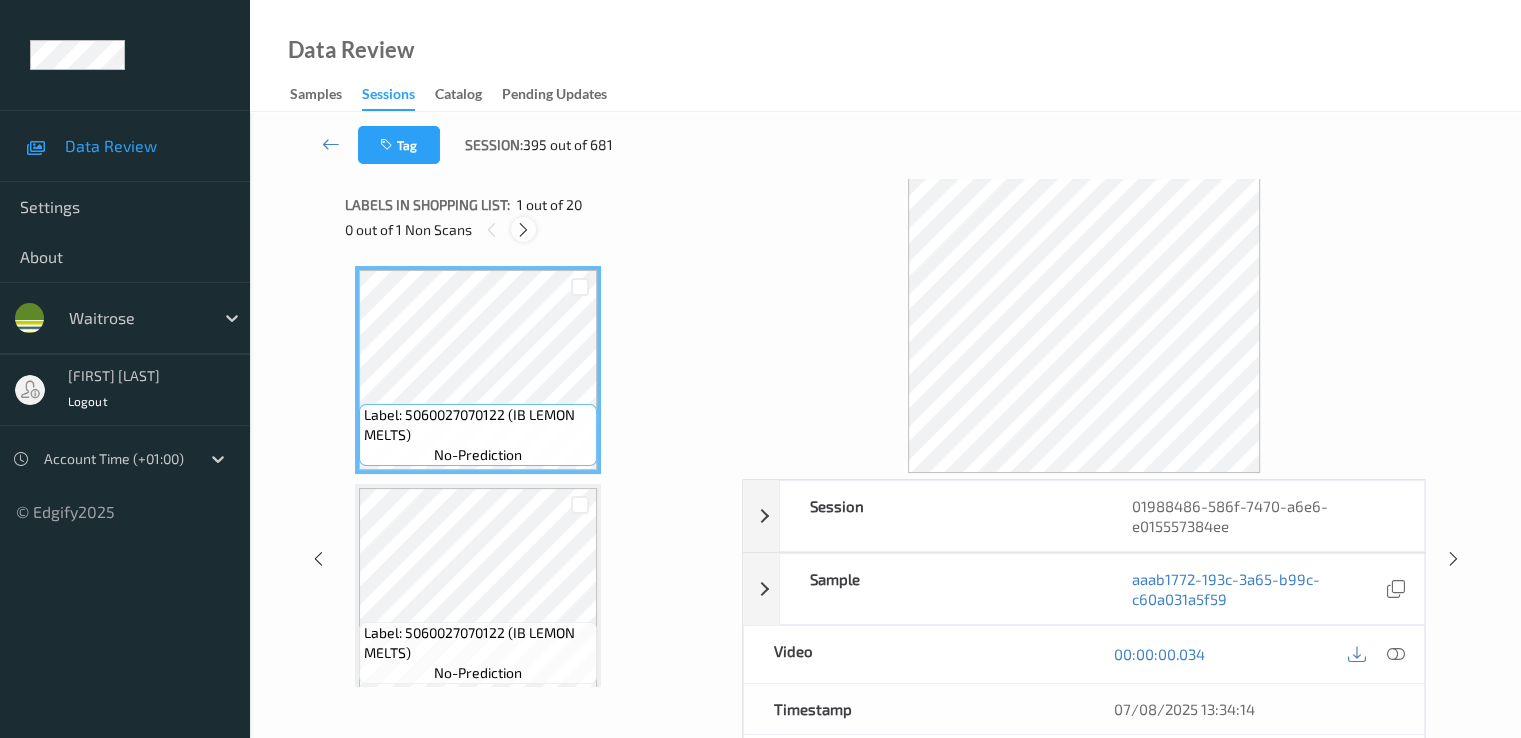 click at bounding box center [523, 230] 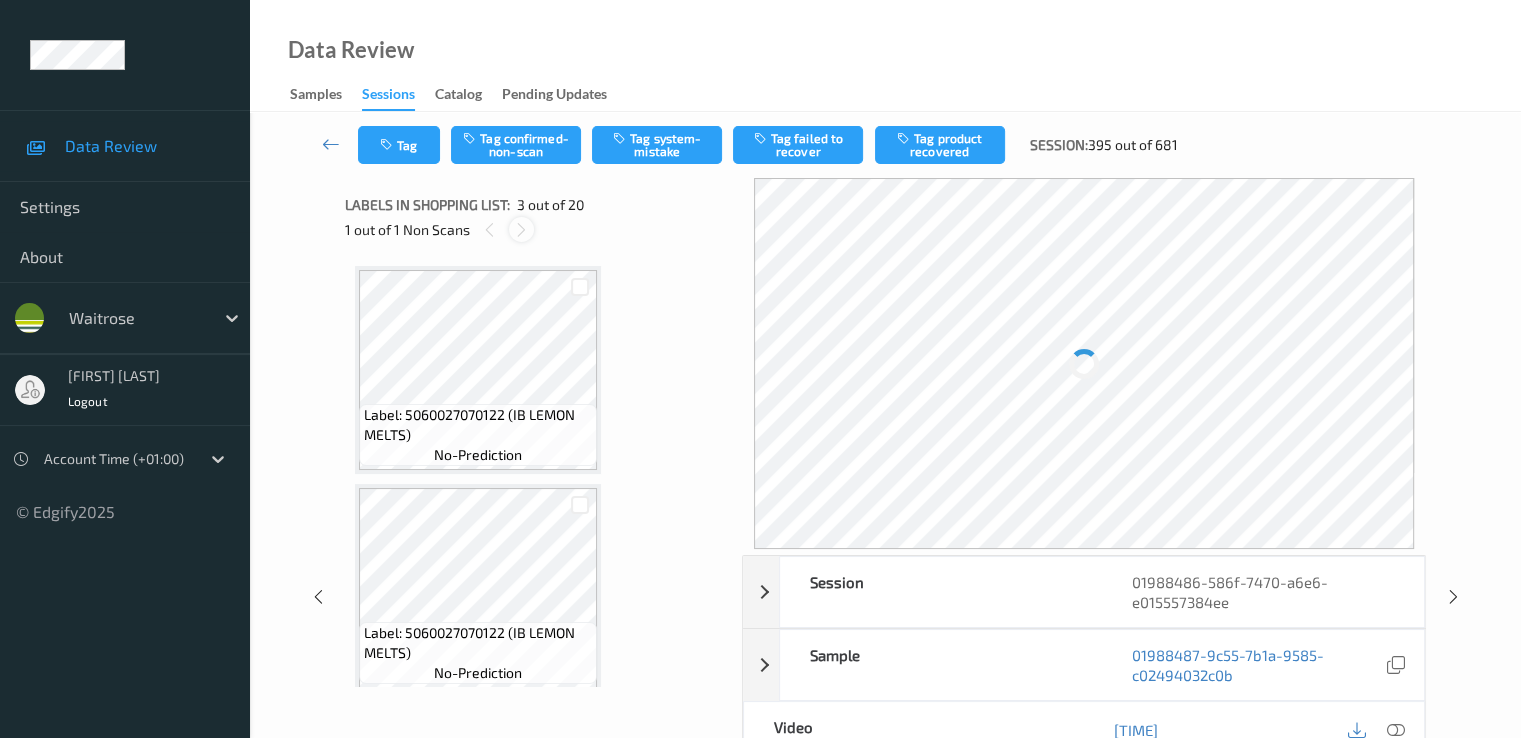 scroll, scrollTop: 228, scrollLeft: 0, axis: vertical 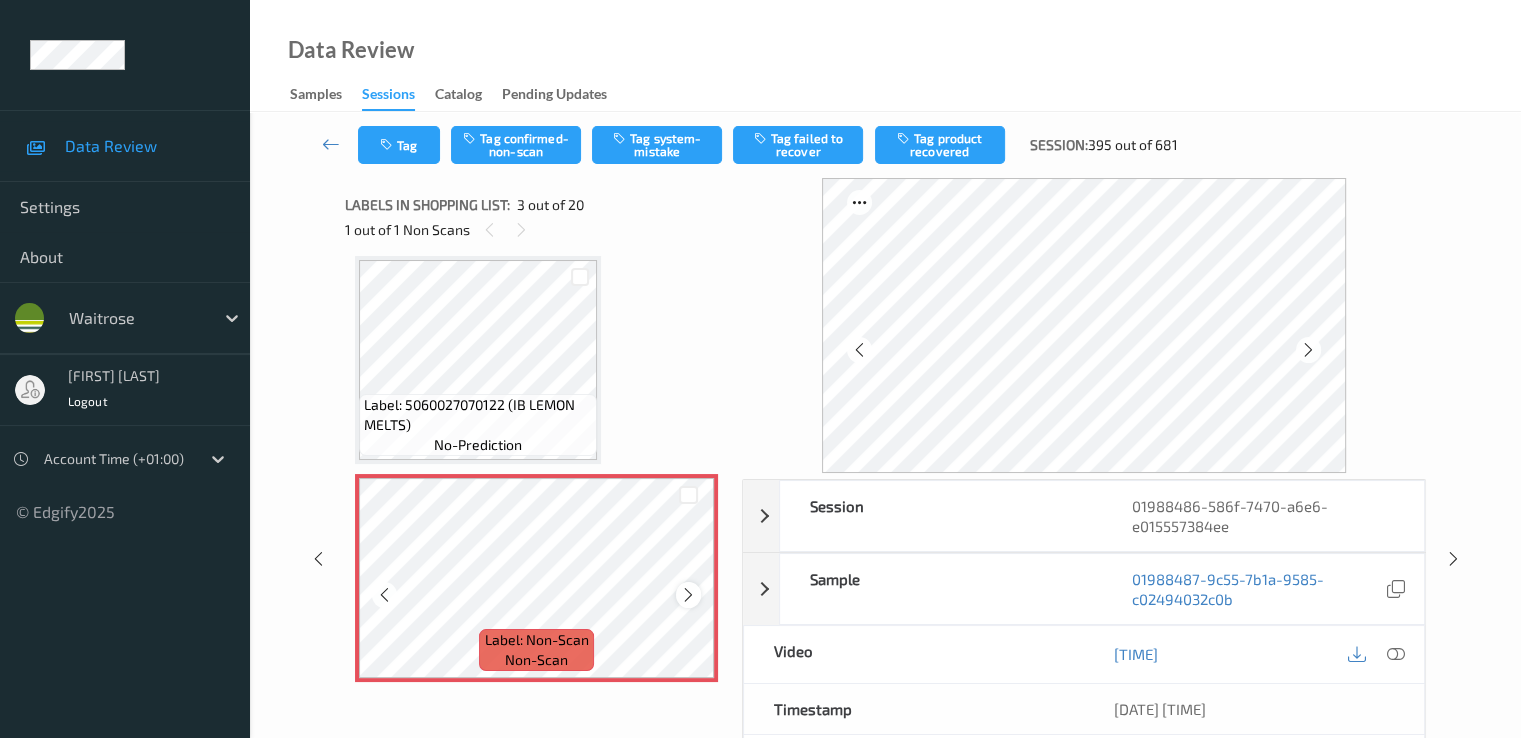 click at bounding box center (688, 595) 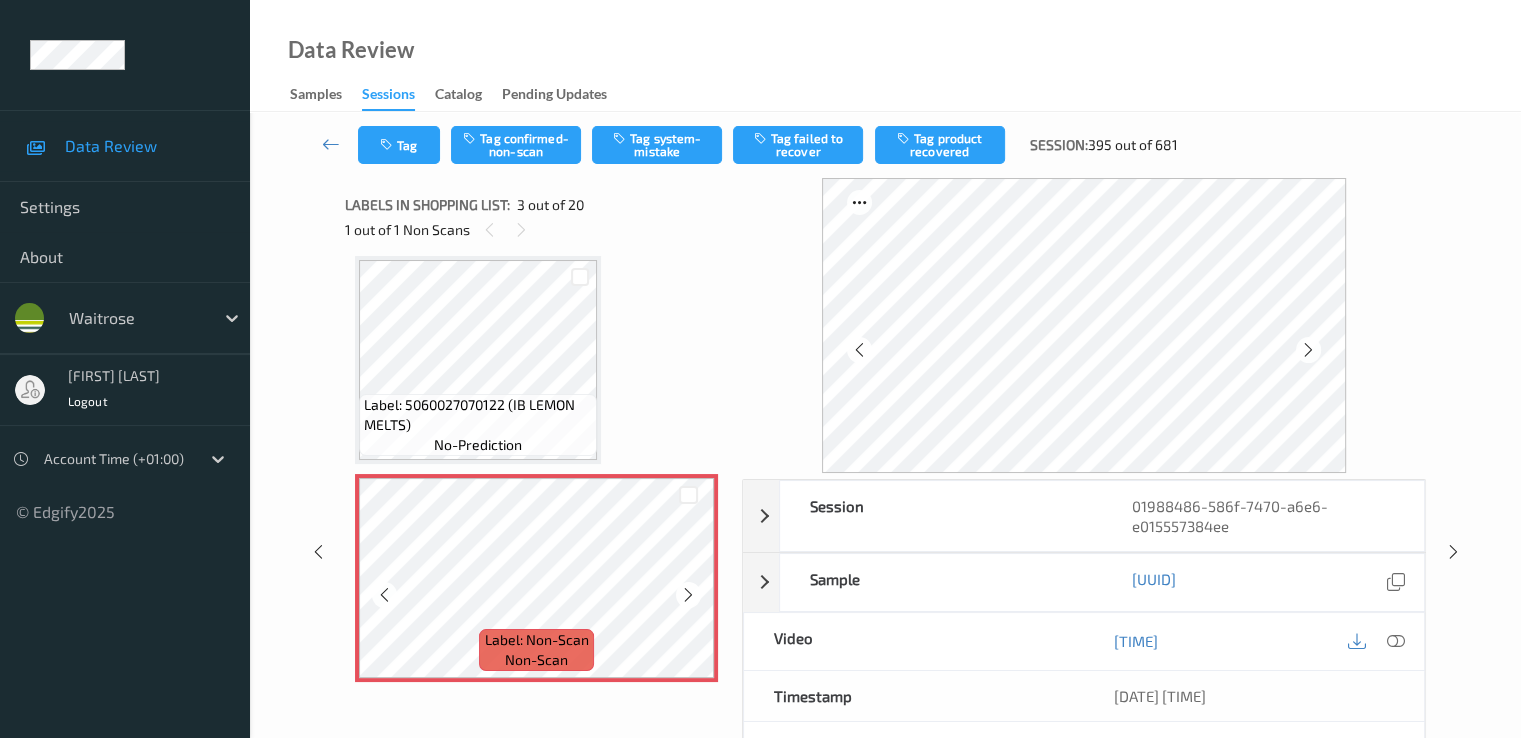 click at bounding box center [688, 595] 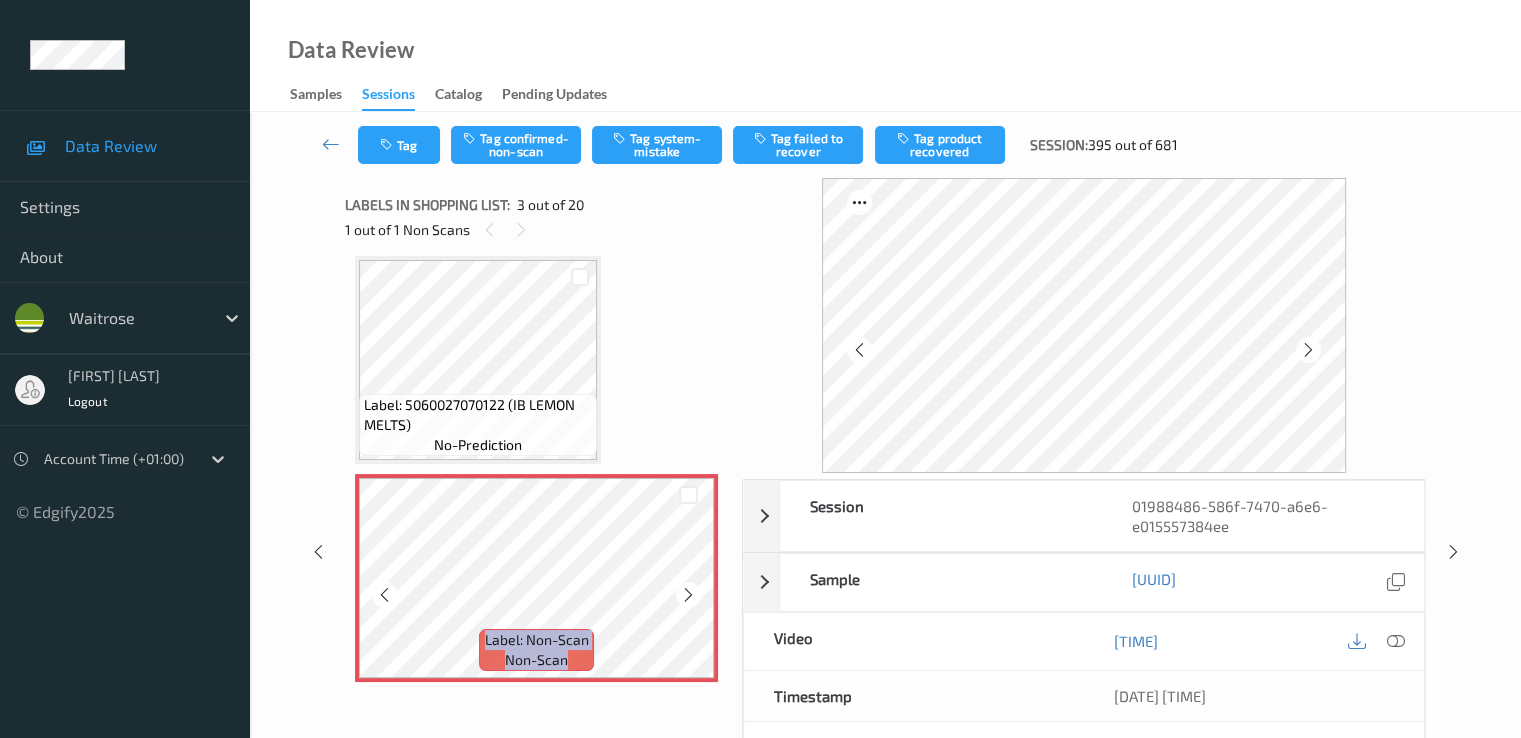 click at bounding box center [688, 595] 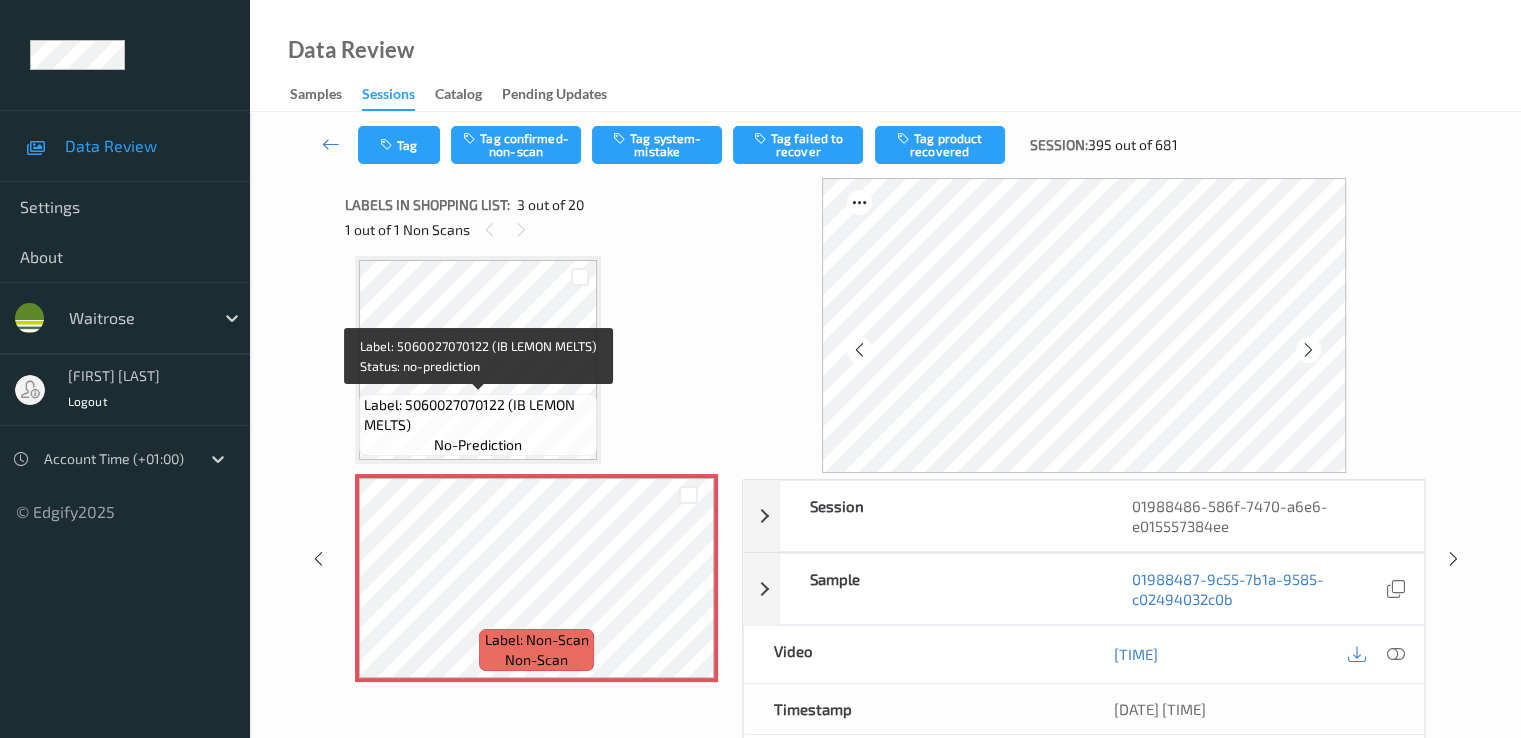 click on "no-prediction" at bounding box center (478, 445) 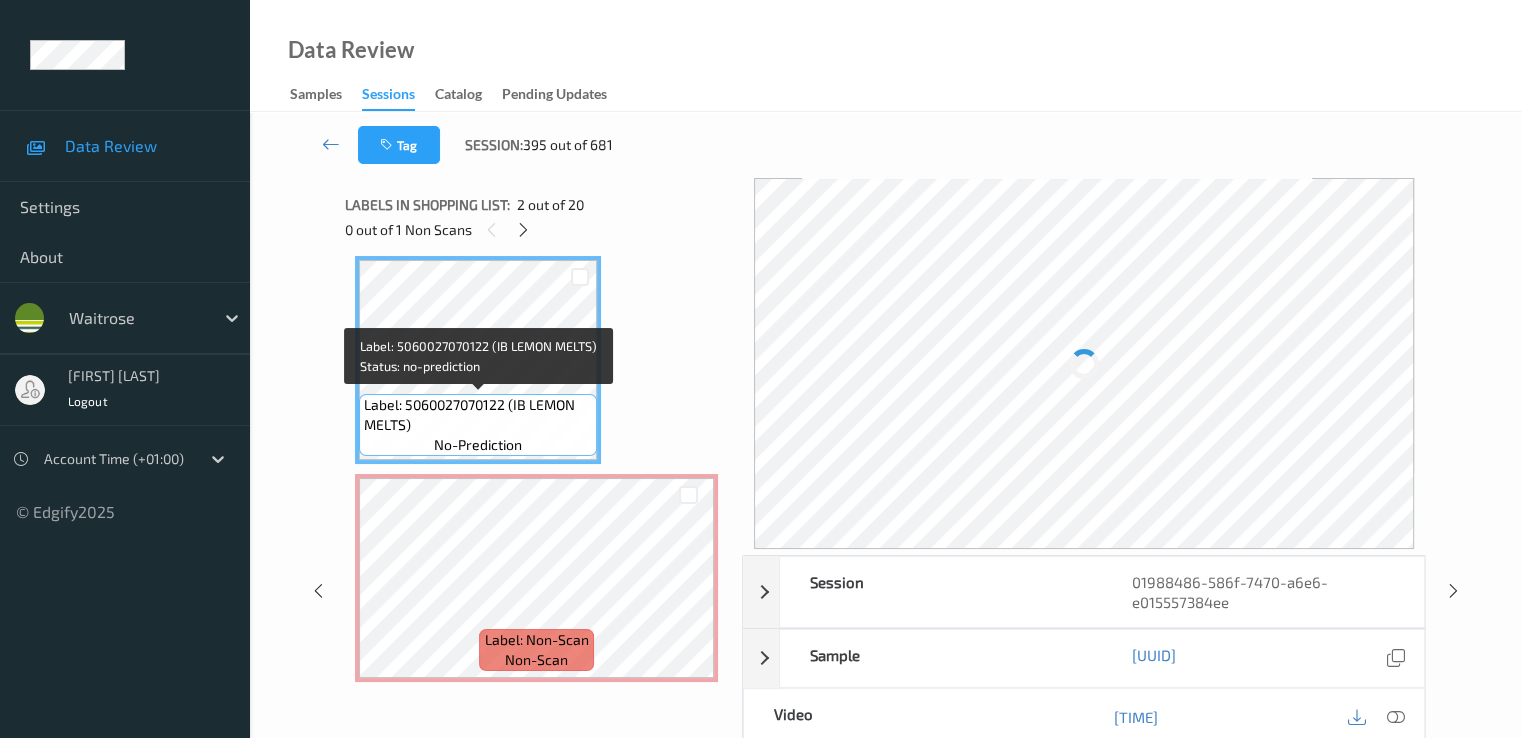 scroll, scrollTop: 0, scrollLeft: 0, axis: both 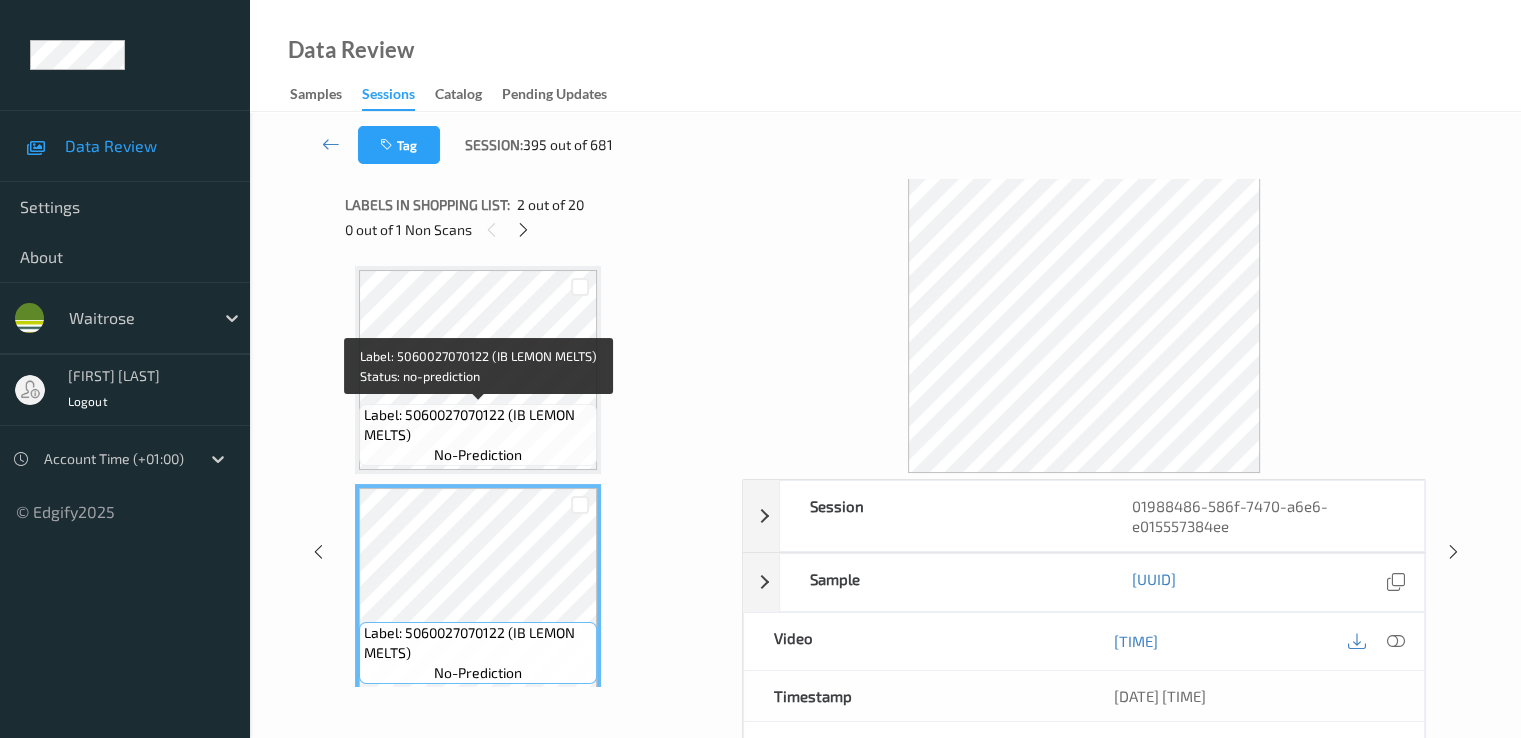 click on "Label: 5060027070122 (IB LEMON MELTS)" at bounding box center [478, 425] 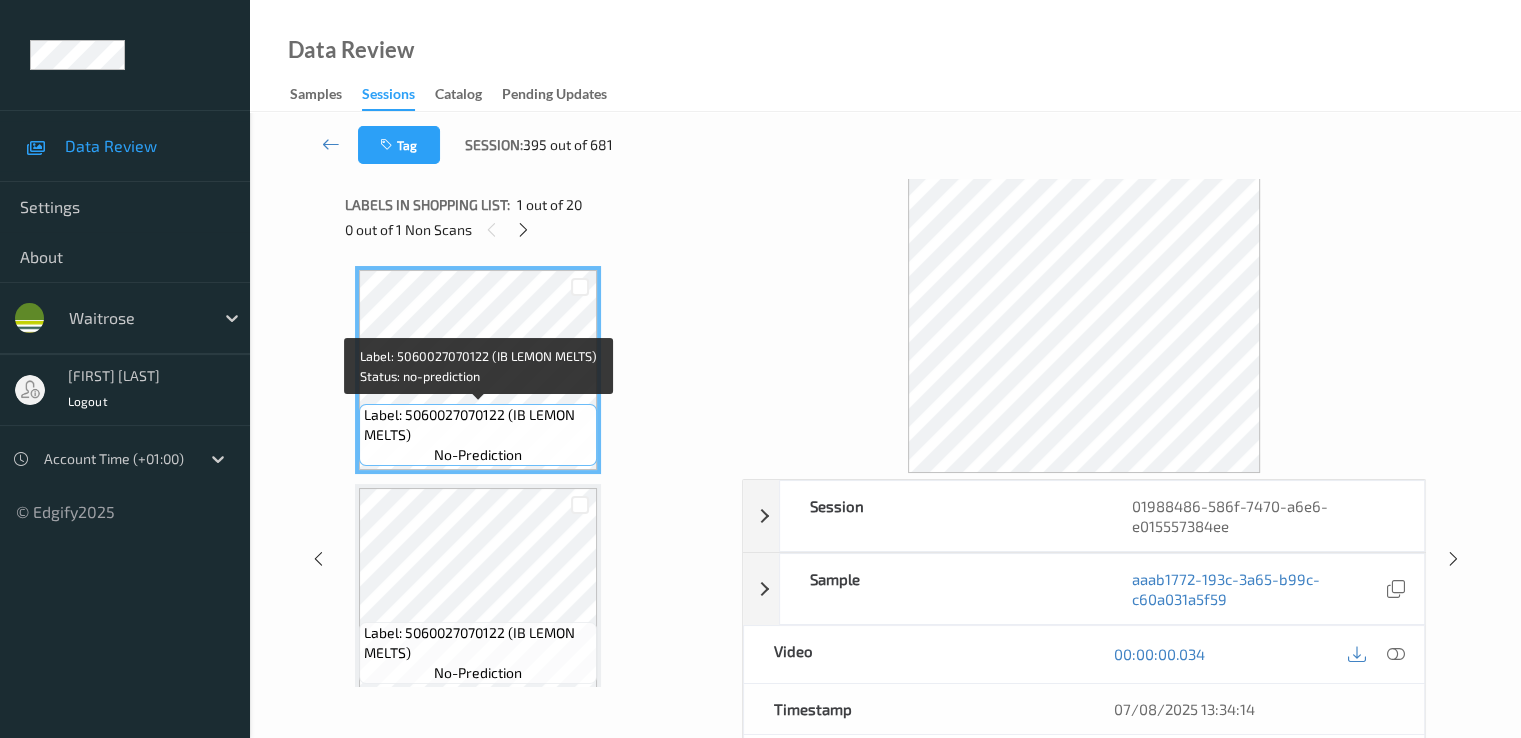 click on "Label: 5060027070122 (IB LEMON MELTS)" at bounding box center (478, 425) 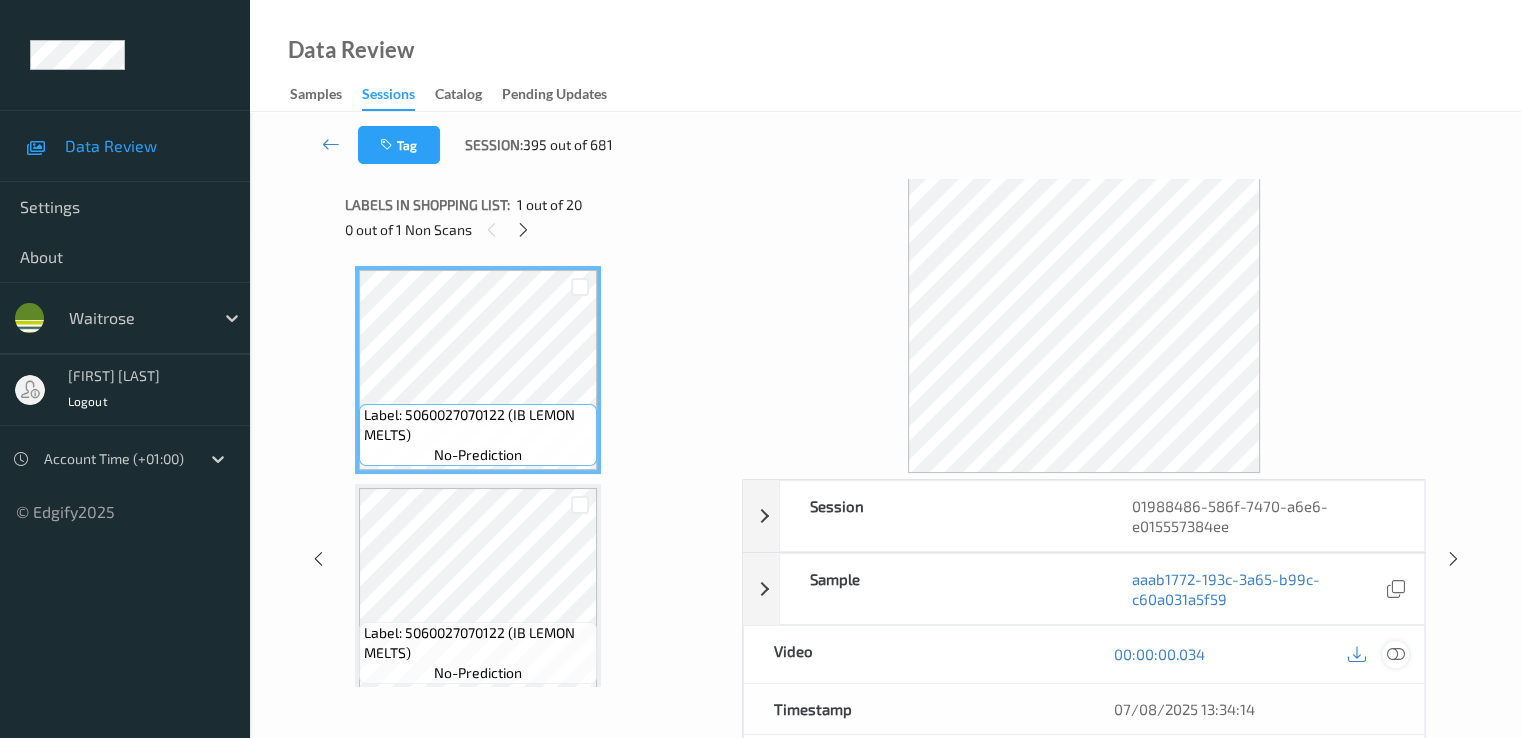 click at bounding box center [1395, 654] 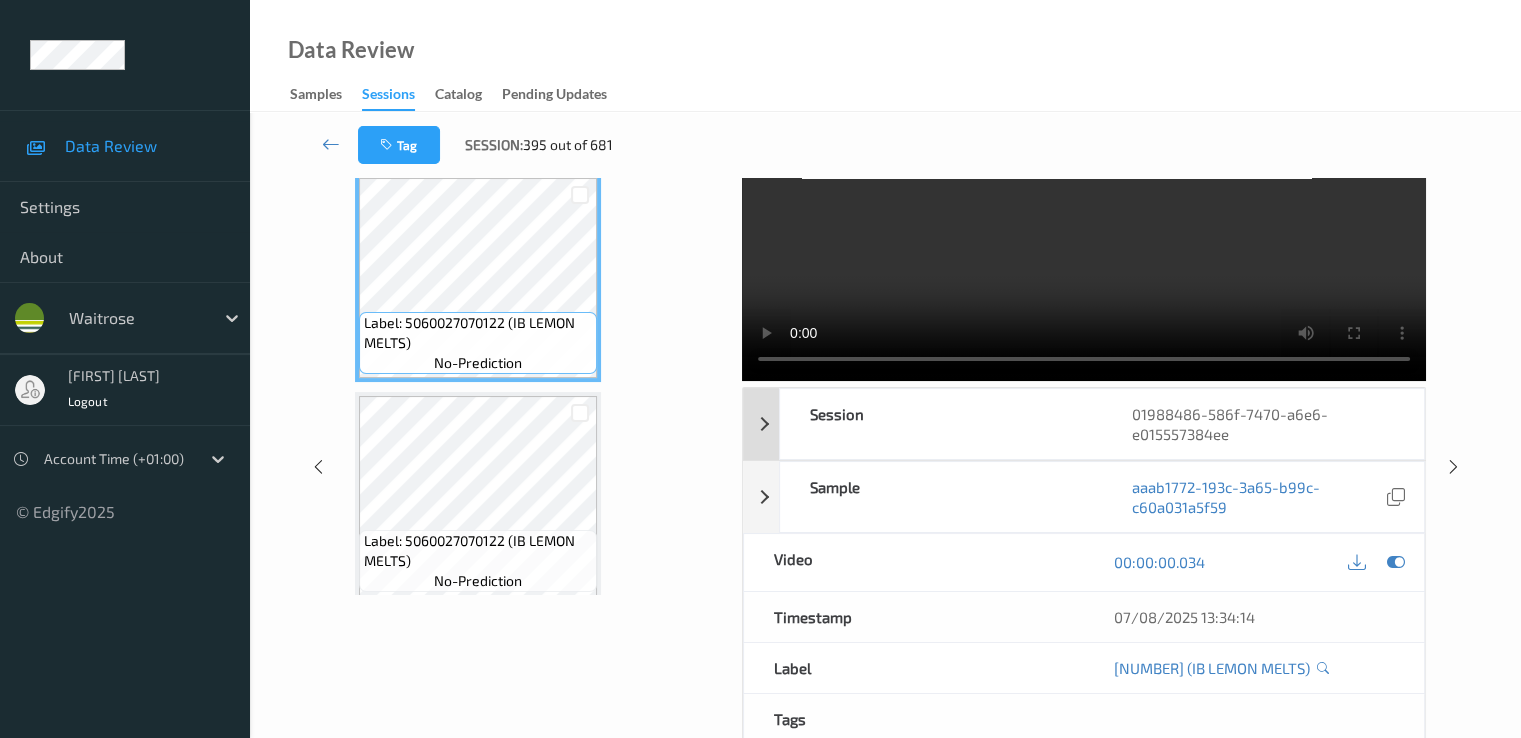 scroll, scrollTop: 0, scrollLeft: 0, axis: both 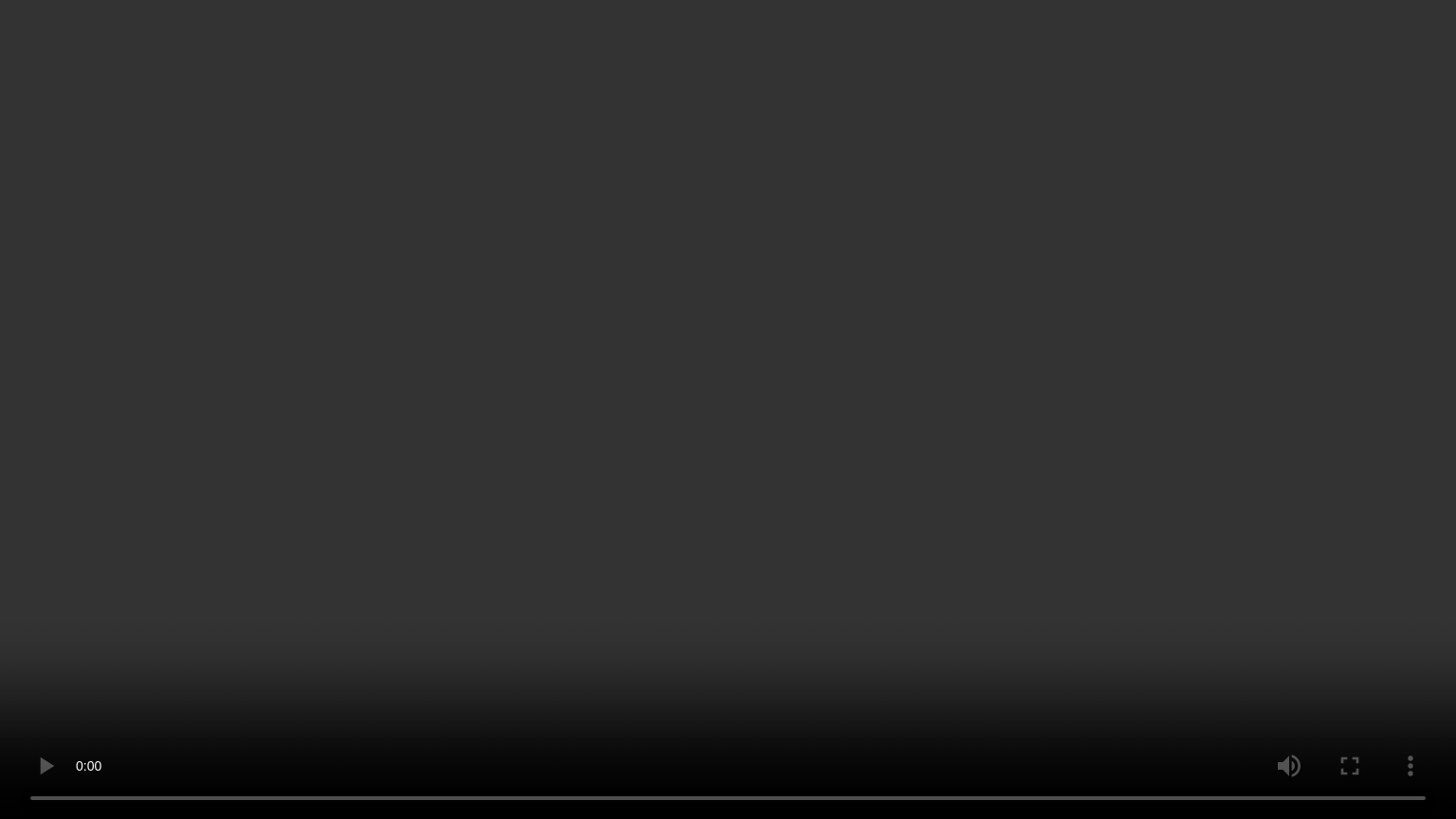 type 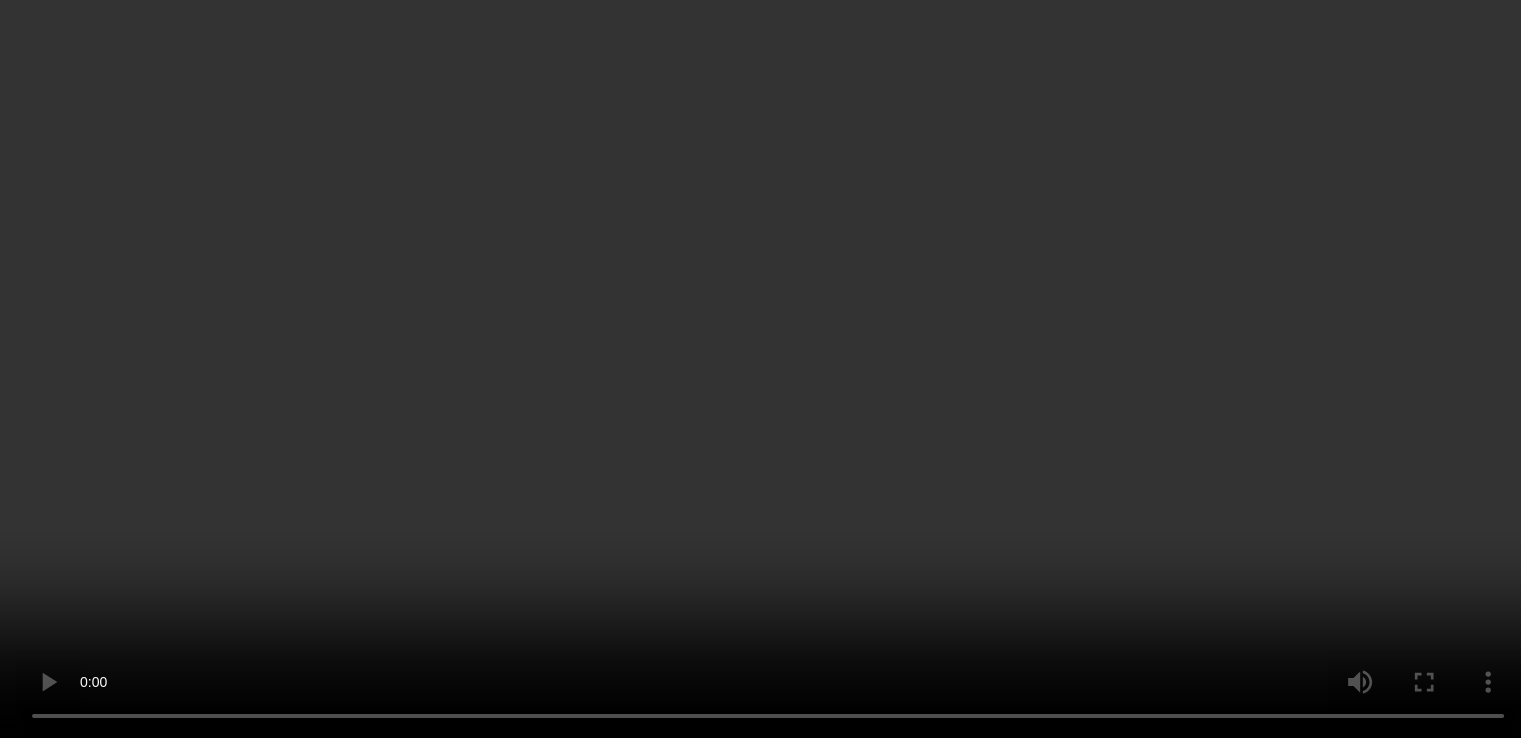 scroll, scrollTop: 200, scrollLeft: 0, axis: vertical 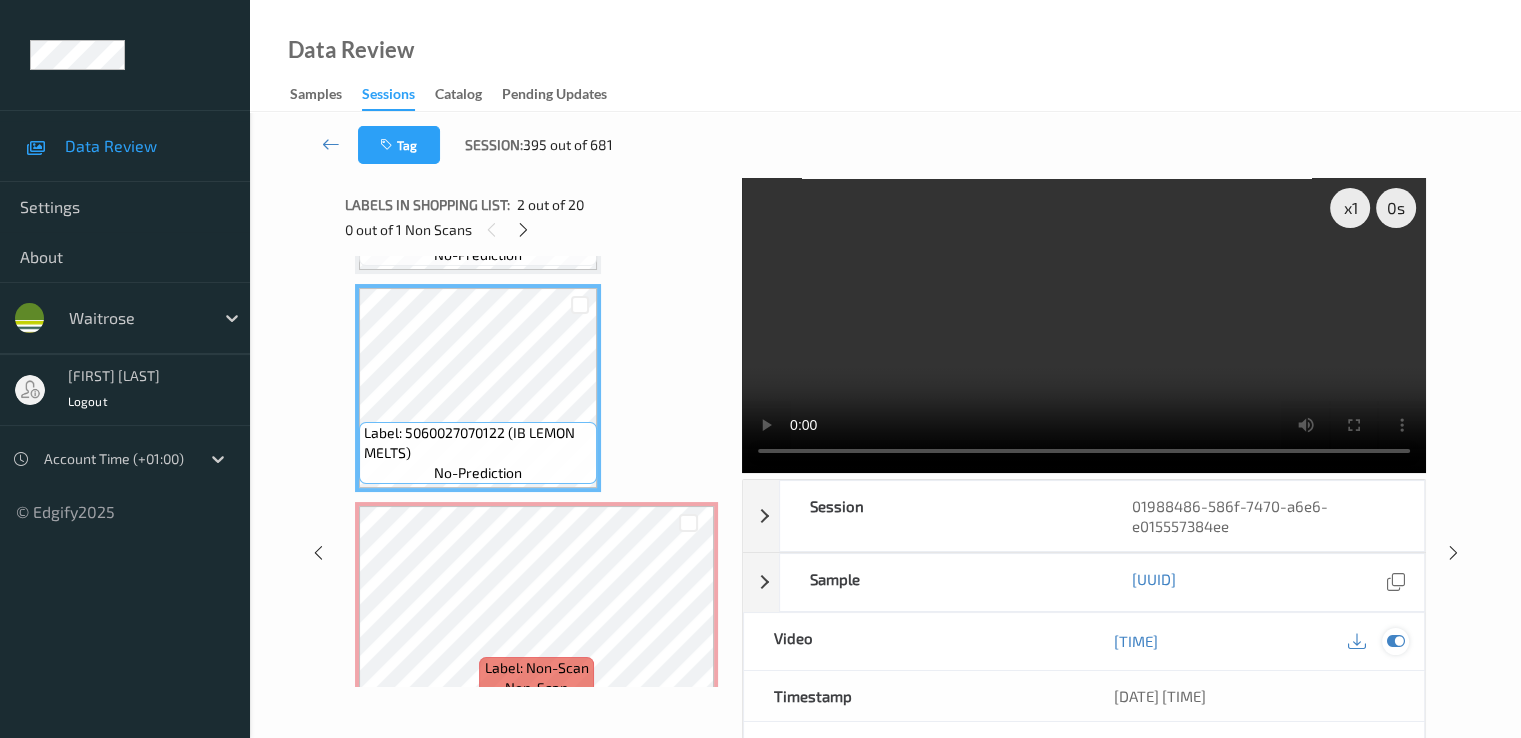 click at bounding box center [1395, 641] 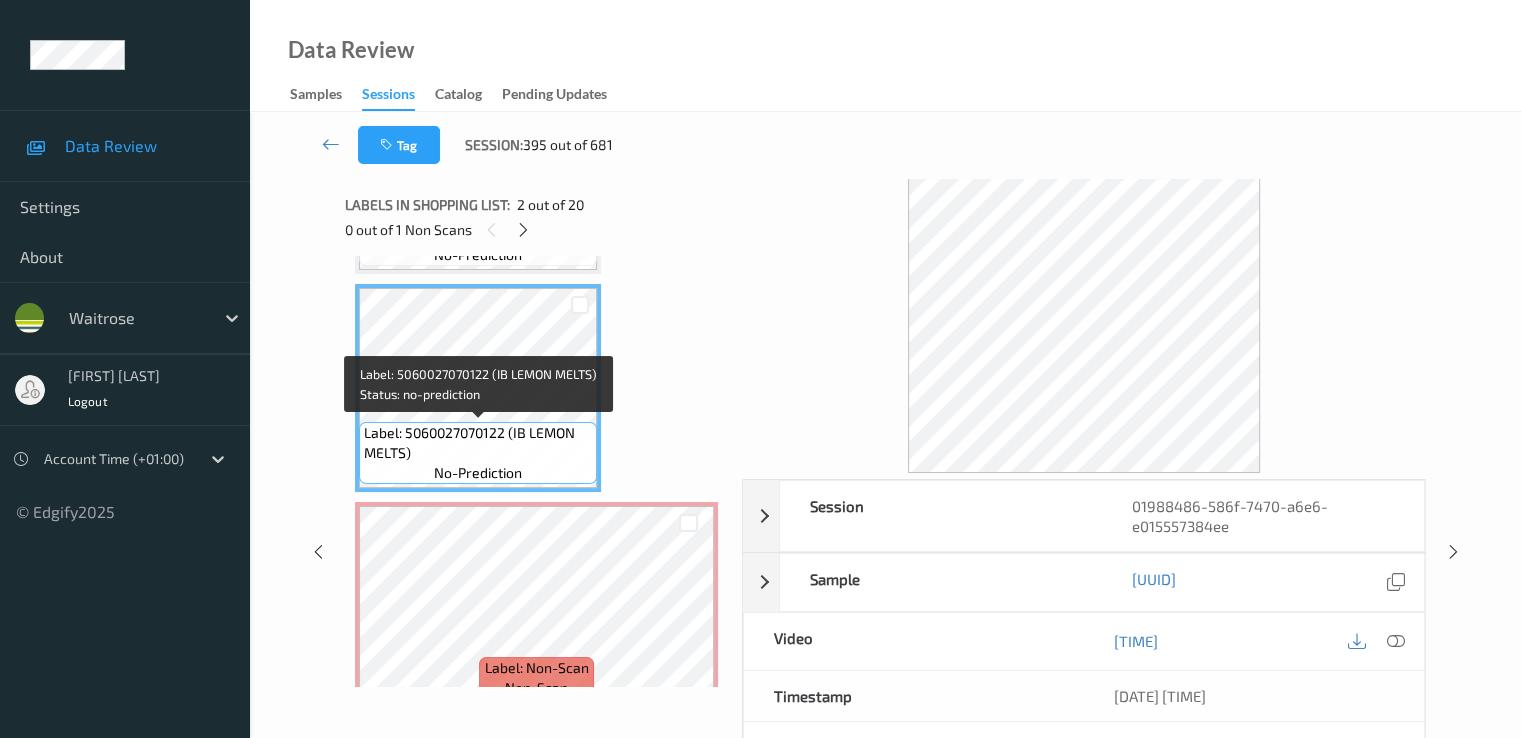 scroll, scrollTop: 0, scrollLeft: 0, axis: both 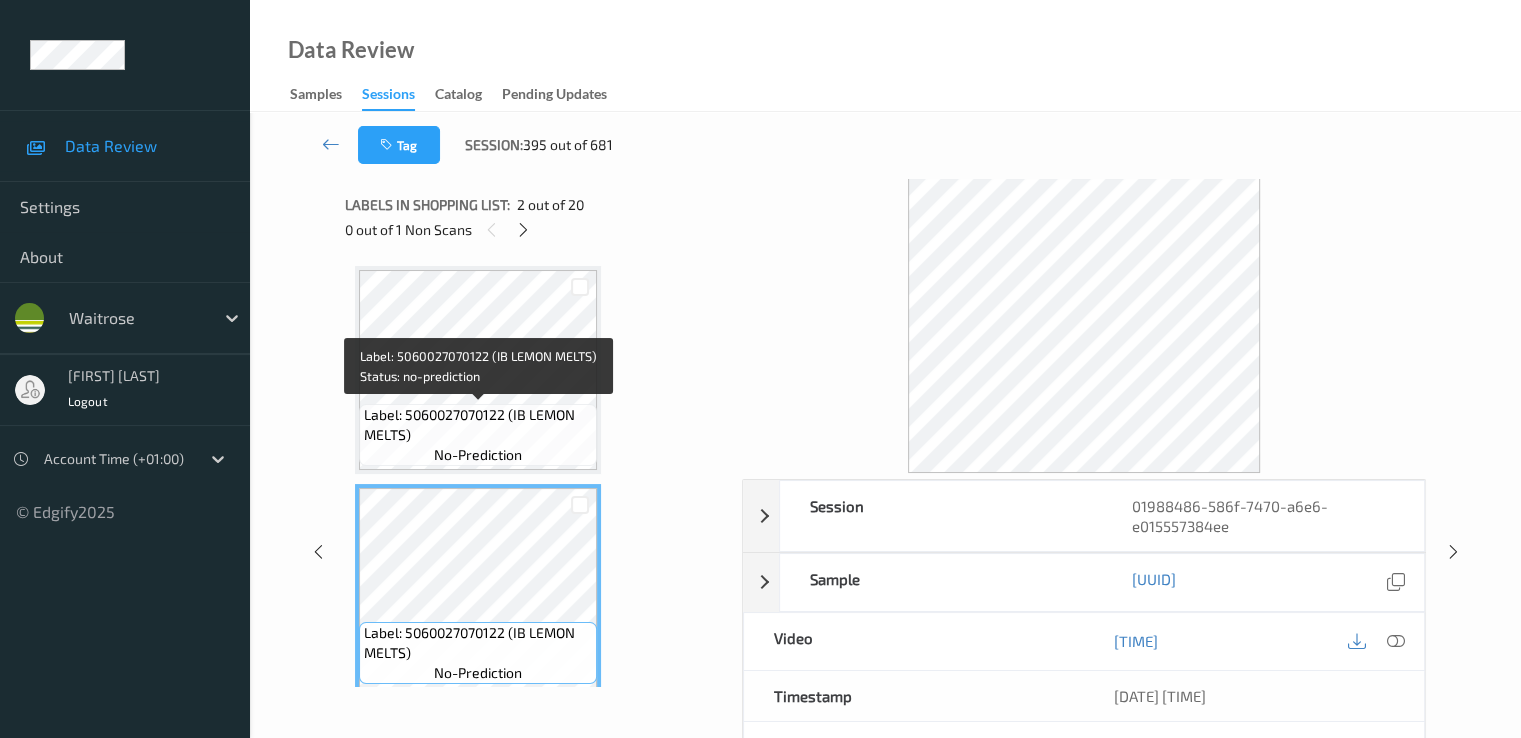 click on "Label: 5060027070122 (IB LEMON MELTS)" at bounding box center (478, 425) 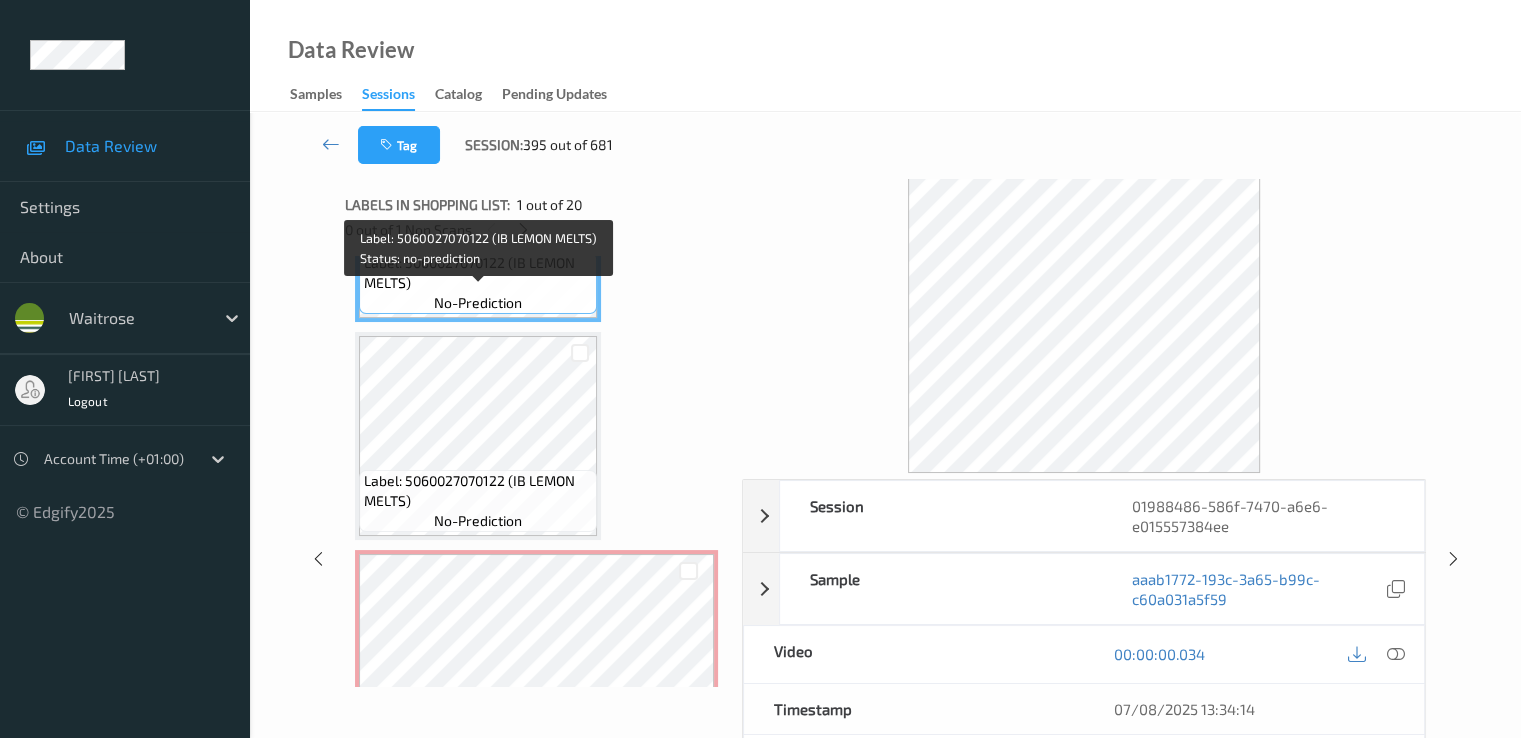 scroll, scrollTop: 200, scrollLeft: 0, axis: vertical 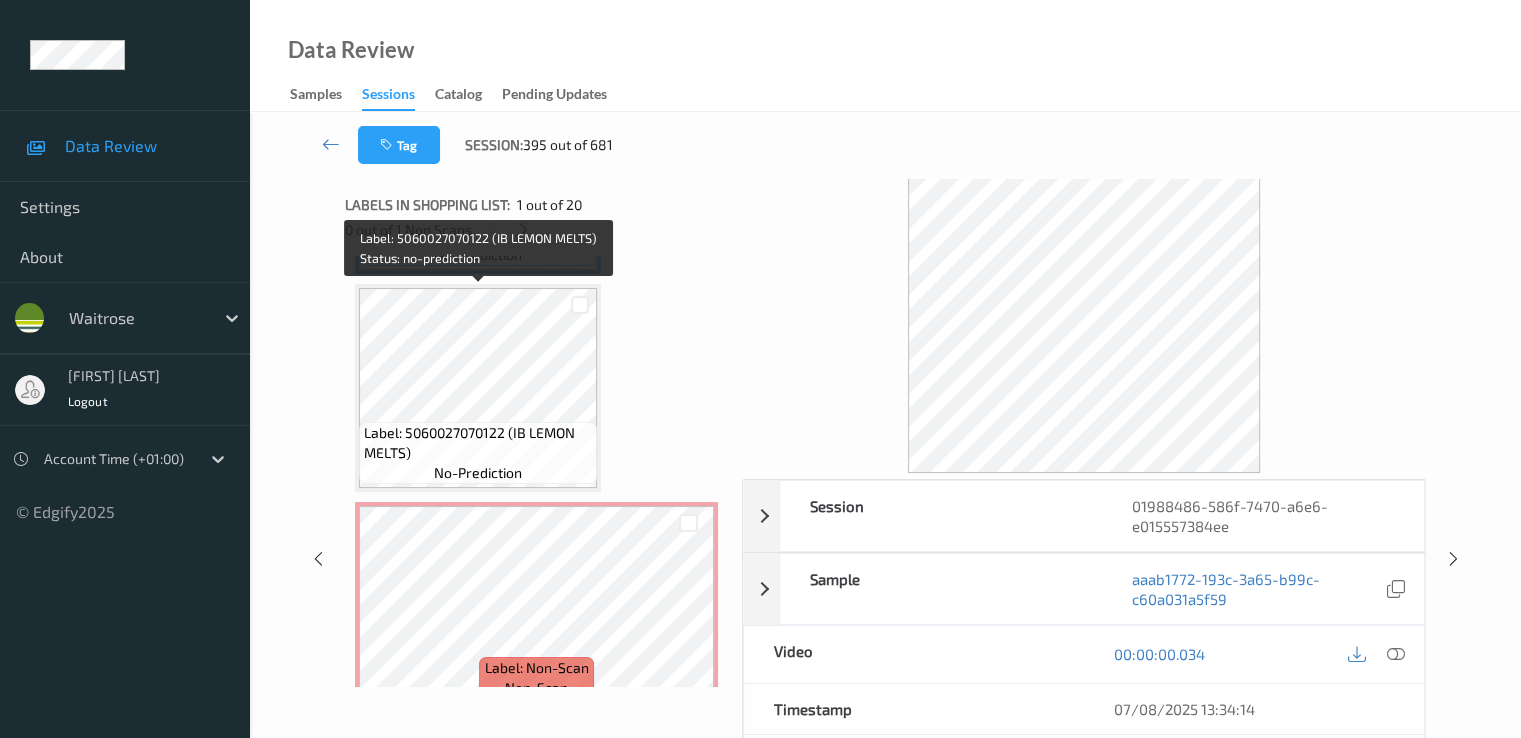 click on "Label: Non-Scan non-scan" at bounding box center (536, 606) 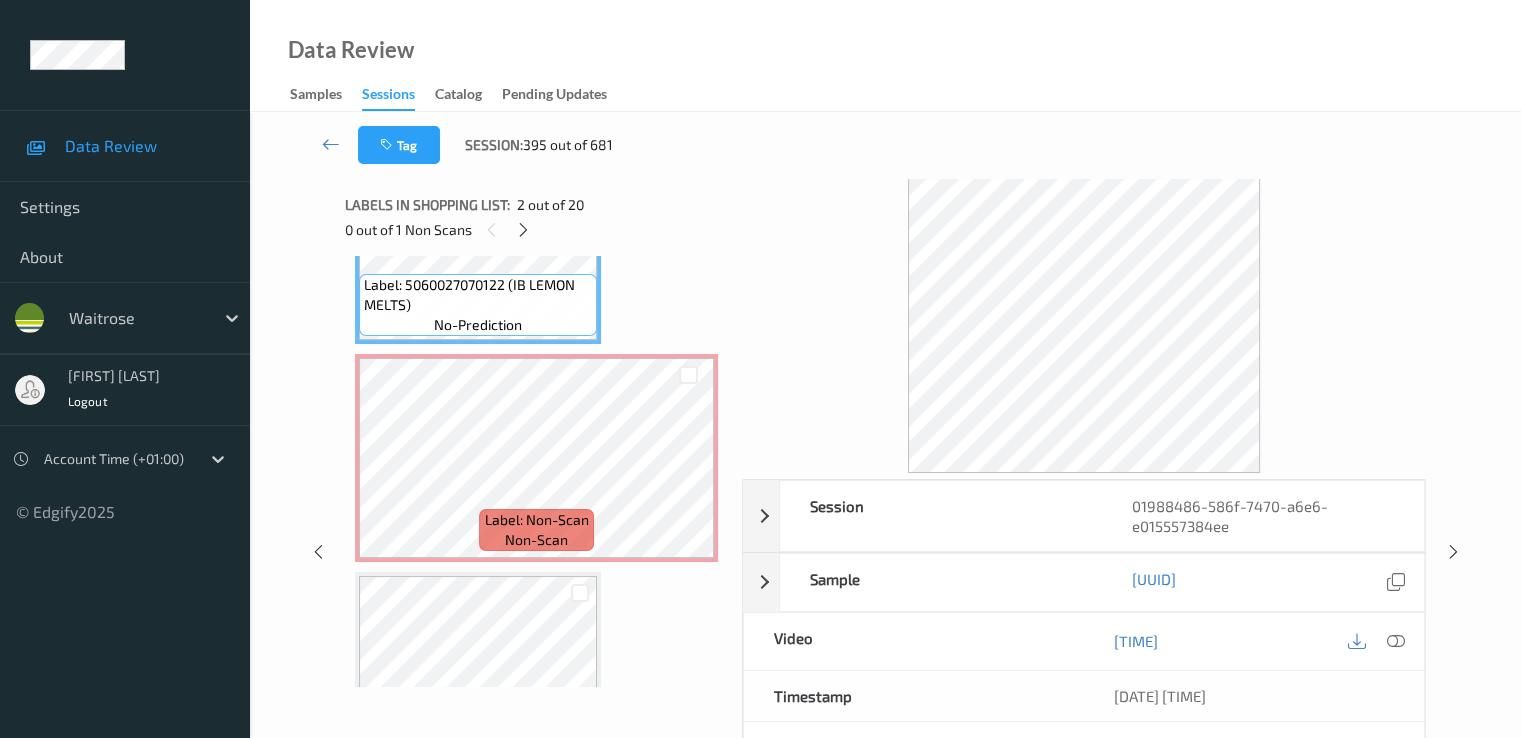 scroll, scrollTop: 400, scrollLeft: 0, axis: vertical 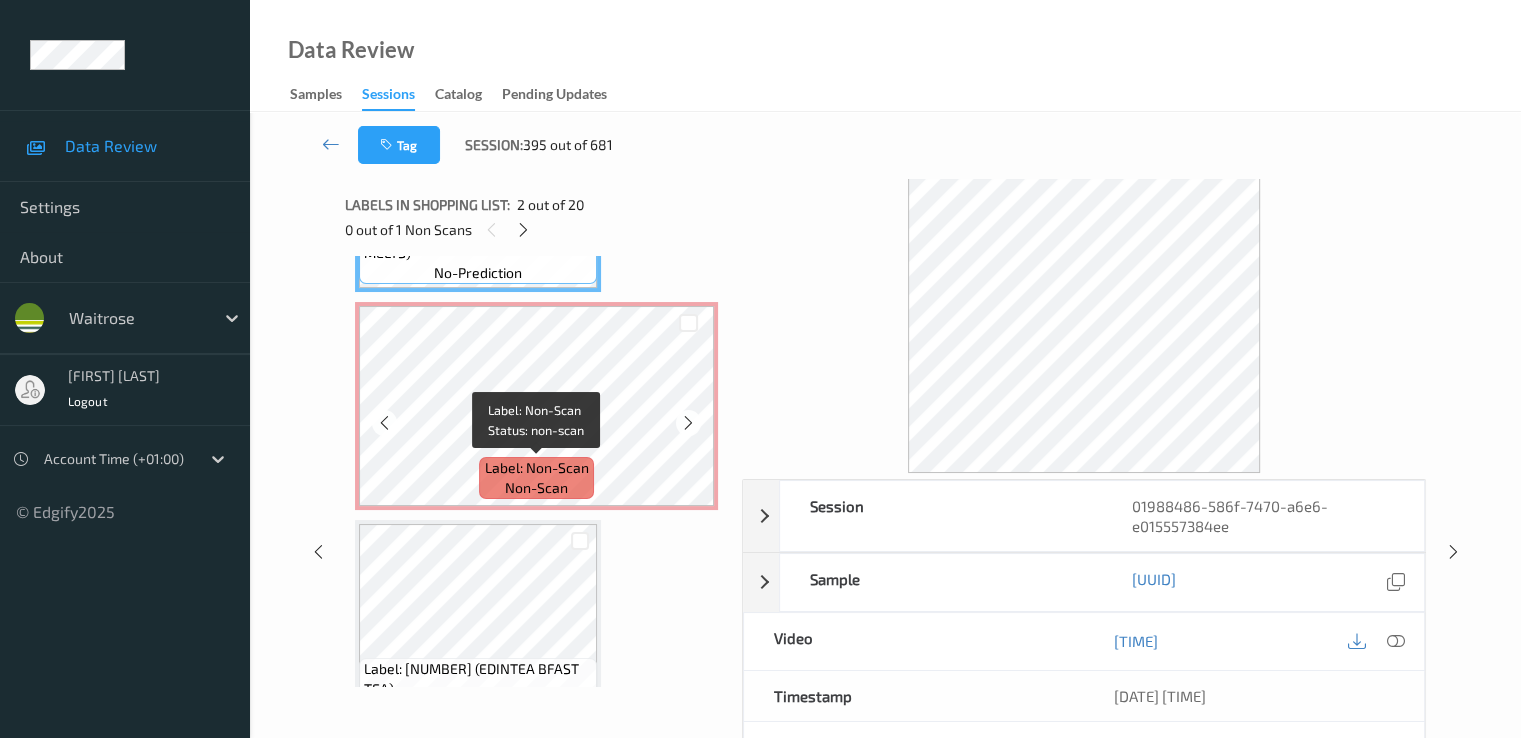 click on "Label: Non-Scan" at bounding box center (537, 468) 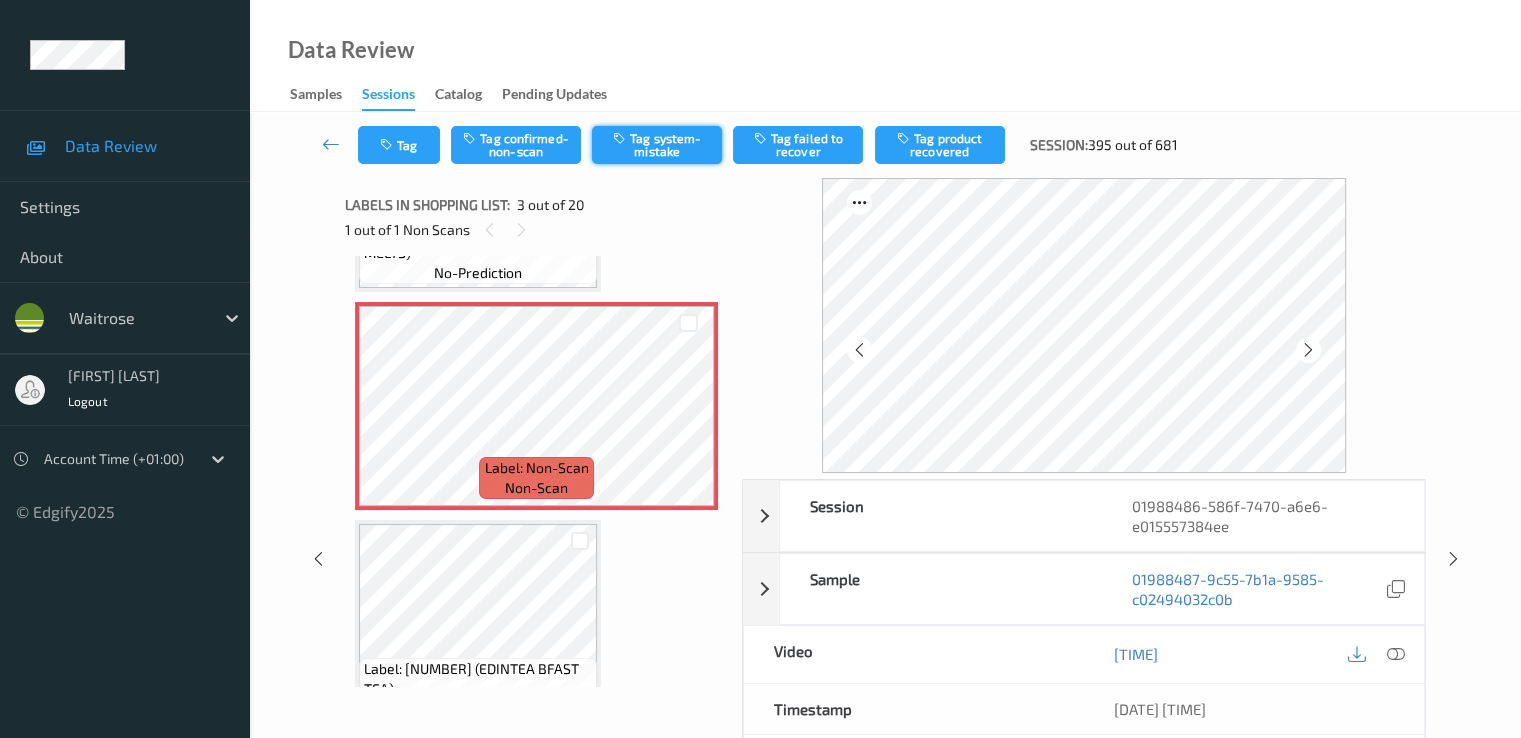 click on "Tag   system-mistake" at bounding box center [657, 145] 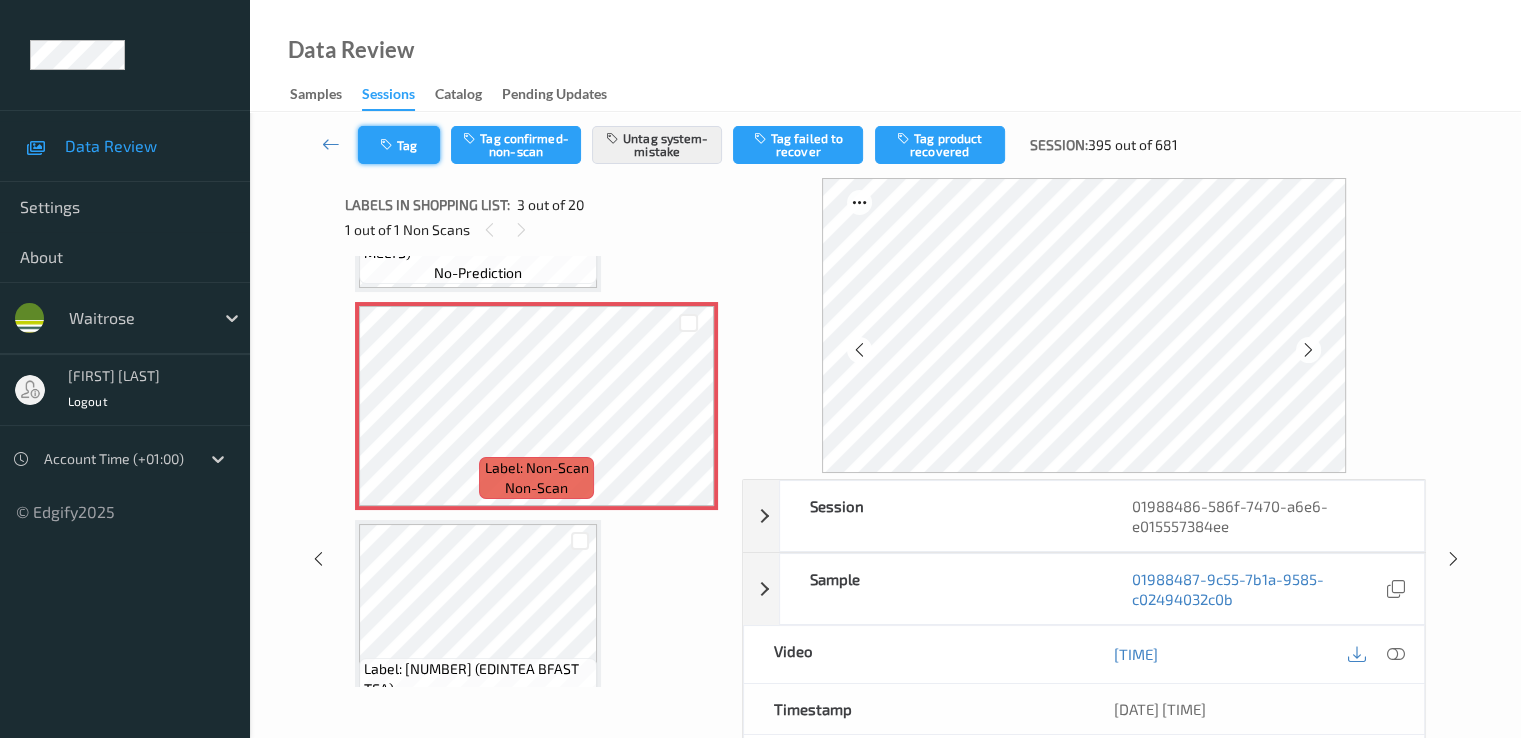 click on "Tag" at bounding box center [399, 145] 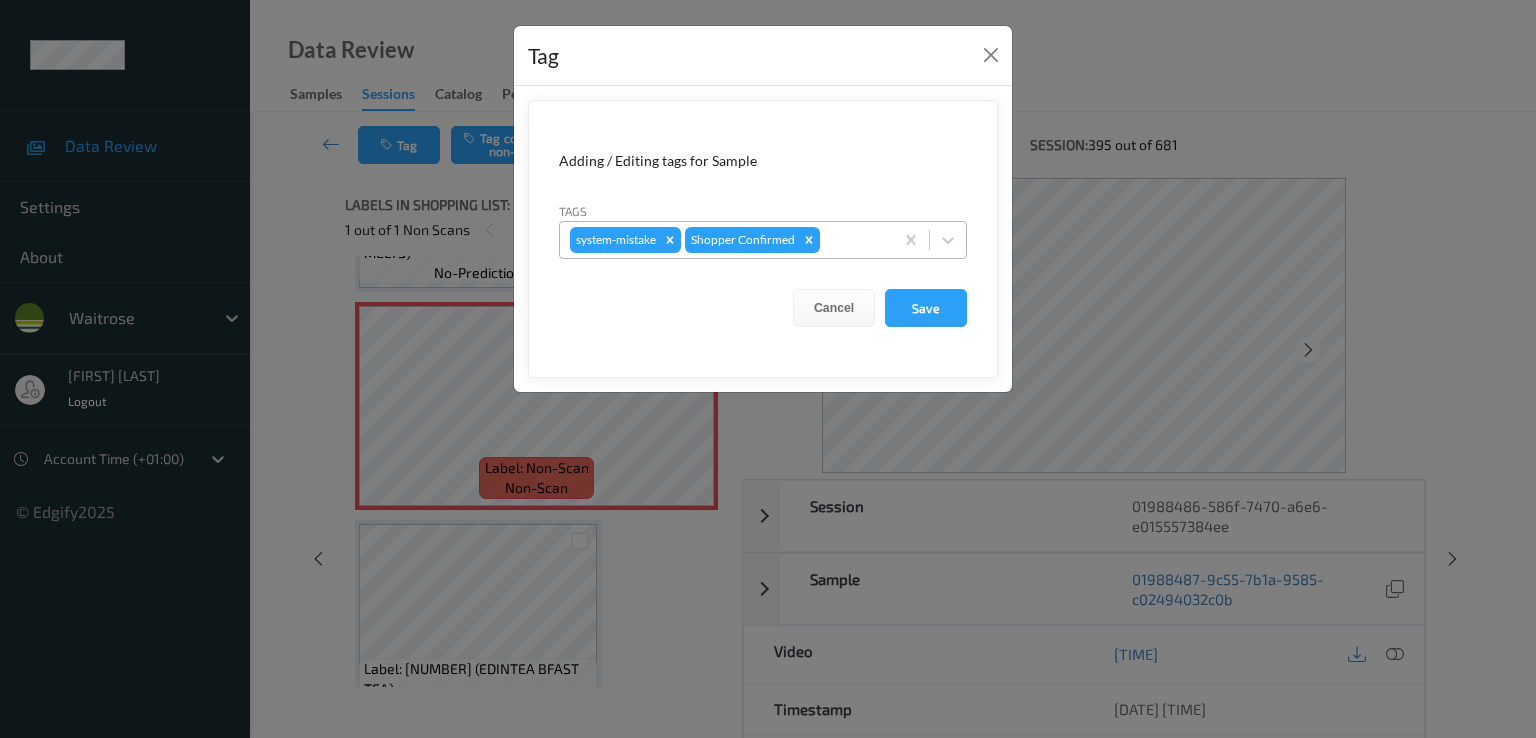 click at bounding box center [853, 240] 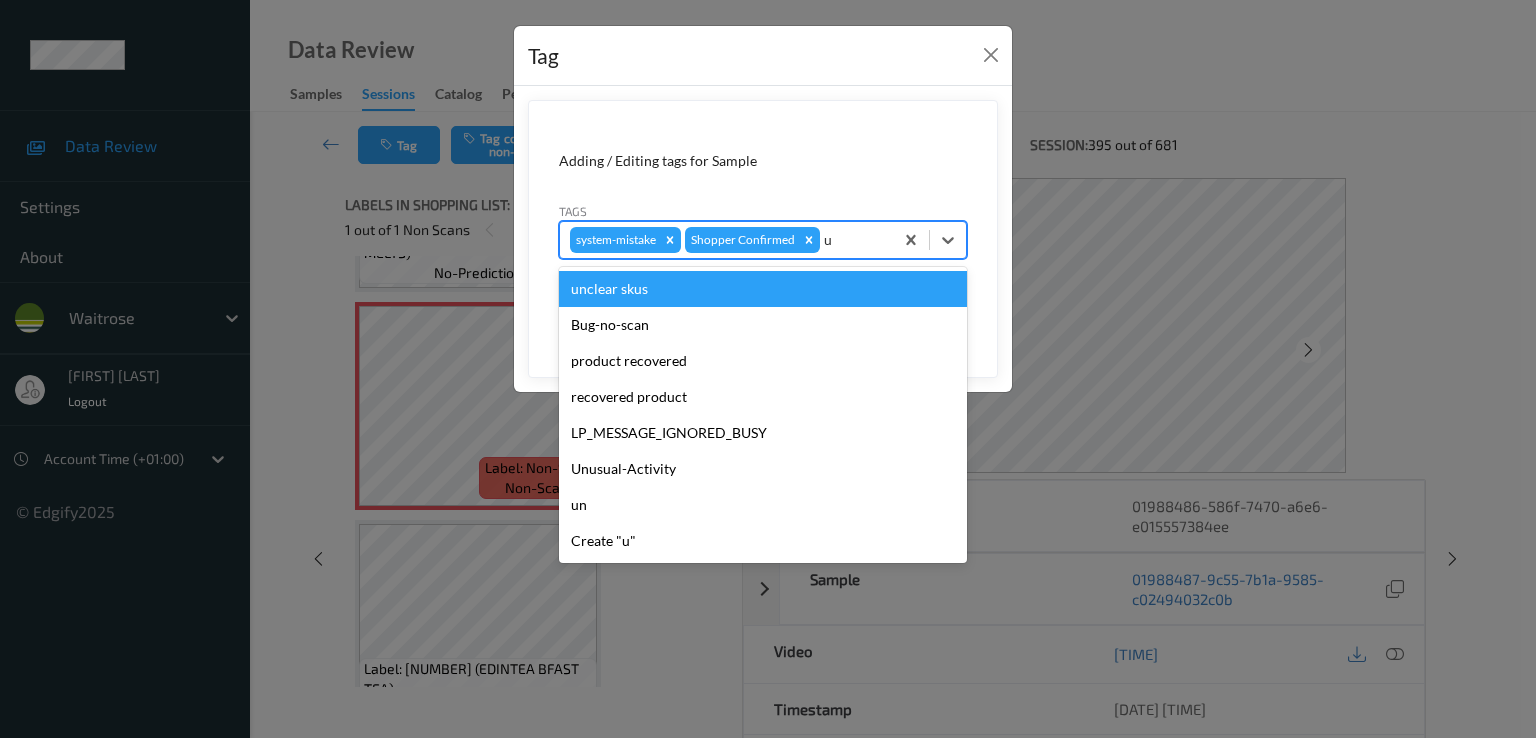 type on "un" 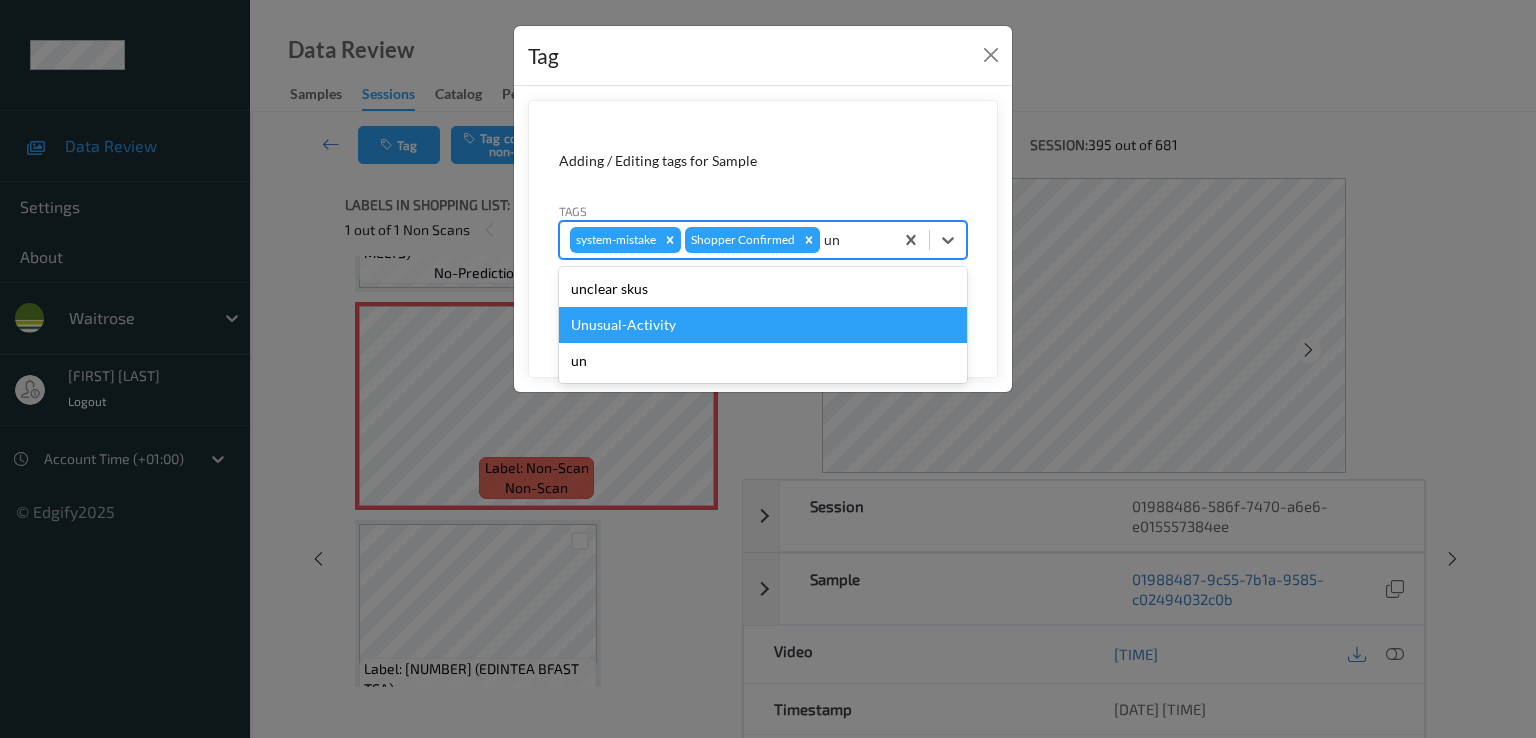 click on "Unusual-Activity" at bounding box center (763, 325) 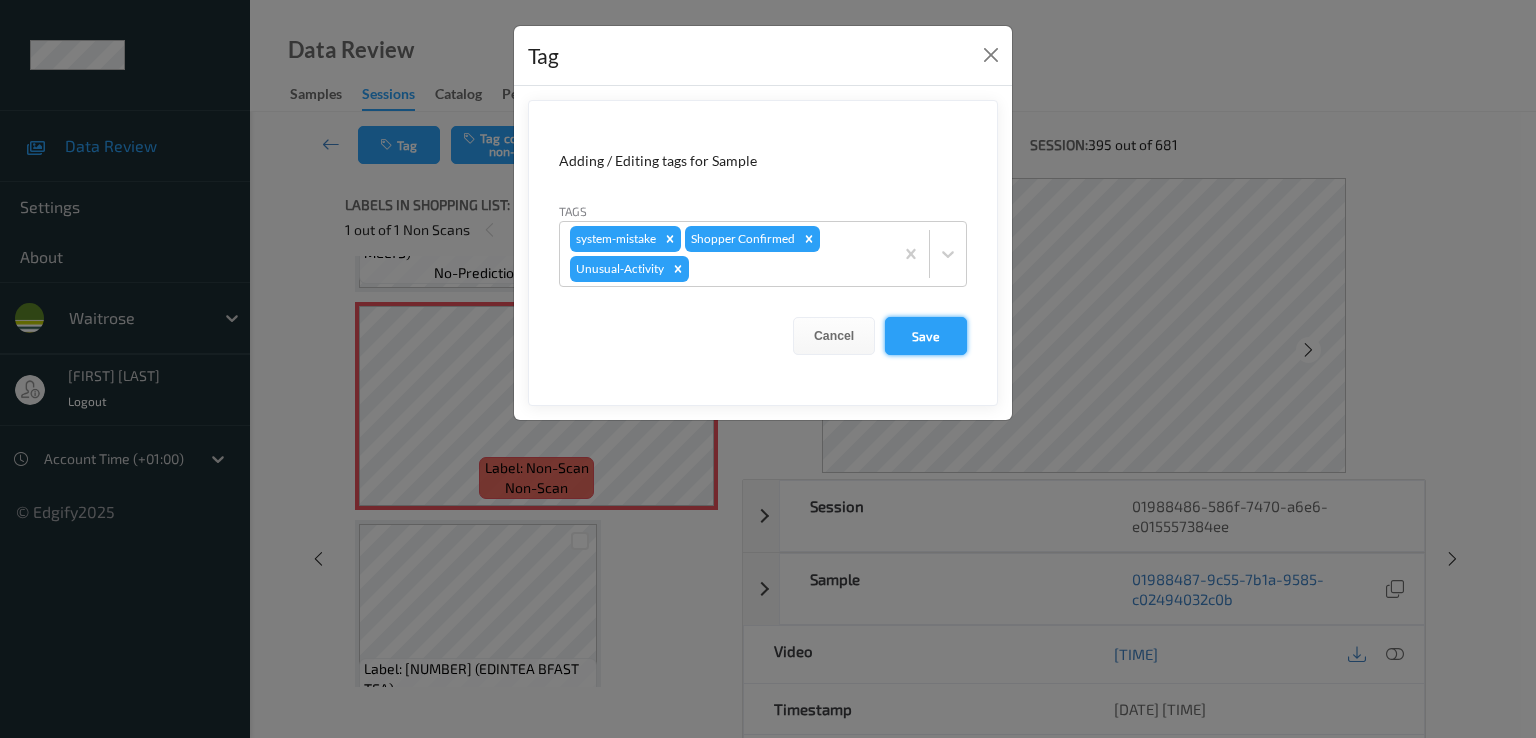 click on "Save" at bounding box center (926, 336) 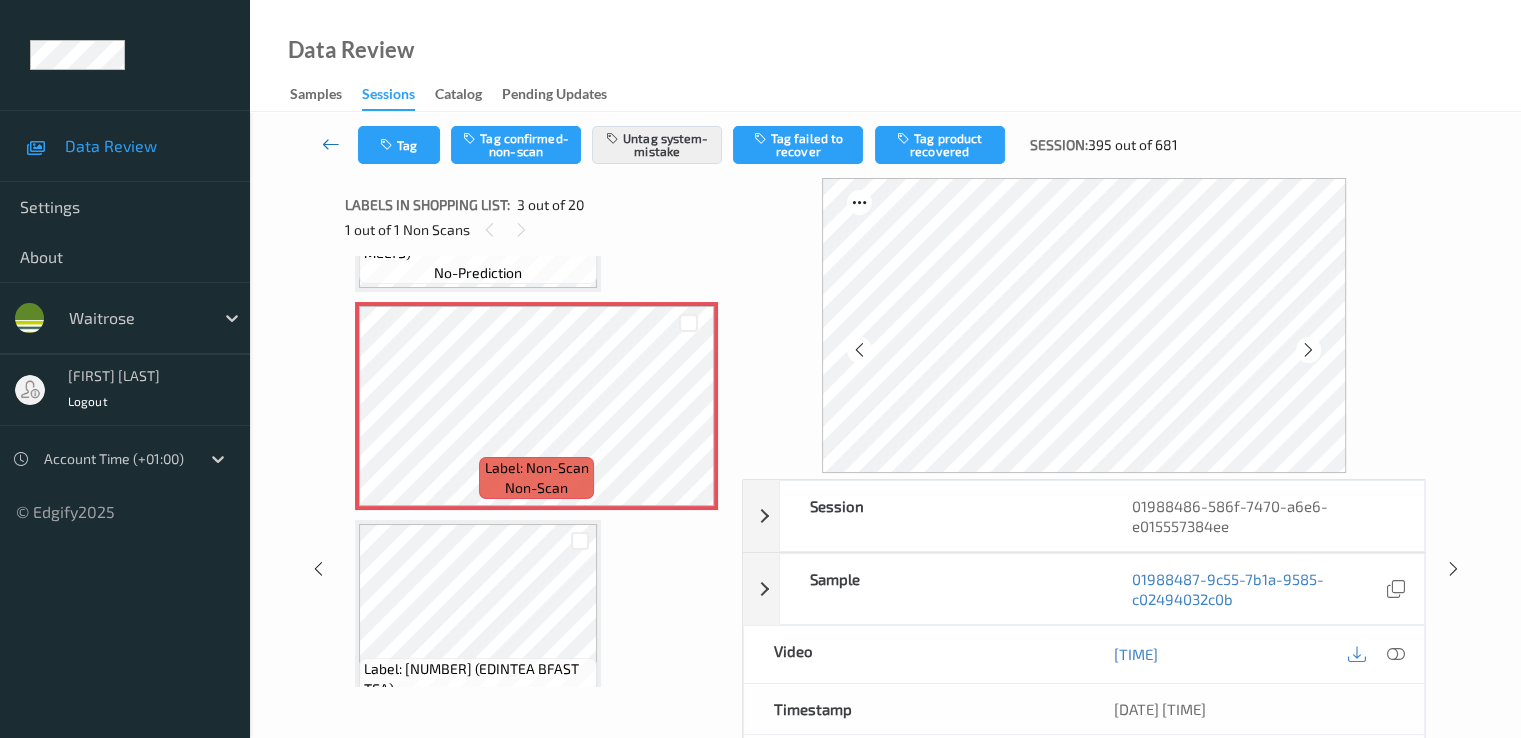 click at bounding box center [331, 145] 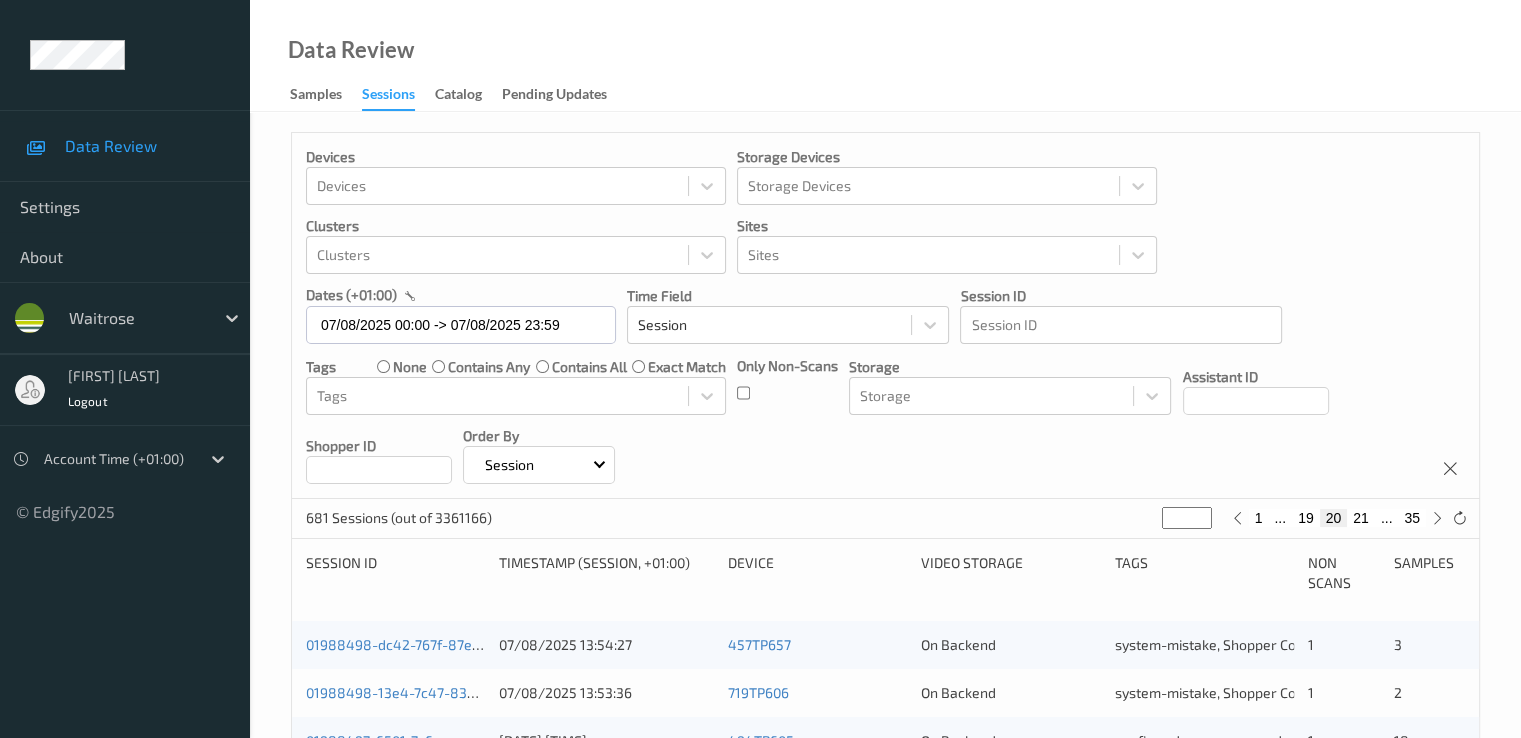 scroll, scrollTop: 924, scrollLeft: 0, axis: vertical 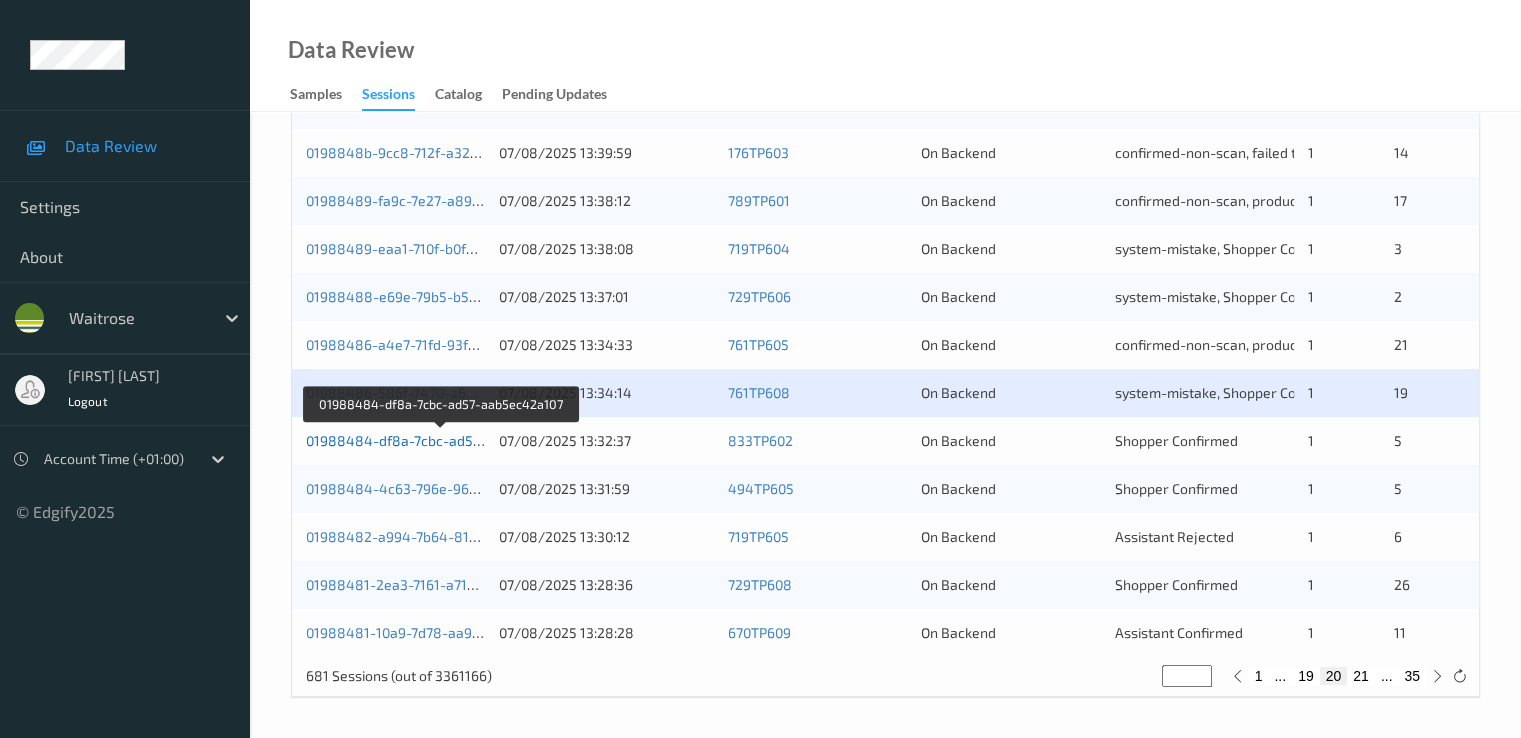 click on "01988484-df8a-7cbc-ad57-aab5ec42a107" at bounding box center (442, 440) 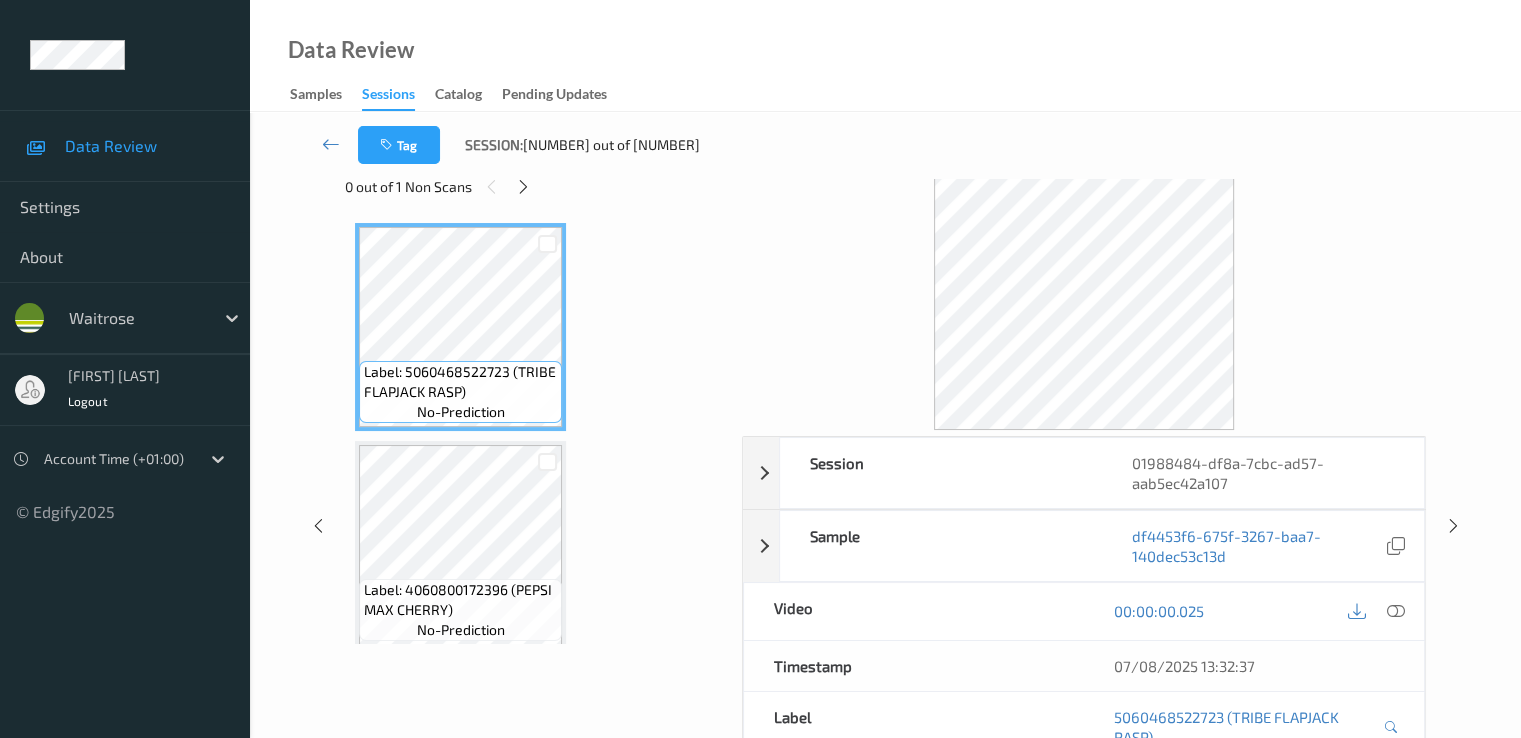 scroll, scrollTop: 0, scrollLeft: 0, axis: both 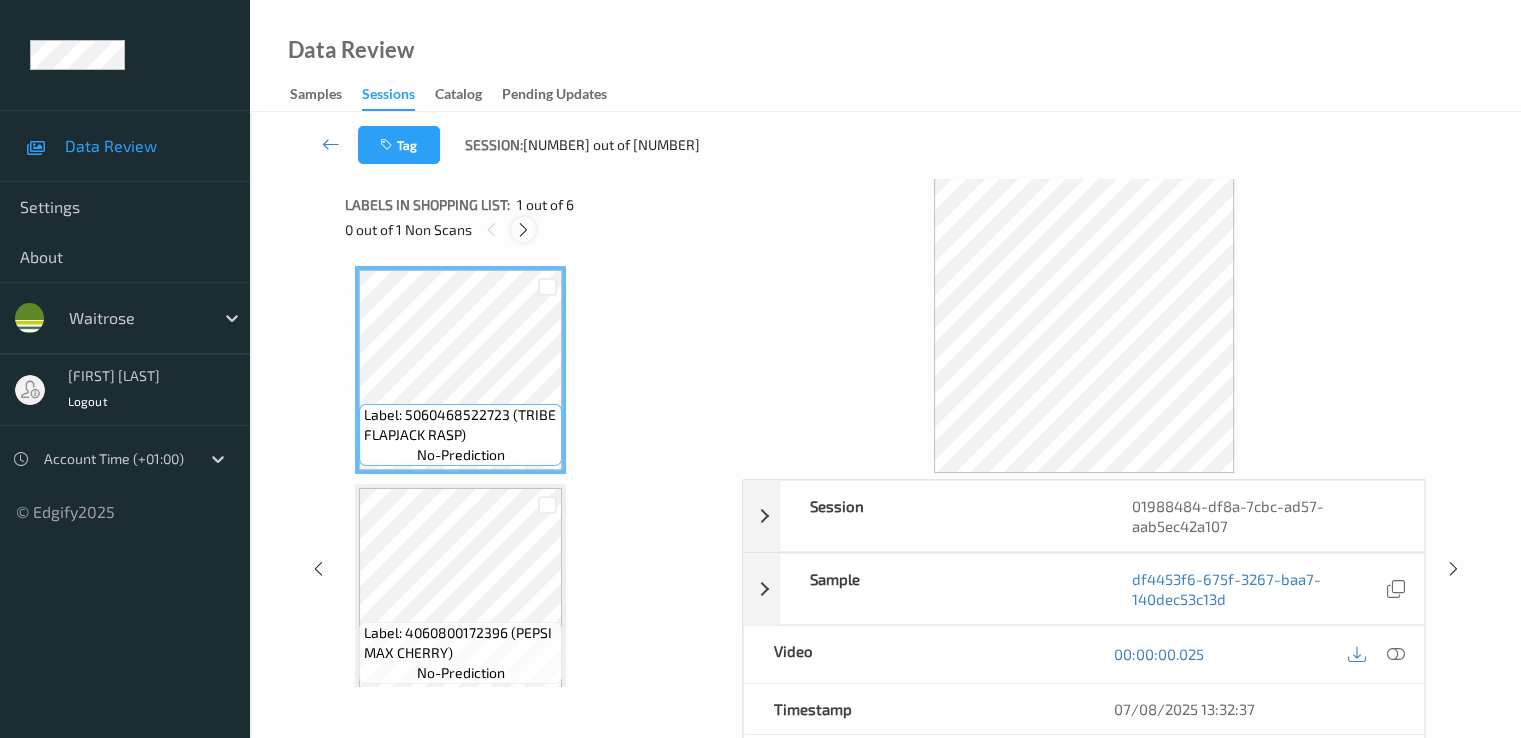 click at bounding box center [523, 230] 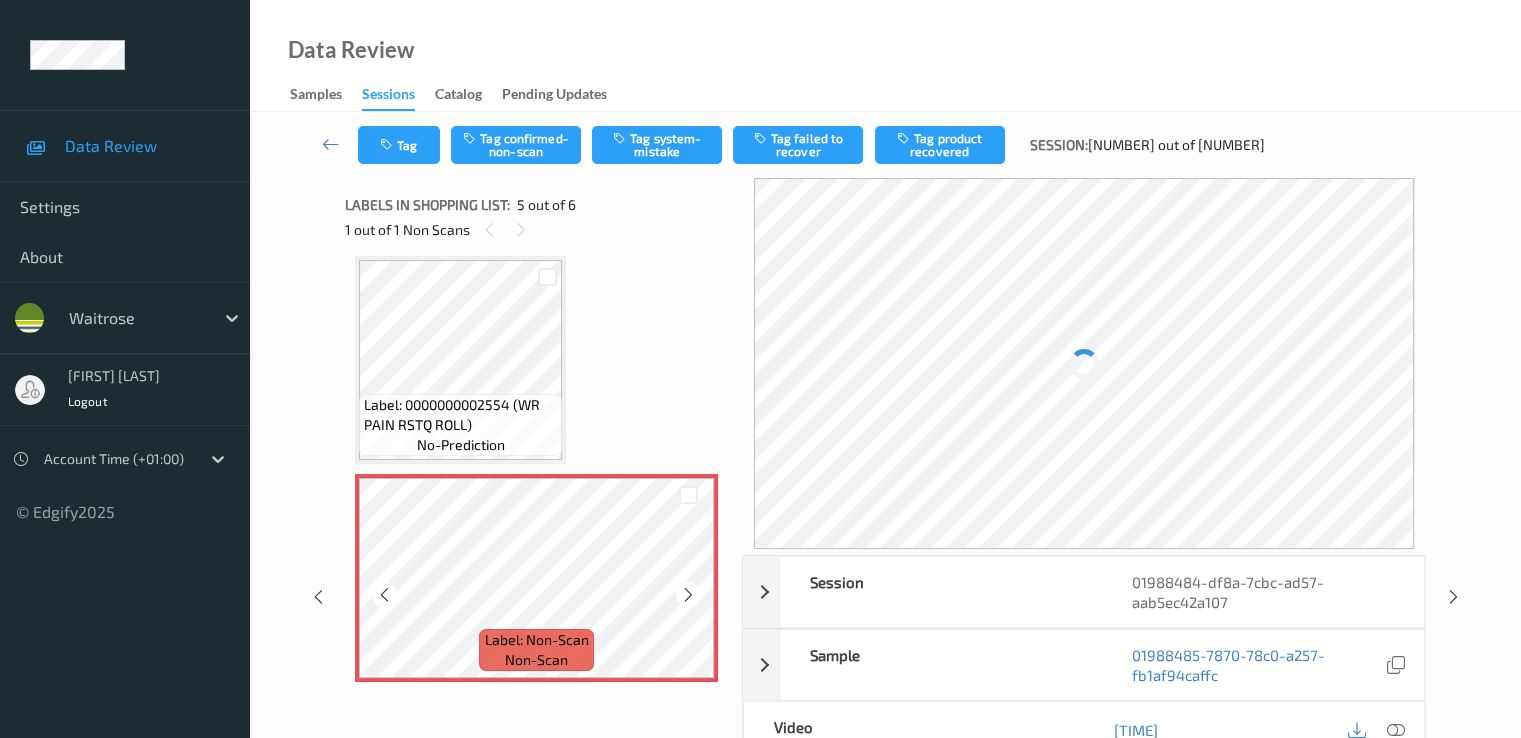 click on "Label: Non-Scan" at bounding box center (537, 640) 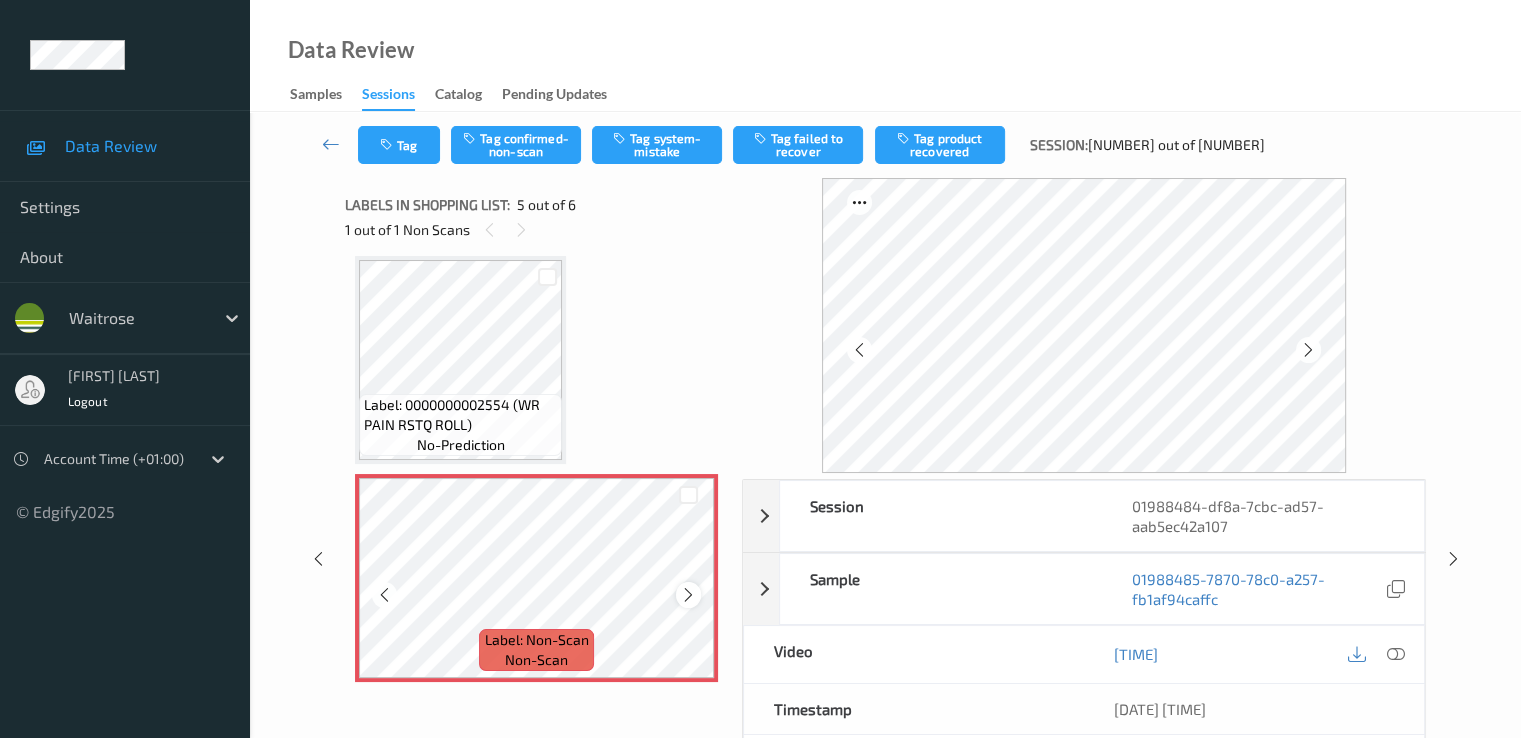 click at bounding box center (688, 595) 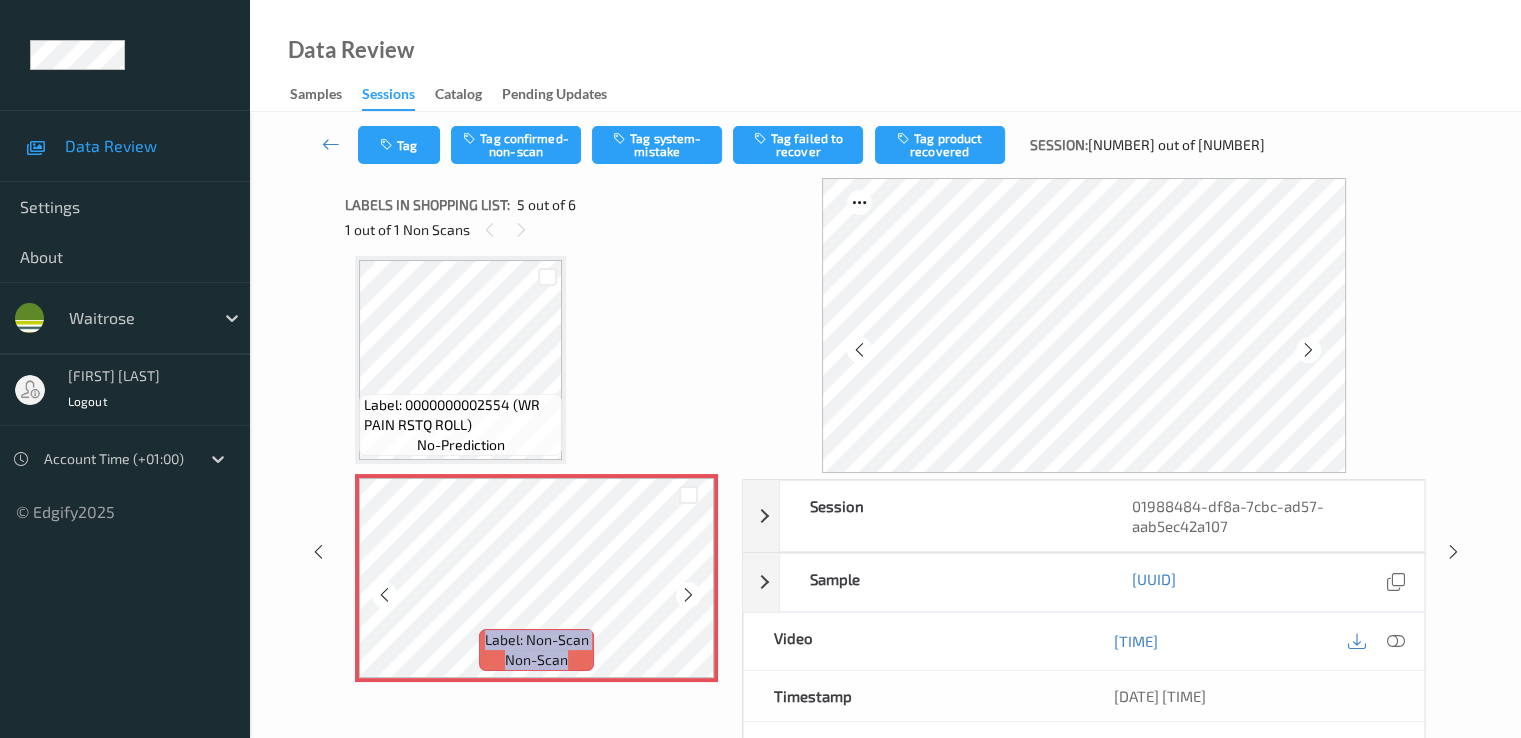 click at bounding box center [688, 595] 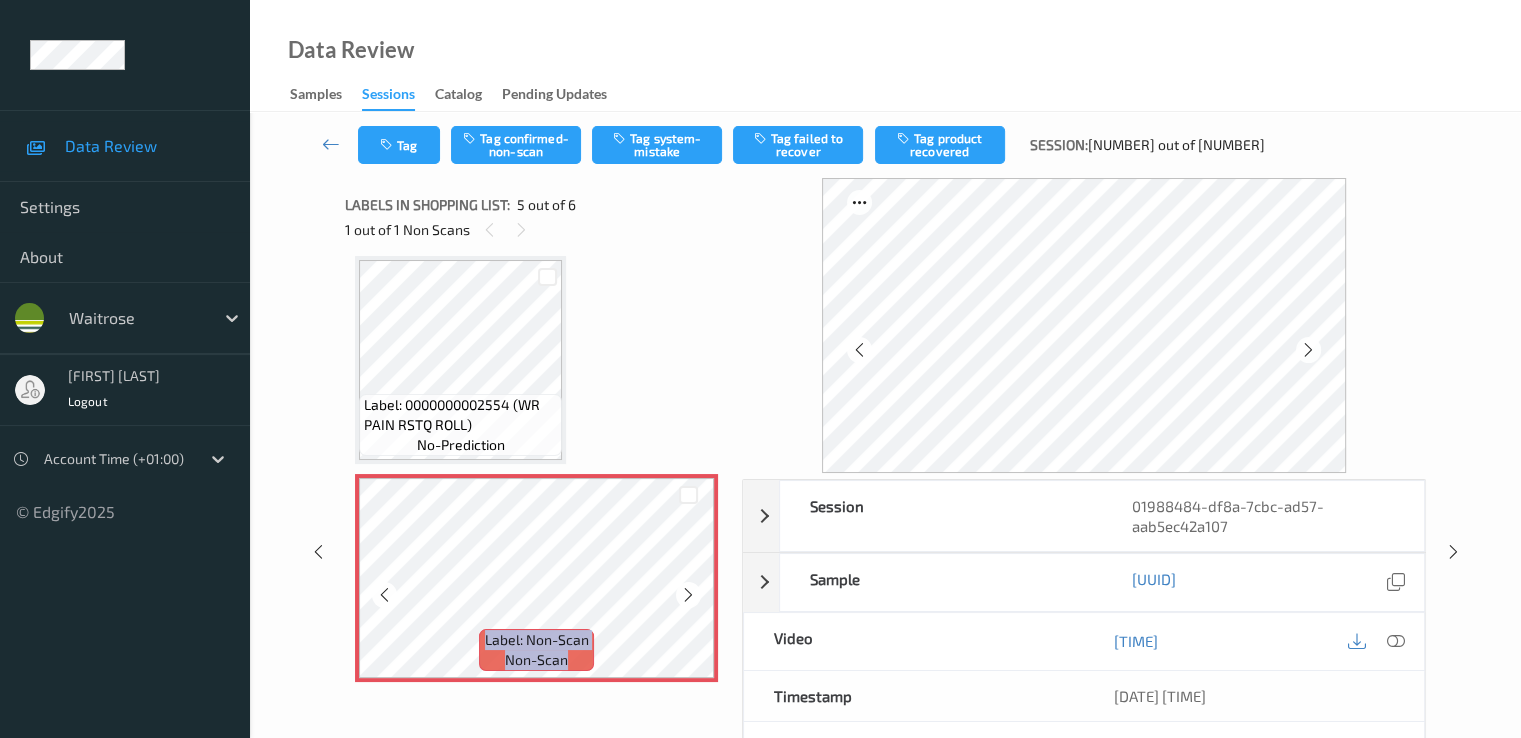 click at bounding box center [688, 595] 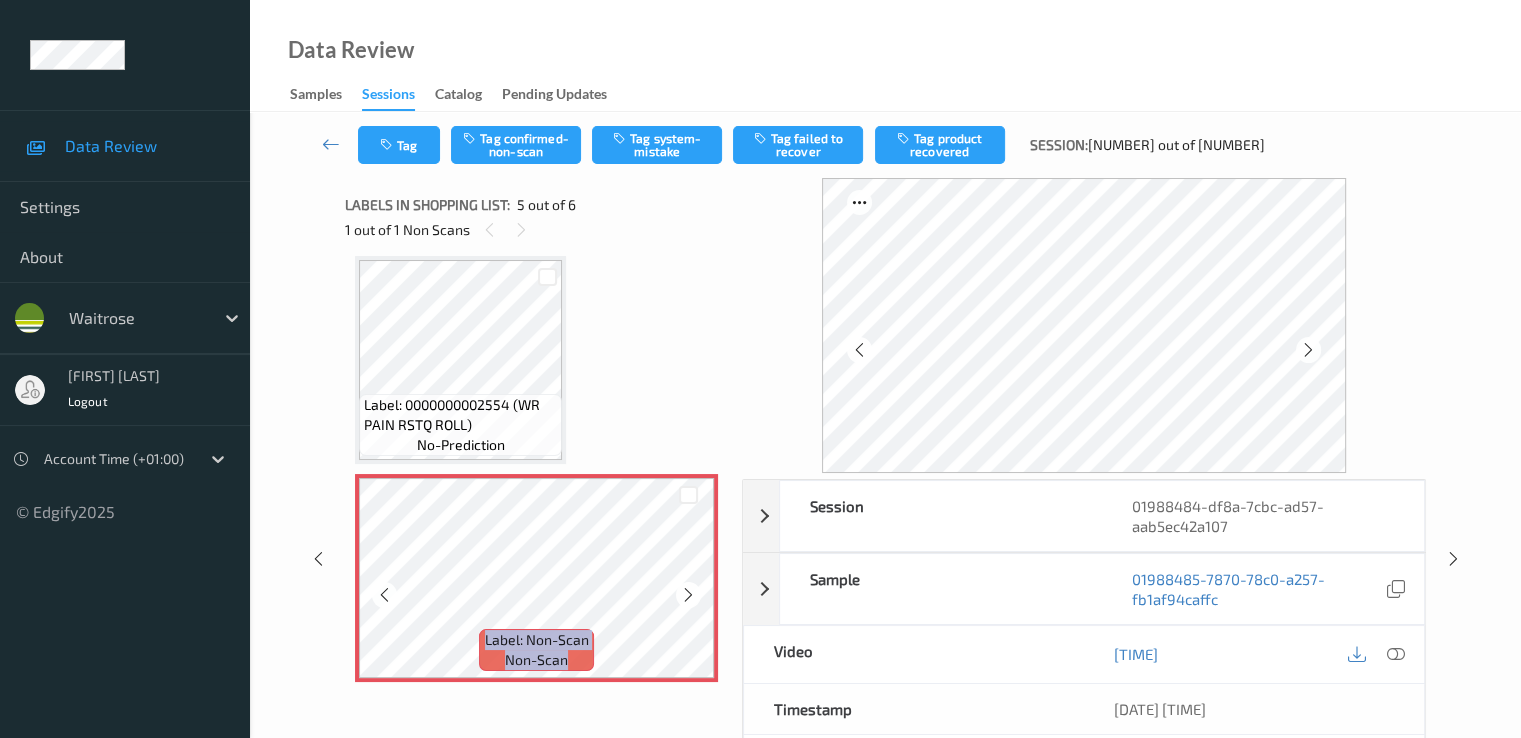 click at bounding box center [688, 595] 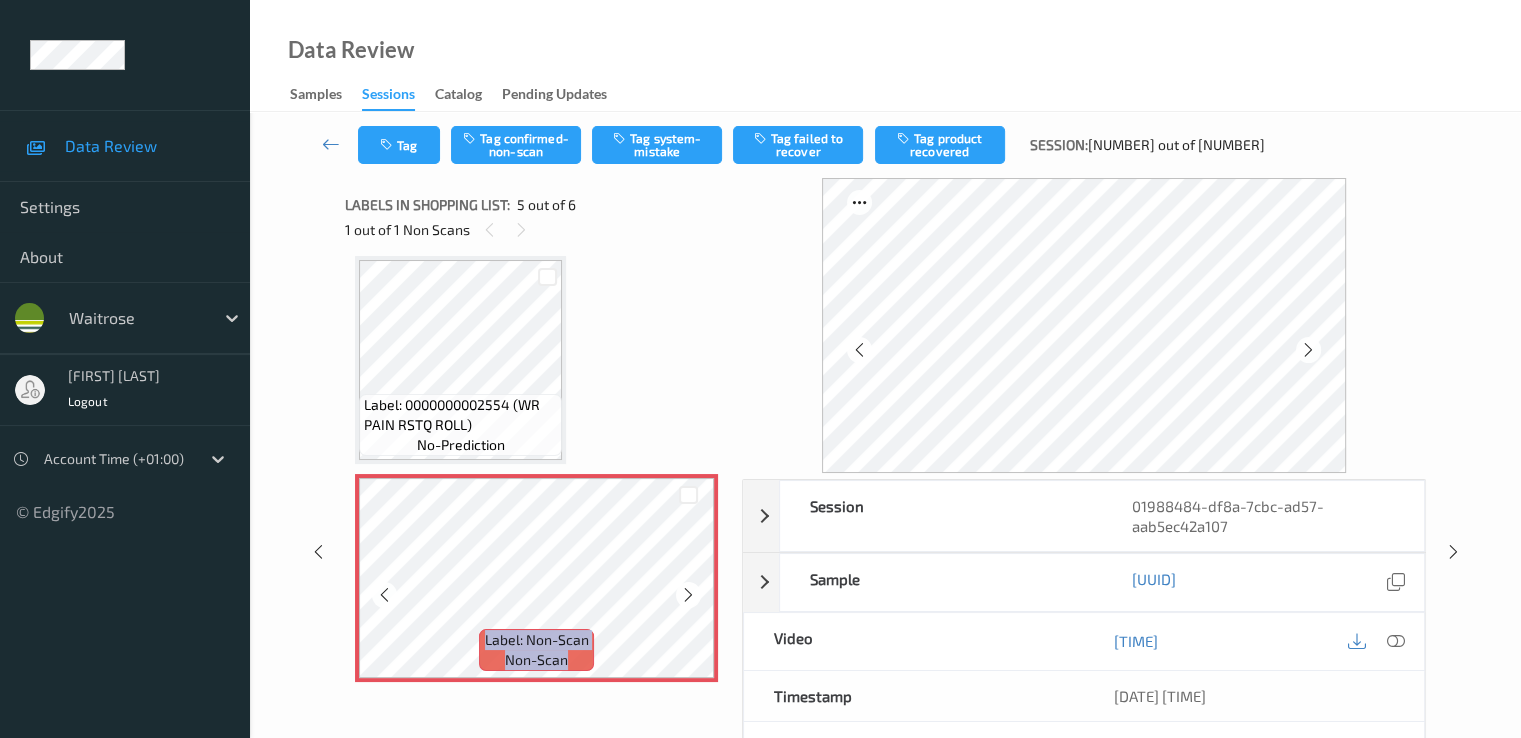 click at bounding box center (688, 595) 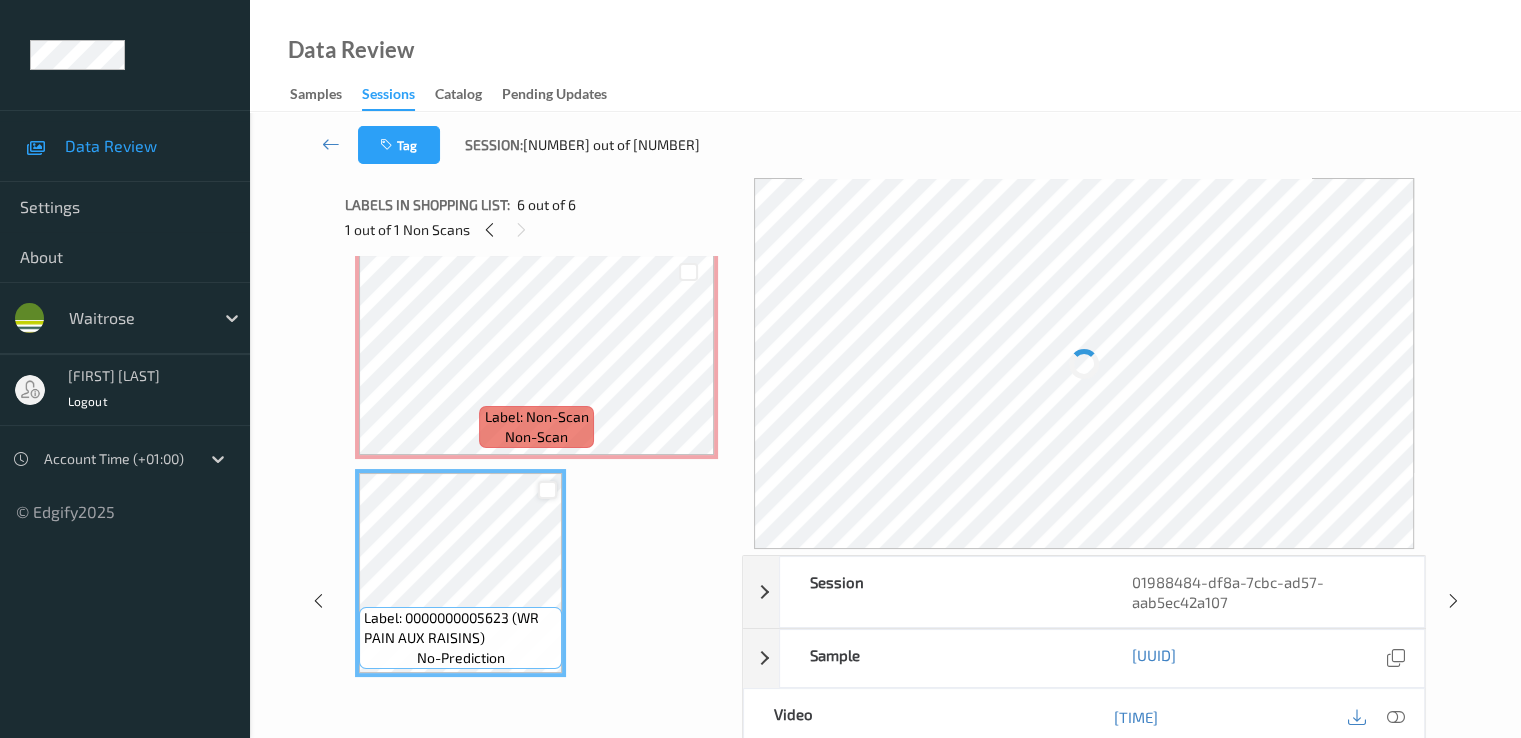 scroll, scrollTop: 687, scrollLeft: 0, axis: vertical 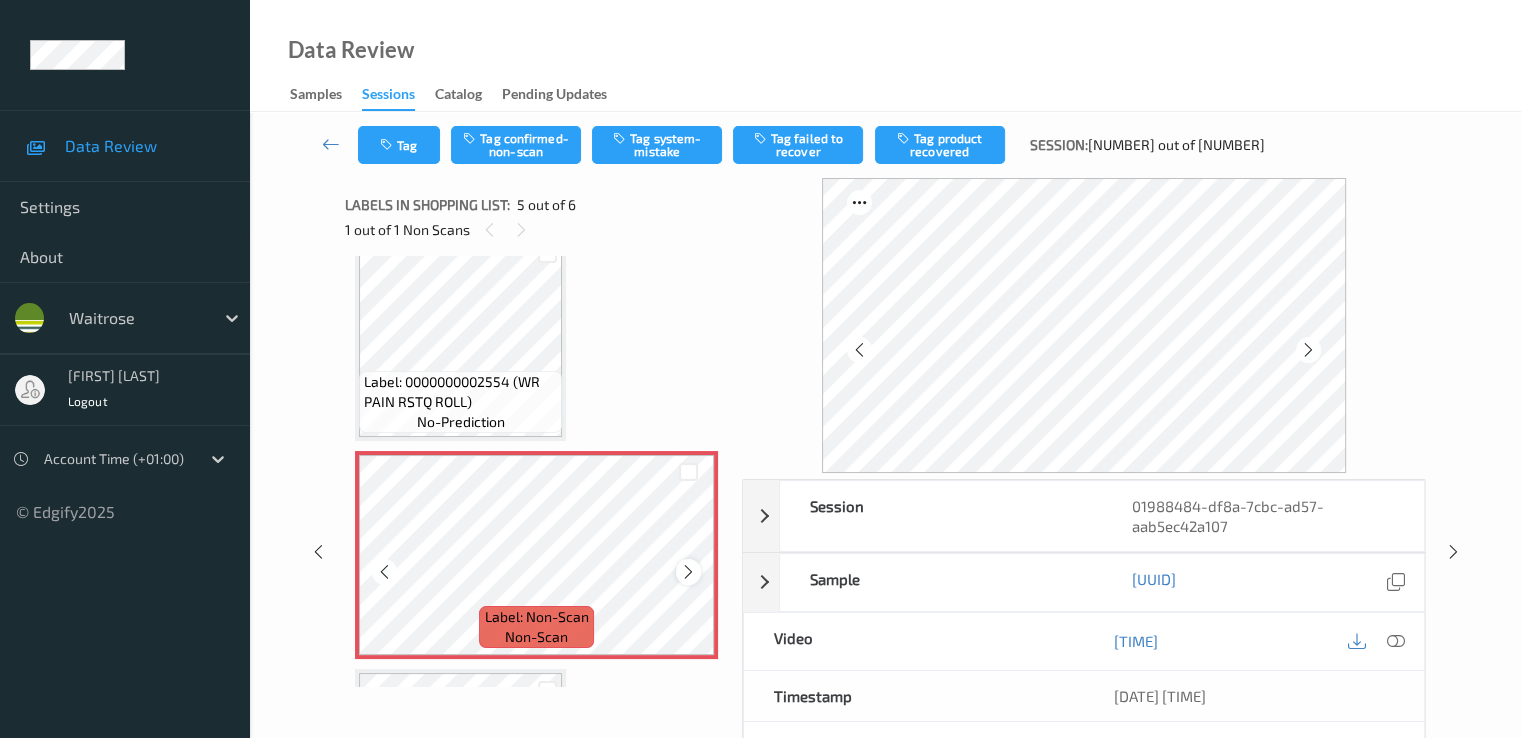 click at bounding box center (688, 572) 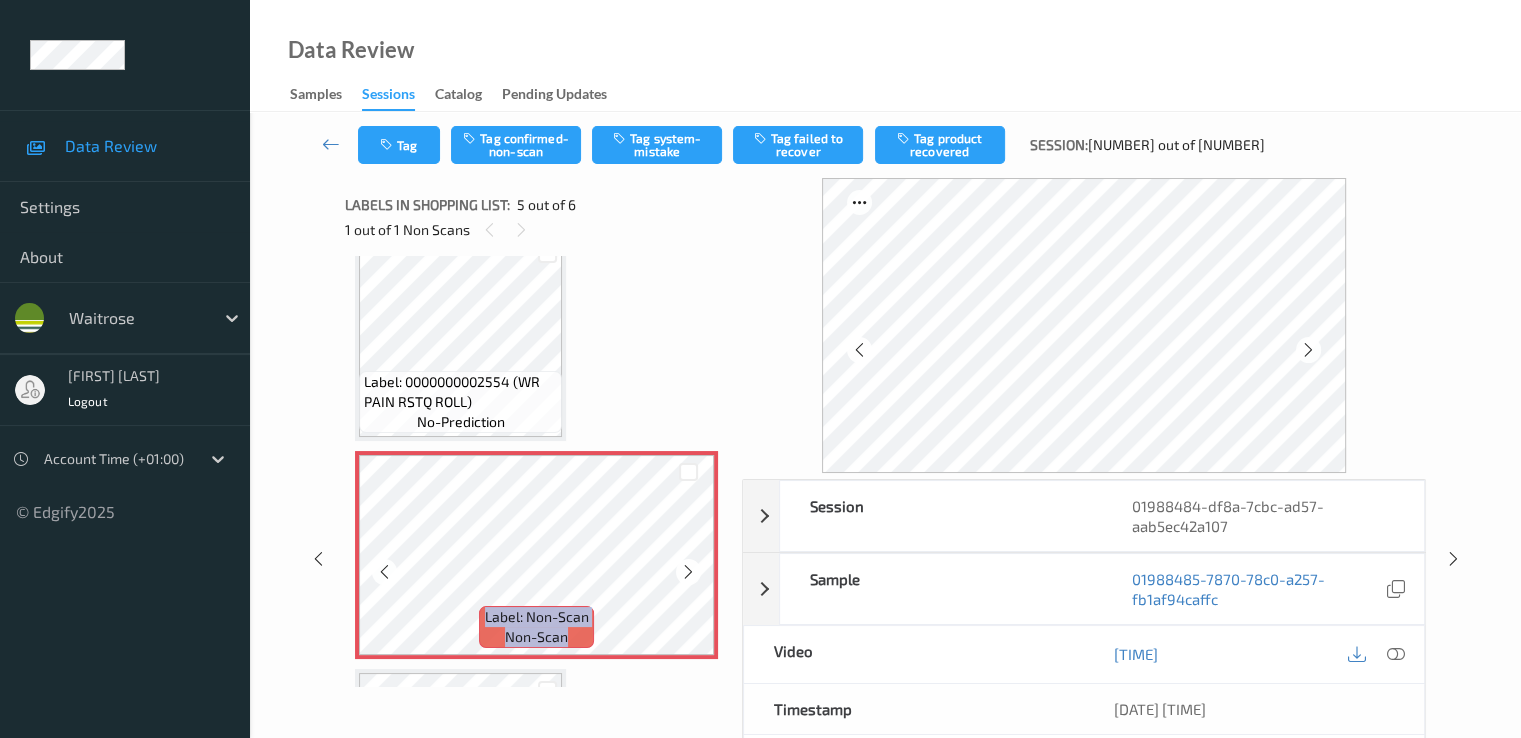 click at bounding box center (688, 572) 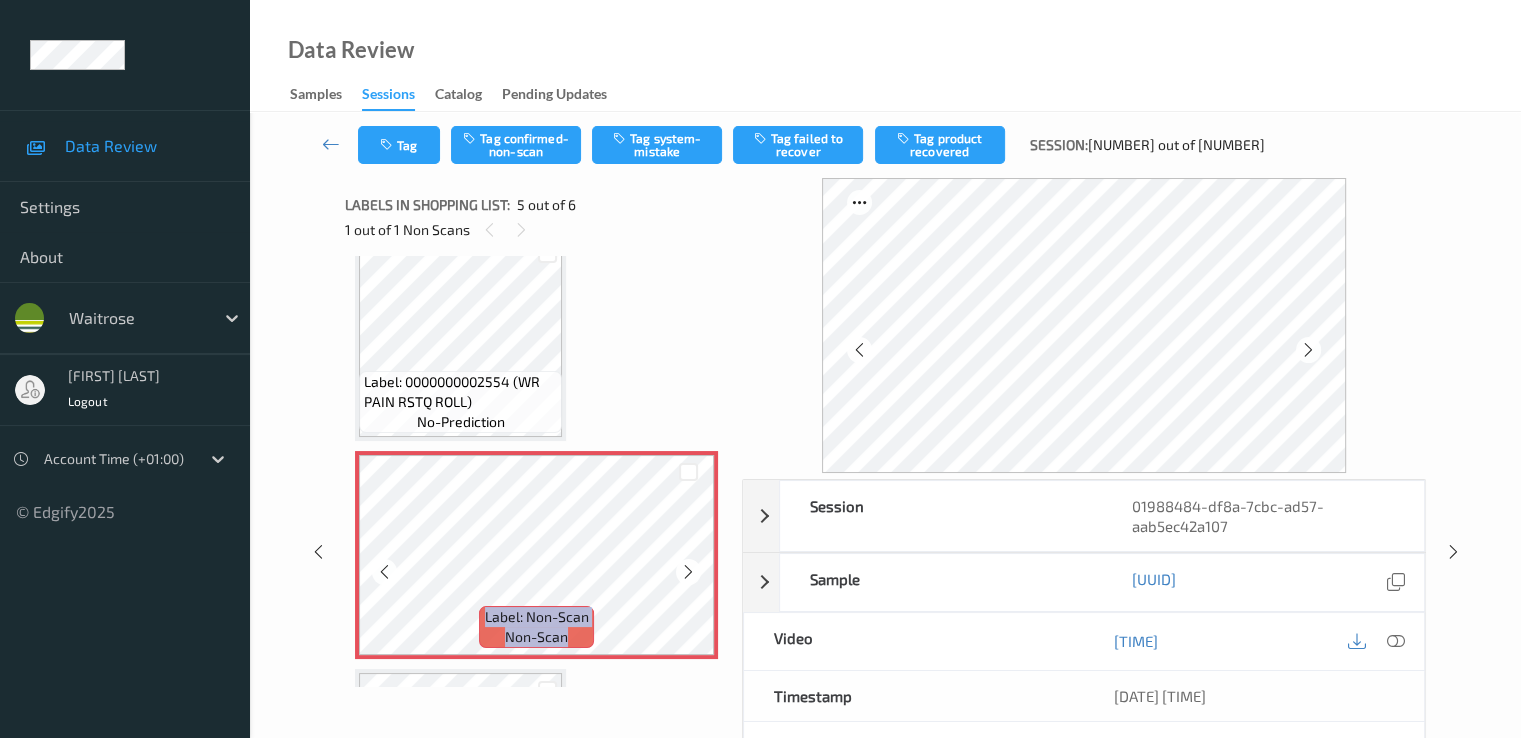 click at bounding box center (688, 572) 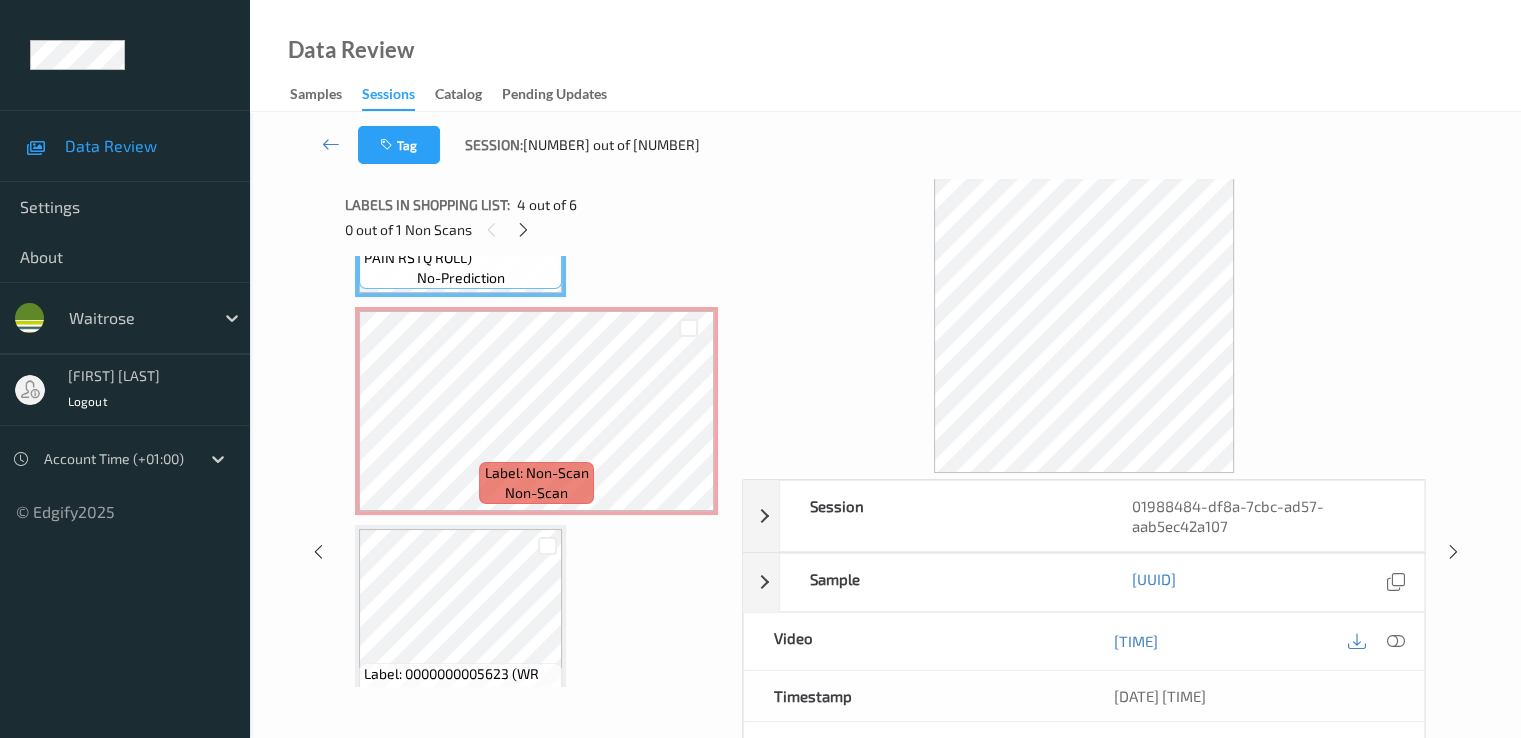 scroll, scrollTop: 887, scrollLeft: 0, axis: vertical 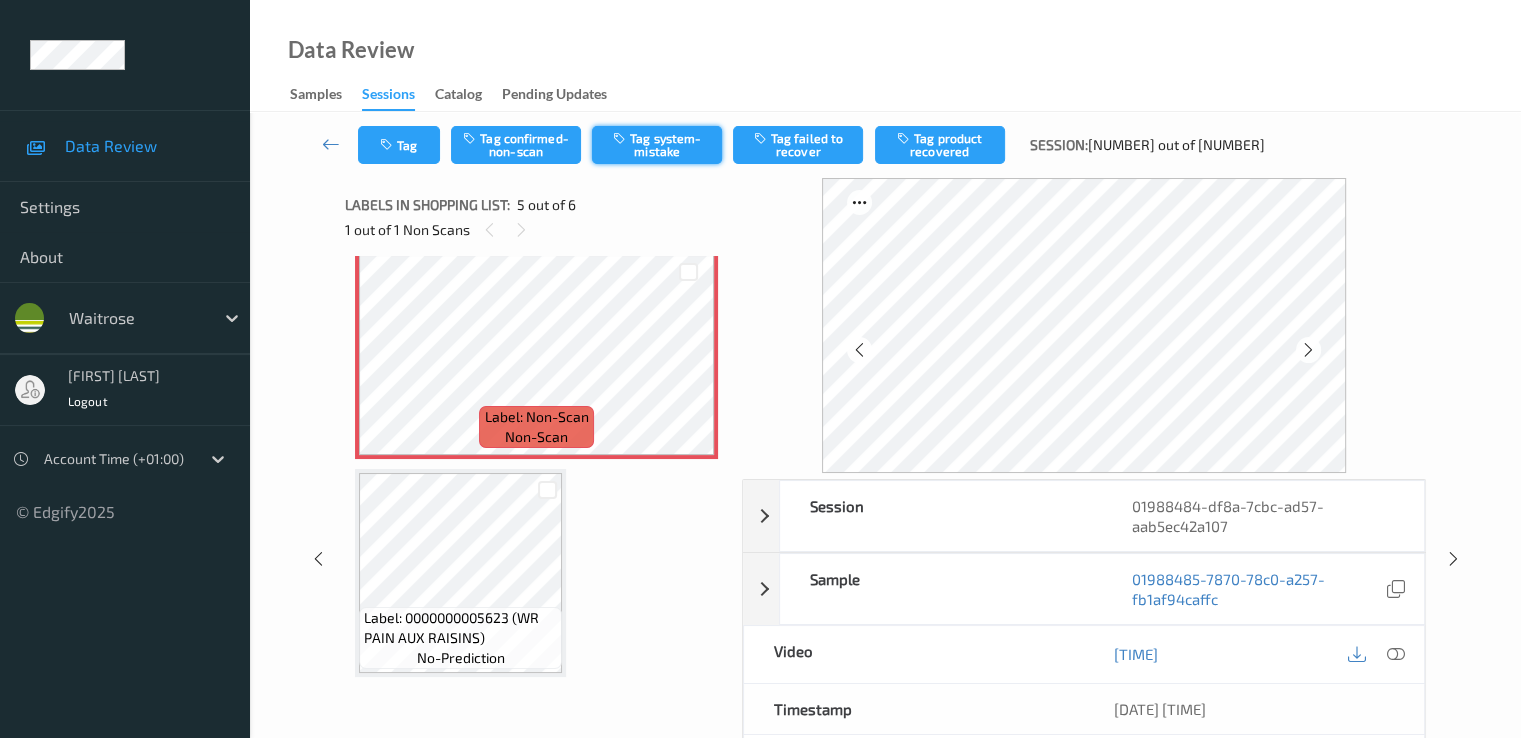 click on "Tag   system-mistake" at bounding box center [657, 145] 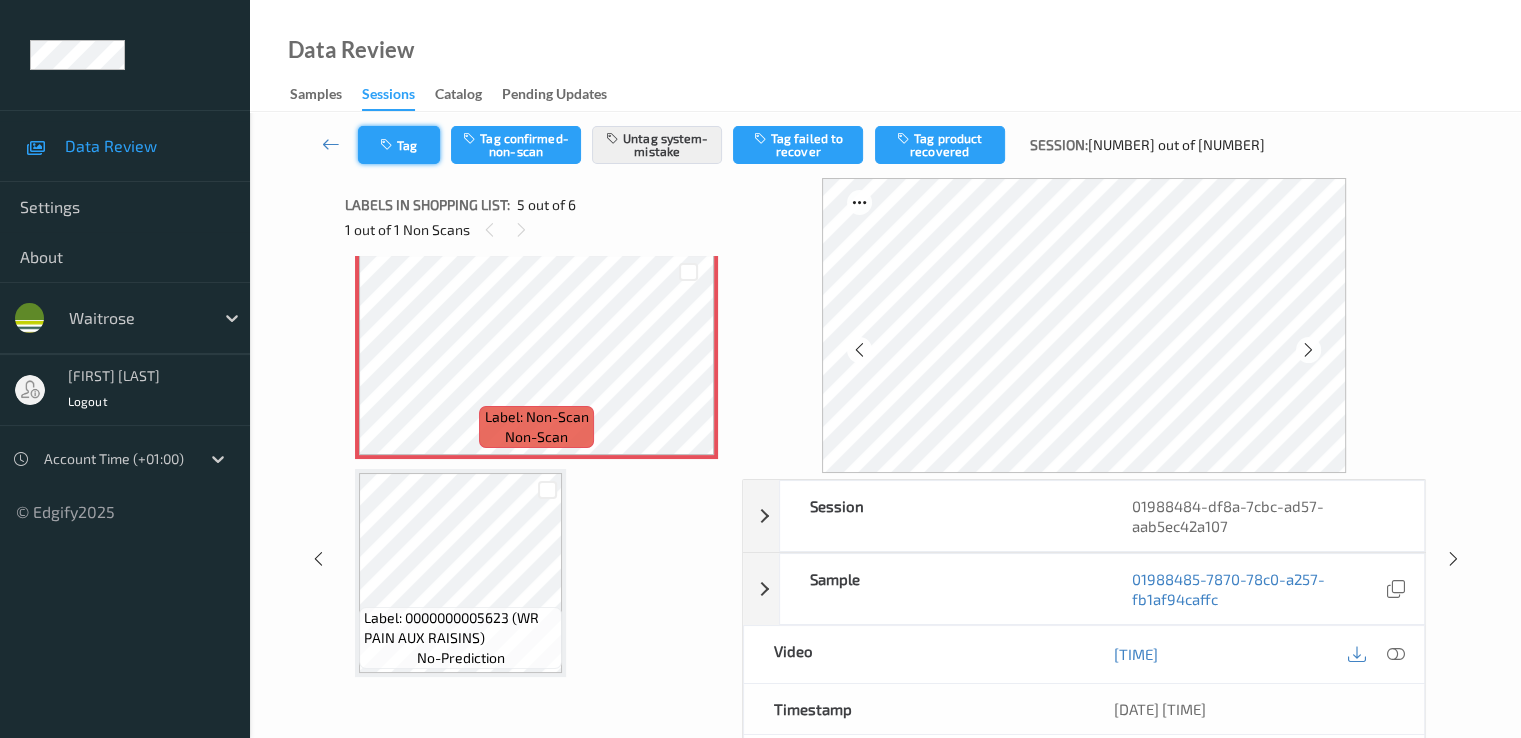 click on "Tag" at bounding box center [399, 145] 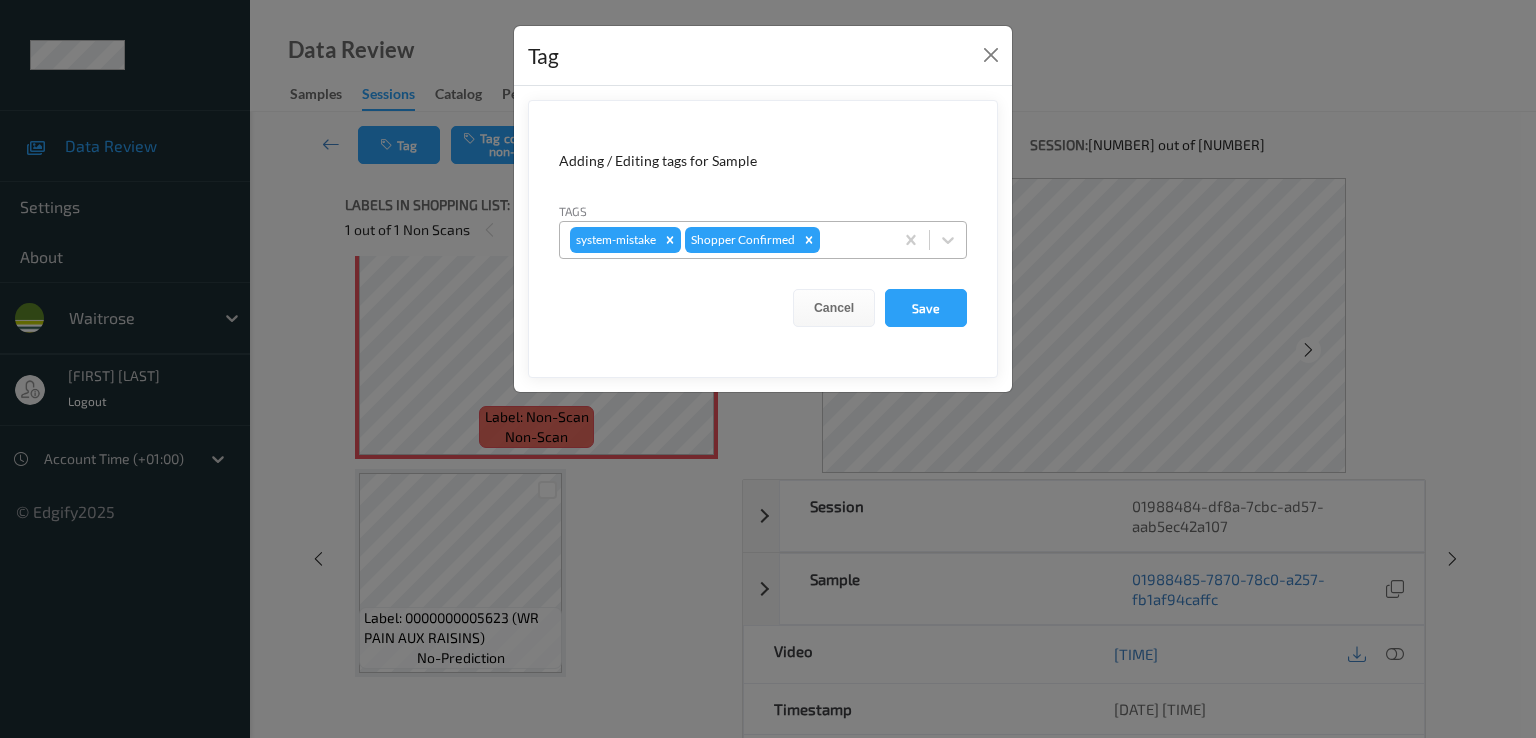 click on "system-mistake Shopper Confirmed" at bounding box center [726, 240] 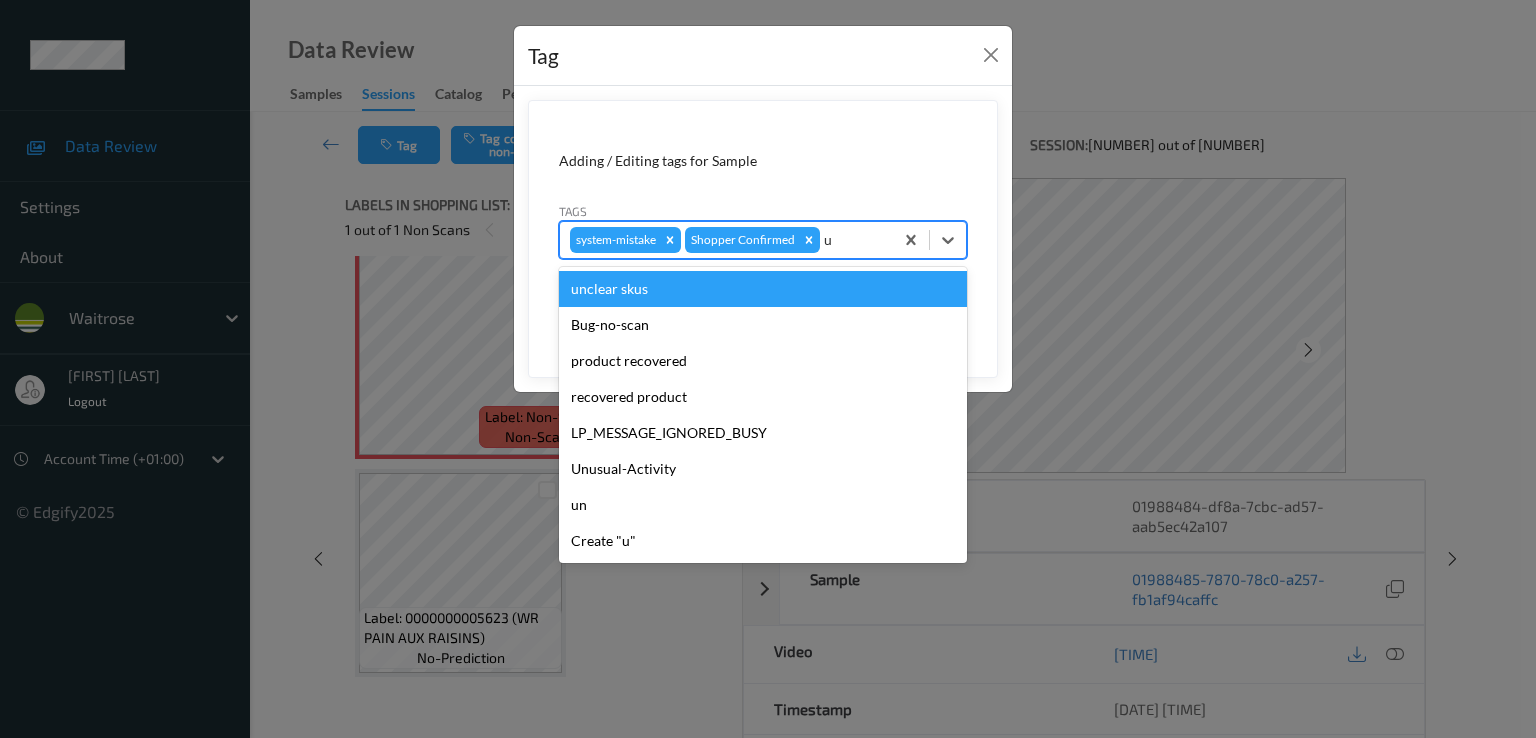 type on "un" 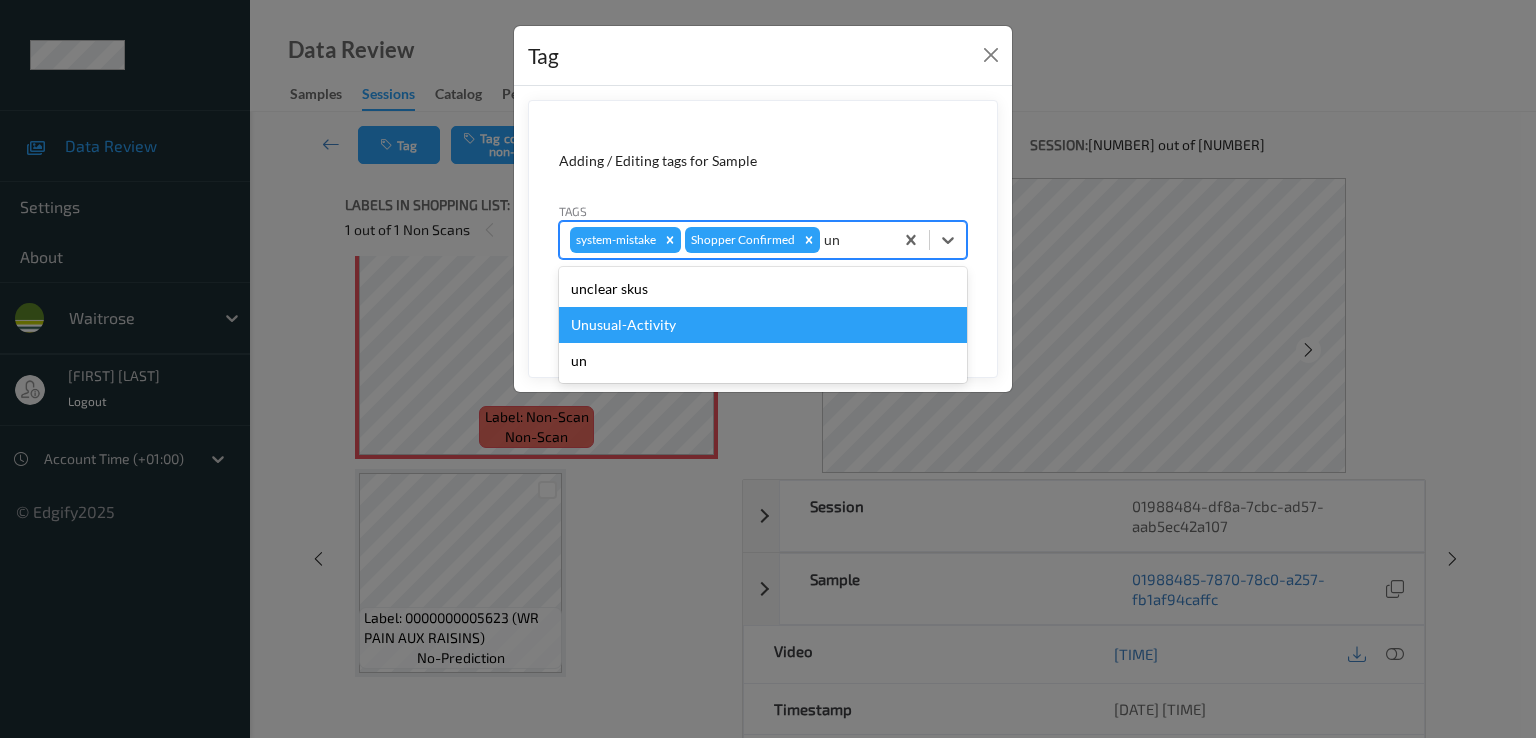 click on "Unusual-Activity" at bounding box center (763, 325) 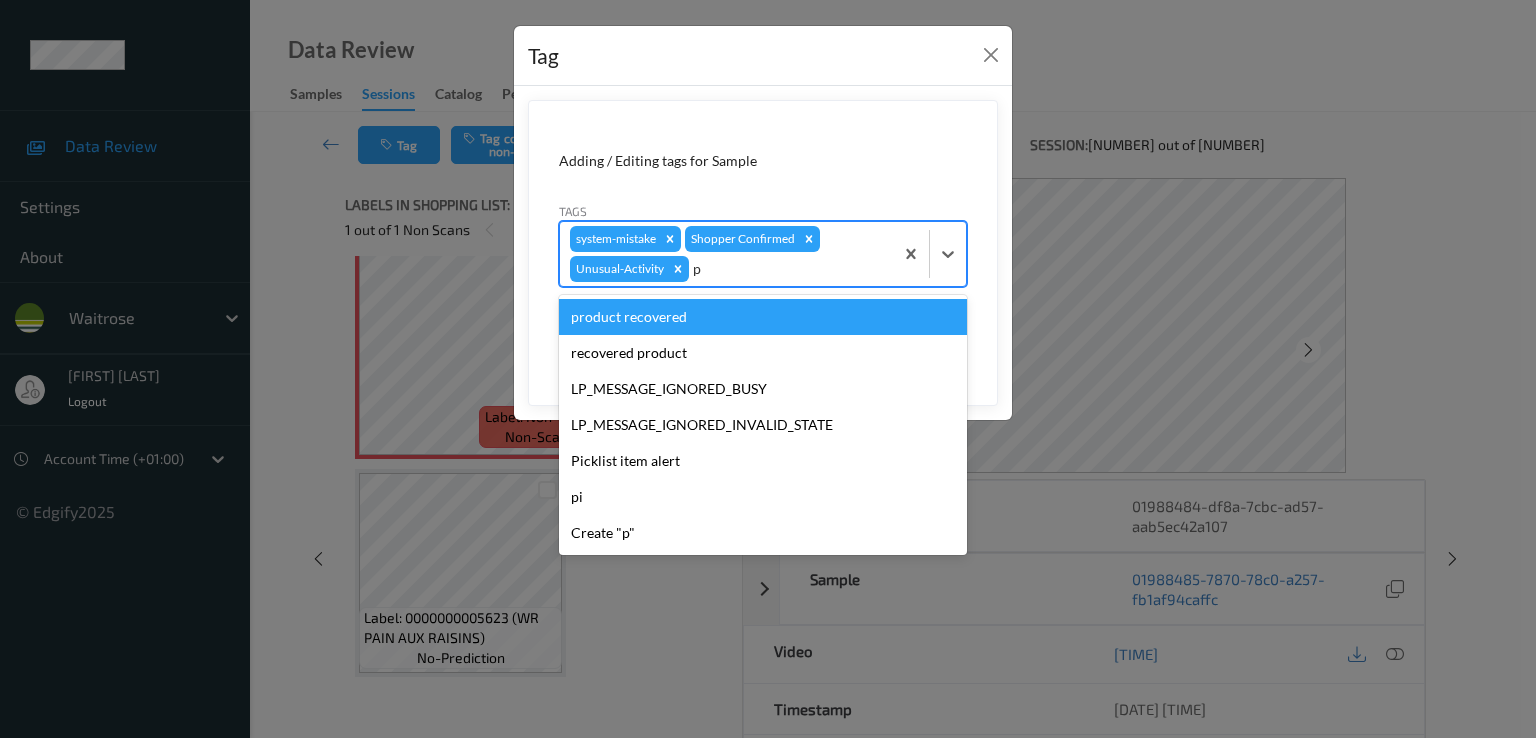 type on "pi" 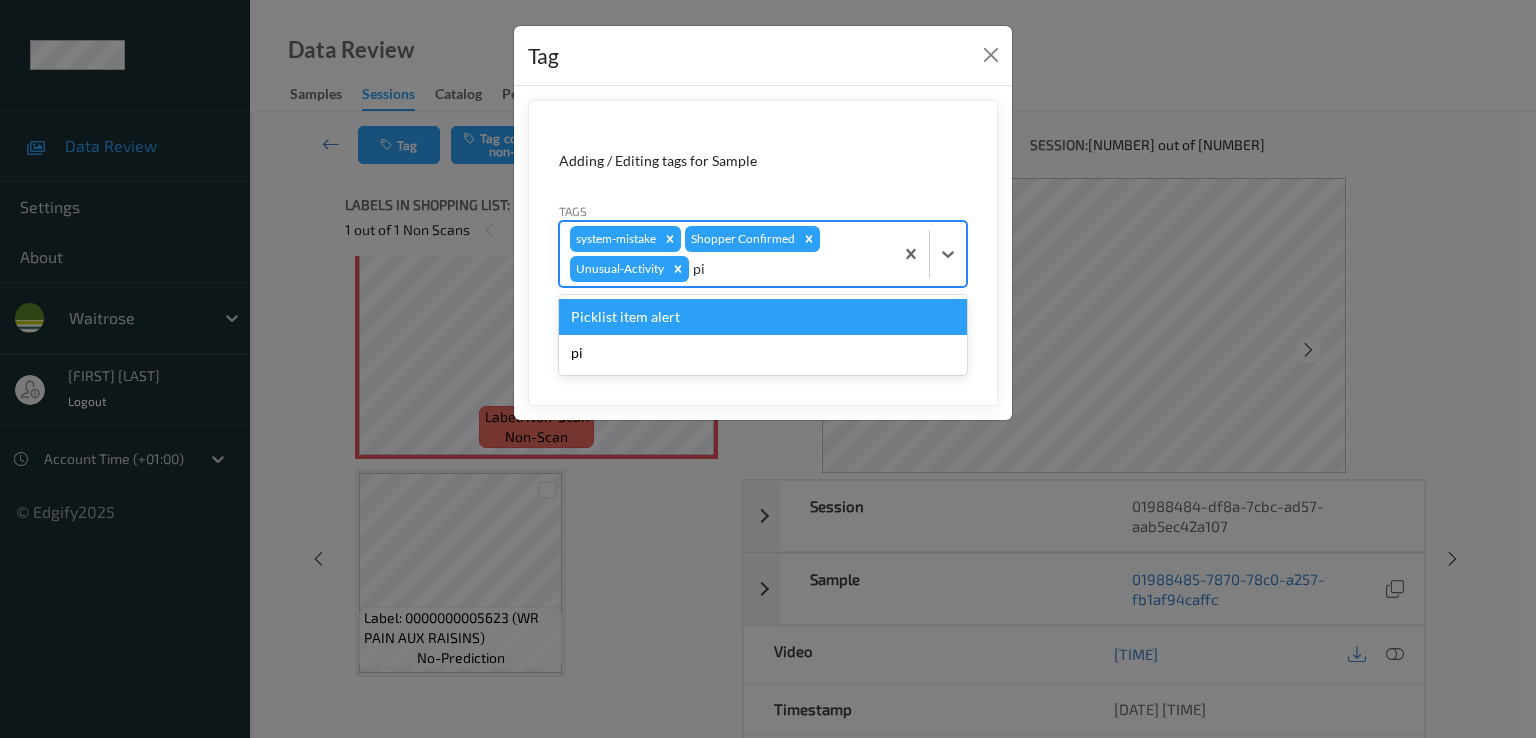 click on "Picklist item alert" at bounding box center (763, 317) 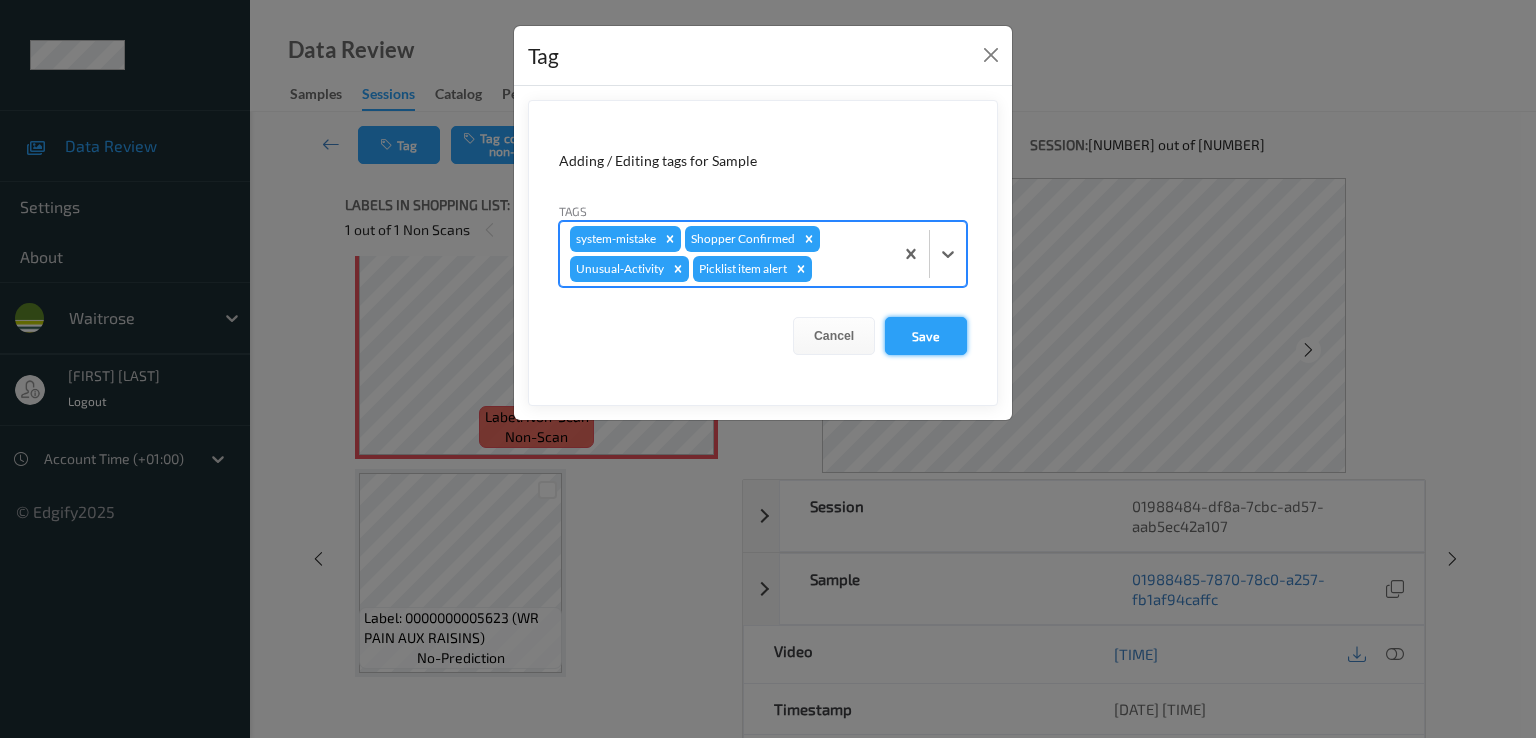 click on "Save" at bounding box center [926, 336] 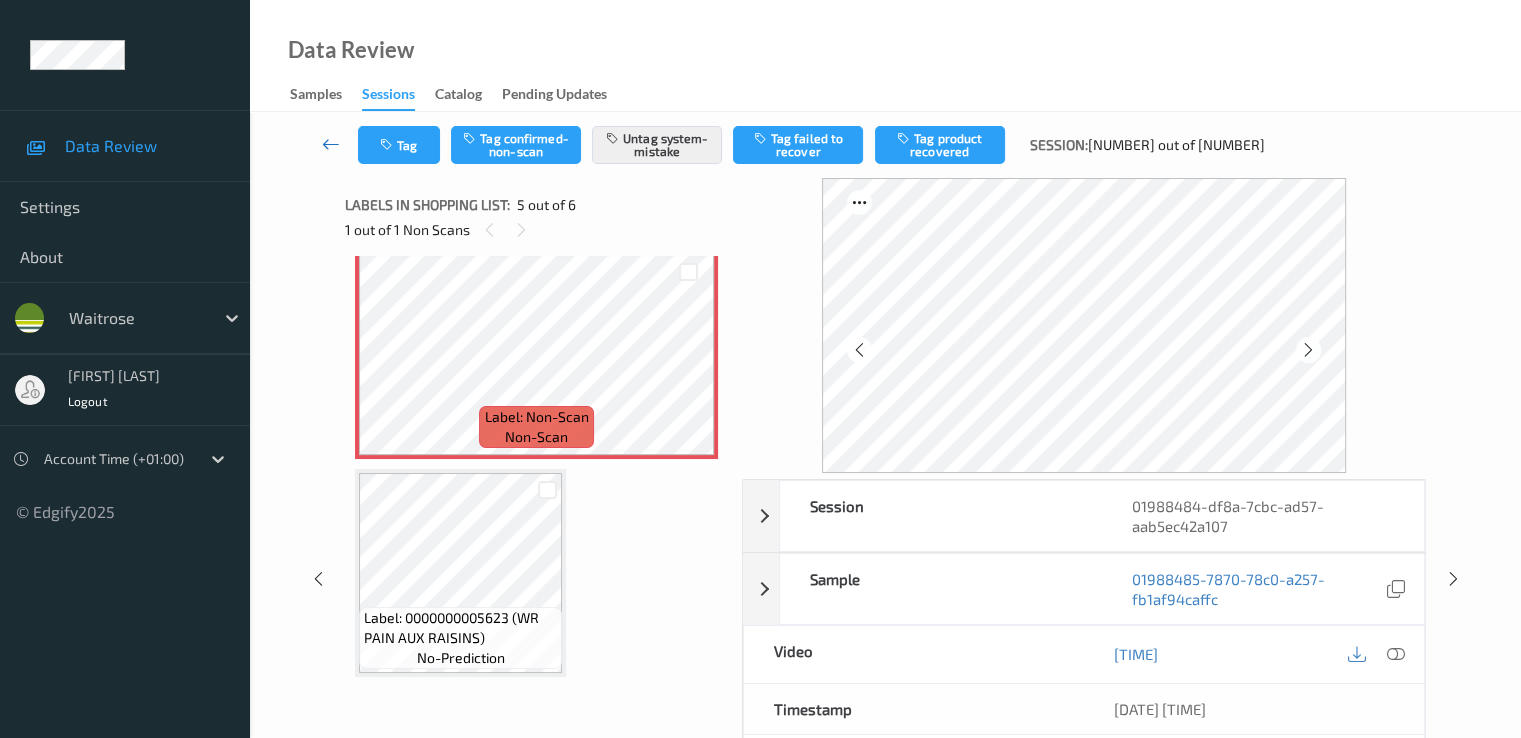 click at bounding box center [331, 144] 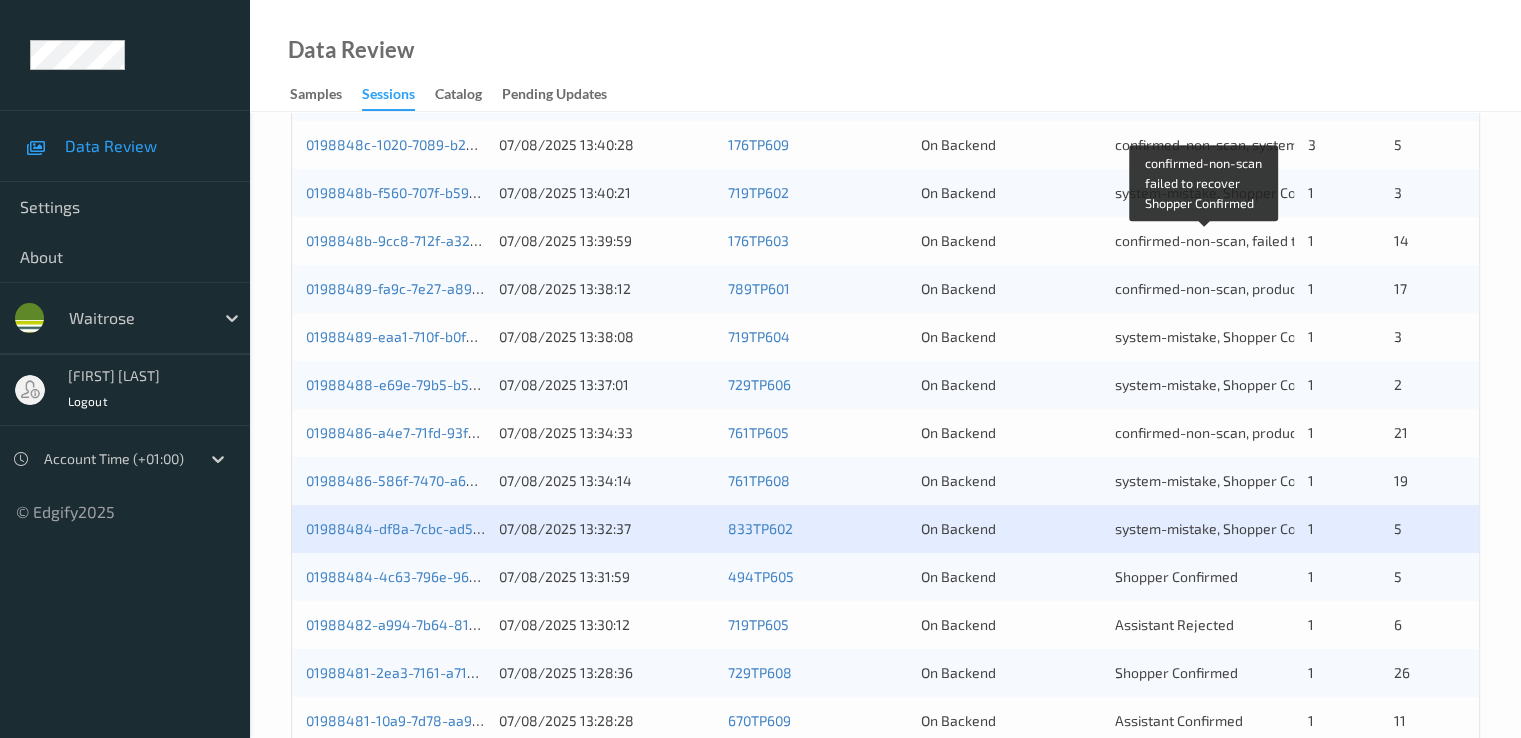 scroll, scrollTop: 924, scrollLeft: 0, axis: vertical 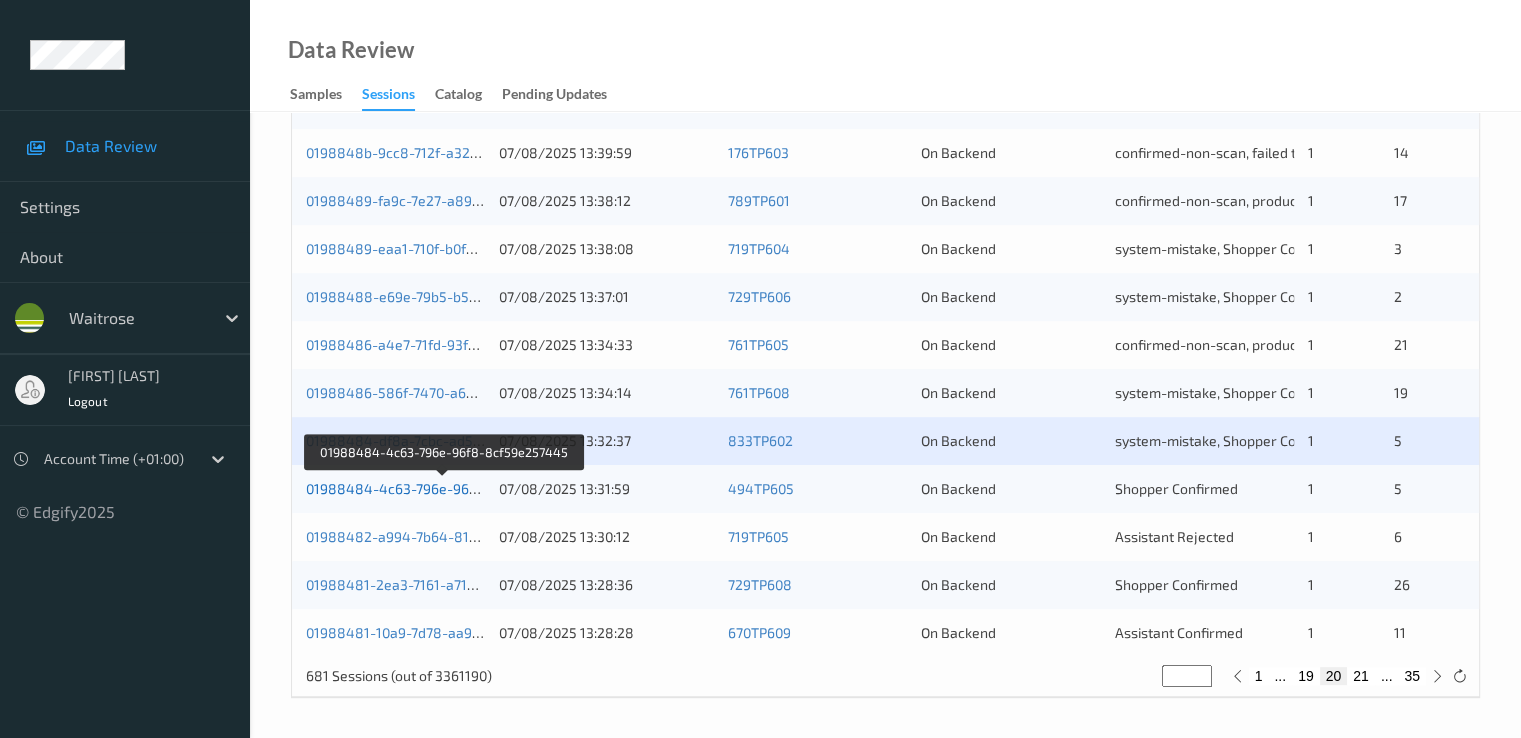 click on "01988484-4c63-796e-96f8-8cf59e257445" at bounding box center (444, 488) 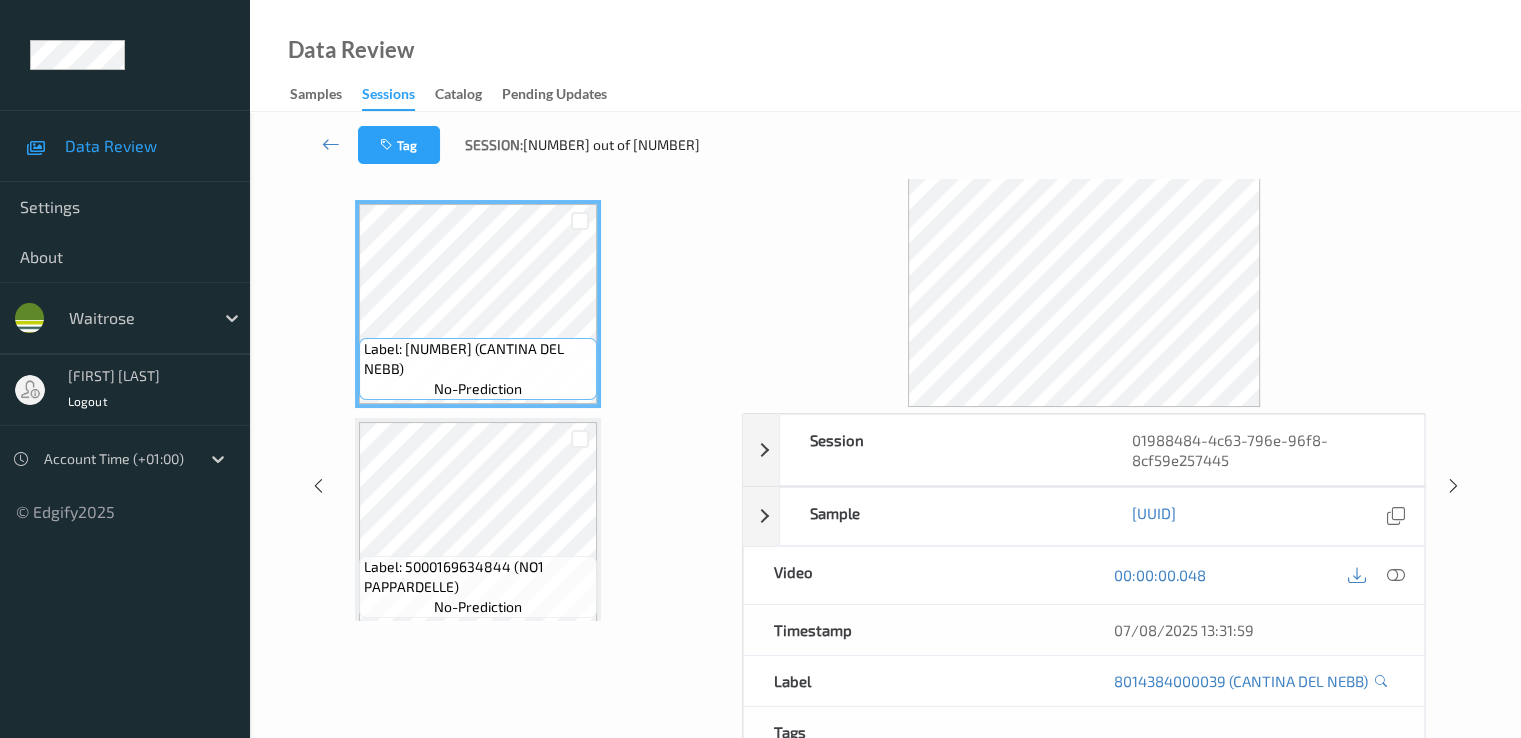 scroll, scrollTop: 0, scrollLeft: 0, axis: both 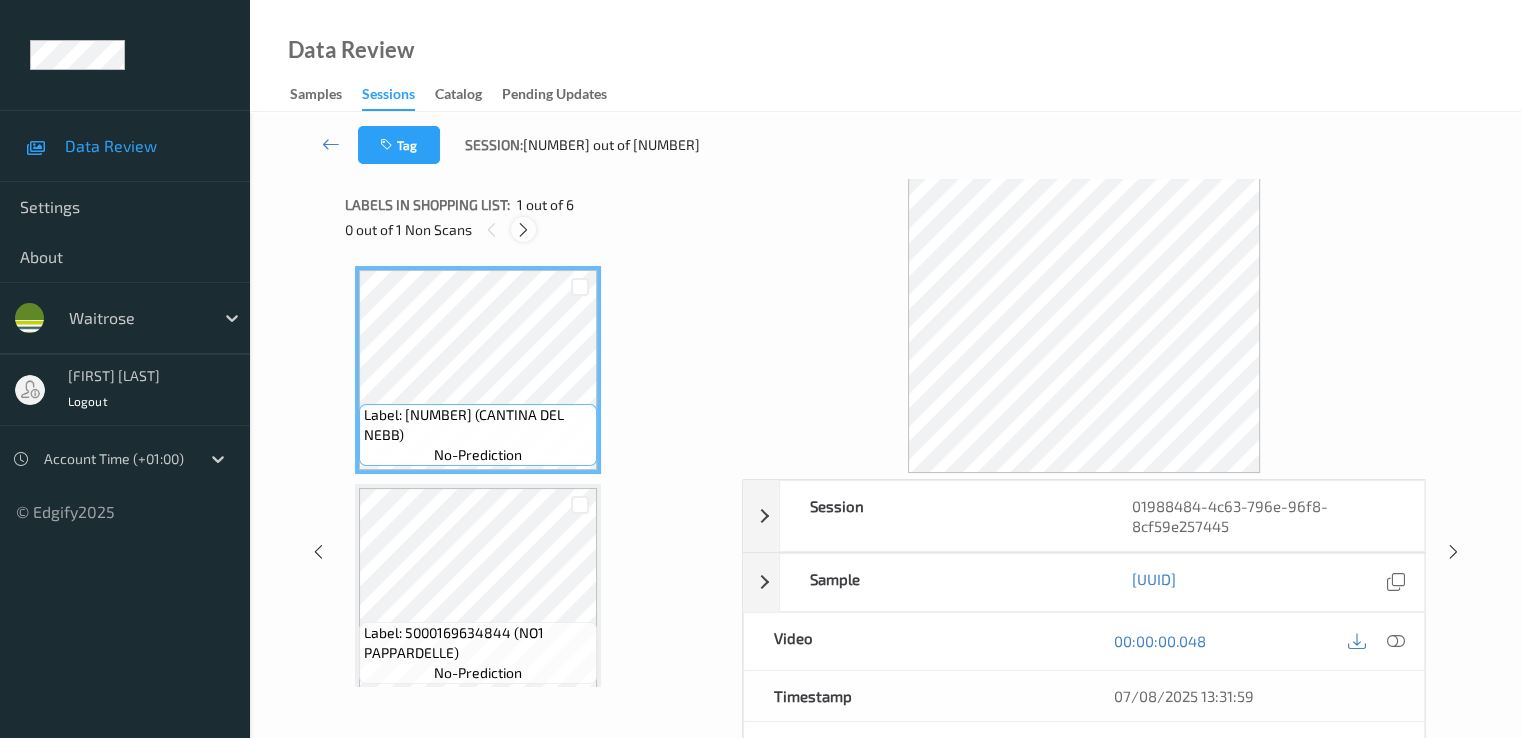click at bounding box center [523, 230] 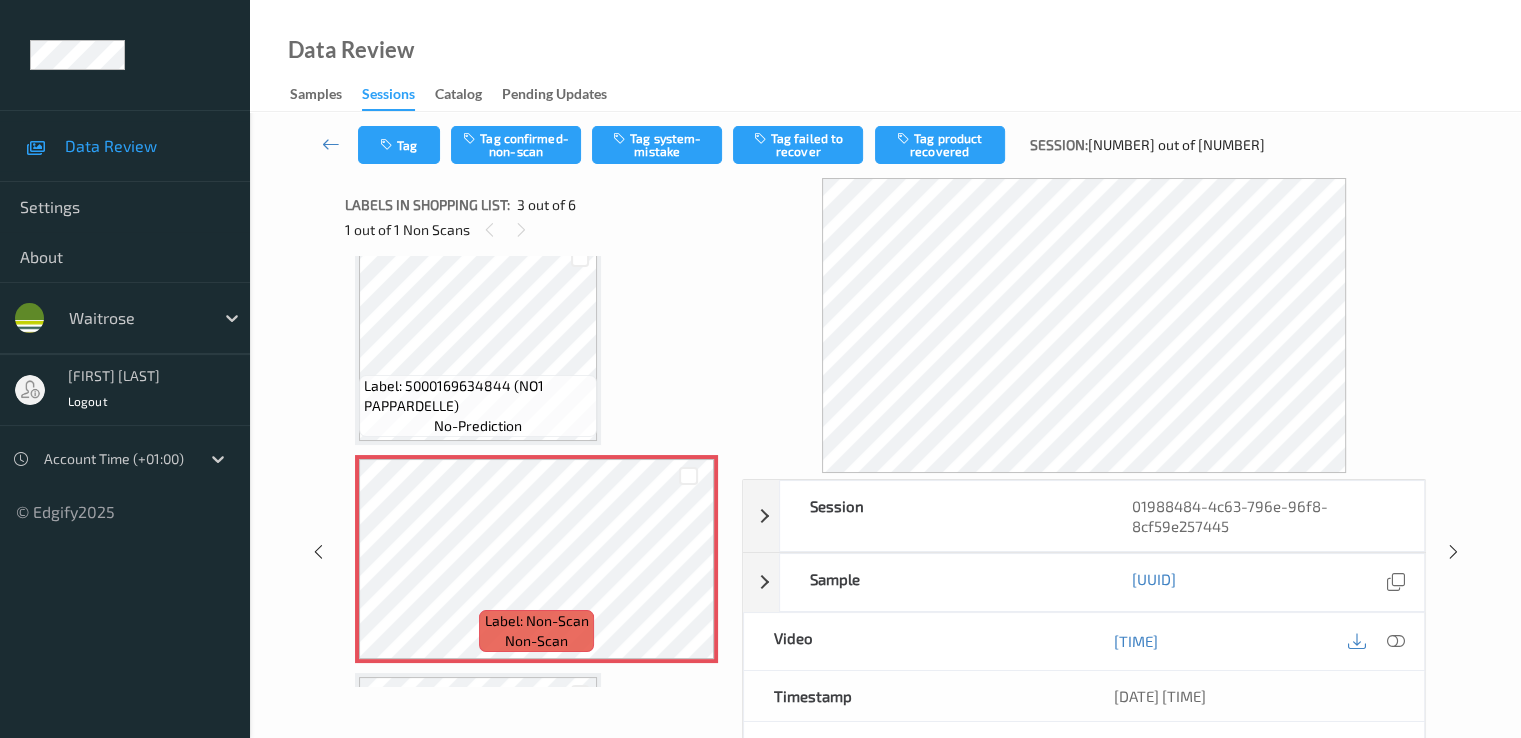 scroll, scrollTop: 228, scrollLeft: 0, axis: vertical 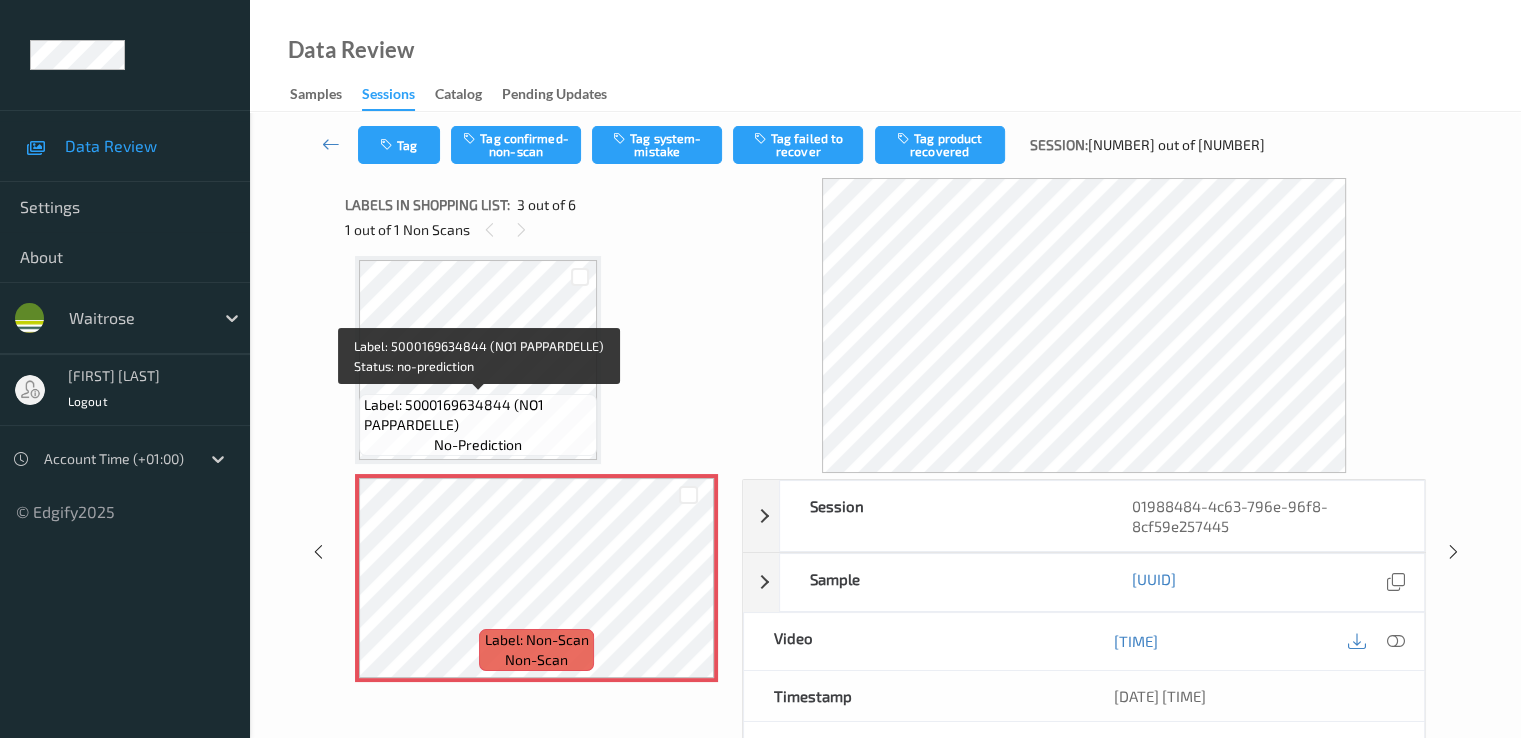 click on "Label: 5000169634844 (NO1 PAPPARDELLE)" at bounding box center (478, 415) 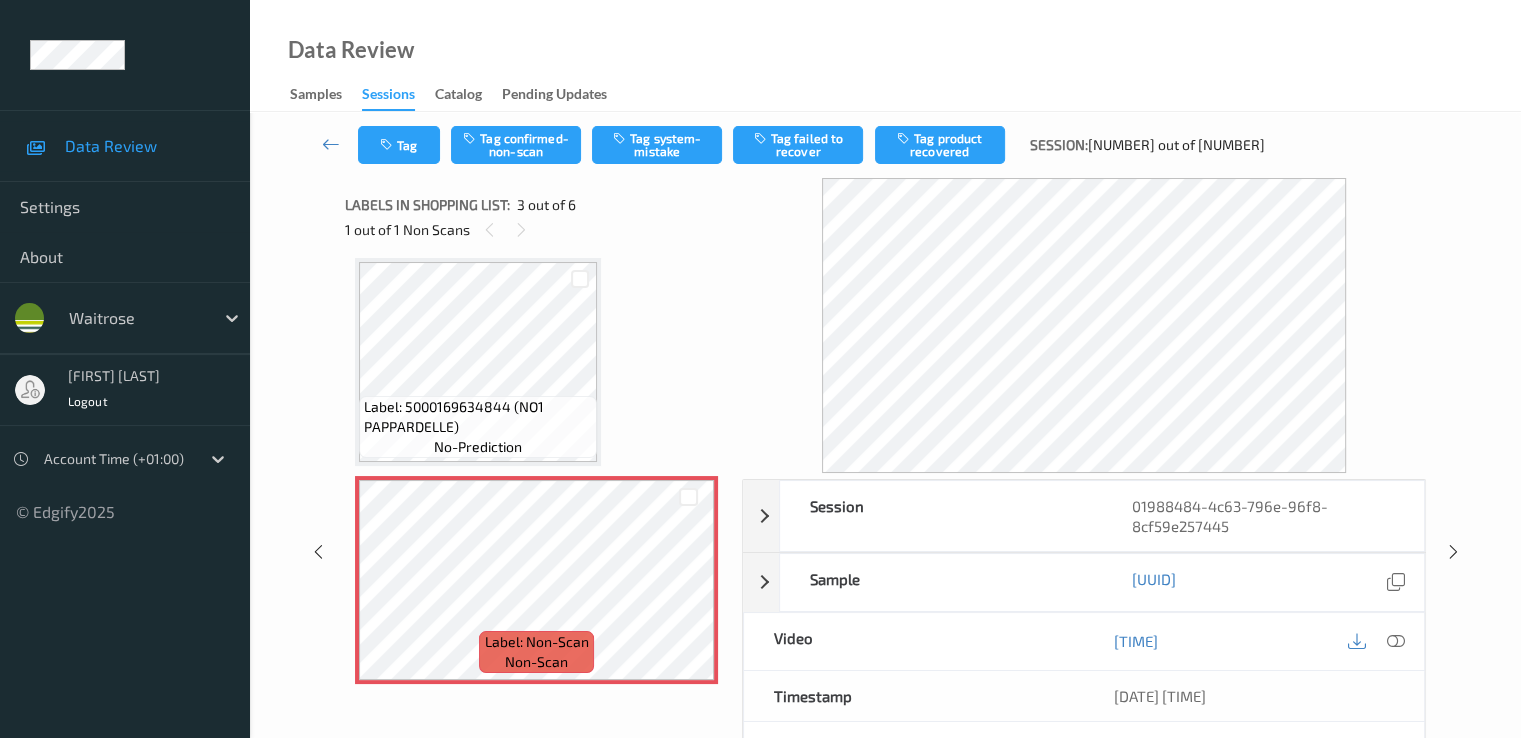 scroll, scrollTop: 200, scrollLeft: 0, axis: vertical 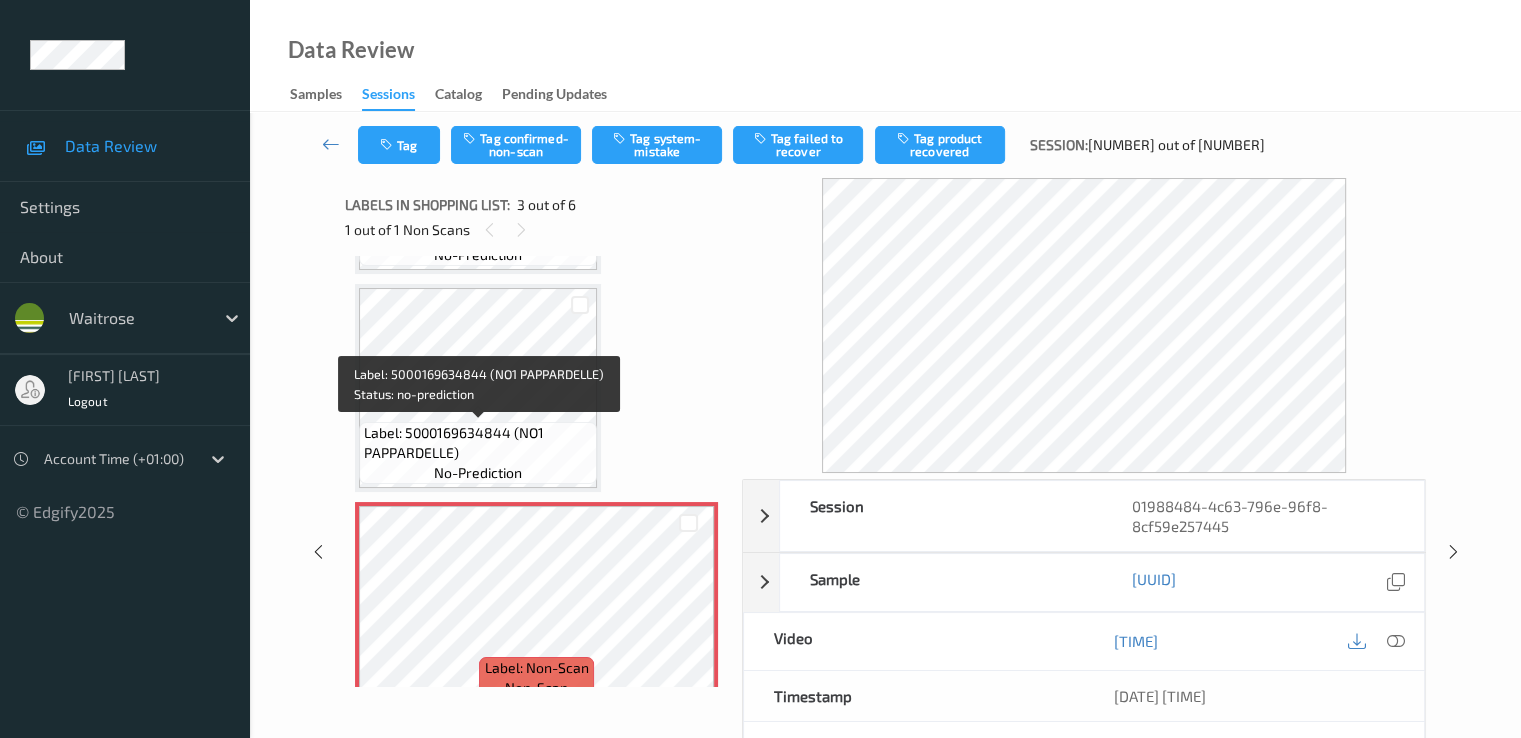 click on "Label: 5000169634844 (NO1 PAPPARDELLE)" at bounding box center (478, 443) 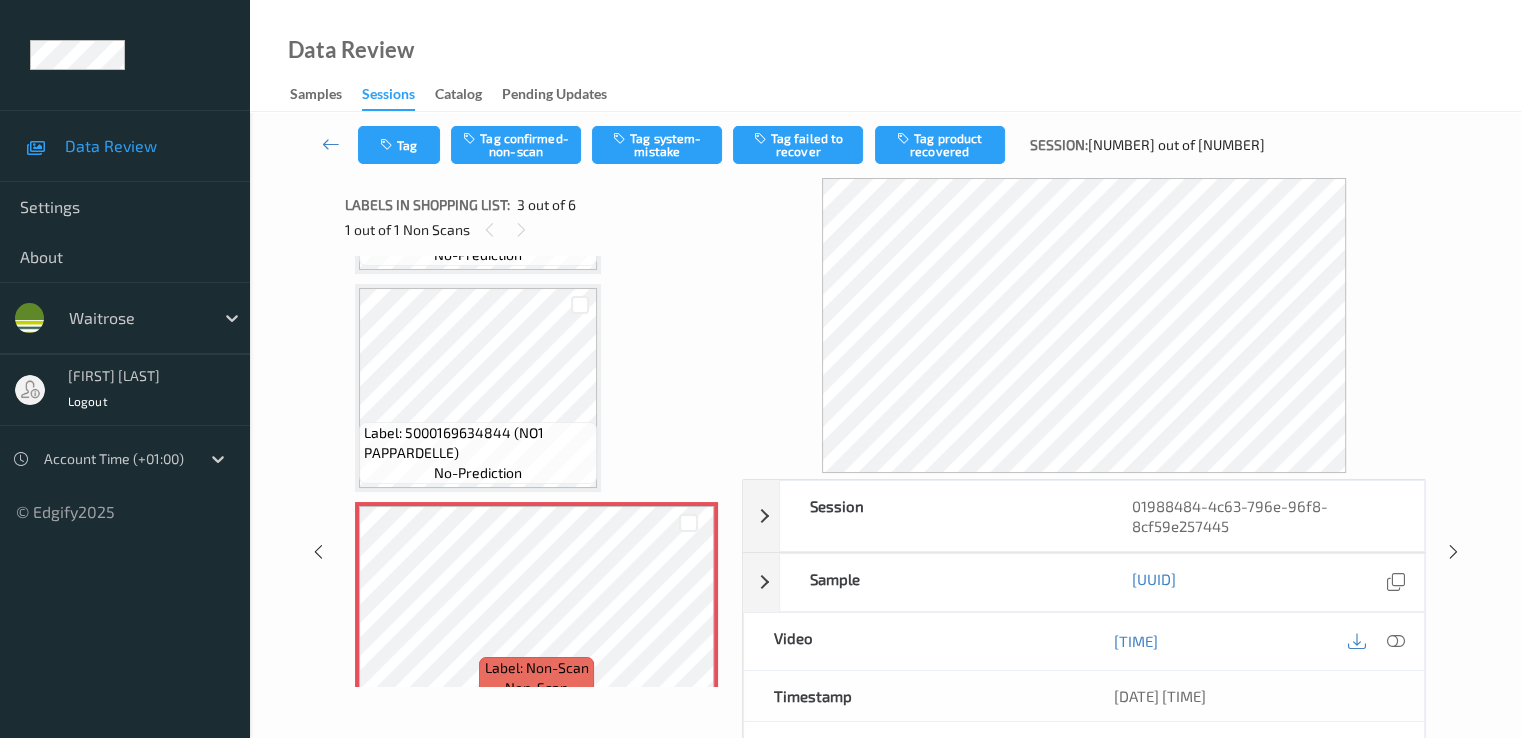 scroll, scrollTop: 400, scrollLeft: 0, axis: vertical 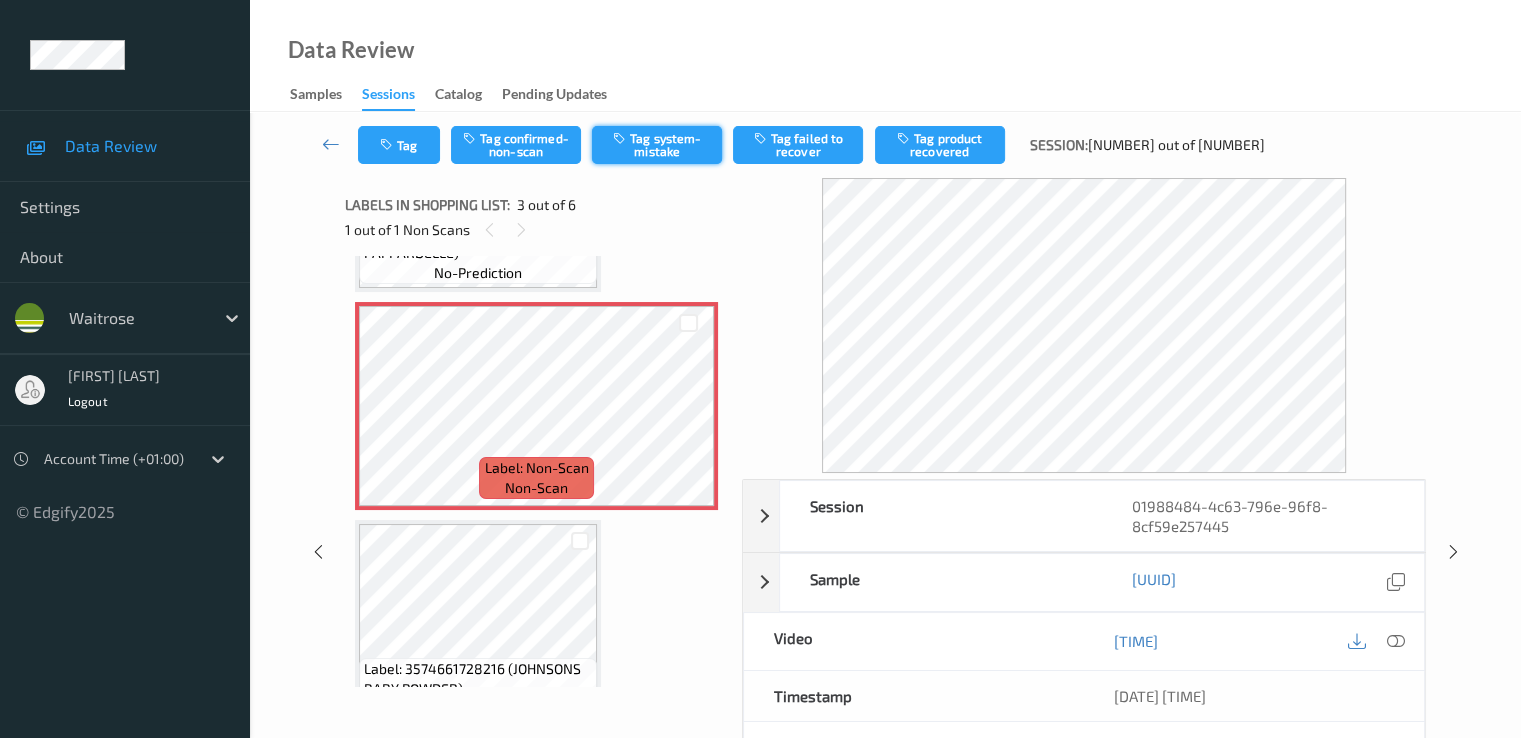 click on "Tag   system-mistake" at bounding box center [657, 145] 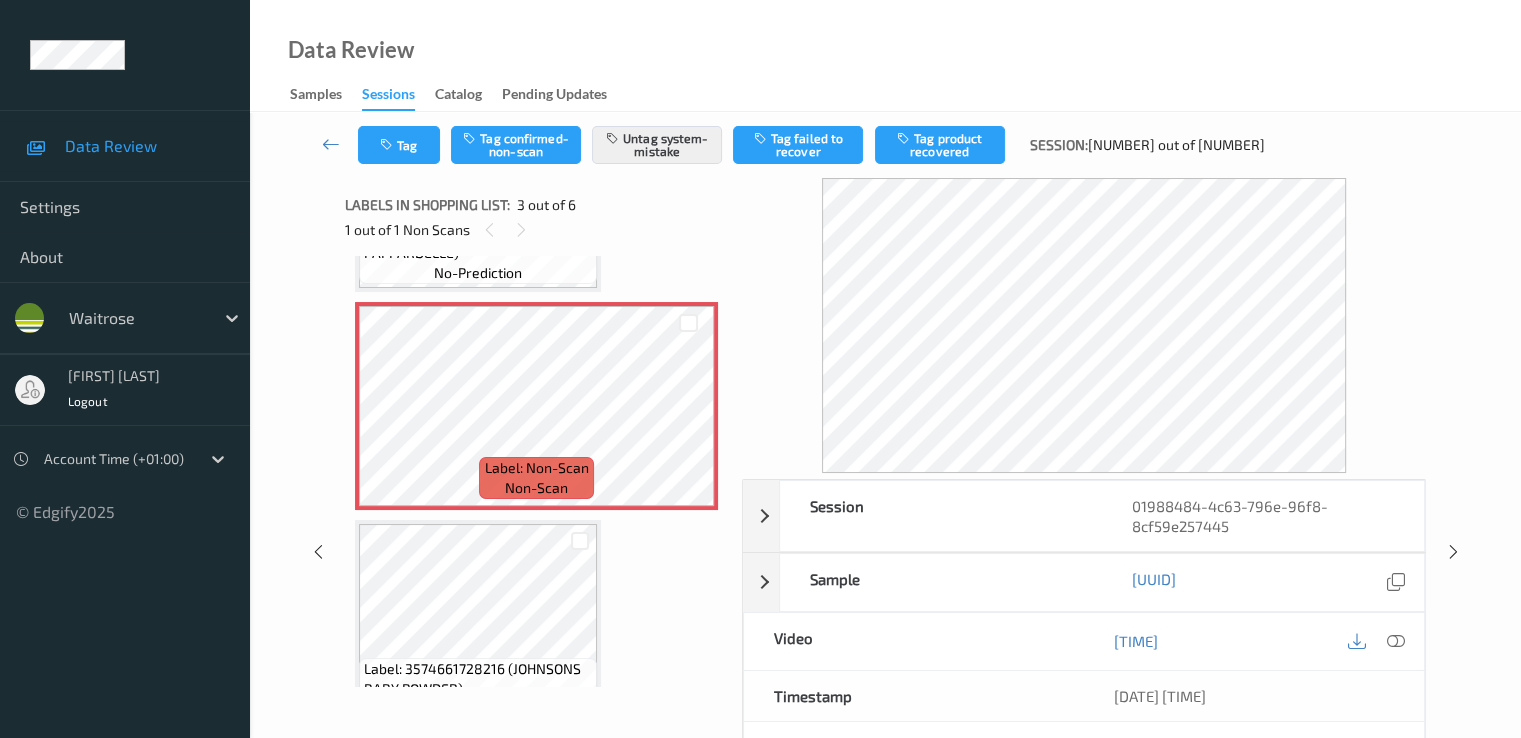 click on "Tag Tag   confirmed-non-scan Untag   system-mistake Tag   failed to recover Tag   product recovered Session: [NUMBER] out of [NUMBER]" at bounding box center [885, 145] 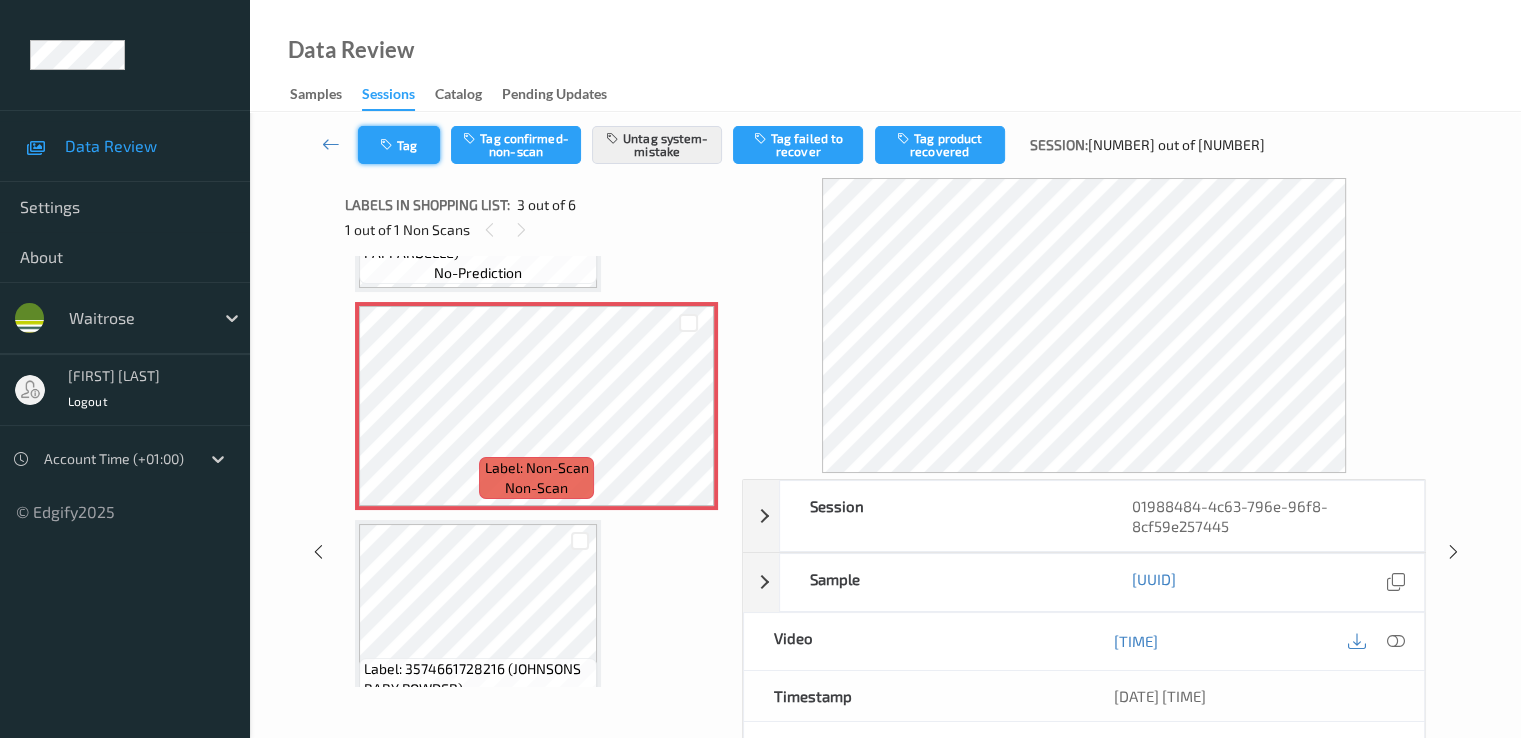 click on "Tag" at bounding box center [399, 145] 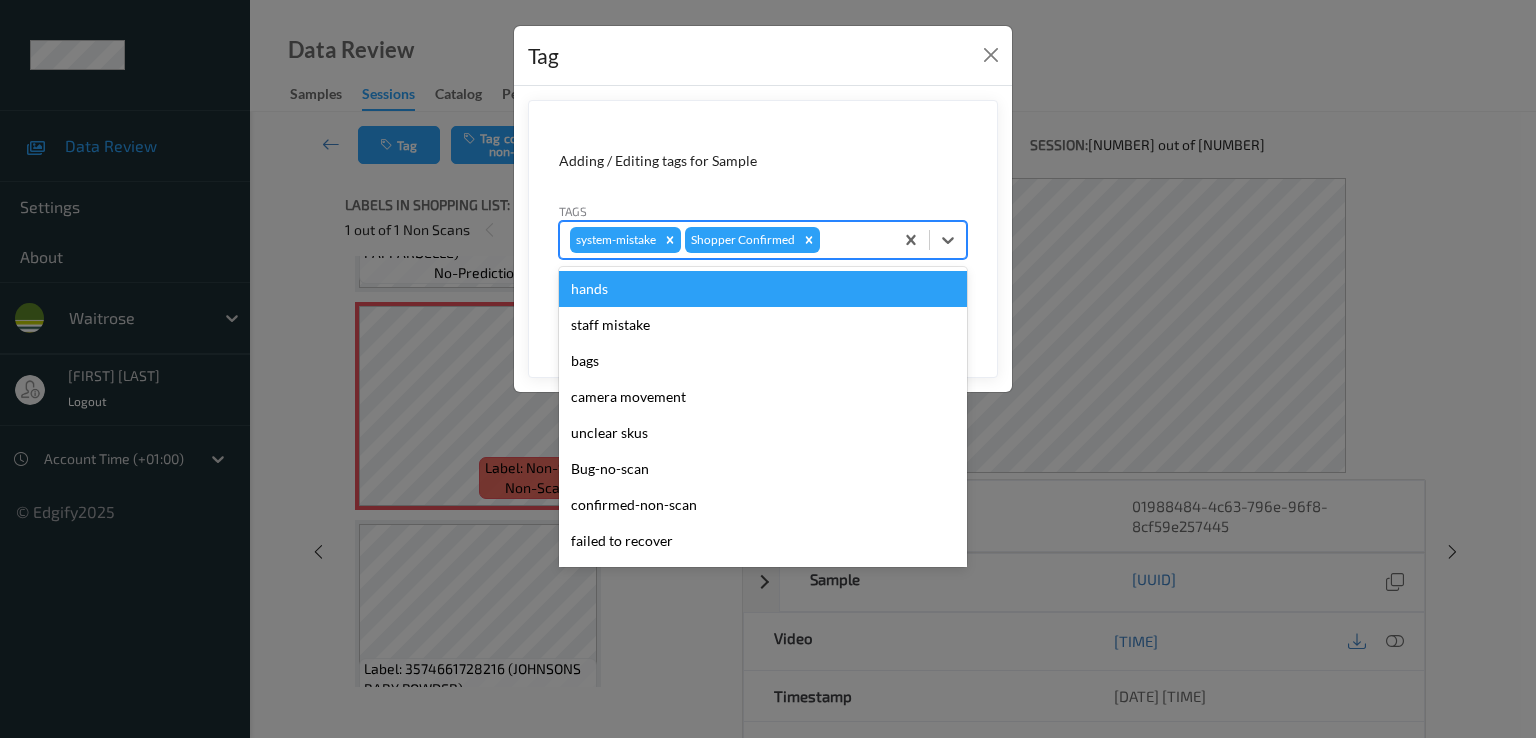 click at bounding box center (853, 240) 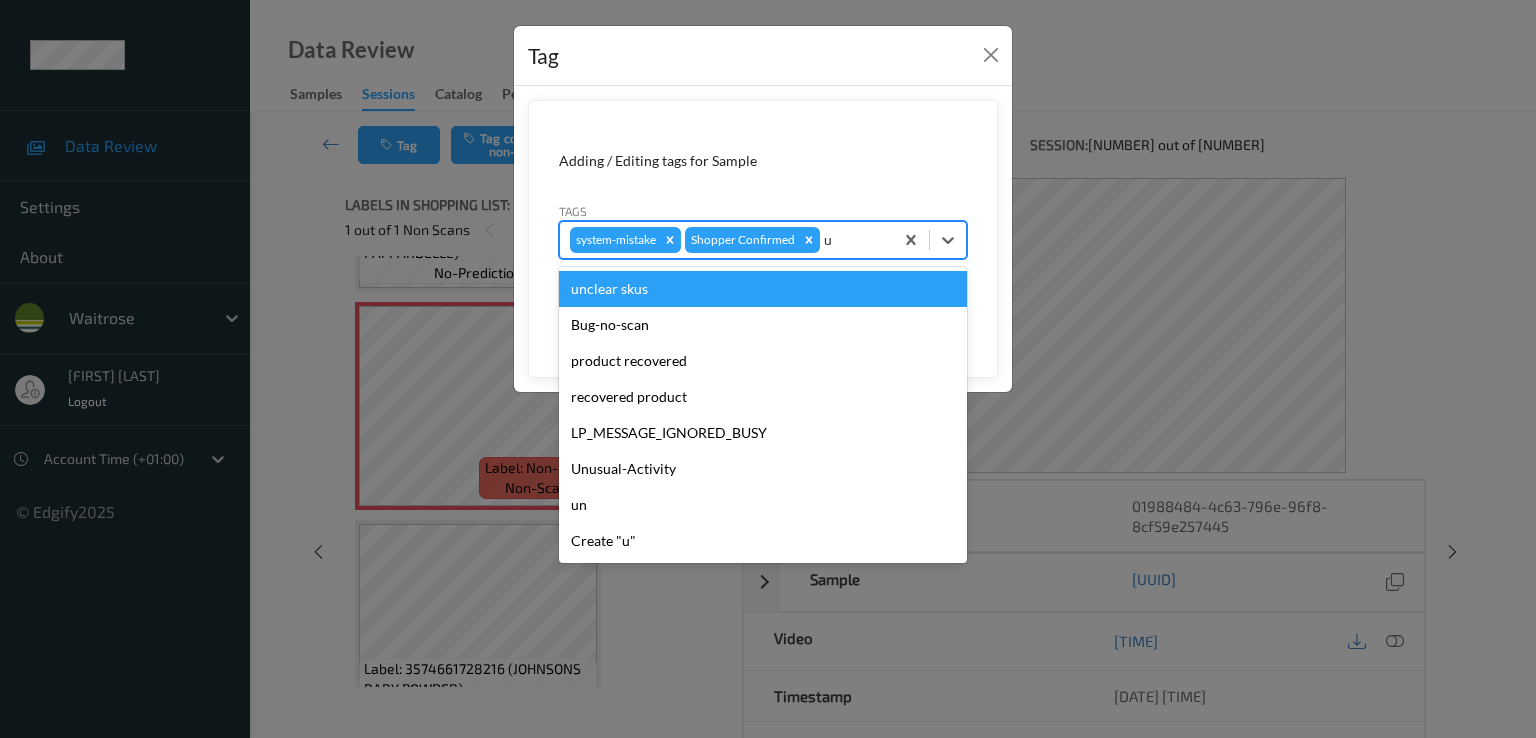 type on "un" 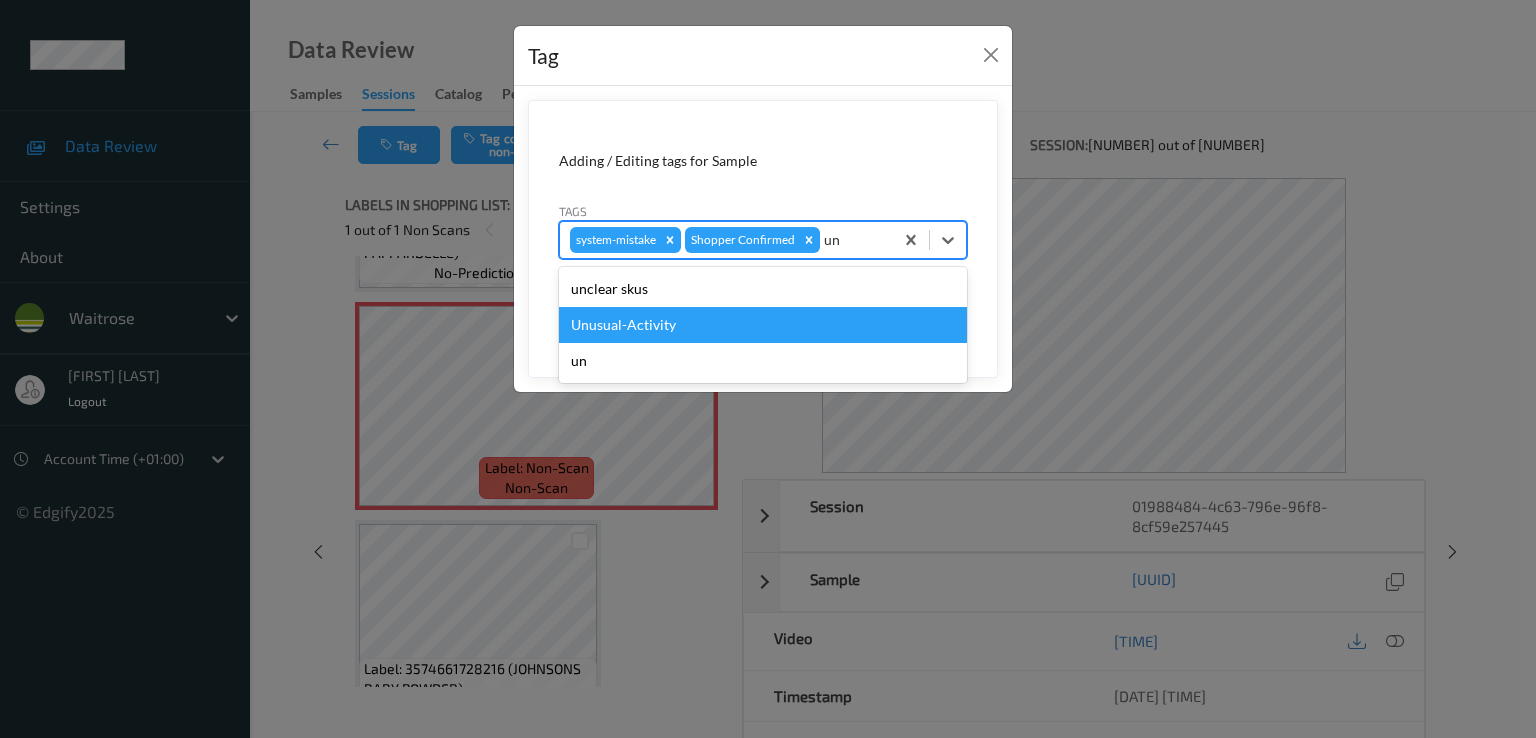 click on "Unusual-Activity" at bounding box center [763, 325] 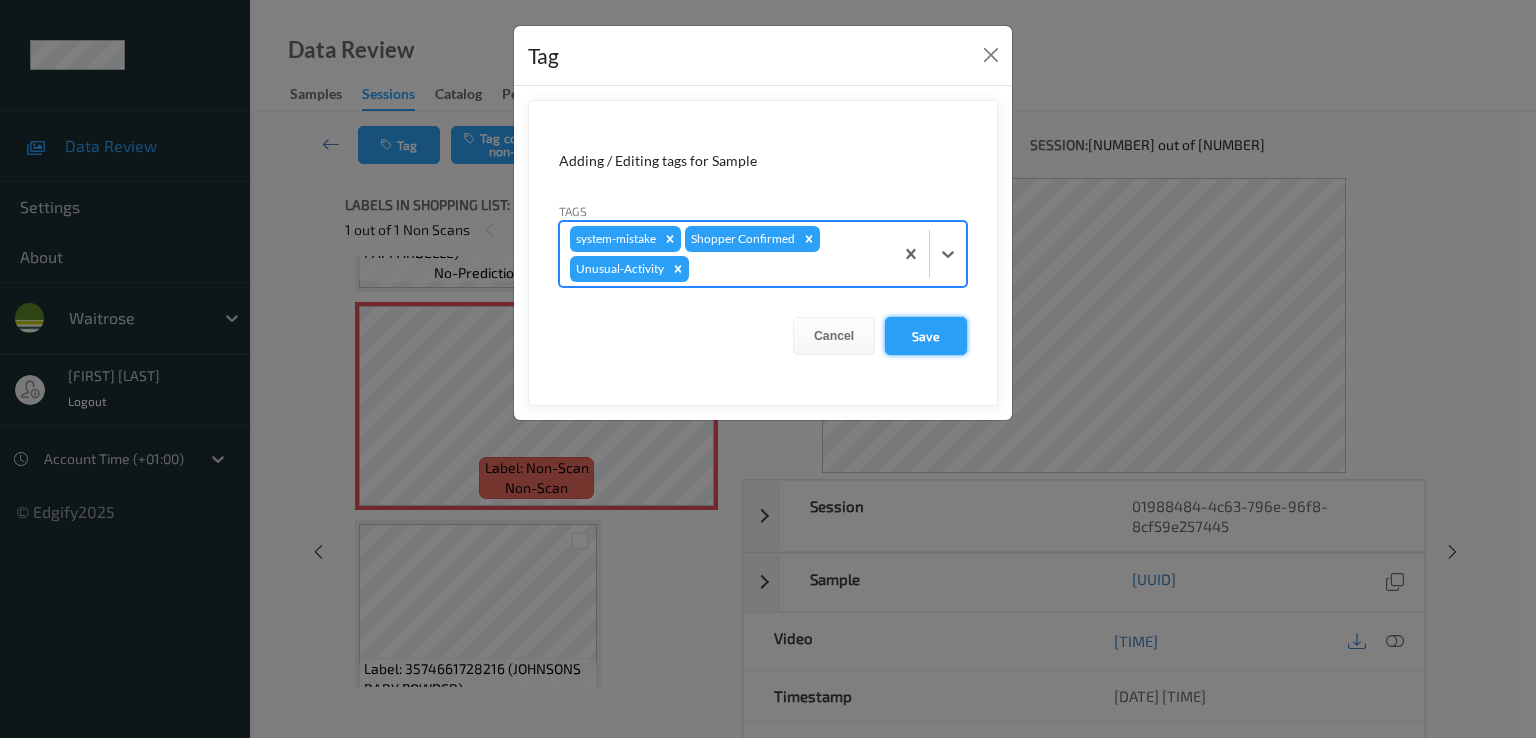 click on "Save" at bounding box center [926, 336] 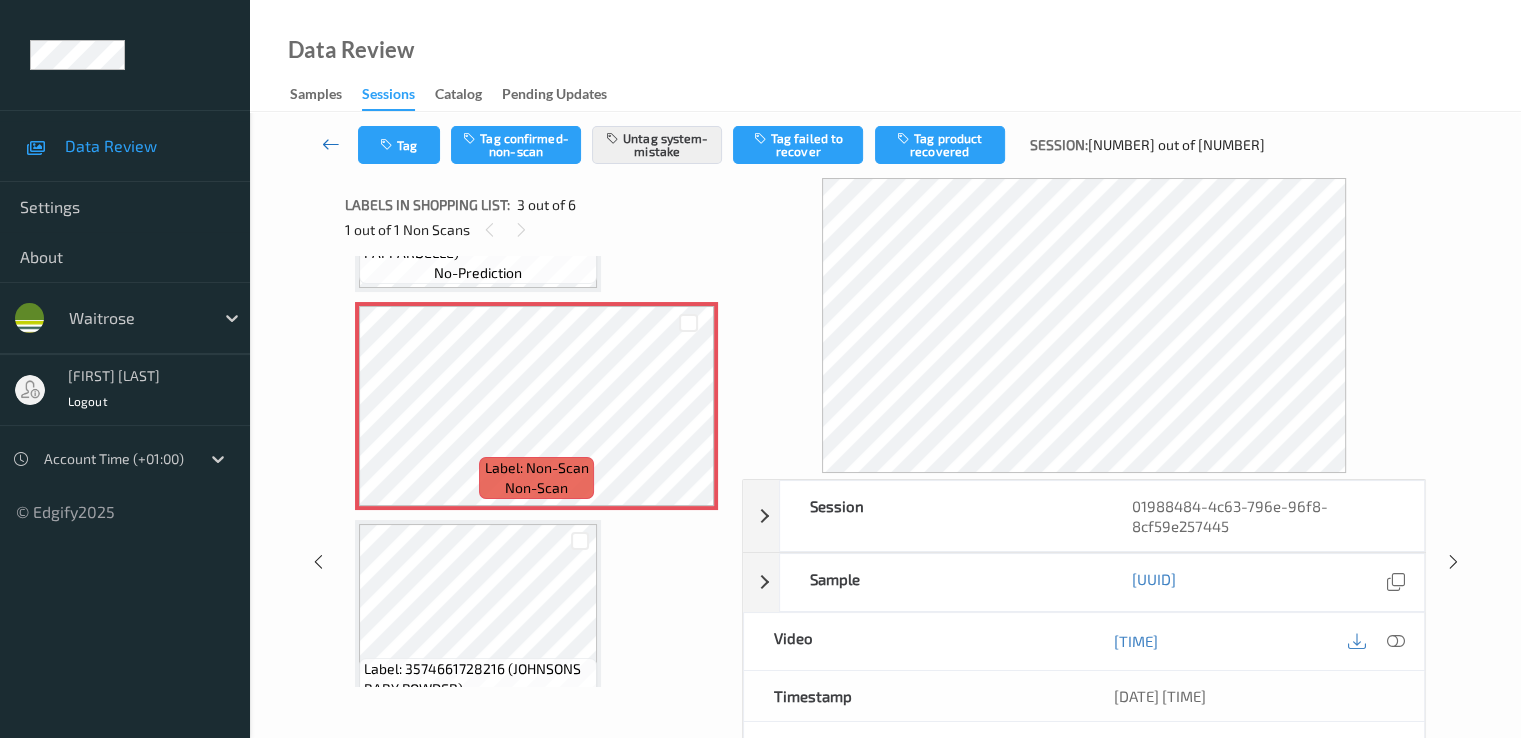 click at bounding box center [331, 145] 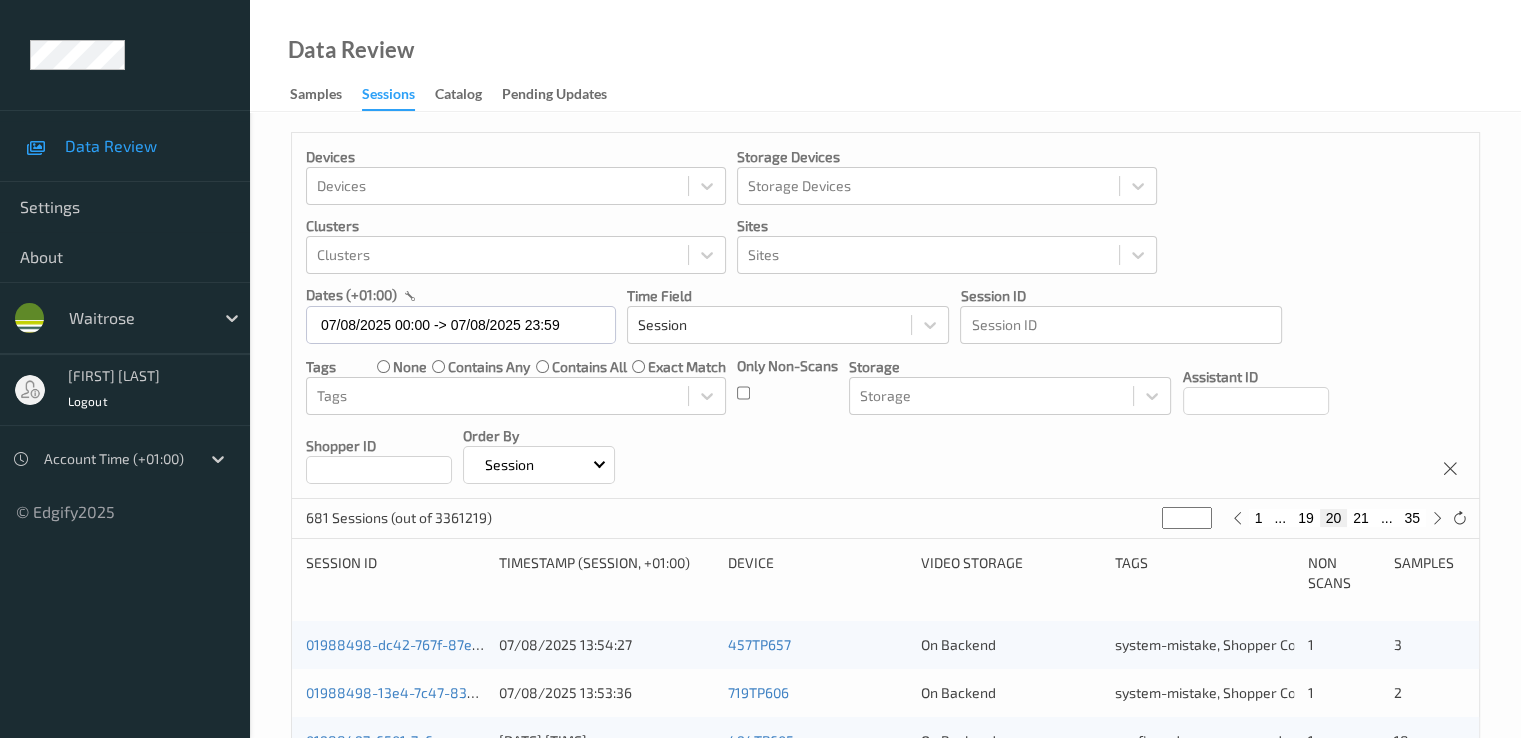 scroll, scrollTop: 924, scrollLeft: 0, axis: vertical 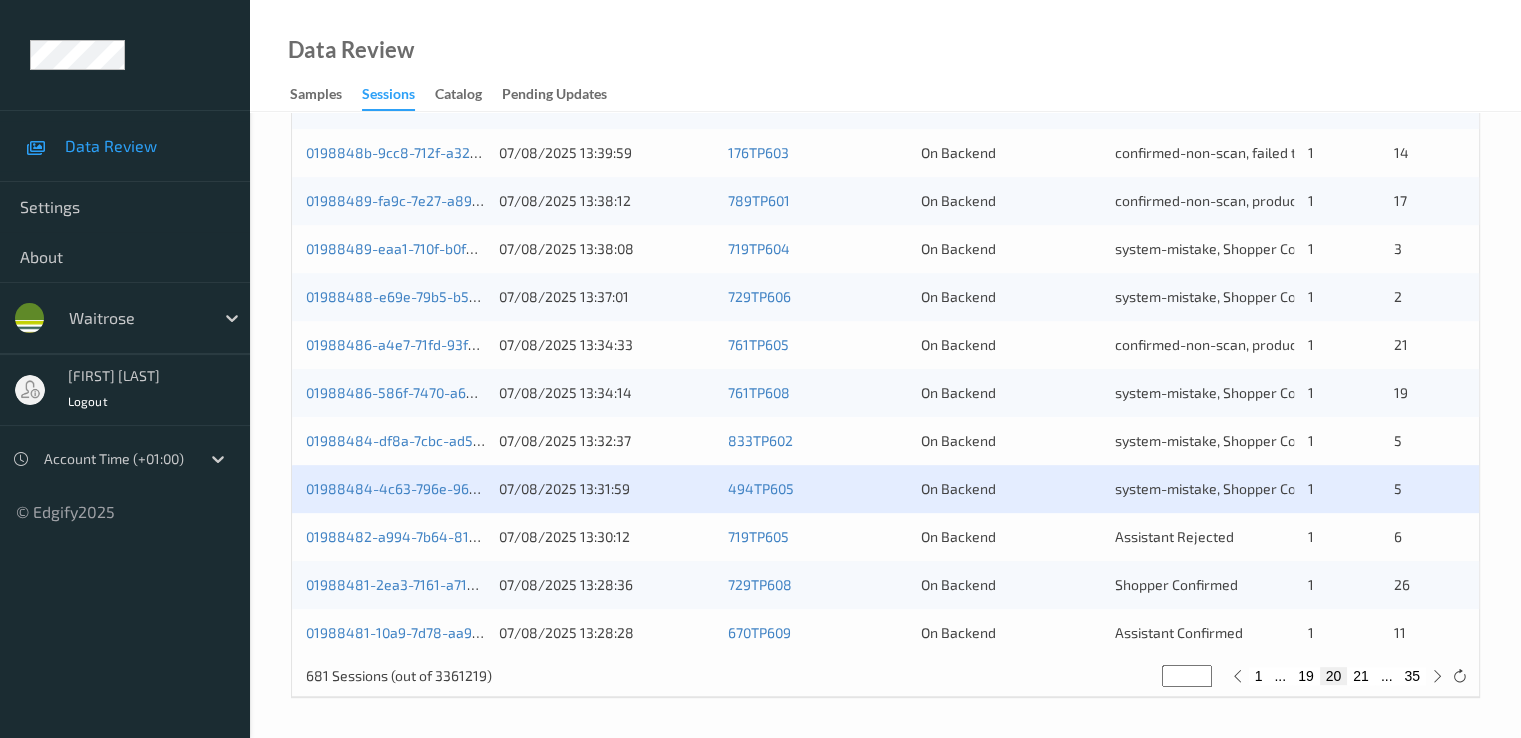 click on "01988482-a994-7b64-810d-29937ee37671" at bounding box center (395, 537) 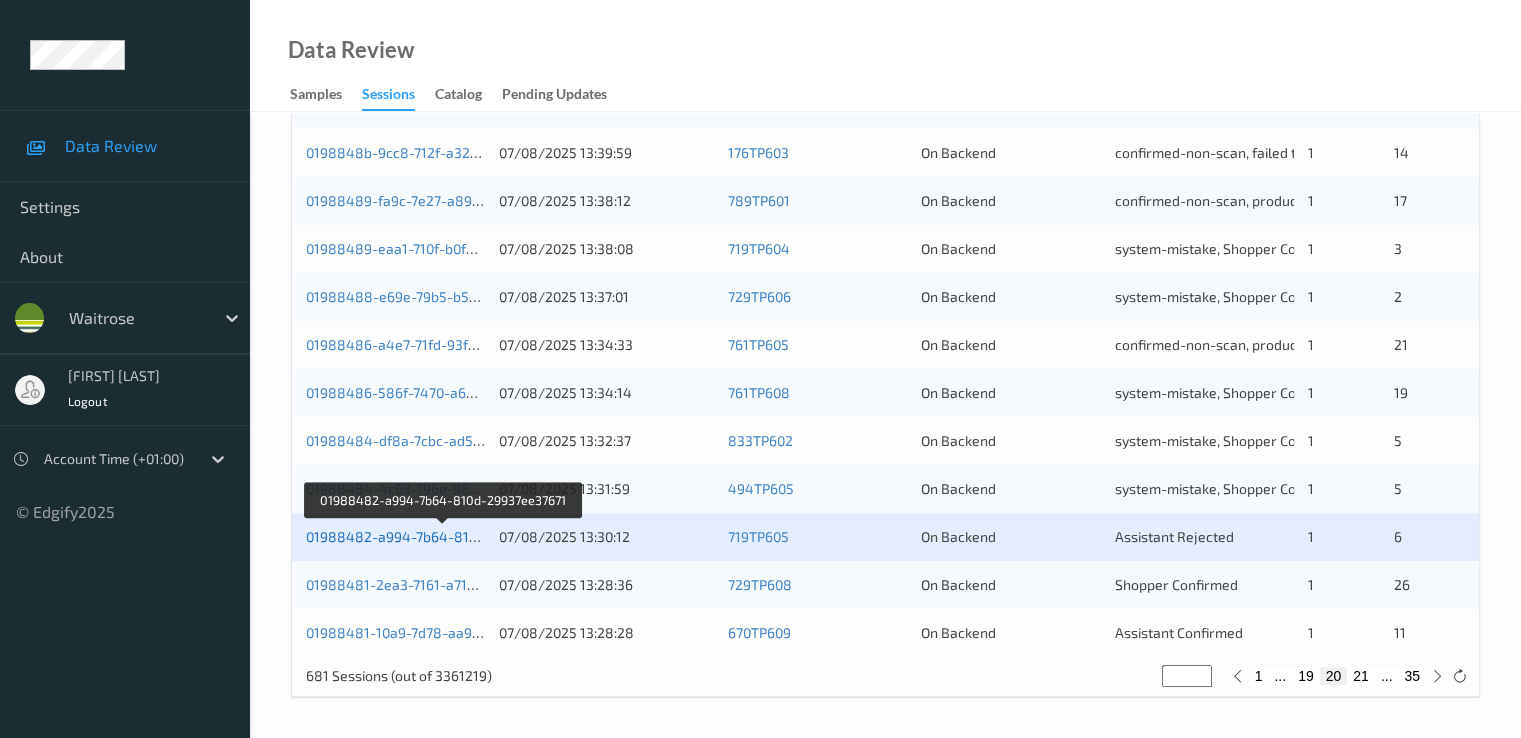 click on "01988482-a994-7b64-810d-29937ee37671" at bounding box center [444, 536] 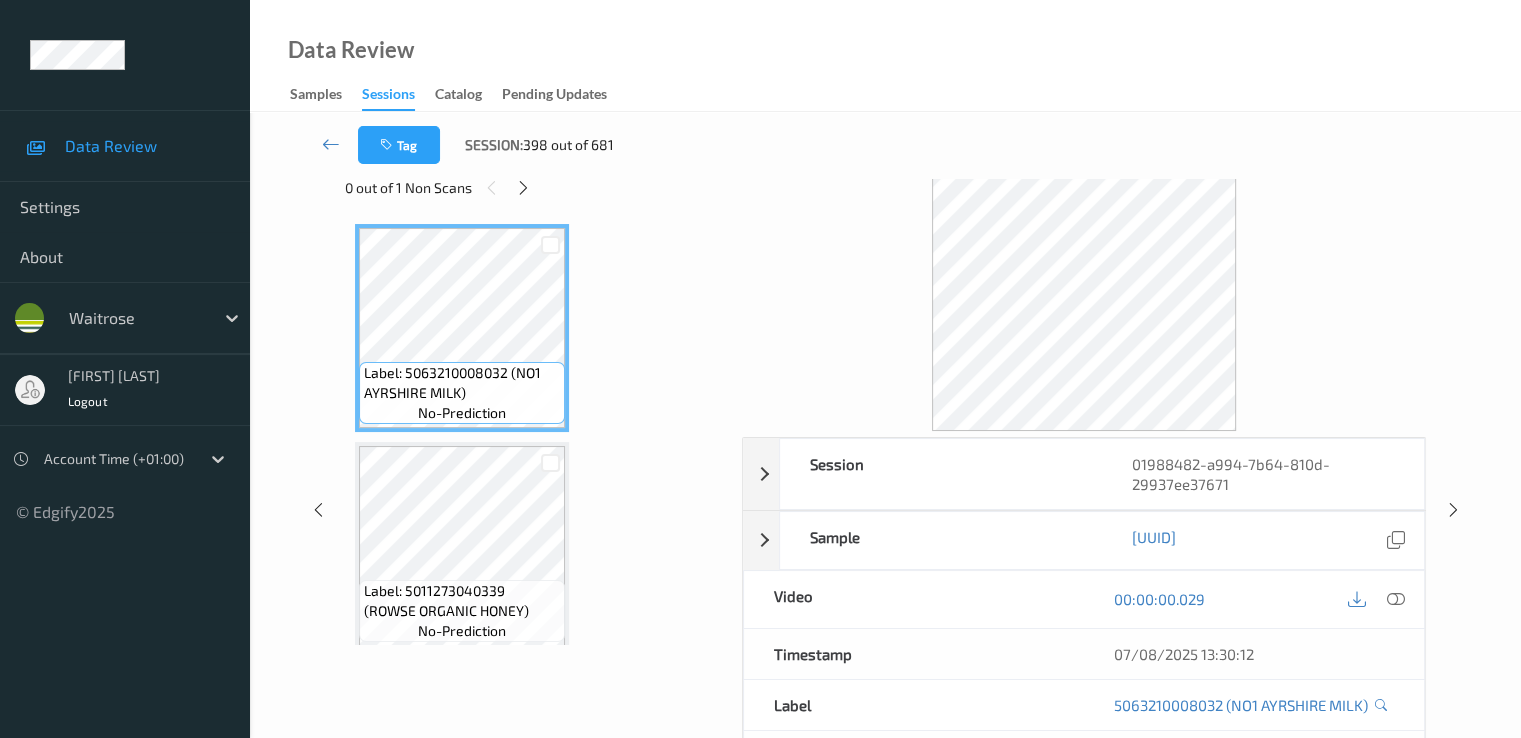 scroll, scrollTop: 0, scrollLeft: 0, axis: both 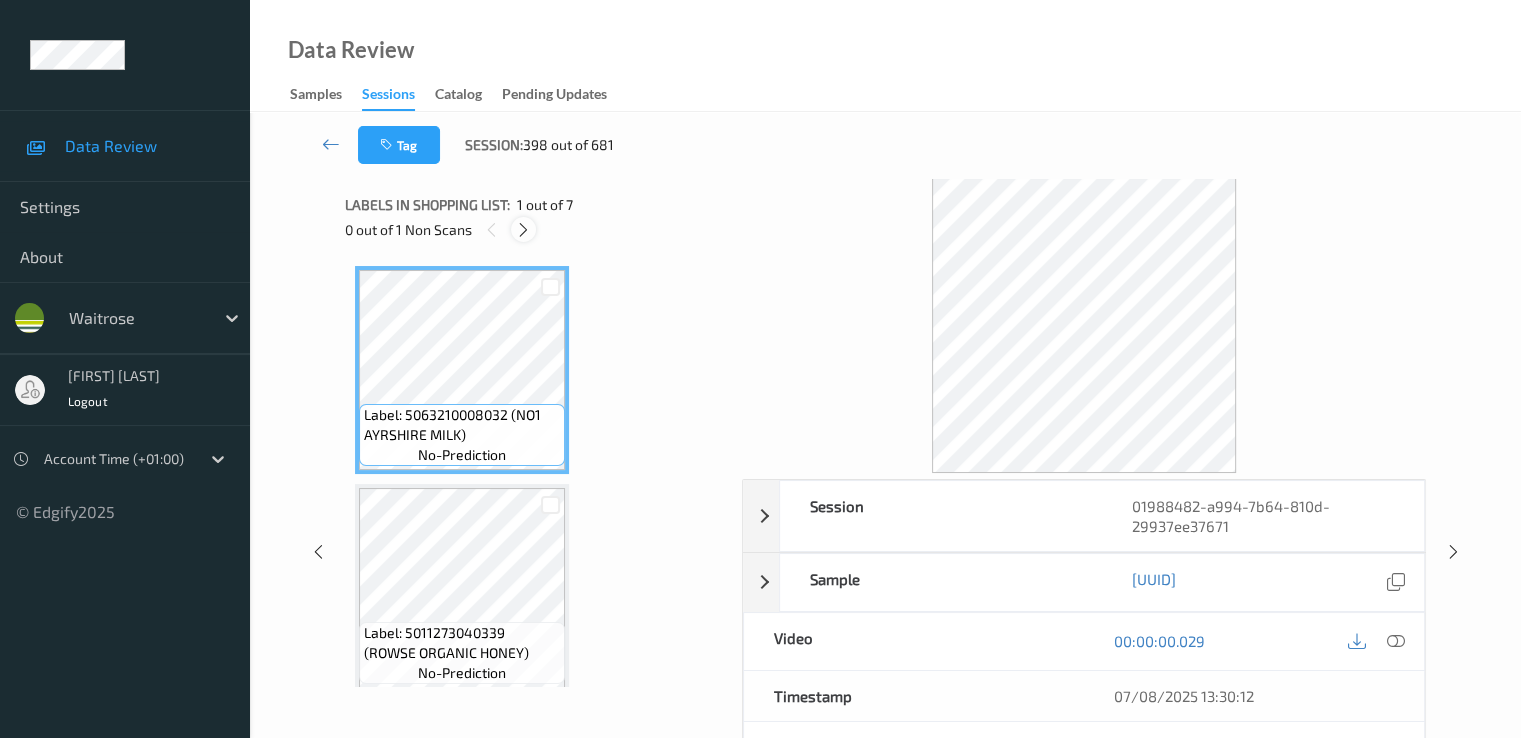 click at bounding box center [523, 230] 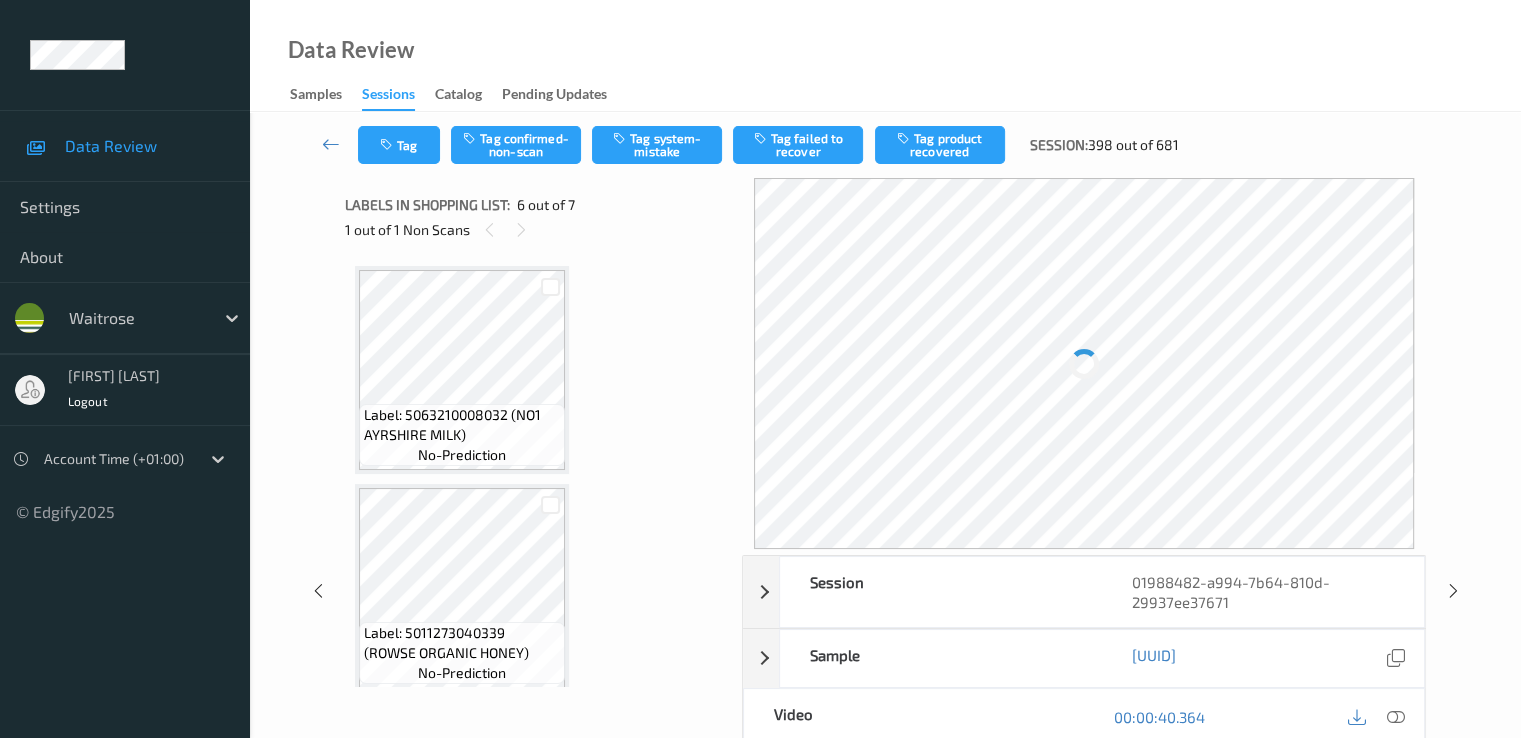 scroll, scrollTop: 882, scrollLeft: 0, axis: vertical 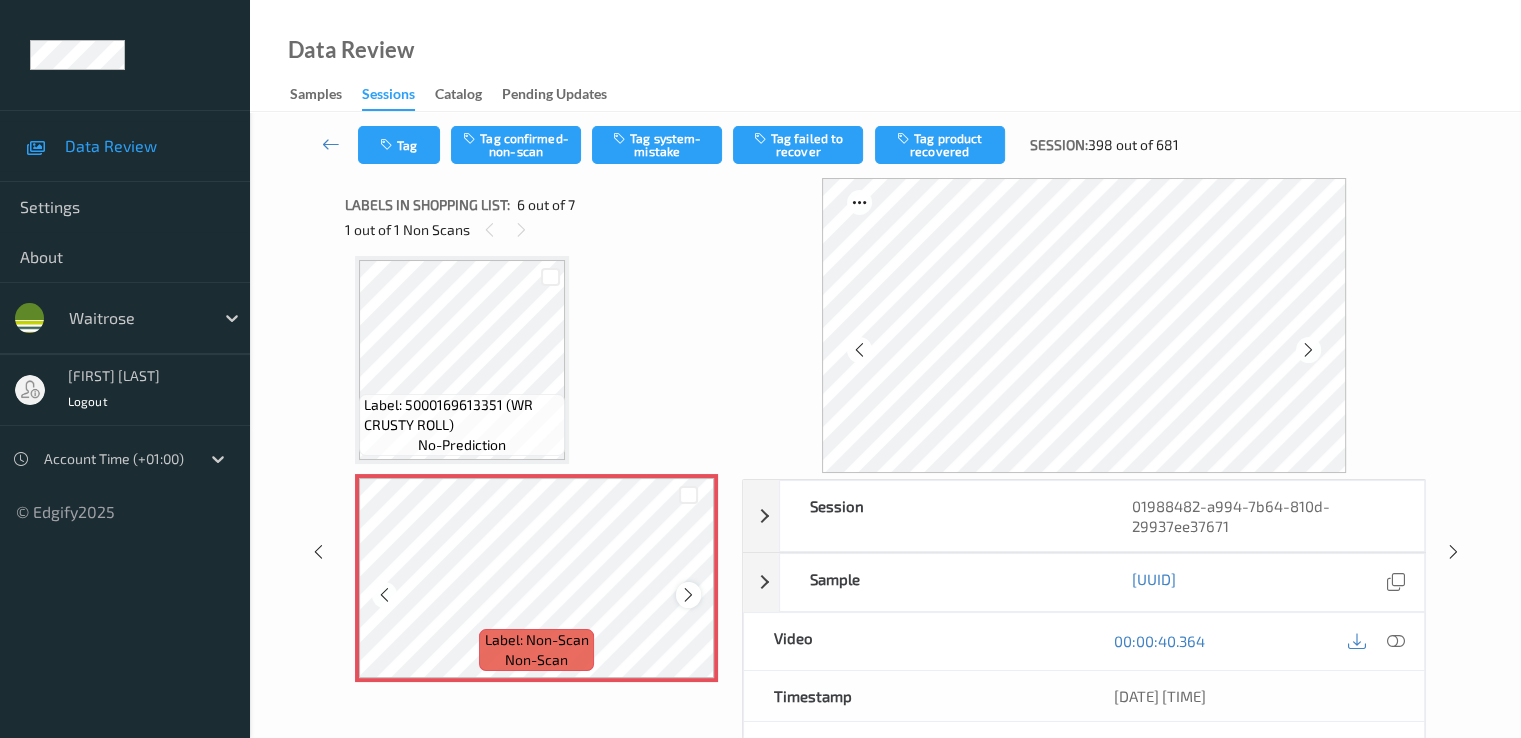 click at bounding box center [688, 595] 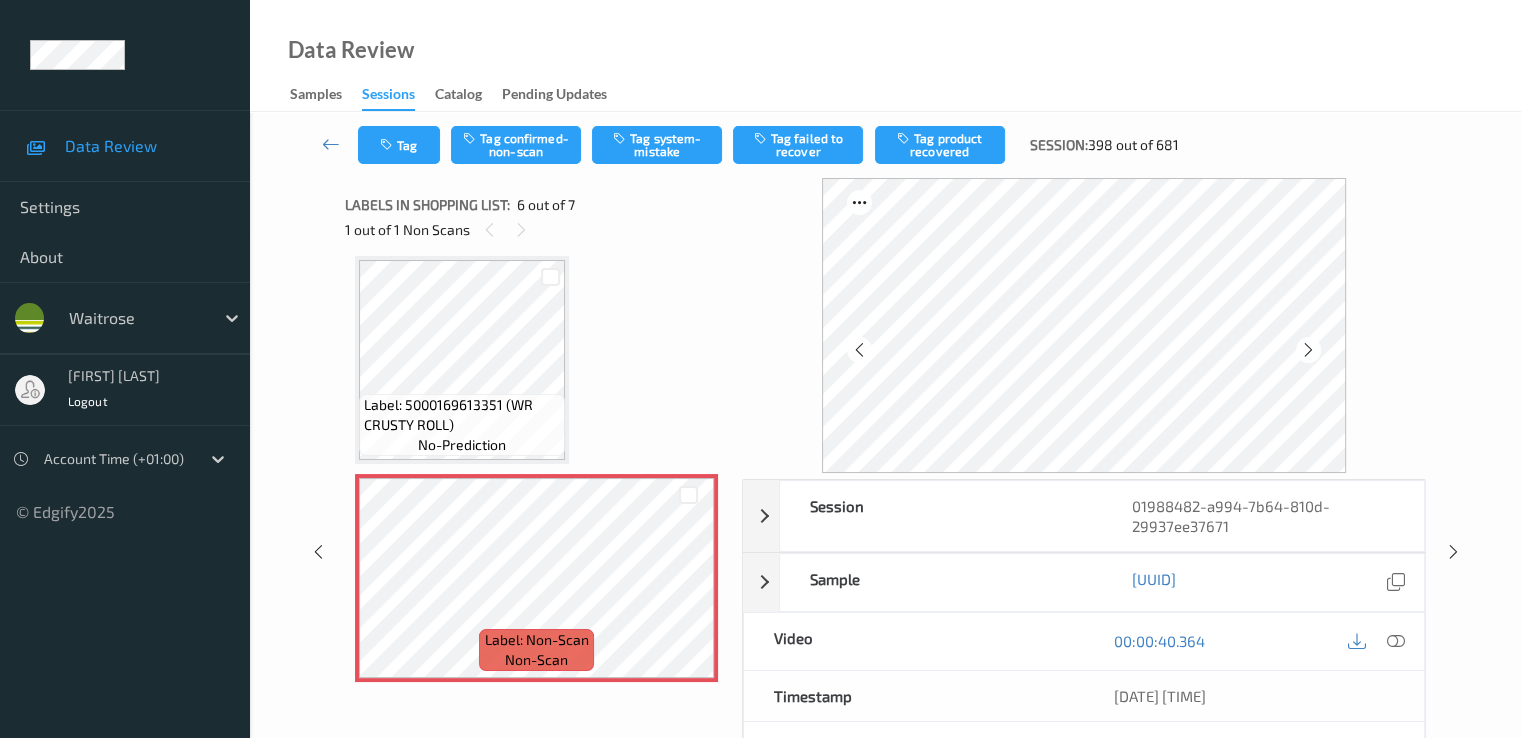 click on "Label: 5000169613351 (WR CRUSTY ROLL)" at bounding box center [462, 415] 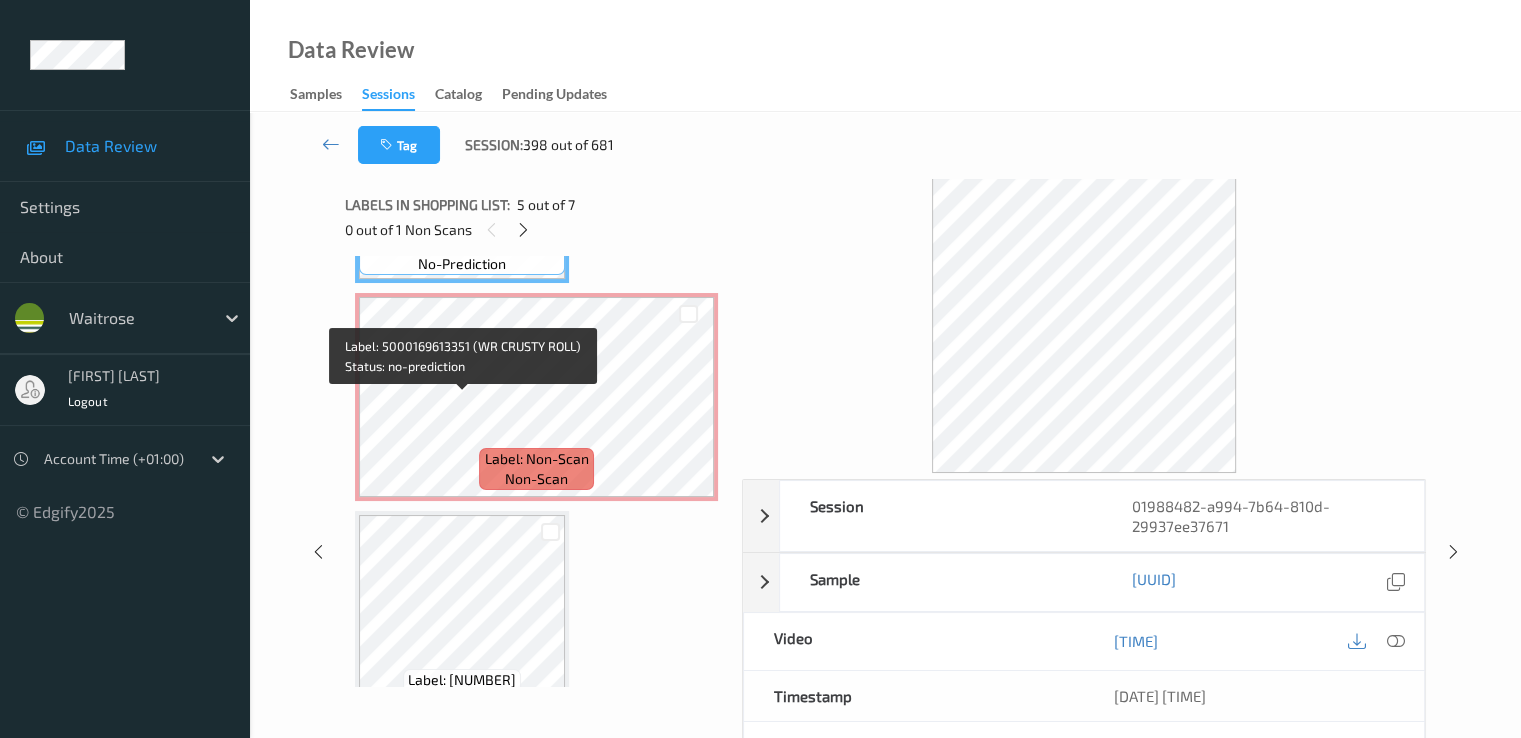 scroll, scrollTop: 1082, scrollLeft: 0, axis: vertical 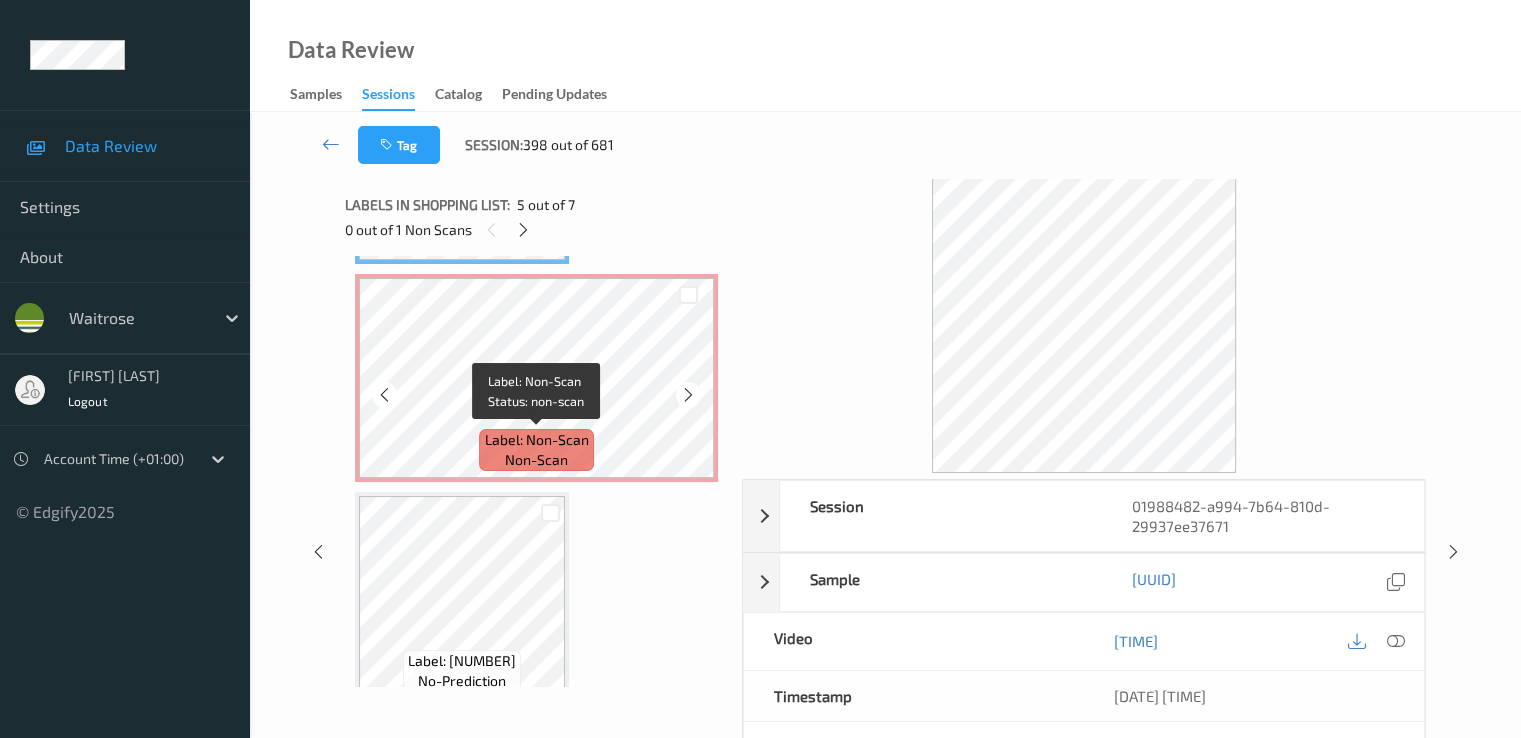 click on "Label: Non-Scan" at bounding box center (537, 440) 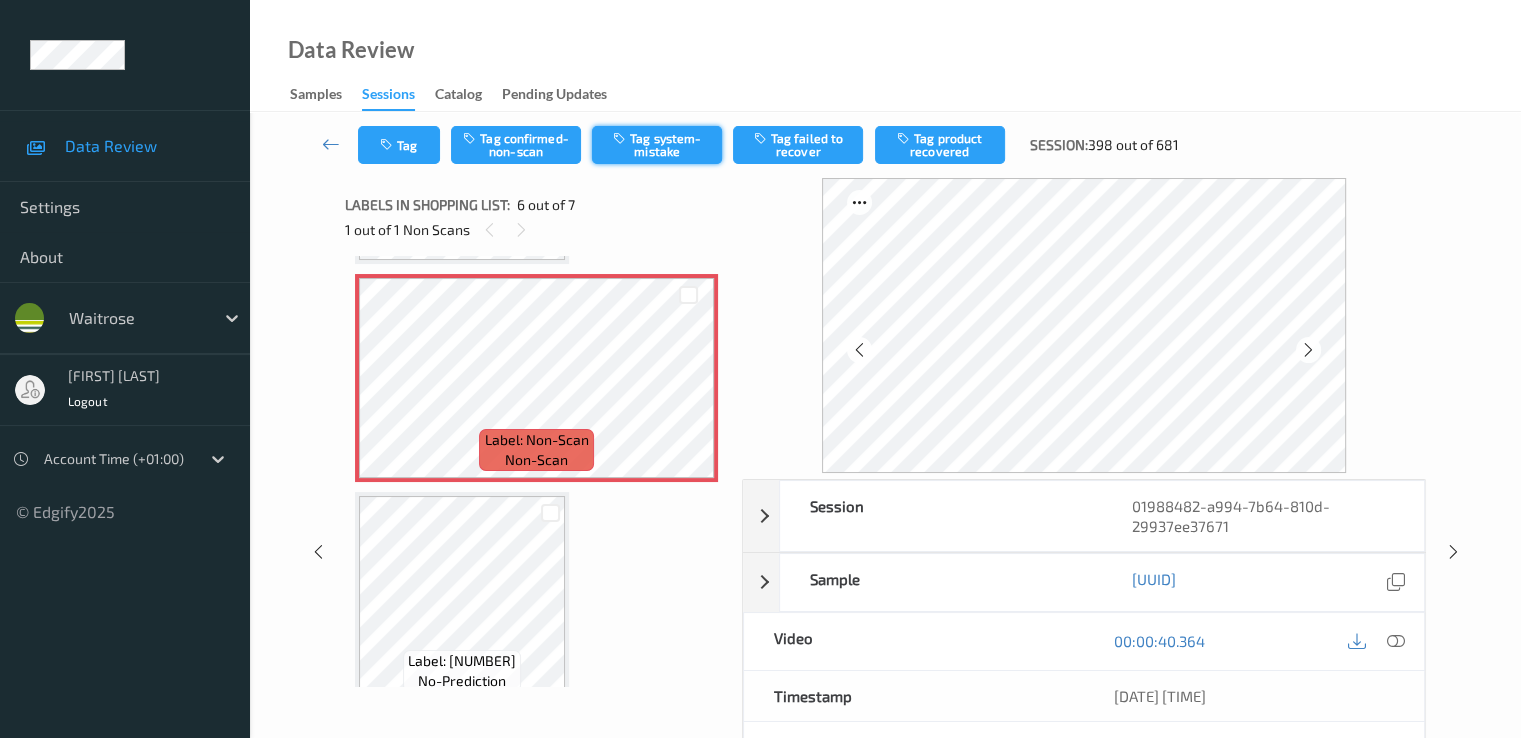 click on "Tag   system-mistake" at bounding box center (657, 145) 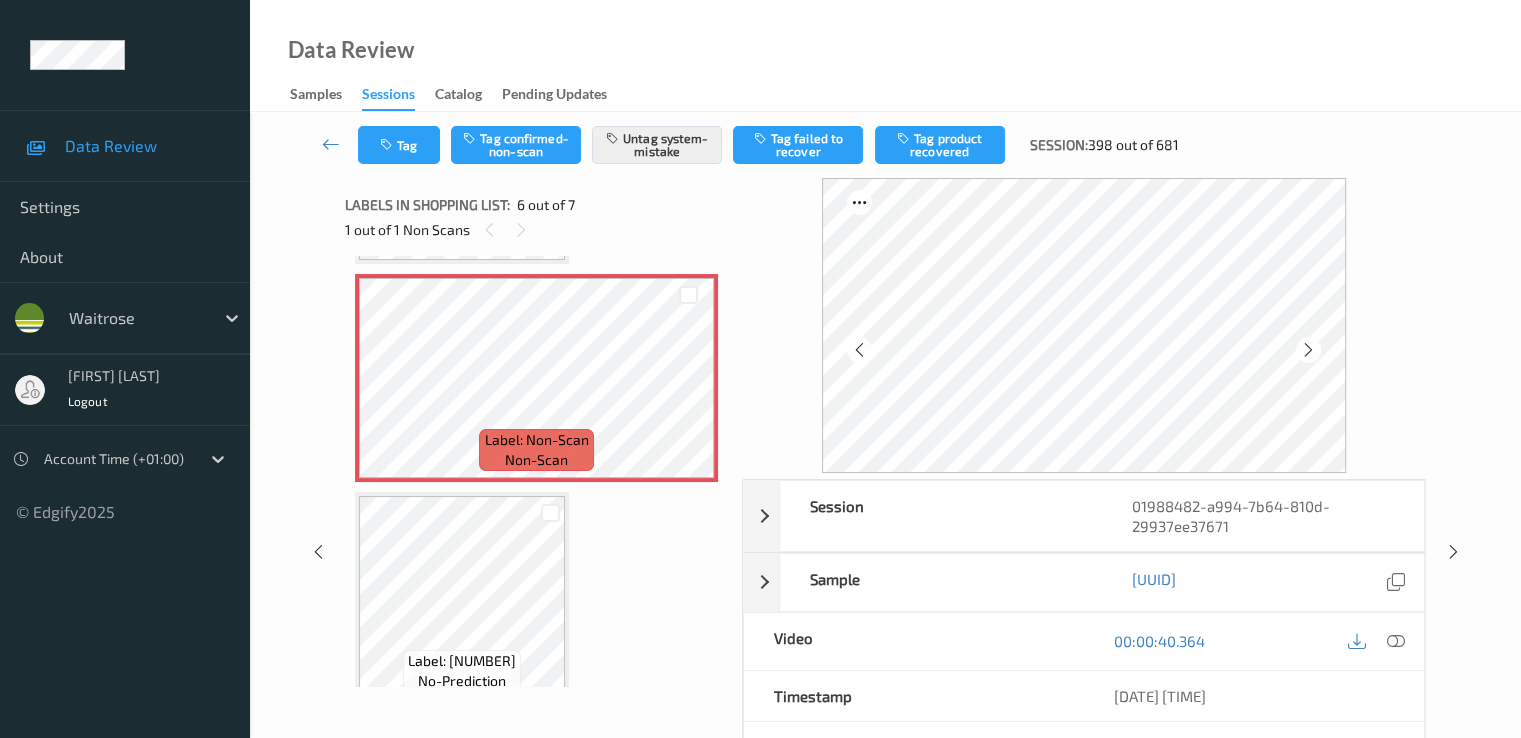 click on "Tag" at bounding box center (399, 145) 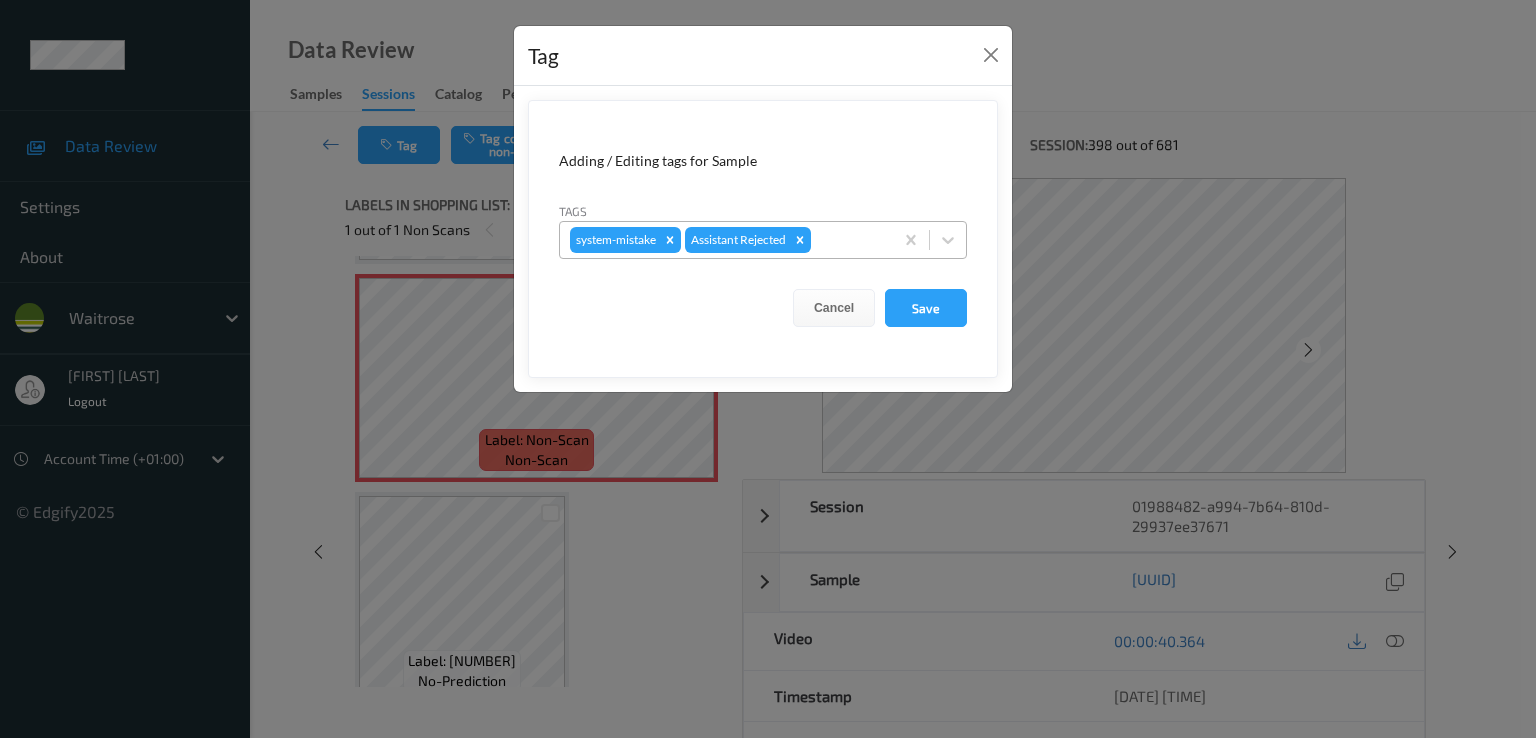 click at bounding box center [849, 240] 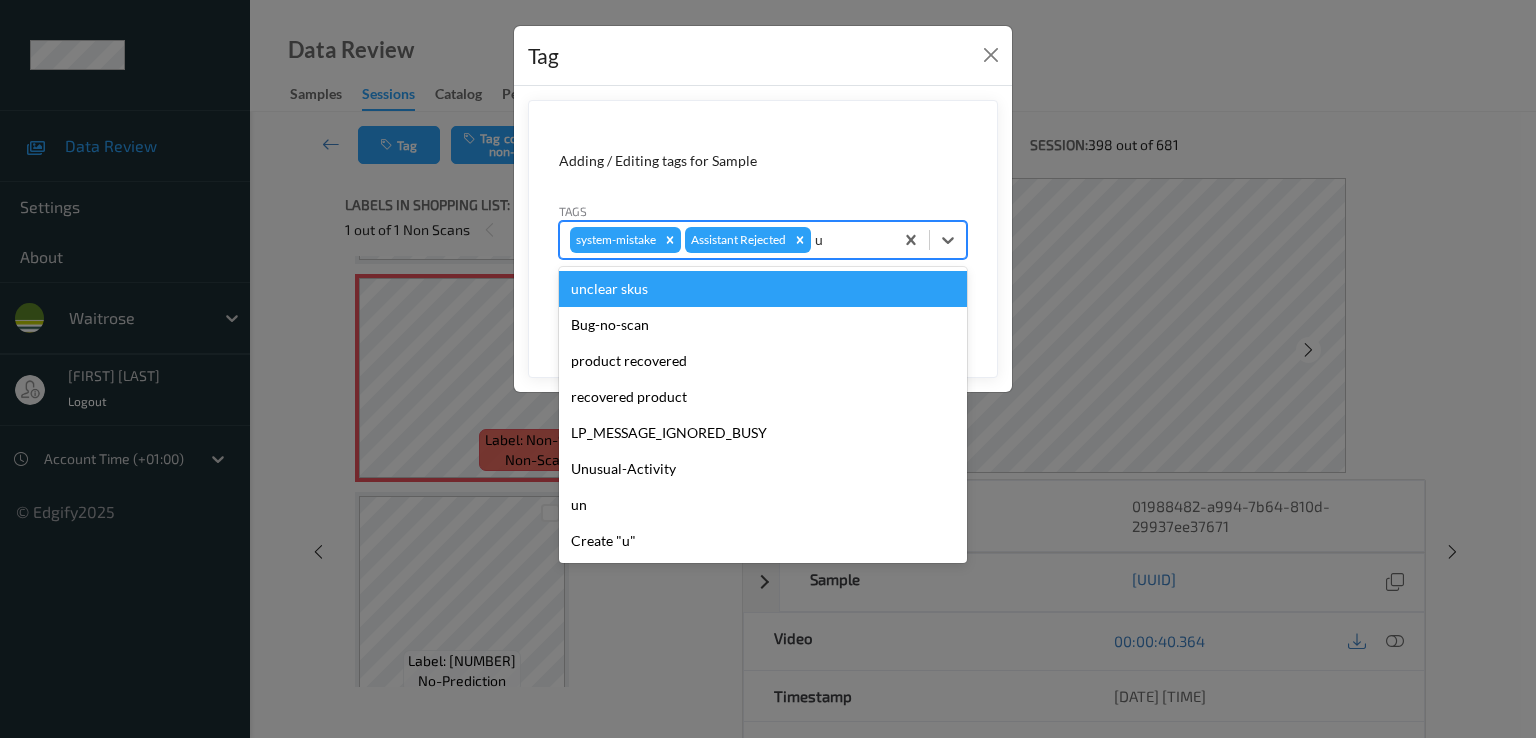 type on "un" 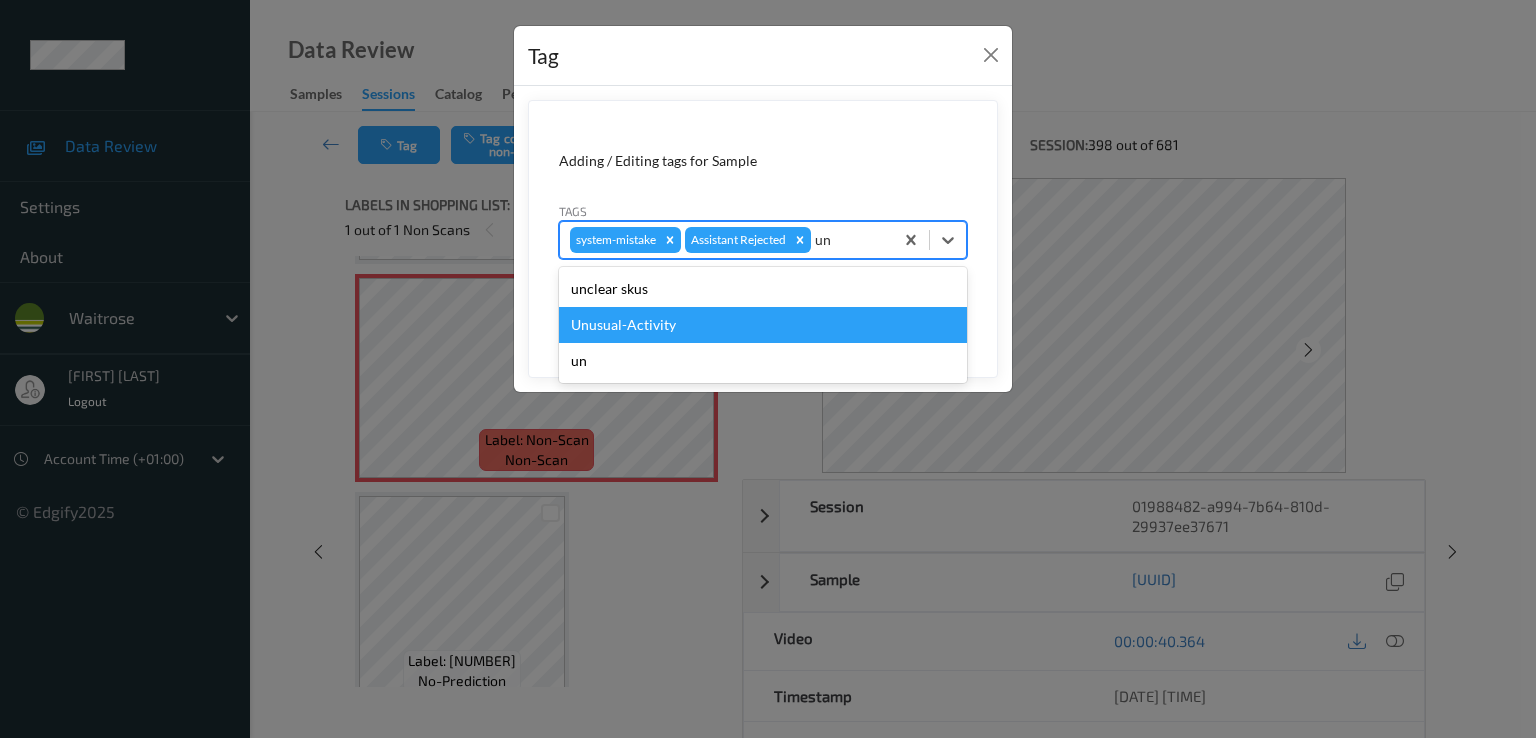 click on "Unusual-Activity" at bounding box center (763, 325) 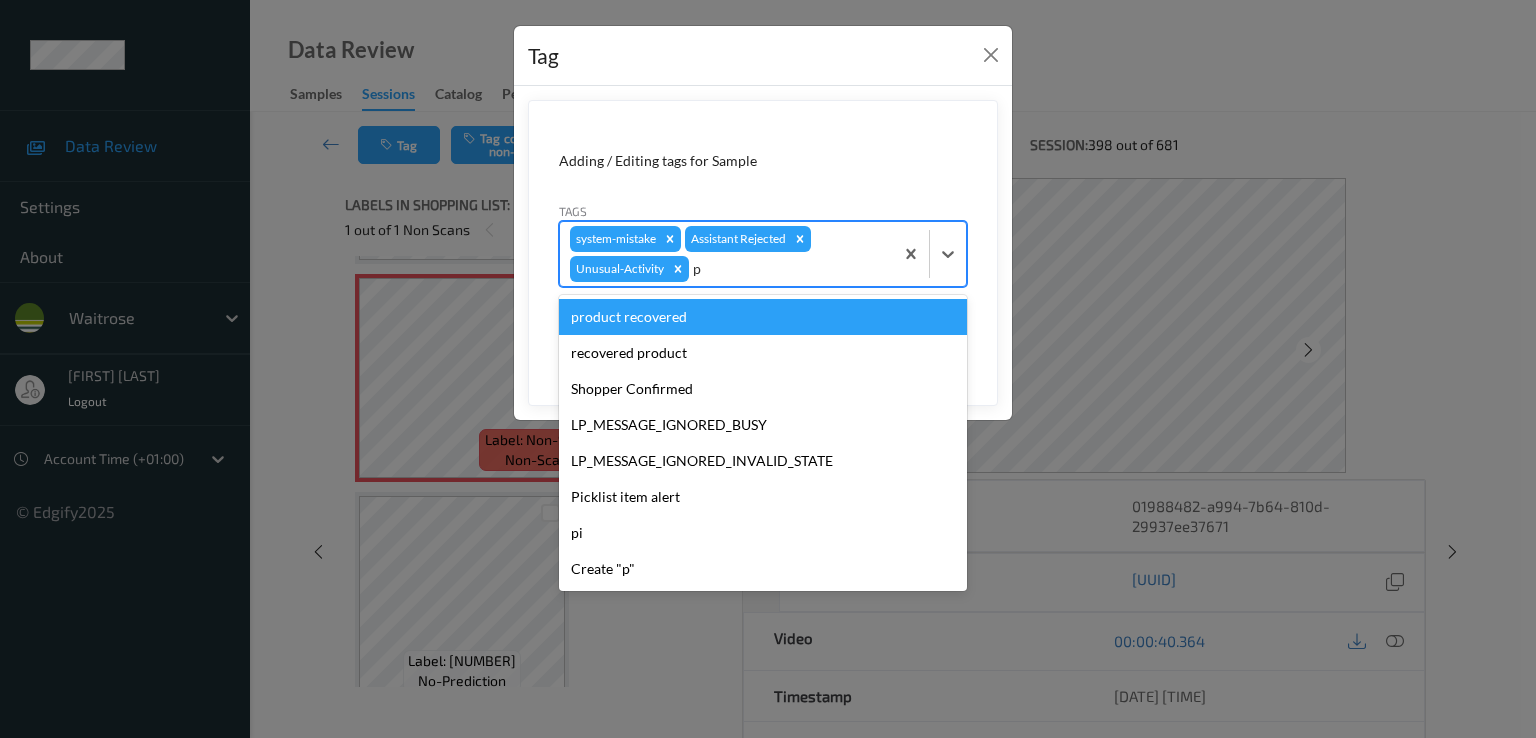 type on "pi" 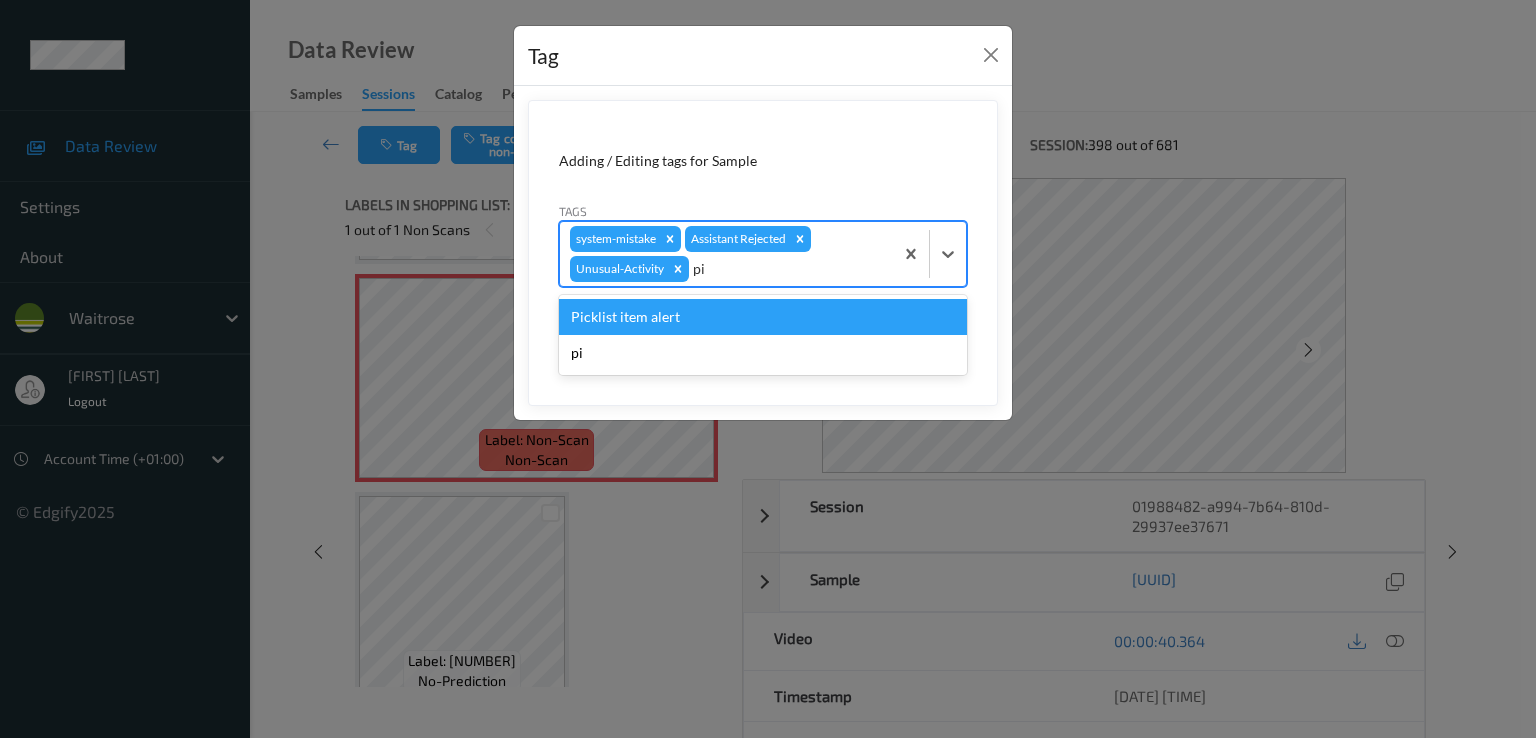 click on "Picklist item alert" at bounding box center [763, 317] 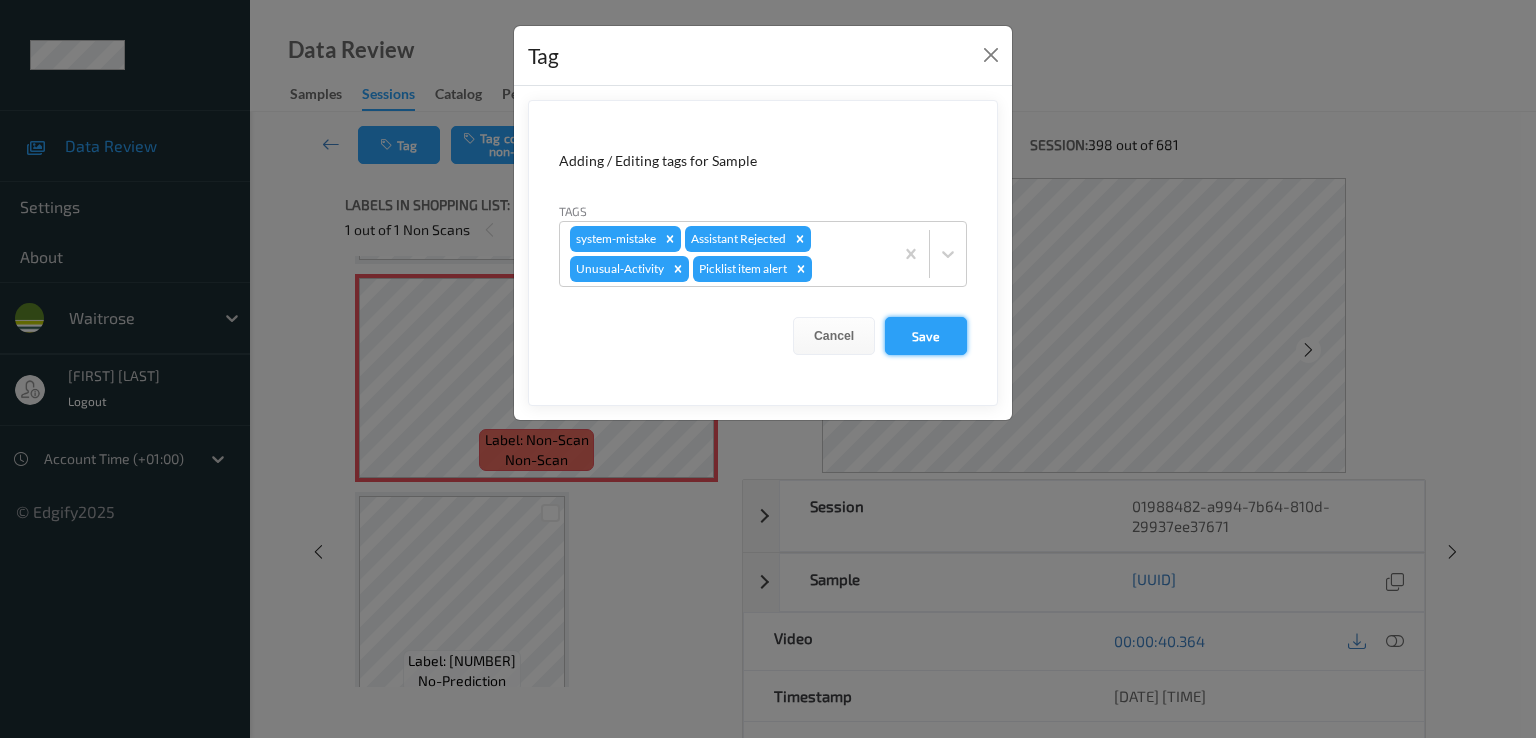 click on "Save" at bounding box center (926, 336) 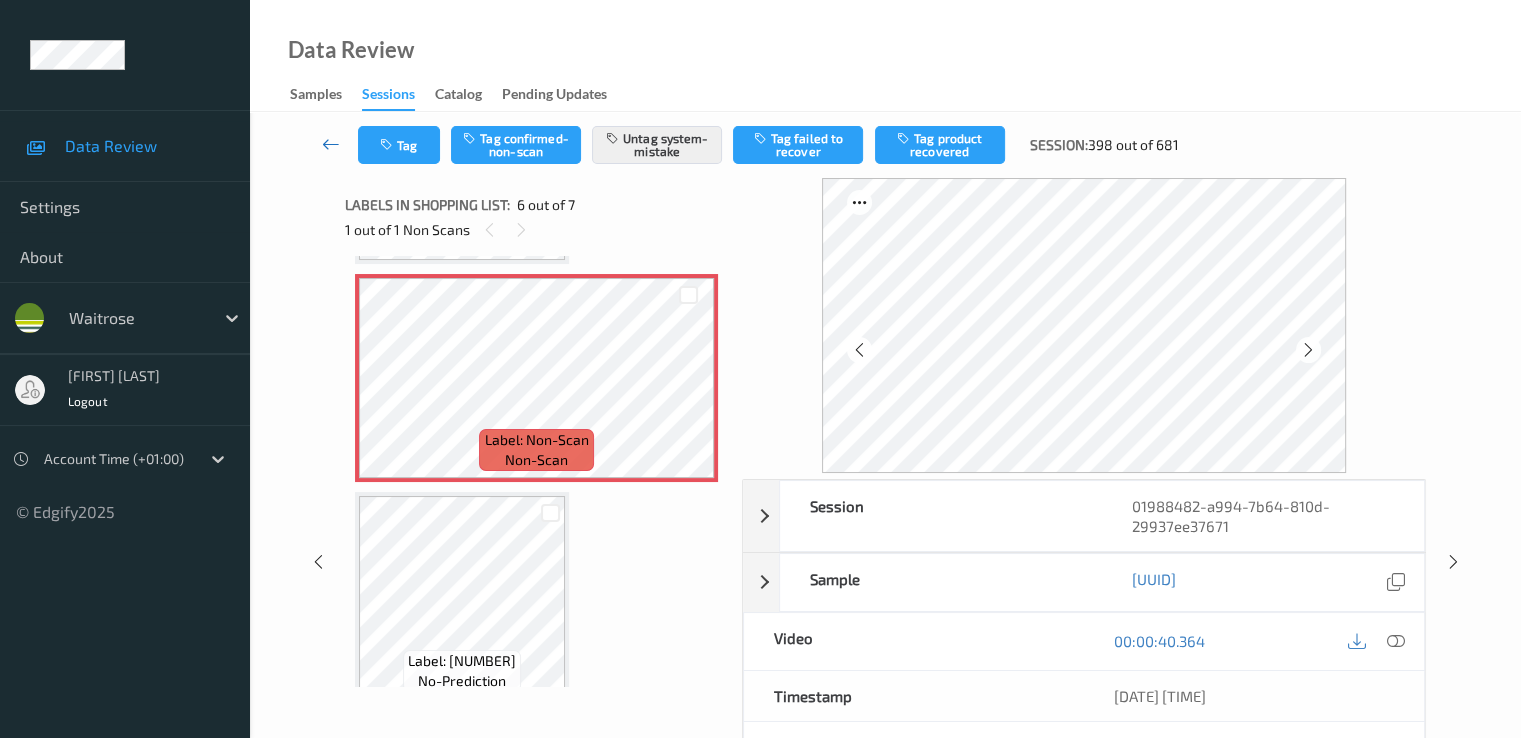 click at bounding box center [331, 144] 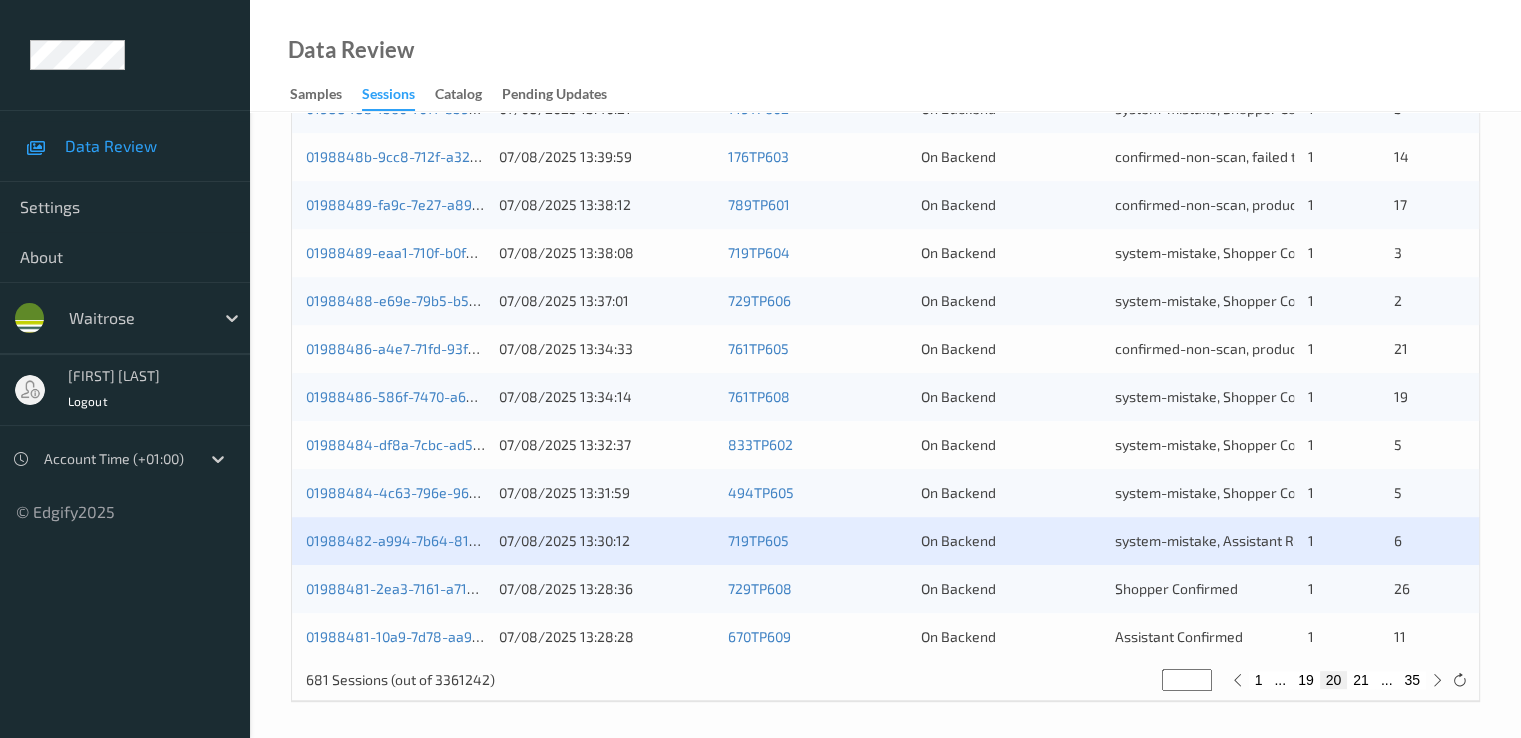 scroll, scrollTop: 924, scrollLeft: 0, axis: vertical 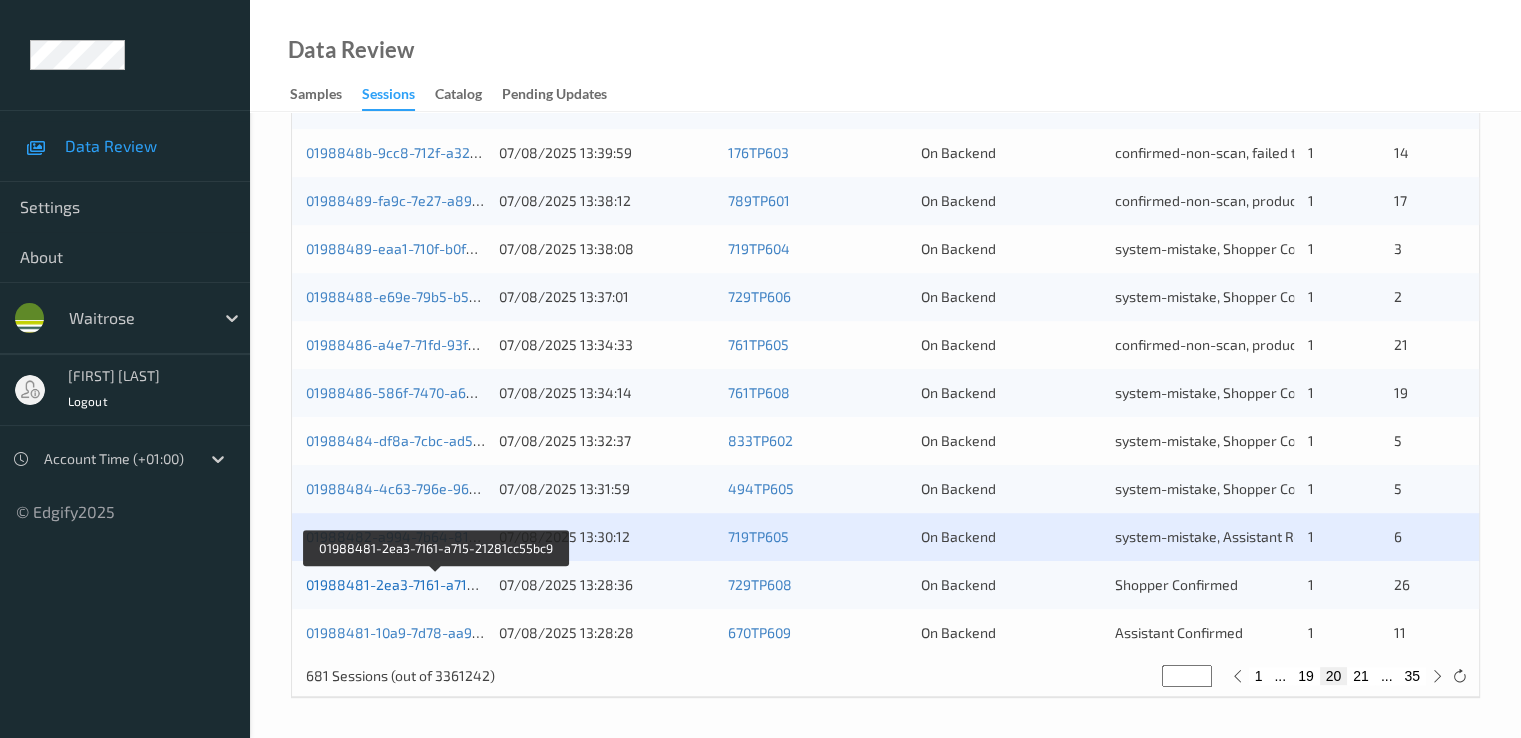 click on "01988481-2ea3-7161-a715-21281cc55bc9" at bounding box center (438, 584) 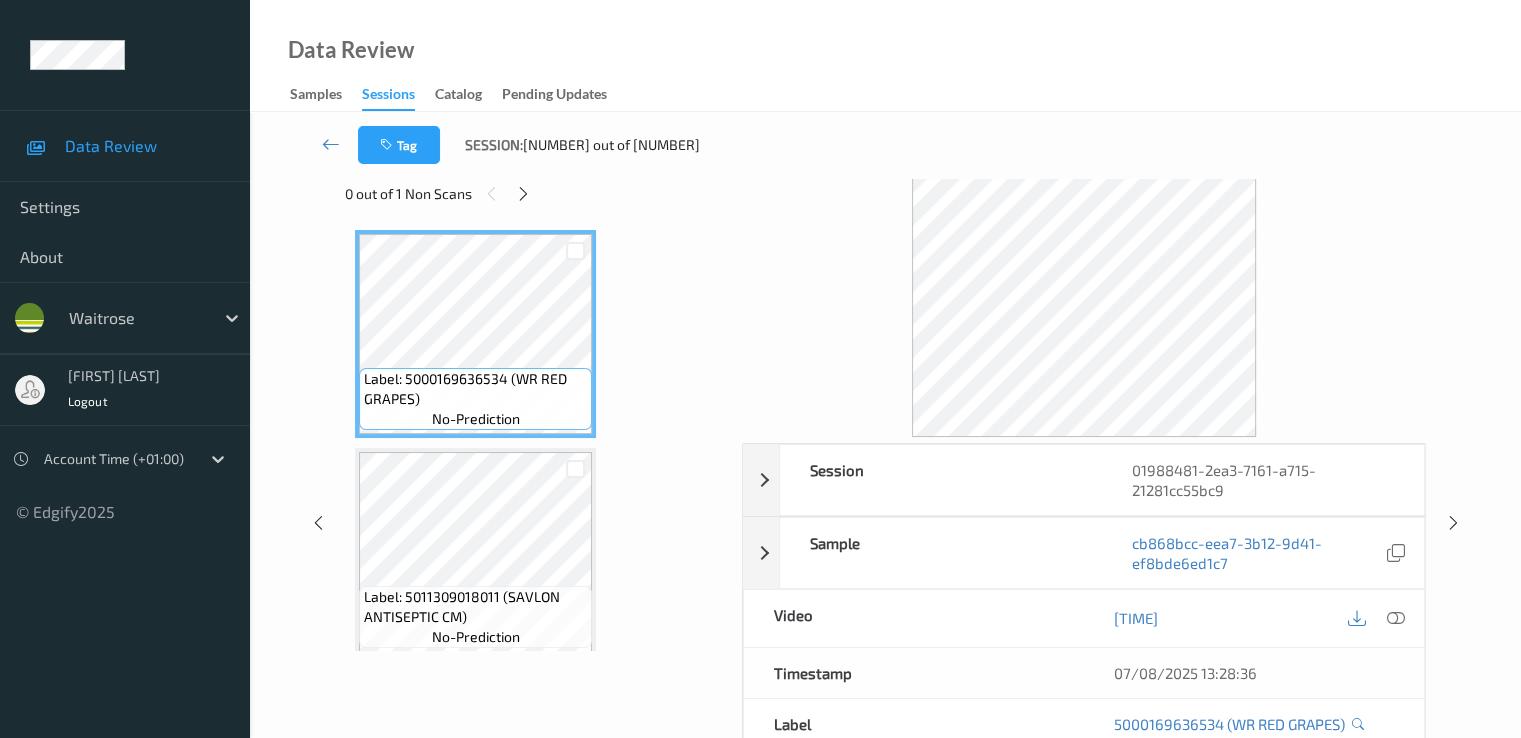 scroll, scrollTop: 0, scrollLeft: 0, axis: both 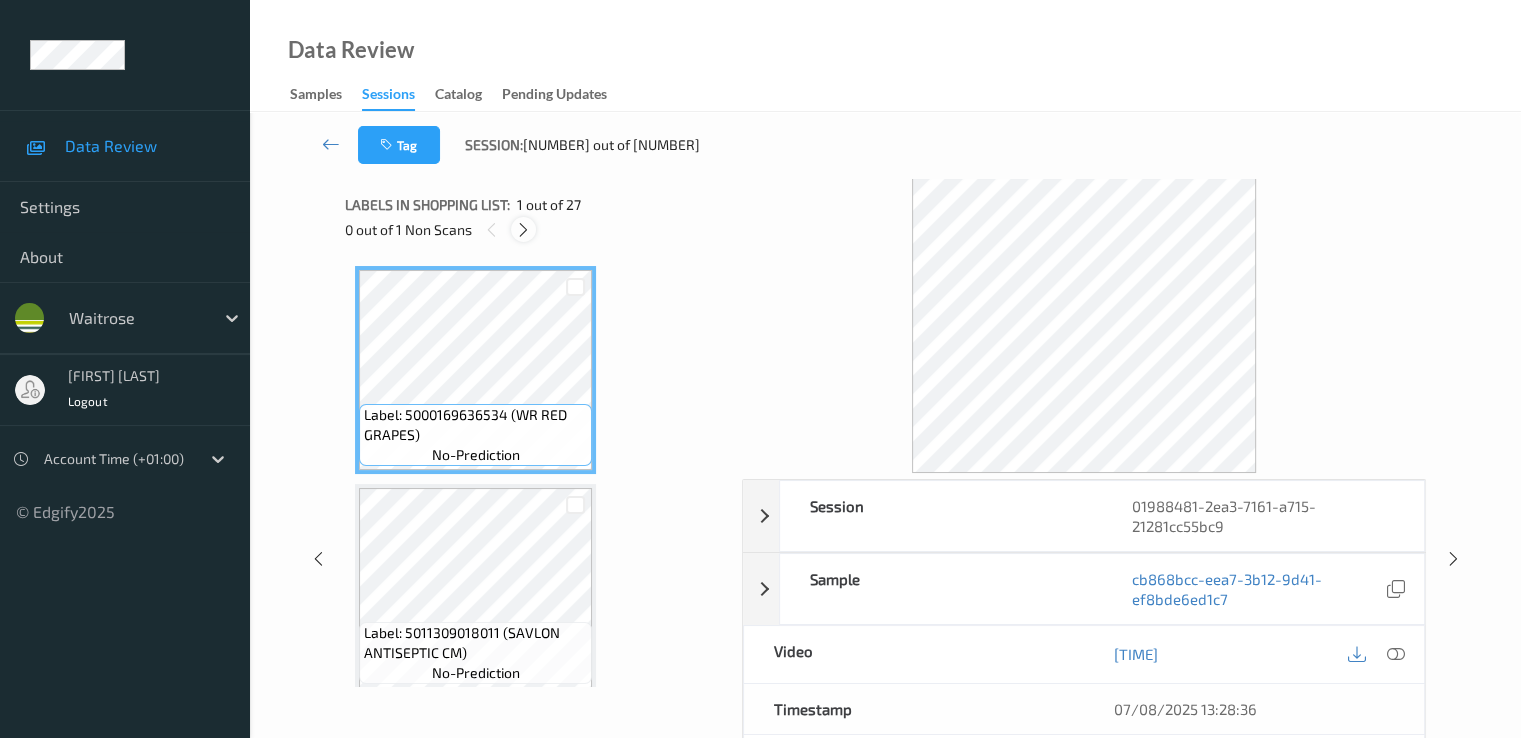 click at bounding box center (523, 230) 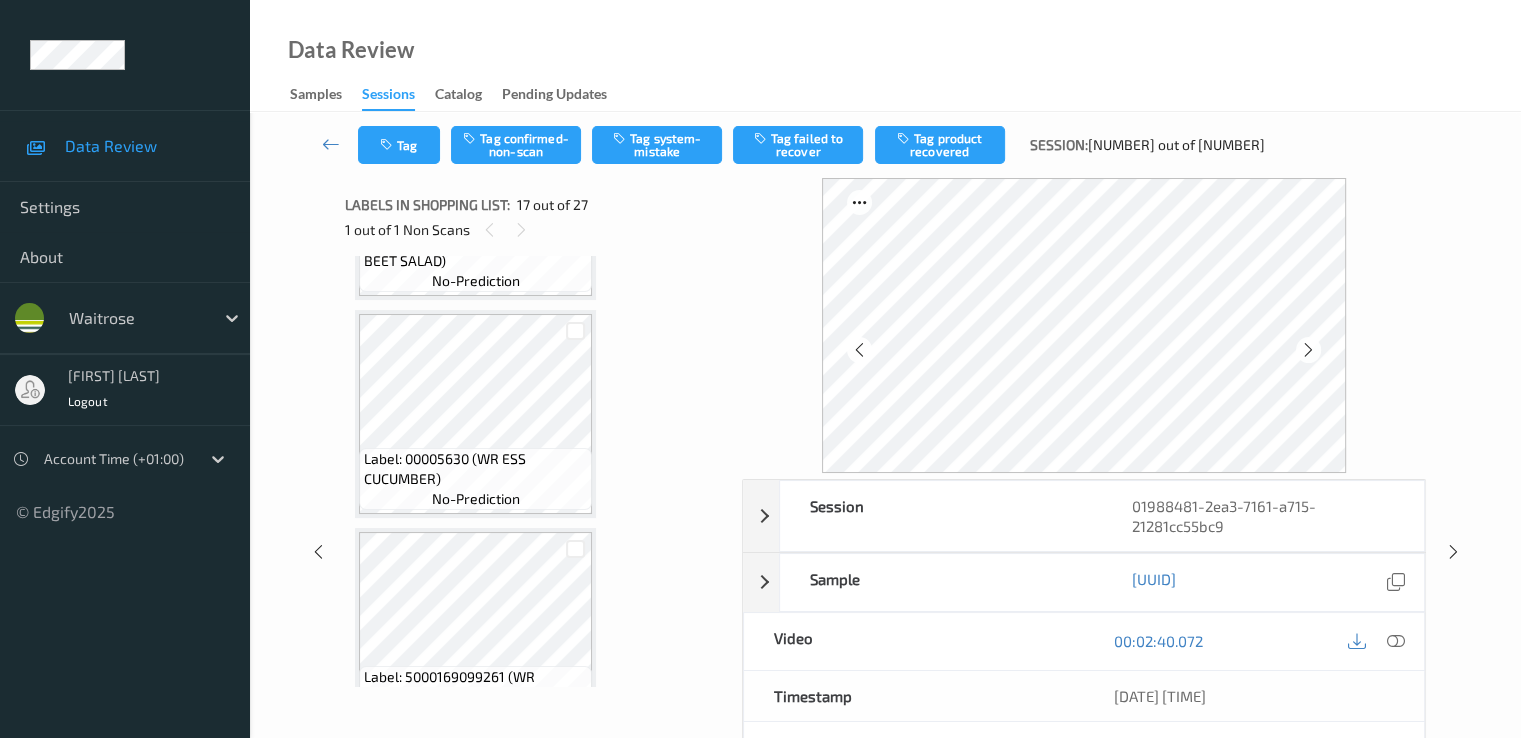 scroll, scrollTop: 3280, scrollLeft: 0, axis: vertical 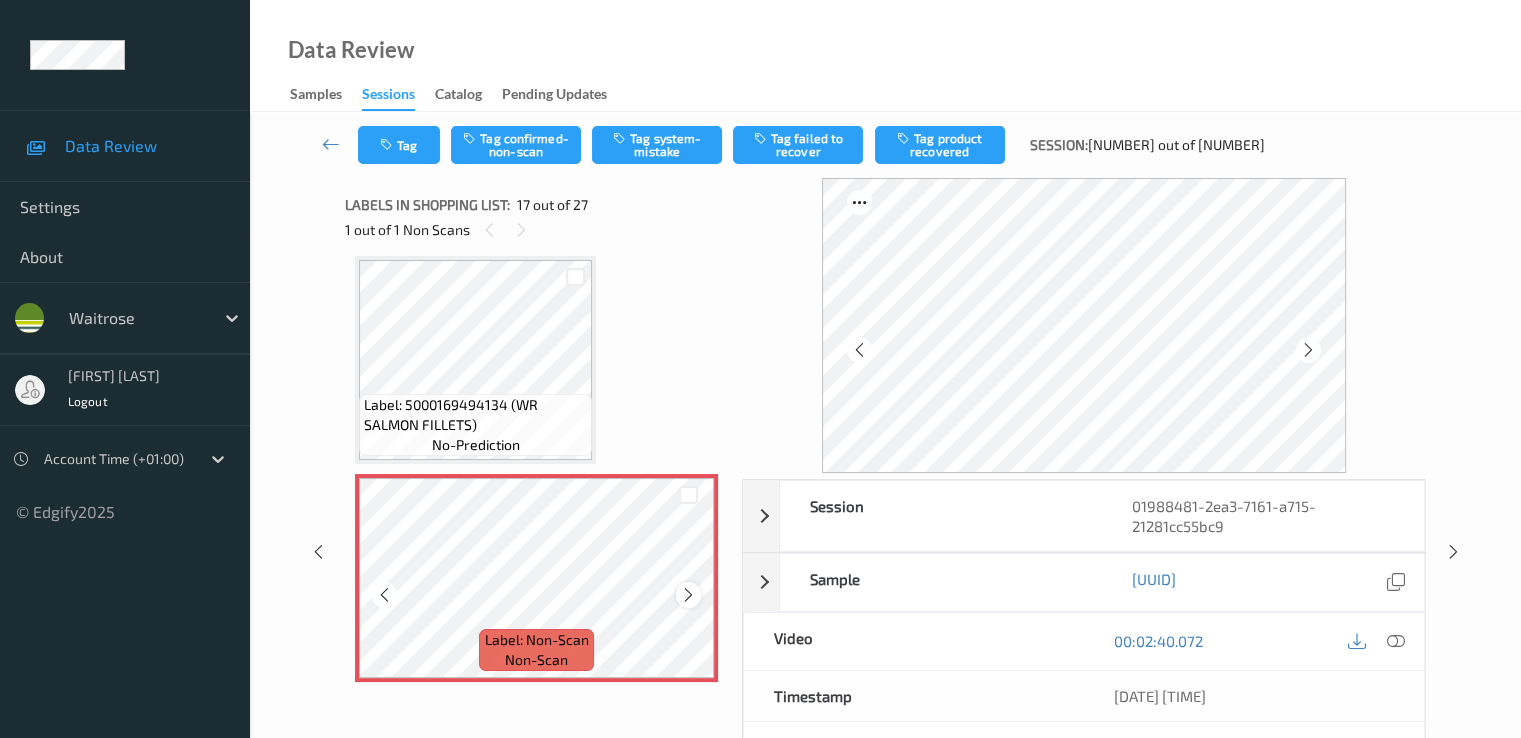 click at bounding box center [688, 595] 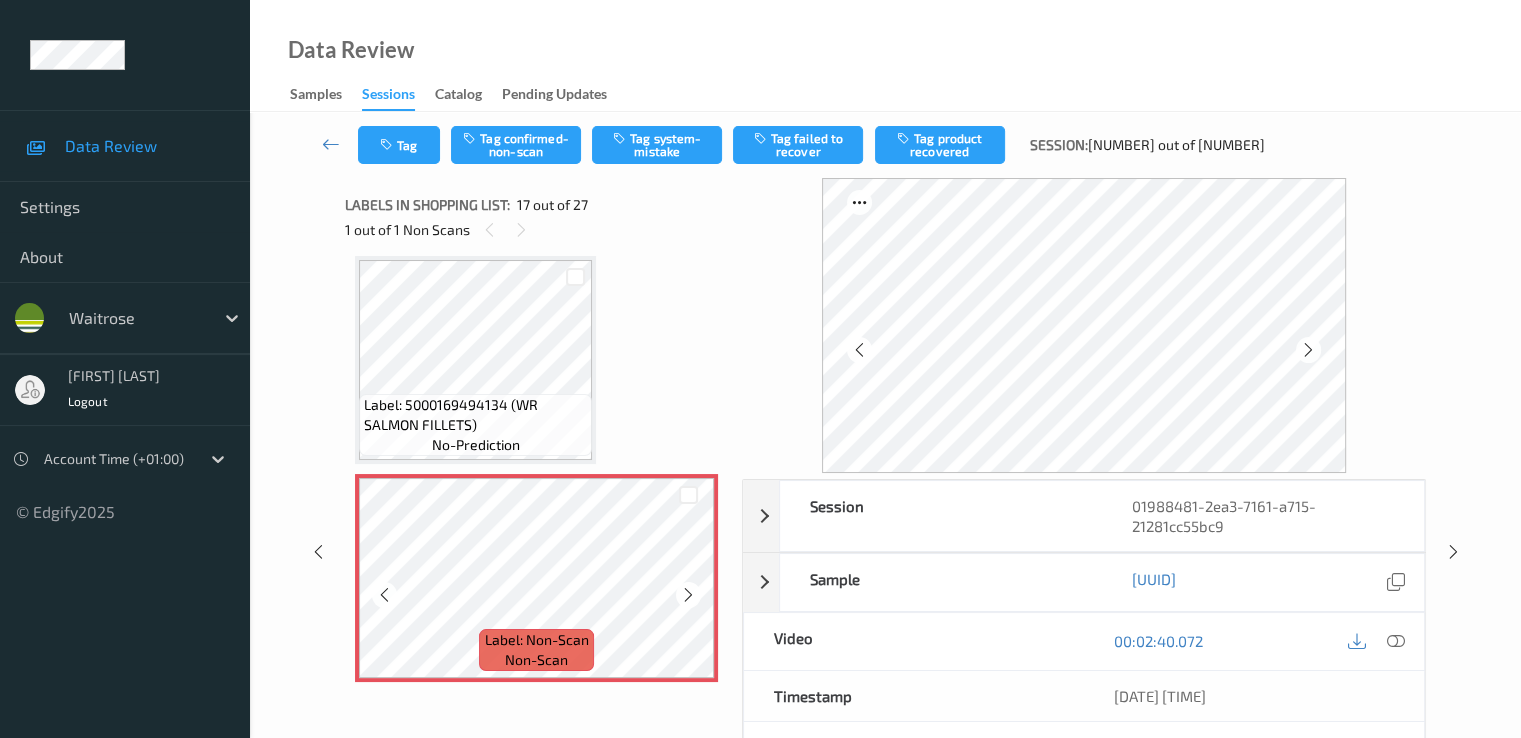 click at bounding box center (688, 595) 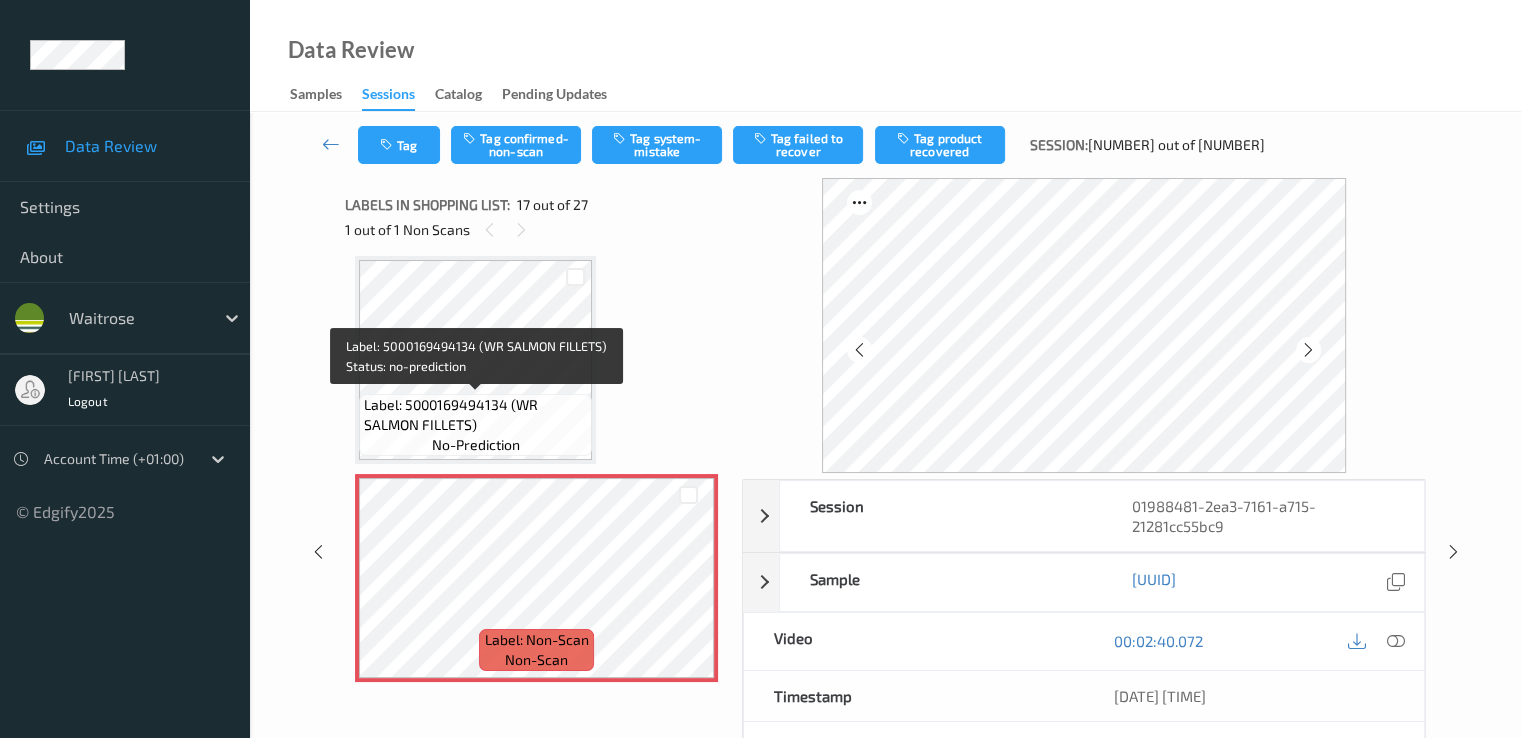 click on "Label: 5000169494134 (WR SALMON FILLETS)" at bounding box center (475, 415) 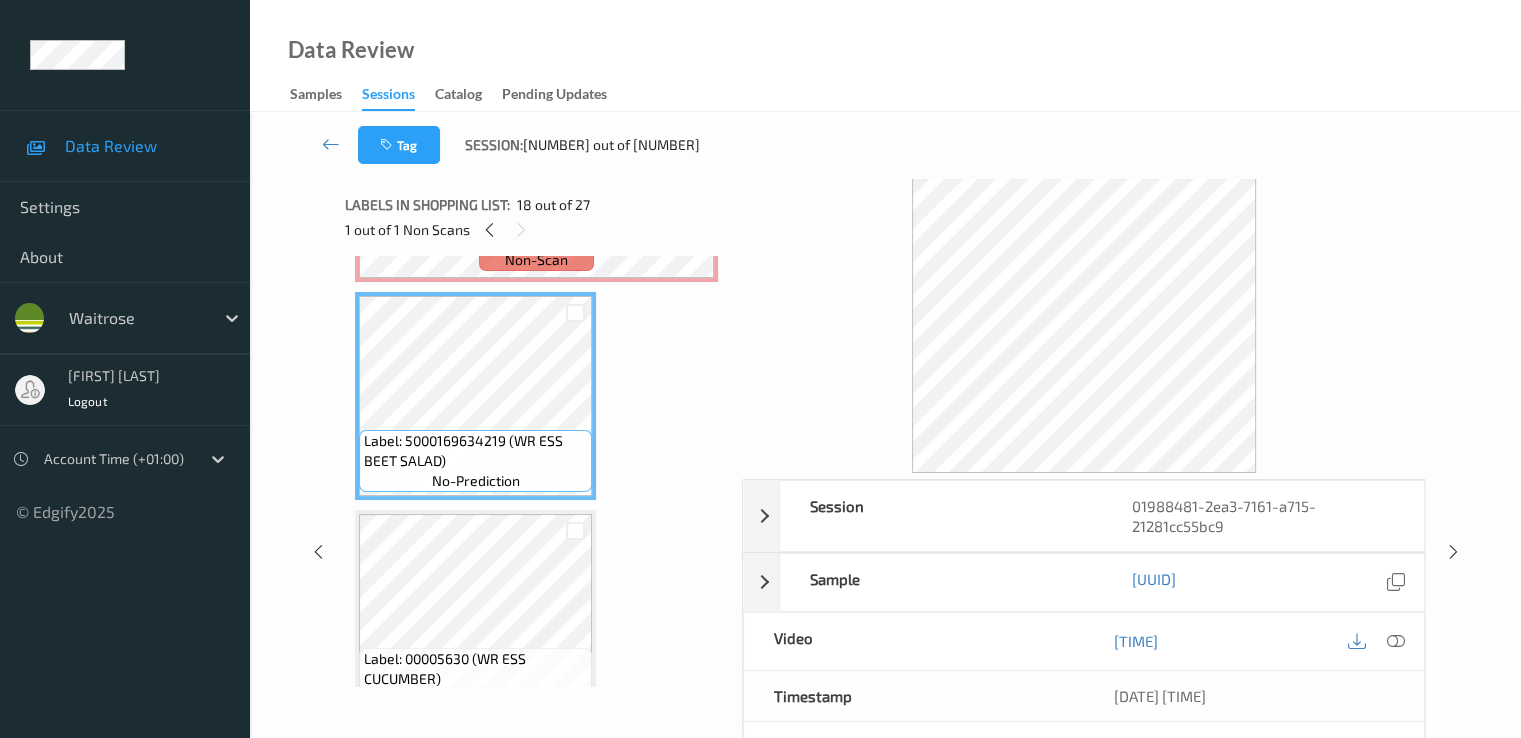 scroll, scrollTop: 3280, scrollLeft: 0, axis: vertical 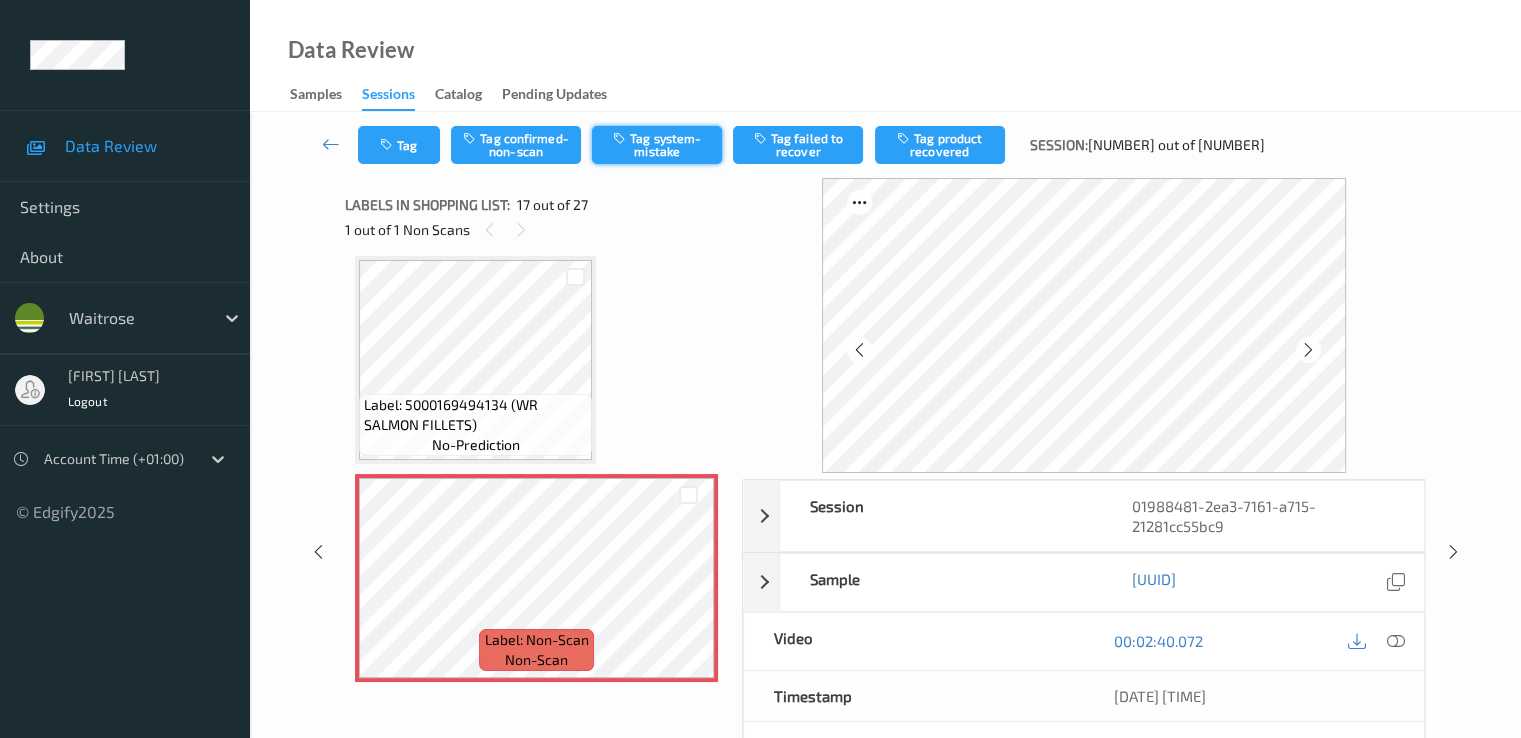 click on "Tag   system-mistake" at bounding box center [657, 145] 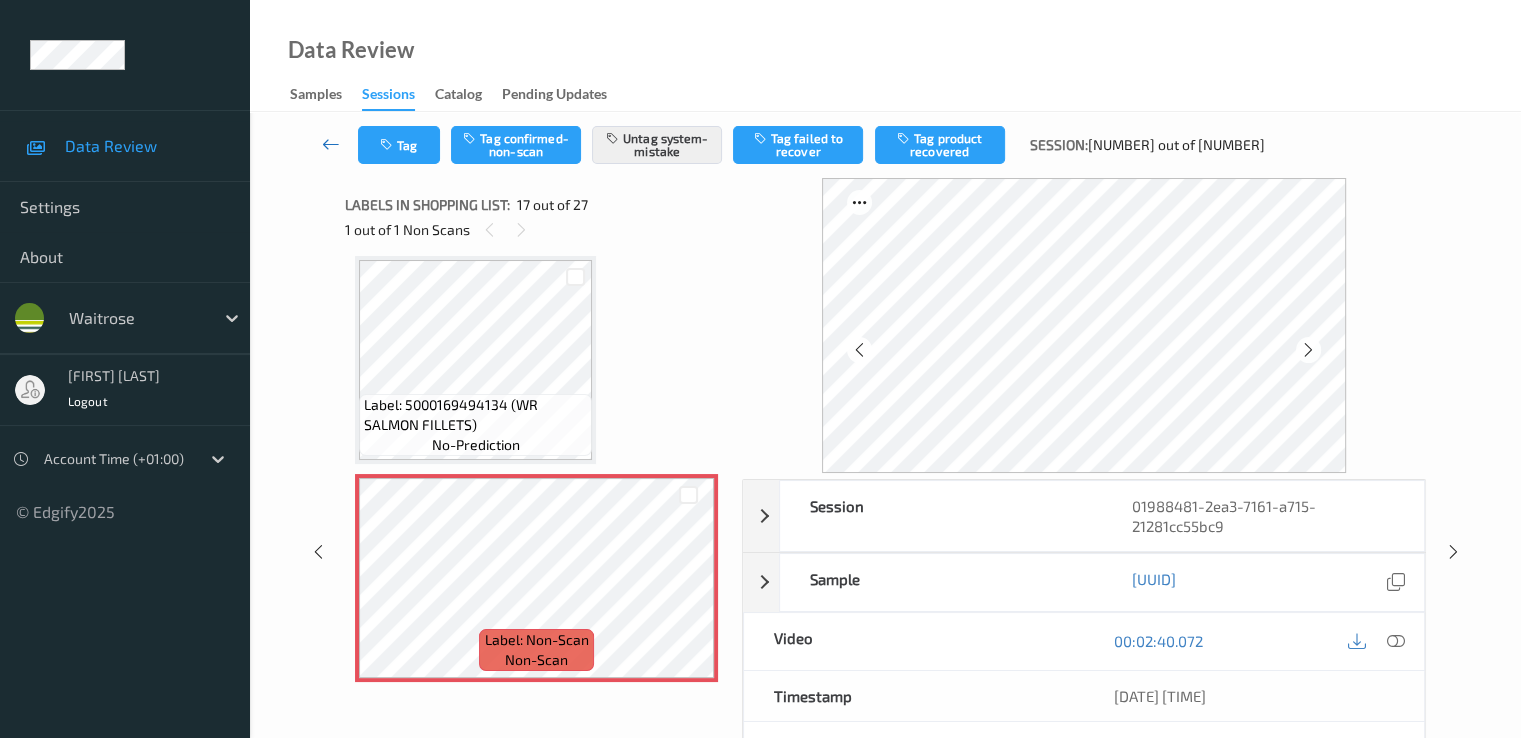 click at bounding box center [331, 144] 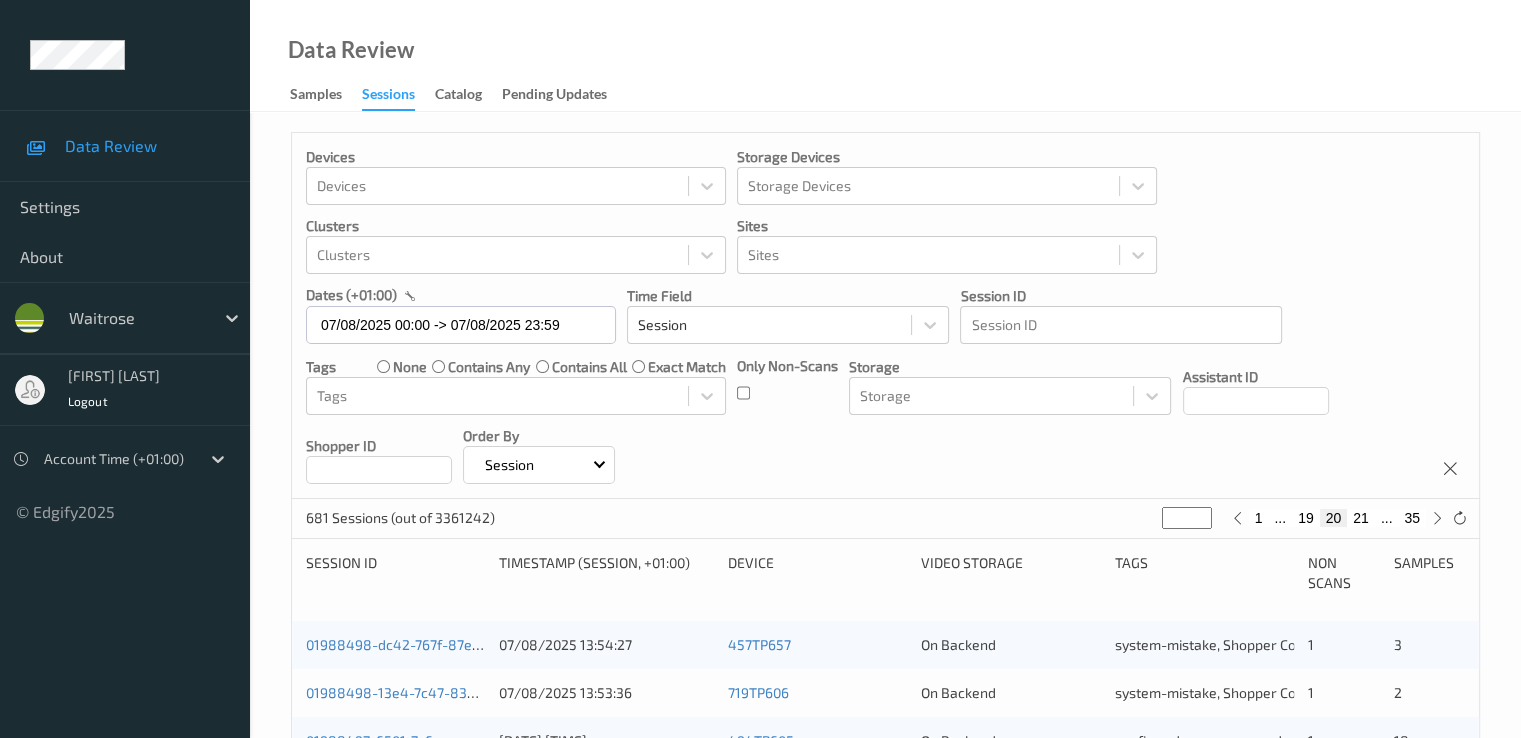scroll, scrollTop: 924, scrollLeft: 0, axis: vertical 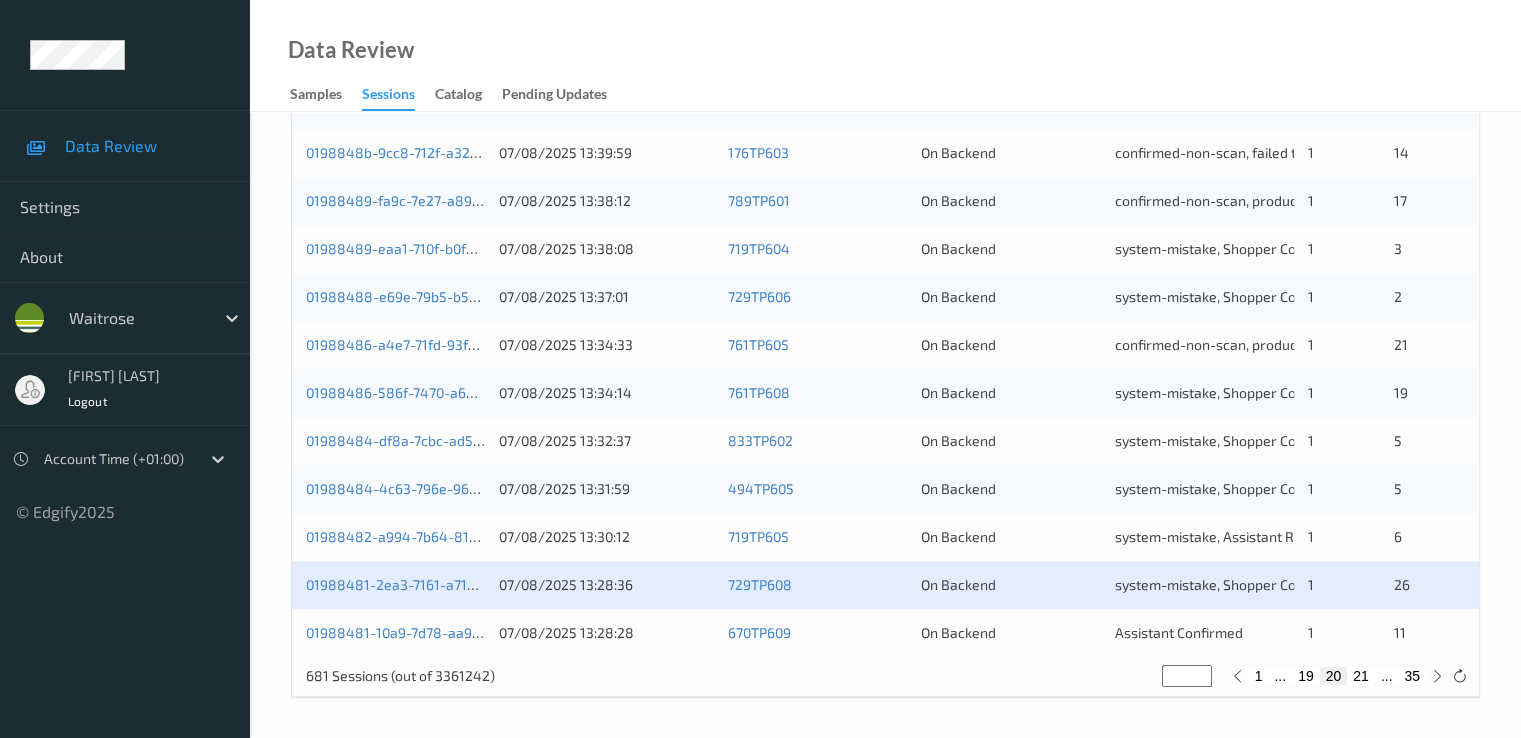 click on "[UUID] [DATE] [TIME] [NUMBER]TP[NUMBER] On Backend Assistant Confirmed [NUMBER] [NUMBER]" at bounding box center (885, 633) 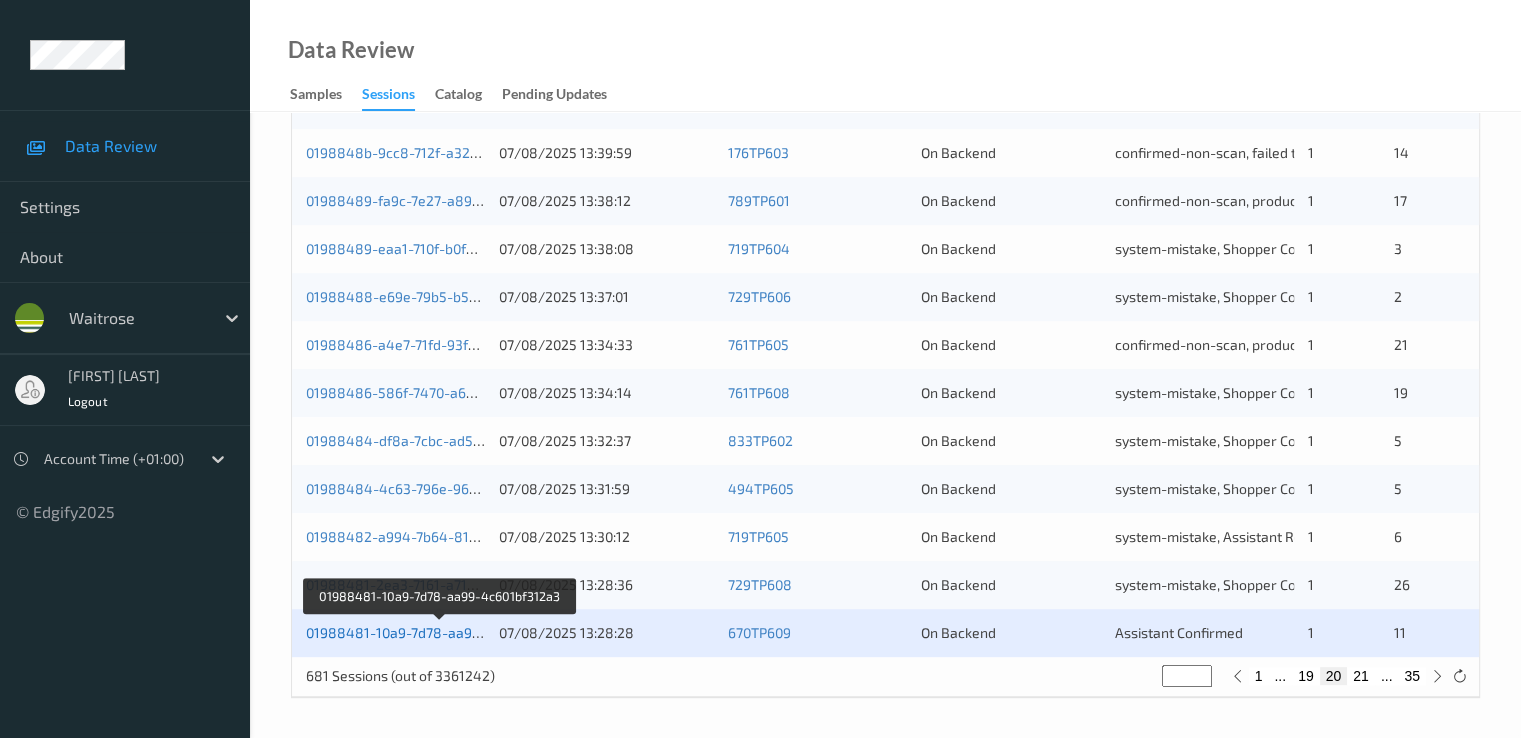 click on "01988481-10a9-7d78-aa99-4c601bf312a3" at bounding box center [440, 632] 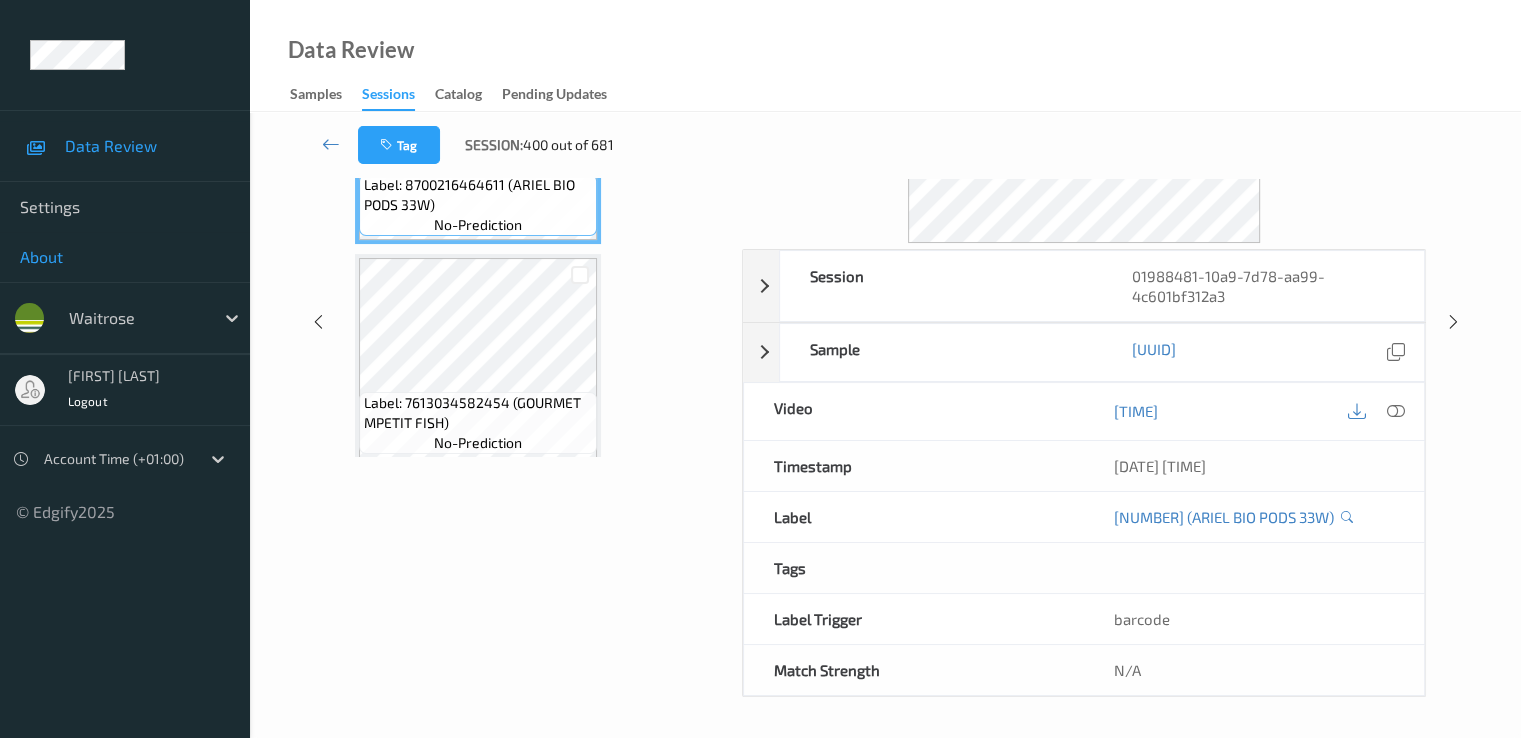 scroll, scrollTop: 0, scrollLeft: 0, axis: both 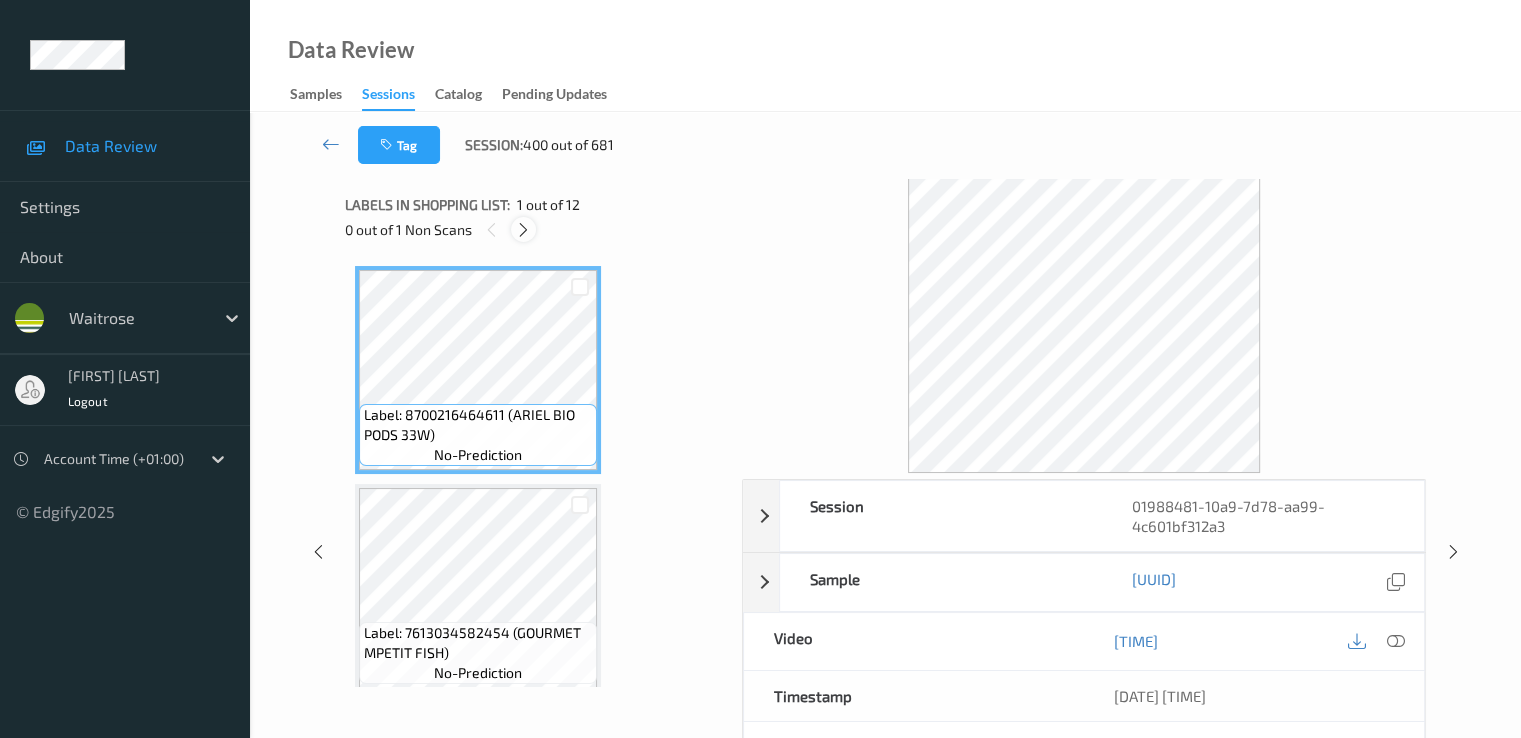 click at bounding box center [523, 230] 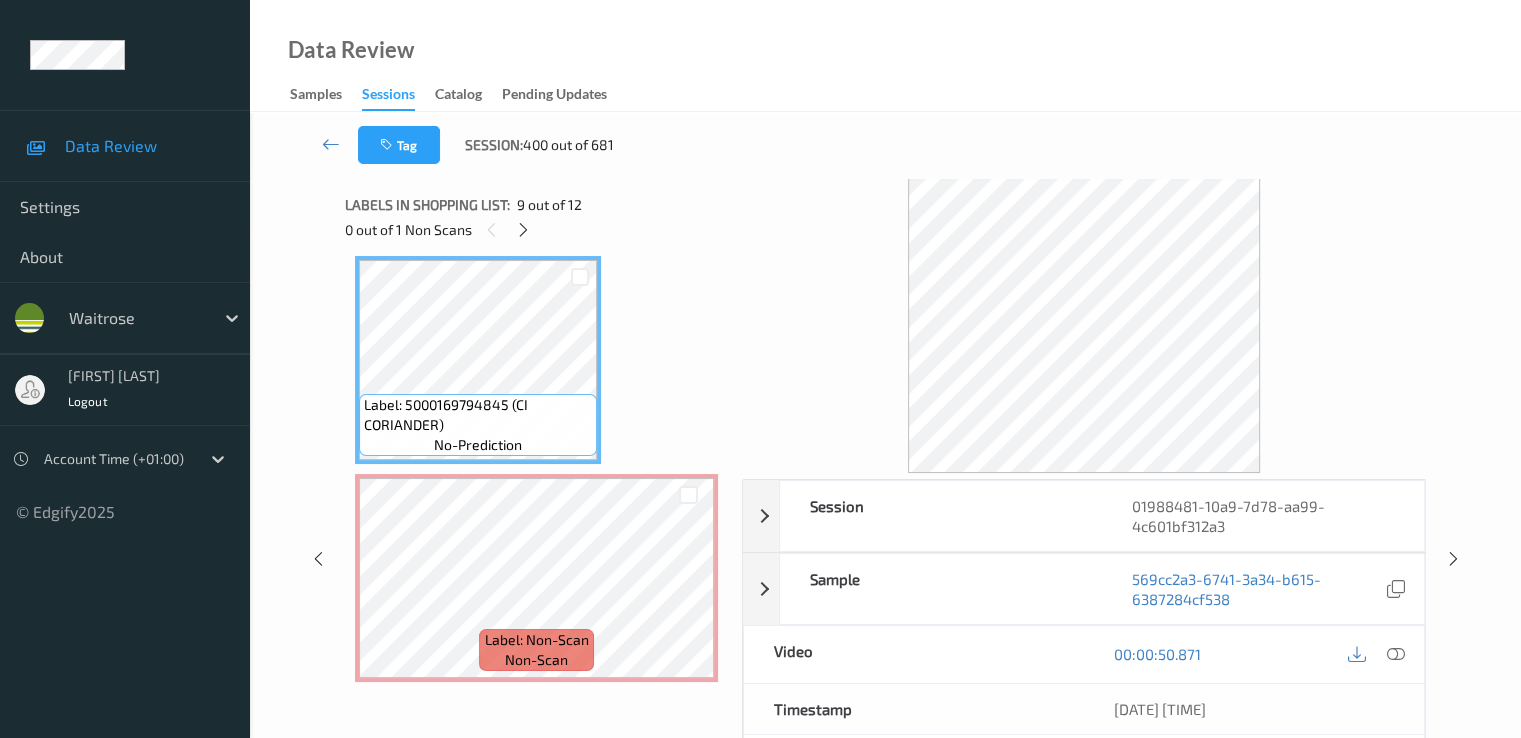 scroll, scrollTop: 1954, scrollLeft: 0, axis: vertical 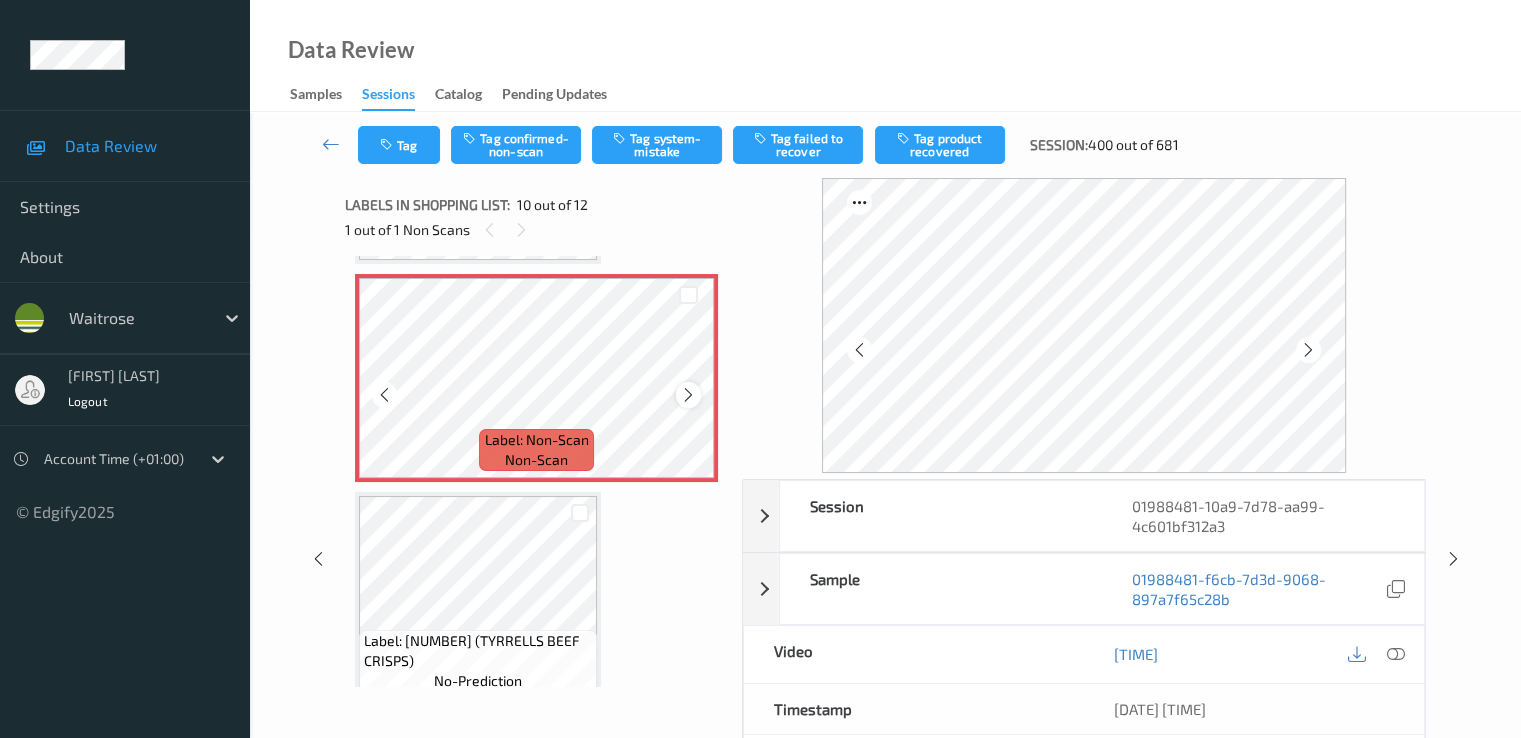 click at bounding box center [688, 394] 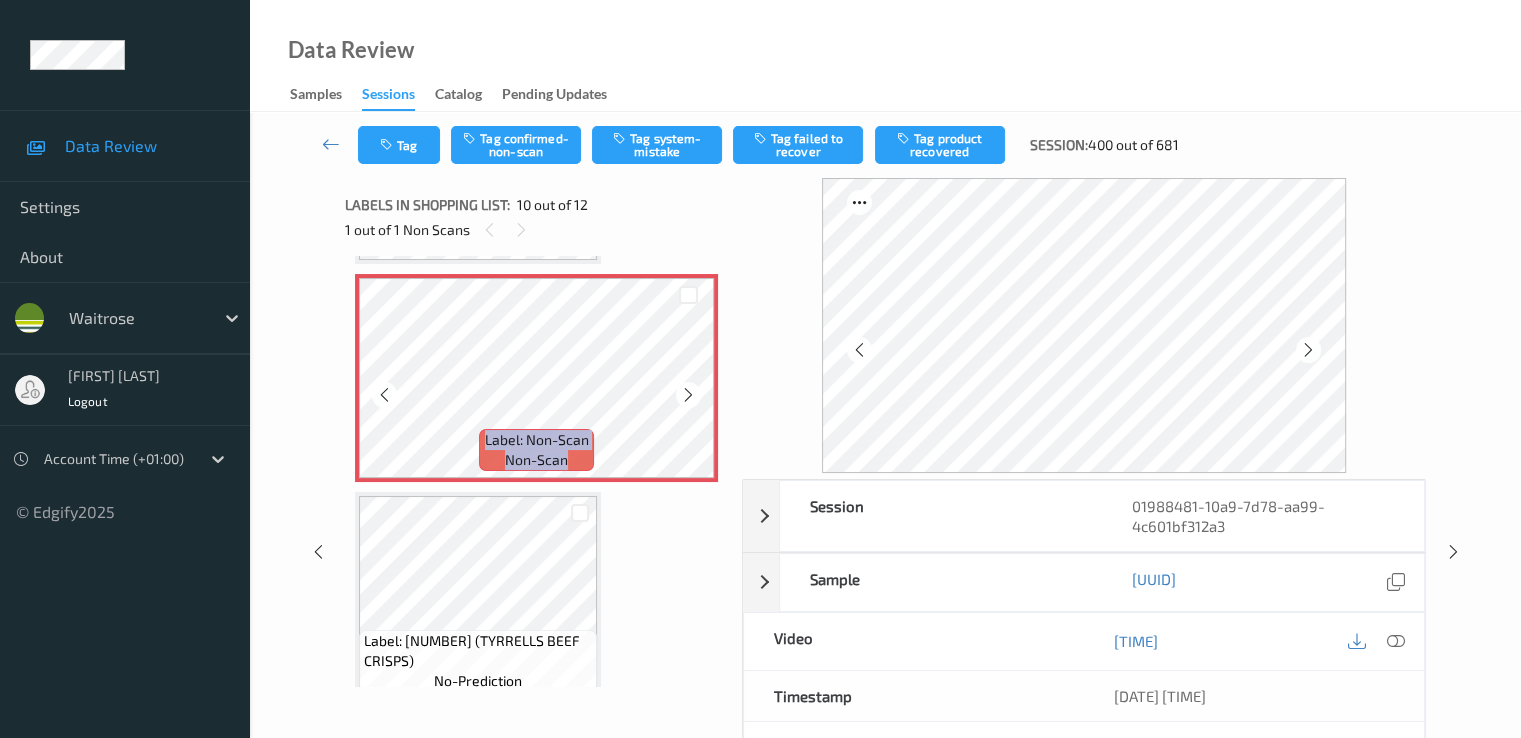 click at bounding box center (688, 394) 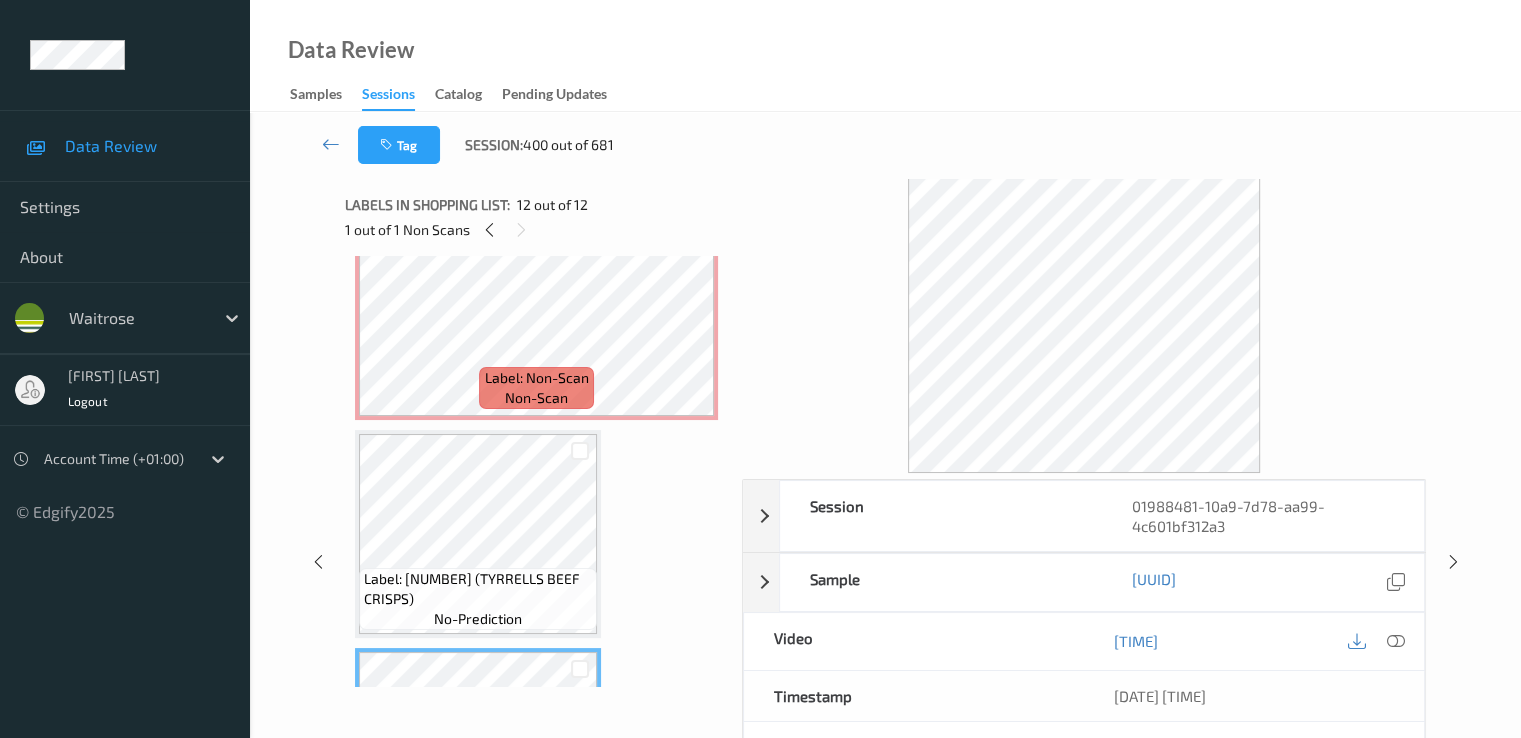 scroll, scrollTop: 1995, scrollLeft: 0, axis: vertical 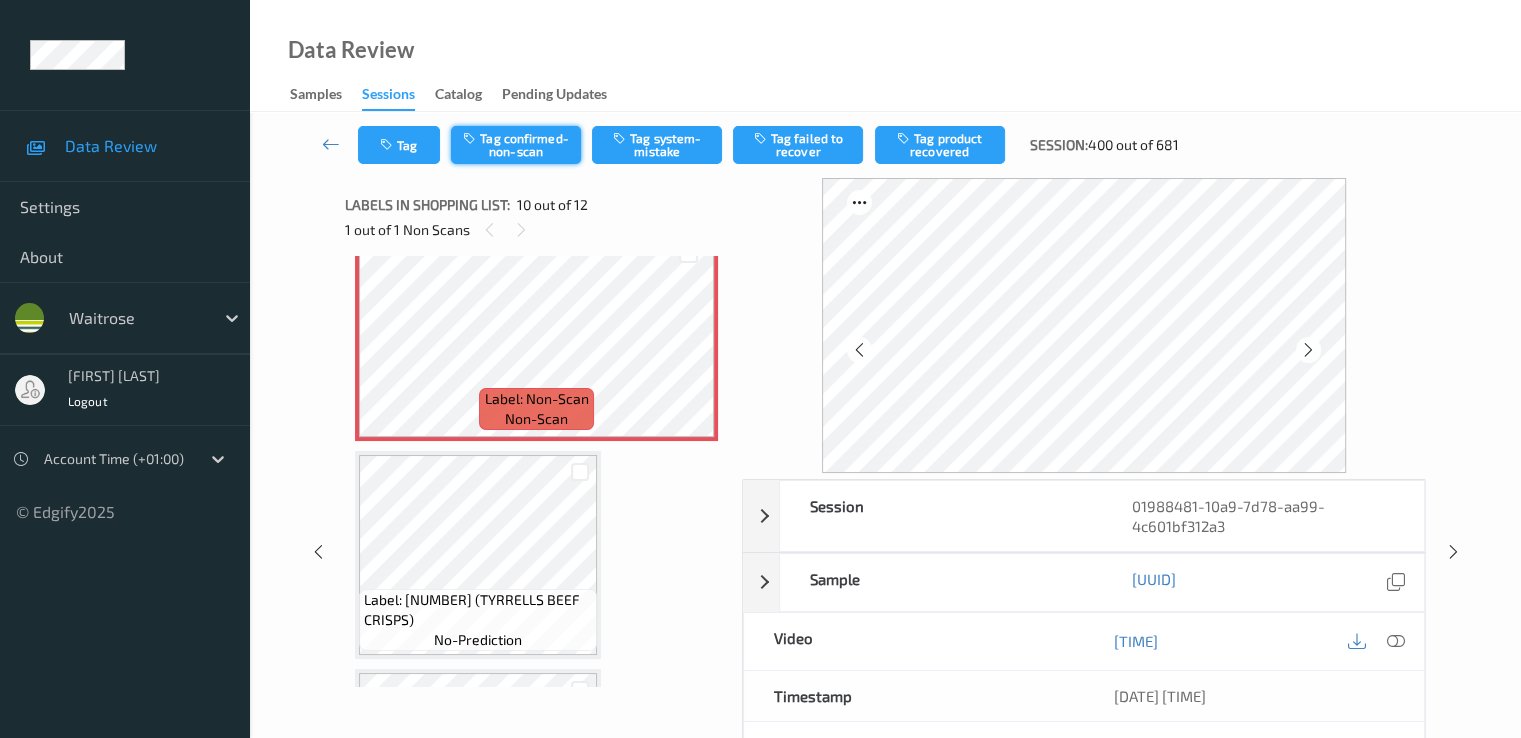 click on "Tag   confirmed-non-scan" at bounding box center [516, 145] 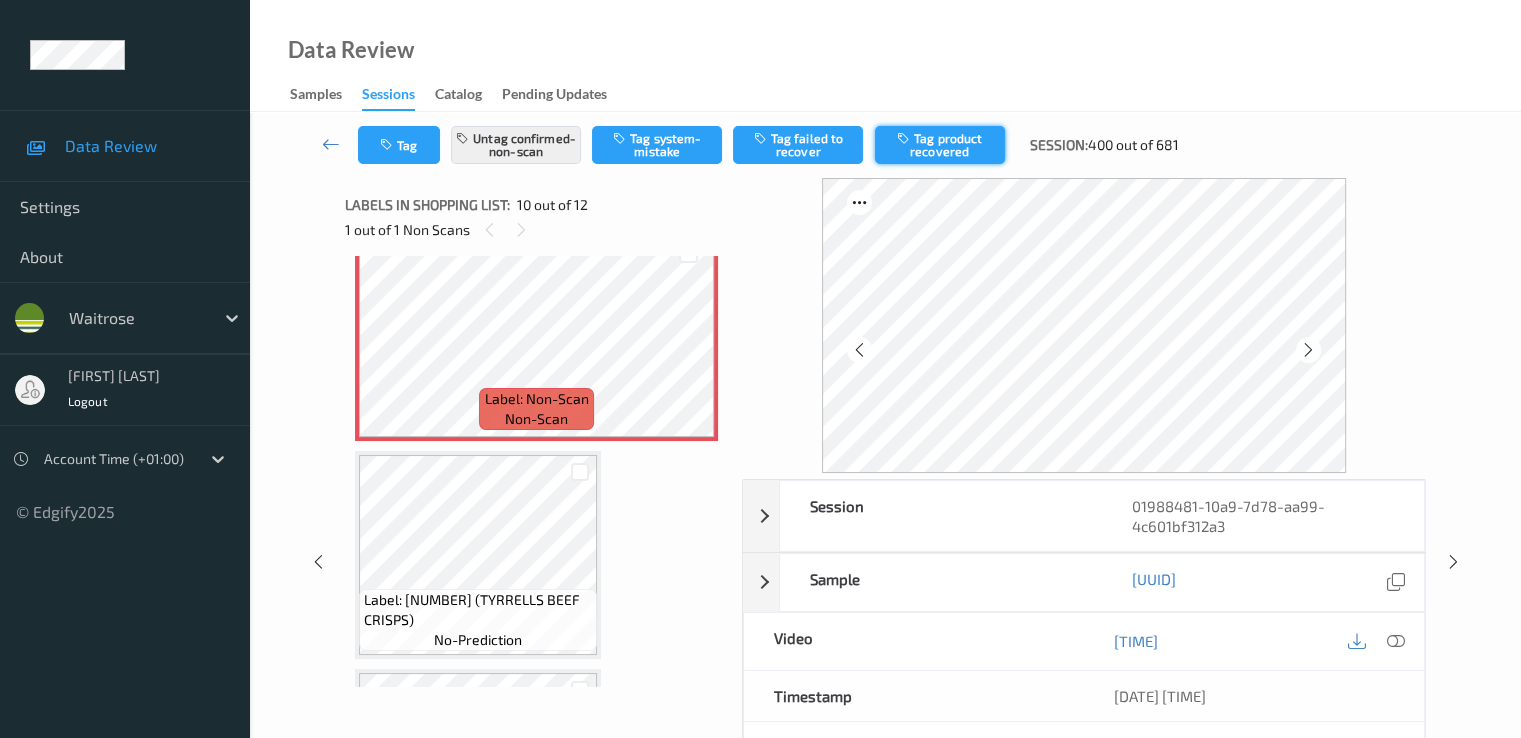 click on "Tag   product recovered" at bounding box center [940, 145] 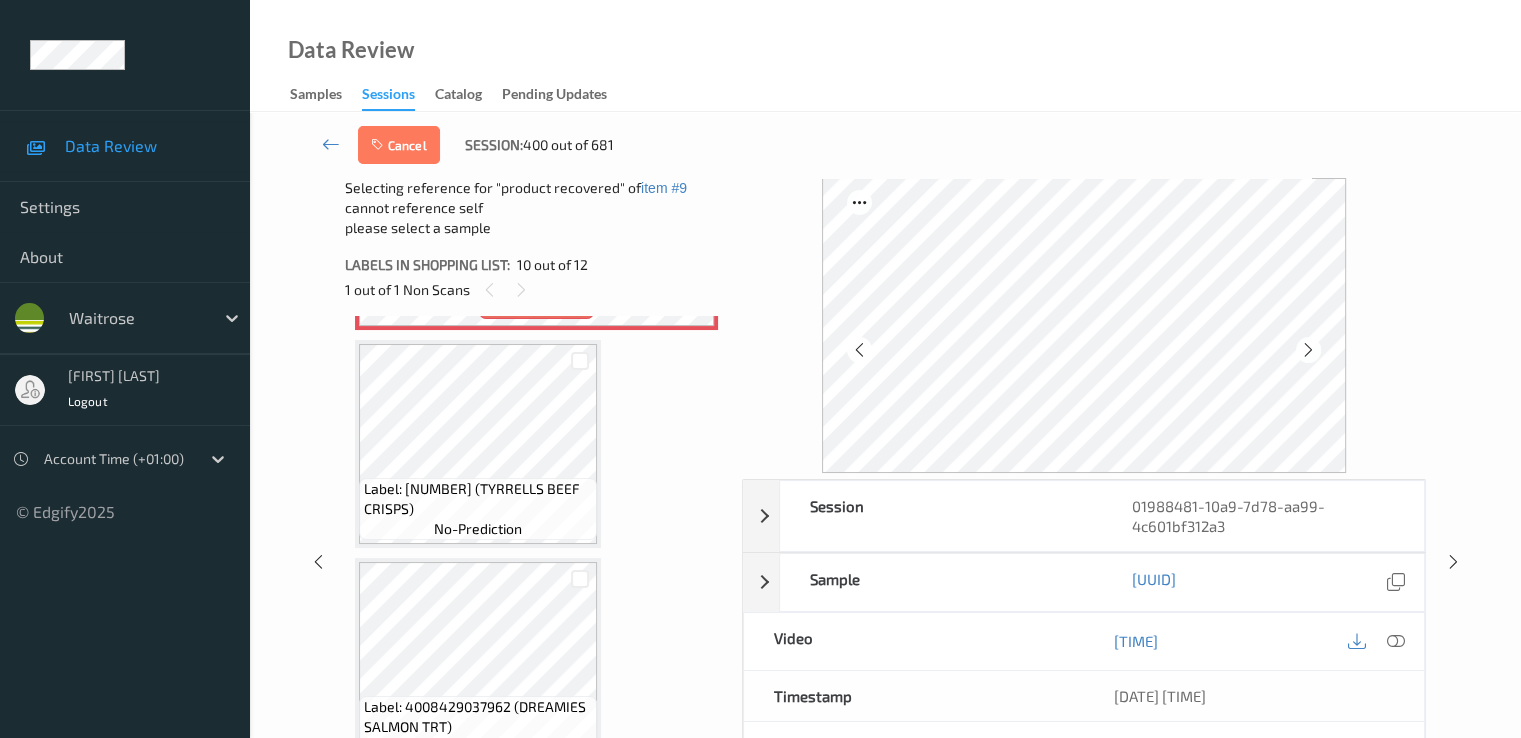 scroll, scrollTop: 2195, scrollLeft: 0, axis: vertical 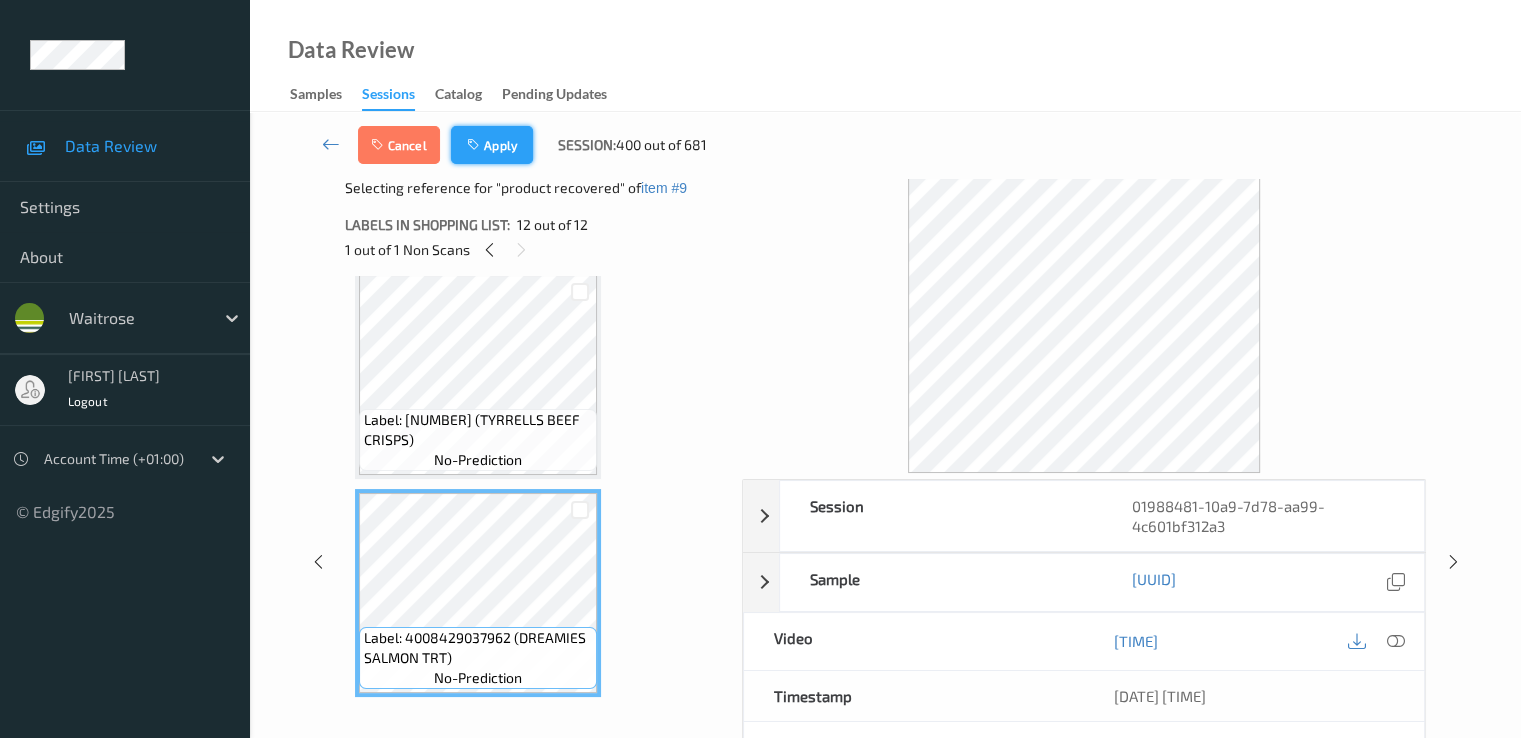 click on "Apply" at bounding box center (492, 145) 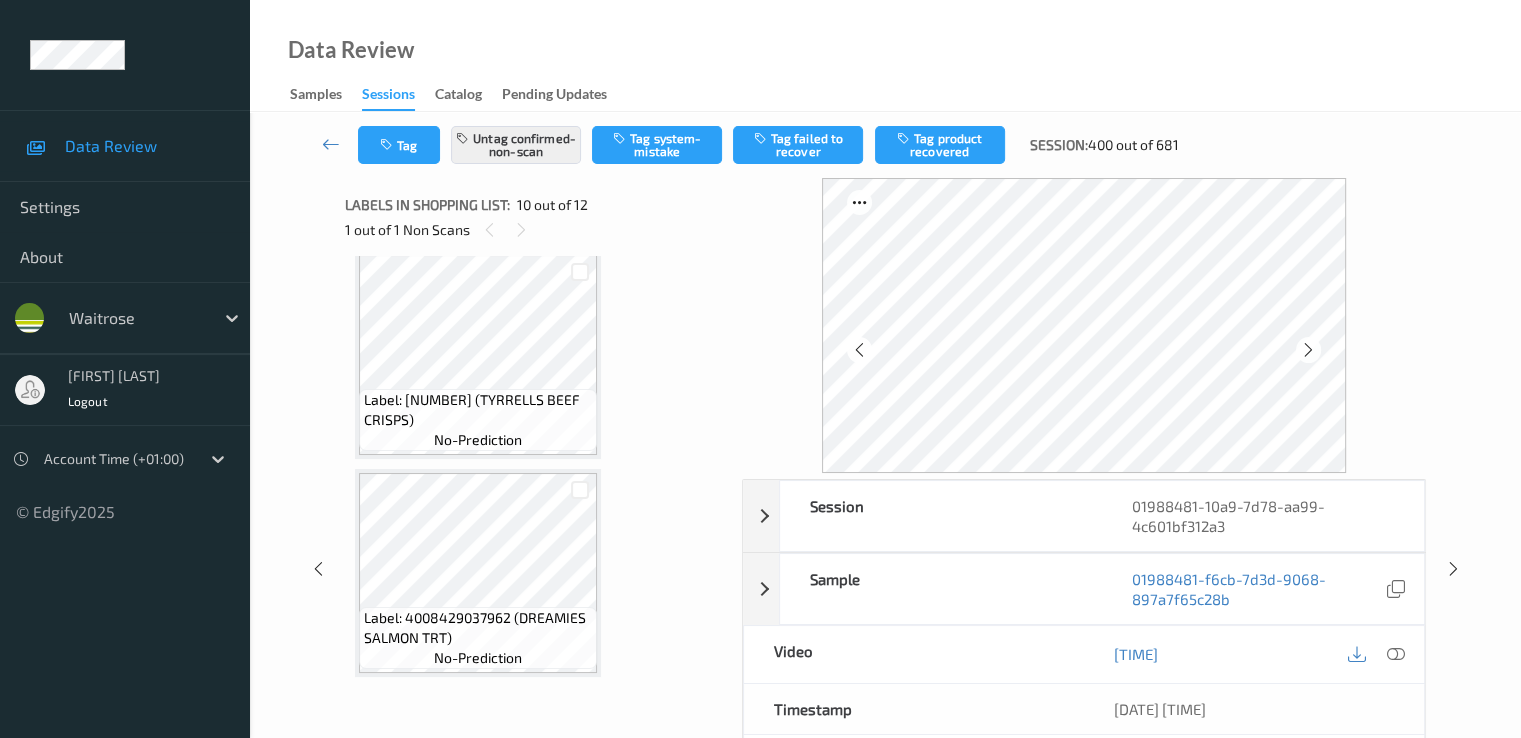 scroll, scrollTop: 1754, scrollLeft: 0, axis: vertical 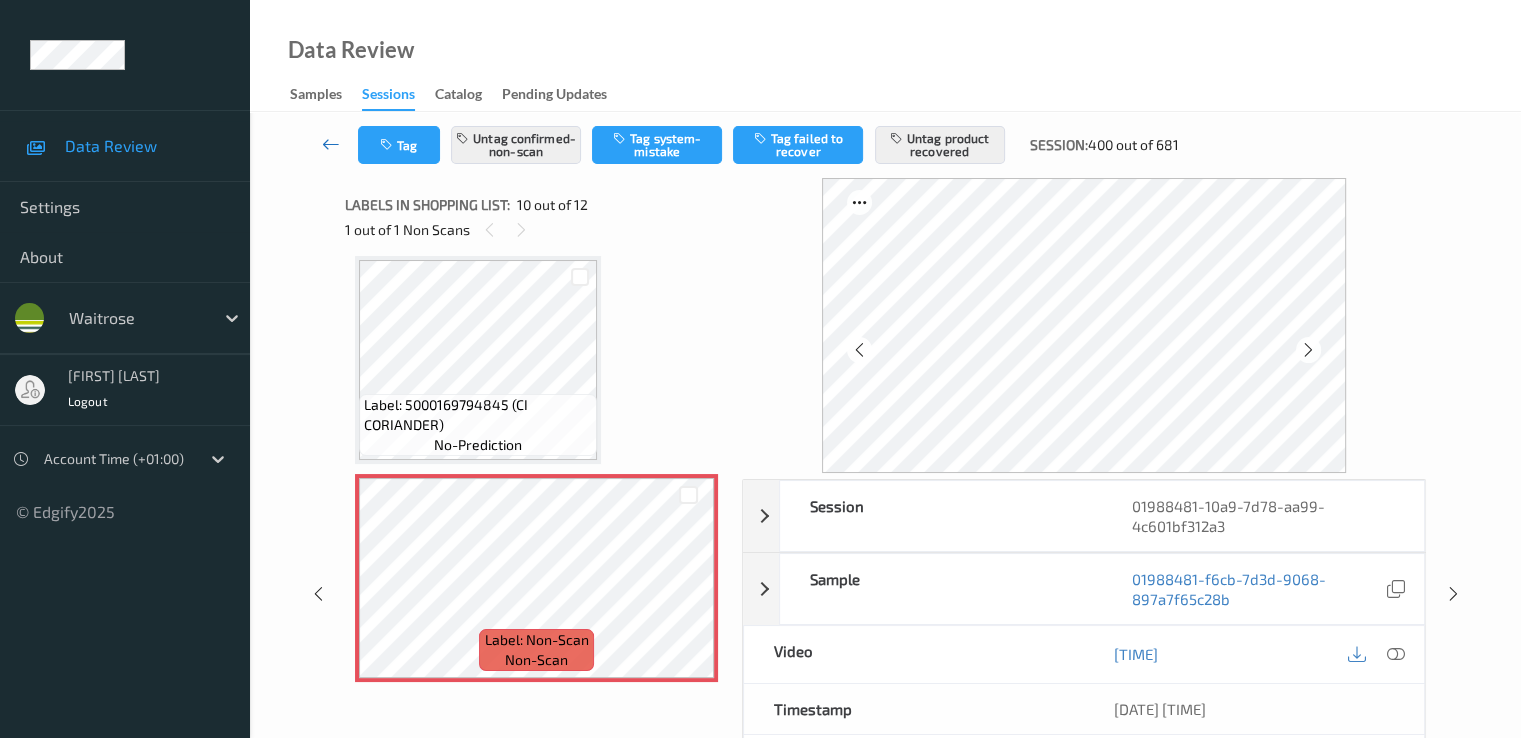 click at bounding box center (331, 144) 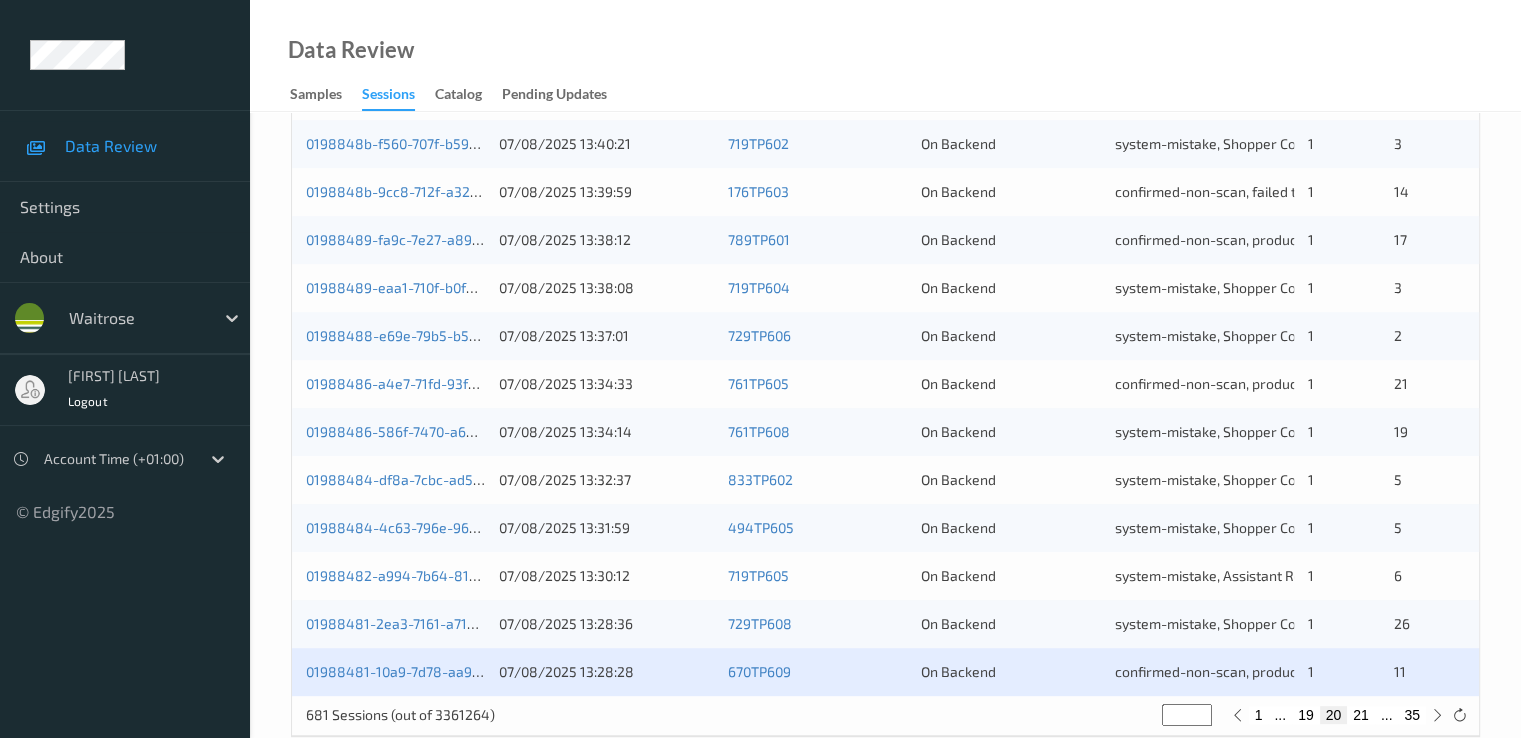 scroll, scrollTop: 924, scrollLeft: 0, axis: vertical 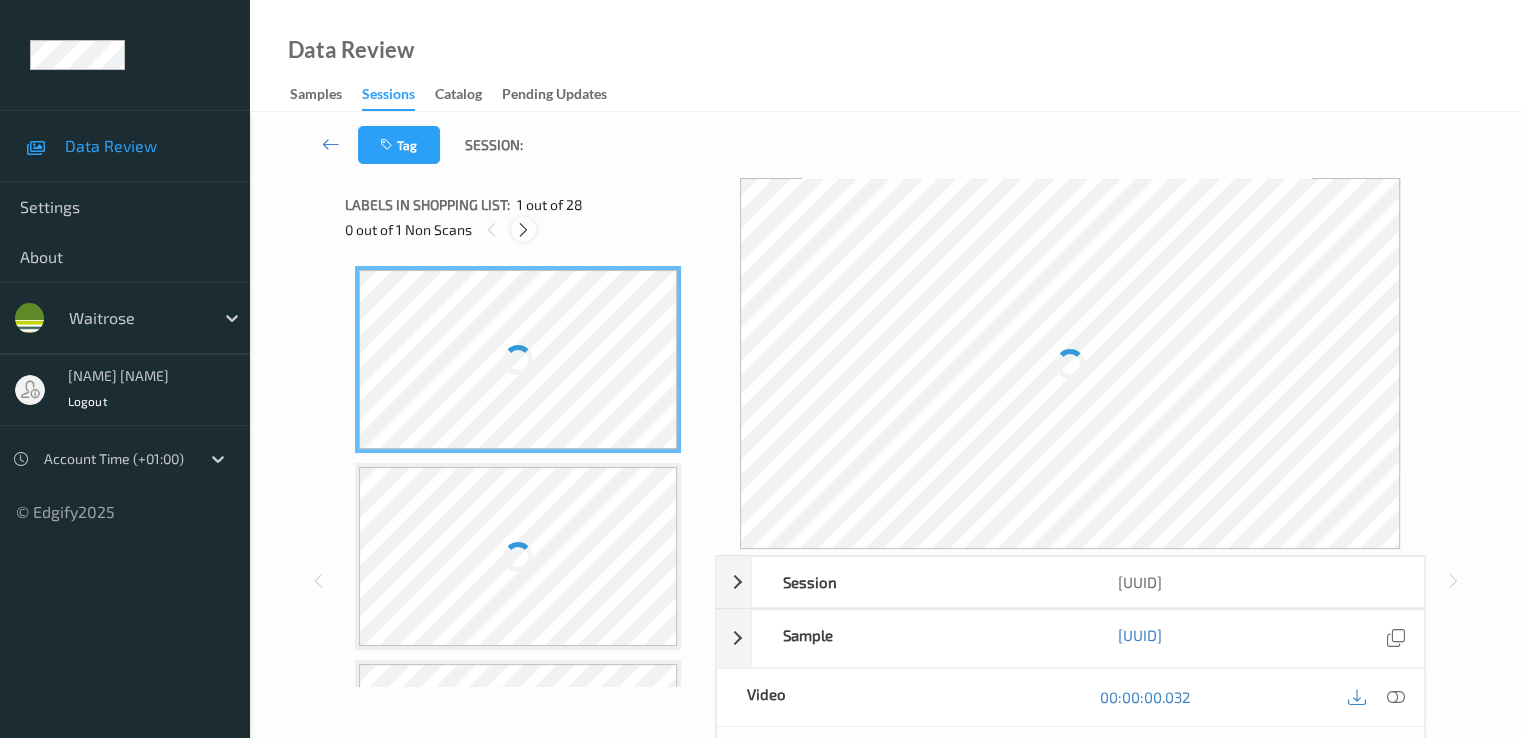 click at bounding box center [523, 230] 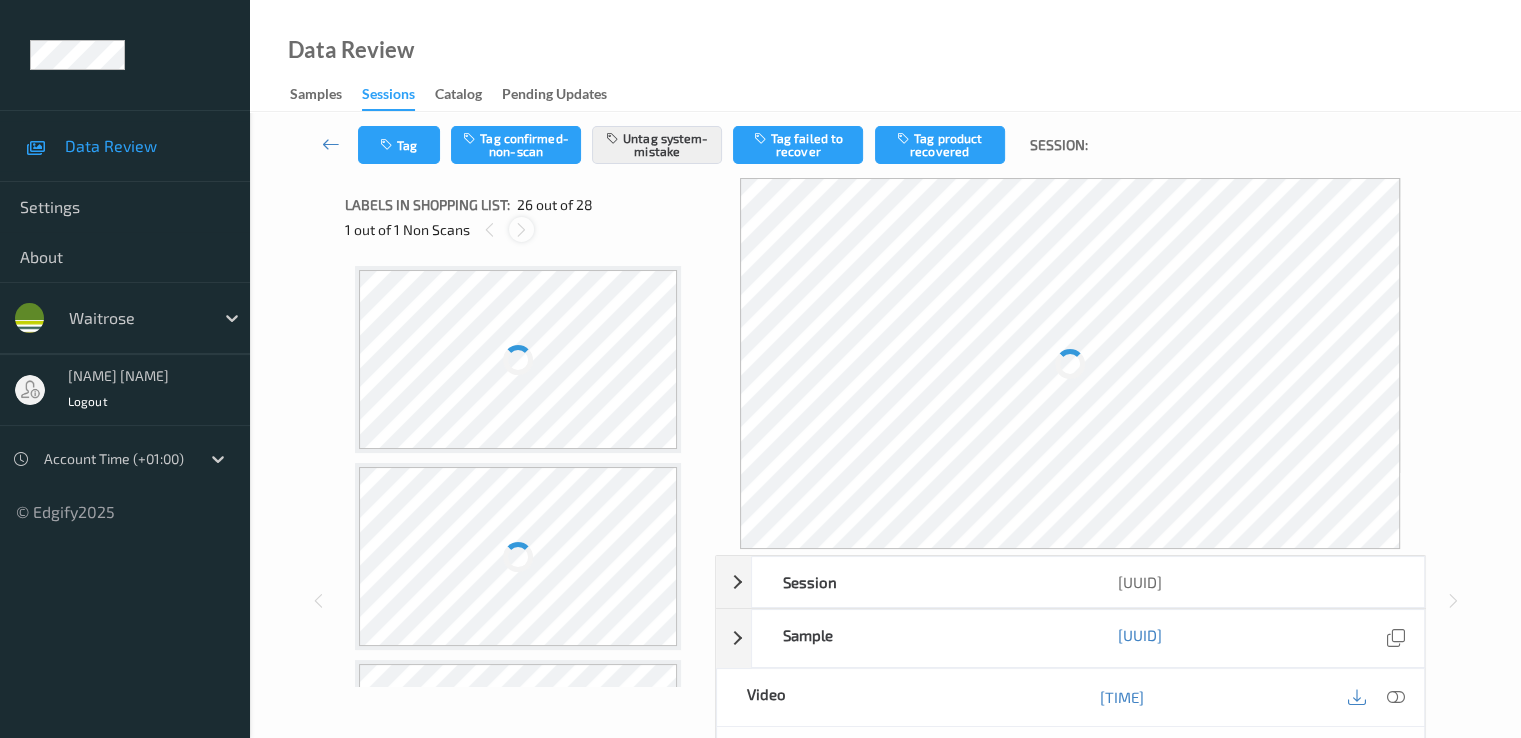 scroll, scrollTop: 4734, scrollLeft: 0, axis: vertical 